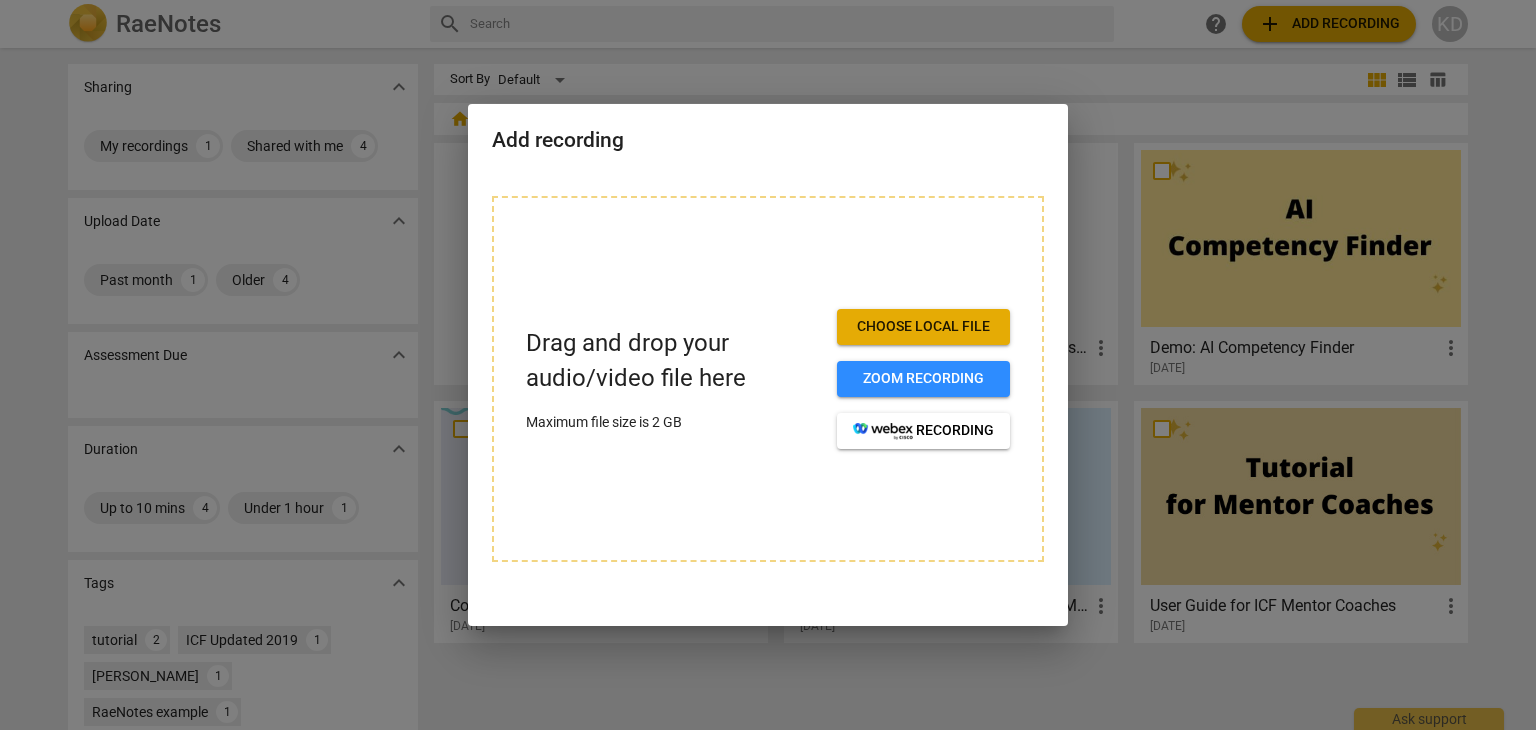 scroll, scrollTop: 0, scrollLeft: 0, axis: both 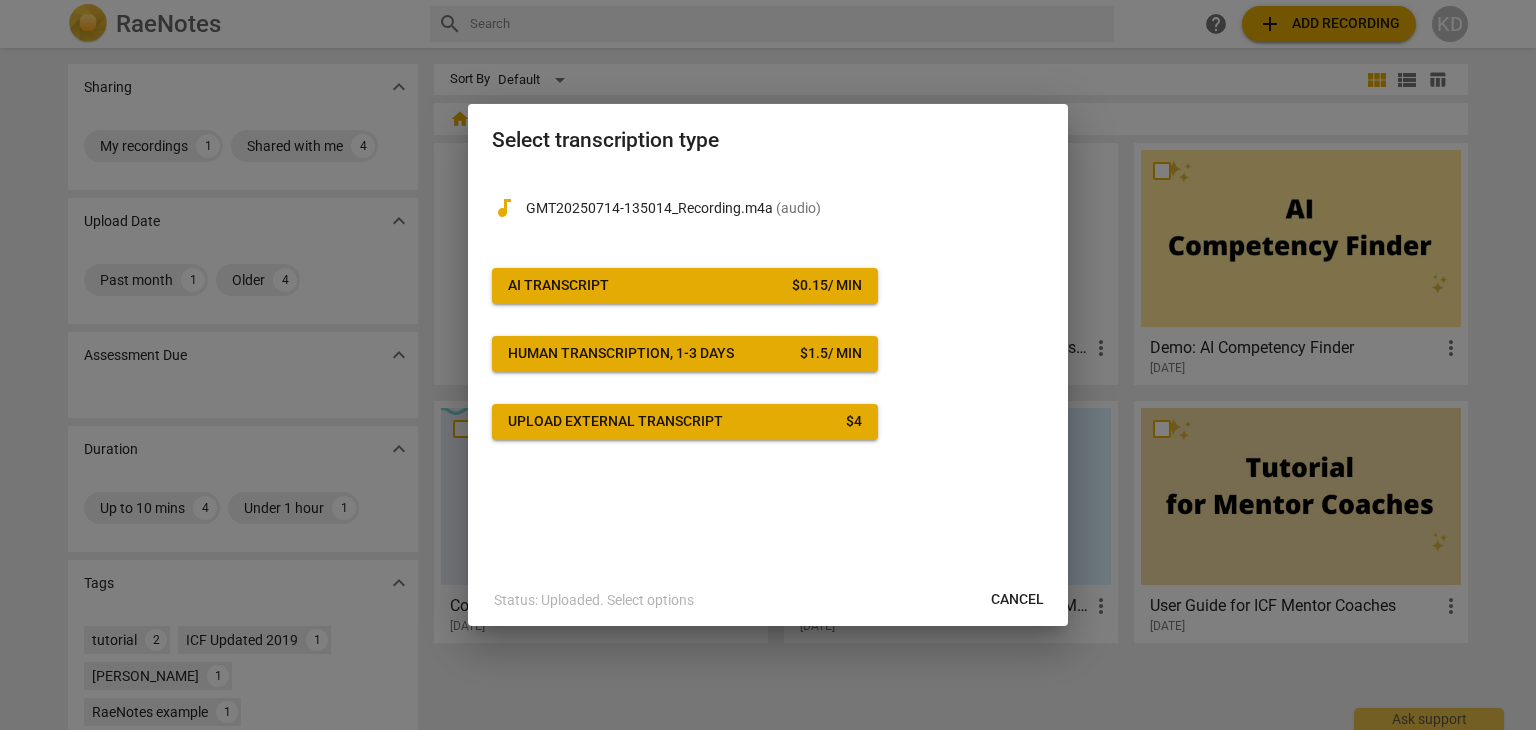click on "AI Transcript $ 0.15  / min" at bounding box center (685, 286) 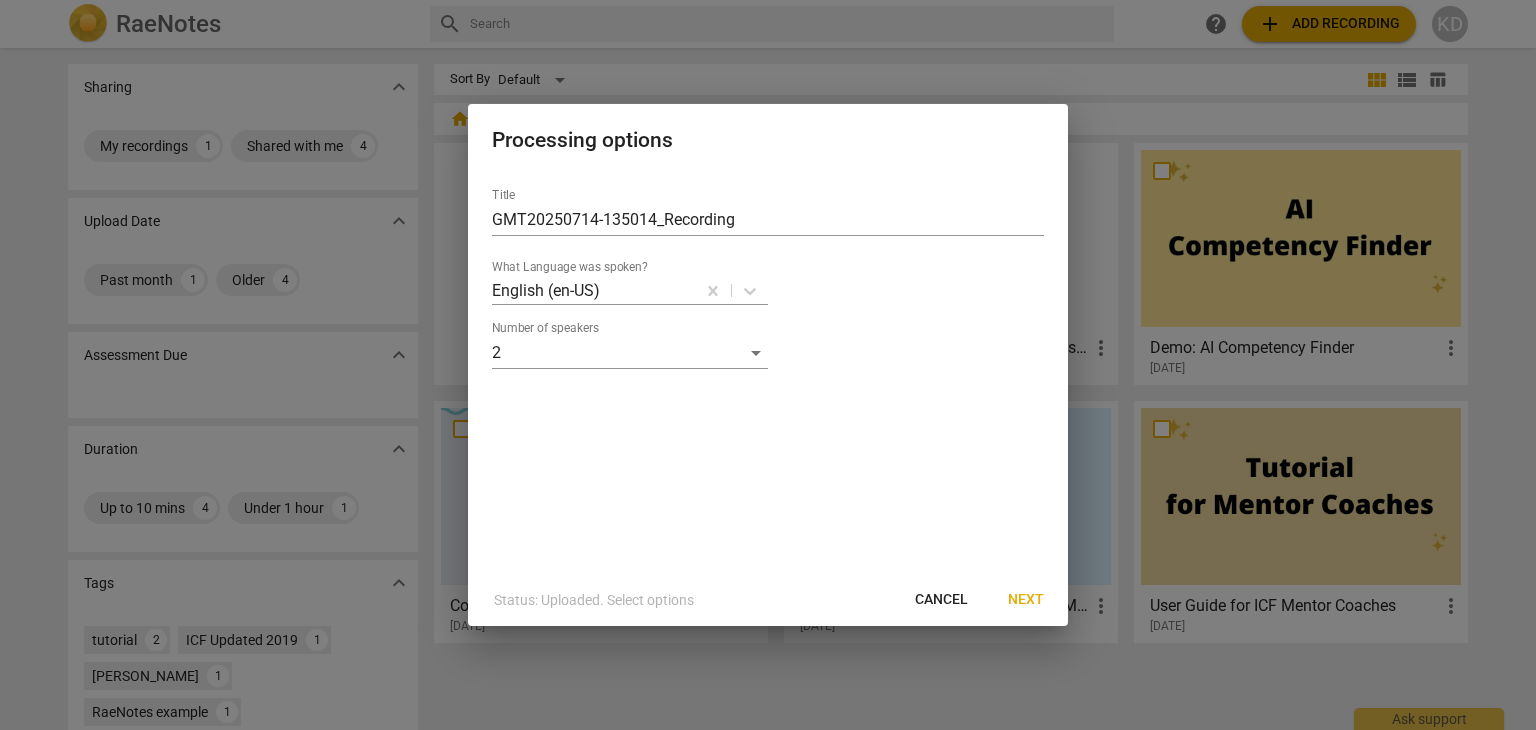 click on "Next" at bounding box center (1026, 600) 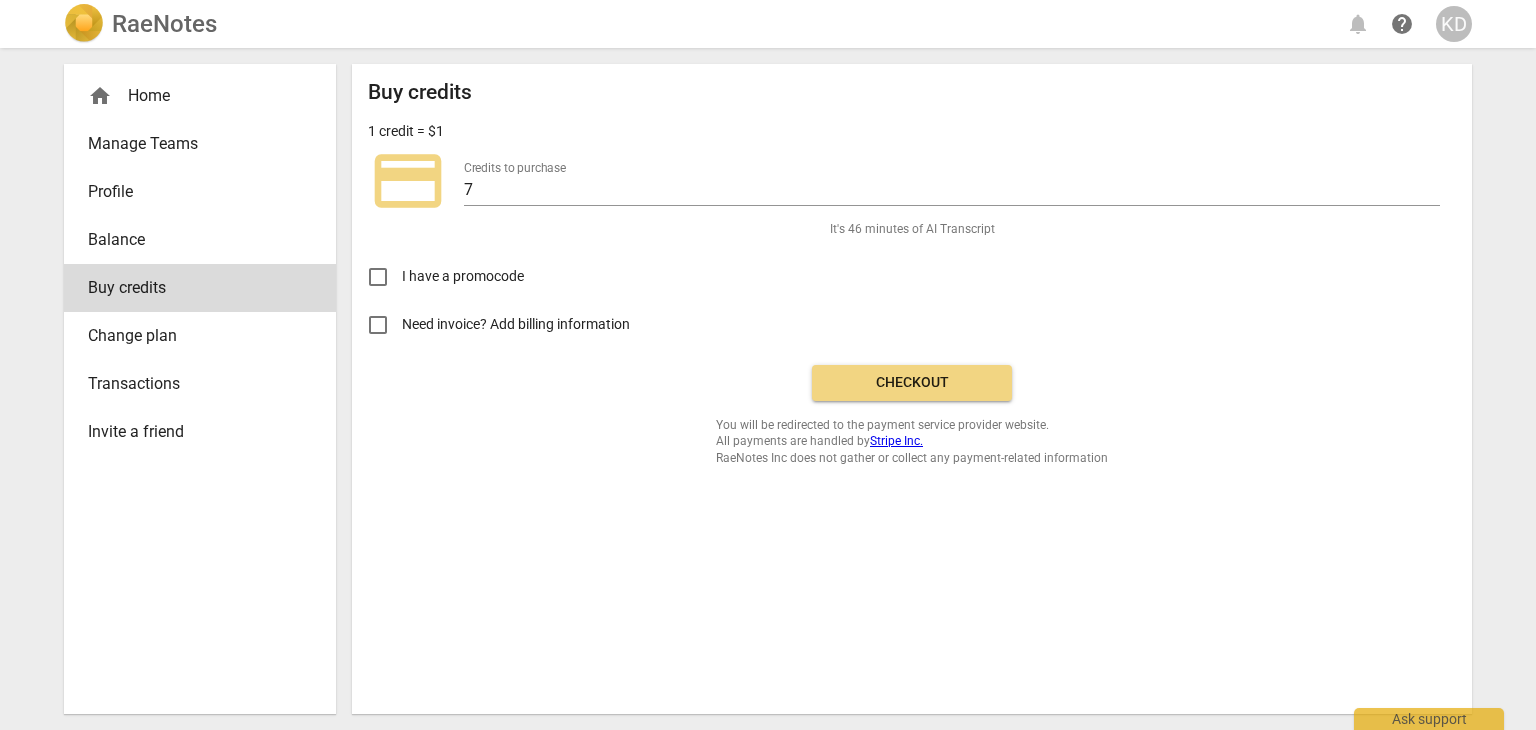 click on "Need invoice? Add billing information" at bounding box center (378, 325) 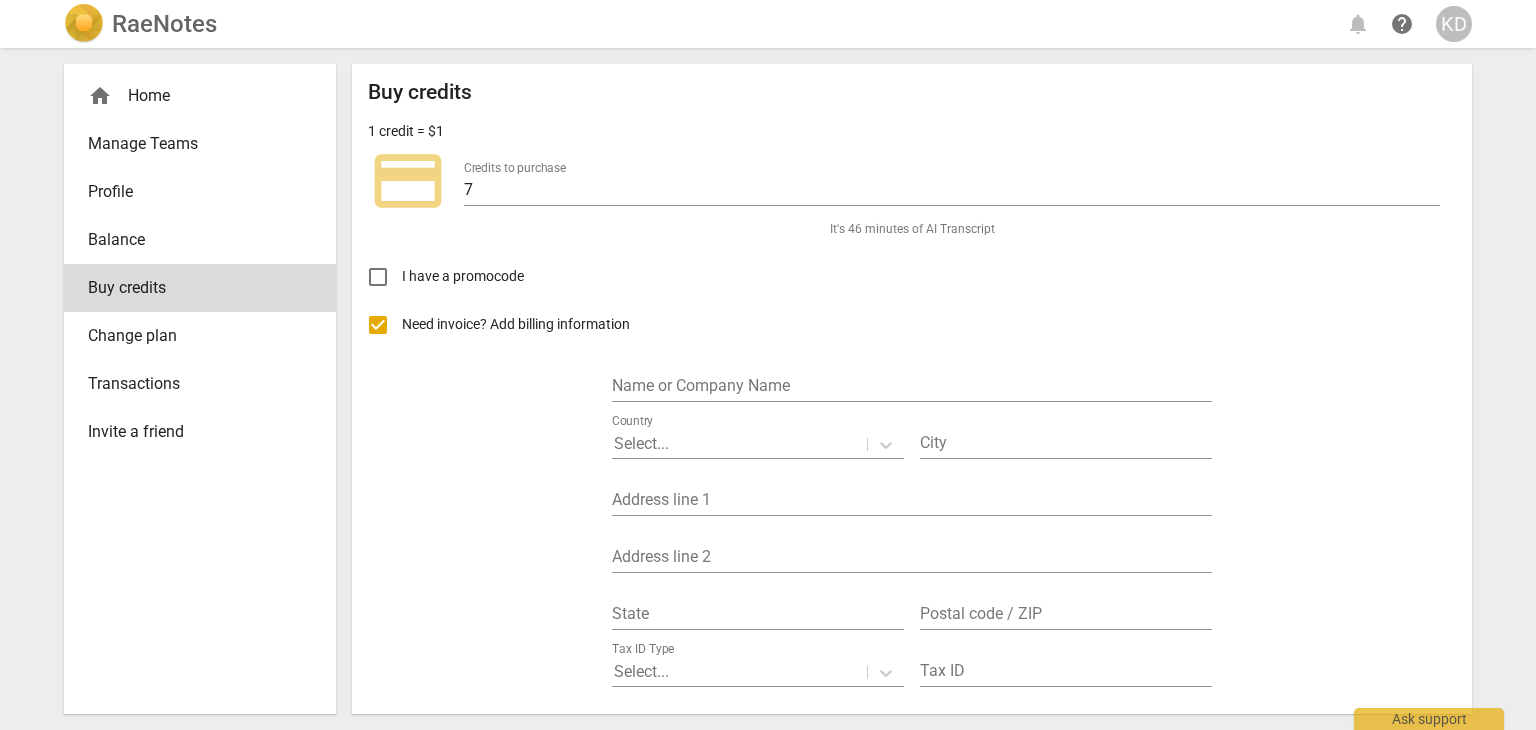 click at bounding box center (912, 387) 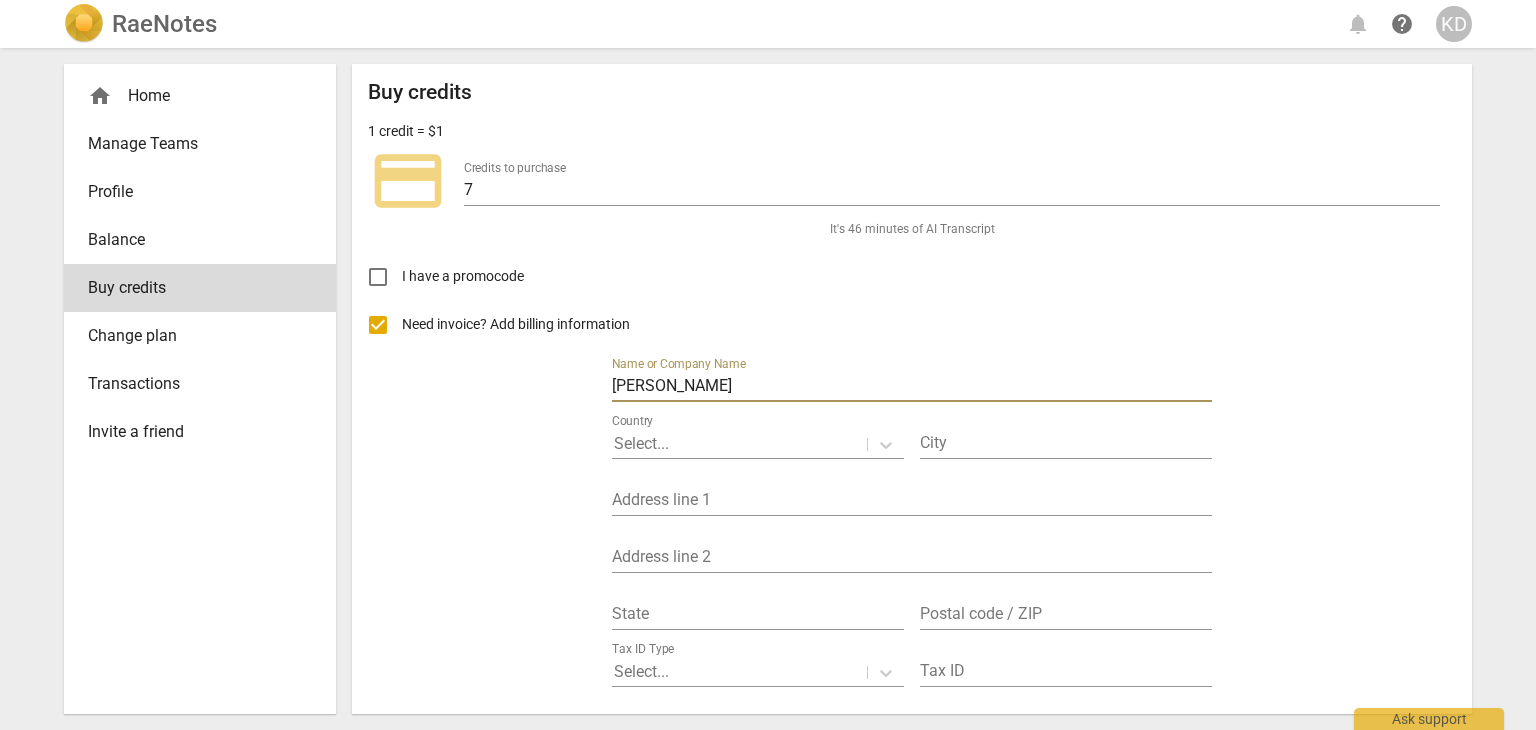 type on "[PERSON_NAME]" 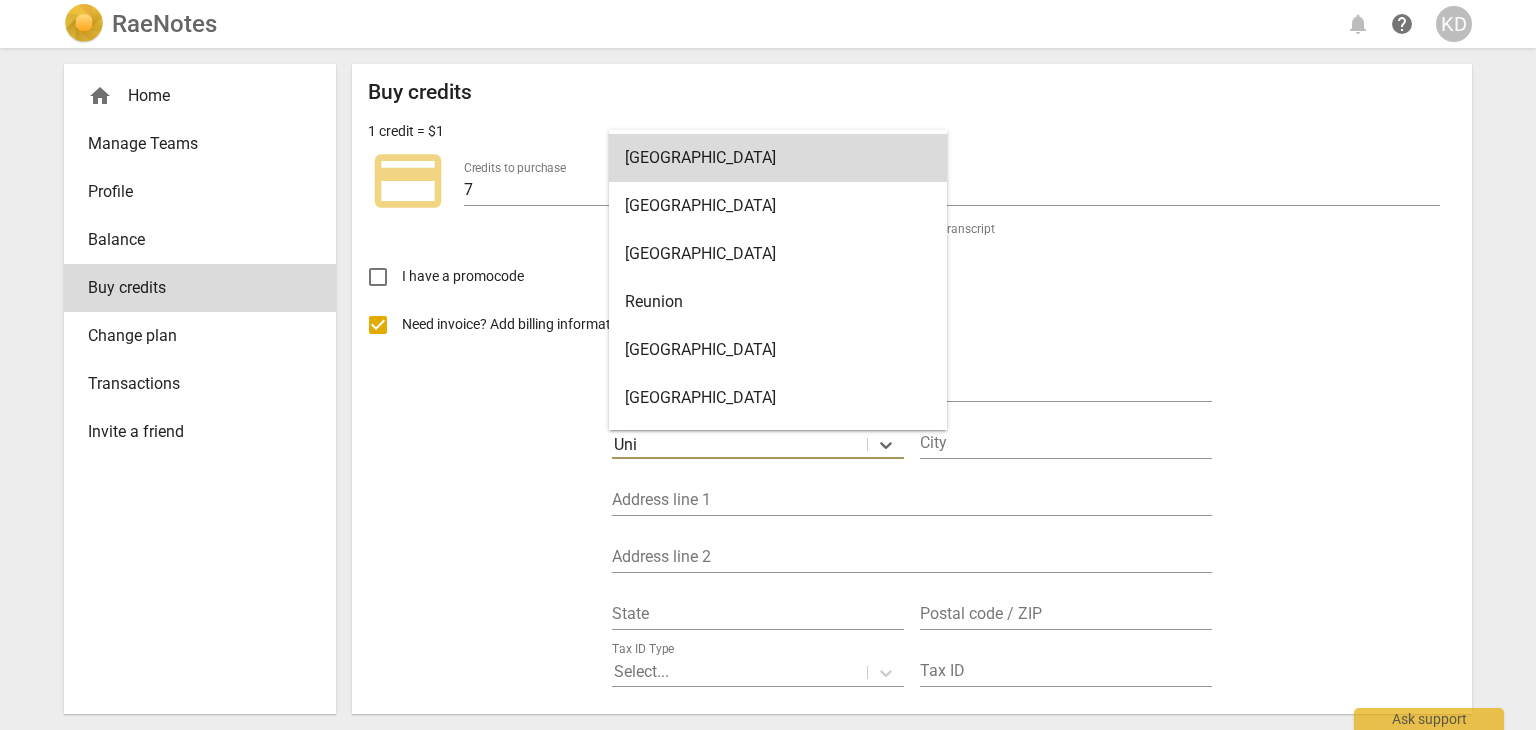 type on "Unit" 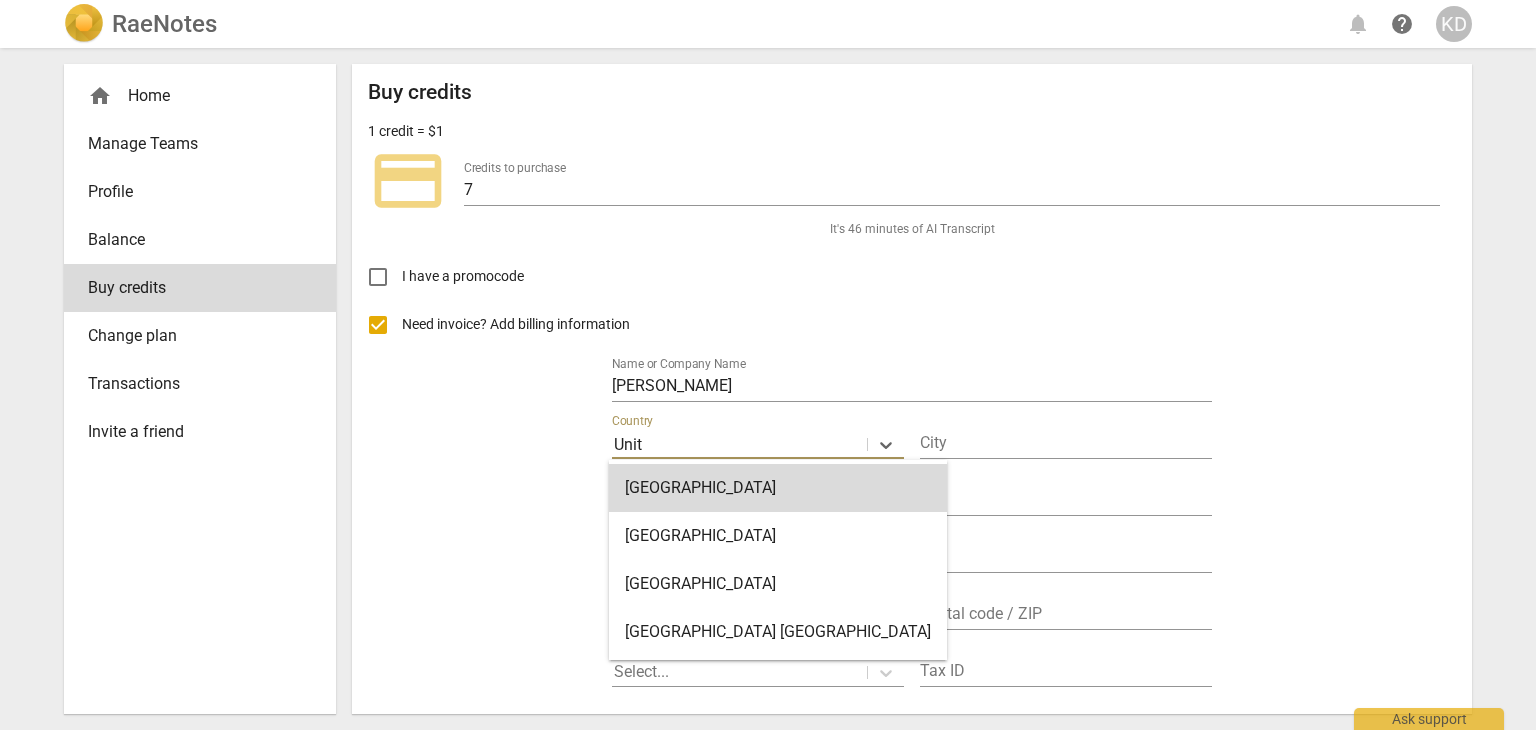 click on "United States" at bounding box center [778, 584] 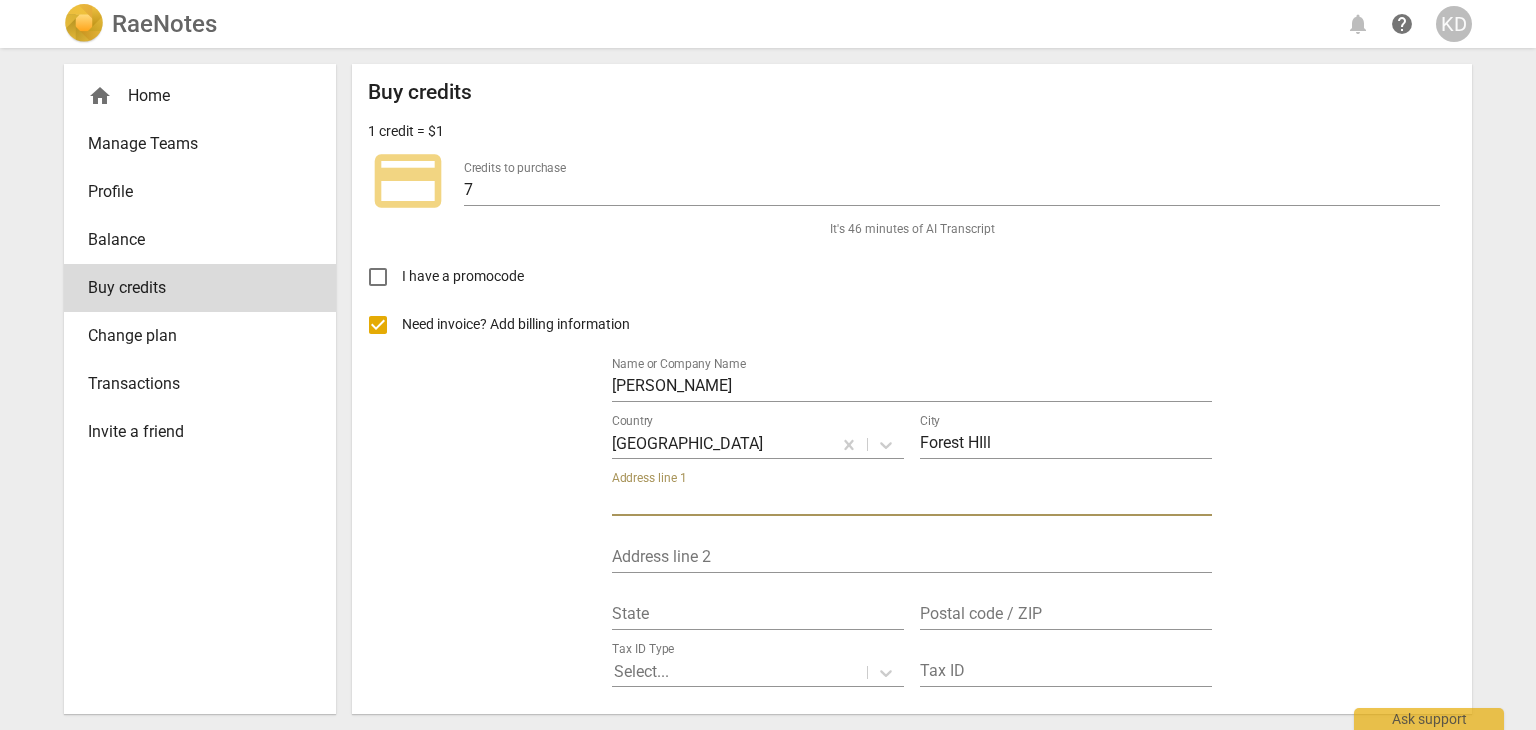click on "Forest HIll" at bounding box center [1066, 444] 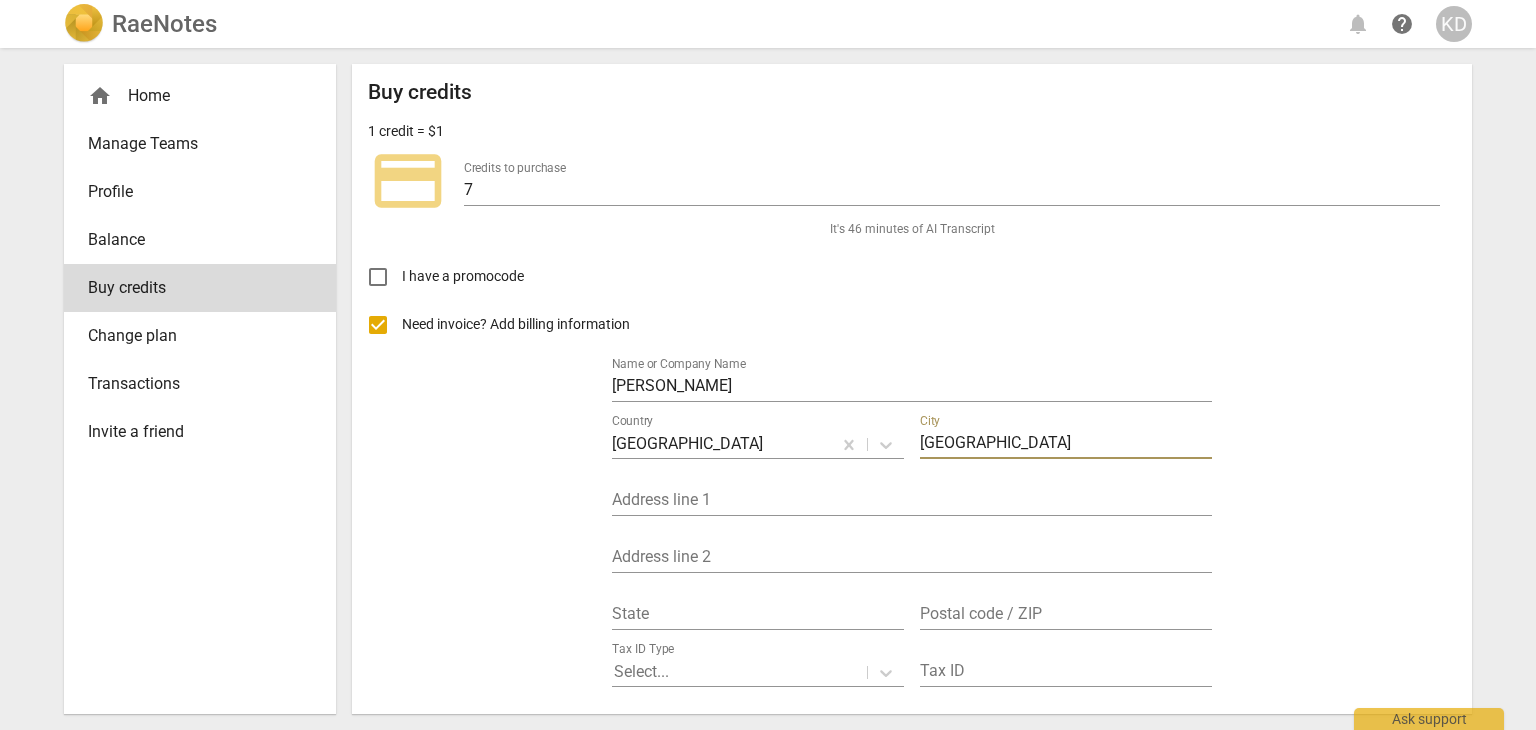 type on "Forest Hill" 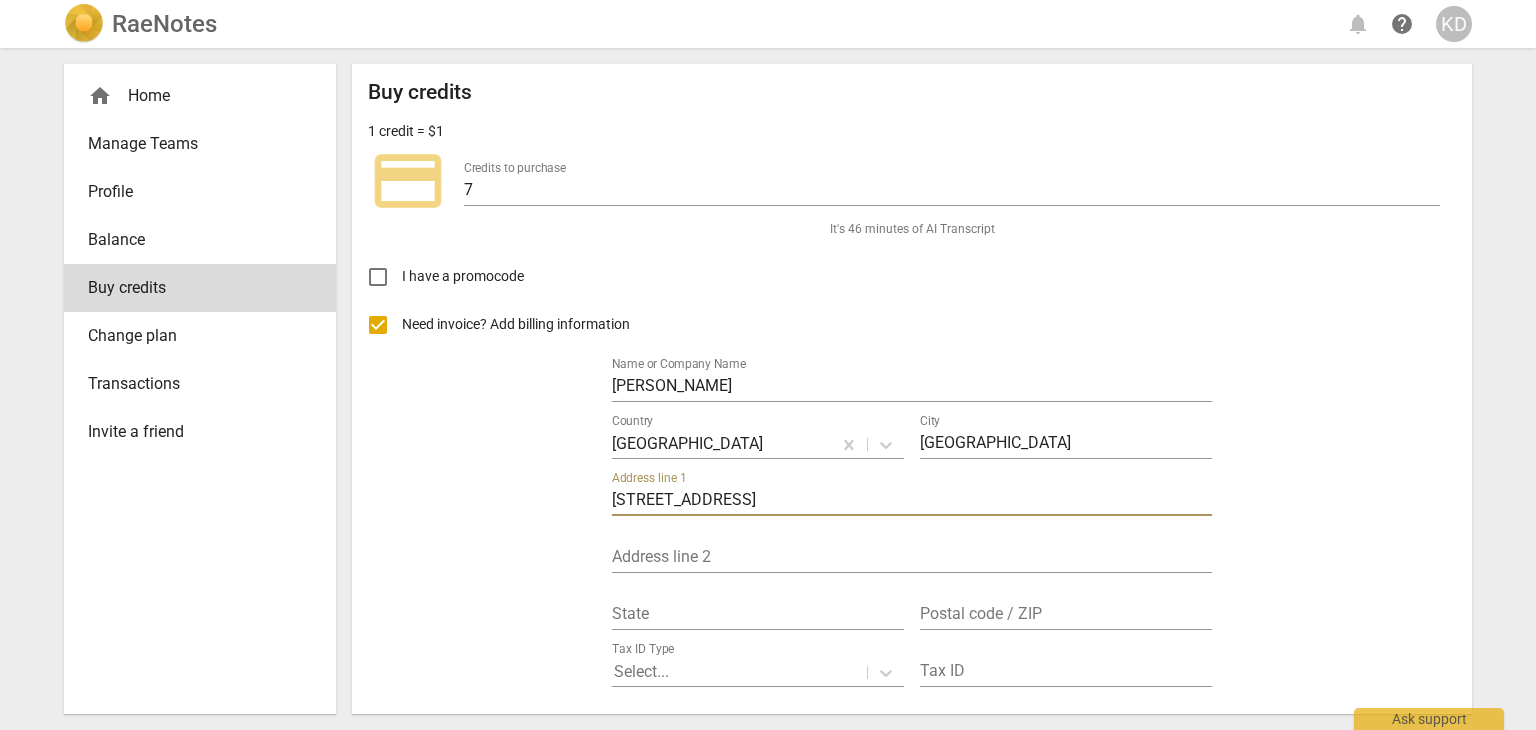 type on "995 Saddle View Way" 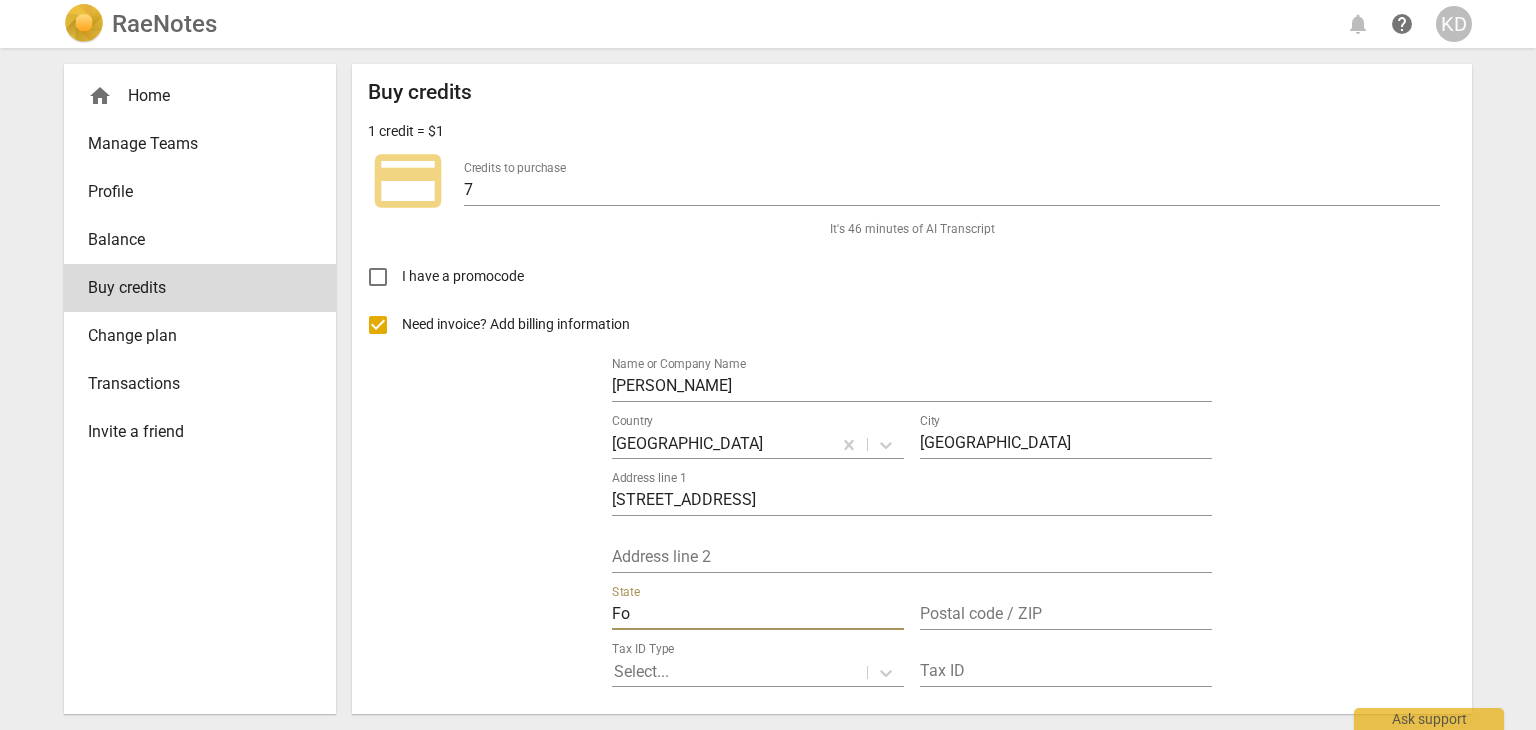 type on "F" 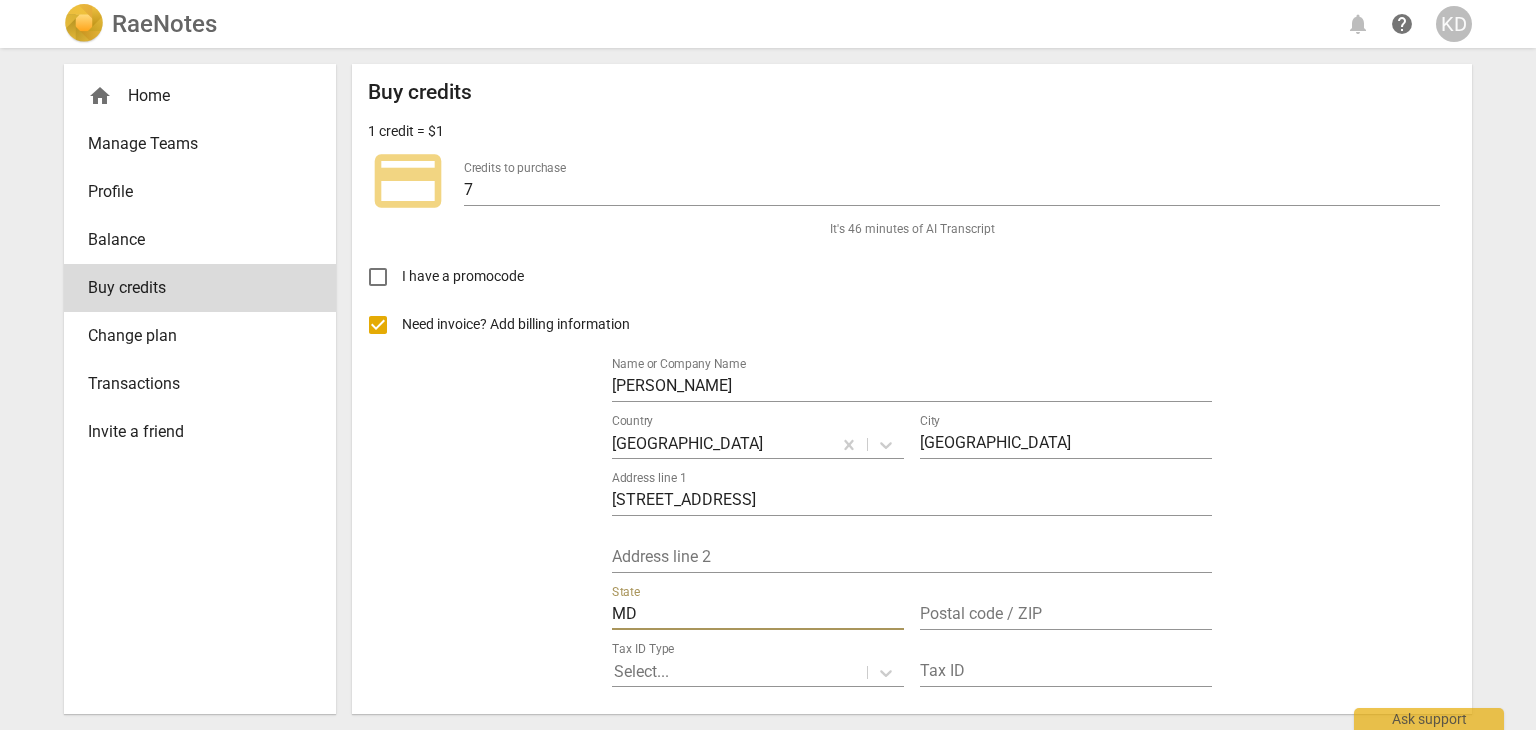 type on "MD" 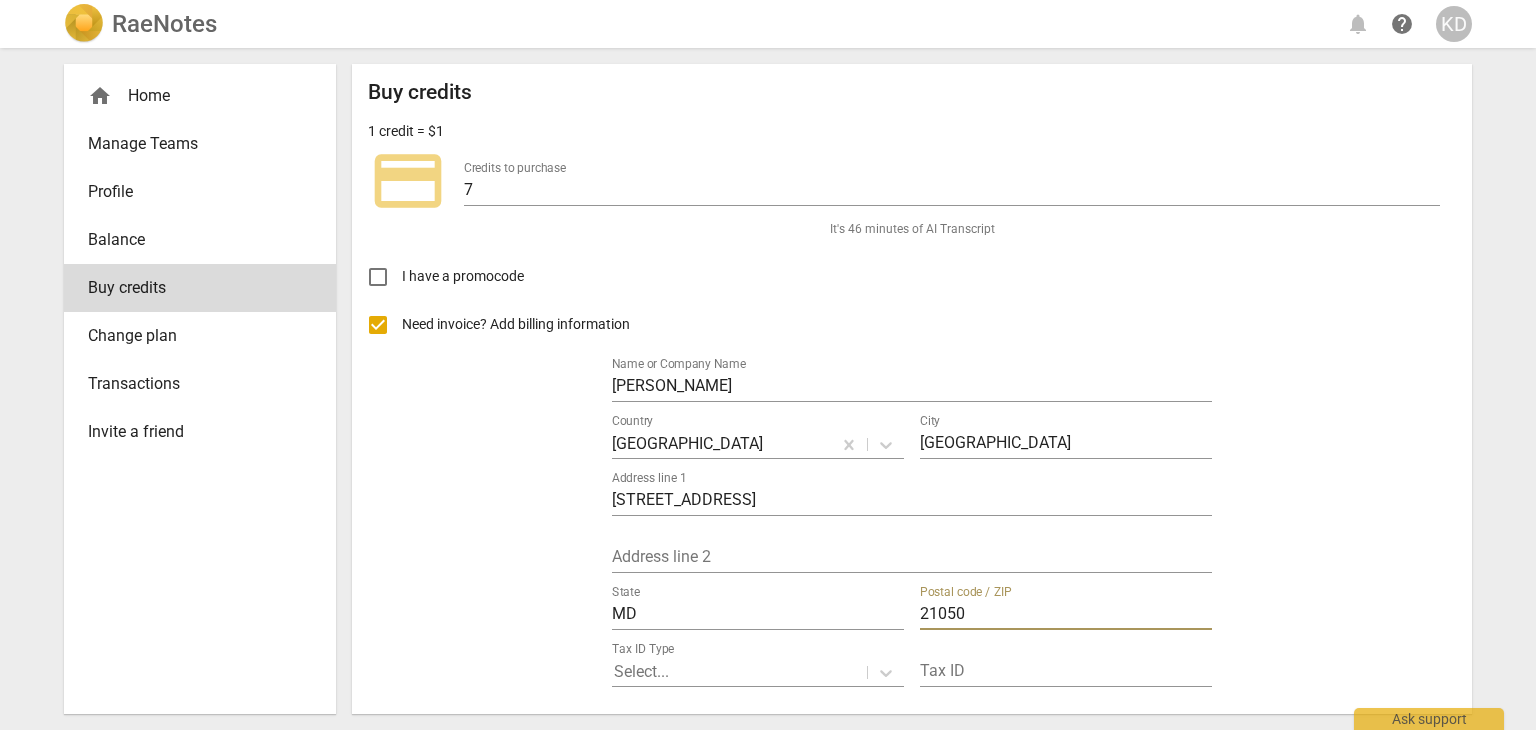 type on "21050" 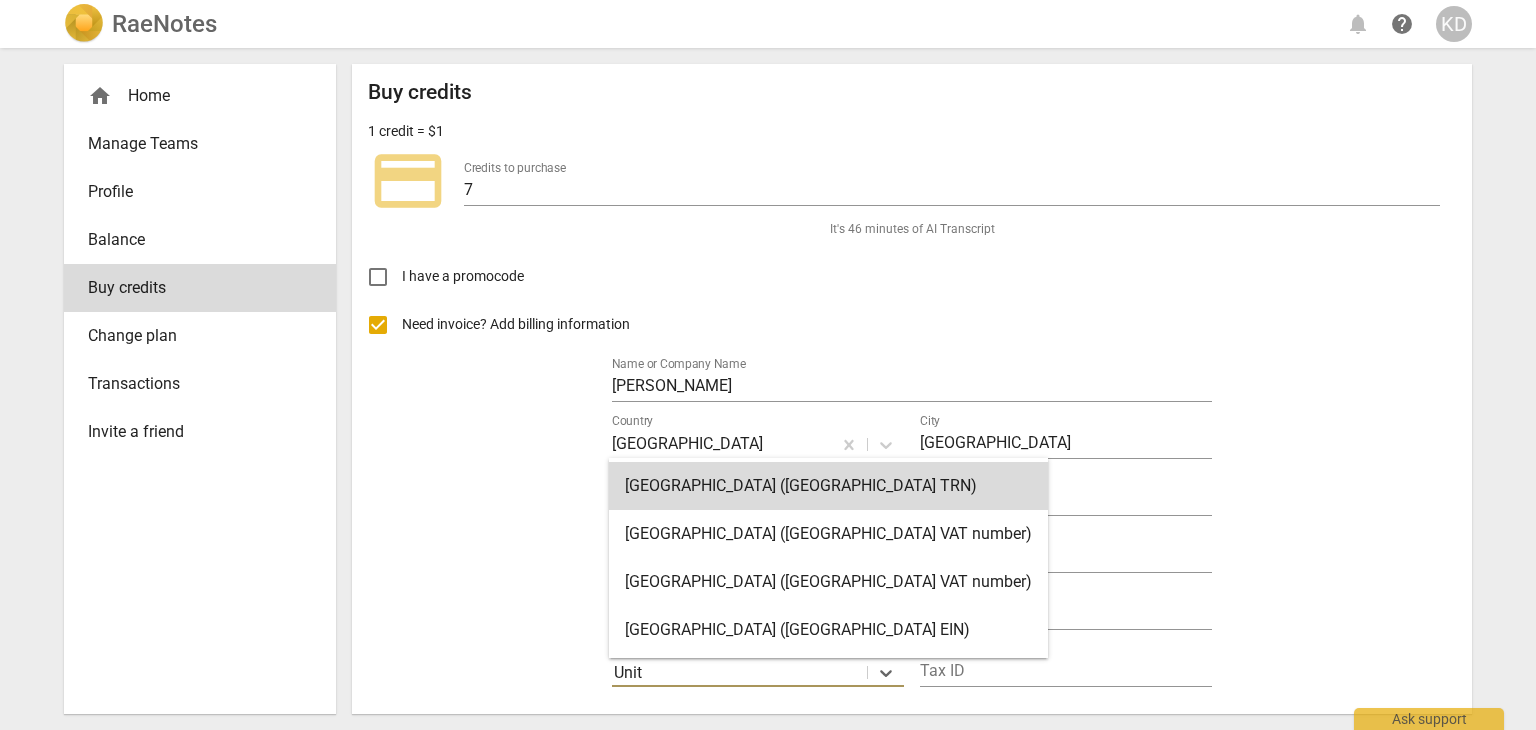 type on "Unite" 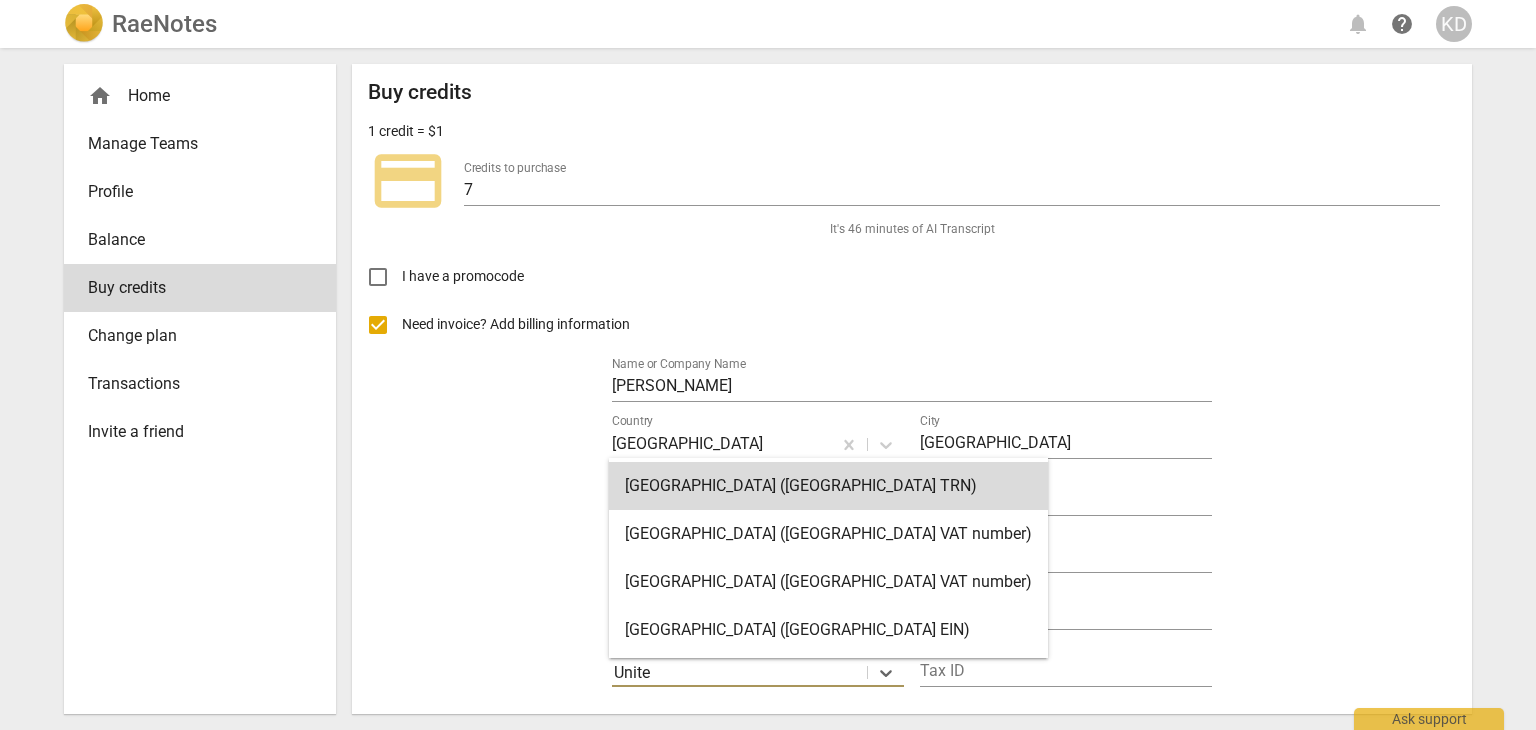 click on "United States (United States EIN)" at bounding box center (828, 630) 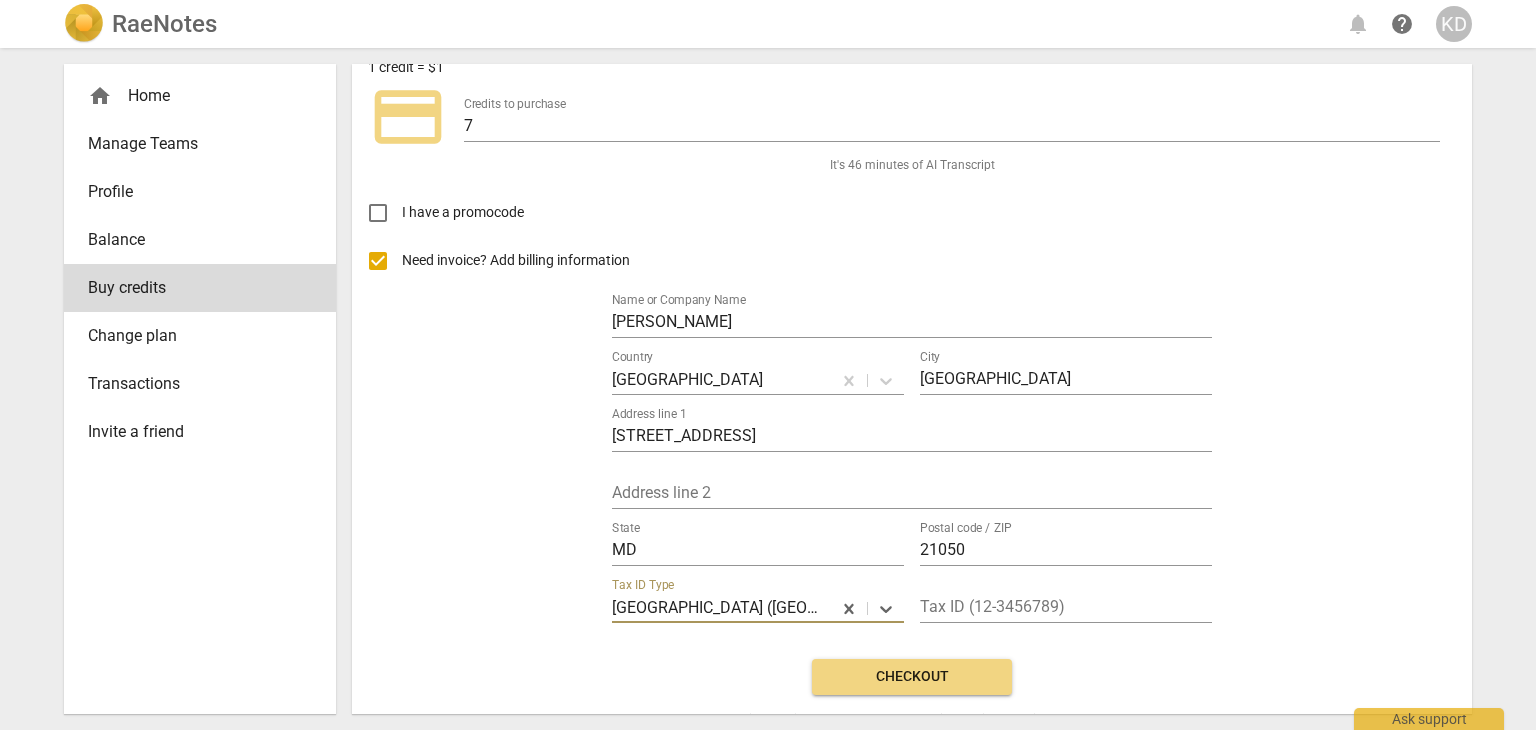 scroll, scrollTop: 97, scrollLeft: 0, axis: vertical 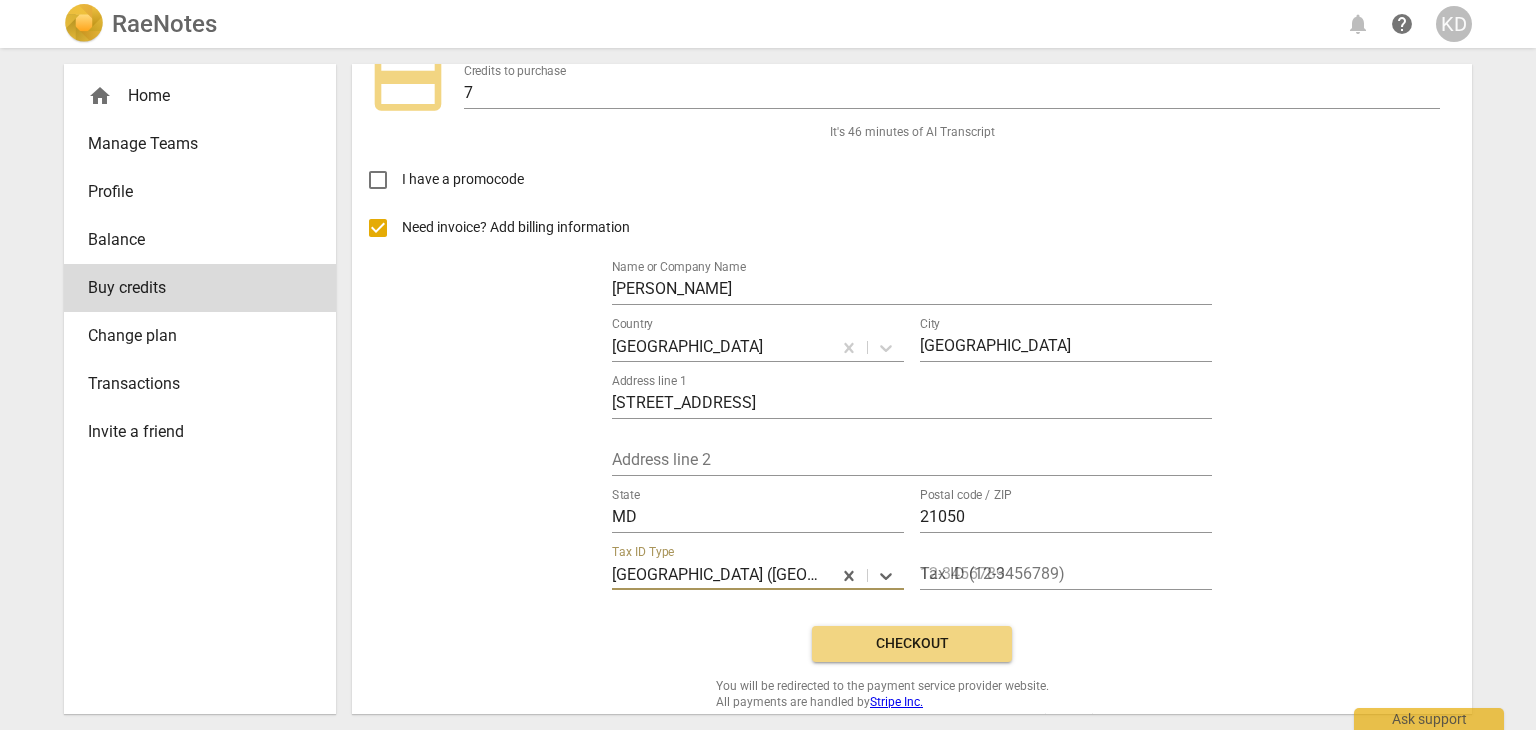 click at bounding box center (1066, 575) 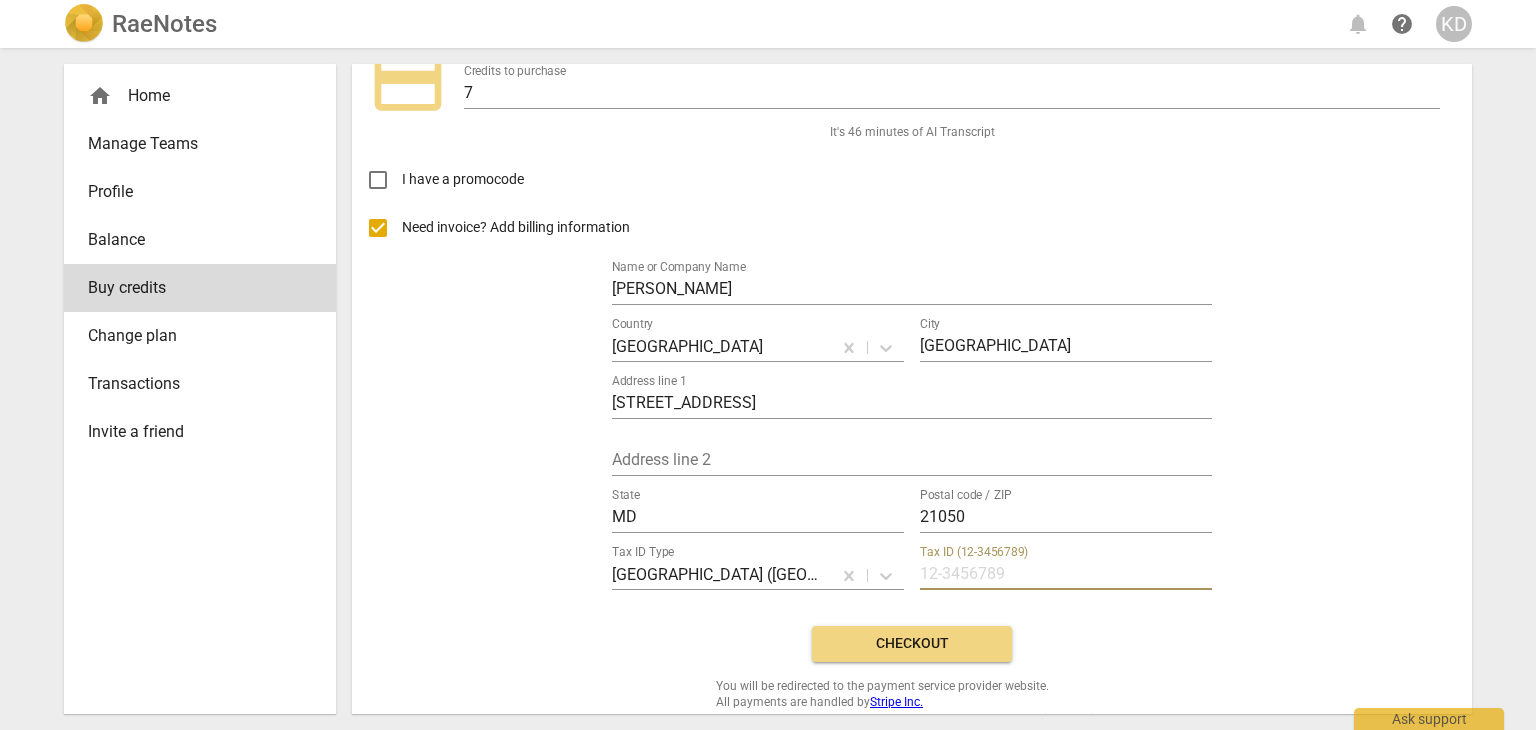 scroll, scrollTop: 126, scrollLeft: 0, axis: vertical 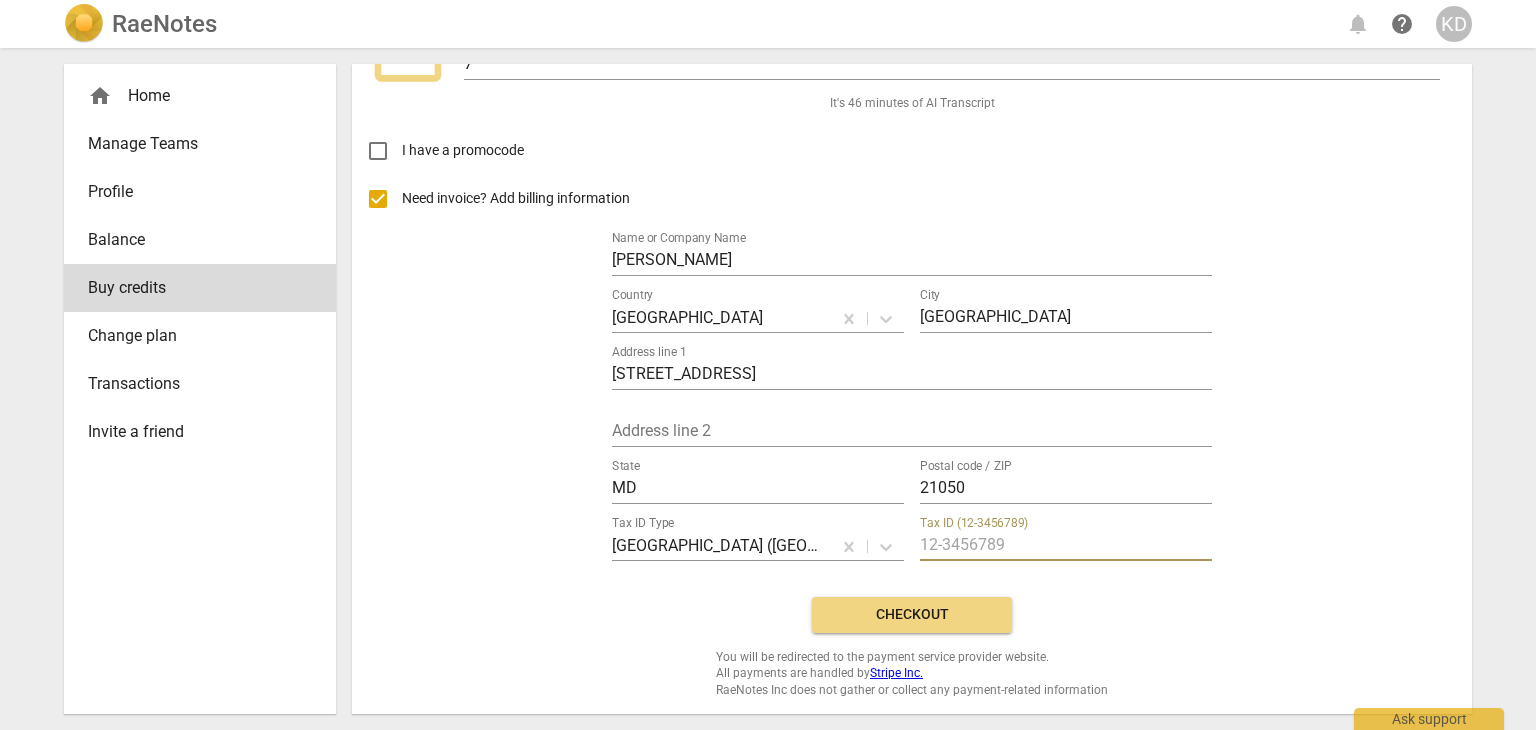 click on "Checkout" at bounding box center [912, 615] 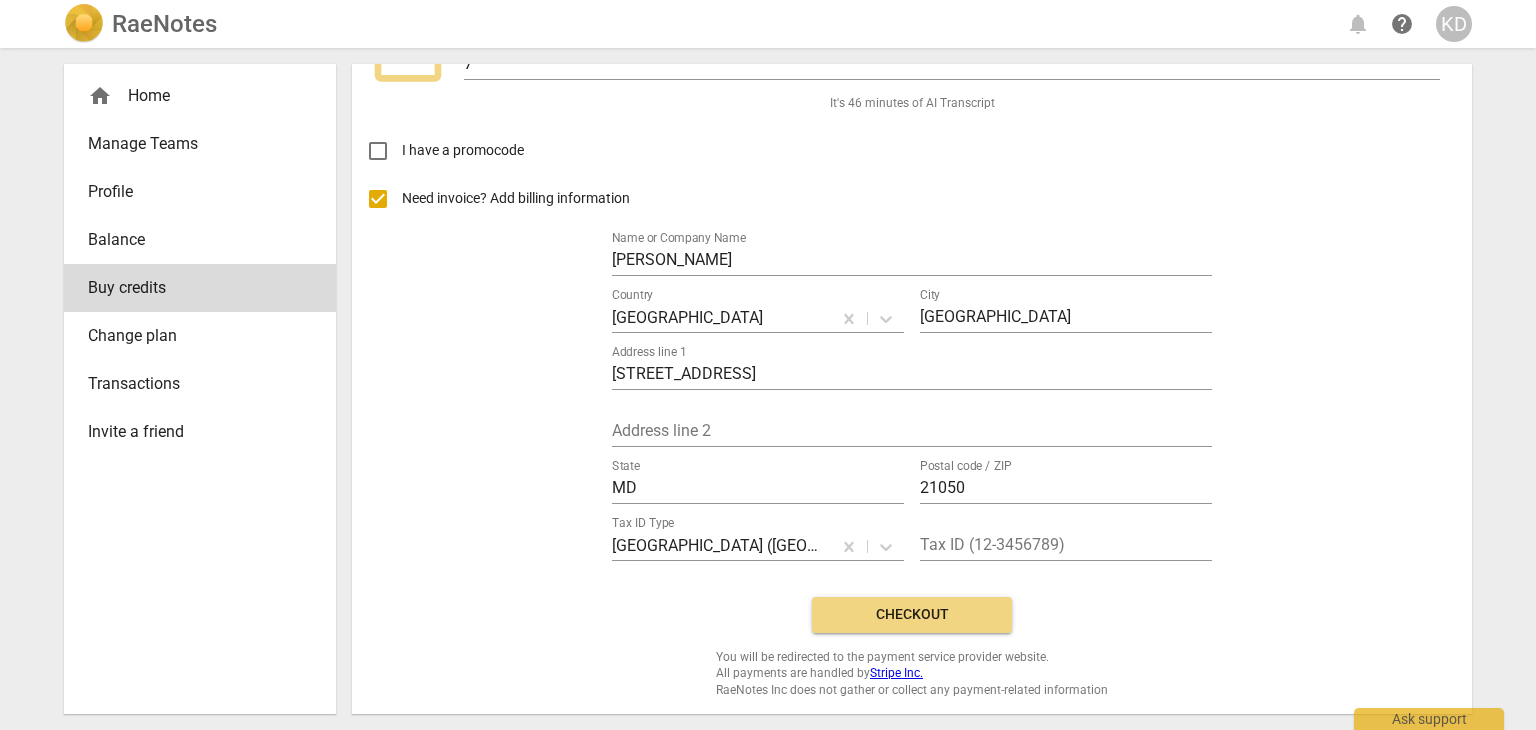 click on "Need invoice? Add billing information   Name or Company Name Kendell Daly Country United States City Forest Hill Address line 1 995 Saddle View Way Address line 2 State MD Postal code / ZIP 21050 Tax ID Type United States (United States EIN) Tax ID (12-3456789)" at bounding box center (912, 378) 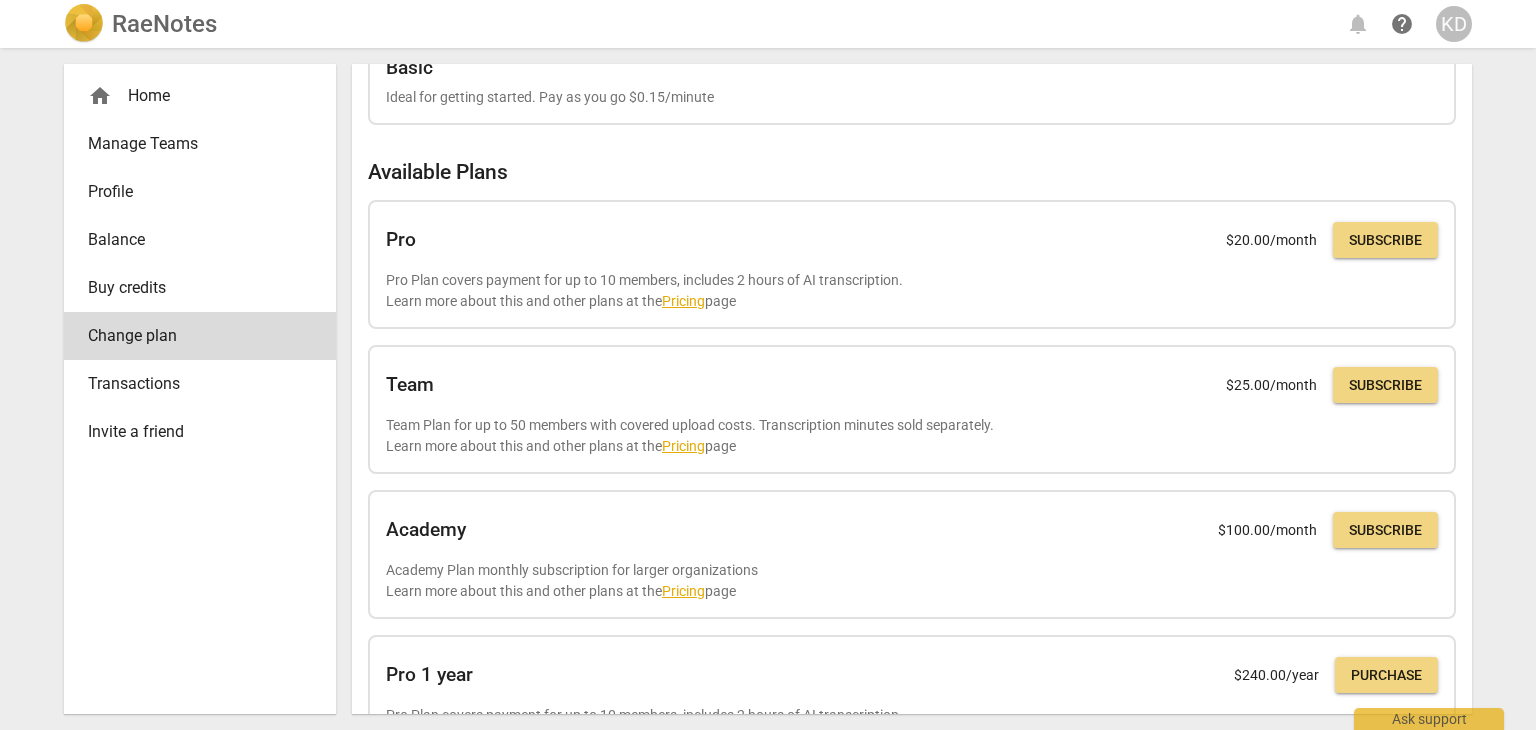 scroll, scrollTop: 0, scrollLeft: 0, axis: both 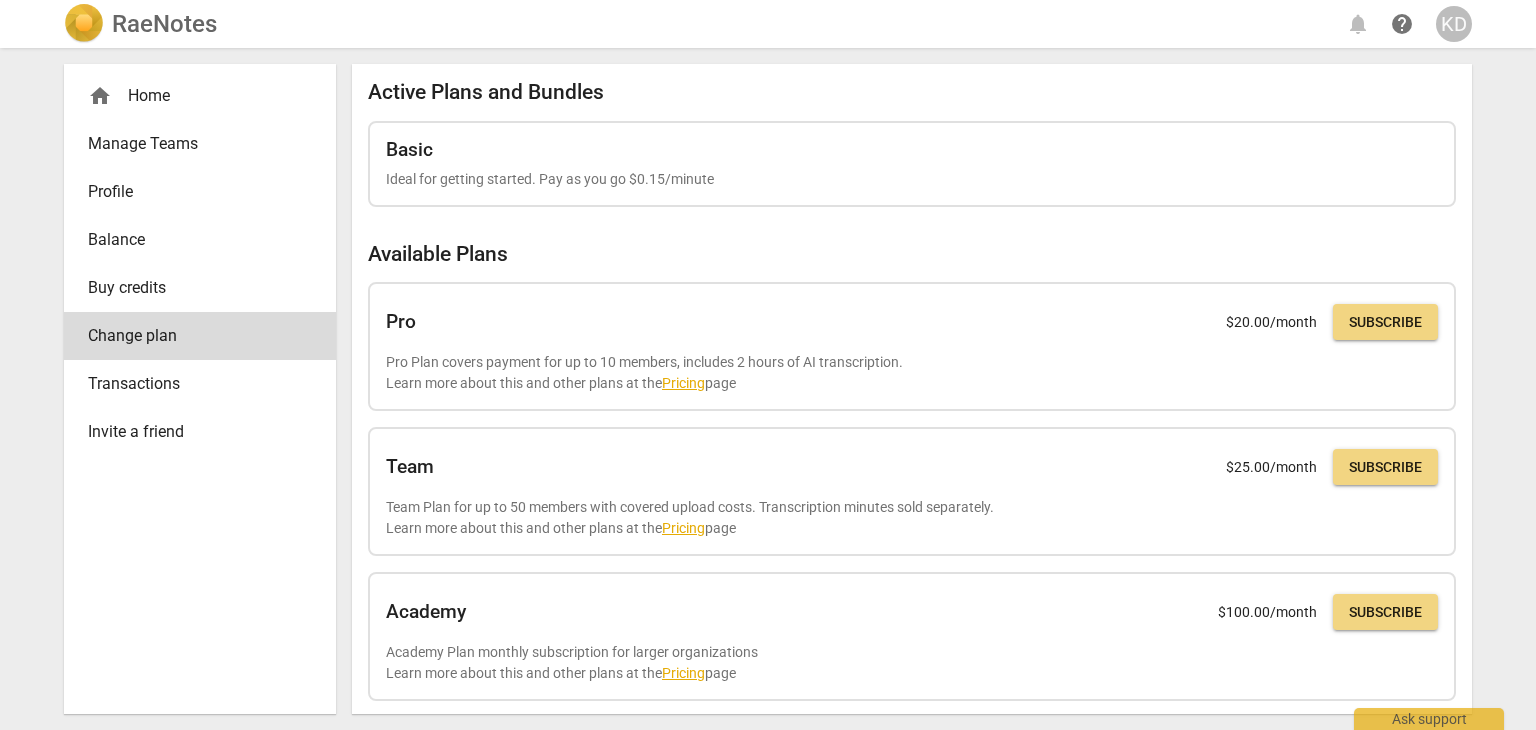click on "Pro $ 20.00 /month Subscribe Pro Plan covers payment for up to 10 members, includes 2 hours of AI transcription. Learn more about this and other plans at the  Pricing  page" at bounding box center (912, 346) 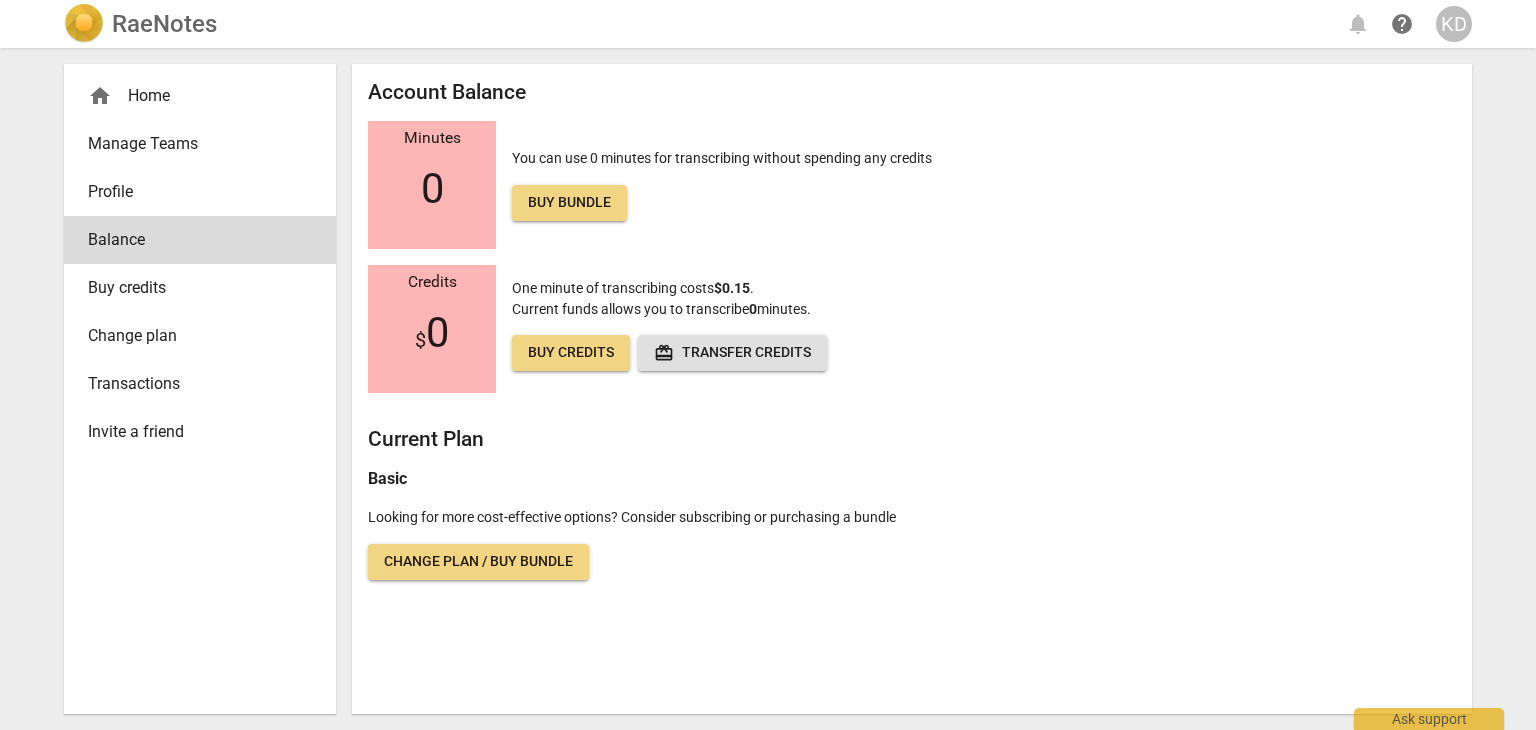 click on "Buy credits" at bounding box center [571, 353] 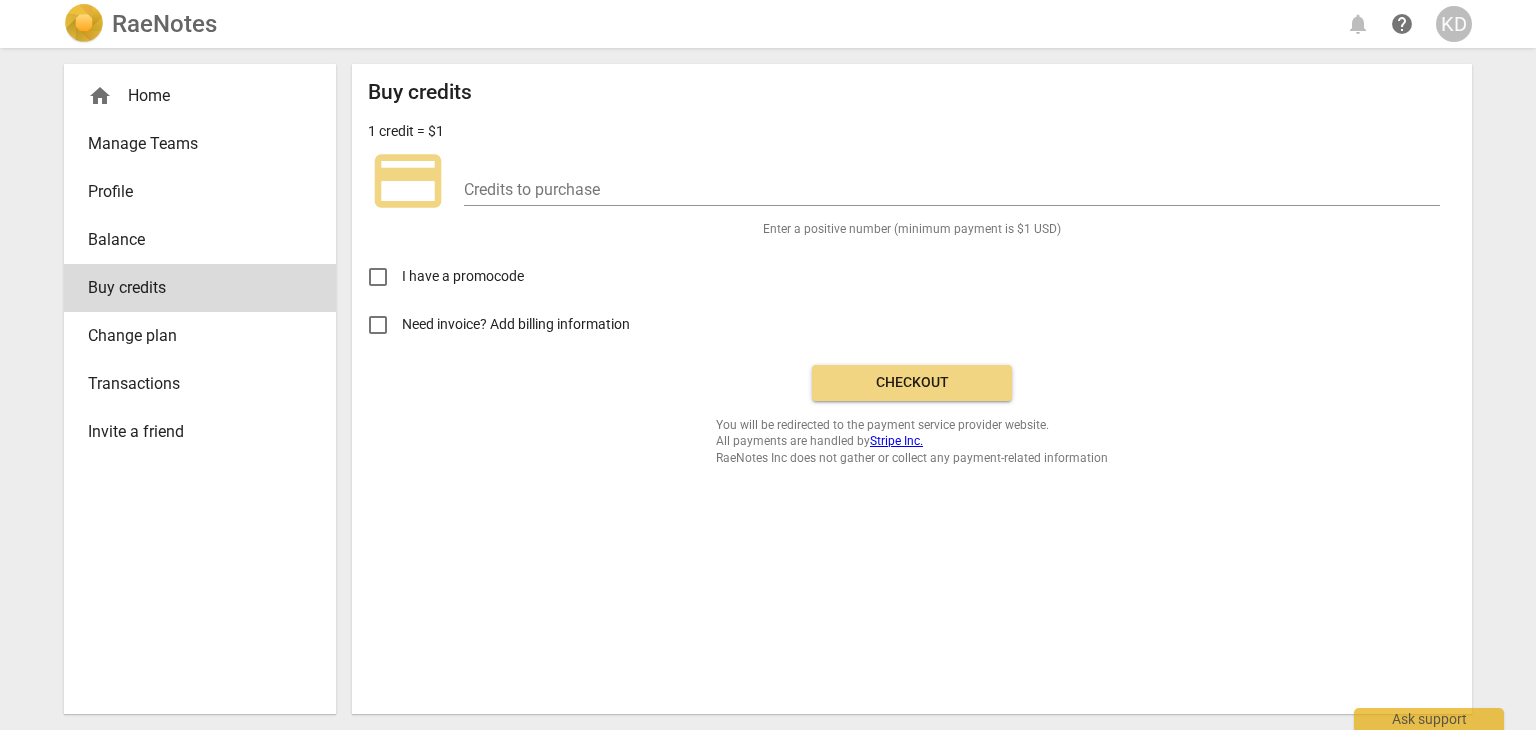 click on "Checkout" at bounding box center (912, 383) 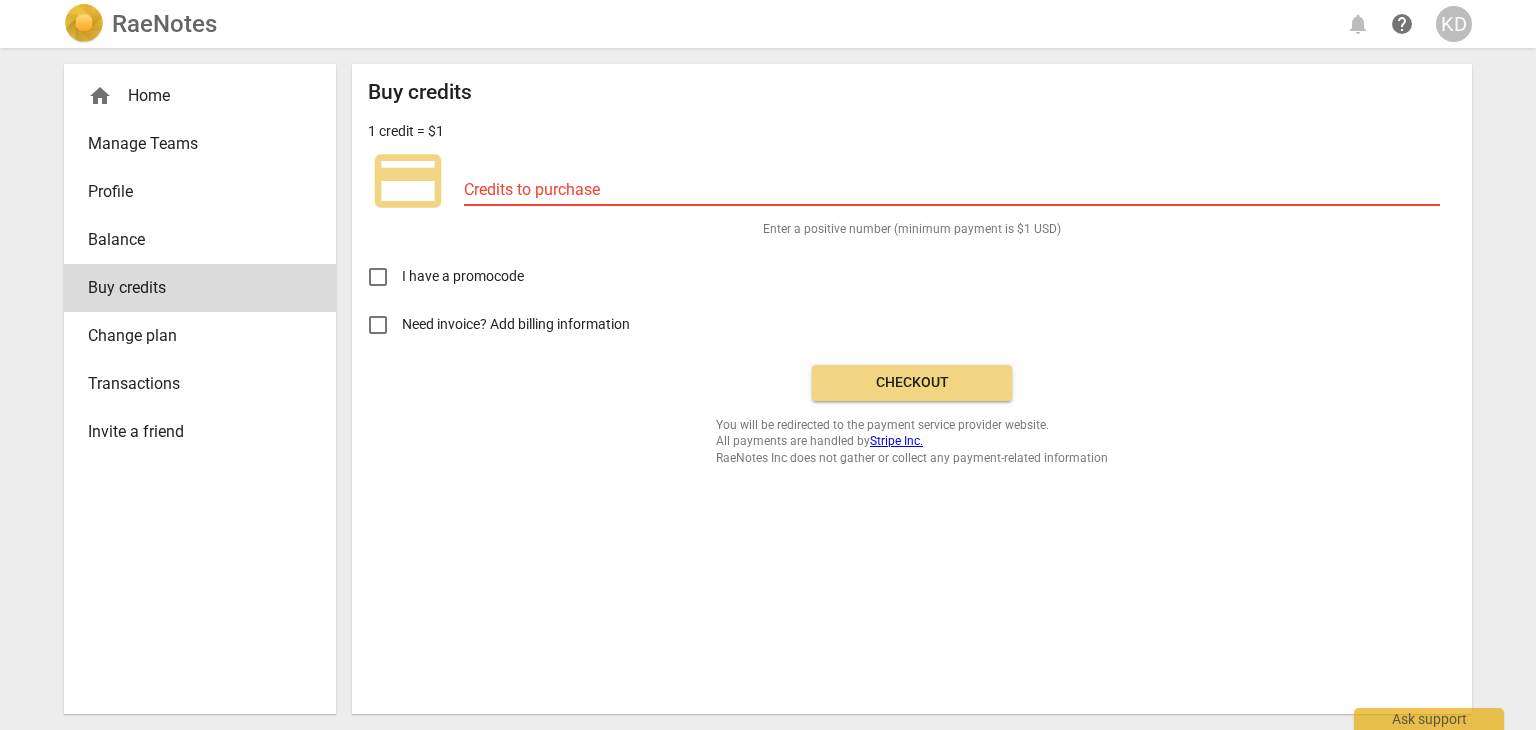 click at bounding box center (952, 191) 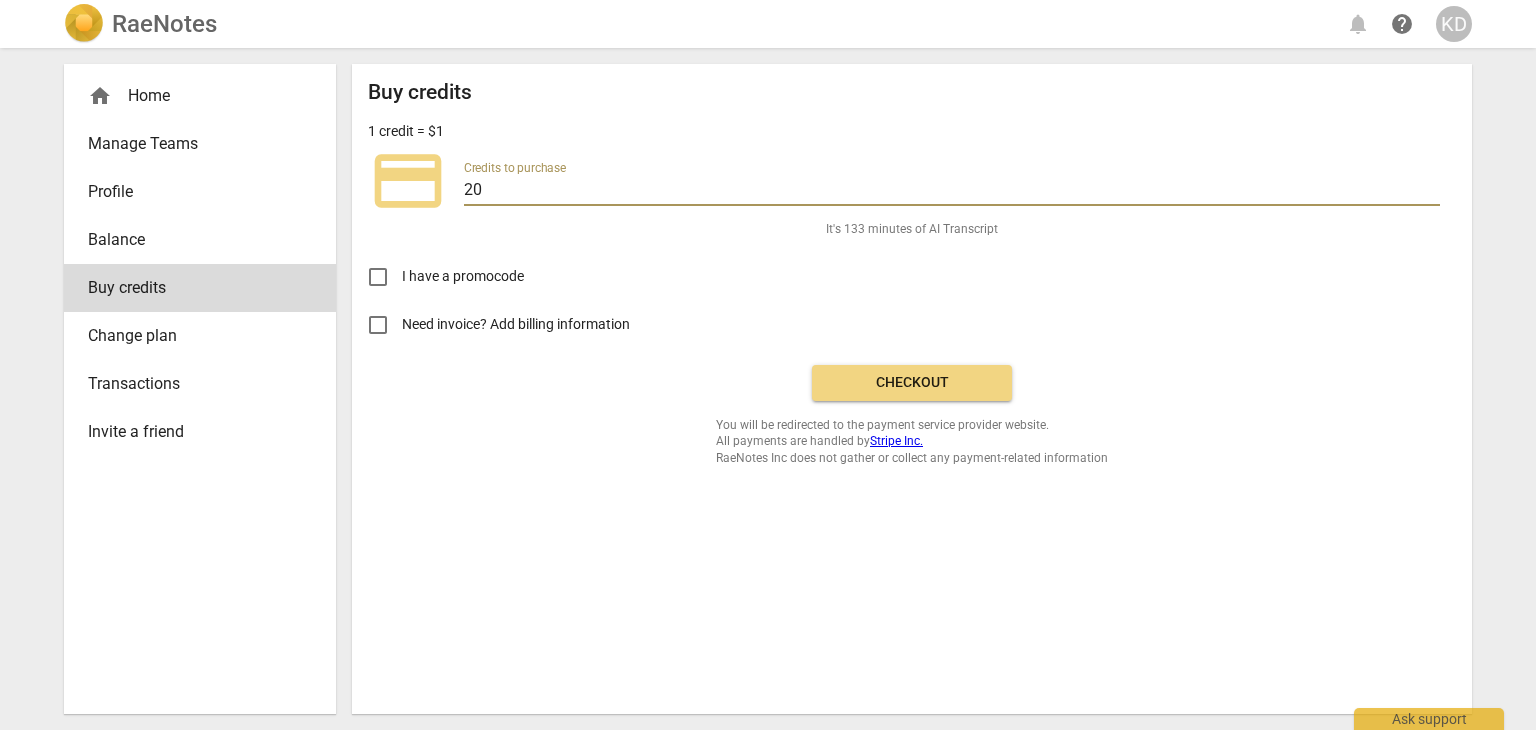 type on "20" 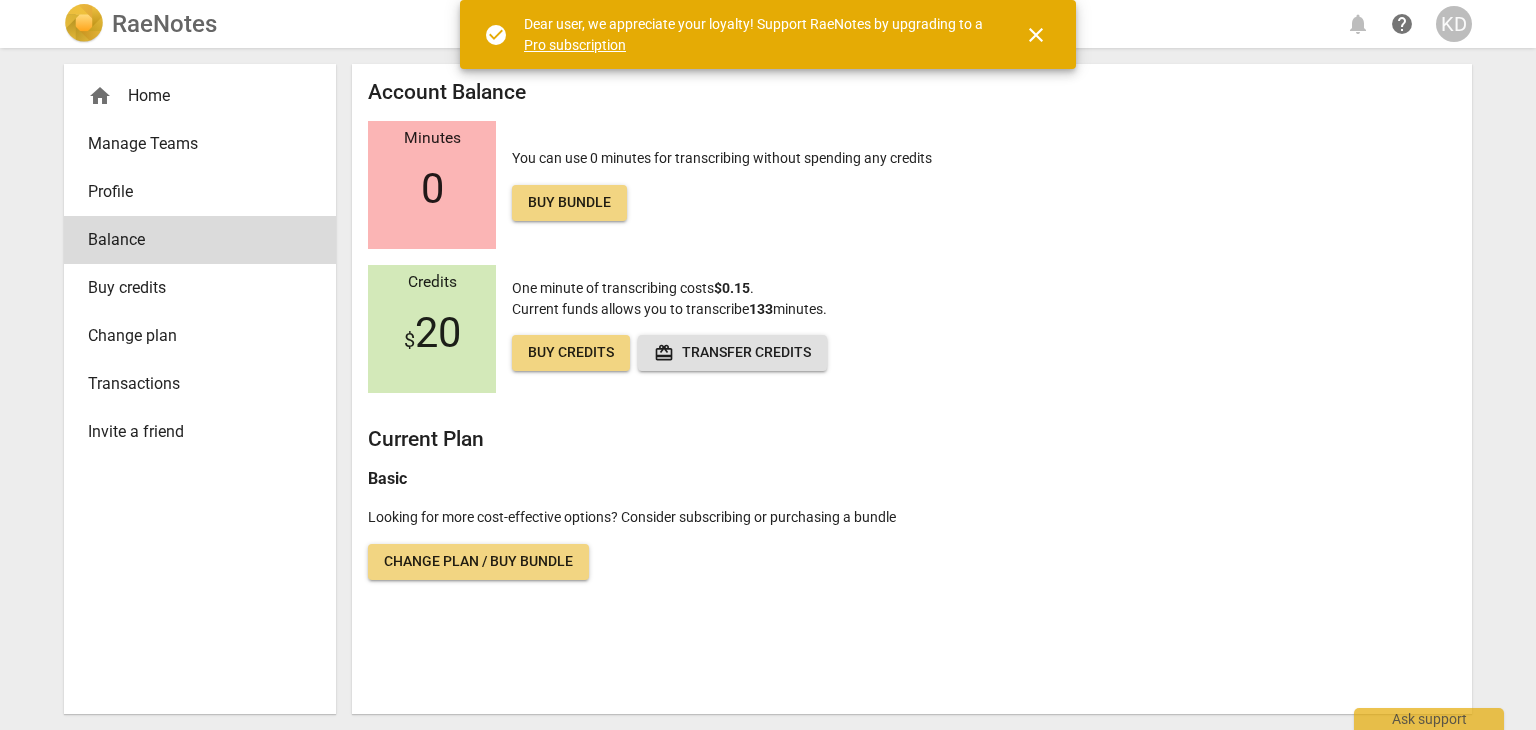 scroll, scrollTop: 0, scrollLeft: 0, axis: both 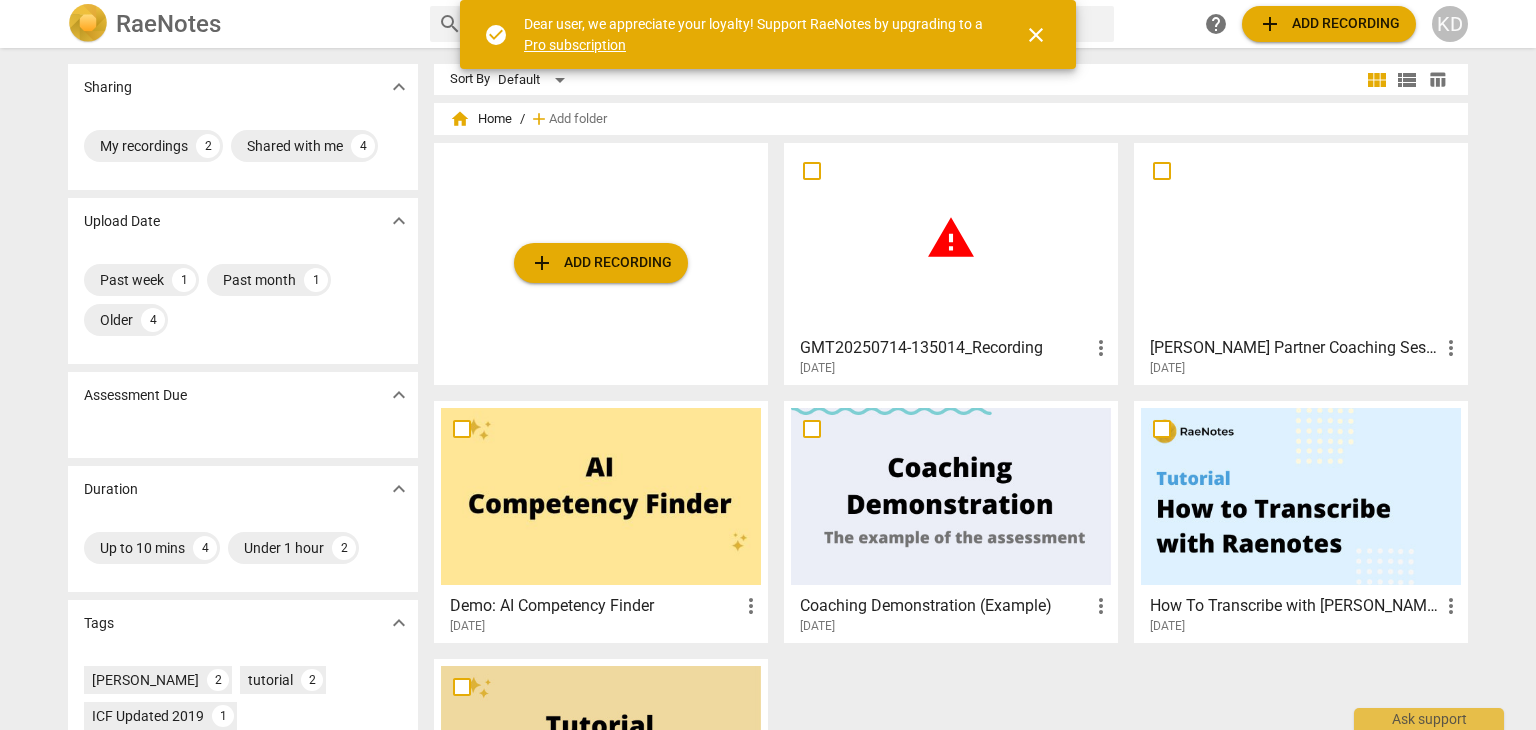 click on "warning" at bounding box center [951, 238] 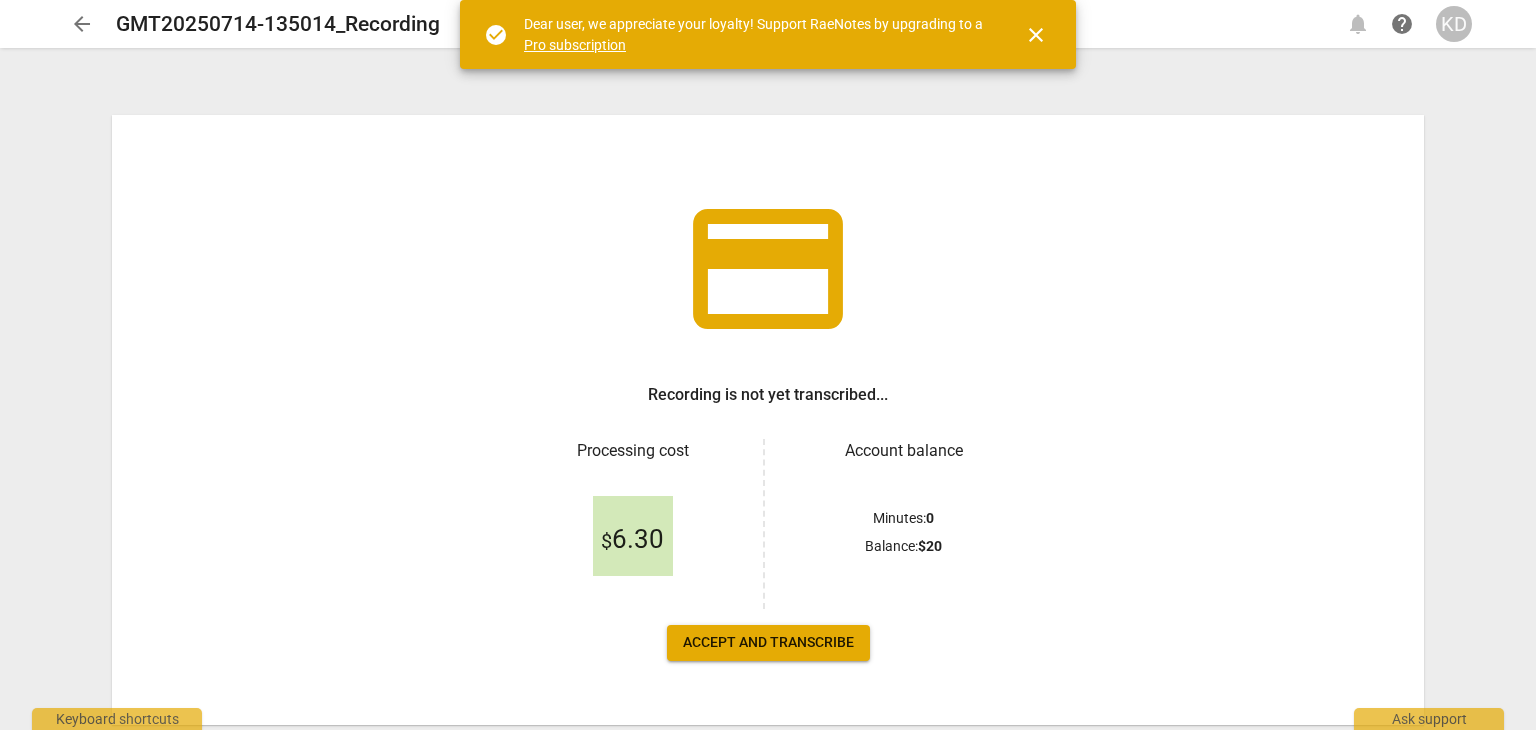 click on "Accept and transcribe" at bounding box center (768, 643) 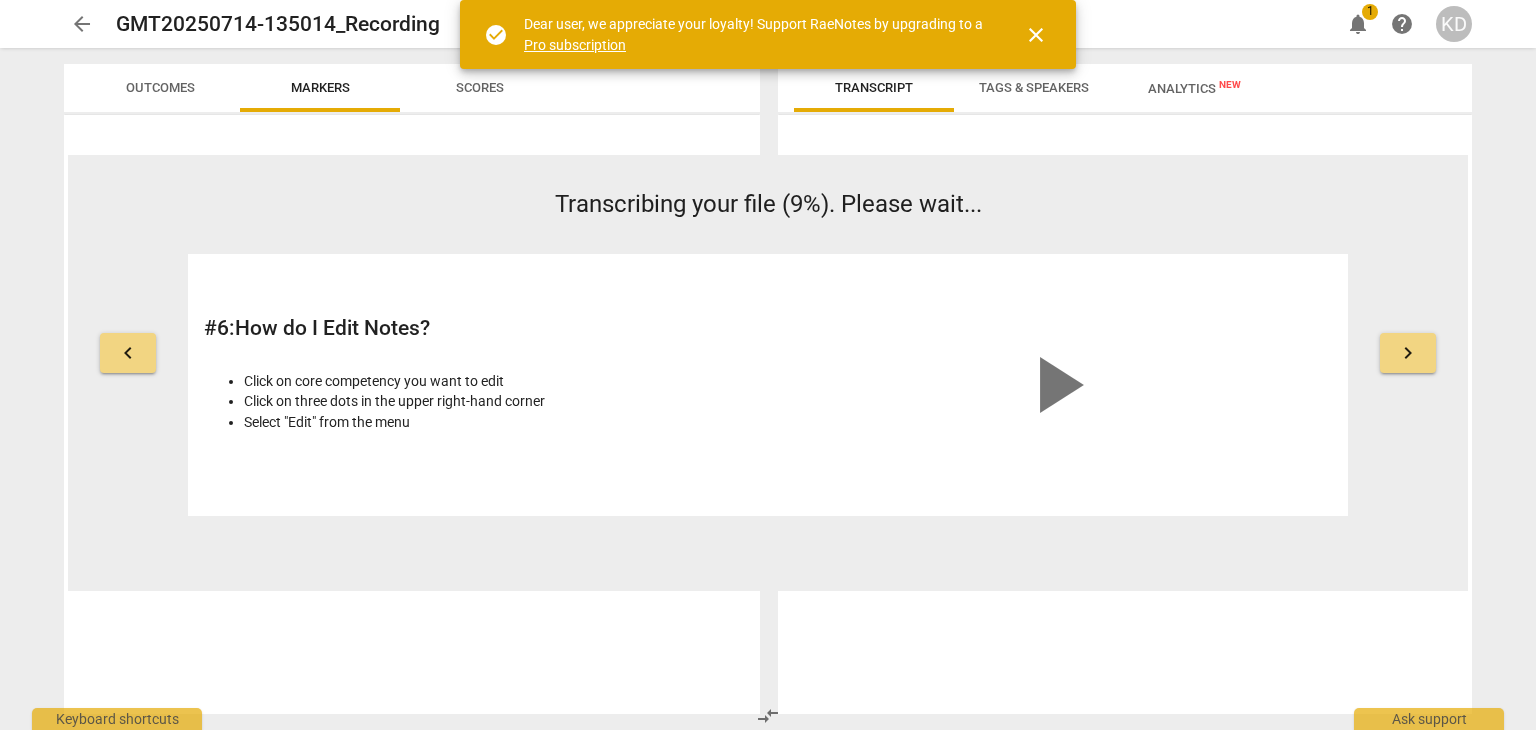 click on "close" at bounding box center (1036, 35) 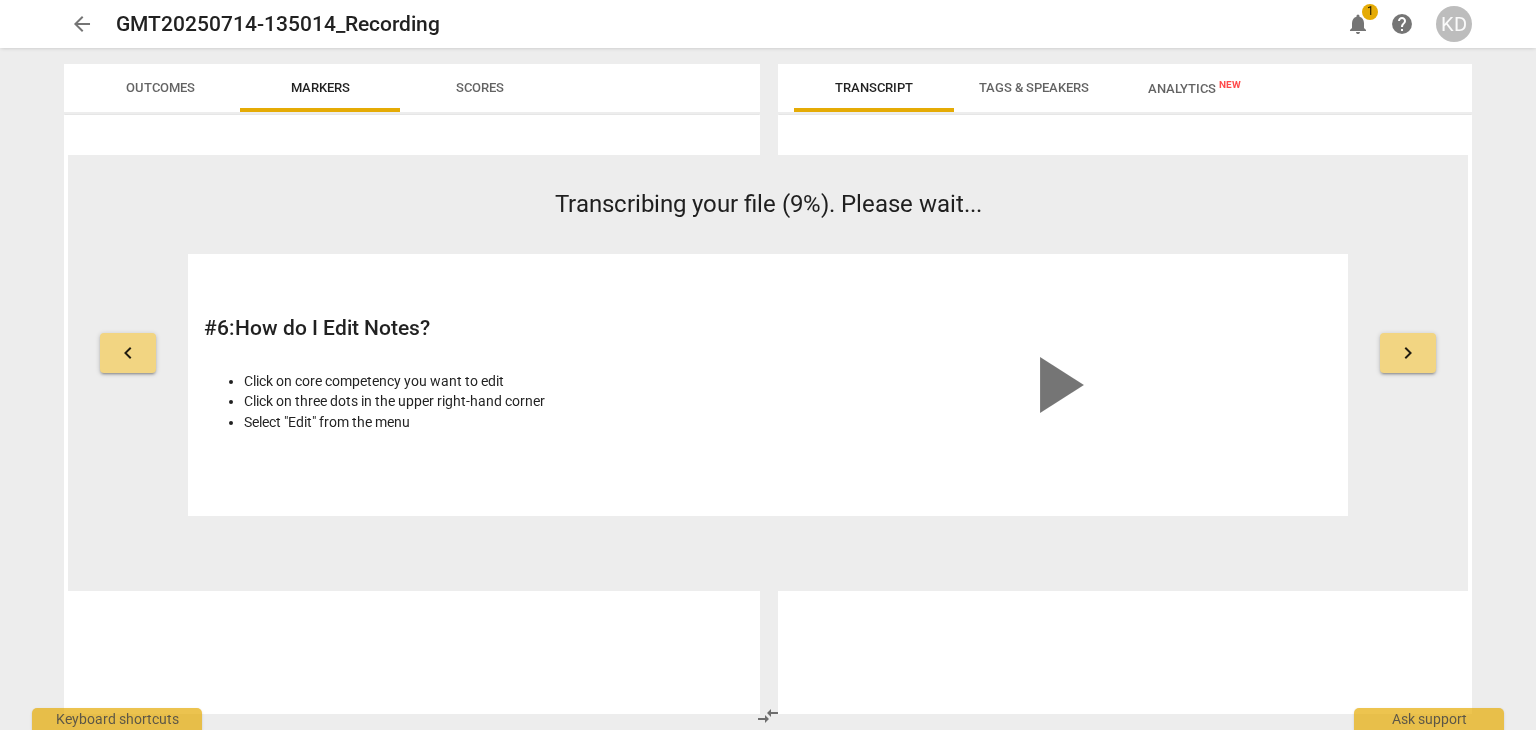 click on "edit" at bounding box center (0, 0) 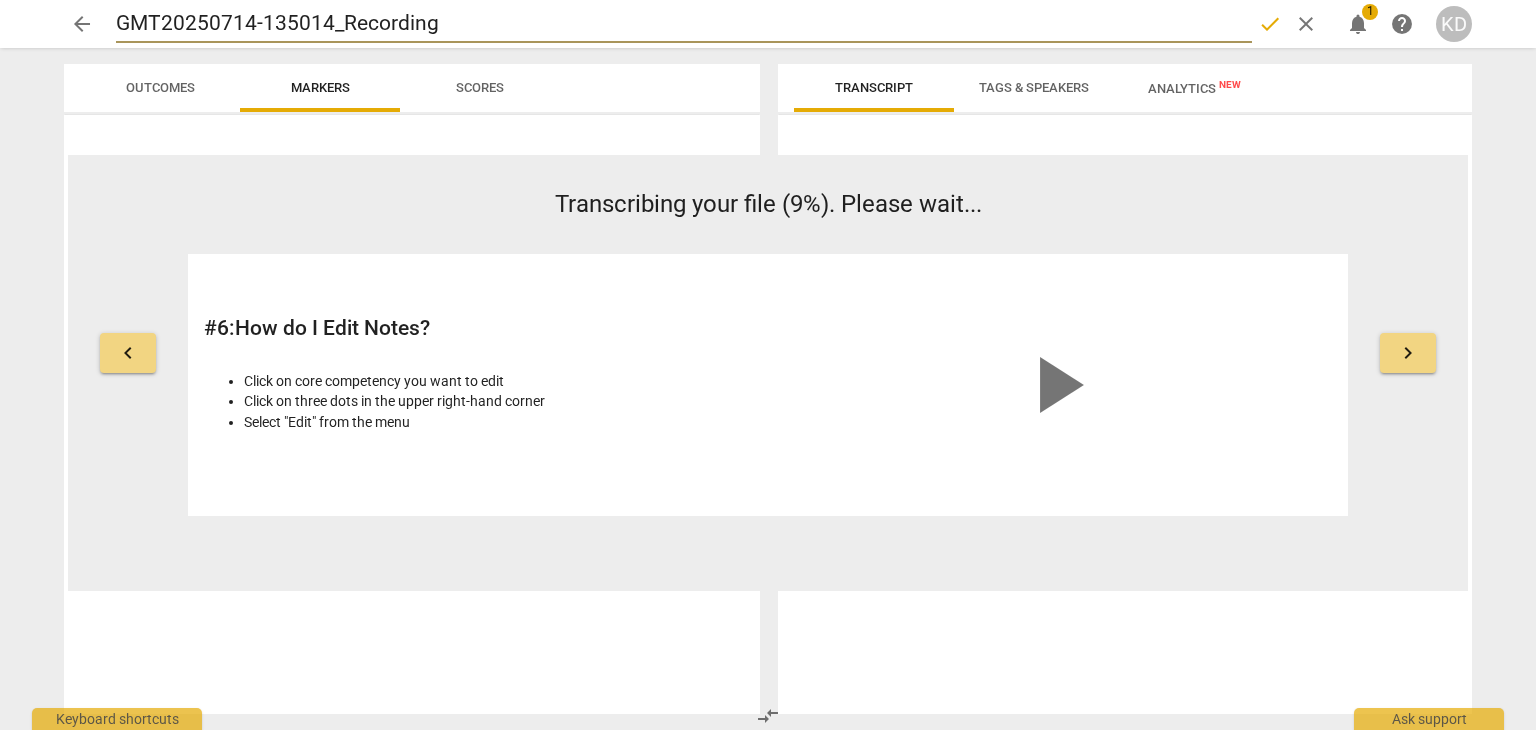 drag, startPoint x: 466, startPoint y: 23, endPoint x: 122, endPoint y: 25, distance: 344.00583 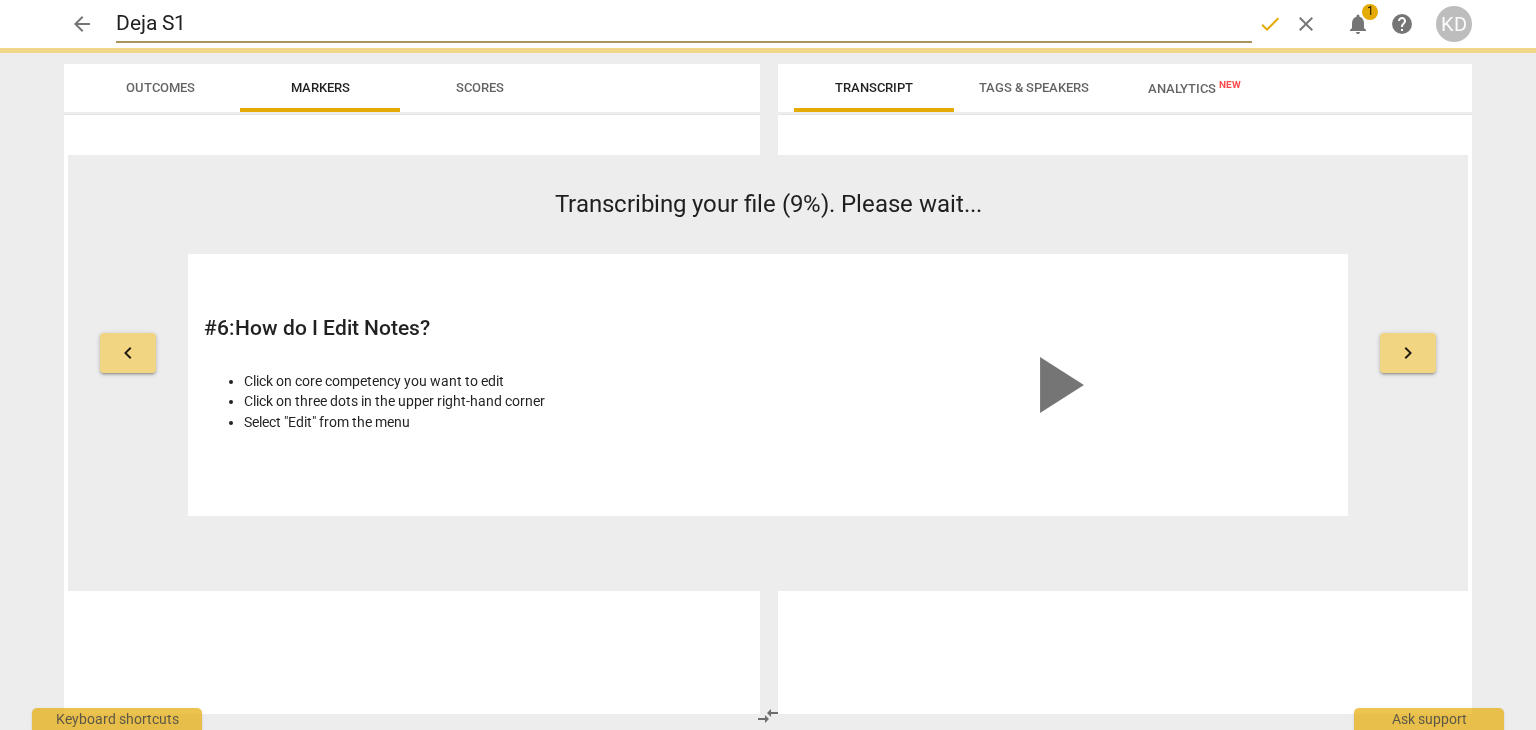 type on "Deja S1" 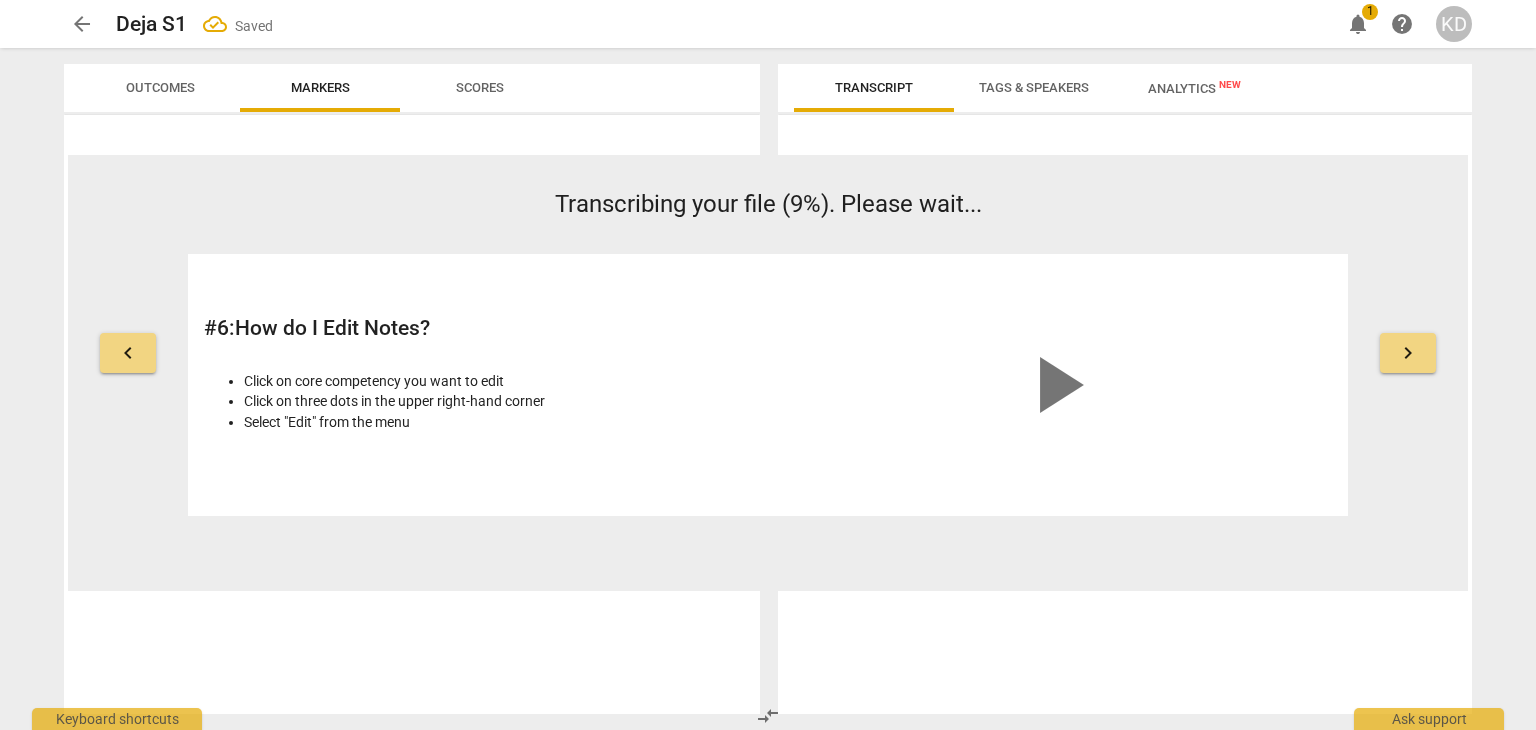 click on "arrow_back" at bounding box center [82, 24] 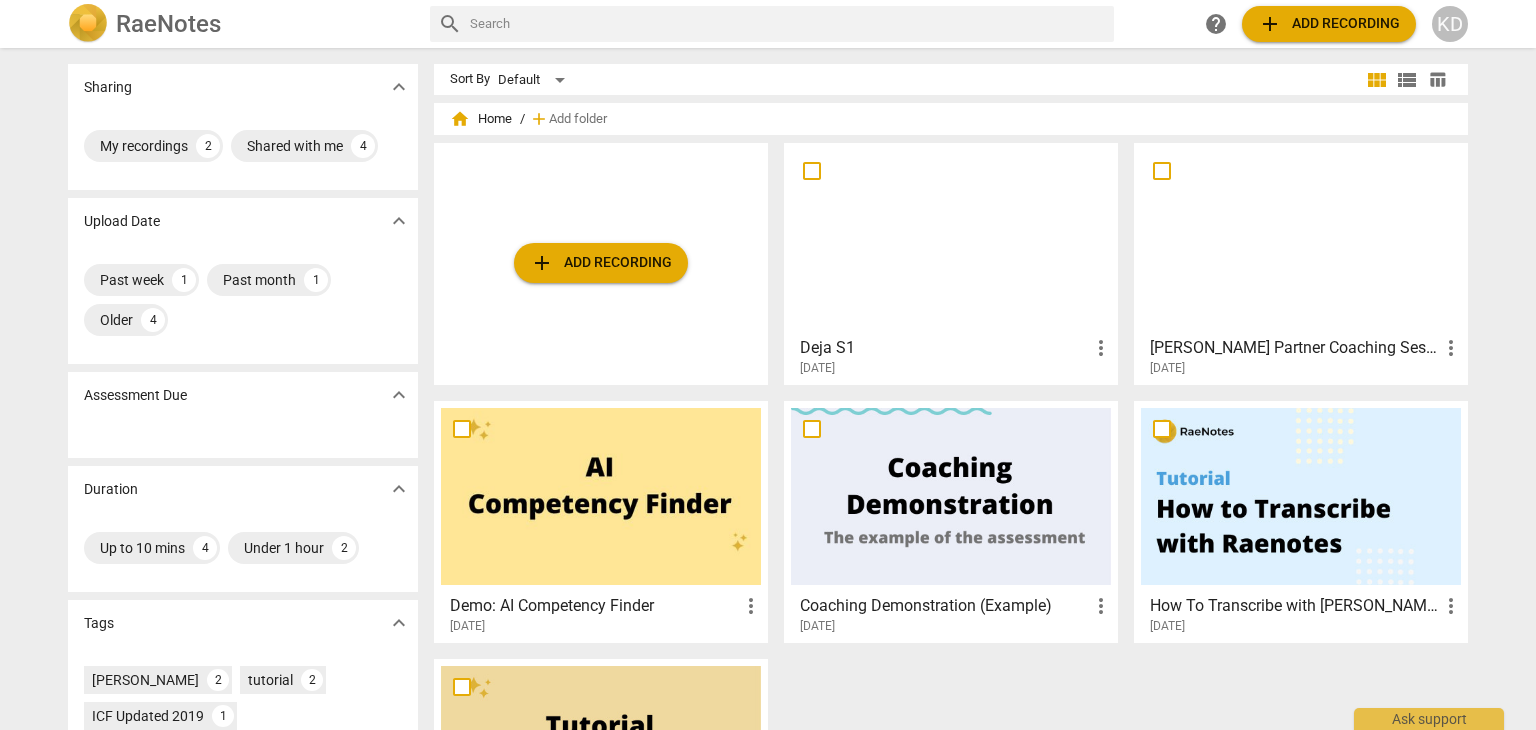 click on "add   Add recording" at bounding box center [601, 263] 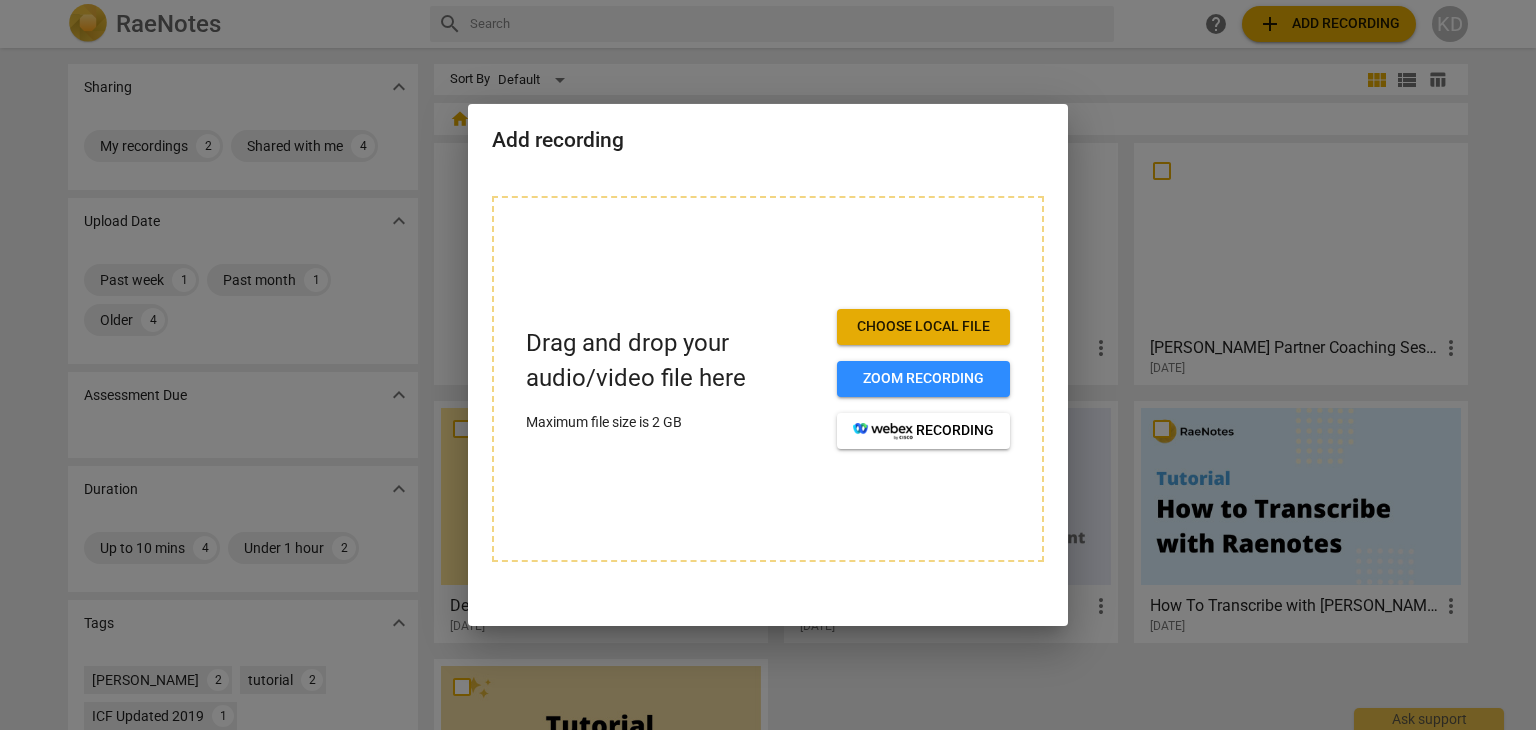 click on "Choose local file" at bounding box center (923, 327) 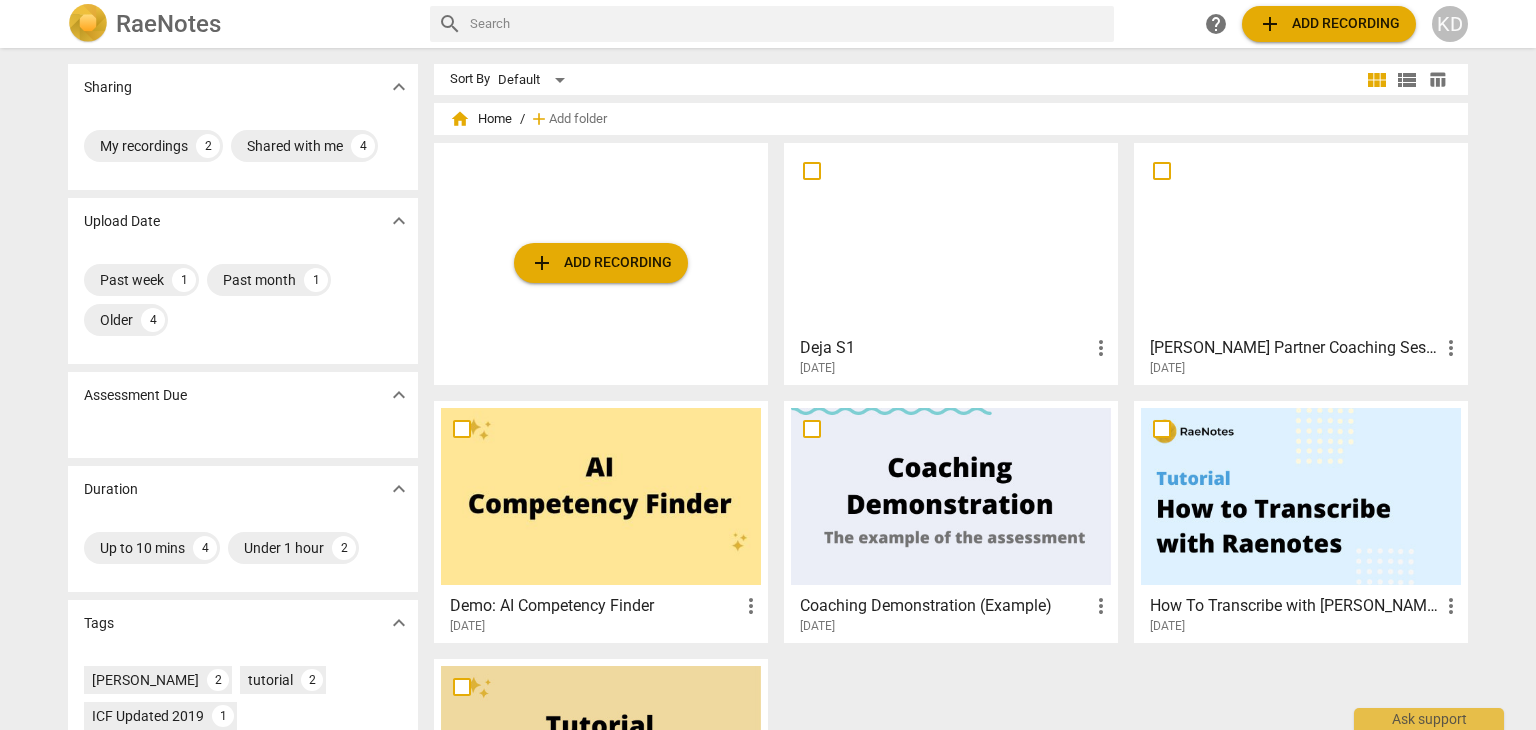 click at bounding box center [951, 238] 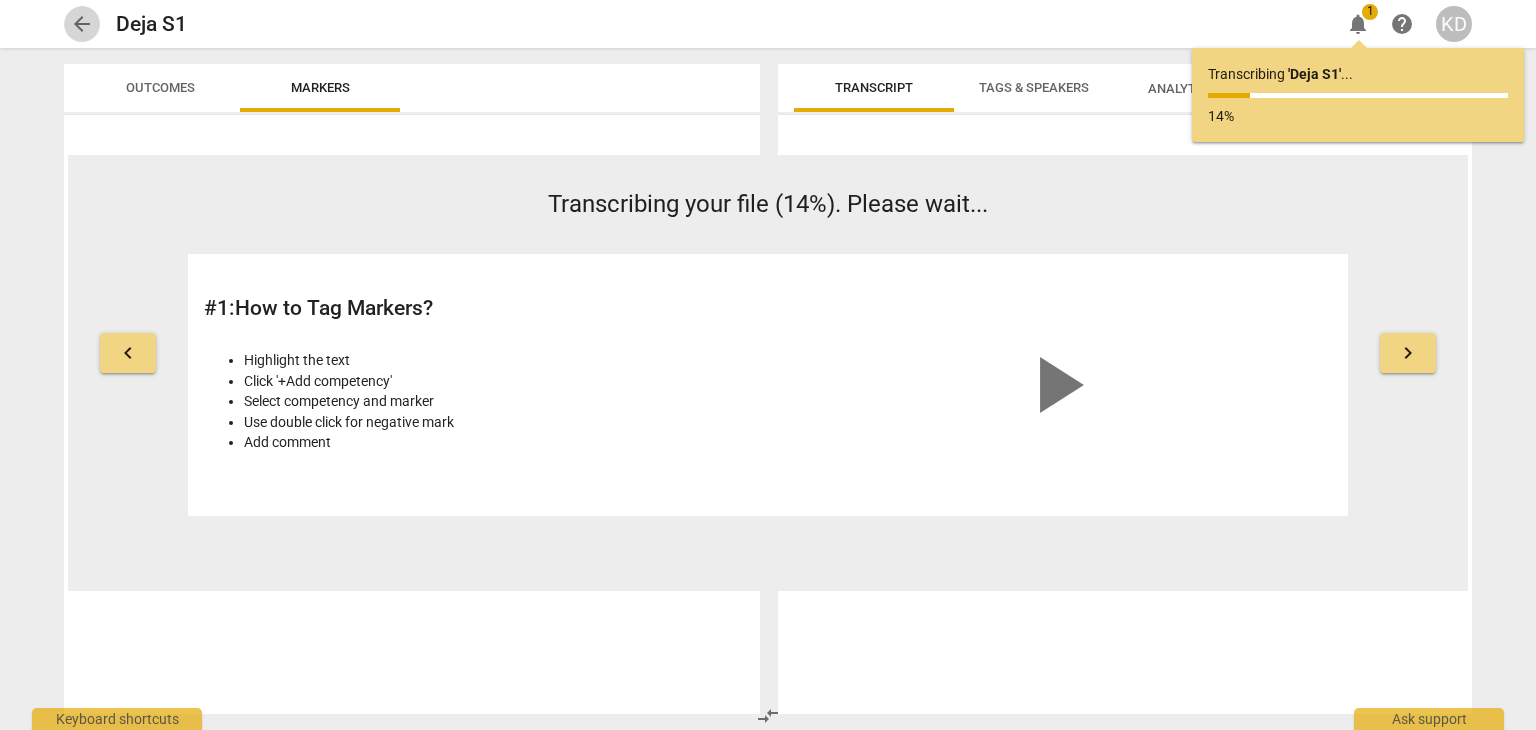 click on "arrow_back" at bounding box center [82, 24] 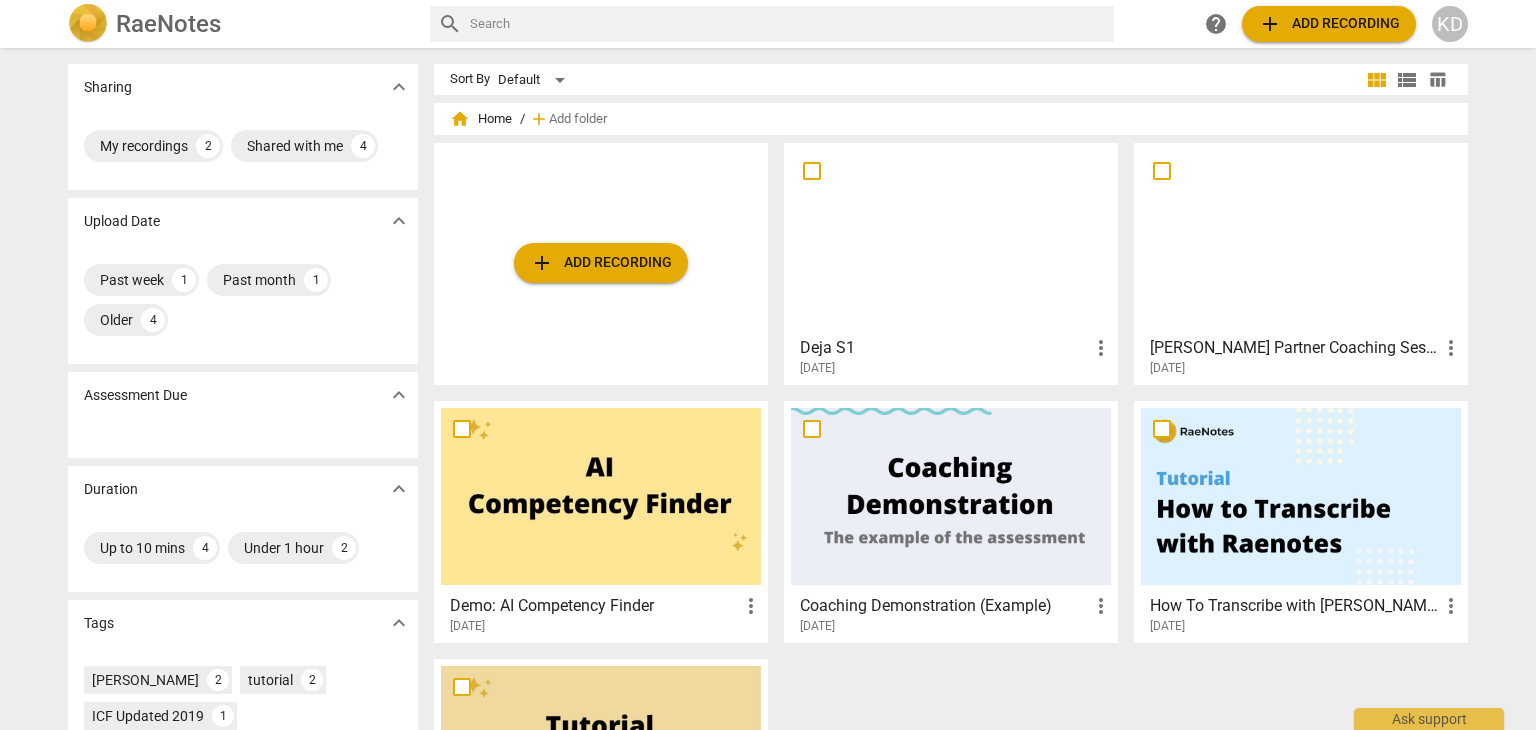 click on "add   Add recording" at bounding box center (601, 263) 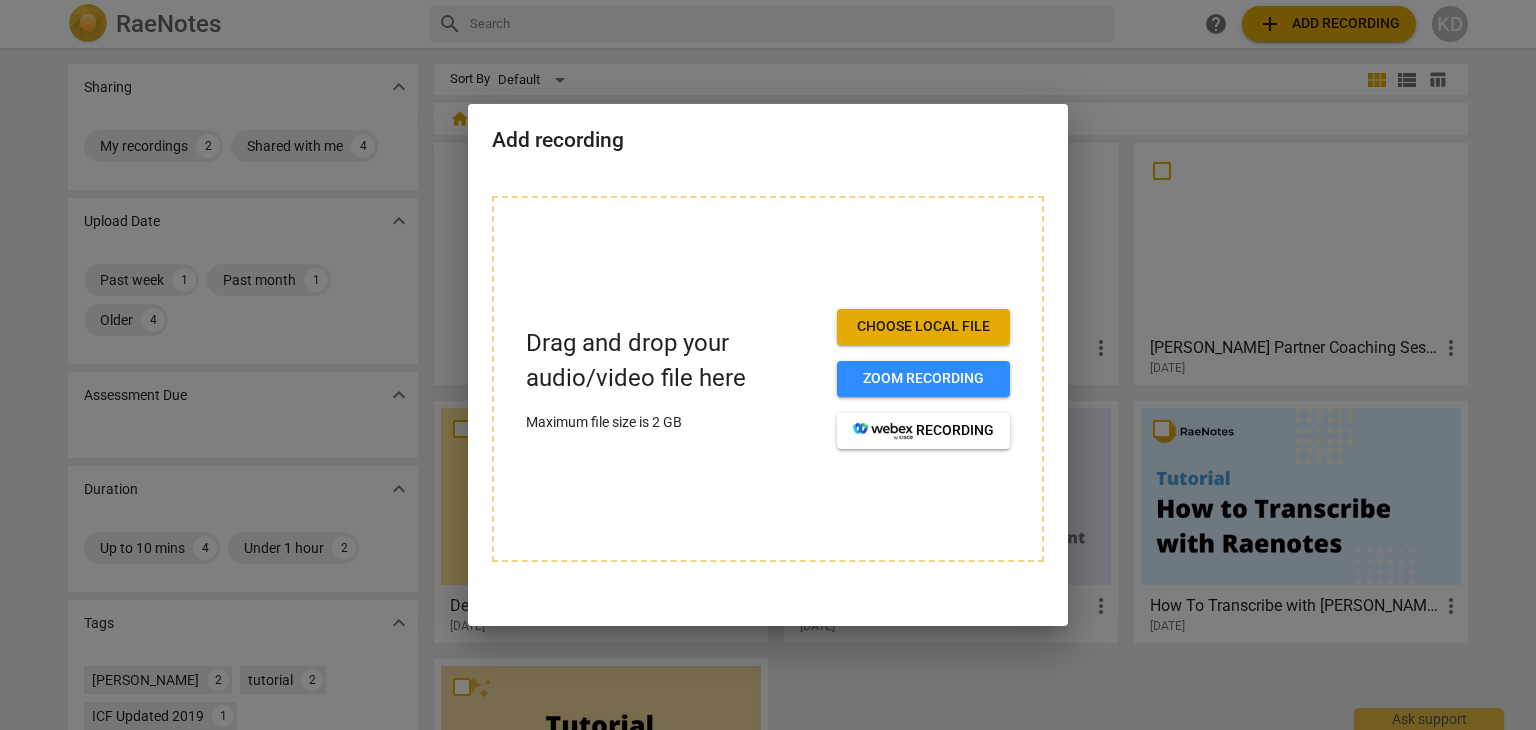 click on "Choose local file" at bounding box center (923, 327) 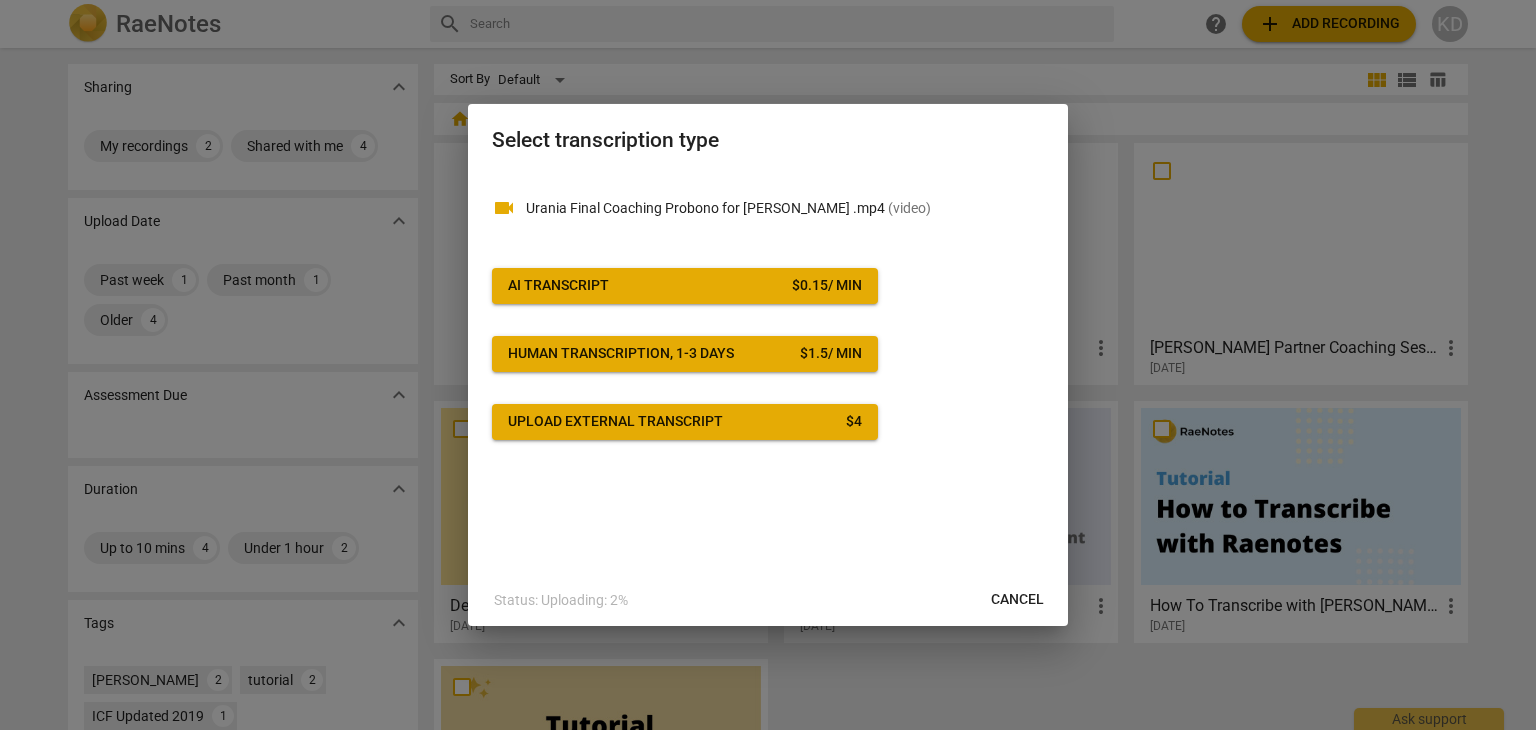 click on "AI Transcript $ 0.15  / min" at bounding box center (685, 286) 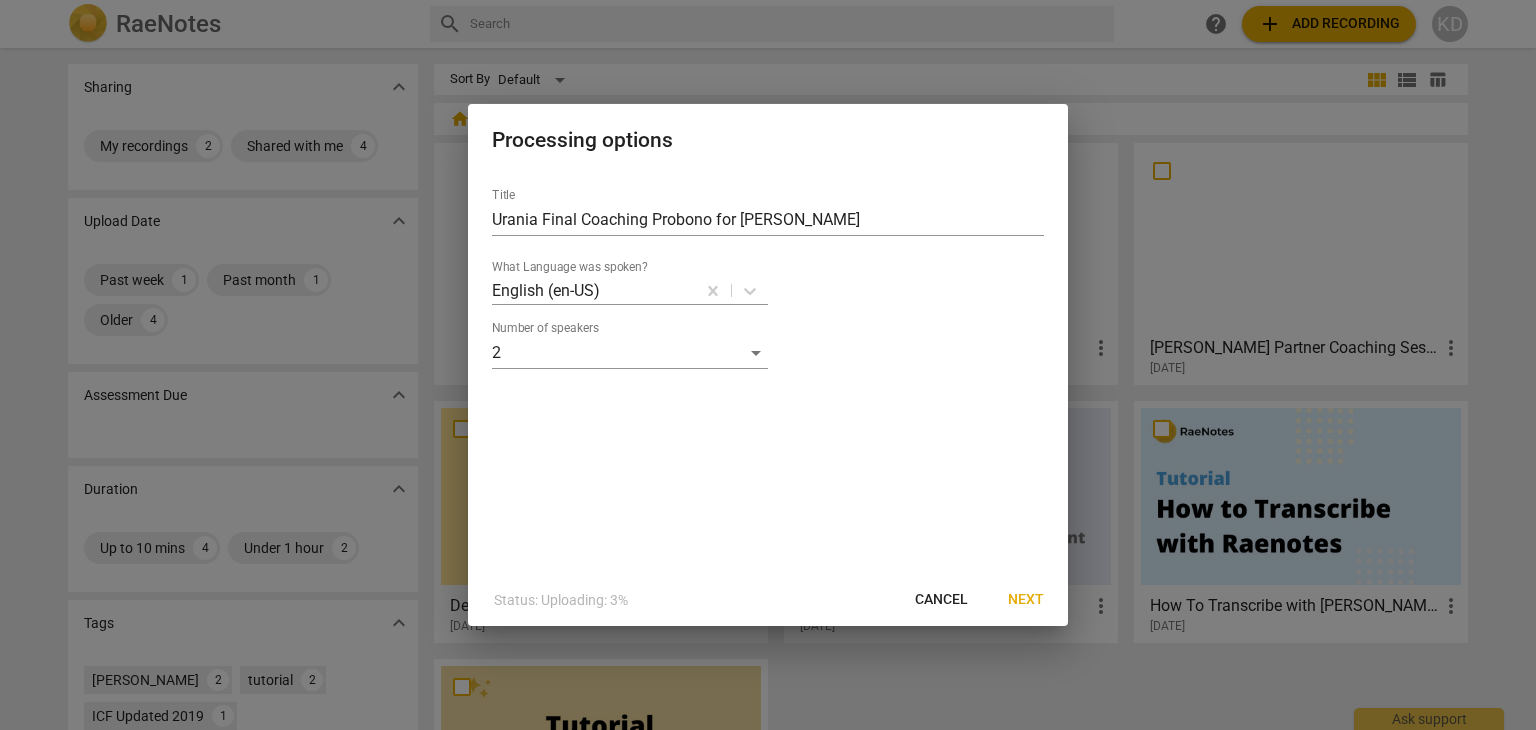 click on "Next" at bounding box center [1026, 600] 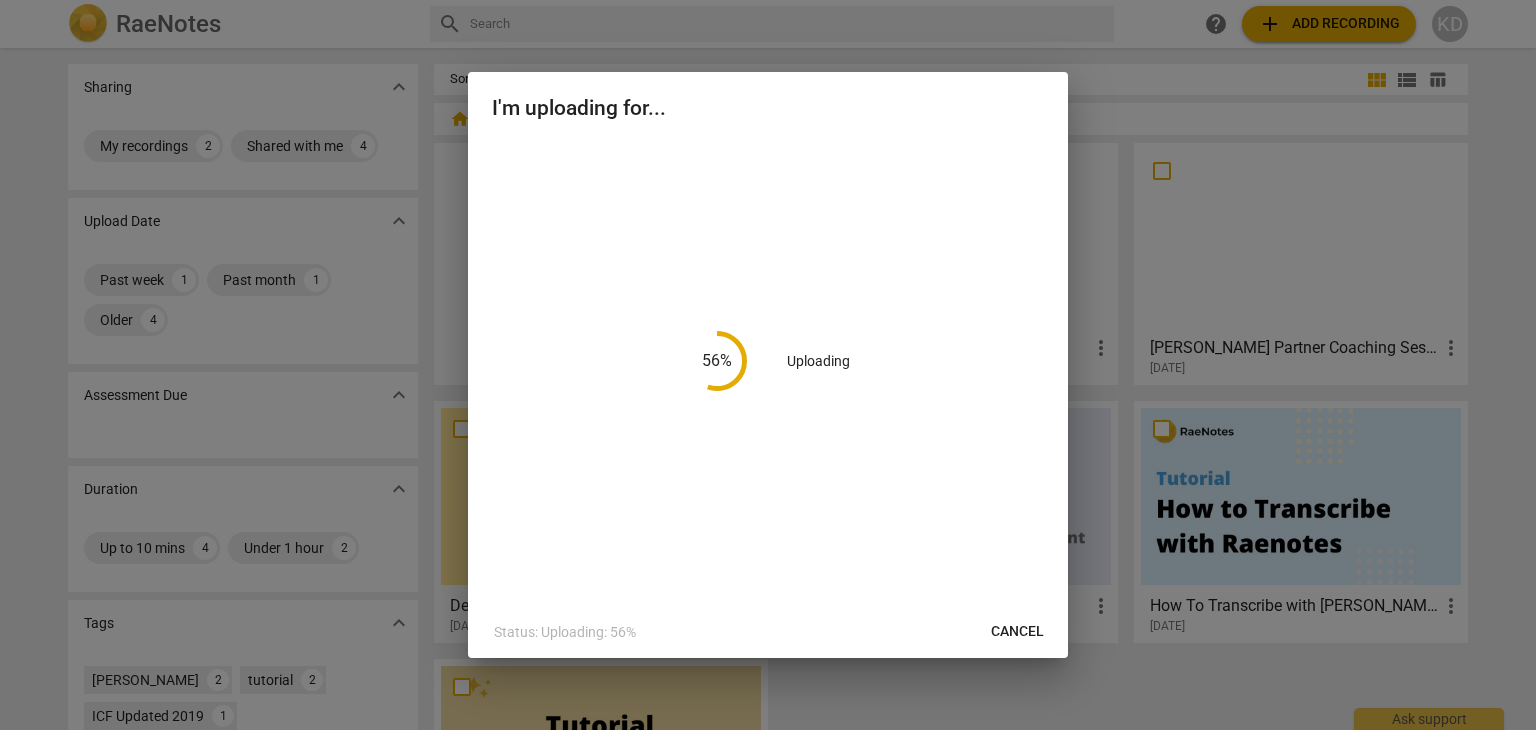 click at bounding box center (768, 365) 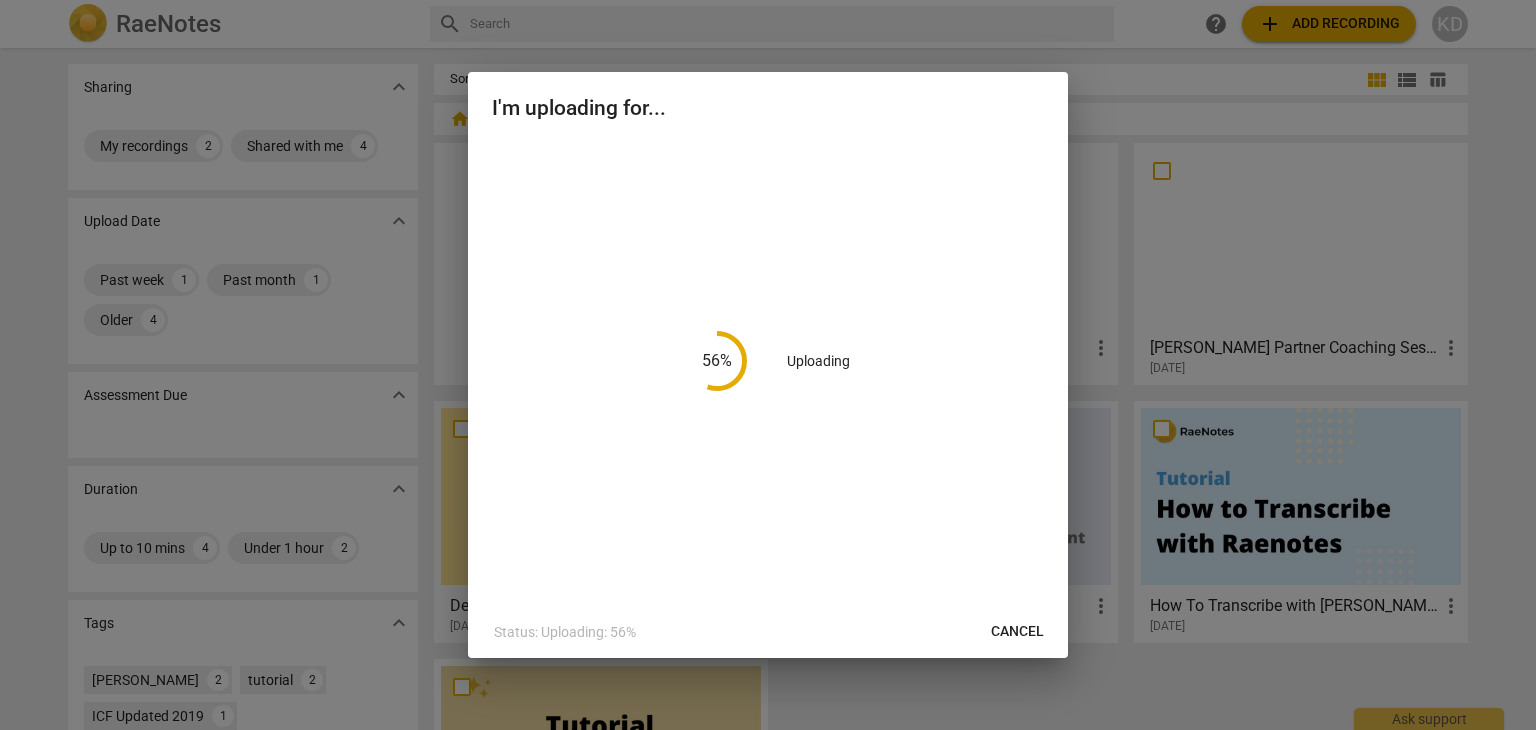 click at bounding box center (768, 365) 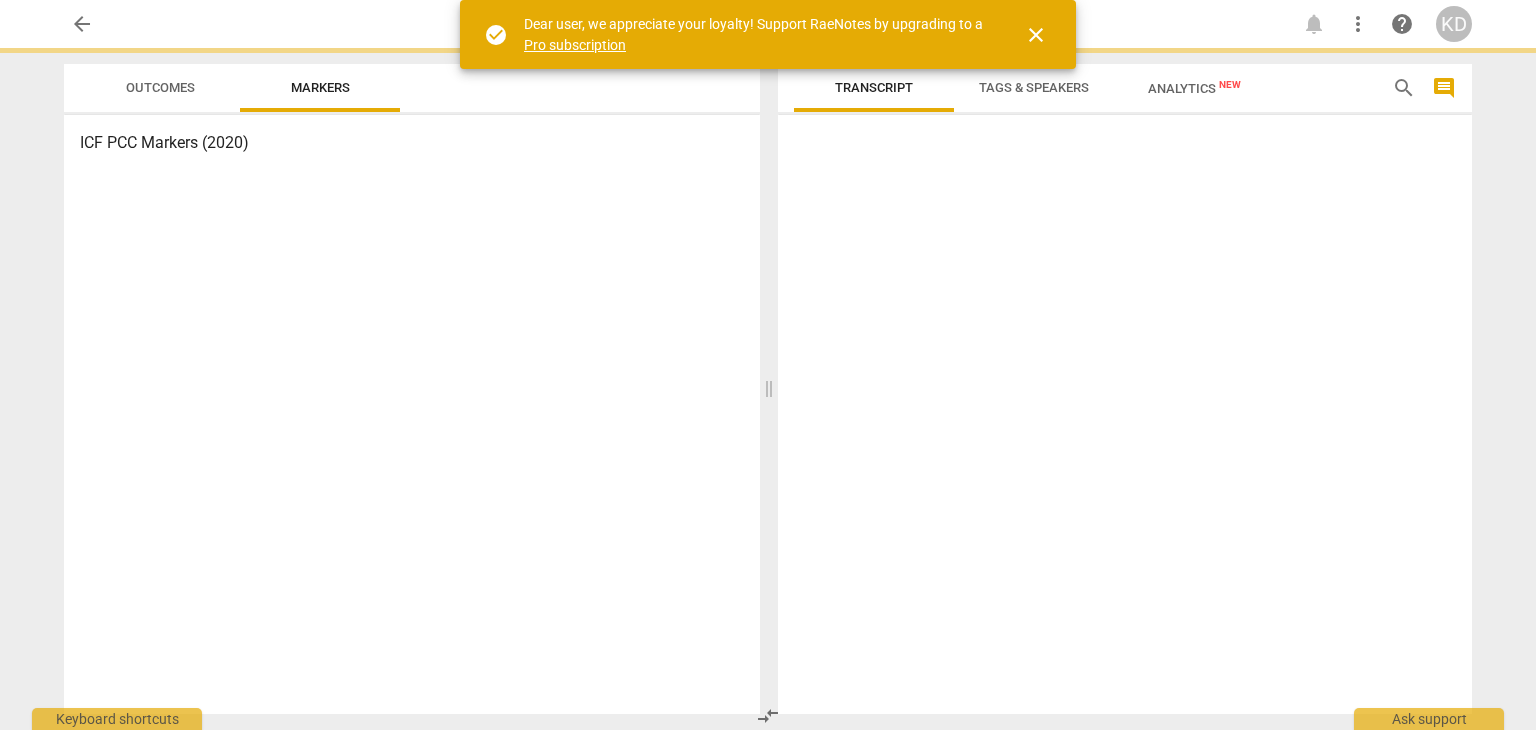 scroll, scrollTop: 0, scrollLeft: 0, axis: both 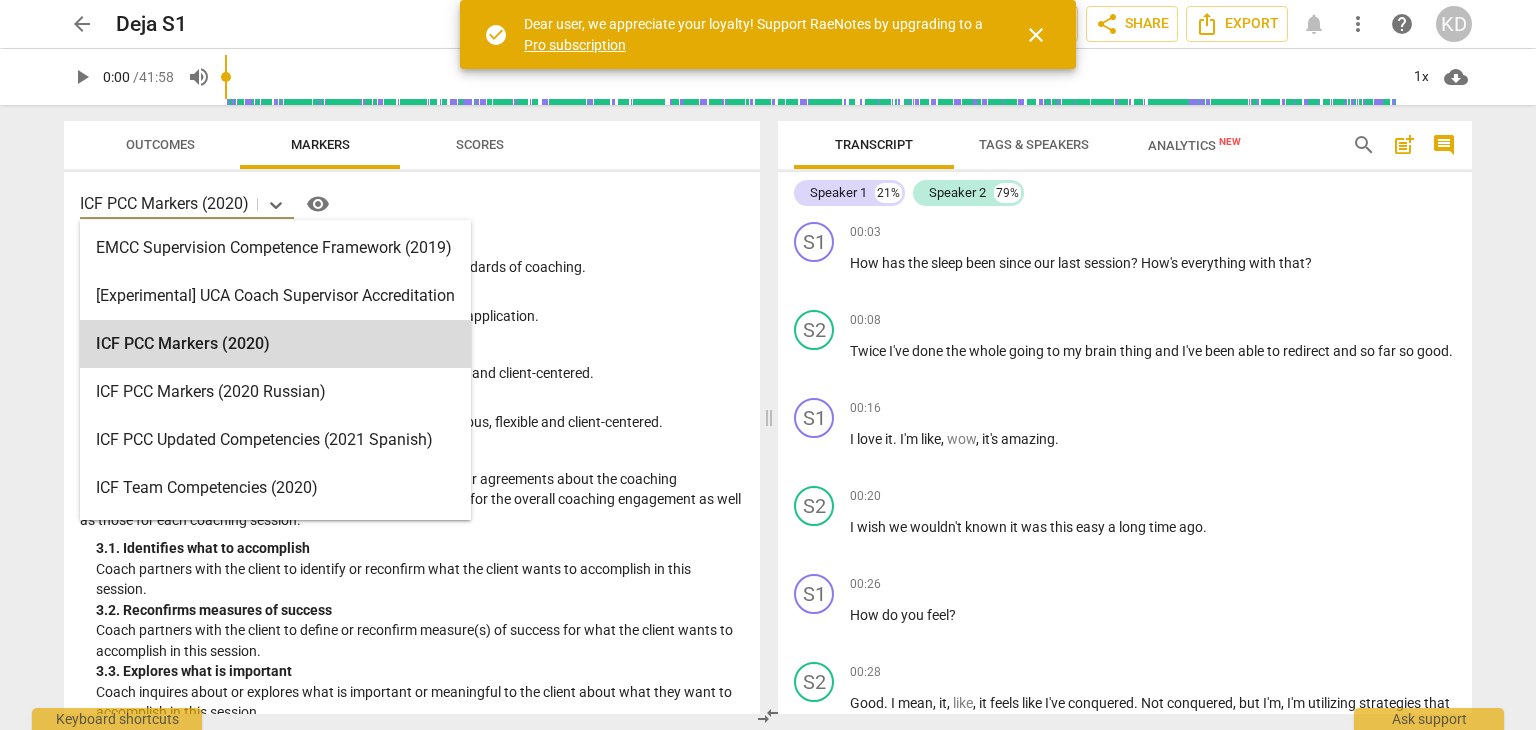 click 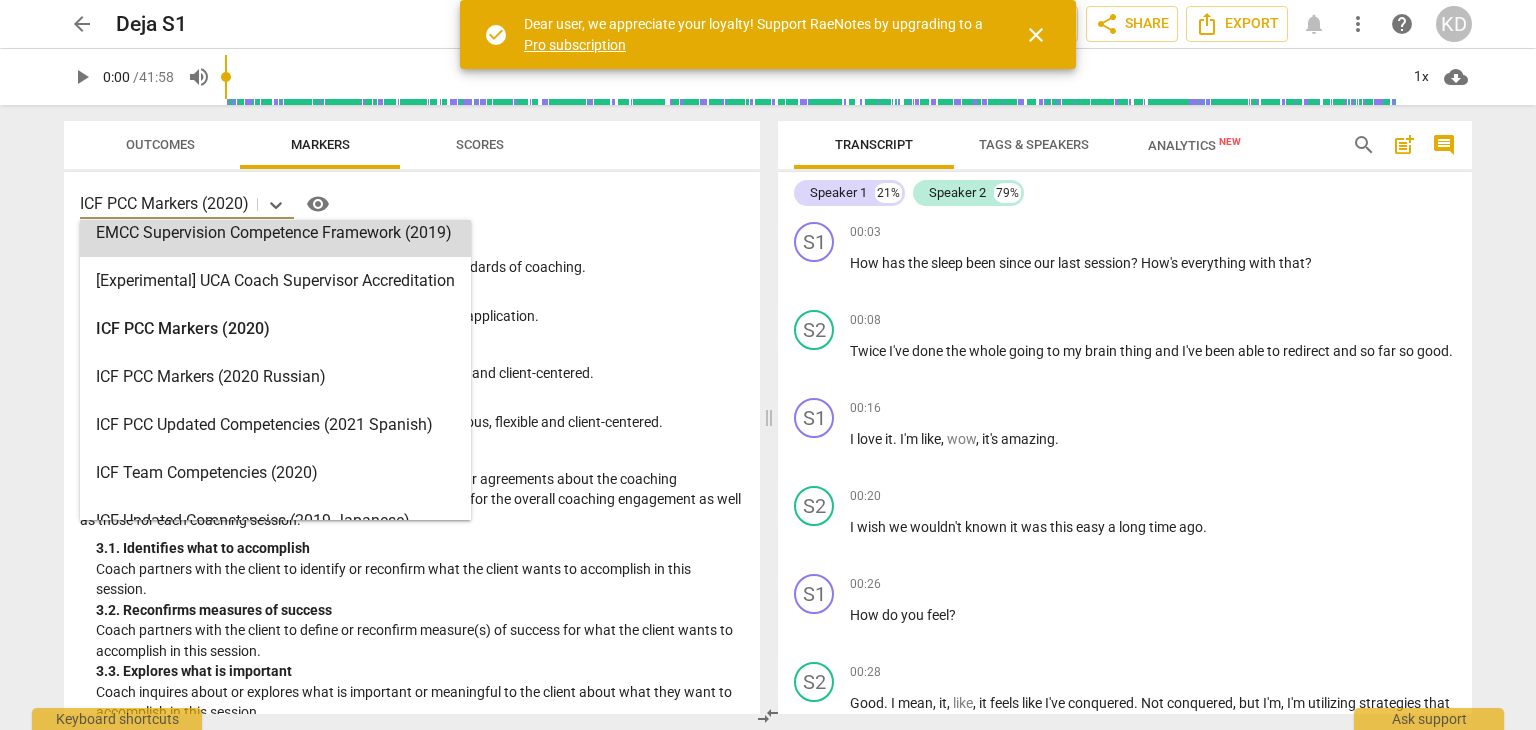 scroll, scrollTop: 0, scrollLeft: 0, axis: both 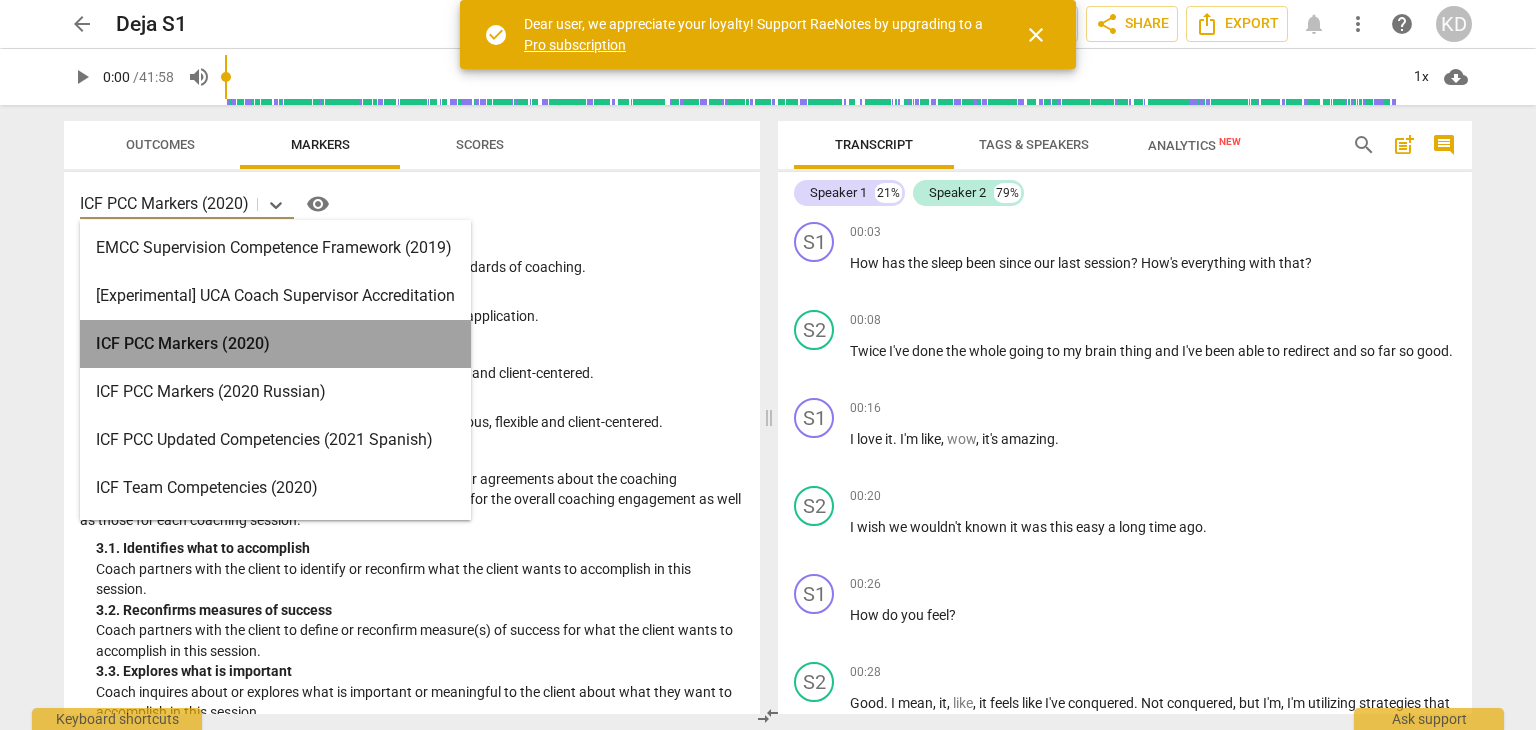 click on "ICF PCC Markers (2020)" at bounding box center (275, 344) 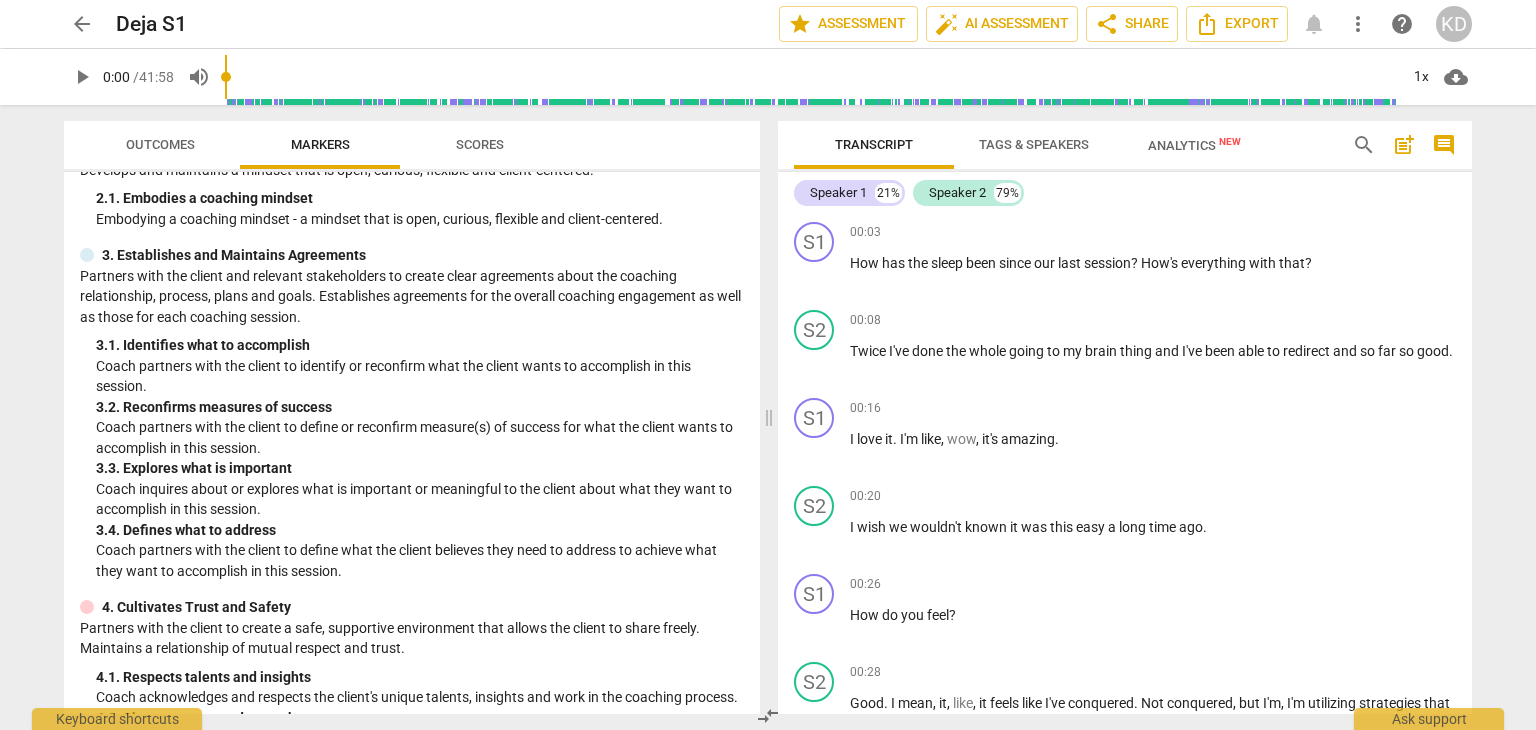scroll, scrollTop: 204, scrollLeft: 0, axis: vertical 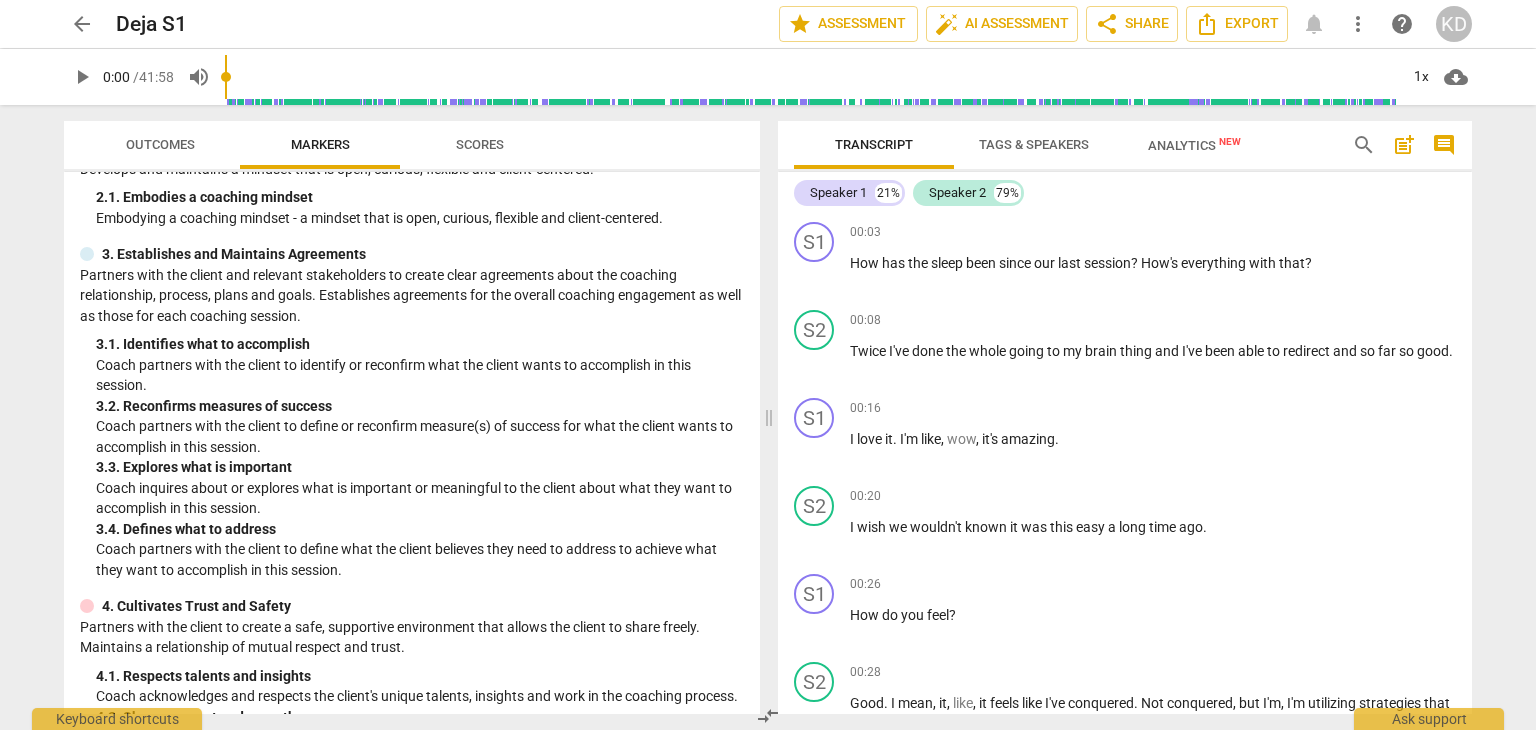 click on "play_arrow" at bounding box center [815, 275] 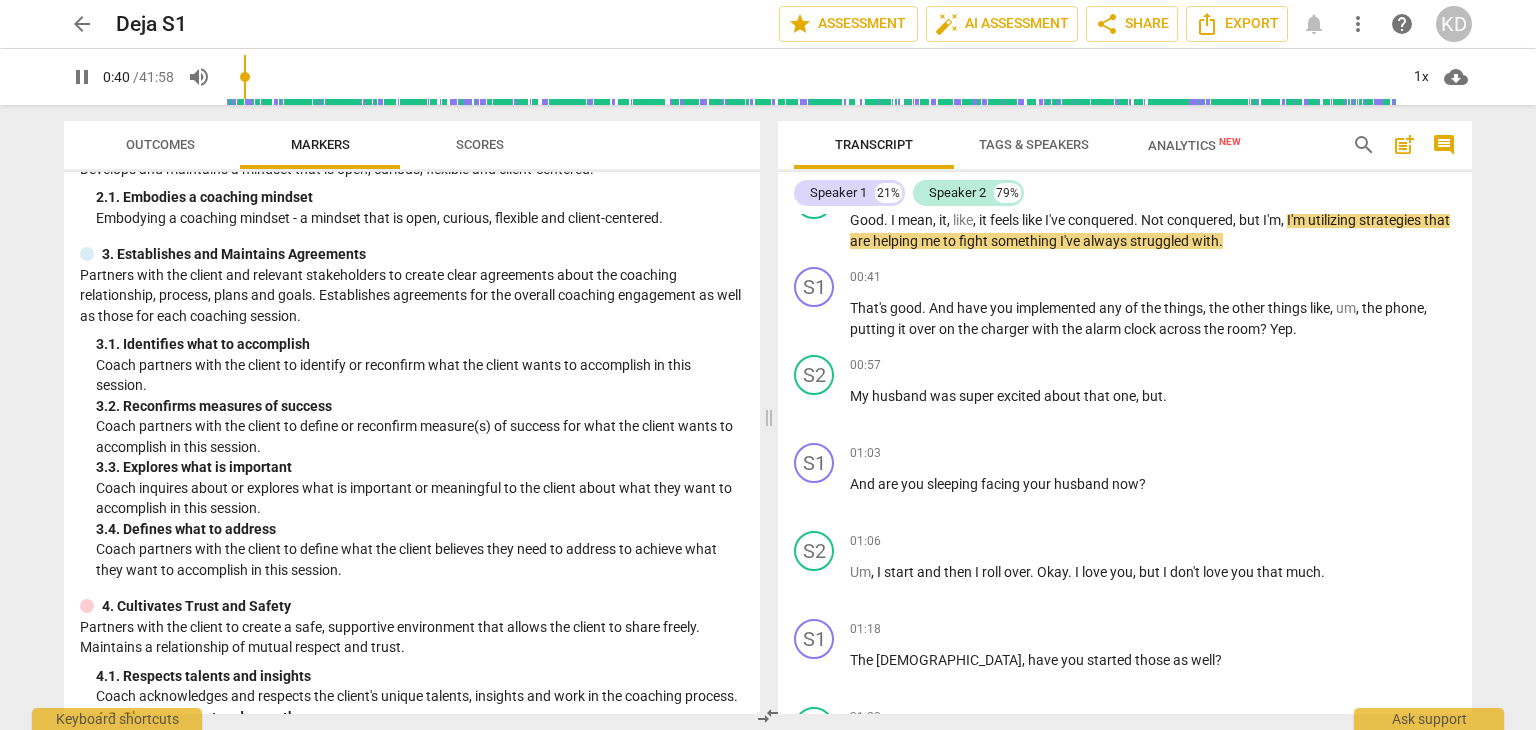 scroll, scrollTop: 484, scrollLeft: 0, axis: vertical 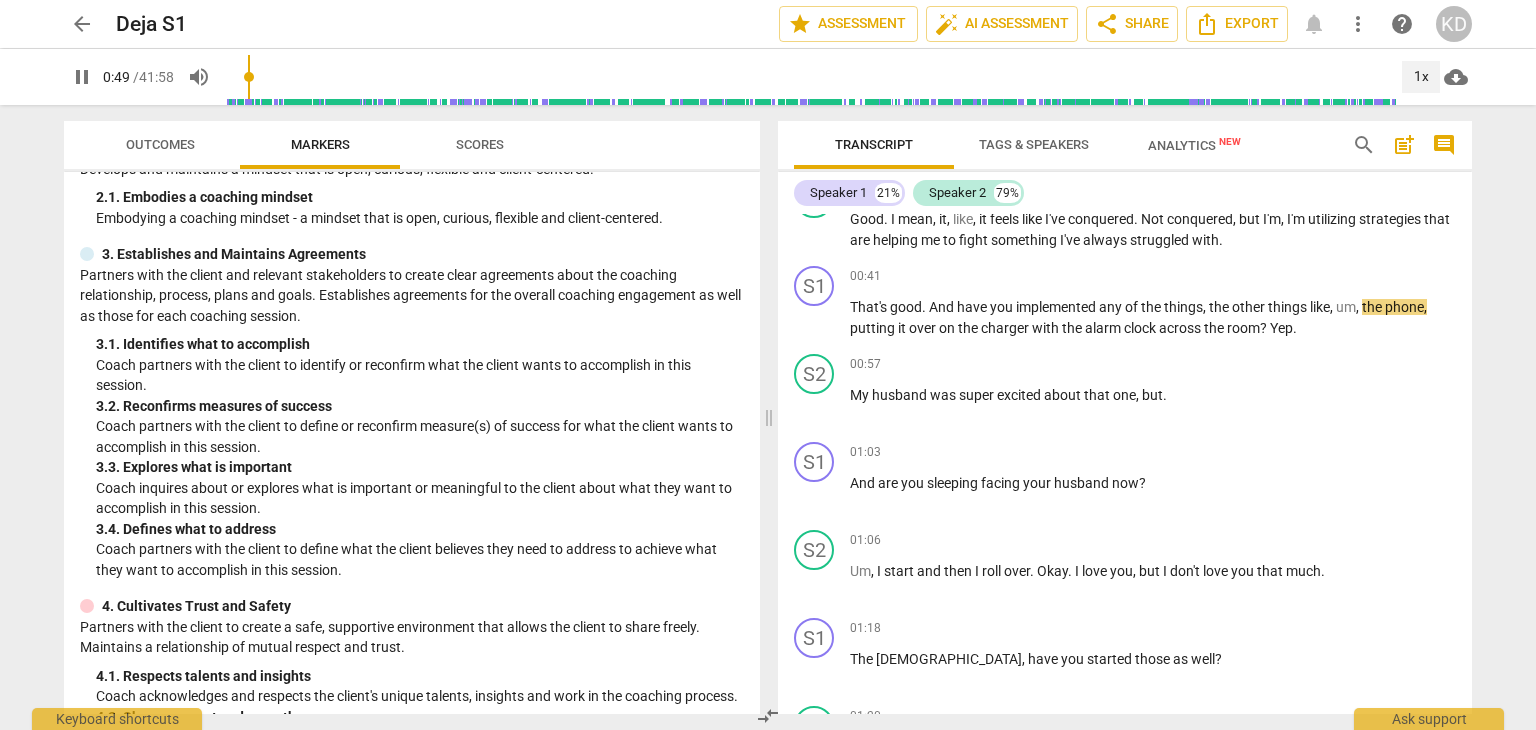 click on "1x" at bounding box center (1421, 77) 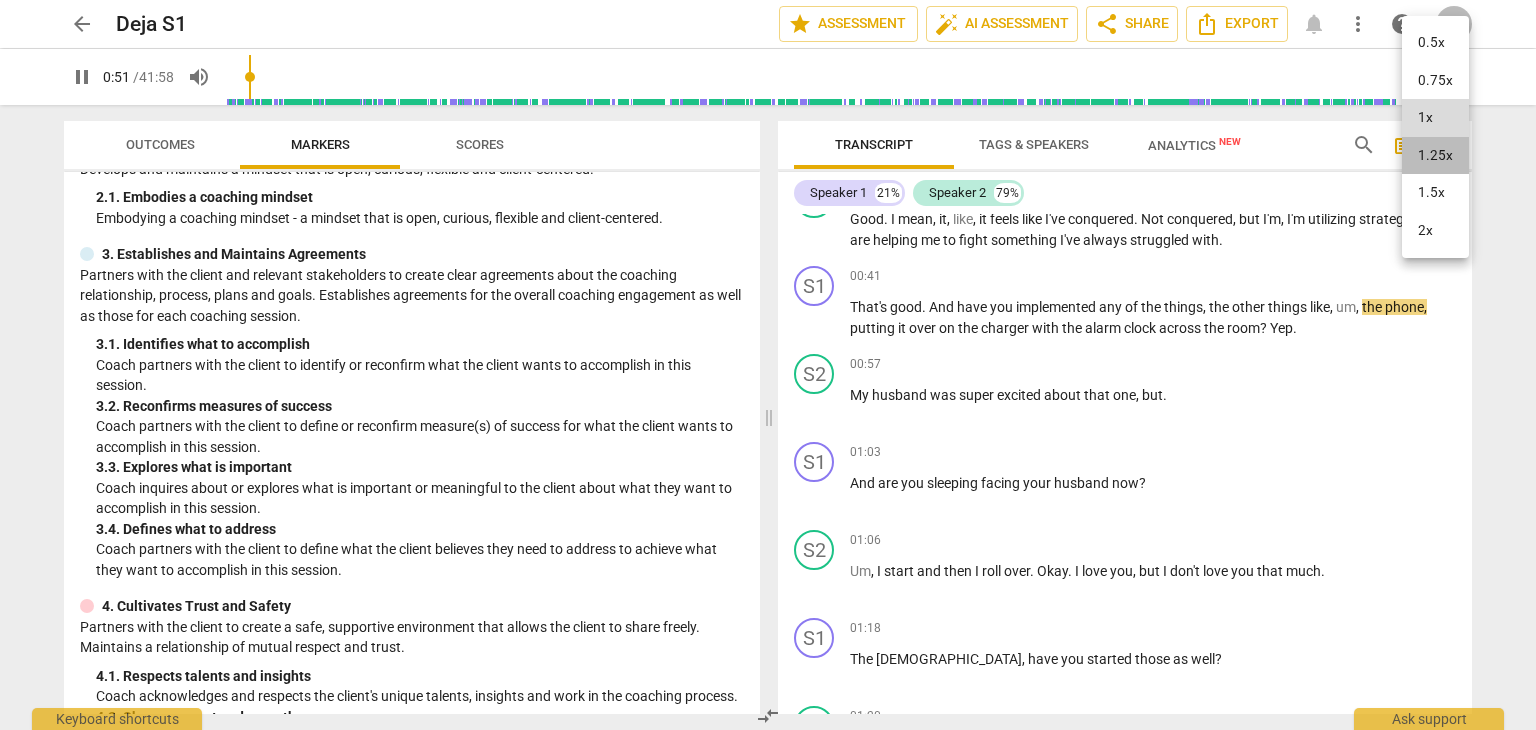 click on "1.25x" at bounding box center (1435, 156) 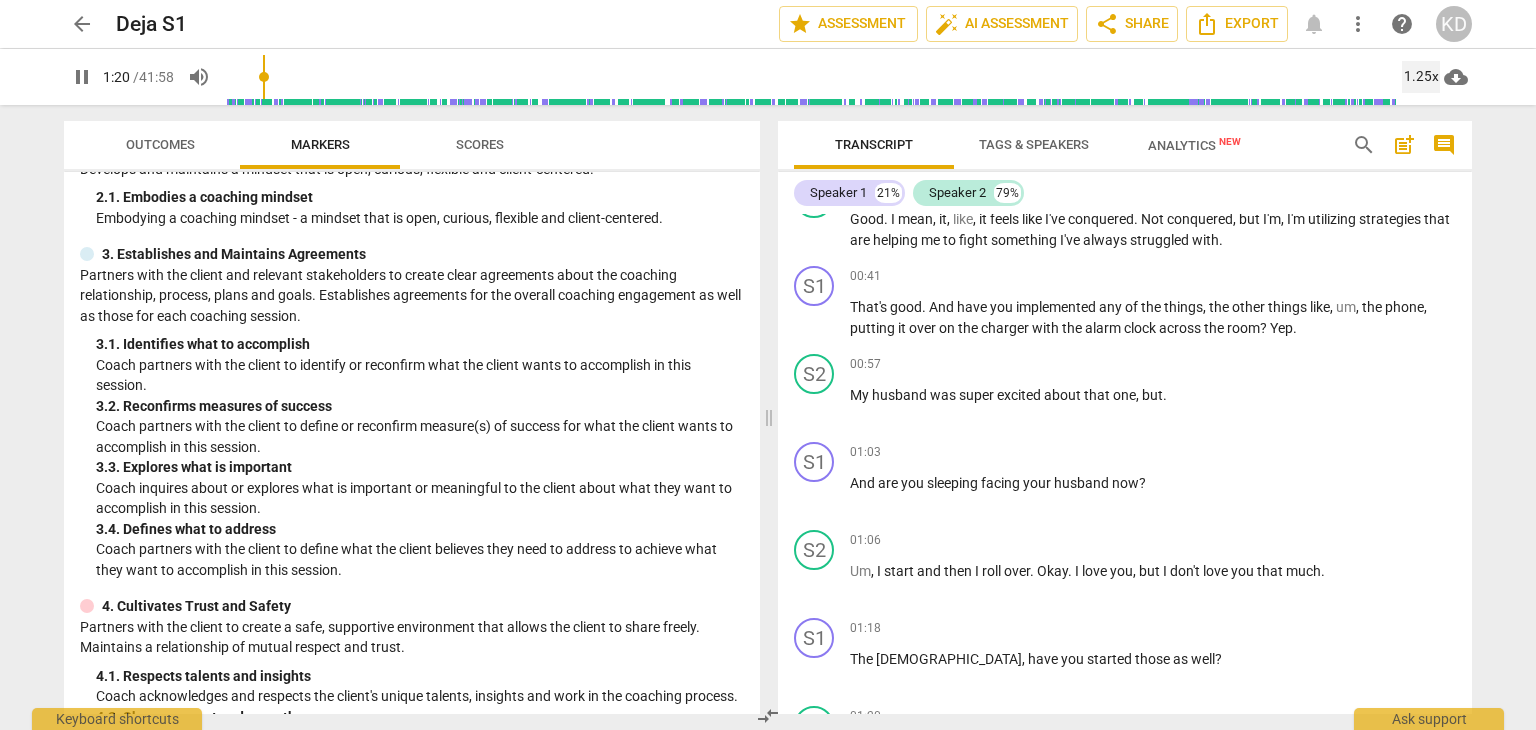 scroll, scrollTop: 1002, scrollLeft: 0, axis: vertical 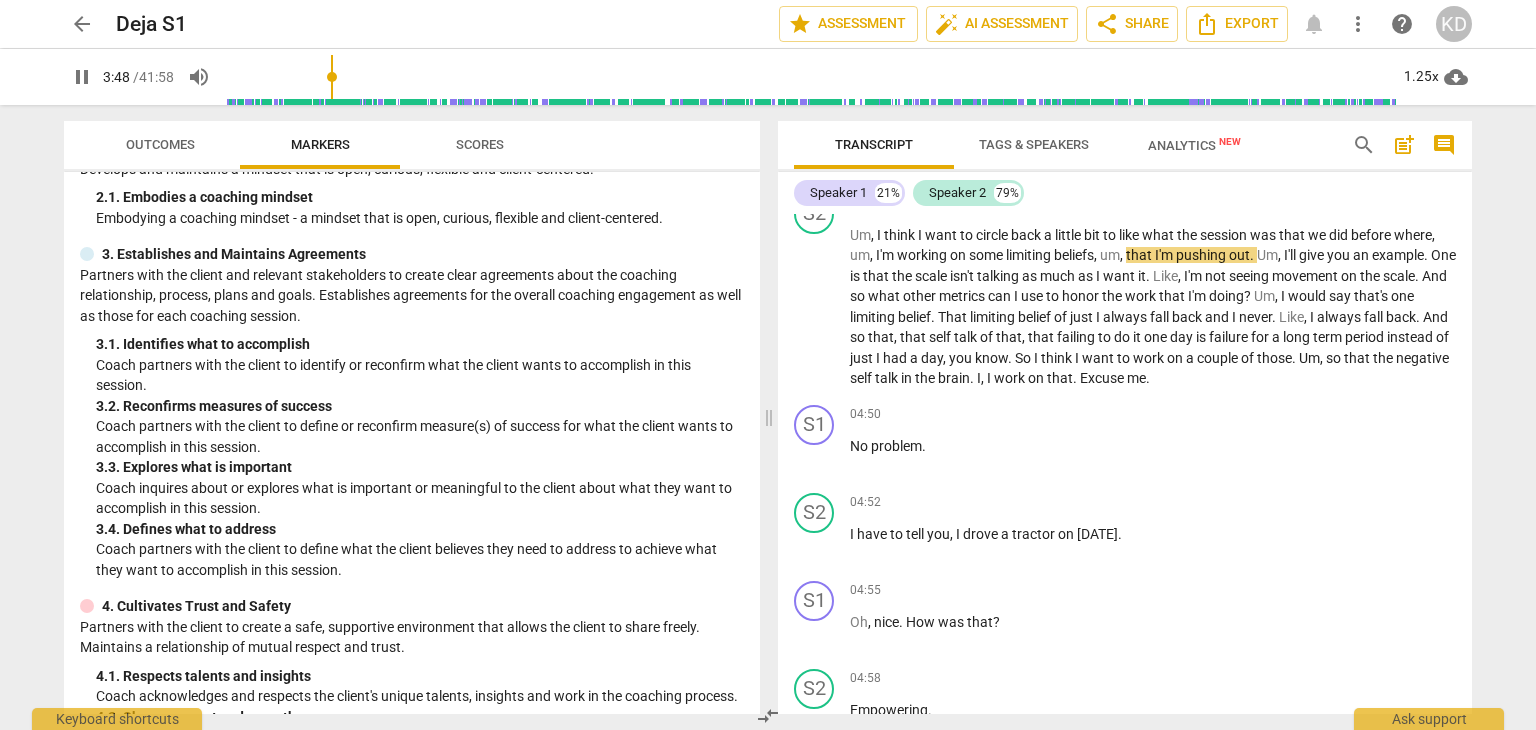 click on "pause" at bounding box center (815, 308) 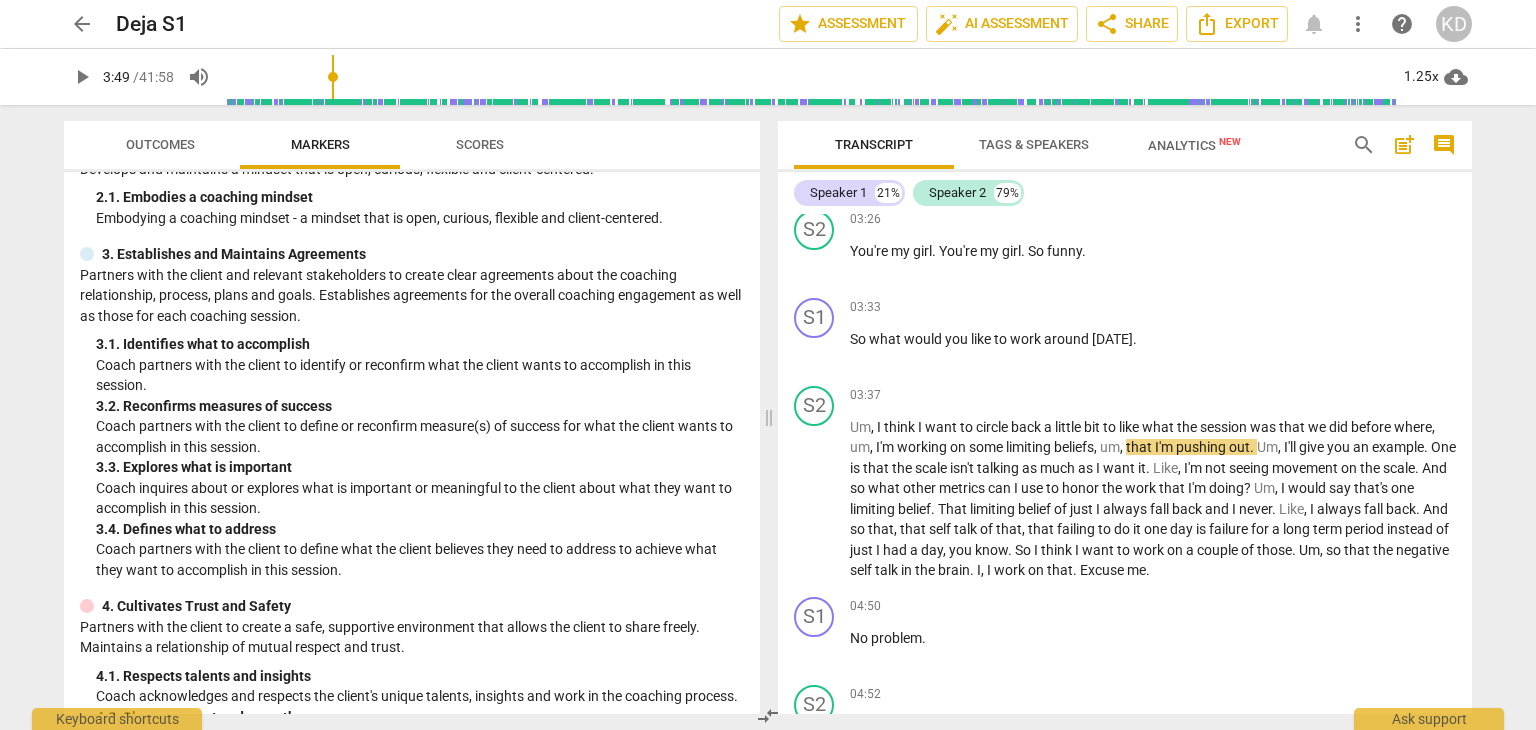 scroll, scrollTop: 1828, scrollLeft: 0, axis: vertical 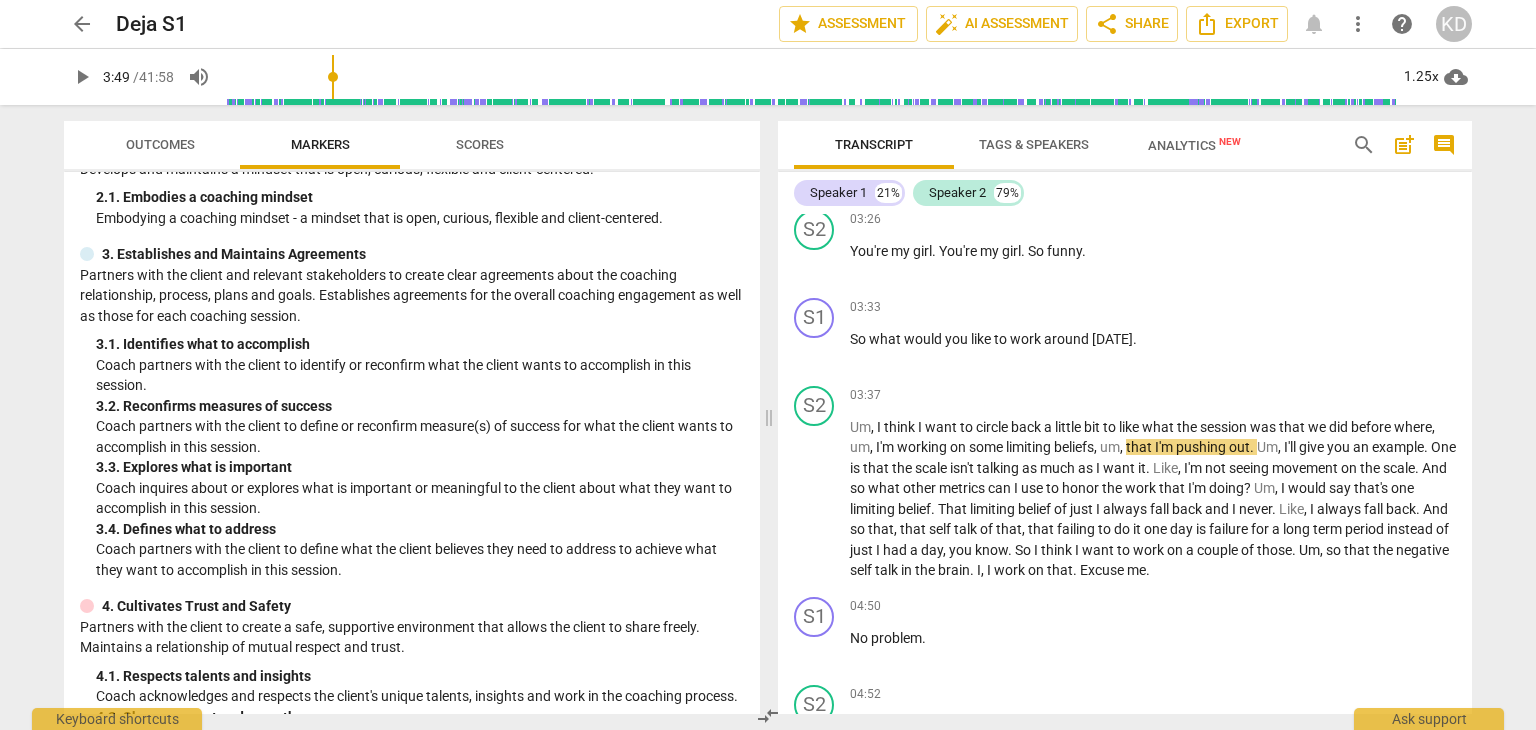 click on "+" at bounding box center [1347, 308] 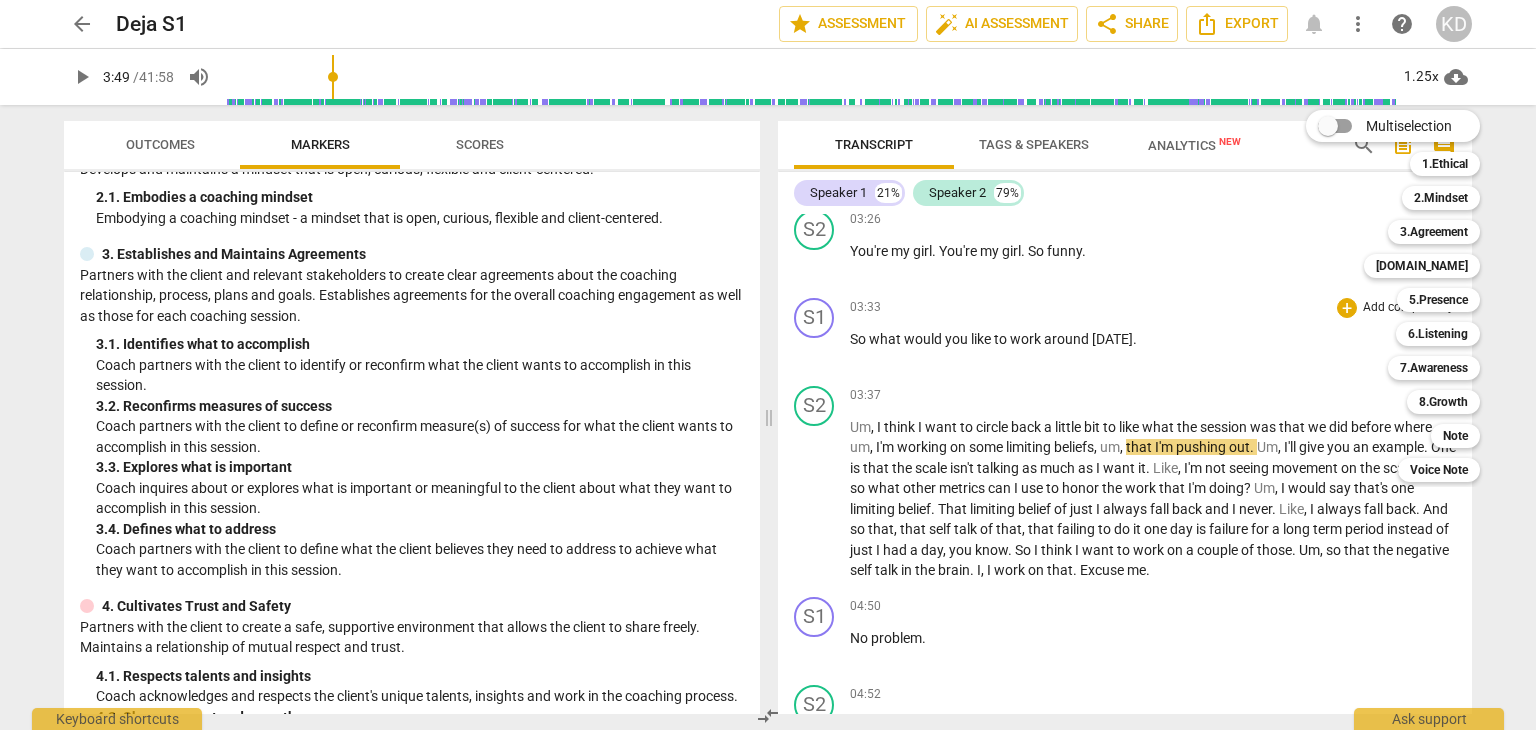 click on "3.Agreement" at bounding box center (1434, 232) 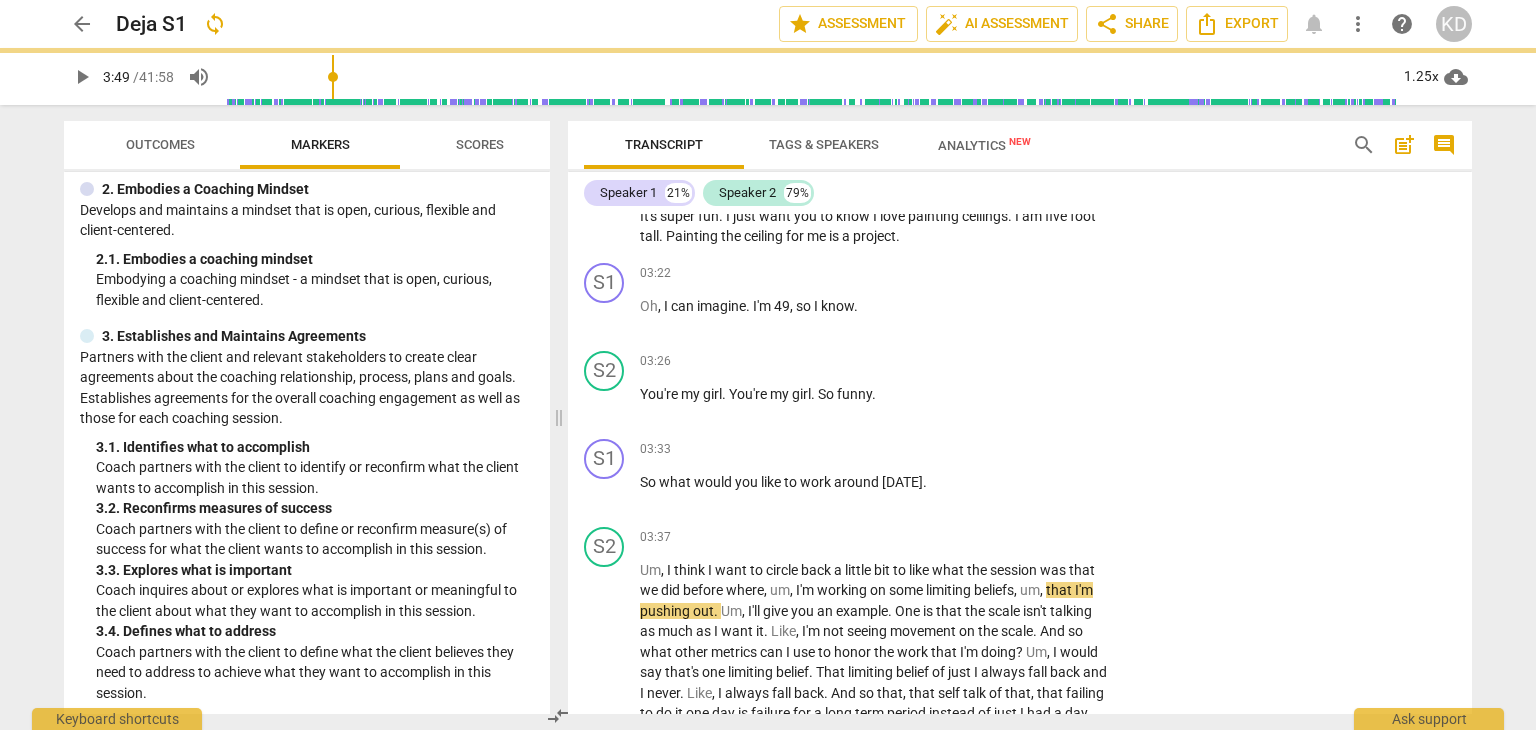 scroll, scrollTop: 1933, scrollLeft: 0, axis: vertical 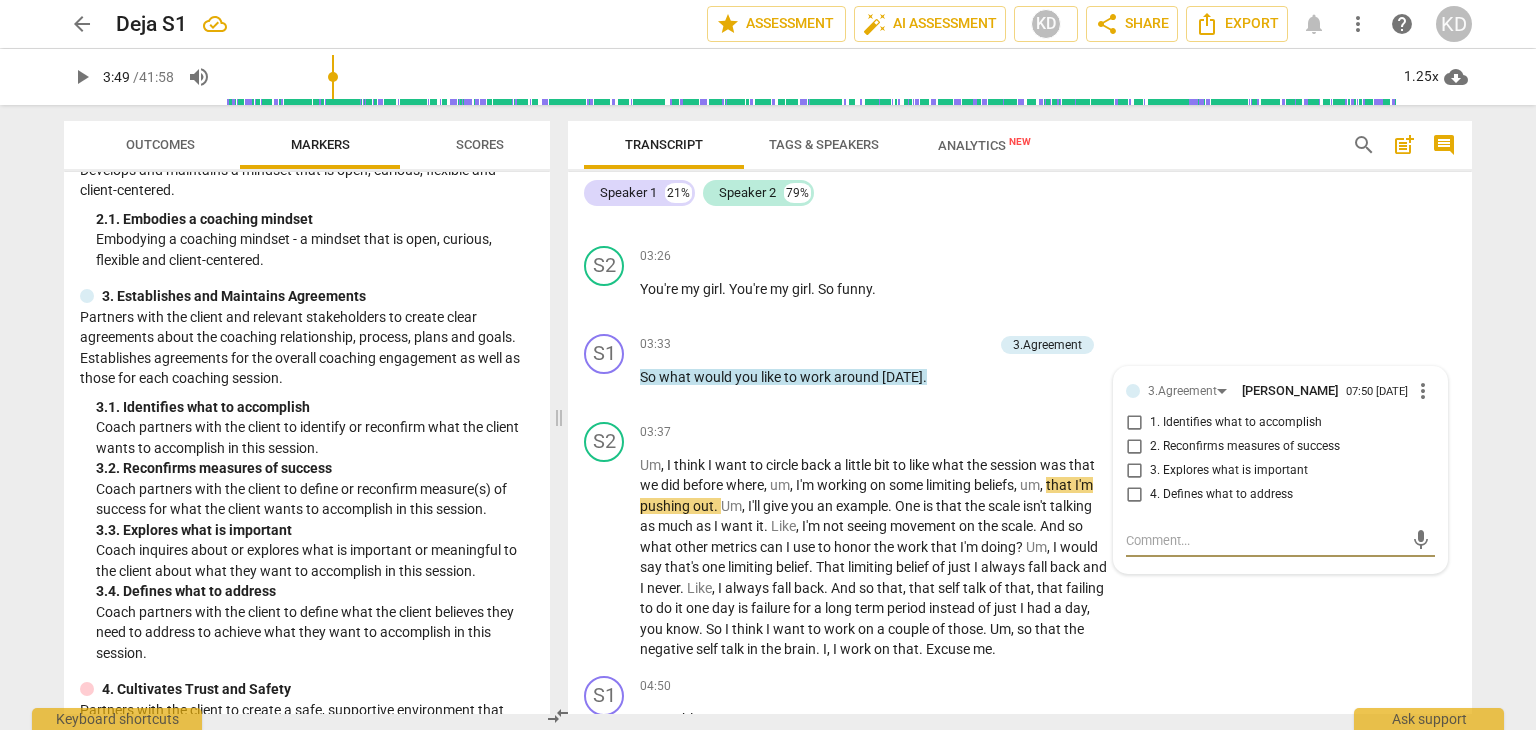 click on "1. Identifies what to accomplish" at bounding box center (1134, 423) 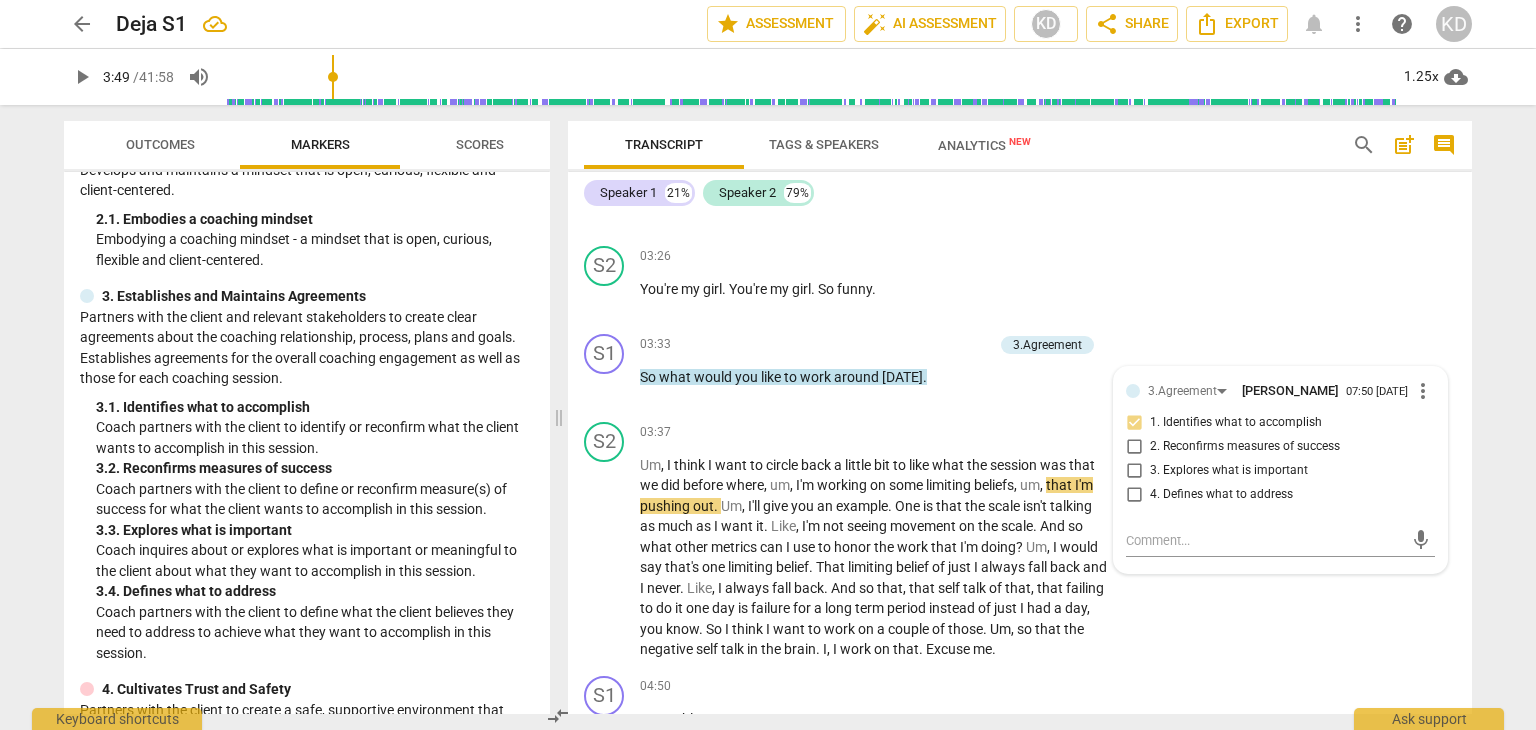 click on "03:33 + Add competency 3.Agreement keyboard_arrow_right So   what   would   you   like   to   work   around   today ." at bounding box center (880, 370) 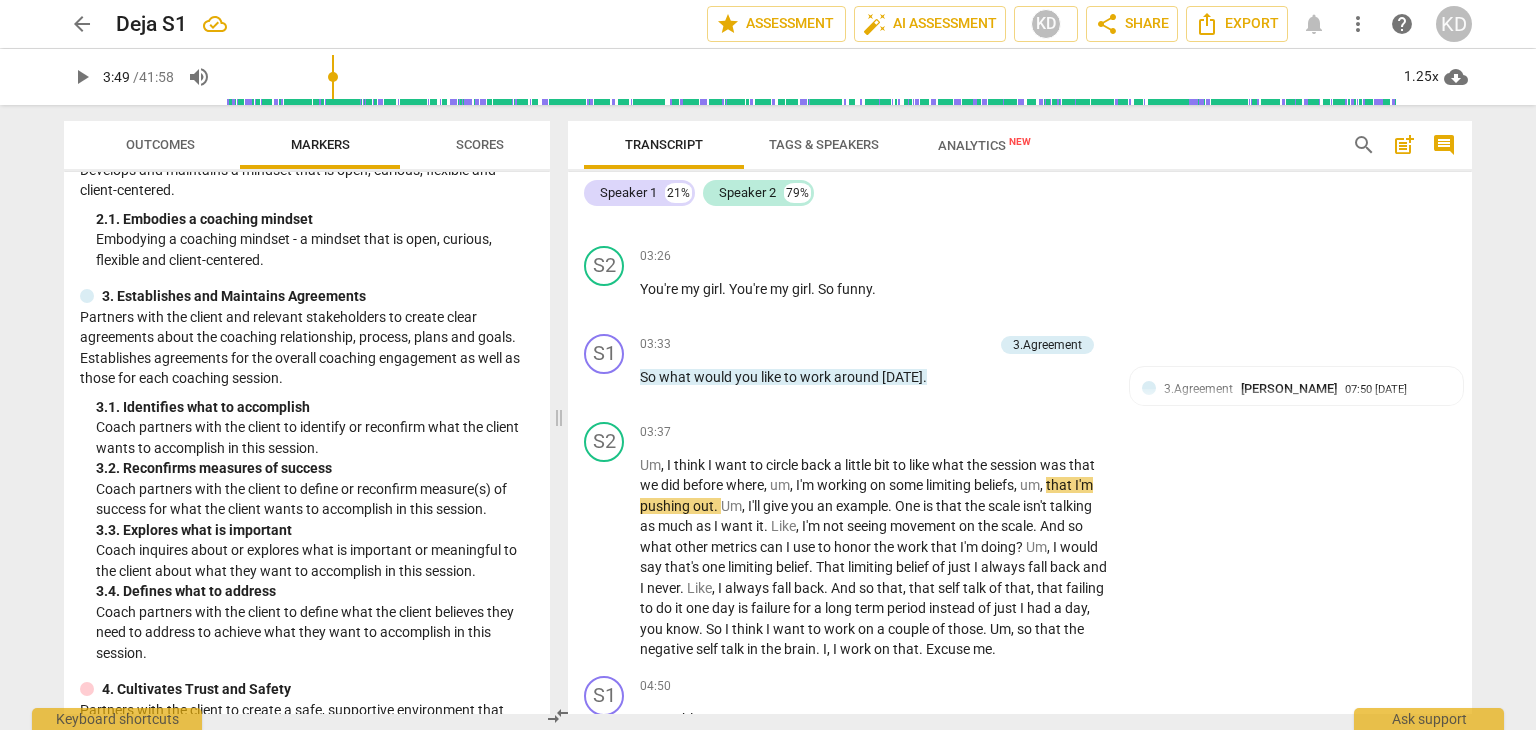 click on "play_arrow" at bounding box center (605, 558) 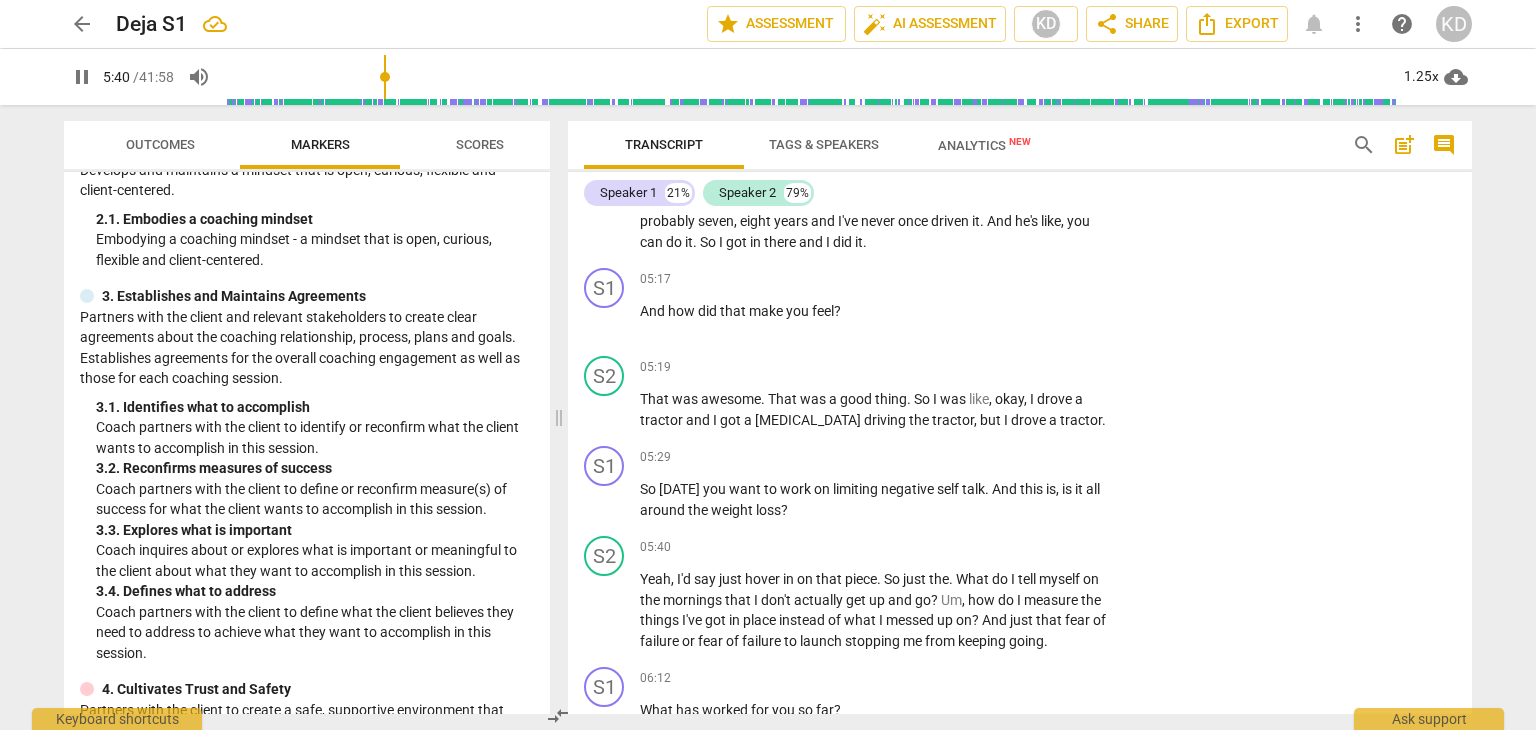scroll, scrollTop: 2877, scrollLeft: 0, axis: vertical 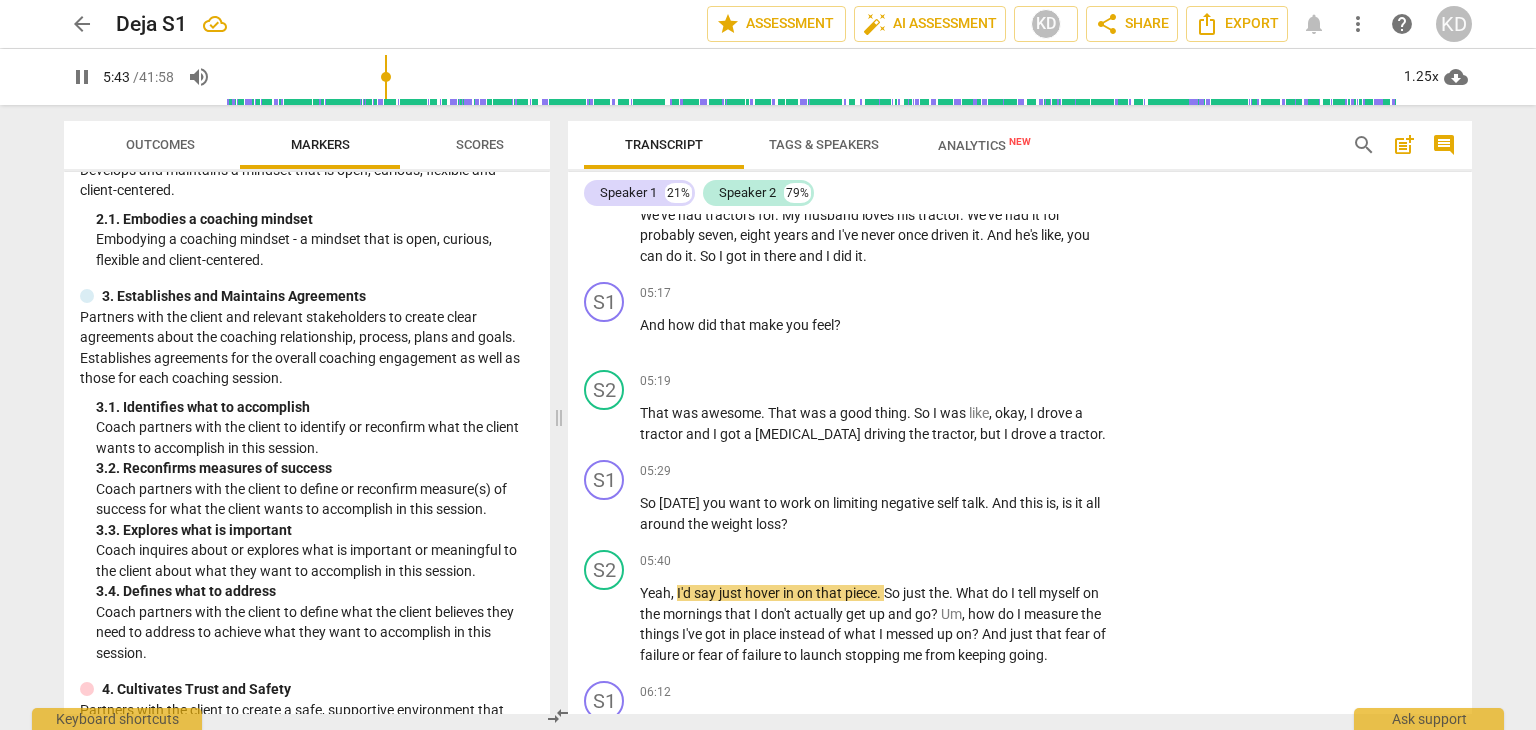 click on "So   today   you   want   to   work   on   limiting   negative   self   talk .   And   this   is ,   is   it   all   around   the   weight   loss ?" at bounding box center [874, 513] 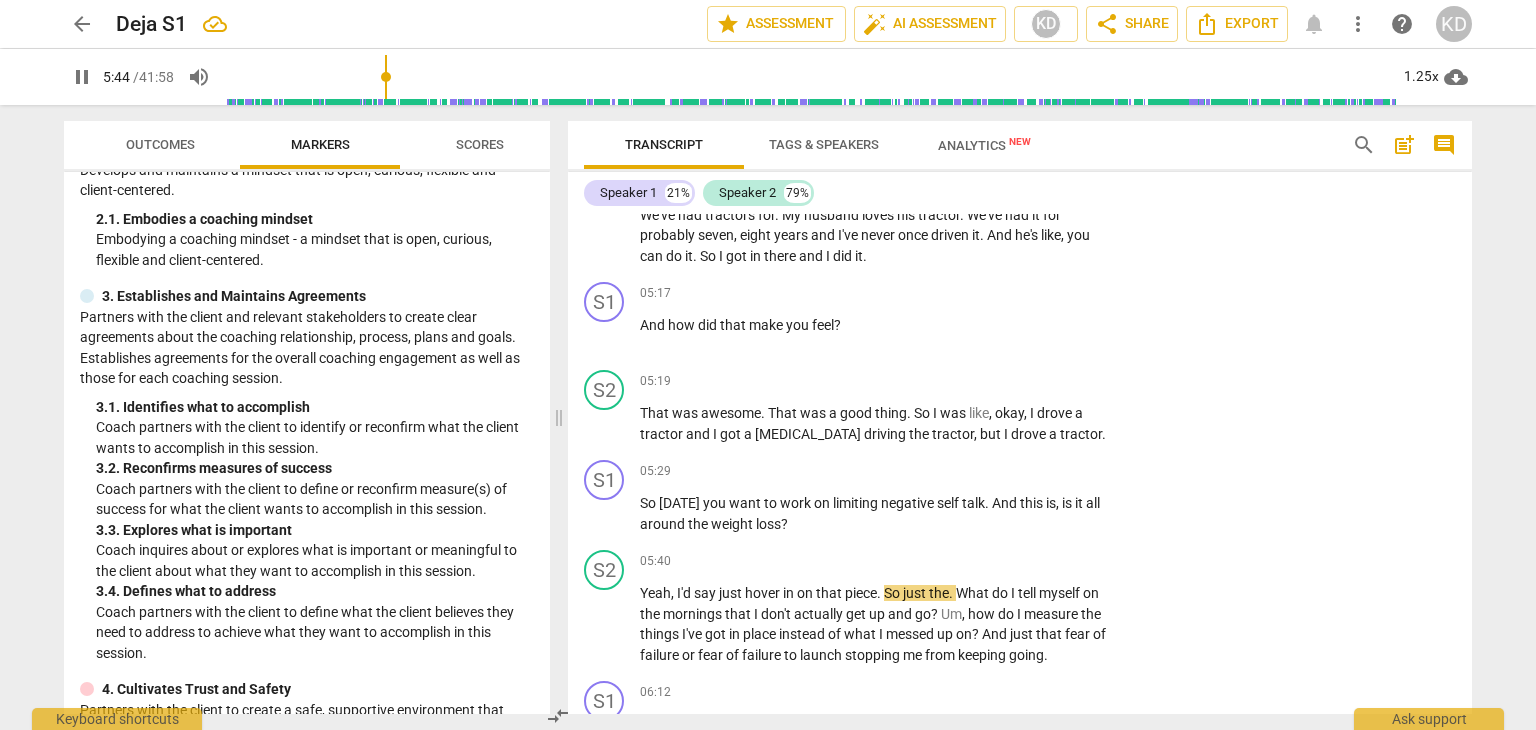 click on "pause" at bounding box center [605, 514] 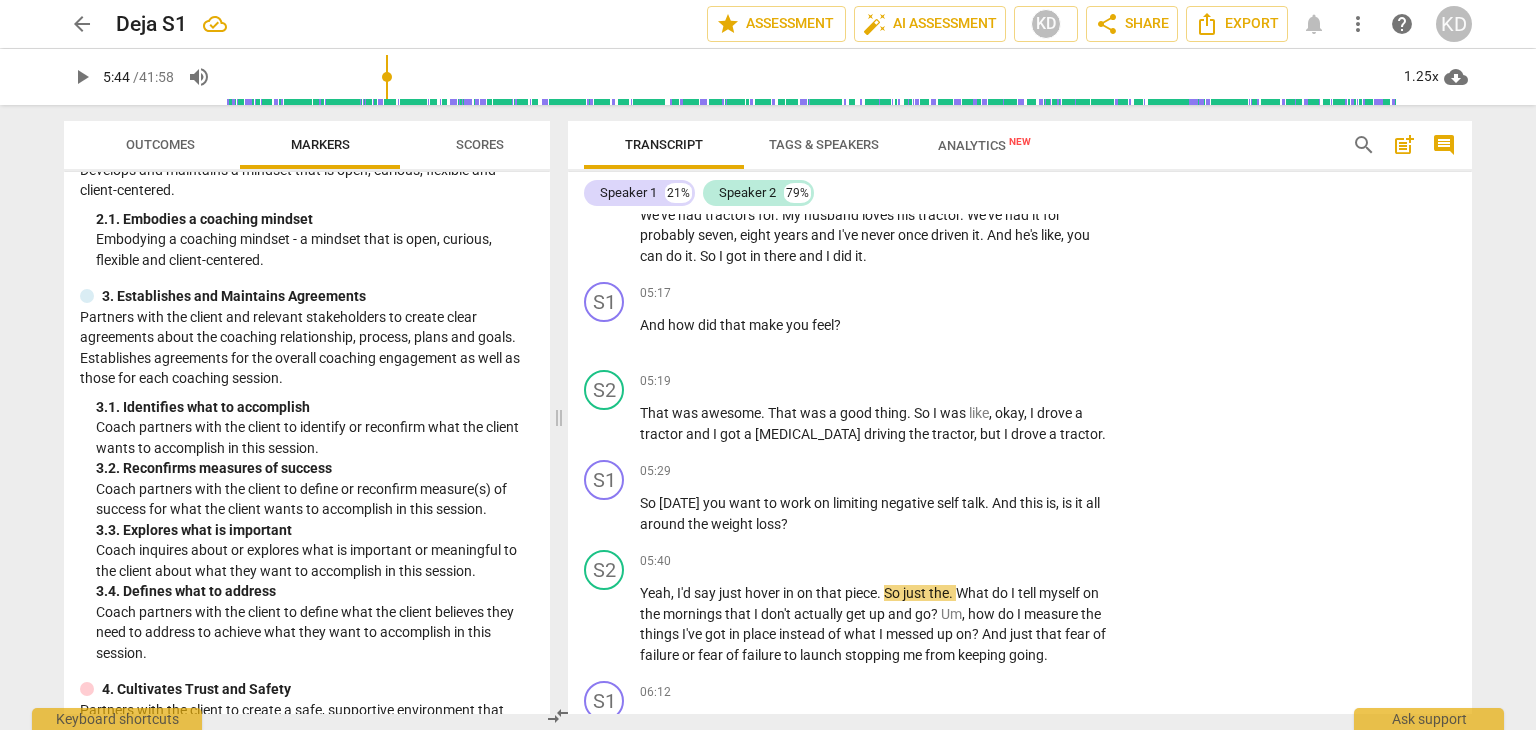 click on "So" at bounding box center [649, 503] 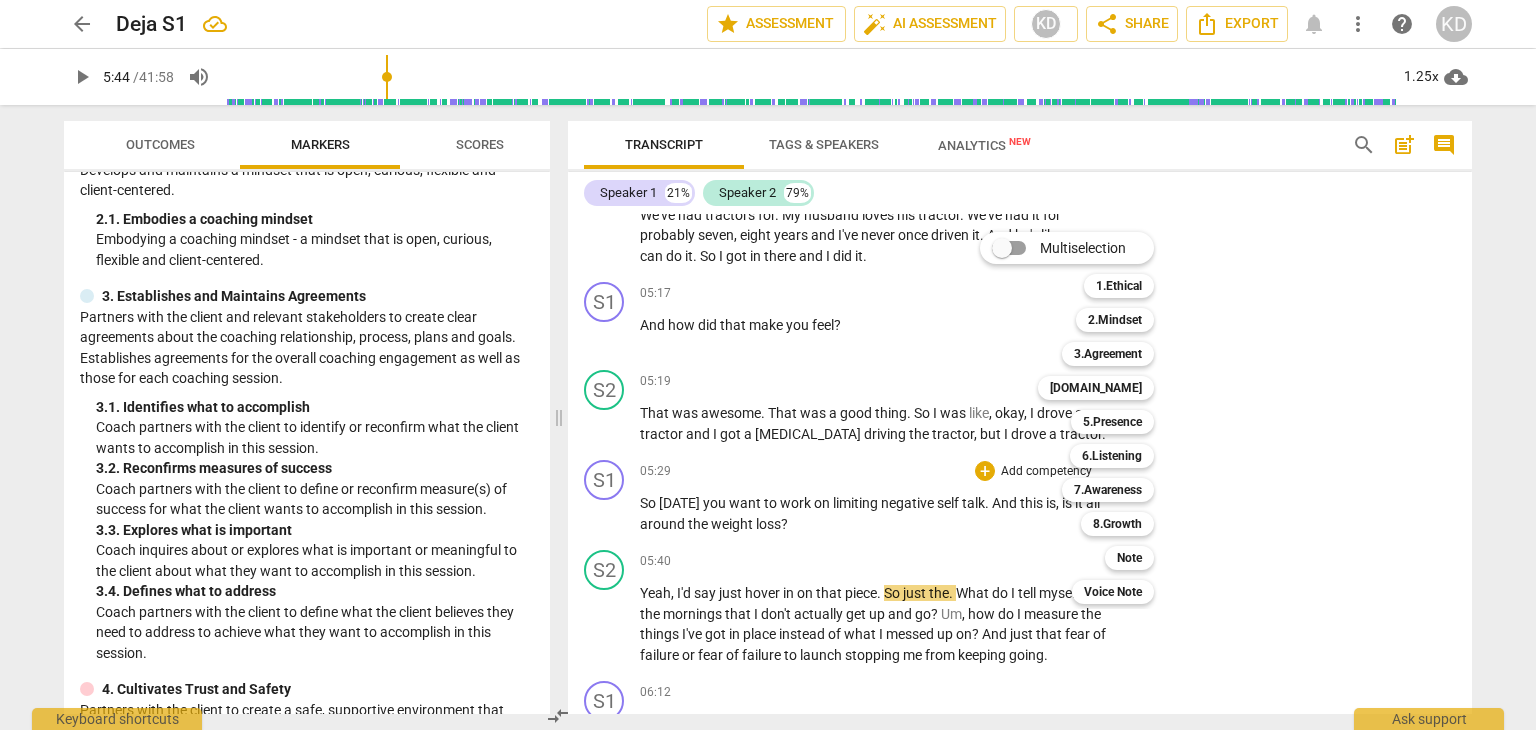 click on "3.Agreement" at bounding box center (1108, 354) 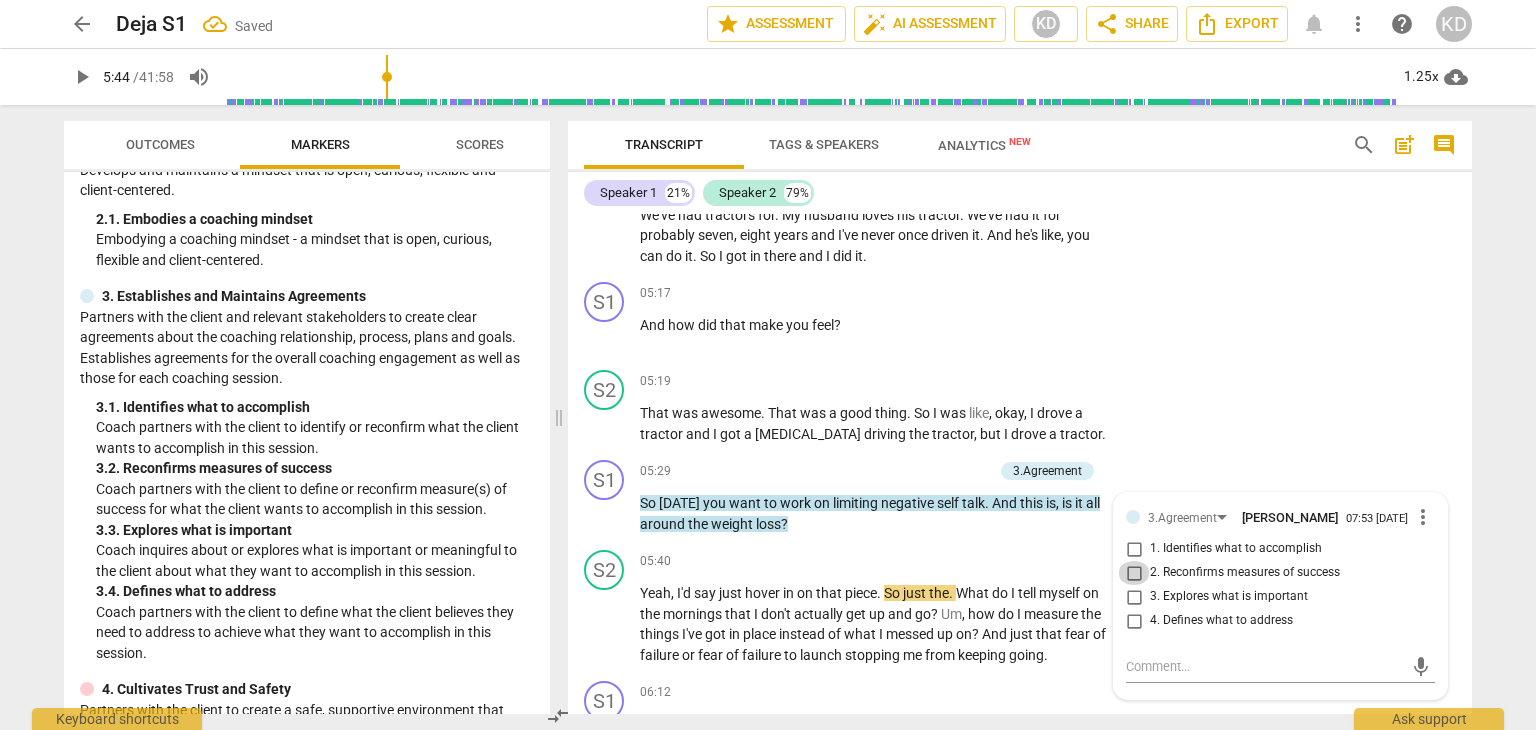click on "2. Reconfirms measures of success" at bounding box center (1134, 573) 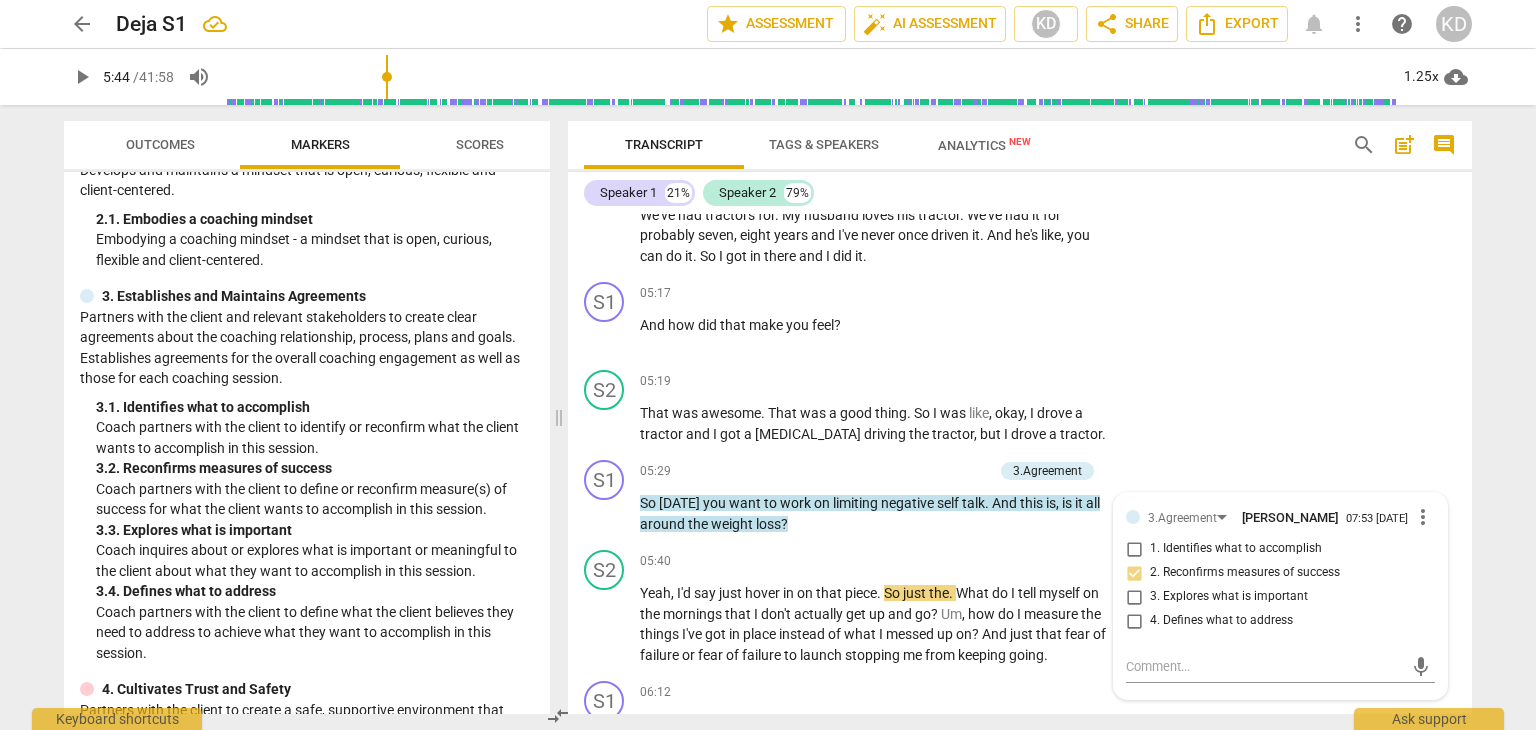 click on "play_arrow" at bounding box center [605, 625] 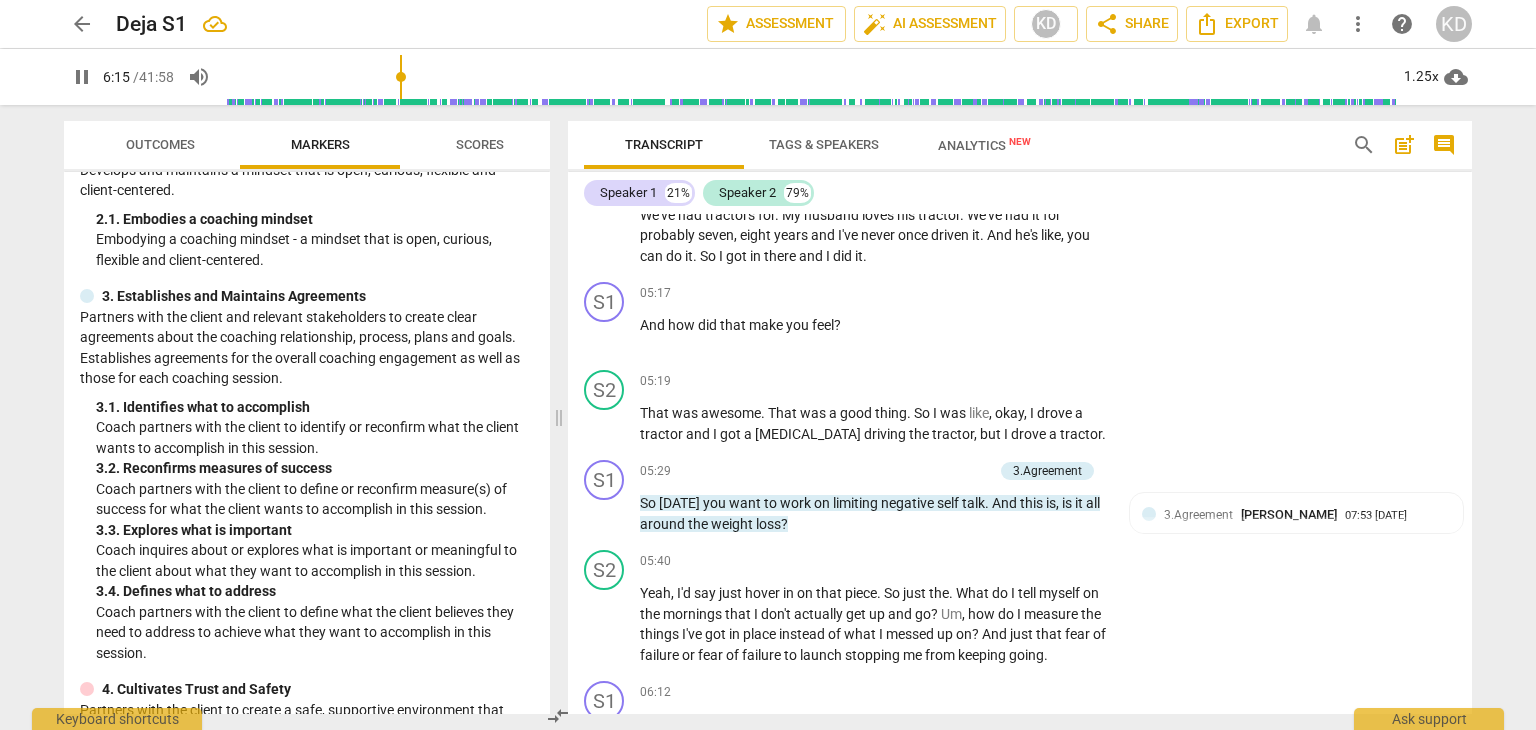 click on "+" at bounding box center (985, 692) 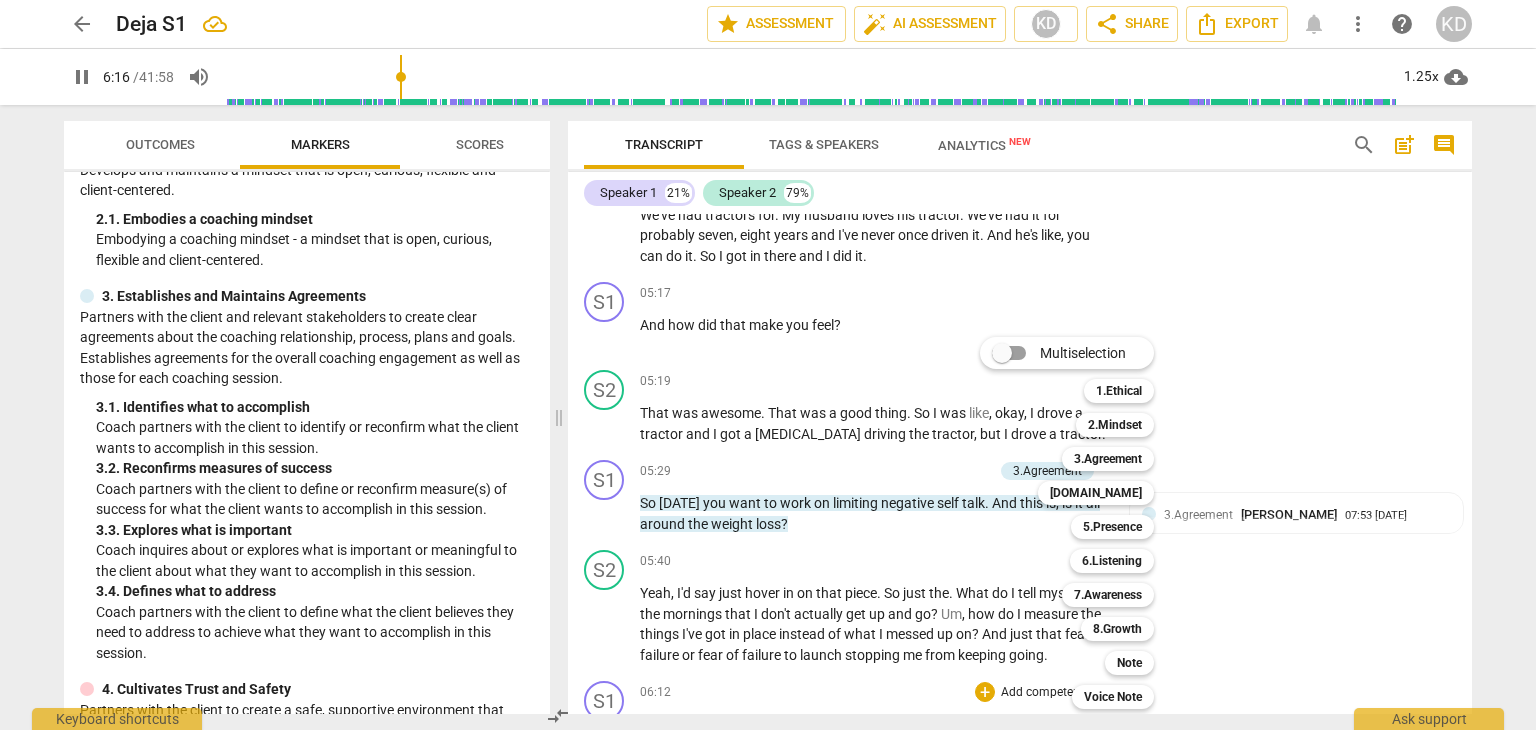 scroll, scrollTop: 3413, scrollLeft: 0, axis: vertical 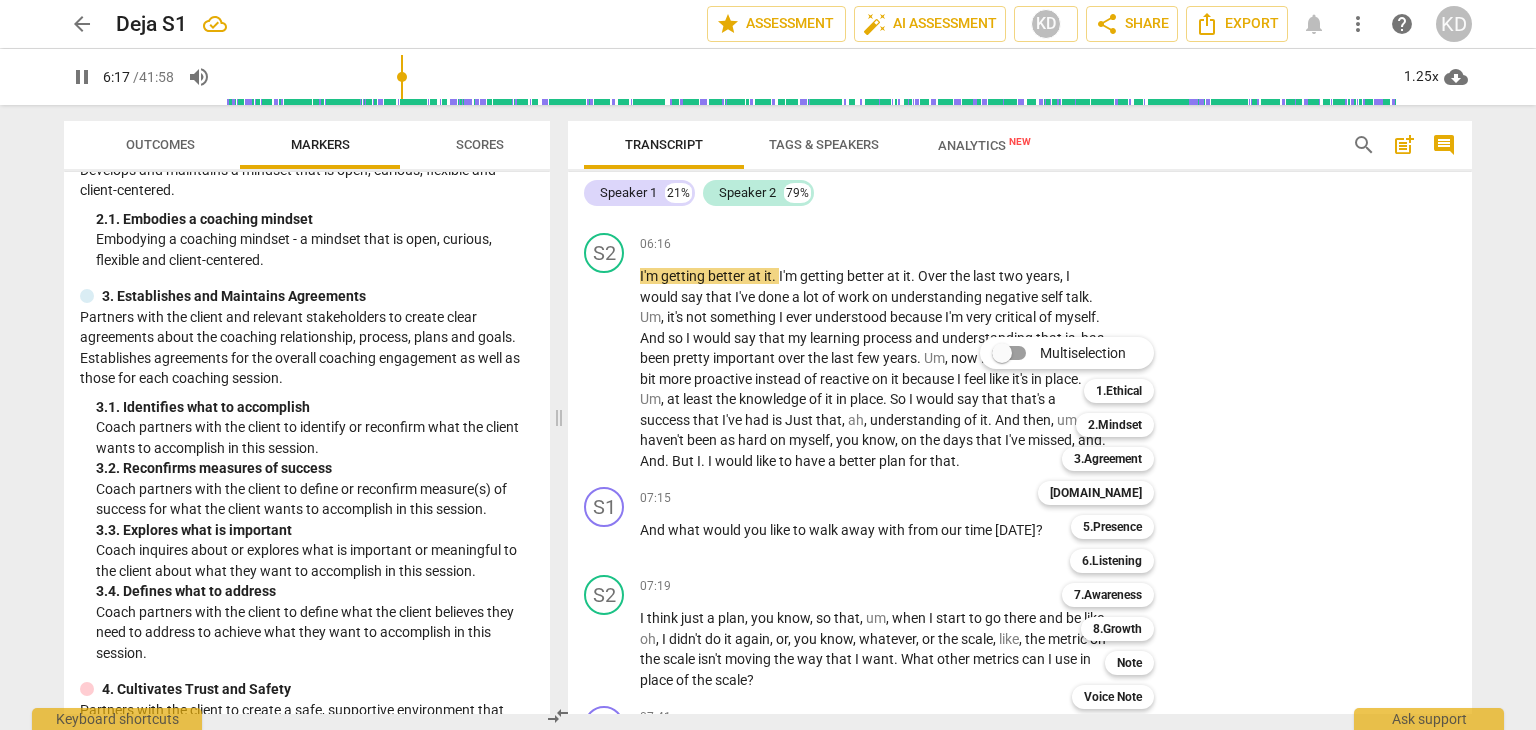 click on "7.Awareness" at bounding box center [1108, 595] 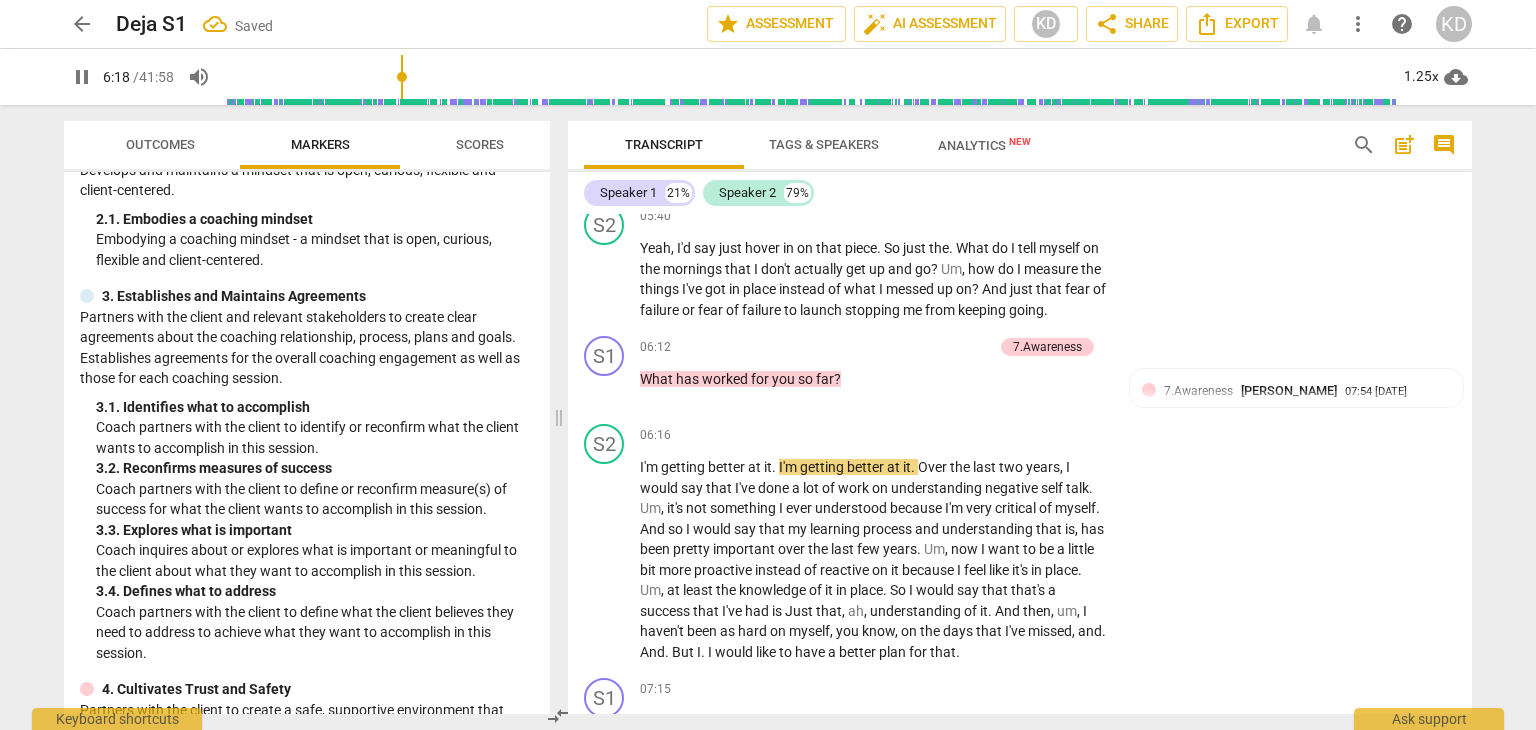 scroll, scrollTop: 3223, scrollLeft: 0, axis: vertical 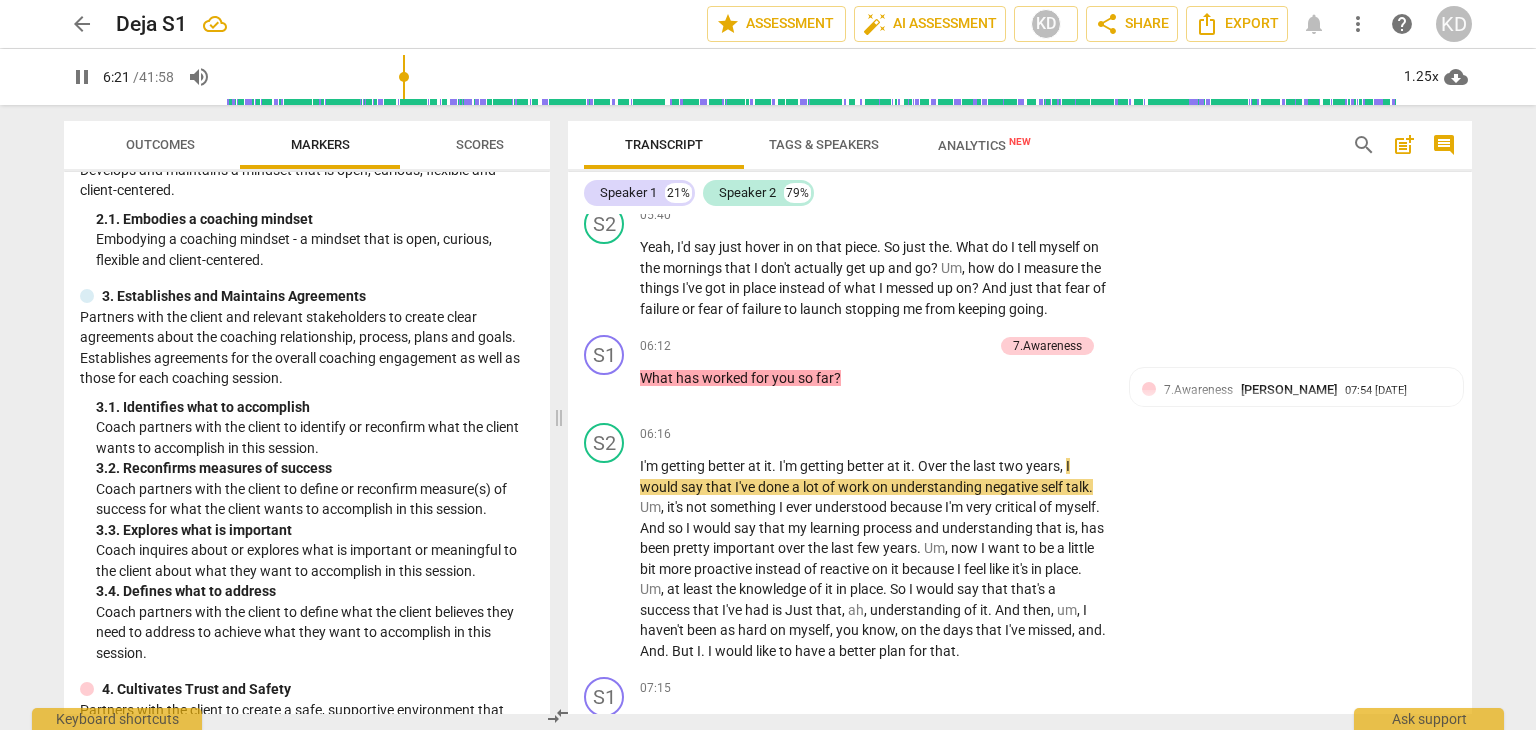 click on "7.Awareness" at bounding box center (1047, 346) 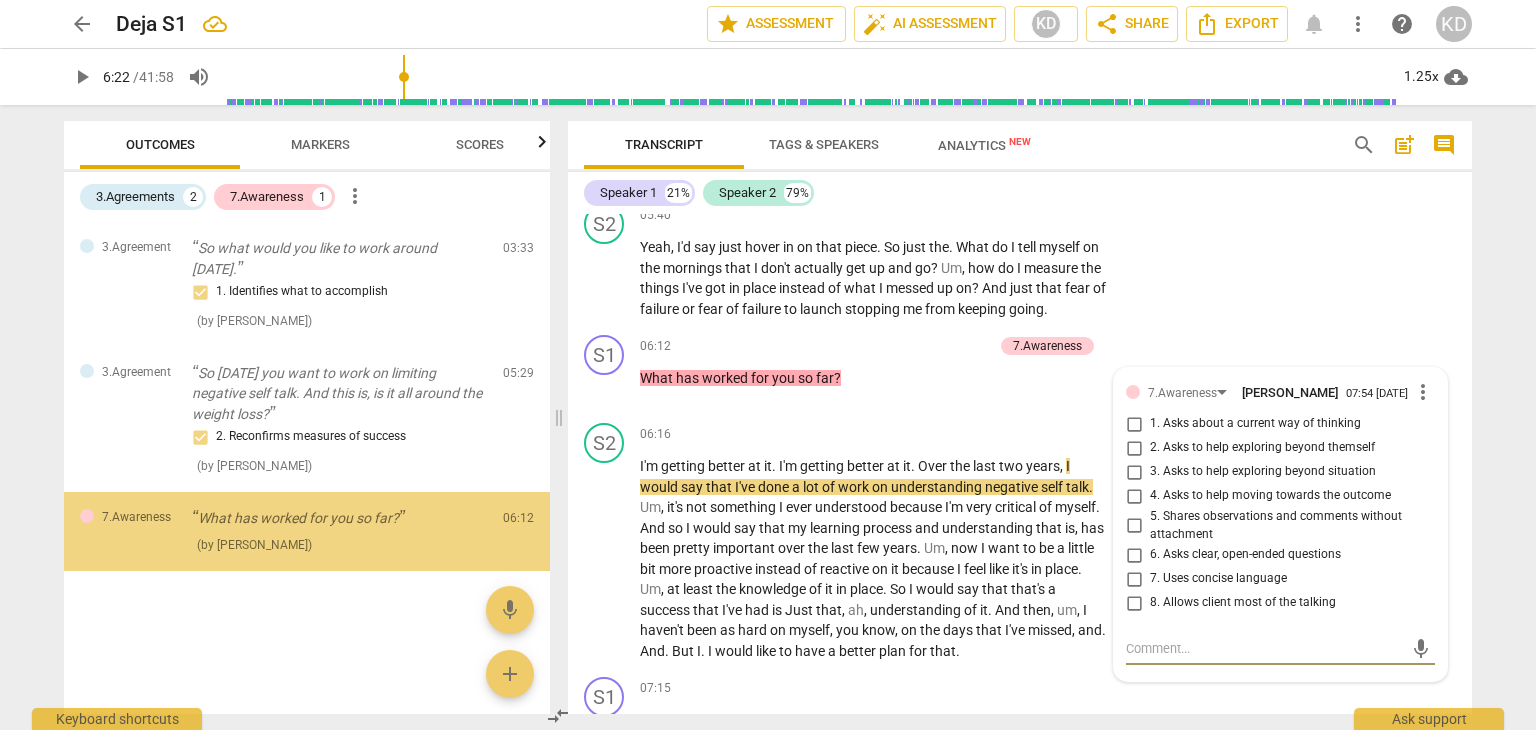 type on "382" 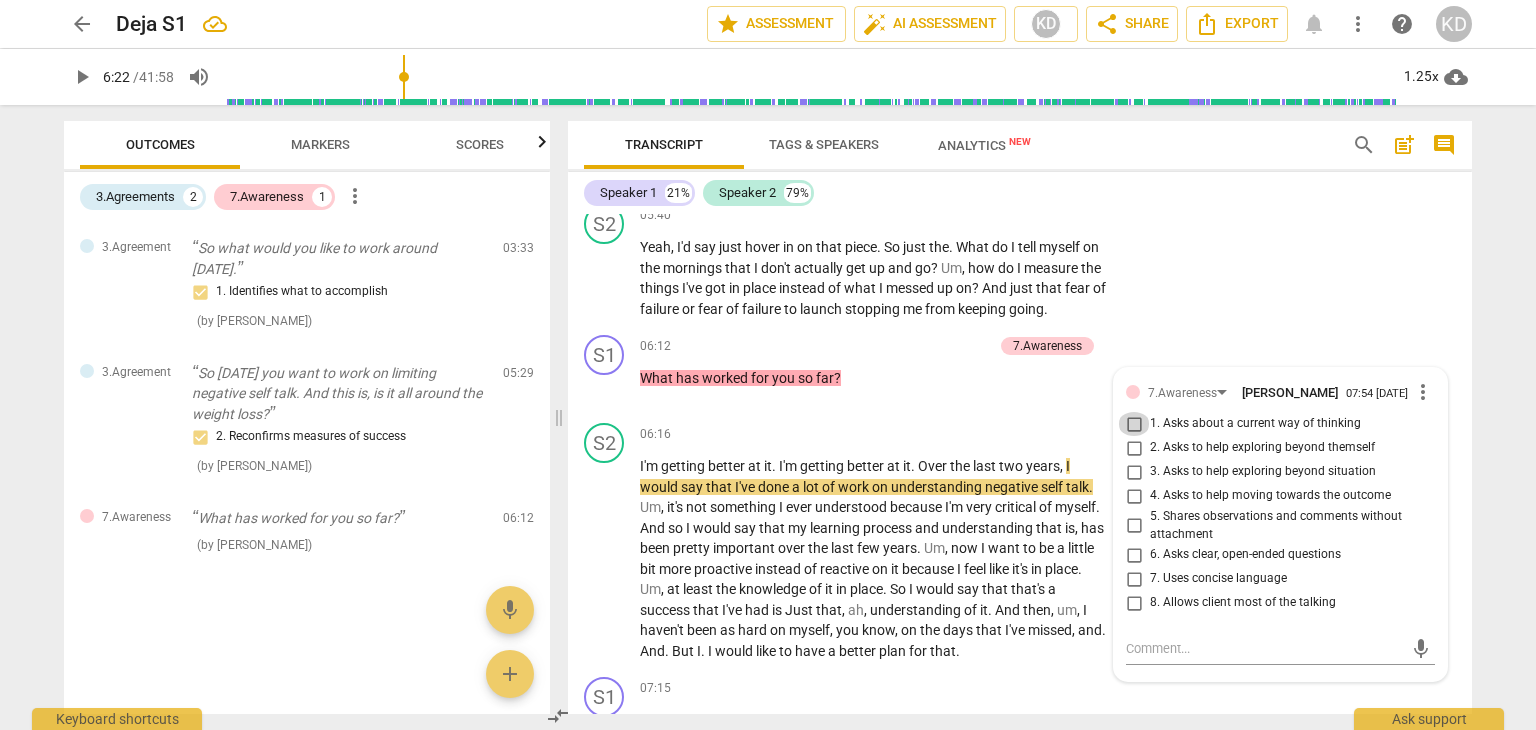 click on "1. Asks about a current way of thinking" at bounding box center (1134, 424) 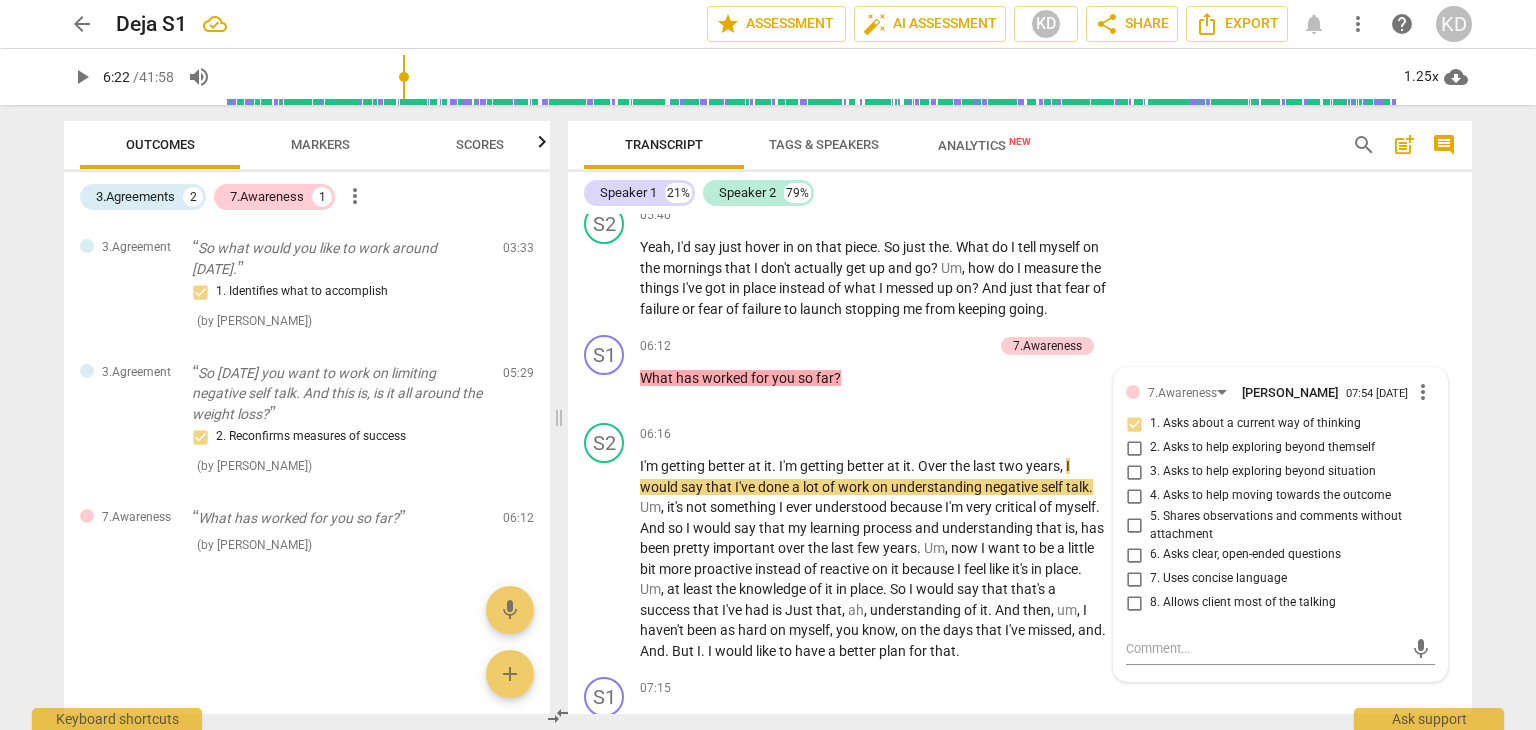 click on "06:12 + Add competency 7.Awareness keyboard_arrow_right What   has   worked   for   you   so   far ?" at bounding box center [880, 371] 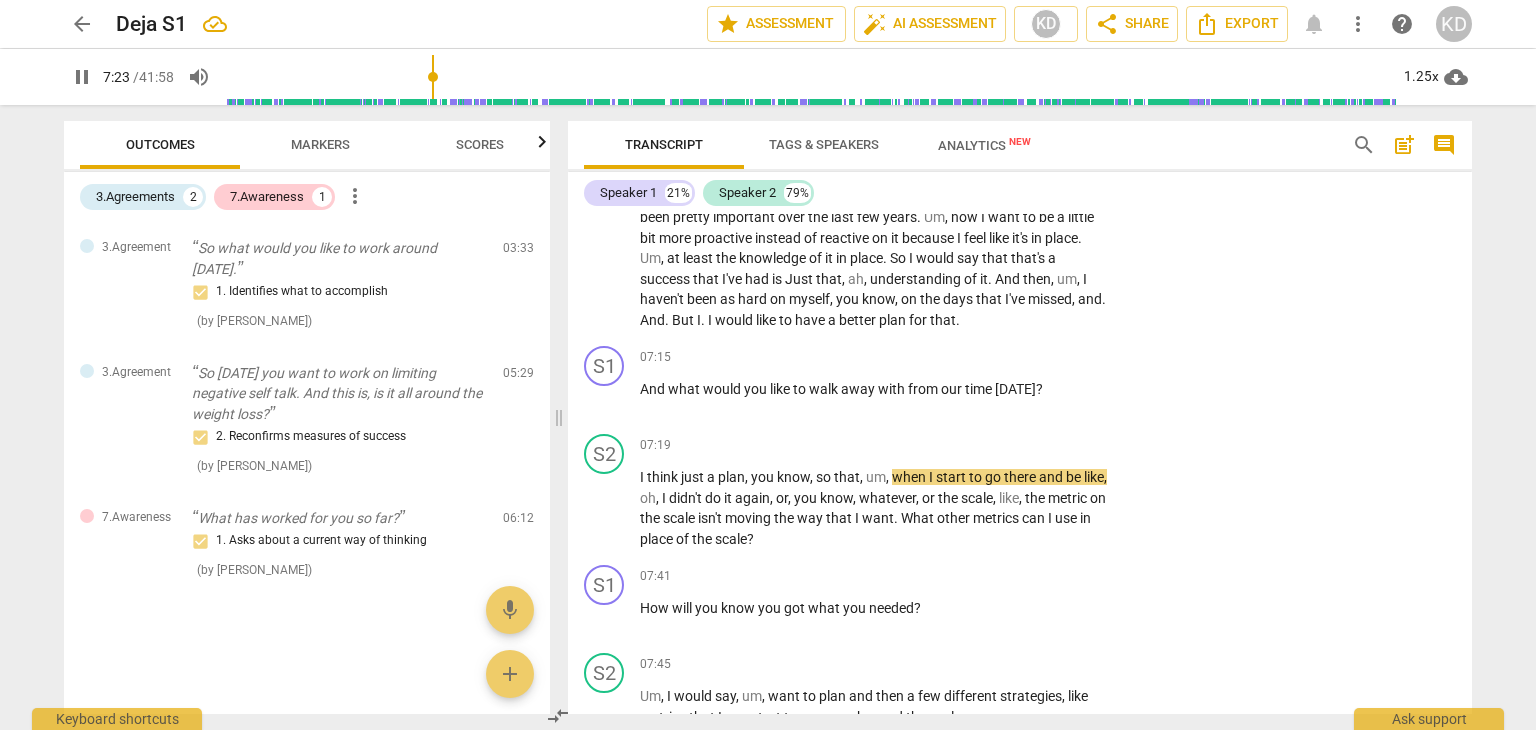 scroll, scrollTop: 3547, scrollLeft: 0, axis: vertical 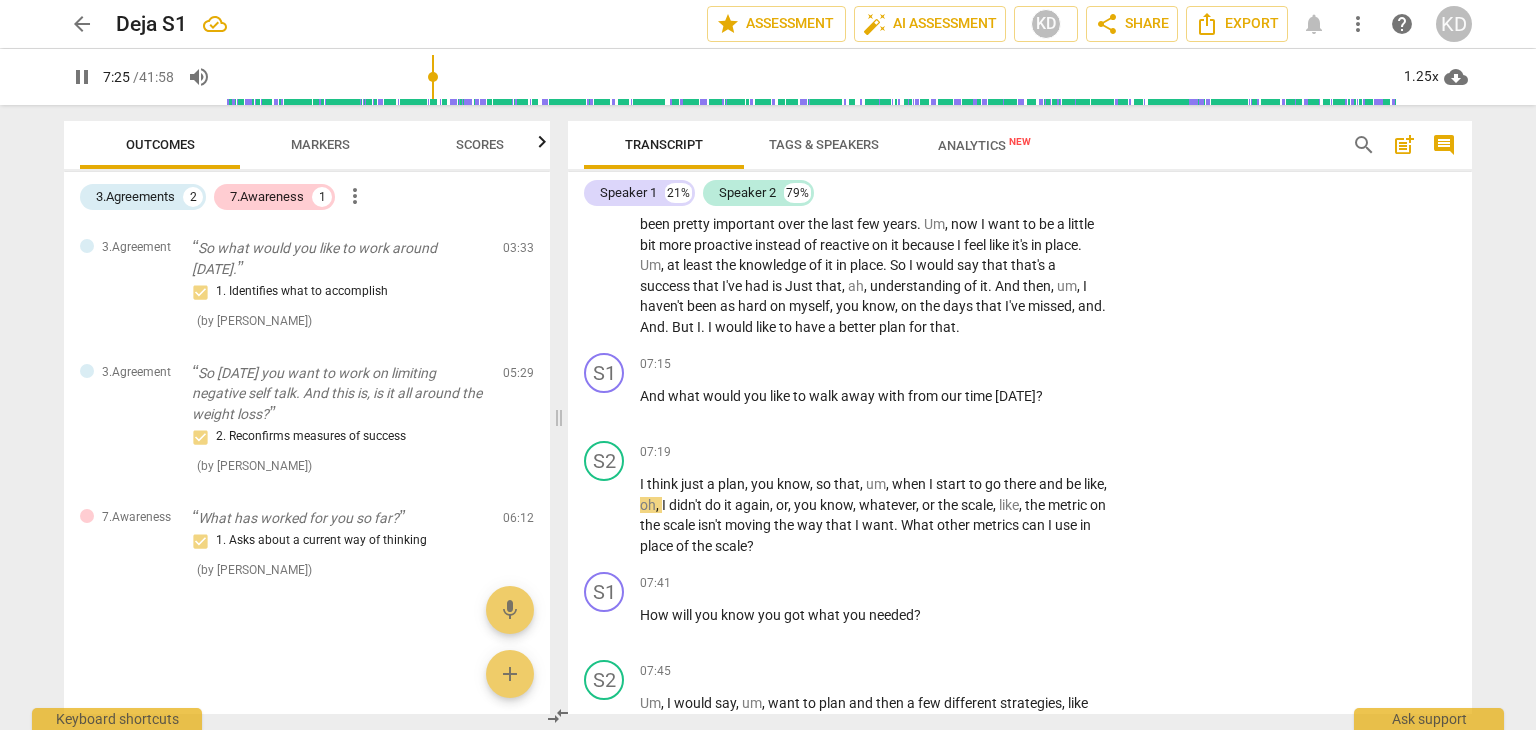 click on "And" at bounding box center (654, 396) 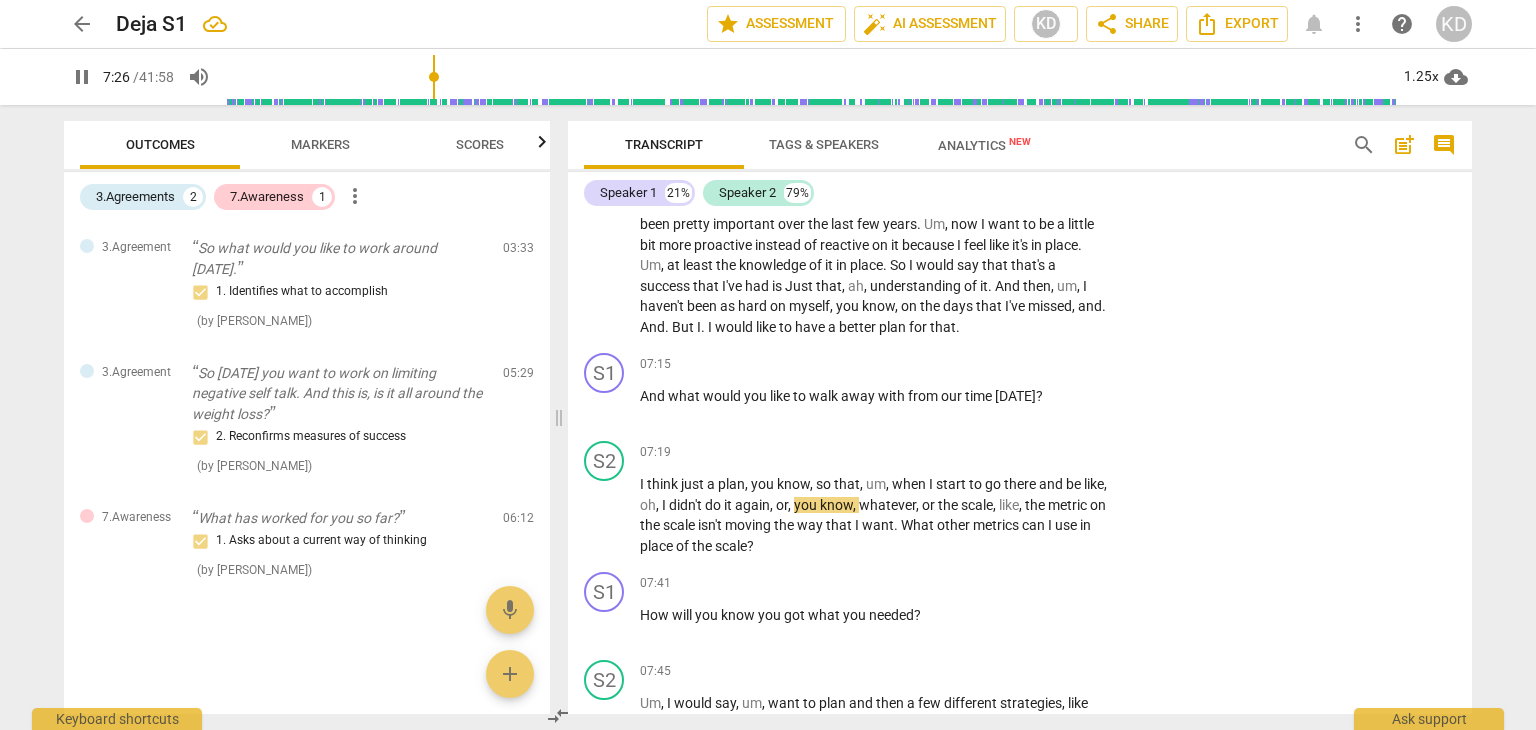 click on "play_arrow pause" at bounding box center [614, 406] 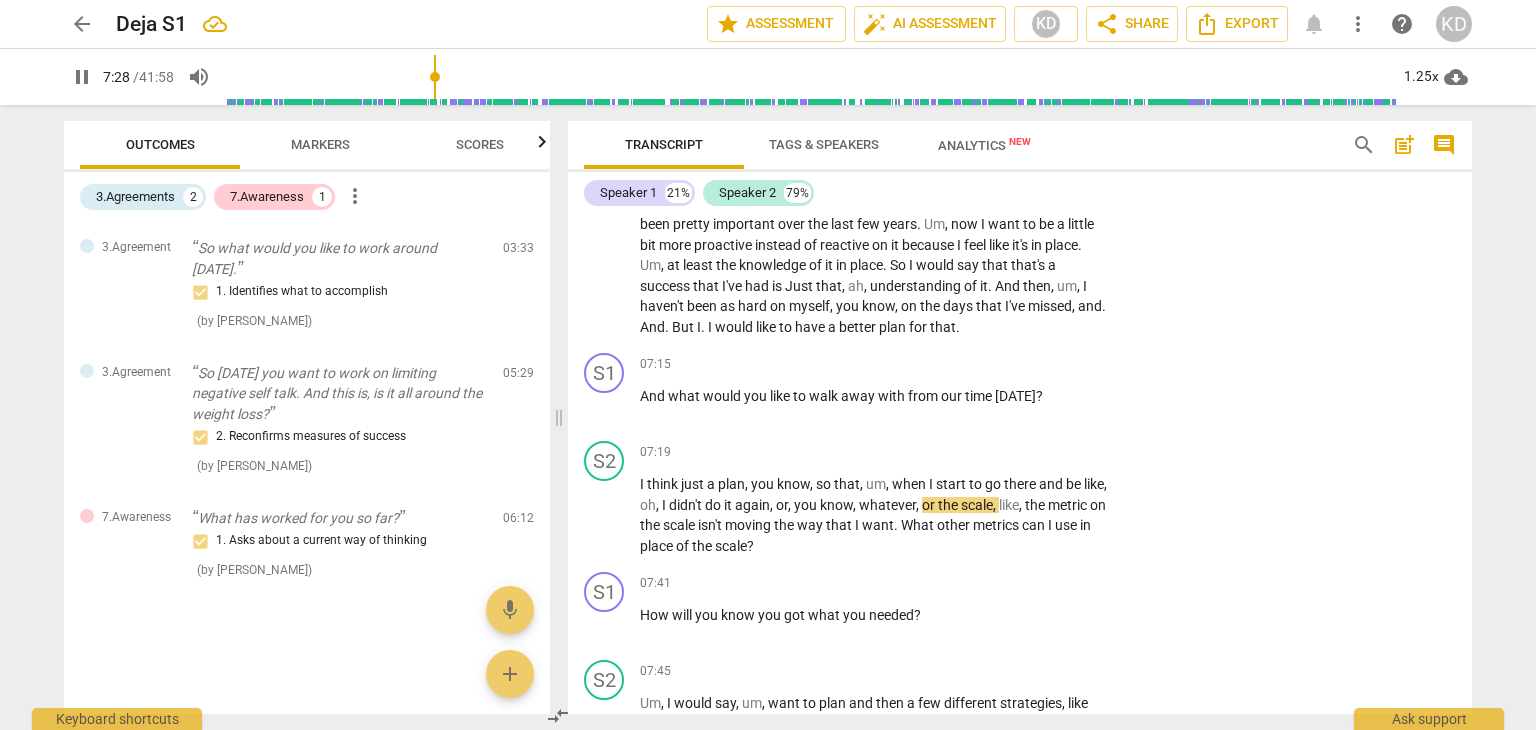 click on "Add competency" at bounding box center (1046, 365) 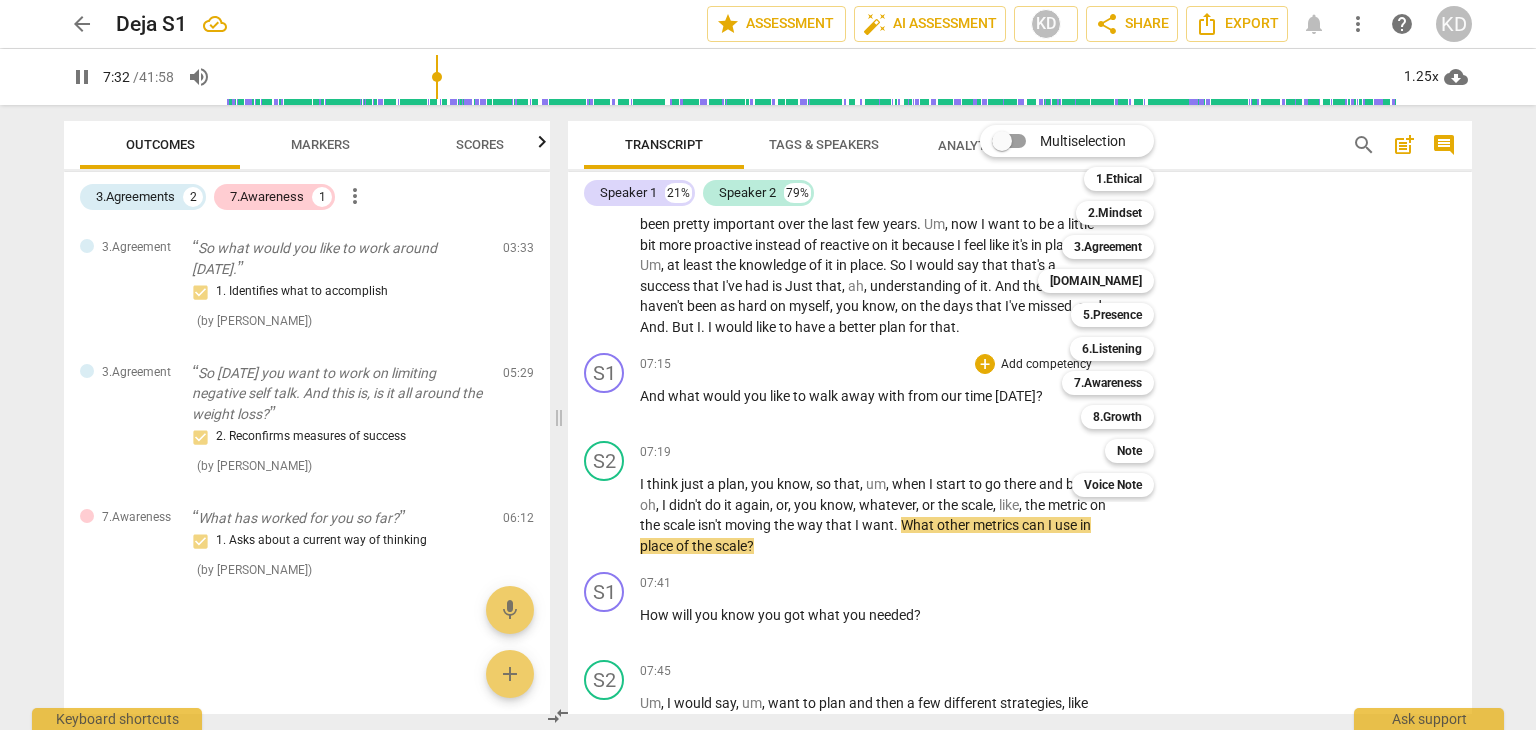 click on "3.Agreement" at bounding box center (1108, 247) 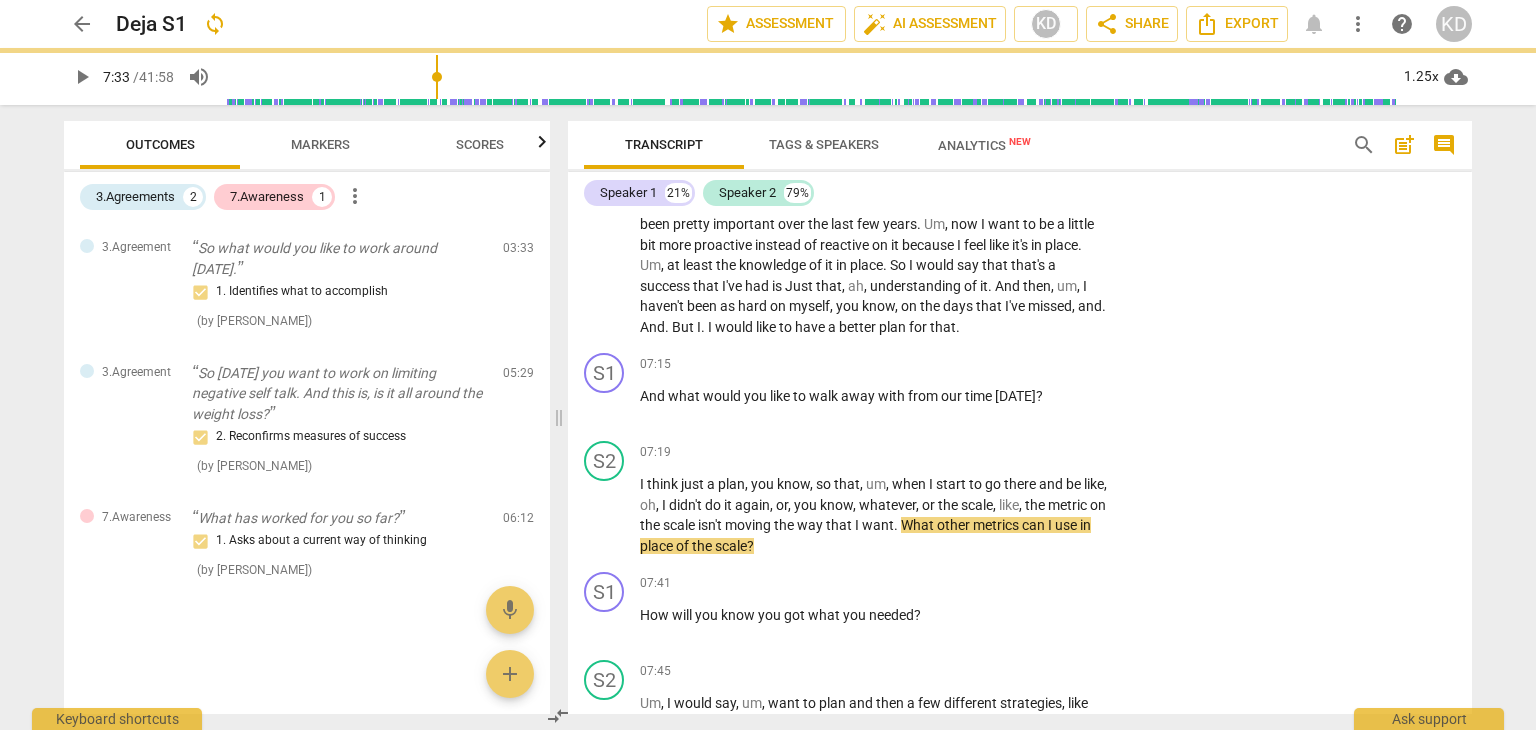 type on "454" 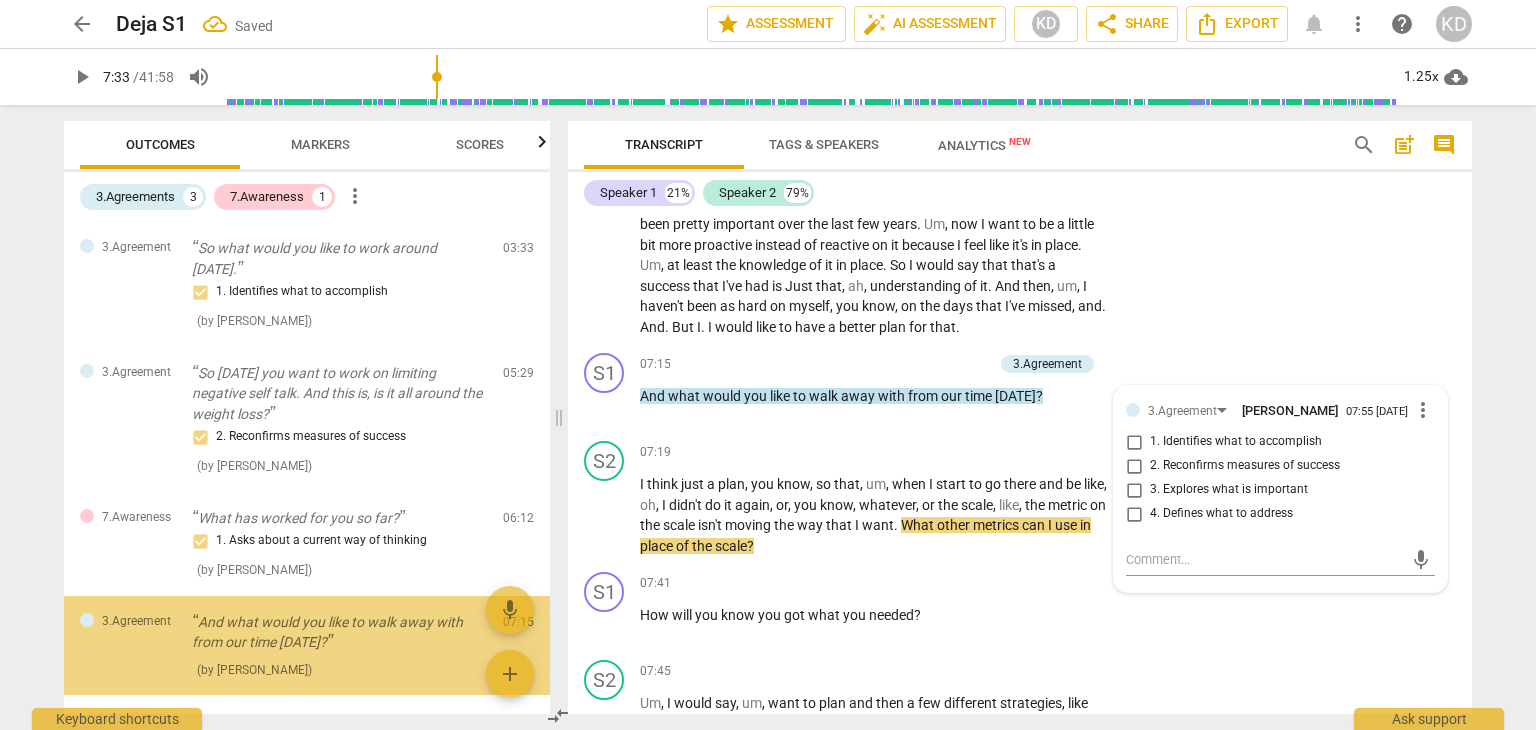 scroll, scrollTop: 81, scrollLeft: 0, axis: vertical 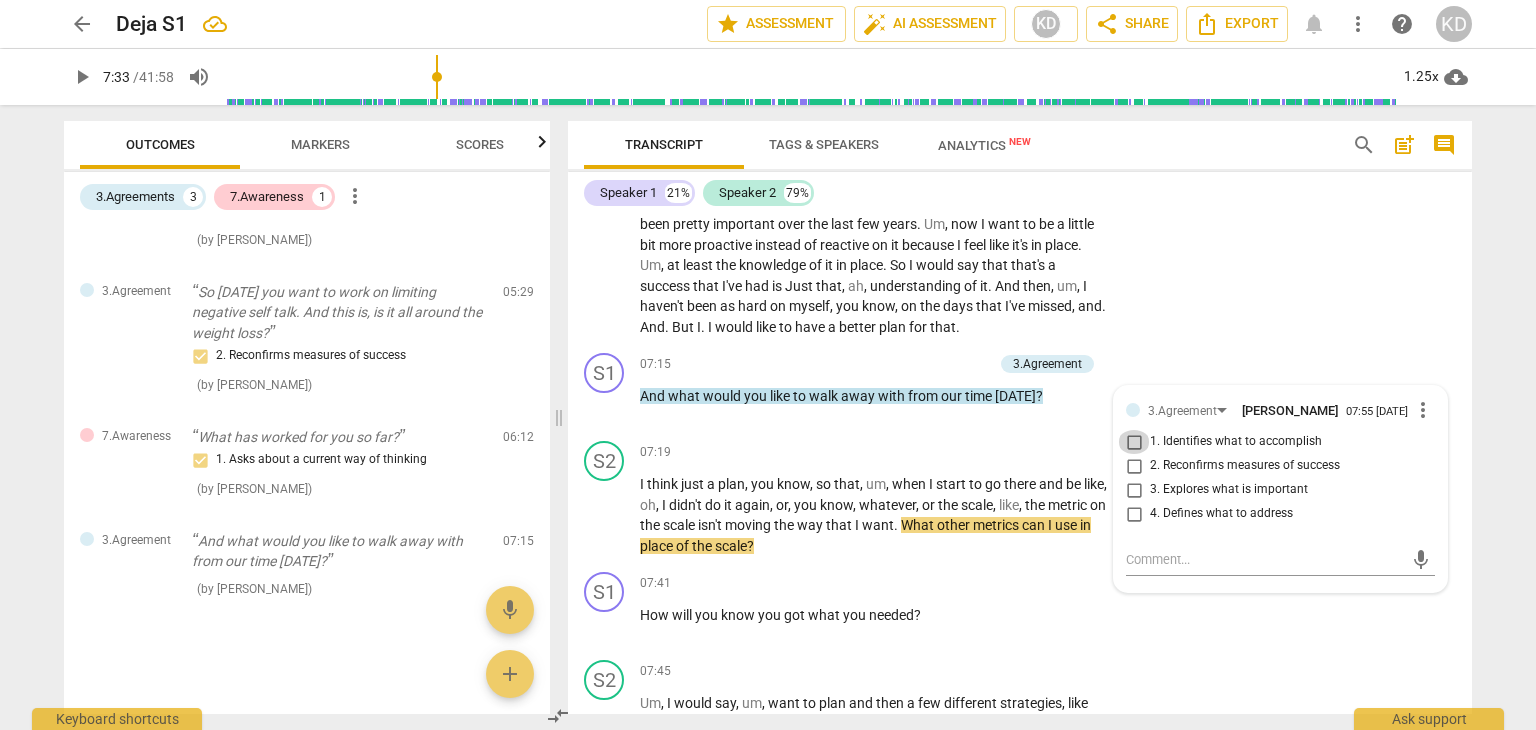 click on "1. Identifies what to accomplish" at bounding box center [1134, 442] 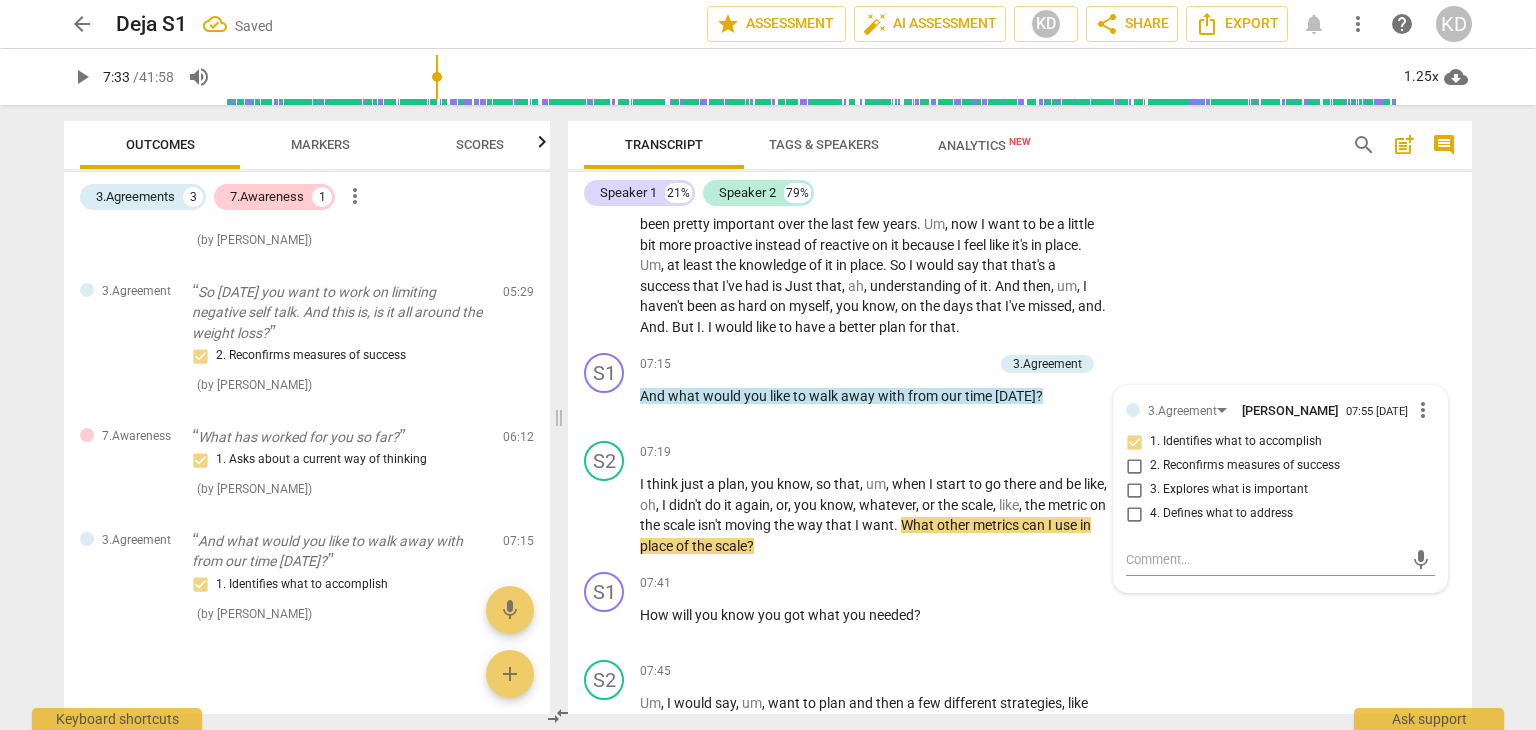 click on "S2 play_arrow pause 06:16 + Add competency keyboard_arrow_right I'm   getting   better   at   it .   I'm   getting   better   at   it .   Over   the   last   two   years ,   I   would   say   that   I've   done   a   lot   of   work   on   understanding   negative   self   talk .   Um ,   it's   not   something   I   ever   understood   because   I'm   very   critical   of   myself .   And   so   I   would   say   that   my   learning   process   and   understanding   that   is ,   has   been   pretty   important   over   the   last   few   years .   Um ,   now   I   want   to   be   a   little   bit   more   proactive   instead   of   reactive   on   it   because   I   feel   like   it's   in   place .   Um ,   at   least   the   knowledge   of   it   in   place .   So   I   would   say   that   that's   a   success   that   I've   had   is   Just   that ,   ah ,   understanding   of   it .   And   then ,   um ,   I   haven't   been   as   hard   on   myself ,   you   know ,   on   the   days   that   I've" at bounding box center [1020, 218] 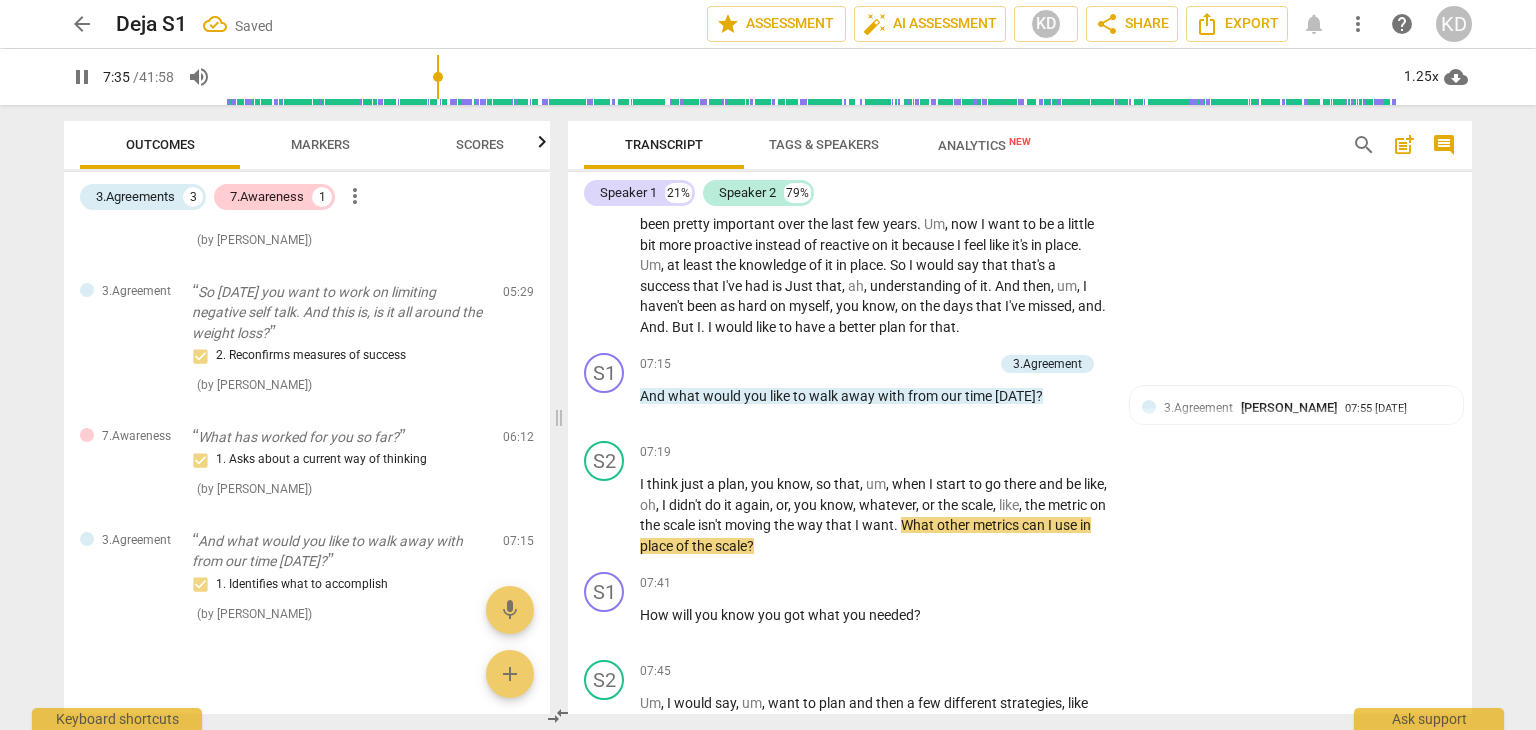 click on "pause" at bounding box center [605, 406] 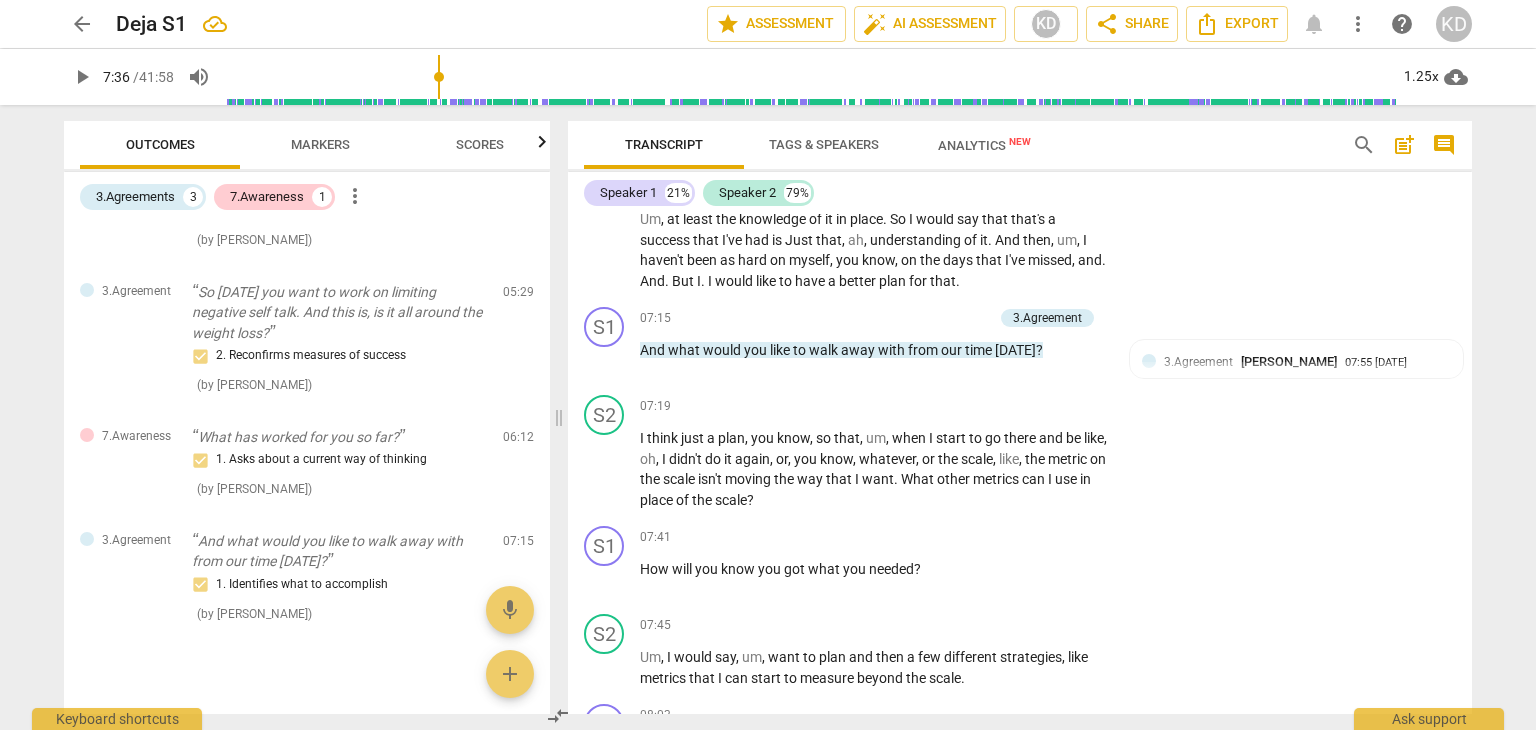 scroll, scrollTop: 3638, scrollLeft: 0, axis: vertical 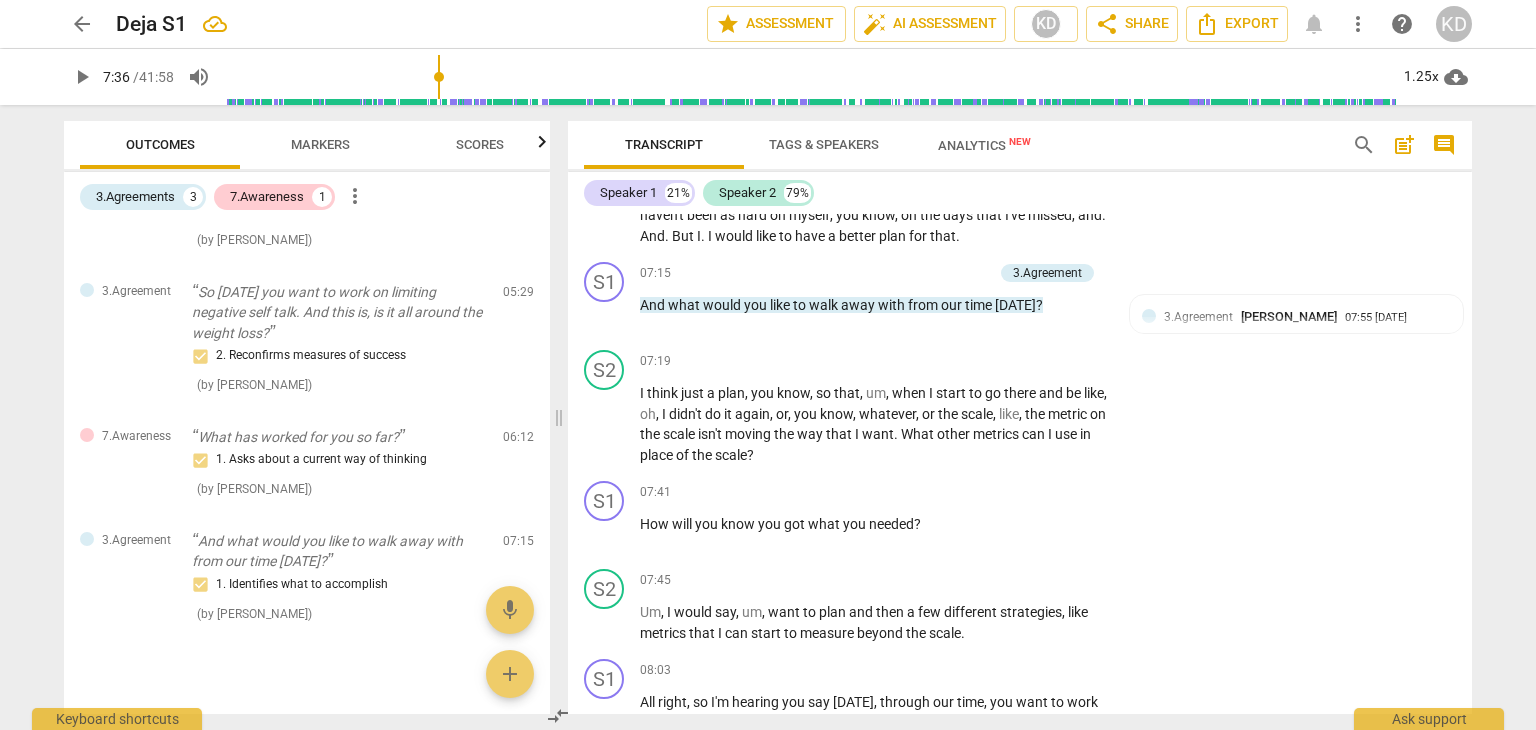 click on "play_arrow" at bounding box center [605, 425] 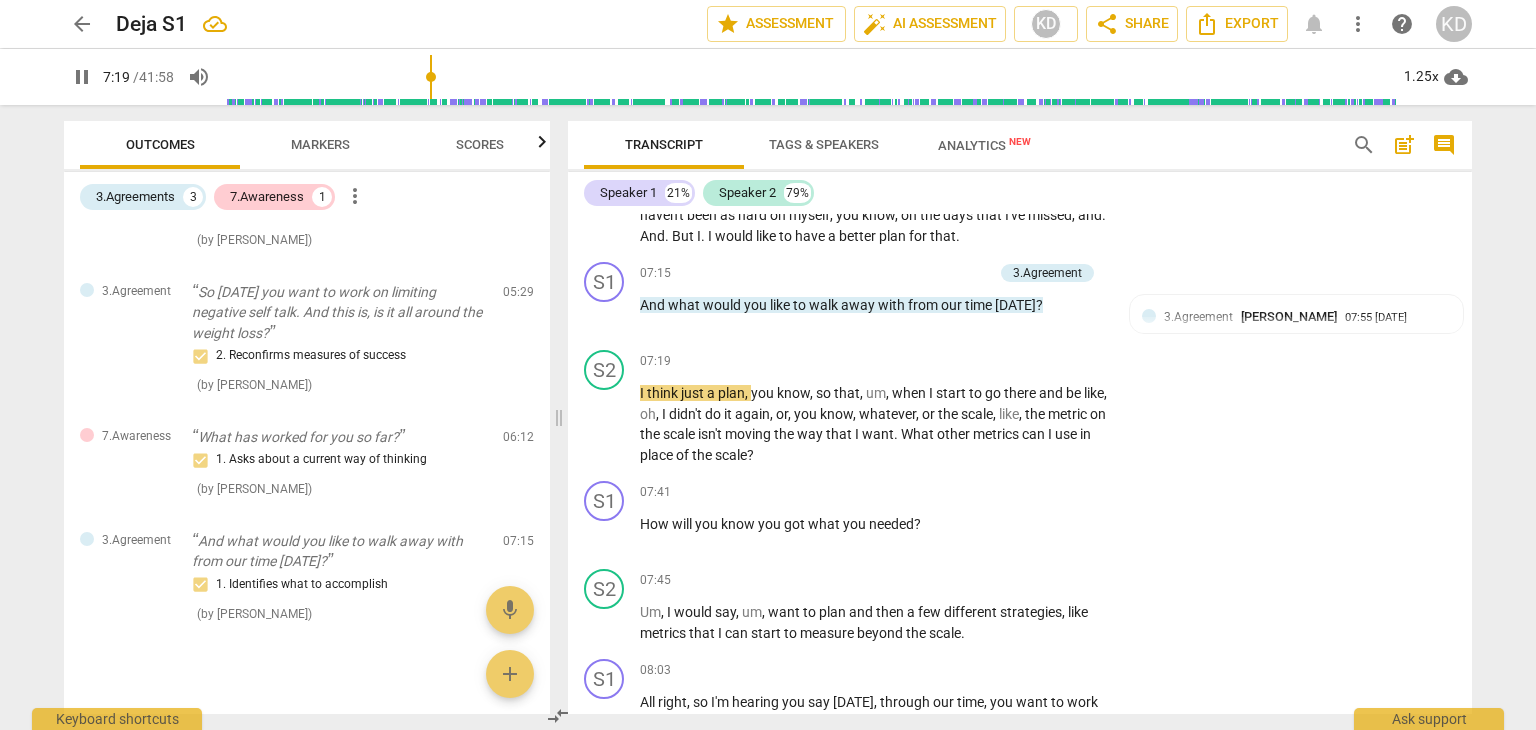click on "pause" at bounding box center (605, 425) 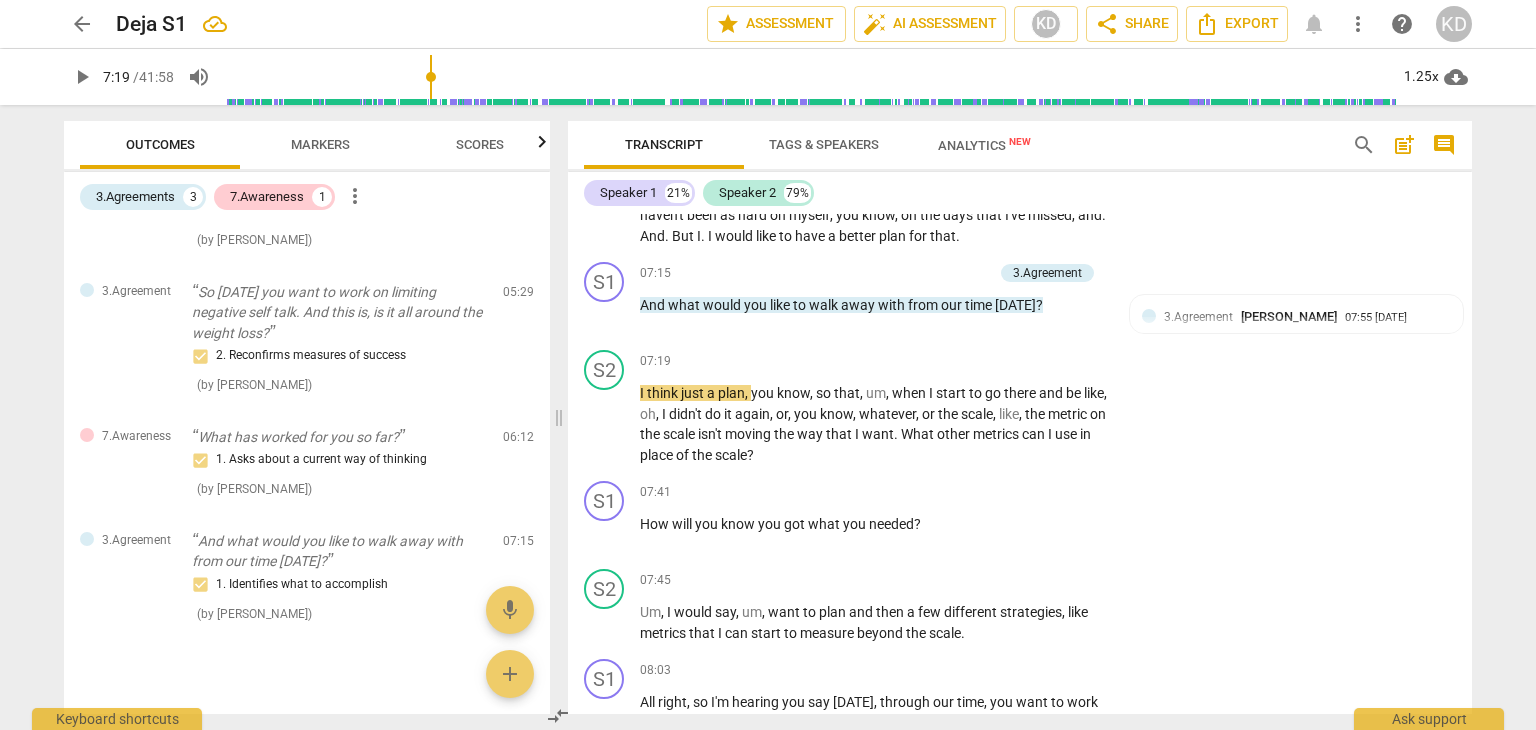 click on "play_arrow" at bounding box center (605, 425) 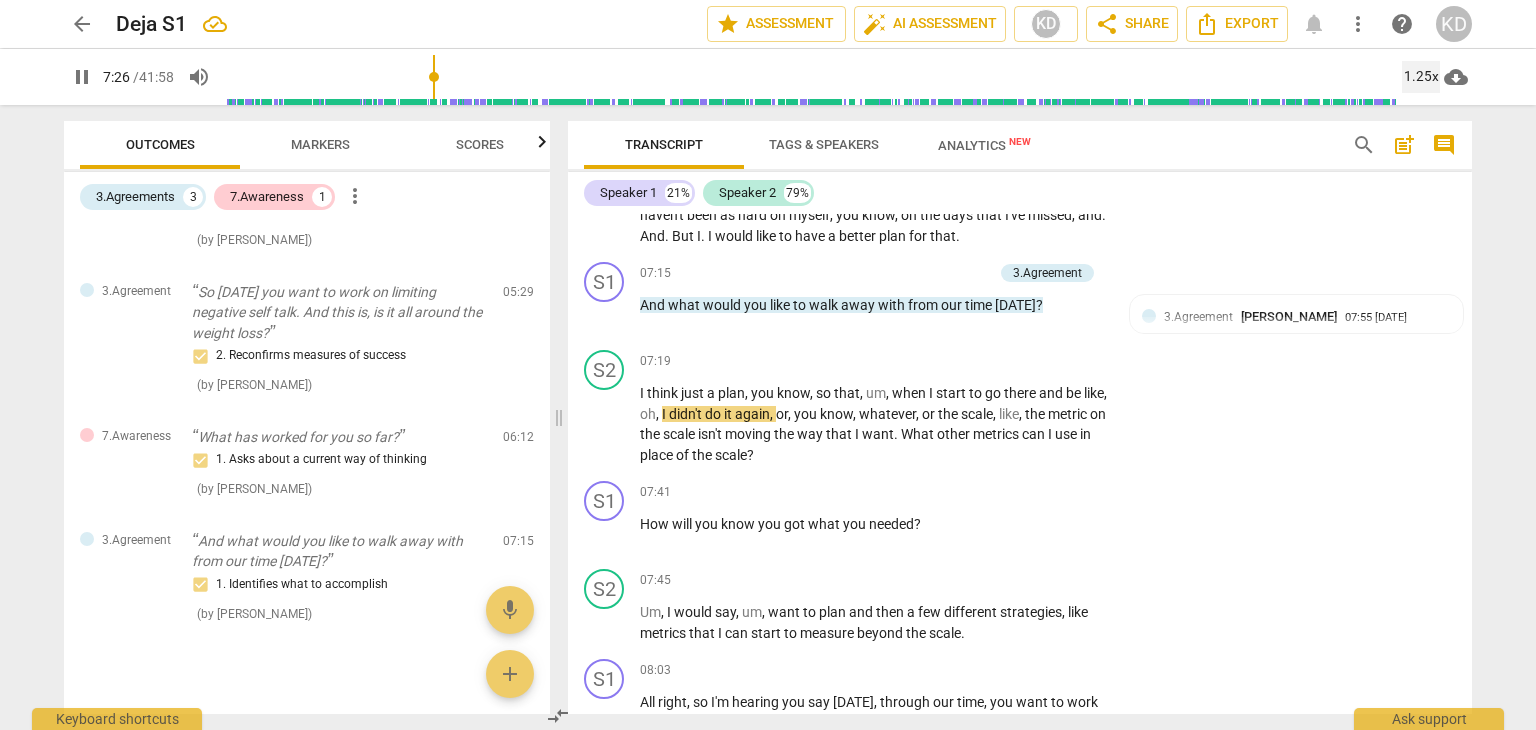 click on "1.25x" at bounding box center [1421, 77] 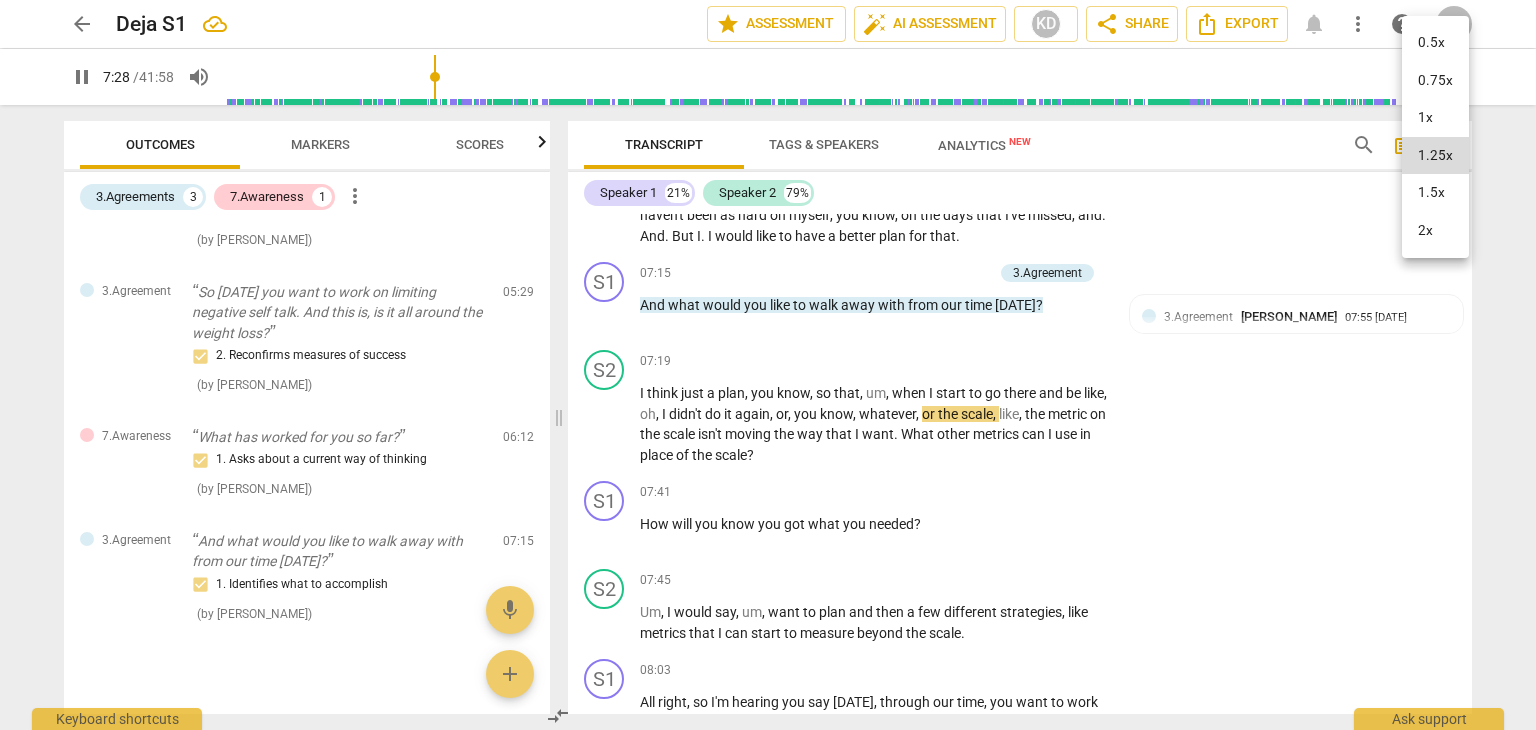 click on "1.5x" at bounding box center [1435, 193] 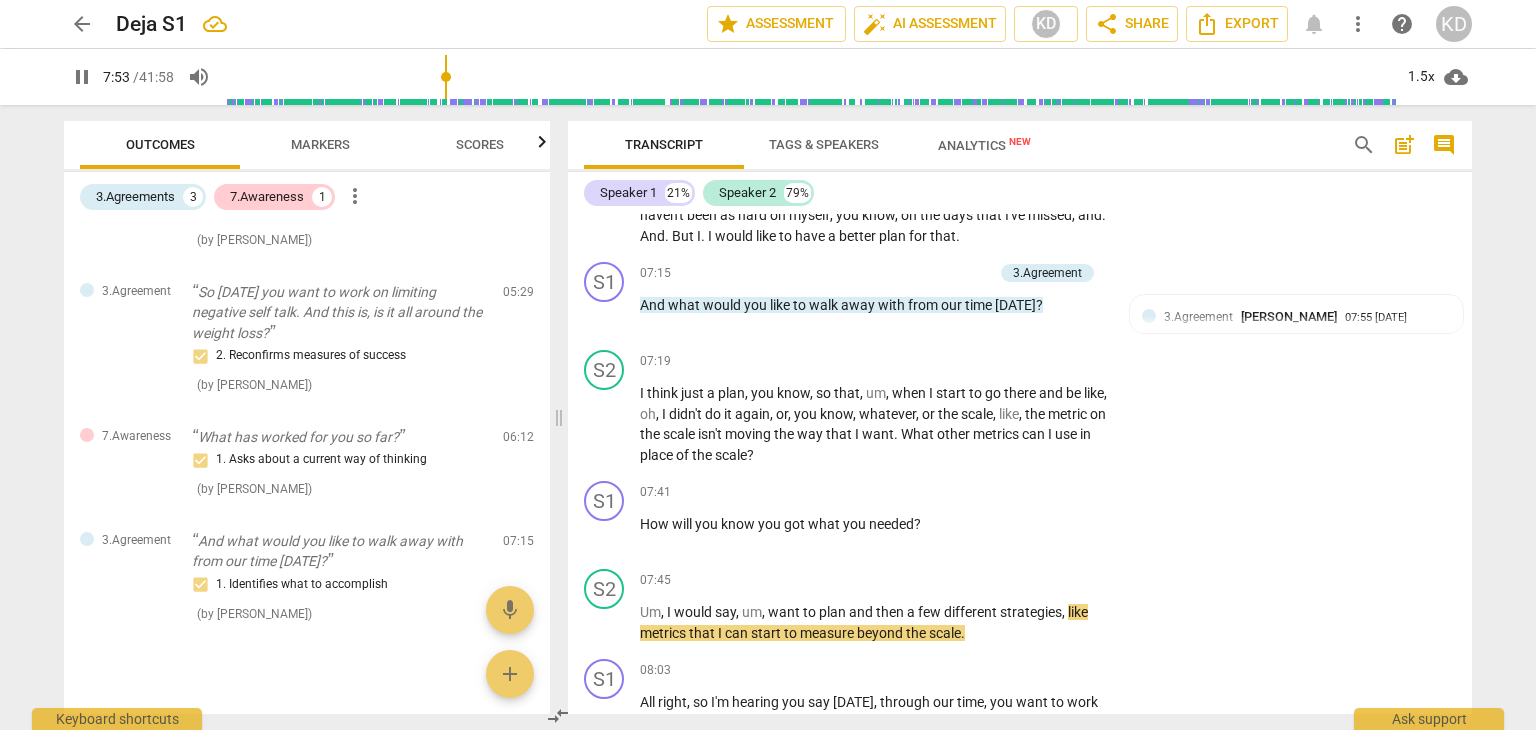 click on "pause" at bounding box center [605, 534] 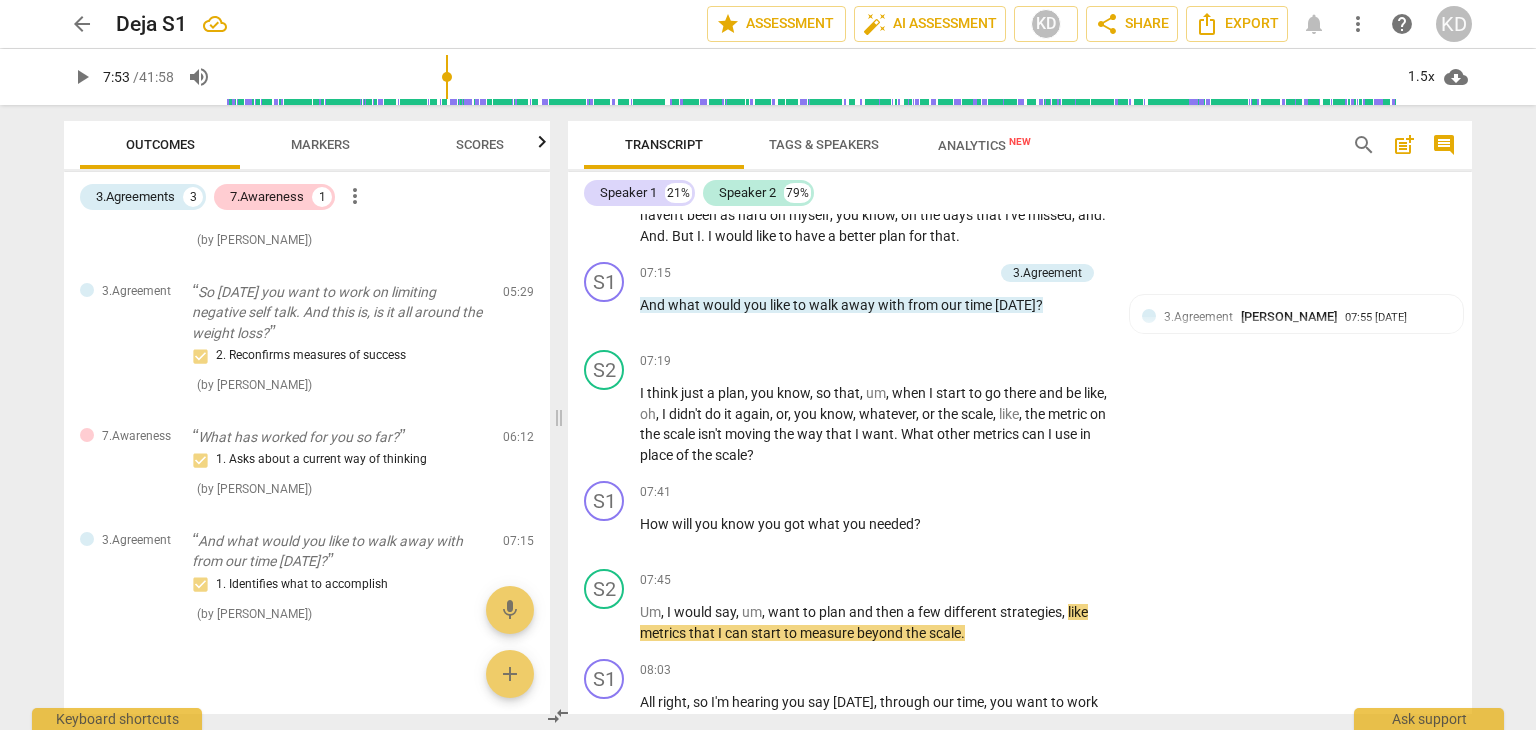 click on "+" at bounding box center (985, 492) 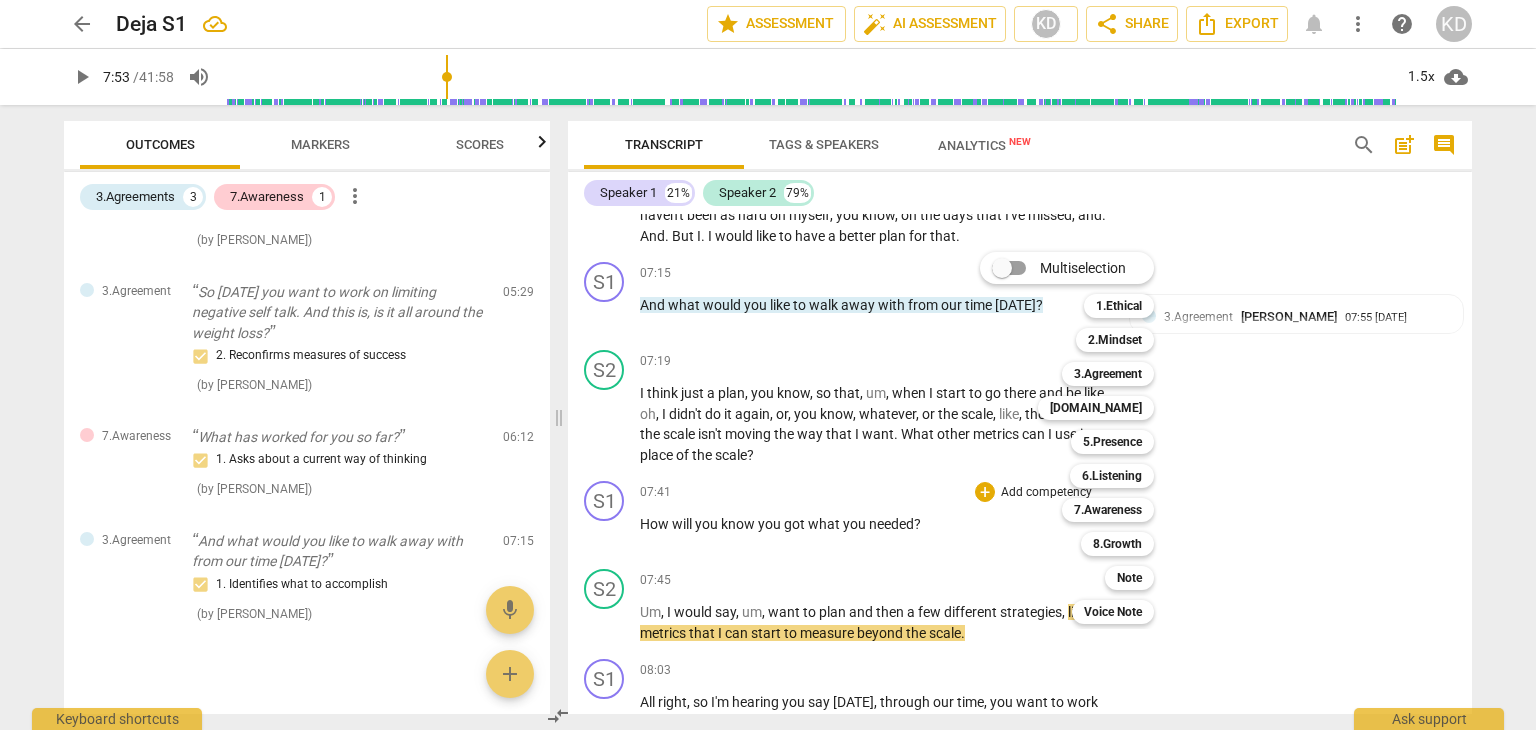 click on "3.Agreement" at bounding box center (1108, 374) 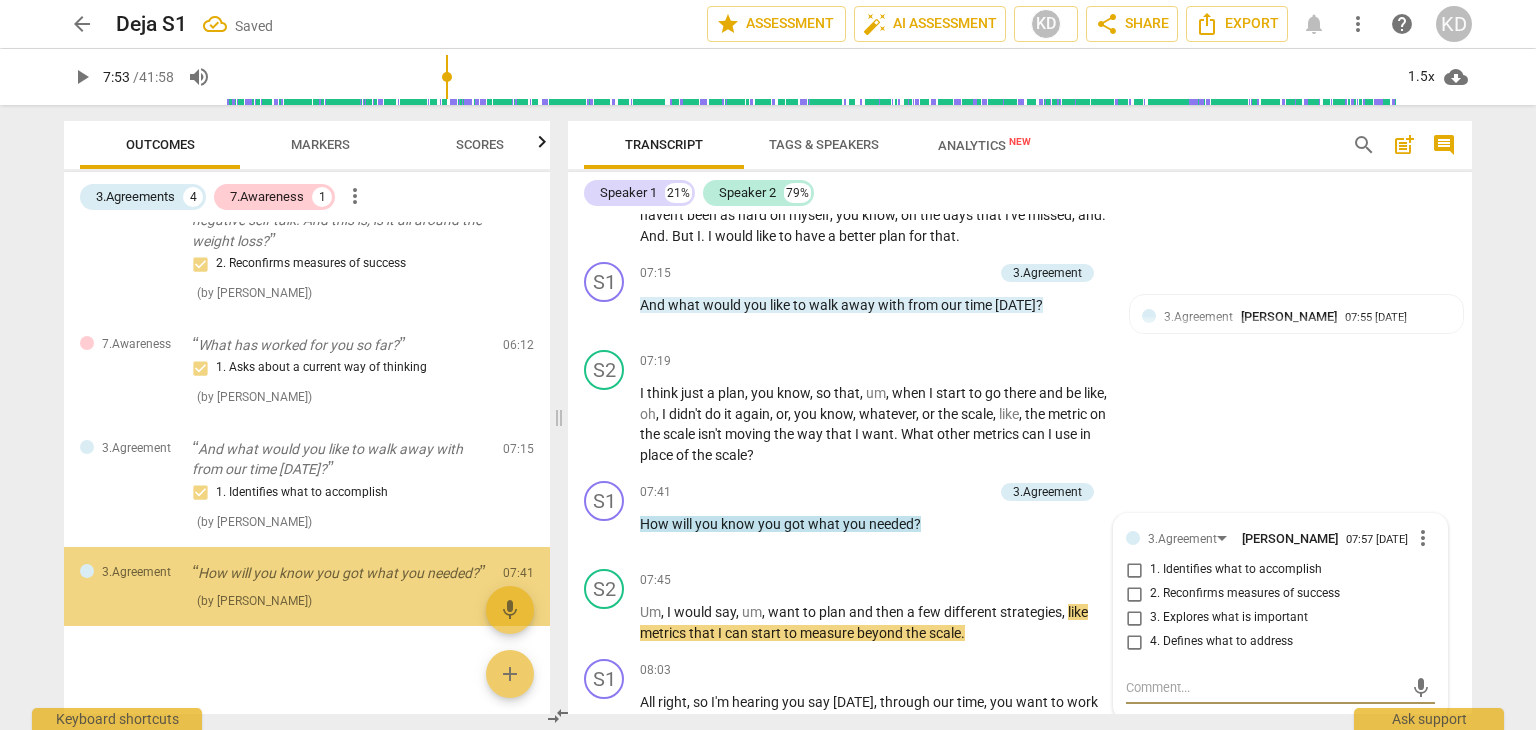 scroll, scrollTop: 206, scrollLeft: 0, axis: vertical 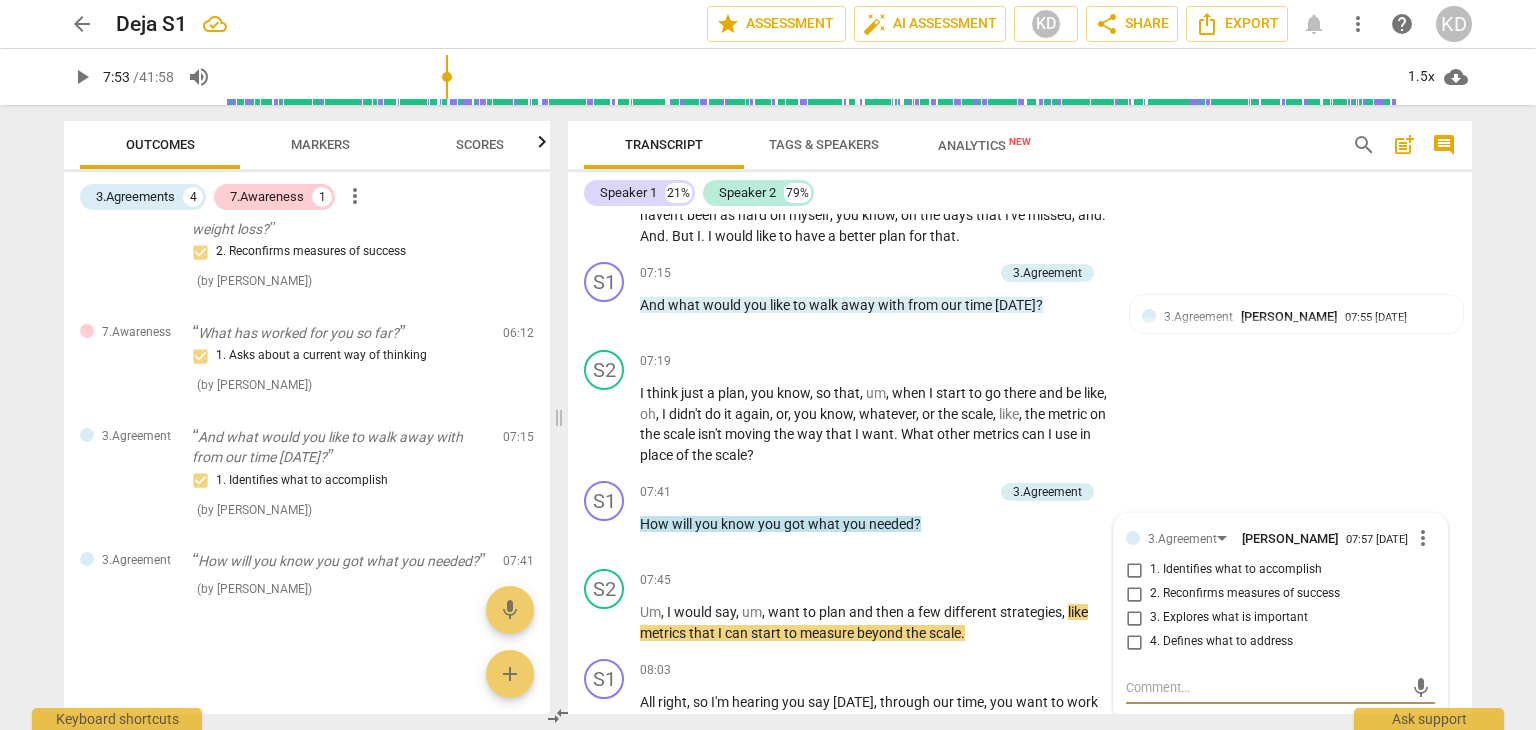 click on "2. Reconfirms measures of success" at bounding box center [1134, 594] 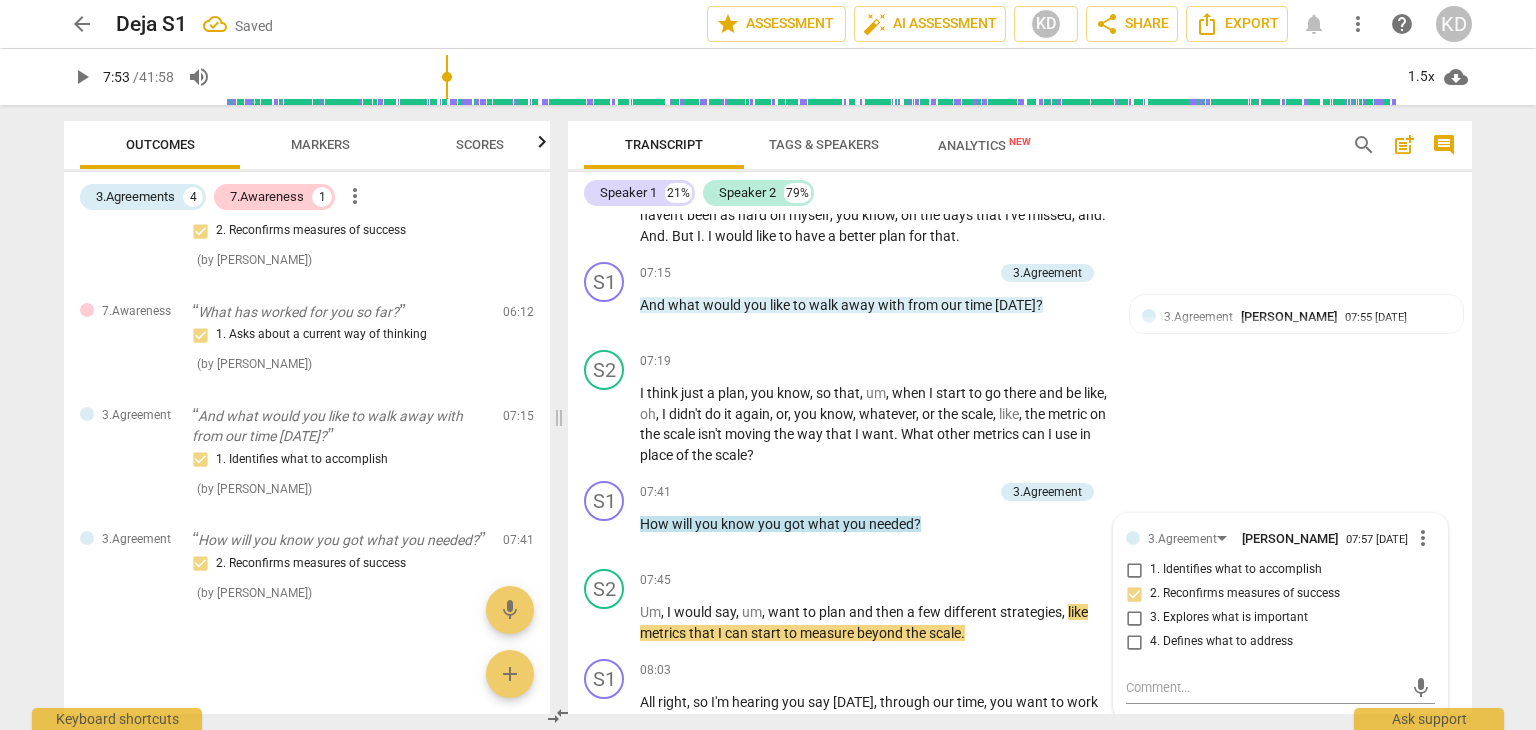 click on "play_arrow" at bounding box center [605, 534] 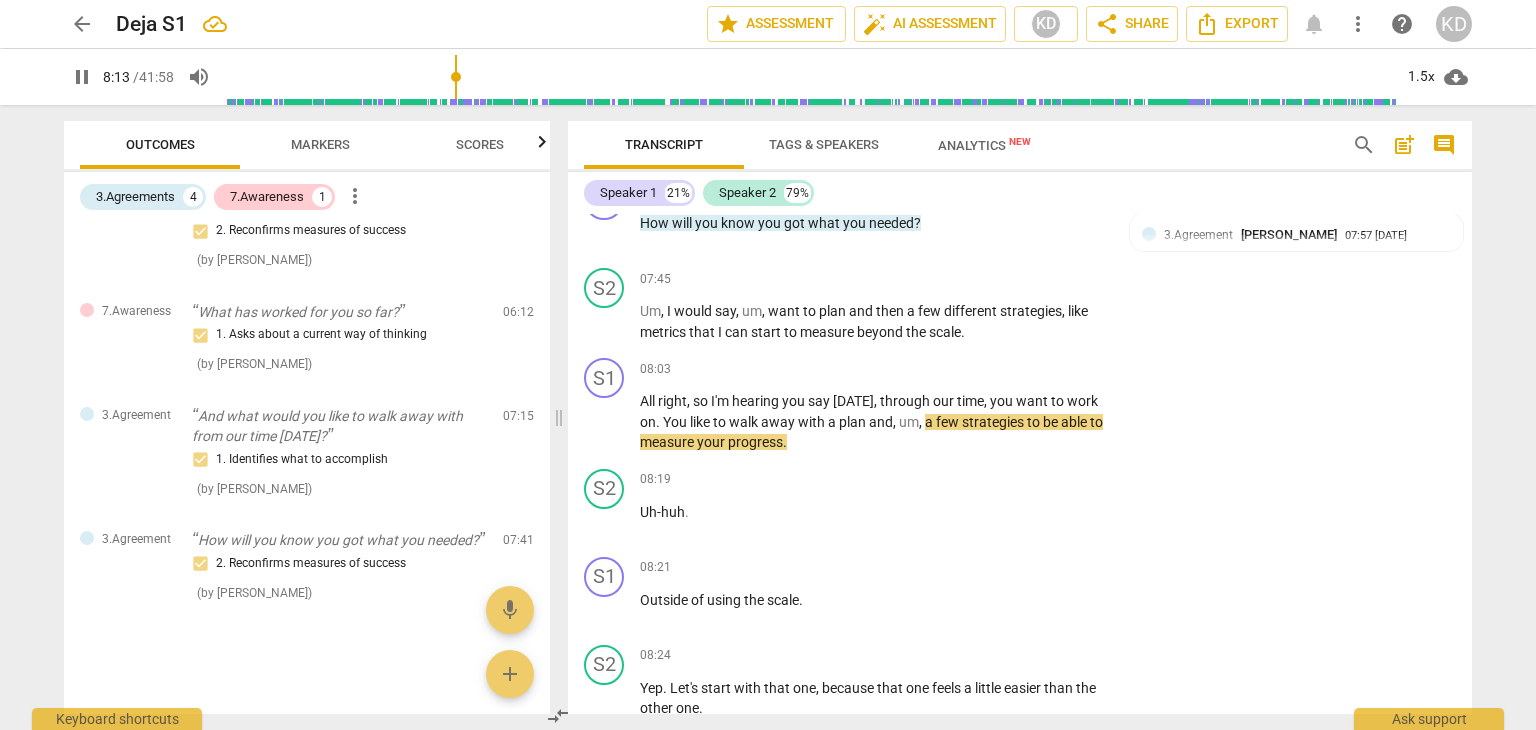scroll, scrollTop: 3953, scrollLeft: 0, axis: vertical 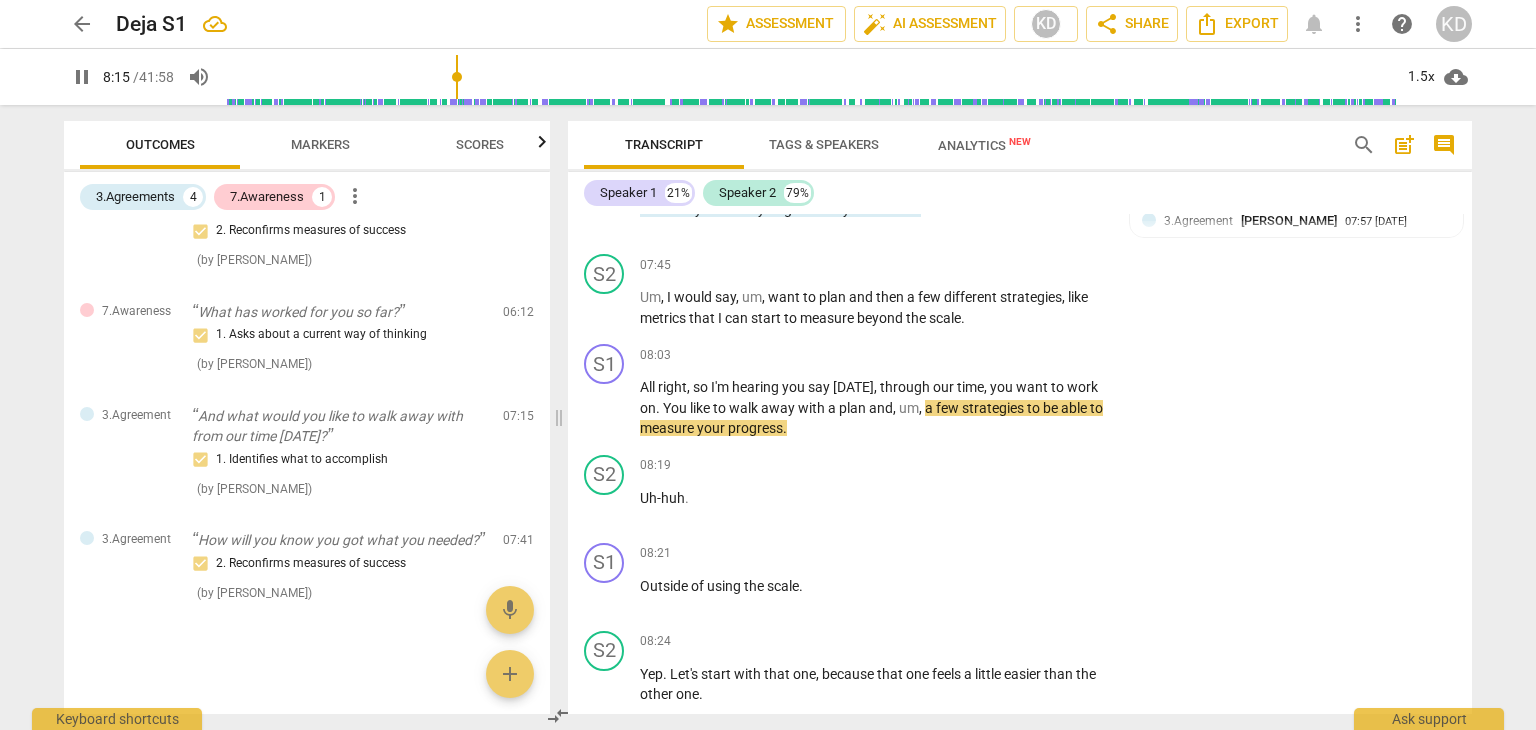 click on "S1 play_arrow pause 08:03 + Add competency keyboard_arrow_right All   right ,   so   I'm   hearing   you   say   today ,   through   our   time ,   you   want   to   work   on .   You   like   to   walk   away   with   a   plan   and ,   um ,   a   few   strategies   to   be   able   to   measure   your   progress ." at bounding box center (1020, 391) 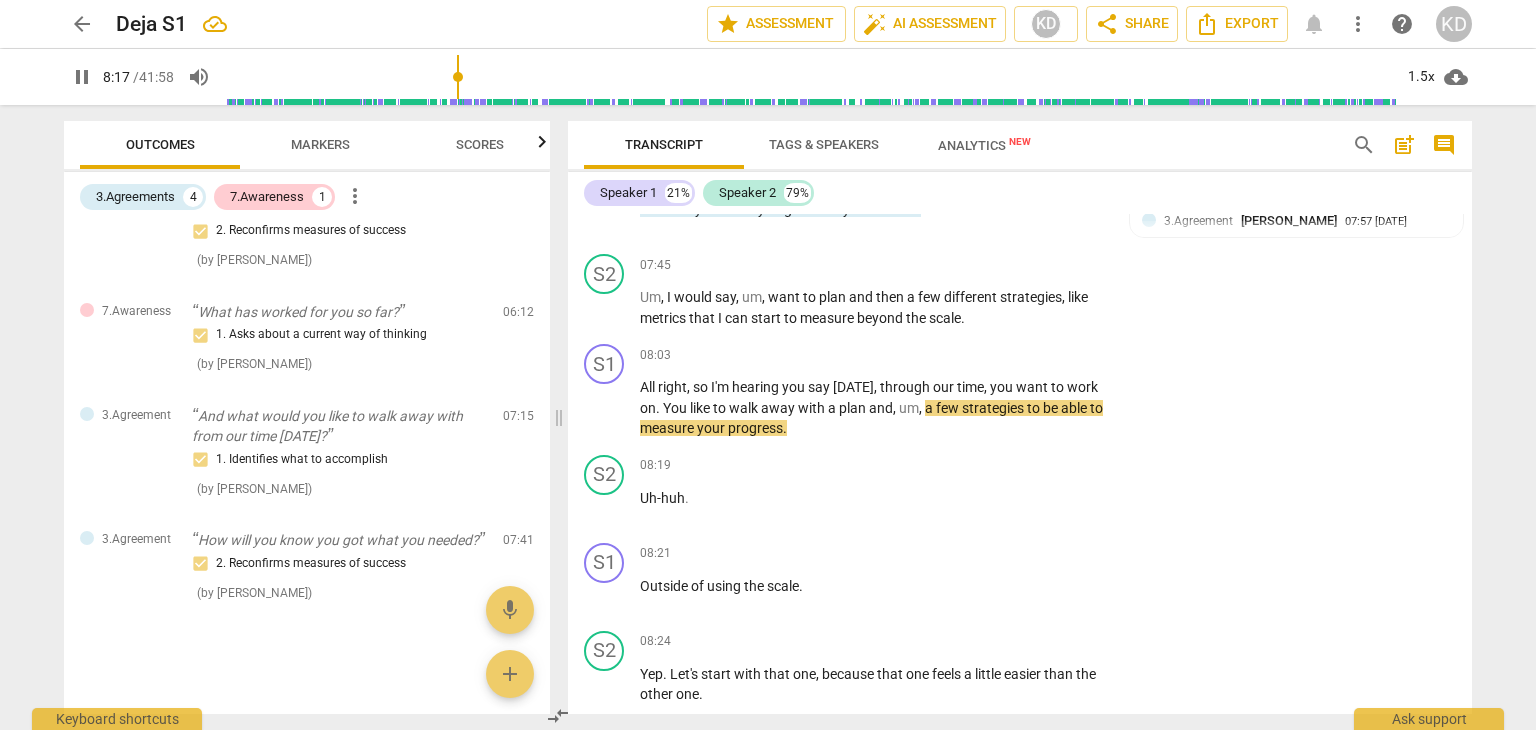 click on "+" at bounding box center (985, 355) 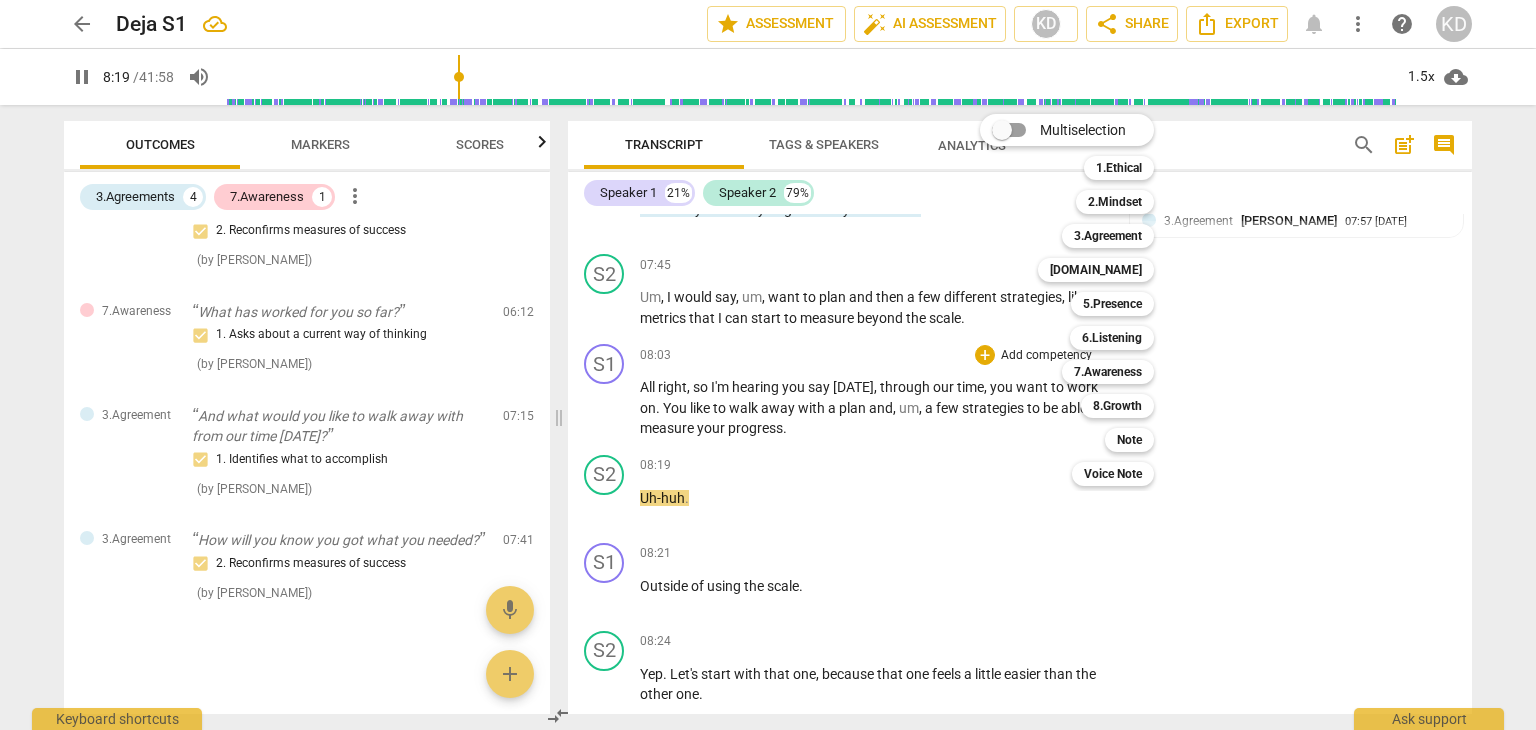 click on "3.Agreement" at bounding box center [1108, 236] 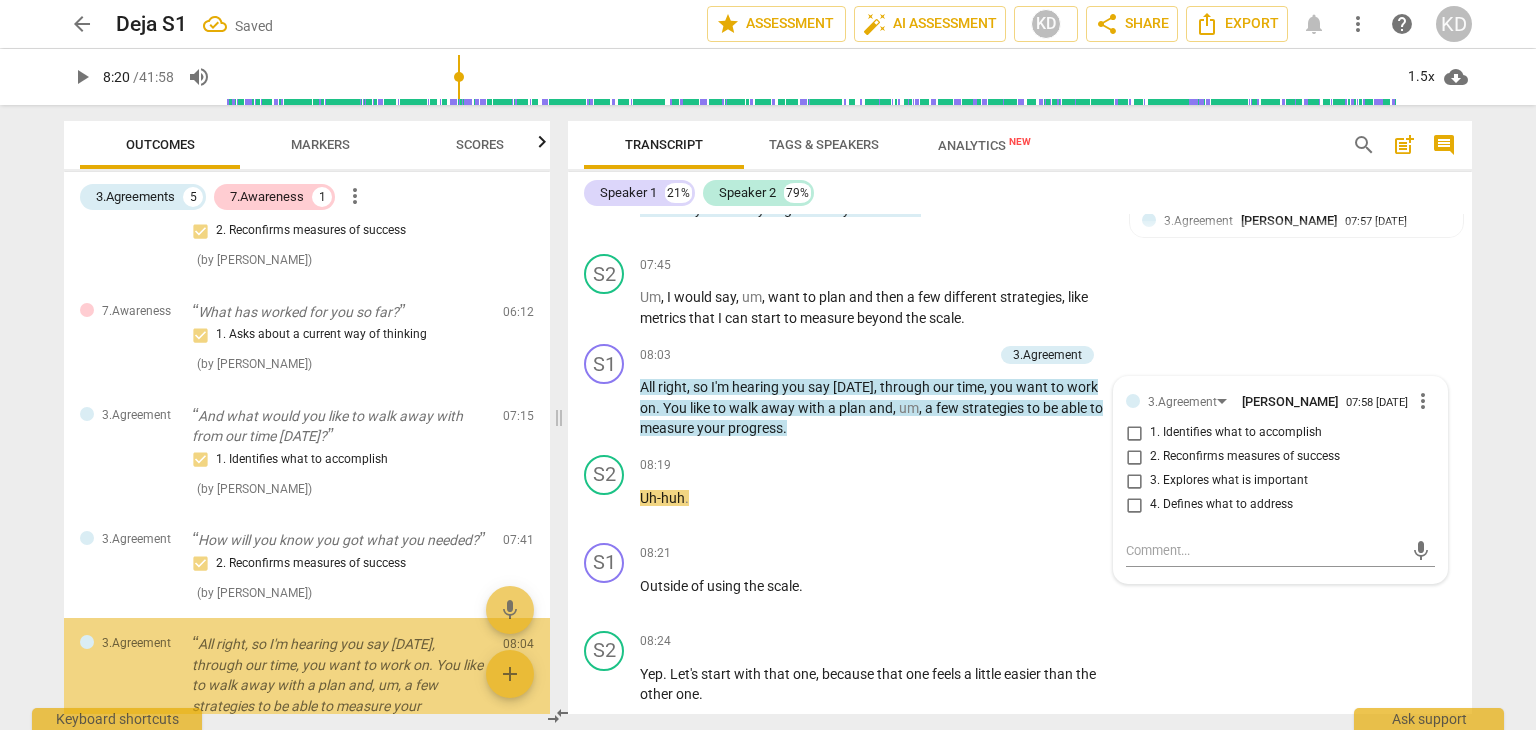 scroll, scrollTop: 372, scrollLeft: 0, axis: vertical 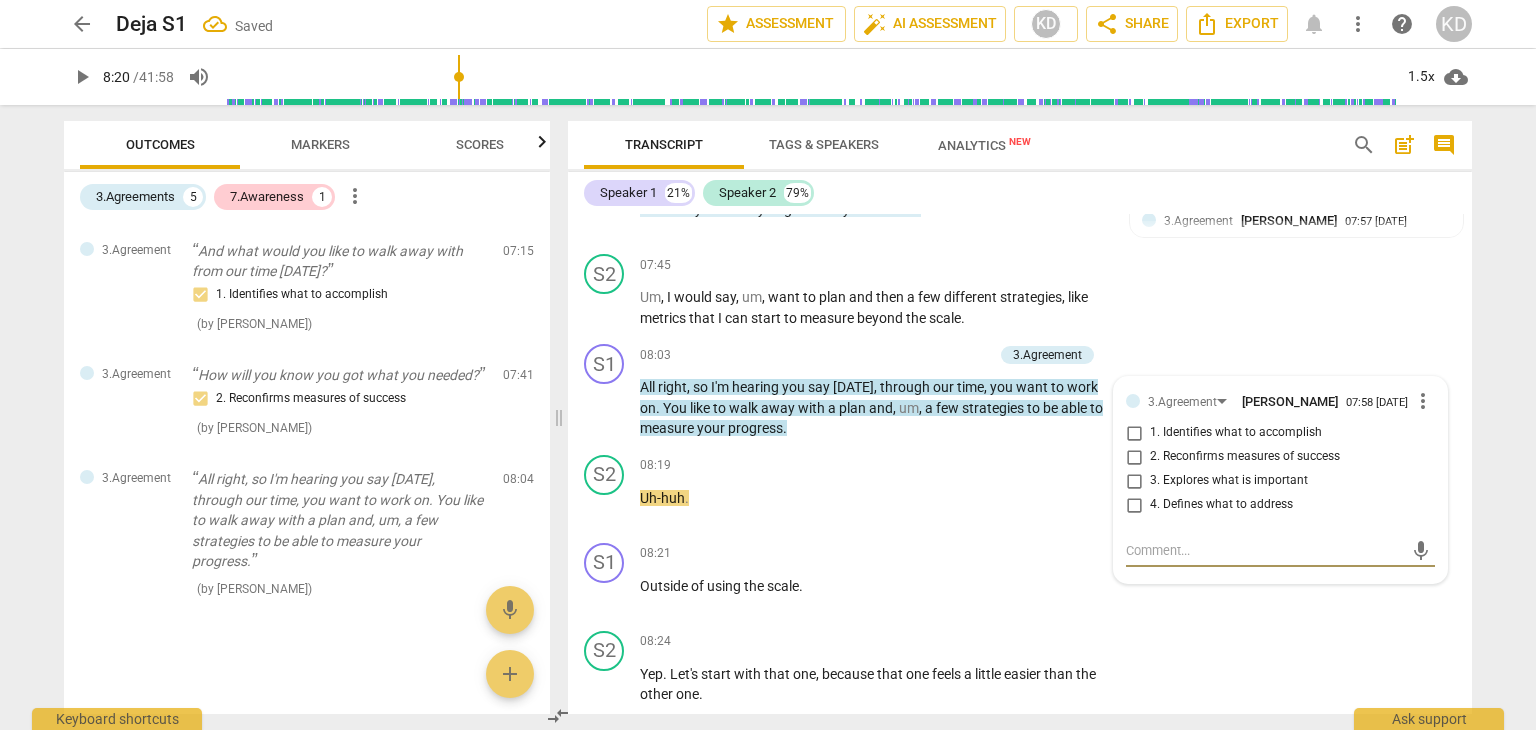 click on "2. Reconfirms measures of success" at bounding box center [1134, 457] 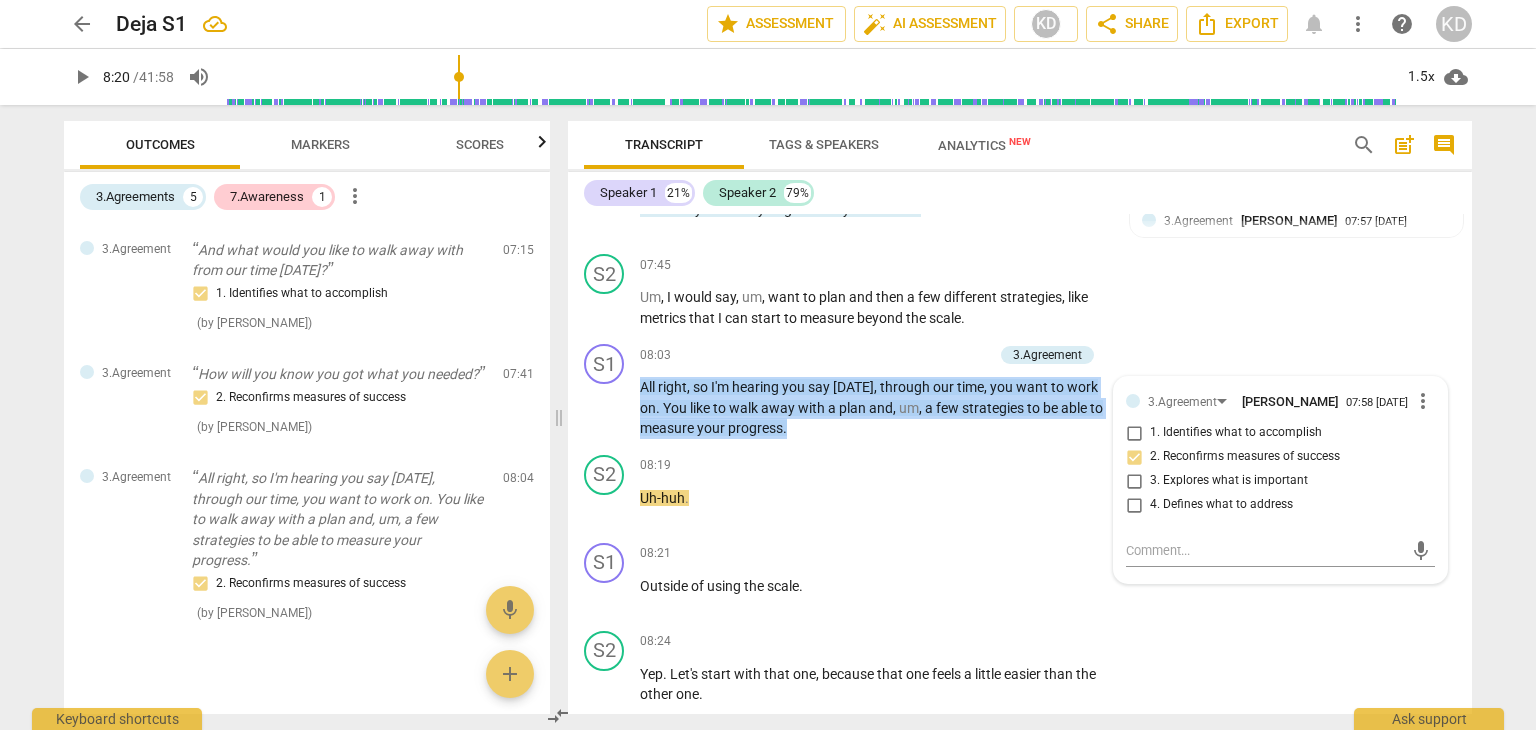 drag, startPoint x: 639, startPoint y: 325, endPoint x: 809, endPoint y: 368, distance: 175.35393 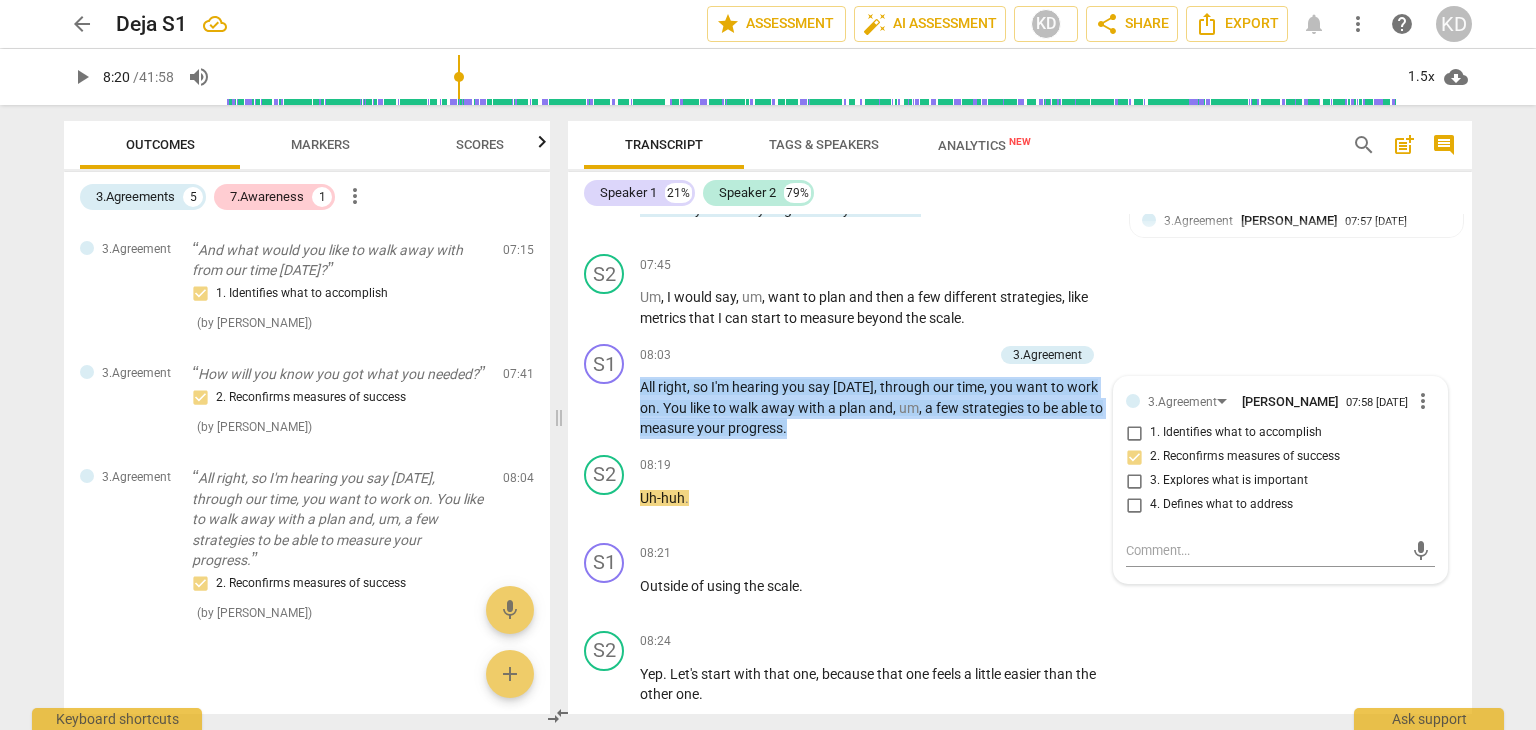 click on "All   right ,   so   I'm   hearing   you   say   today ,   through   our   time ,   you   want   to   work   on .   You   like   to   walk   away   with   a   plan   and ,   um ,   a   few   strategies   to   be   able   to   measure   your   progress ." at bounding box center (874, 408) 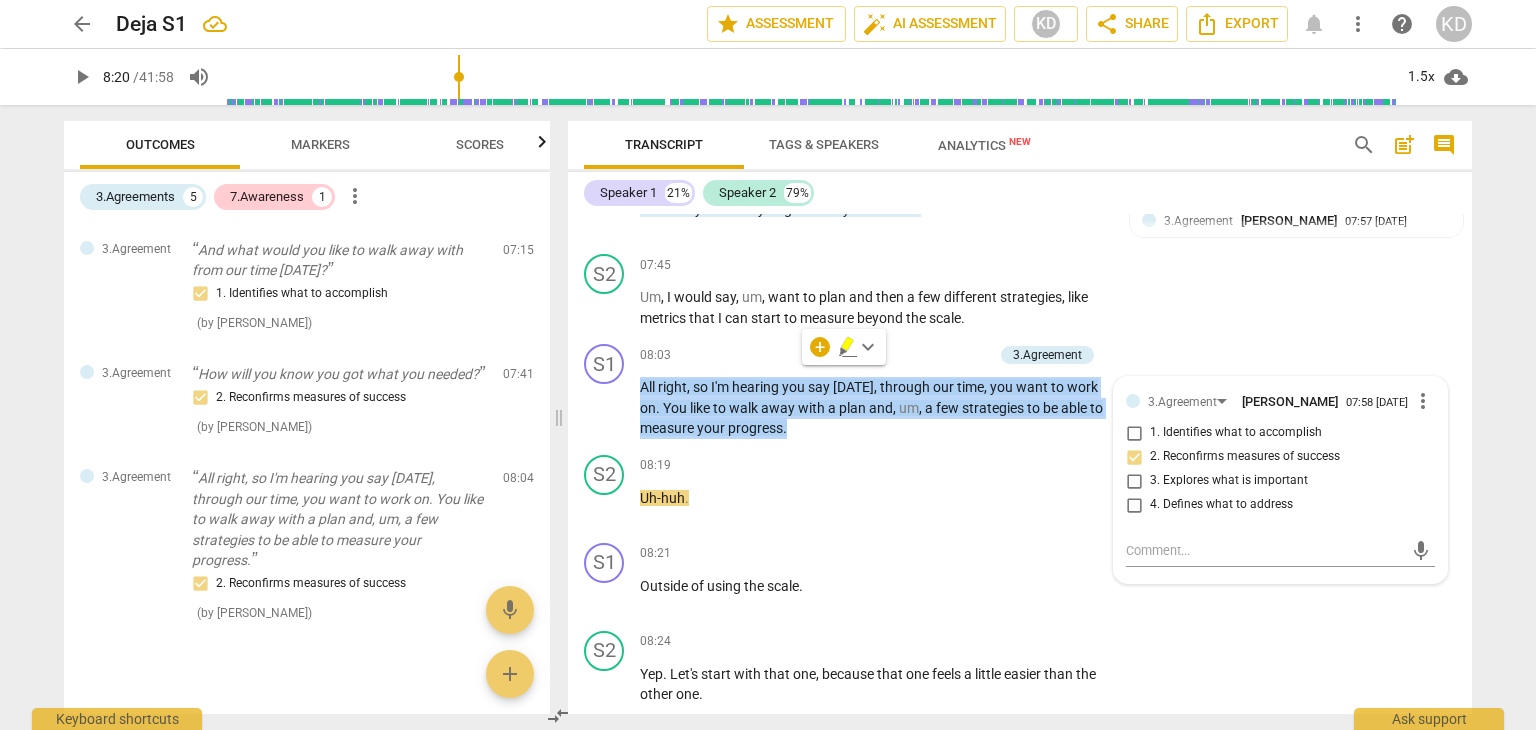 copy on "All   right ,   so   I'm   hearing   you   say   today ,   through   our   time ,   you   want   to   work   on .   You   like   to   walk   away   with   a   plan   and ,   um ,   a   few   strategies   to   be   able   to   measure   your   progress ." 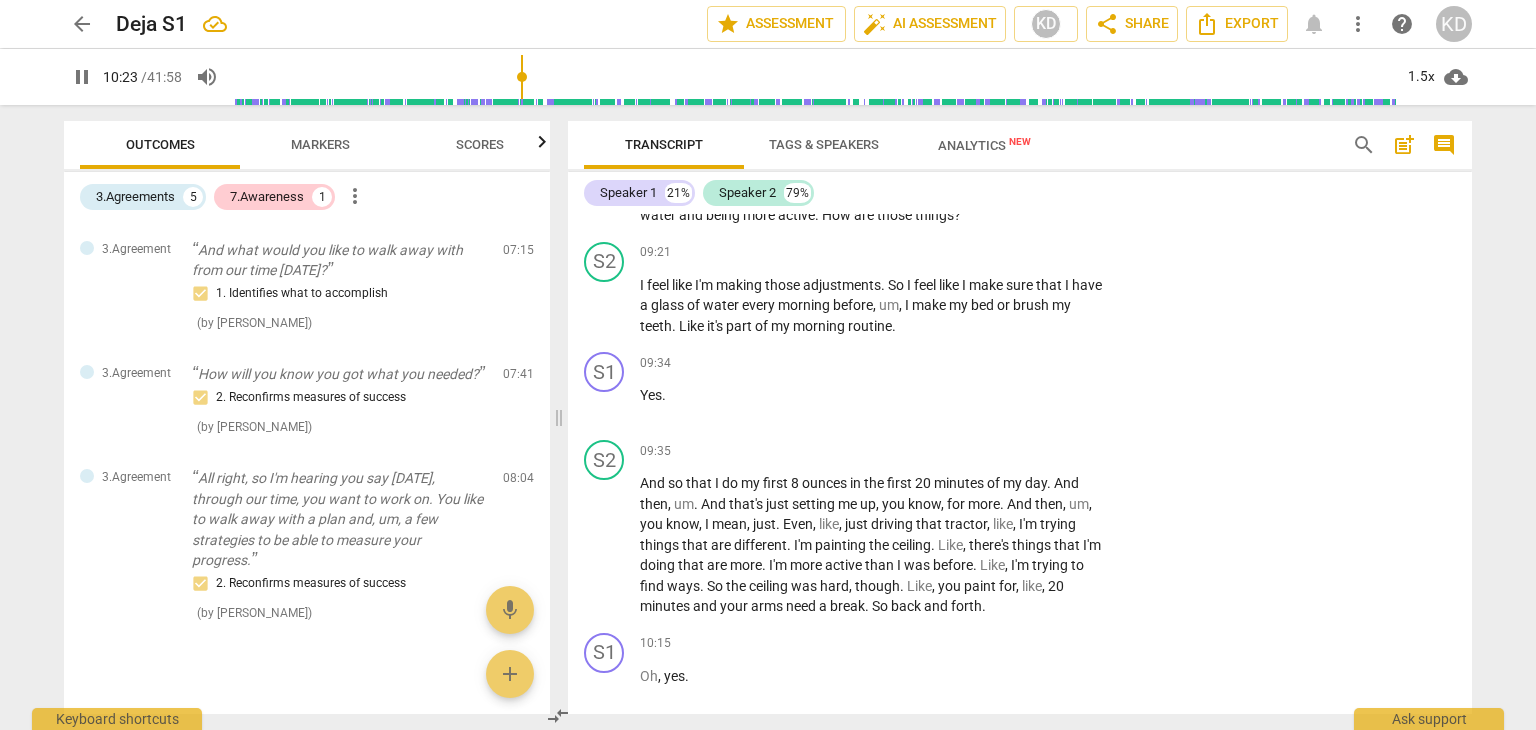 scroll, scrollTop: 5615, scrollLeft: 0, axis: vertical 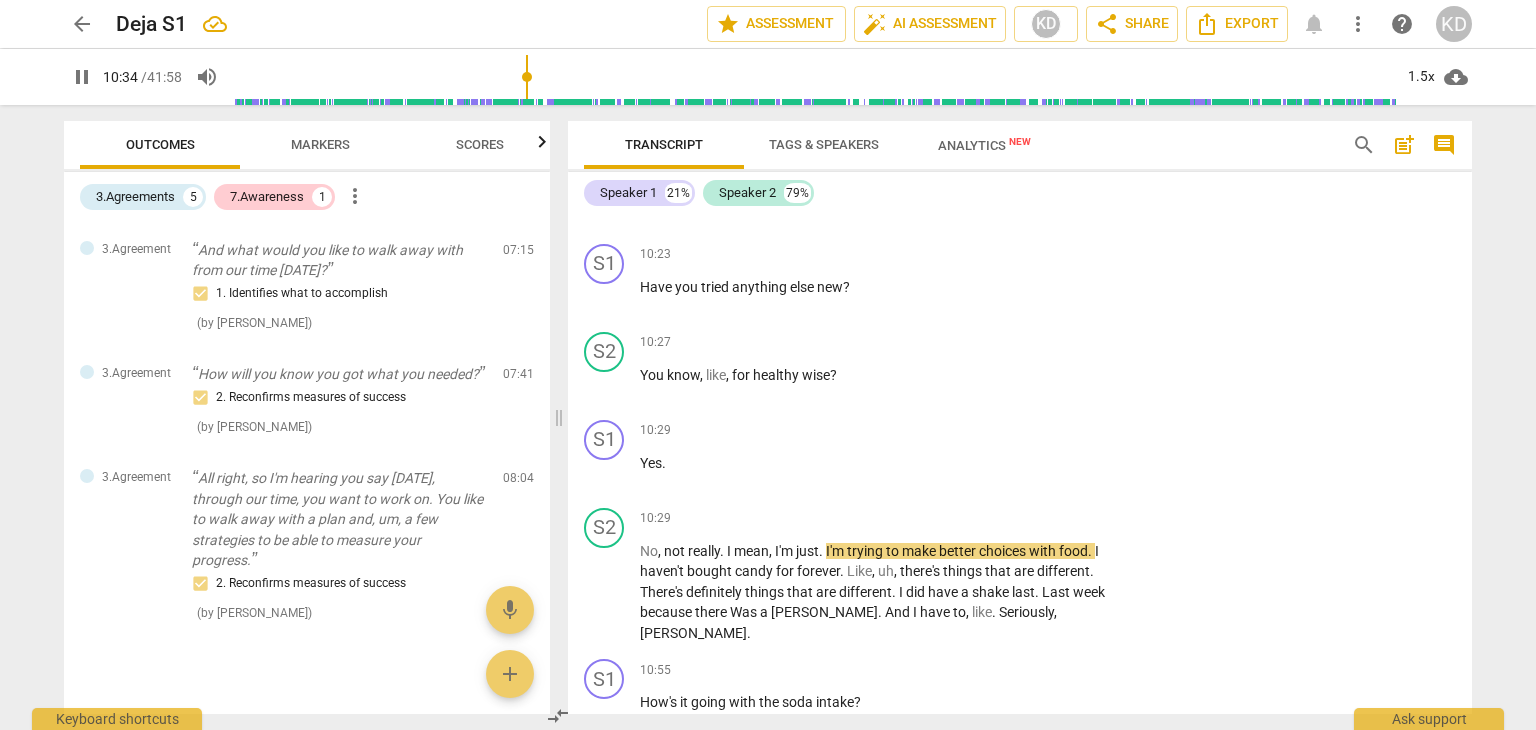 click on "pause" at bounding box center (605, 297) 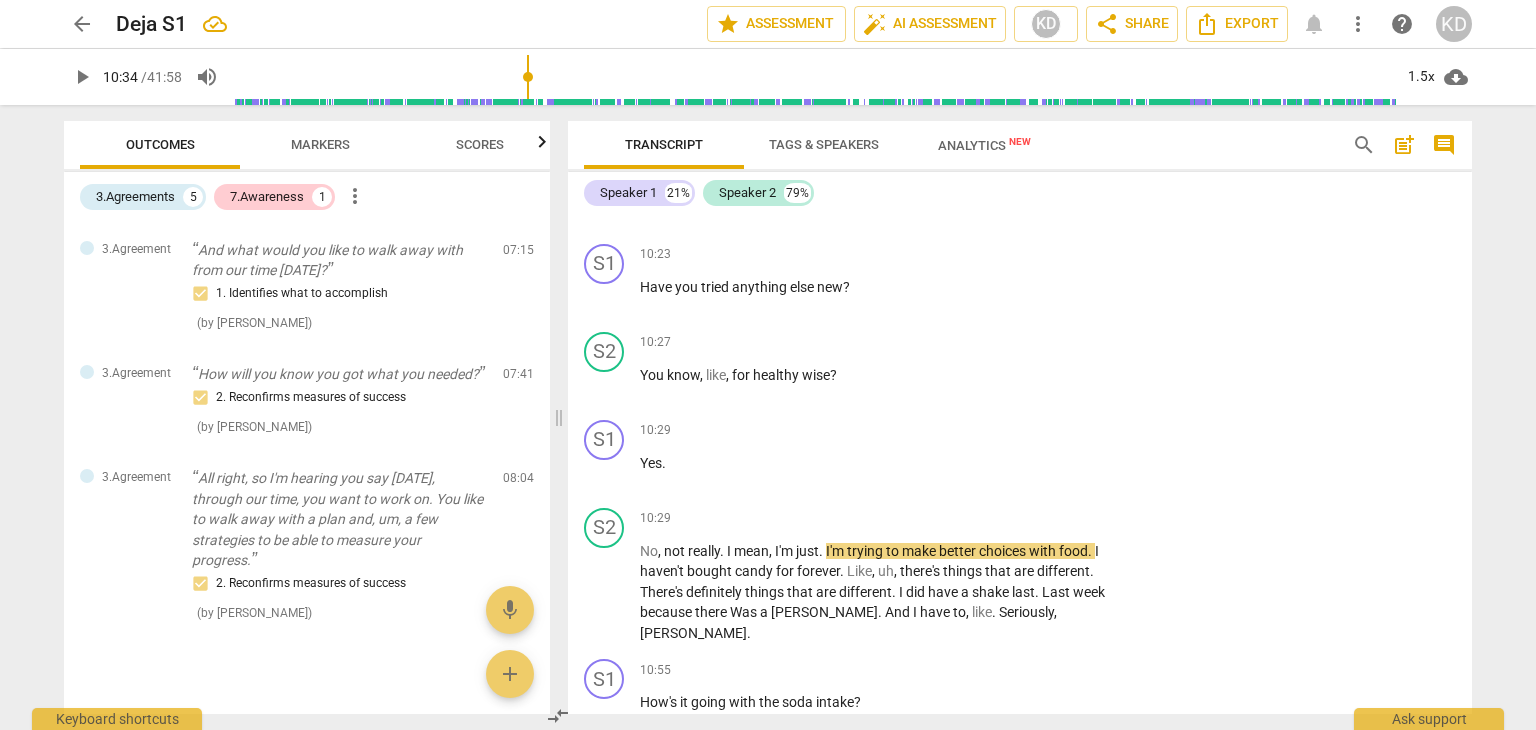 click on "play_arrow" at bounding box center (605, 592) 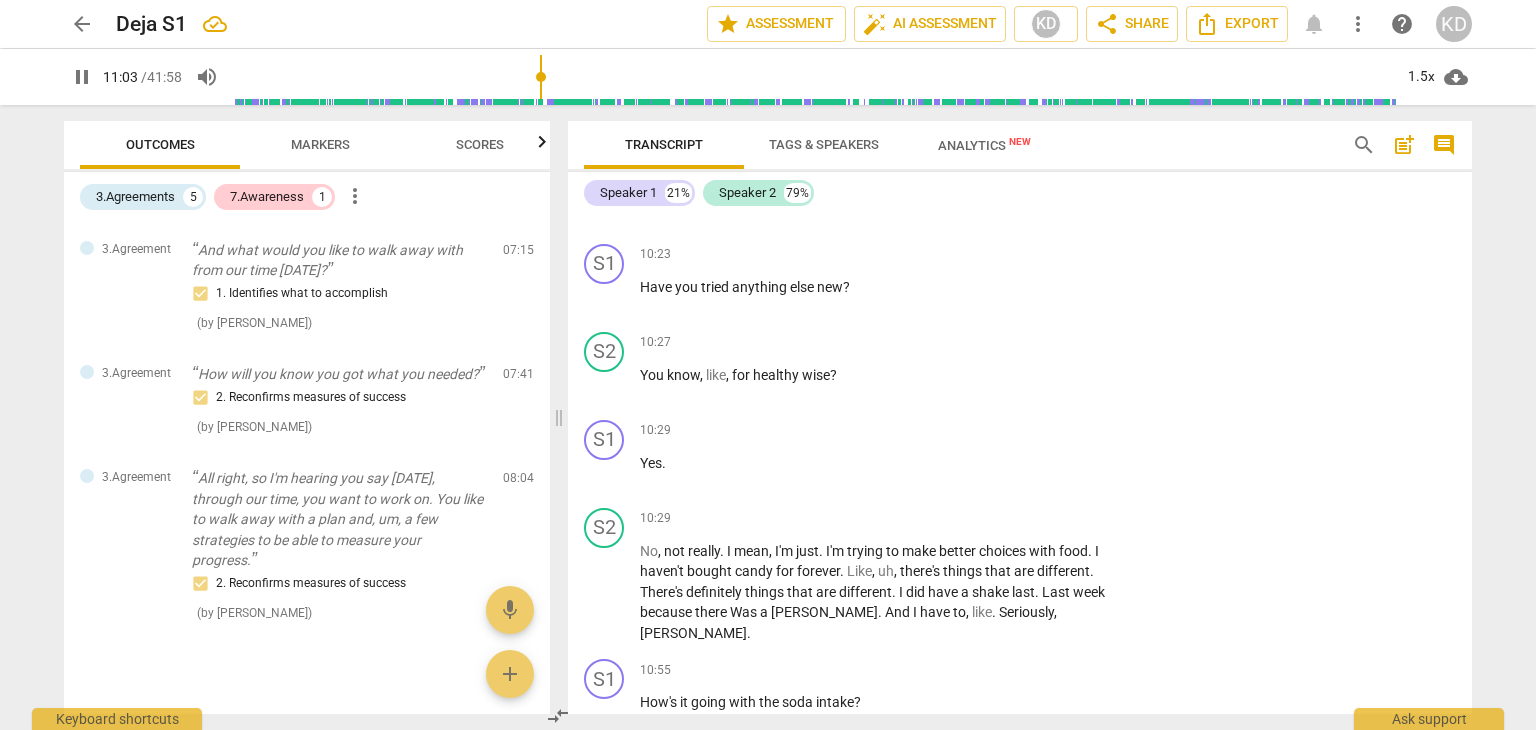 scroll, scrollTop: 6116, scrollLeft: 0, axis: vertical 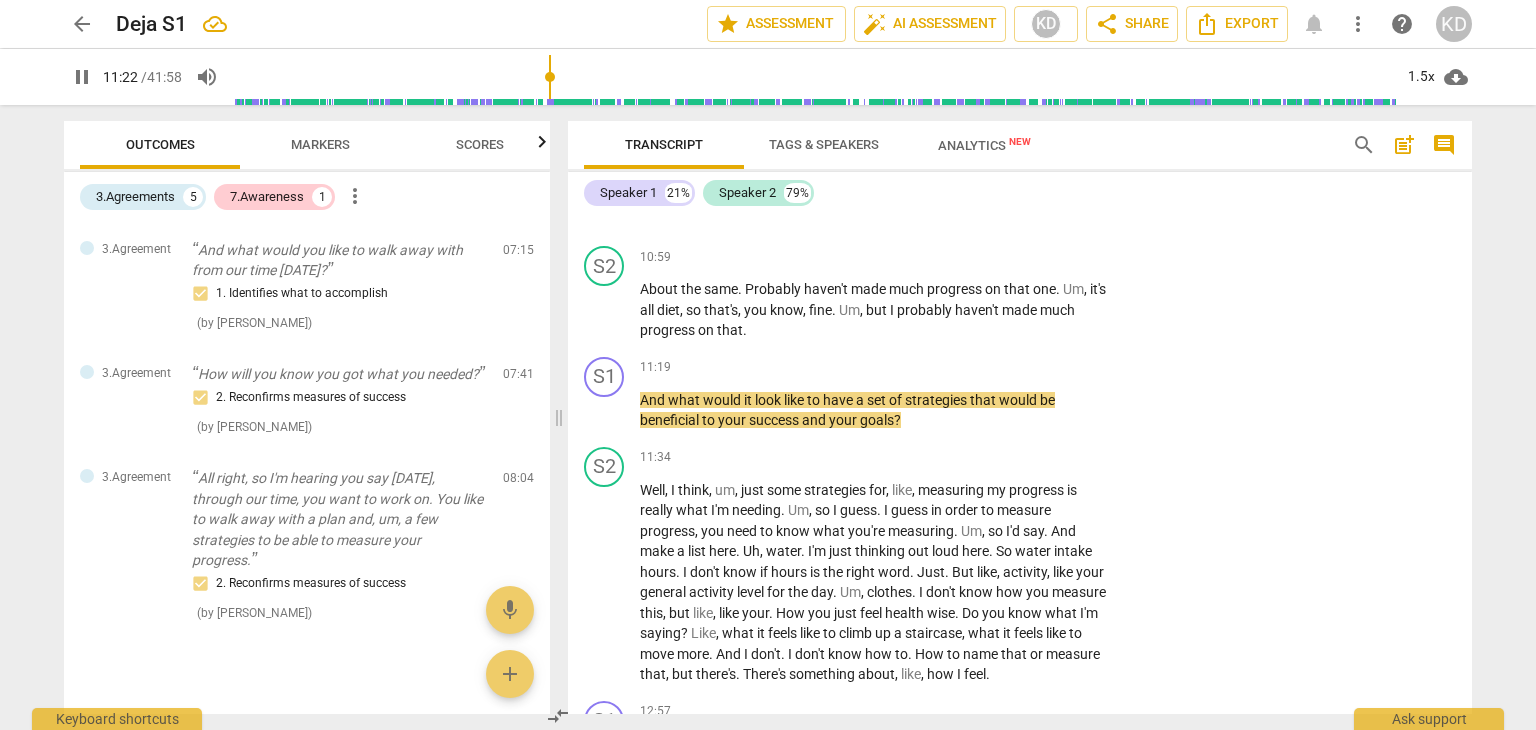 click on "+" at bounding box center (985, 368) 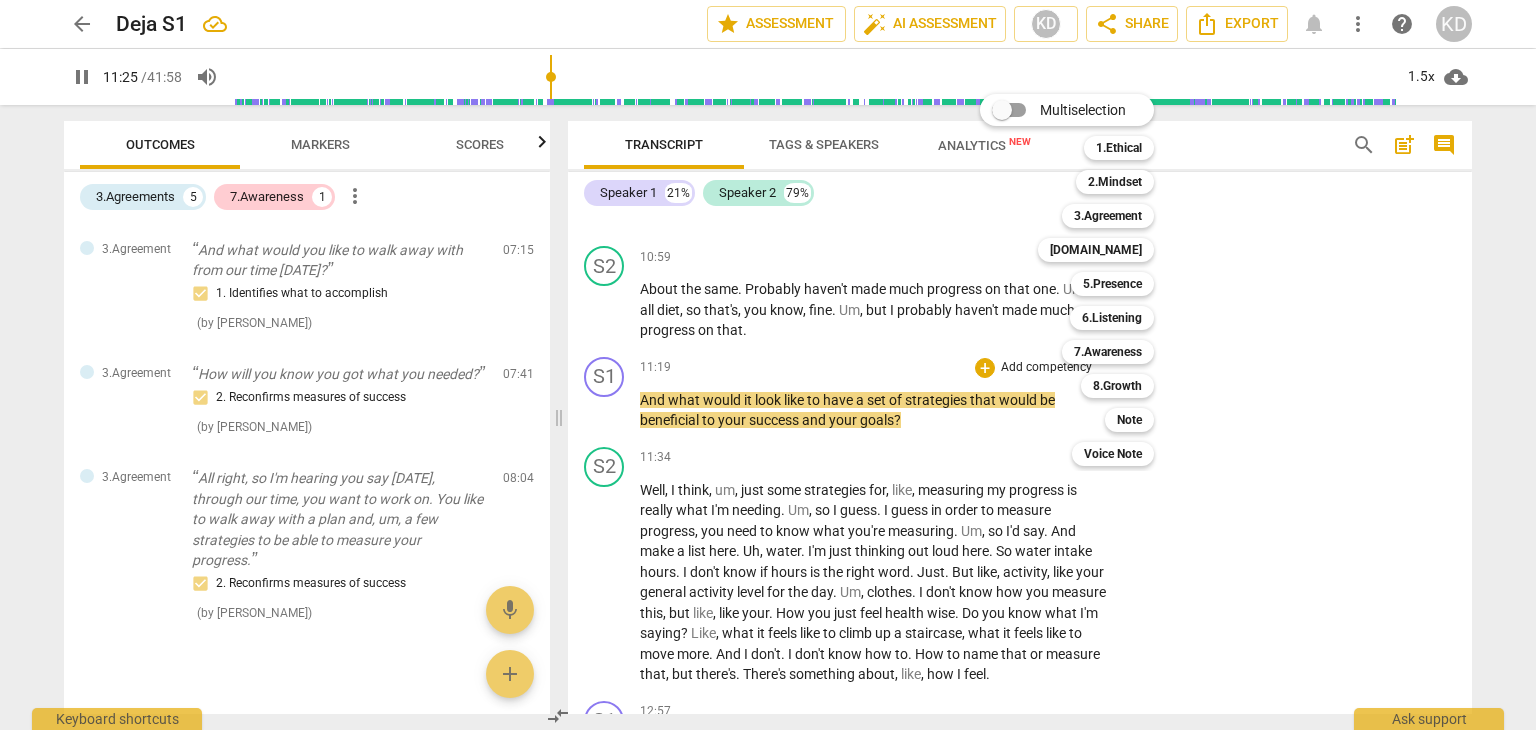 click on "7.Awareness" at bounding box center [1108, 352] 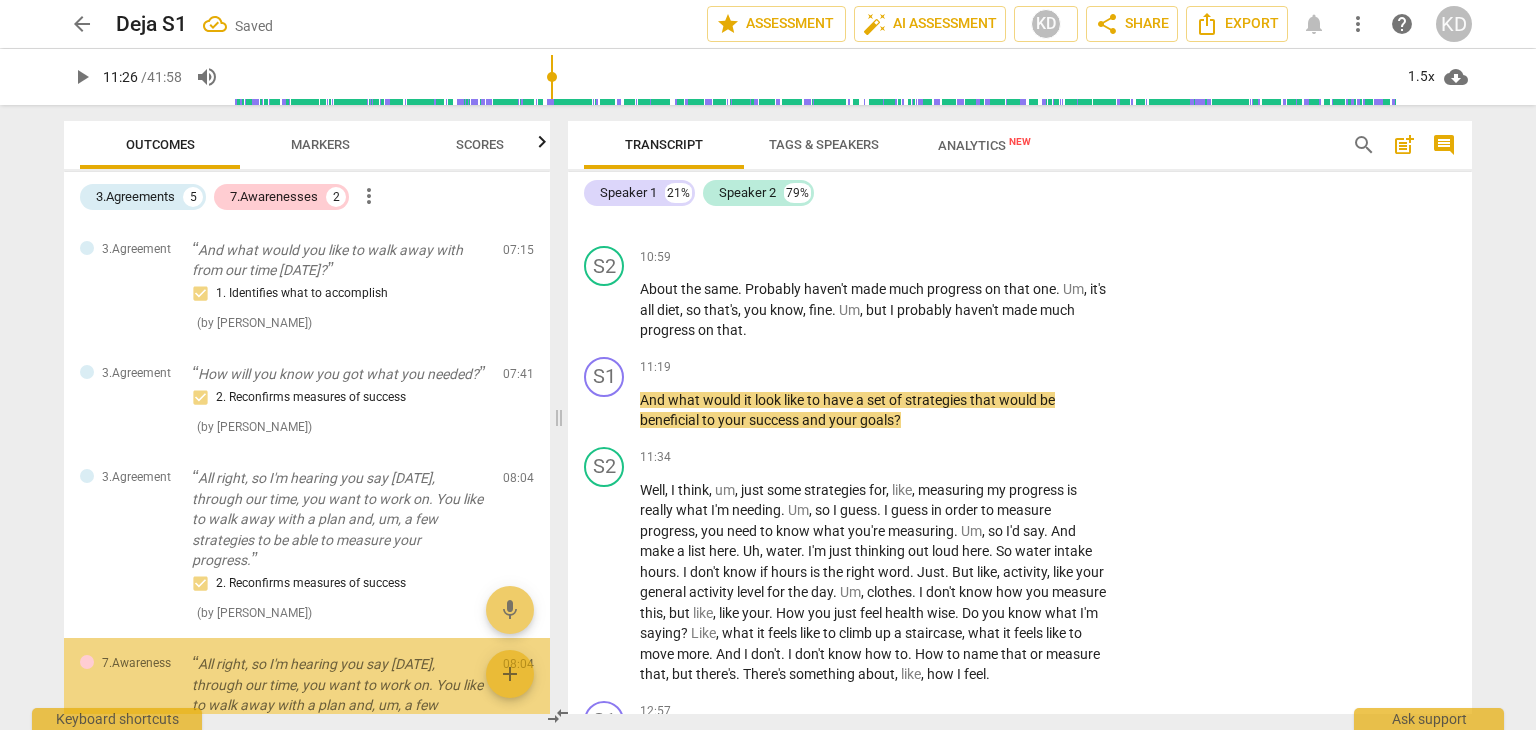 scroll, scrollTop: 537, scrollLeft: 0, axis: vertical 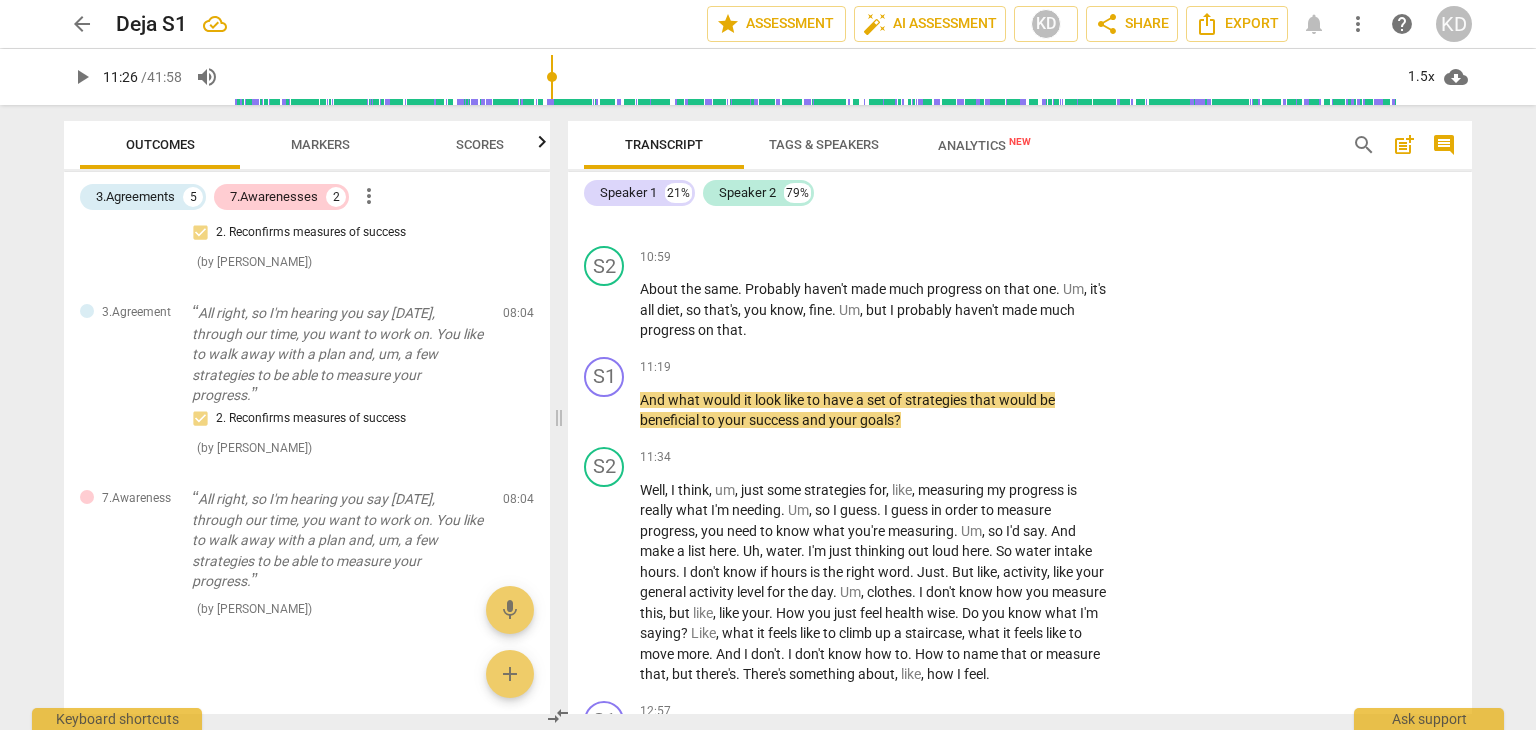 click on "keyboard_arrow_right" at bounding box center [1109, 369] 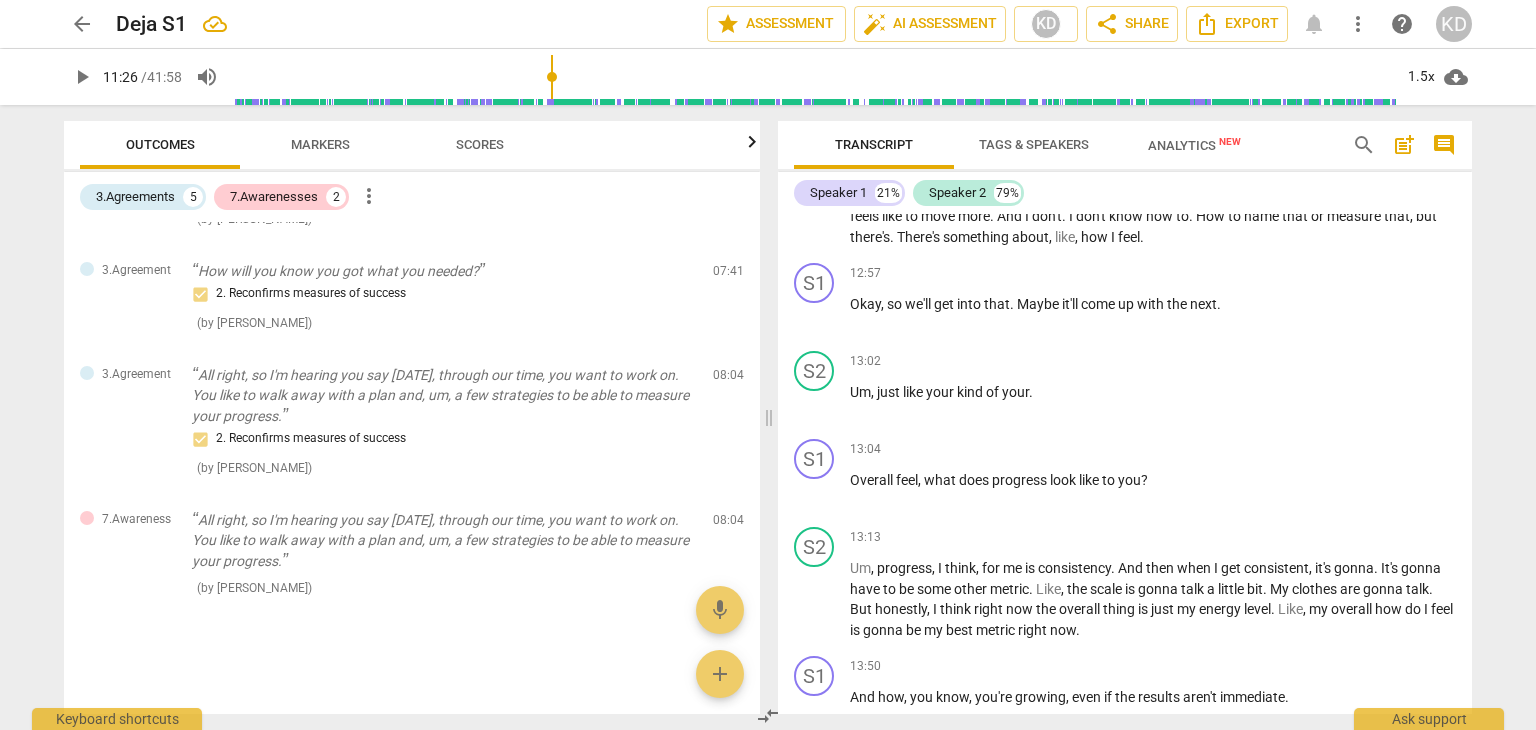 scroll, scrollTop: 5790, scrollLeft: 0, axis: vertical 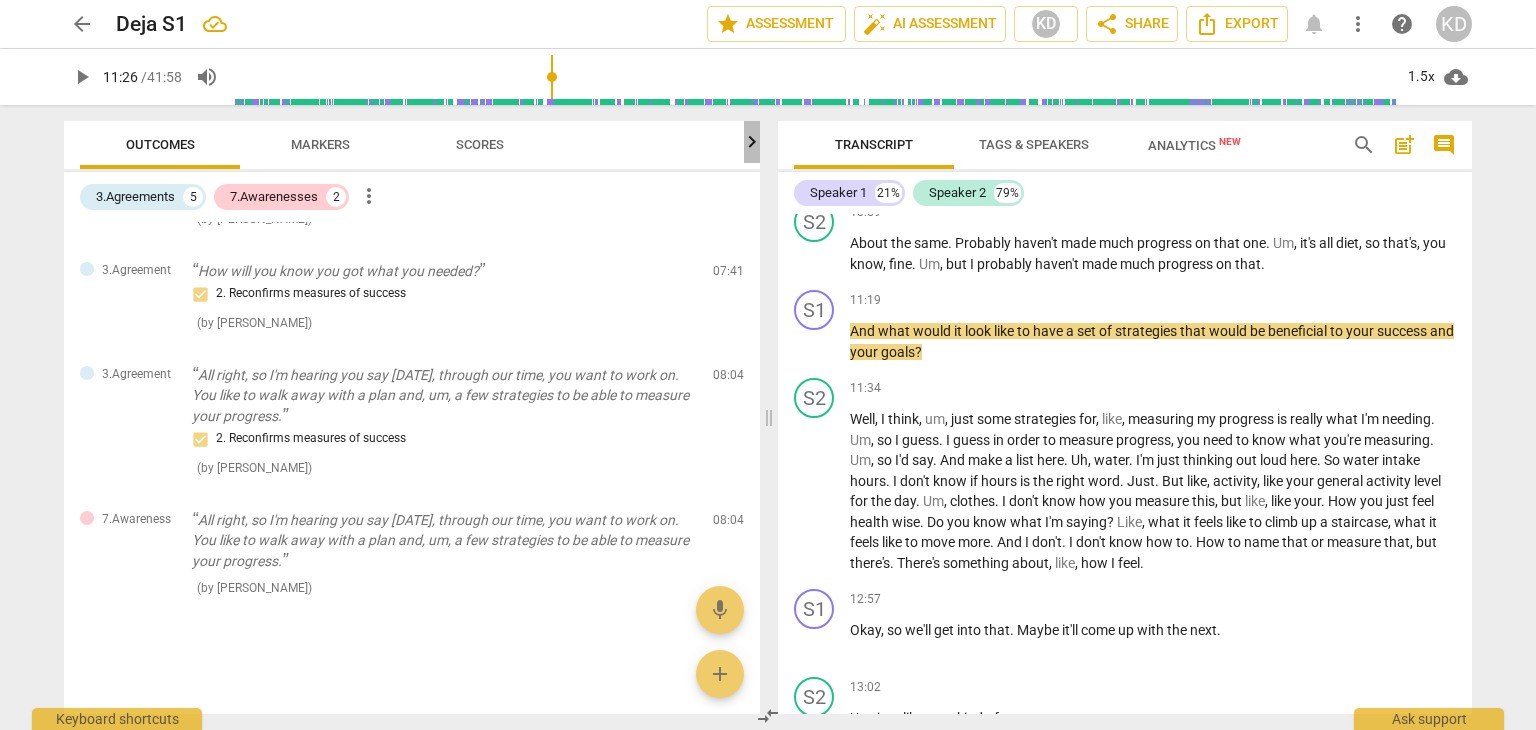 click 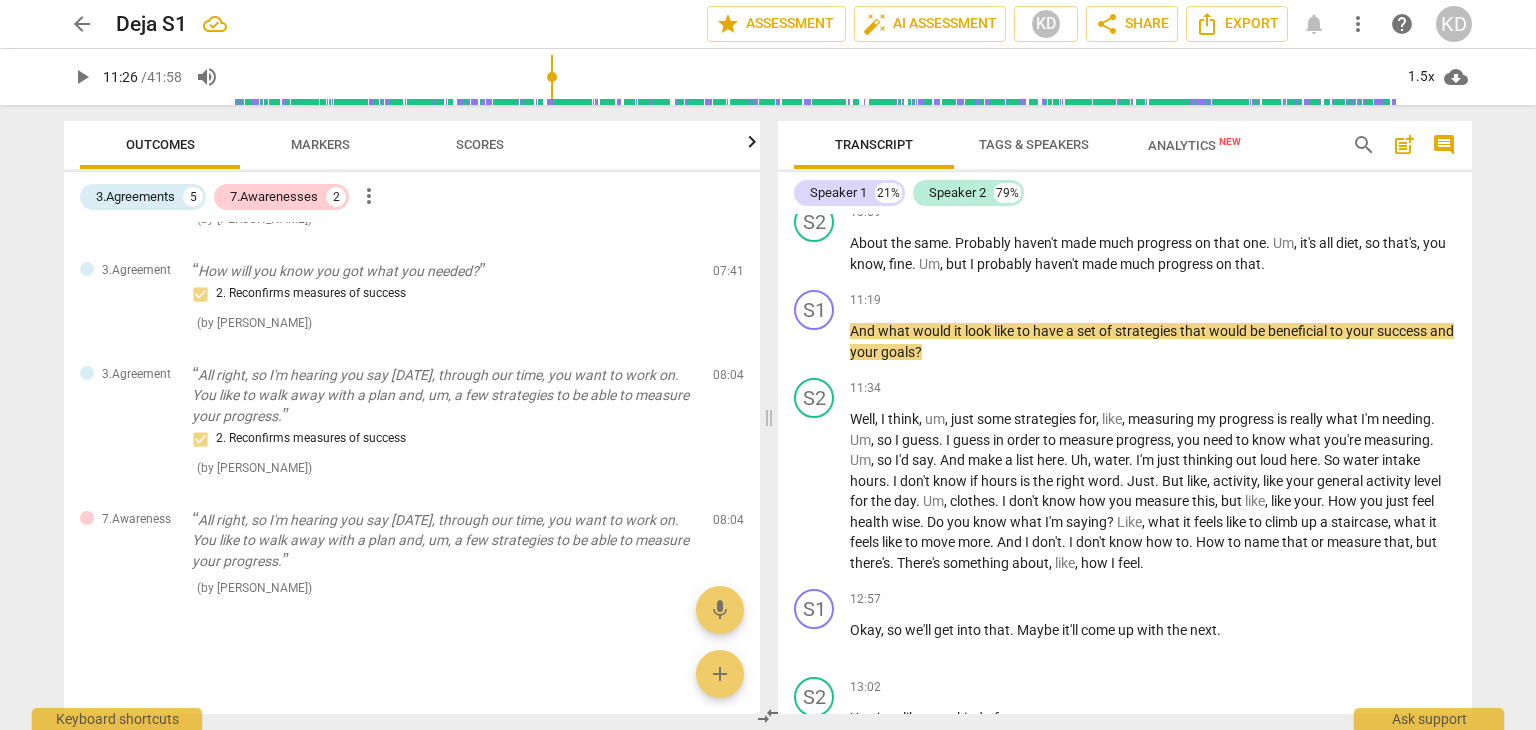 click on "+" at bounding box center [1347, 300] 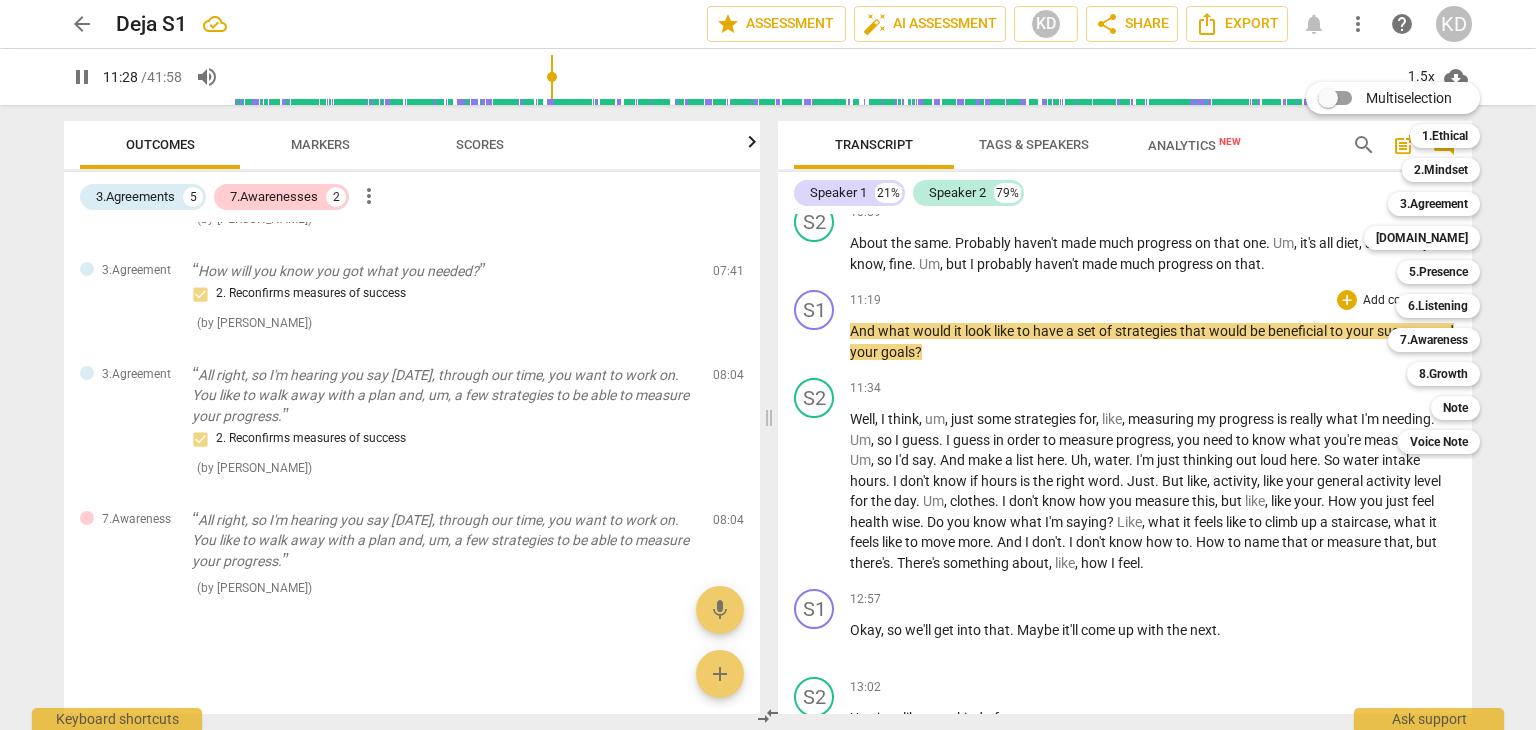 click on "7.Awareness" at bounding box center [1434, 340] 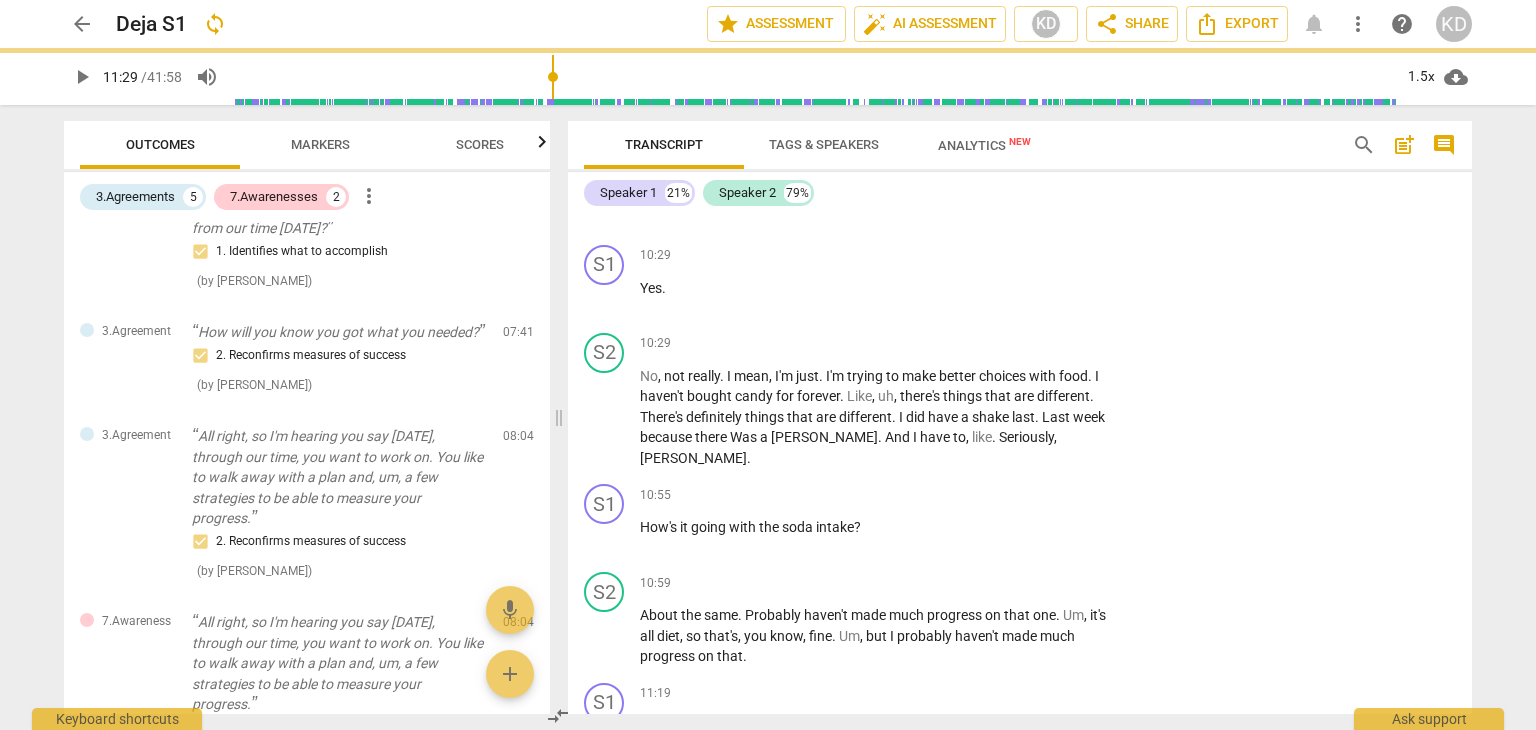 type on "689" 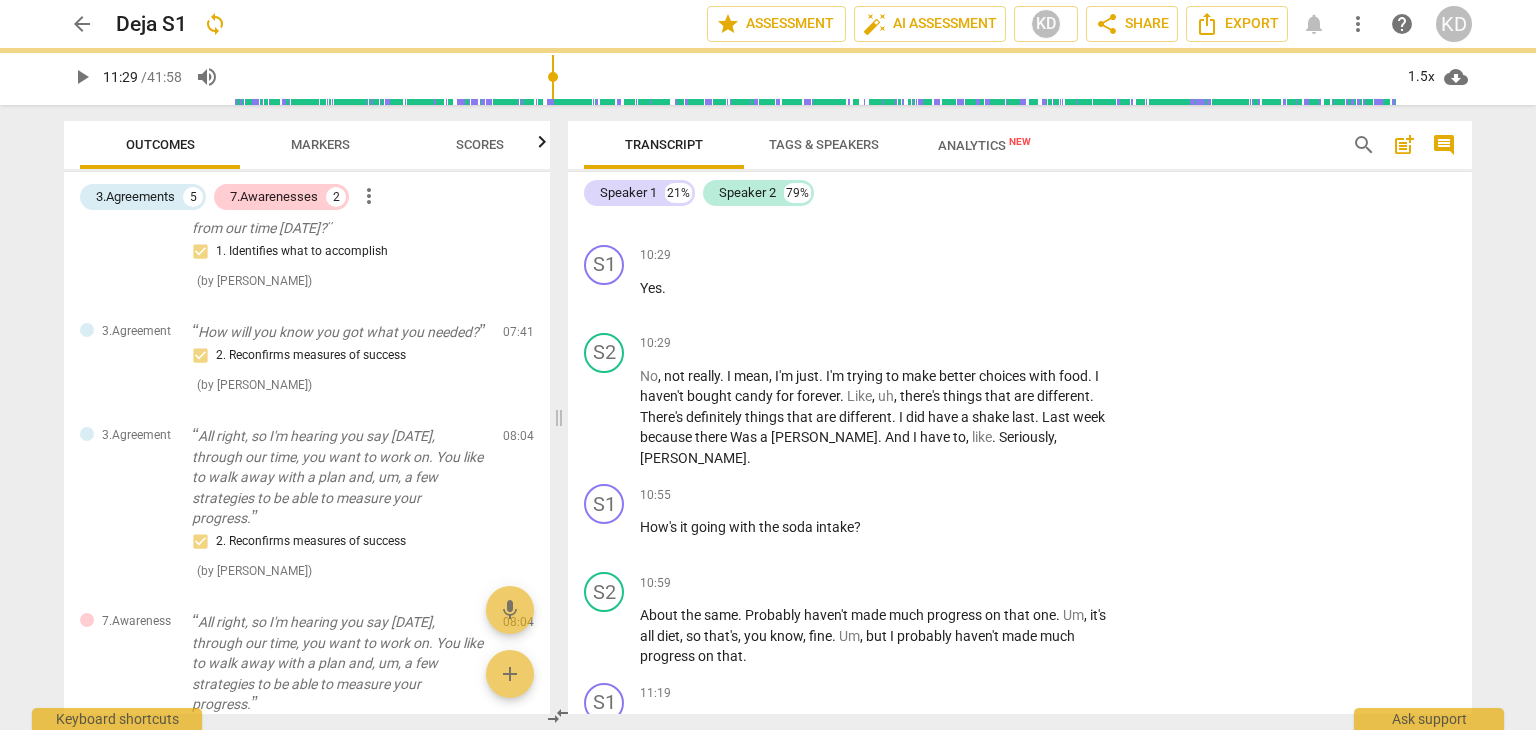 scroll, scrollTop: 6104, scrollLeft: 0, axis: vertical 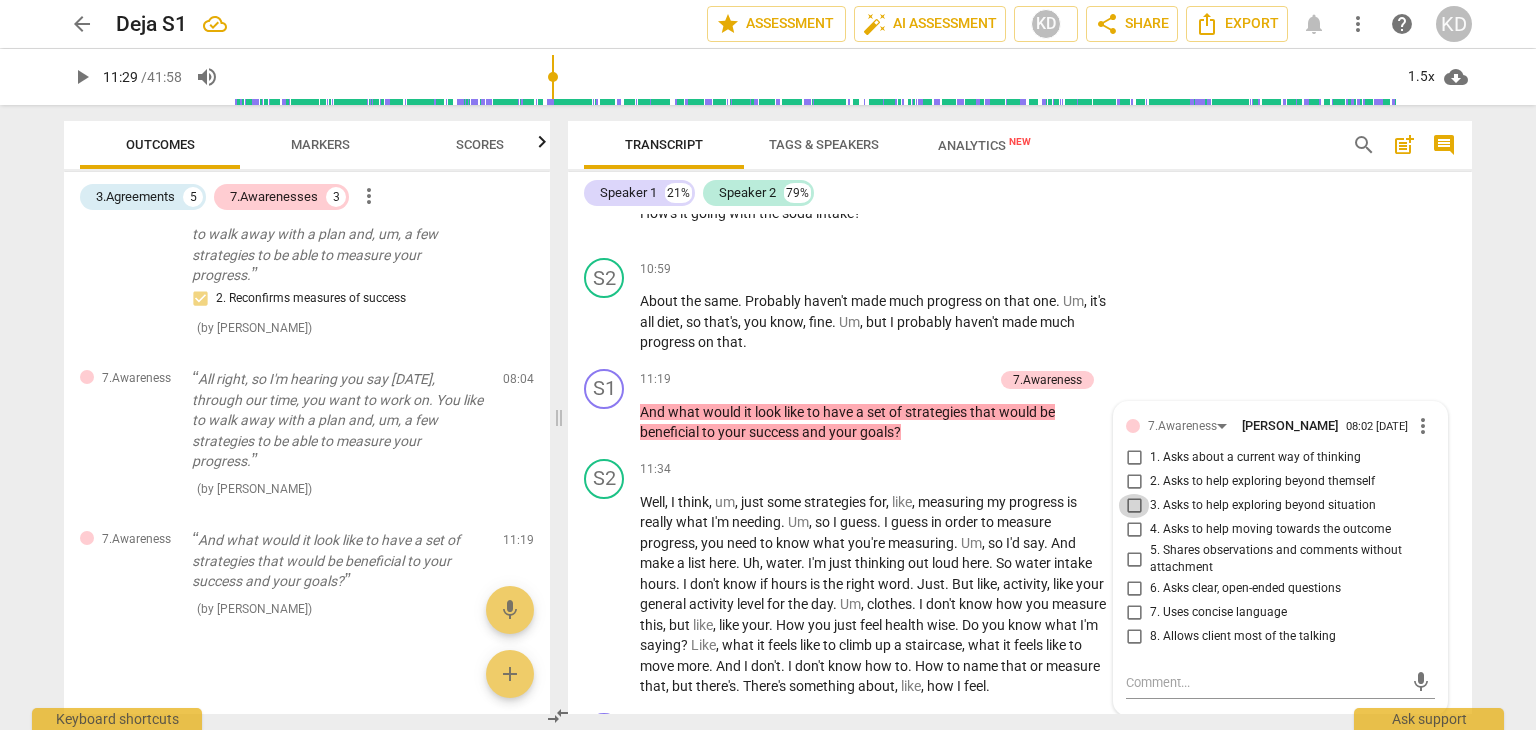 click on "3. Asks to help exploring beyond situation" at bounding box center (1134, 506) 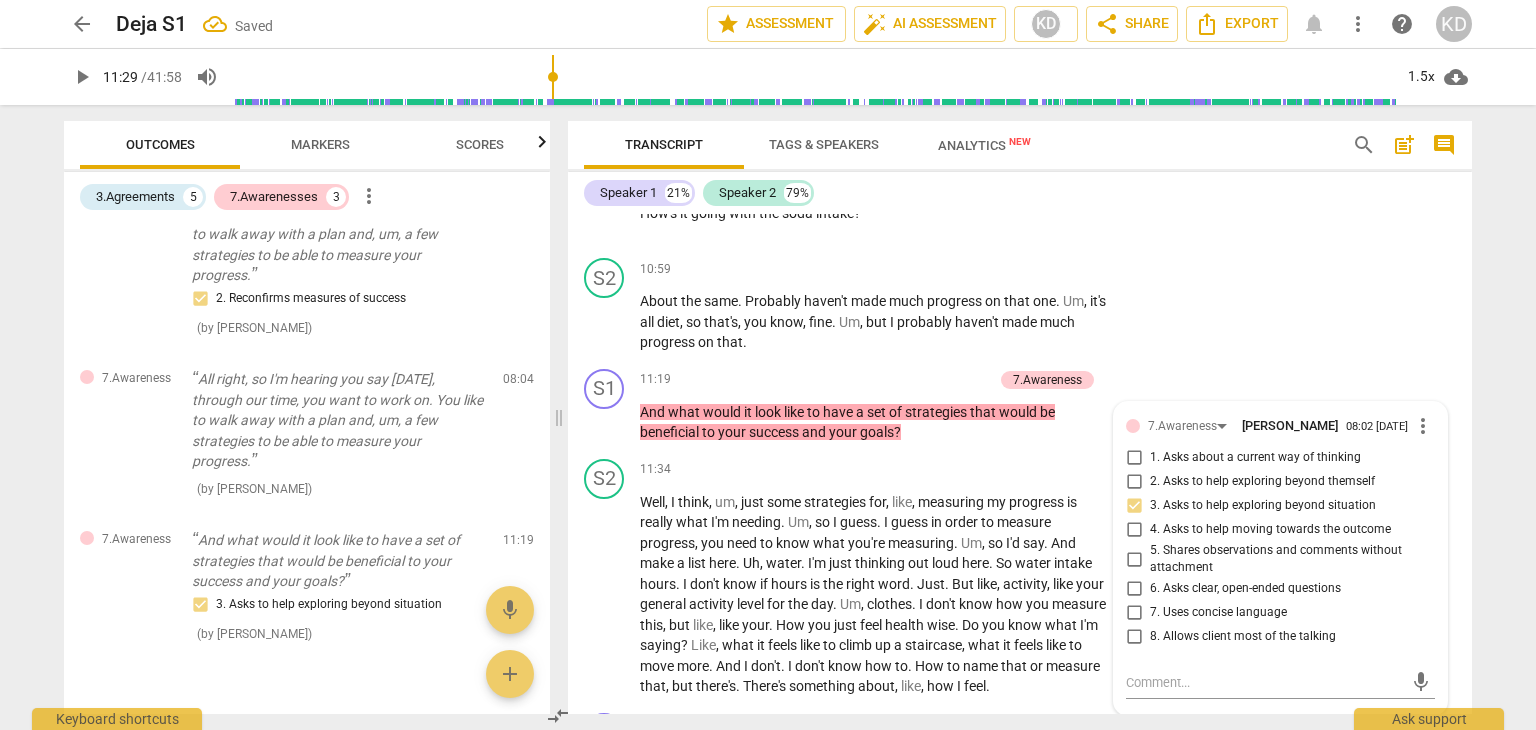 click on "play_arrow" at bounding box center (605, 423) 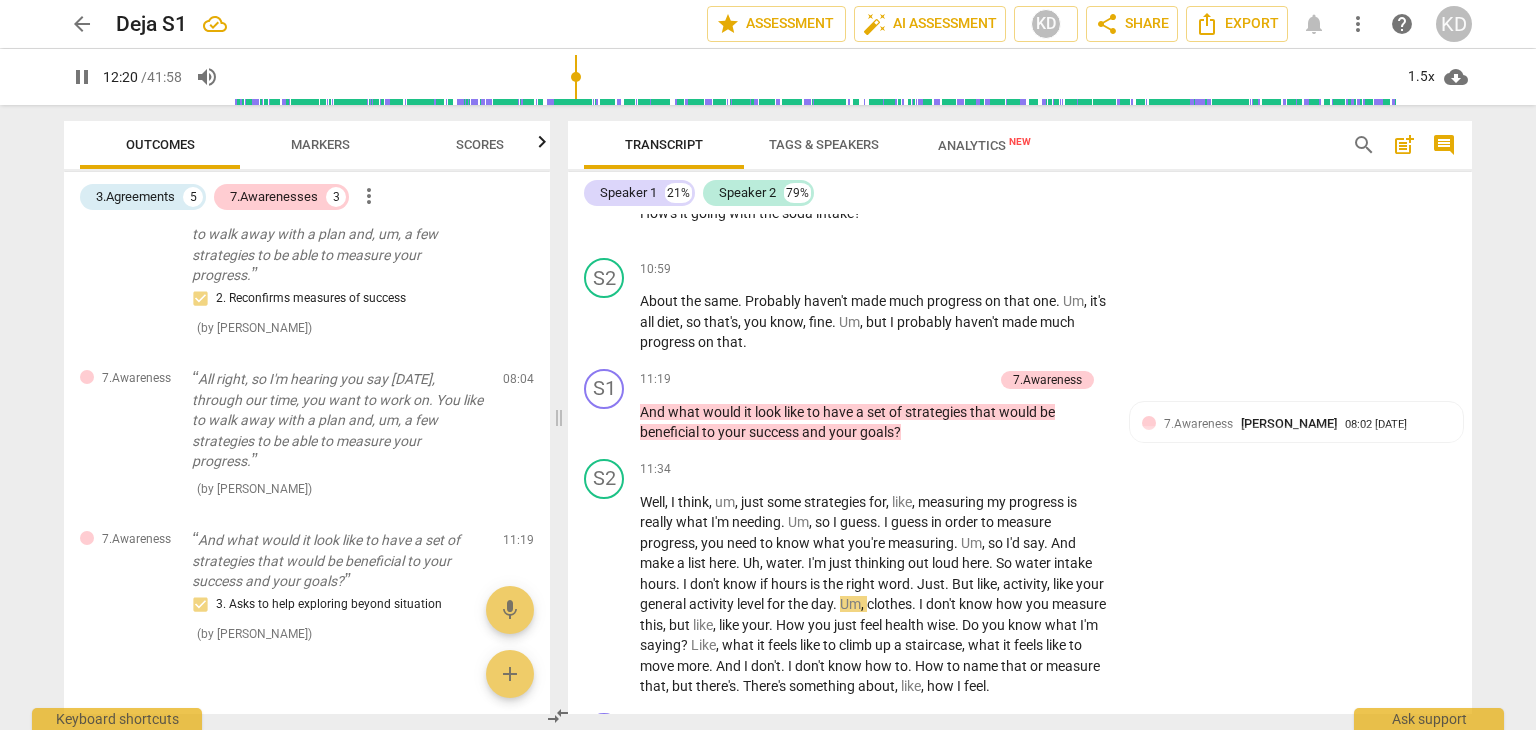 drag, startPoint x: 252, startPoint y: 543, endPoint x: 204, endPoint y: 513, distance: 56.603886 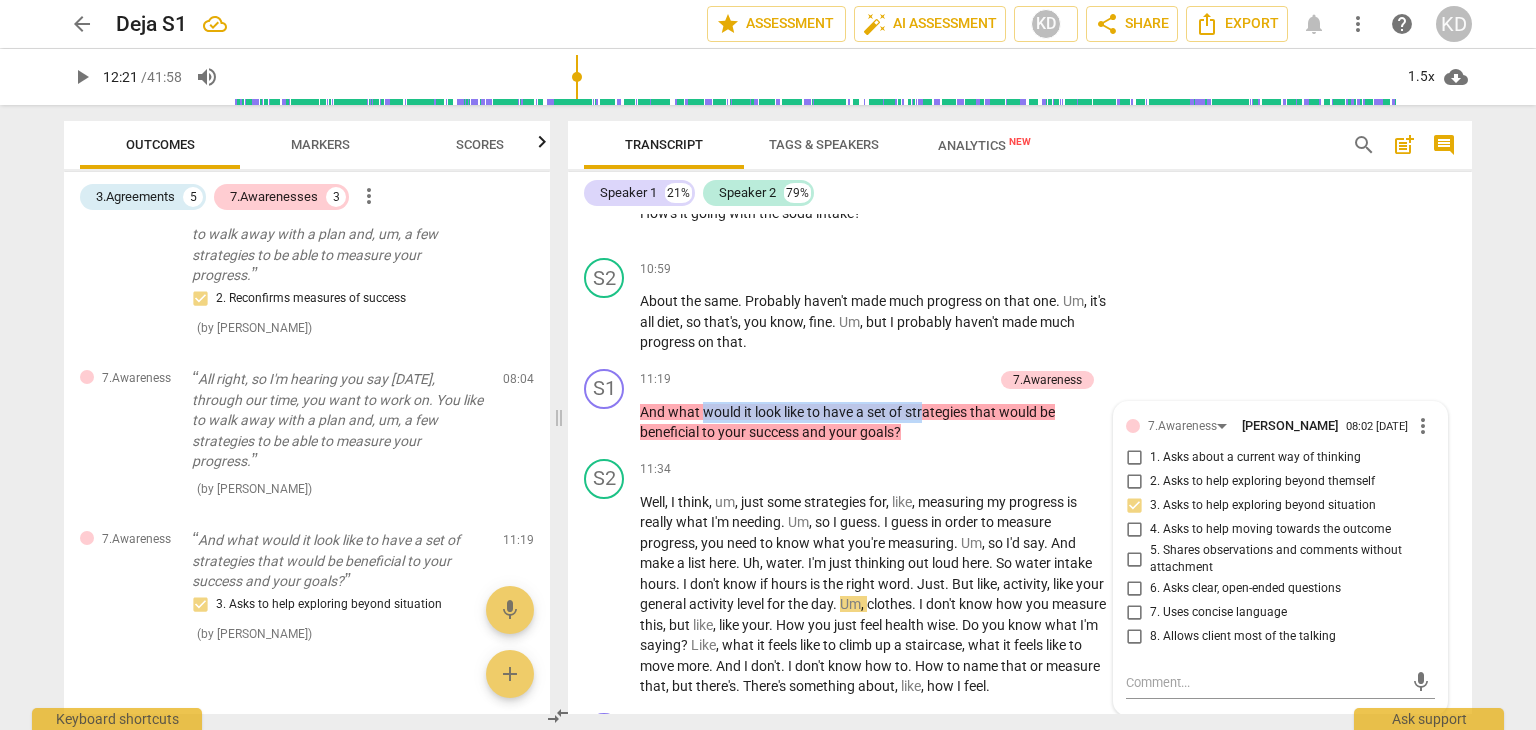 drag, startPoint x: 924, startPoint y: 333, endPoint x: 702, endPoint y: 326, distance: 222.11034 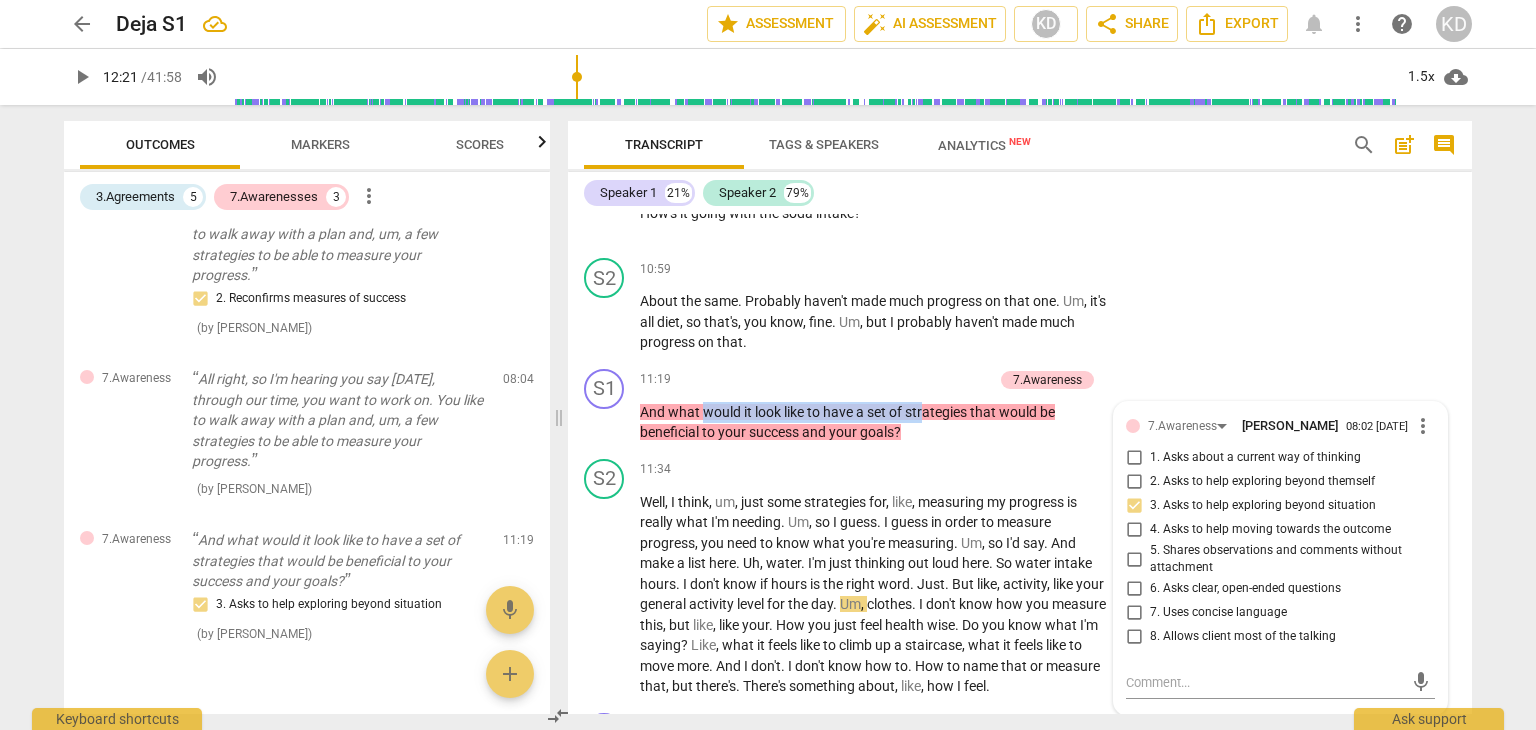 click on "And   what   would   it   look   like   to   have   a   set   of   strategies   that   would   be   beneficial   to   your   success   and   your   goals ?" at bounding box center [874, 422] 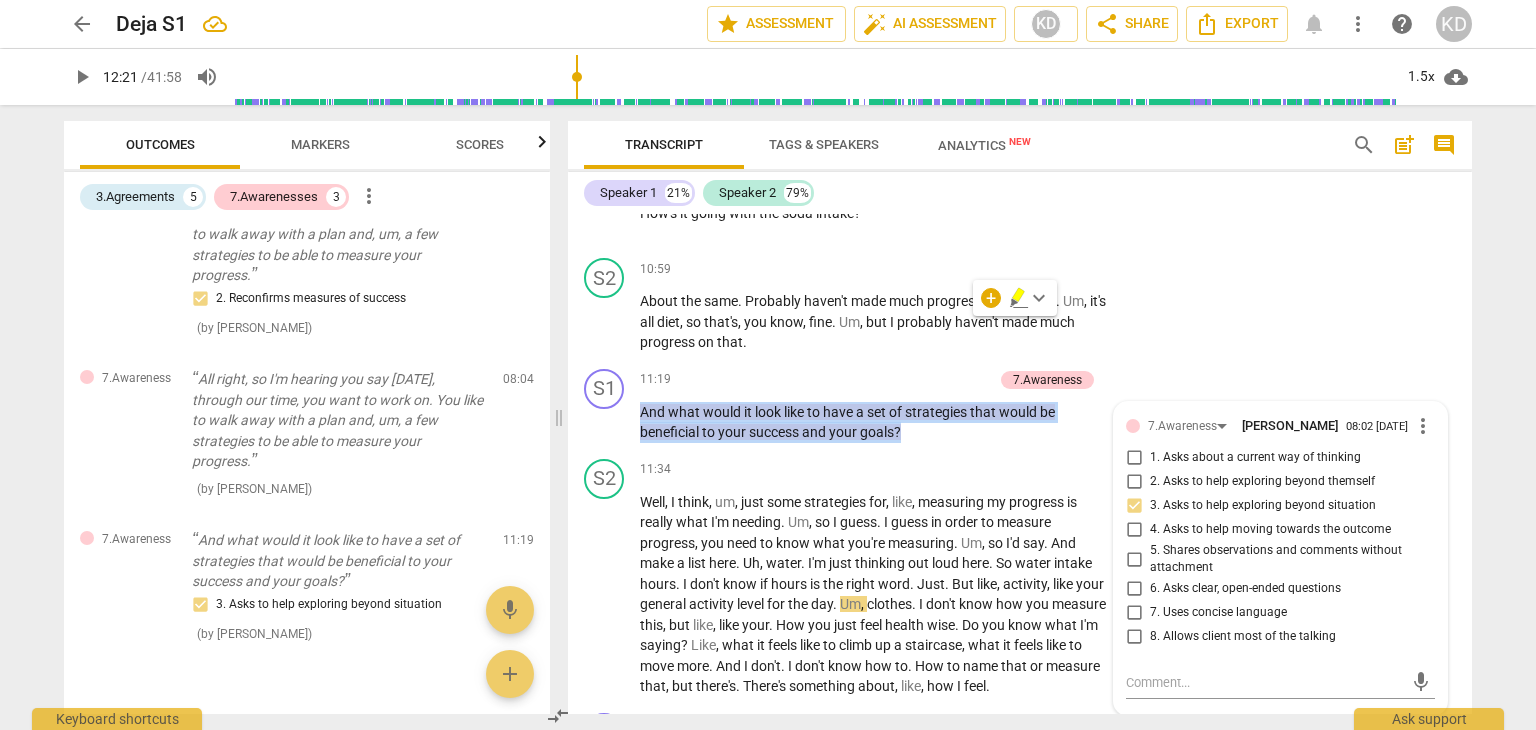 drag, startPoint x: 639, startPoint y: 317, endPoint x: 904, endPoint y: 355, distance: 267.71066 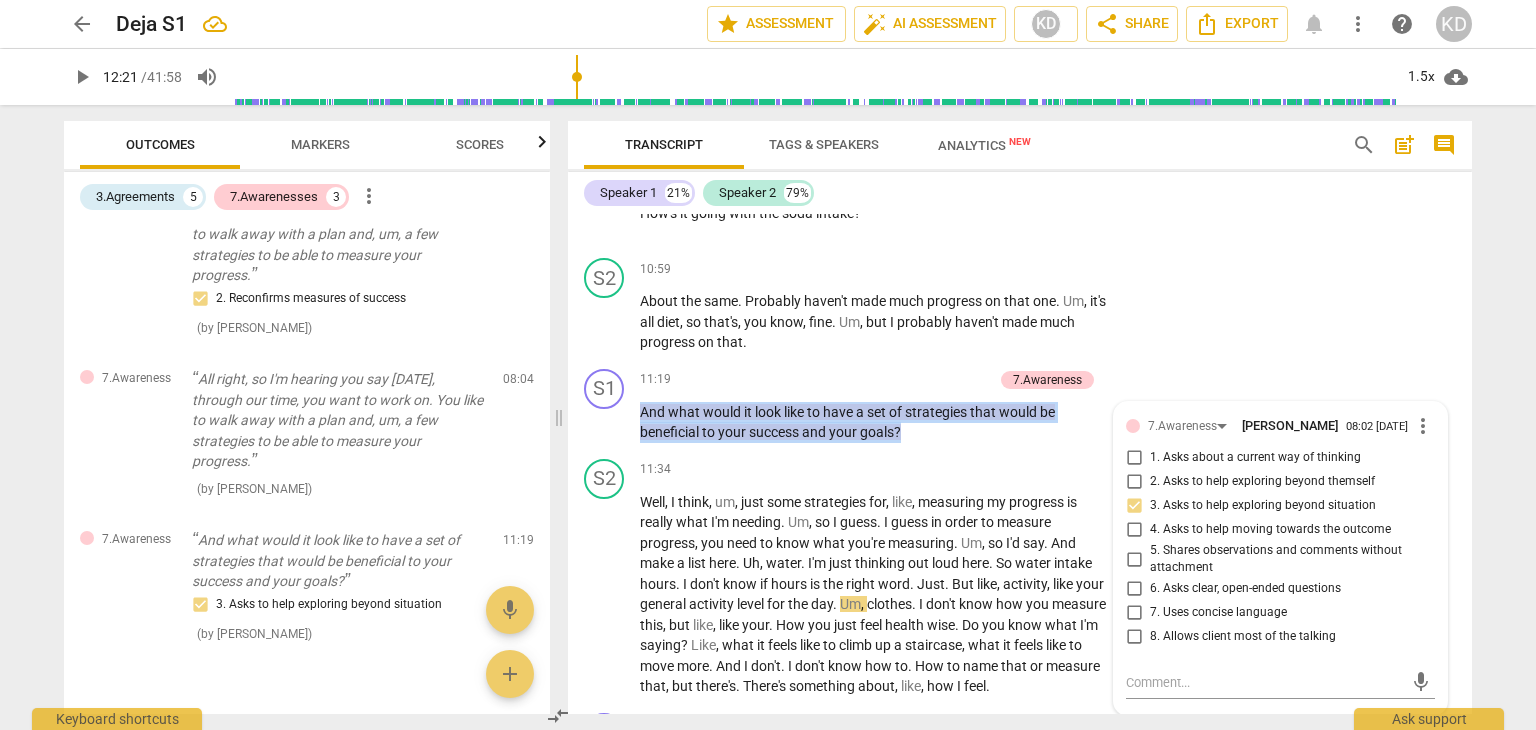 copy on "And   what   would   it   look   like   to   have   a   set   of   strategies   that   would   be   beneficial   to   your   success   and   your   goals ?" 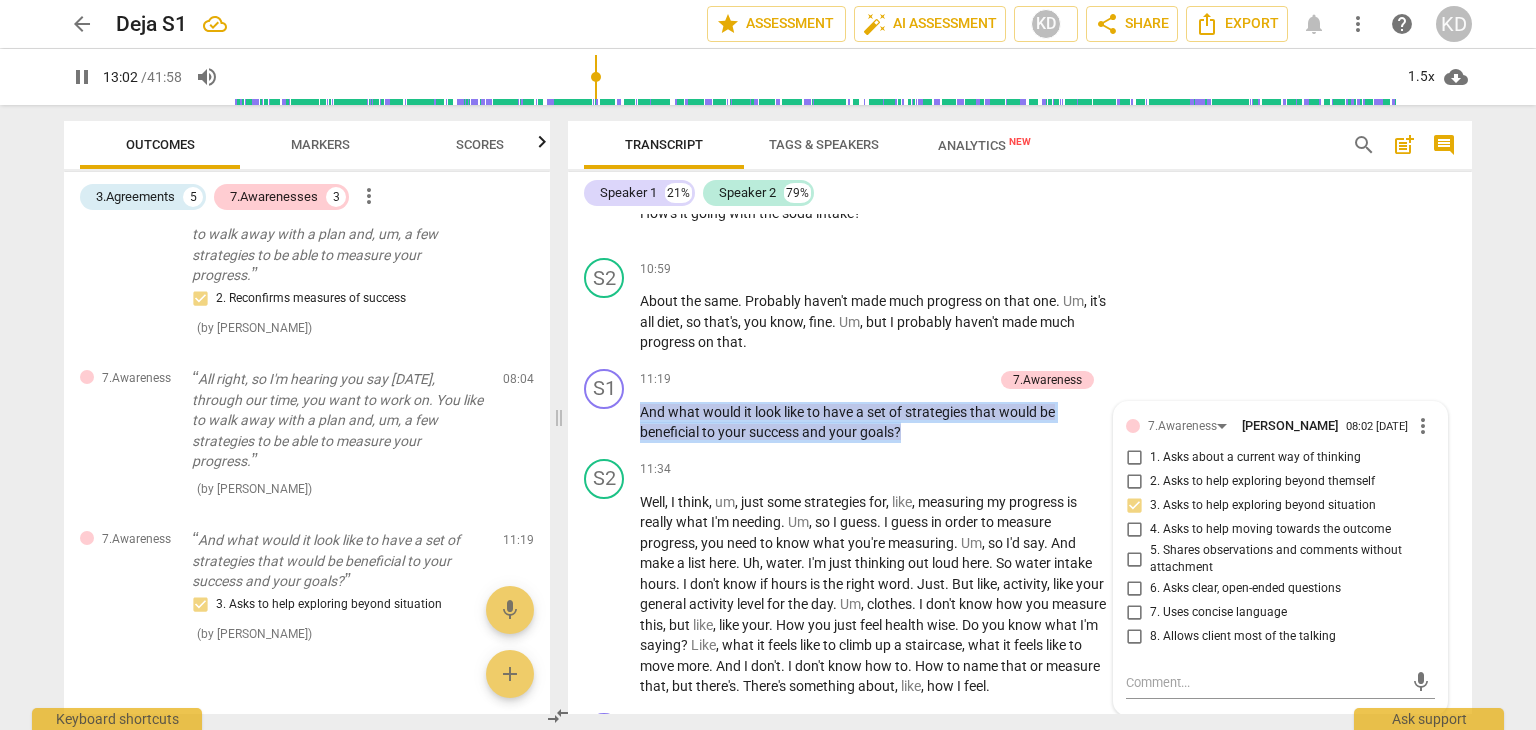 scroll, scrollTop: 6636, scrollLeft: 0, axis: vertical 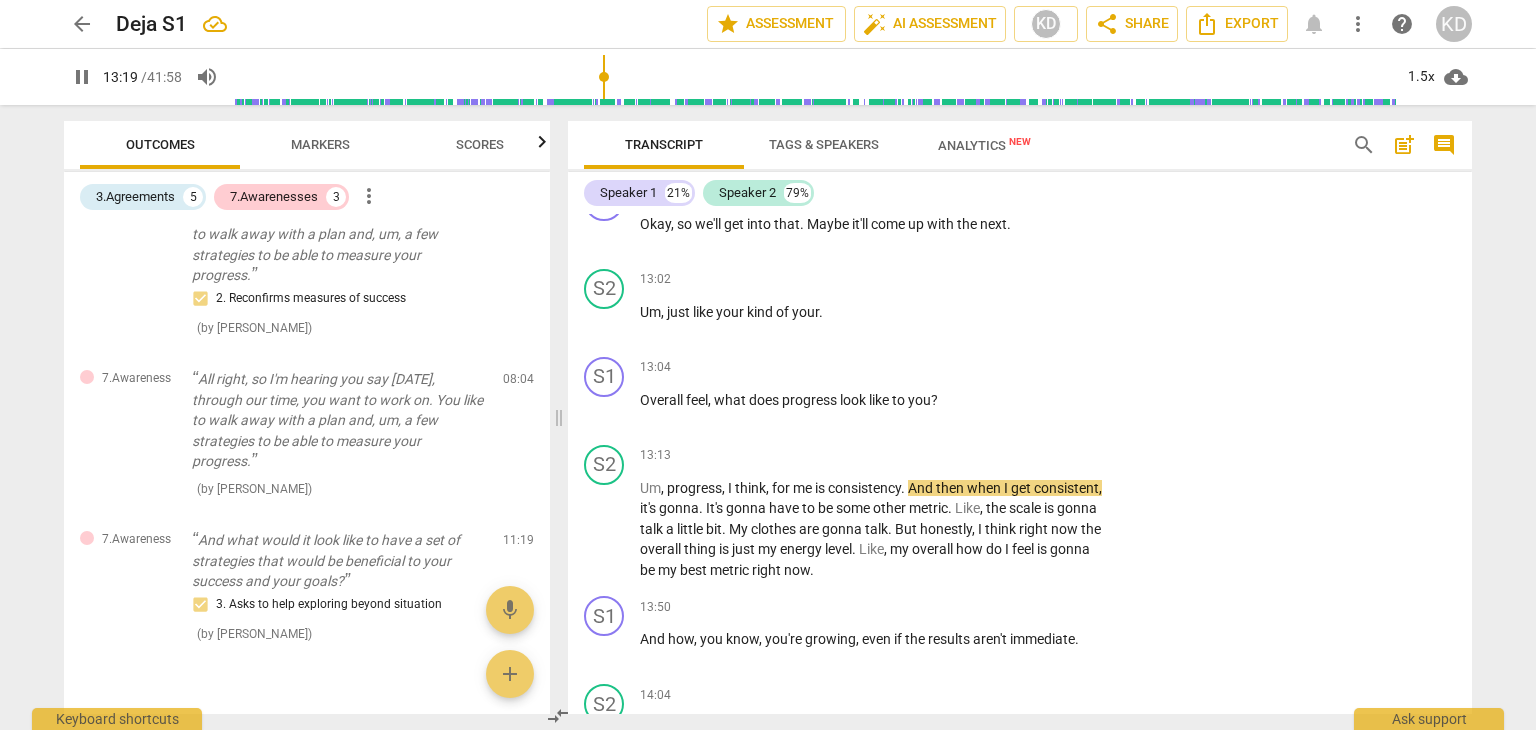 click on "+" at bounding box center [985, 368] 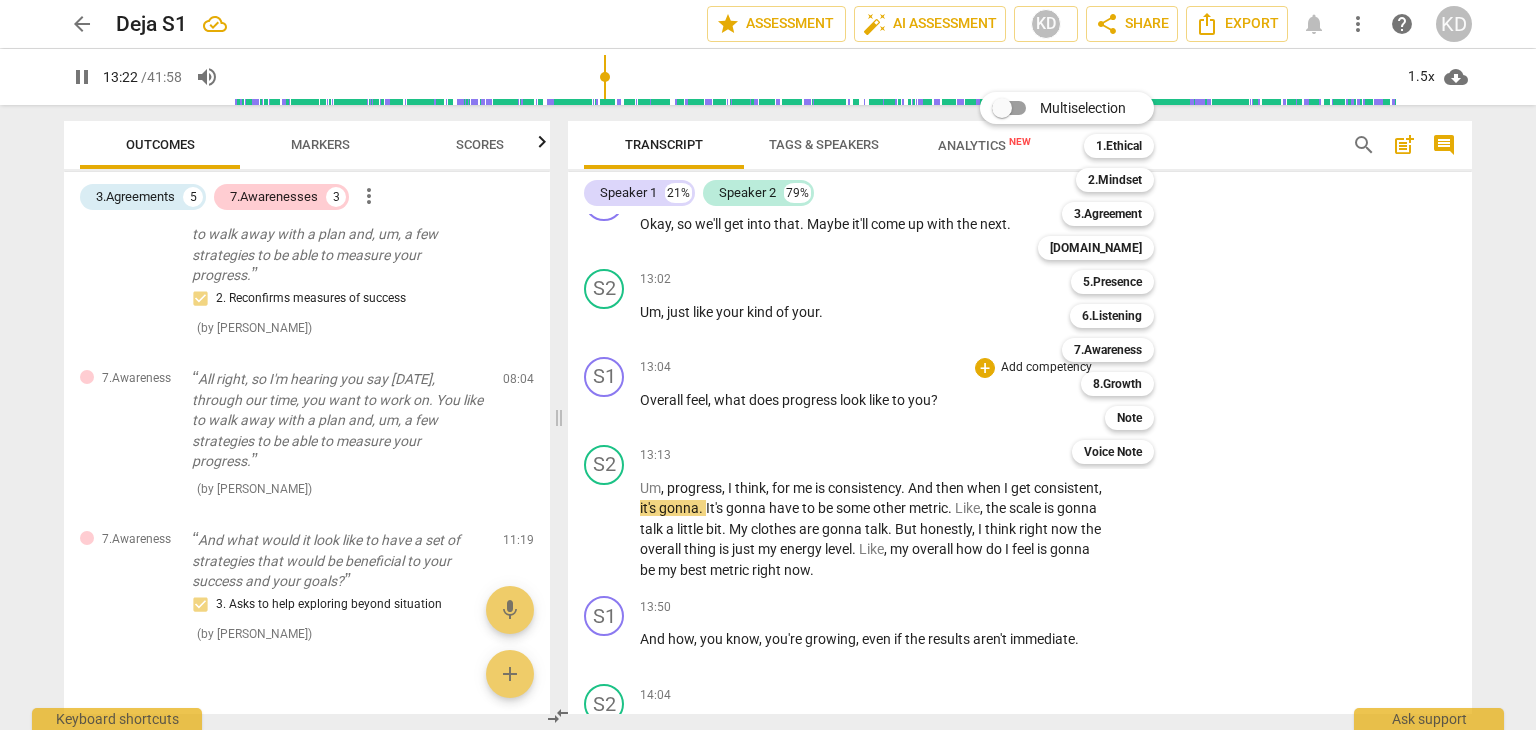 click on "7.Awareness" at bounding box center (1108, 350) 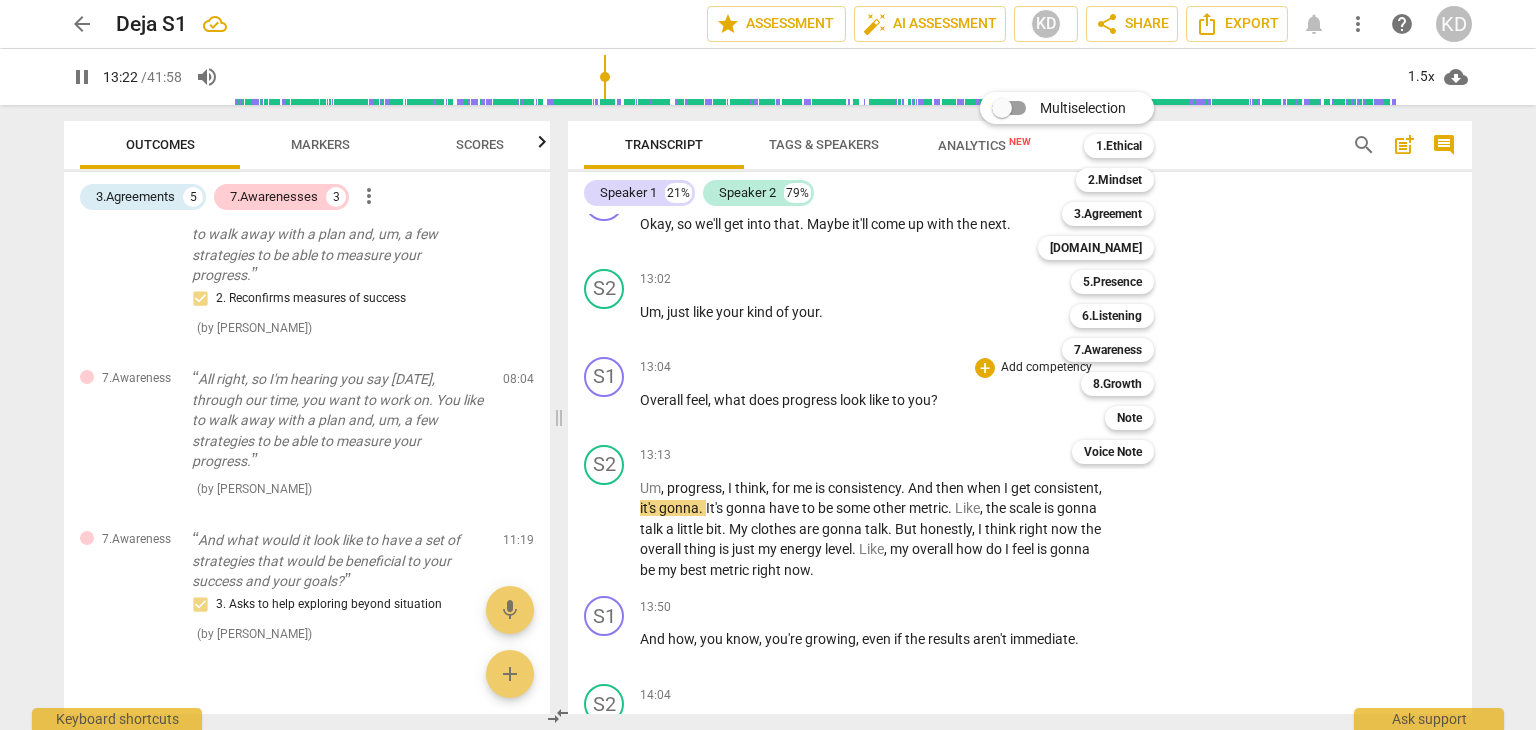 type on "803" 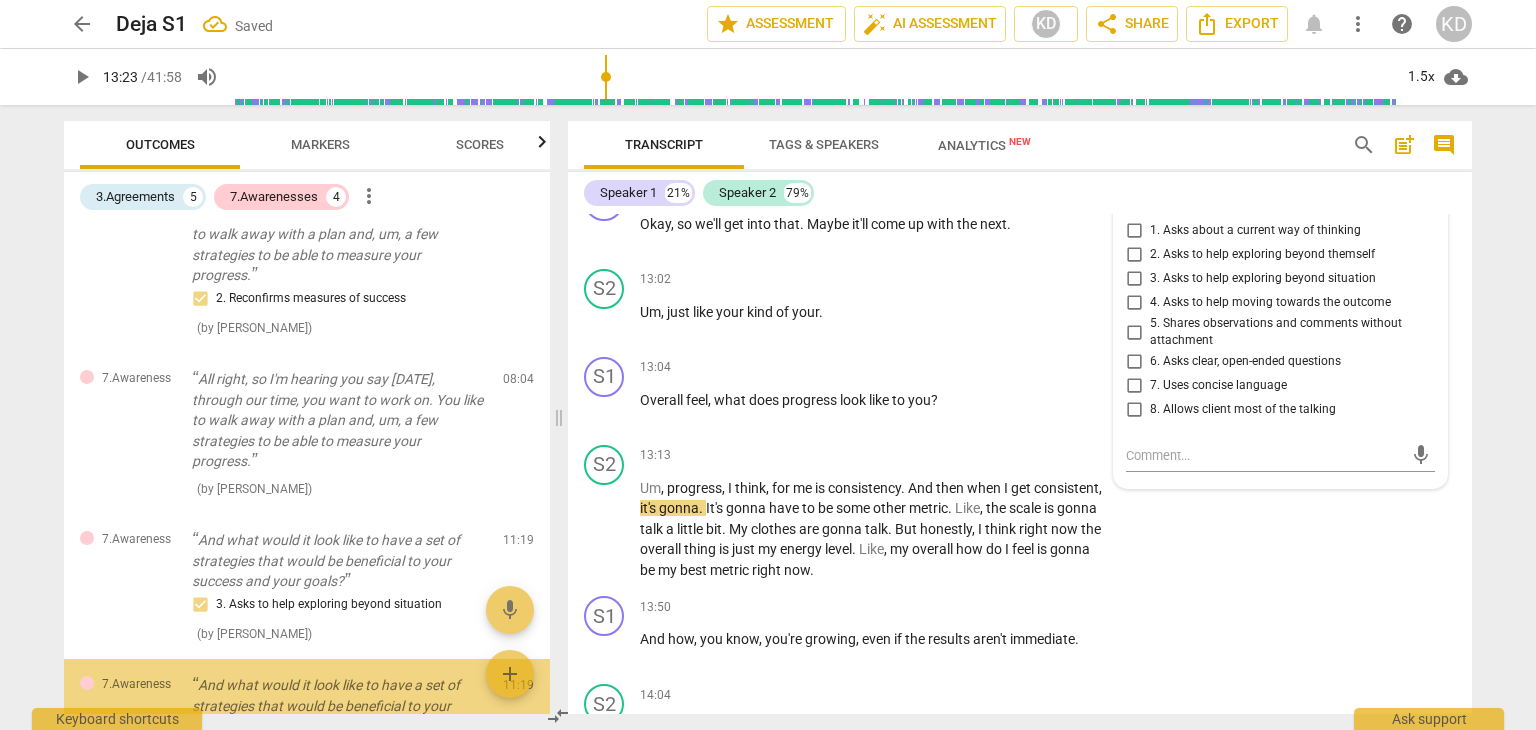 scroll, scrollTop: 802, scrollLeft: 0, axis: vertical 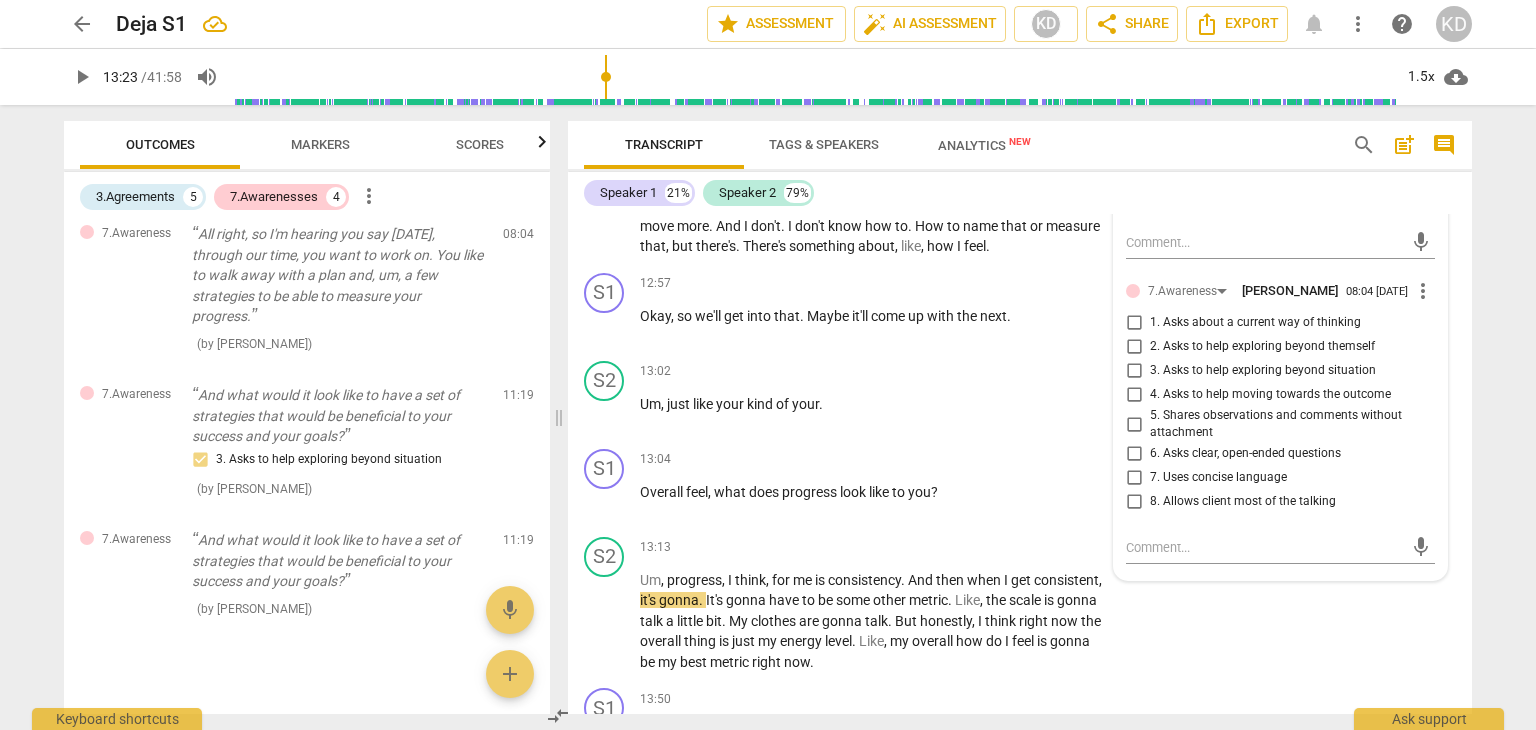click on "4. Asks to help moving towards the outcome" at bounding box center [1134, 395] 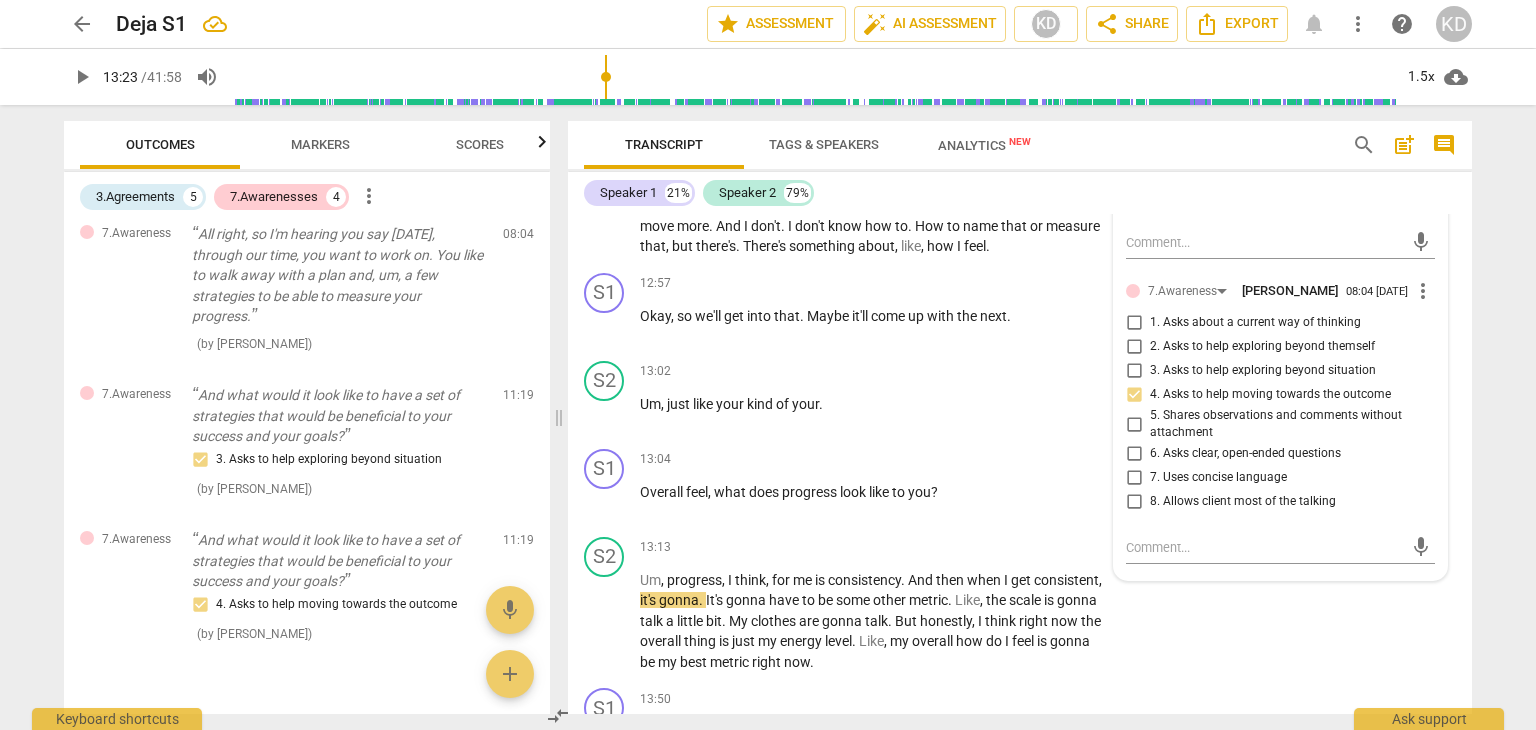 click on "+" at bounding box center [985, 460] 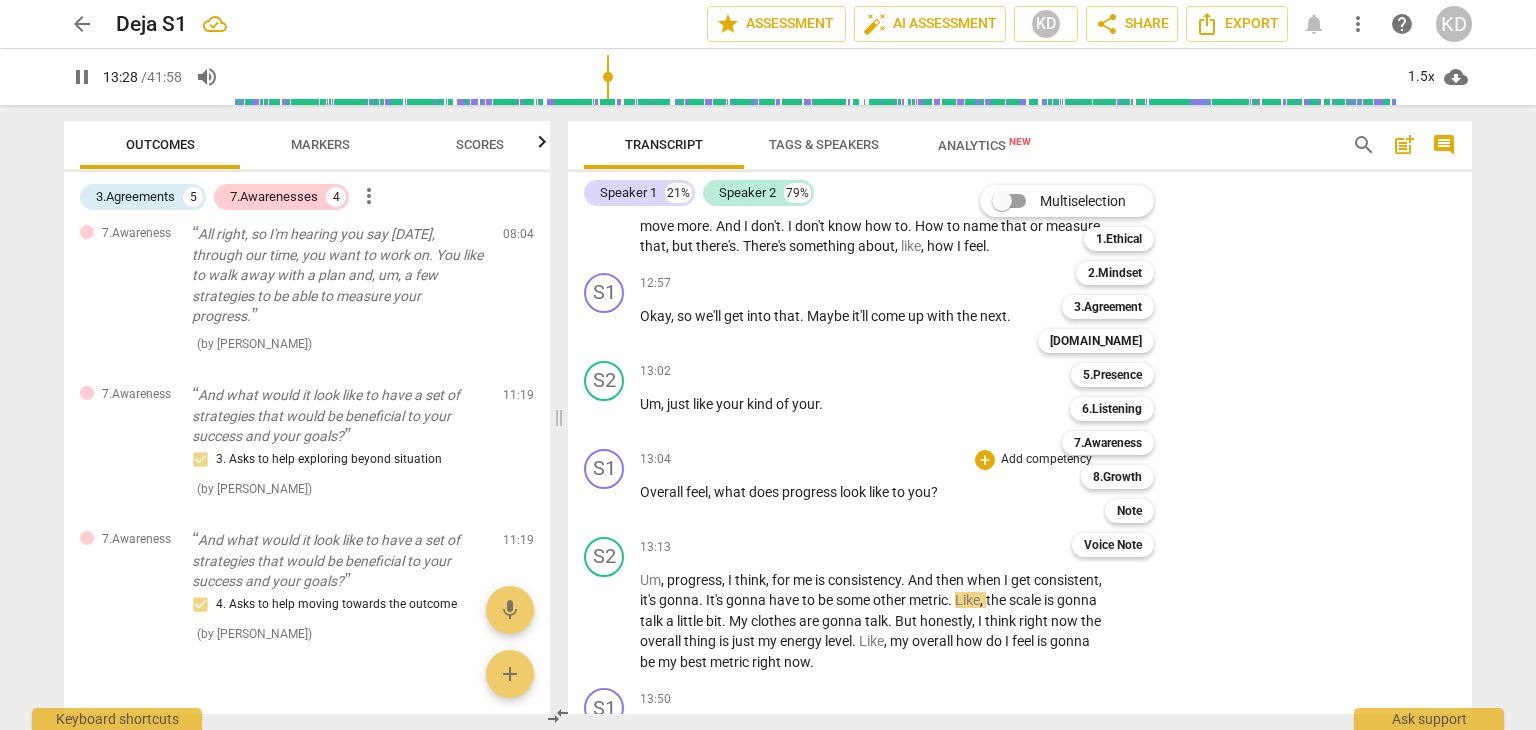 click on "7.Awareness" at bounding box center [1108, 443] 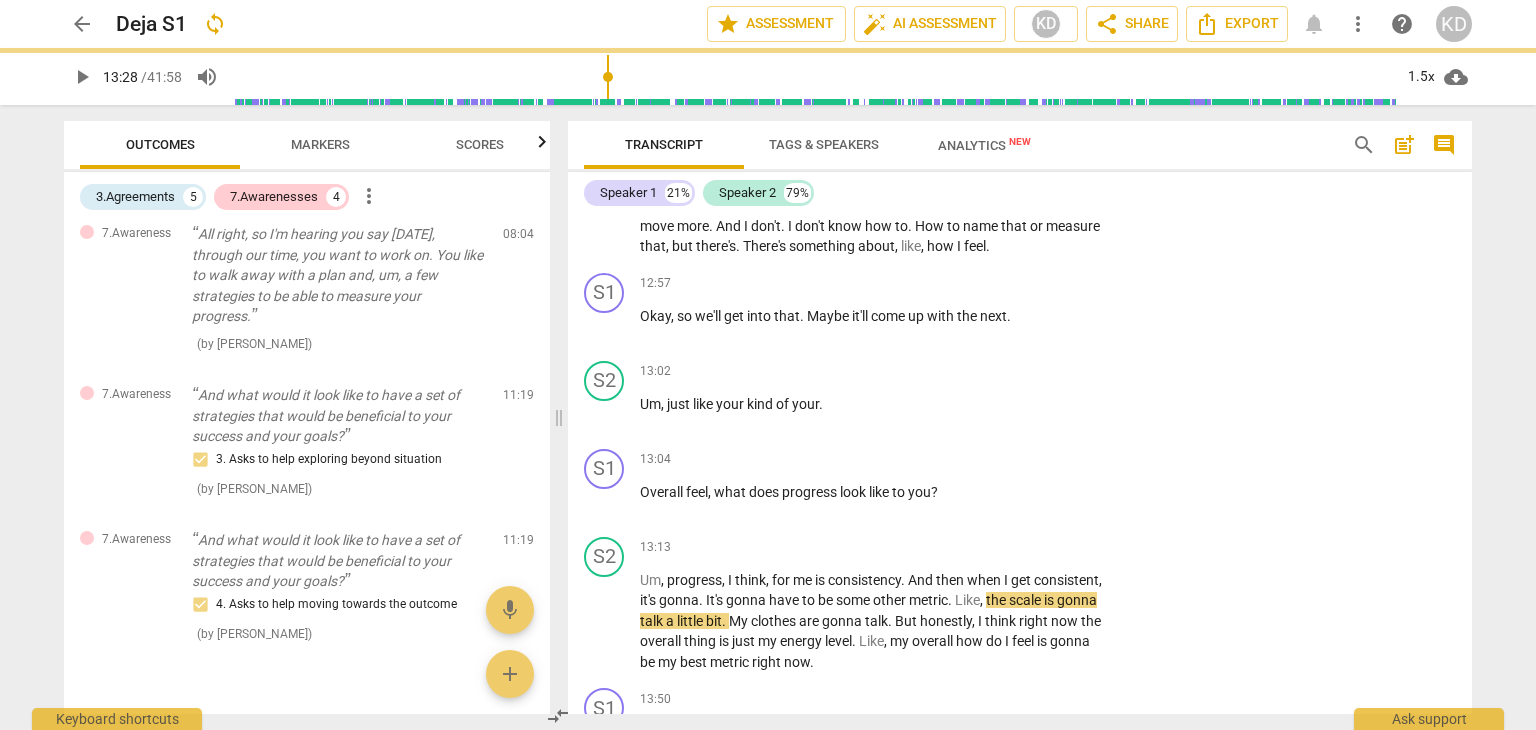 type on "809" 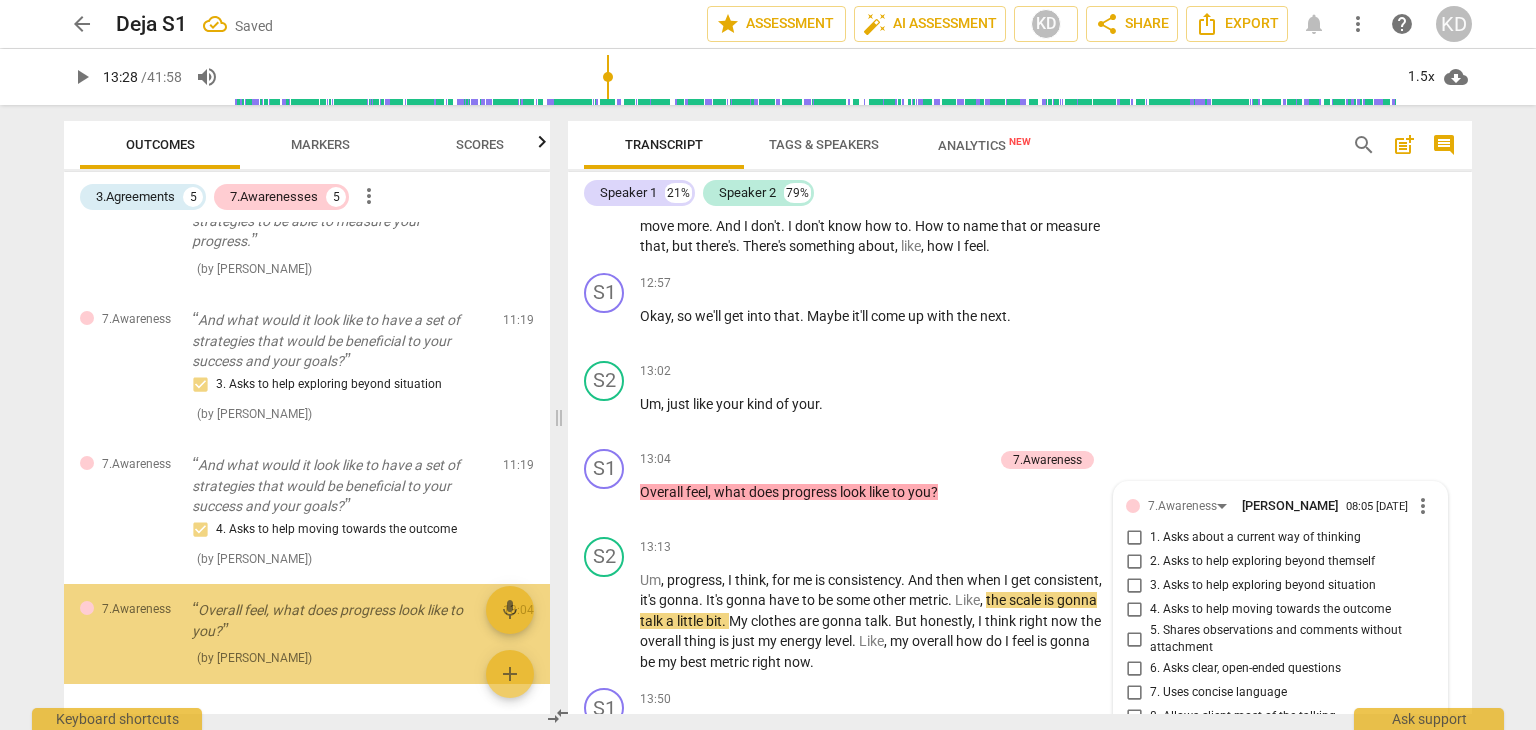 scroll, scrollTop: 927, scrollLeft: 0, axis: vertical 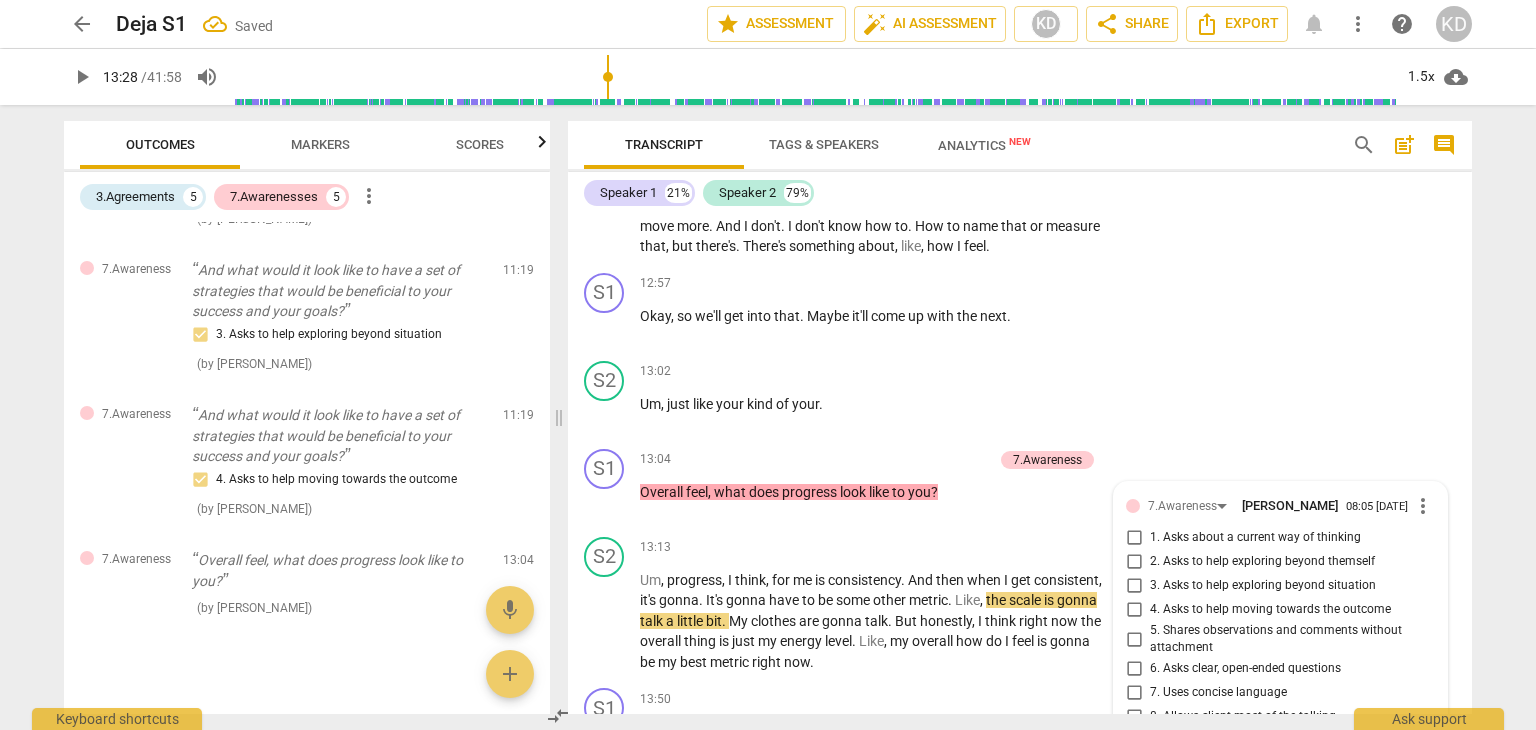 click on "4. Asks to help moving towards the outcome" at bounding box center [1134, 610] 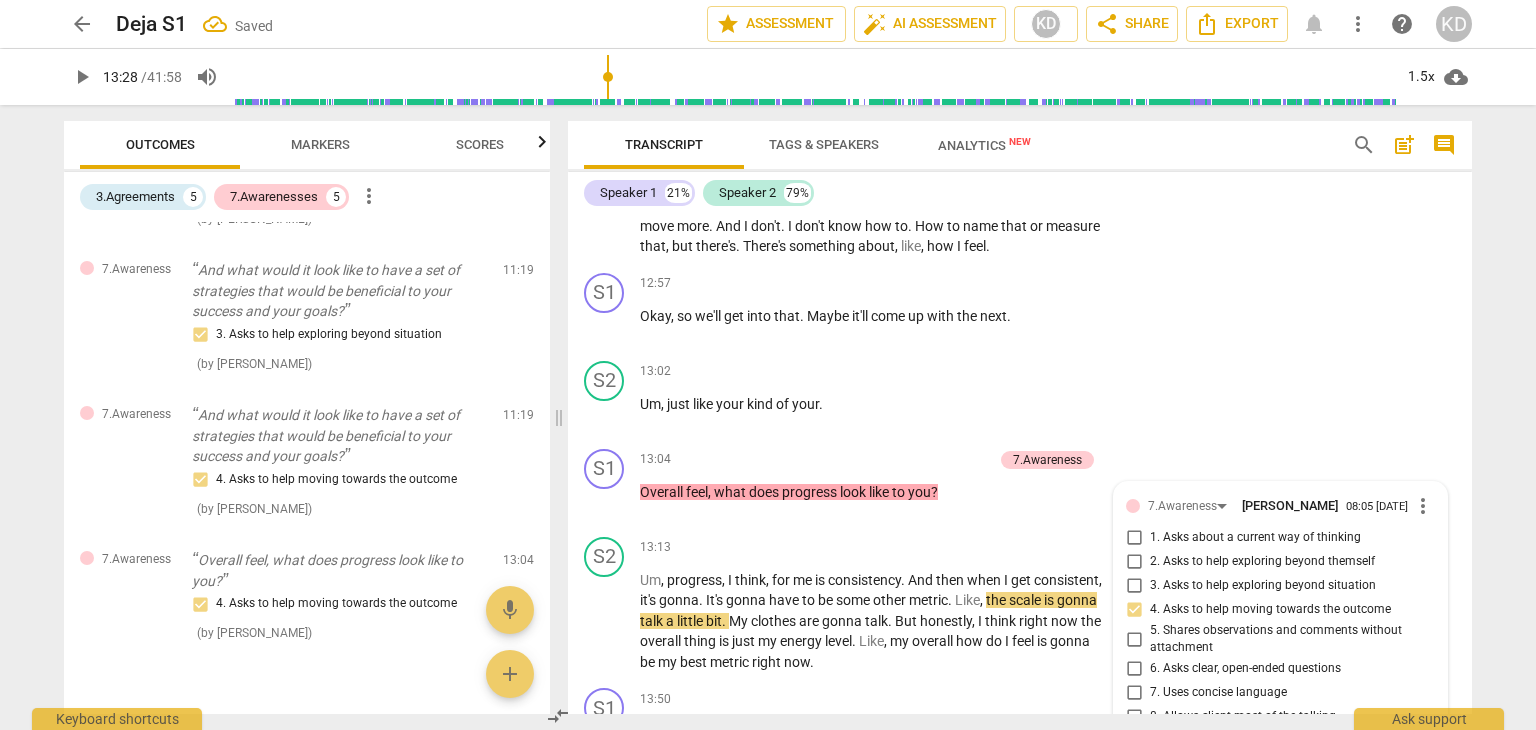 click on "play_arrow" at bounding box center [605, 621] 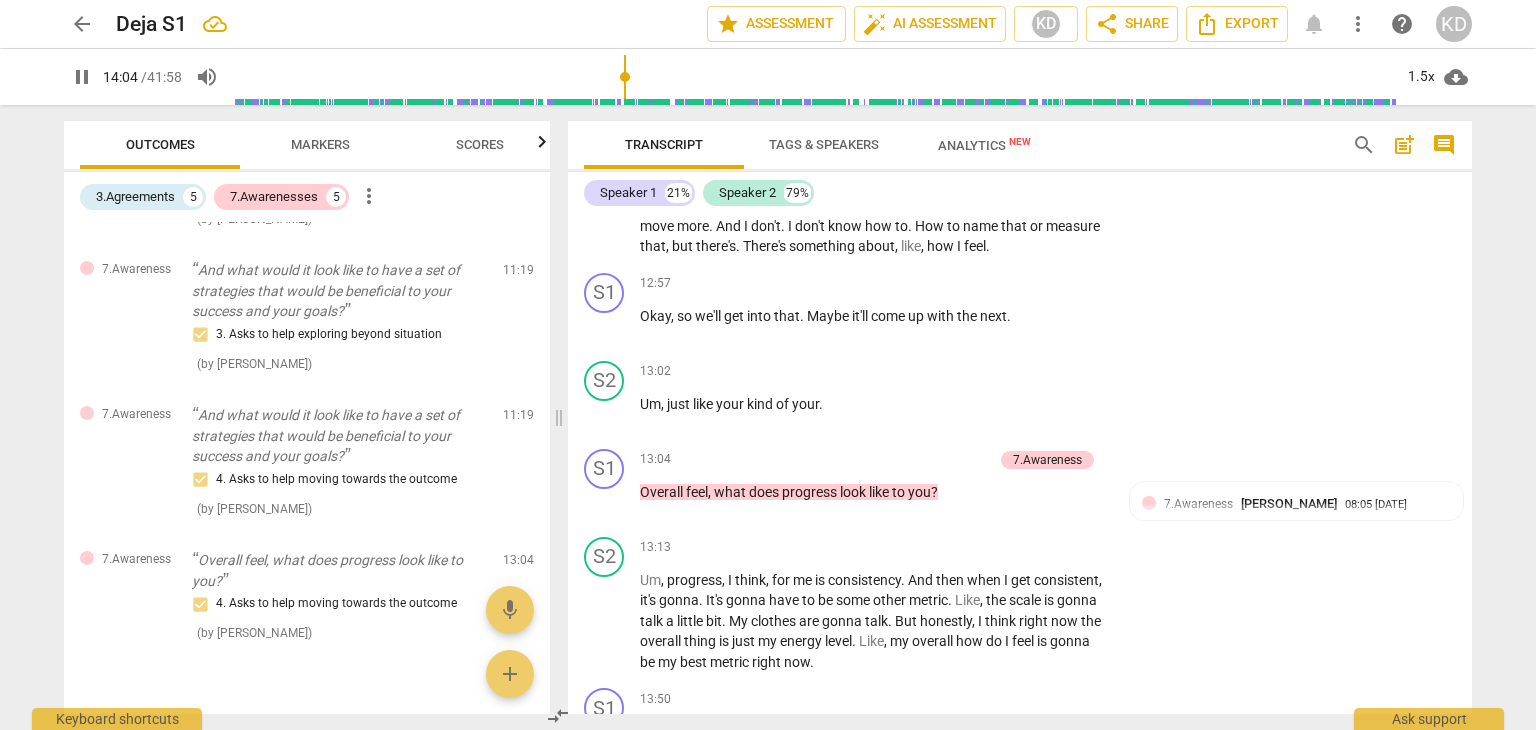 scroll, scrollTop: 7049, scrollLeft: 0, axis: vertical 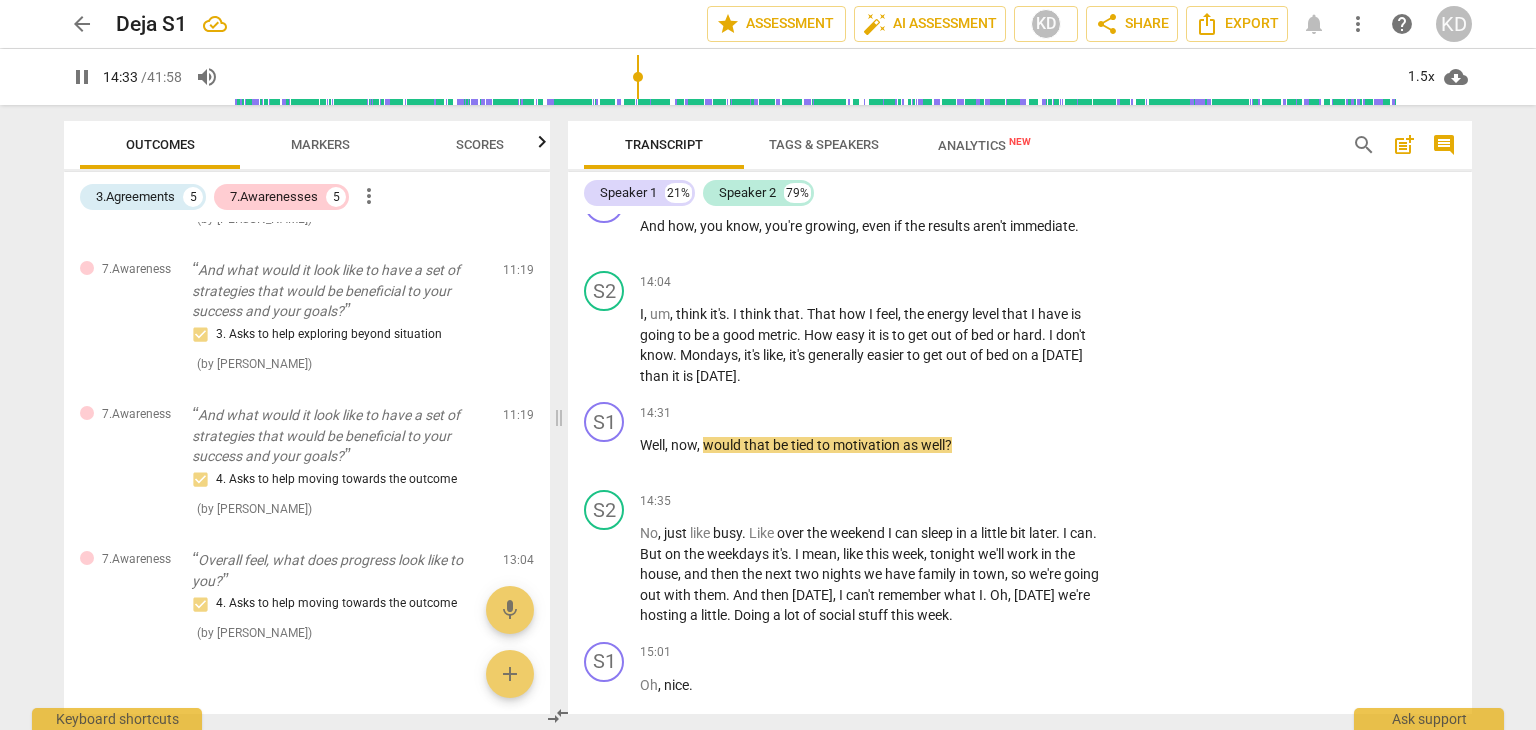 click on "pause" at bounding box center (605, 455) 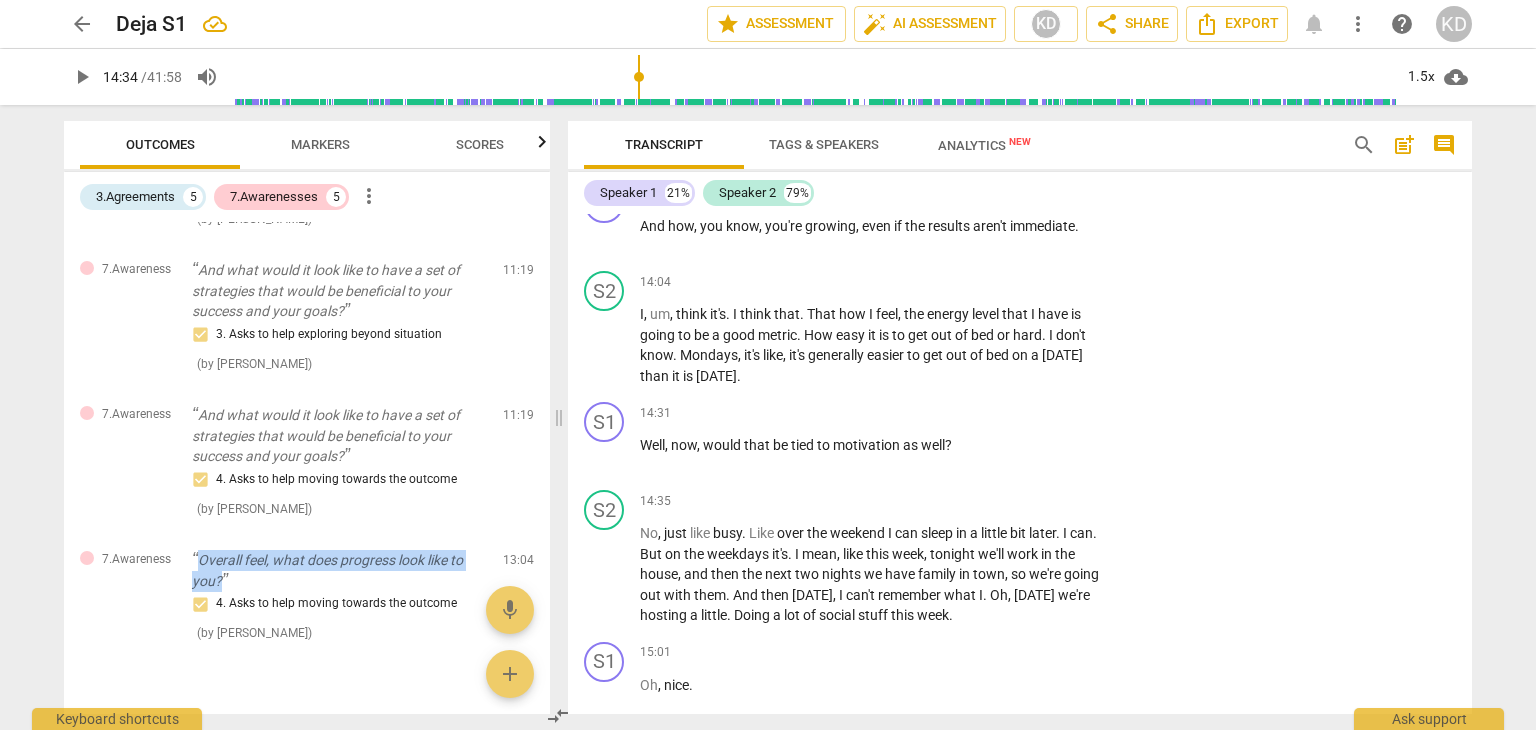 drag, startPoint x: 196, startPoint y: 533, endPoint x: 251, endPoint y: 557, distance: 60.00833 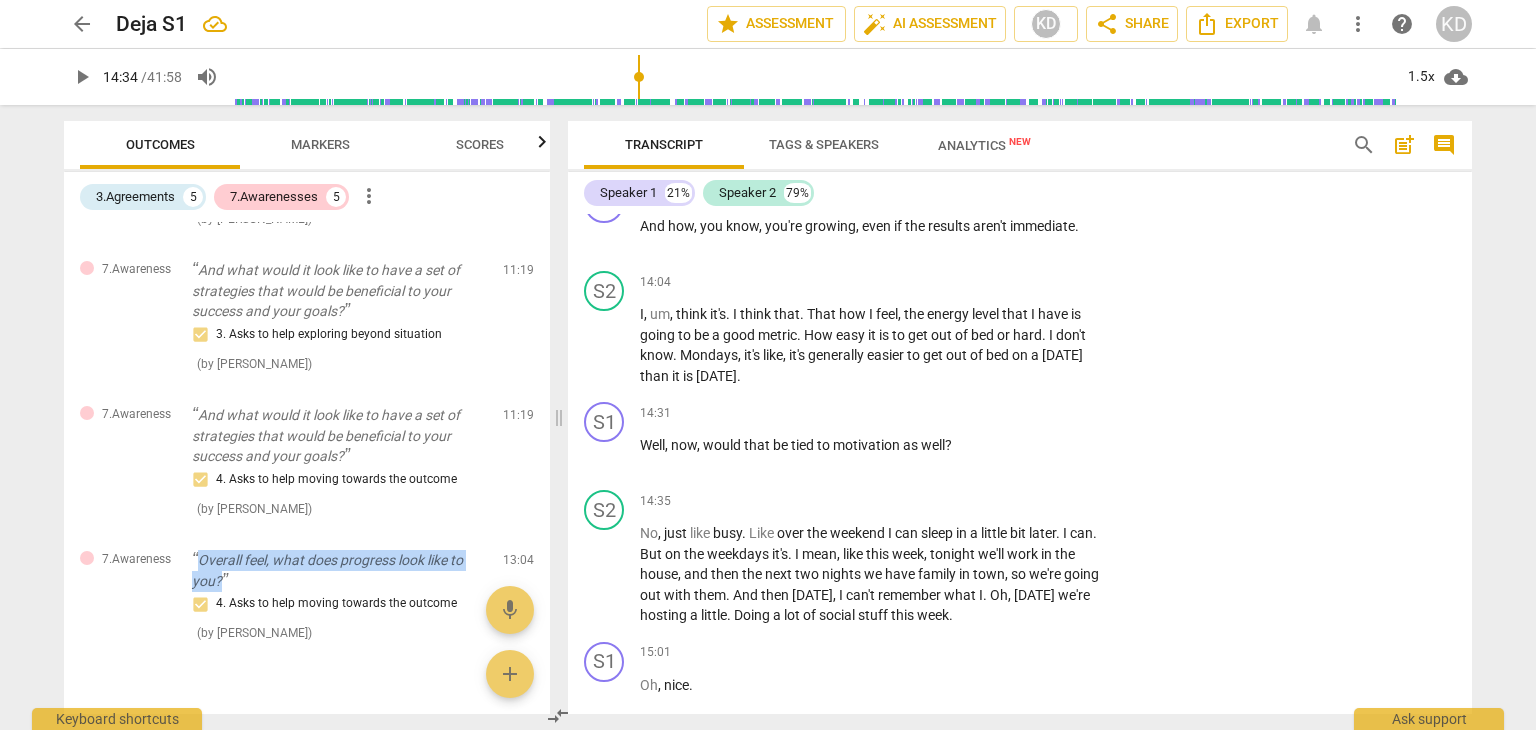 click on "Overall feel, what does progress look like to you?" at bounding box center (339, 570) 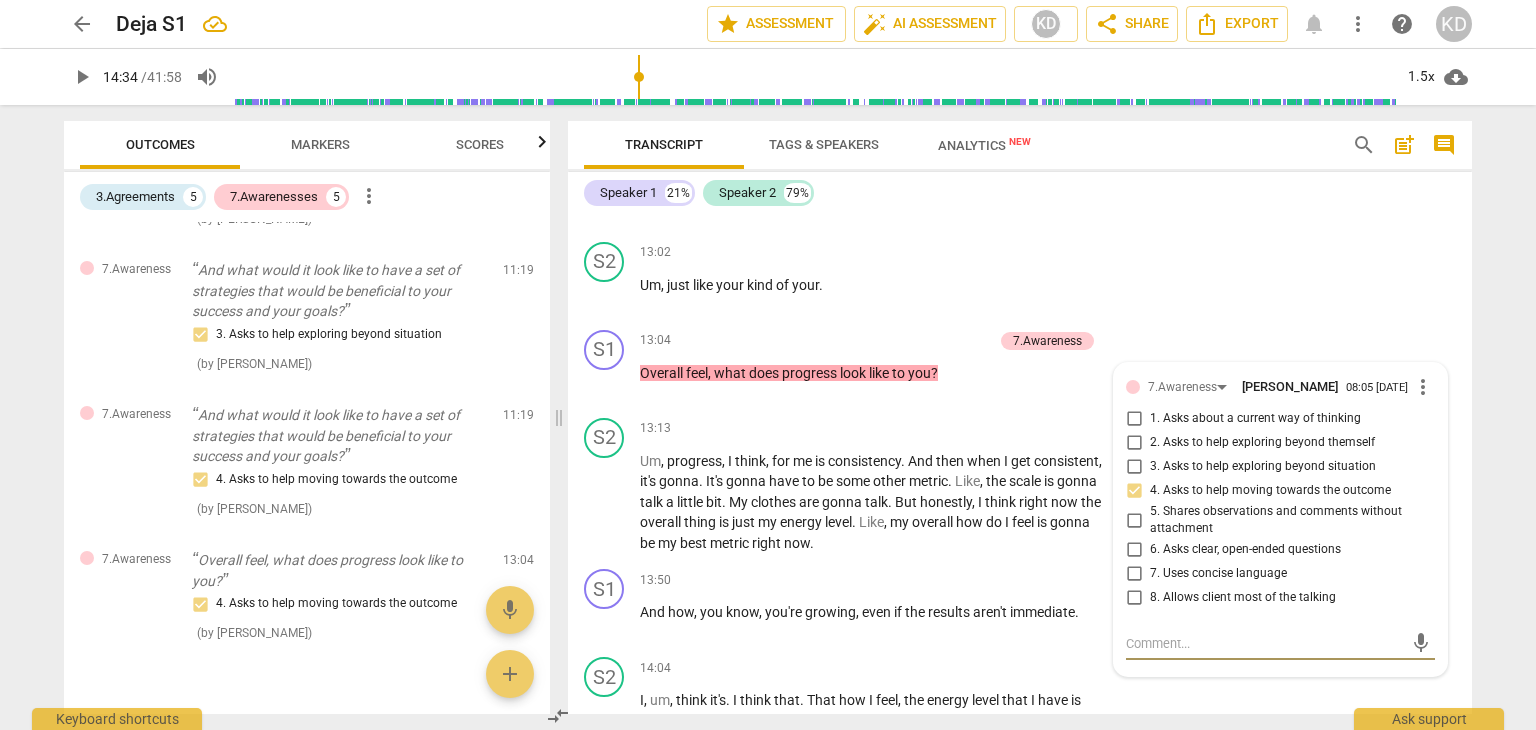 scroll, scrollTop: 6604, scrollLeft: 0, axis: vertical 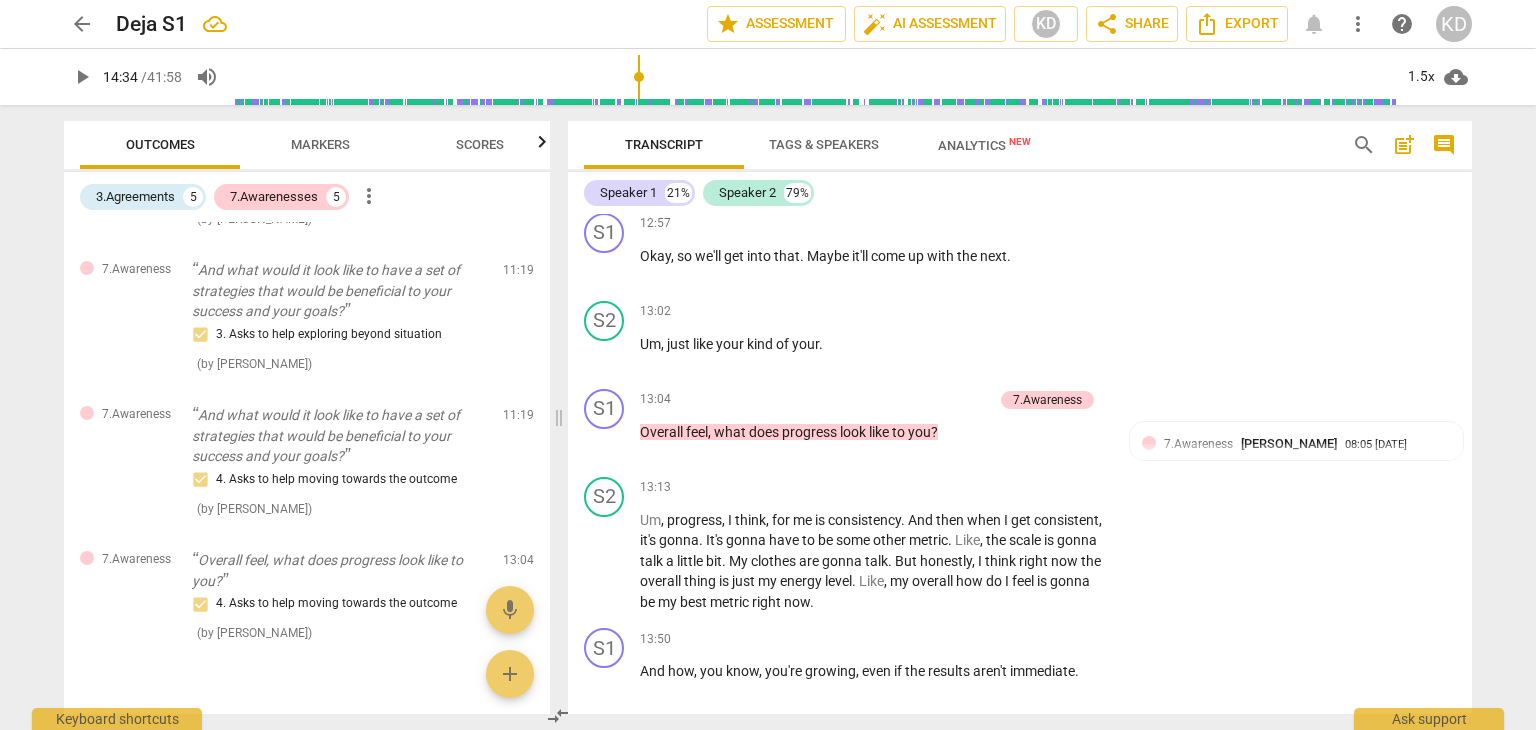 drag, startPoint x: 634, startPoint y: 333, endPoint x: 964, endPoint y: 348, distance: 330.34073 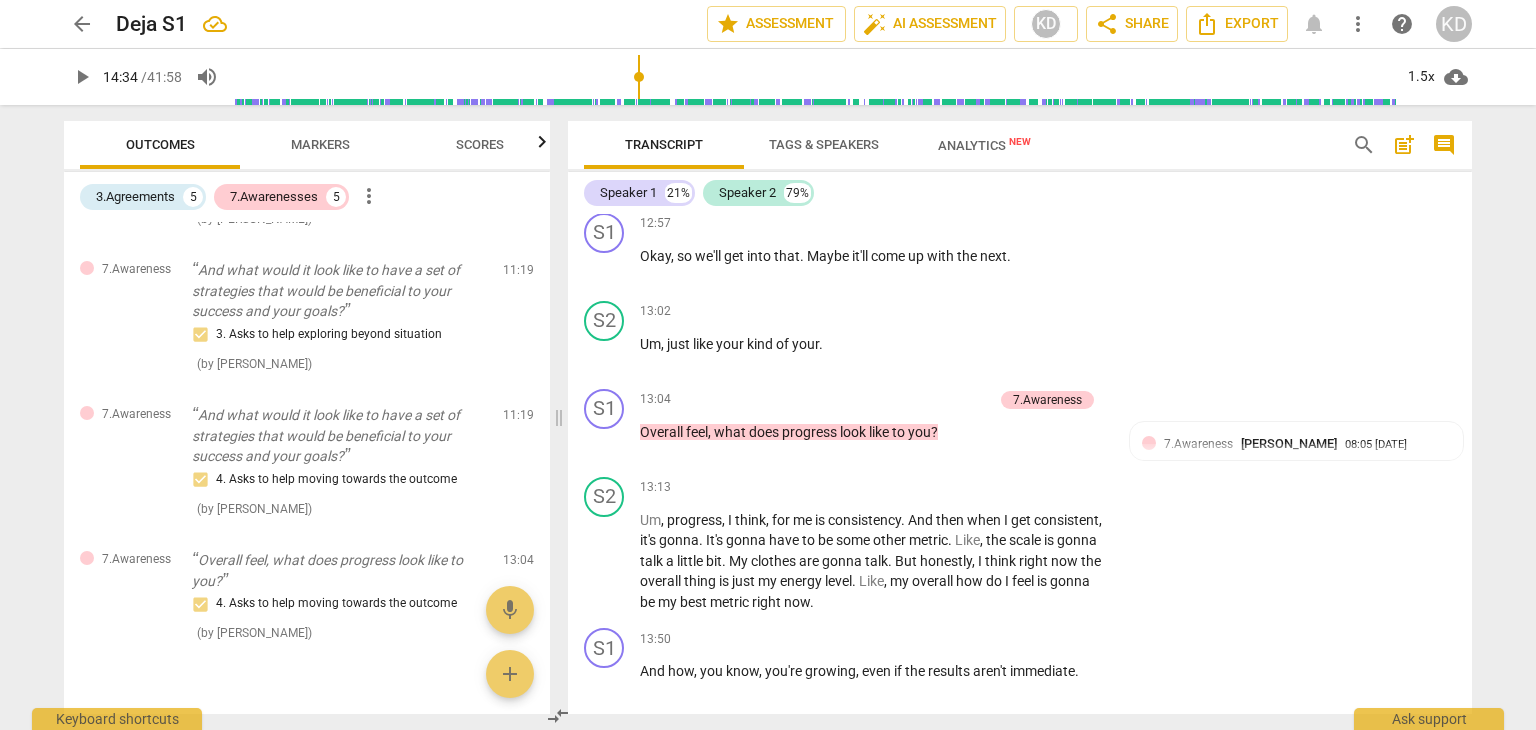 click on "S1 play_arrow pause 13:04 + Add competency 7.Awareness keyboard_arrow_right Overall   feel ,   what   does   progress   look   like   to   you ? 7.Awareness Kendell Daly 08:05 07-18-2025 4. Asks to help moving towards the outcome" at bounding box center (1020, 425) 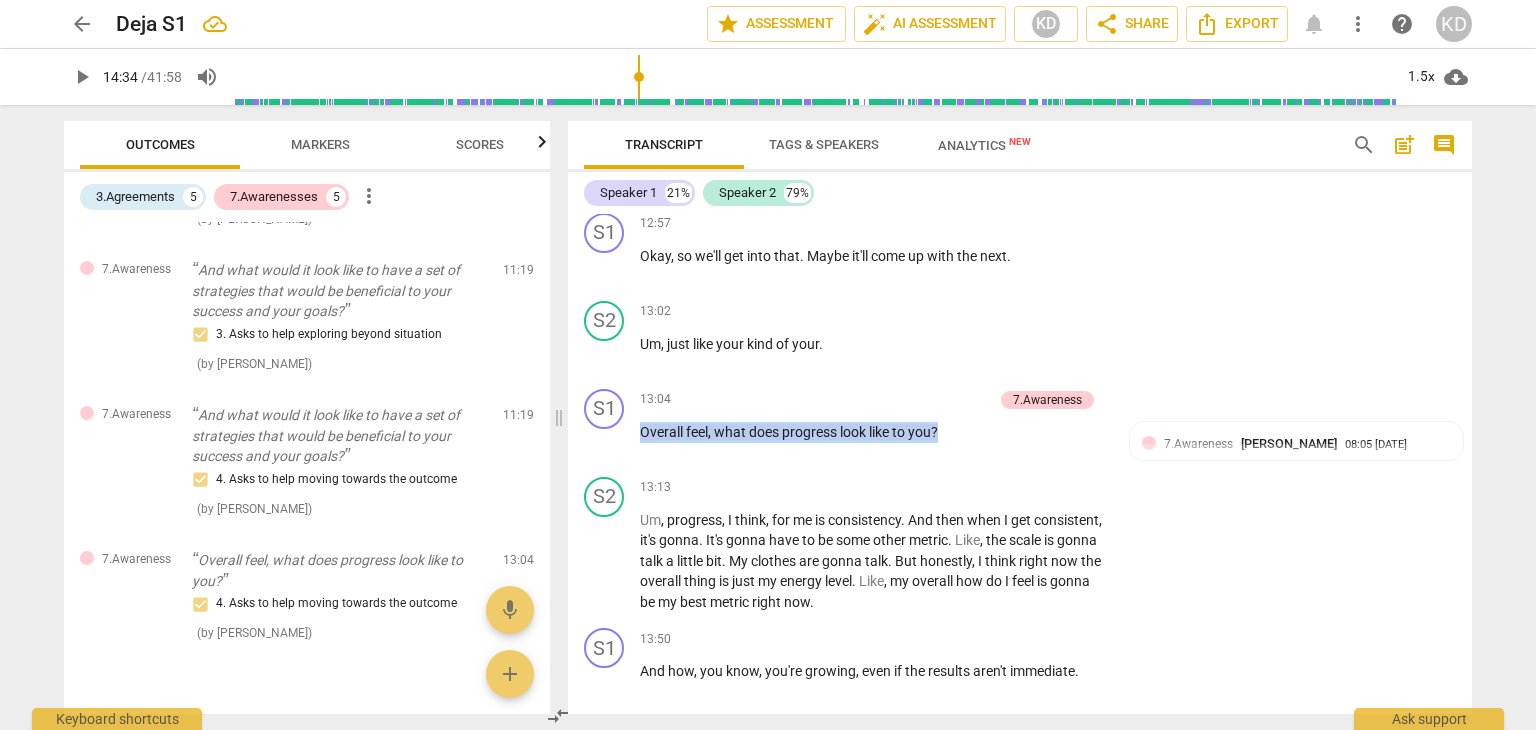 drag, startPoint x: 965, startPoint y: 347, endPoint x: 636, endPoint y: 326, distance: 329.66953 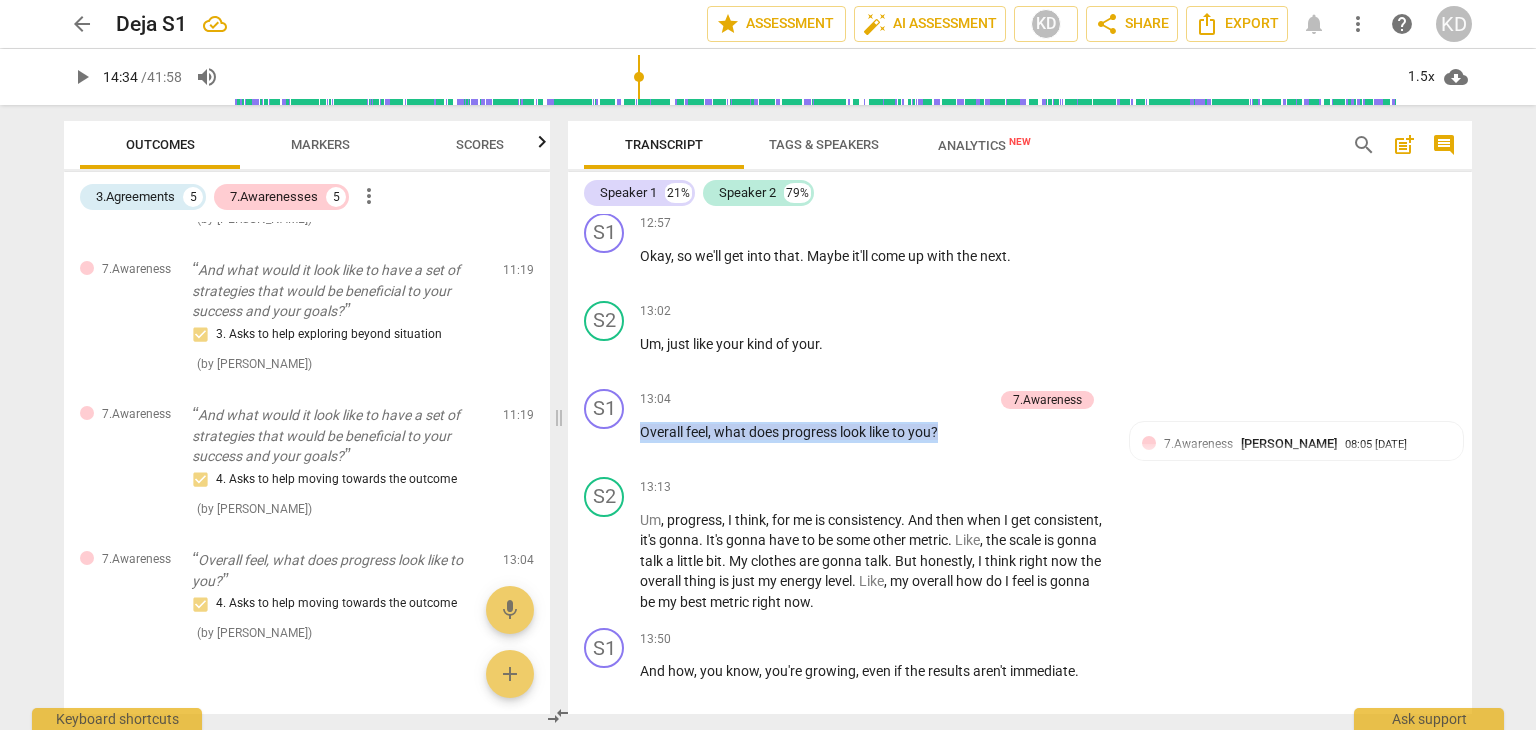 click on "S1 play_arrow pause 13:04 + Add competency 7.Awareness keyboard_arrow_right Overall   feel ,   what   does   progress   look   like   to   you ? 7.Awareness Kendell Daly 08:05 07-18-2025 4. Asks to help moving towards the outcome" at bounding box center (1020, 425) 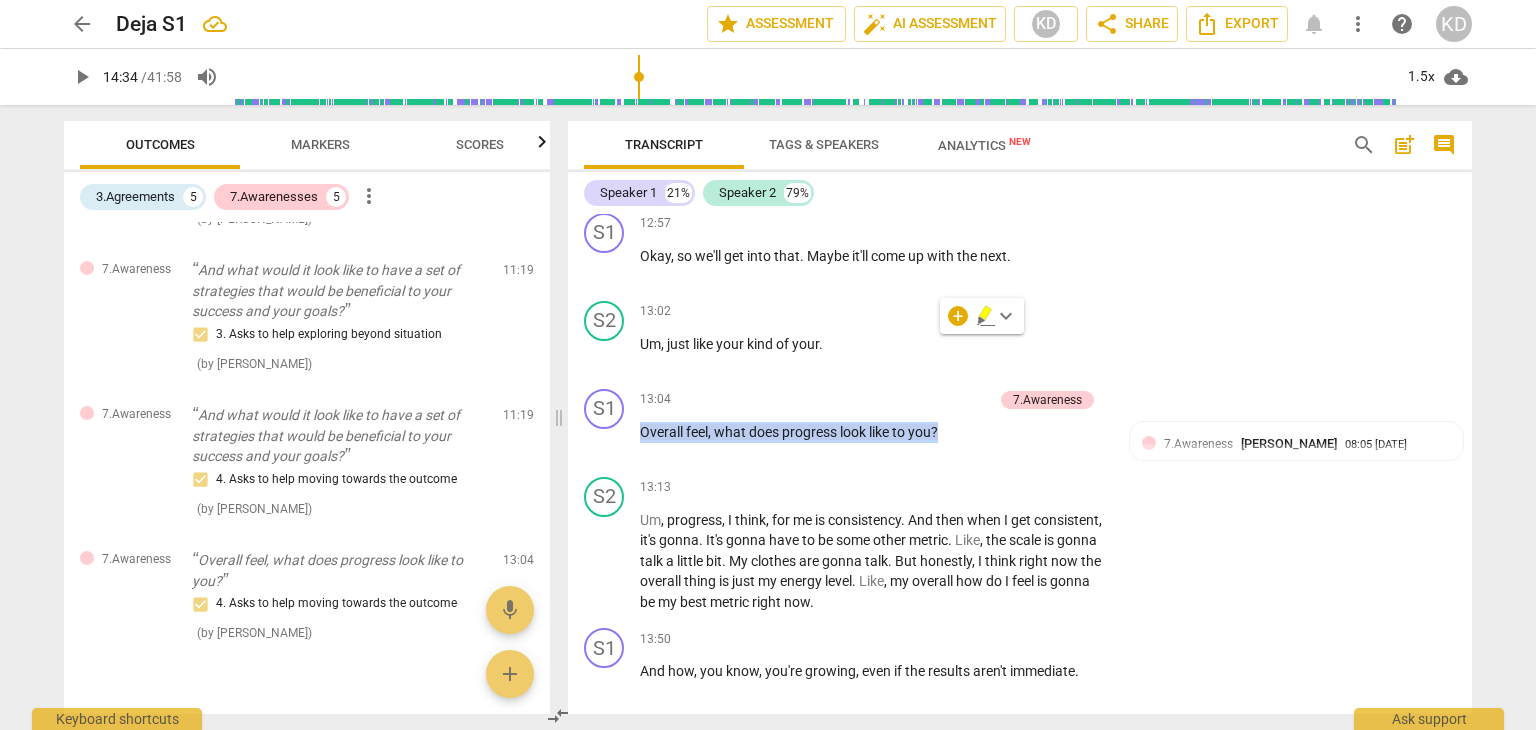 copy on "Overall   feel ,   what   does   progress   look   like   to   you ?" 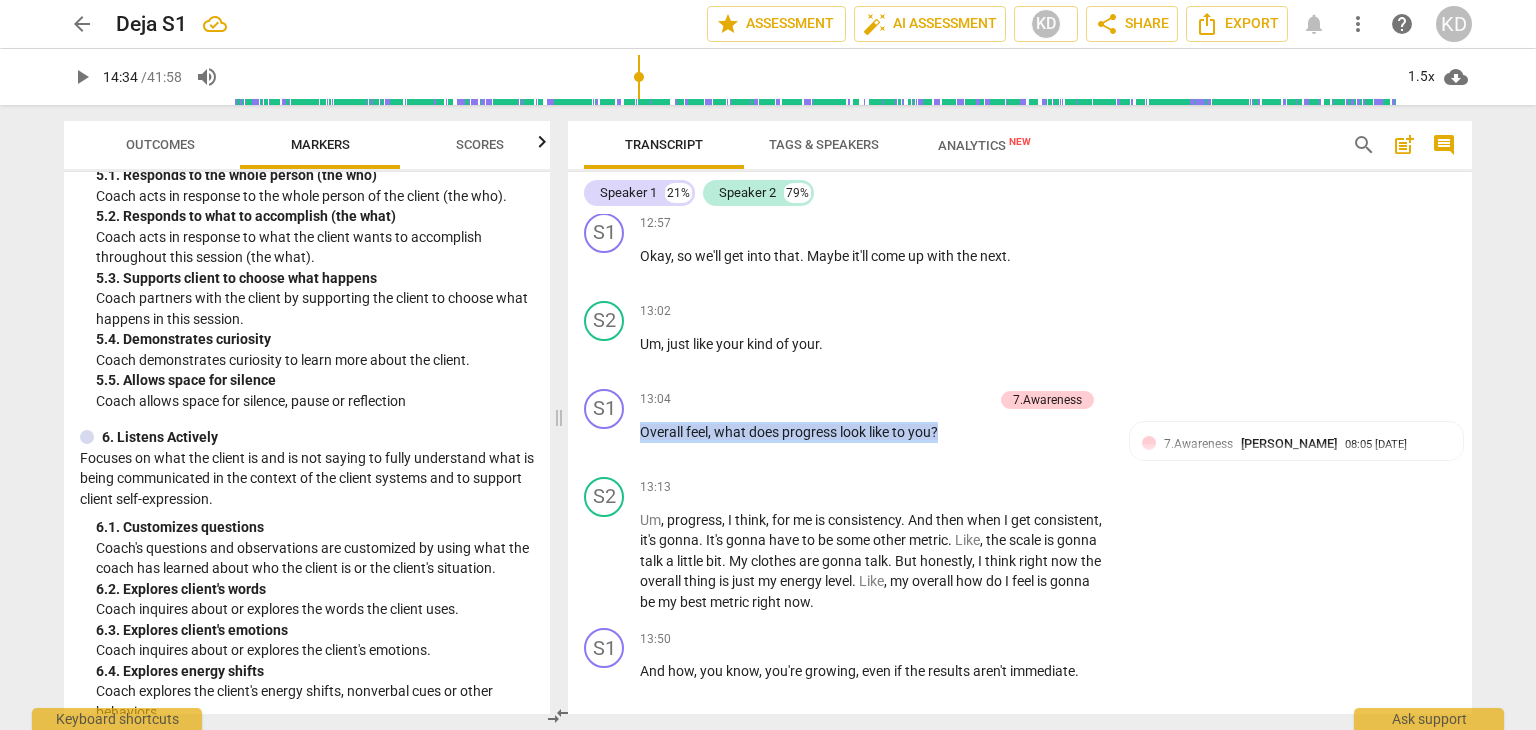 scroll, scrollTop: 1160, scrollLeft: 0, axis: vertical 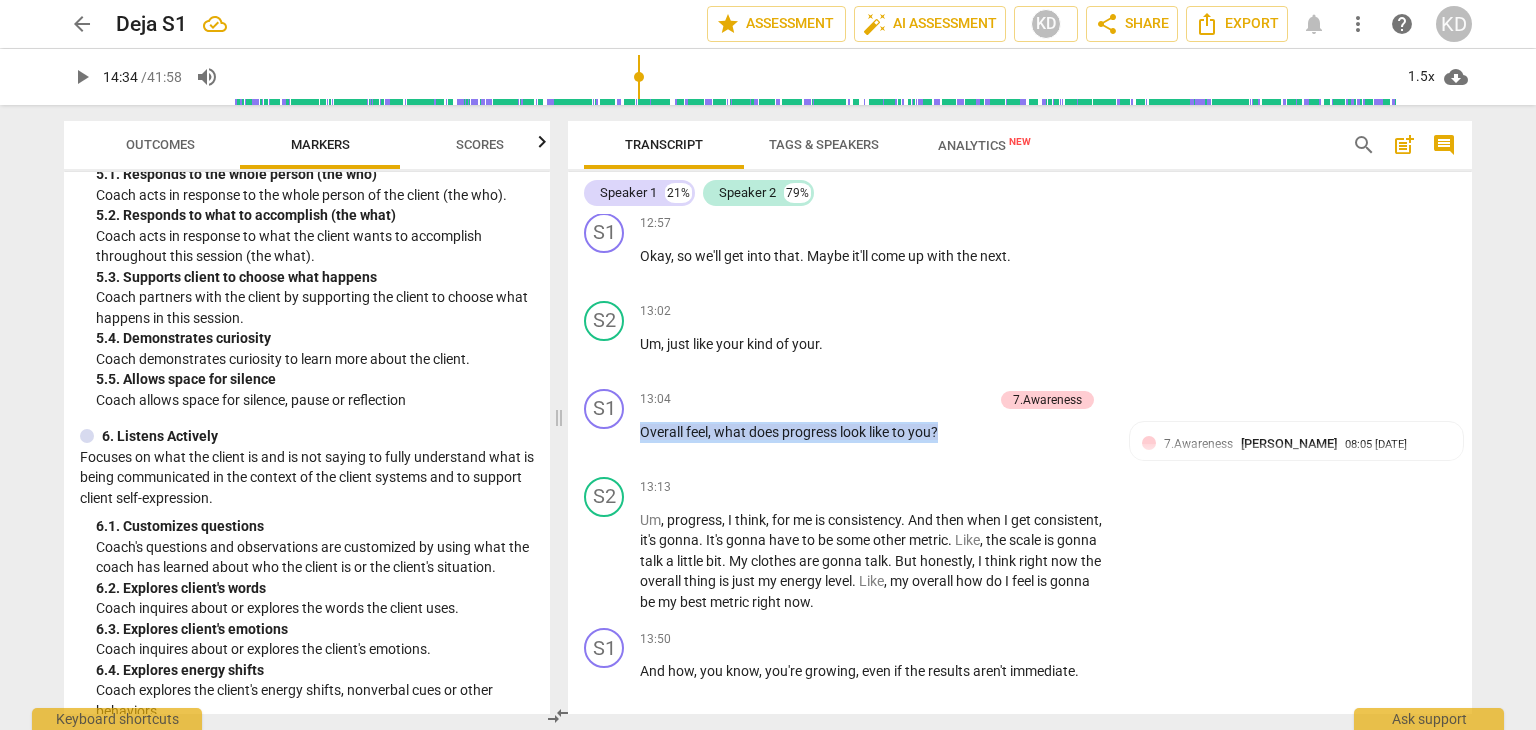 click on "Scores" at bounding box center (480, 144) 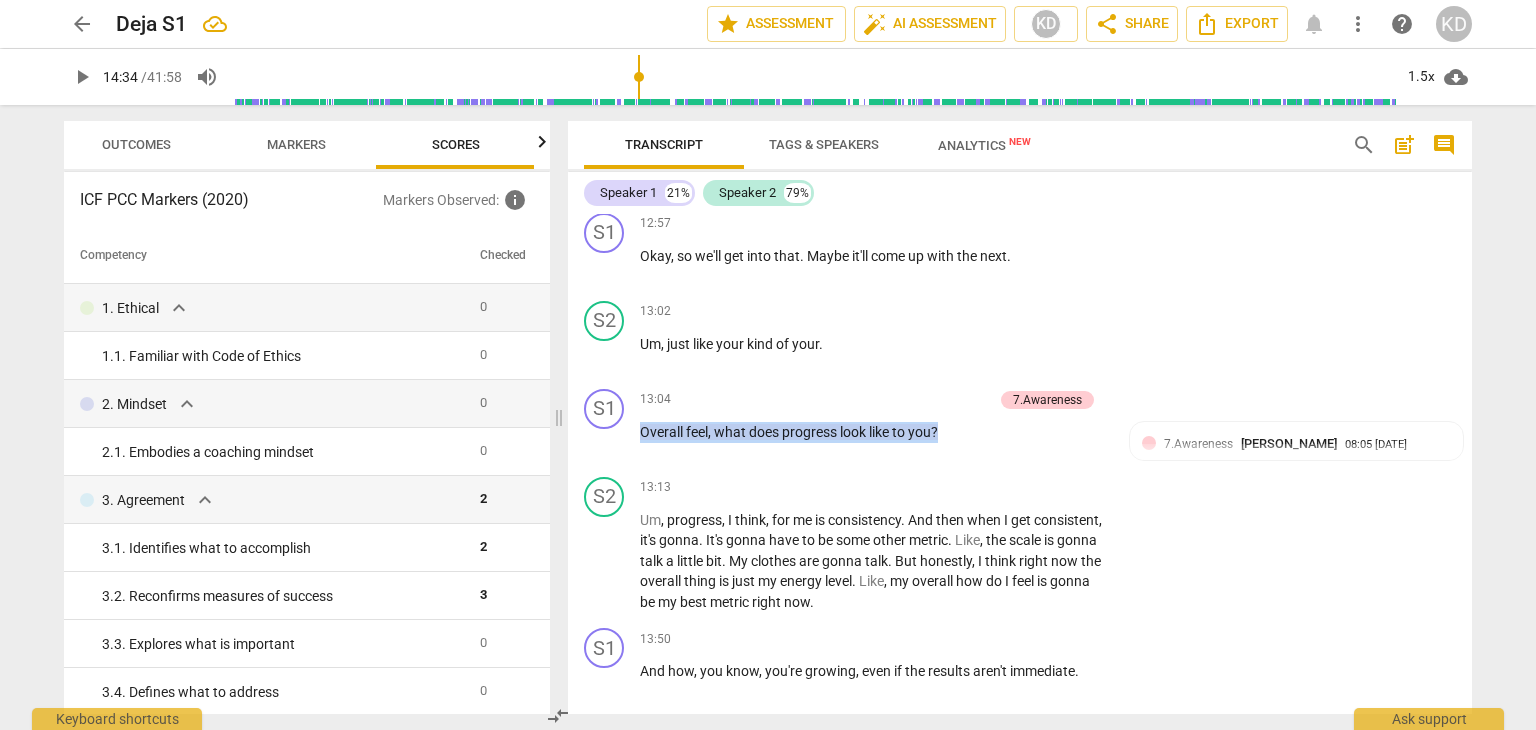 scroll, scrollTop: 0, scrollLeft: 25, axis: horizontal 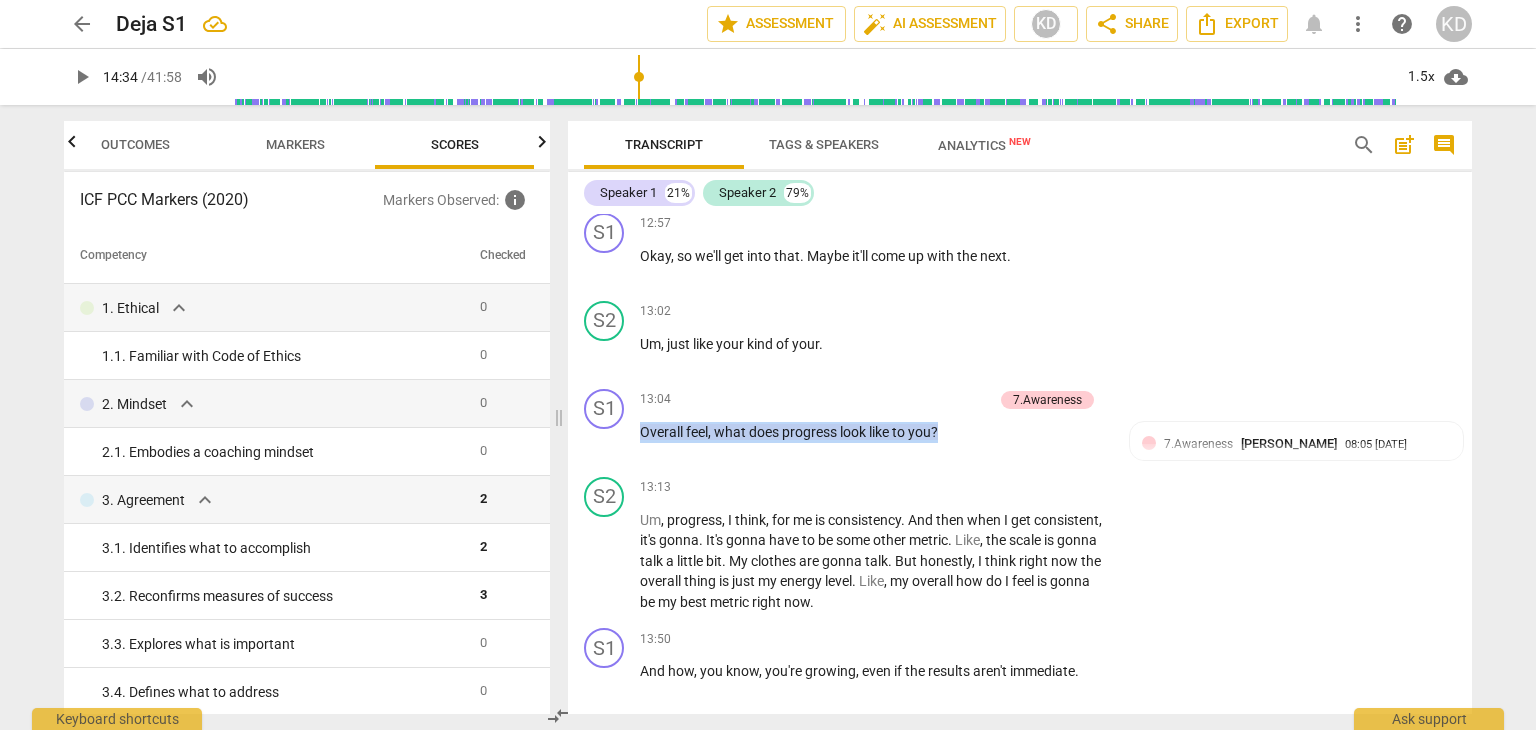 click on "Outcomes" at bounding box center (135, 144) 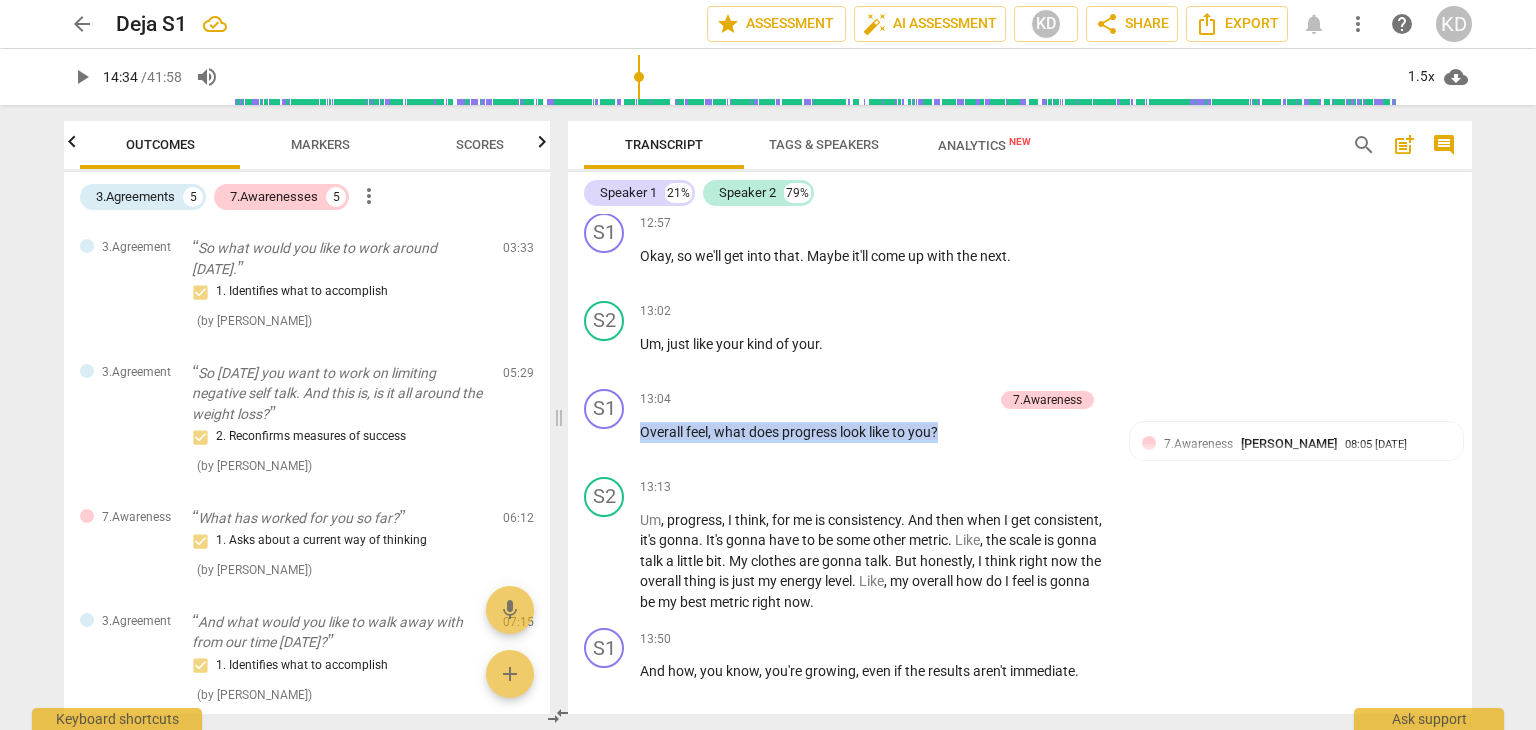 scroll, scrollTop: 0, scrollLeft: 0, axis: both 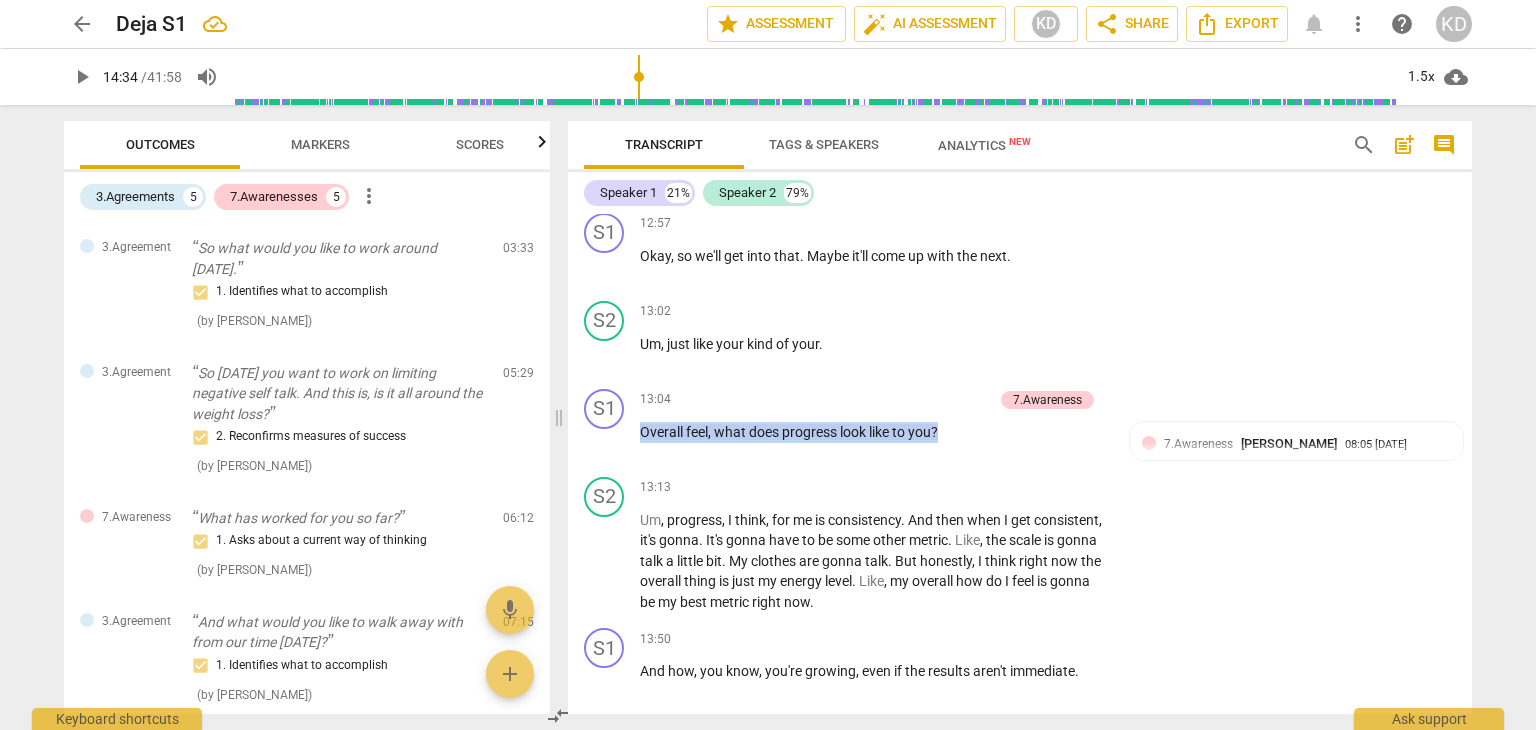 click on "play_arrow" at bounding box center (605, 681) 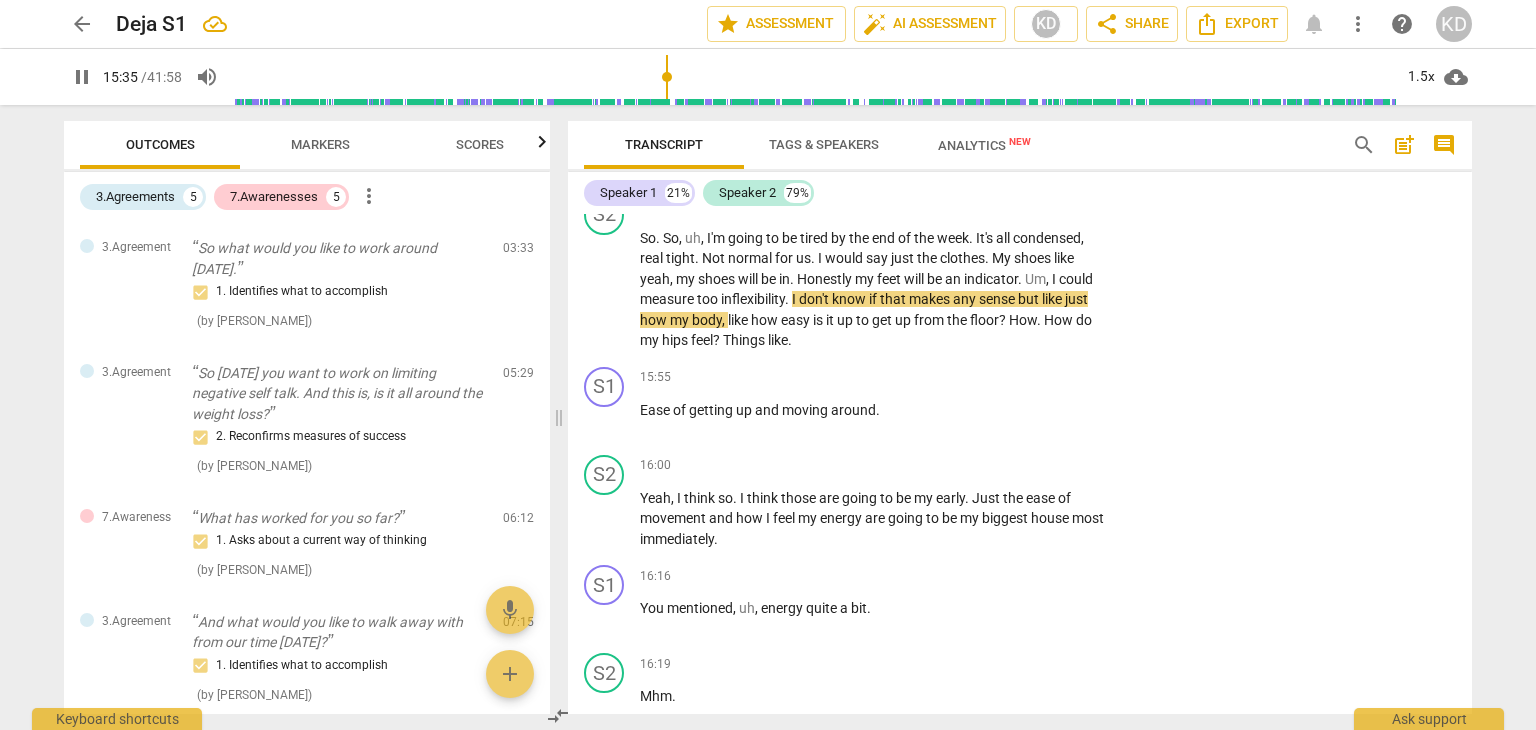 scroll, scrollTop: 7571, scrollLeft: 0, axis: vertical 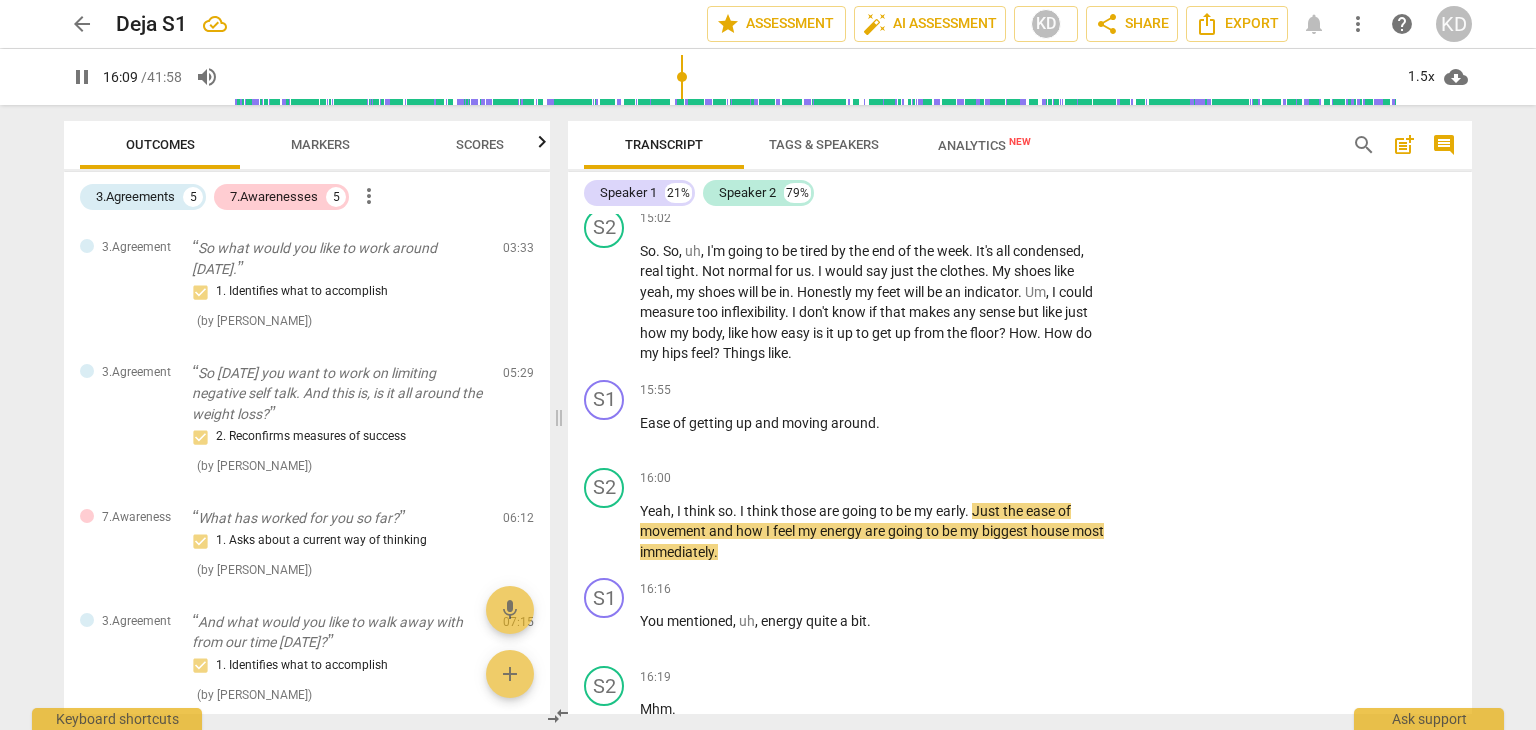 click on "You   mentioned ,   uh ,   energy   quite   a   bit ." at bounding box center (874, 621) 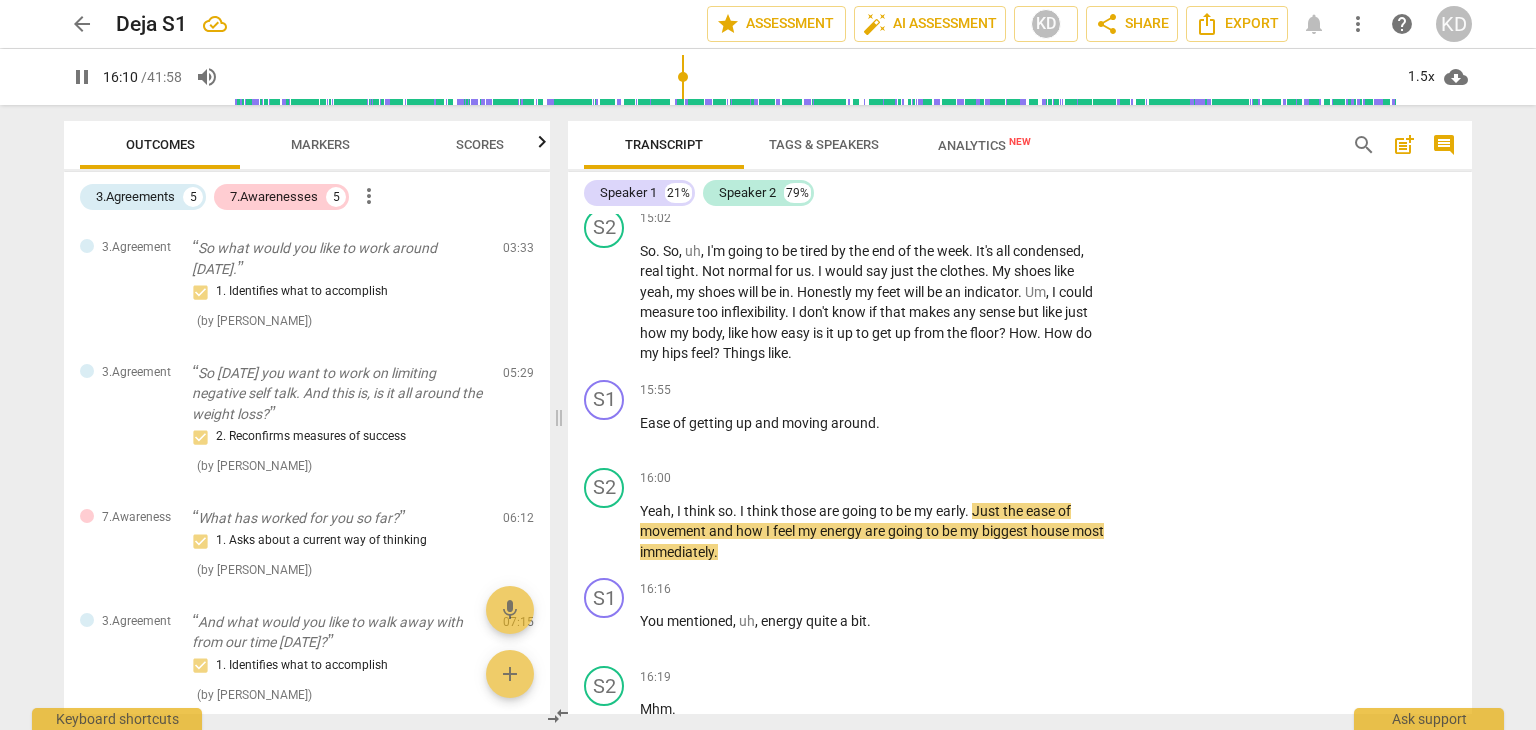 click on "+" at bounding box center (985, 589) 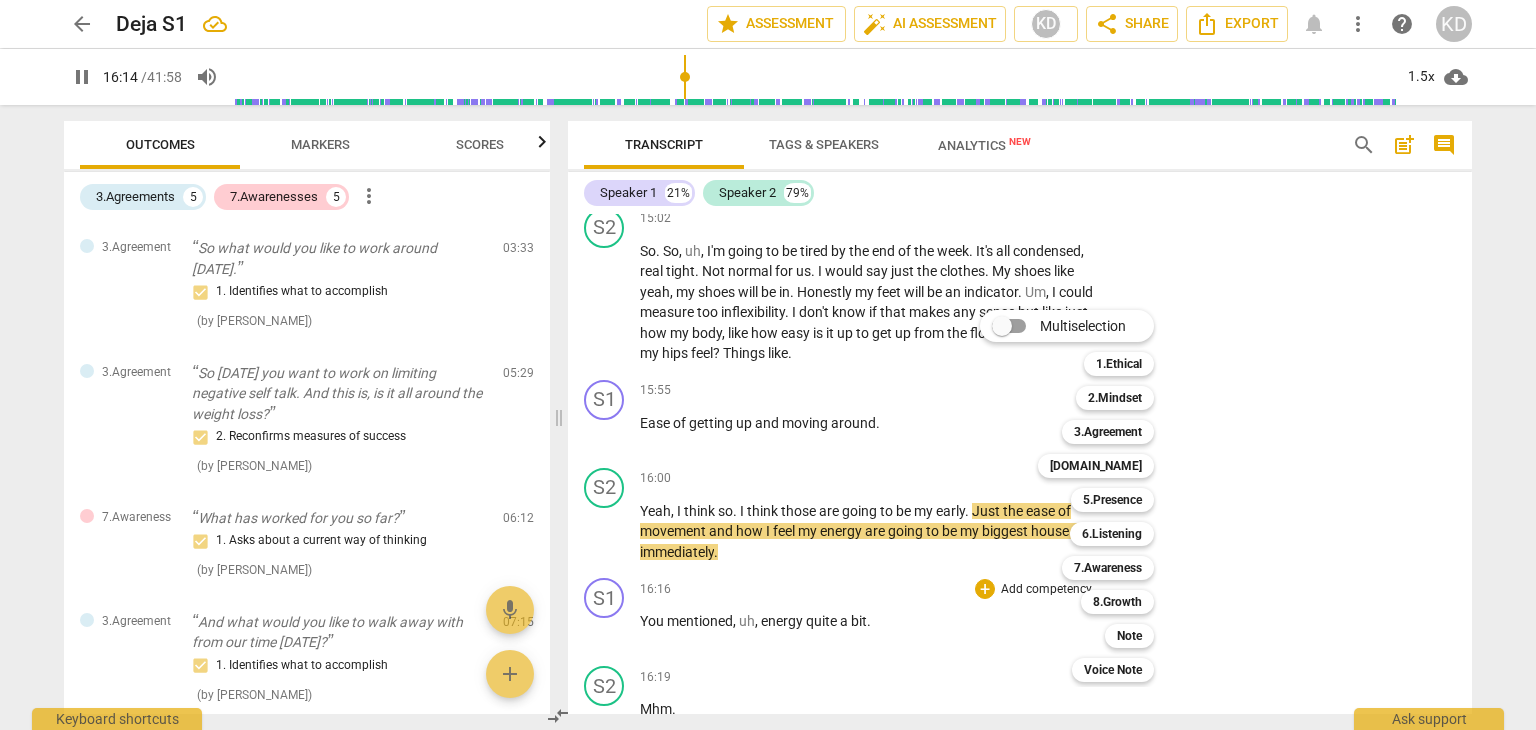 click on "6.Listening" at bounding box center [1112, 534] 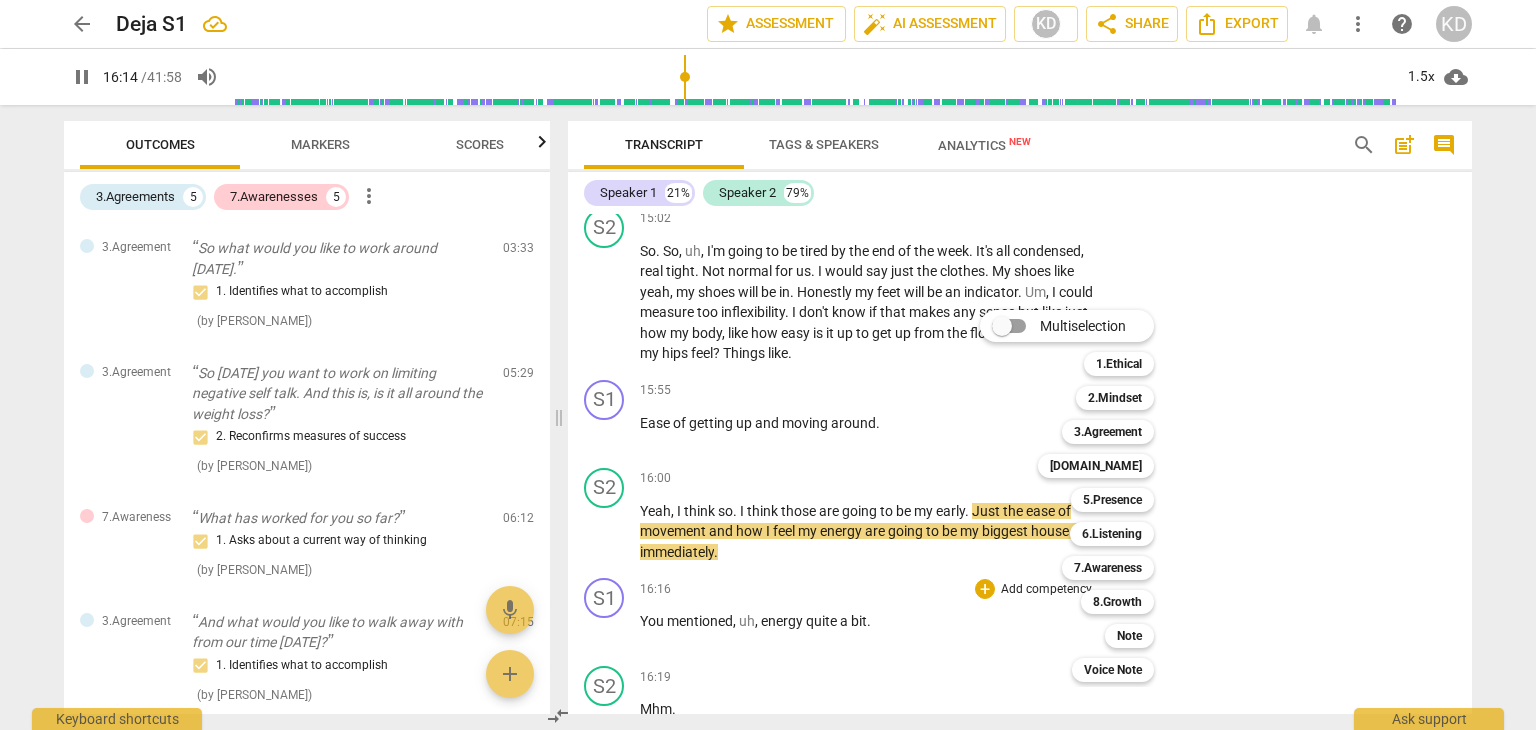 type on "975" 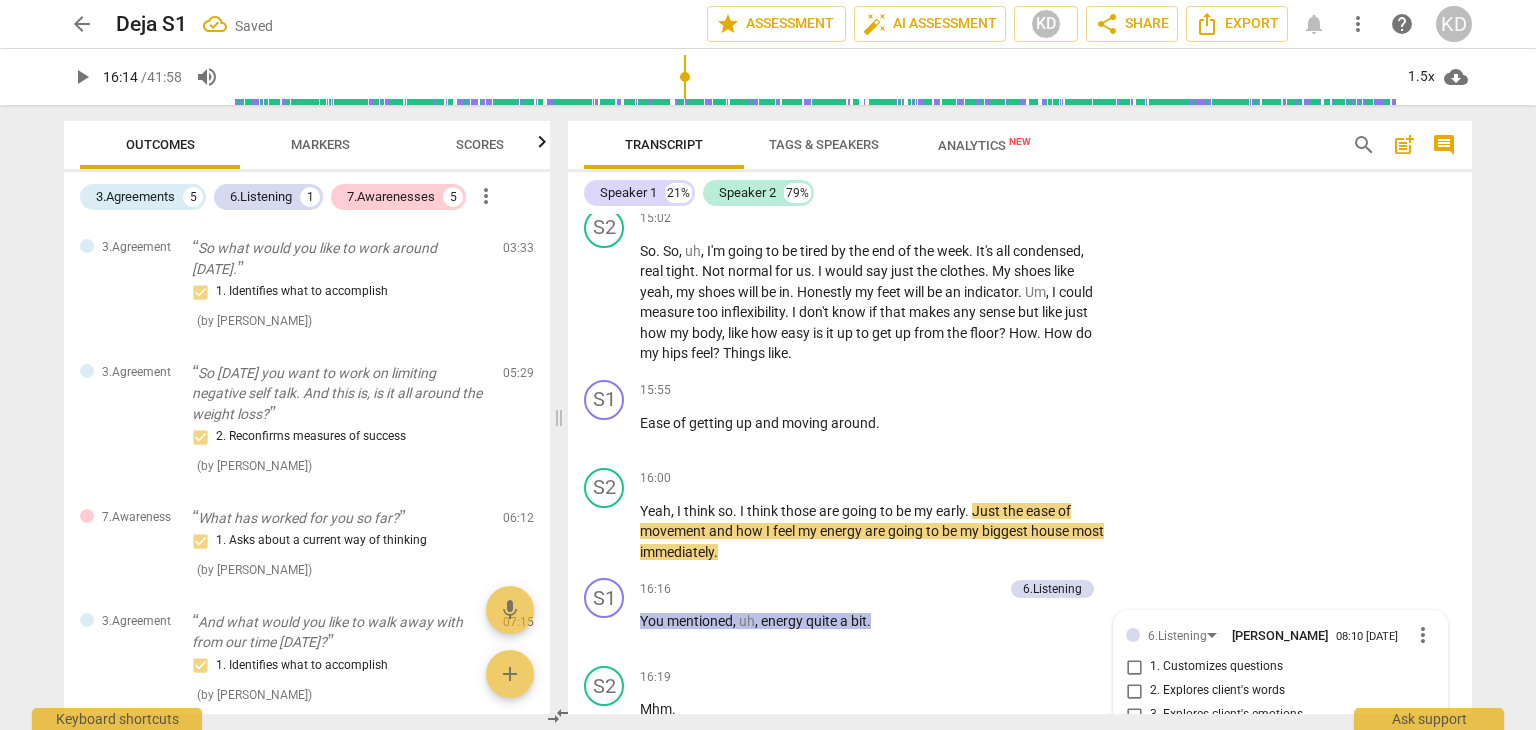 scroll, scrollTop: 7870, scrollLeft: 0, axis: vertical 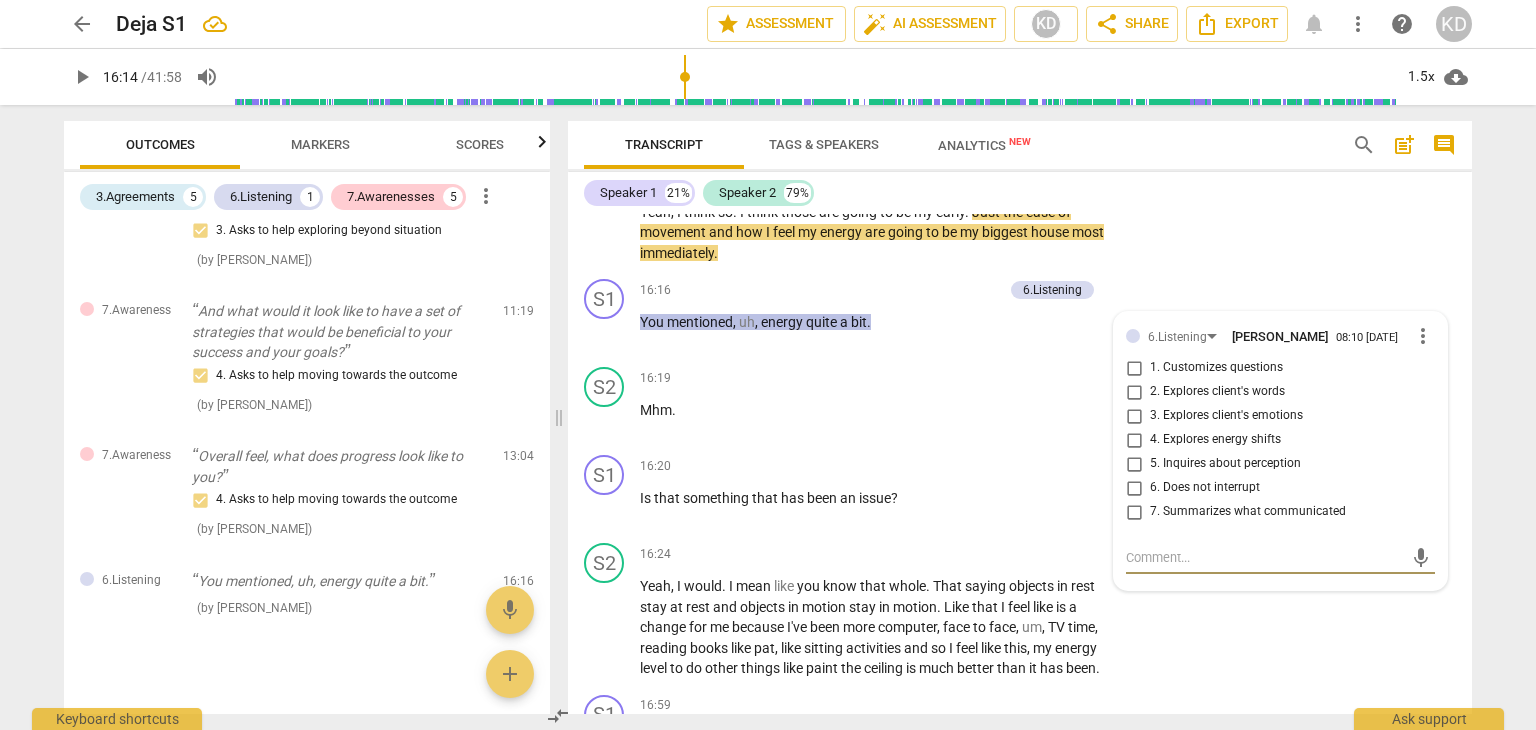 click on "2. Explores client's words" at bounding box center (1134, 392) 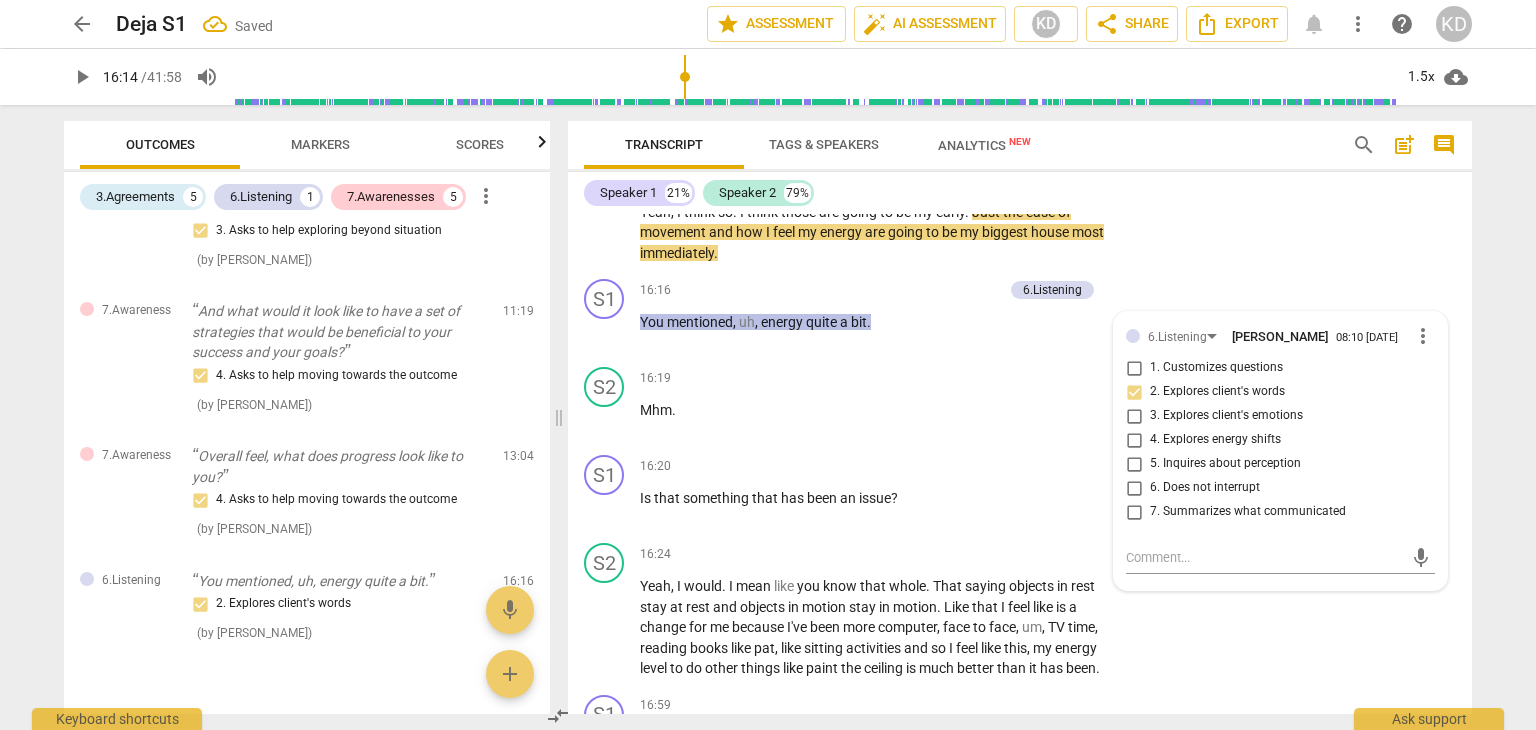 click on "play_arrow" at bounding box center [605, 332] 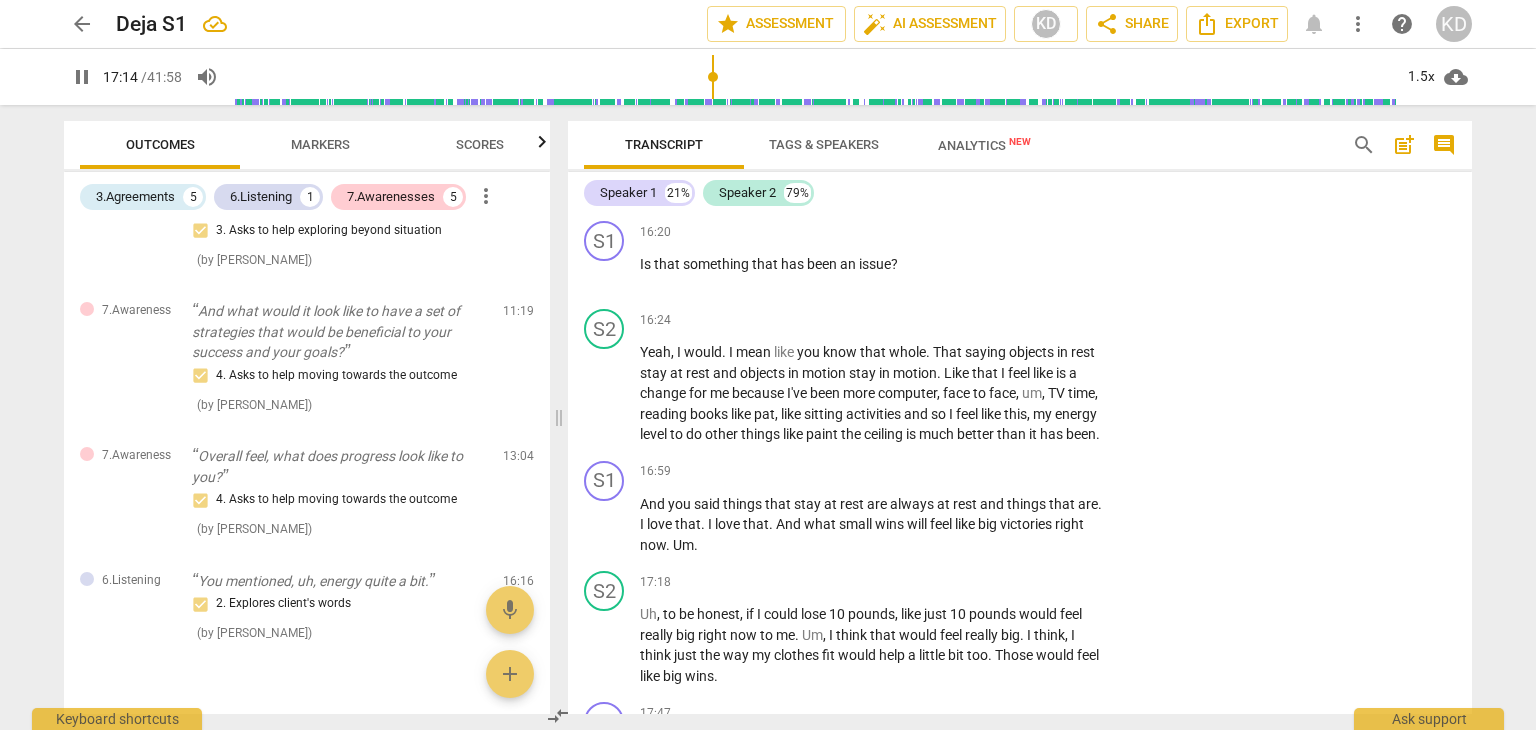 scroll, scrollTop: 8105, scrollLeft: 0, axis: vertical 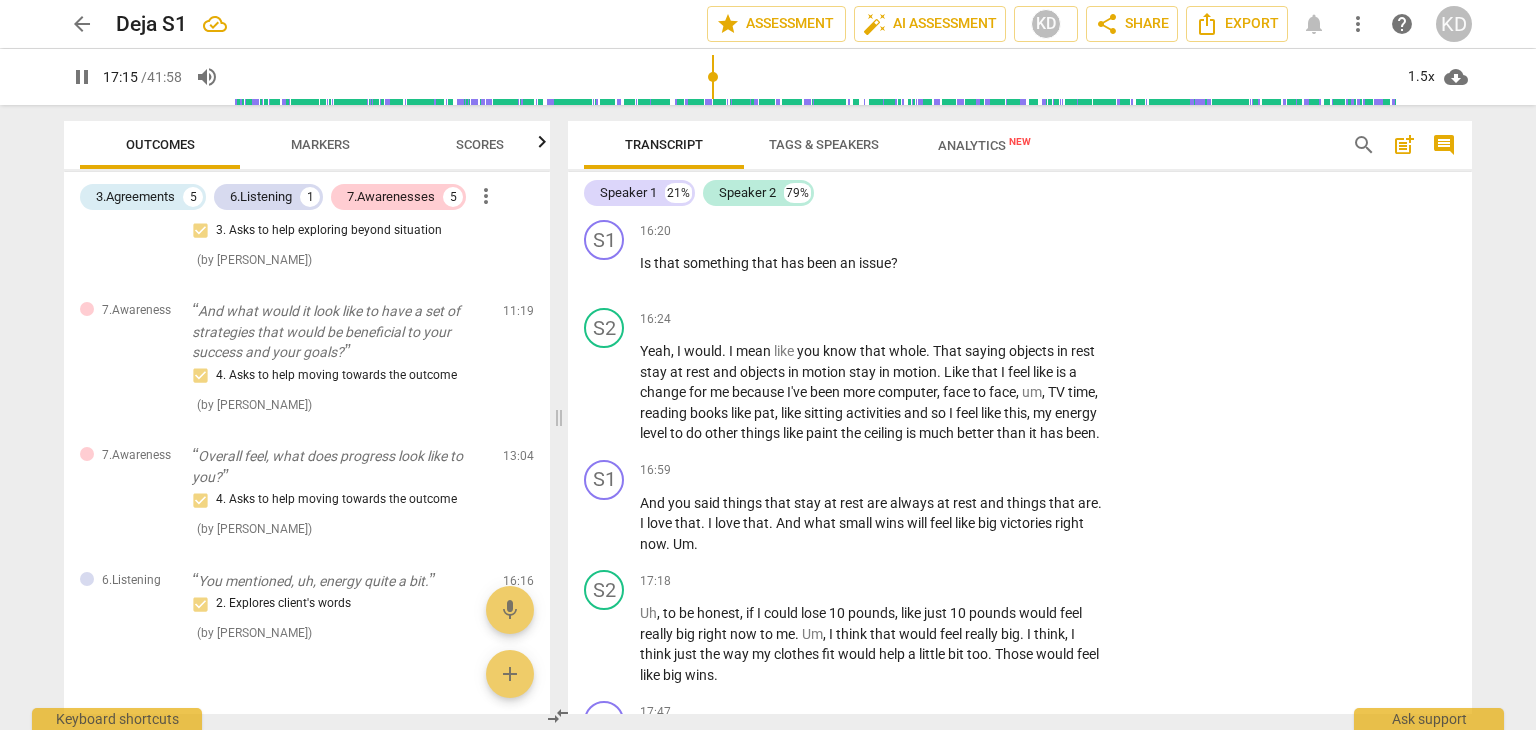 click on "S1 play_arrow pause" at bounding box center (612, 507) 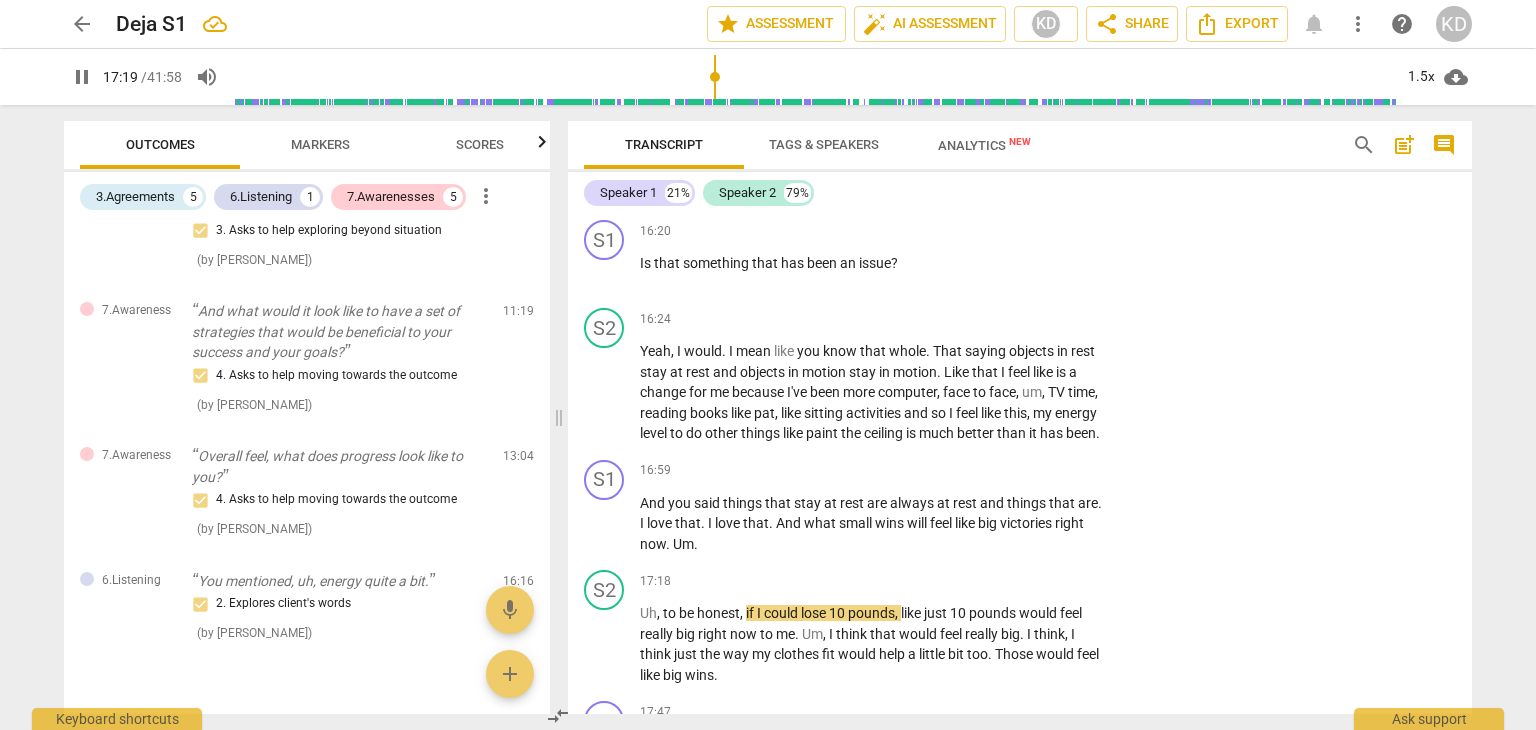 click on "pause" at bounding box center (605, 524) 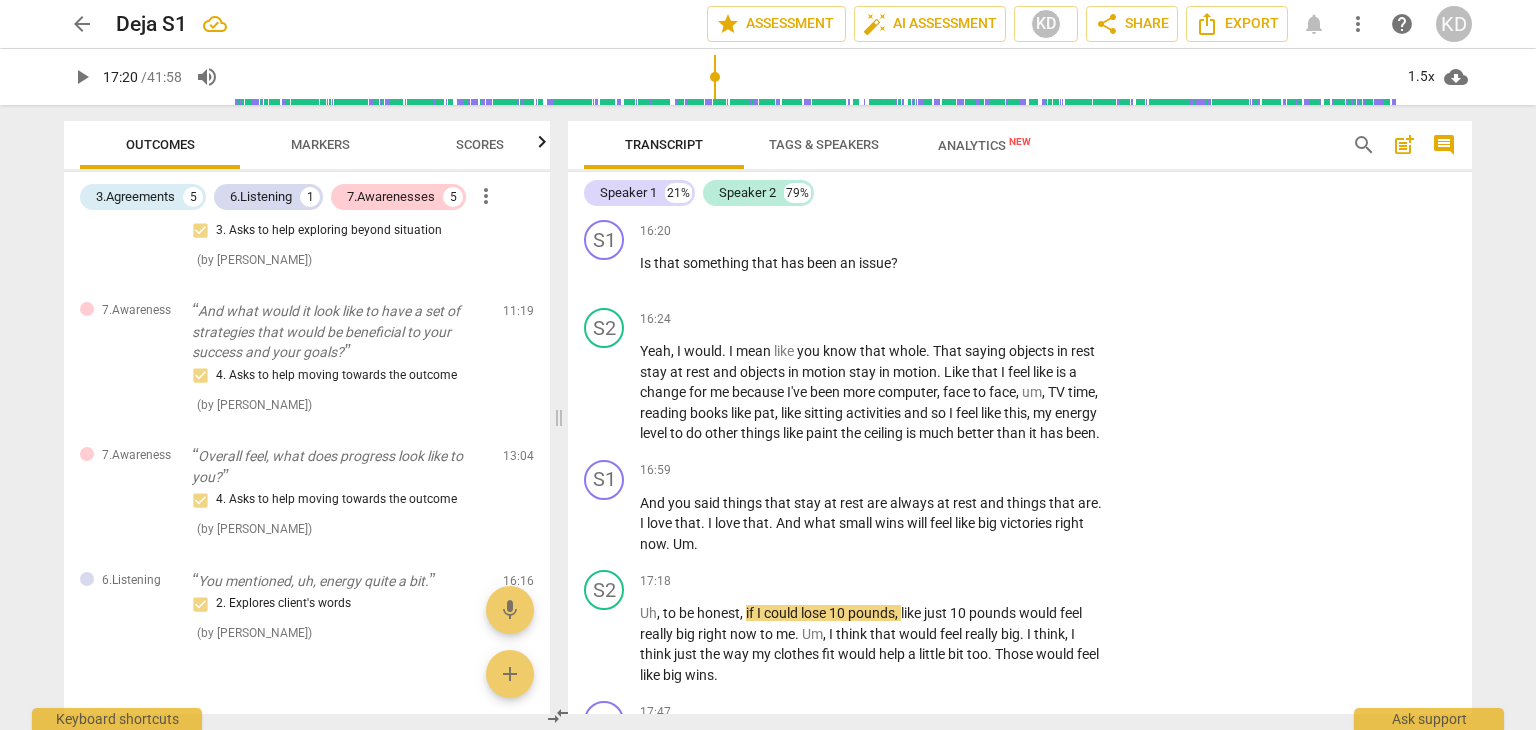 click on "+" at bounding box center [985, 471] 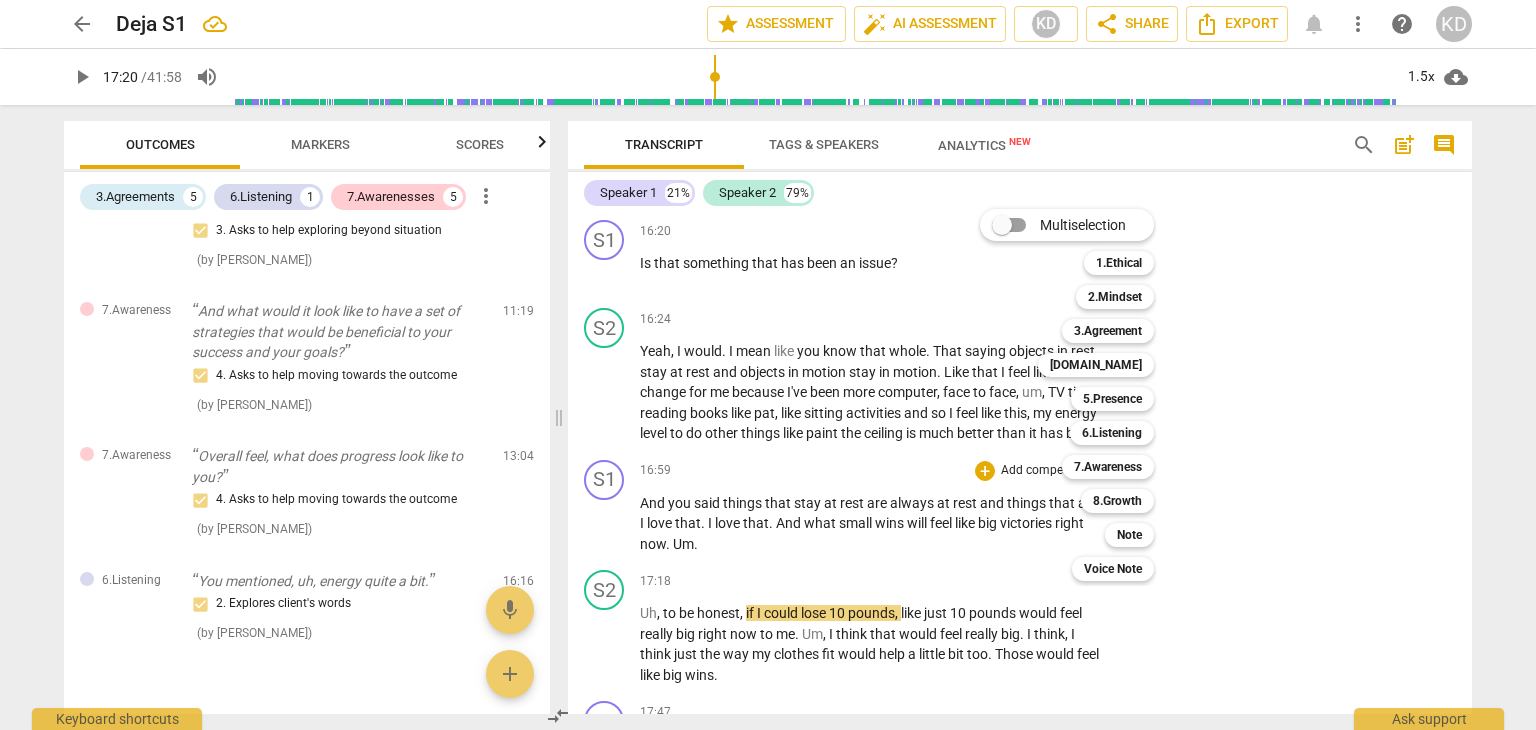 click on "6.Listening" at bounding box center (1112, 433) 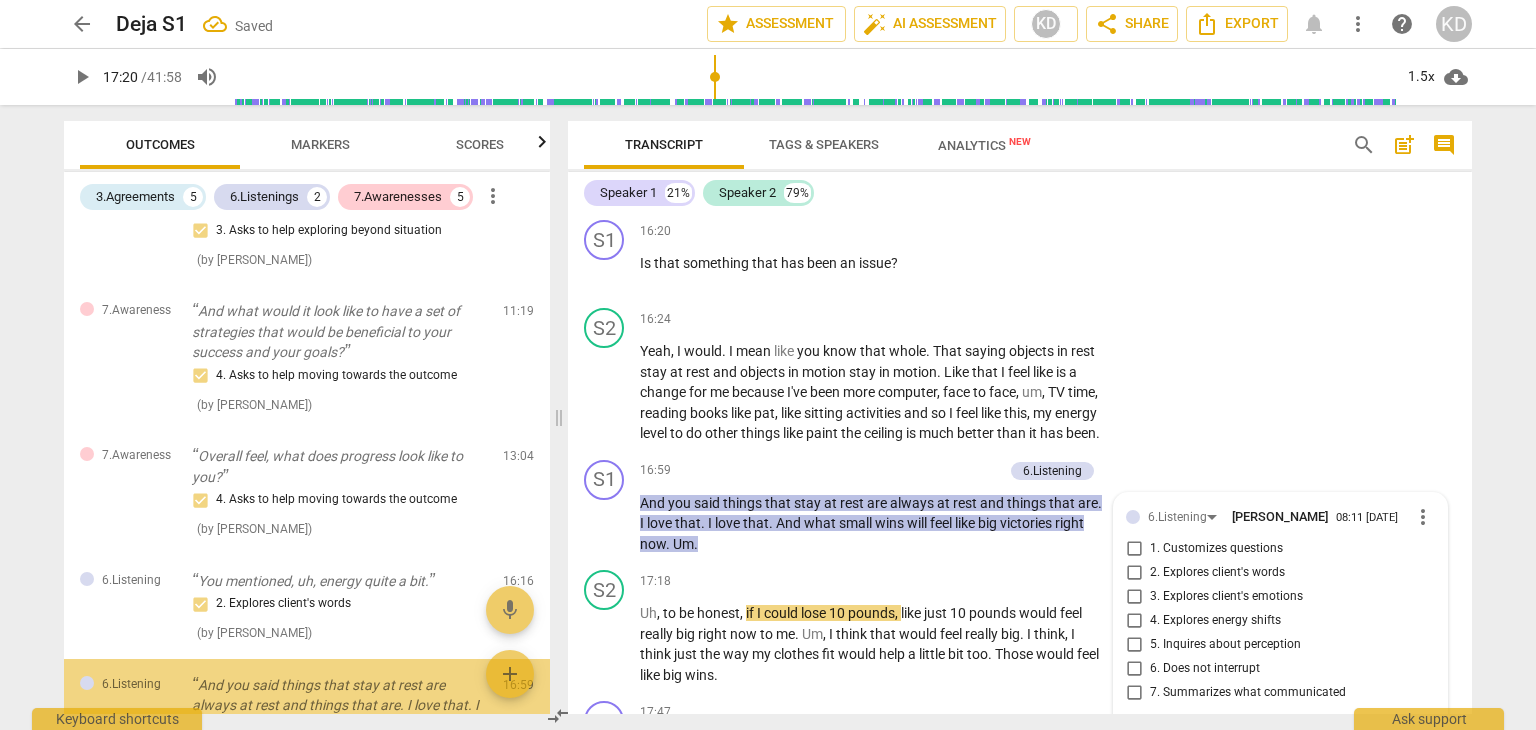scroll, scrollTop: 1196, scrollLeft: 0, axis: vertical 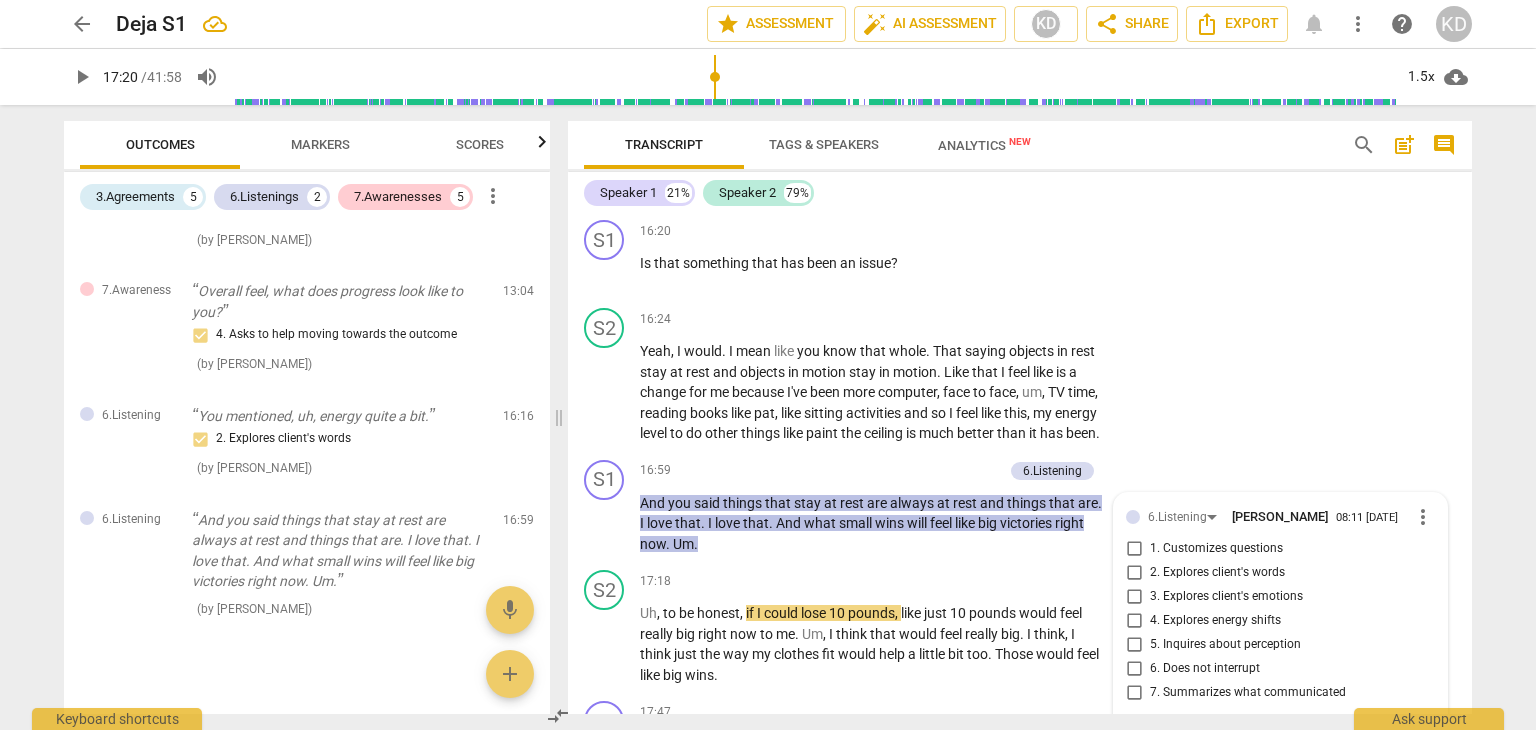click on "5. Inquires about perception" at bounding box center [1134, 645] 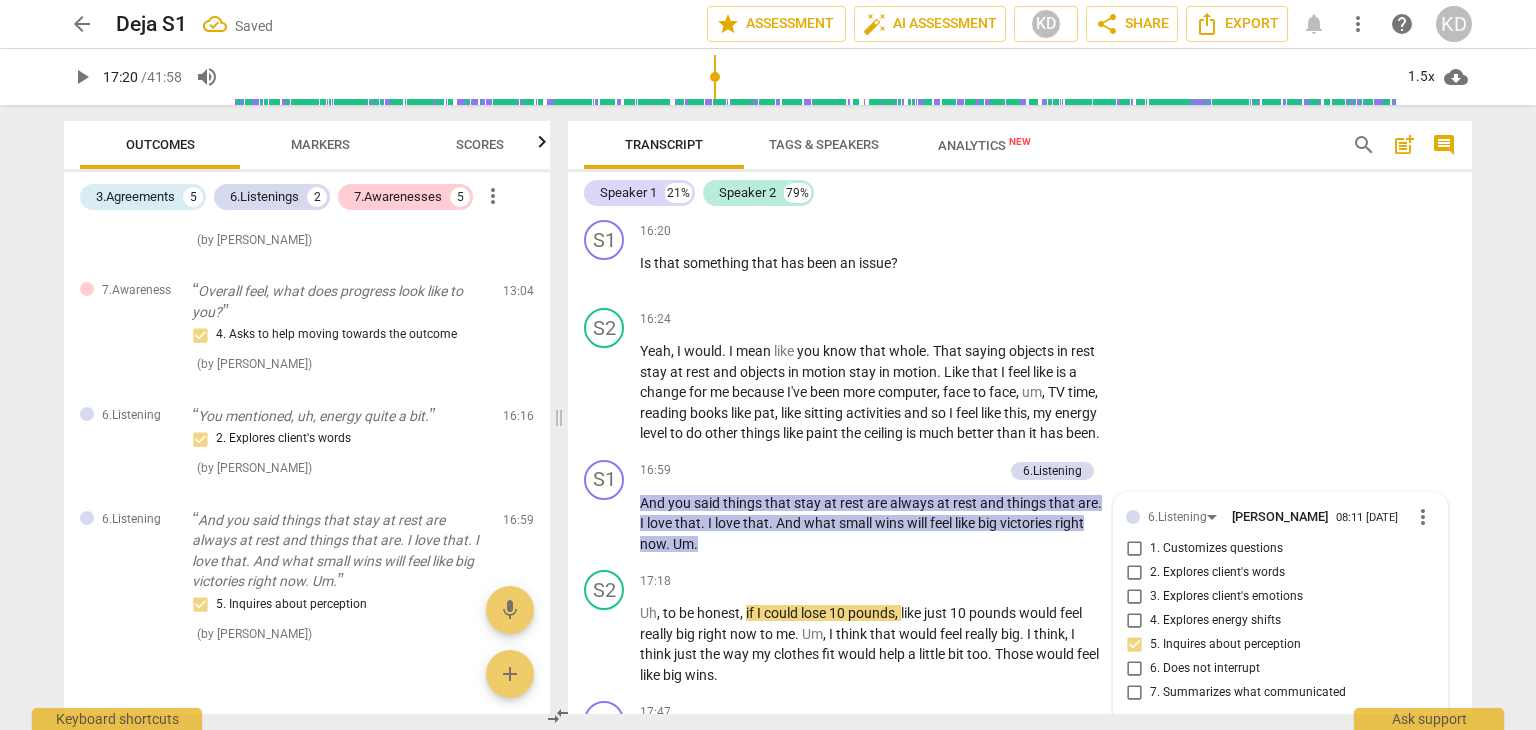 click on "play_arrow" at bounding box center [605, 524] 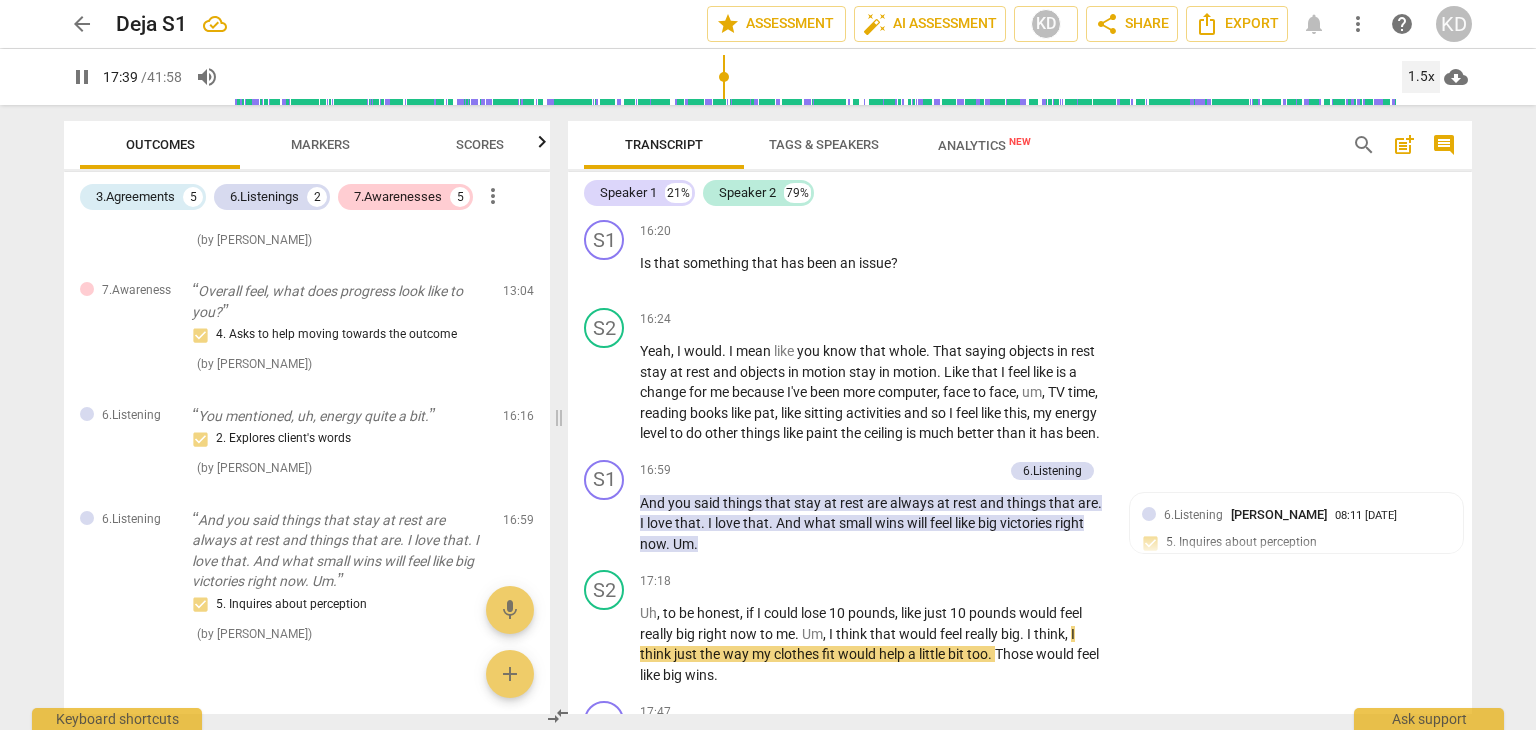 click on "1.5x" at bounding box center [1421, 77] 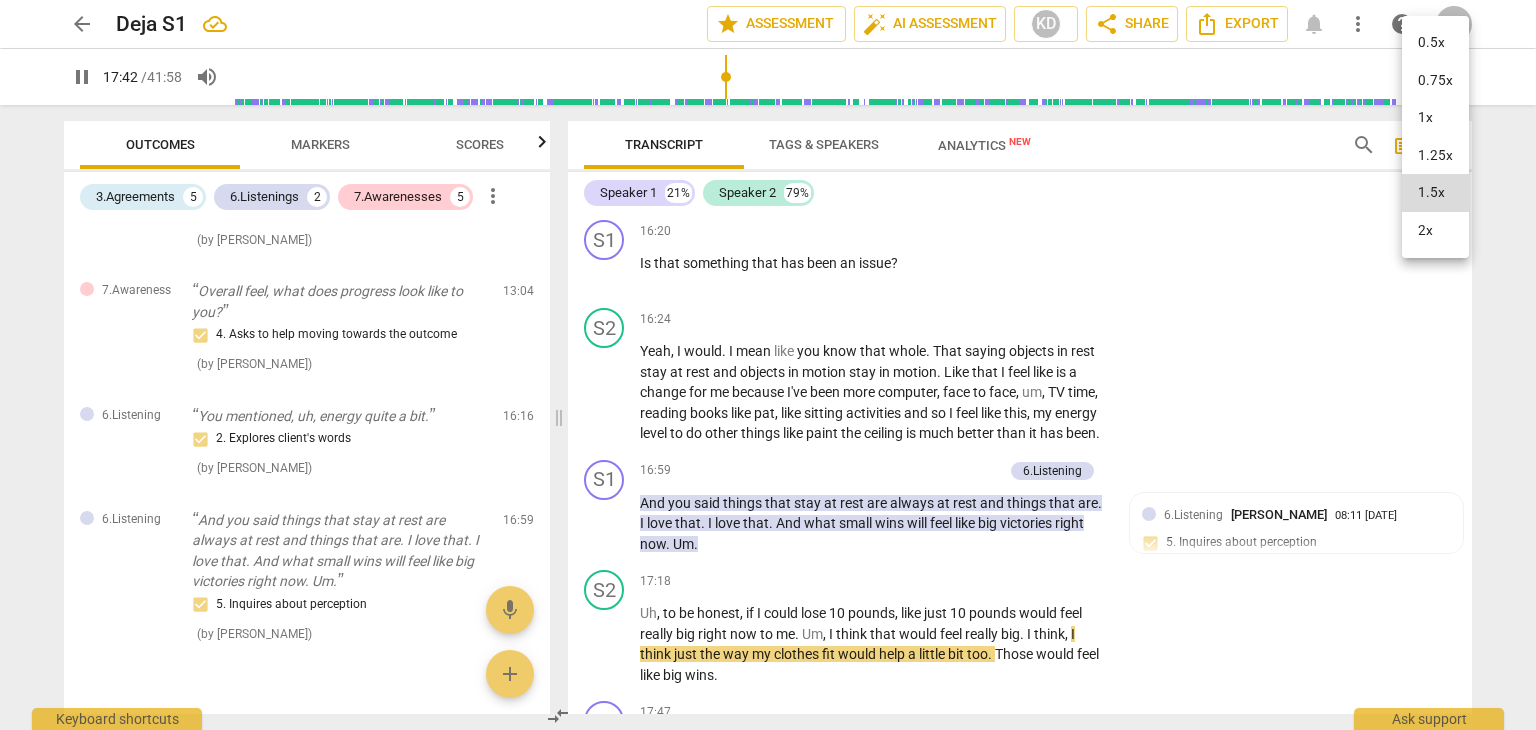 click on "2x" at bounding box center [1435, 231] 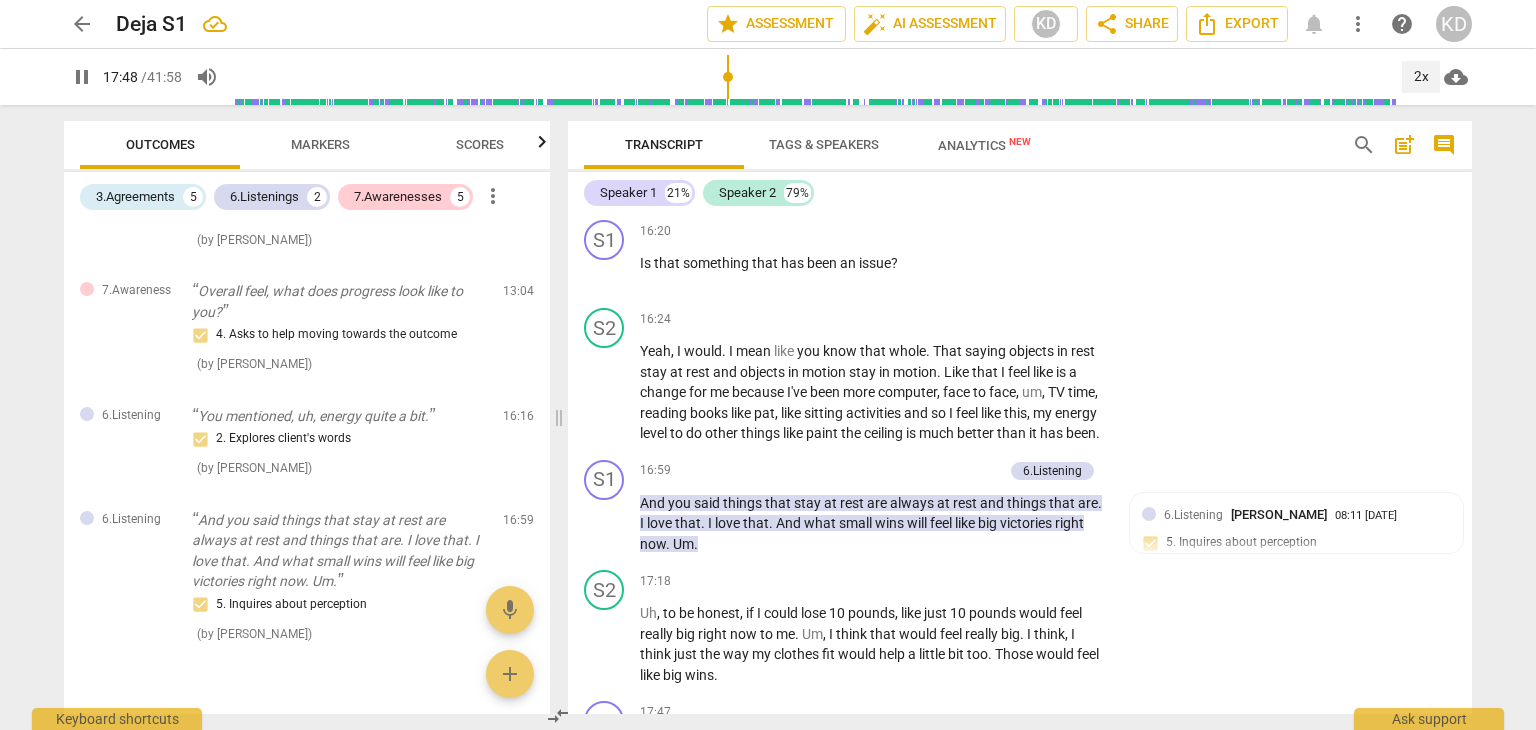 click on "2x" at bounding box center [1421, 77] 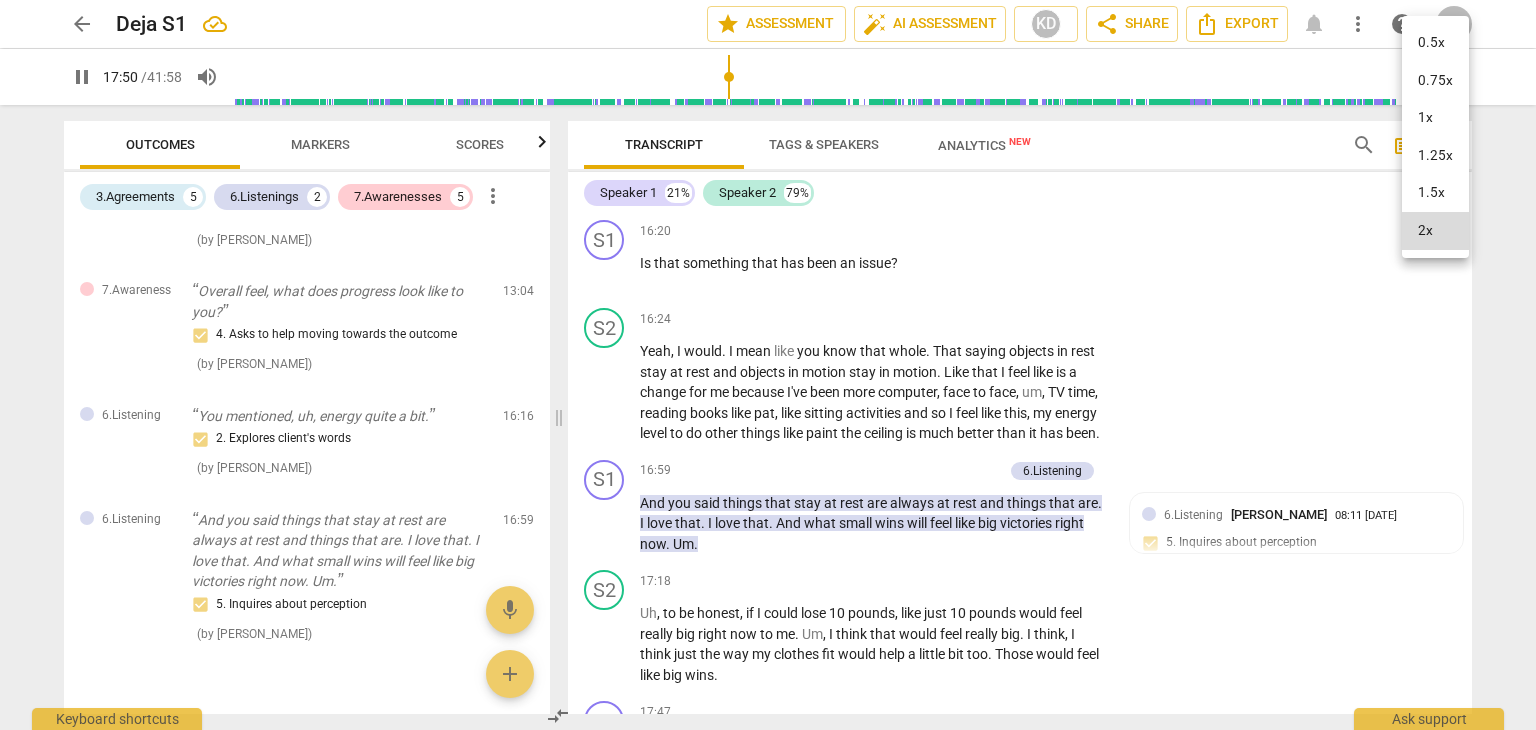 click on "1.5x" at bounding box center (1435, 193) 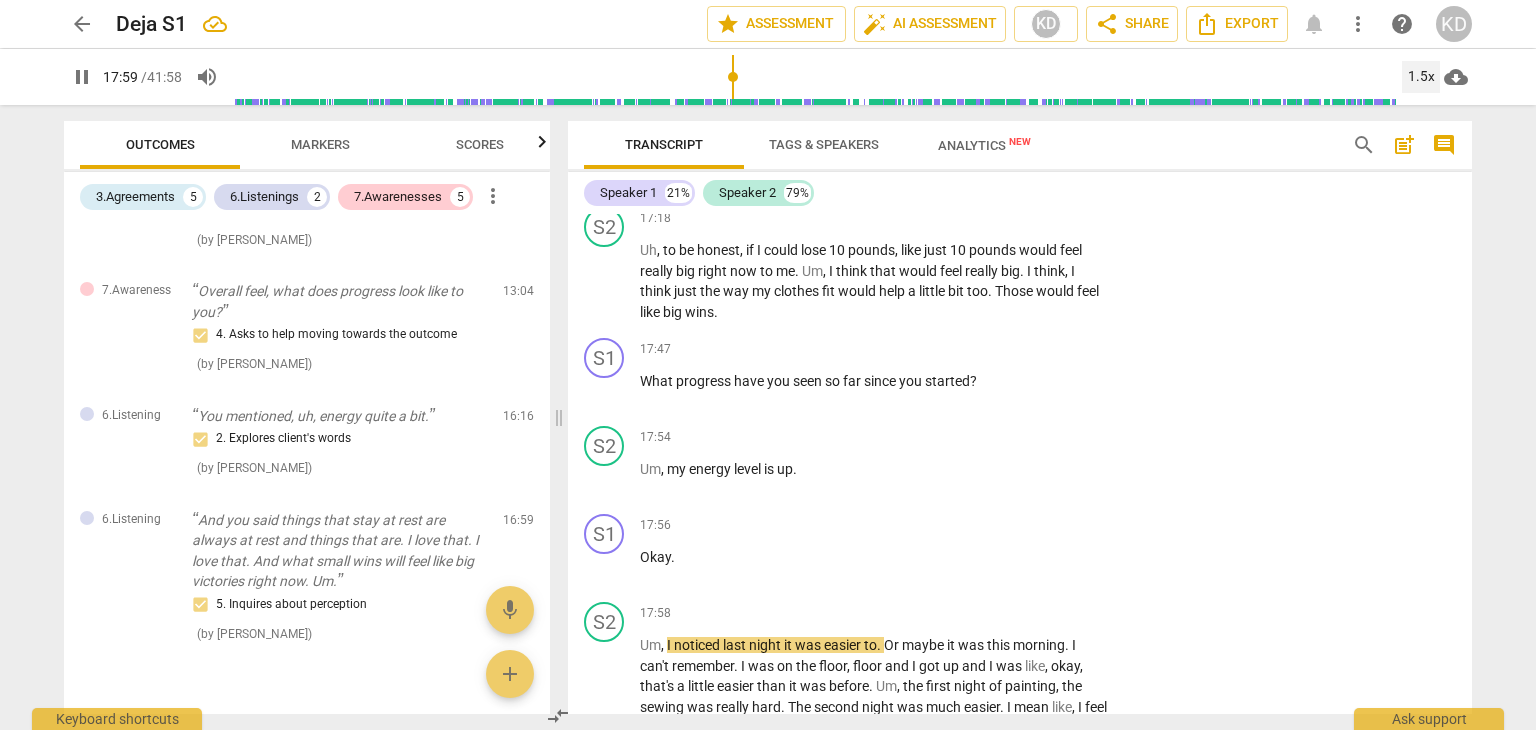 scroll, scrollTop: 8469, scrollLeft: 0, axis: vertical 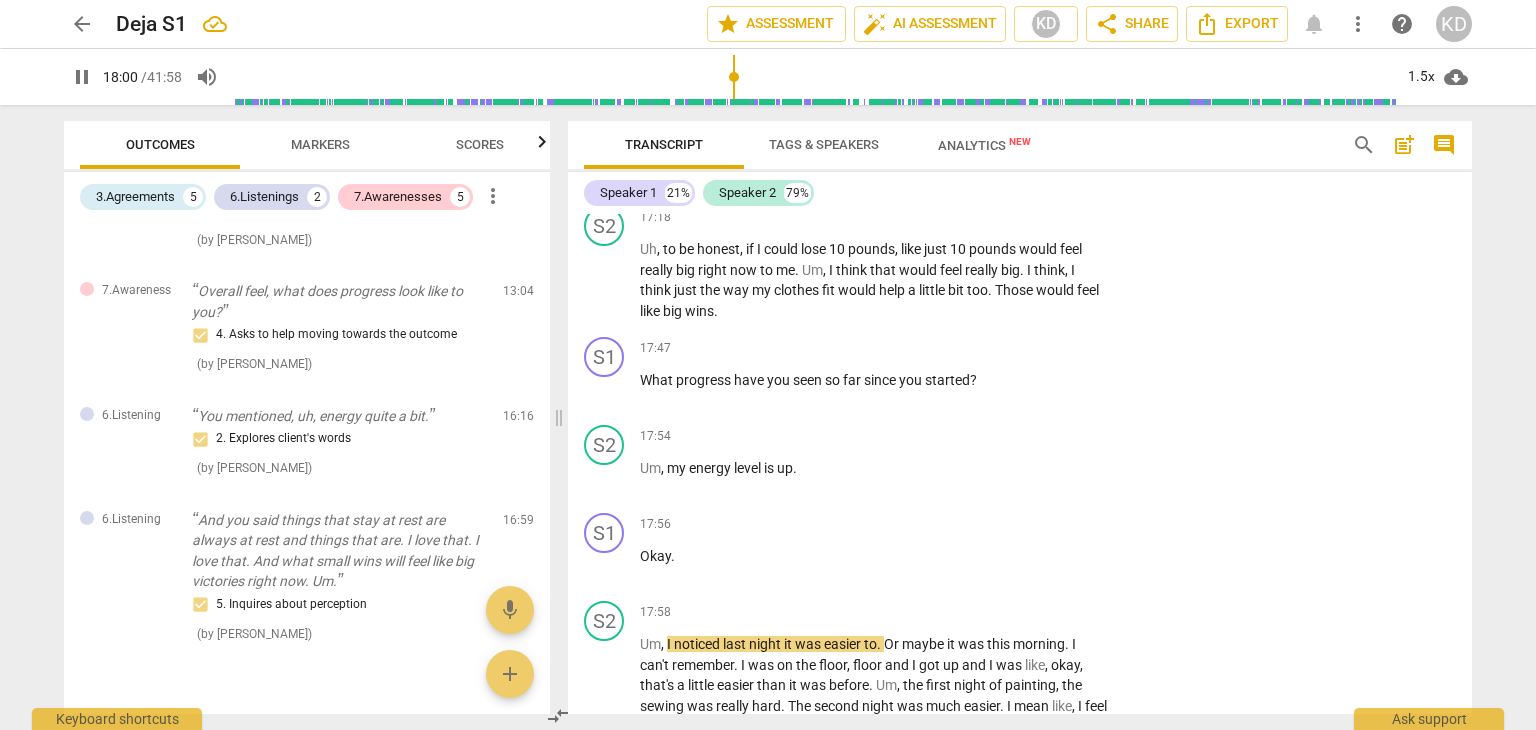 click on "pause" at bounding box center (605, 390) 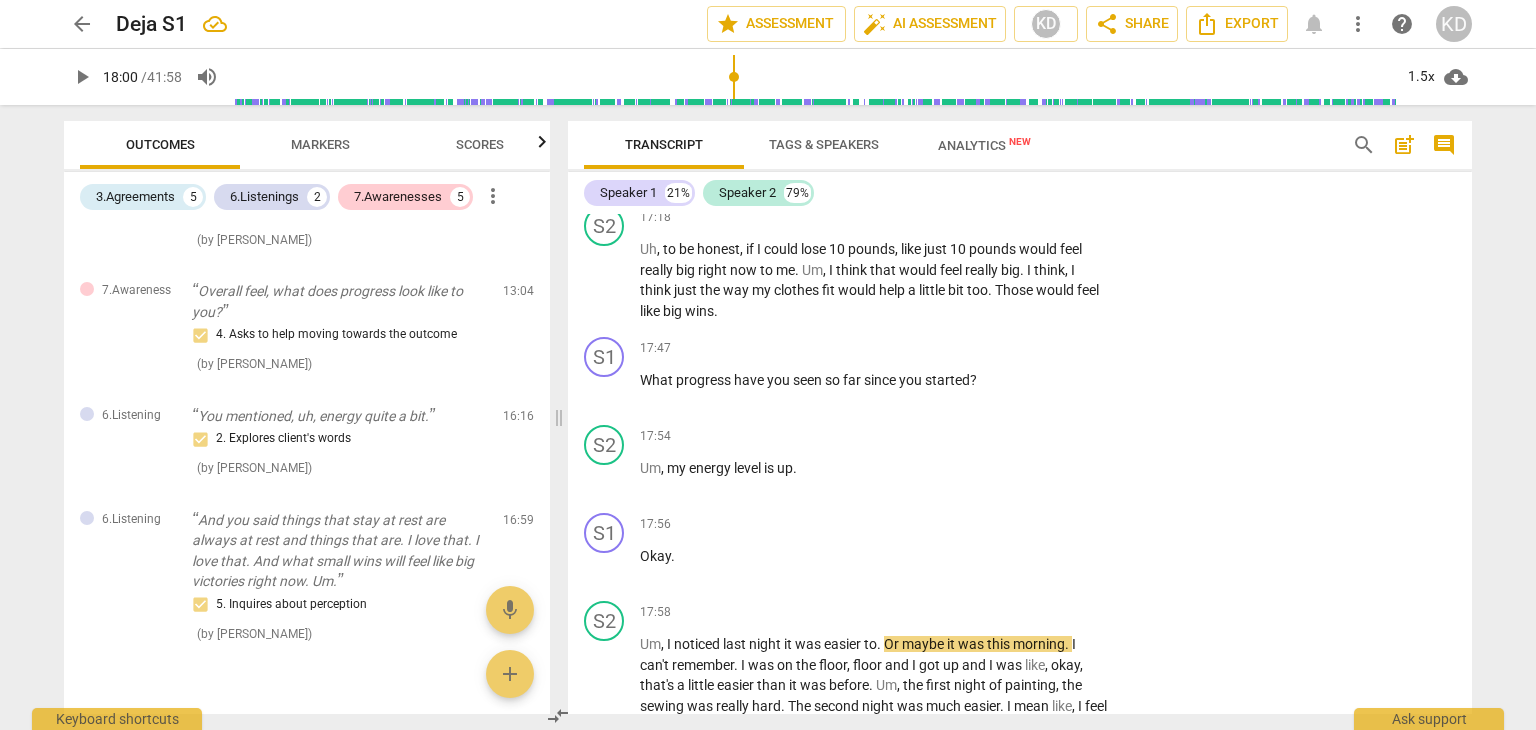 type on "1081" 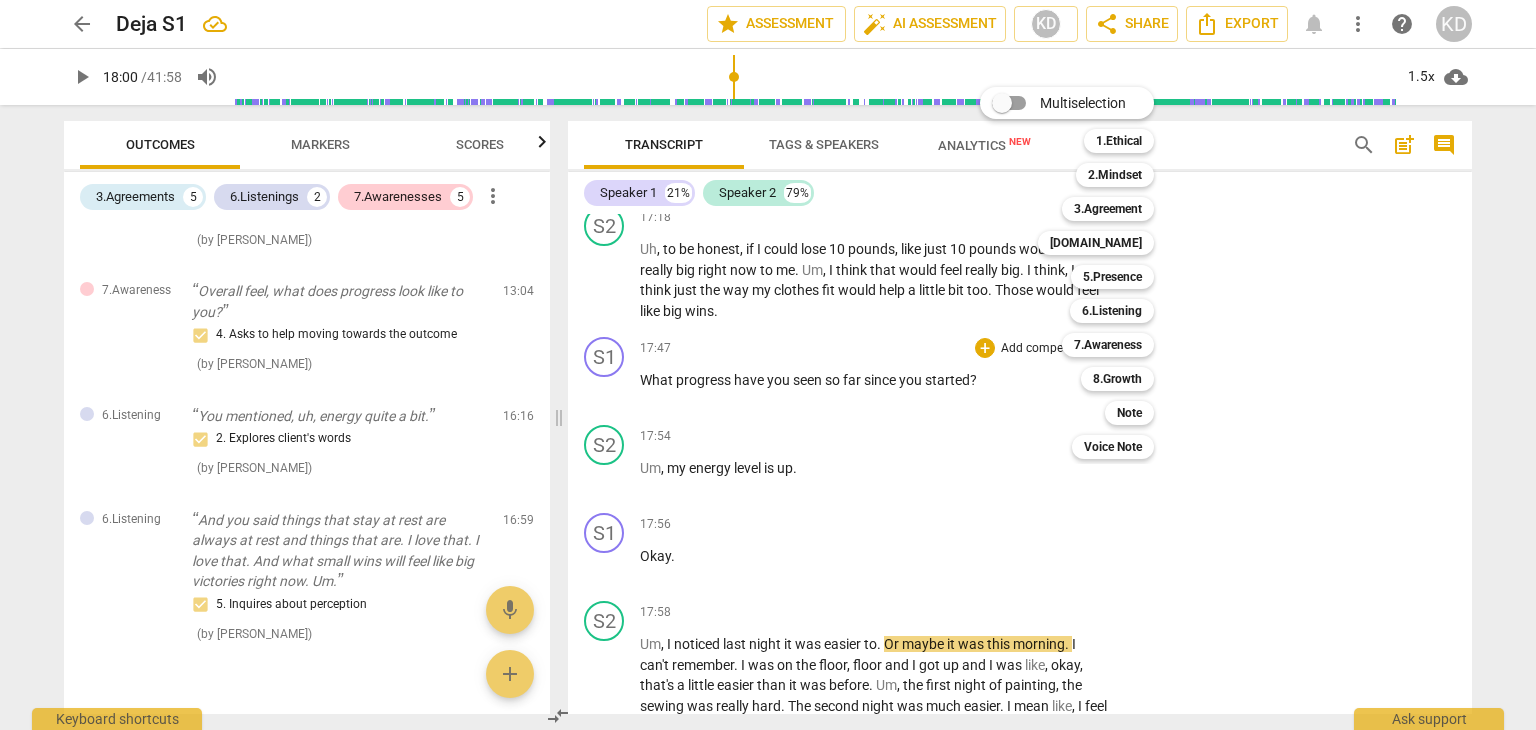 click on "6.Listening" at bounding box center (1112, 311) 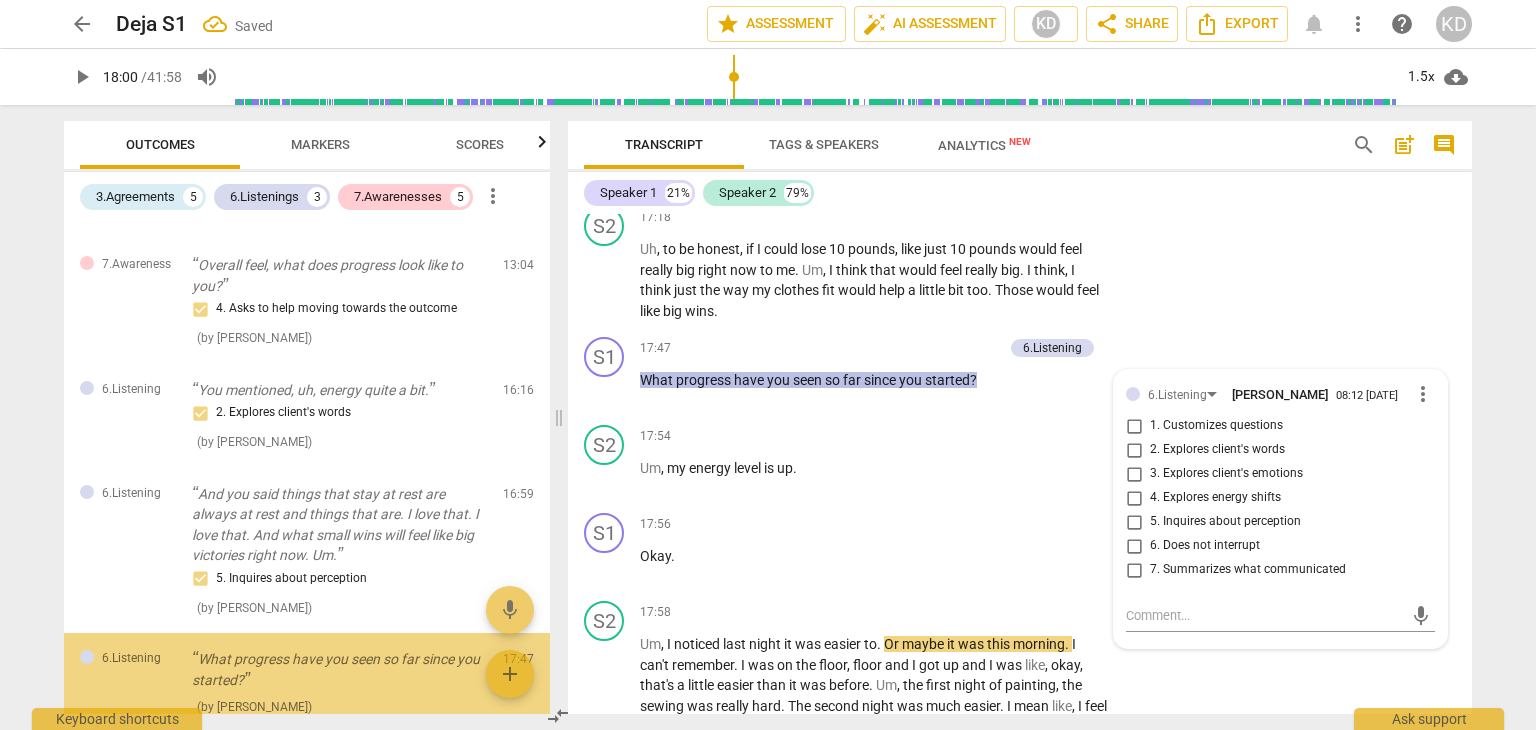 scroll, scrollTop: 1320, scrollLeft: 0, axis: vertical 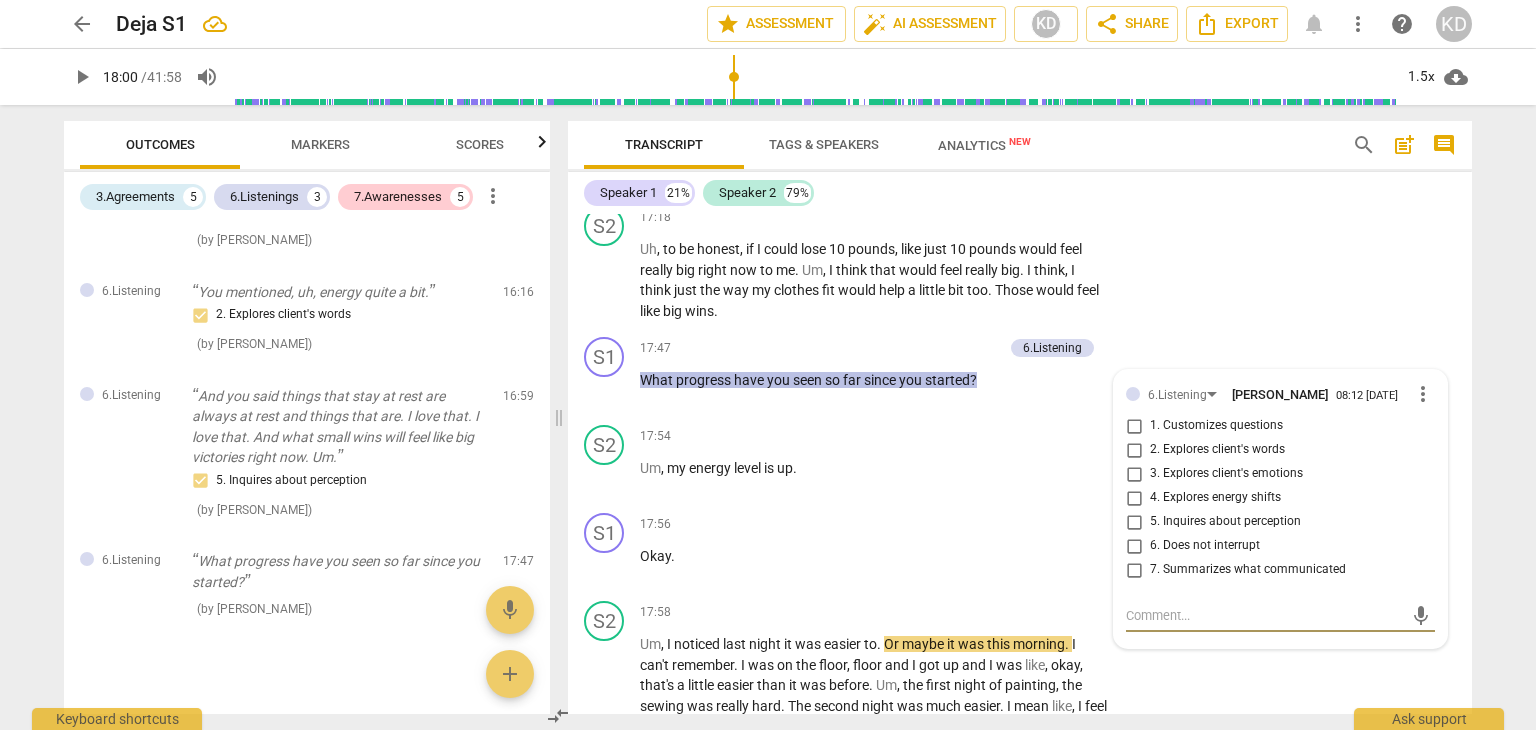 click on "6.Listening" at bounding box center [1052, 348] 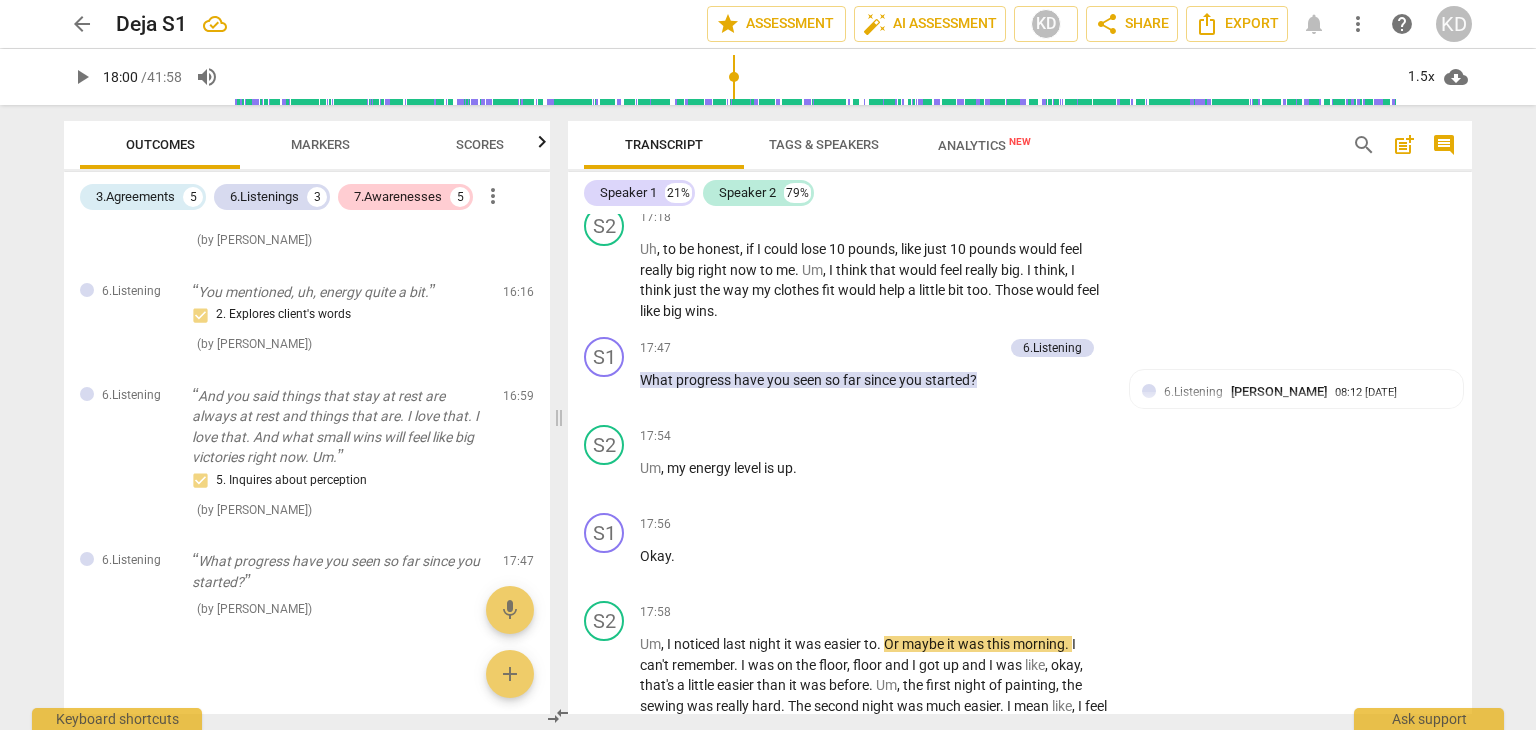 click on "Add competency" at bounding box center (955, 349) 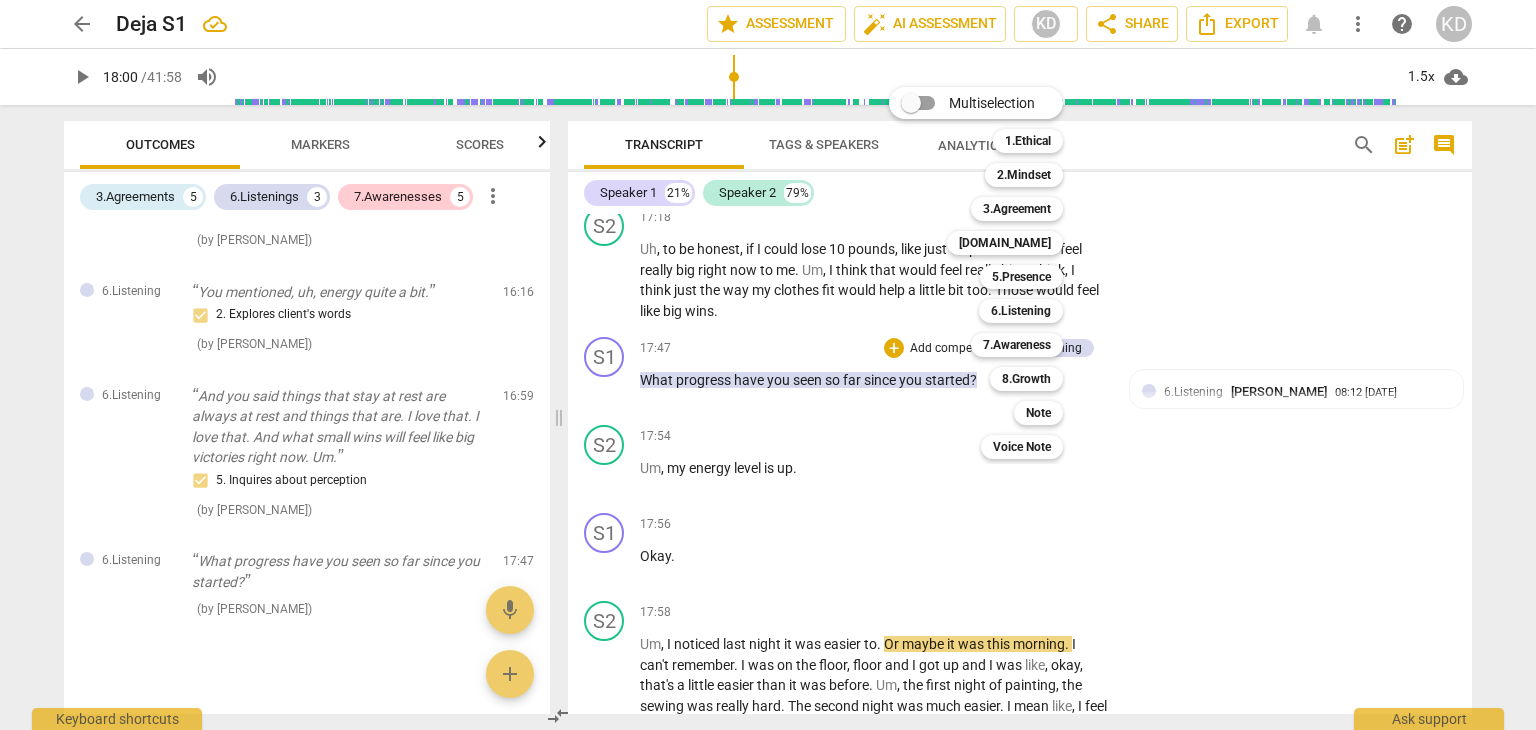 click on "2.Mindset" at bounding box center (1024, 175) 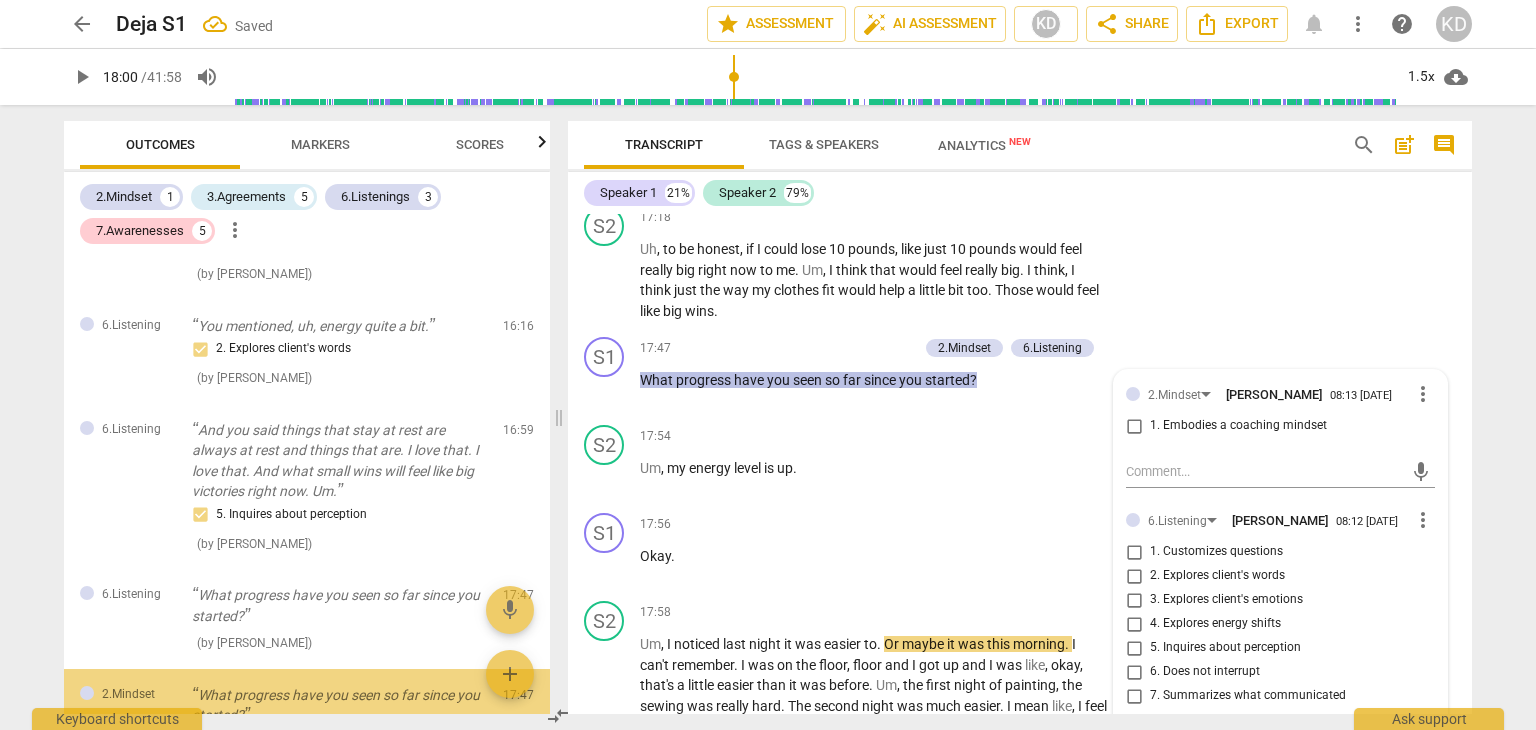 scroll, scrollTop: 1453, scrollLeft: 0, axis: vertical 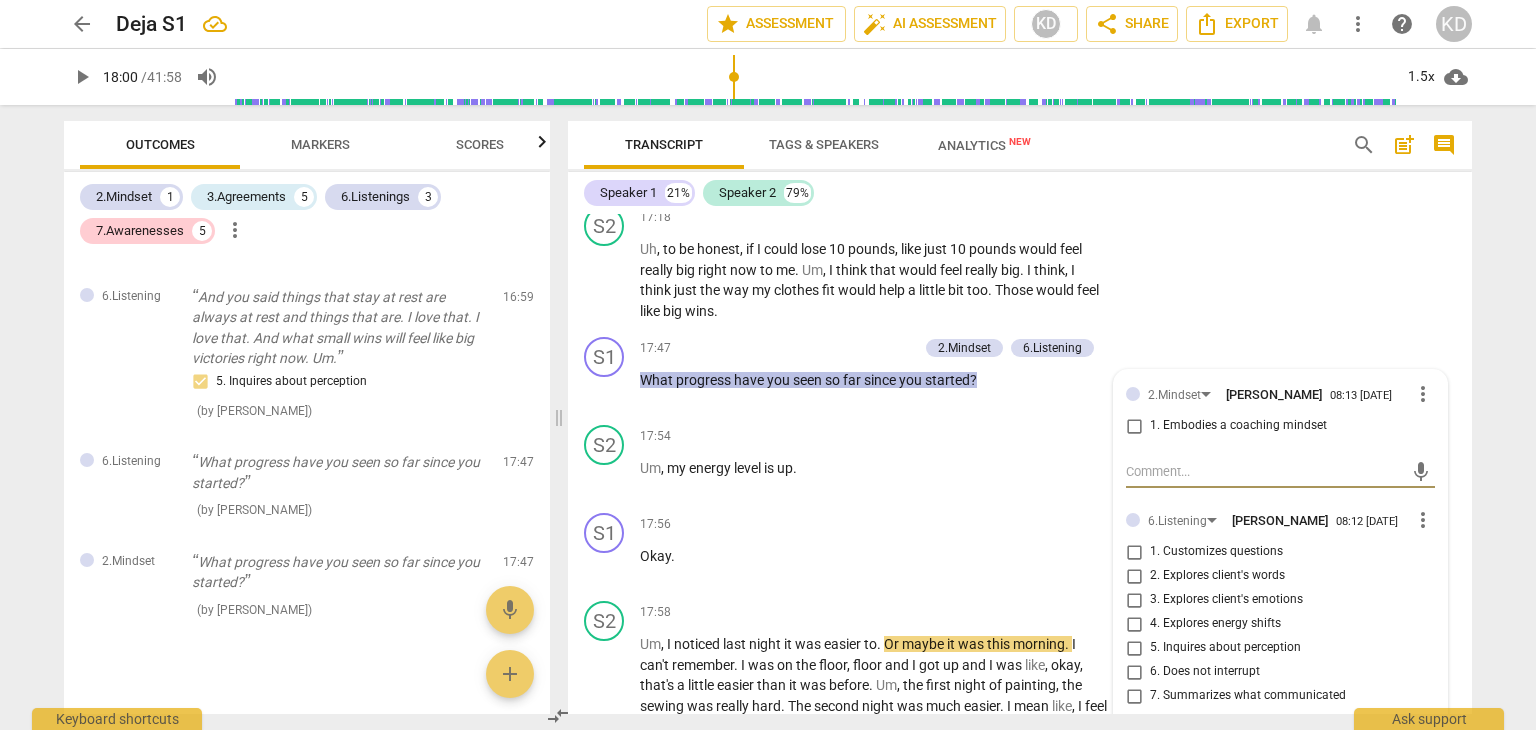 click on "more_vert" at bounding box center [1423, 394] 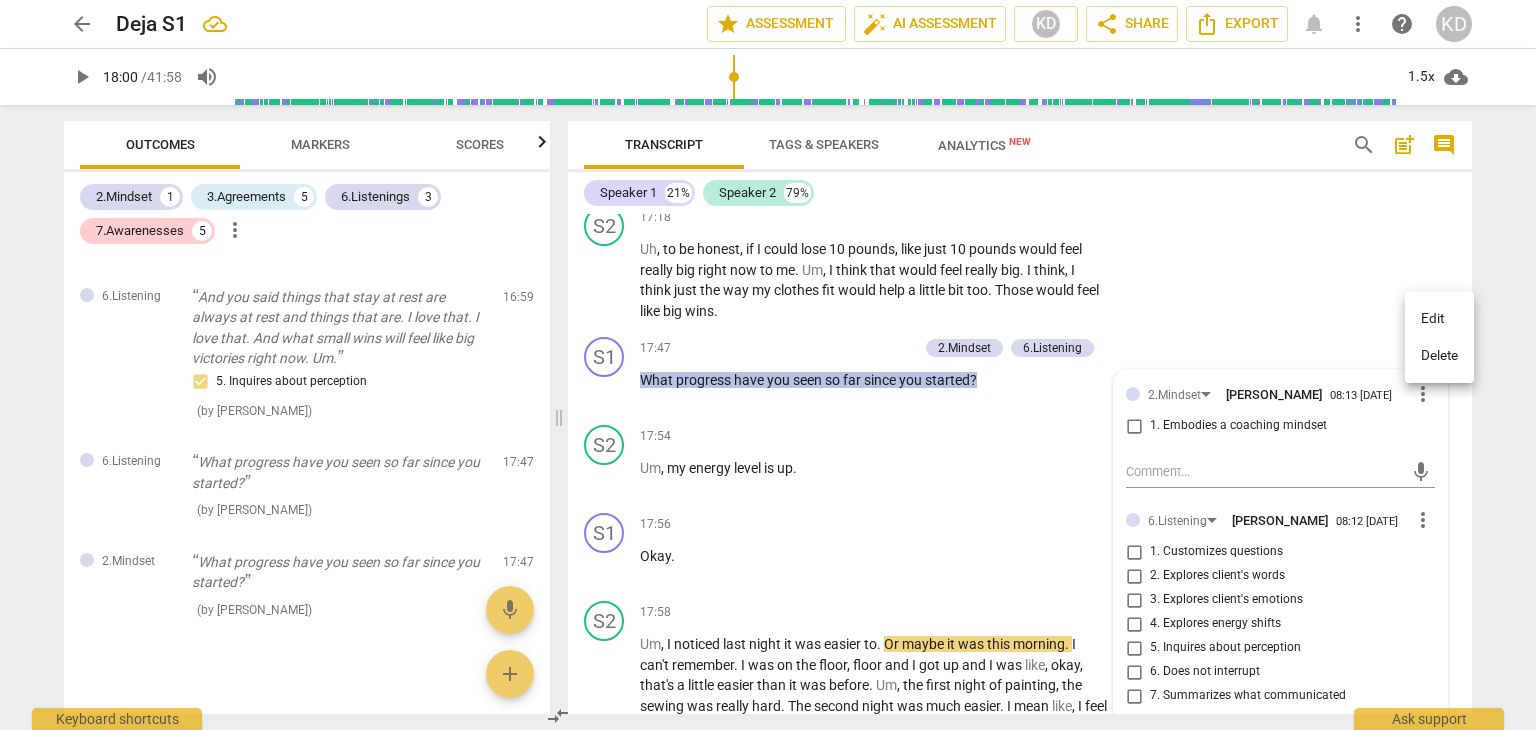 click on "Delete" at bounding box center (1439, 356) 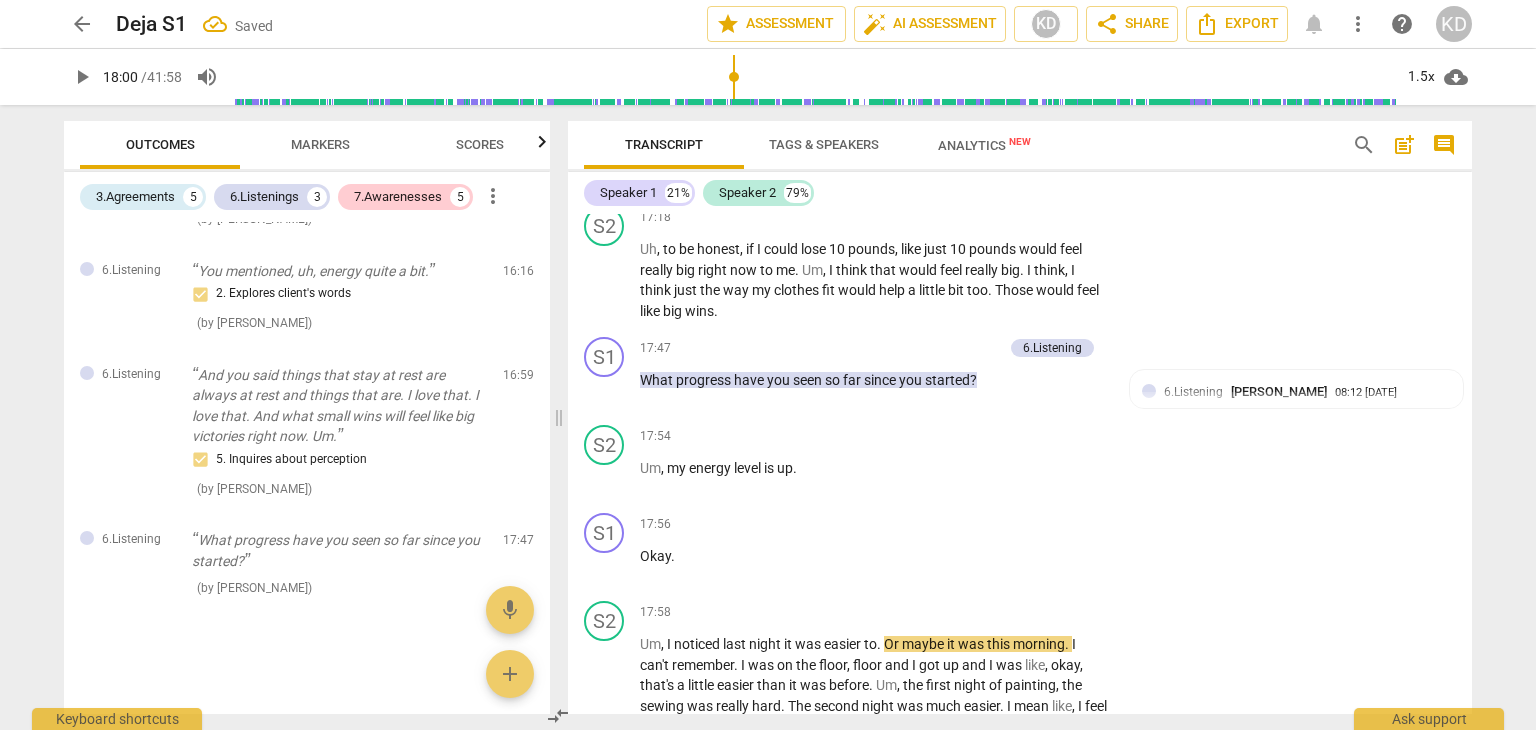 scroll, scrollTop: 1320, scrollLeft: 0, axis: vertical 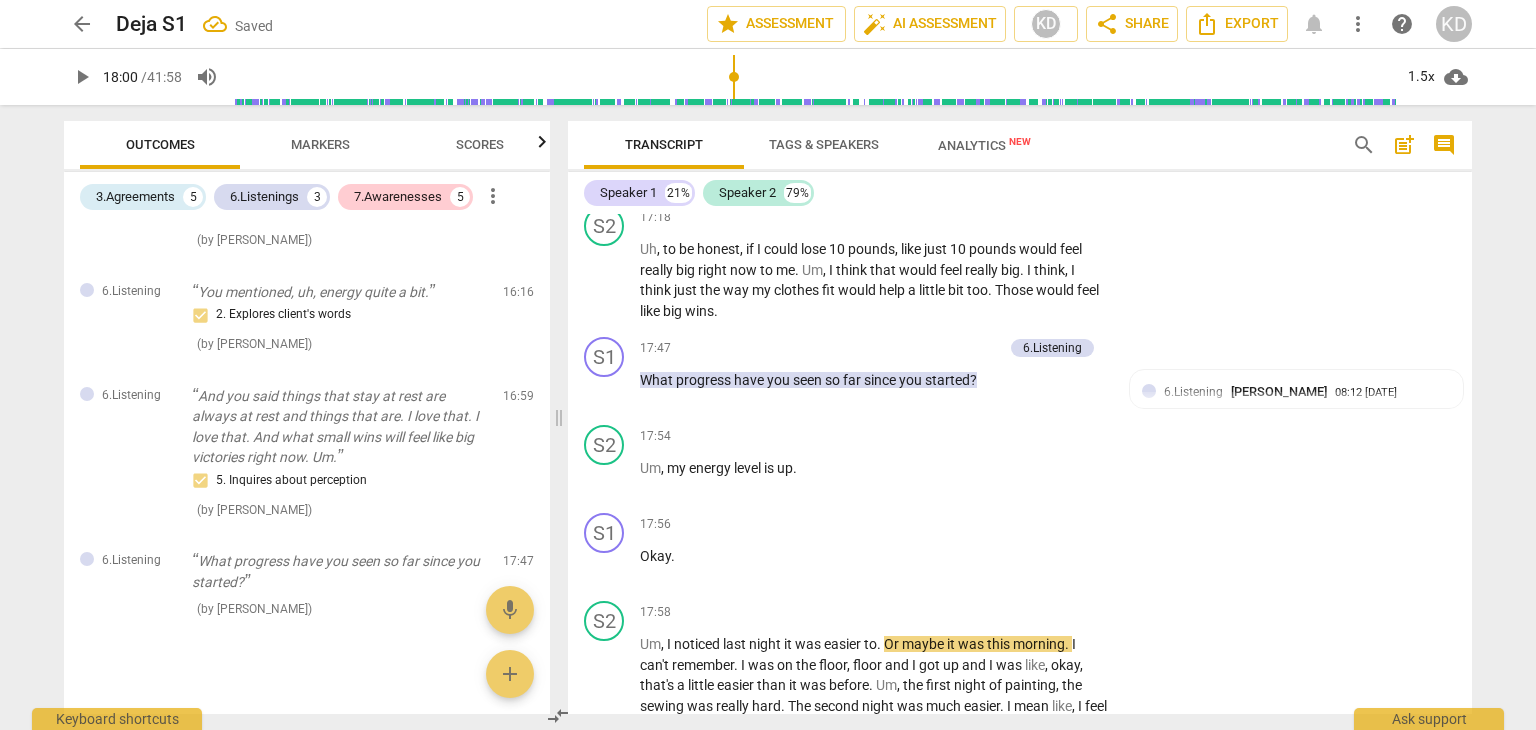 click on "6.Listening" at bounding box center [1052, 348] 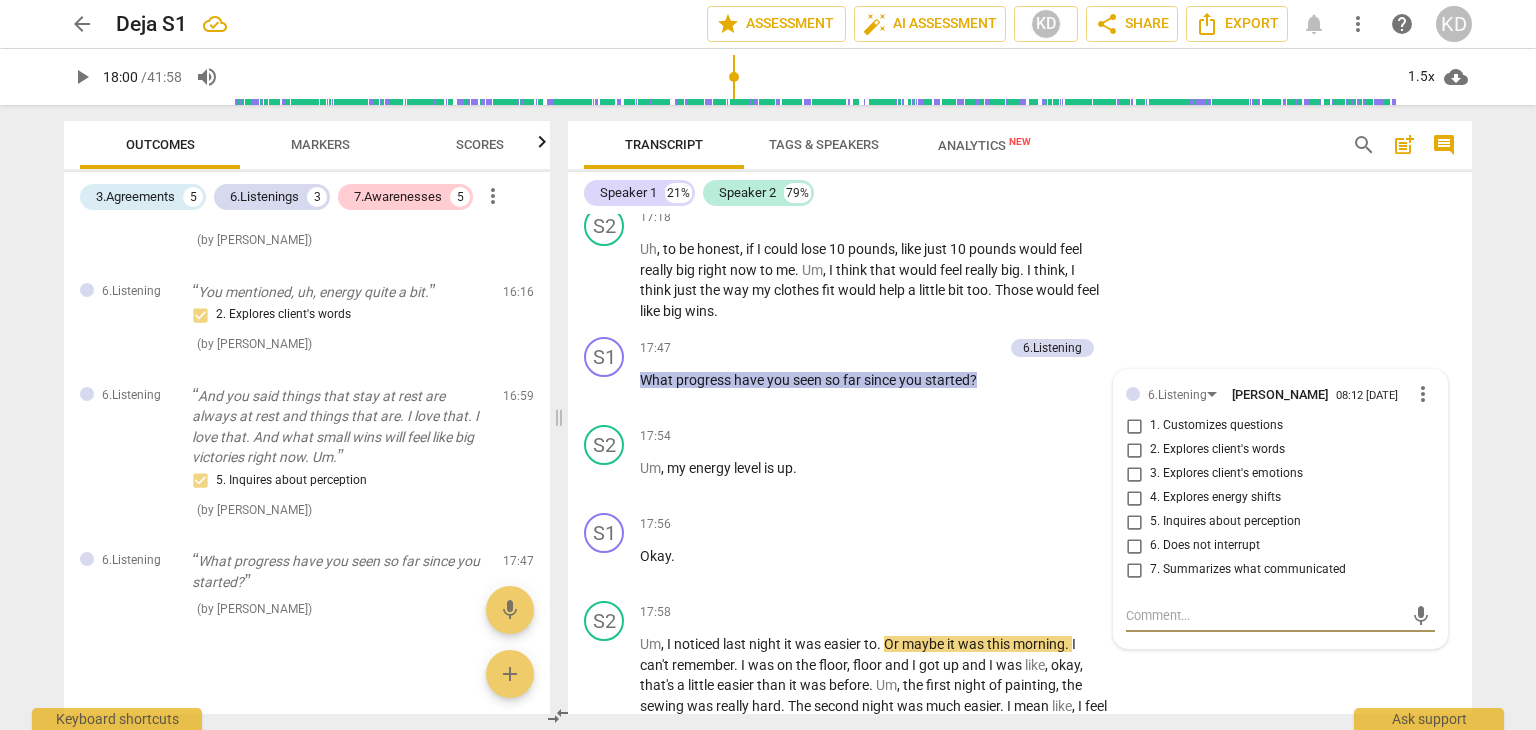 click on "more_vert" at bounding box center [1423, 394] 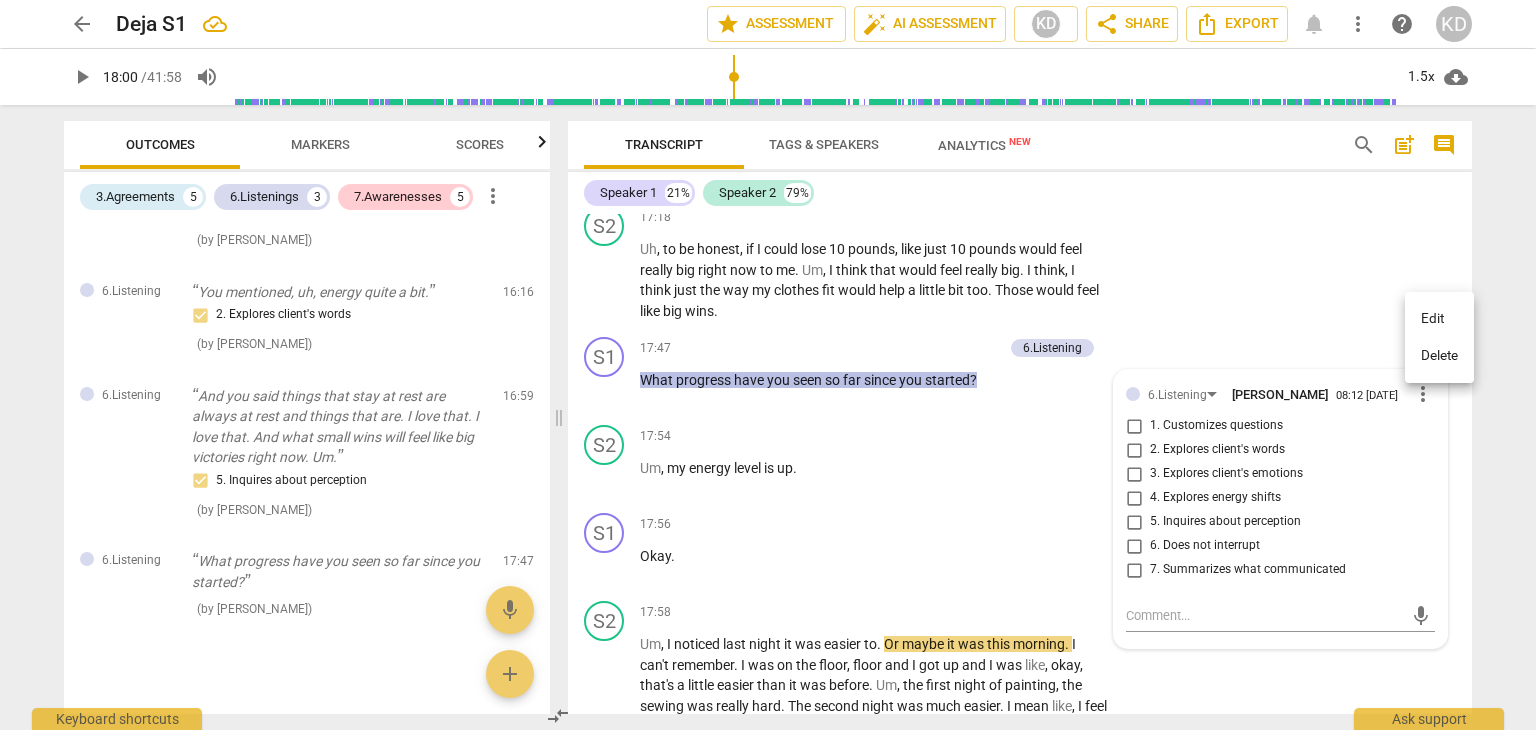 click on "Delete" at bounding box center [1439, 356] 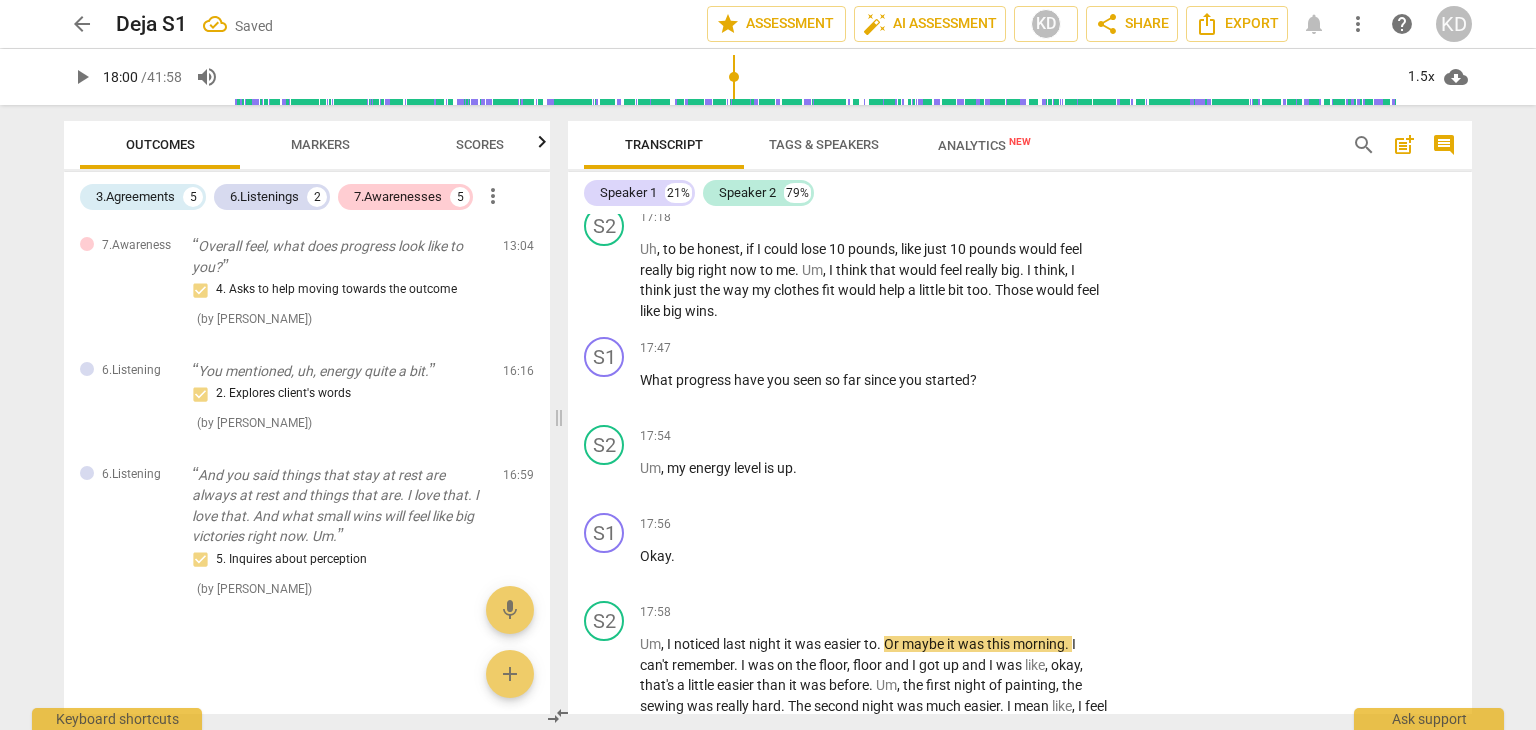 scroll, scrollTop: 1221, scrollLeft: 0, axis: vertical 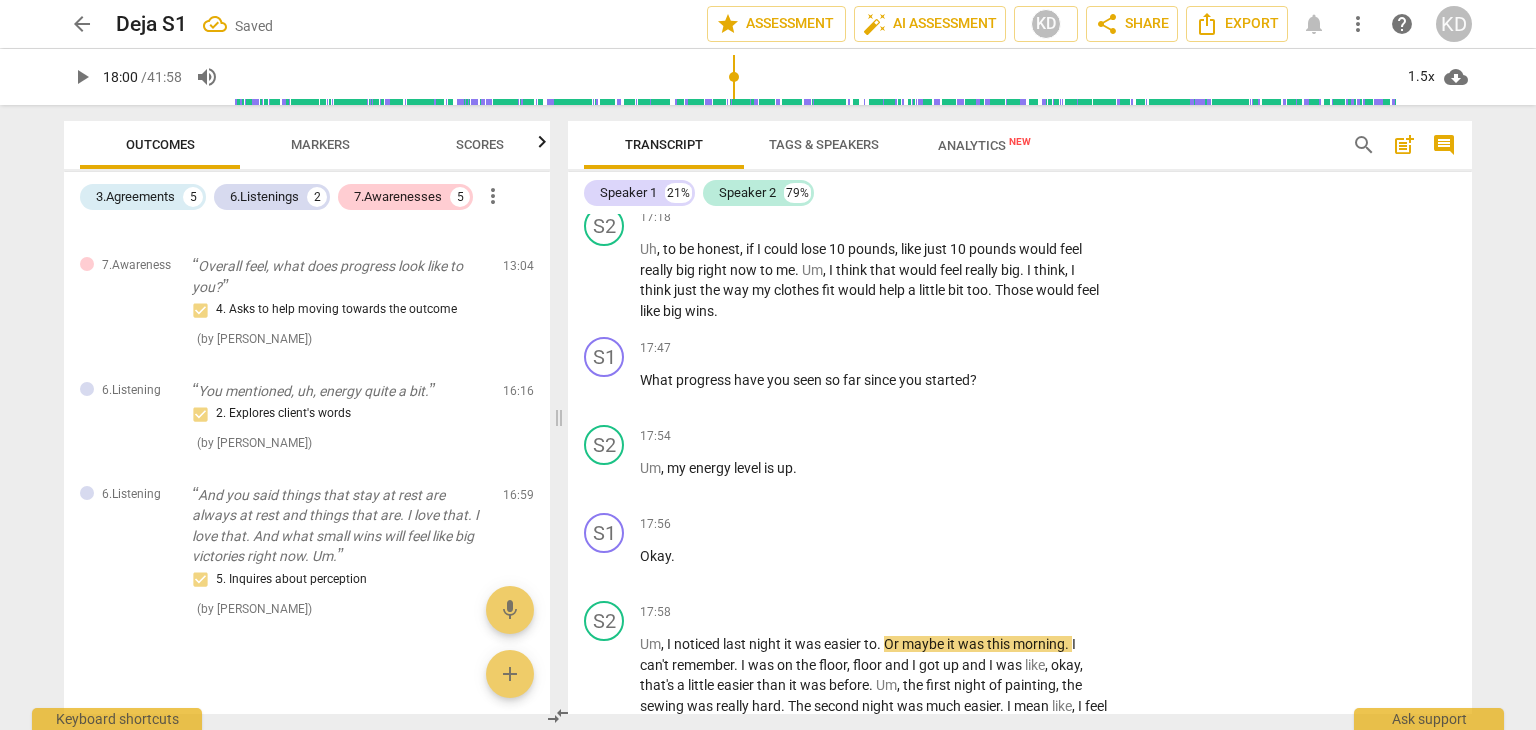 click on "What   progress   have   you   seen   so   far   since   you   started ?" at bounding box center (874, 380) 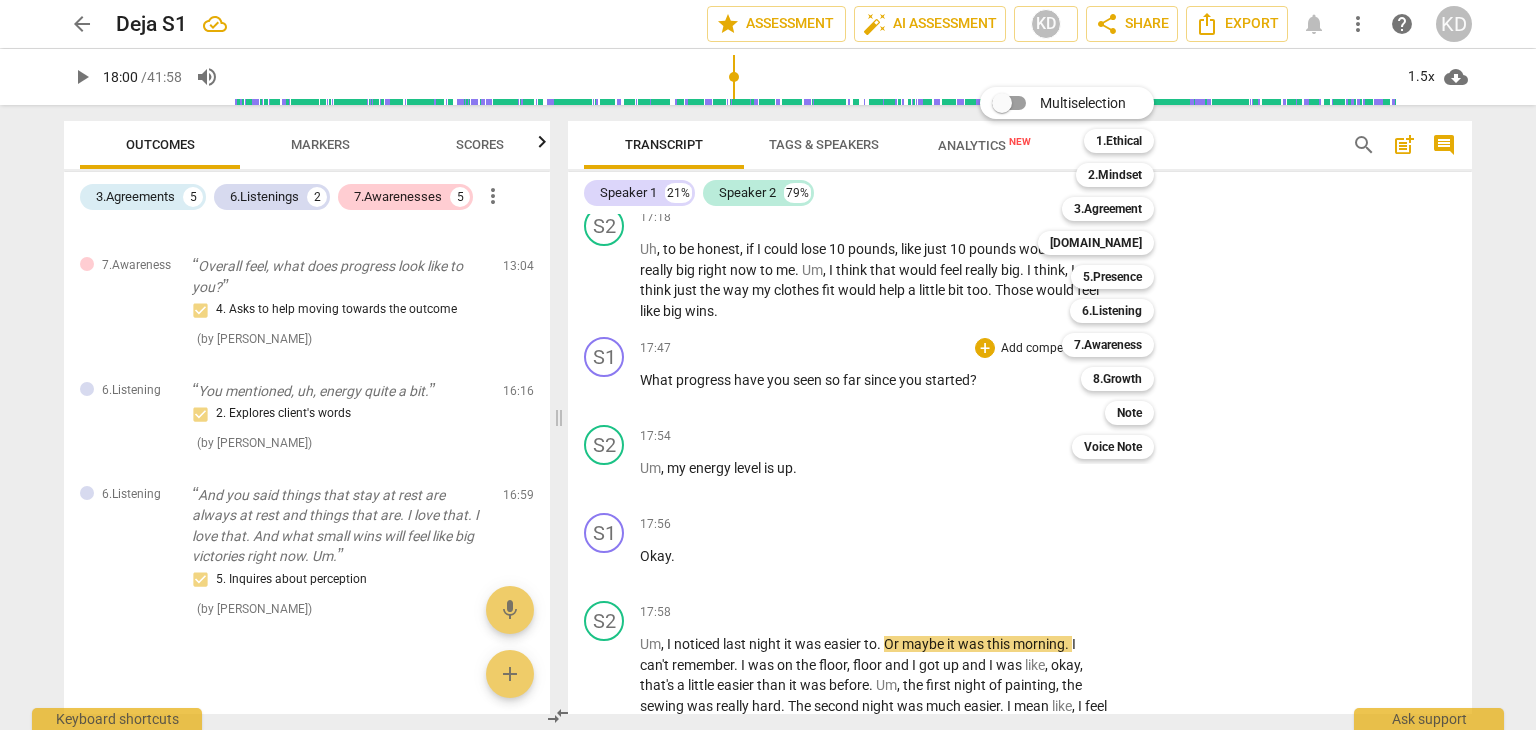 click on "5.Presence" at bounding box center [1112, 277] 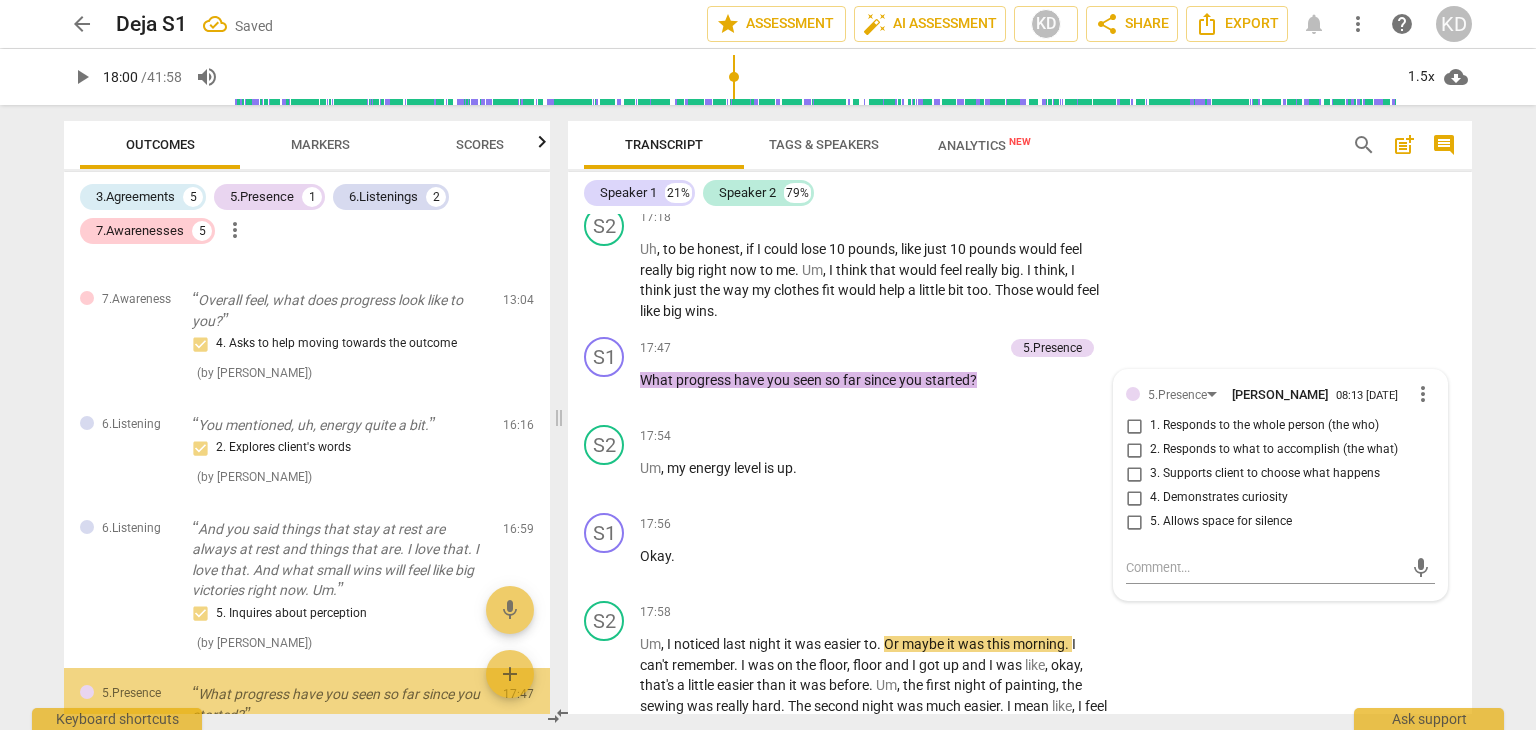 scroll, scrollTop: 1354, scrollLeft: 0, axis: vertical 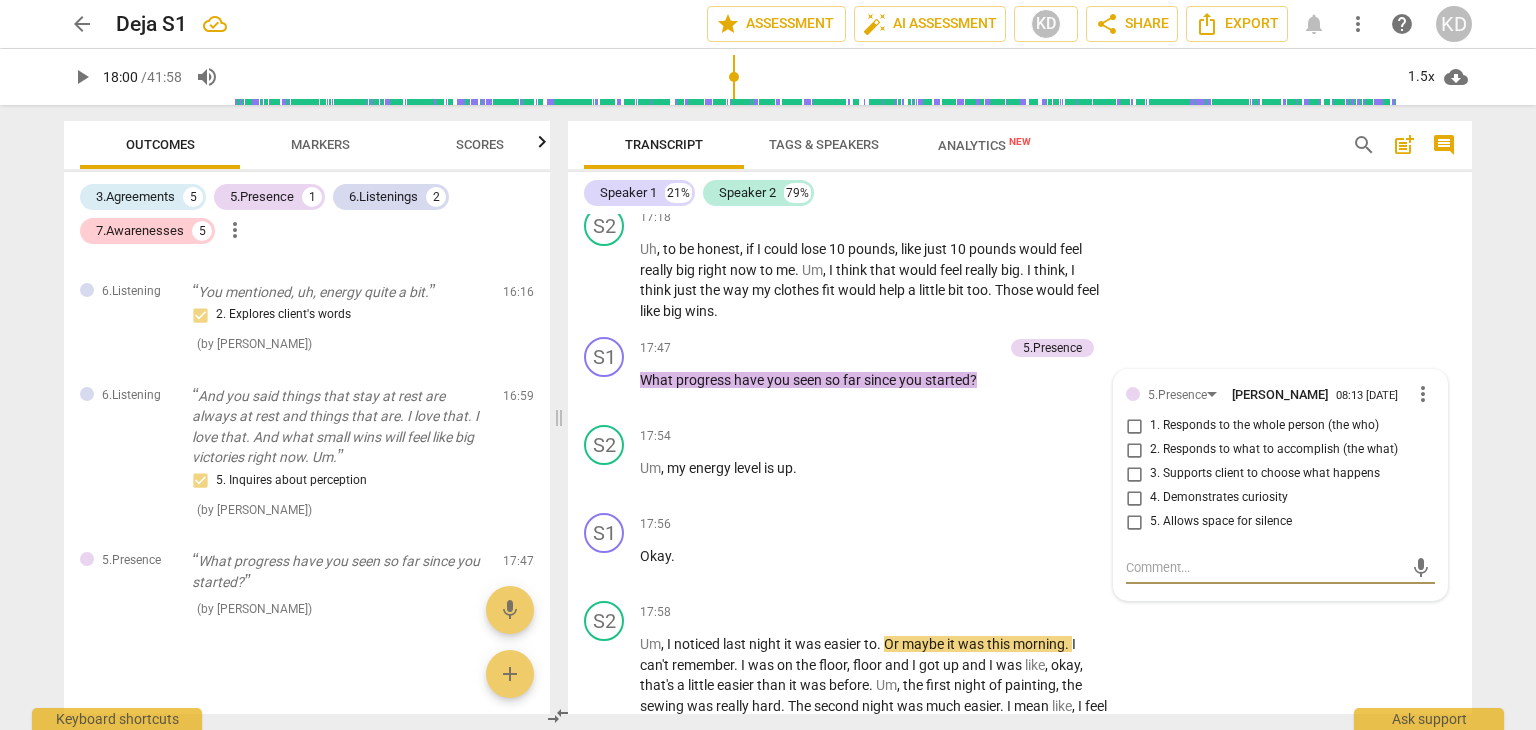 click on "4. Demonstrates curiosity" at bounding box center [1134, 498] 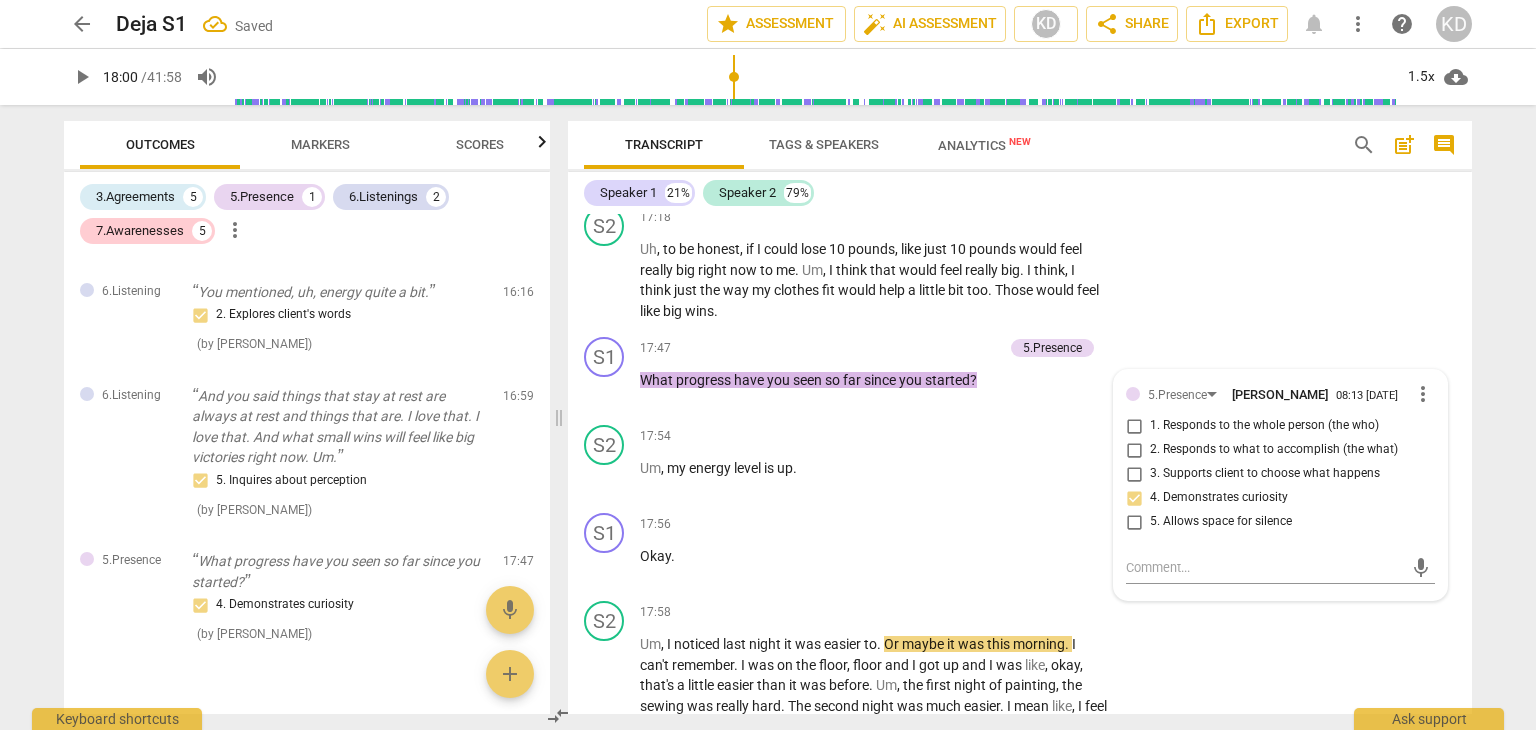 scroll, scrollTop: 1379, scrollLeft: 0, axis: vertical 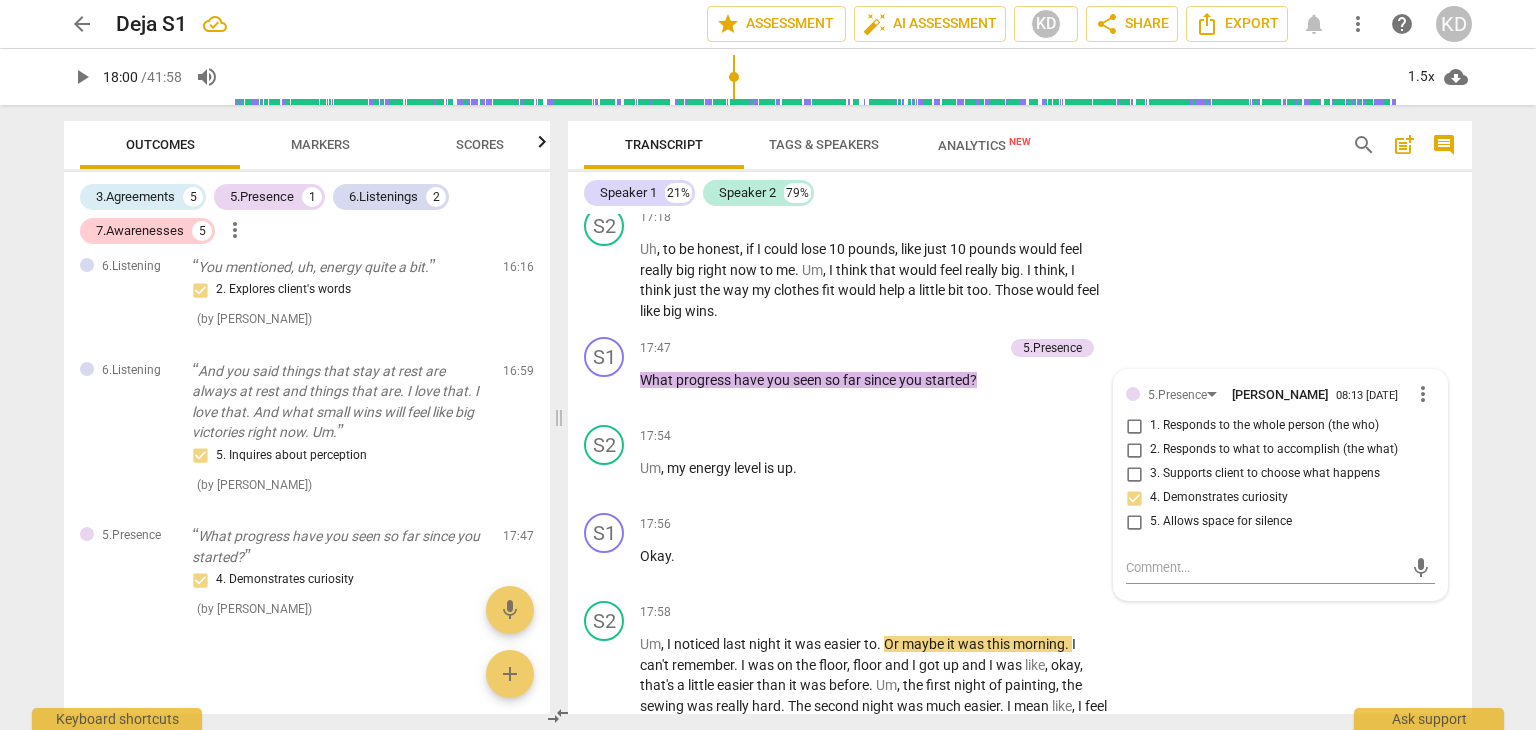 click on "play_arrow" at bounding box center [605, 390] 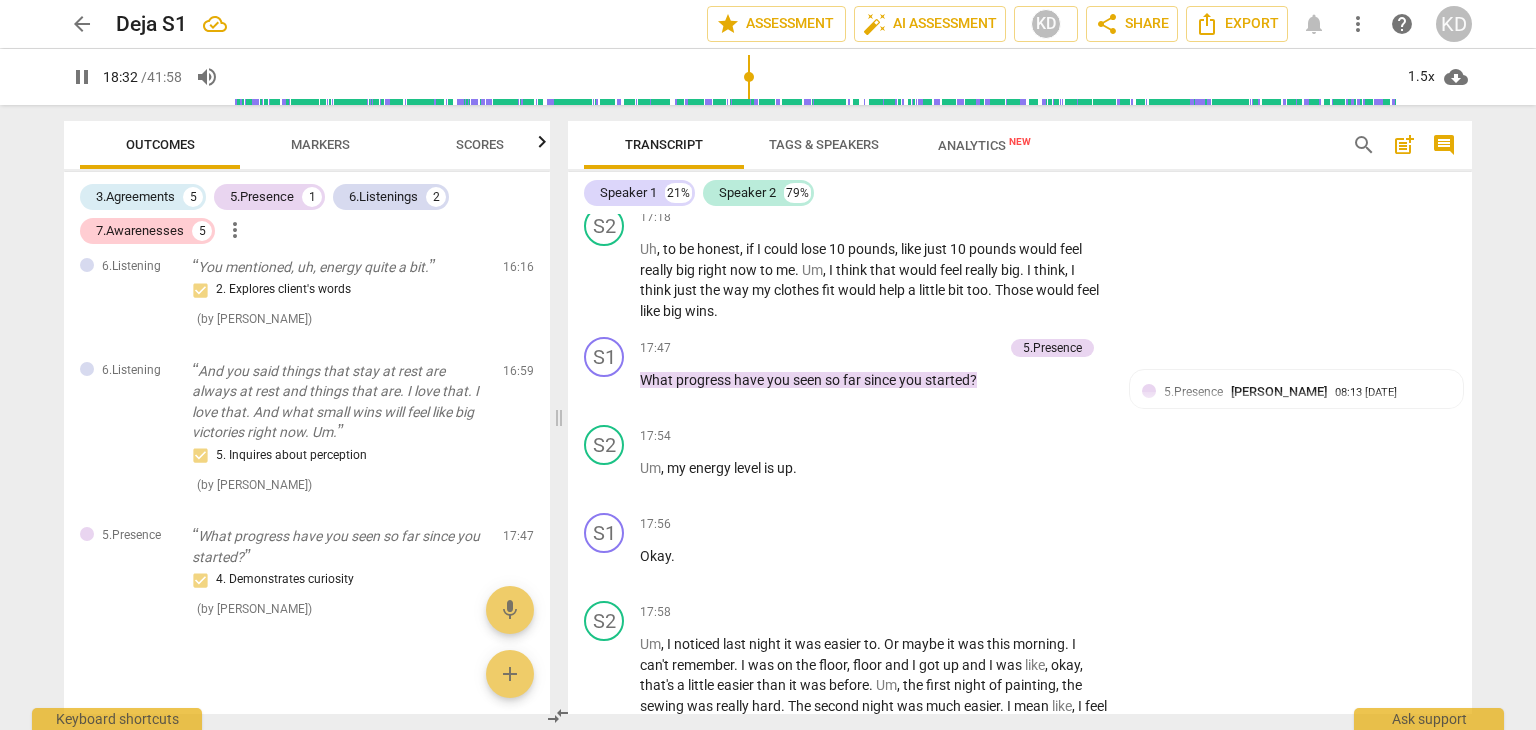 click on "pause" at bounding box center (605, 390) 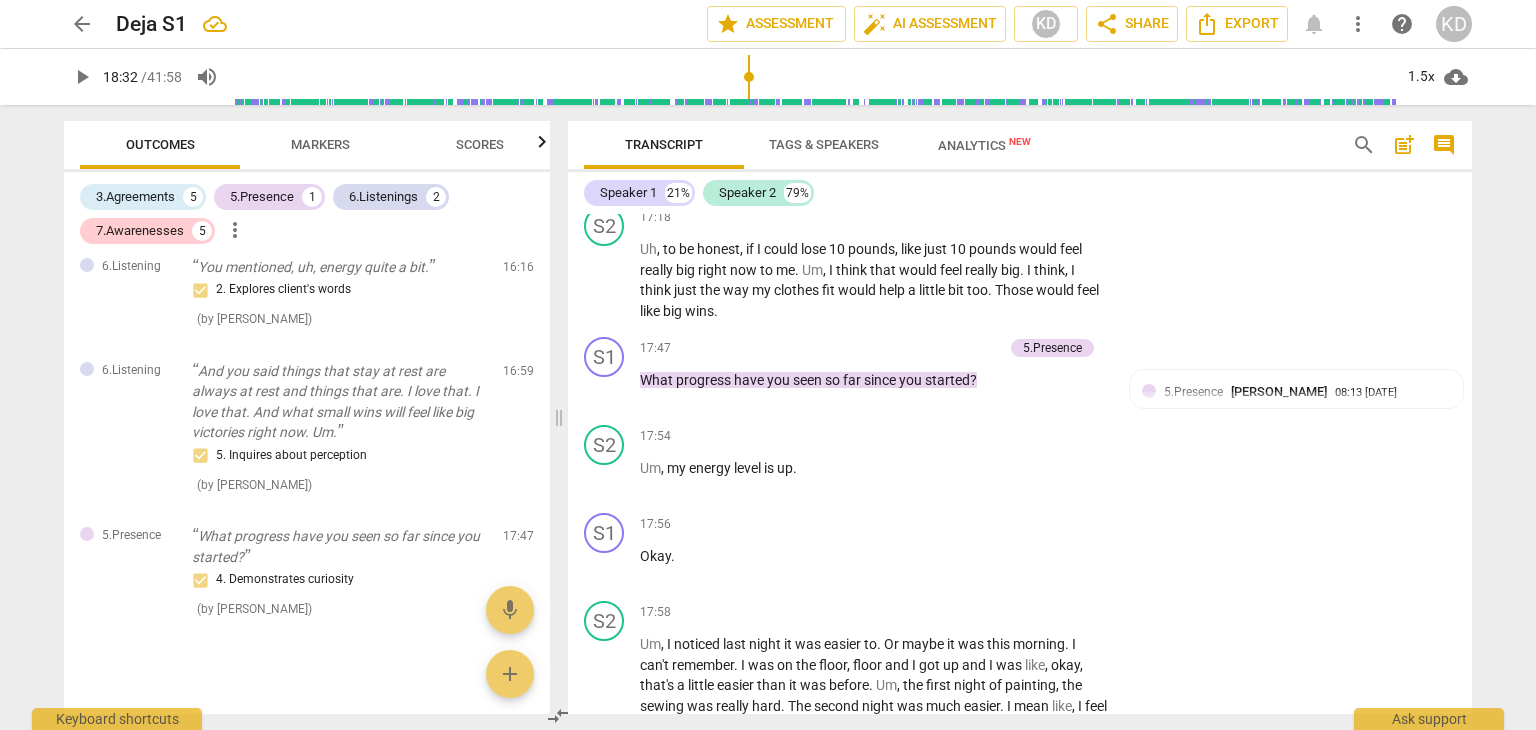 click on "play_arrow" at bounding box center (605, 696) 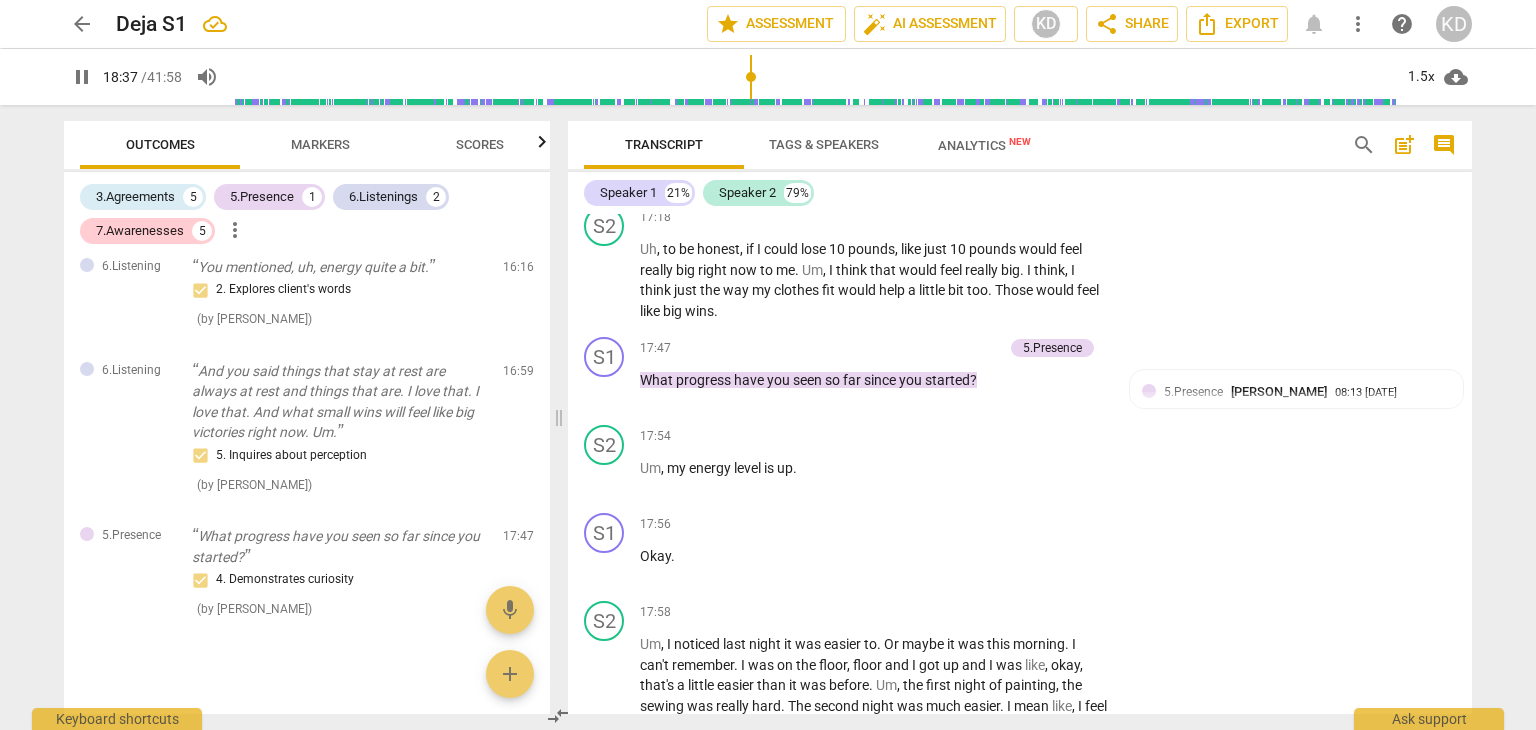 scroll, scrollTop: 8985, scrollLeft: 0, axis: vertical 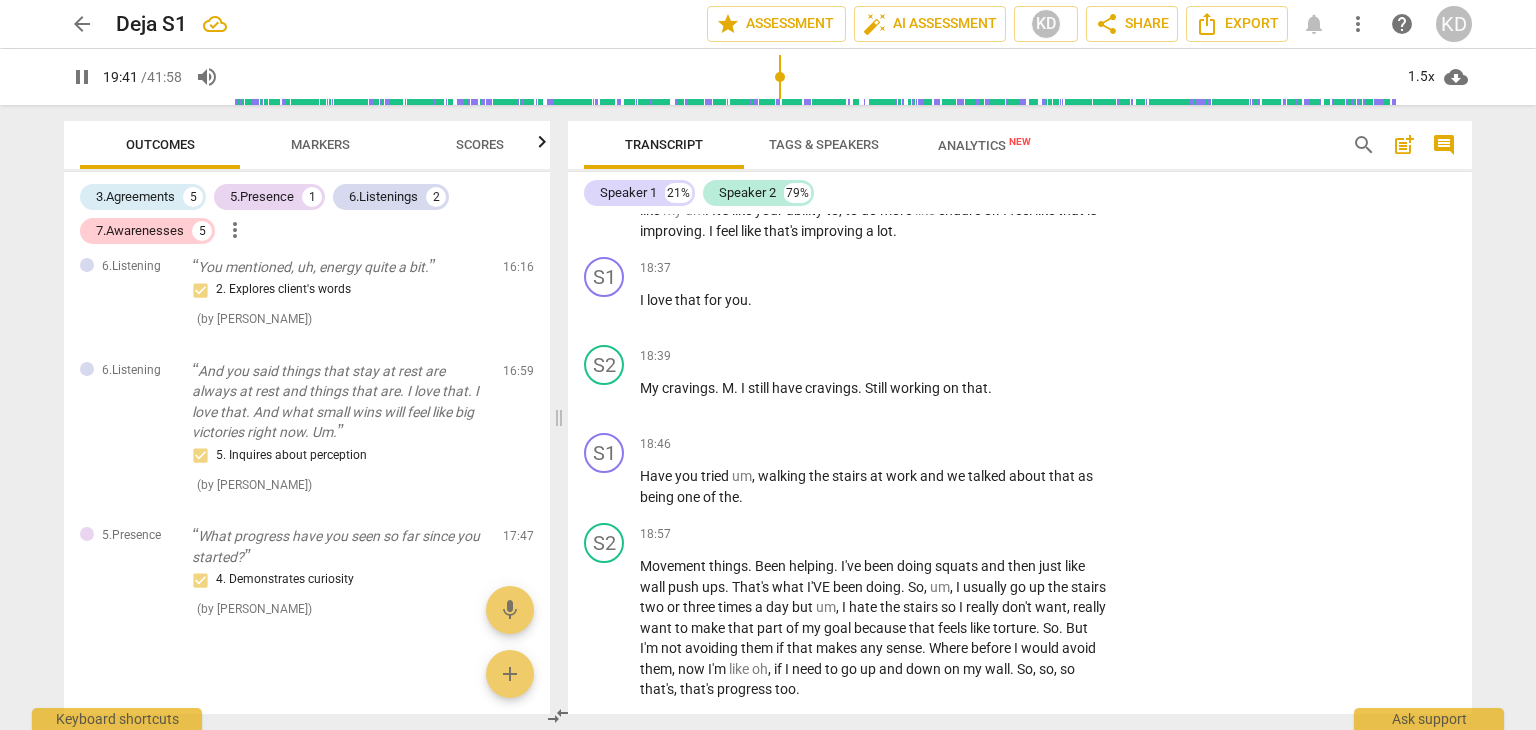 click on "you" at bounding box center [1057, 759] 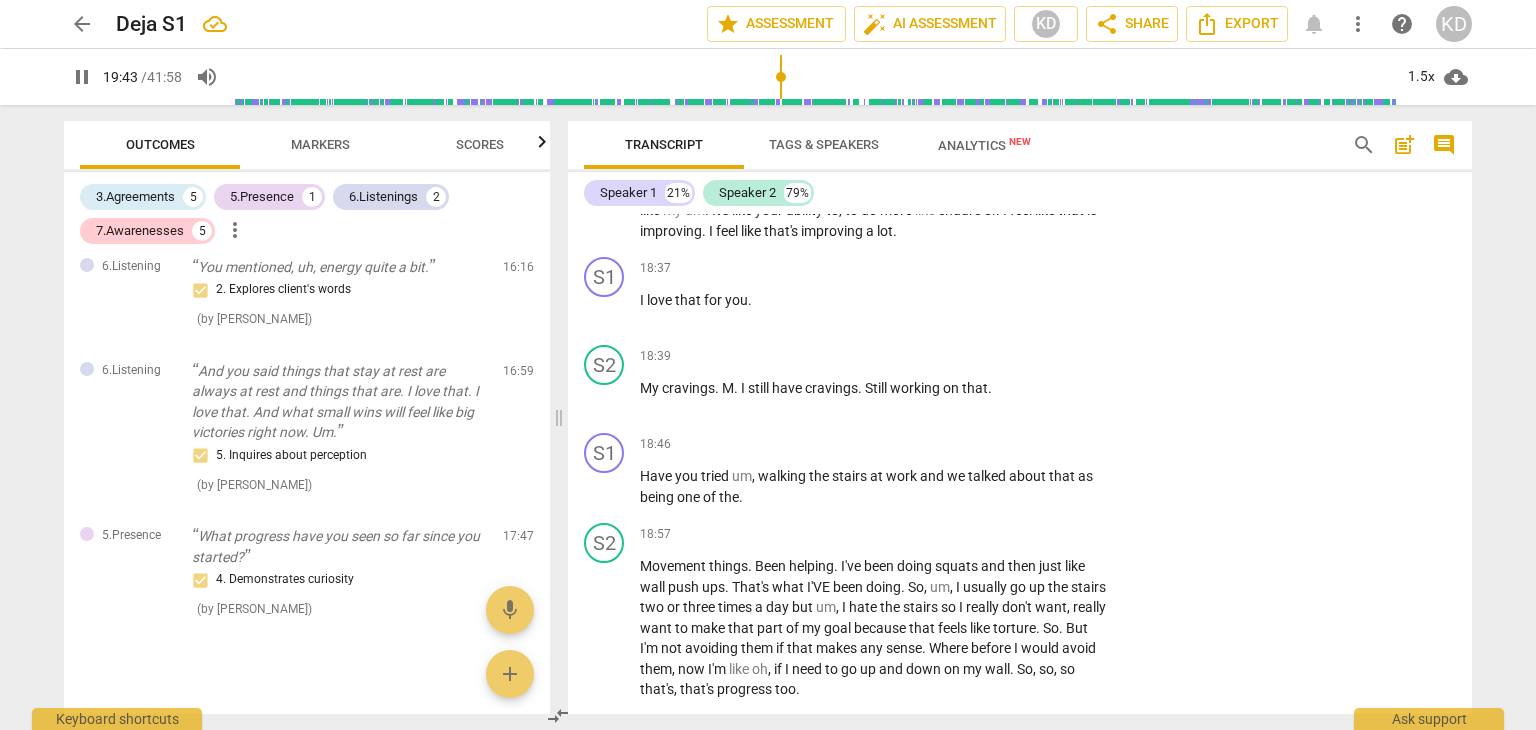 click on "+" at bounding box center [985, 727] 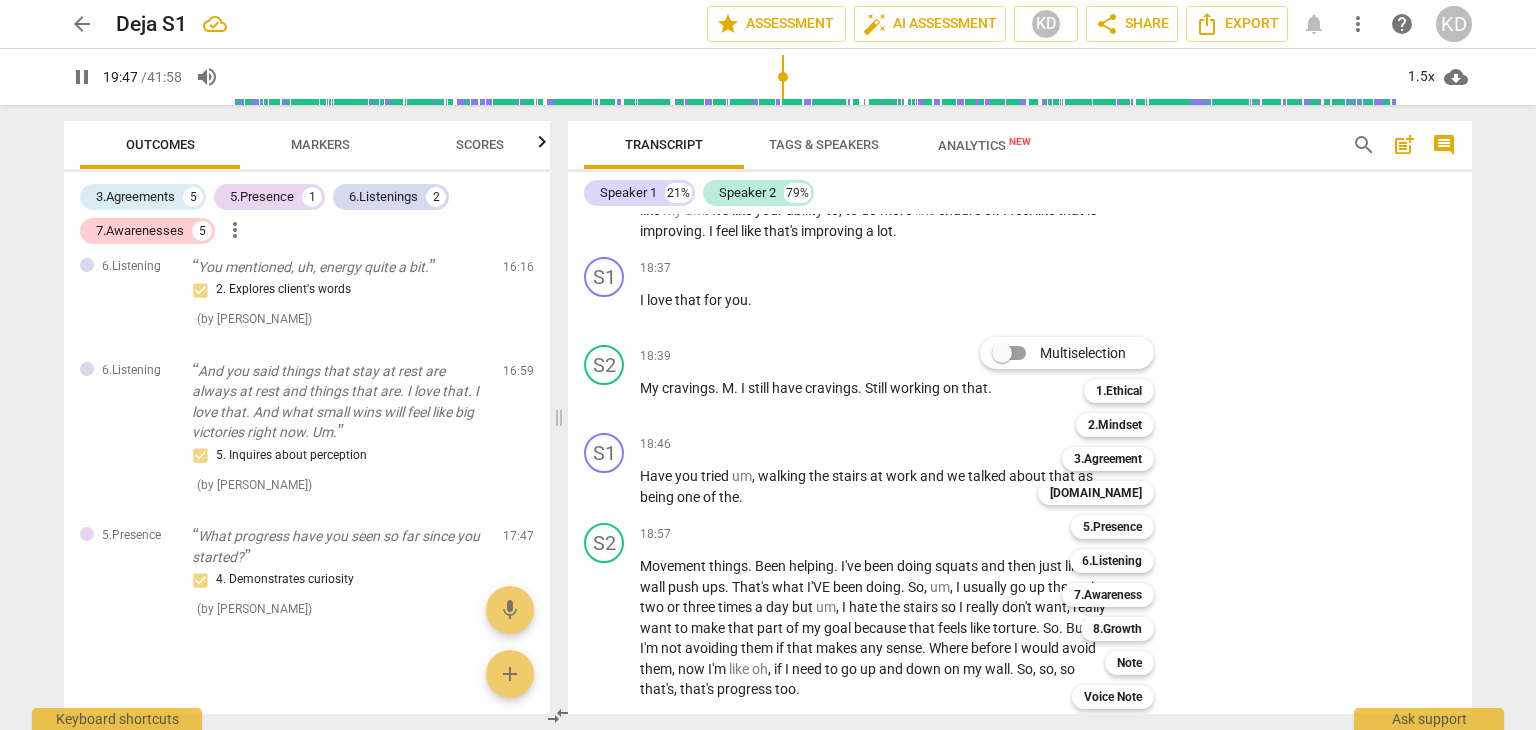 scroll, scrollTop: 9532, scrollLeft: 0, axis: vertical 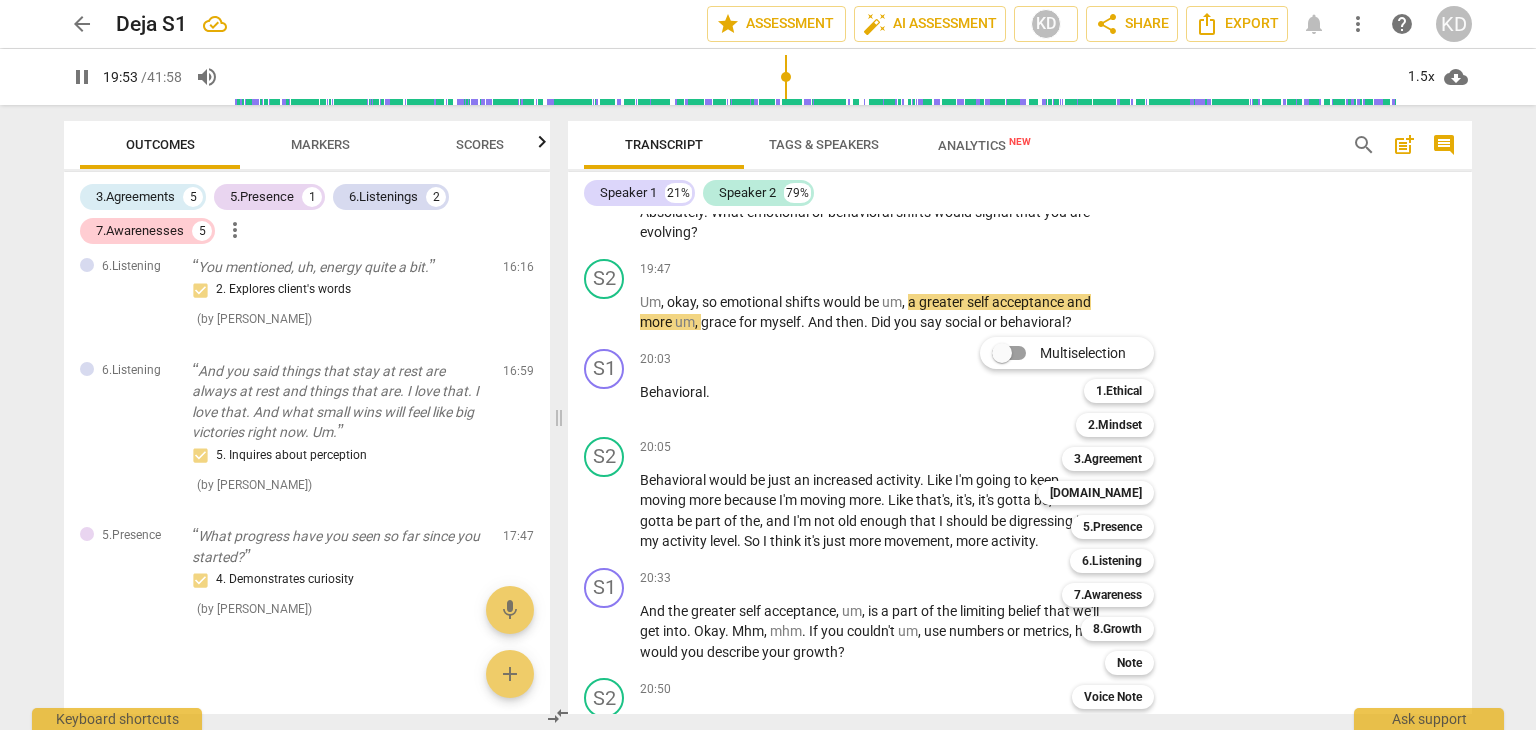click at bounding box center (768, 365) 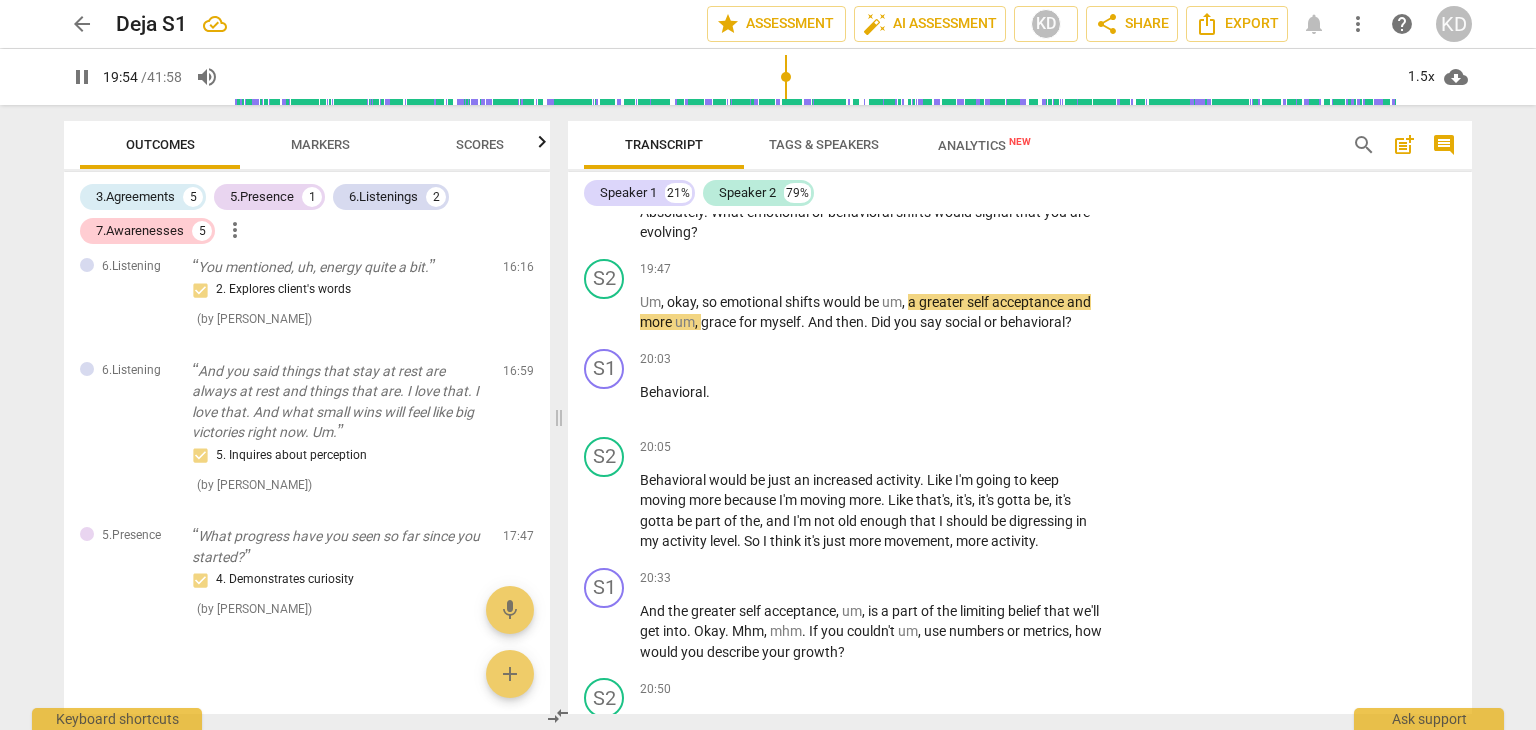 click on "pause" at bounding box center [605, 313] 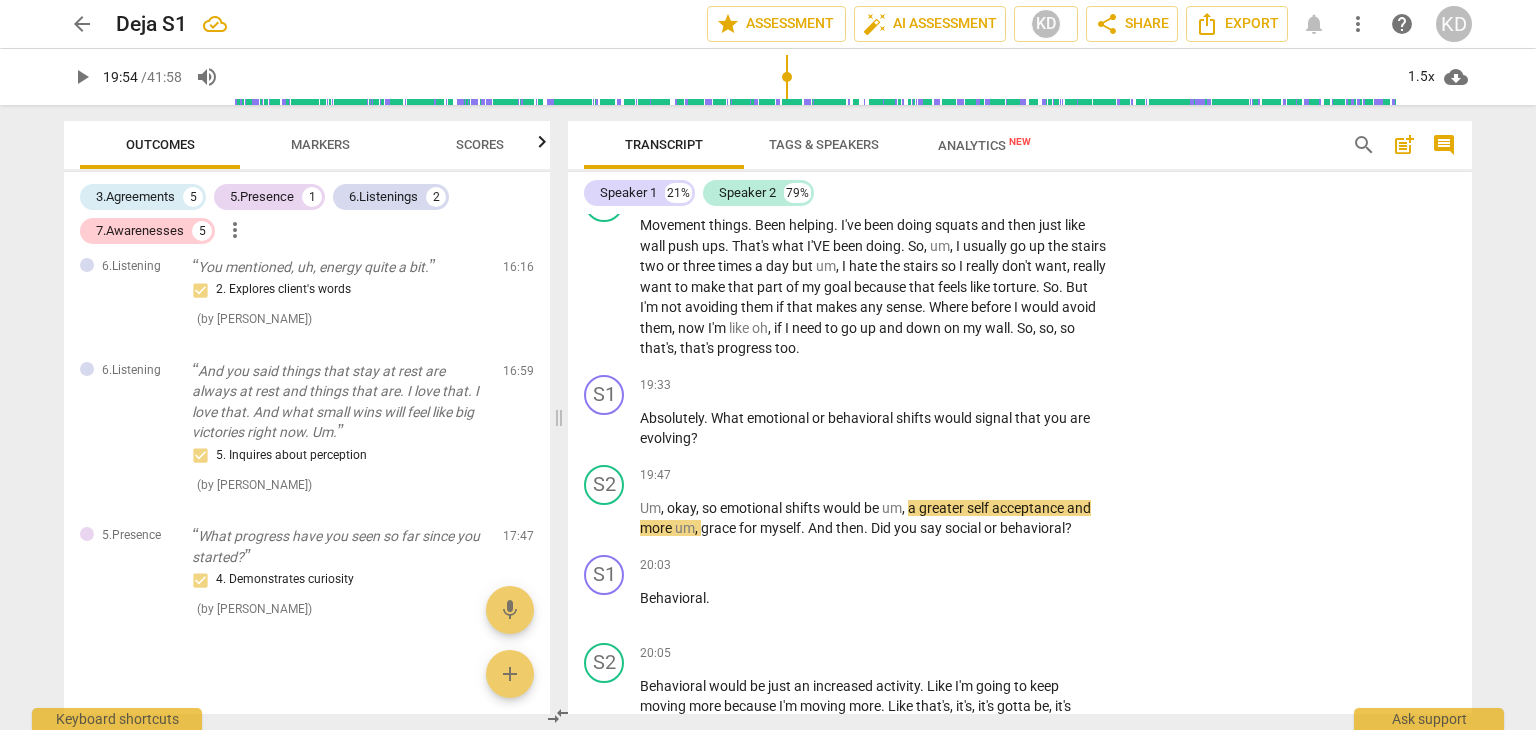 scroll, scrollTop: 9325, scrollLeft: 0, axis: vertical 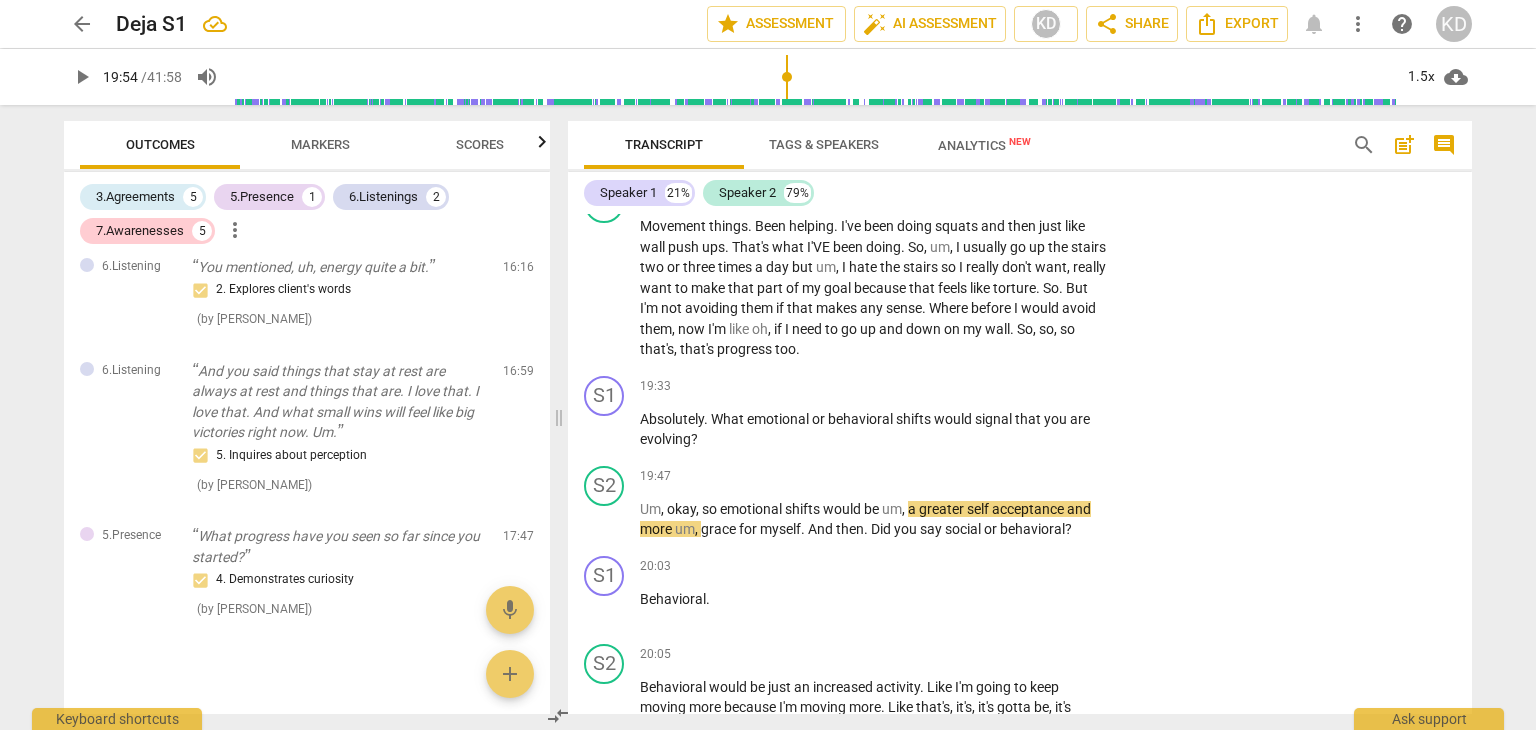 click on "you" at bounding box center (1057, 419) 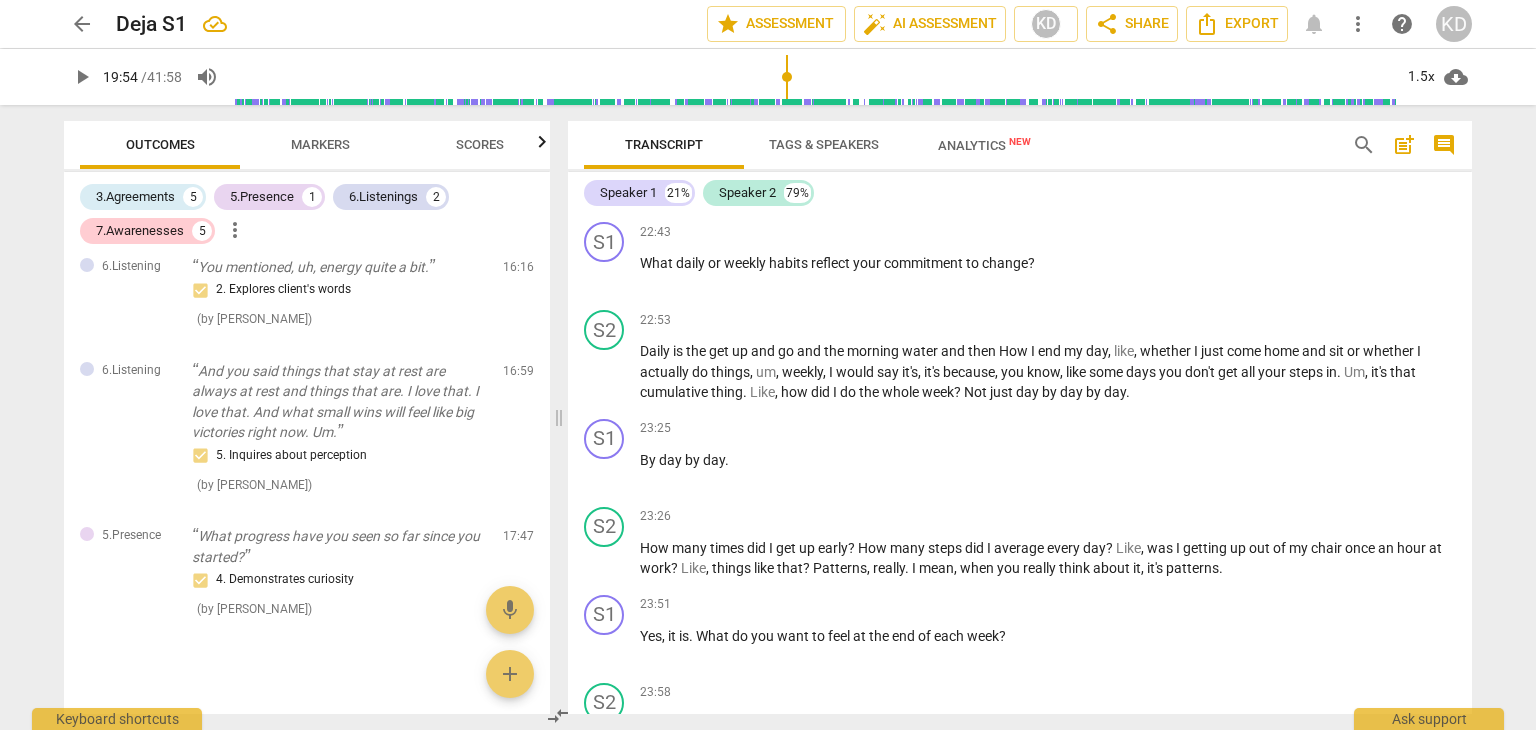 scroll, scrollTop: 8700, scrollLeft: 0, axis: vertical 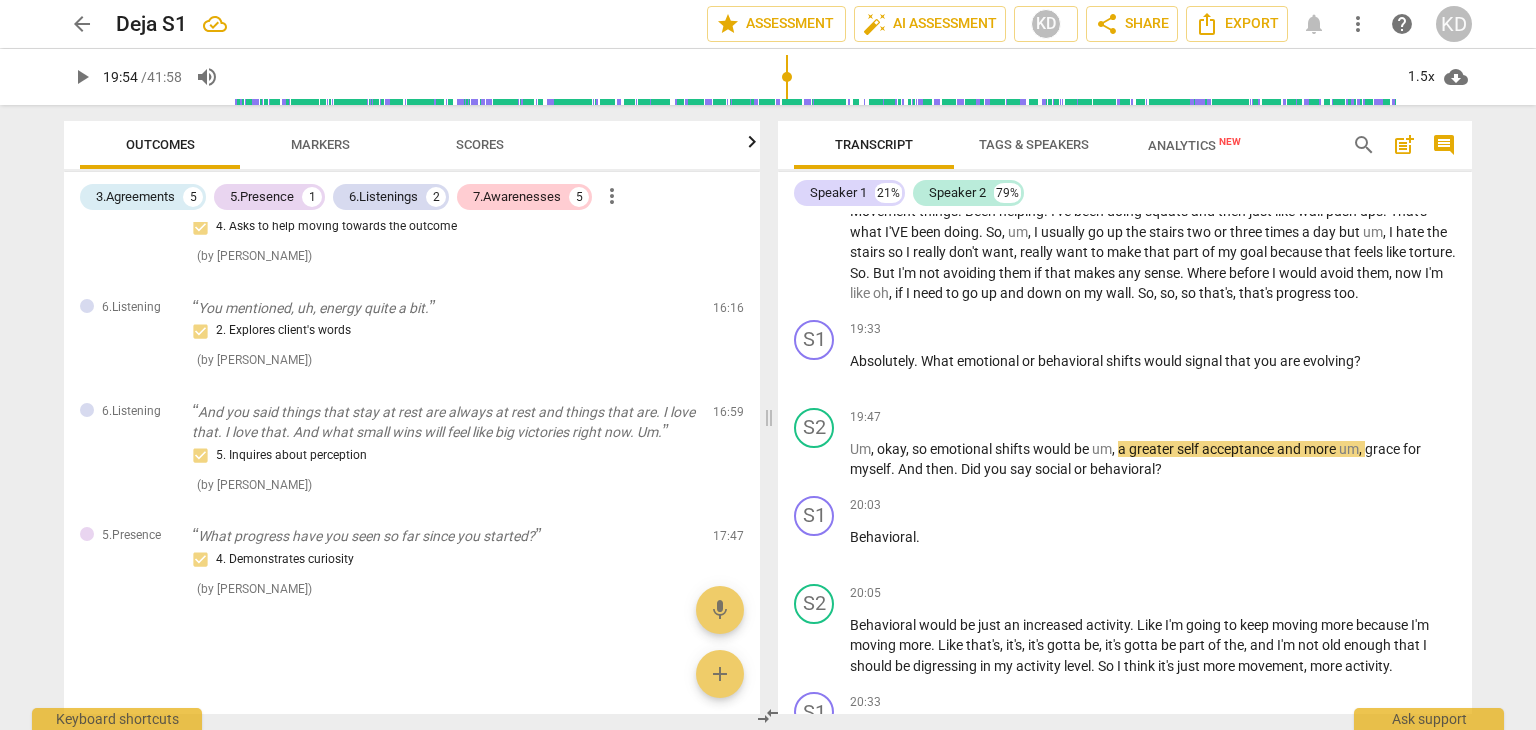 click on "+" at bounding box center (1347, 330) 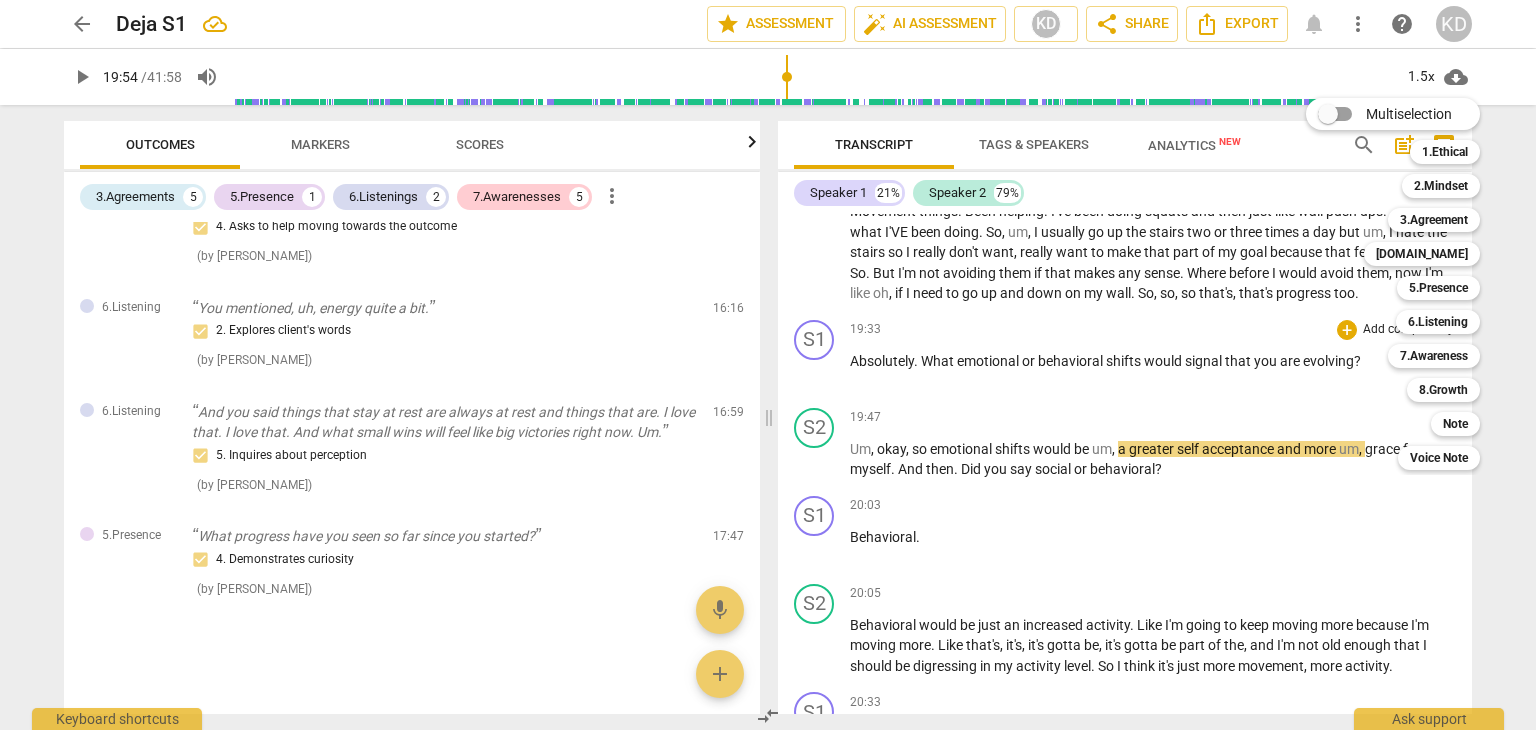 click on "[DOMAIN_NAME]" at bounding box center (1422, 254) 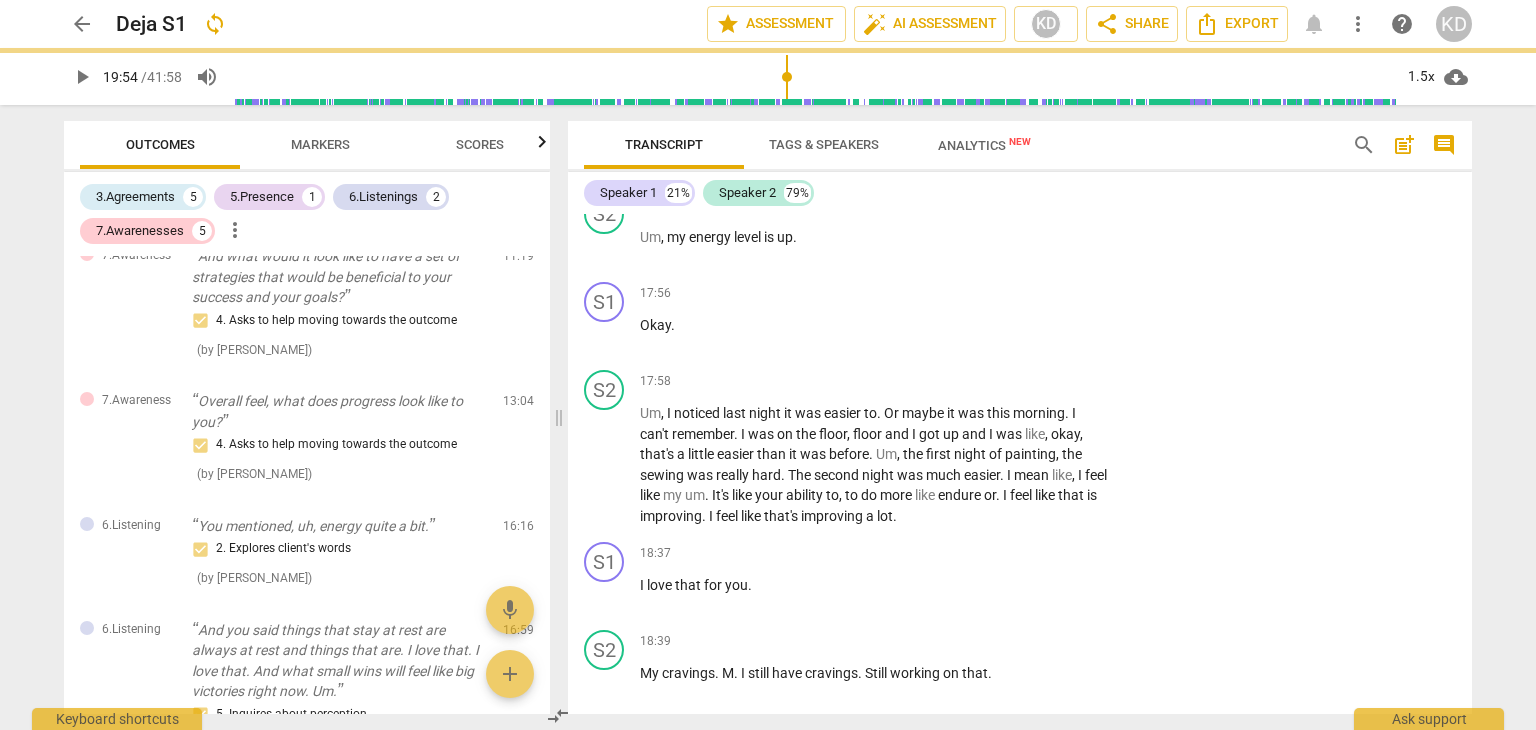 scroll, scrollTop: 9325, scrollLeft: 0, axis: vertical 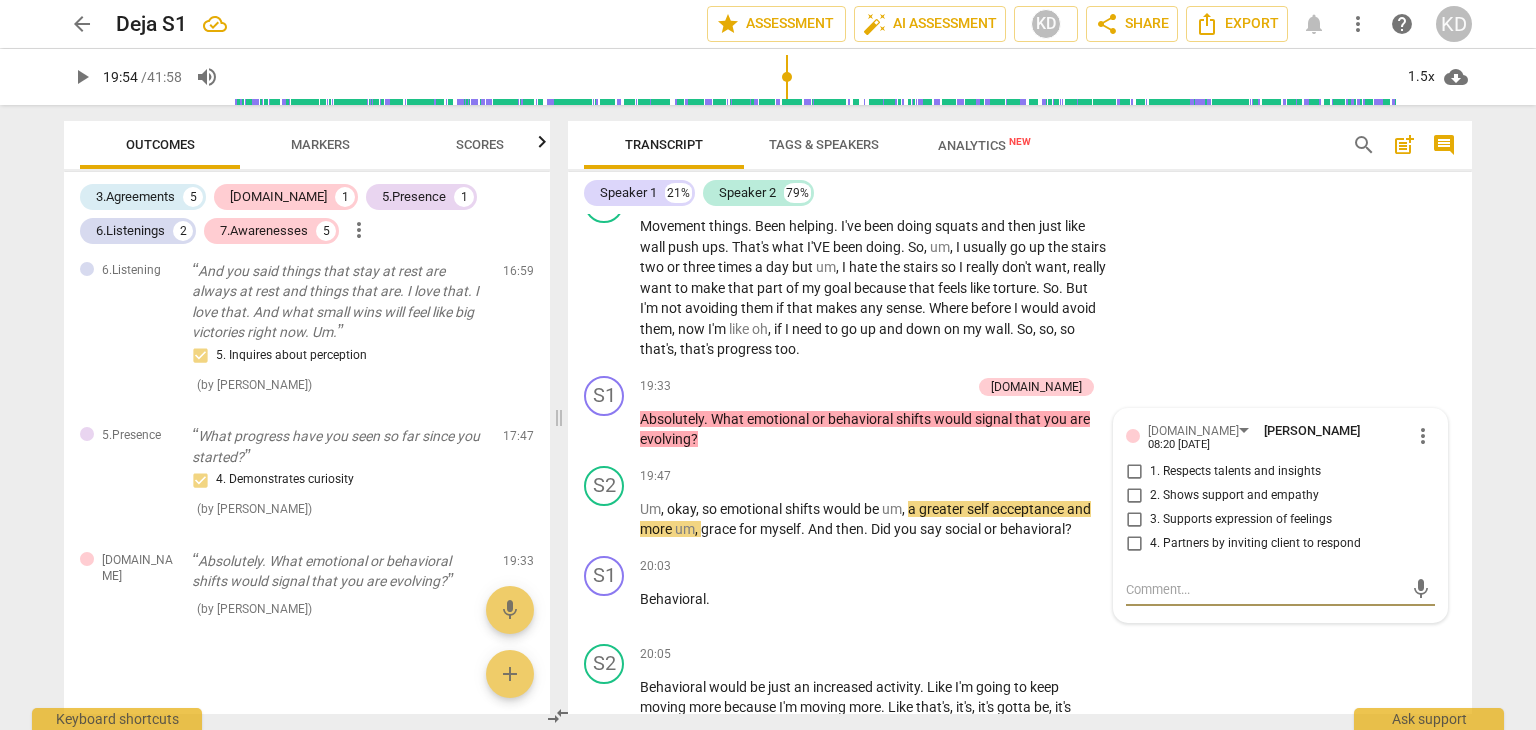 click on "4. Partners by inviting client to respond" at bounding box center [1134, 544] 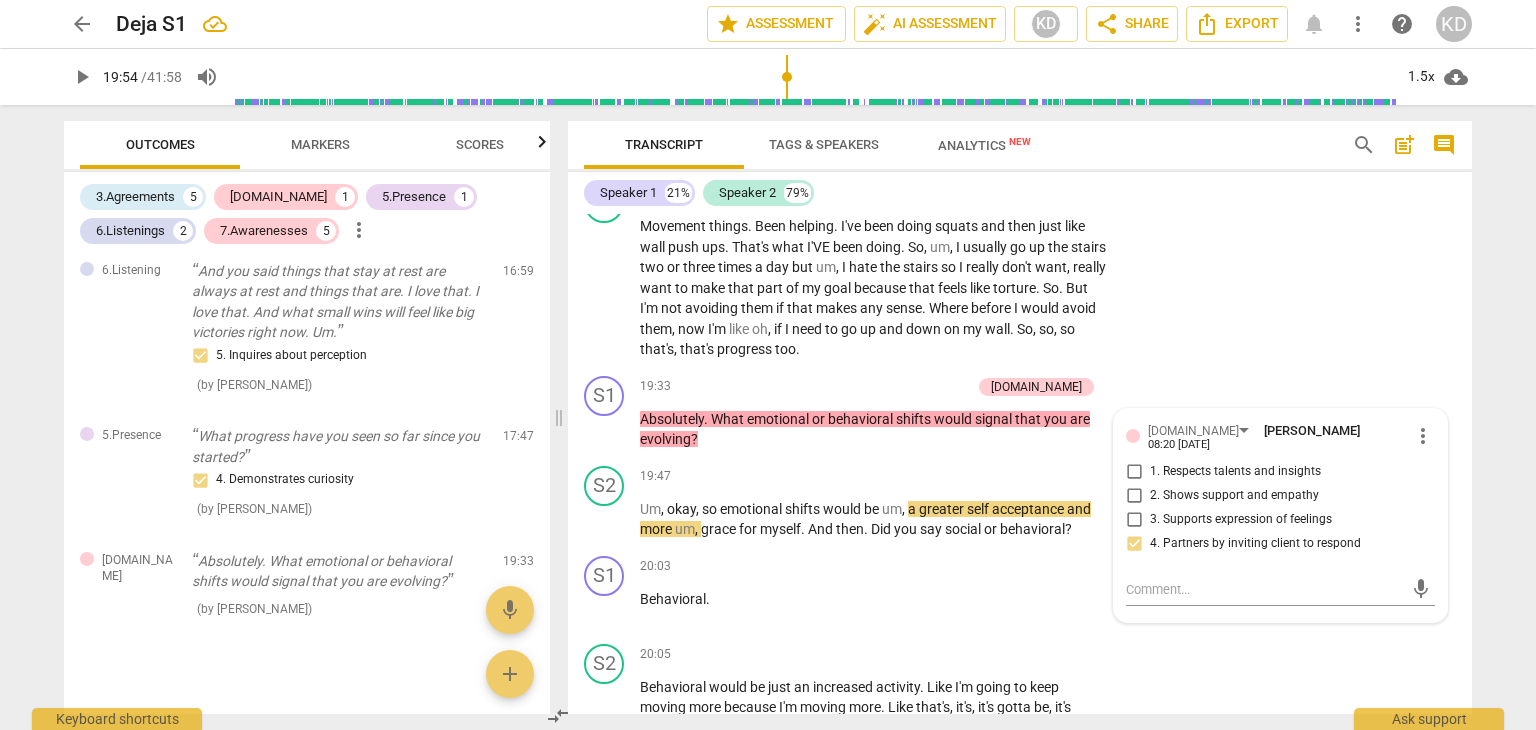 click on "+" at bounding box center (862, 387) 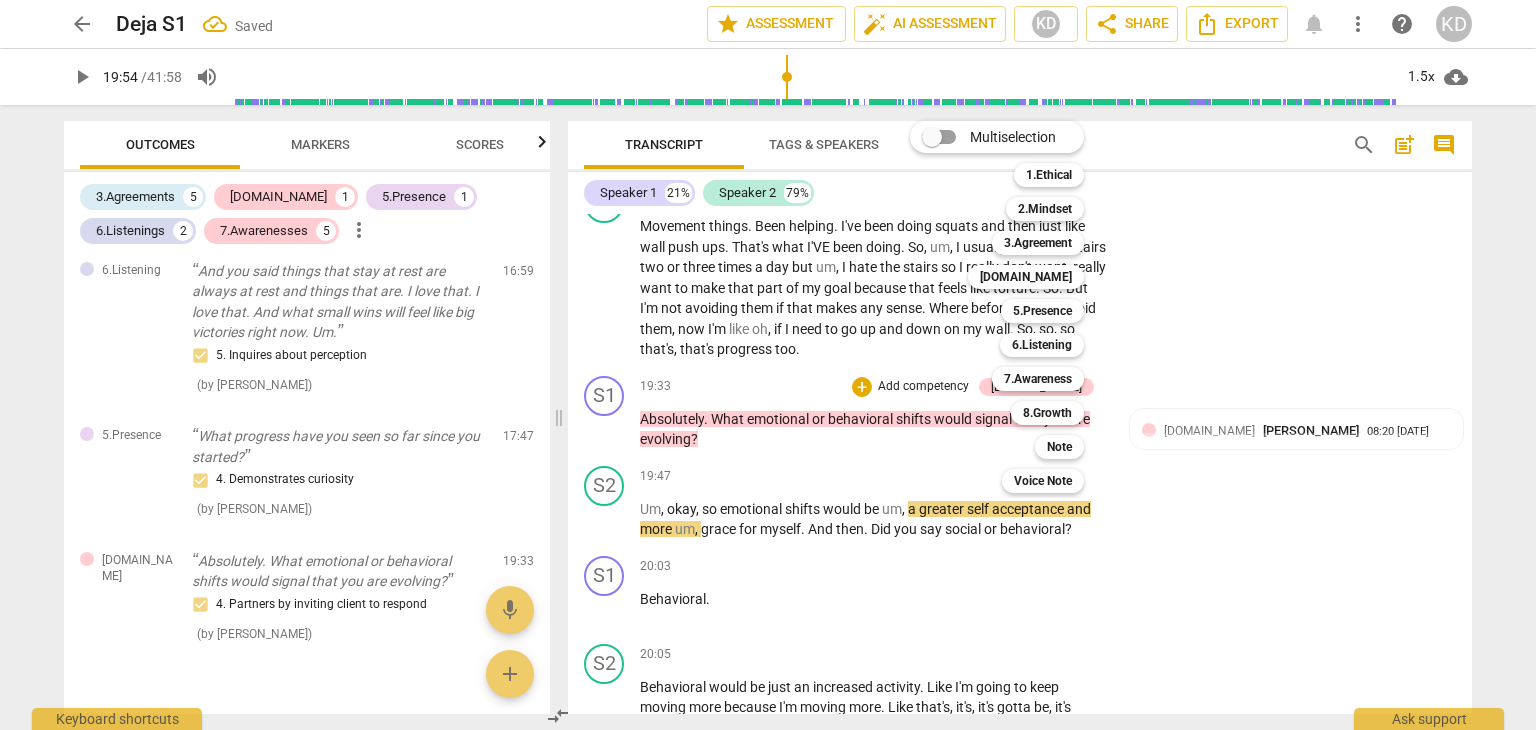 click on "7.Awareness" at bounding box center [1038, 379] 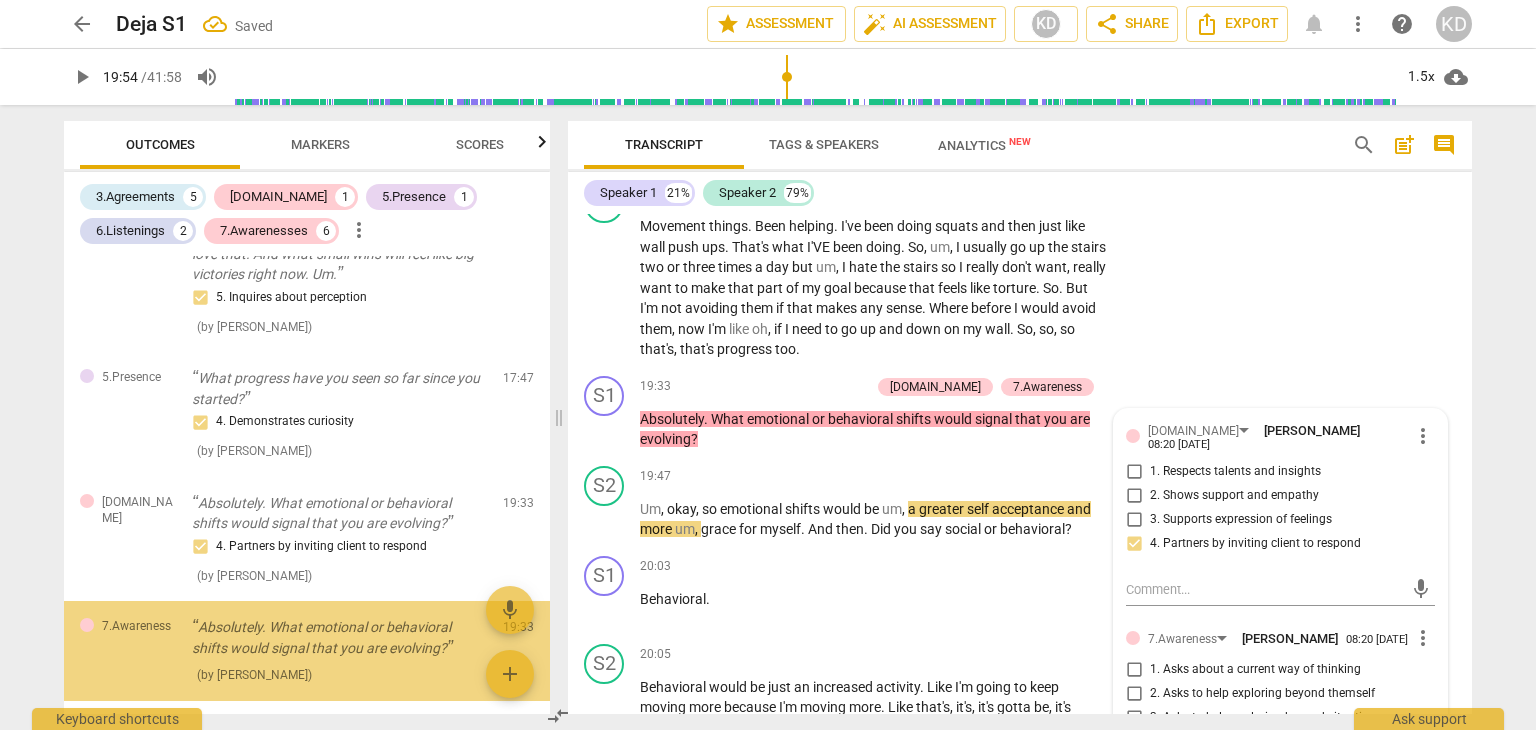 scroll, scrollTop: 1603, scrollLeft: 0, axis: vertical 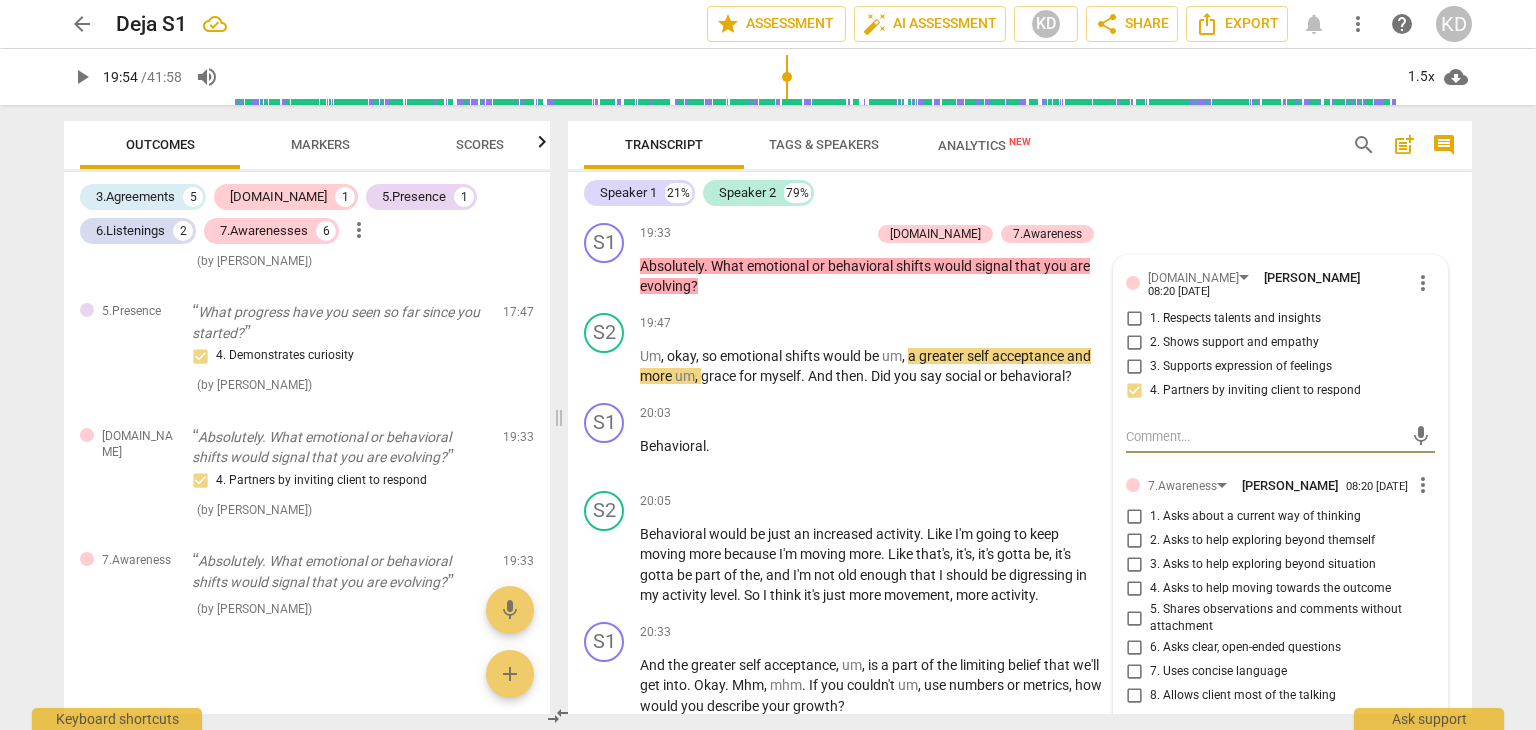 click on "5. Shares observations and comments without attachment" at bounding box center [1134, 618] 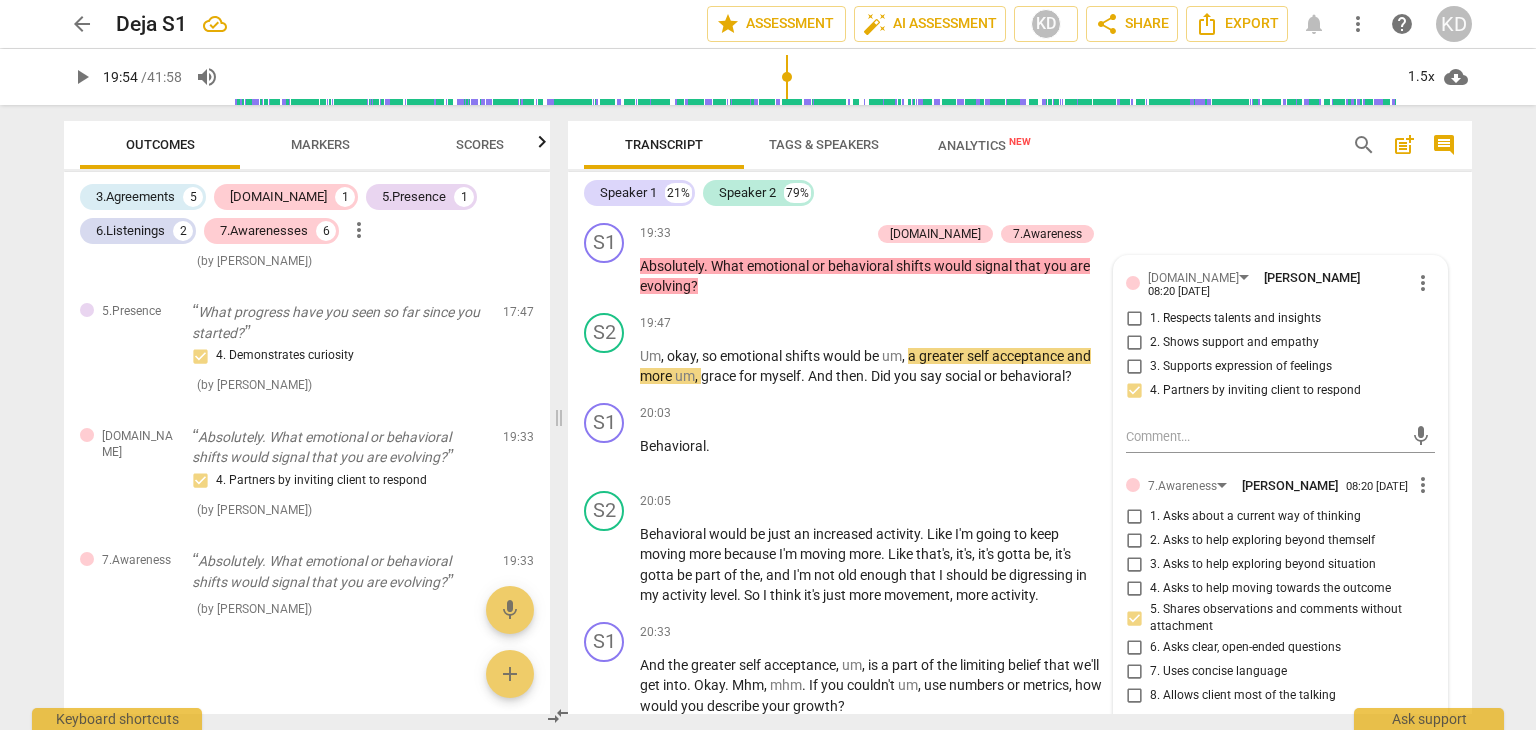 click on "6. Asks clear, open-ended questions" at bounding box center [1134, 648] 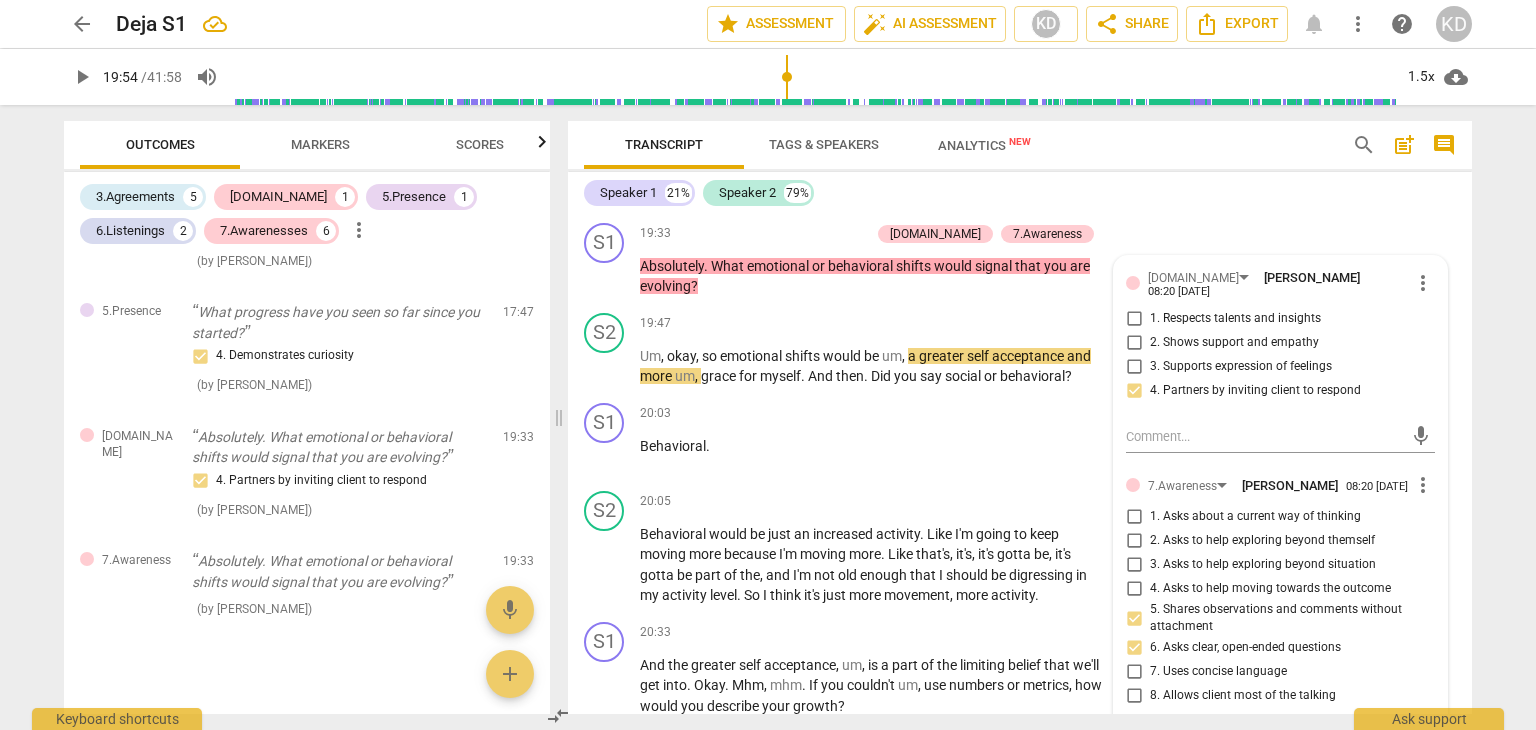 click on "5. Shares observations and comments without attachment" at bounding box center [1134, 618] 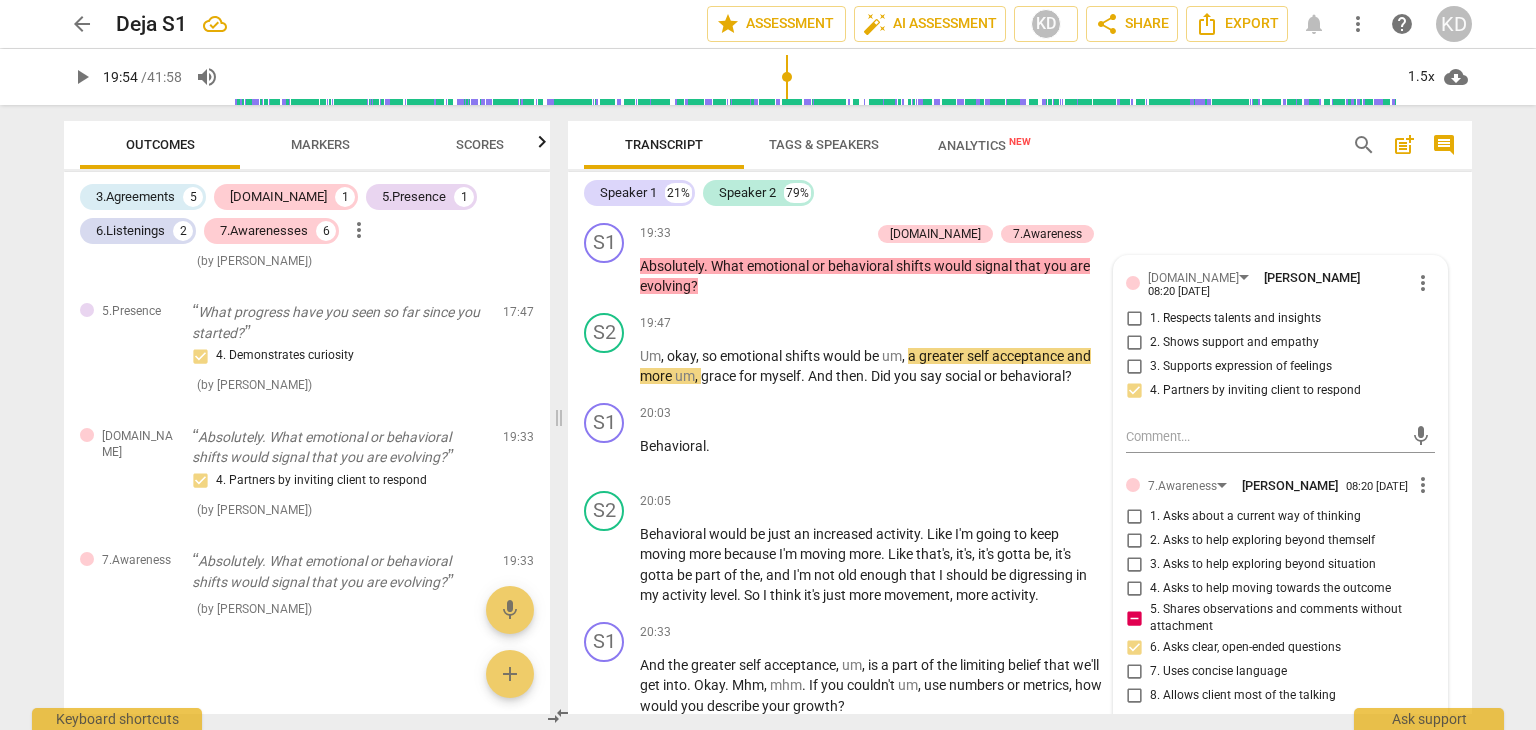 click on "5. Shares observations and comments without attachment" at bounding box center [1134, 618] 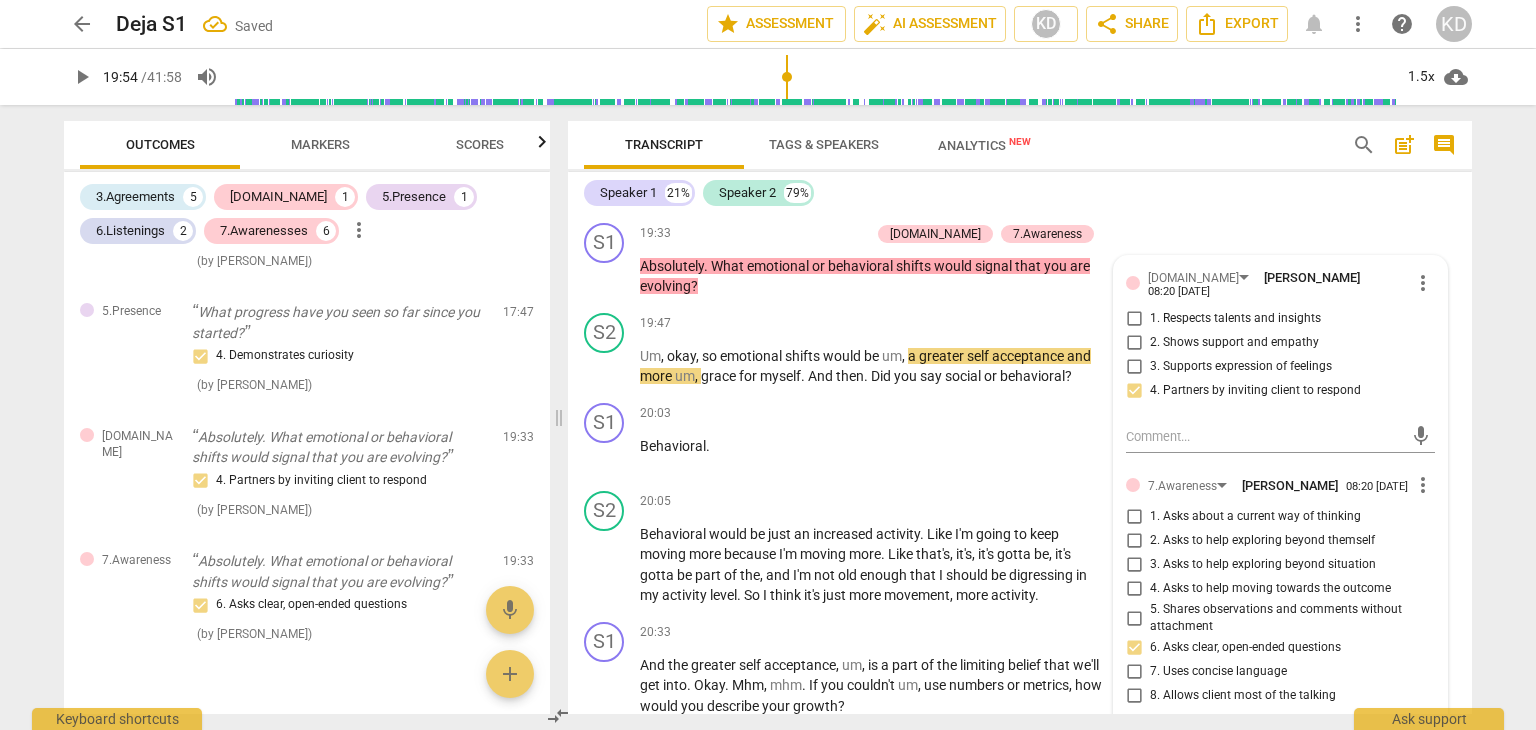 click on "+ Add competency" at bounding box center (1034, 324) 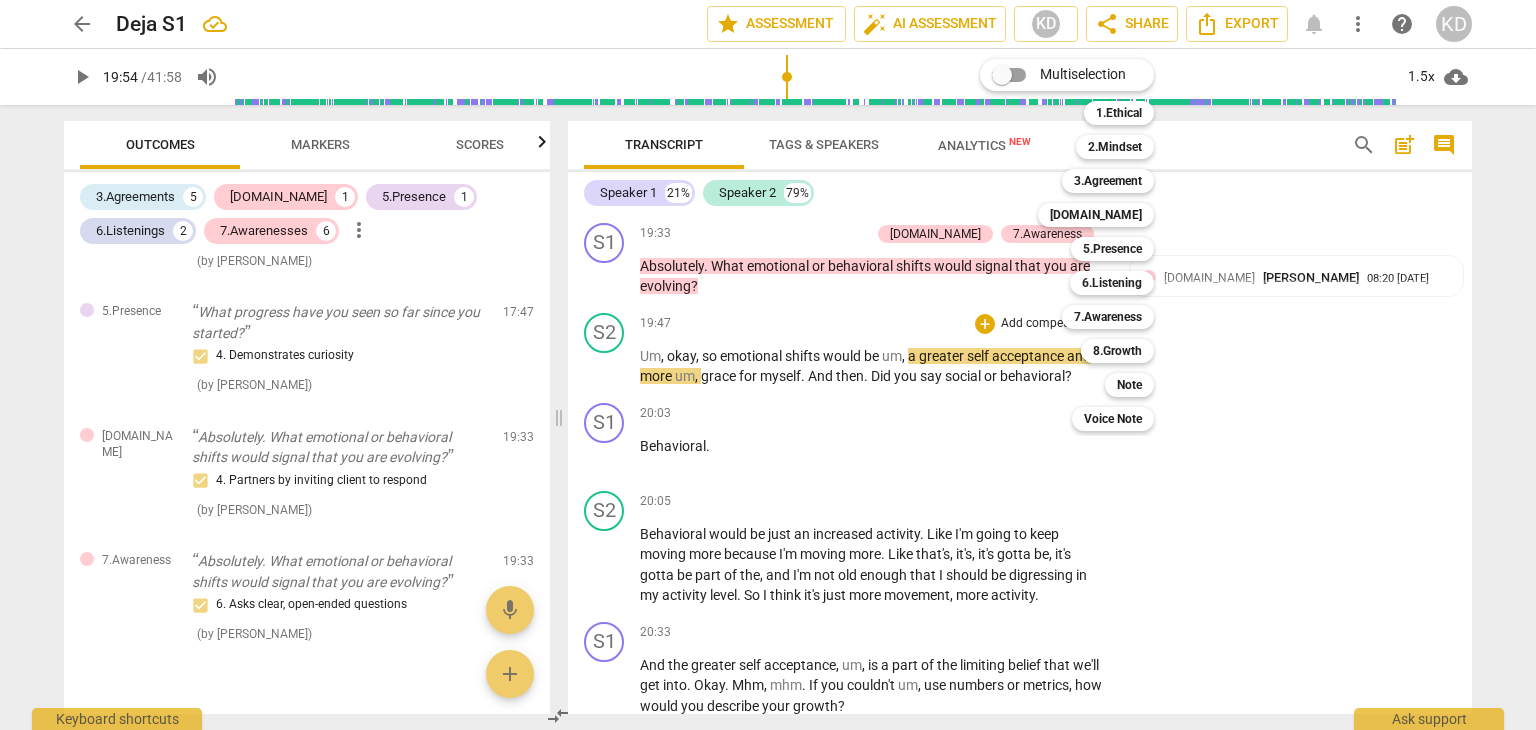 click on "6.Listening" at bounding box center [1112, 283] 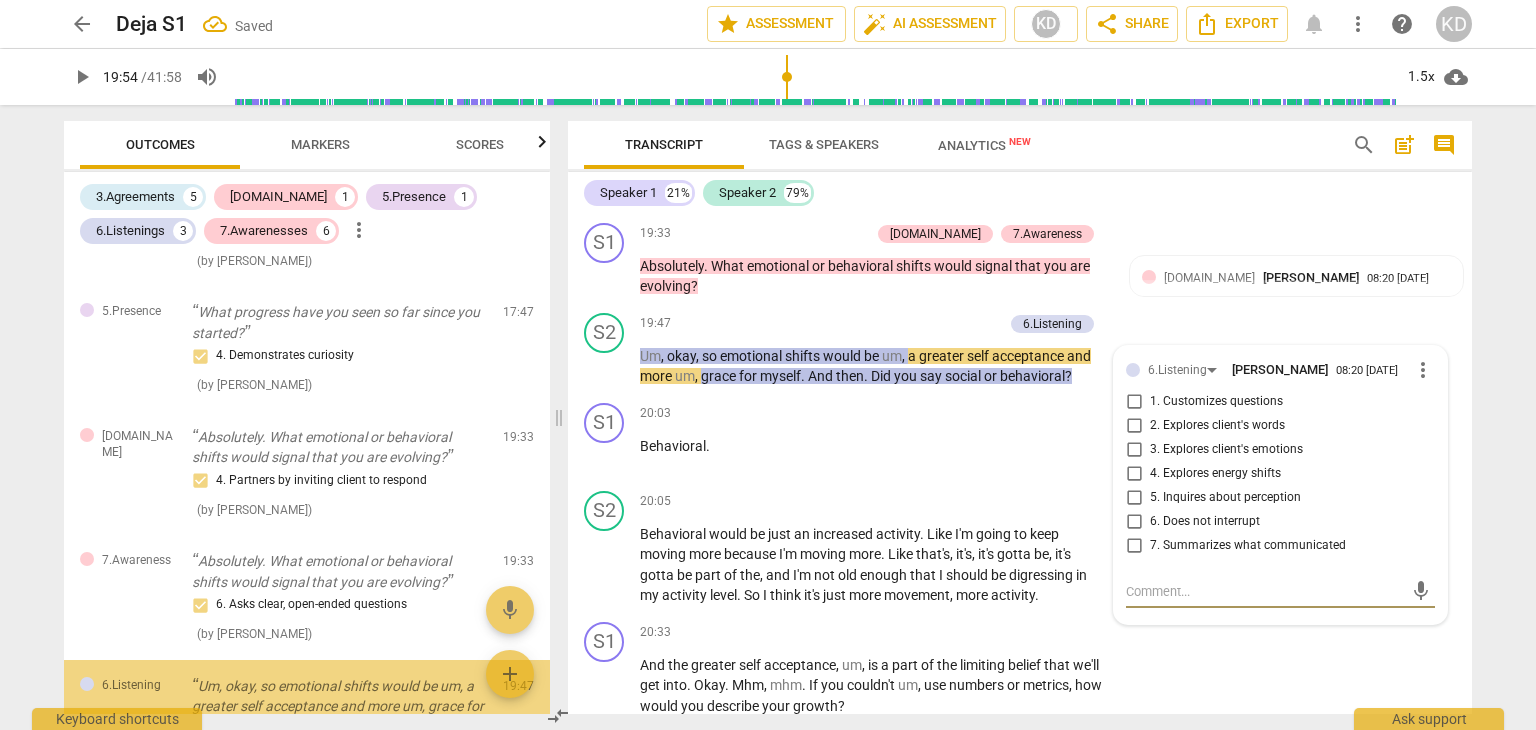 scroll, scrollTop: 1768, scrollLeft: 0, axis: vertical 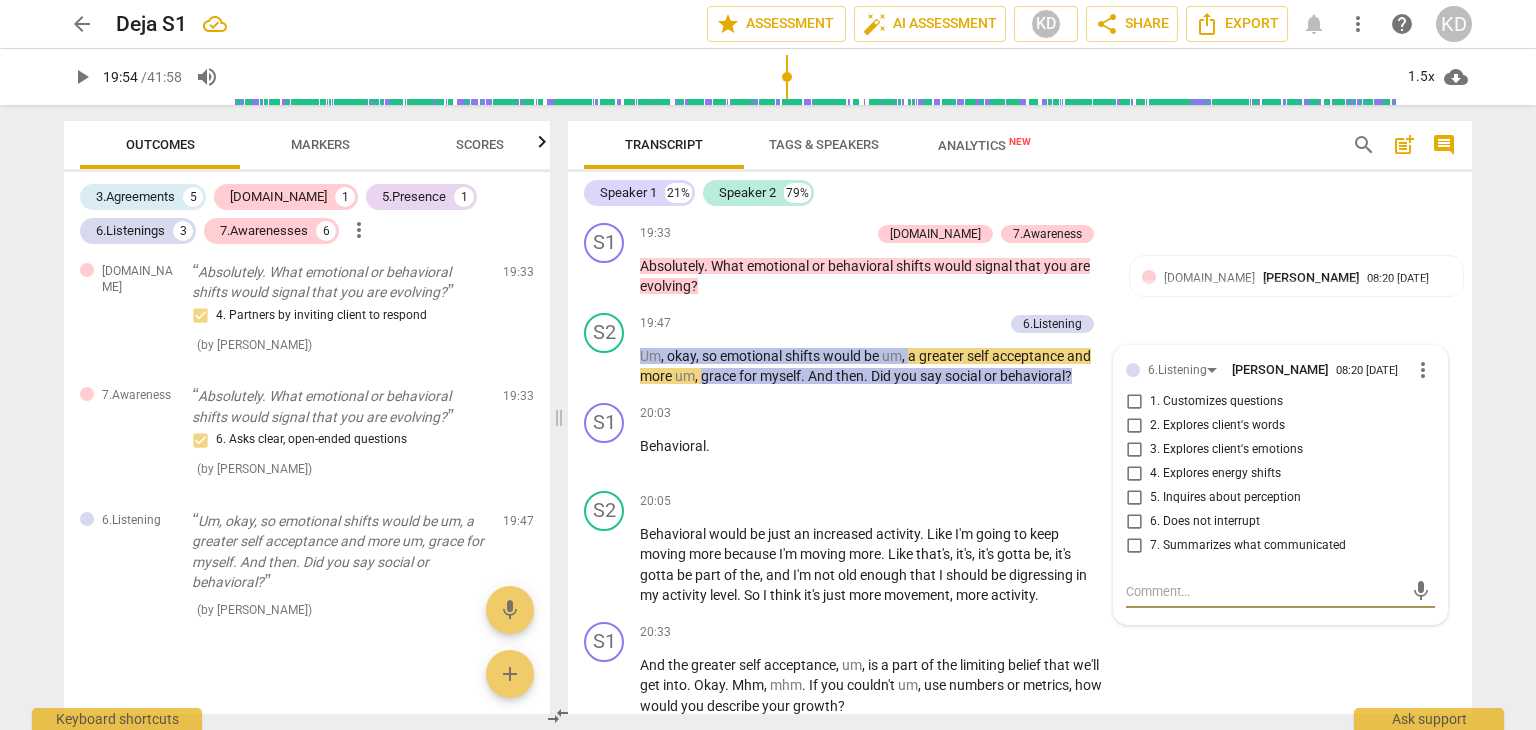 click on "1. Customizes questions" at bounding box center [1134, 402] 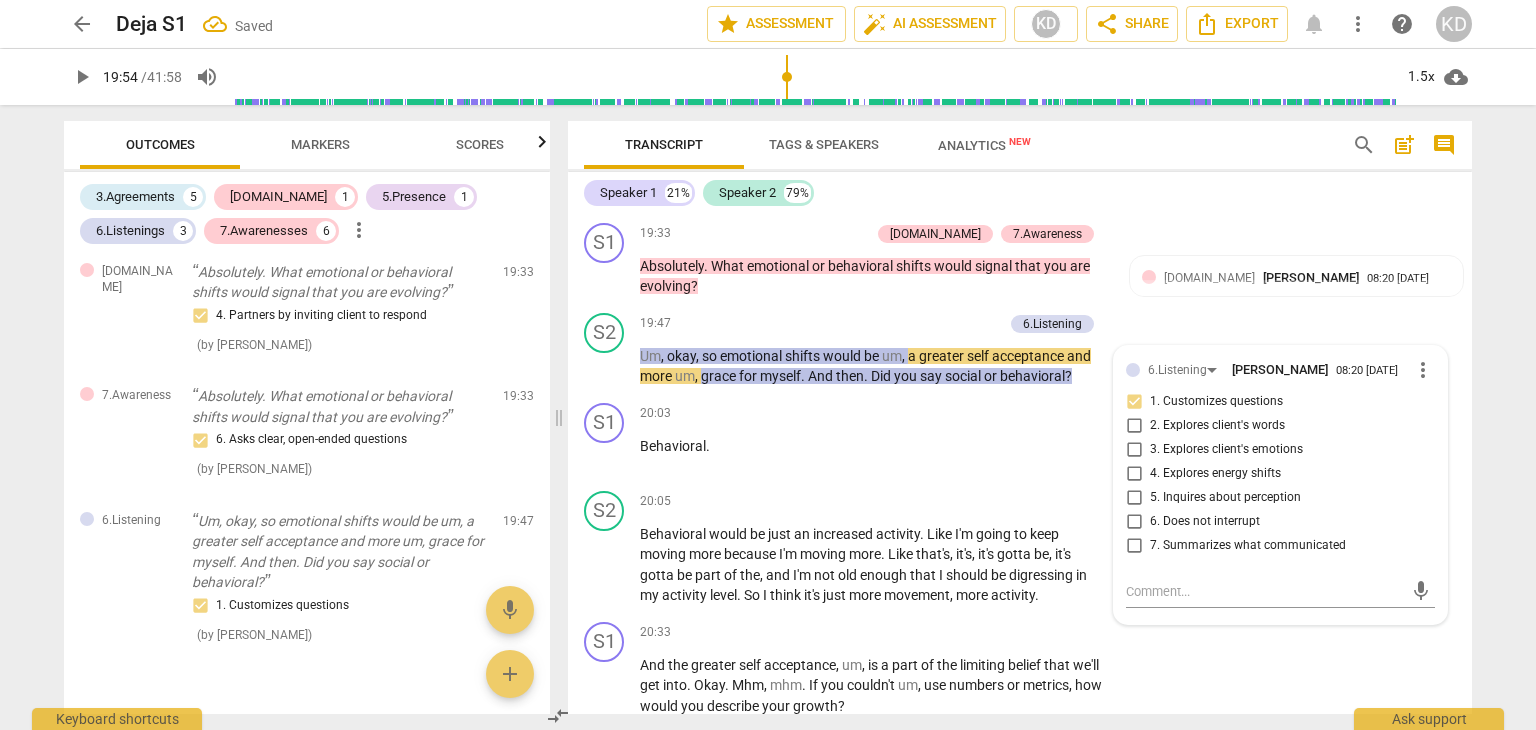 click on "Behavioral   would   be   just   an   increased   activity .   Like   I'm   going   to   keep   moving   more   because   I'm   moving   more .   Like   that's ,   it's ,   it's   gotta   be ,   it's   gotta   be   part   of   the ,   and   I'm   not   old   enough   that   I   should   be   digressing   in   my   activity   level .   So   I   think   it's   just   more   movement ,   more   activity ." at bounding box center (874, 565) 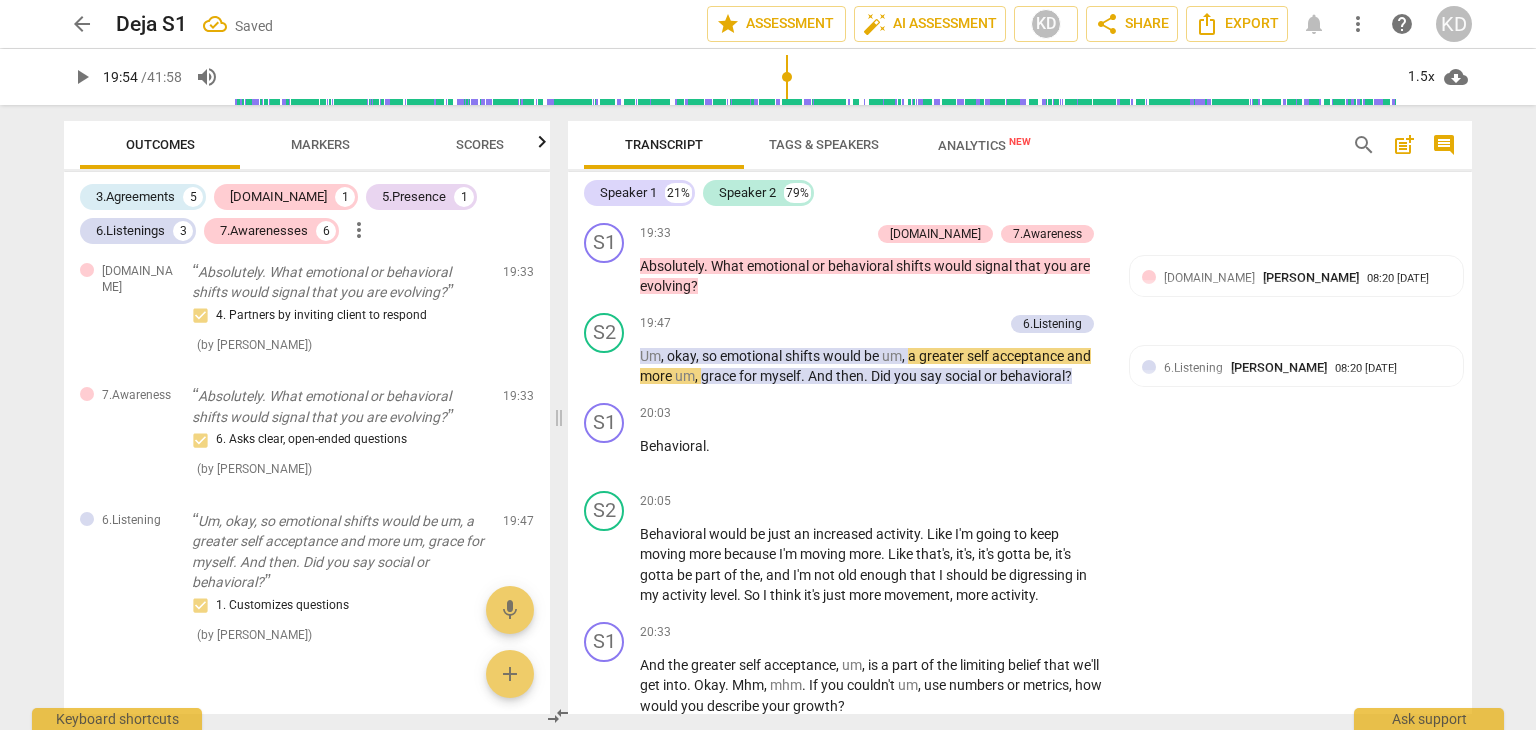 click on "play_arrow" at bounding box center [605, 565] 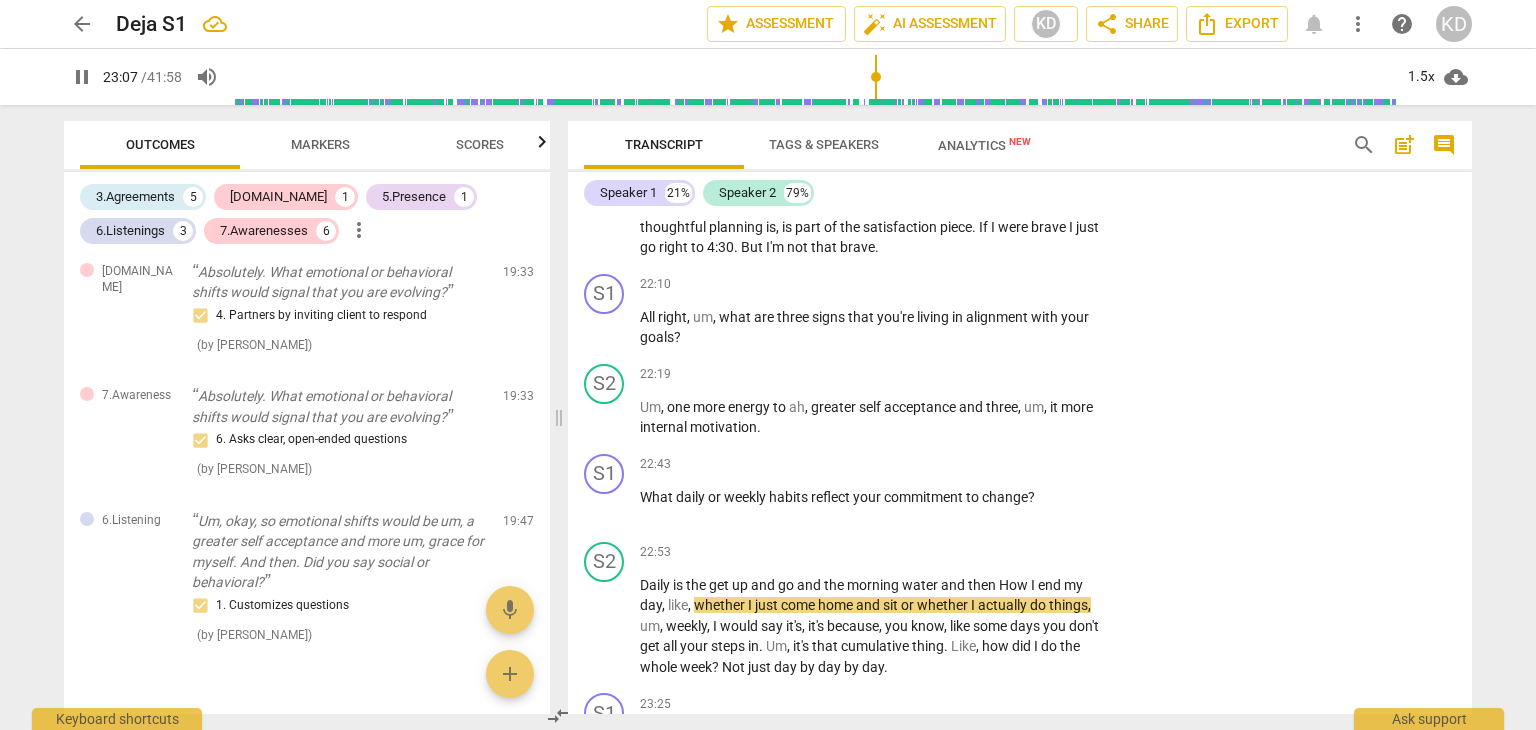 scroll, scrollTop: 10372, scrollLeft: 0, axis: vertical 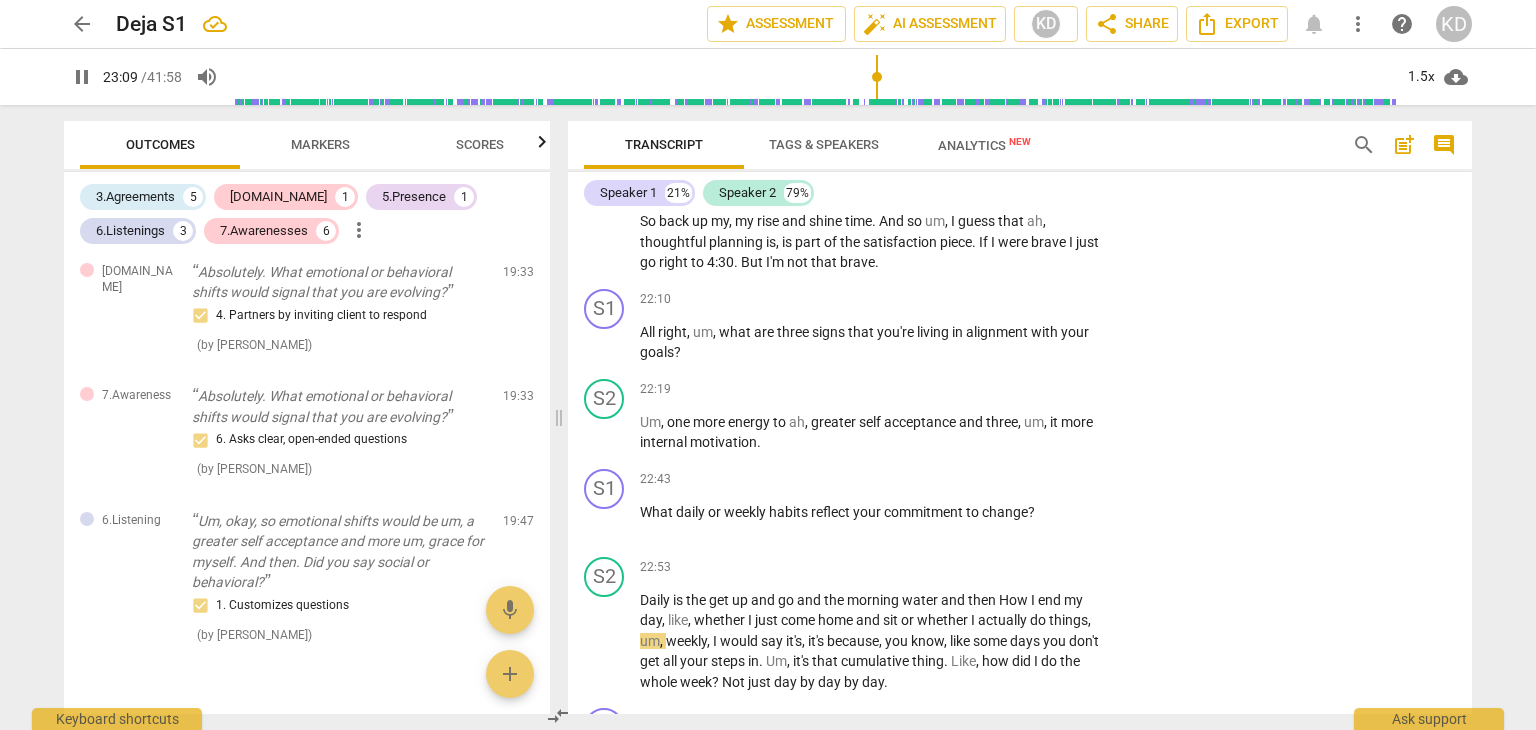 click on "pause" at bounding box center [605, 343] 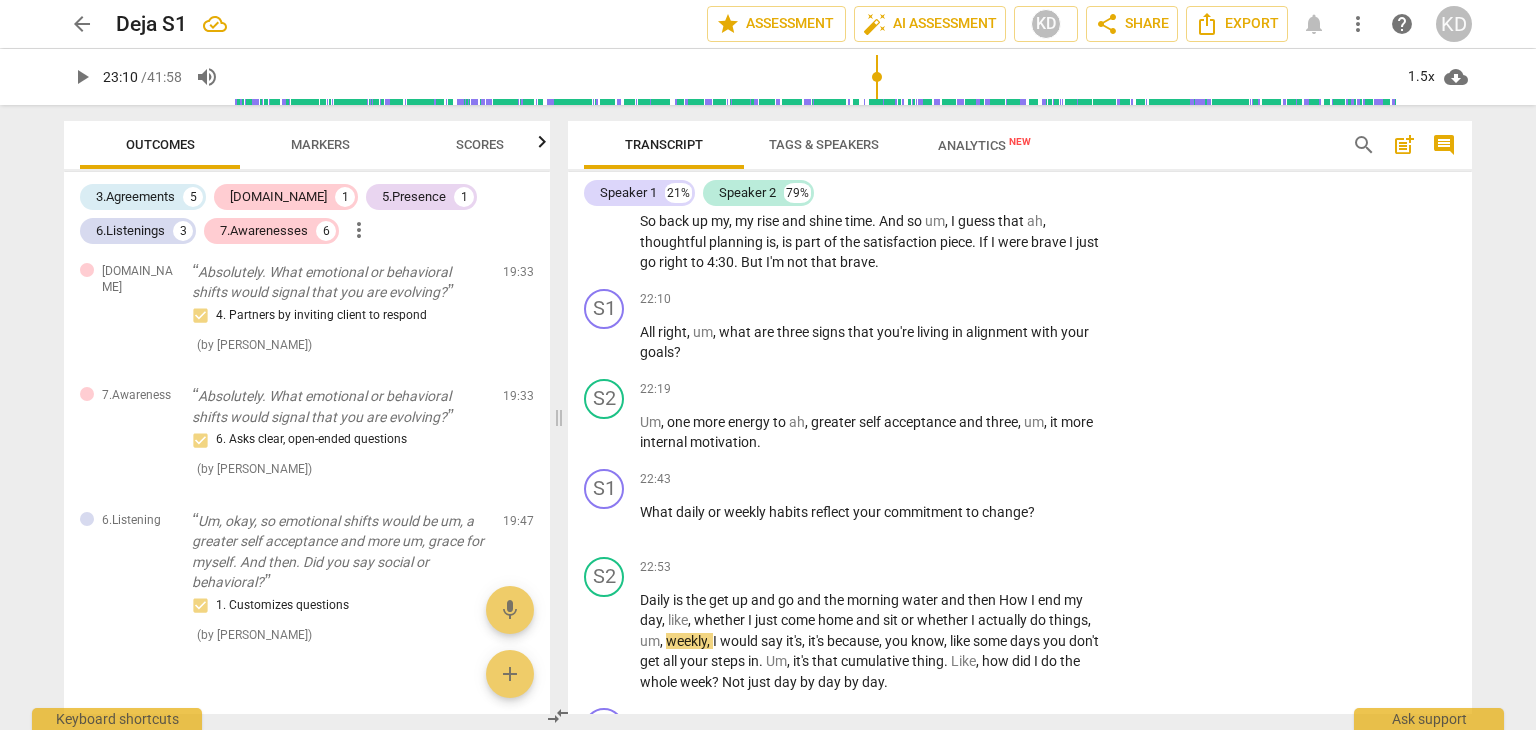 click on "play_arrow" at bounding box center [605, 641] 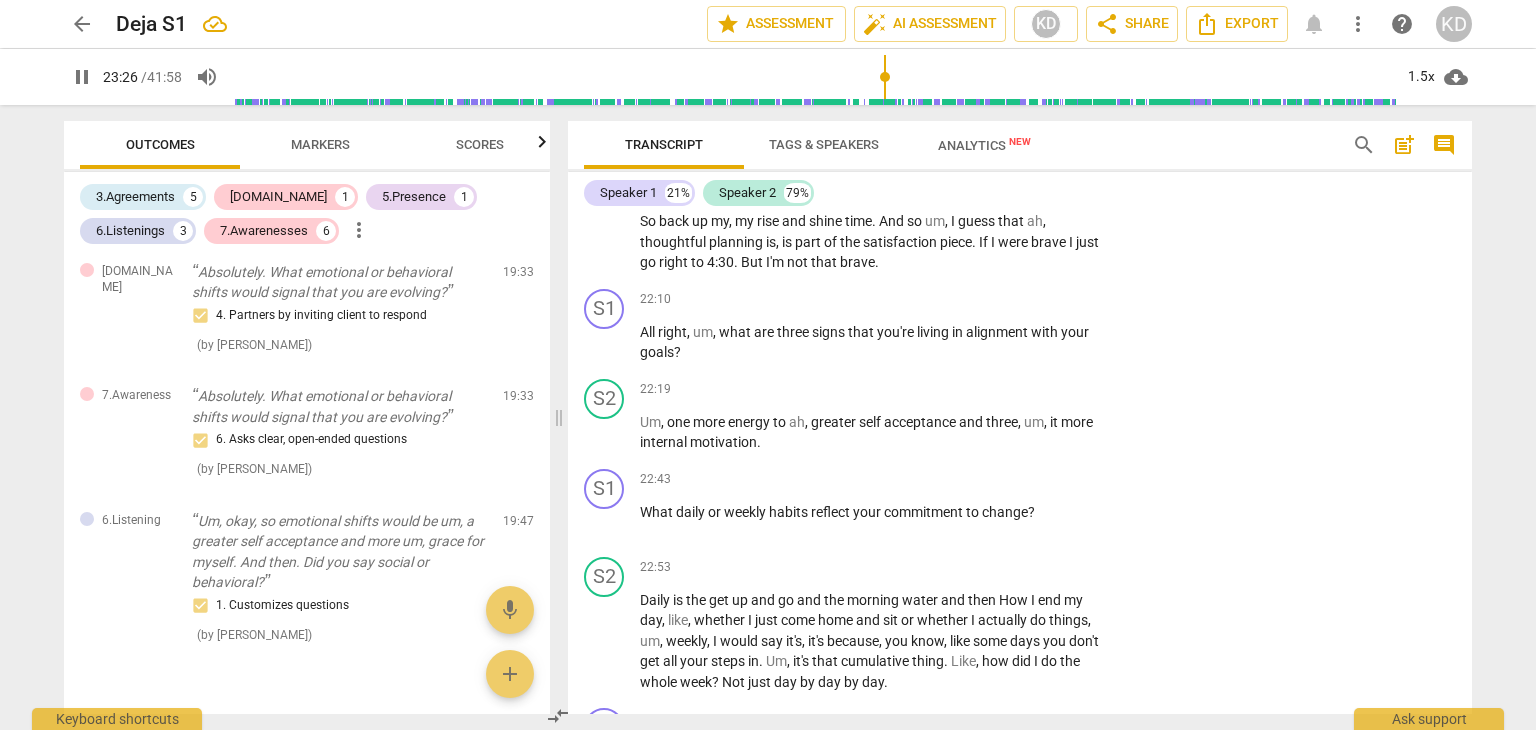 scroll, scrollTop: 10905, scrollLeft: 0, axis: vertical 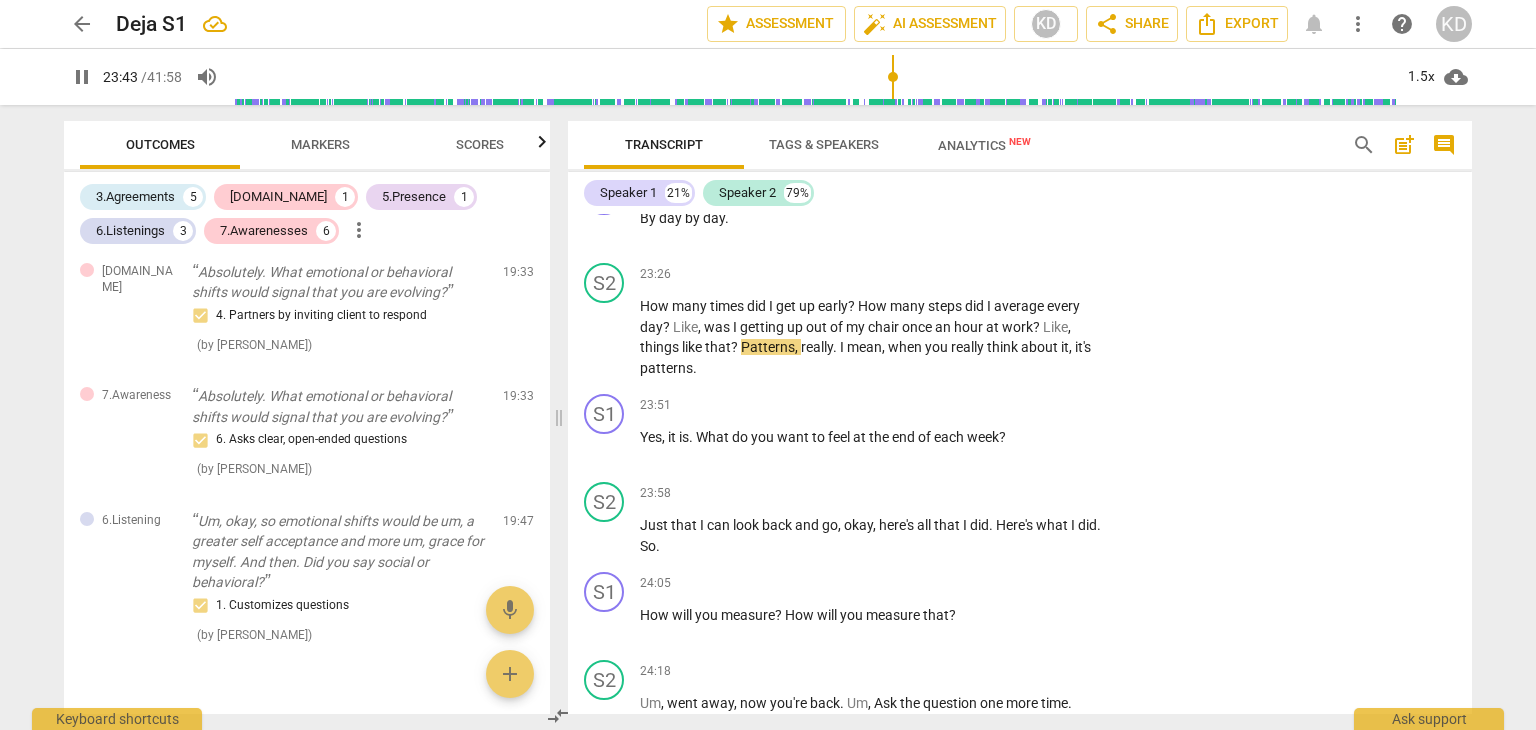 click on "week" at bounding box center (983, 437) 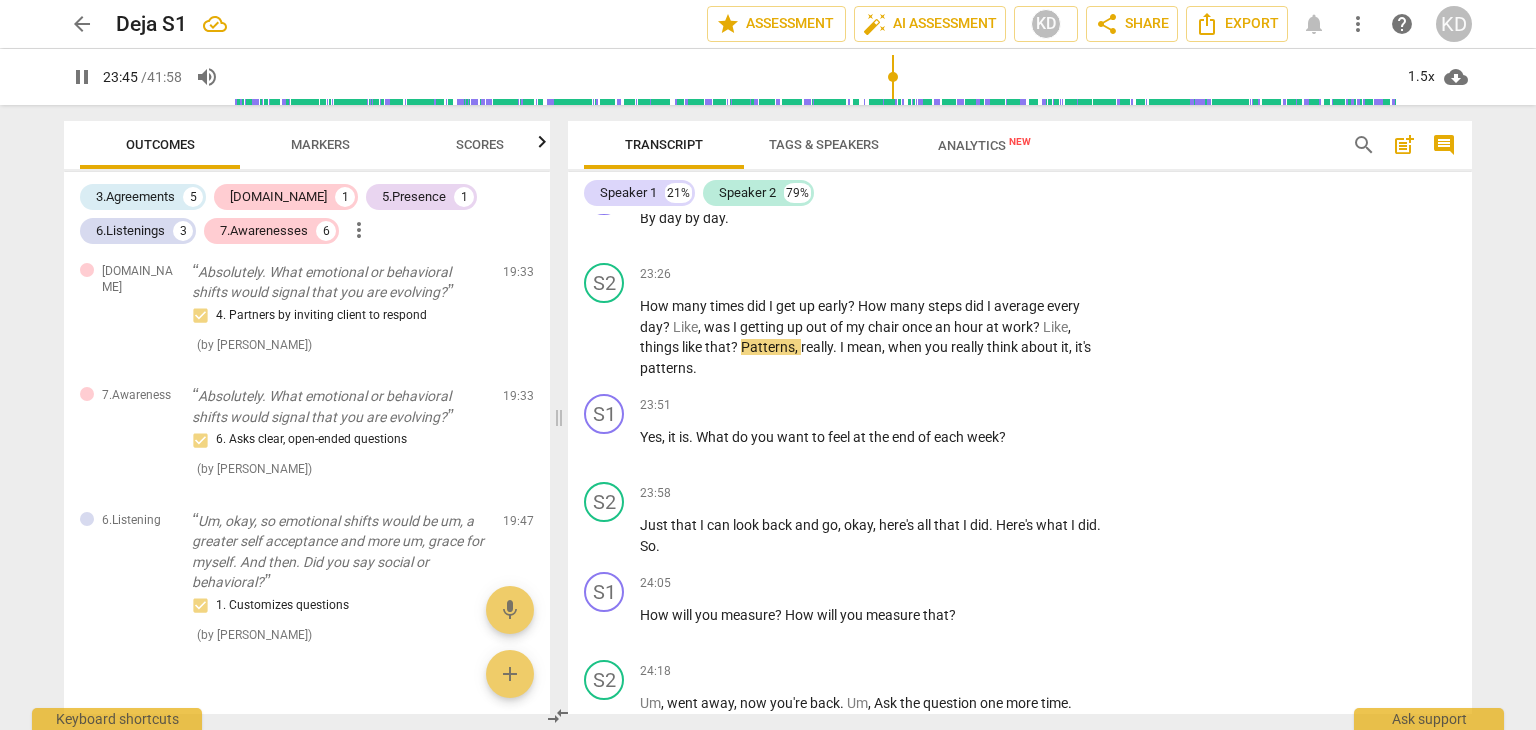 click on "+" at bounding box center [985, 405] 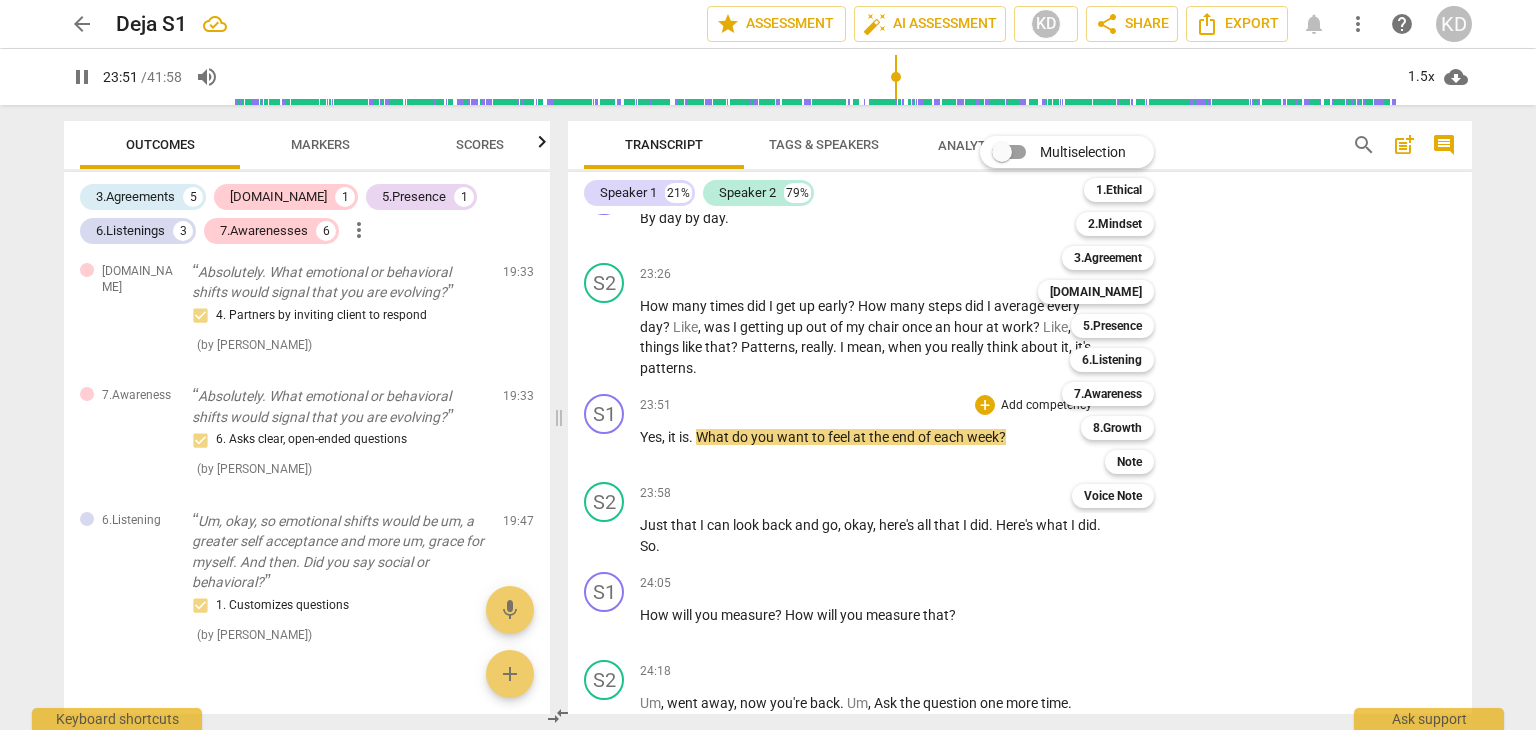 click at bounding box center (768, 365) 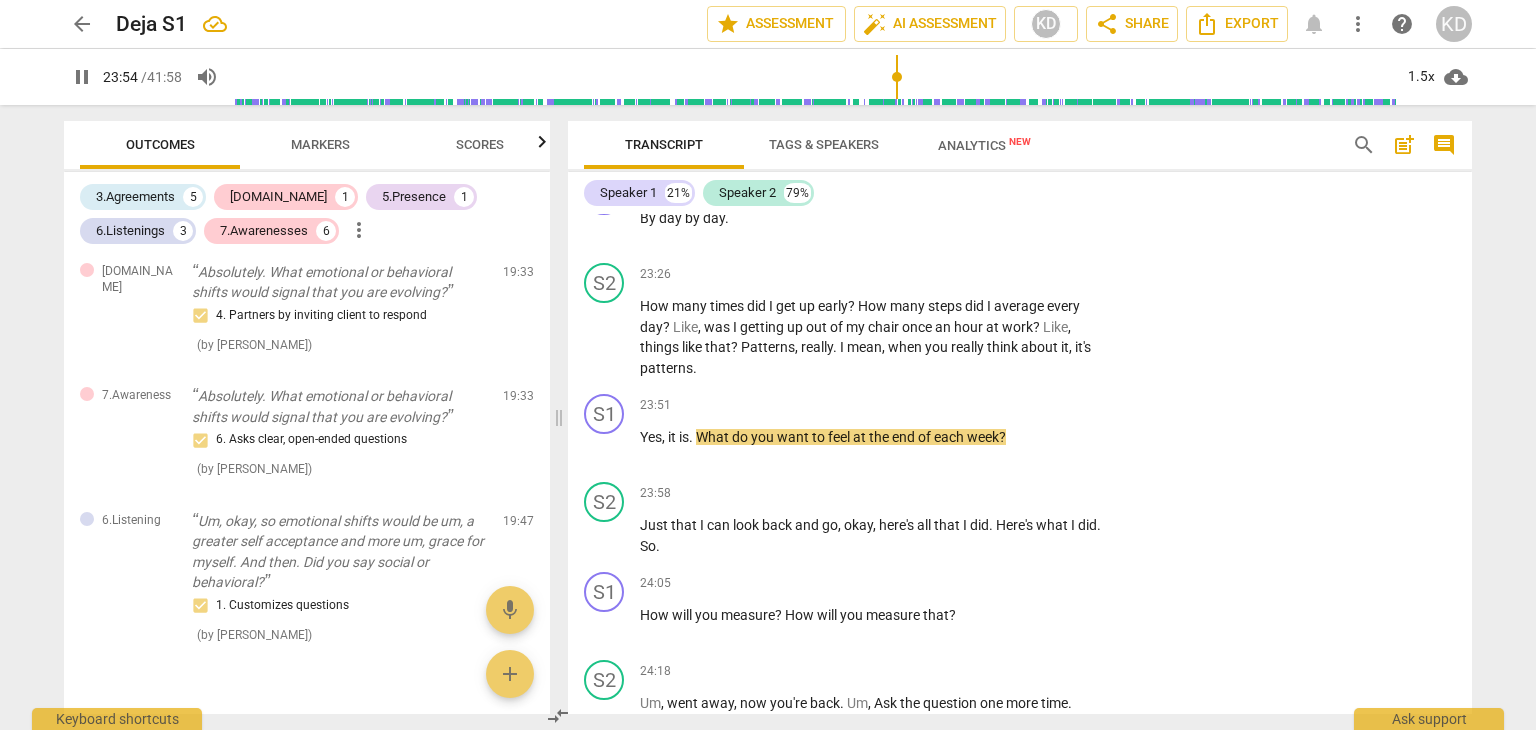 click on "week" at bounding box center [983, 437] 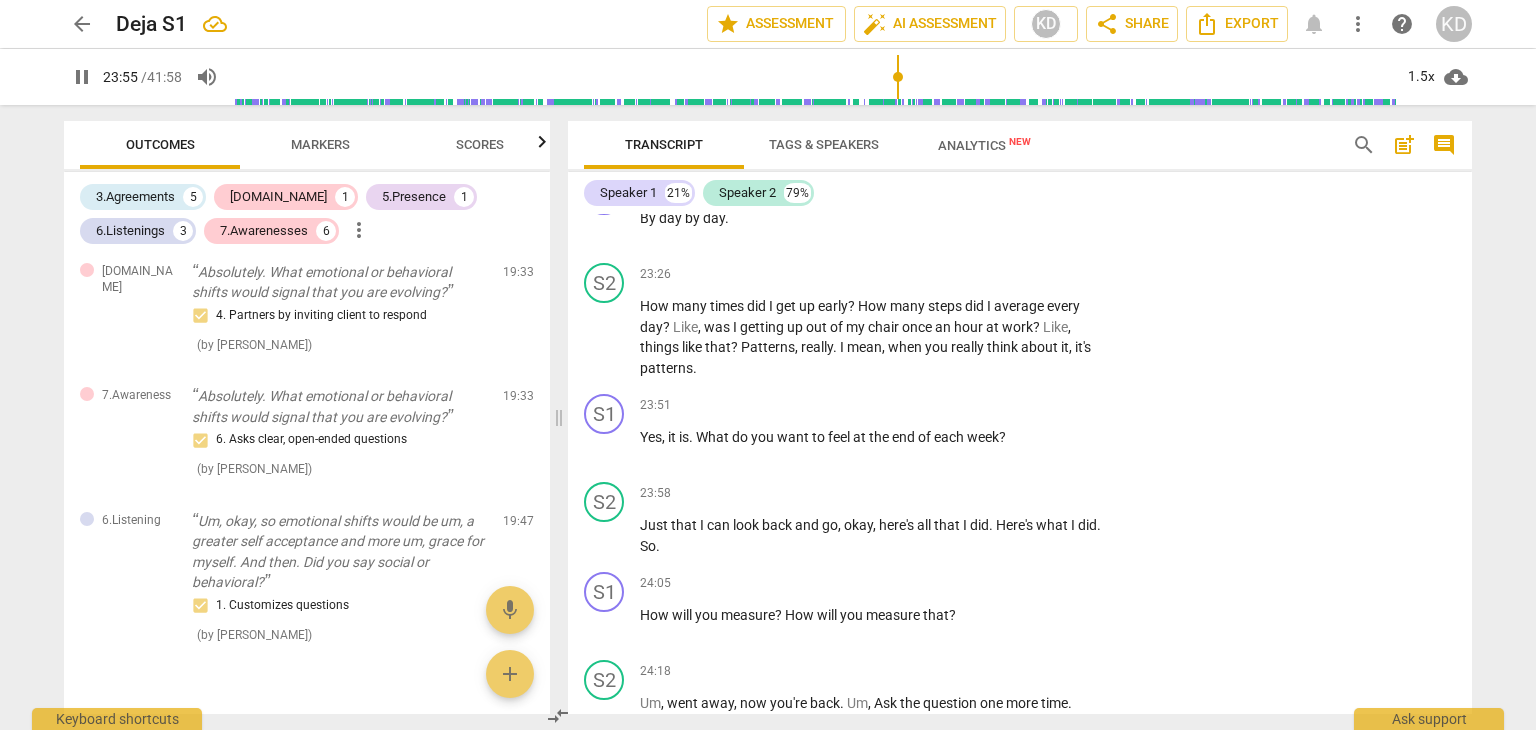 click on "+" at bounding box center (985, 405) 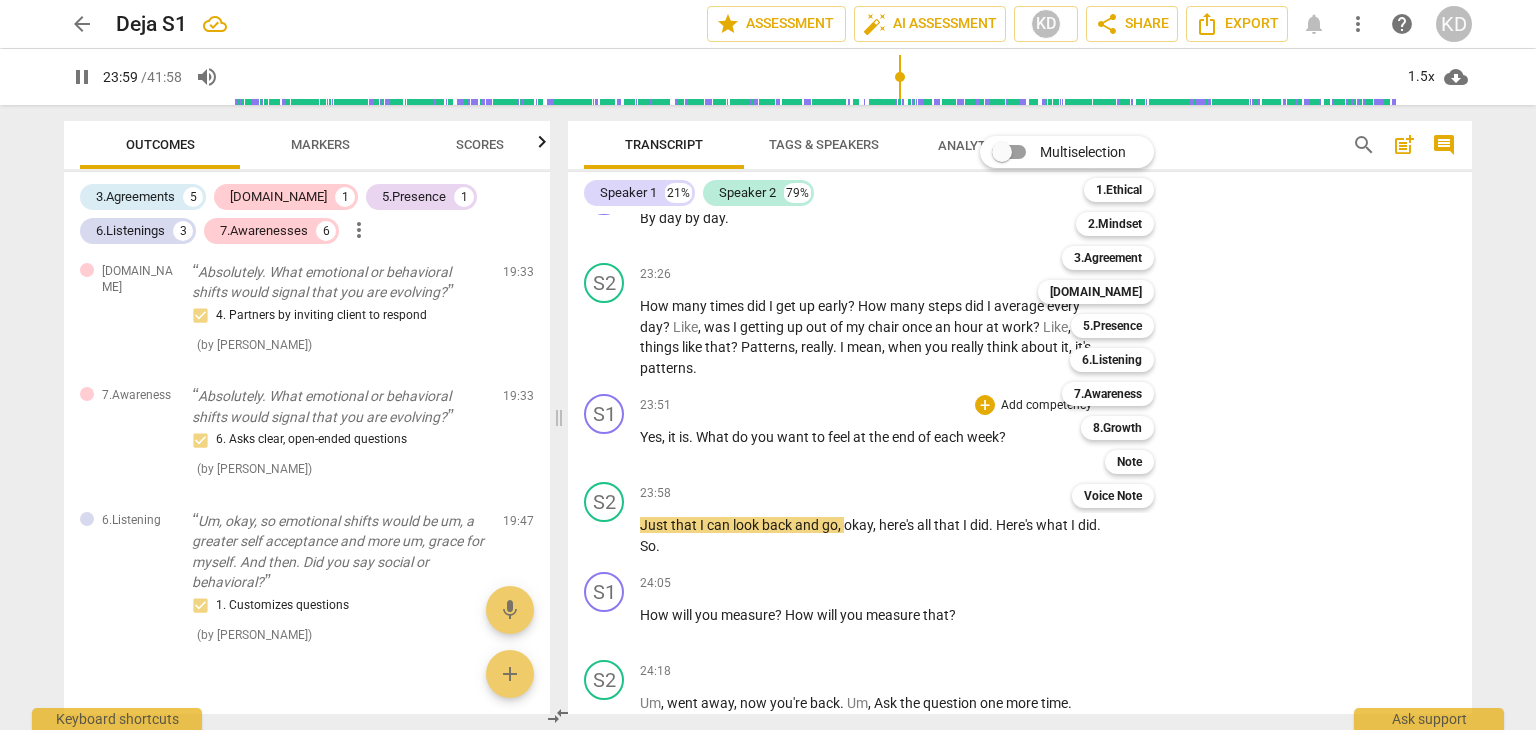 click at bounding box center [768, 365] 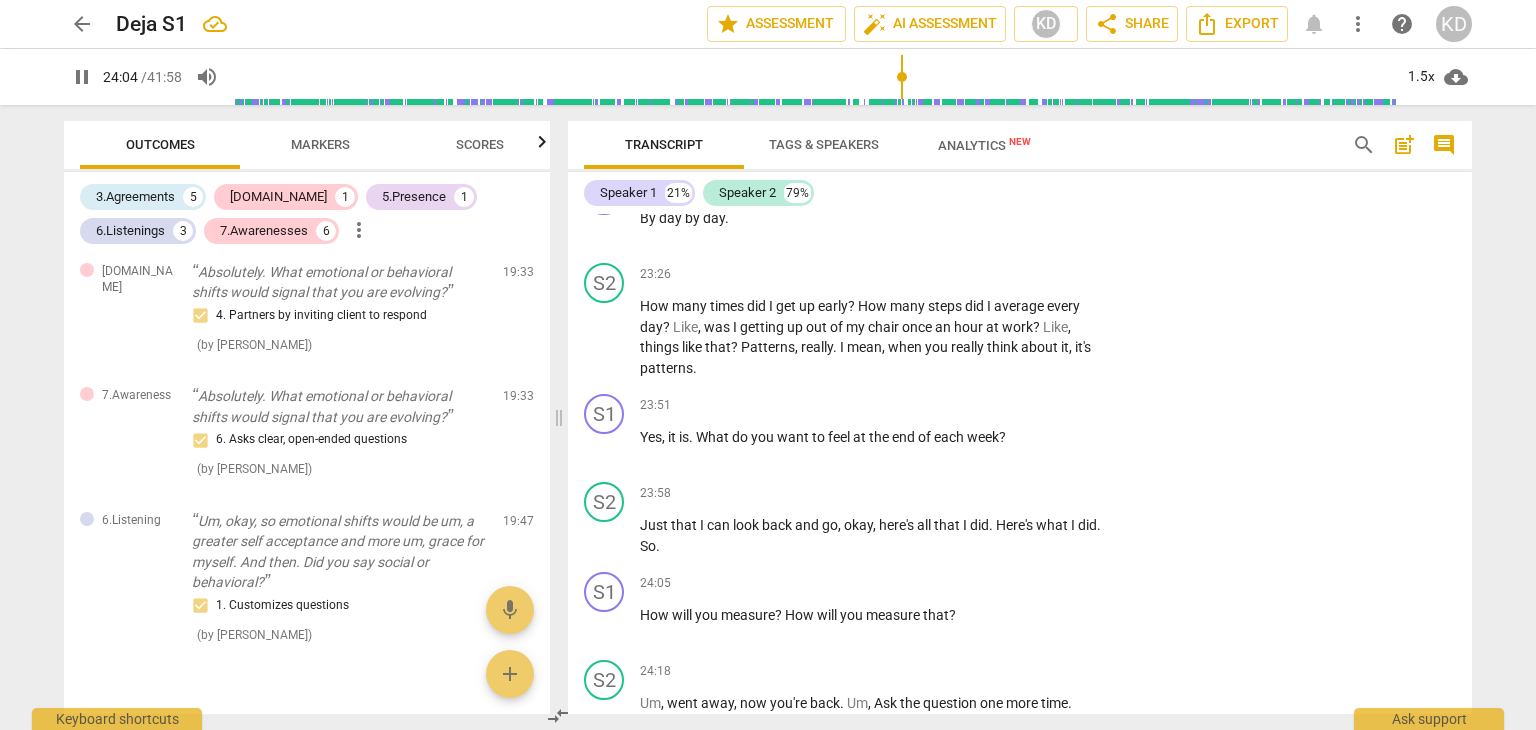 click on "pause" at bounding box center [605, 447] 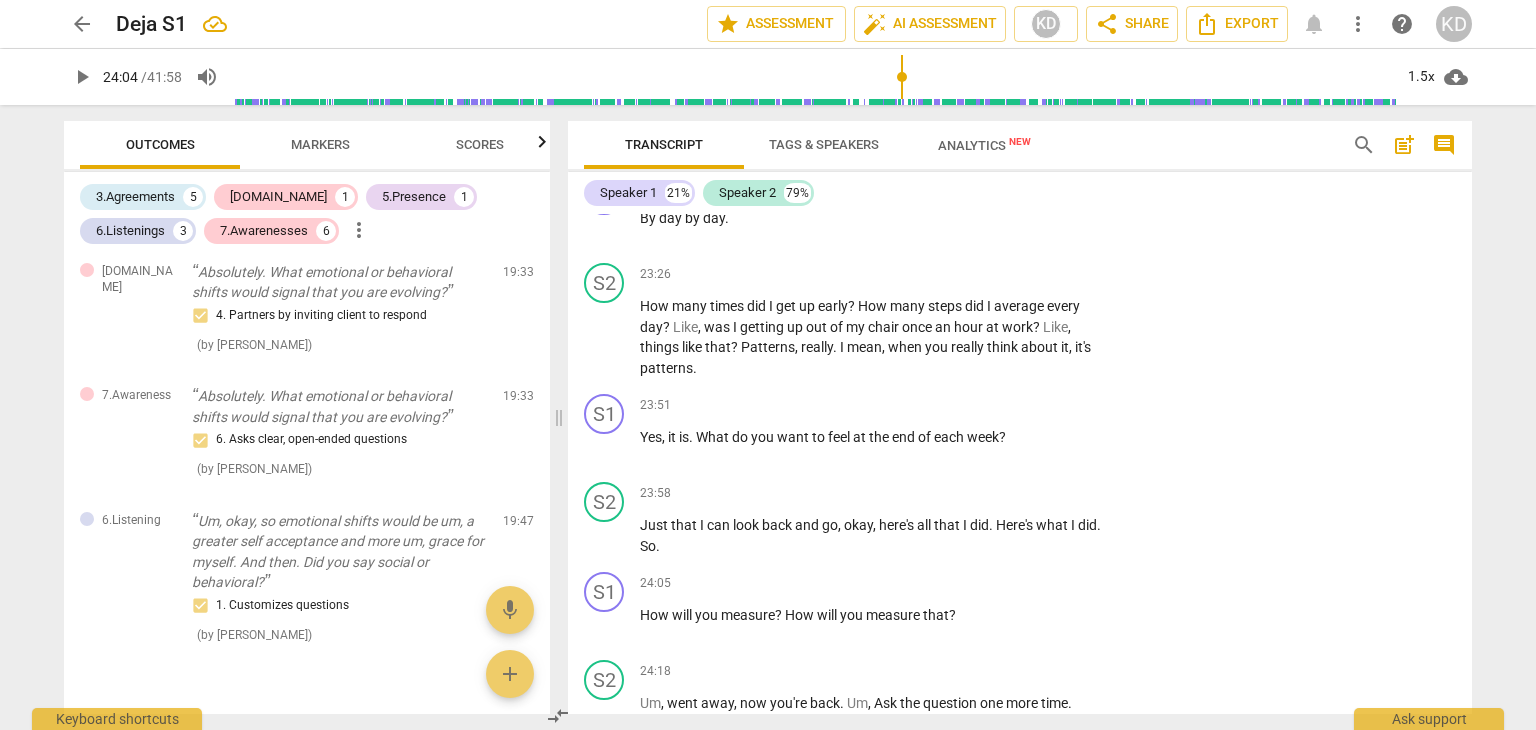 click on "+" at bounding box center (985, 405) 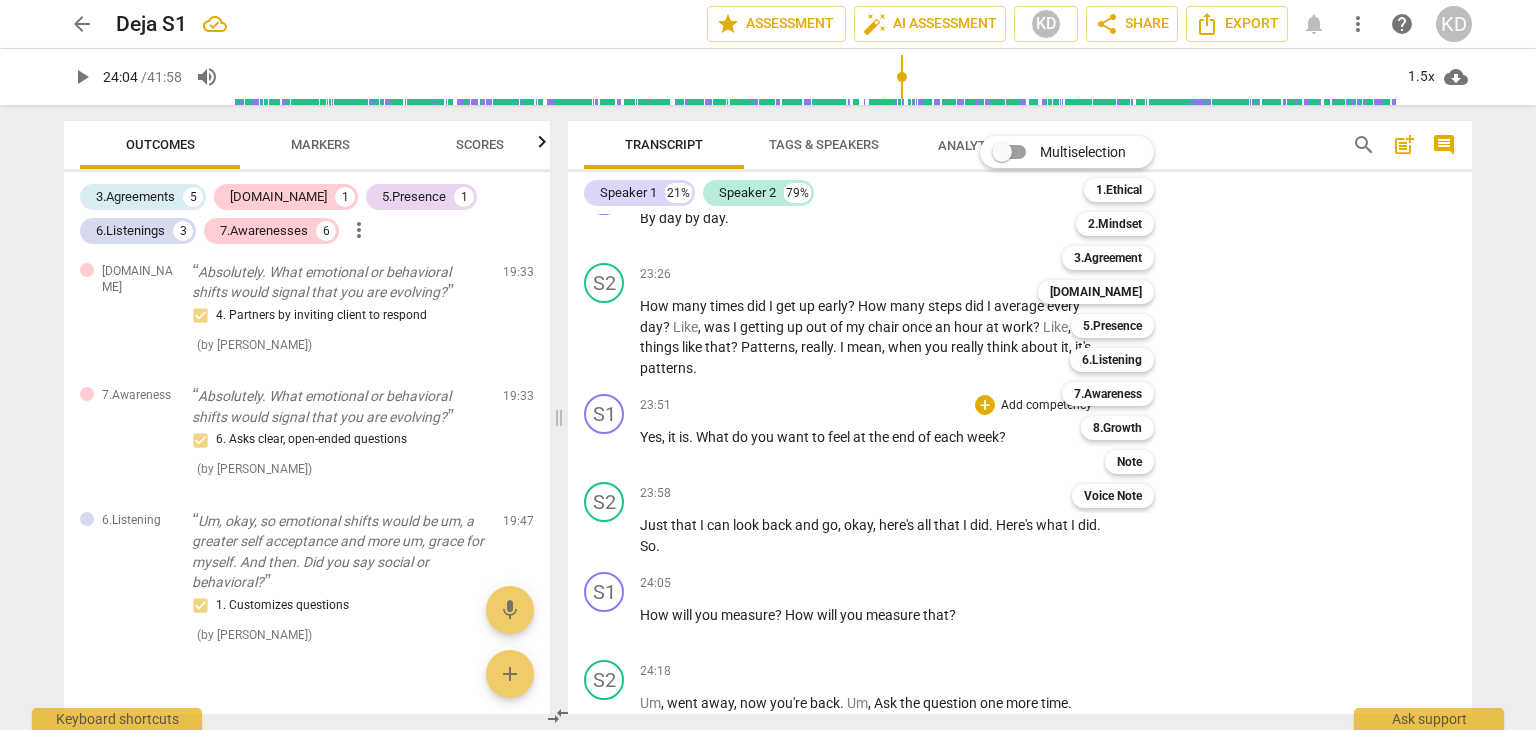 click on "5.Presence" at bounding box center (1112, 326) 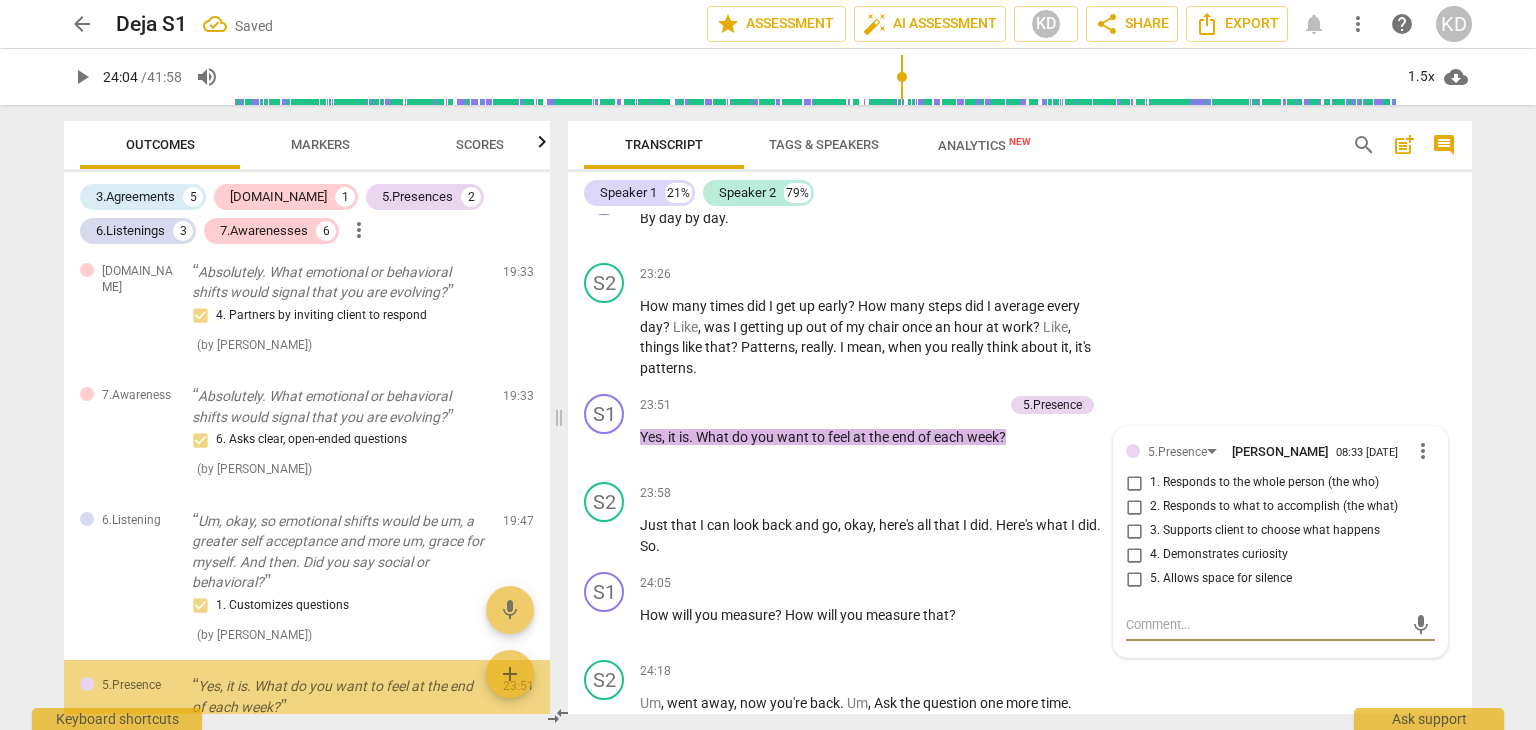 scroll, scrollTop: 1893, scrollLeft: 0, axis: vertical 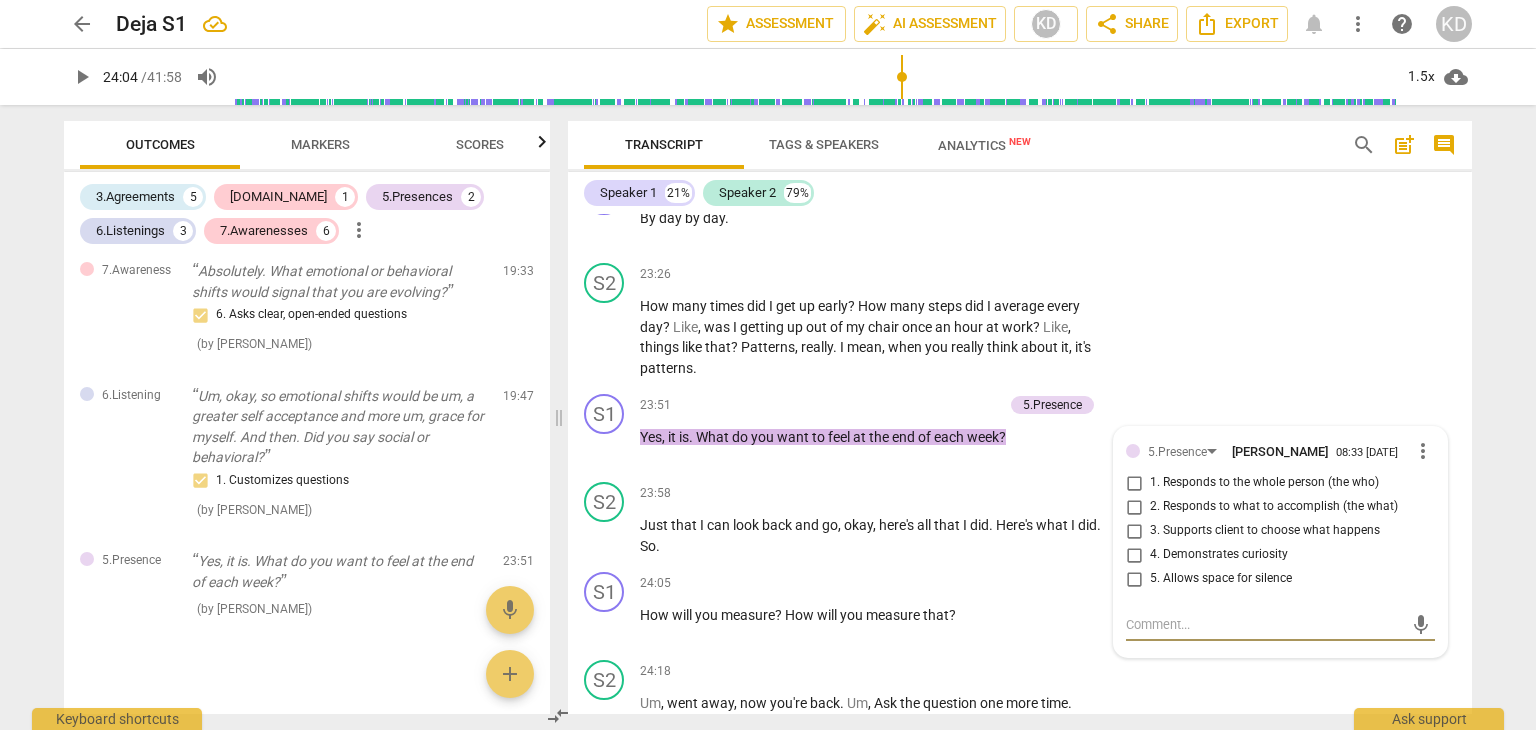 click on "2. Responds to what to accomplish (the what)" at bounding box center (1134, 507) 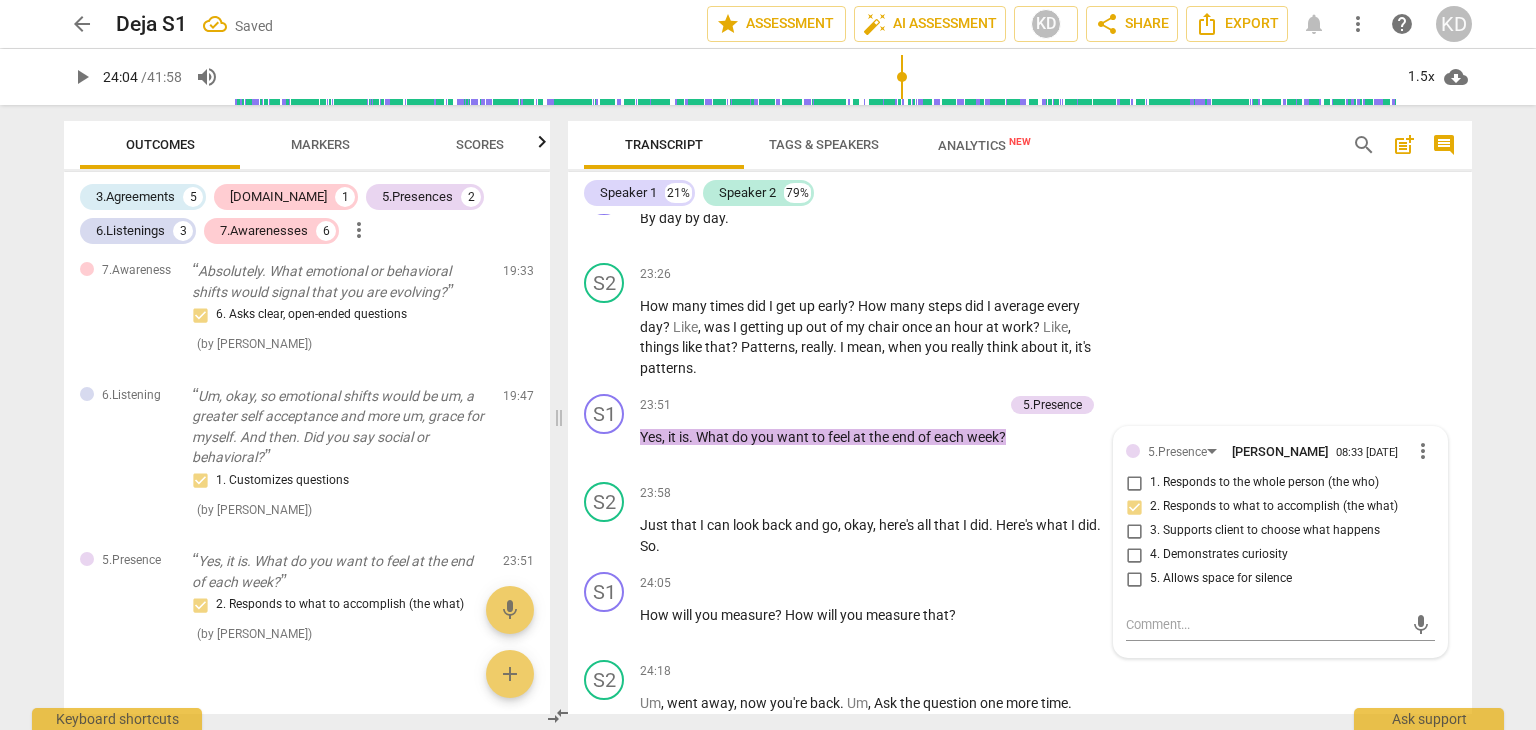 click on "play_arrow" at bounding box center (605, 536) 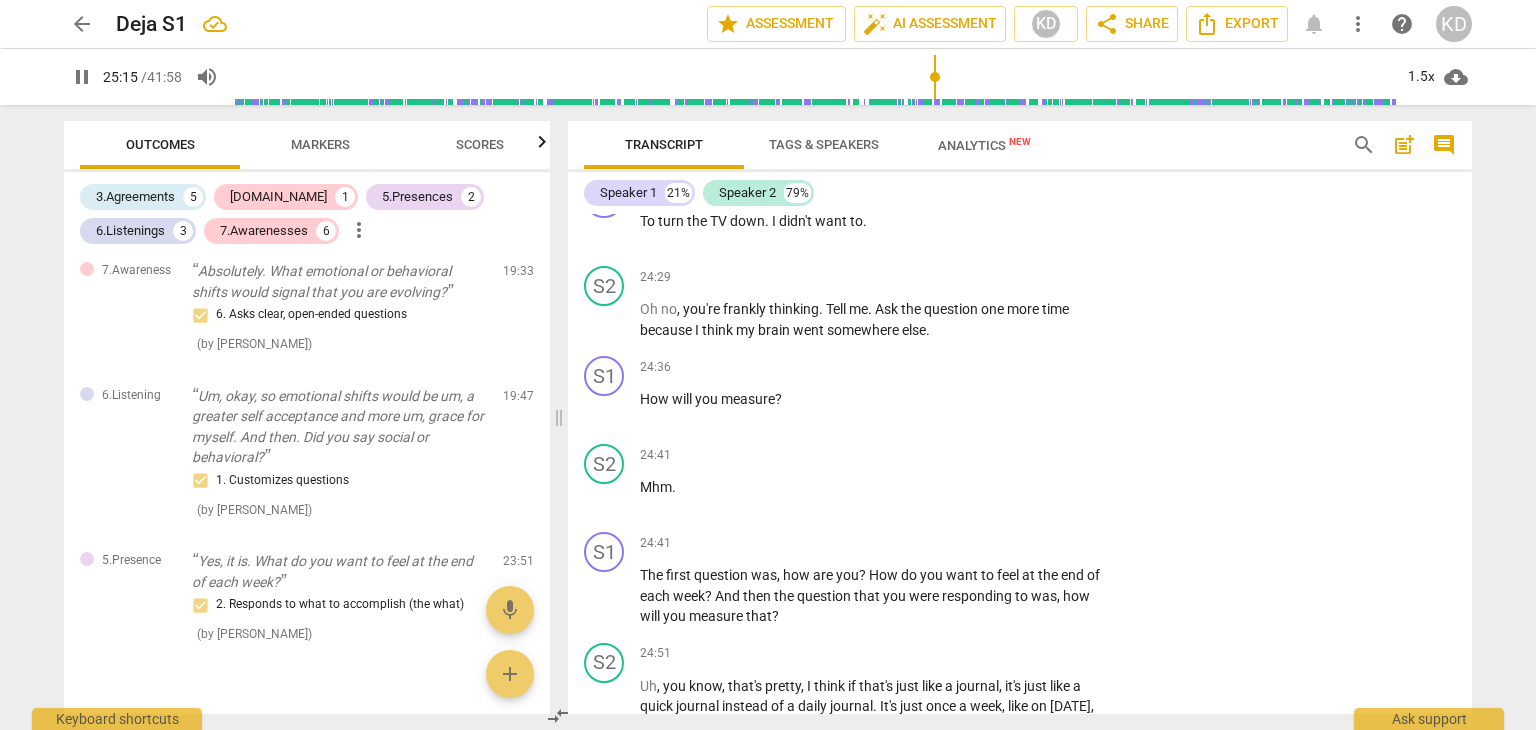 scroll, scrollTop: 12001, scrollLeft: 0, axis: vertical 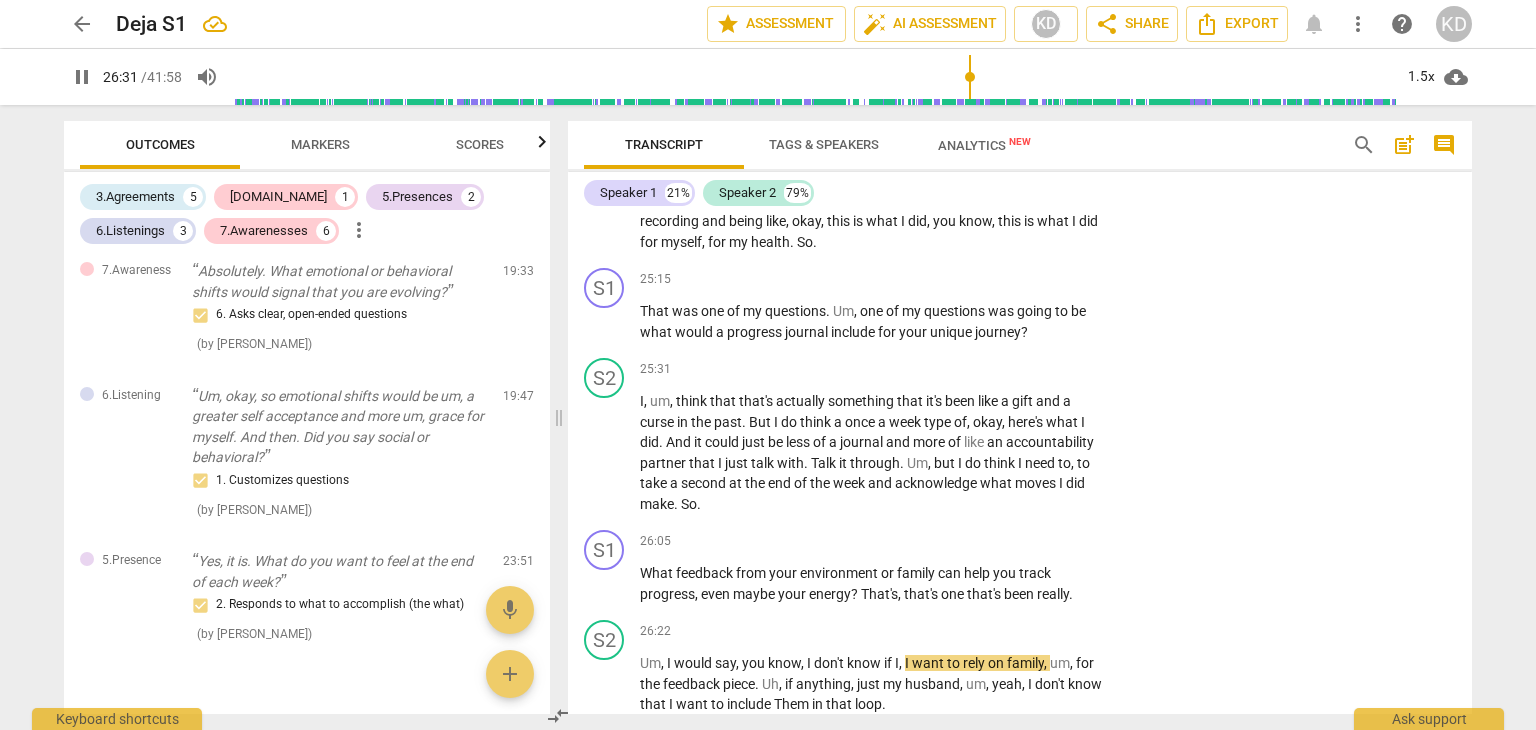 click on "+" at bounding box center [985, 541] 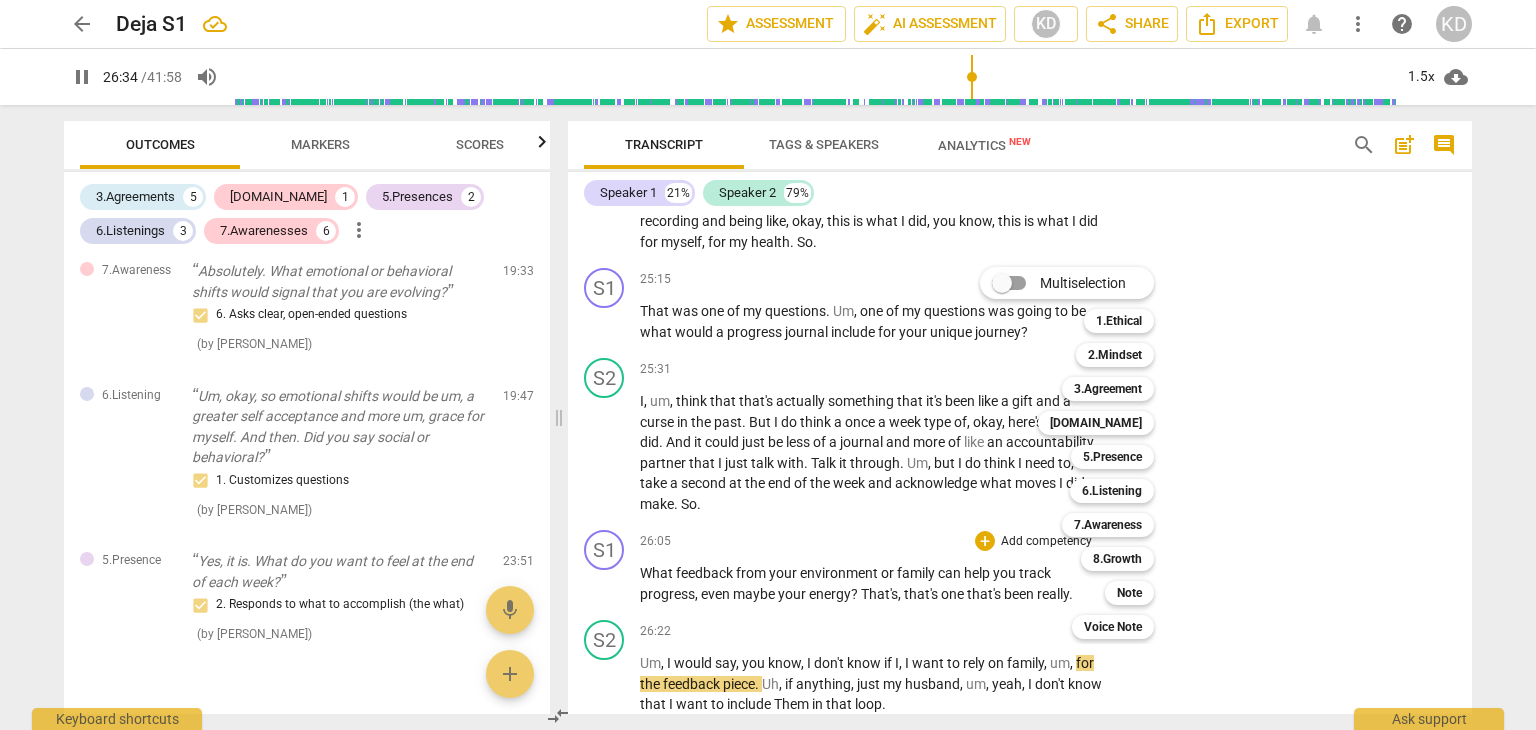 click on "8.Growth" at bounding box center [1117, 559] 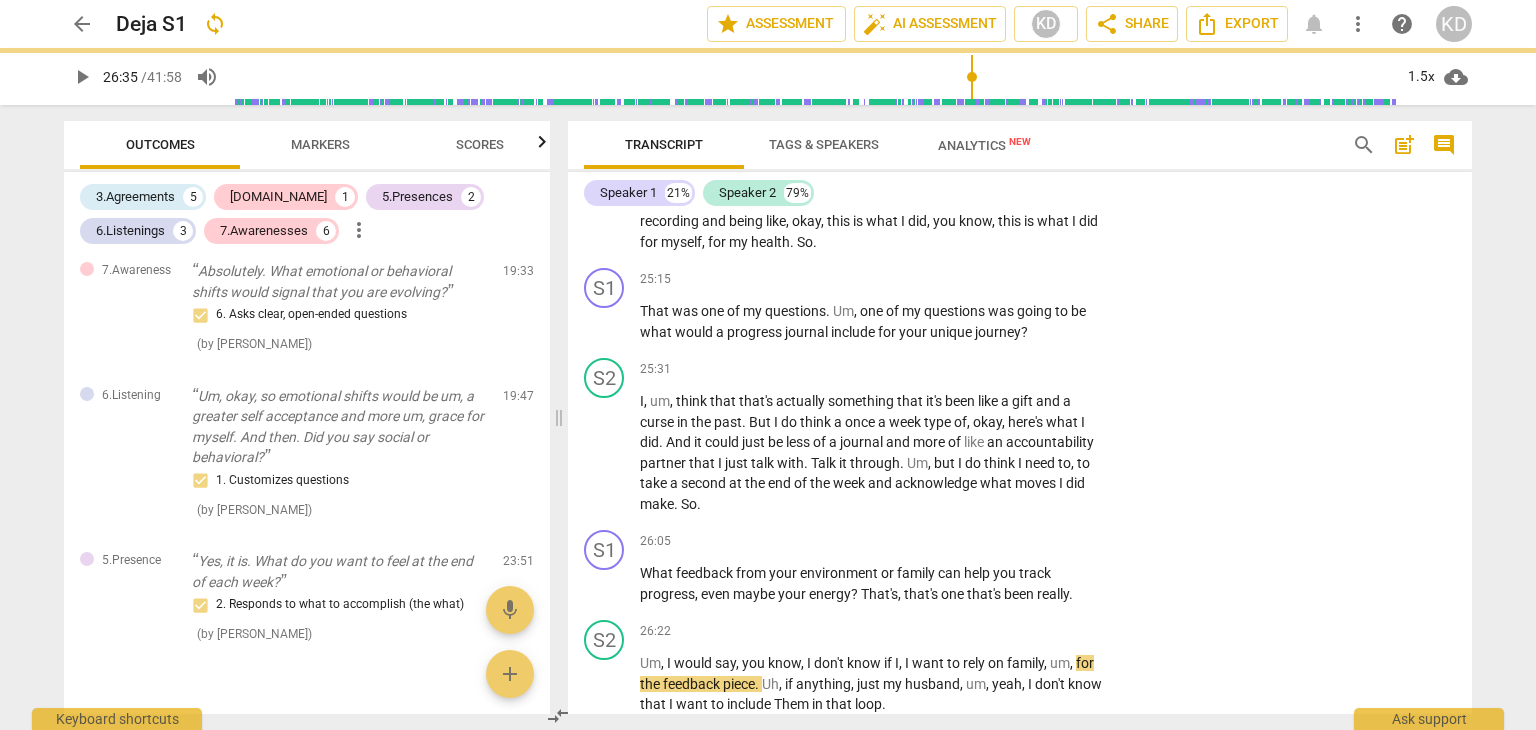 type on "1595" 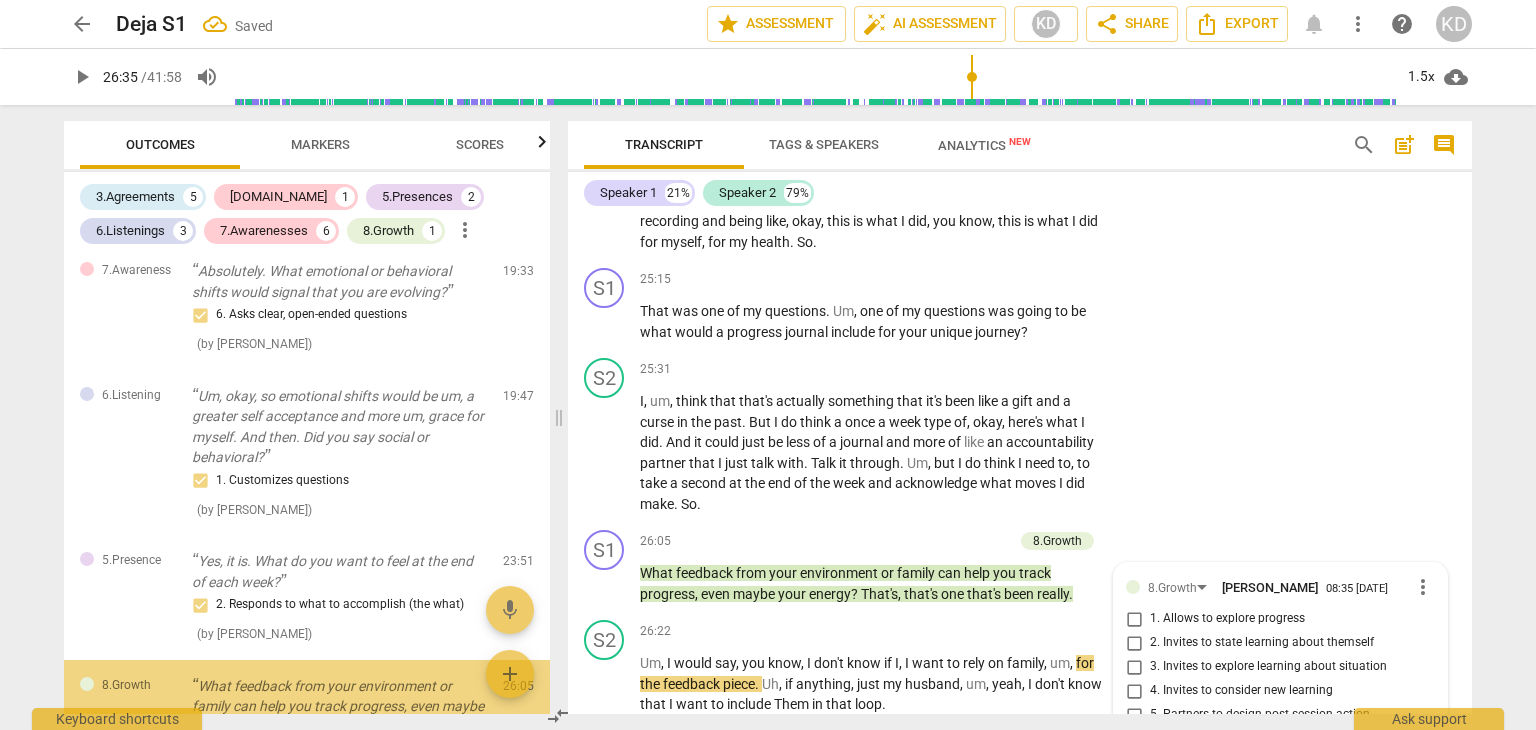 scroll, scrollTop: 12305, scrollLeft: 0, axis: vertical 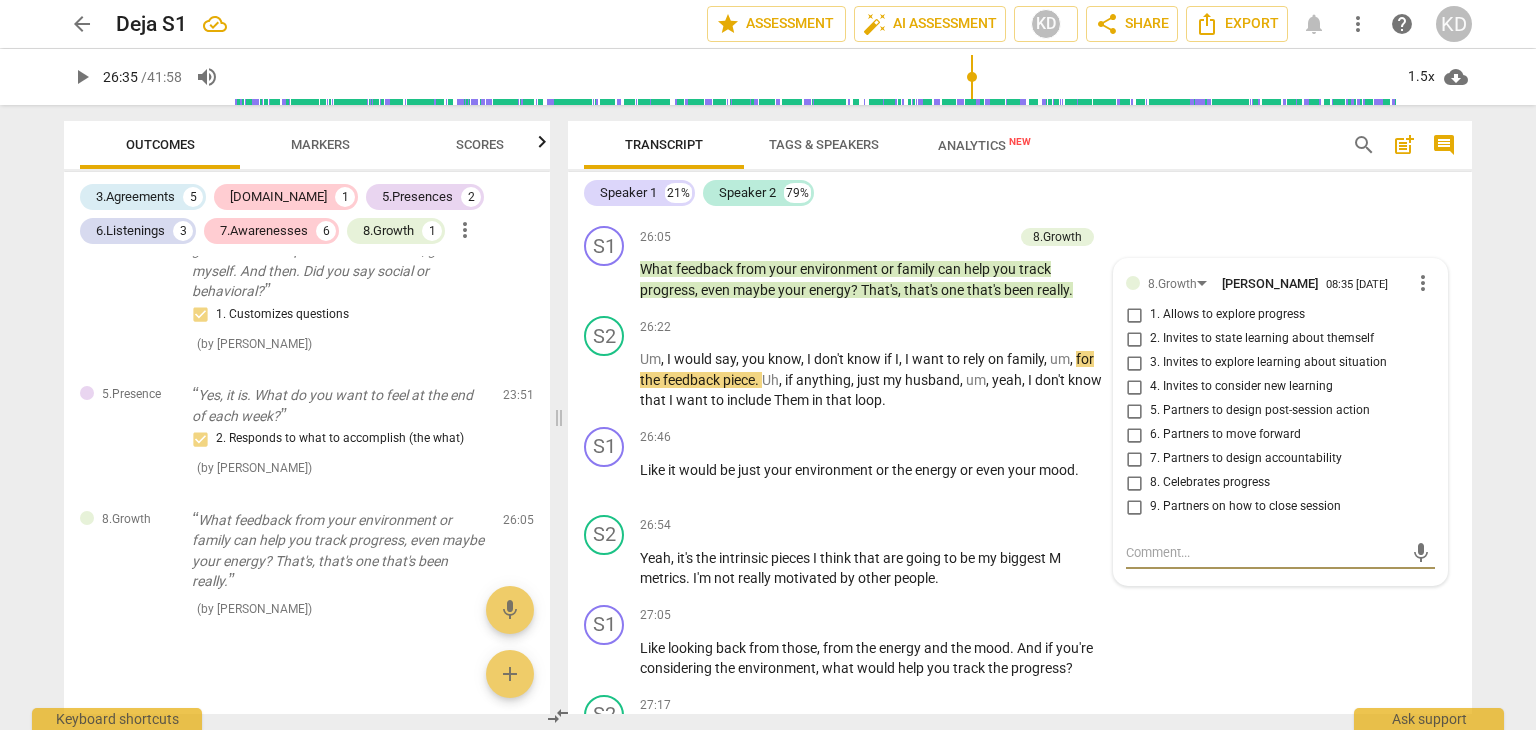 click on "7. Partners to design accountability" at bounding box center [1134, 459] 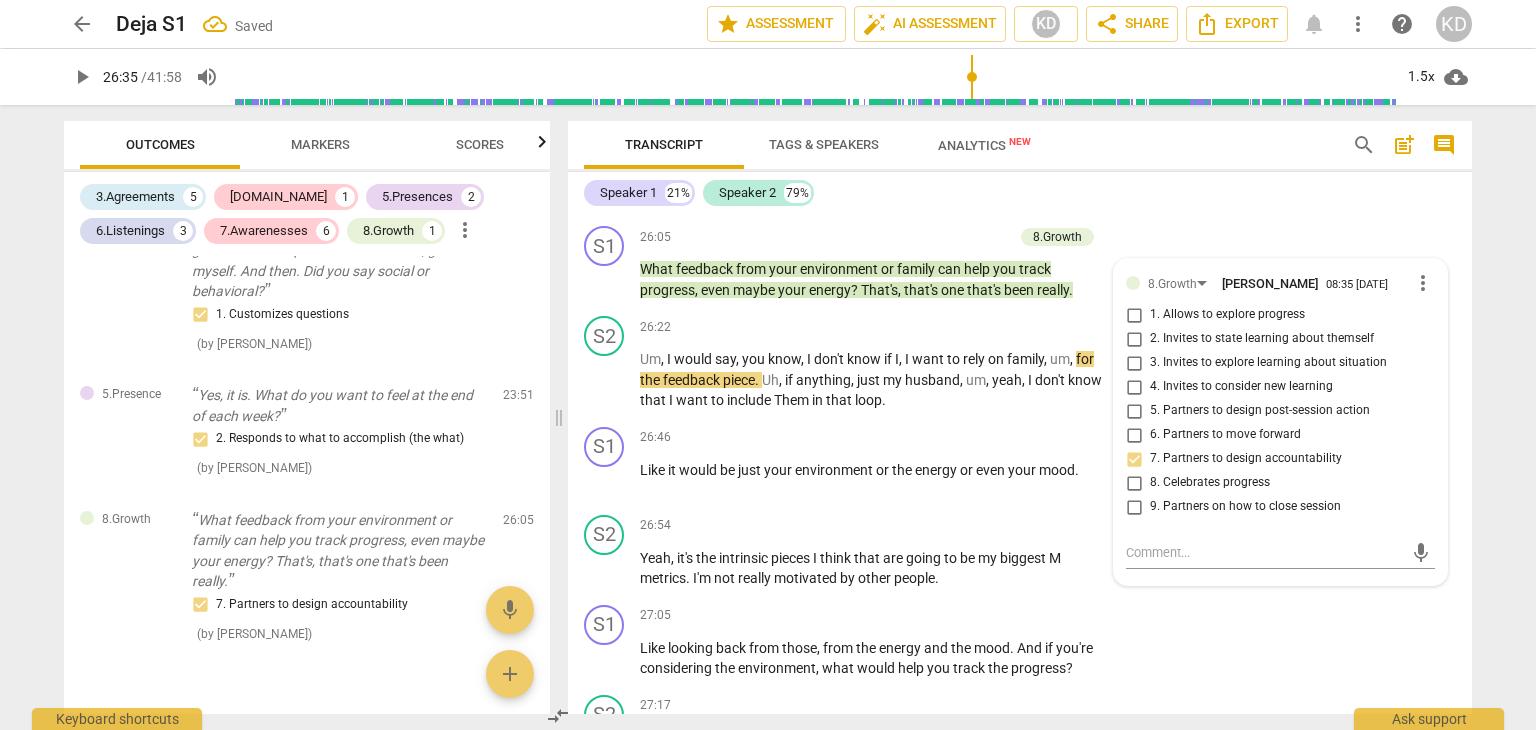 click on "play_arrow" at bounding box center (605, 480) 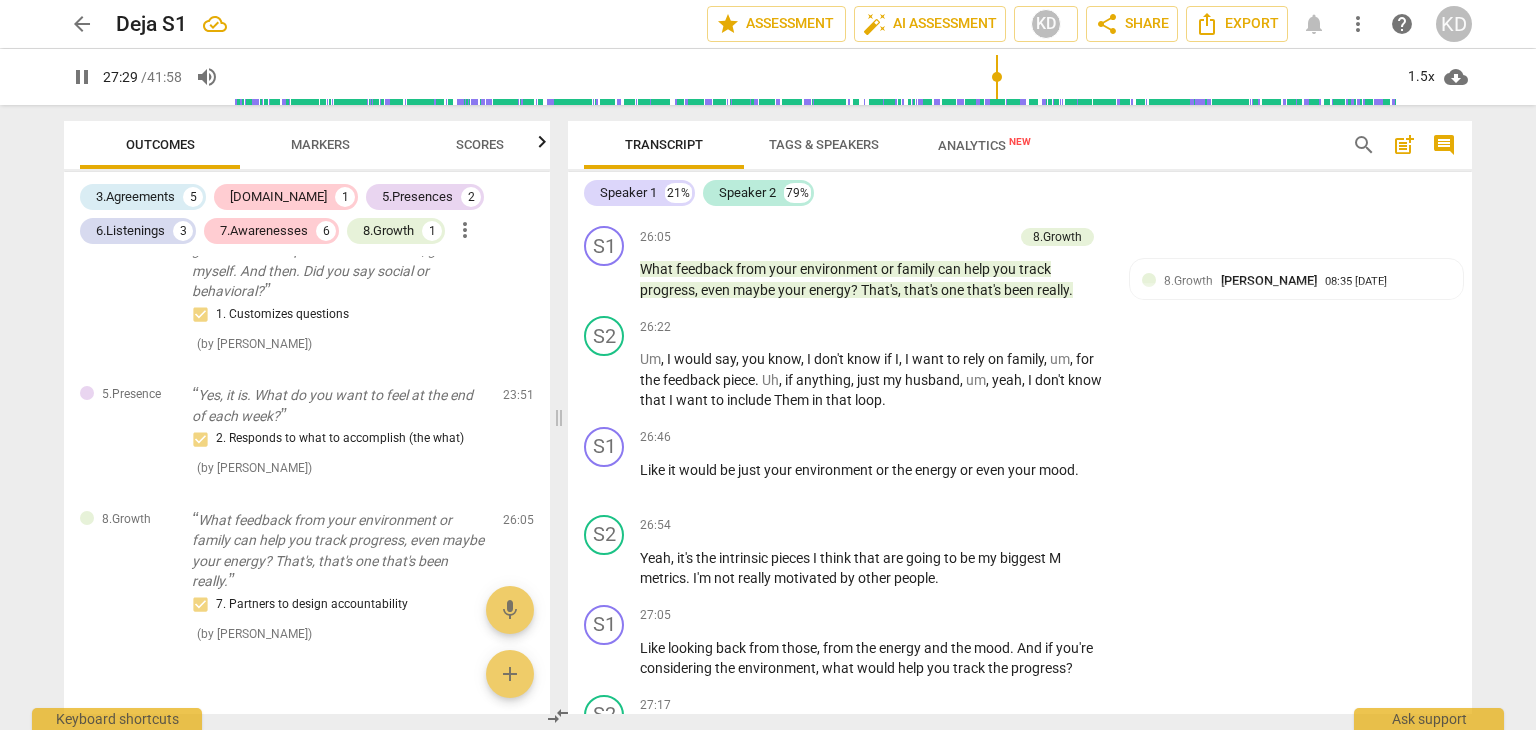 click on "+" at bounding box center [985, 616] 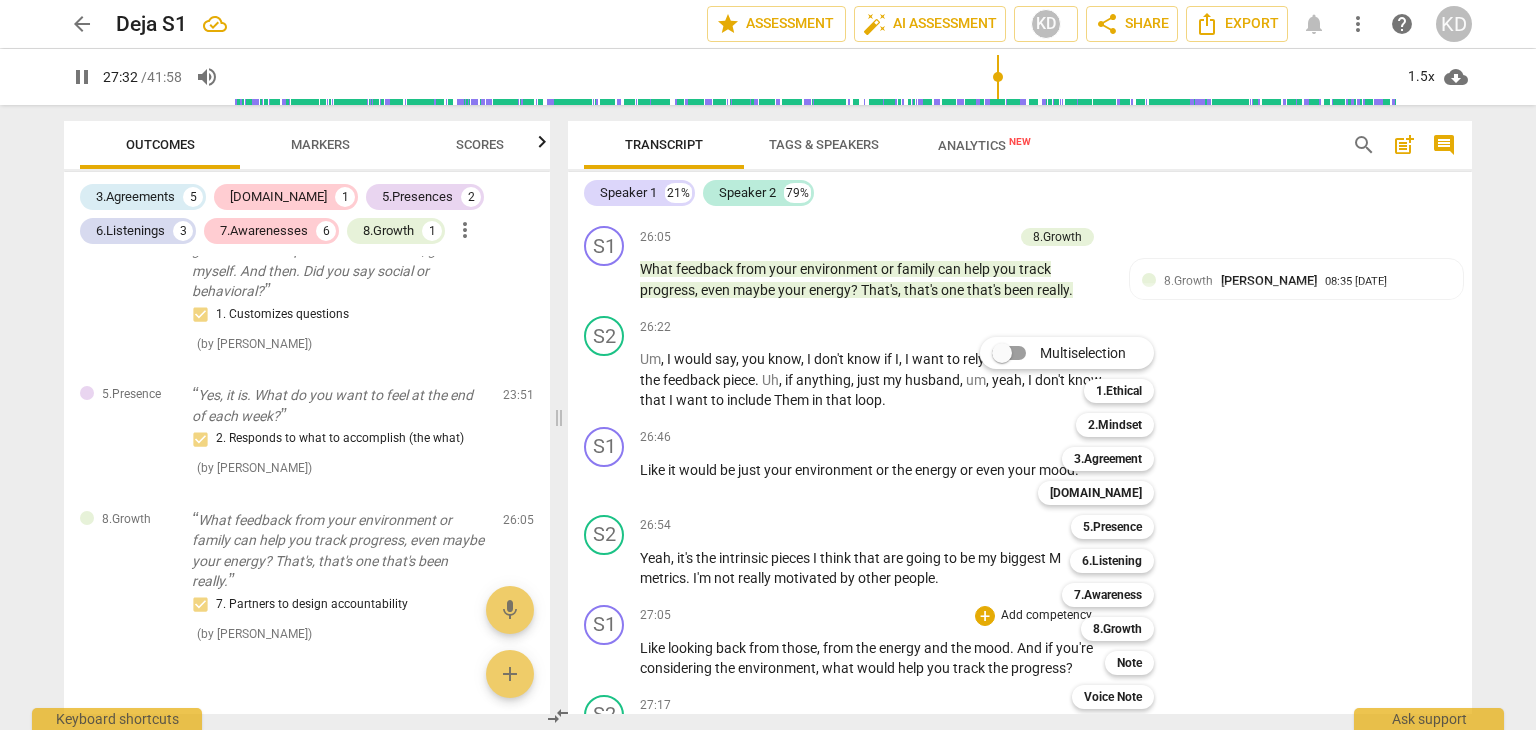 click on "8.Growth" at bounding box center [1117, 629] 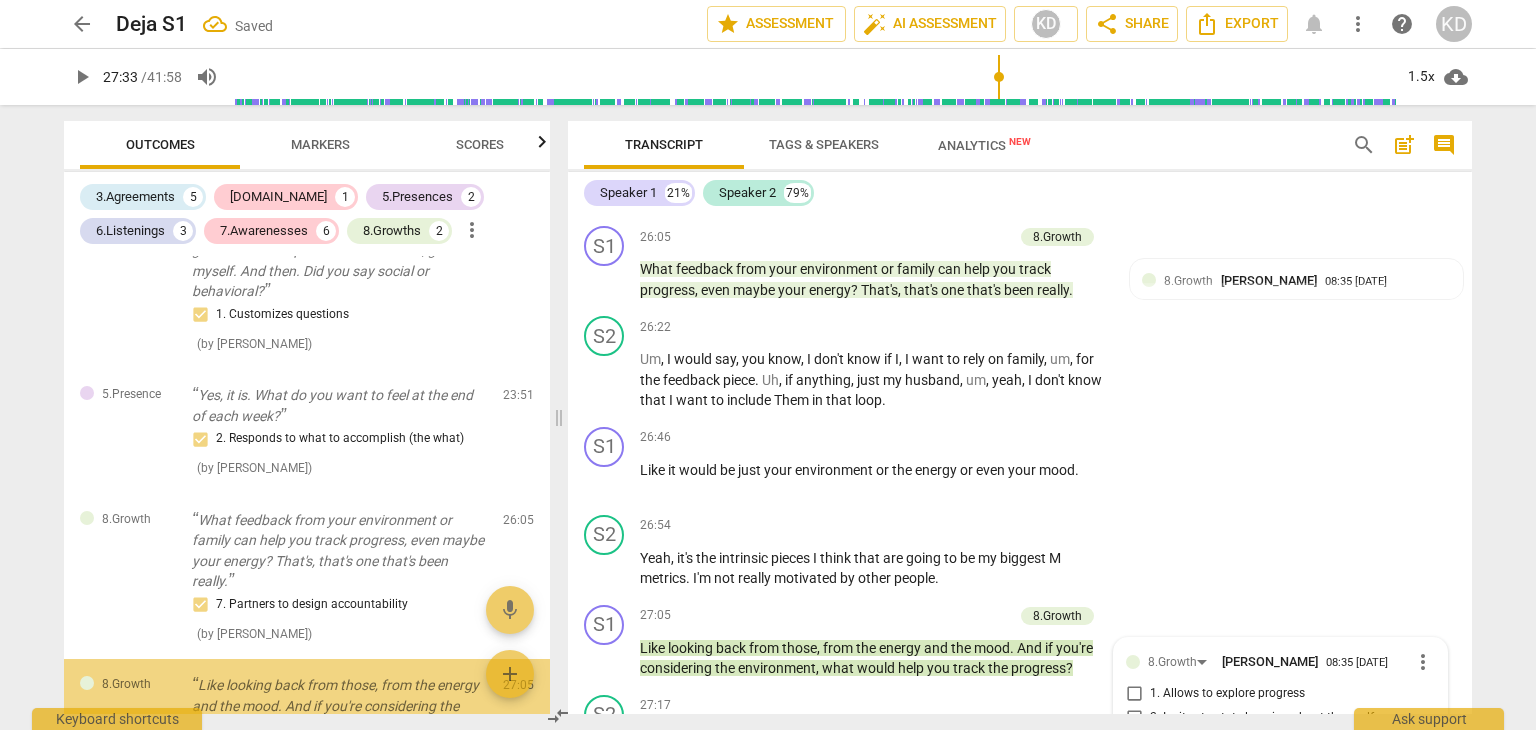 scroll, scrollTop: 12684, scrollLeft: 0, axis: vertical 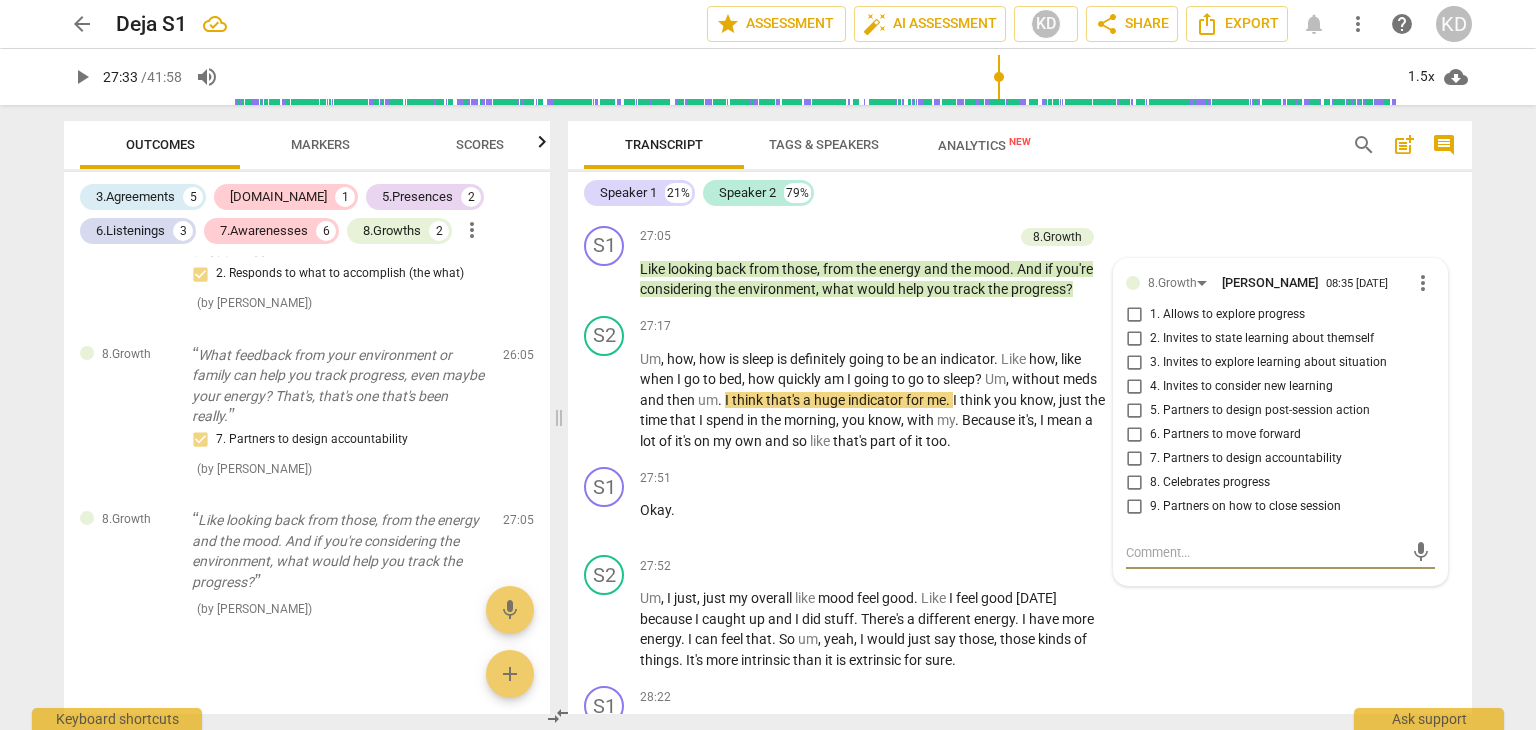 click on "+" at bounding box center (985, 327) 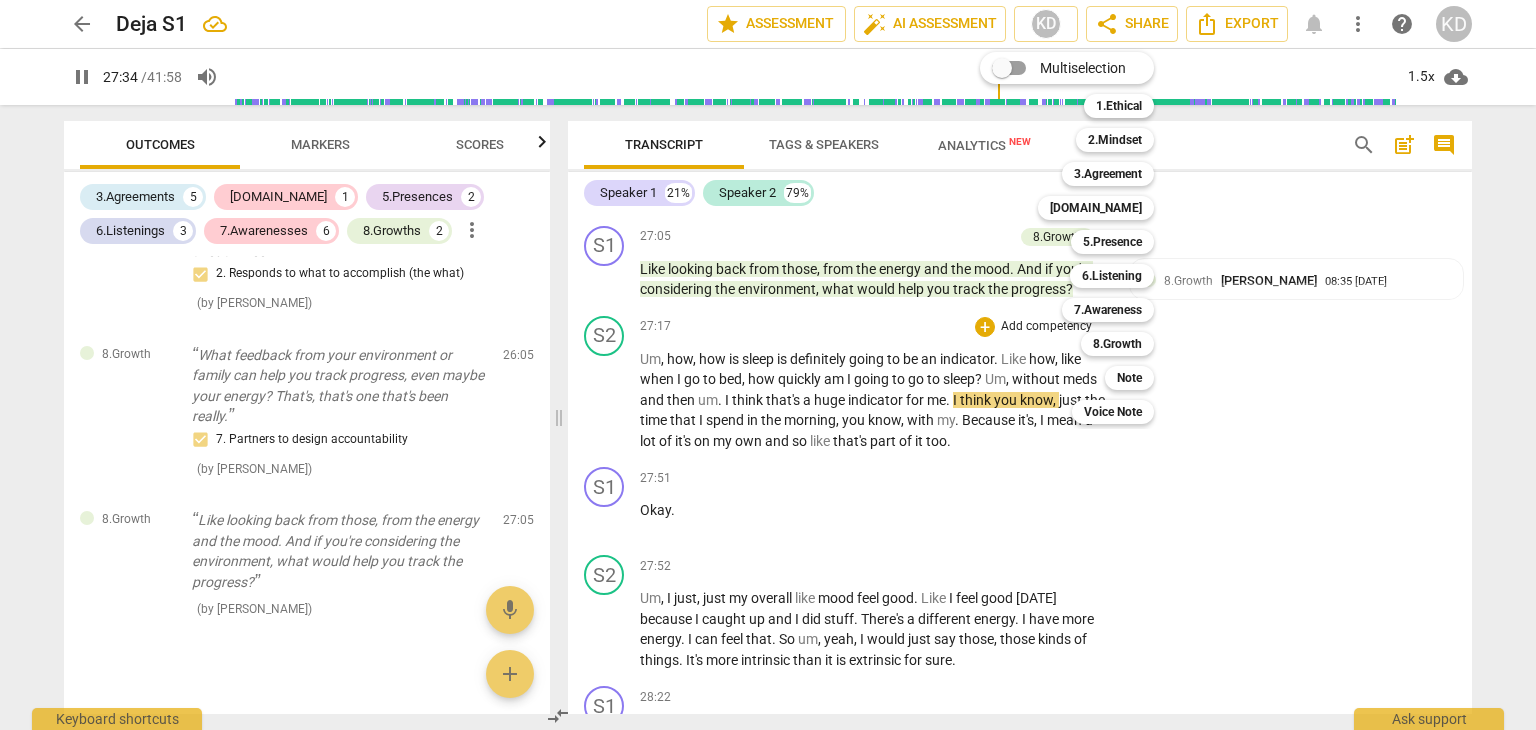 click on "7.Awareness" at bounding box center (1108, 310) 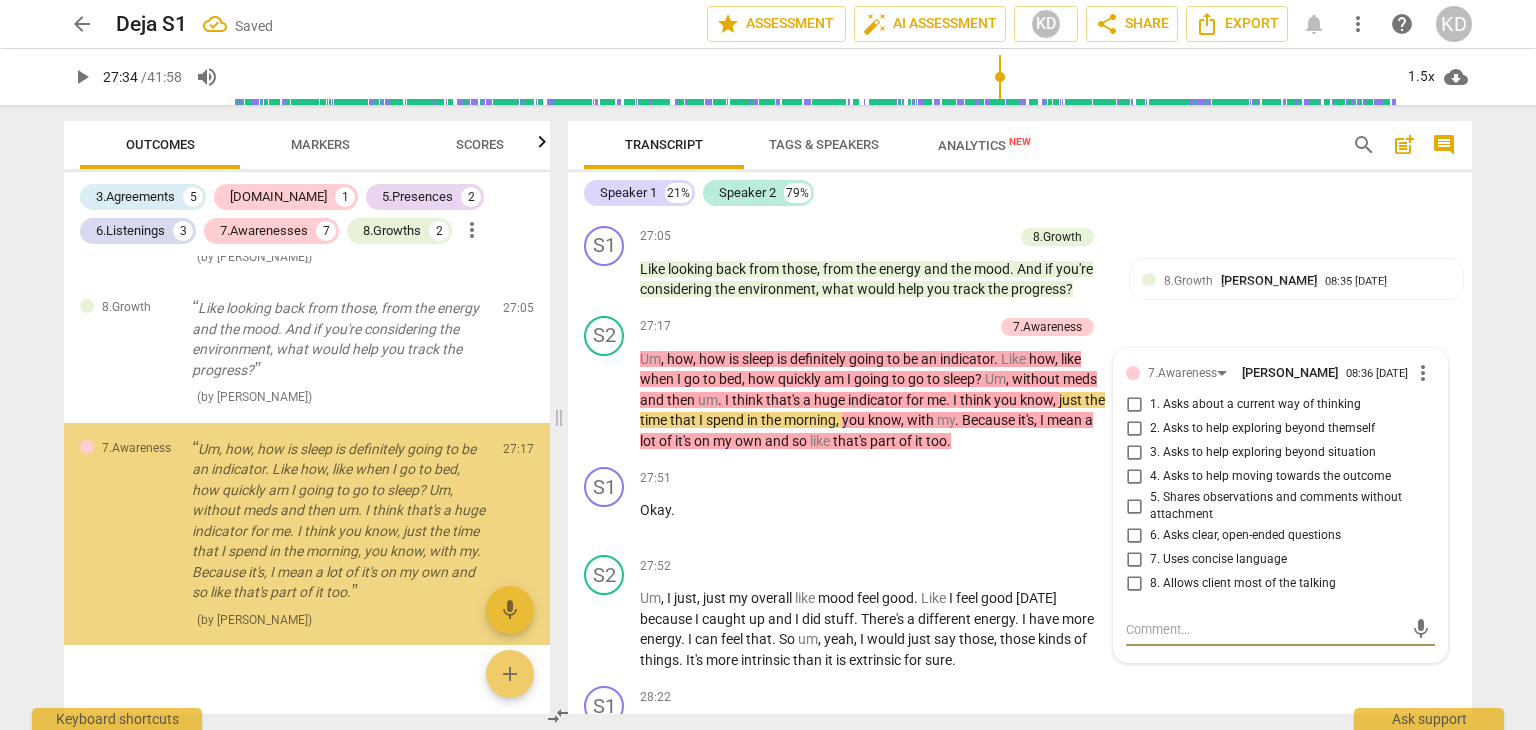 scroll, scrollTop: 2447, scrollLeft: 0, axis: vertical 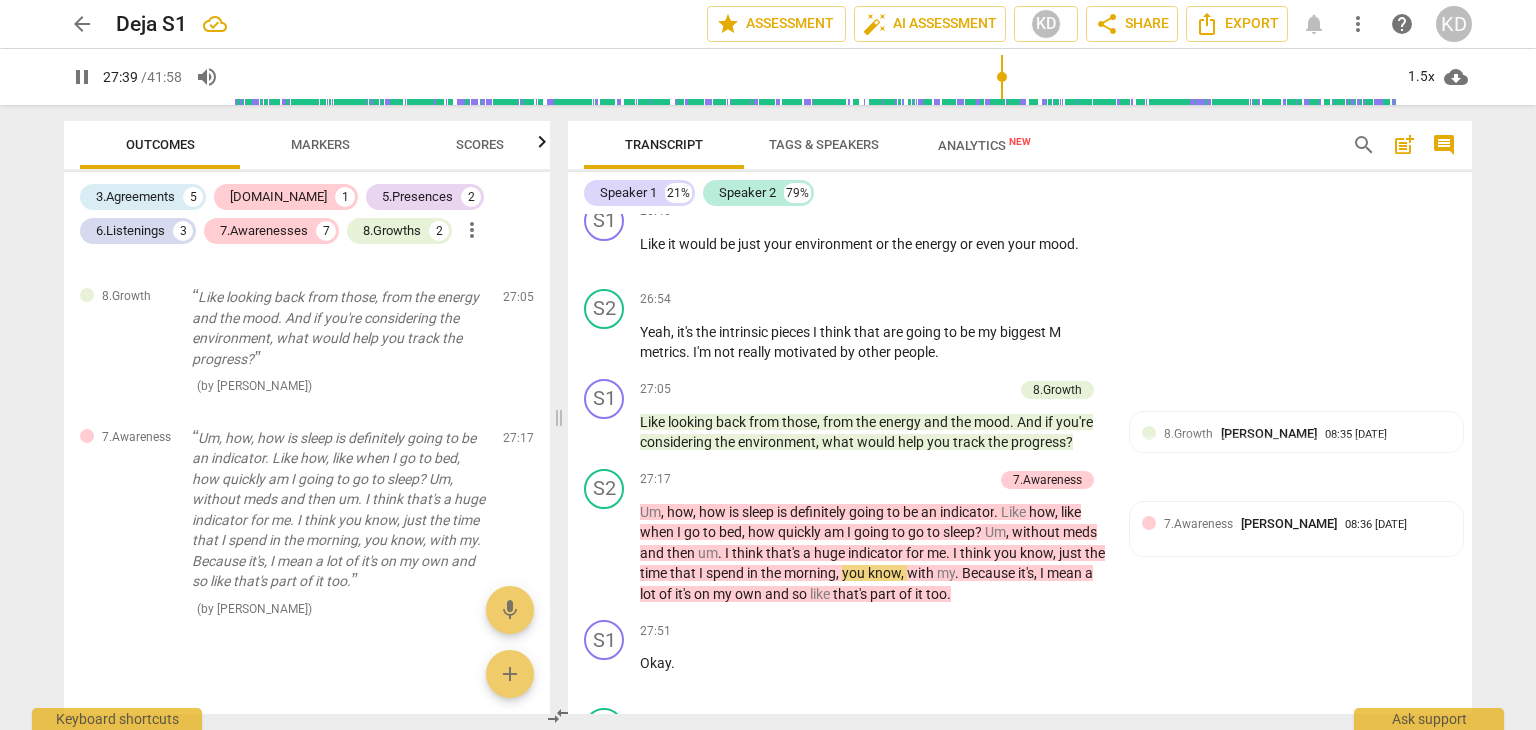 click on "keyboard_arrow_right" at bounding box center [1109, 391] 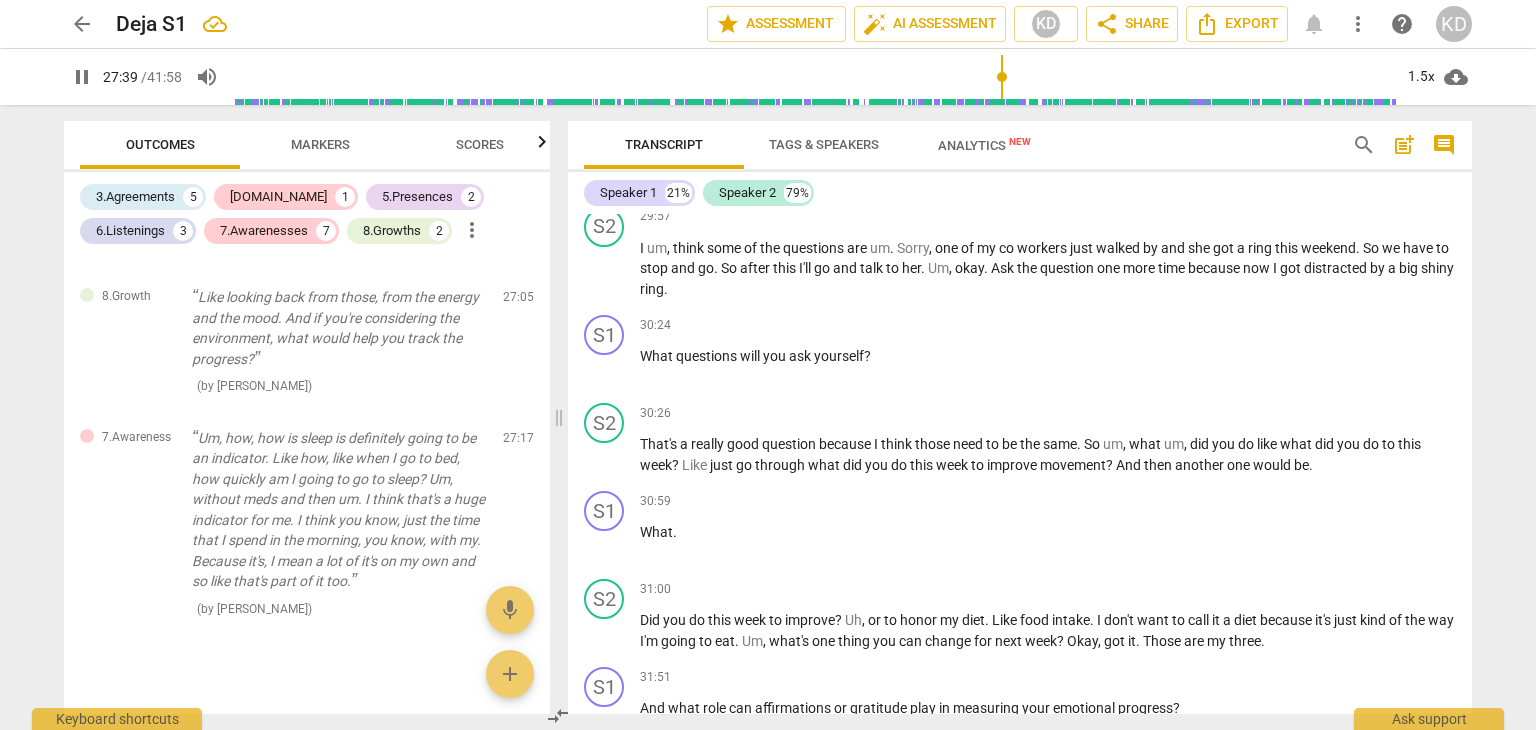 scroll, scrollTop: 11625, scrollLeft: 0, axis: vertical 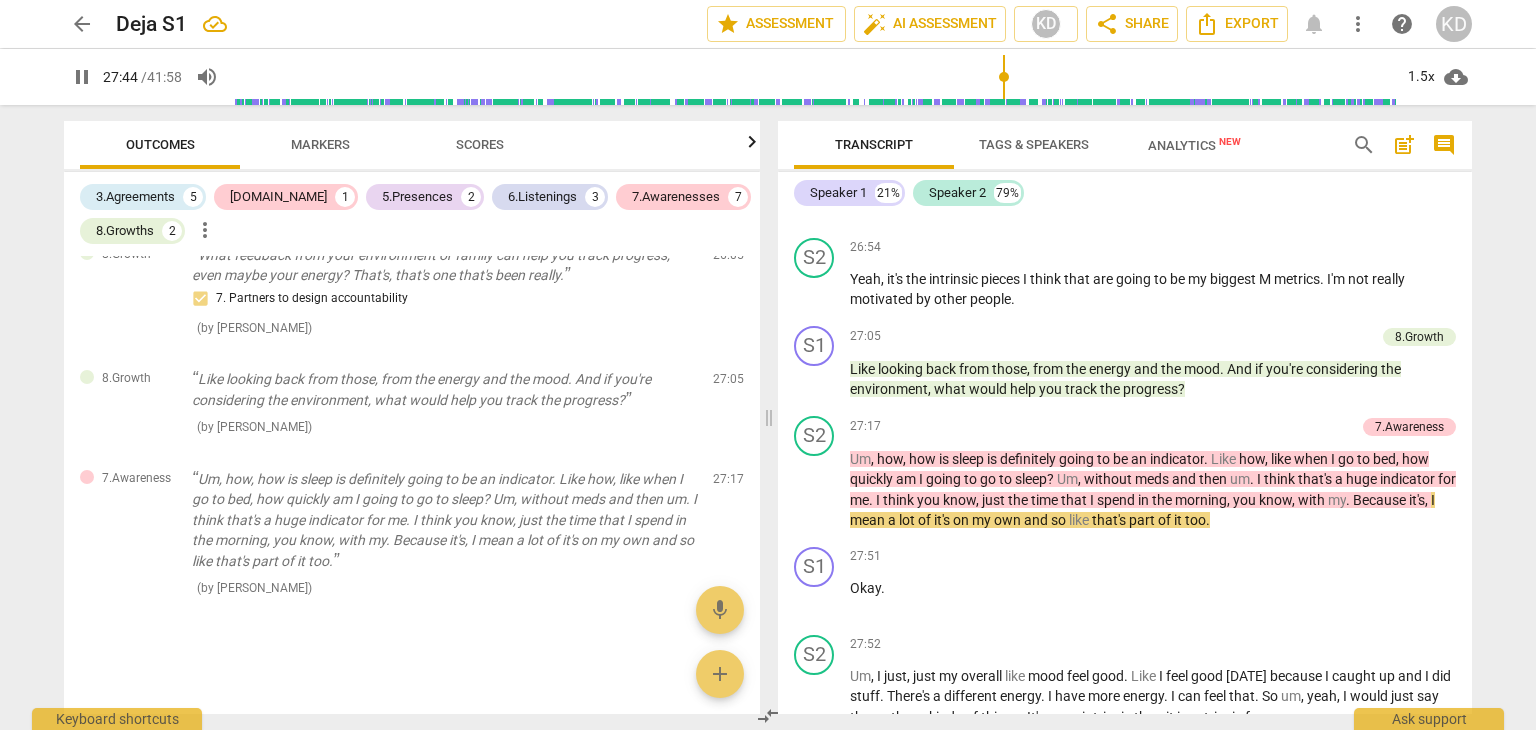 click on "+" at bounding box center [1266, 337] 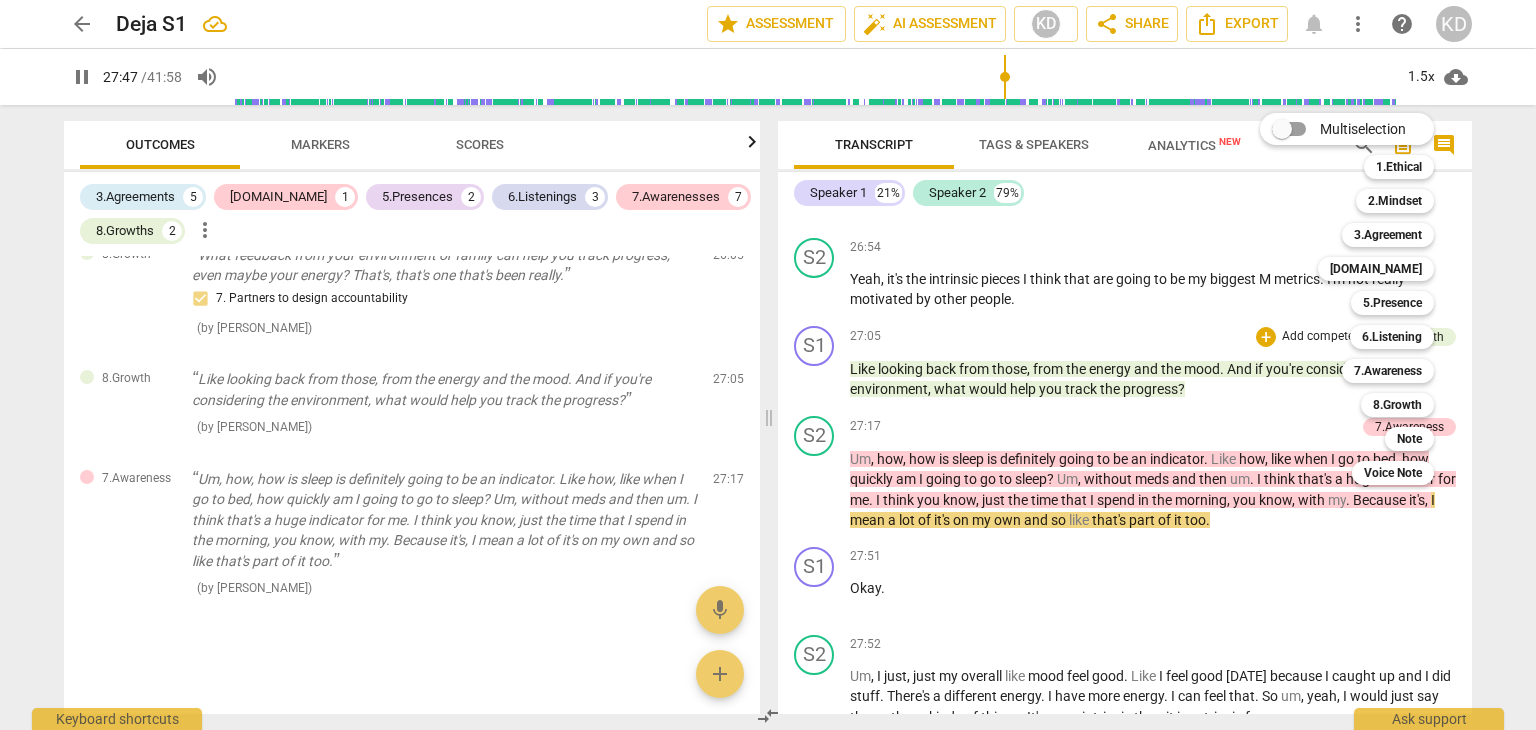 click on "7.Awareness" at bounding box center [1388, 371] 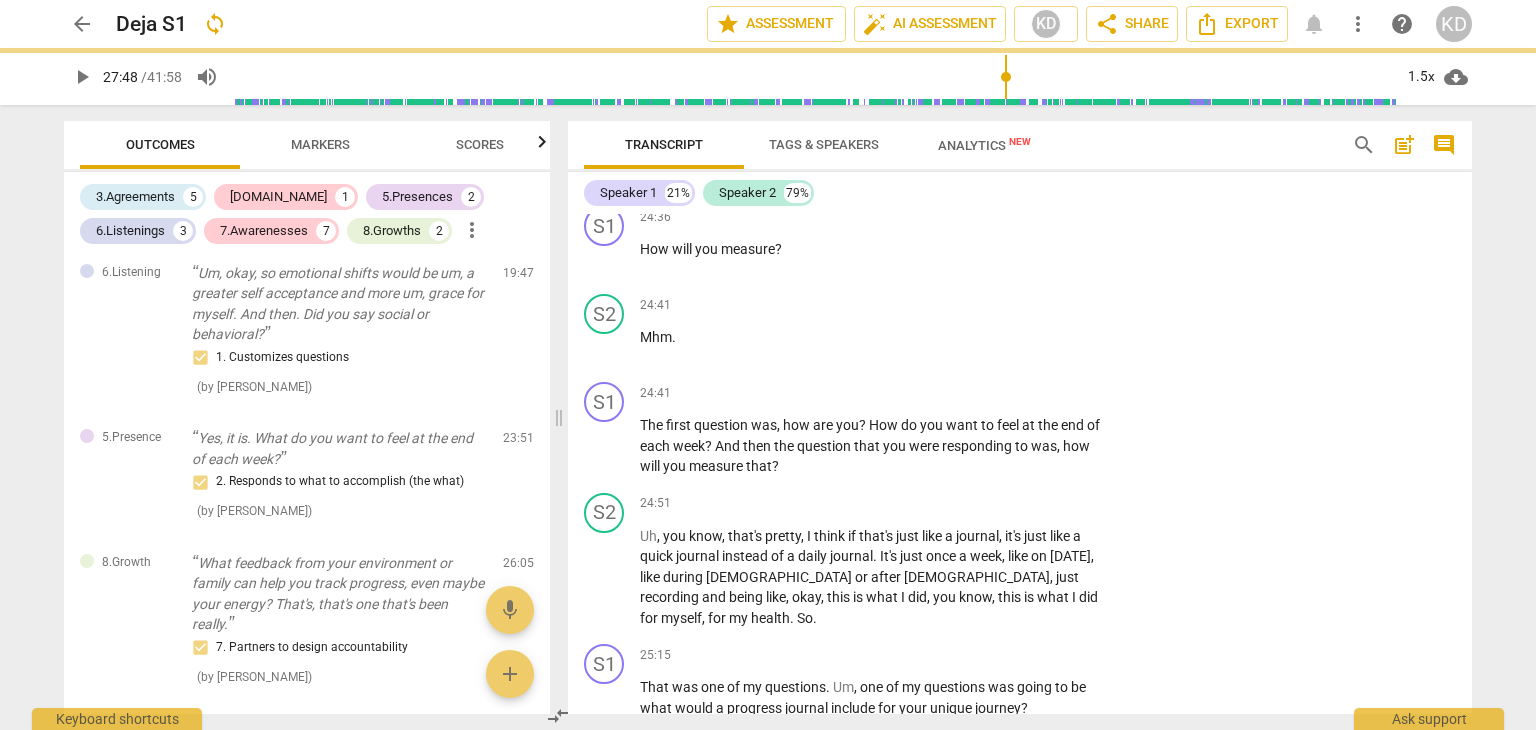 type on "1668" 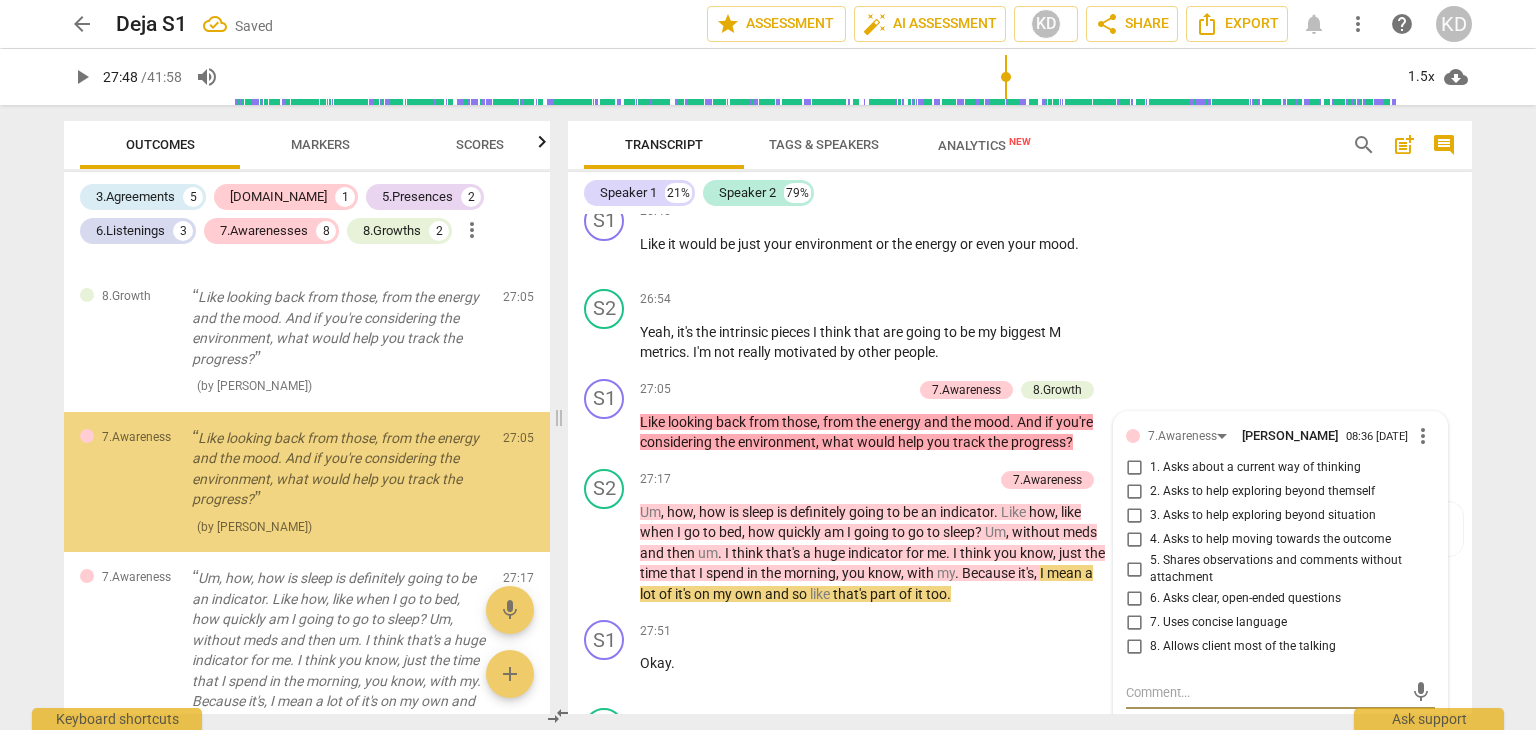 scroll, scrollTop: 2424, scrollLeft: 0, axis: vertical 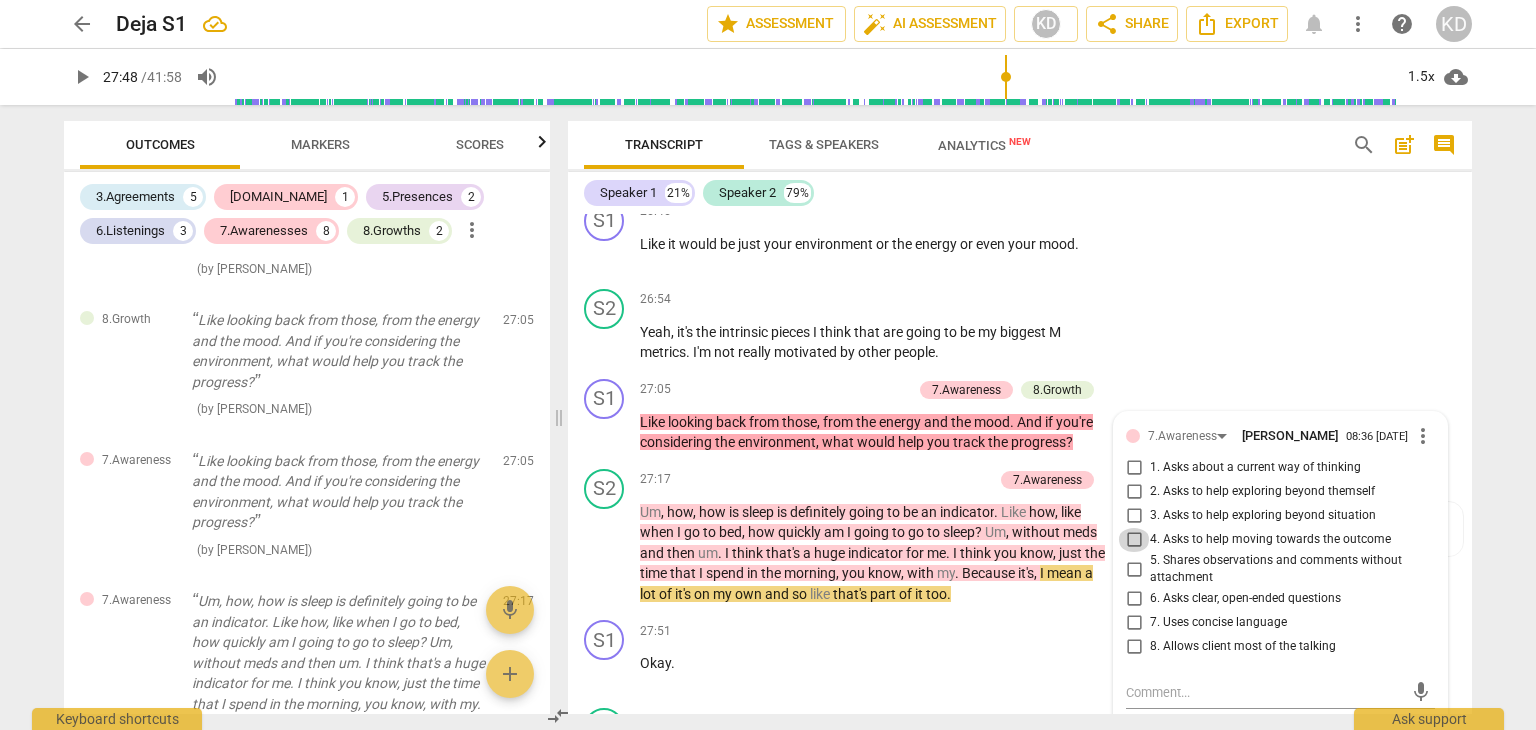 click on "4. Asks to help moving towards the outcome" at bounding box center [1134, 540] 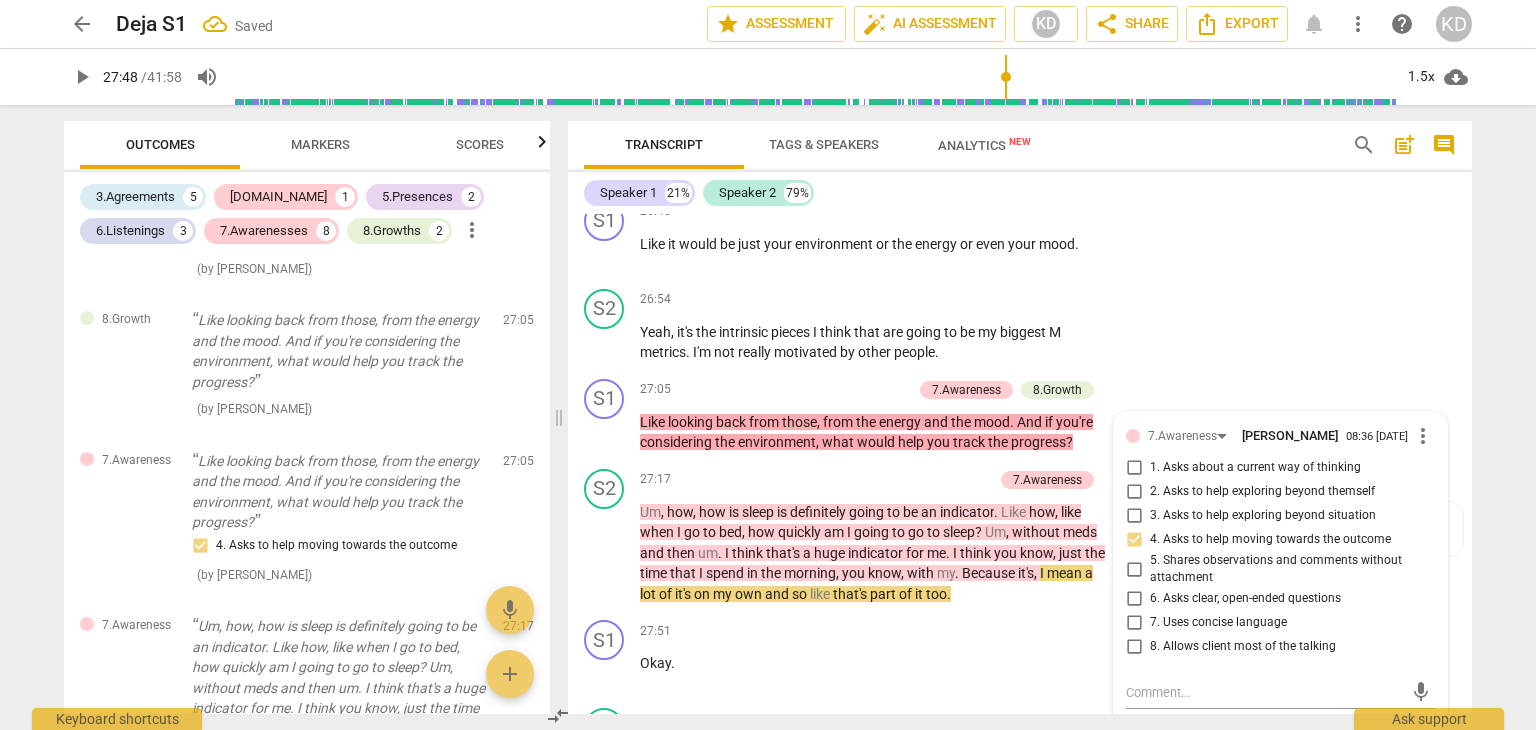 click on "play_arrow" at bounding box center [605, 673] 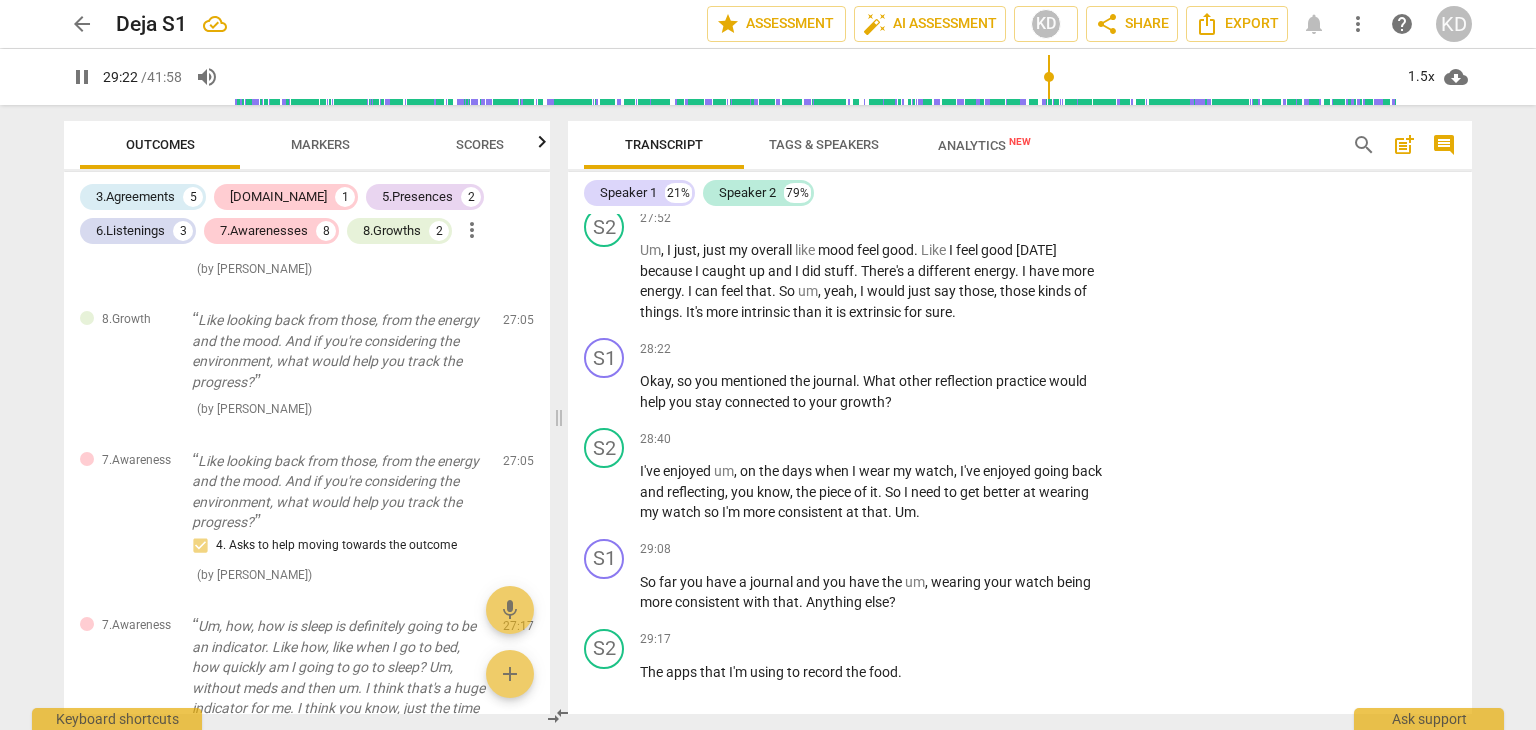scroll, scrollTop: 13566, scrollLeft: 0, axis: vertical 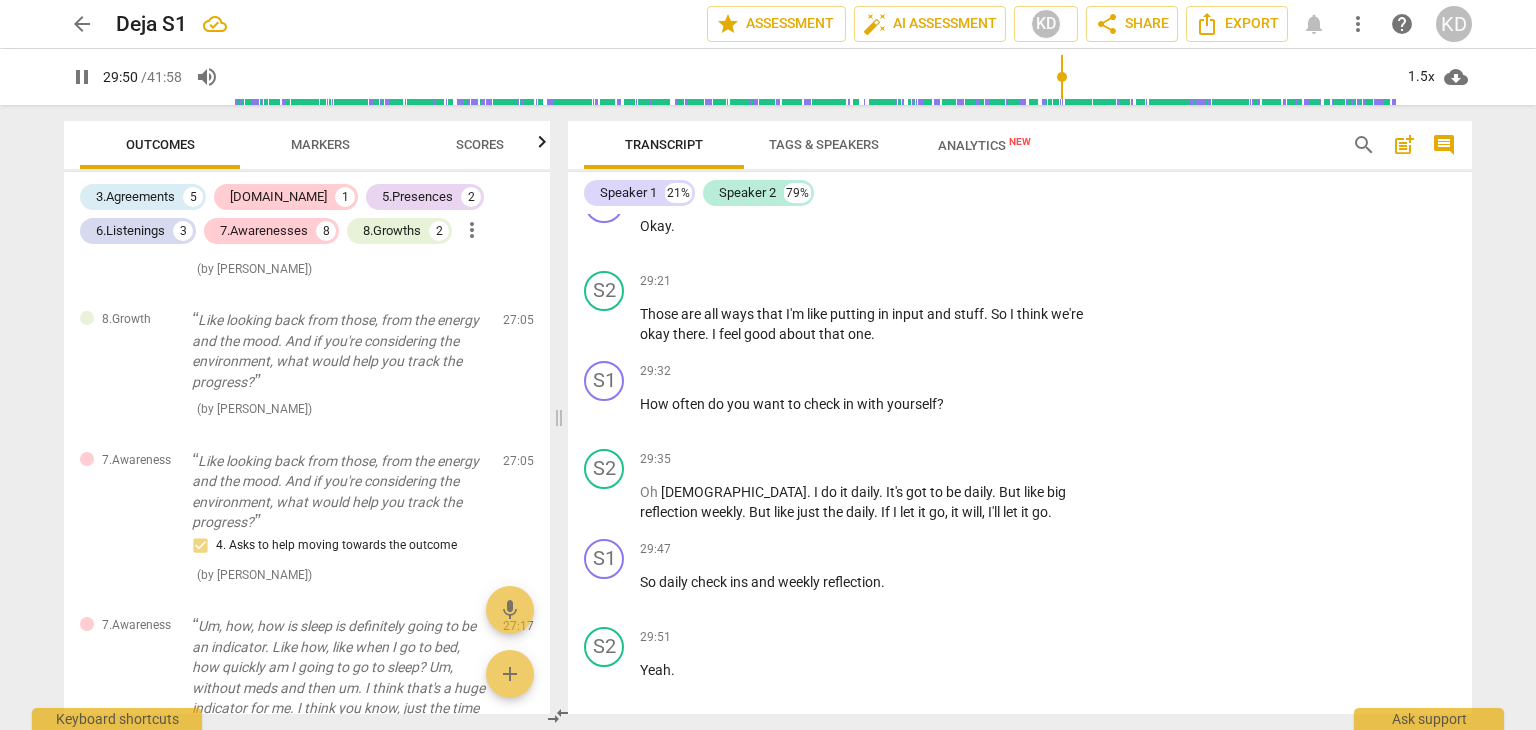 click on "+" at bounding box center (985, 372) 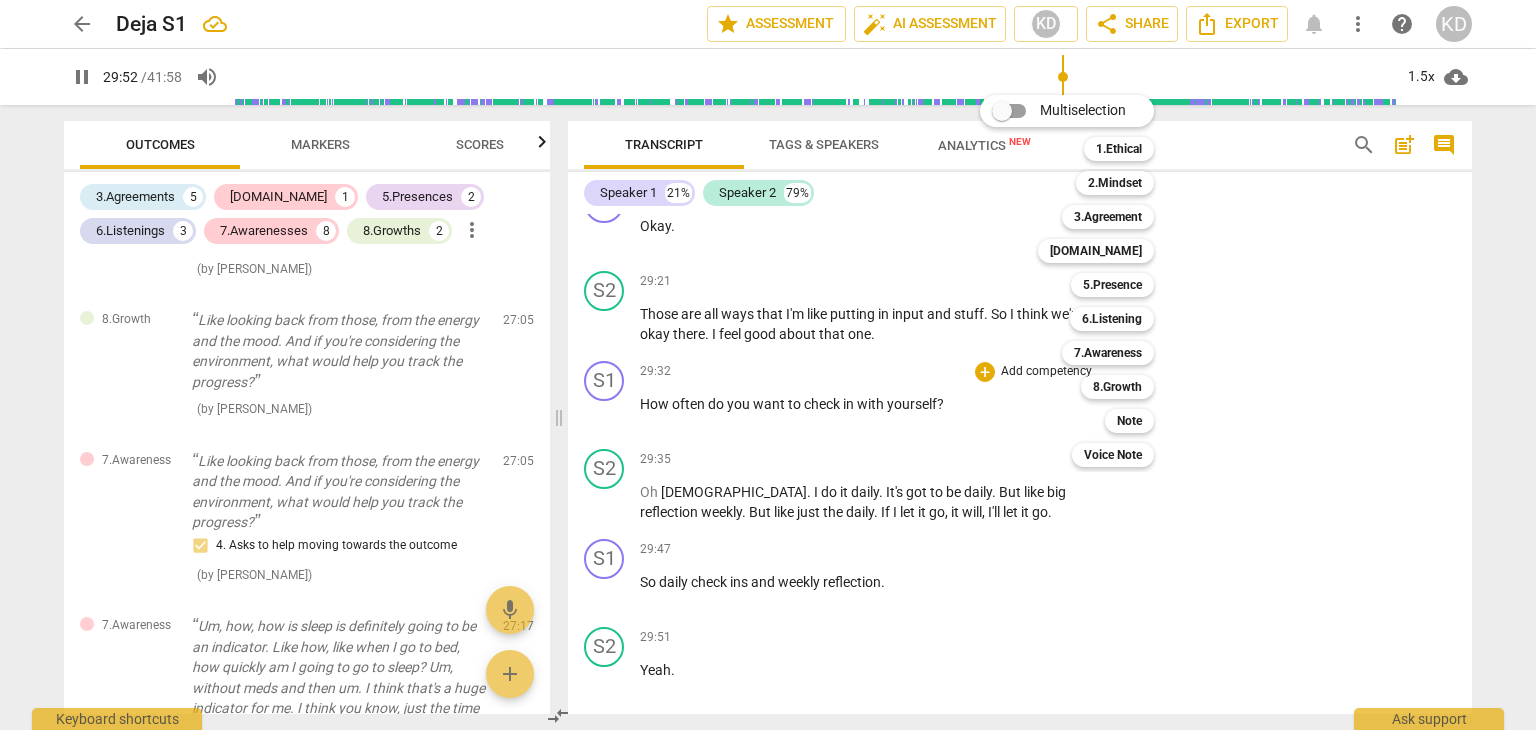 click on "8.Growth" at bounding box center [1117, 387] 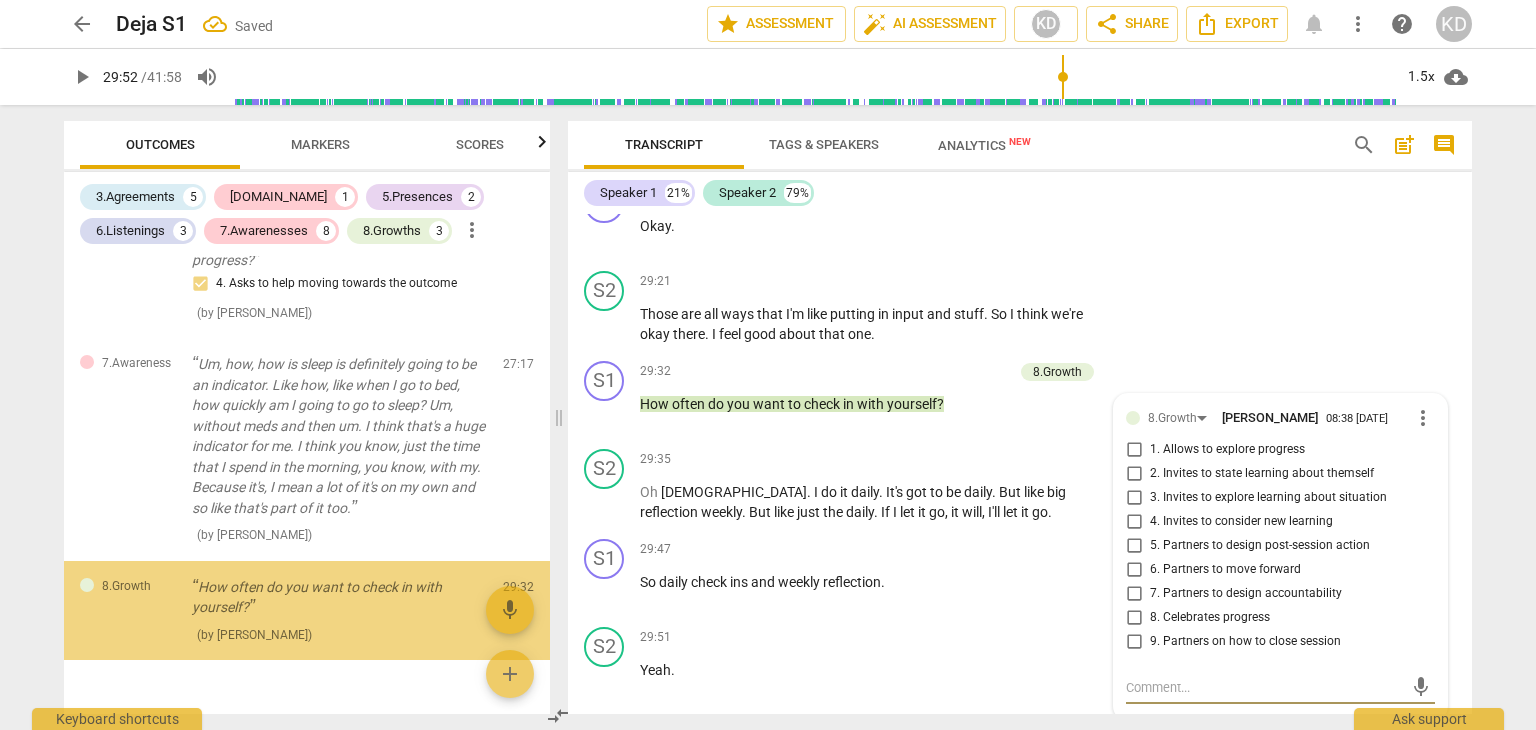 scroll, scrollTop: 2712, scrollLeft: 0, axis: vertical 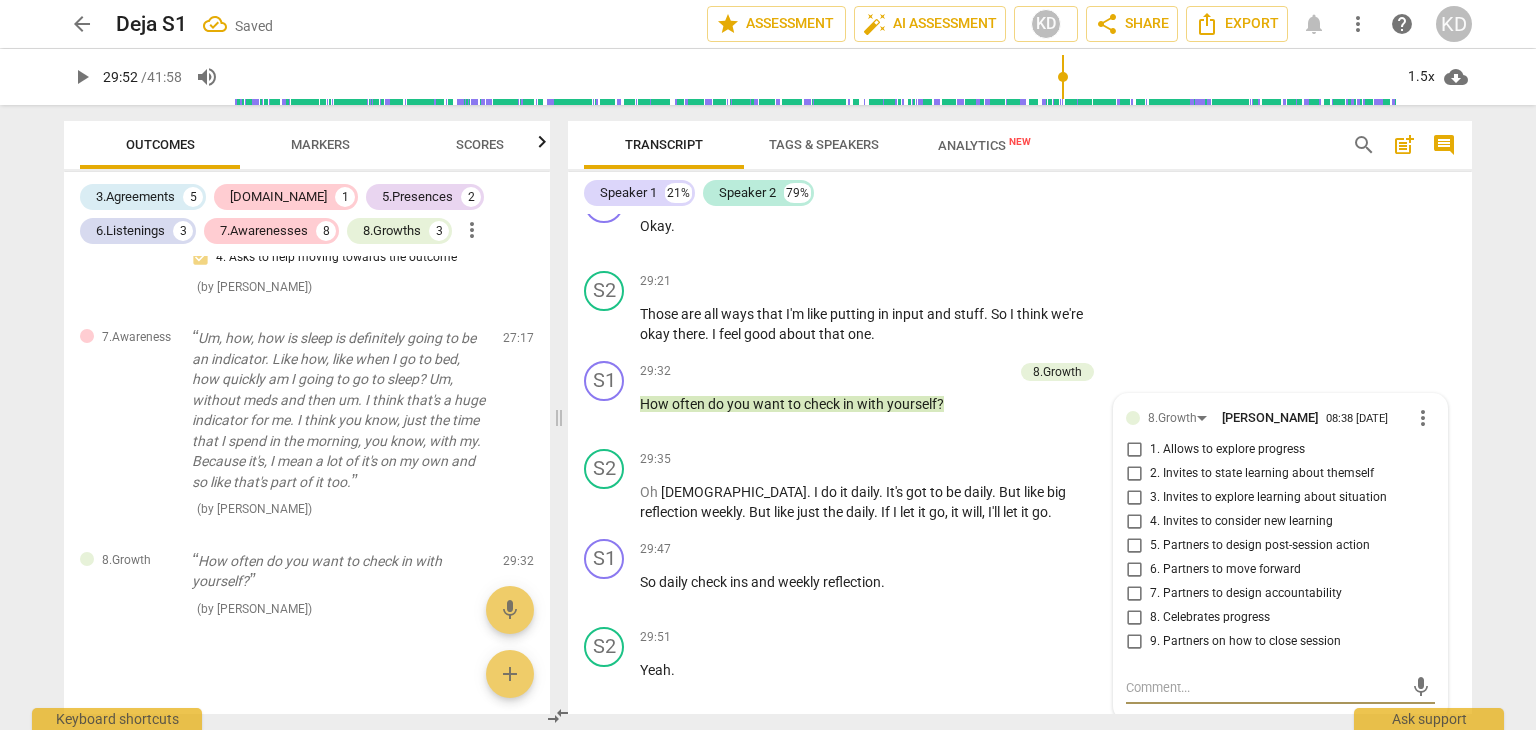 click on "7. Partners to design accountability" at bounding box center (1134, 594) 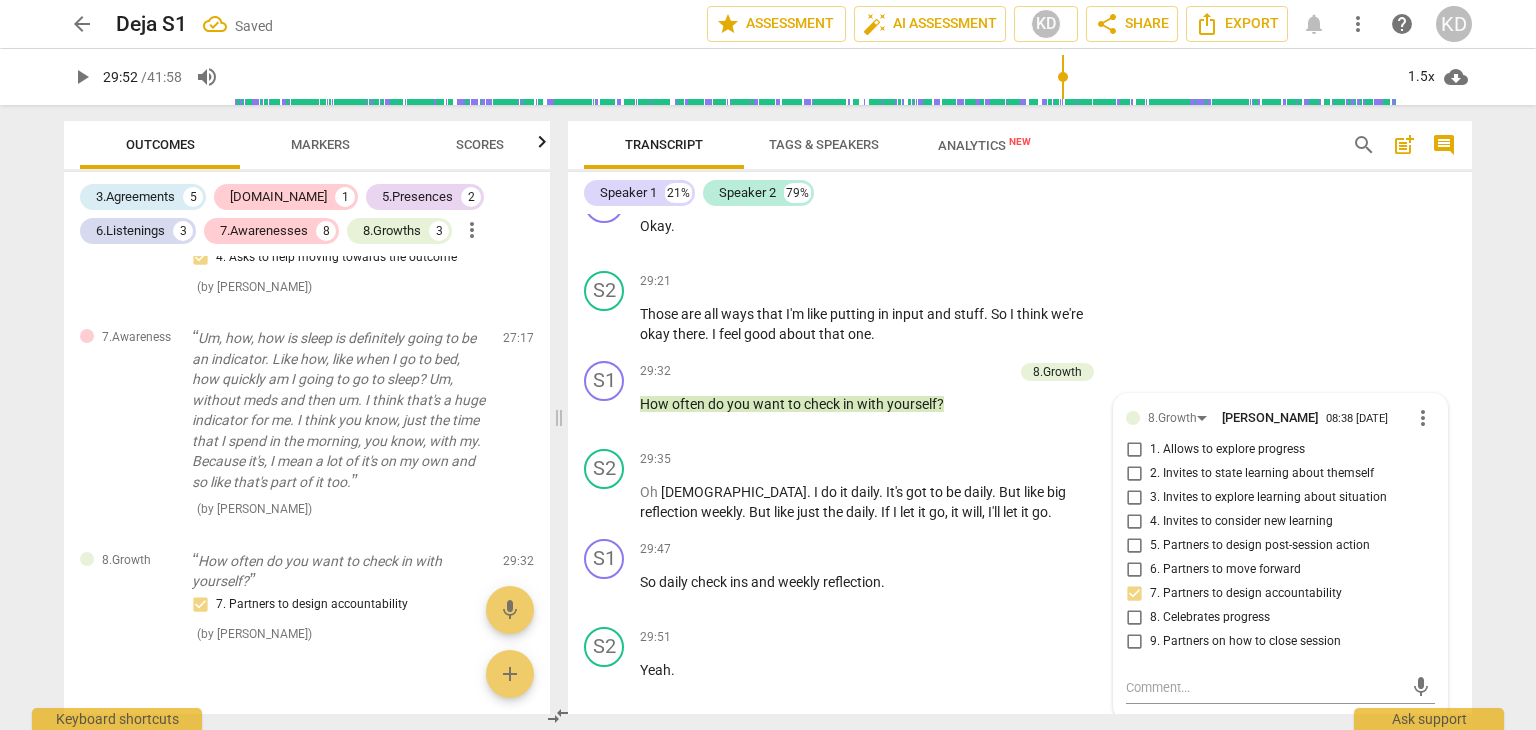 click on "S2 play_arrow pause" at bounding box center [612, 486] 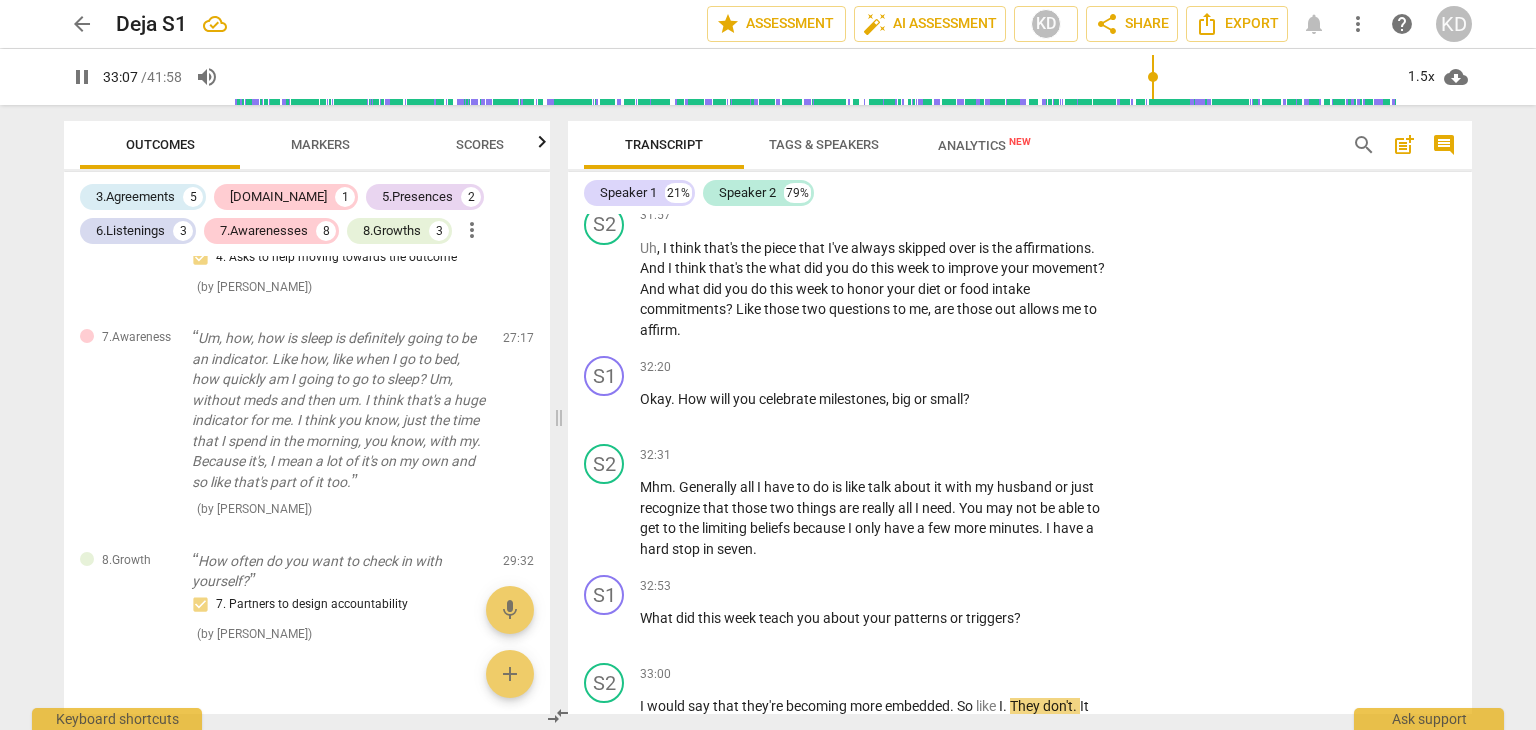scroll, scrollTop: 14824, scrollLeft: 0, axis: vertical 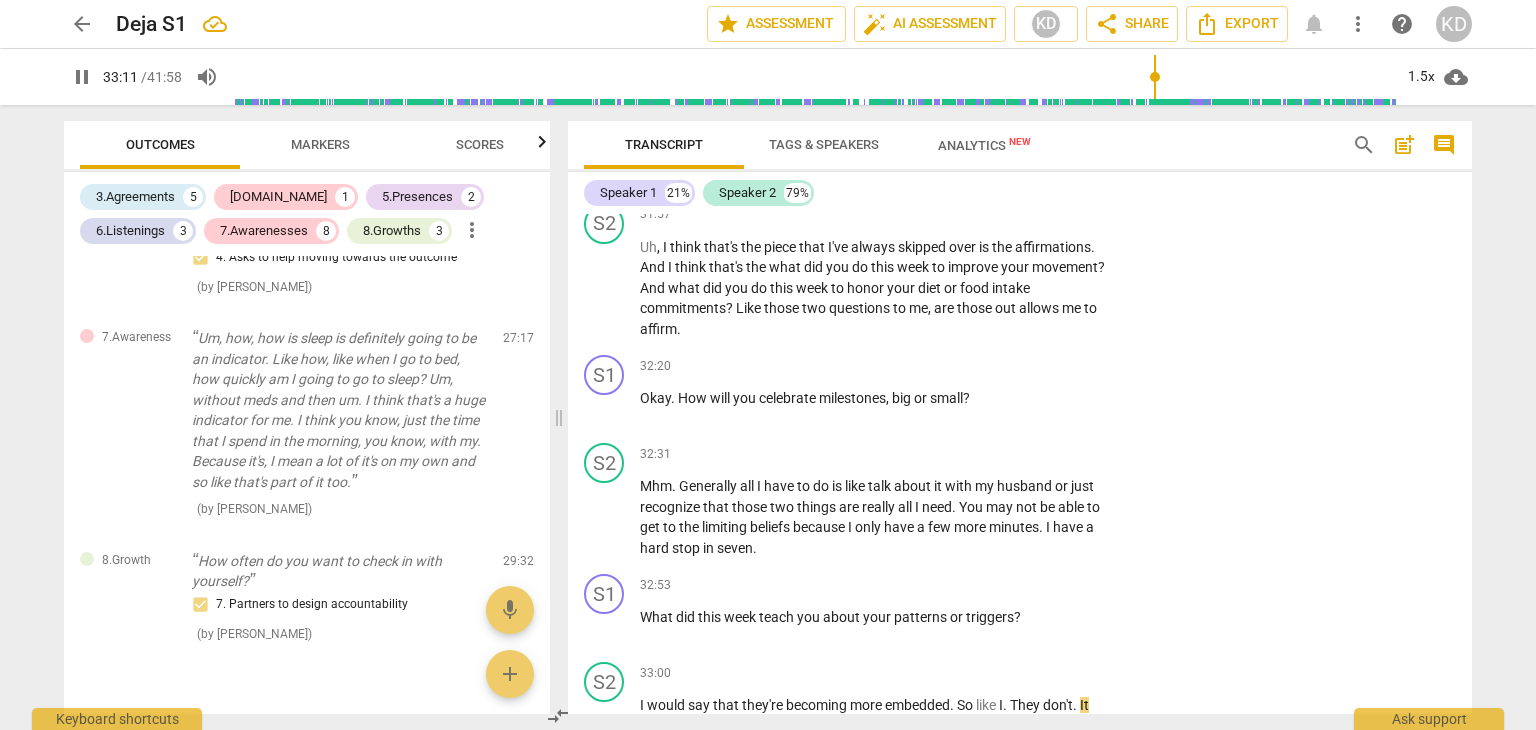 click on "What   did   this   week   teach   you   about   your   patterns   or   triggers ?" at bounding box center (874, 617) 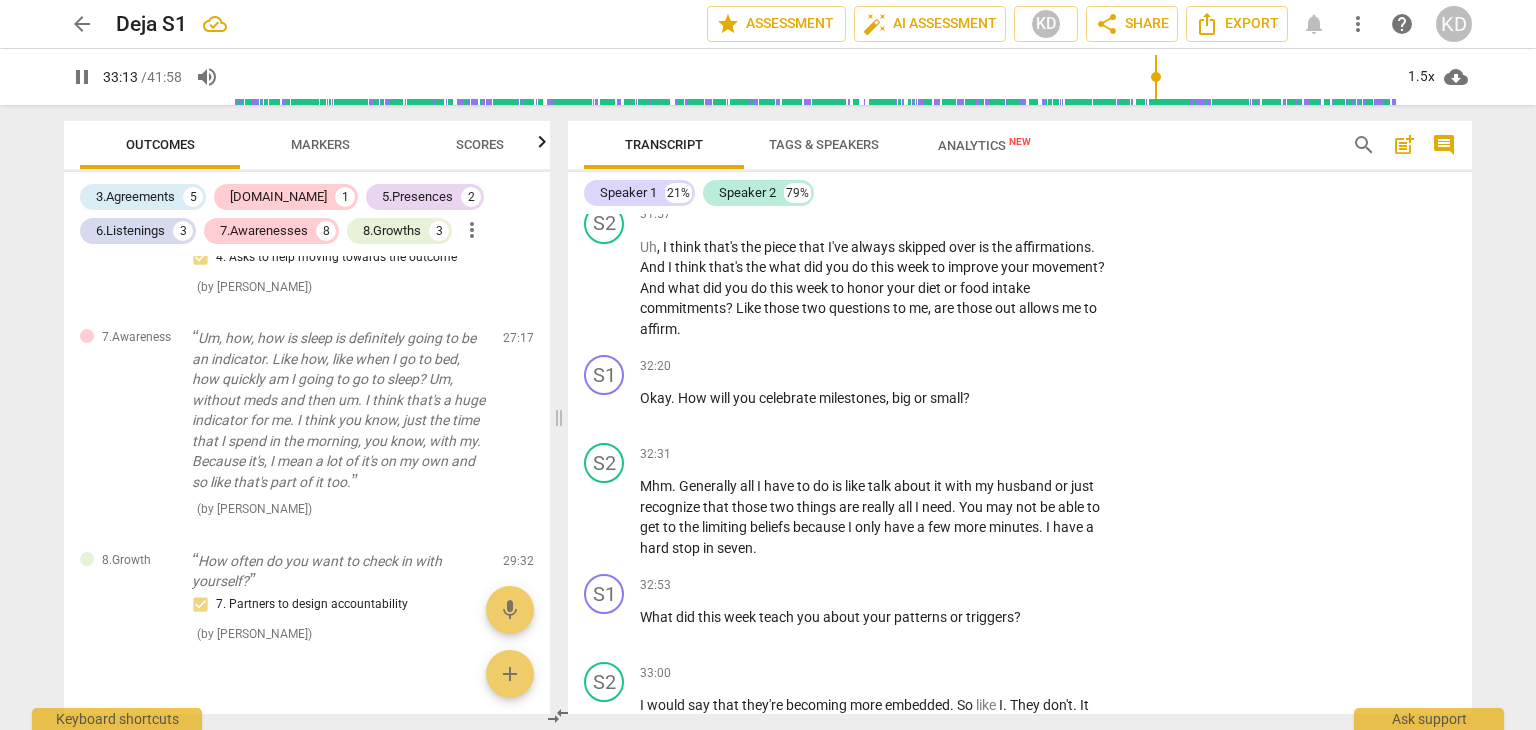 click on "+" at bounding box center [985, 585] 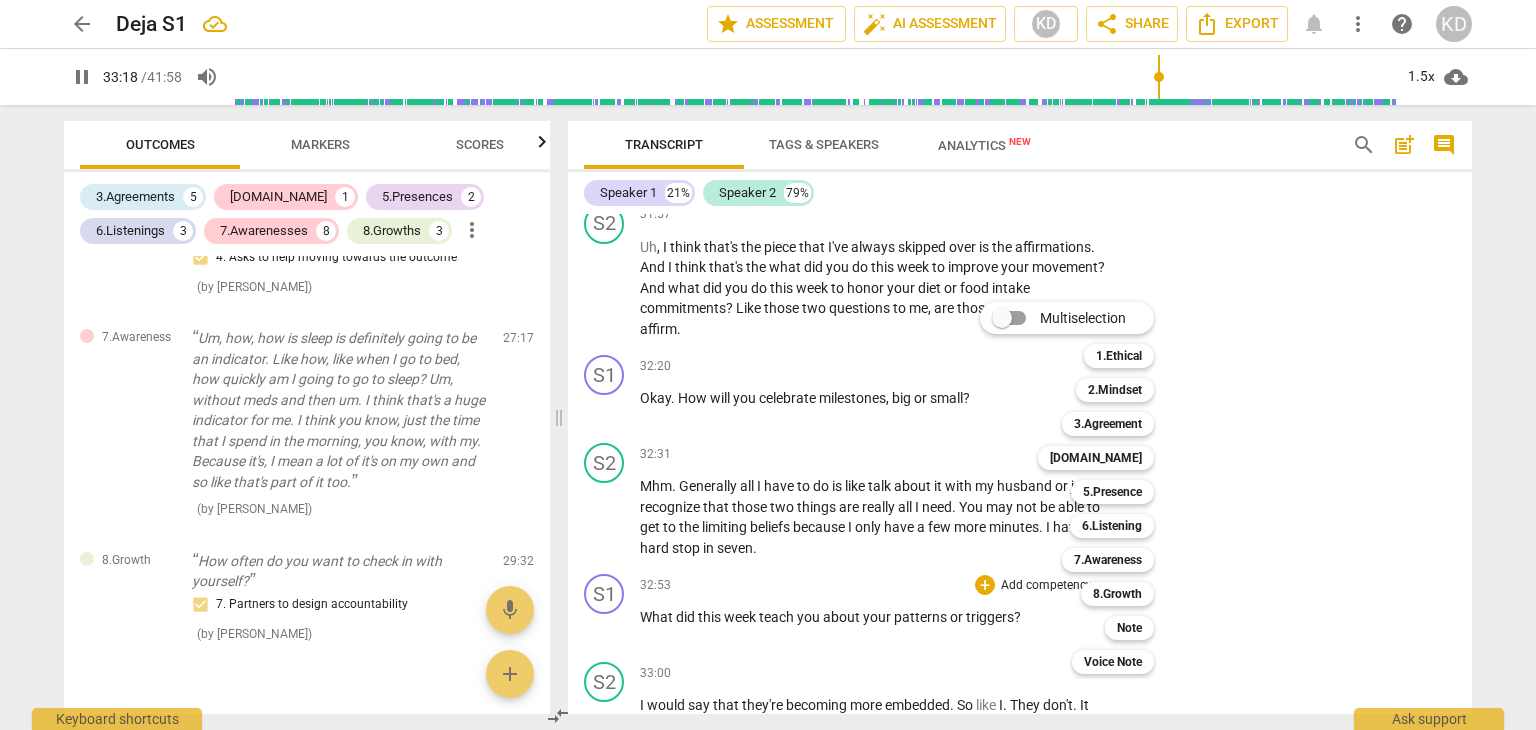 click on "8.Growth" at bounding box center (1117, 594) 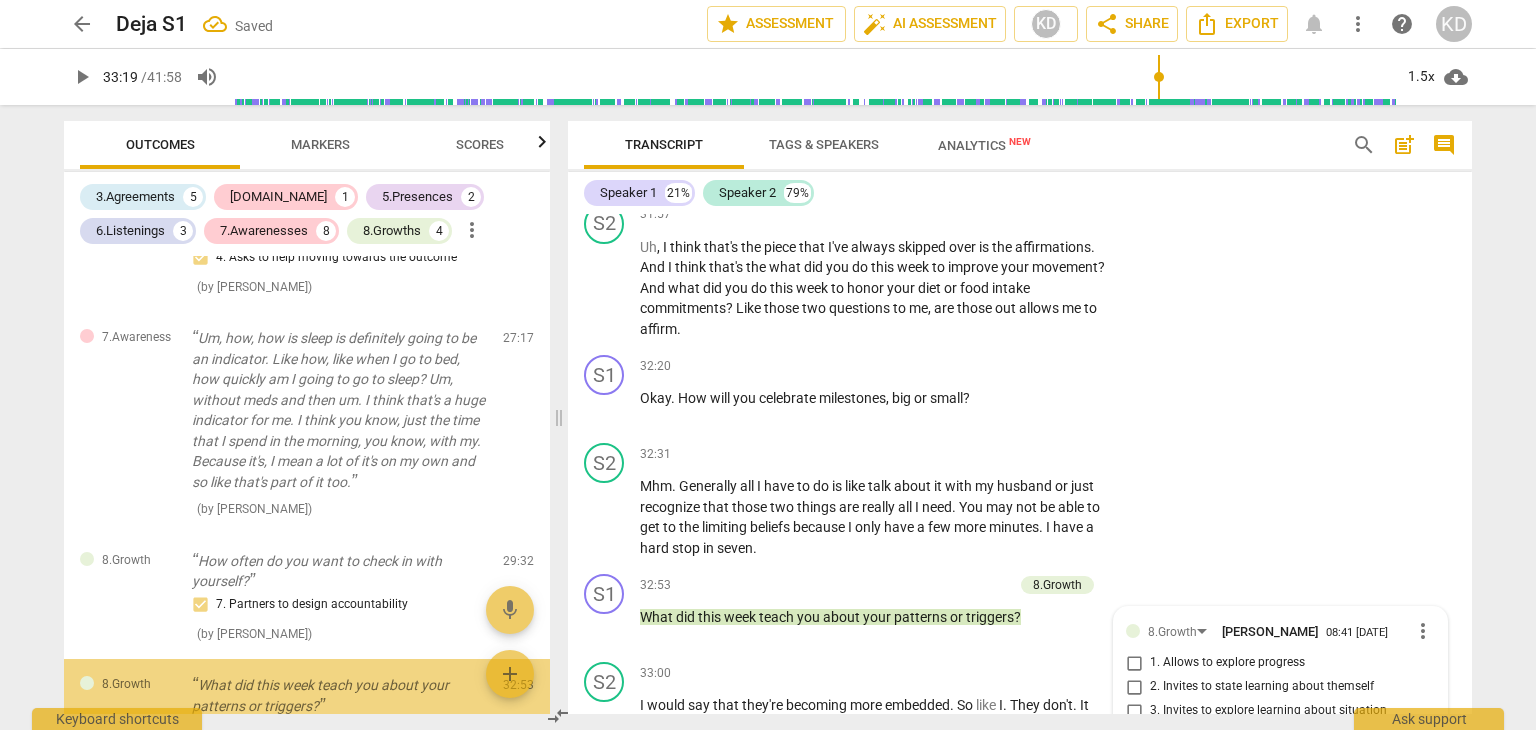 scroll, scrollTop: 15164, scrollLeft: 0, axis: vertical 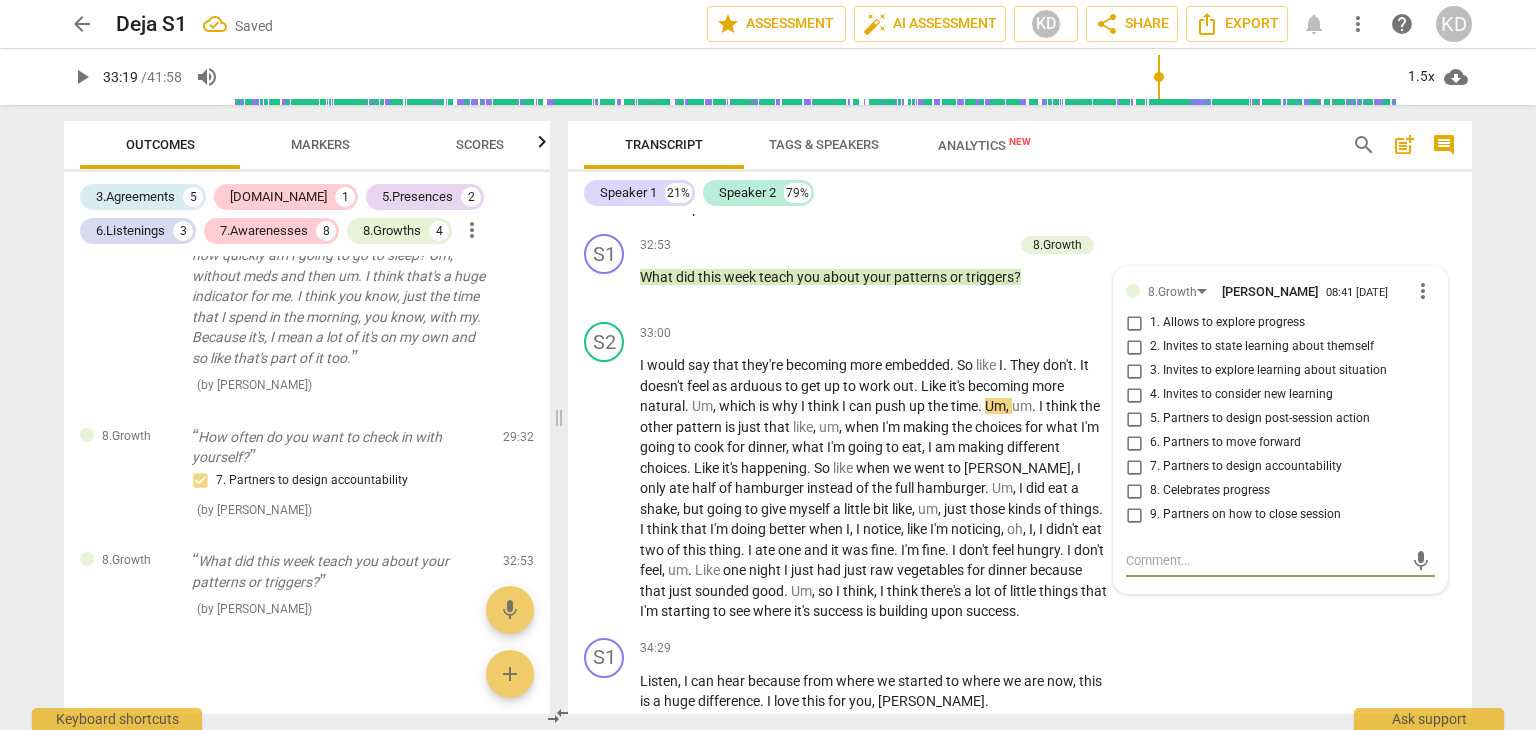 click on "2. Invites to state learning about themself" at bounding box center (1134, 347) 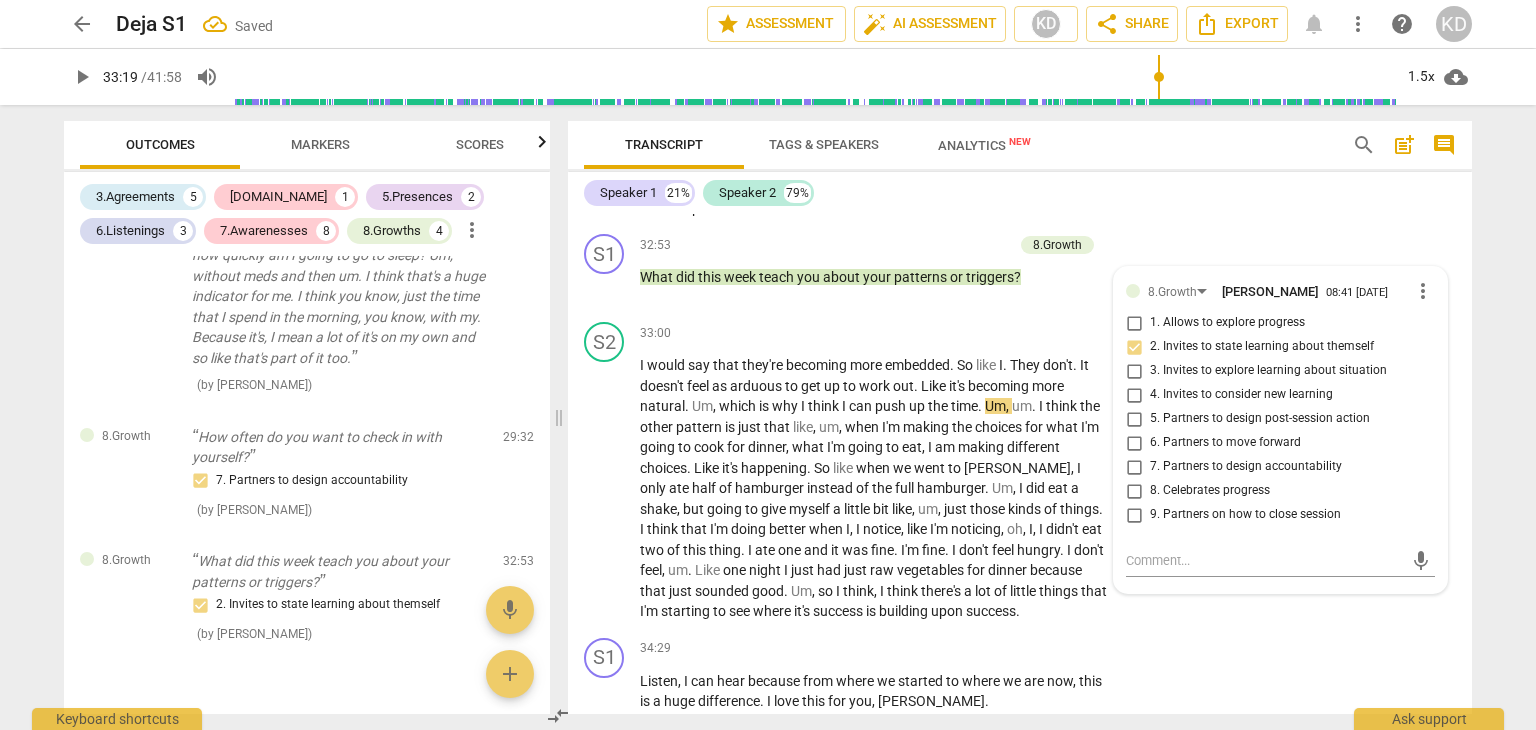 click on "play_arrow pause" at bounding box center [614, 489] 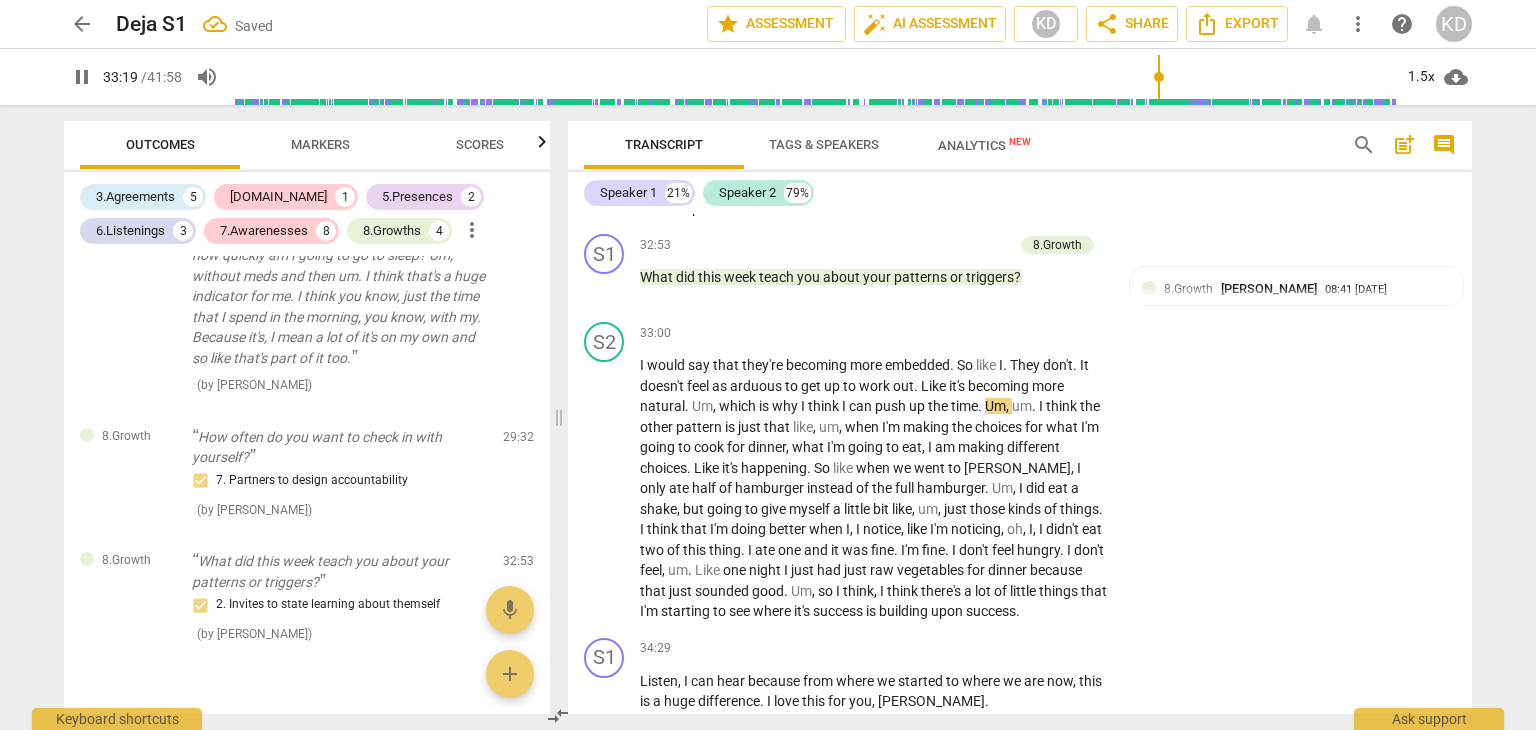scroll, scrollTop: 15159, scrollLeft: 0, axis: vertical 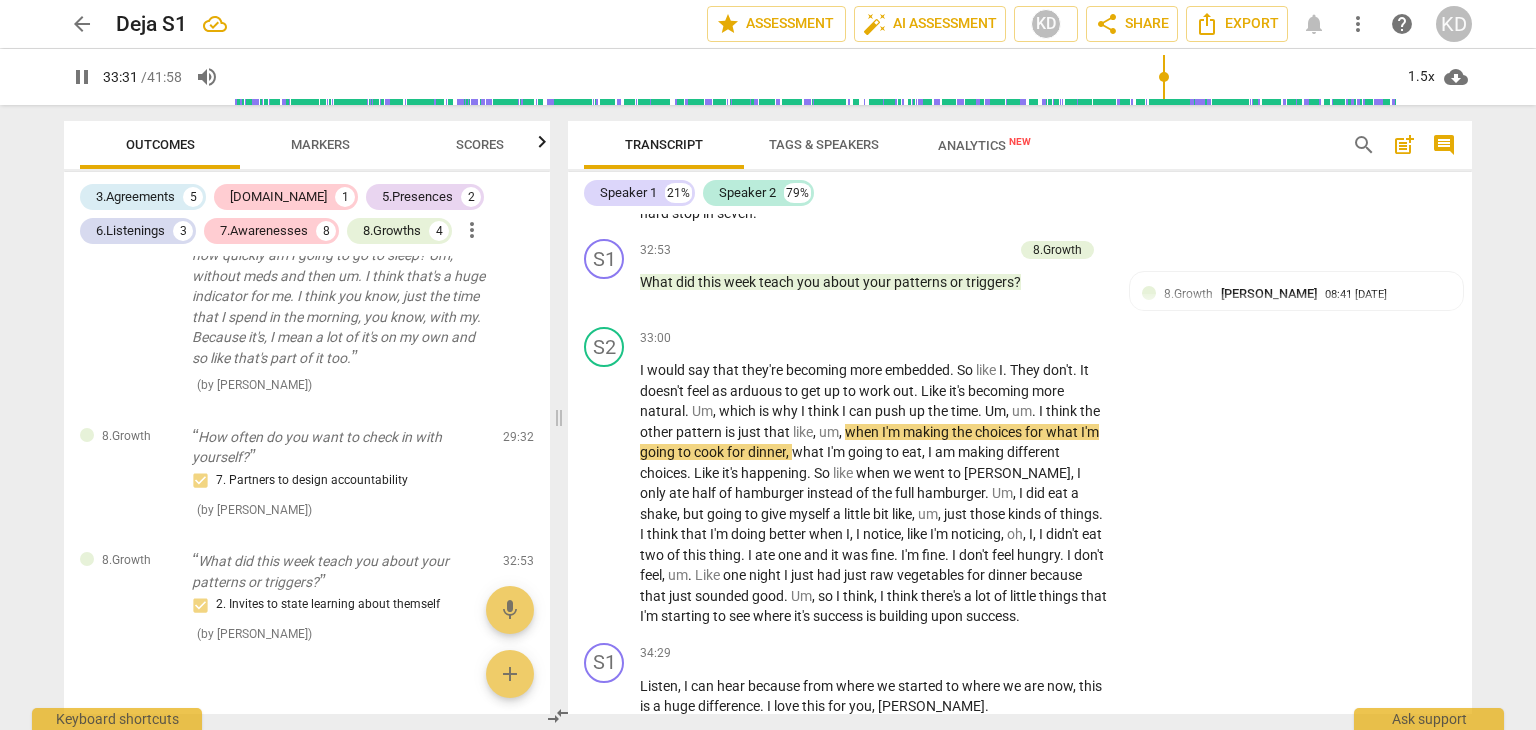 click on "+" at bounding box center (985, 338) 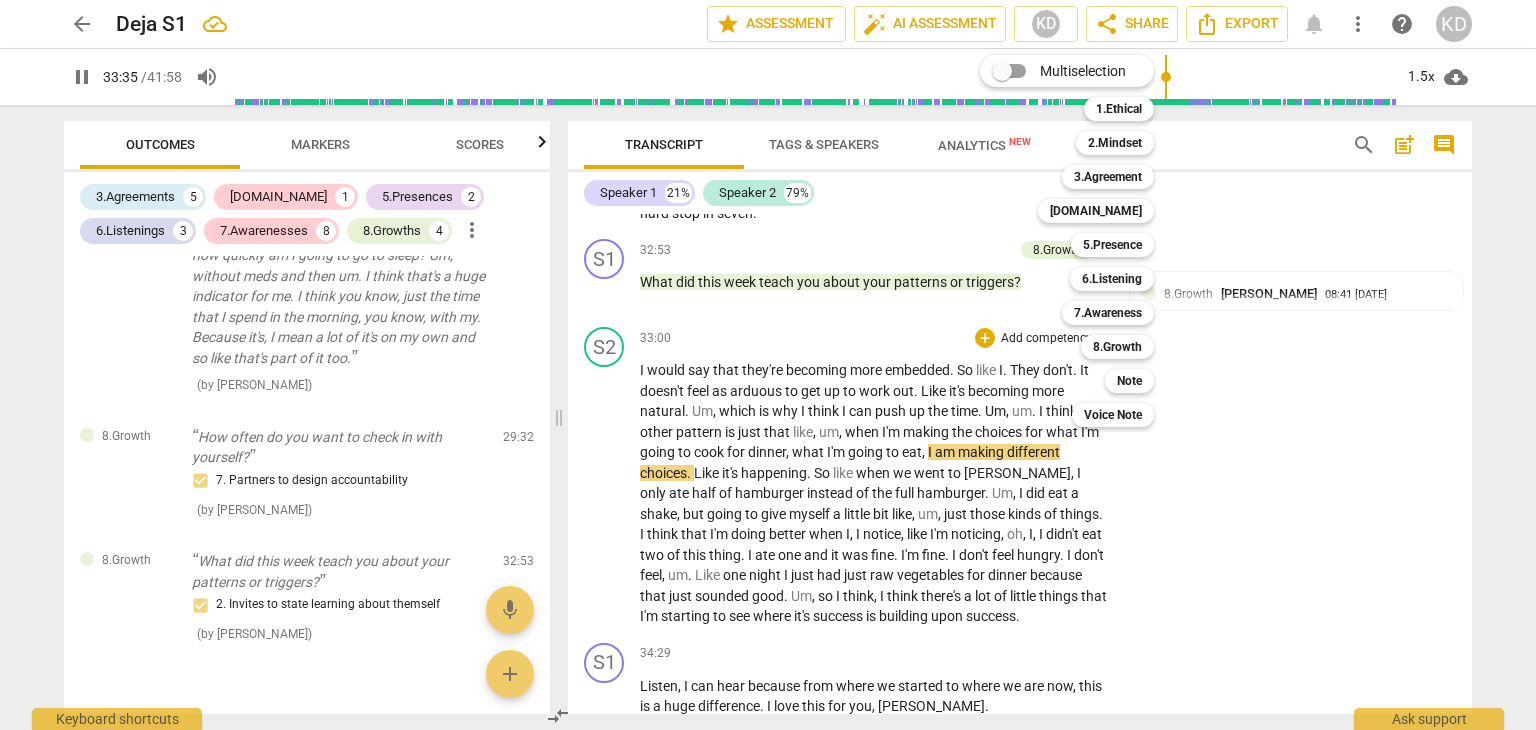 click on "[DOMAIN_NAME]" at bounding box center [1096, 211] 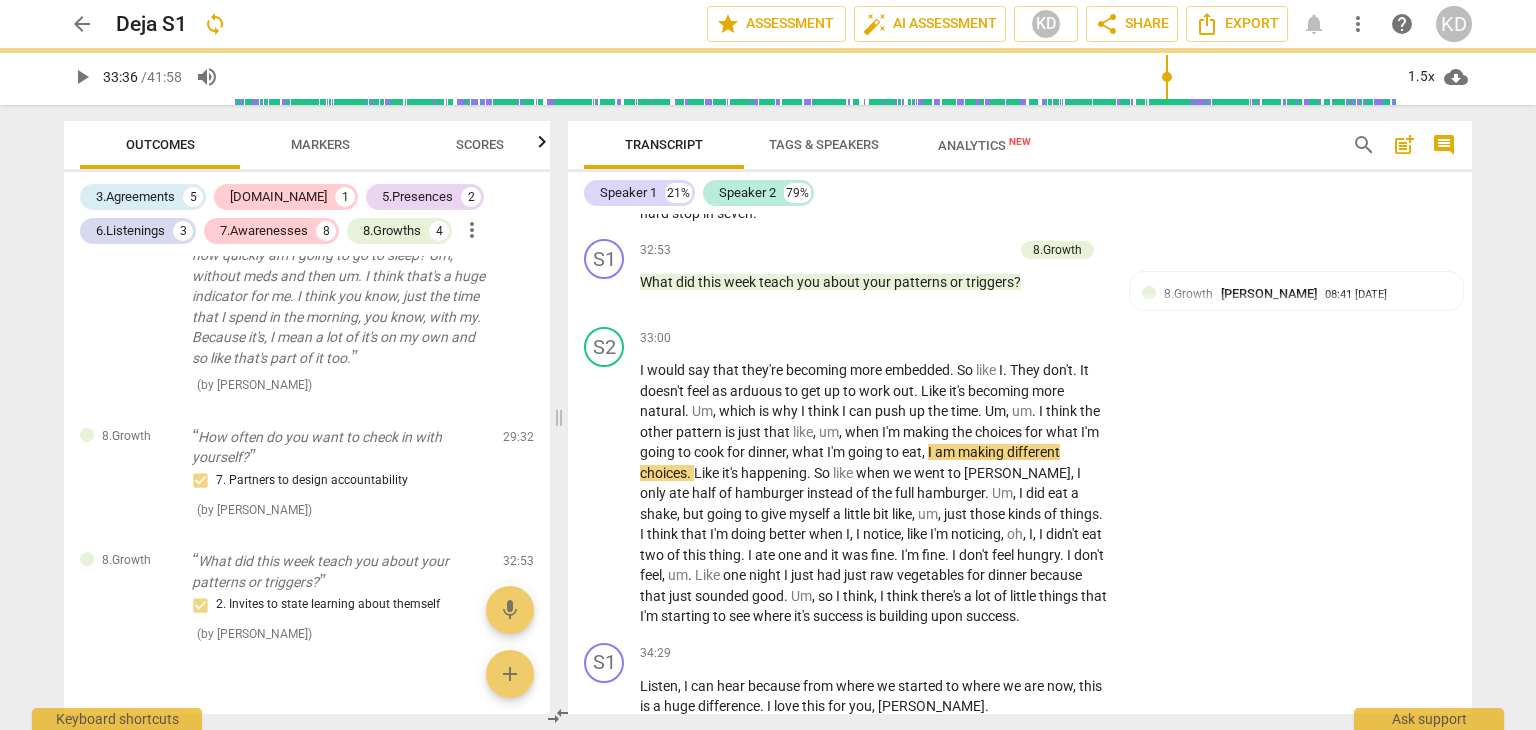 type on "2017" 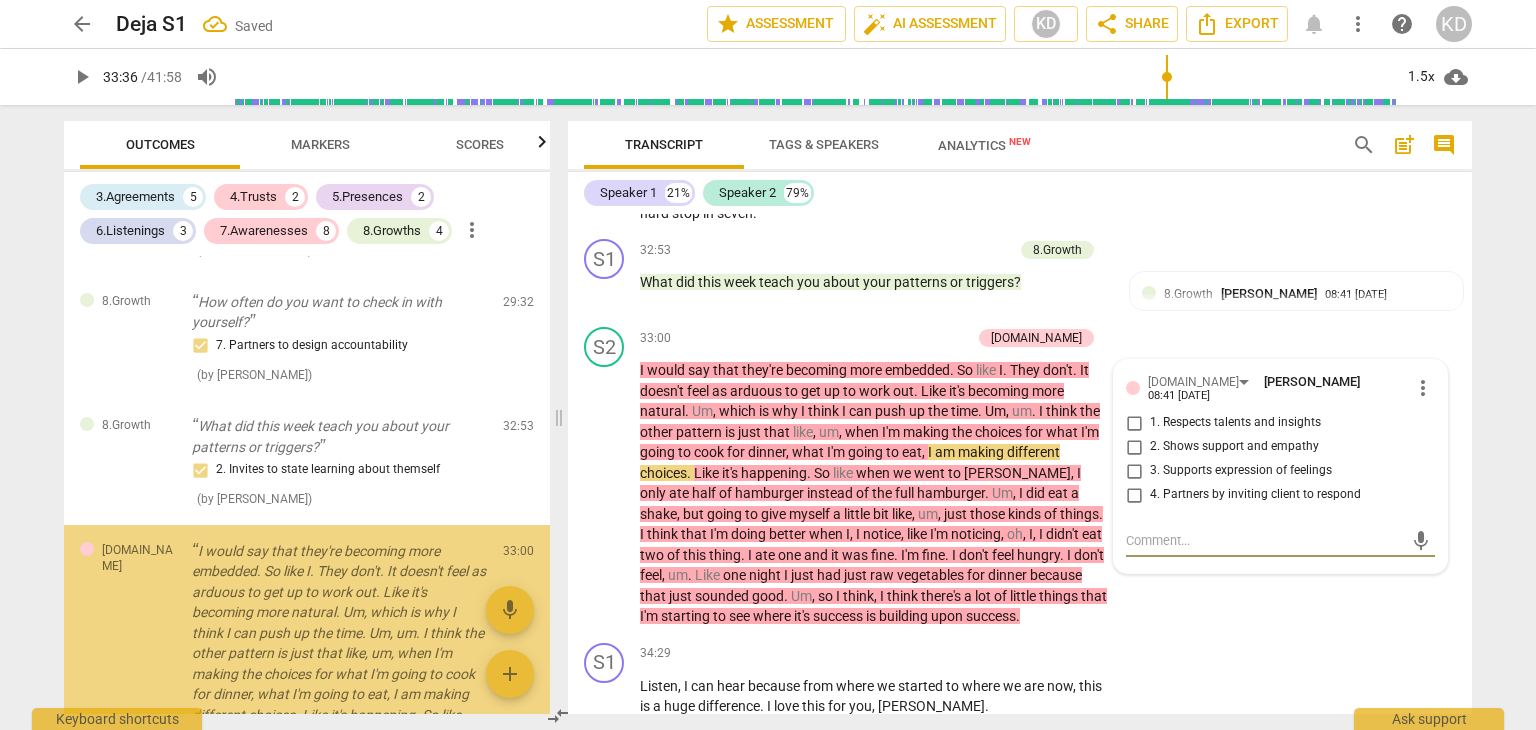 scroll, scrollTop: 3244, scrollLeft: 0, axis: vertical 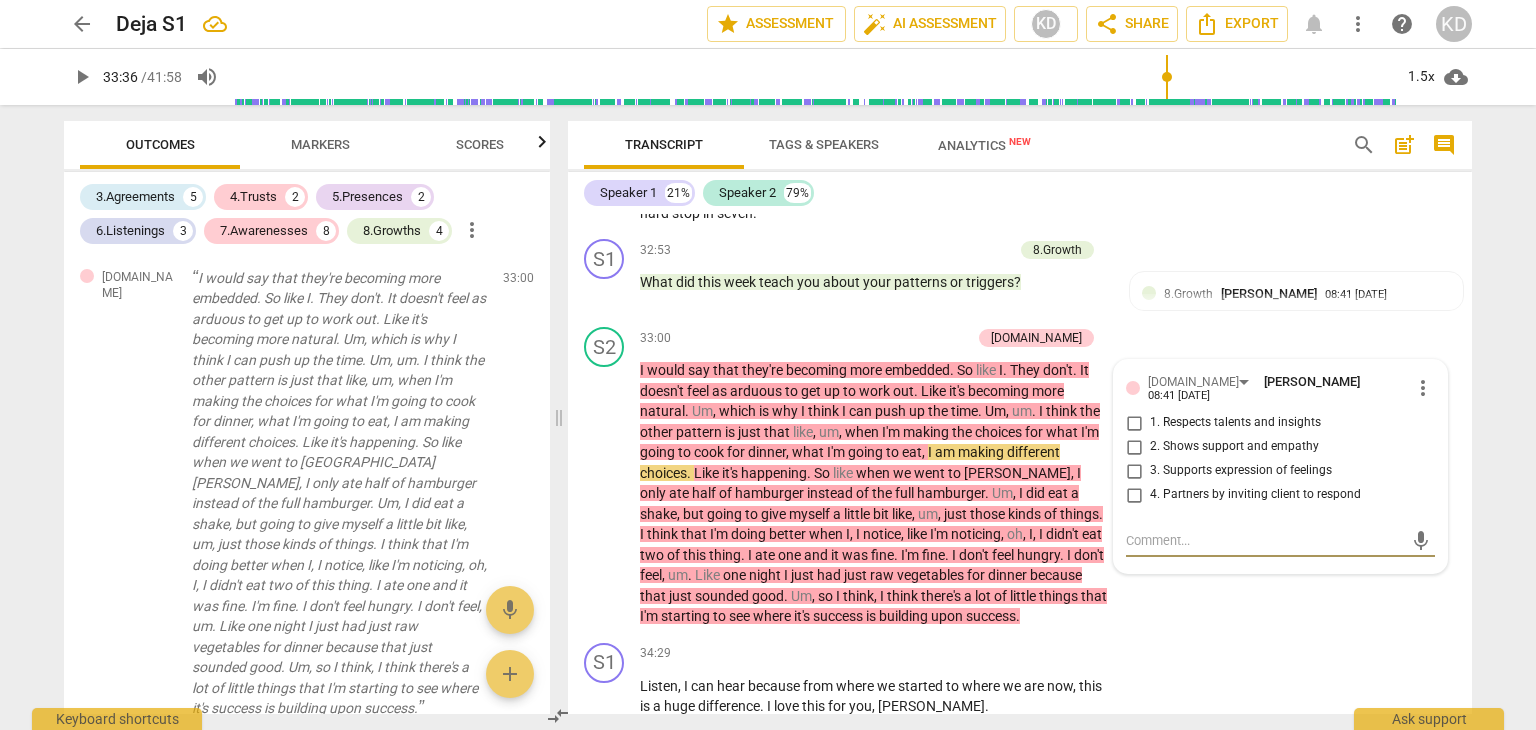 click on "4. Partners by inviting client to respond" at bounding box center [1134, 495] 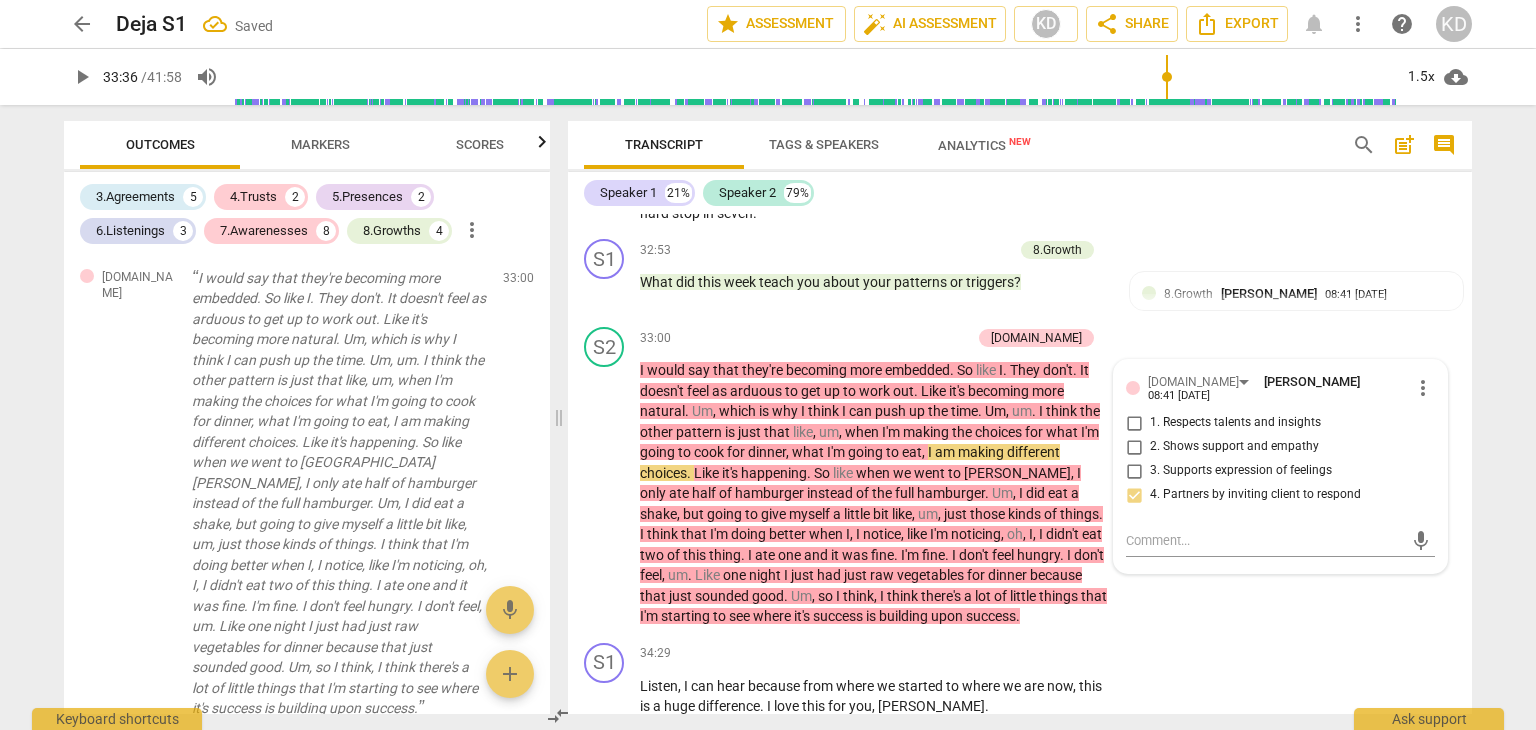 click on "1. Respects talents and insights" at bounding box center (1134, 423) 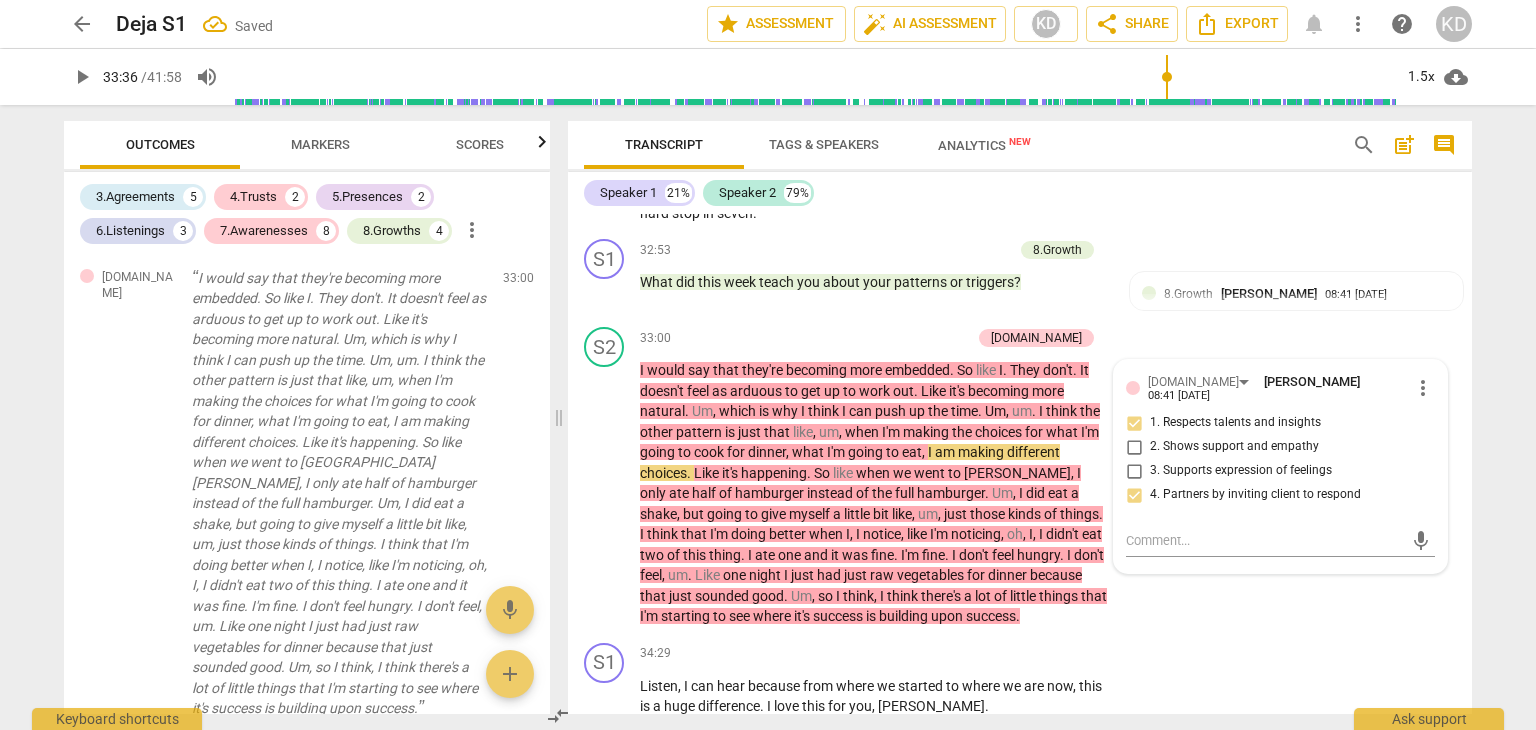 click on "play_arrow" at bounding box center (605, 494) 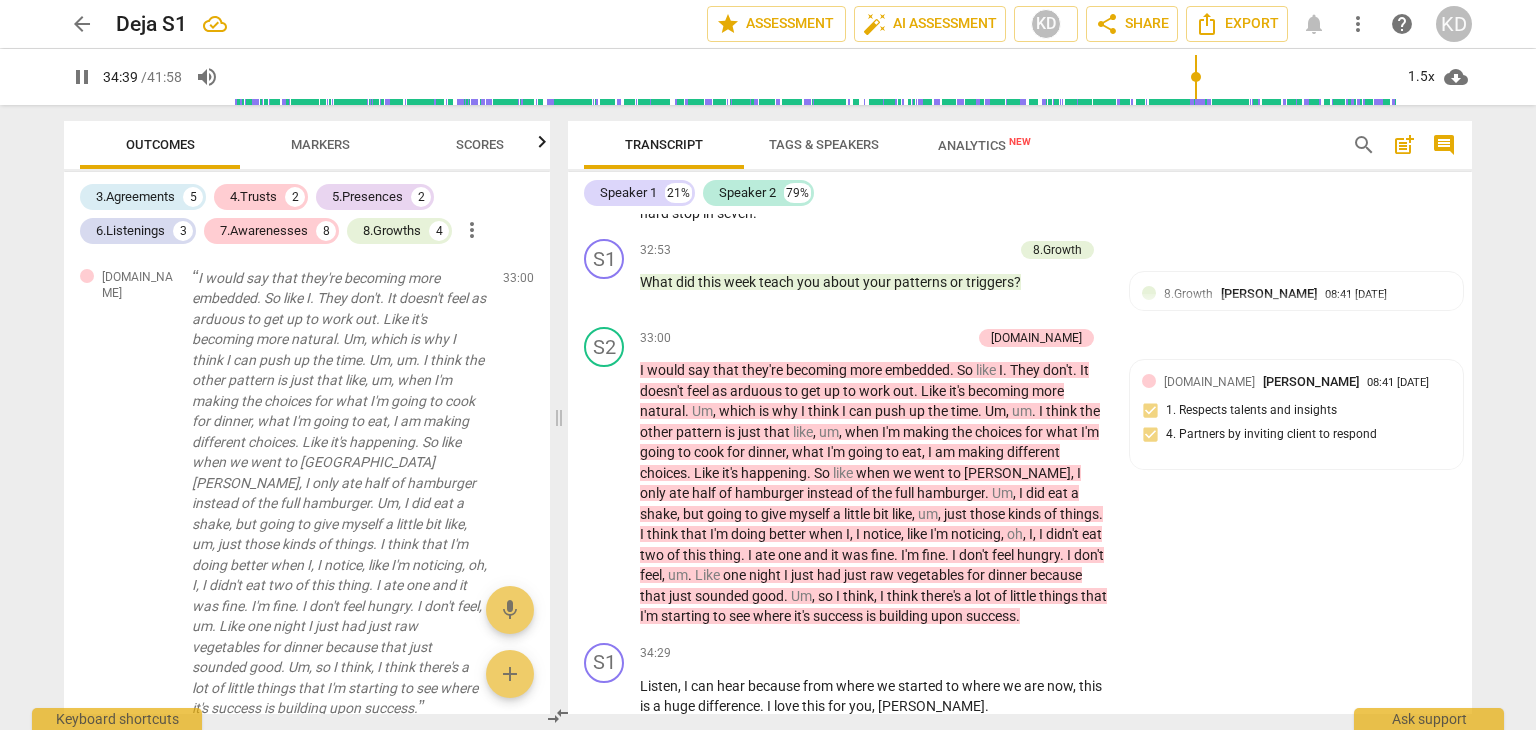 scroll, scrollTop: 15701, scrollLeft: 0, axis: vertical 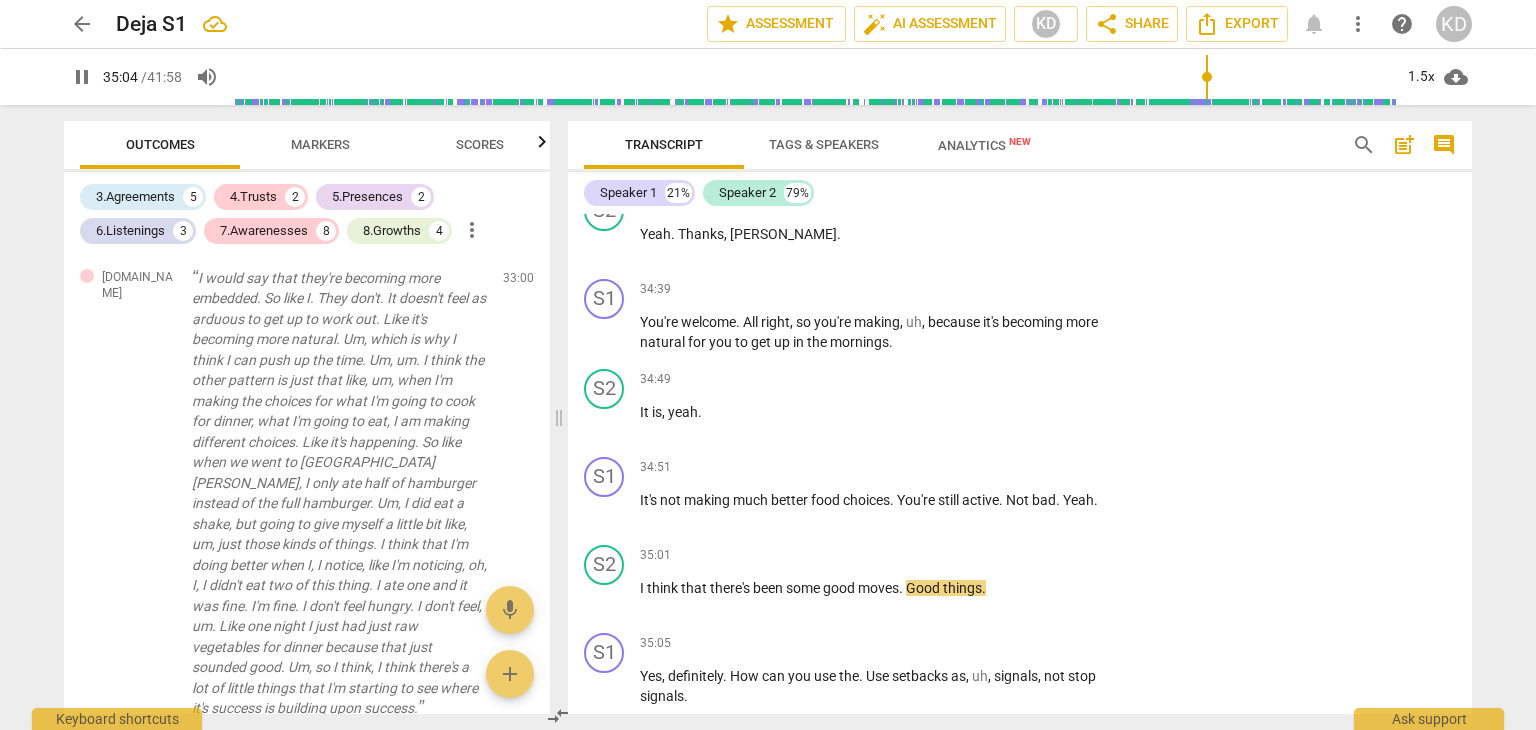 click on "You're   welcome .   All   right ,   so   you're   making ,   uh ,   because   it's   becoming   more   natural   for   you   to   get   up   in   the   mornings ." at bounding box center [874, 332] 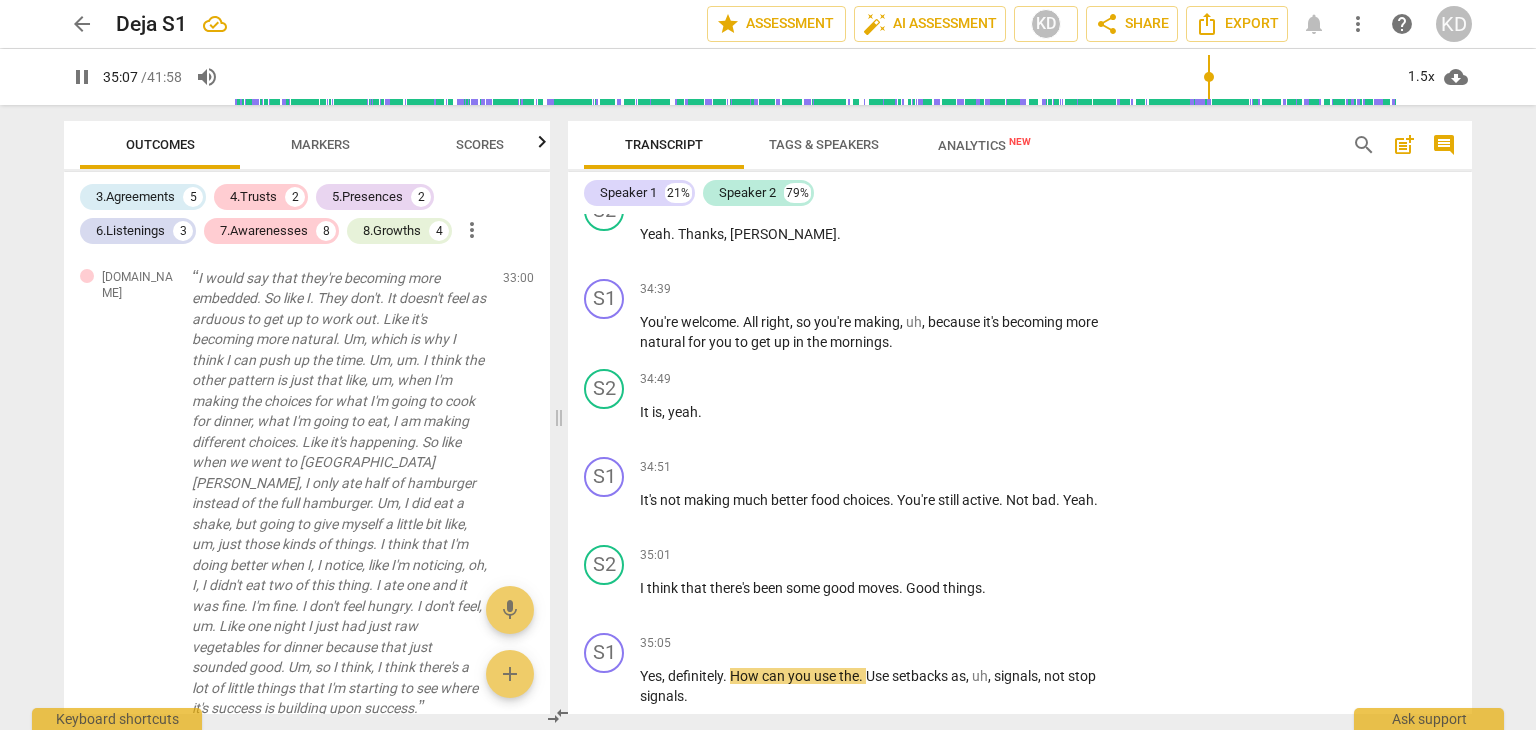 click on "S1 play_arrow pause 34:39 + Add competency keyboard_arrow_right You're   welcome .   All   right ,   so   you're   making ,   uh ,   because   it's   becoming   more   natural   for   you   to   get   up   in   the   mornings ." at bounding box center [1020, 316] 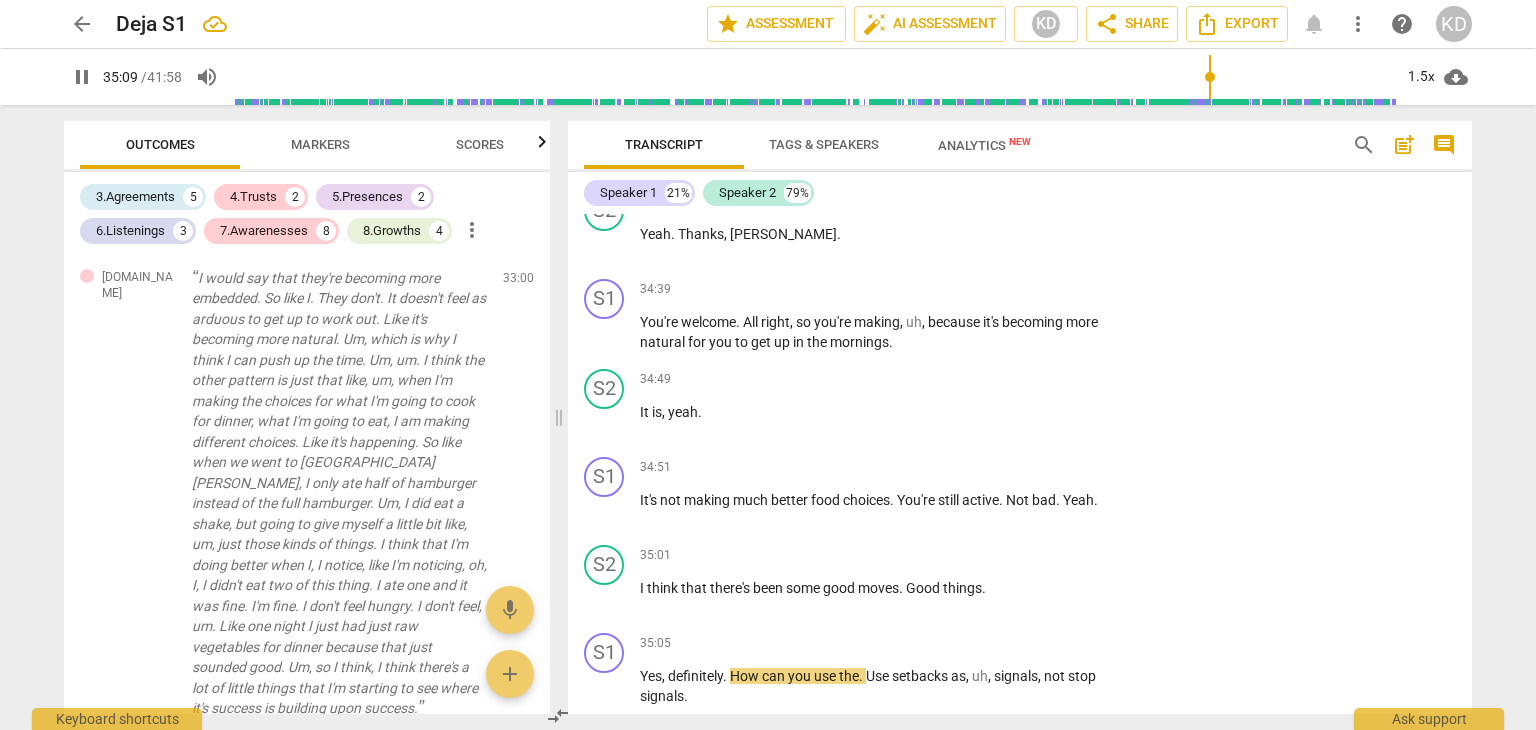 click on "becoming" at bounding box center [1034, 322] 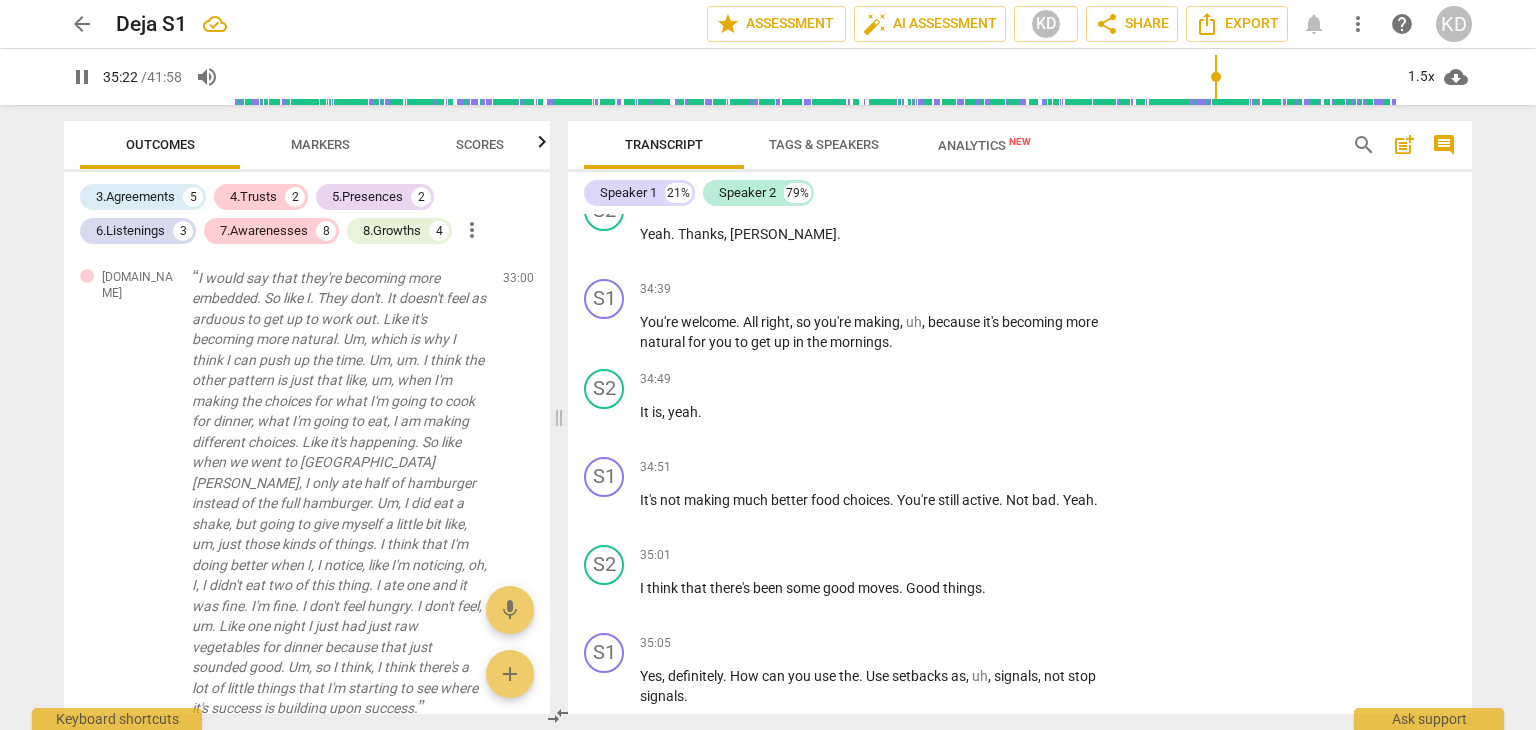click on "stop" at bounding box center [1082, 676] 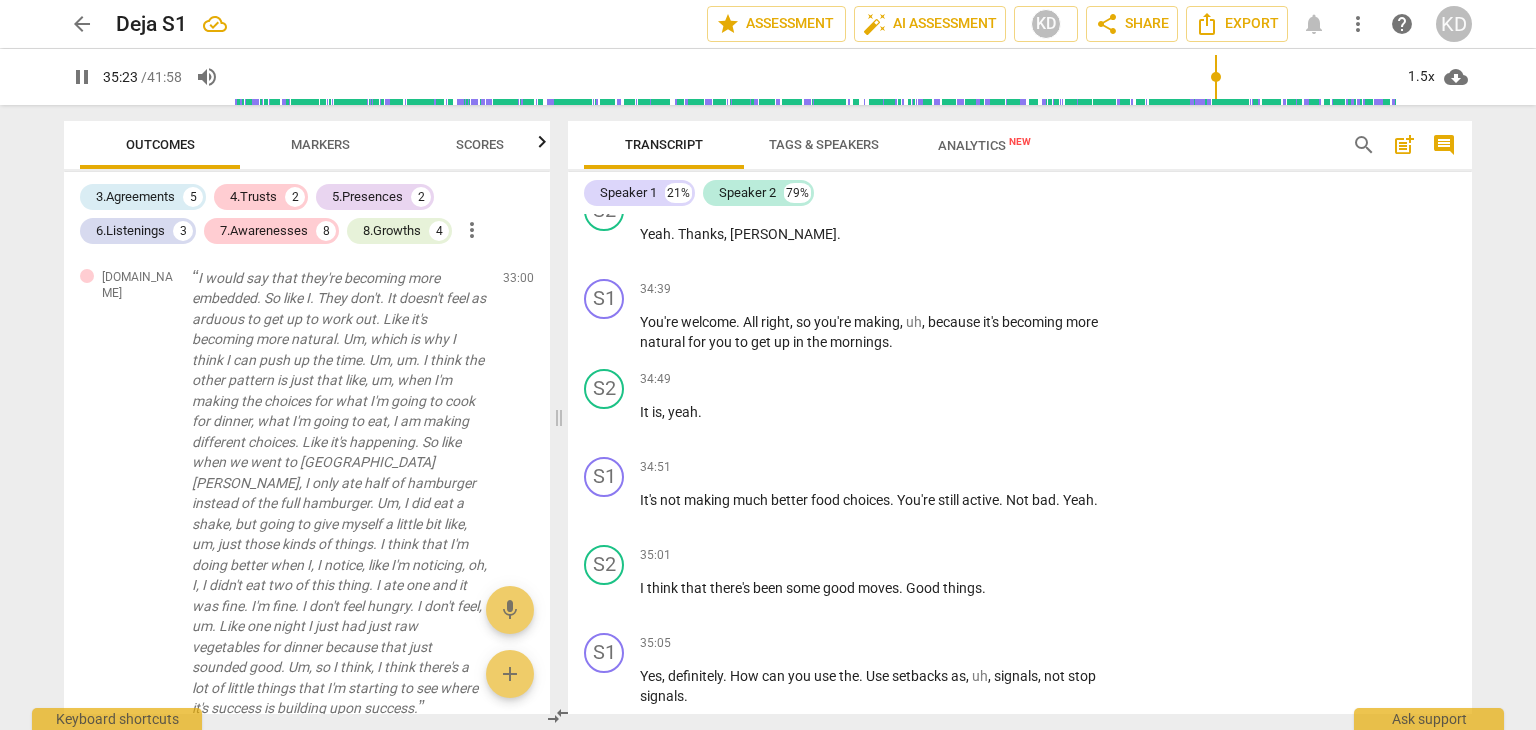click on "keyboard_arrow_right" at bounding box center [1109, 645] 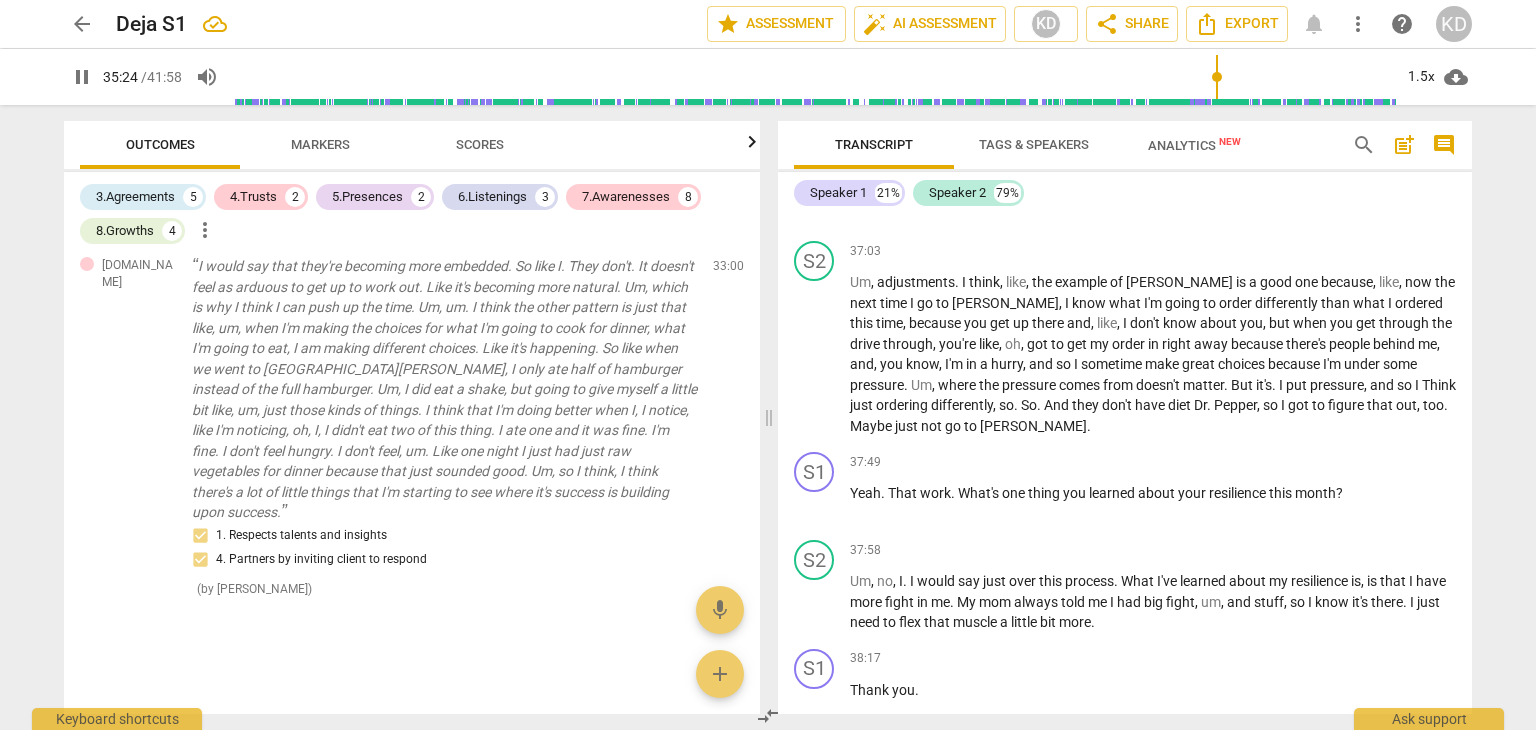 scroll, scrollTop: 14583, scrollLeft: 0, axis: vertical 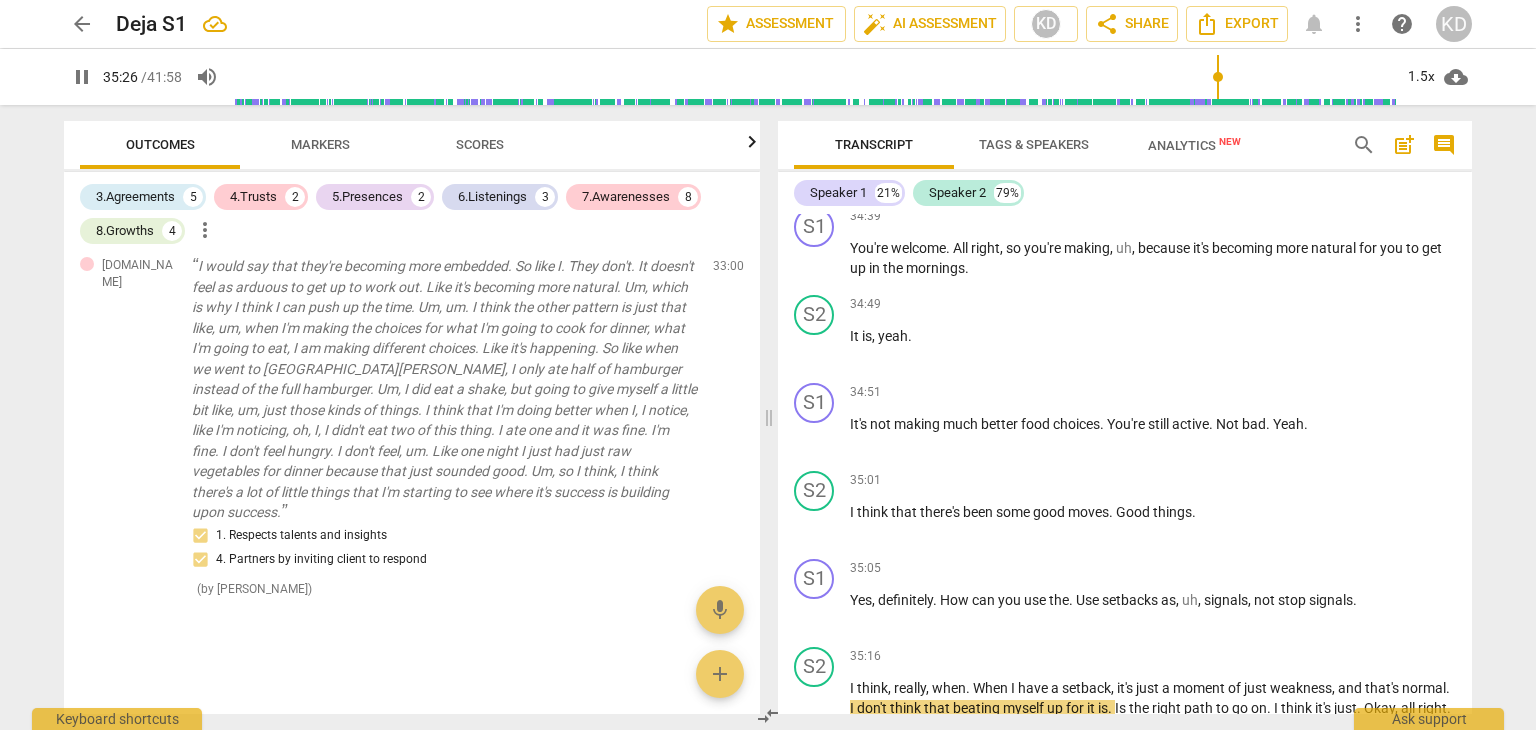 click on "+" at bounding box center [1347, 569] 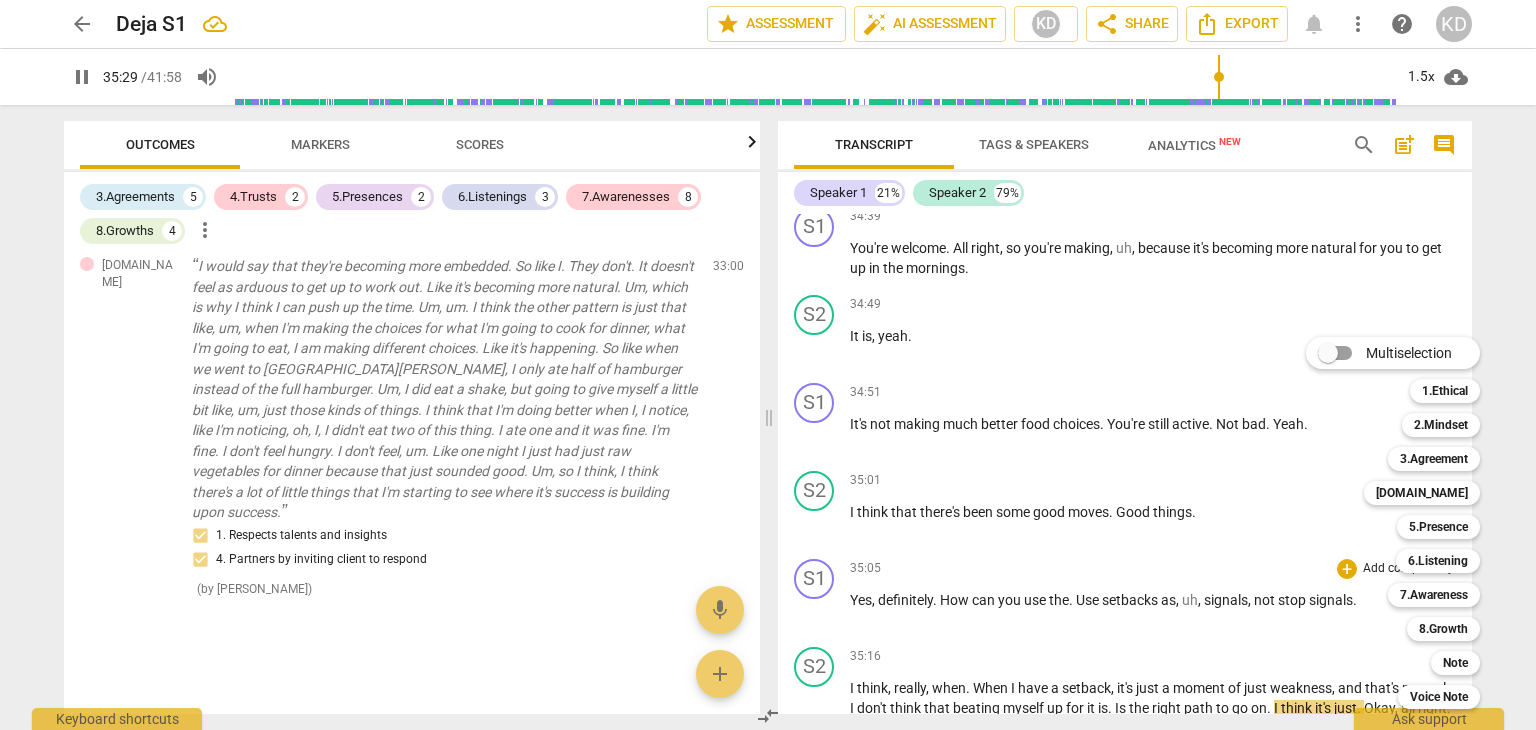 click on "Multiselection m 1.Ethical 1 2.Mindset 2 3.Agreement 3 [DOMAIN_NAME] 4 5.Presence 5 6.Listening 6 7.Awareness 7 8.Growth 8 Note 9 Voice Note 0" at bounding box center [1408, 523] 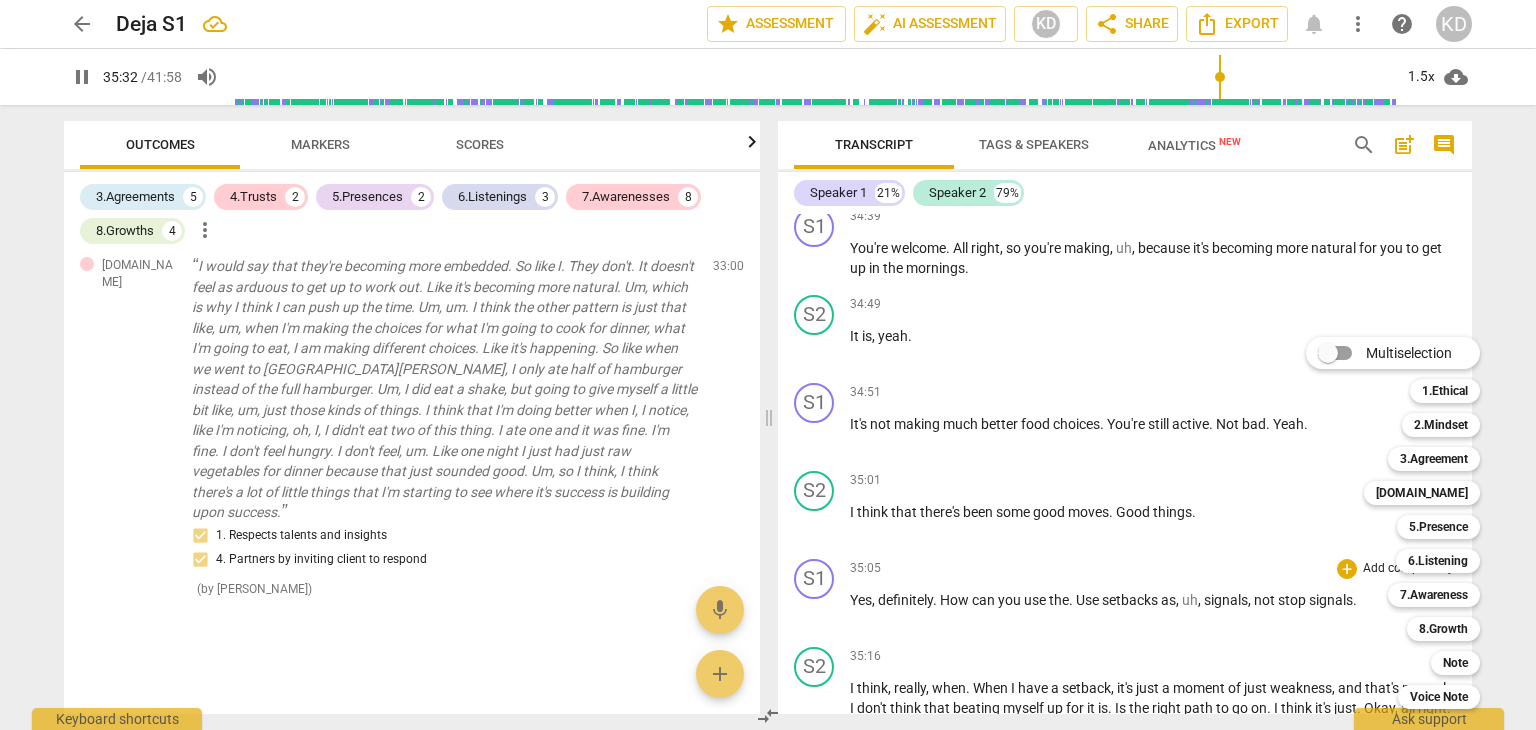click on "Multiselection m 1.Ethical 1 2.Mindset 2 3.Agreement 3 [DOMAIN_NAME] 4 5.Presence 5 6.Listening 6 7.Awareness 7 8.Growth 8 Note 9 Voice Note 0" at bounding box center [1408, 523] 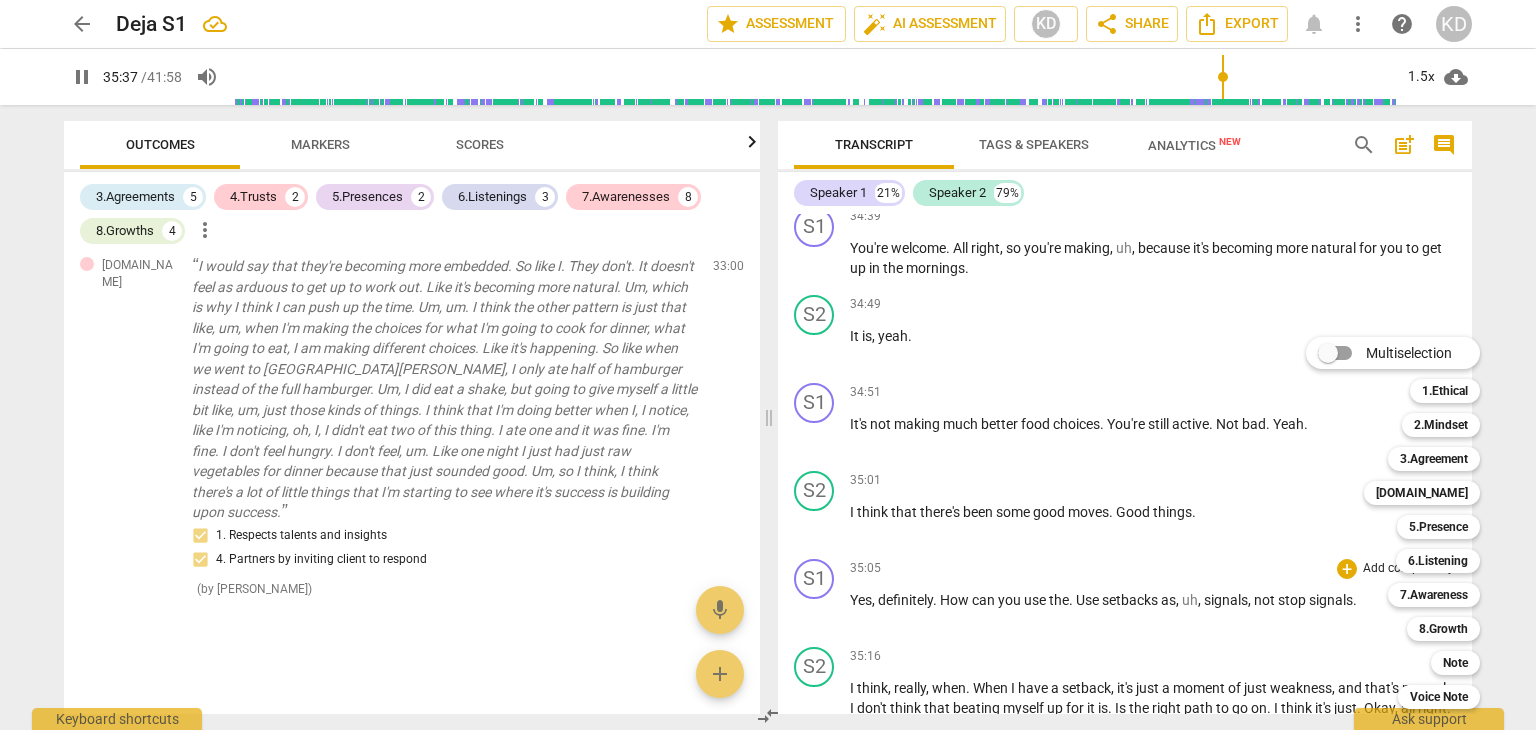 click on "5.Presence" at bounding box center [1438, 527] 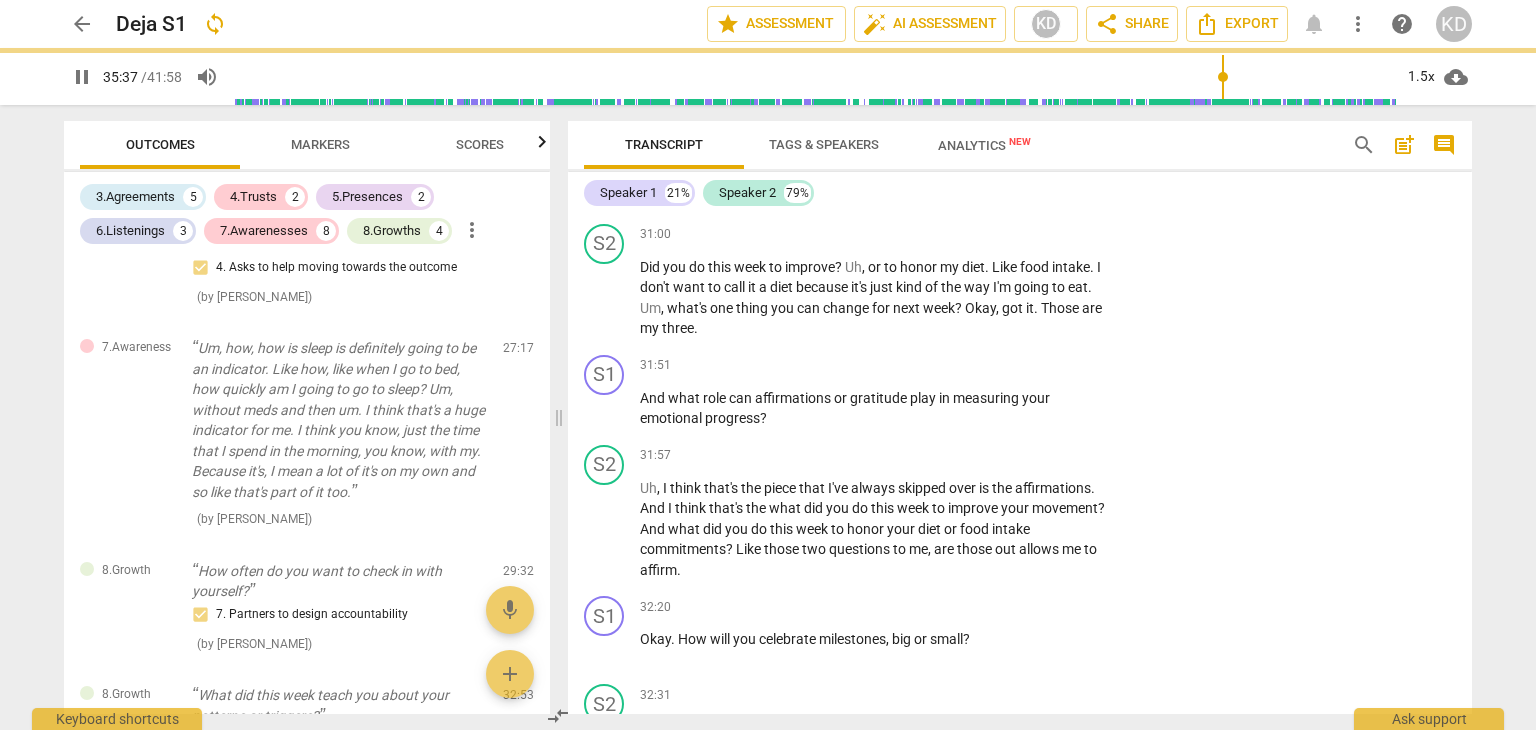 scroll, scrollTop: 15701, scrollLeft: 0, axis: vertical 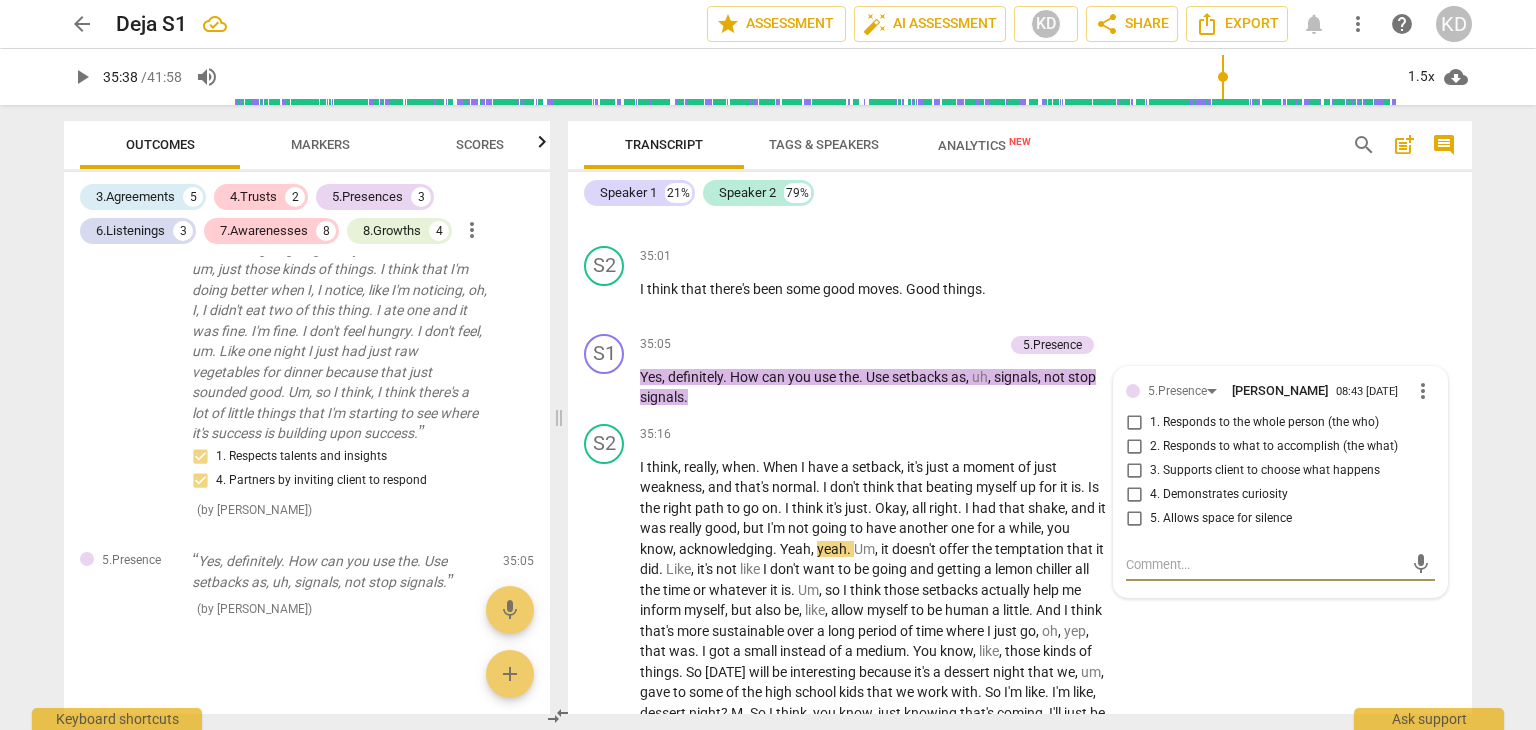 click on "more_vert" at bounding box center (1423, 391) 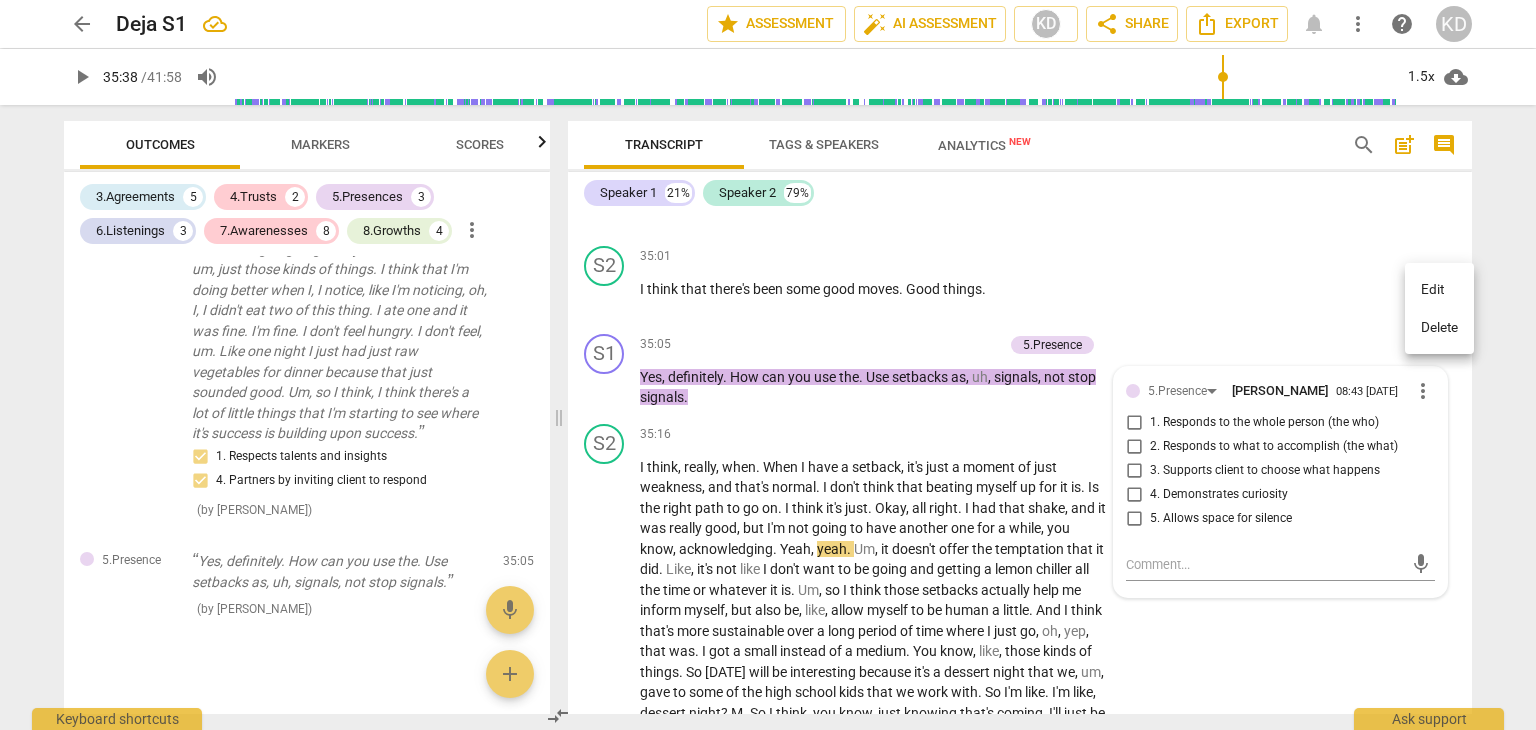 click on "Edit" at bounding box center [1439, 290] 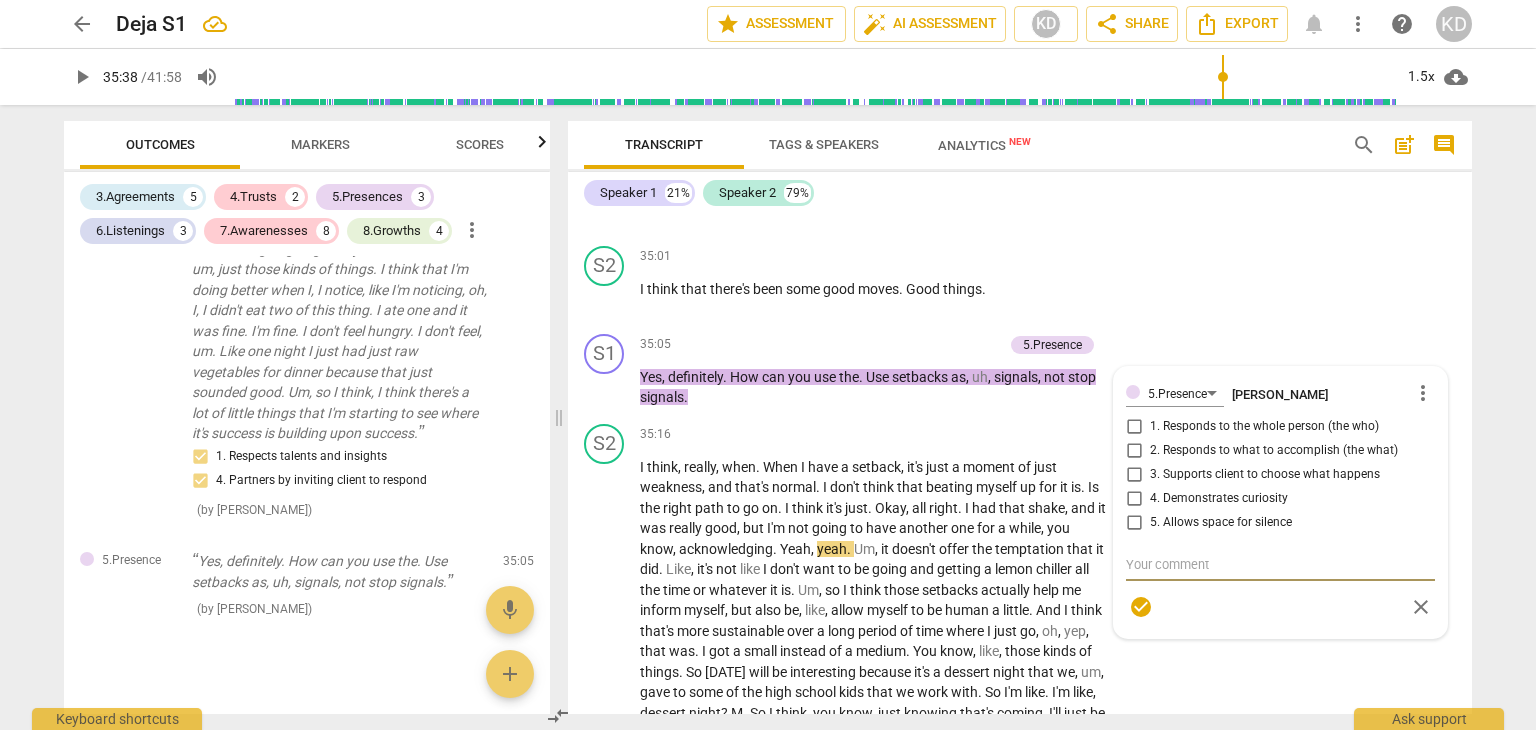 click on "more_vert" at bounding box center (1423, 393) 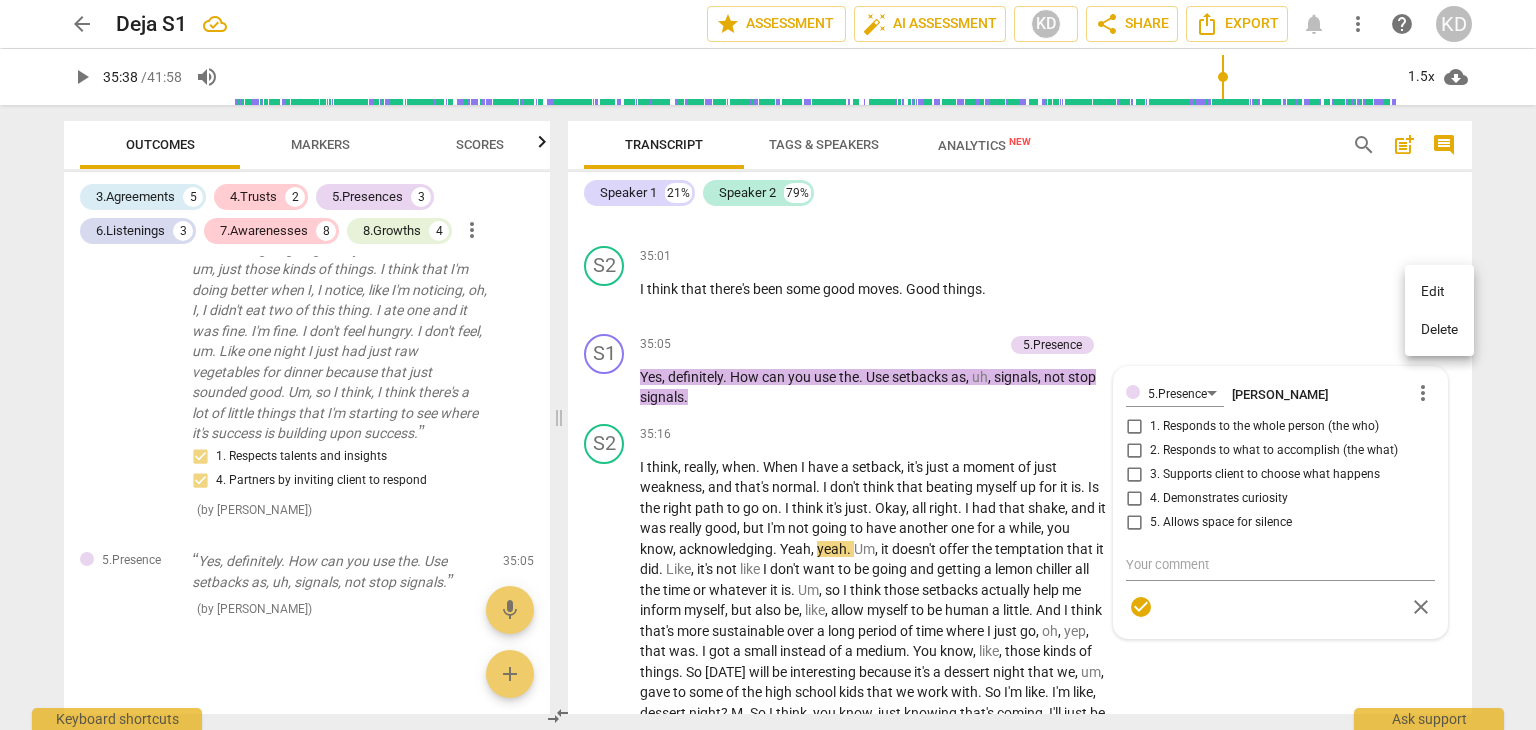 click on "Delete" at bounding box center [1439, 330] 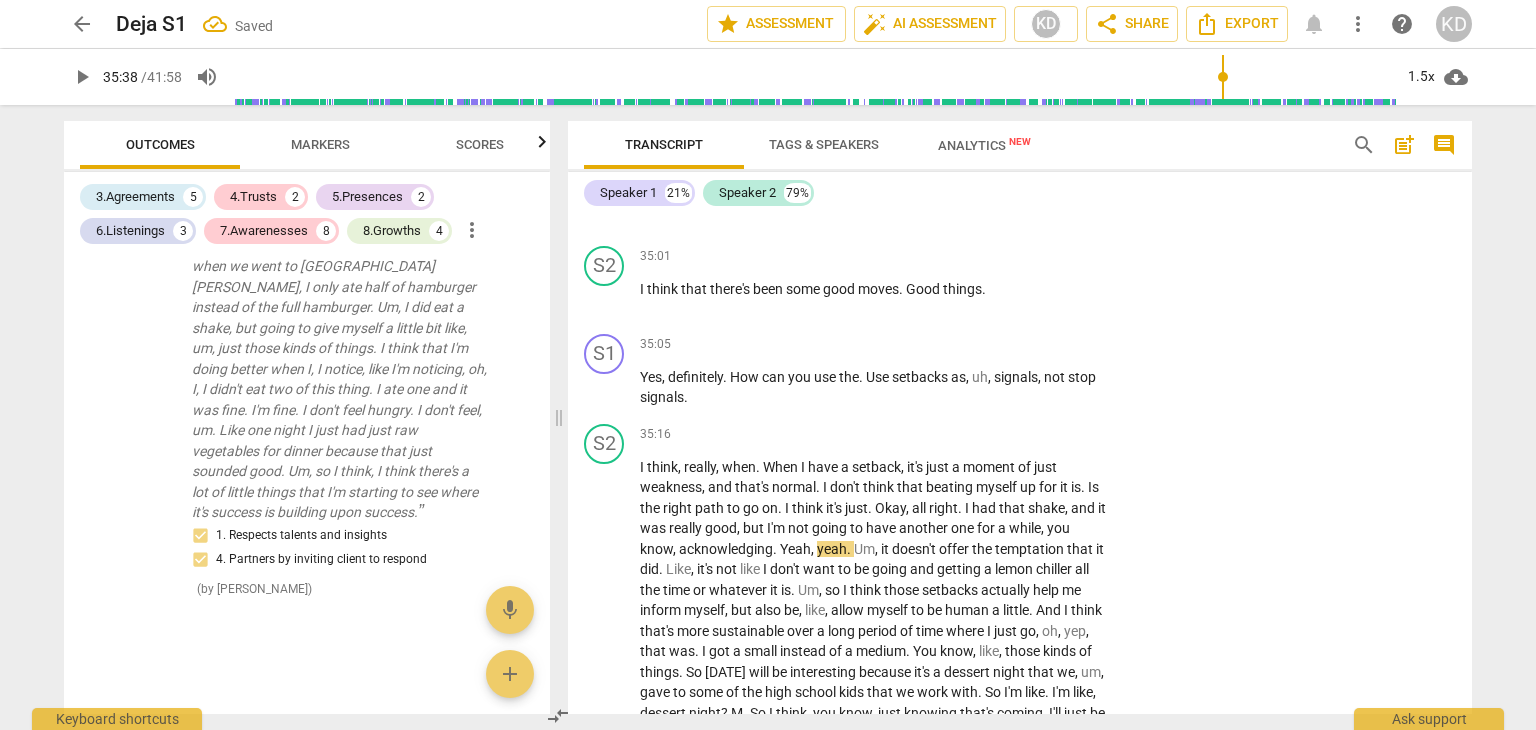 scroll, scrollTop: 3420, scrollLeft: 0, axis: vertical 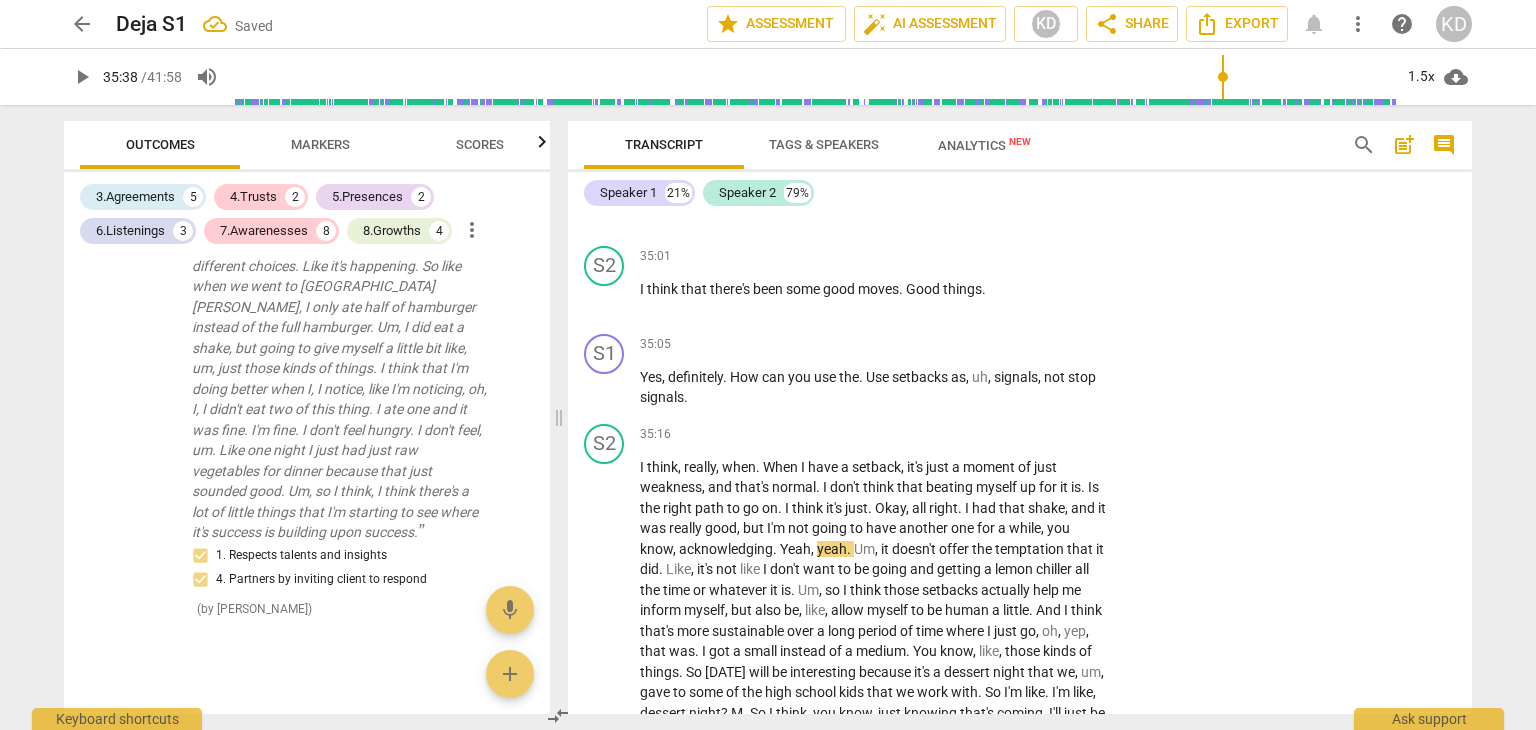 click on "Use" at bounding box center (879, 377) 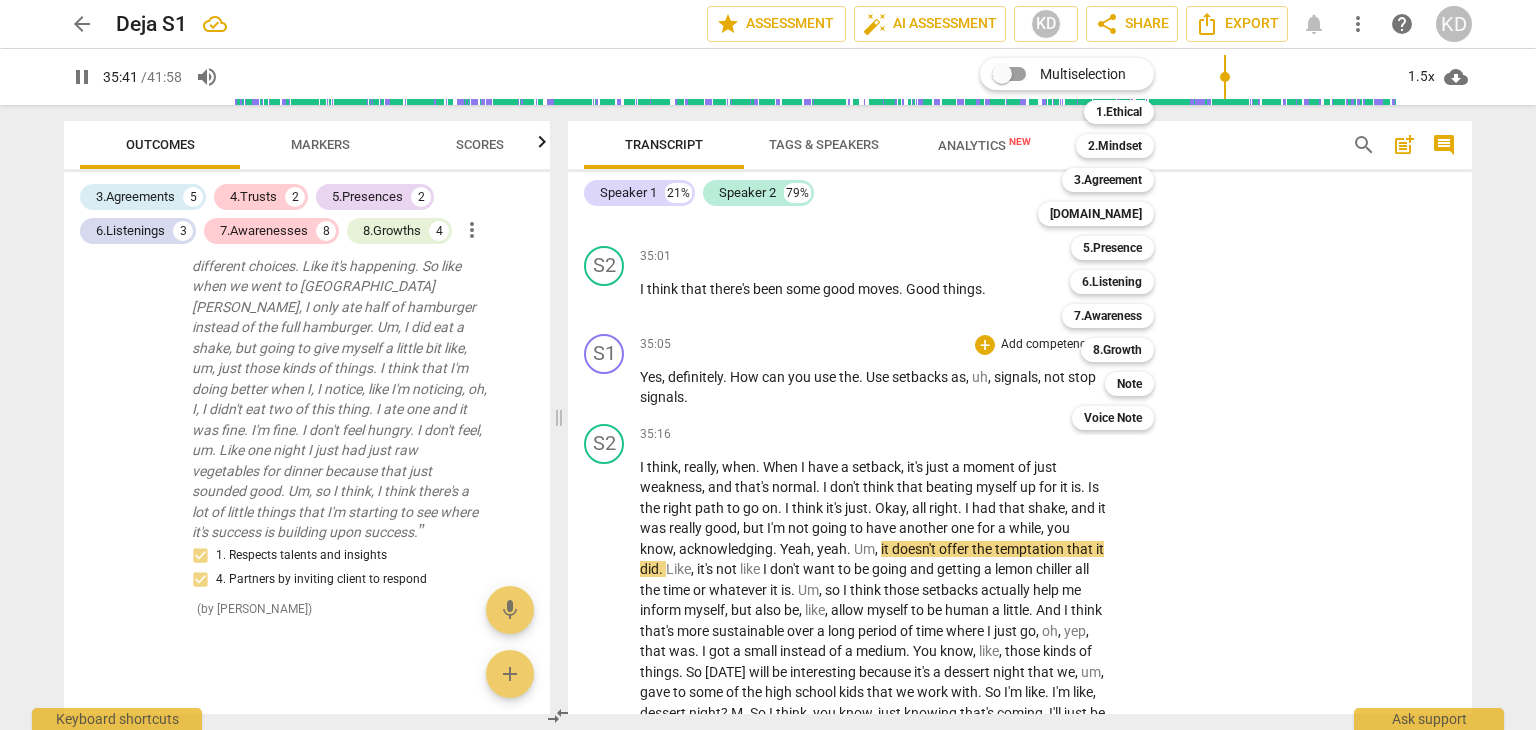 click on "6.Listening" at bounding box center (1112, 282) 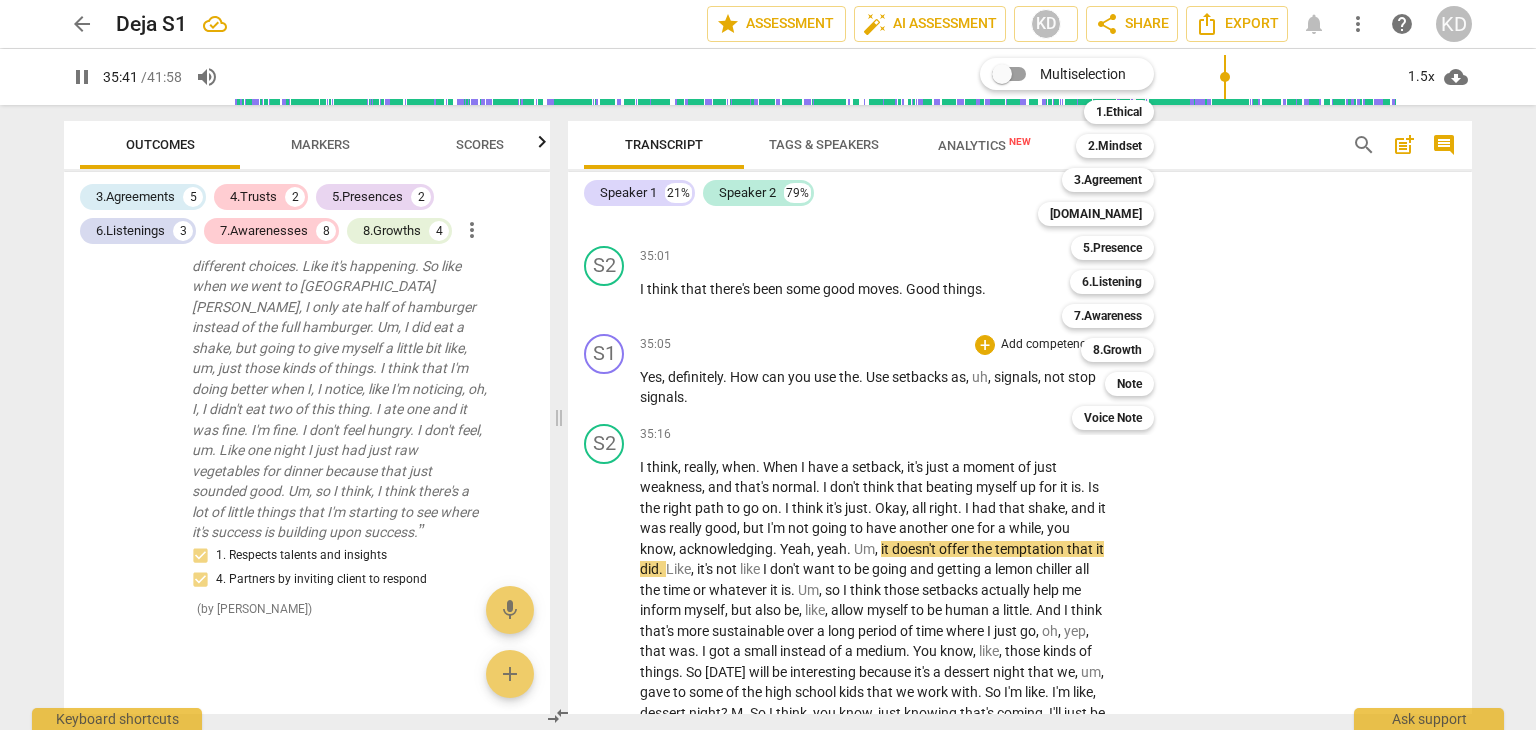 type on "2142" 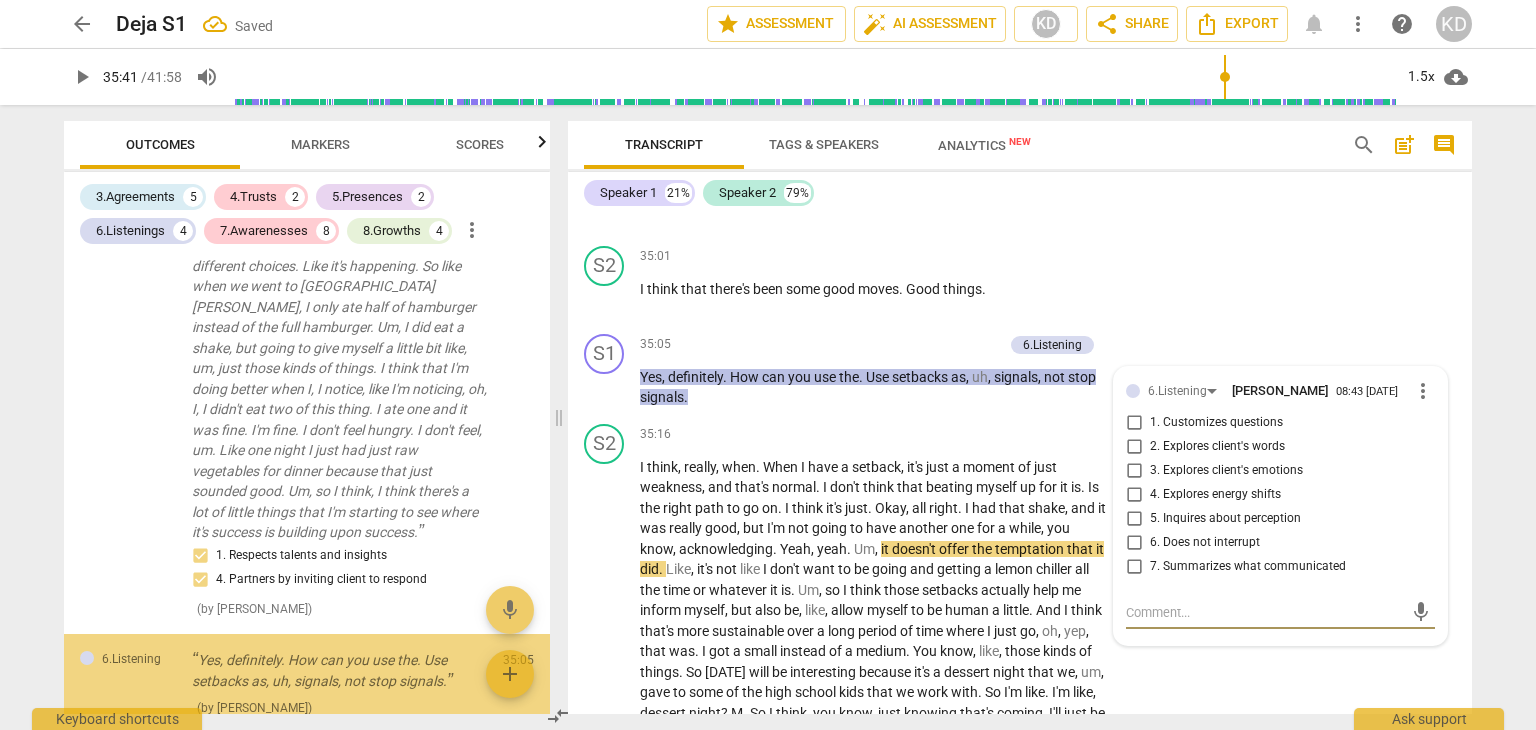 scroll, scrollTop: 3519, scrollLeft: 0, axis: vertical 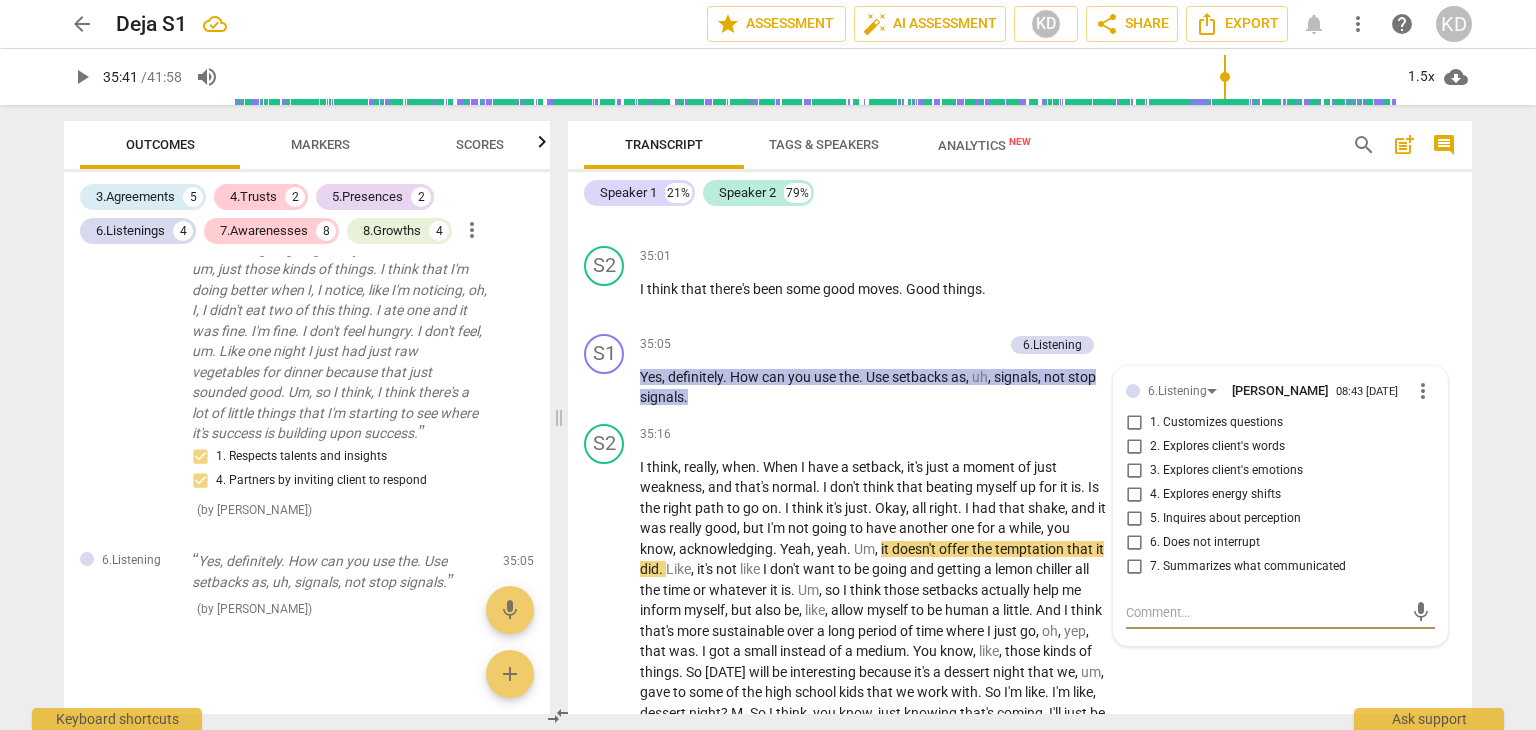 click on "5. Inquires about perception" at bounding box center [1134, 519] 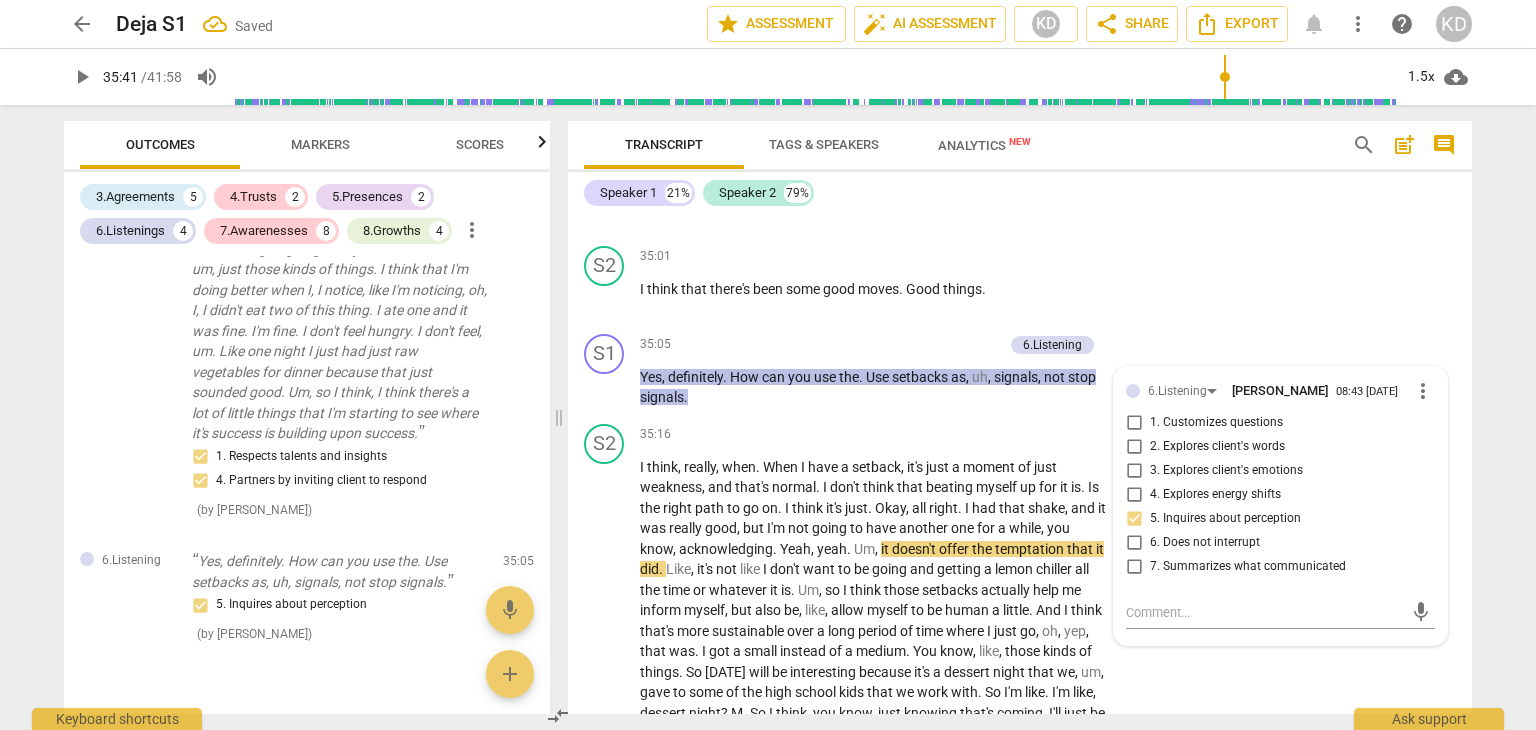 click on "S2 play_arrow pause 35:16 + Add competency keyboard_arrow_right I   think ,   really ,   when .   When   I   have   a   setback ,   it's   just   a   moment   of   just   weakness ,   and   that's   normal .   I   don't   think   that   beating   myself   up   for   it   is .   Is   the   right   path   to   go   on .   I   think   it's   just .   Okay ,   all   right .   I   had   that   shake ,   and   it   was   really   good ,   but   I'm   not   going   to   have   another   one   for   a   while ,   you   know ,   acknowledging .   Yeah ,   yeah .   Um ,   it   doesn't   offer   the   temptation   that   it   did .   Like ,   it's   not   like   I   don't   want   to   be   going   and   getting   a   lemon   chiller   all   the   time   or   whatever   it   is .   Um ,   so   I   think   those   setbacks   actually   help   me   inform   myself ,   but   also   be ,   like ,   allow   myself   to   be   human   a   little .   And   I   think   that's   more   sustainable   over   a   long   period   of" at bounding box center [1020, 584] 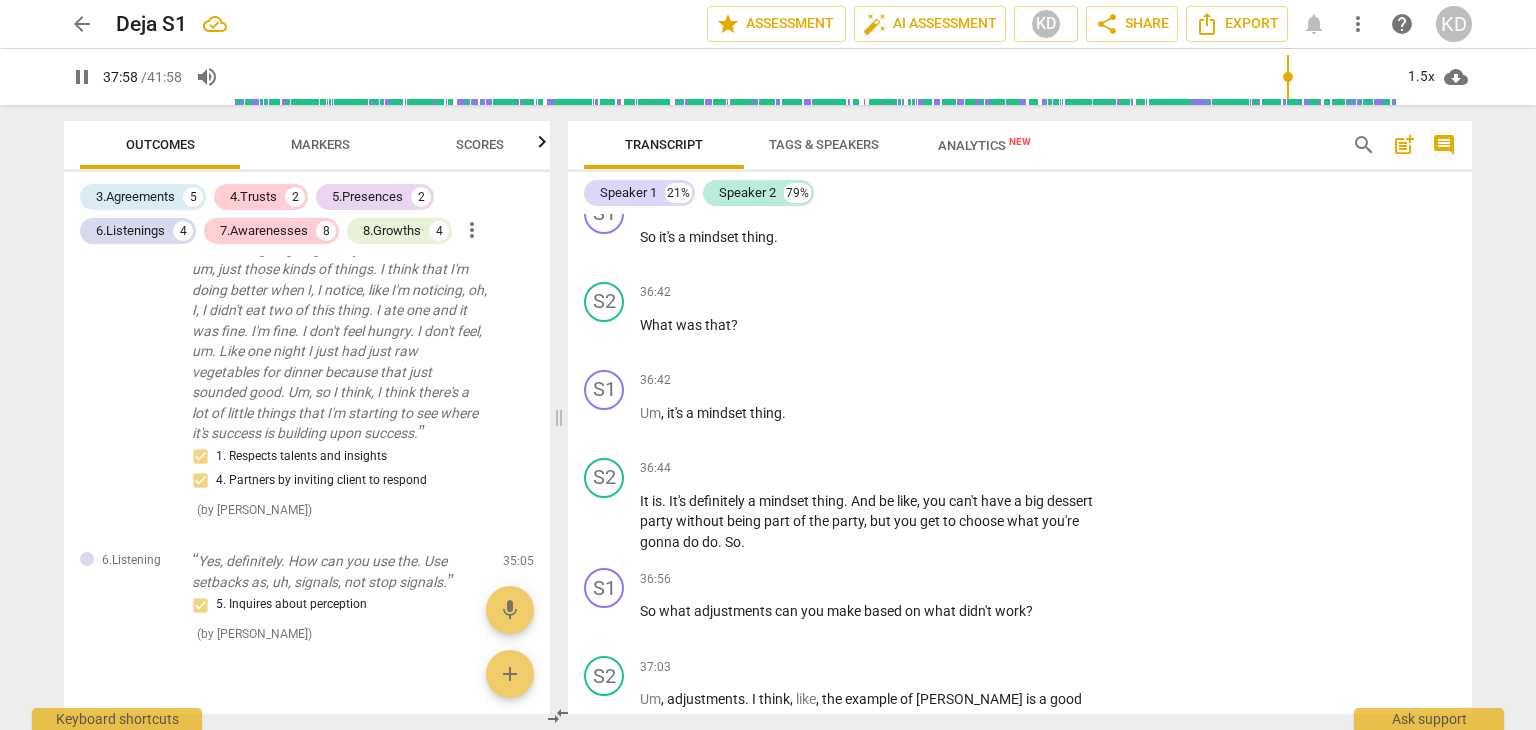 scroll, scrollTop: 17082, scrollLeft: 0, axis: vertical 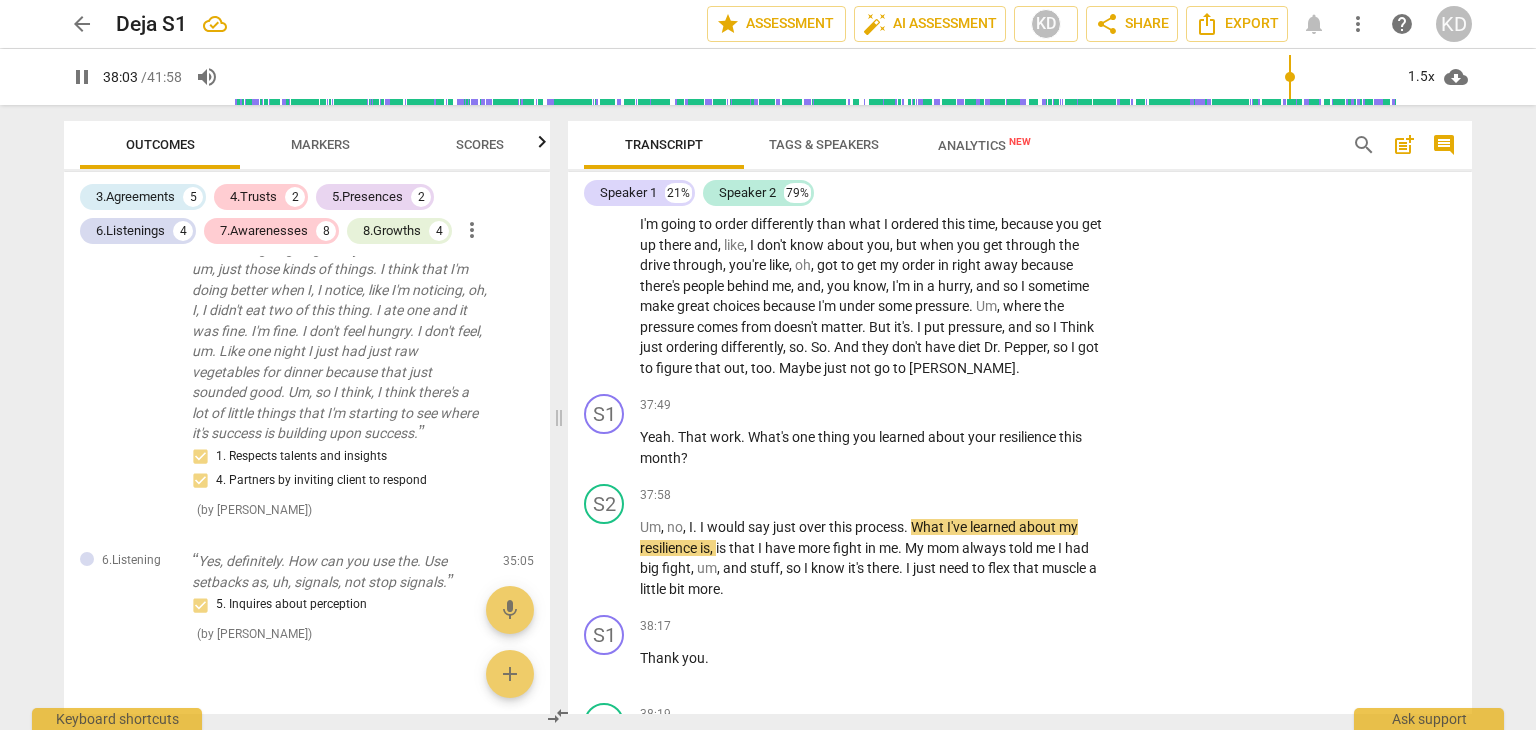 click on "play_arrow pause" at bounding box center [614, 448] 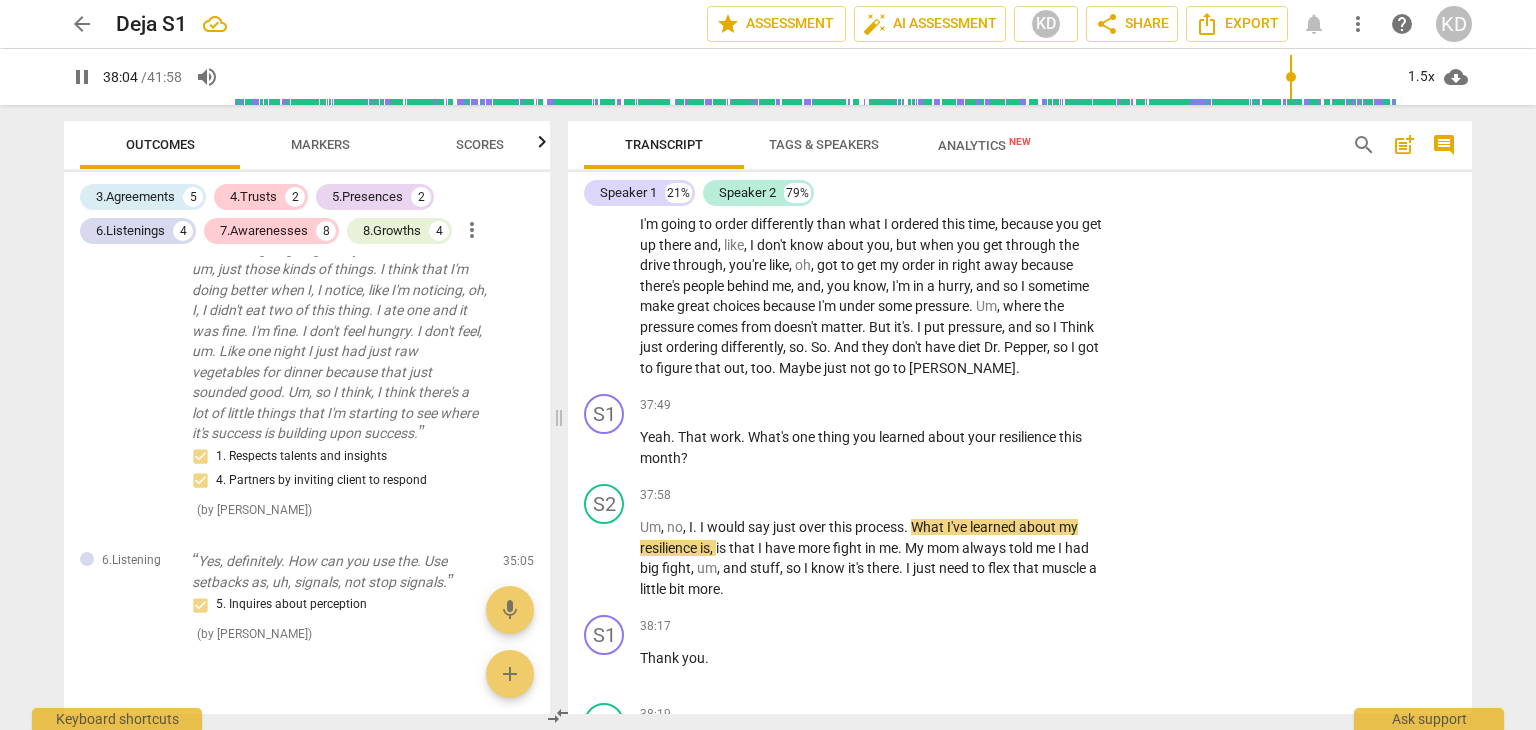 click on "+" at bounding box center [985, 405] 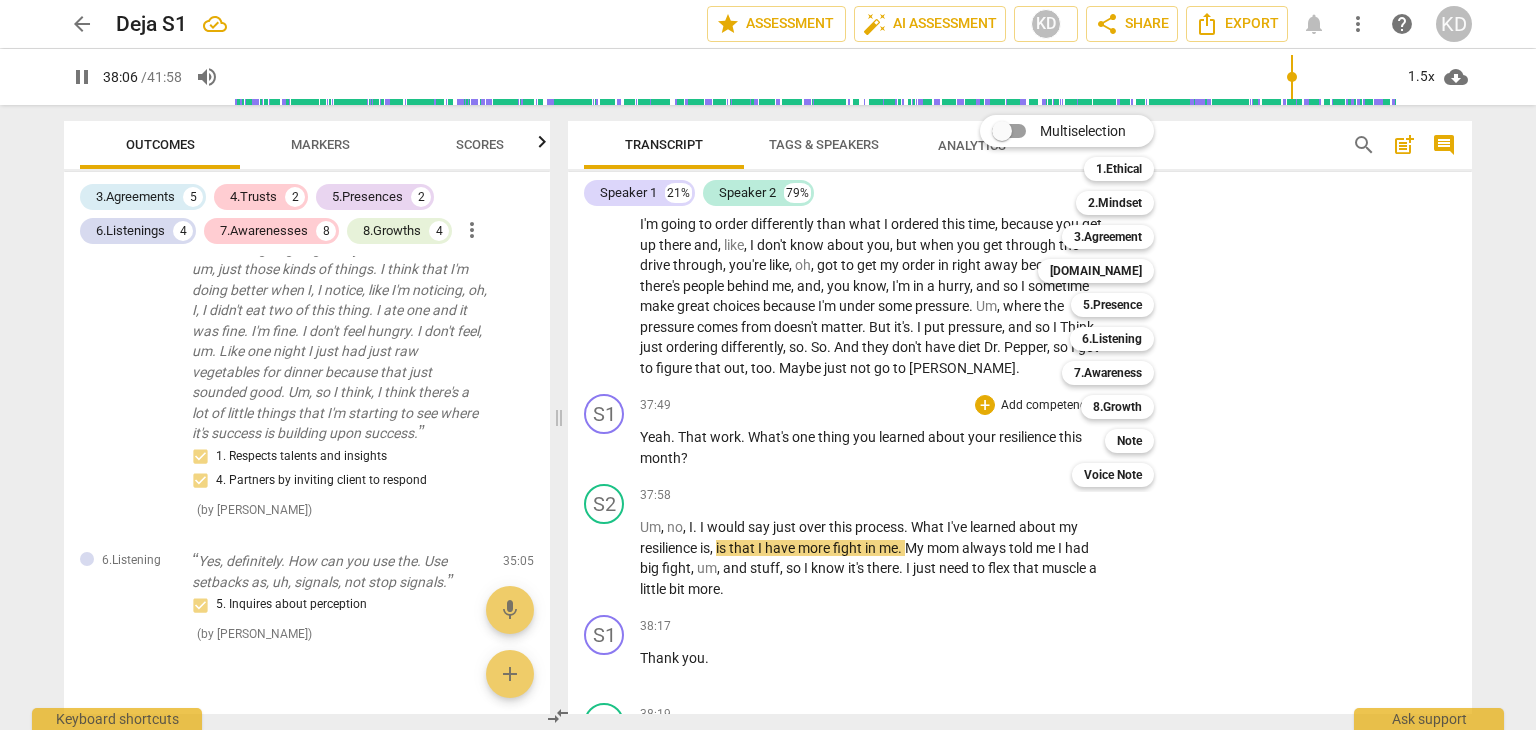 click on "8.Growth" at bounding box center [1117, 407] 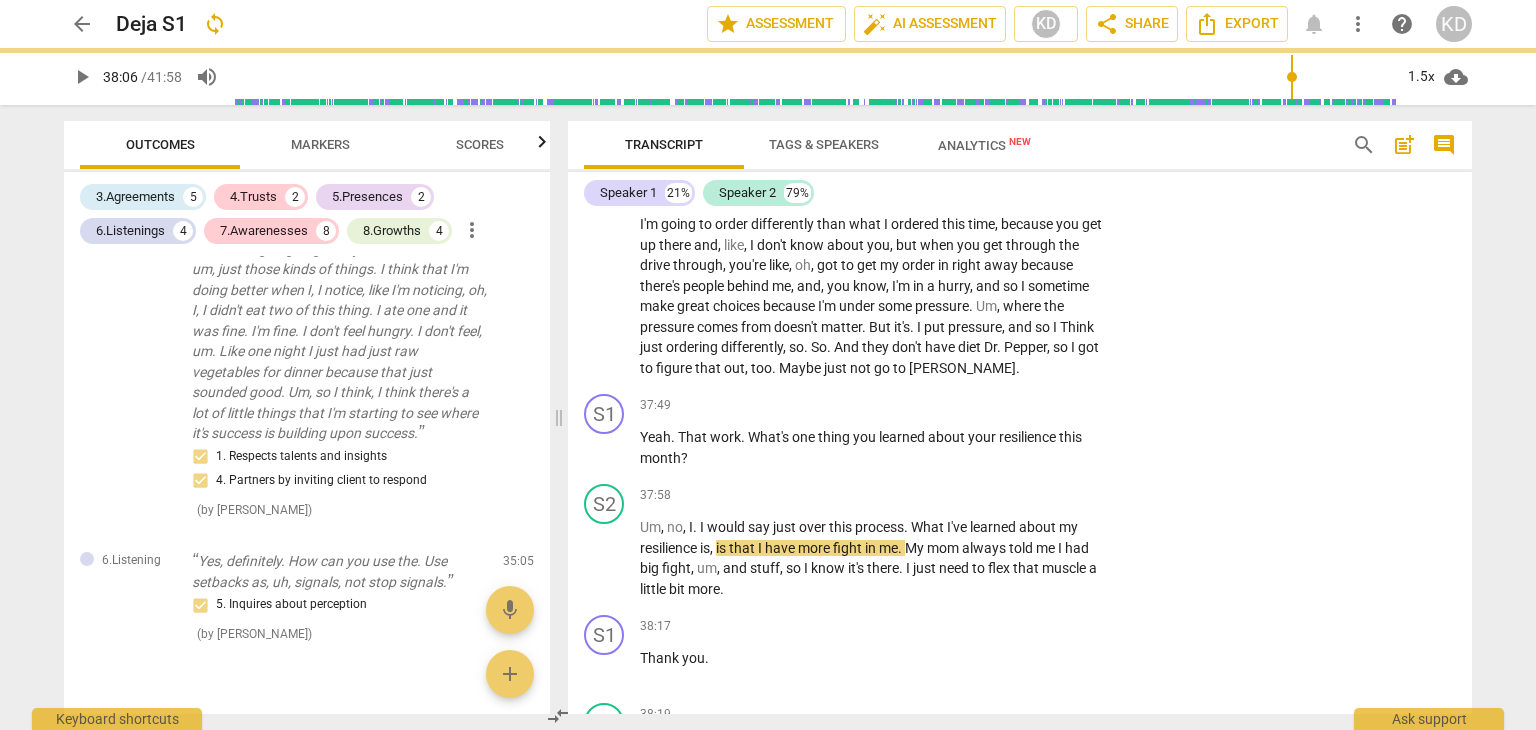 type on "2287" 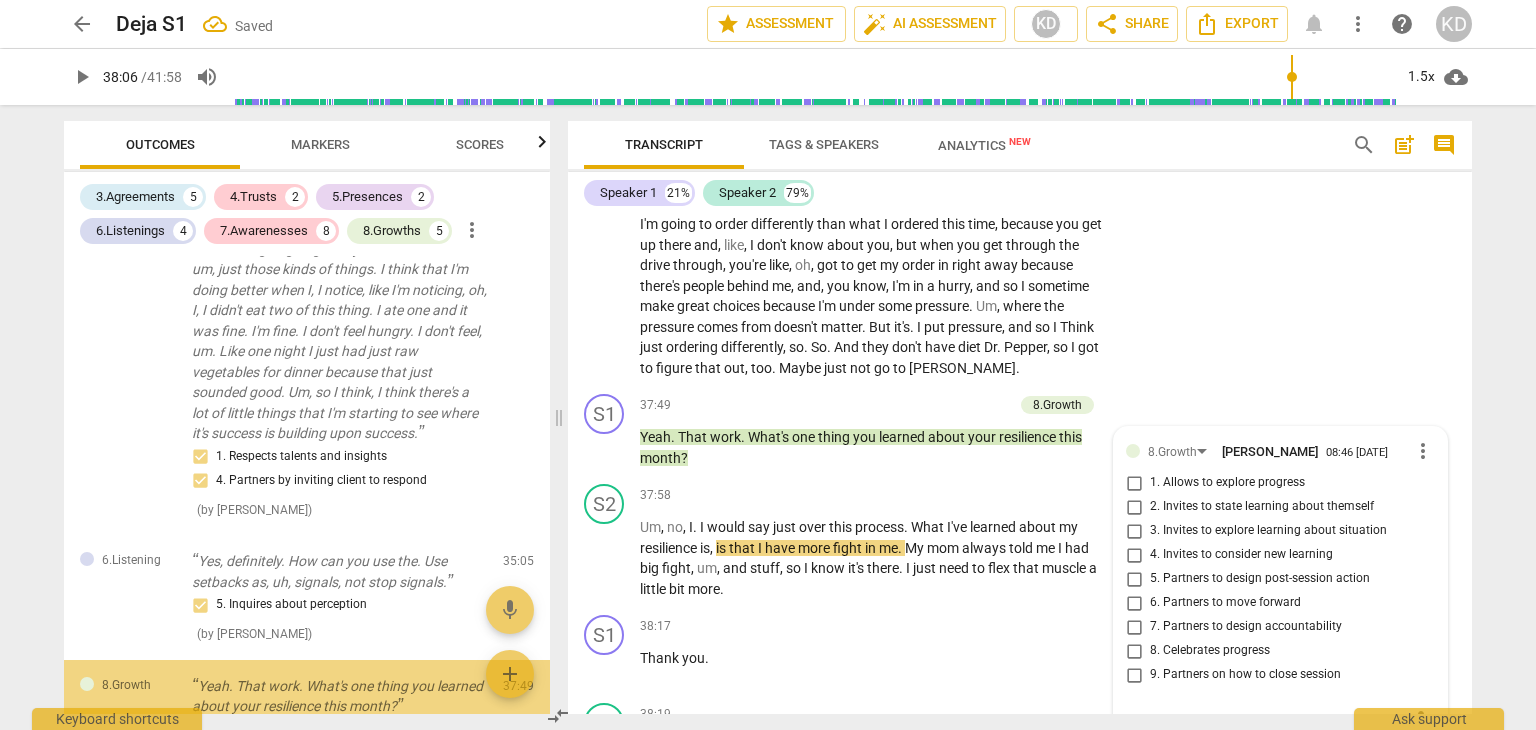 scroll, scrollTop: 3644, scrollLeft: 0, axis: vertical 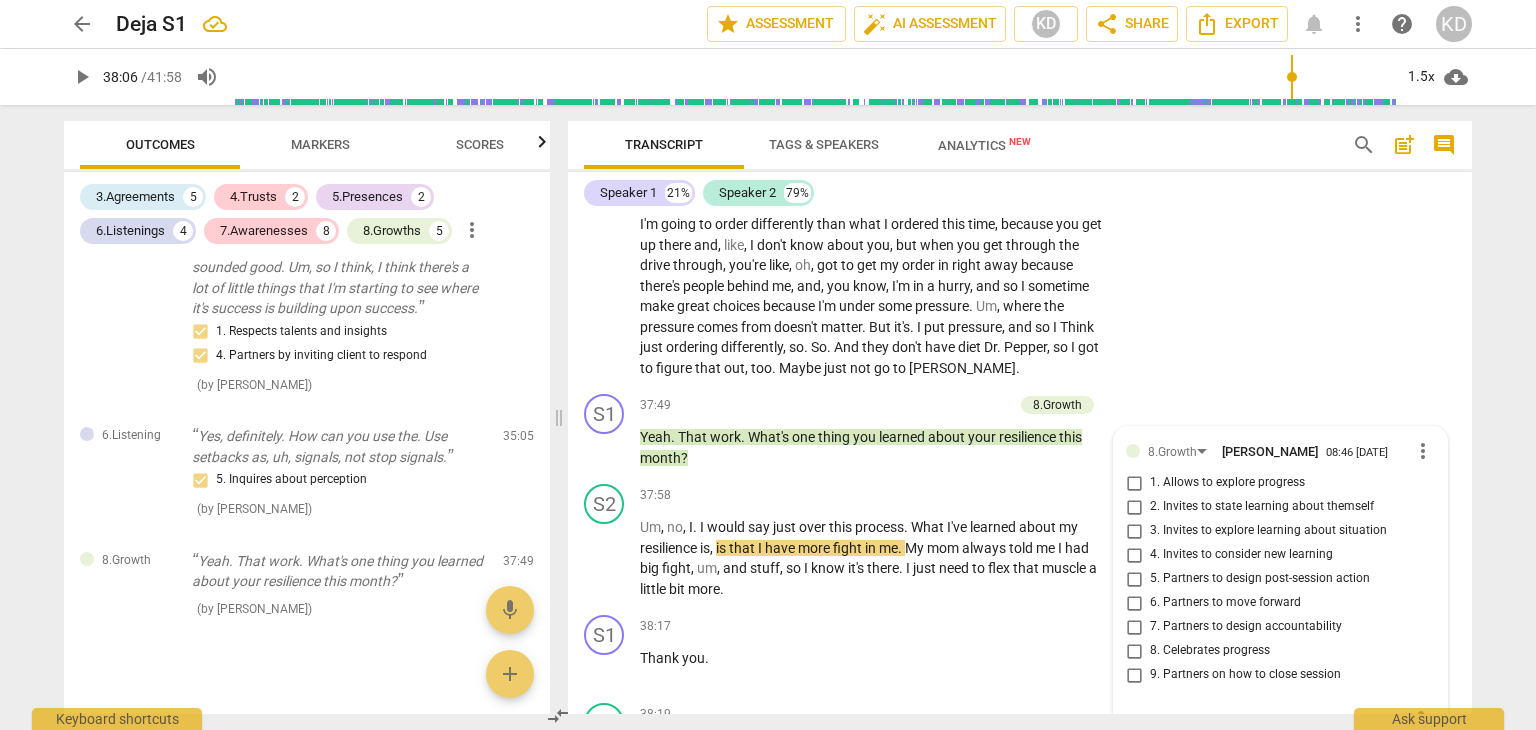 click on "2. Invites to state learning about themself" at bounding box center (1134, 507) 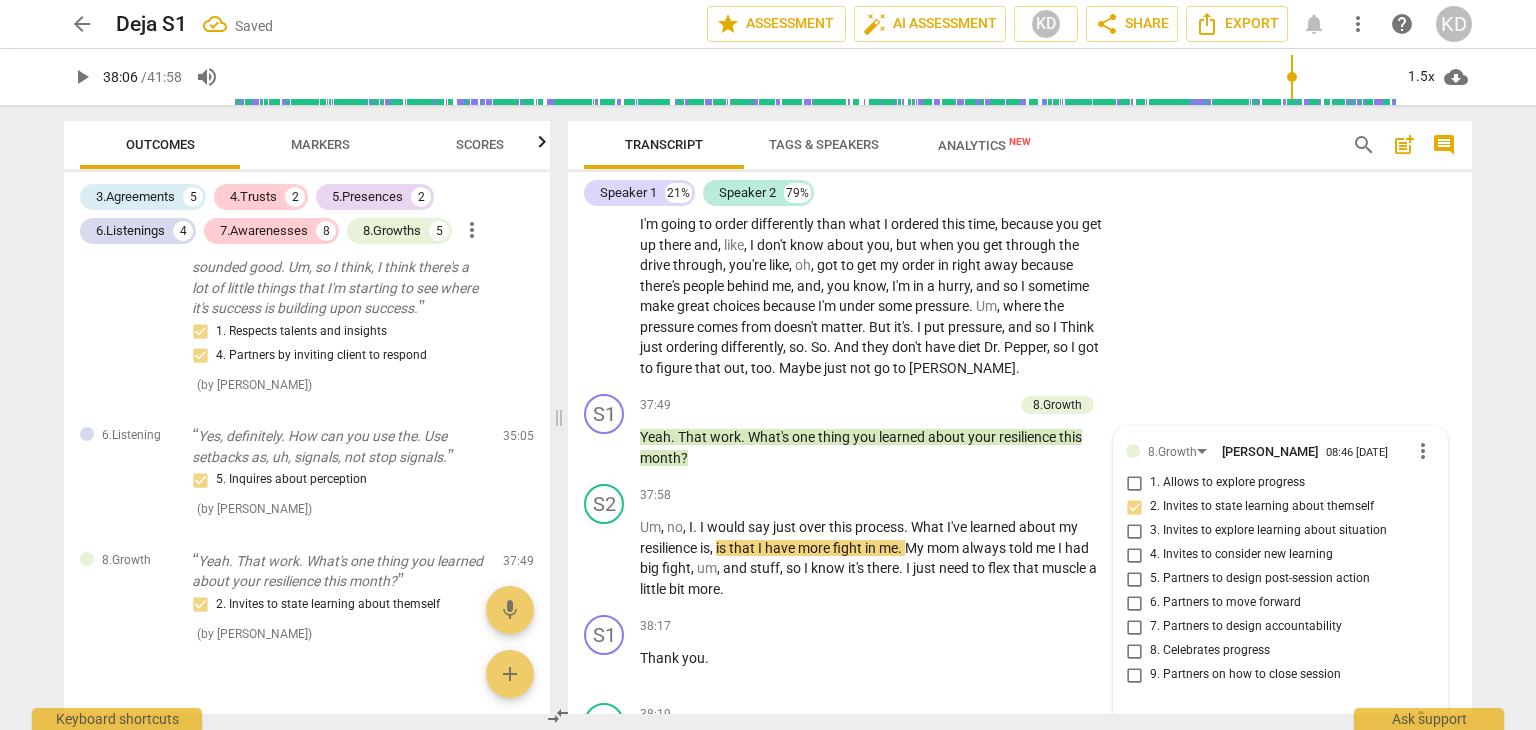 click on "3. Invites to explore learning about situation" at bounding box center (1134, 531) 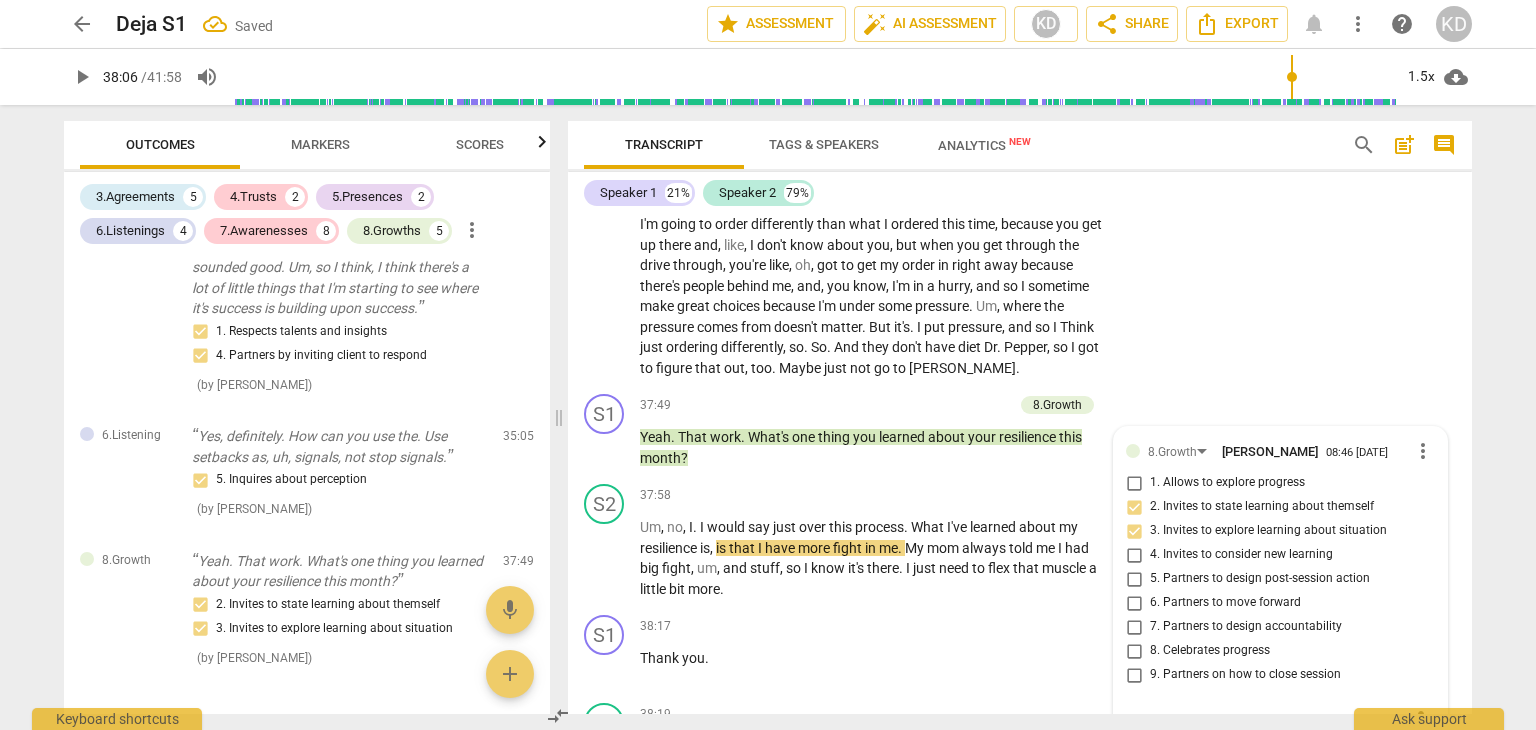click on "pause" at bounding box center [0, 0] 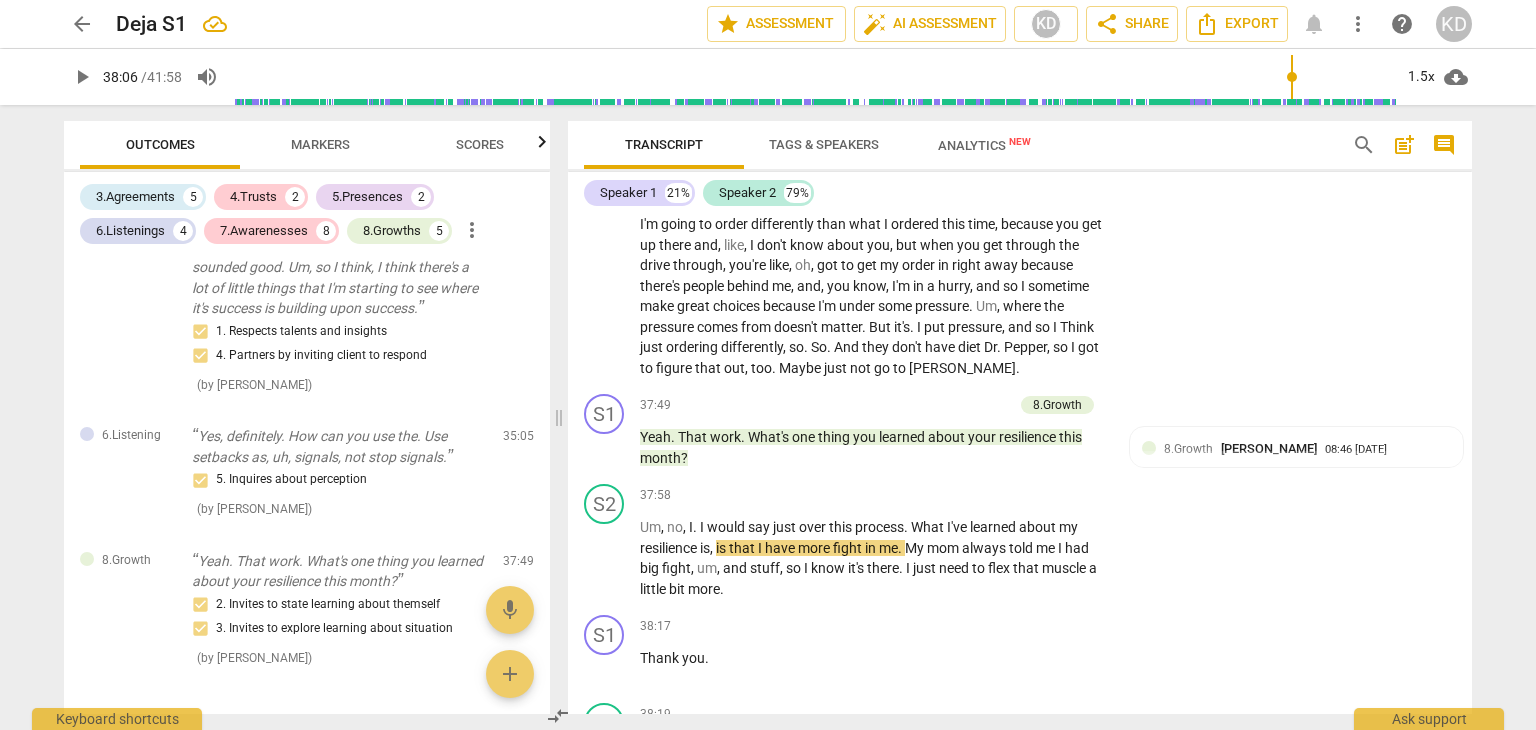 click on "play_arrow" at bounding box center (605, 559) 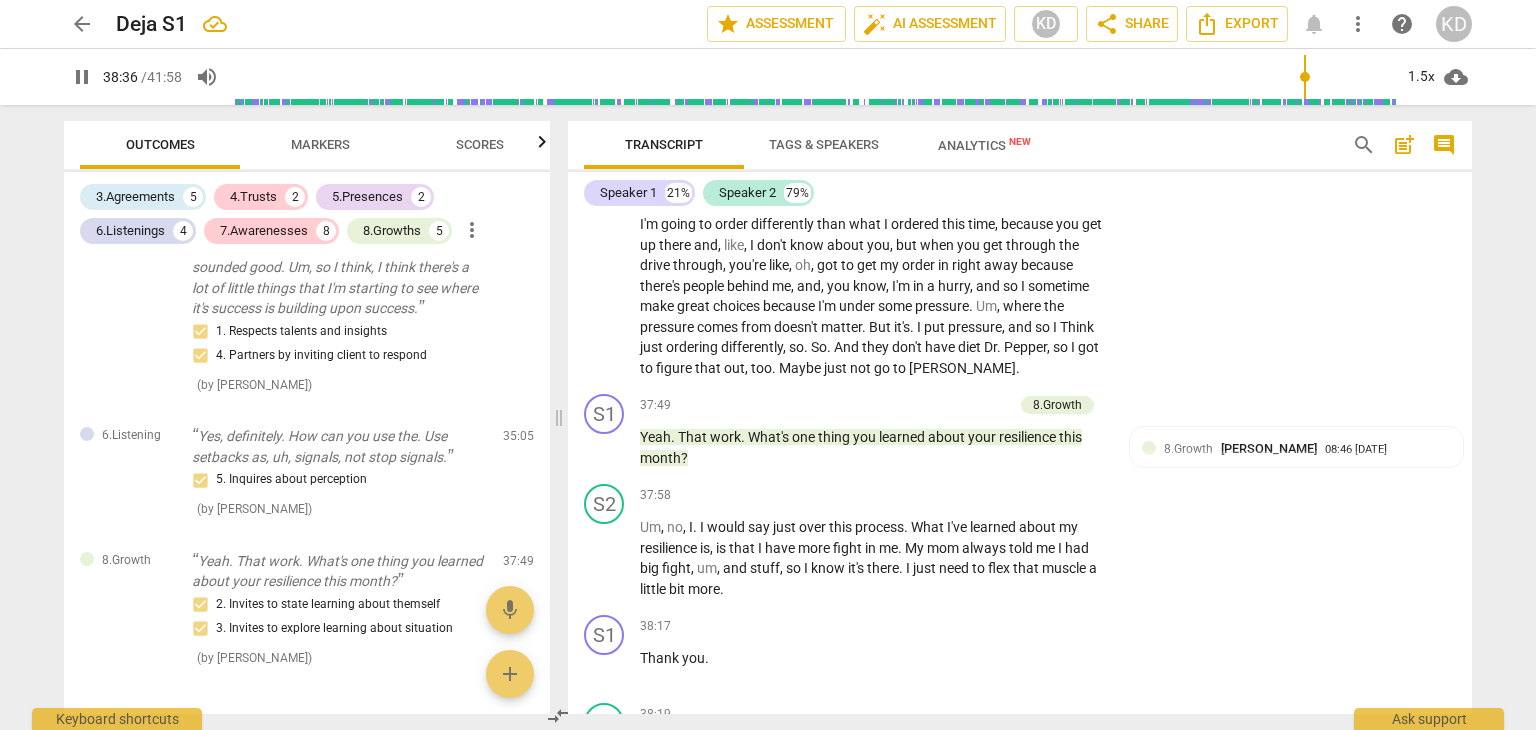 scroll, scrollTop: 17611, scrollLeft: 0, axis: vertical 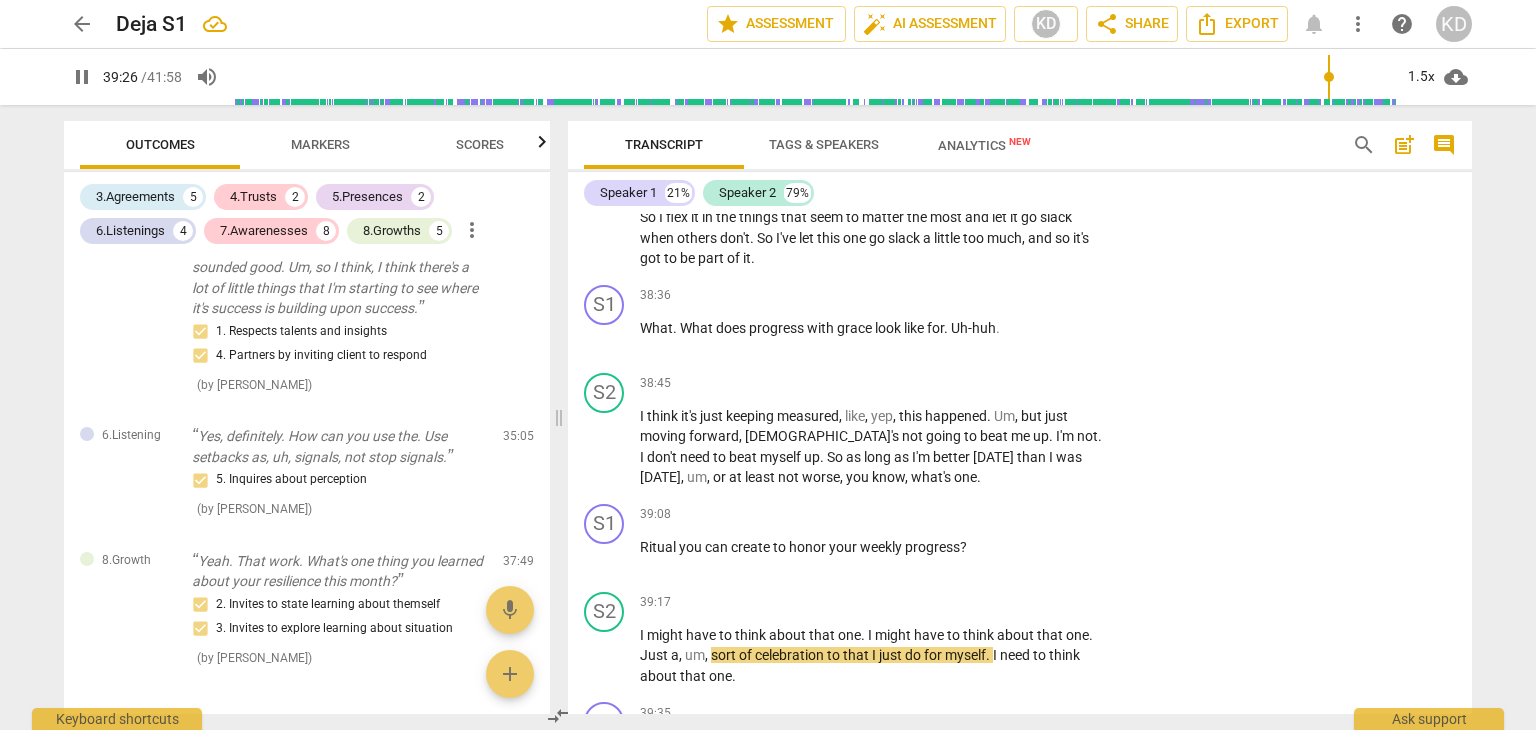 click on "Keyboard shortcuts" at bounding box center [117, 719] 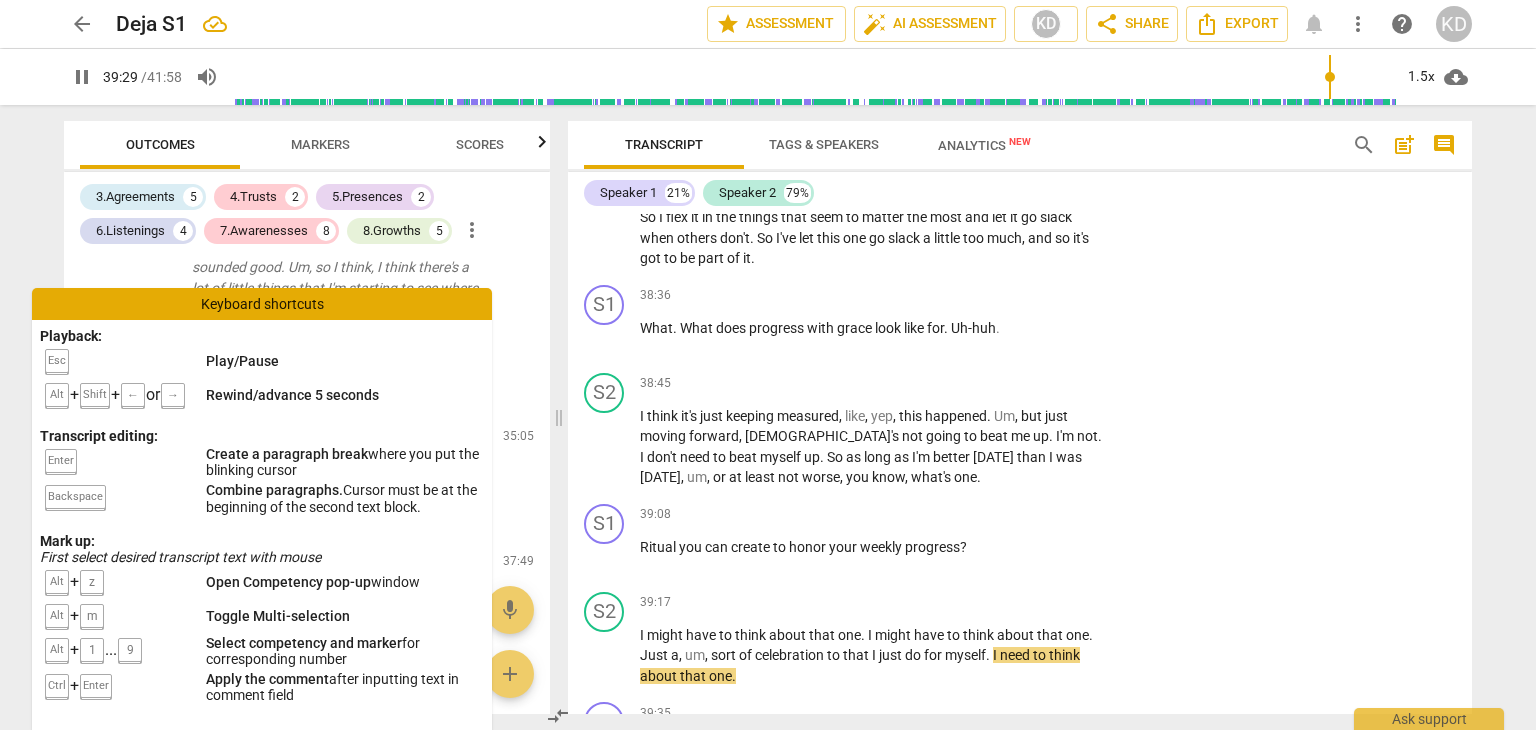 click on "arrow_back Deja S1 edit star    Assessment   auto_fix_high    AI Assessment KD share    Share    Export notifications more_vert help KD pause 39:29   /  41:58 volume_up 1.5x cloud_download Outcomes Markers Scores 3.Agreements 5 4.Trusts 2 5.Presences 2 6.Listenings 4 7.Awarenesses 8 8.Growths 5 more_vert 3.Agreement So what would you like to work around today. 1. Identifies what to accomplish ( by Kendell Daly ) 03:33 edit delete 3.Agreement So today you want to work on limiting negative self talk. And this is, is it all around the weight loss? 2. Reconfirms measures of success ( by Kendell Daly ) 05:29 edit delete 7.Awareness What has worked for you so far? 1. Asks about a current way of thinking ( by Kendell Daly ) 06:12 edit delete 3.Agreement And what would you like to walk away with from our time today? 1. Identifies what to accomplish ( by Kendell Daly ) 07:15 edit delete 3.Agreement How will you know you got what you needed? 2. Reconfirms measures of success ( by Kendell Daly ) 07:41 edit ( )" at bounding box center (768, 365) 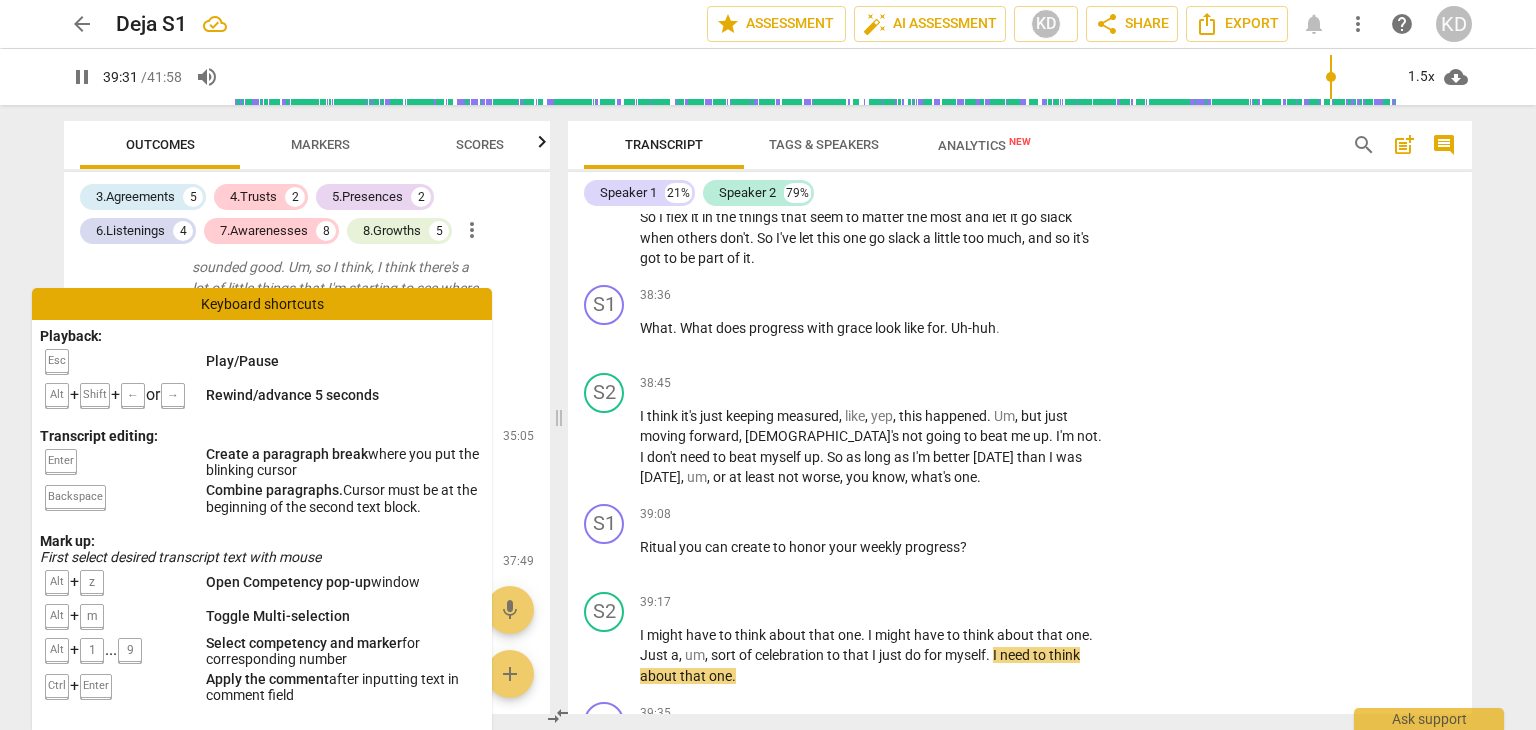 click on "4.Trust I would say that they're becoming more embedded. So like I. They don't. It doesn't feel as arduous to get up to work out. Like it's becoming more natural. Um, which is why I think I can push up the time. Um, um. I think the other pattern is just that like, um, when I'm making the choices for what I'm going to cook for dinner, what I'm going to eat, I am making different choices. Like it's happening. So like when we went to Culver's, I only ate half of hamburger instead of the full hamburger. Um, I did eat a shake, but going to give myself a little bit like, um, just those kinds of things. I think that I'm doing better when I, I notice, like I'm noticing, oh, I, I didn't eat two of this thing. I ate one and it was fine. I'm fine. I don't feel hungry. I don't feel, um. Like one night I just had just raw vegetables for dinner because that just sounded good. Um, so I think, I think there's a lot of little things that I'm starting to see where it's success is building upon success. ( by Kendell Daly ) edit" at bounding box center (307, 131) 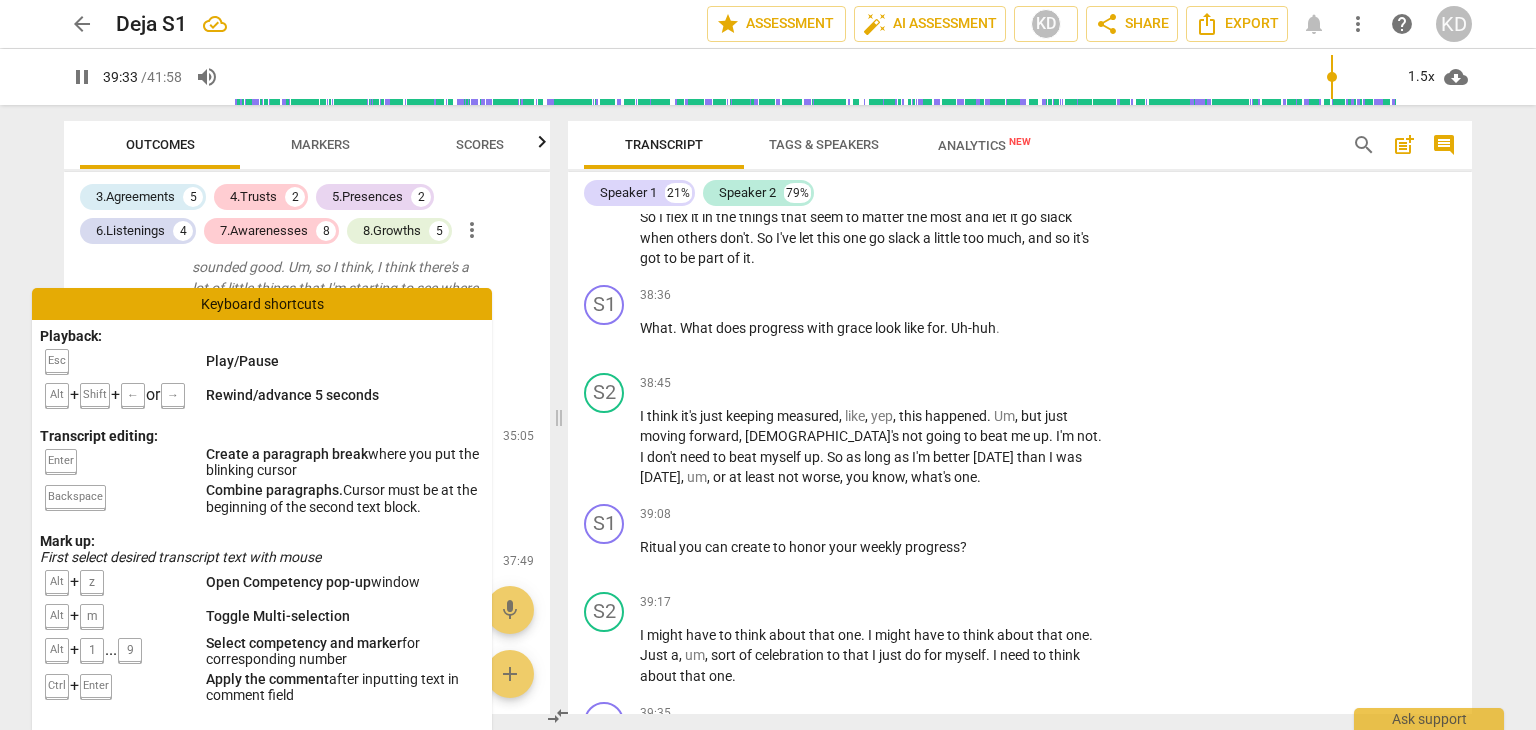 click on "Keyboard shortcuts" at bounding box center [262, 304] 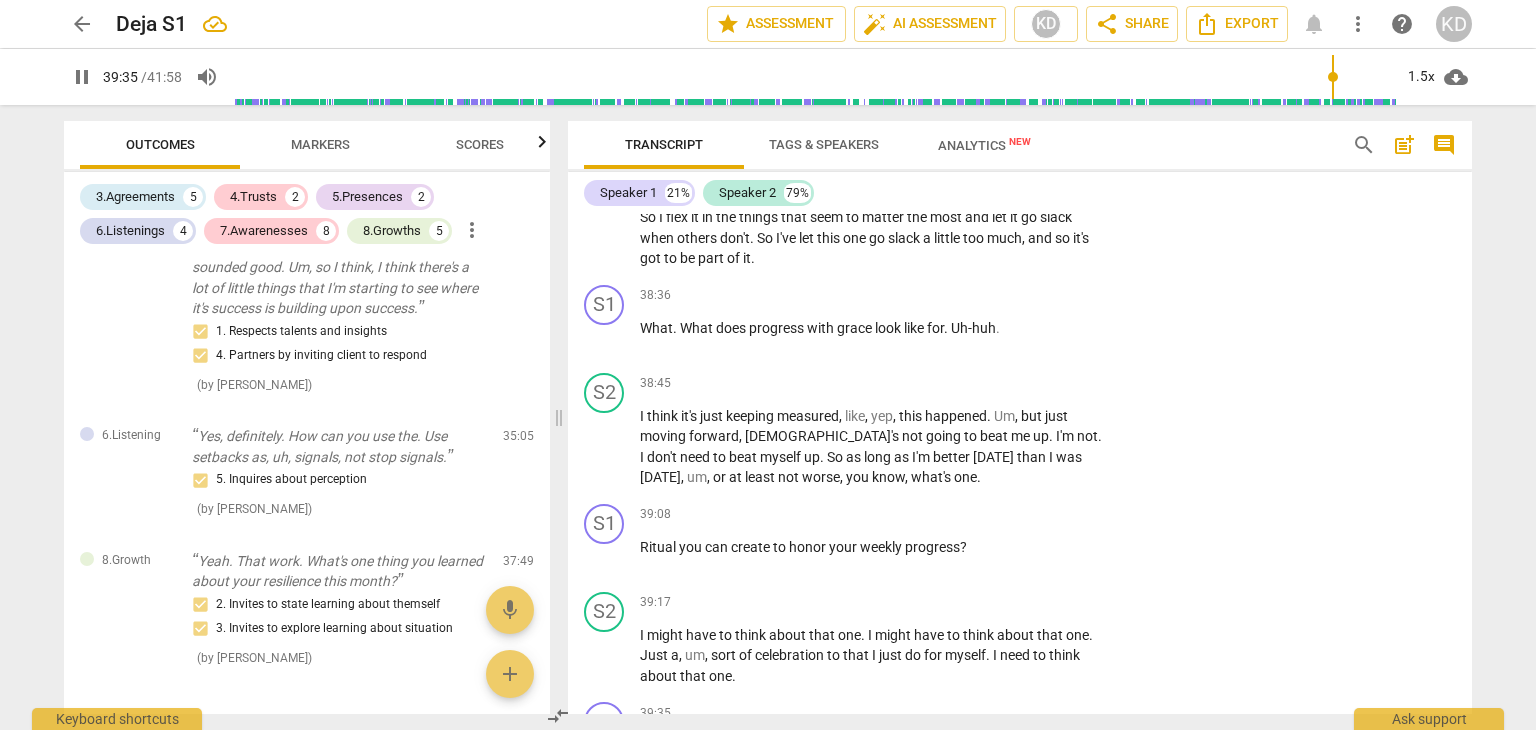 click on "Ask support" at bounding box center [1429, 719] 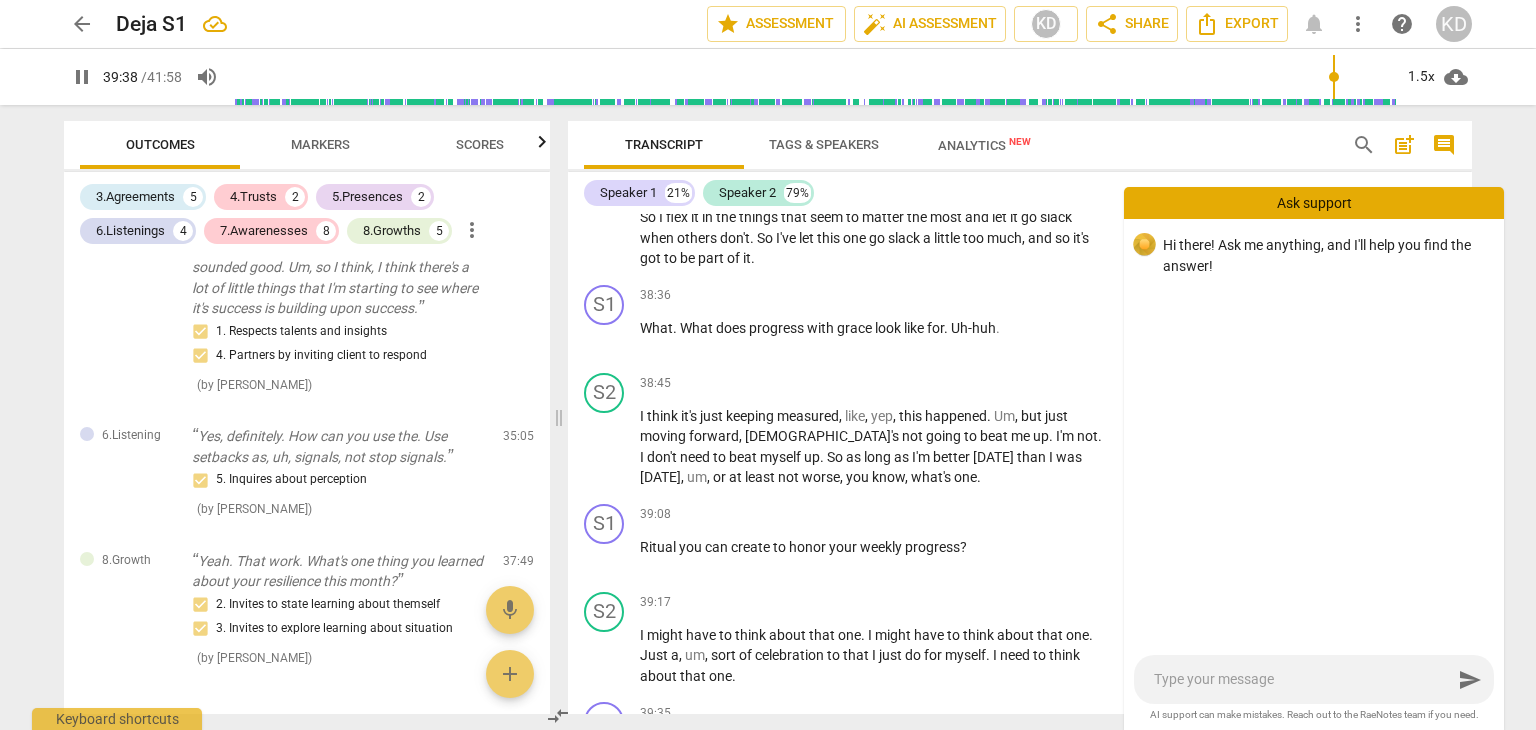 scroll, scrollTop: 18114, scrollLeft: 0, axis: vertical 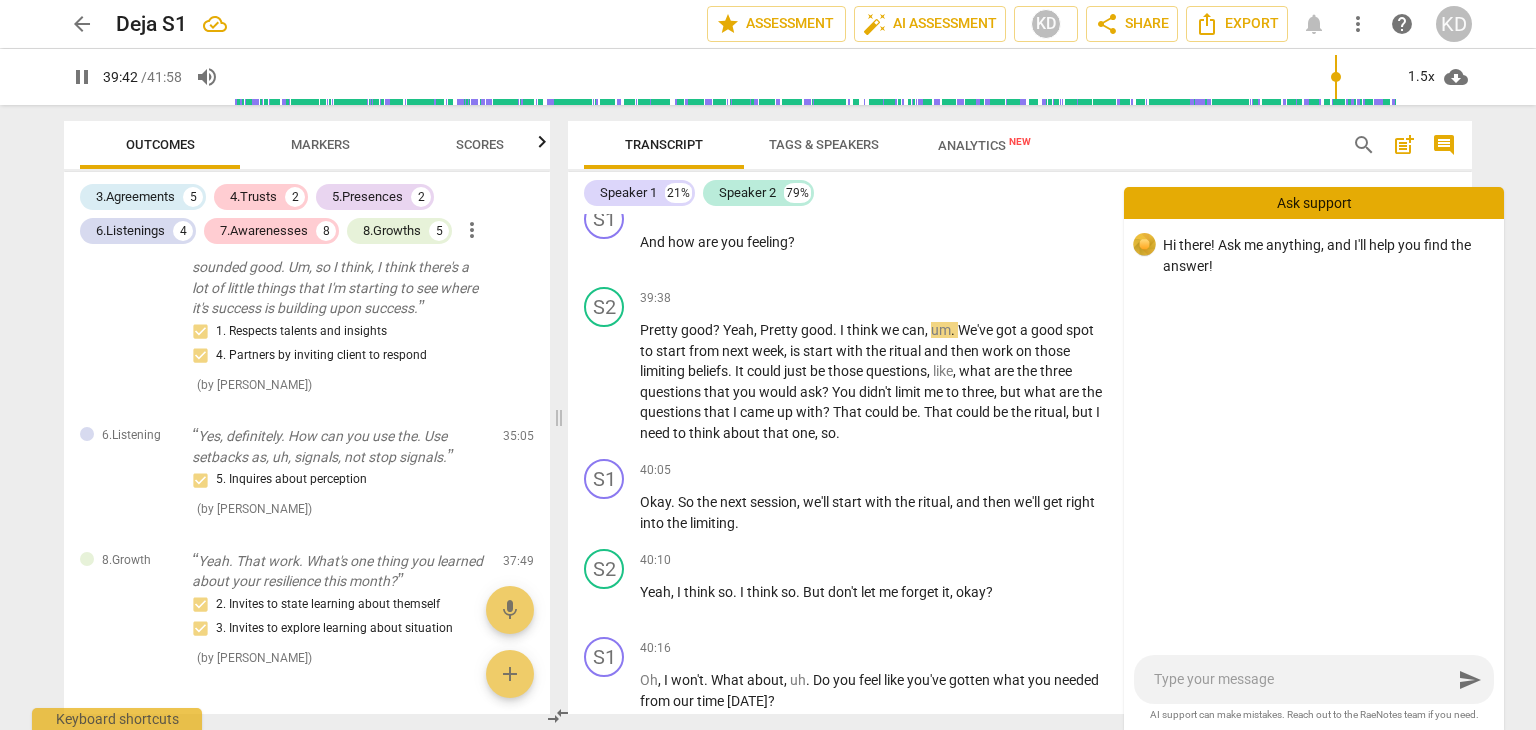 click on "Outcomes Markers Scores 3.Agreements 5 4.Trusts 2 5.Presences 2 6.Listenings 4 7.Awarenesses 8 8.Growths 5 more_vert 3.Agreement So what would you like to work around today. 1. Identifies what to accomplish ( by Kendell Daly ) 03:33 edit delete 3.Agreement So today you want to work on limiting negative self talk. And this is, is it all around the weight loss? 2. Reconfirms measures of success ( by Kendell Daly ) 05:29 edit delete 7.Awareness What has worked for you so far? 1. Asks about a current way of thinking ( by Kendell Daly ) 06:12 edit delete 3.Agreement And what would you like to walk away with from our time today? 1. Identifies what to accomplish ( by Kendell Daly ) 07:15 edit delete 3.Agreement How will you know you got what you needed? 2. Reconfirms measures of success ( by Kendell Daly ) 07:41 edit delete 3.Agreement All right, so I'm hearing you say today, through our time, you want to work on. You like to walk away with a plan and, um, a few strategies to be able to measure your progress. ( ) (" at bounding box center (303, 417) 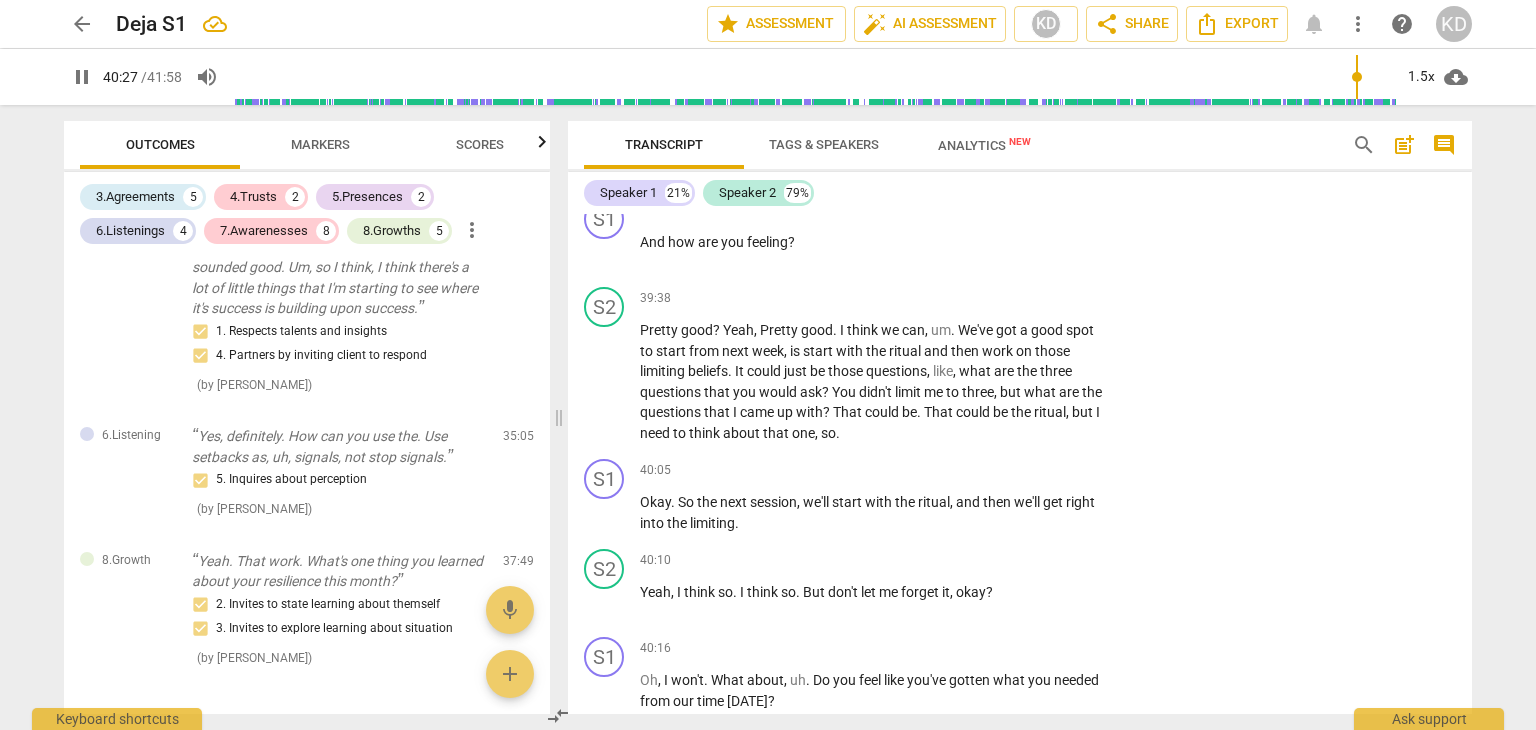 click on "Oh ,   I   won't .   What   about ,   uh .   Do   you   feel   like   you've   gotten   what   you   needed   from   our   time   today ?" at bounding box center (874, 690) 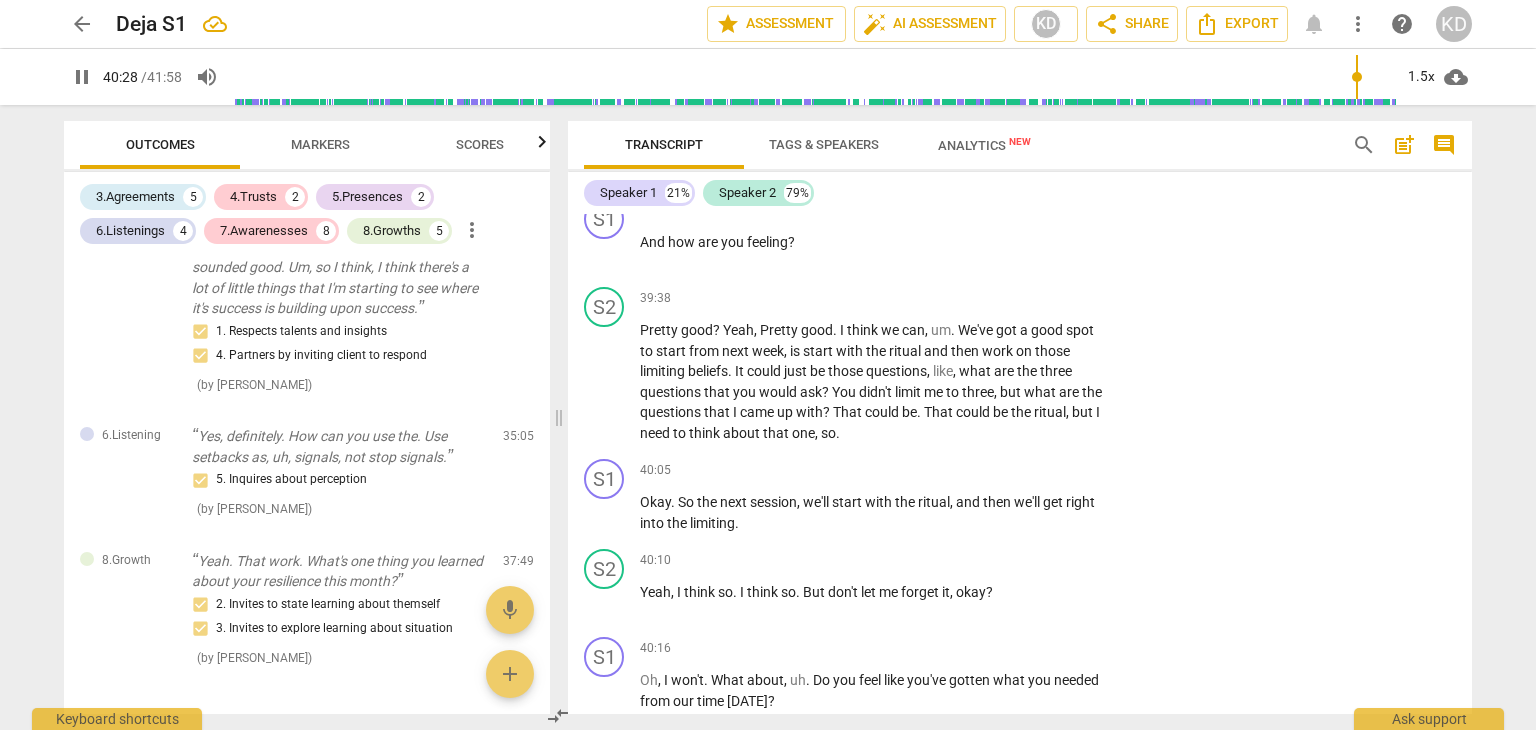 click on "+" at bounding box center (985, 648) 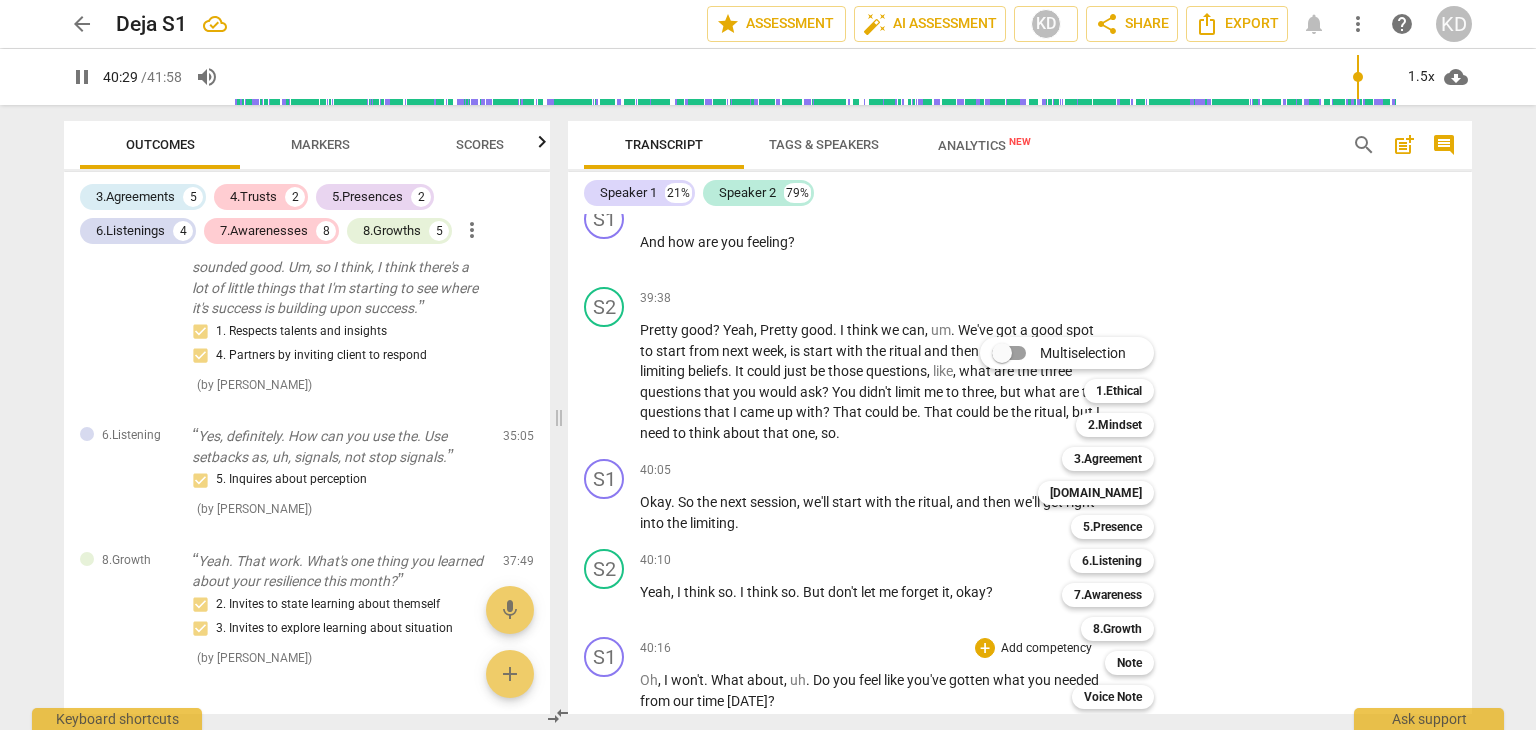 click on "8.Growth" at bounding box center (1117, 629) 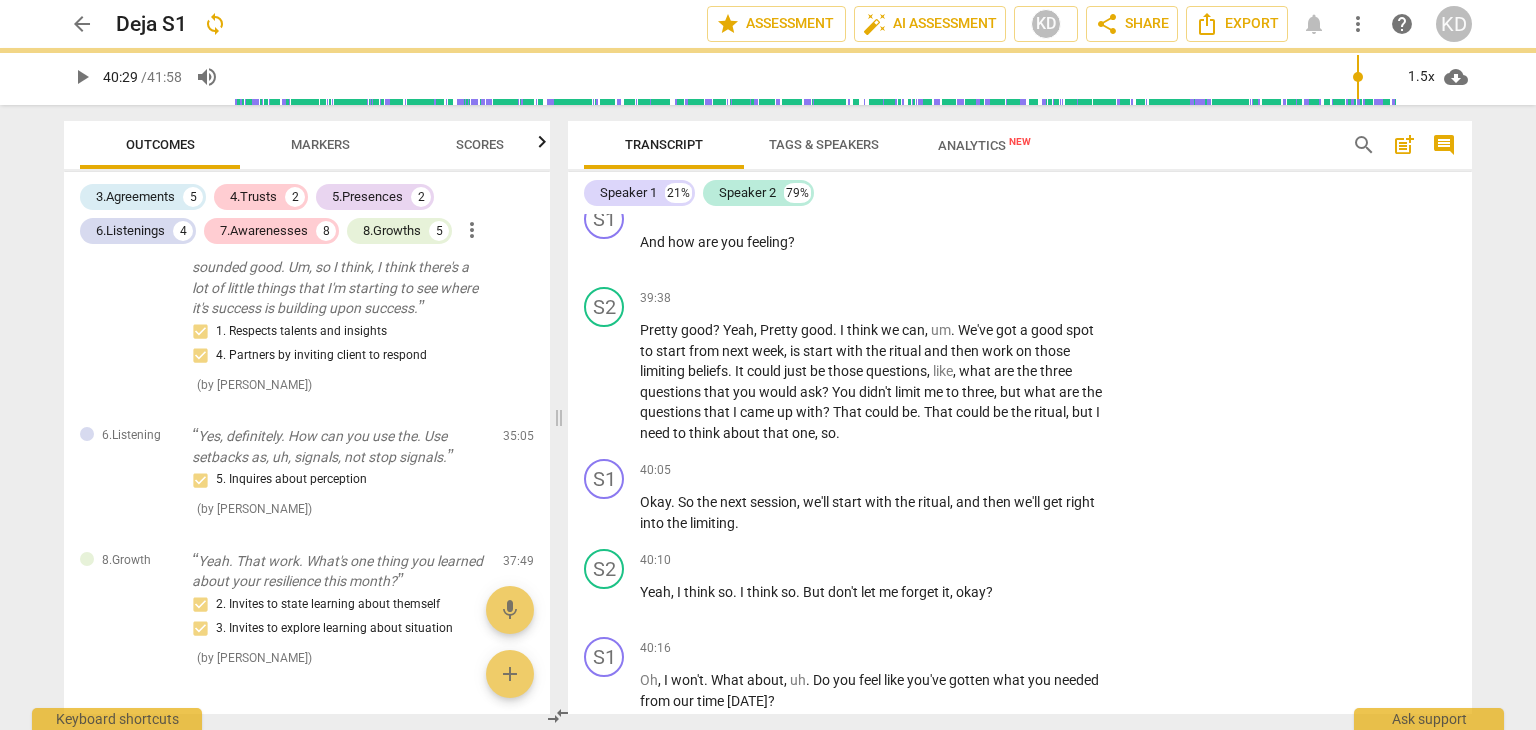 type on "2430" 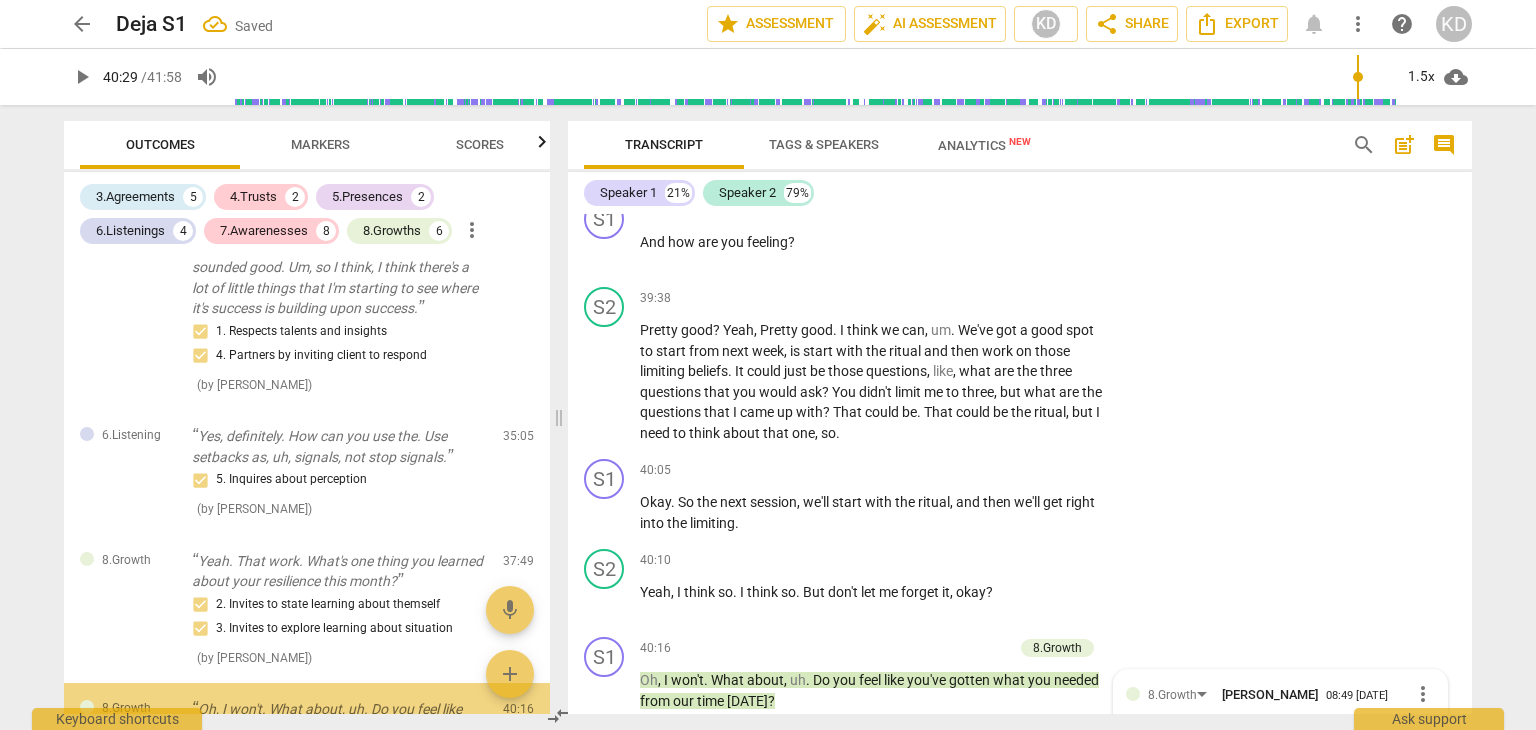scroll, scrollTop: 18505, scrollLeft: 0, axis: vertical 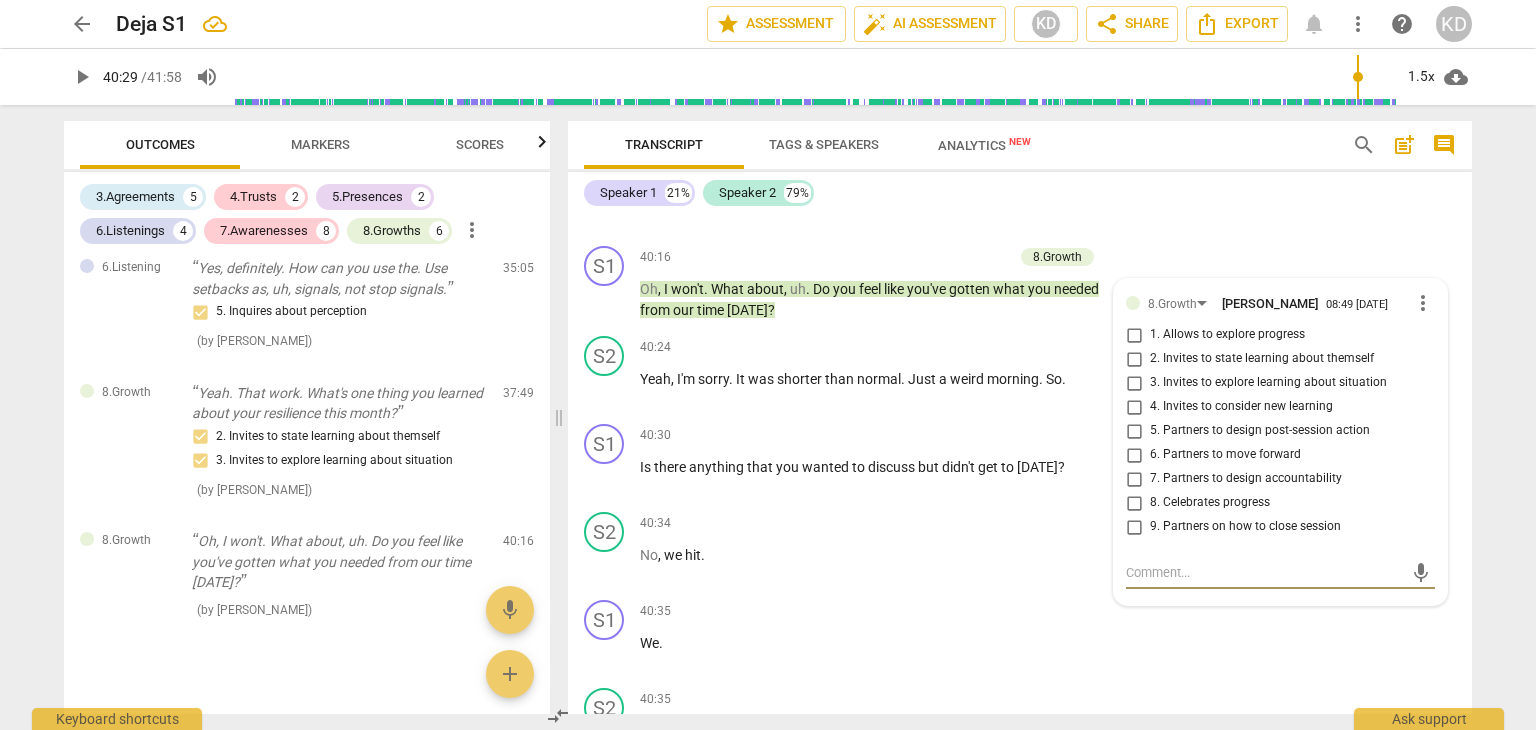 click on "9. Partners on how to close session" at bounding box center (1134, 527) 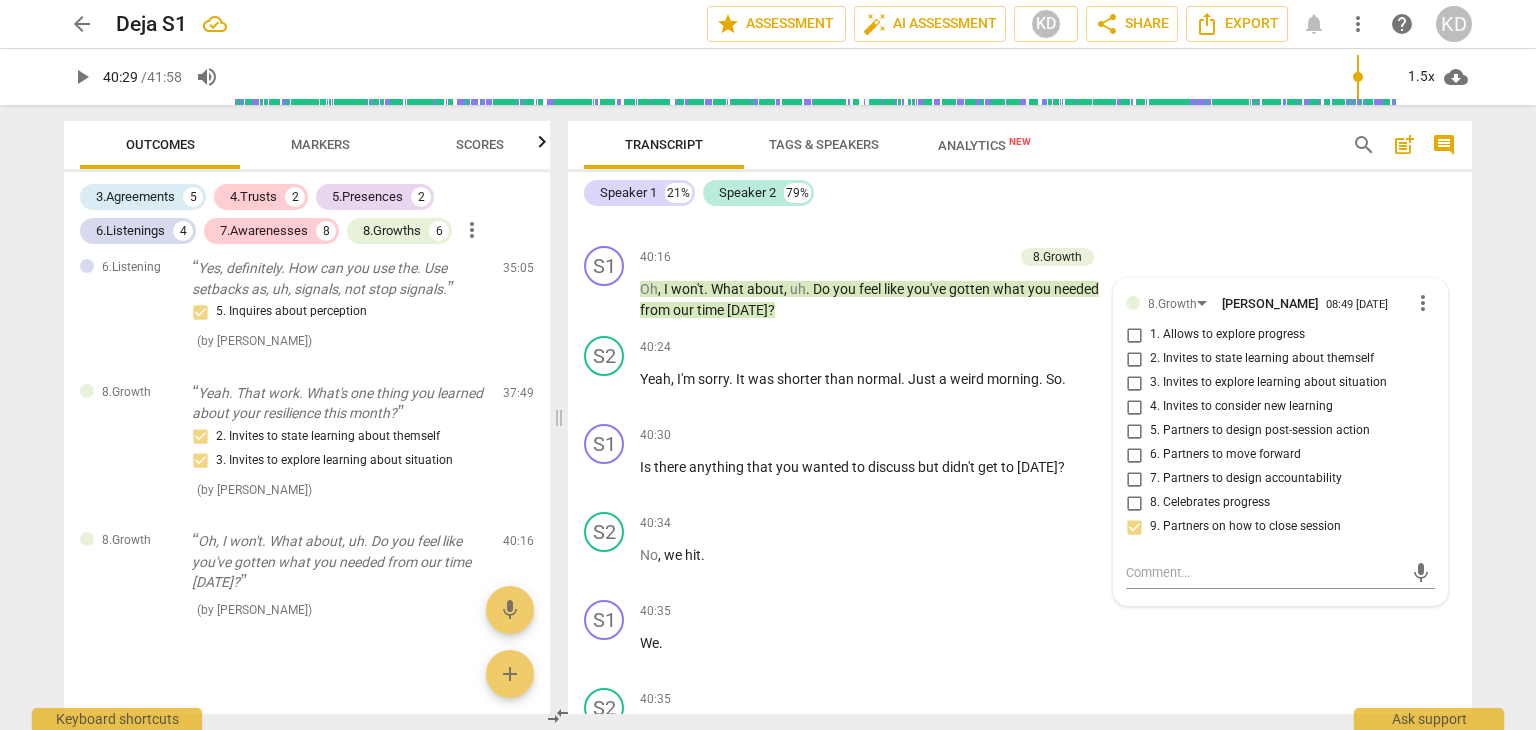 click on "40:35 + Add competency keyboard_arrow_right" at bounding box center (880, 611) 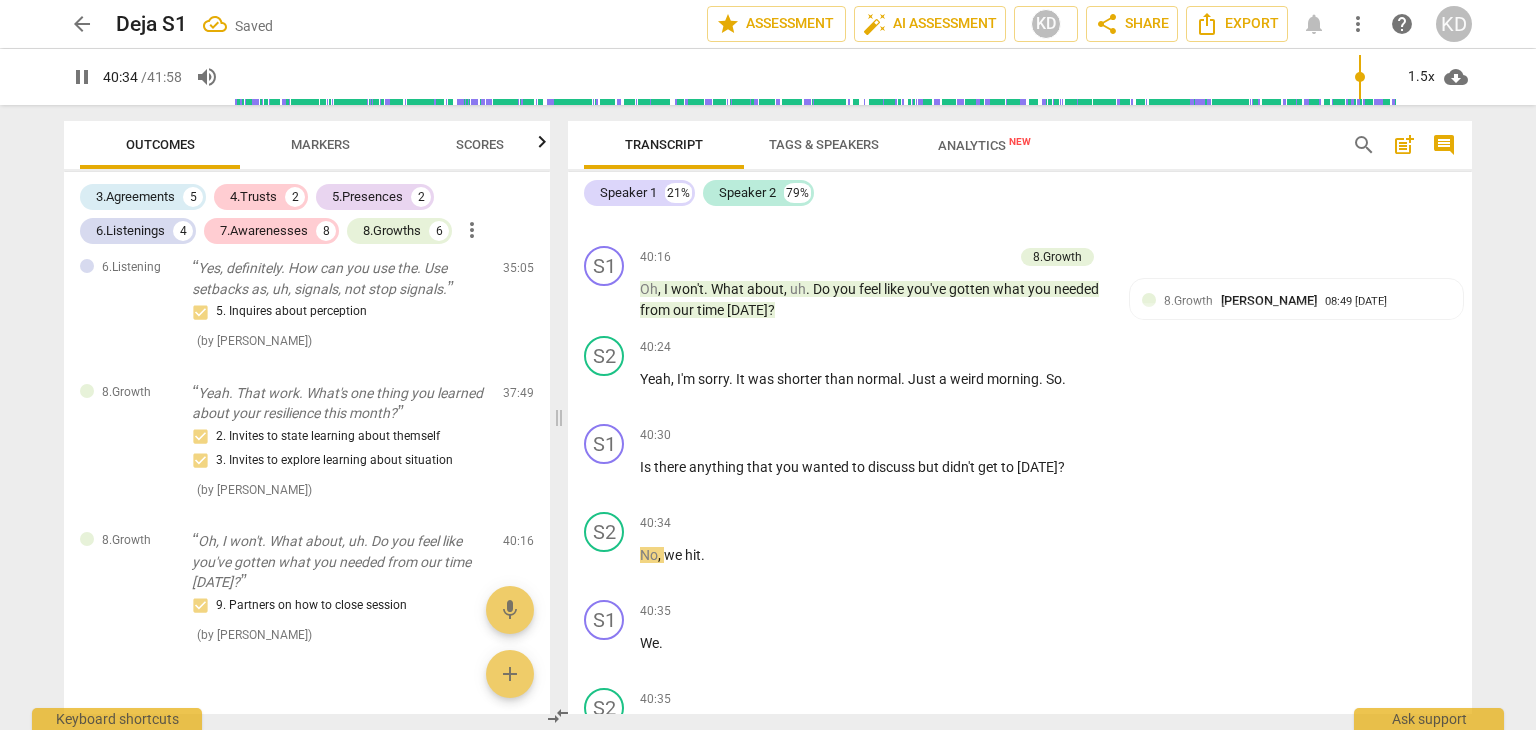 click on "to" at bounding box center [1009, 467] 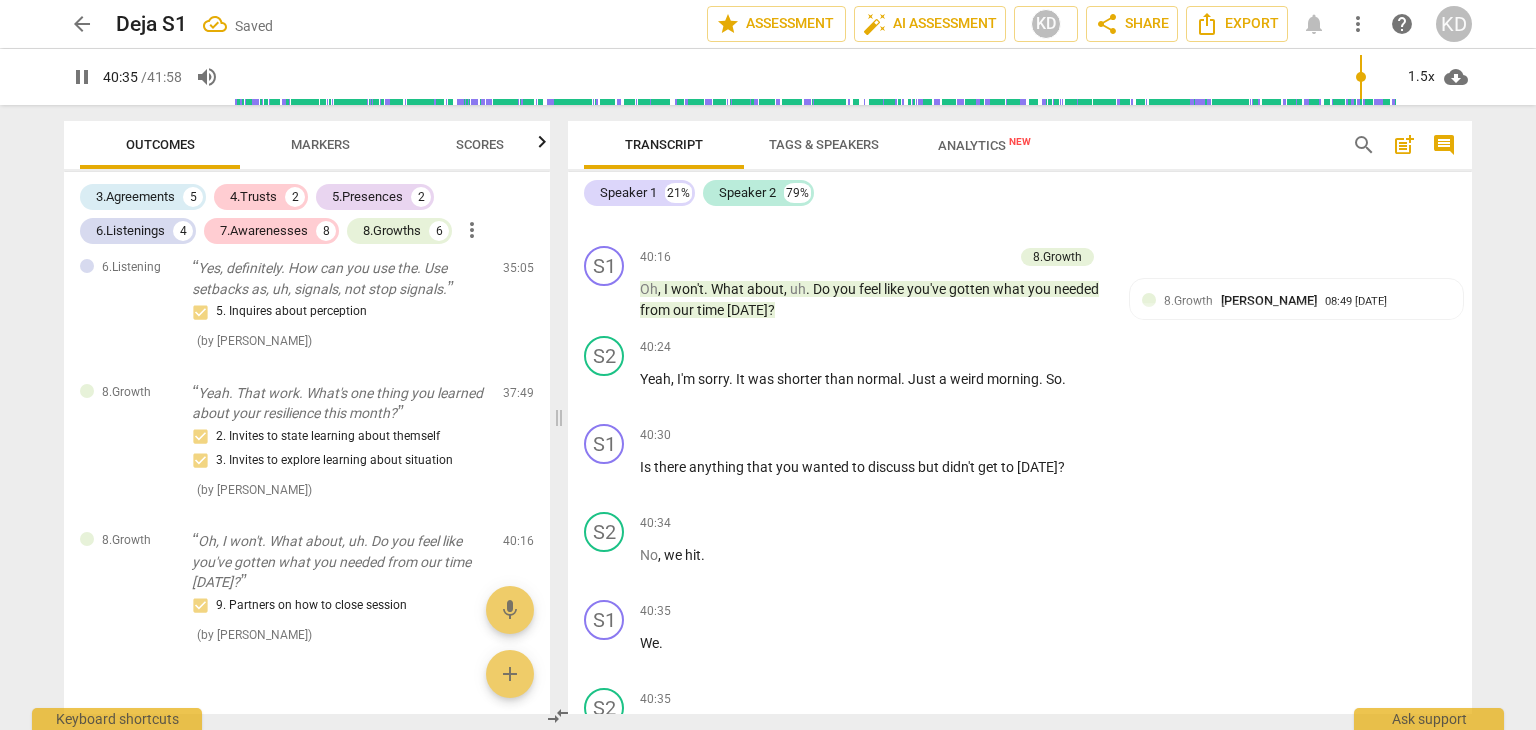 click on "+ Add competency" at bounding box center (1034, 435) 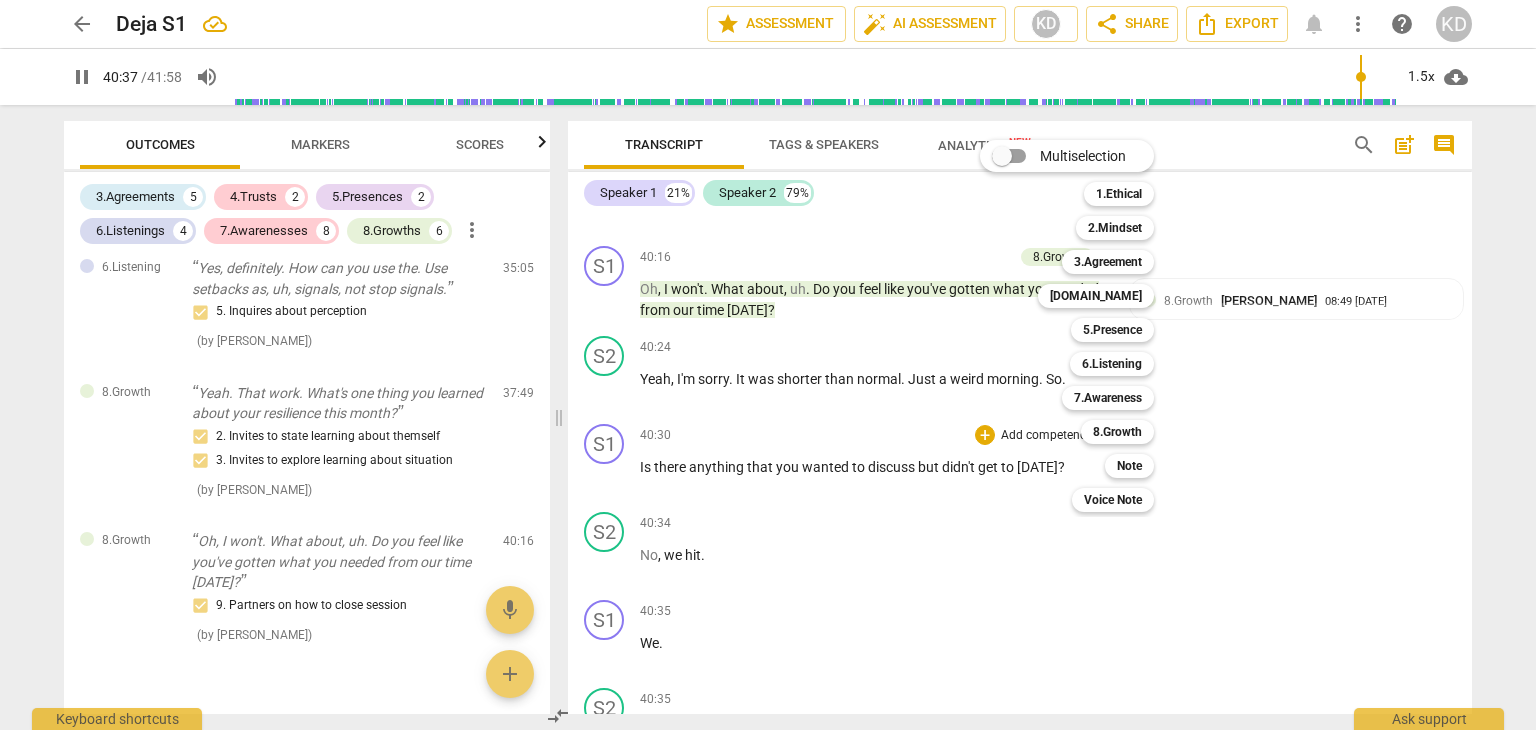 click on "8.Growth" at bounding box center [1117, 432] 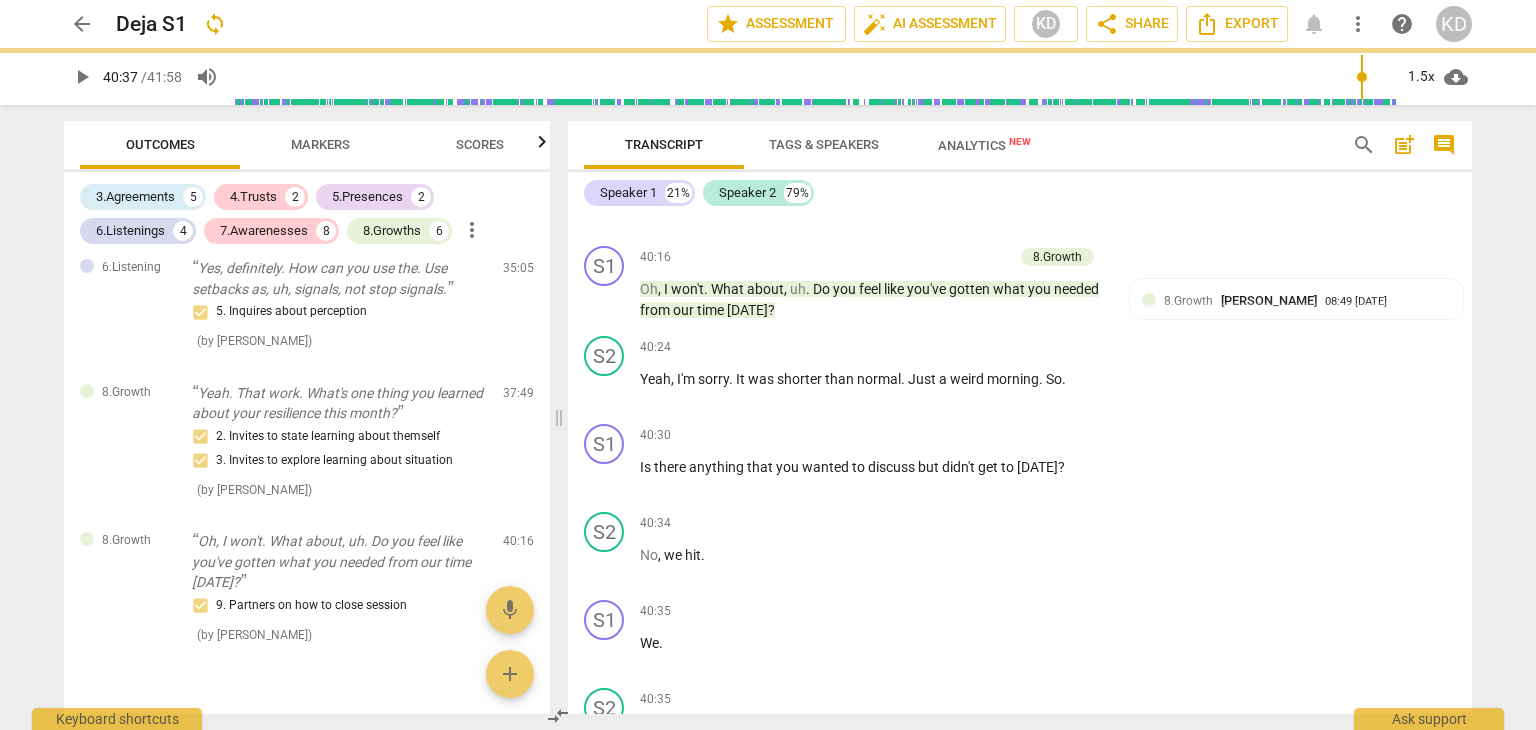 type on "2437" 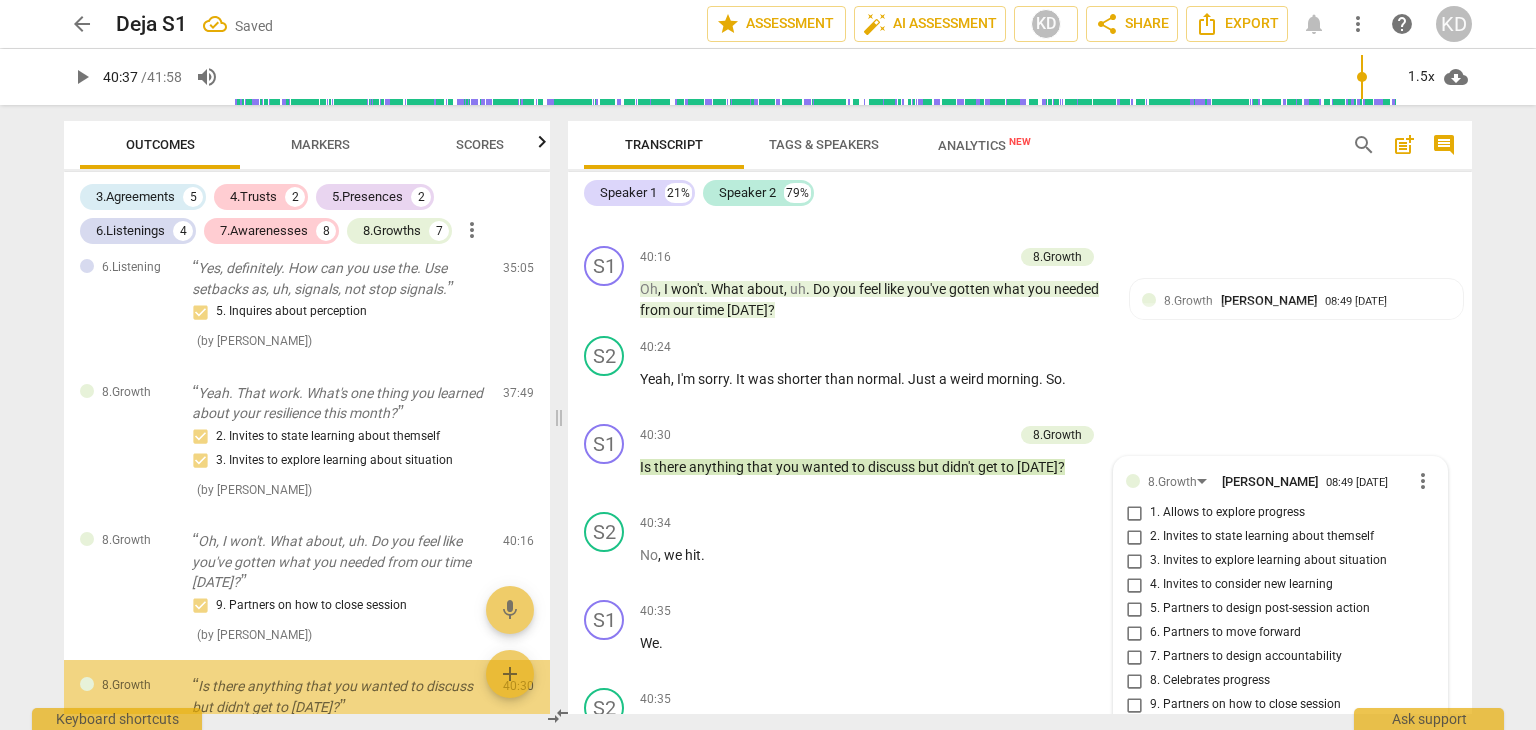 scroll, scrollTop: 3937, scrollLeft: 0, axis: vertical 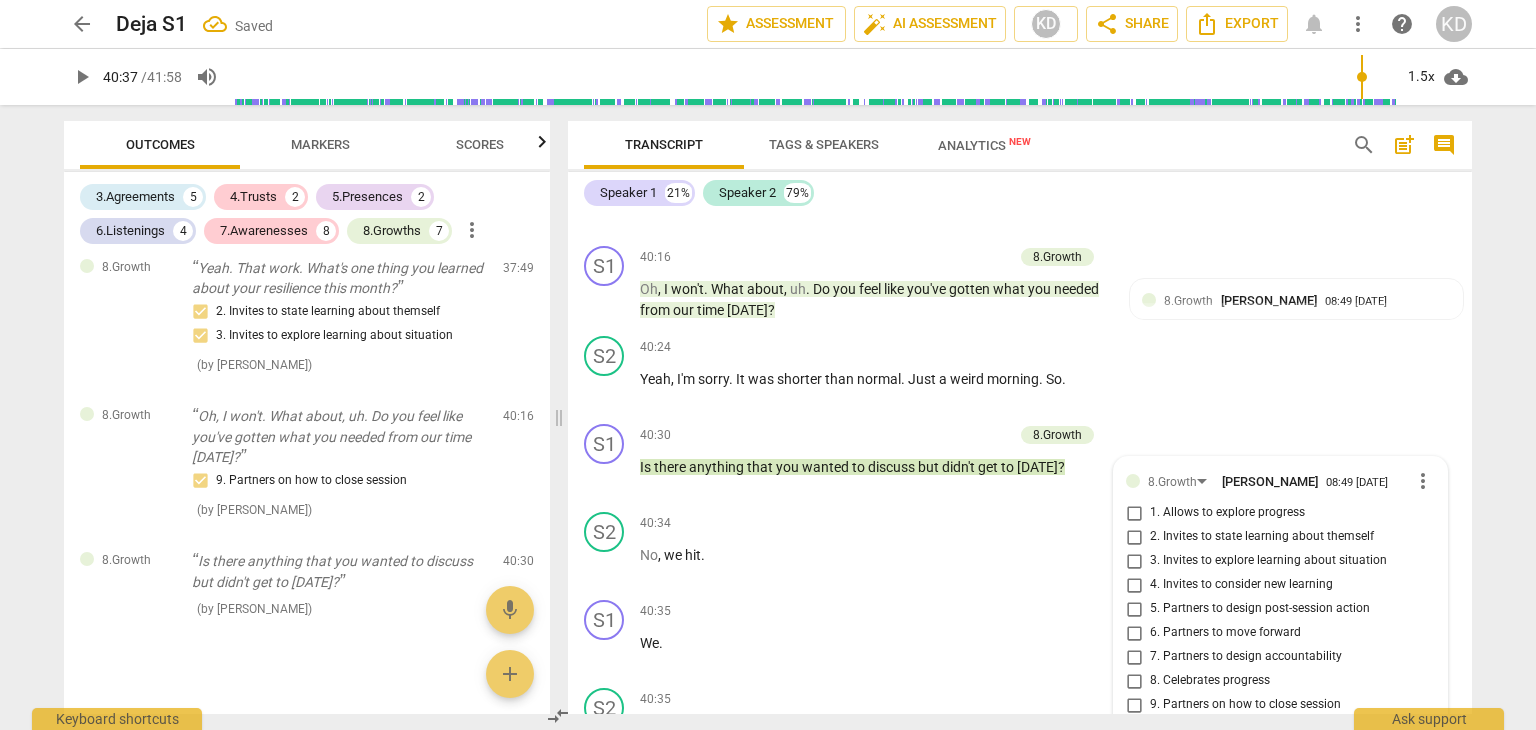 click on "9. Partners on how to close session" at bounding box center [1134, 705] 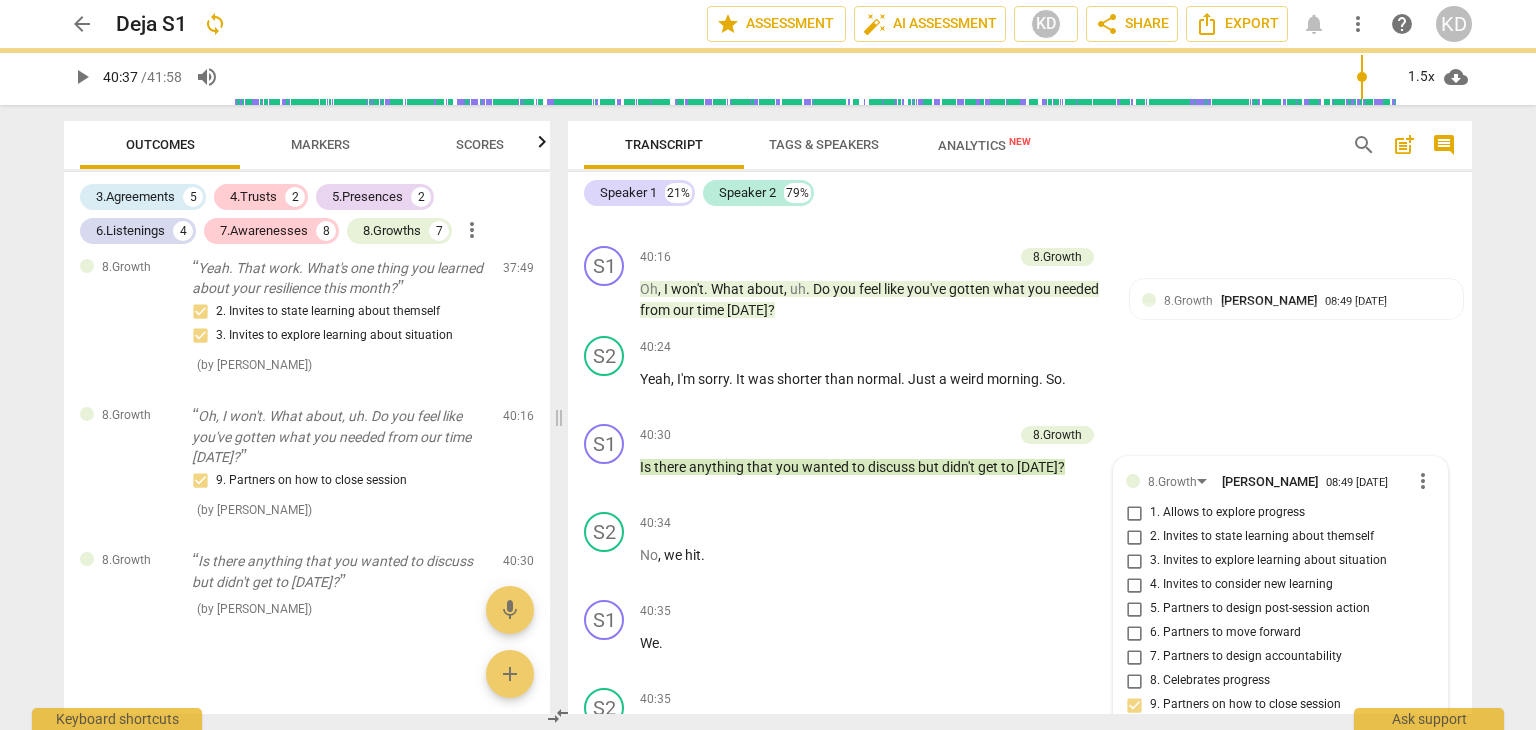 click on "Outcomes Markers Scores 3.Agreements 5 4.Trusts 2 5.Presences 2 6.Listenings 4 7.Awarenesses 8 8.Growths 7 more_vert 3.Agreement So what would you like to work around today. 1. Identifies what to accomplish ( by Kendell Daly ) 03:33 edit delete 3.Agreement So today you want to work on limiting negative self talk. And this is, is it all around the weight loss? 2. Reconfirms measures of success ( by Kendell Daly ) 05:29 edit delete 7.Awareness What has worked for you so far? 1. Asks about a current way of thinking ( by Kendell Daly ) 06:12 edit delete 3.Agreement And what would you like to walk away with from our time today? 1. Identifies what to accomplish ( by Kendell Daly ) 07:15 edit delete 3.Agreement How will you know you got what you needed? 2. Reconfirms measures of success ( by Kendell Daly ) 07:41 edit delete 3.Agreement All right, so I'm hearing you say today, through our time, you want to work on. You like to walk away with a plan and, um, a few strategies to be able to measure your progress. ( ) (" at bounding box center [303, 417] 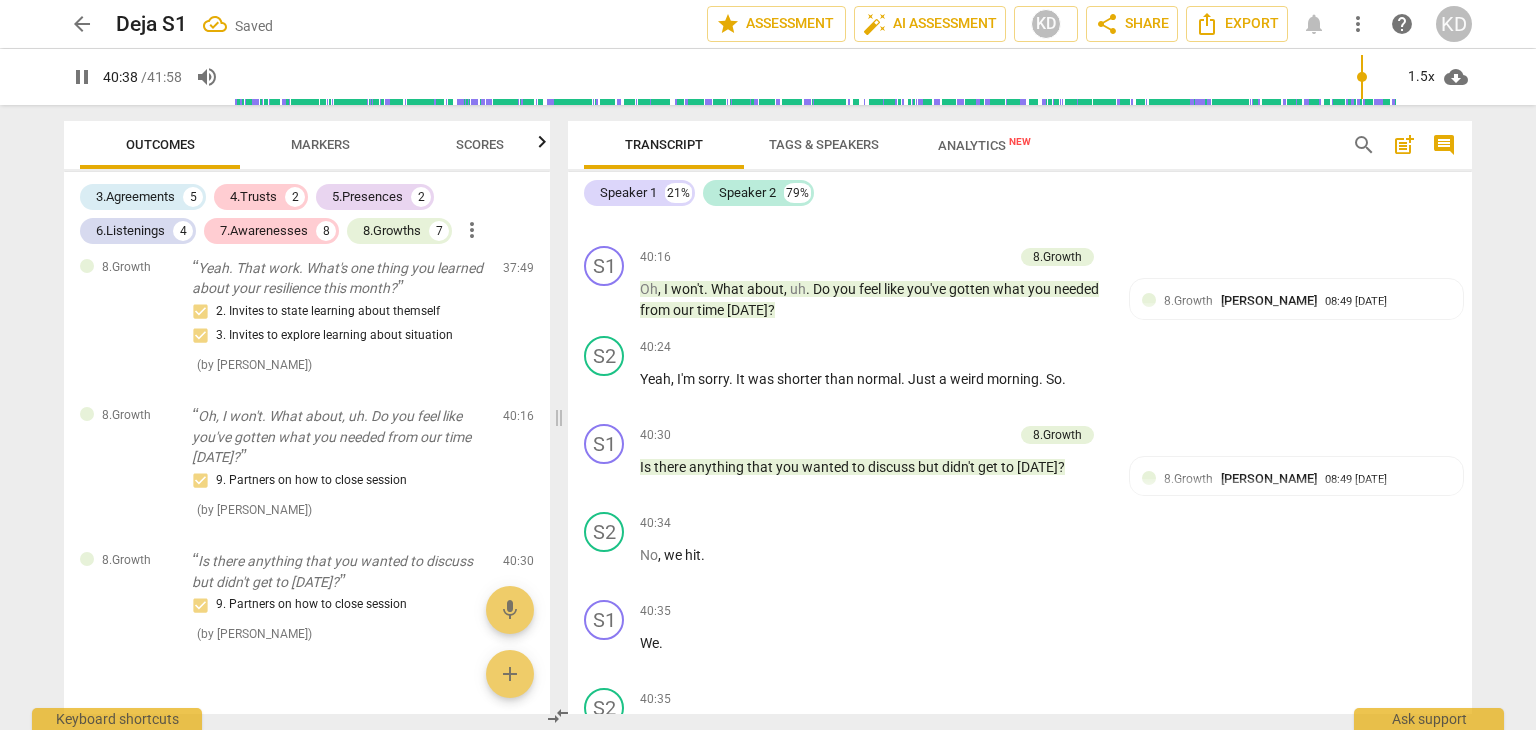 click on "Outcomes Markers Scores 3.Agreements 5 4.Trusts 2 5.Presences 2 6.Listenings 4 7.Awarenesses 8 8.Growths 7 more_vert 3.Agreement So what would you like to work around today. 1. Identifies what to accomplish ( by Kendell Daly ) 03:33 edit delete 3.Agreement So today you want to work on limiting negative self talk. And this is, is it all around the weight loss? 2. Reconfirms measures of success ( by Kendell Daly ) 05:29 edit delete 7.Awareness What has worked for you so far? 1. Asks about a current way of thinking ( by Kendell Daly ) 06:12 edit delete 3.Agreement And what would you like to walk away with from our time today? 1. Identifies what to accomplish ( by Kendell Daly ) 07:15 edit delete 3.Agreement How will you know you got what you needed? 2. Reconfirms measures of success ( by Kendell Daly ) 07:41 edit delete 3.Agreement All right, so I'm hearing you say today, through our time, you want to work on. You like to walk away with a plan and, um, a few strategies to be able to measure your progress. ( ) (" at bounding box center (303, 417) 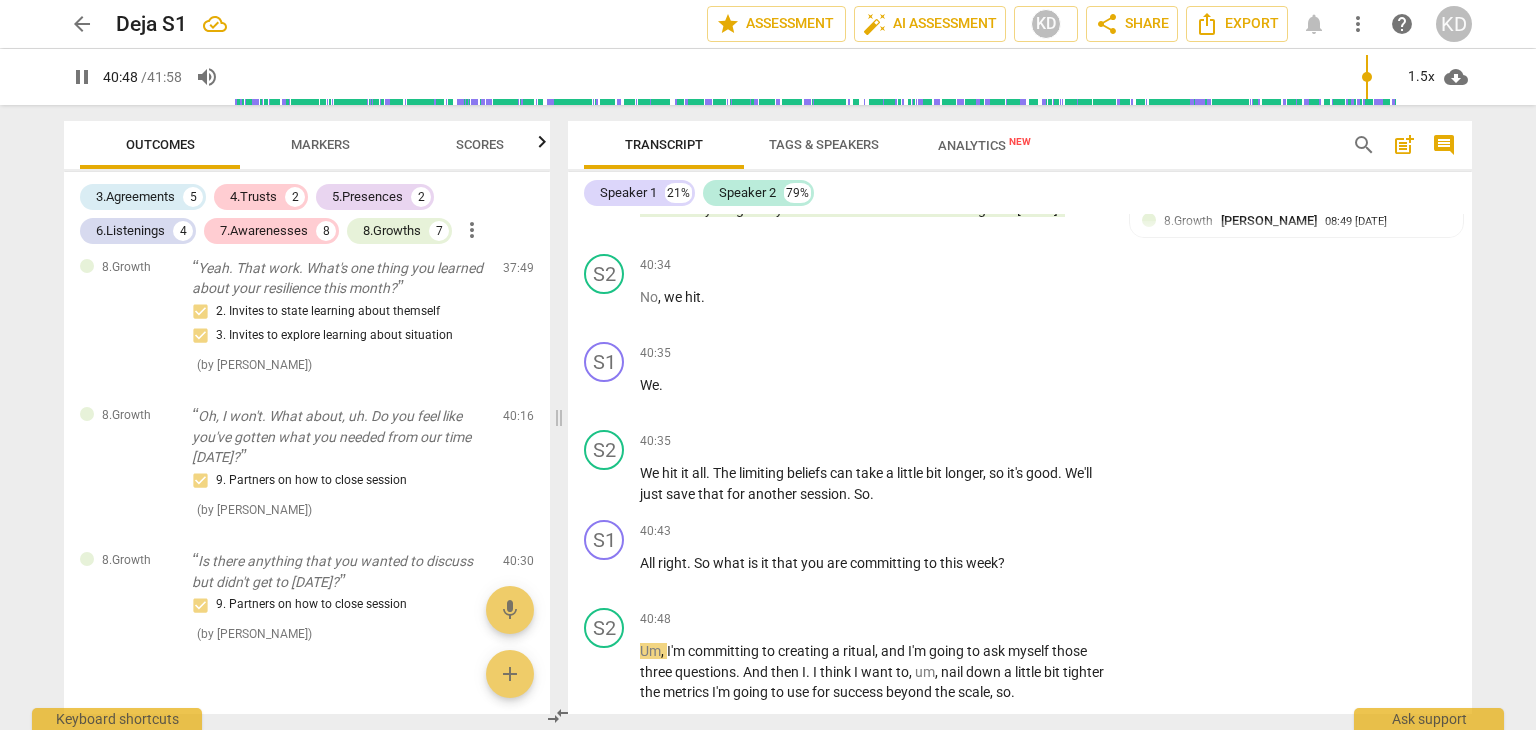 scroll, scrollTop: 18796, scrollLeft: 0, axis: vertical 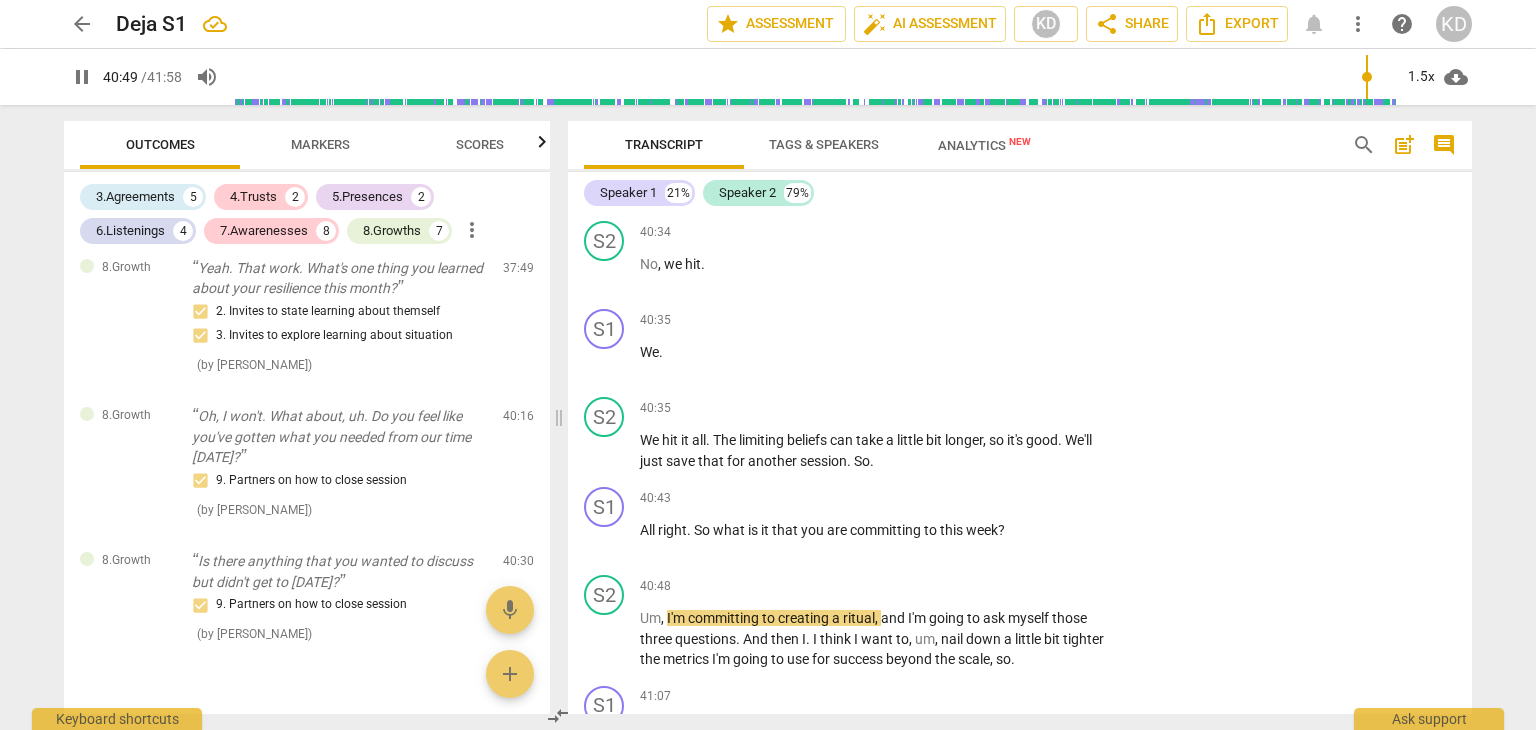 click on "what" at bounding box center (730, 530) 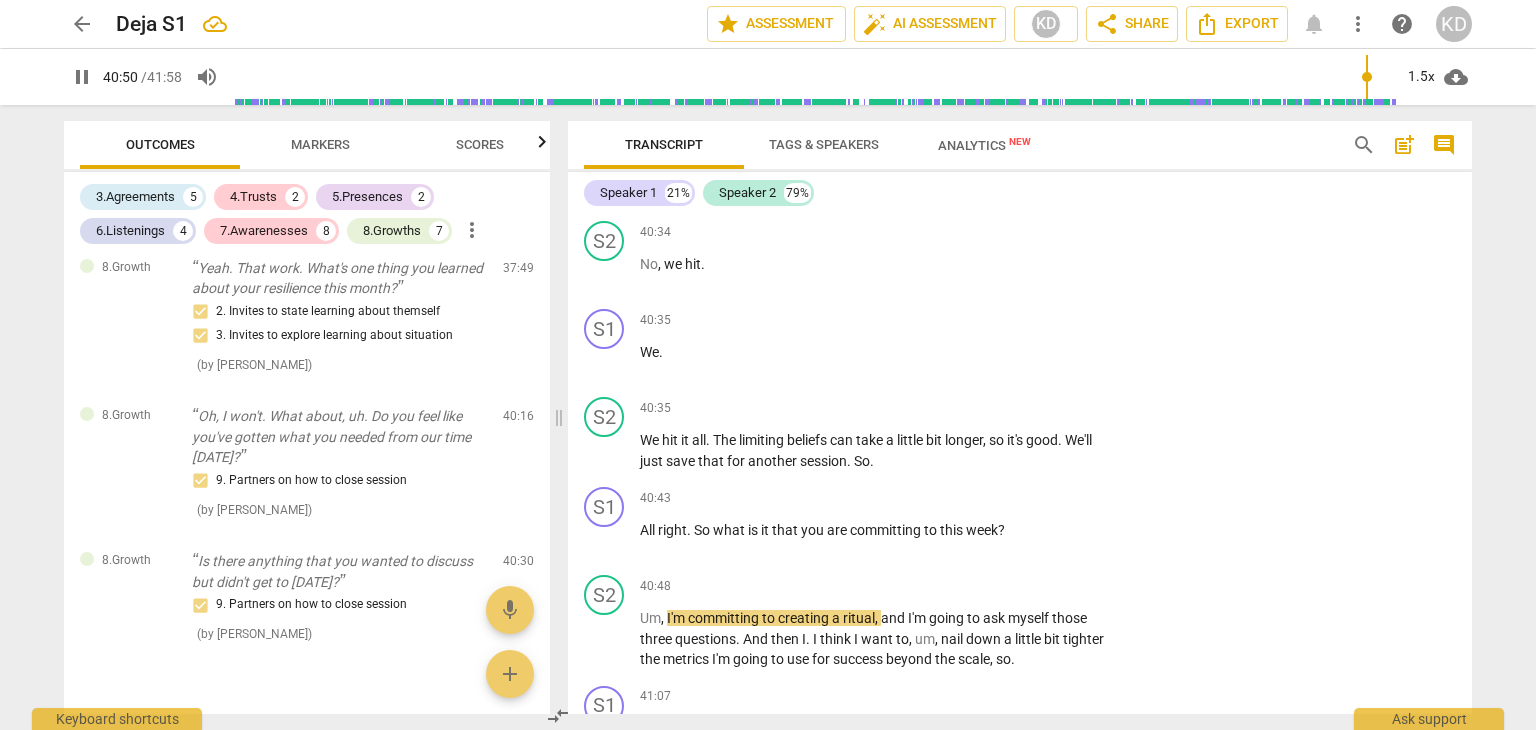 click on "+" at bounding box center [985, 498] 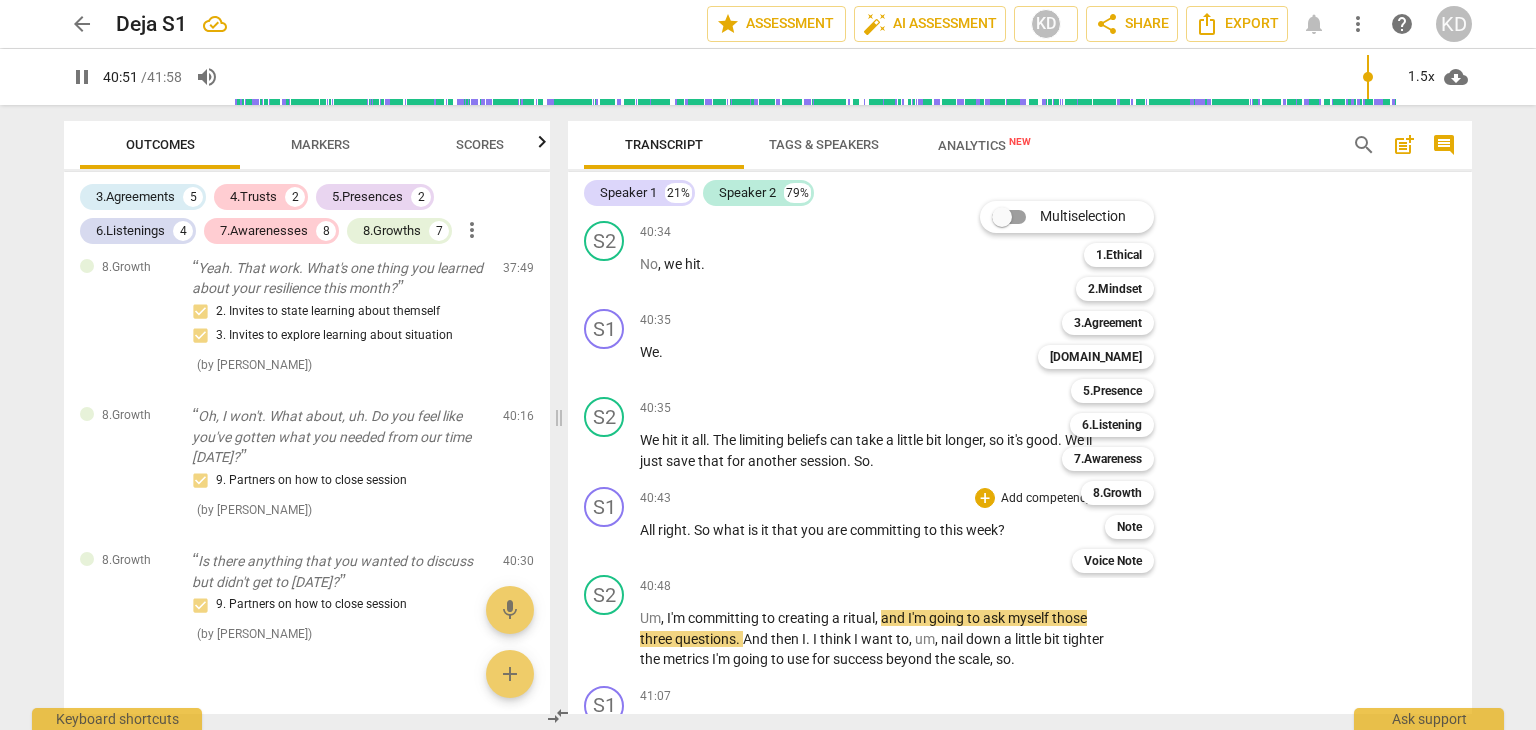 click on "8.Growth" at bounding box center (1117, 493) 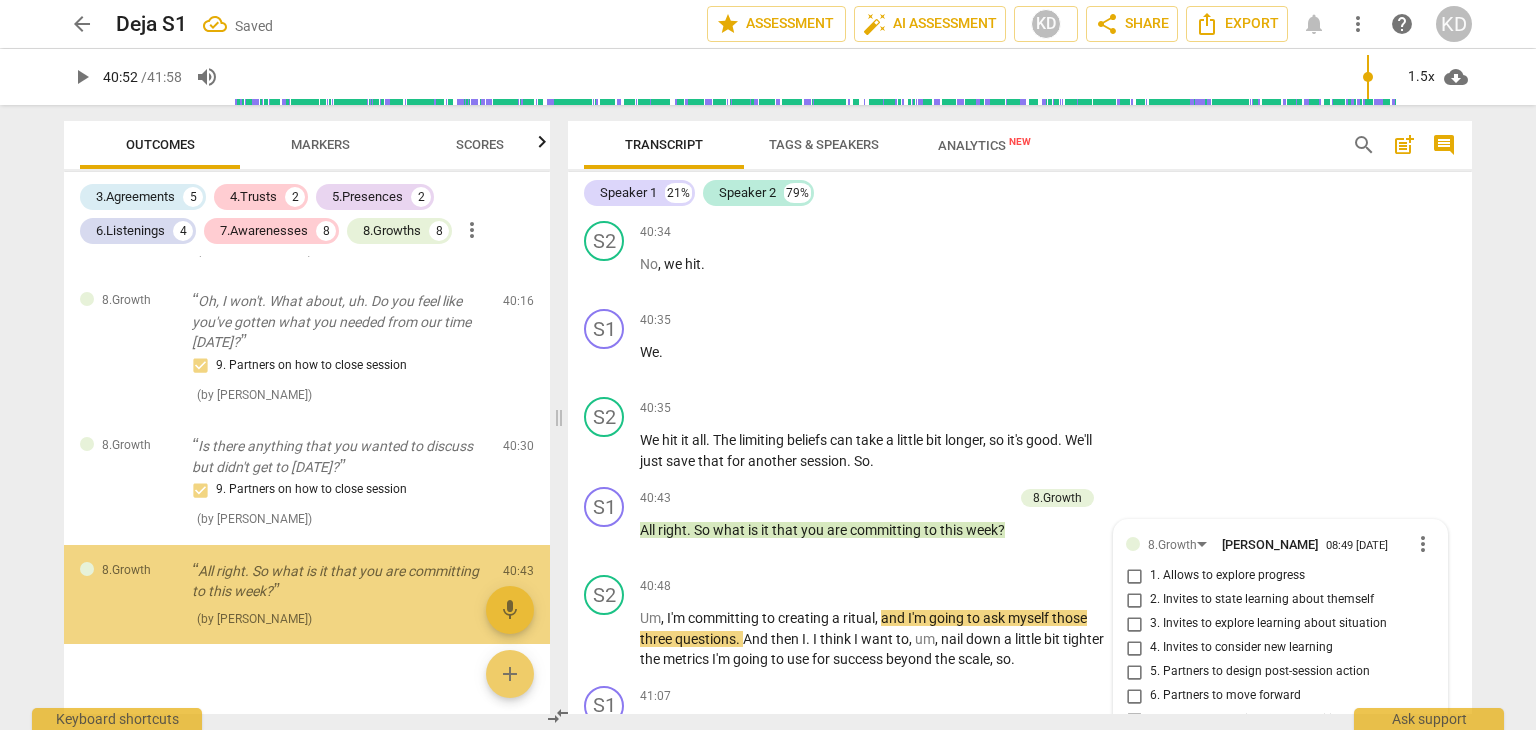 scroll, scrollTop: 4061, scrollLeft: 0, axis: vertical 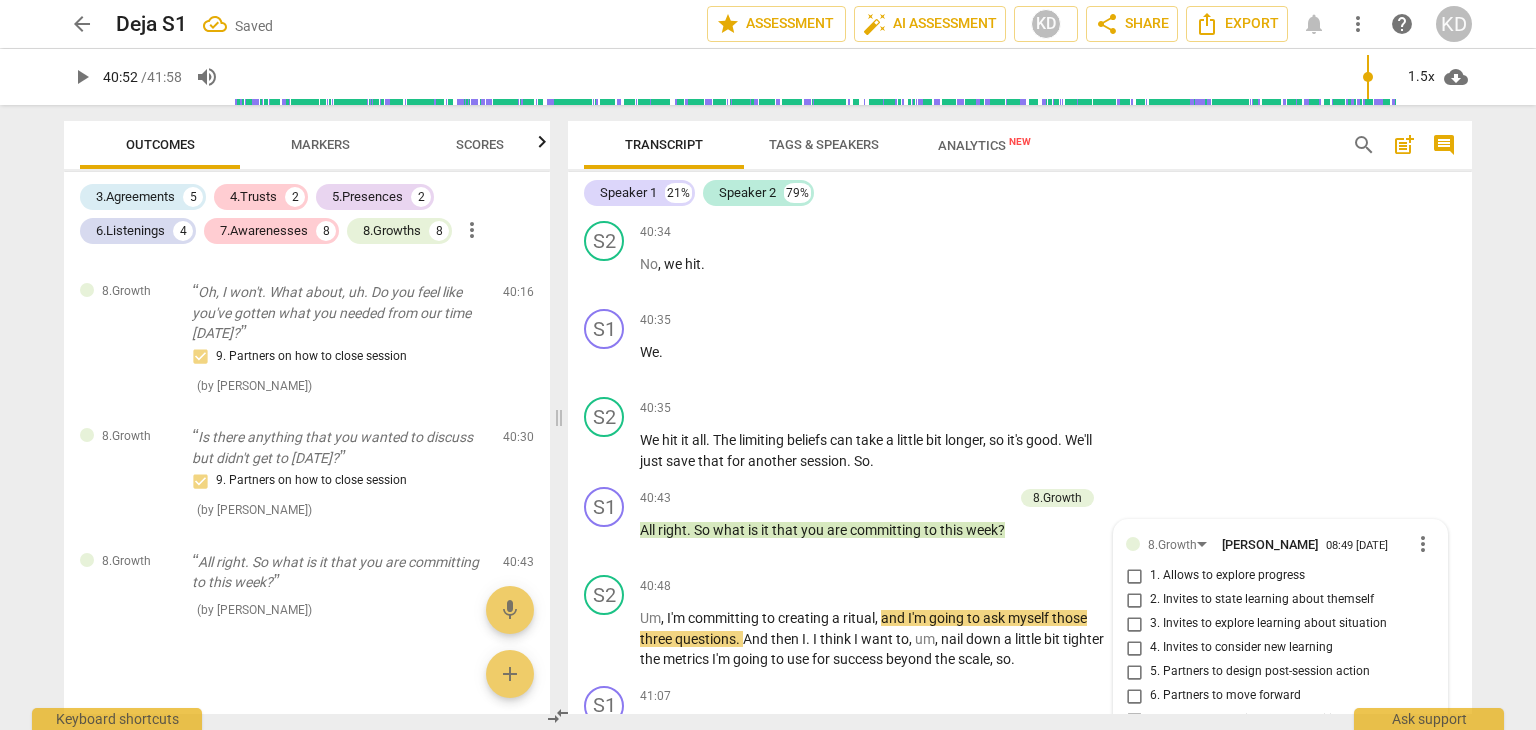 click on "5. Partners to design post-session action" at bounding box center (1134, 672) 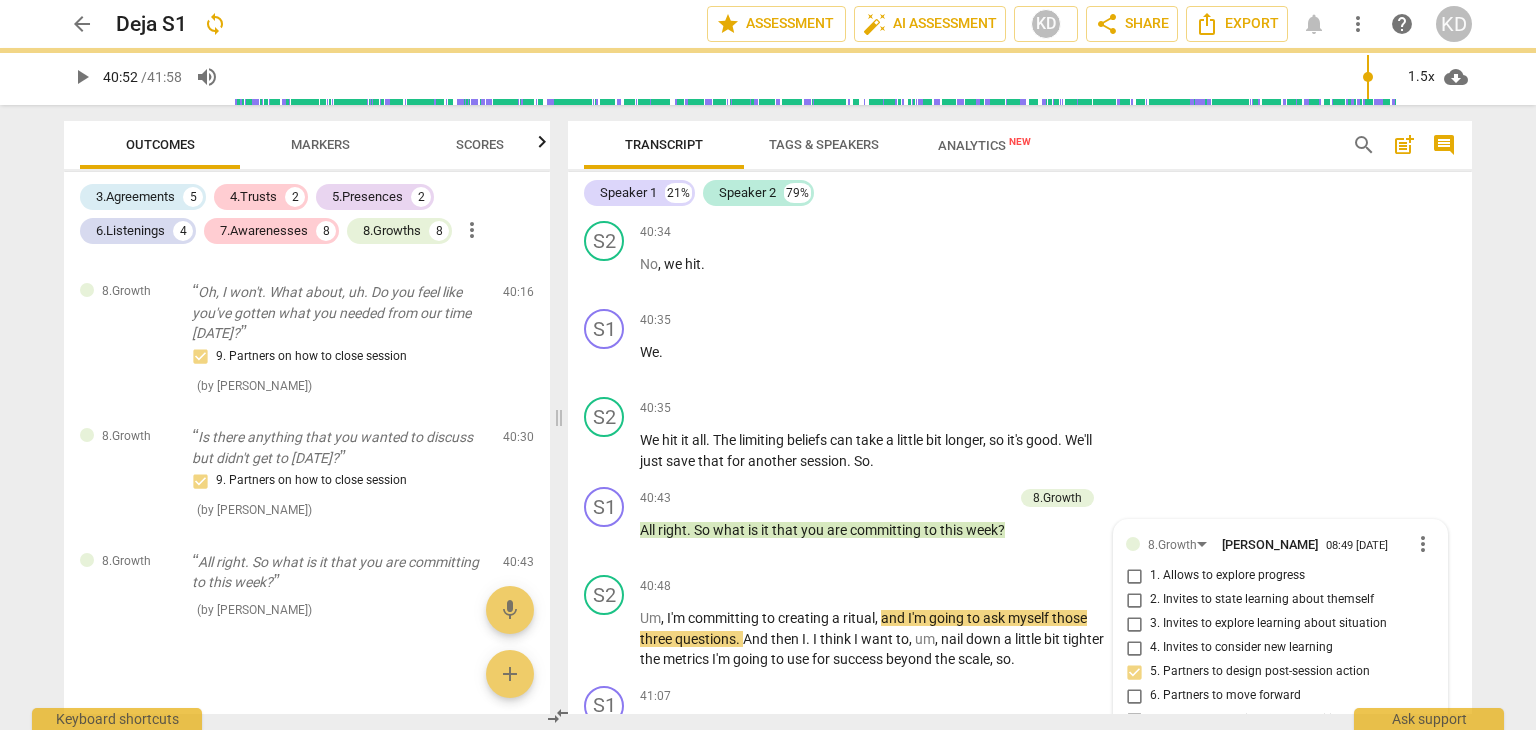 click on "play_arrow pause" at bounding box center [614, 639] 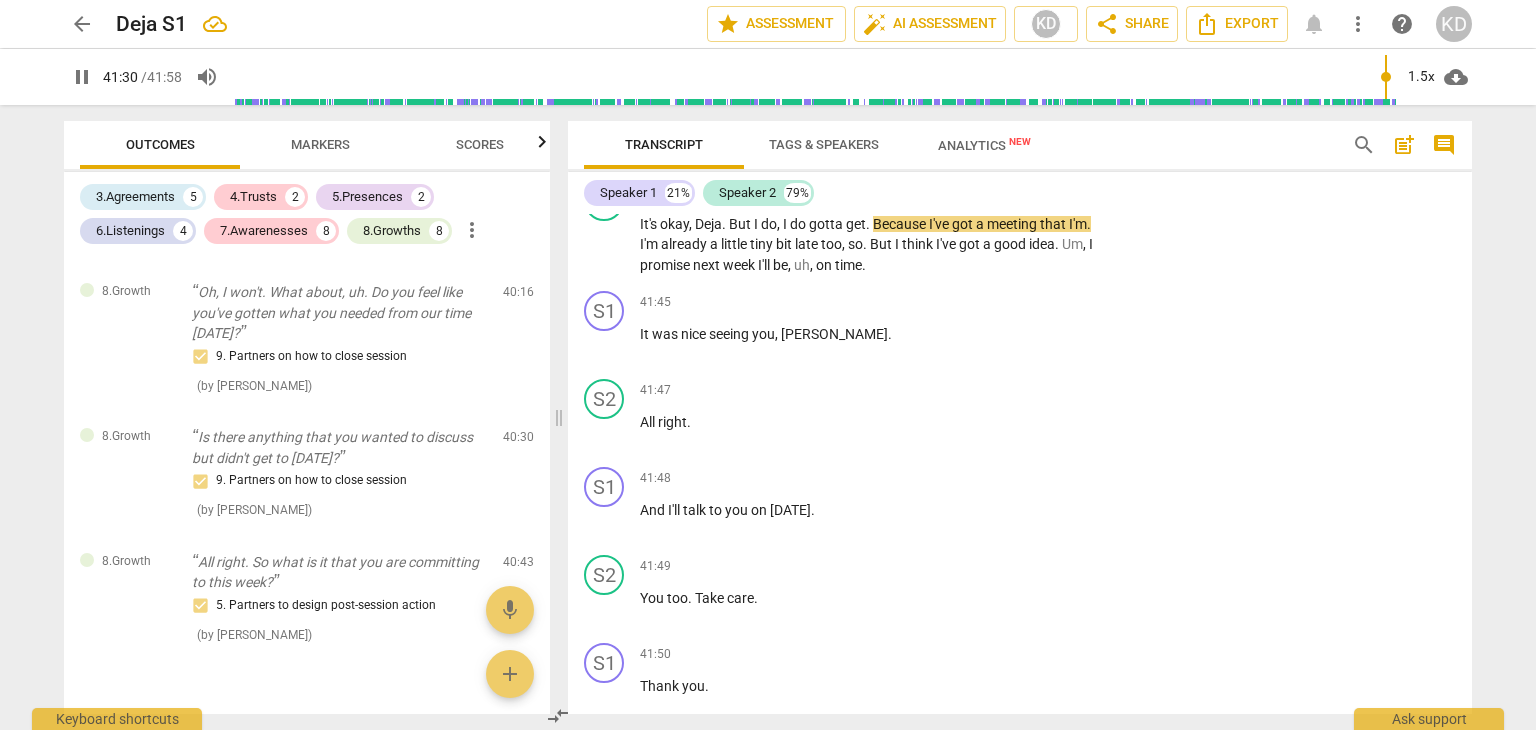 scroll, scrollTop: 19445, scrollLeft: 0, axis: vertical 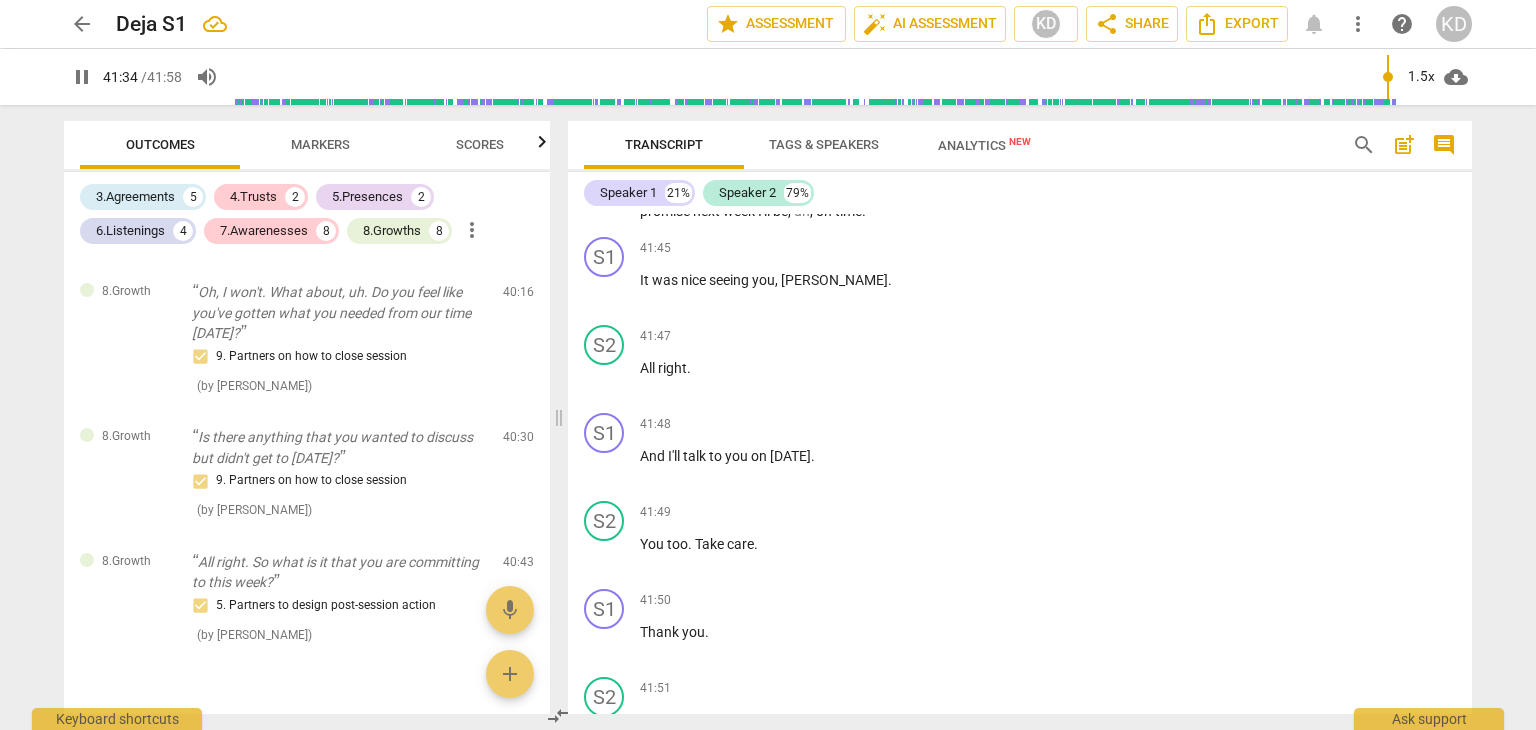 click on "Analytics   New" at bounding box center [984, 145] 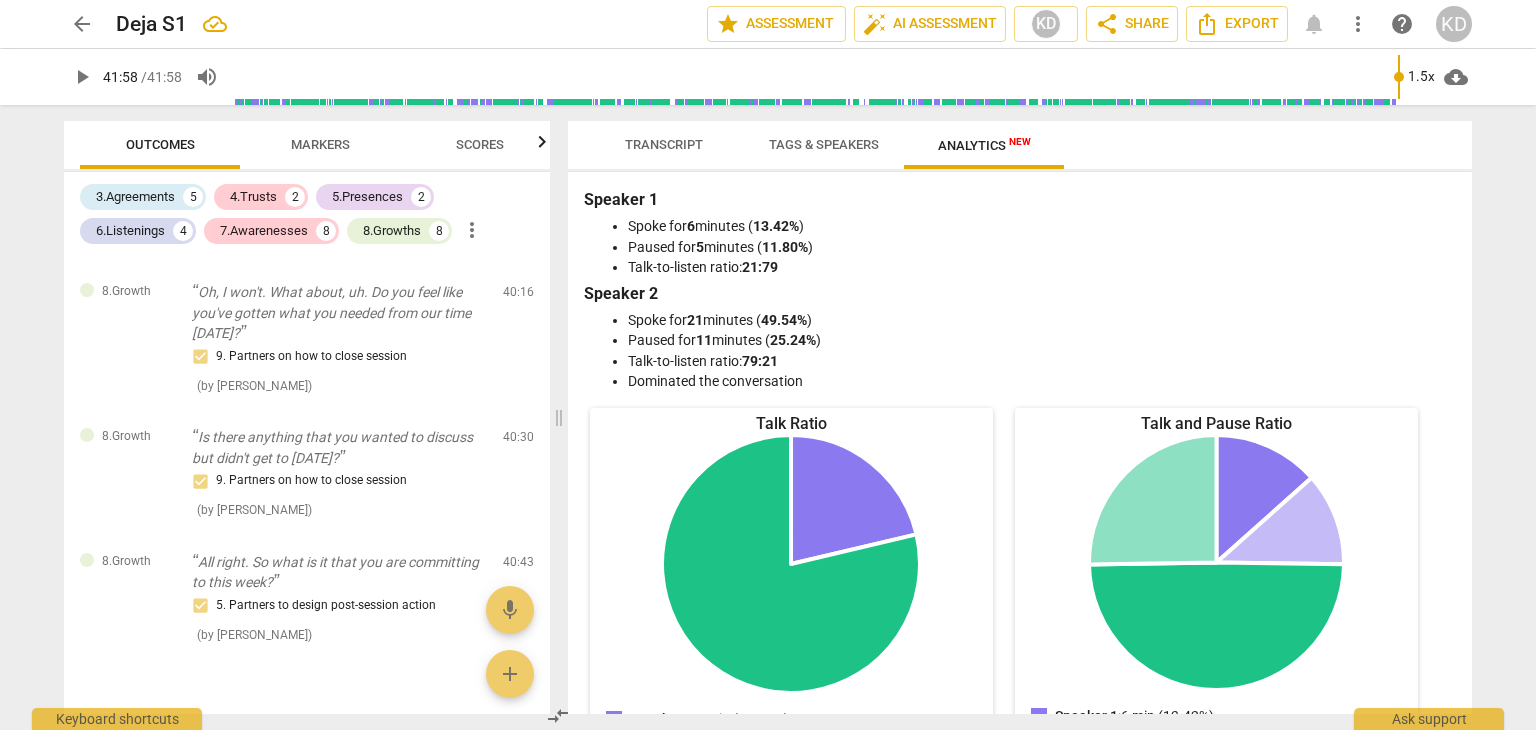 type on "2518" 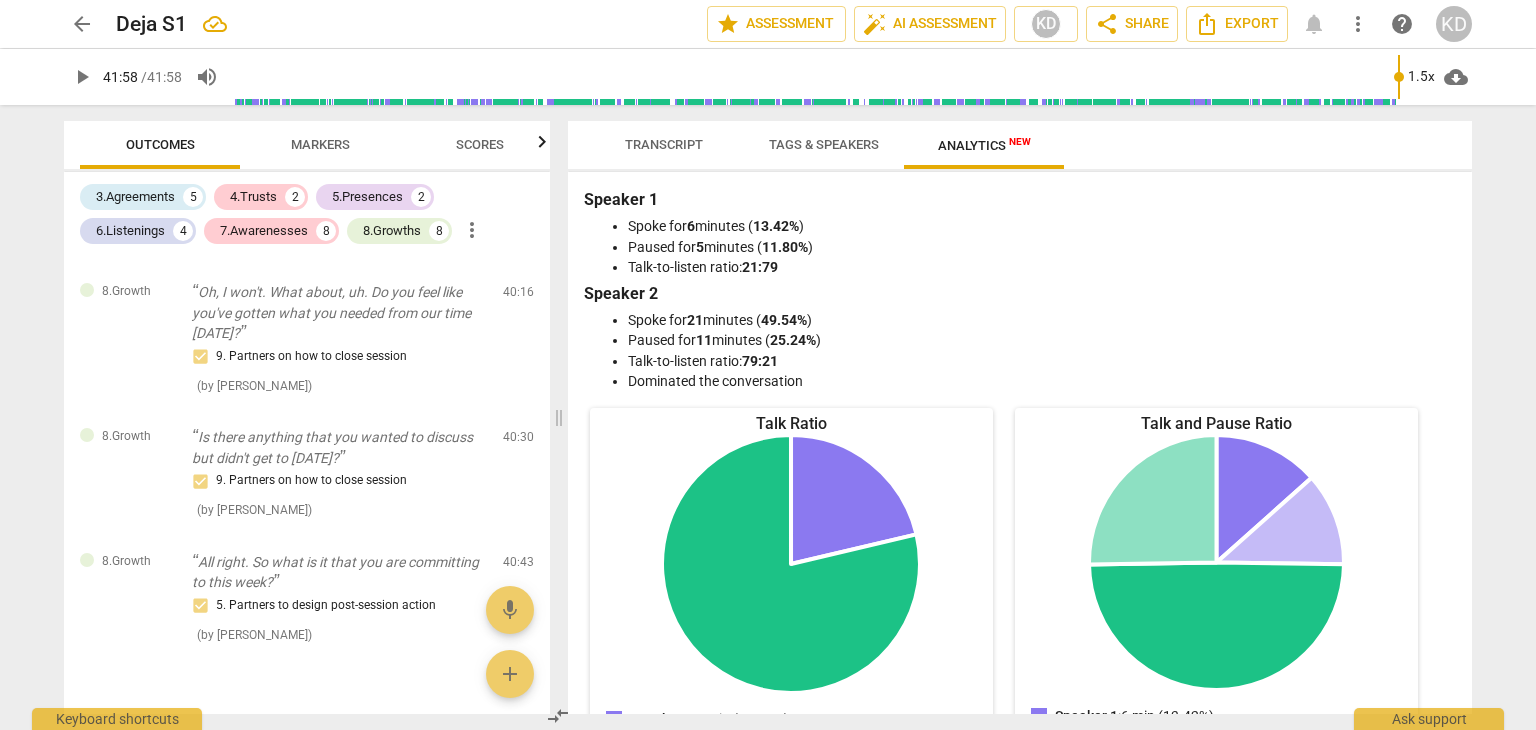 click on "Scores" at bounding box center (480, 144) 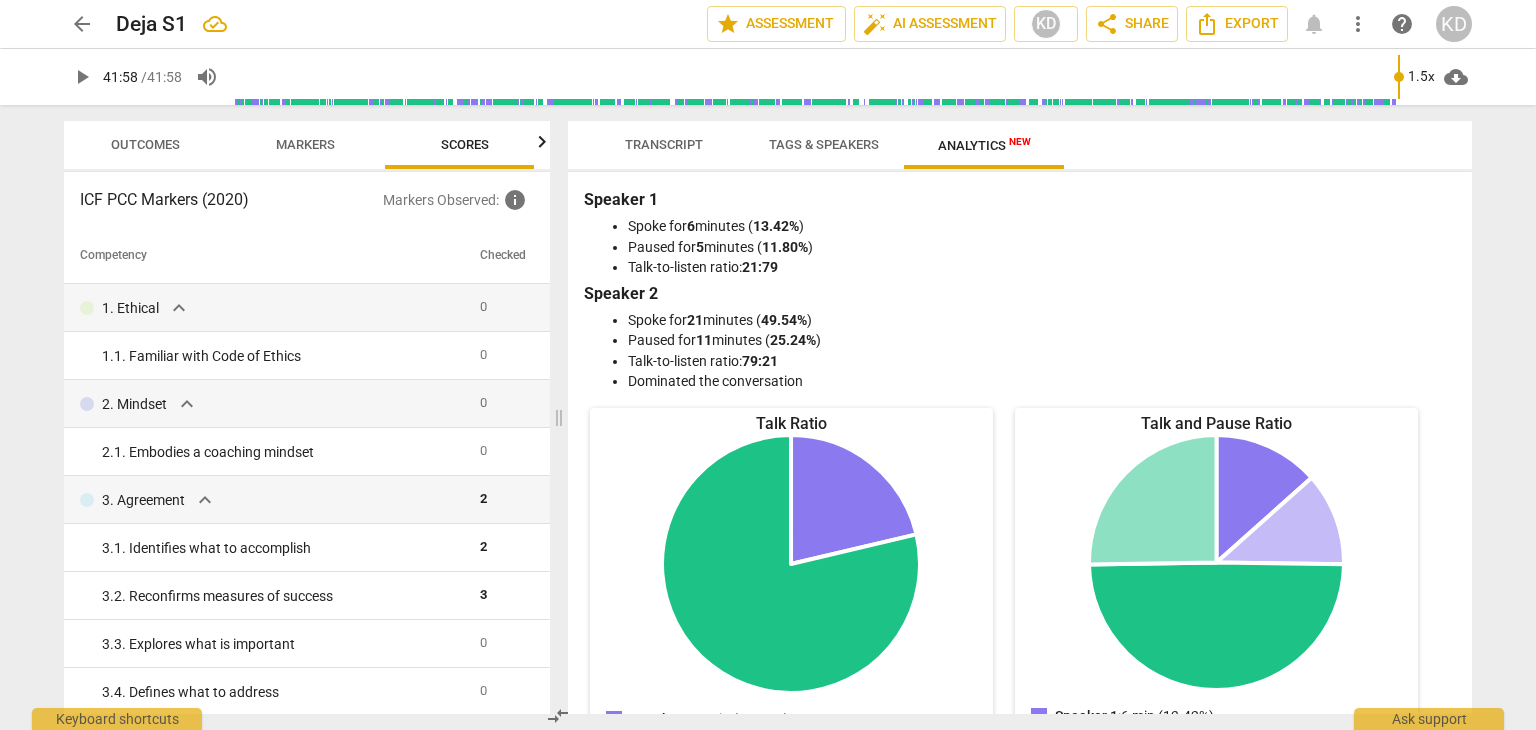 scroll, scrollTop: 0, scrollLeft: 25, axis: horizontal 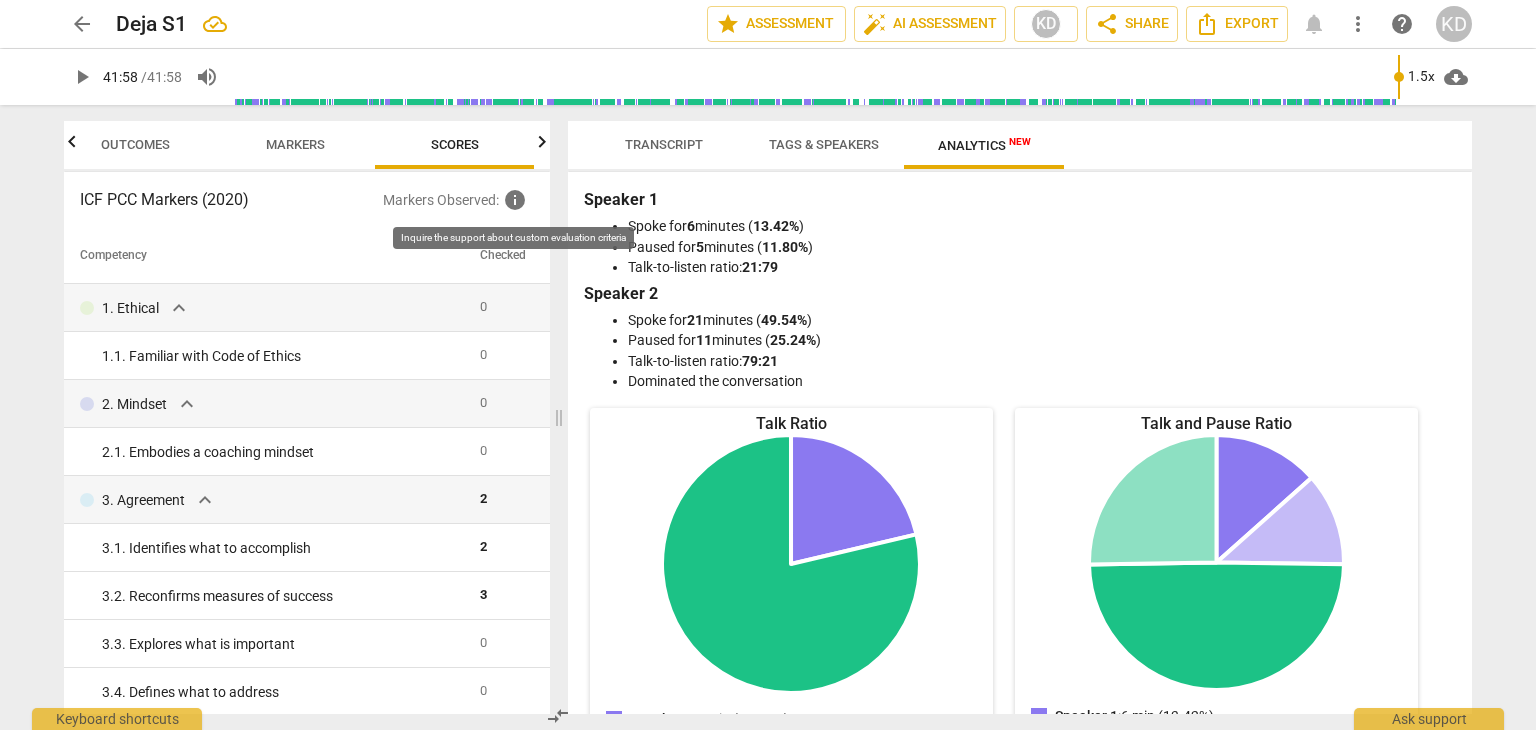 click on "info" at bounding box center (515, 200) 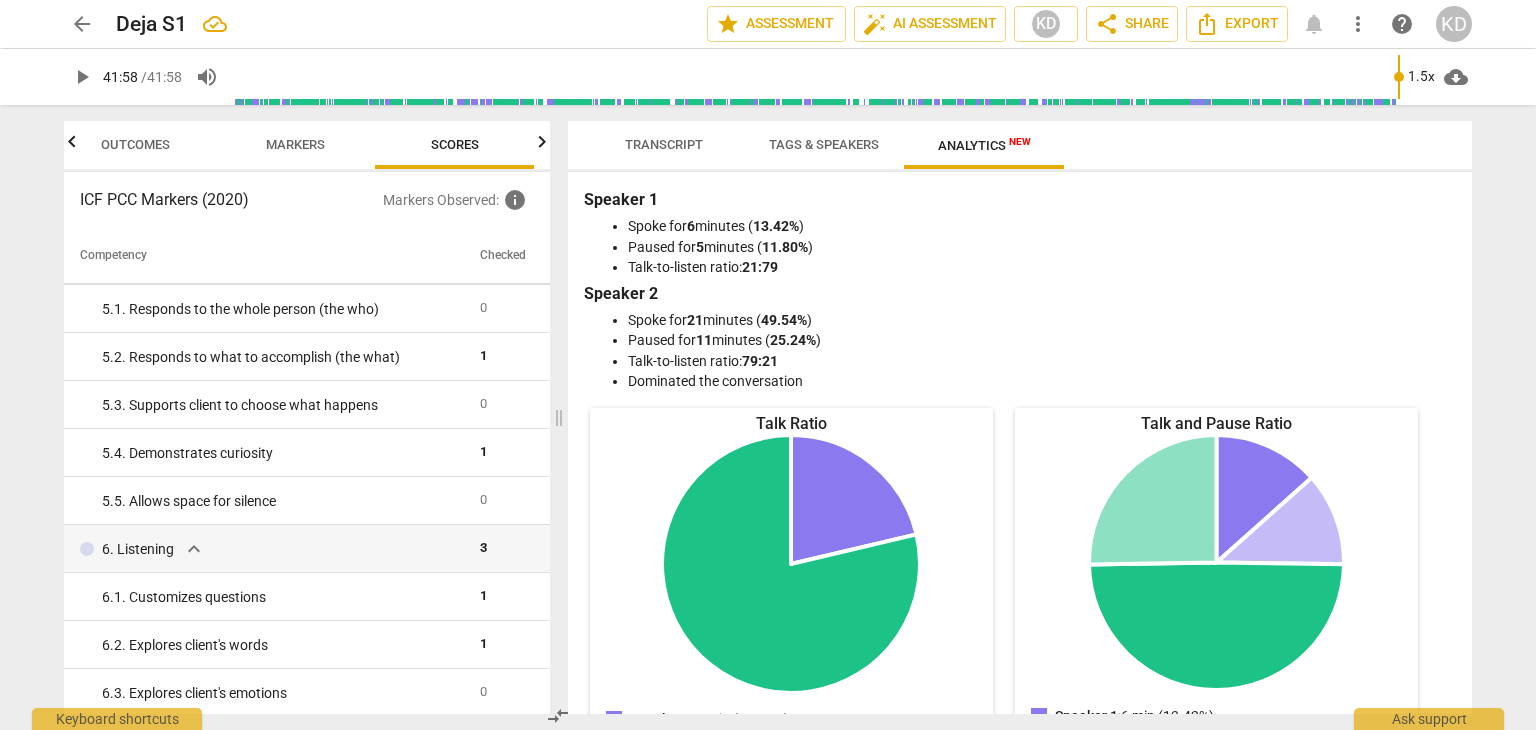 scroll, scrollTop: 0, scrollLeft: 0, axis: both 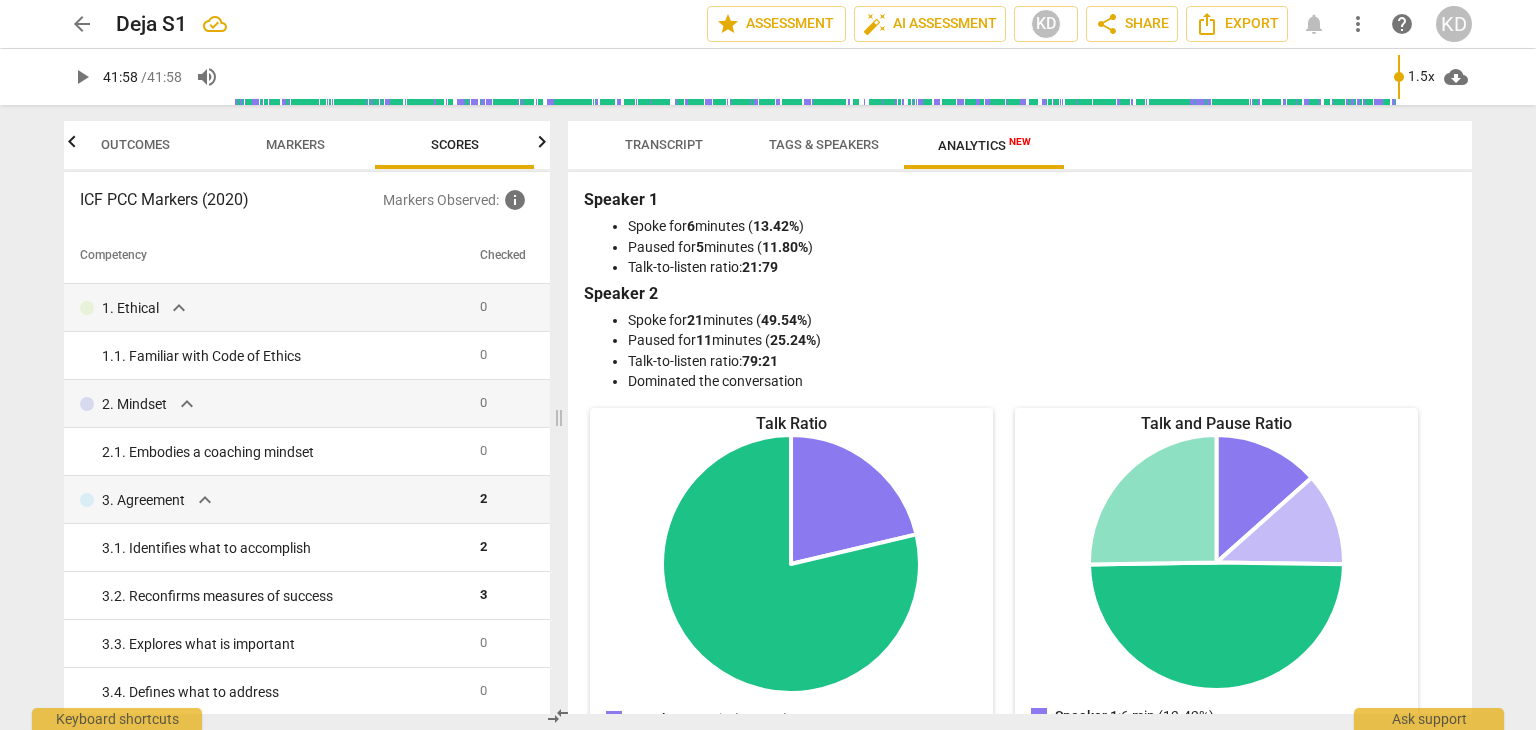 click on "Outcomes" at bounding box center [135, 144] 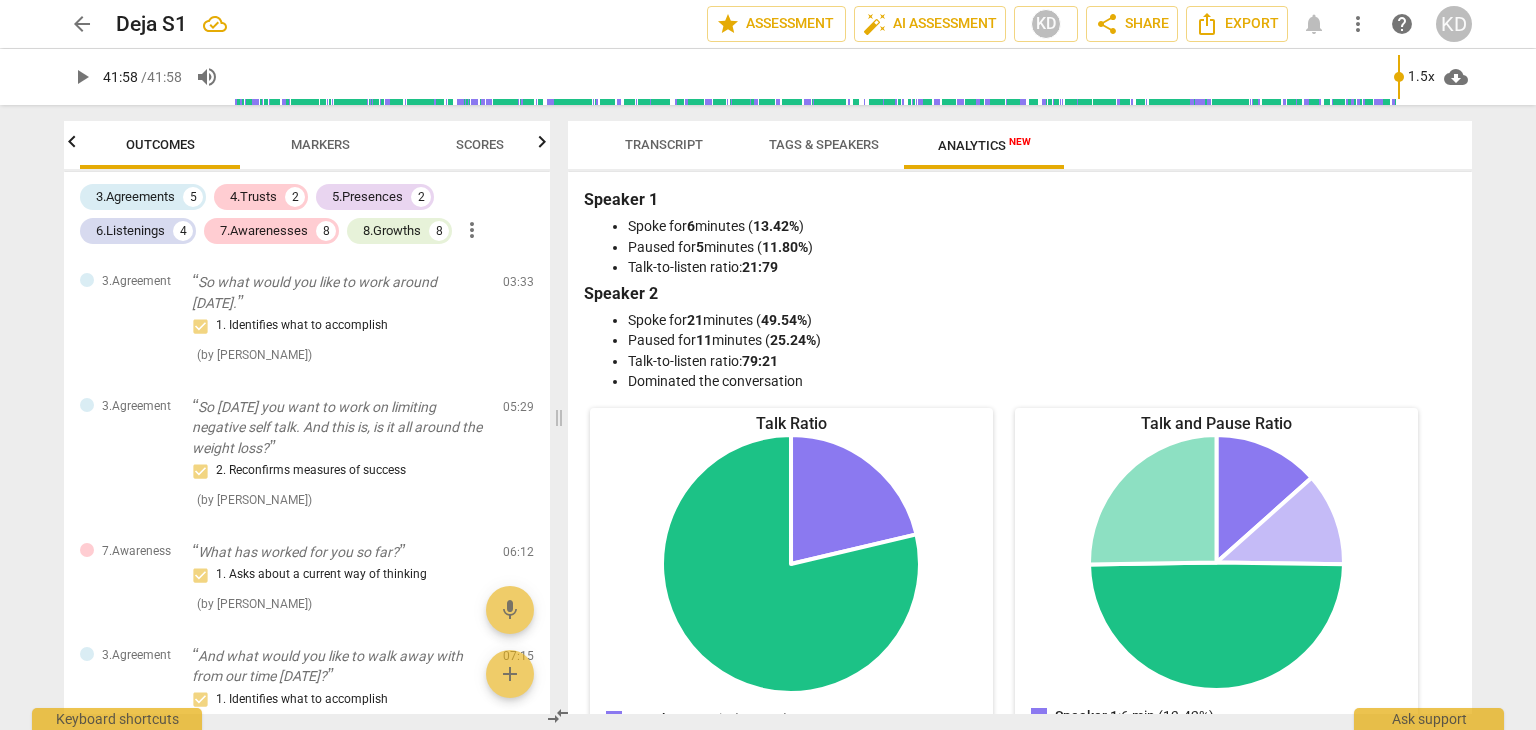 scroll, scrollTop: 0, scrollLeft: 0, axis: both 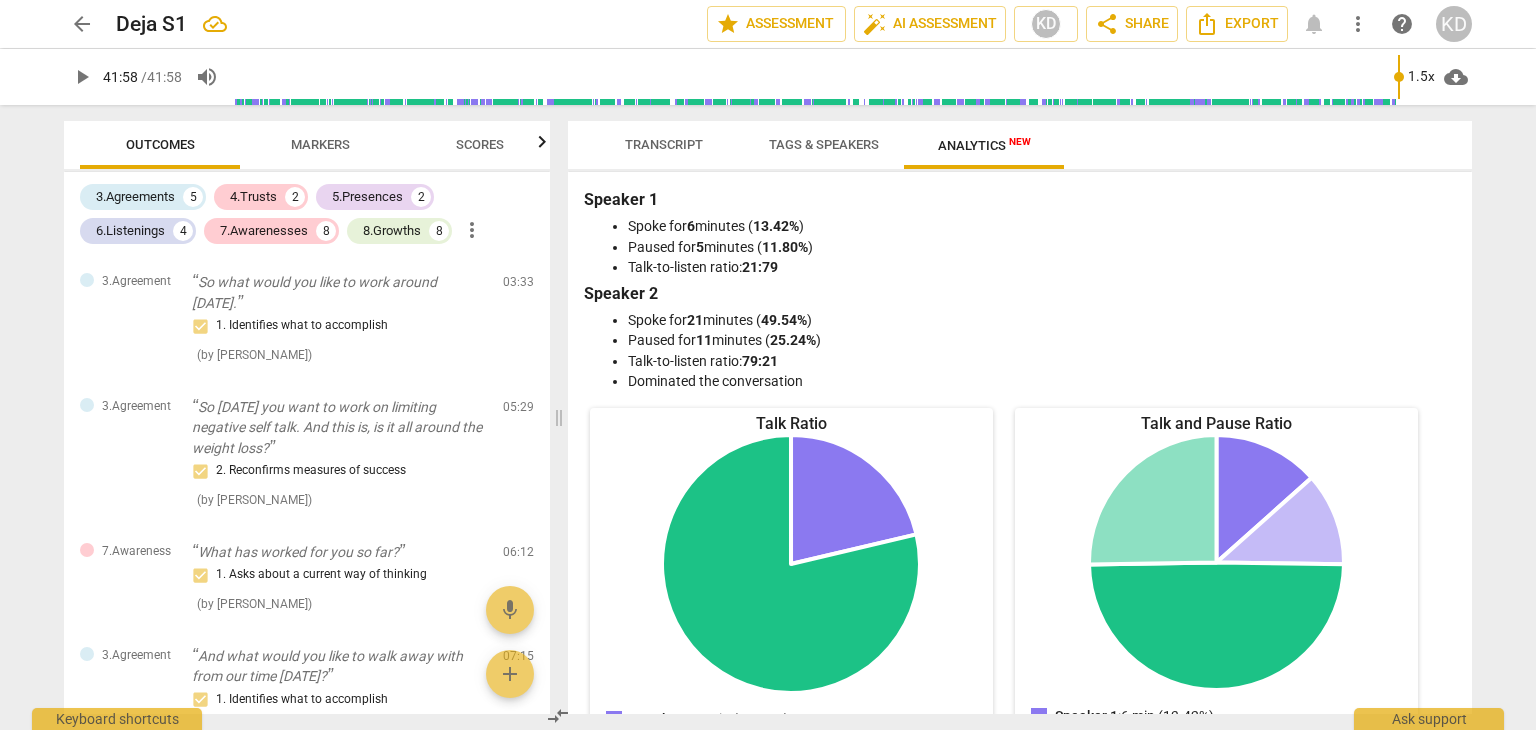 click on "Markers" at bounding box center [320, 145] 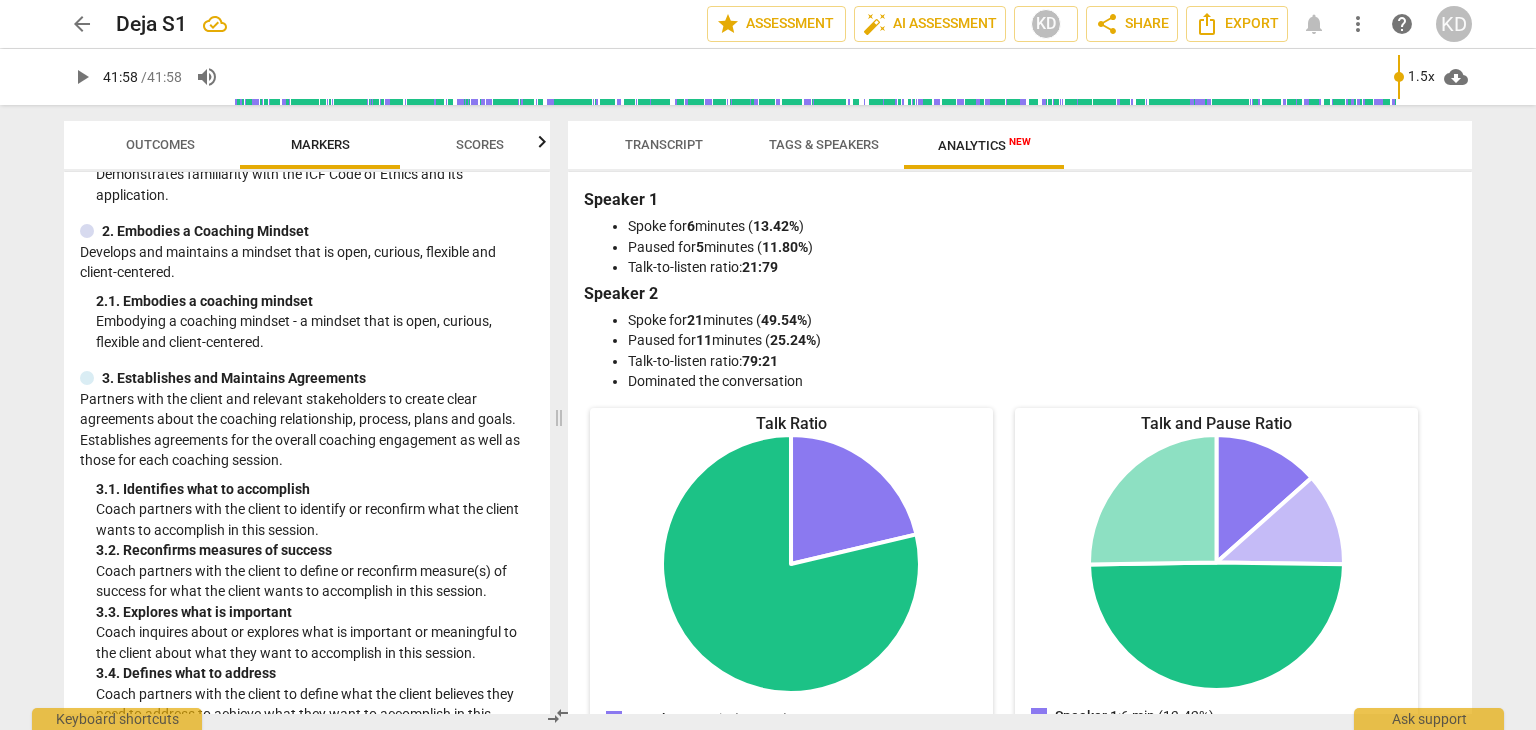 scroll, scrollTop: 0, scrollLeft: 0, axis: both 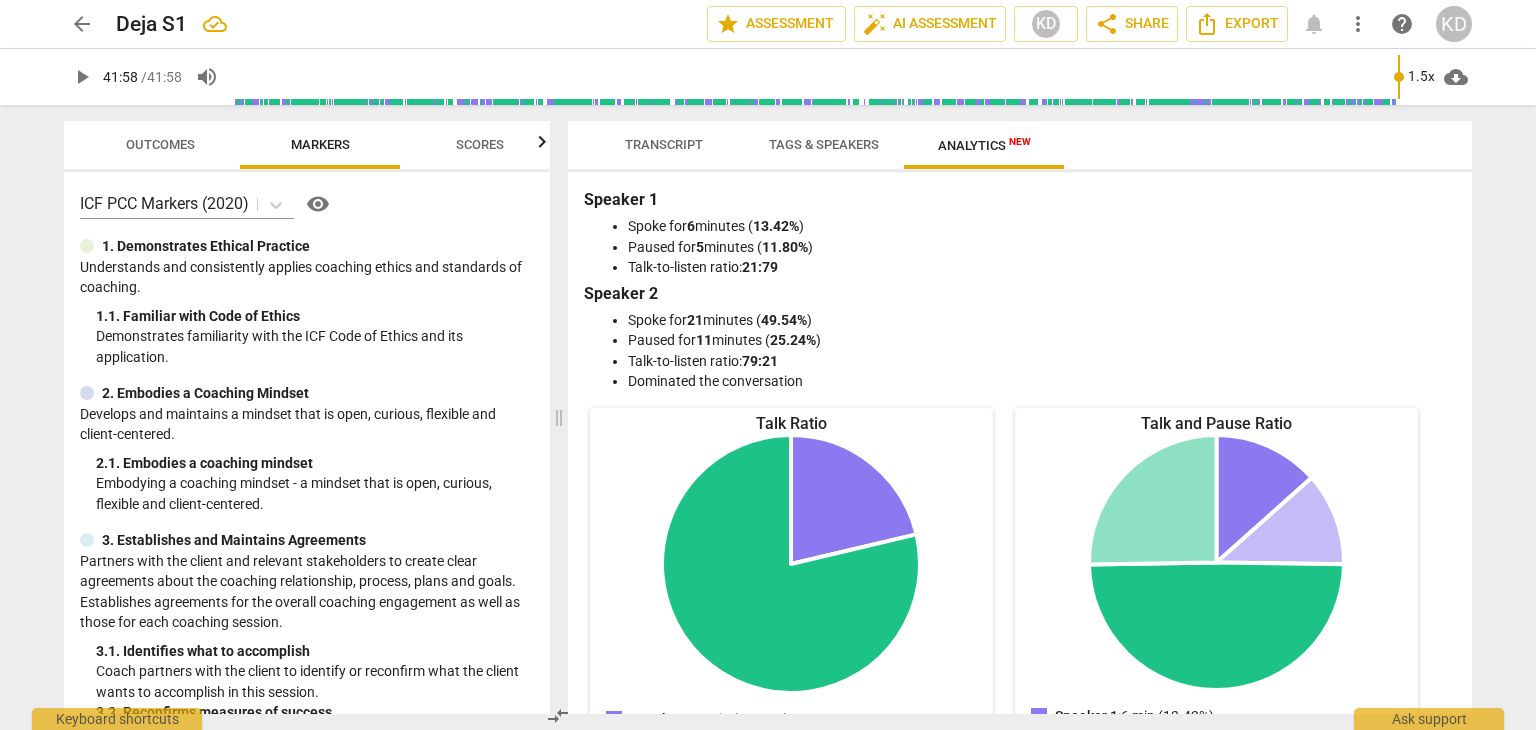 click on "Tags & Speakers" at bounding box center (824, 144) 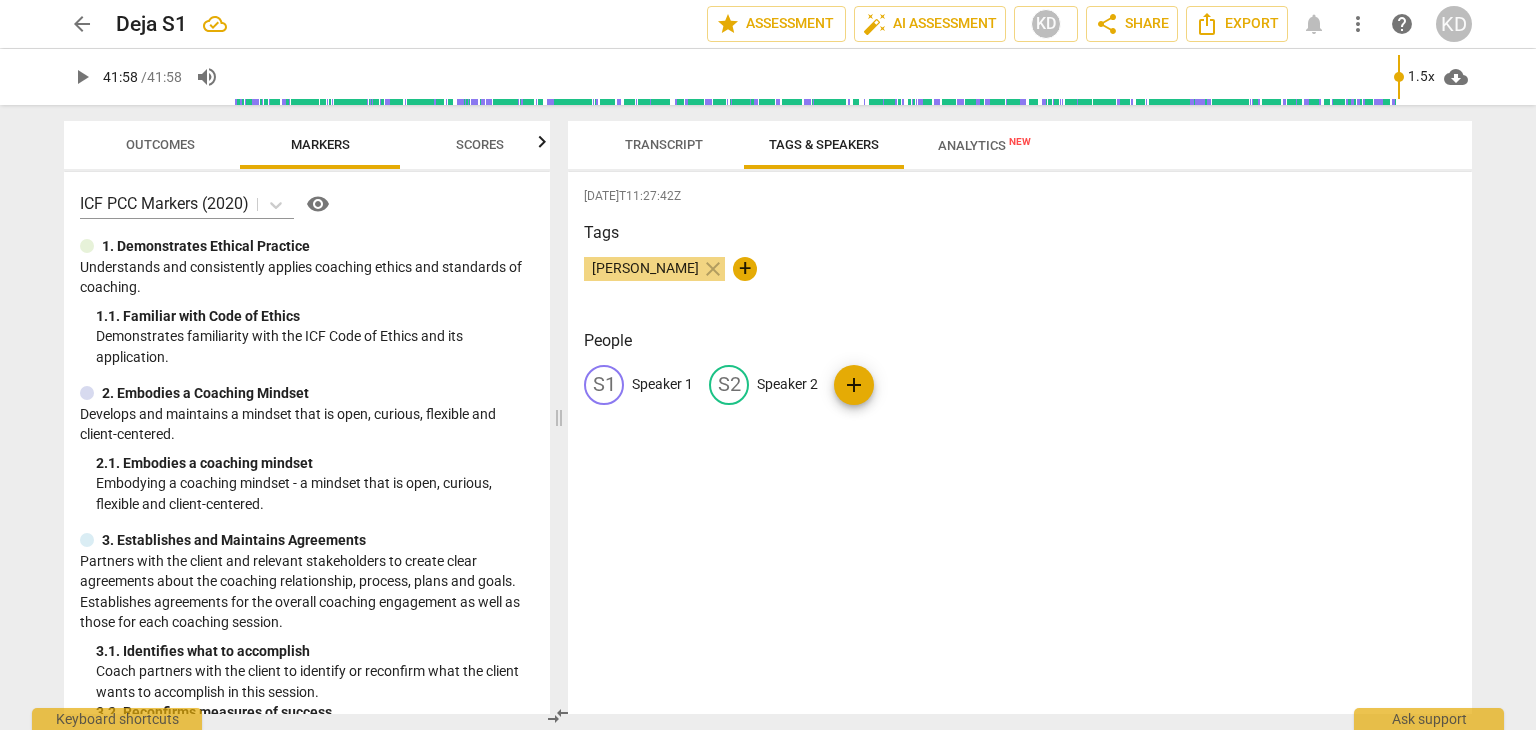 click on "Transcript" at bounding box center [664, 144] 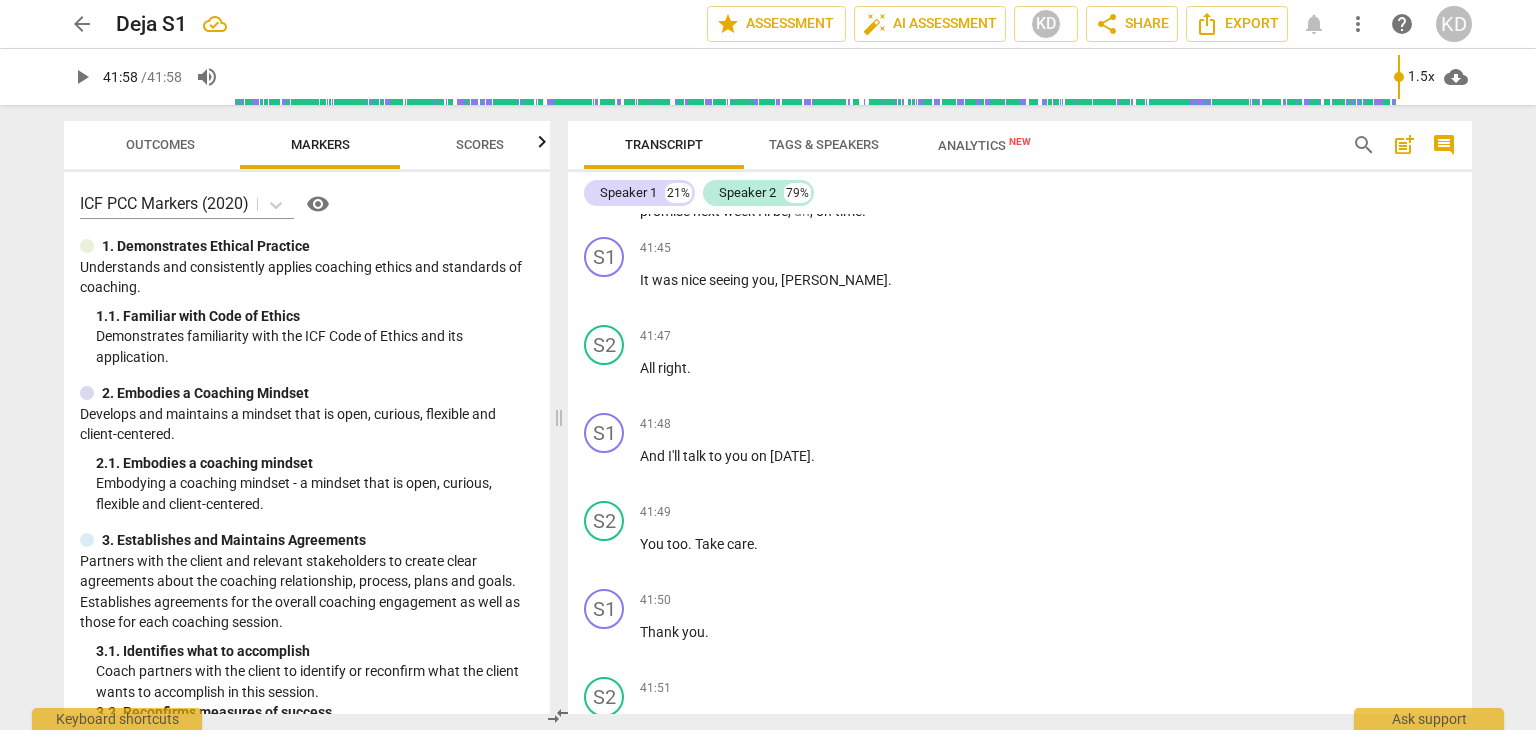 click on "Analytics   New" at bounding box center [984, 145] 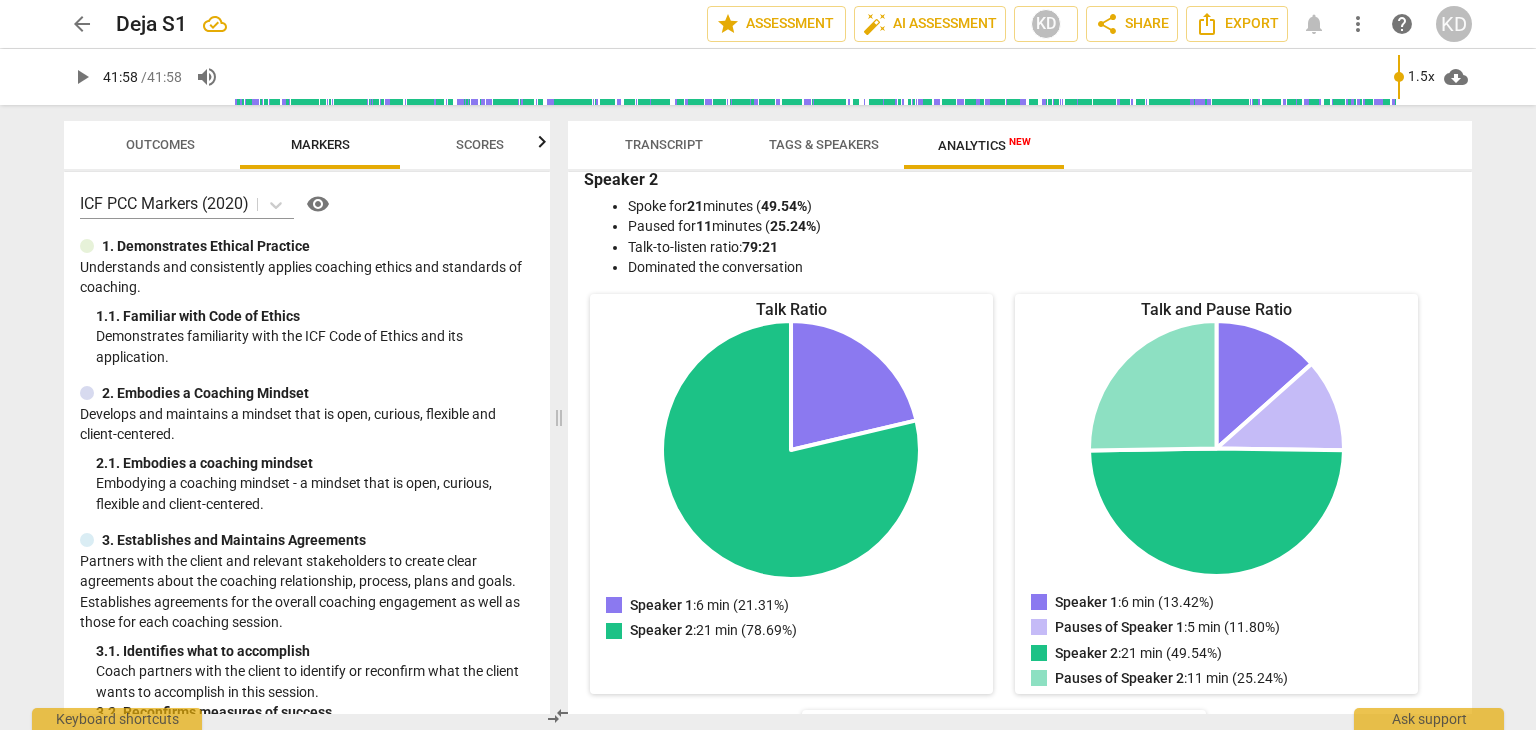 scroll, scrollTop: 0, scrollLeft: 0, axis: both 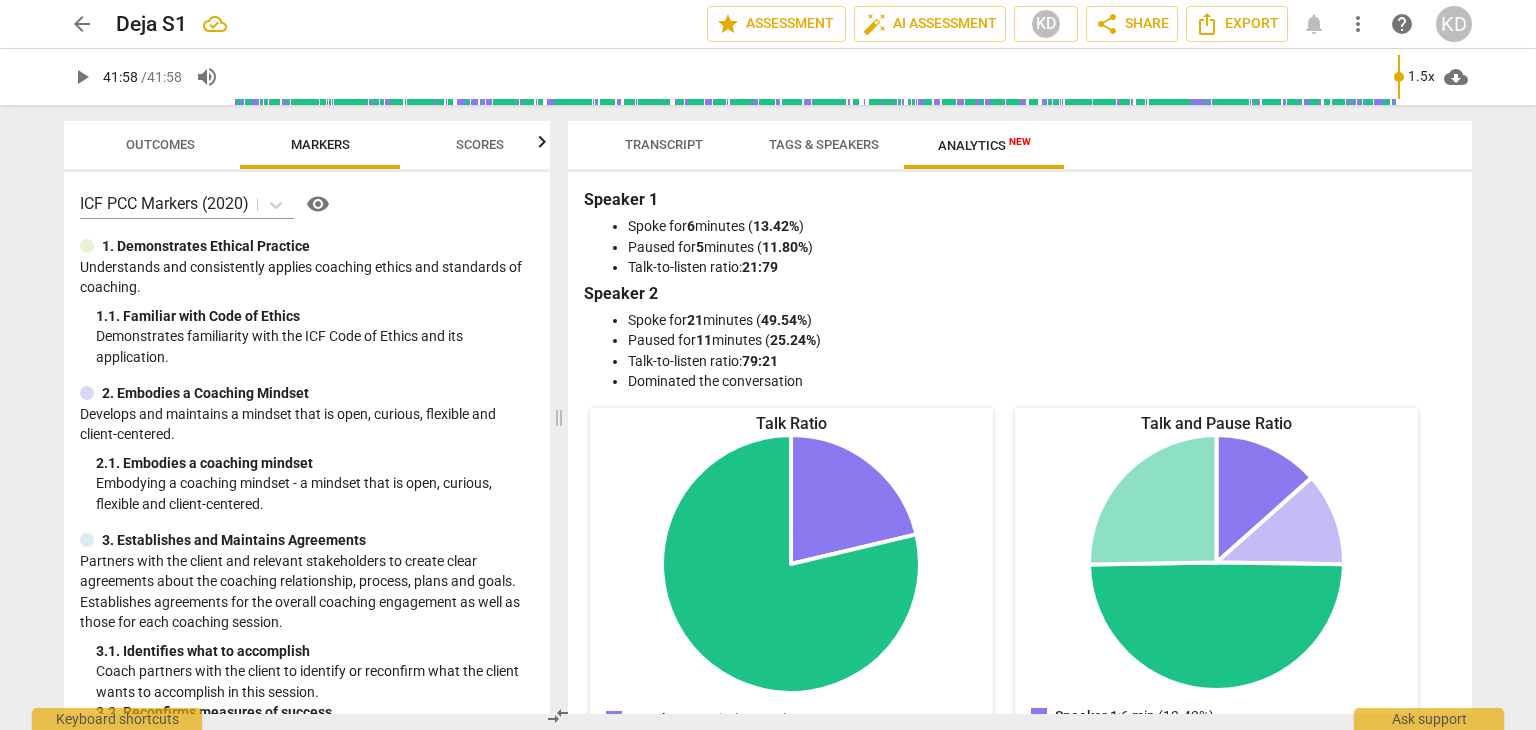 click on "star    Assessment" at bounding box center (776, 24) 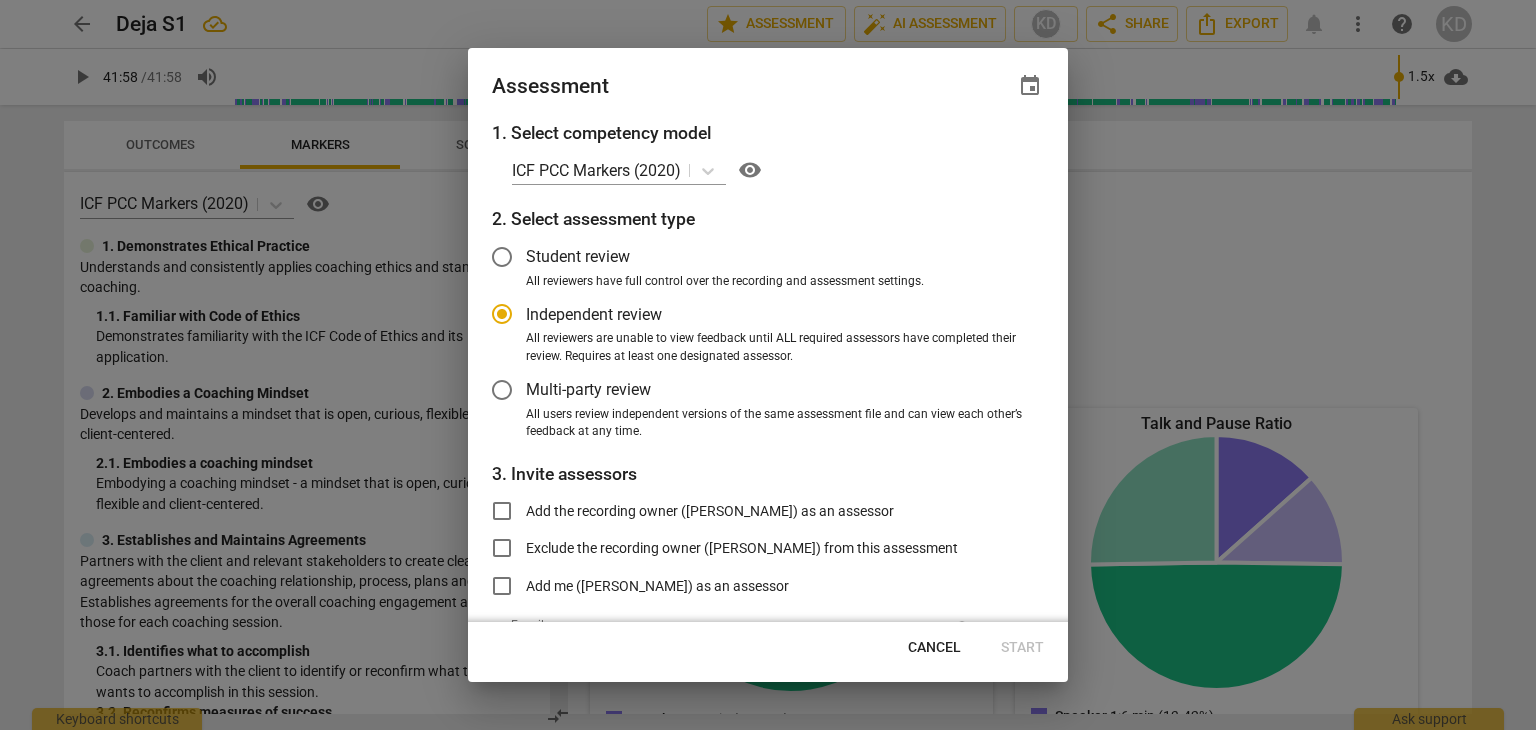 click at bounding box center [768, 365] 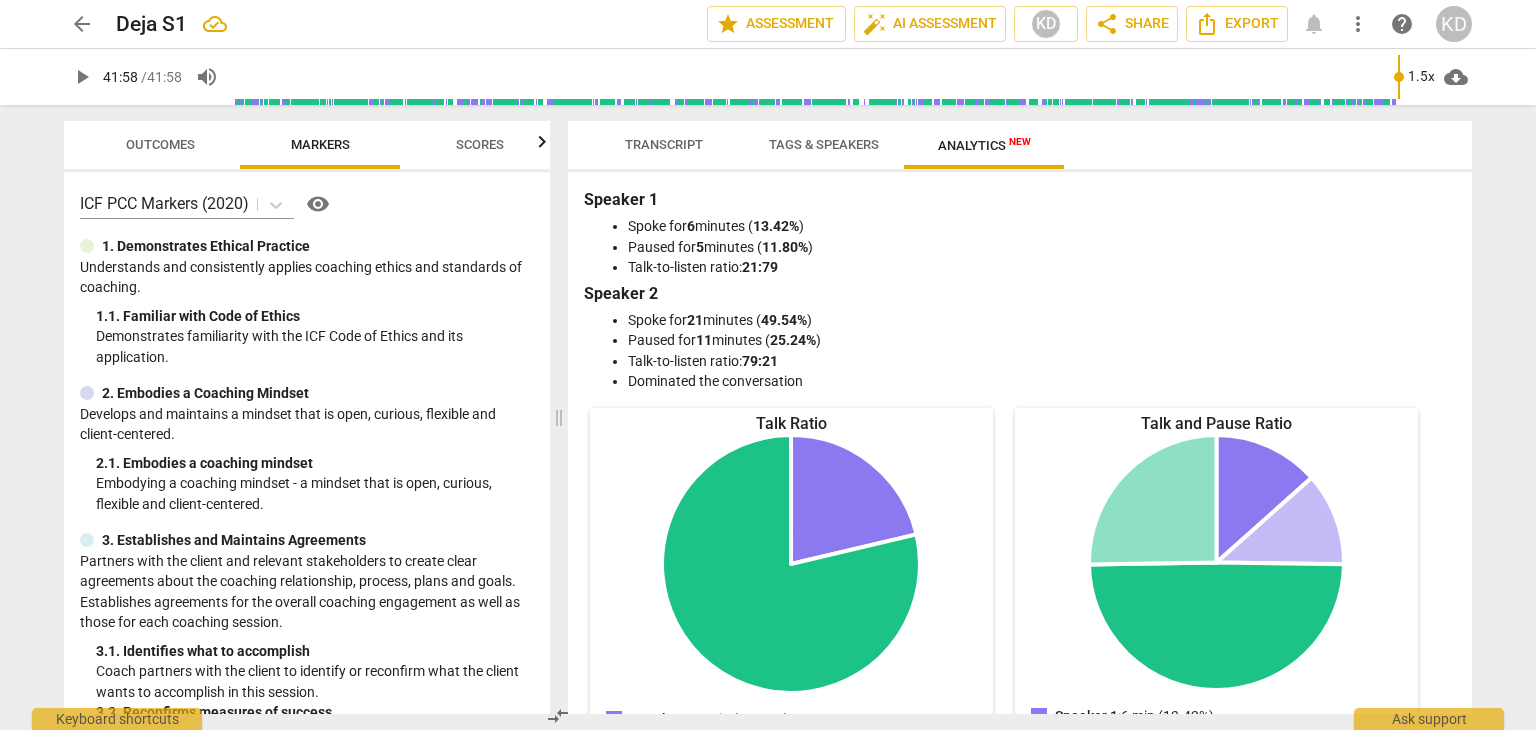click on "Ask support" at bounding box center (1429, 719) 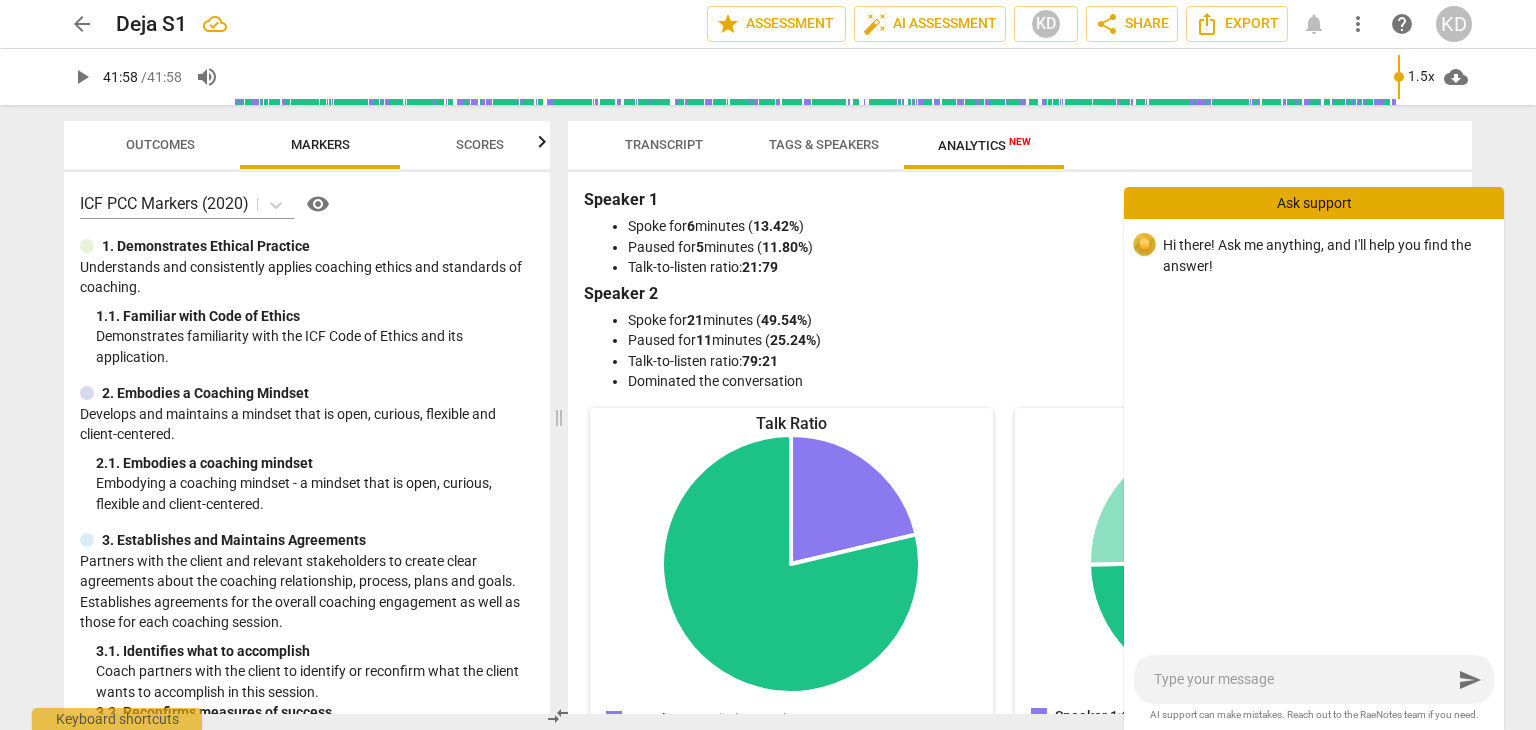 click at bounding box center (1303, 679) 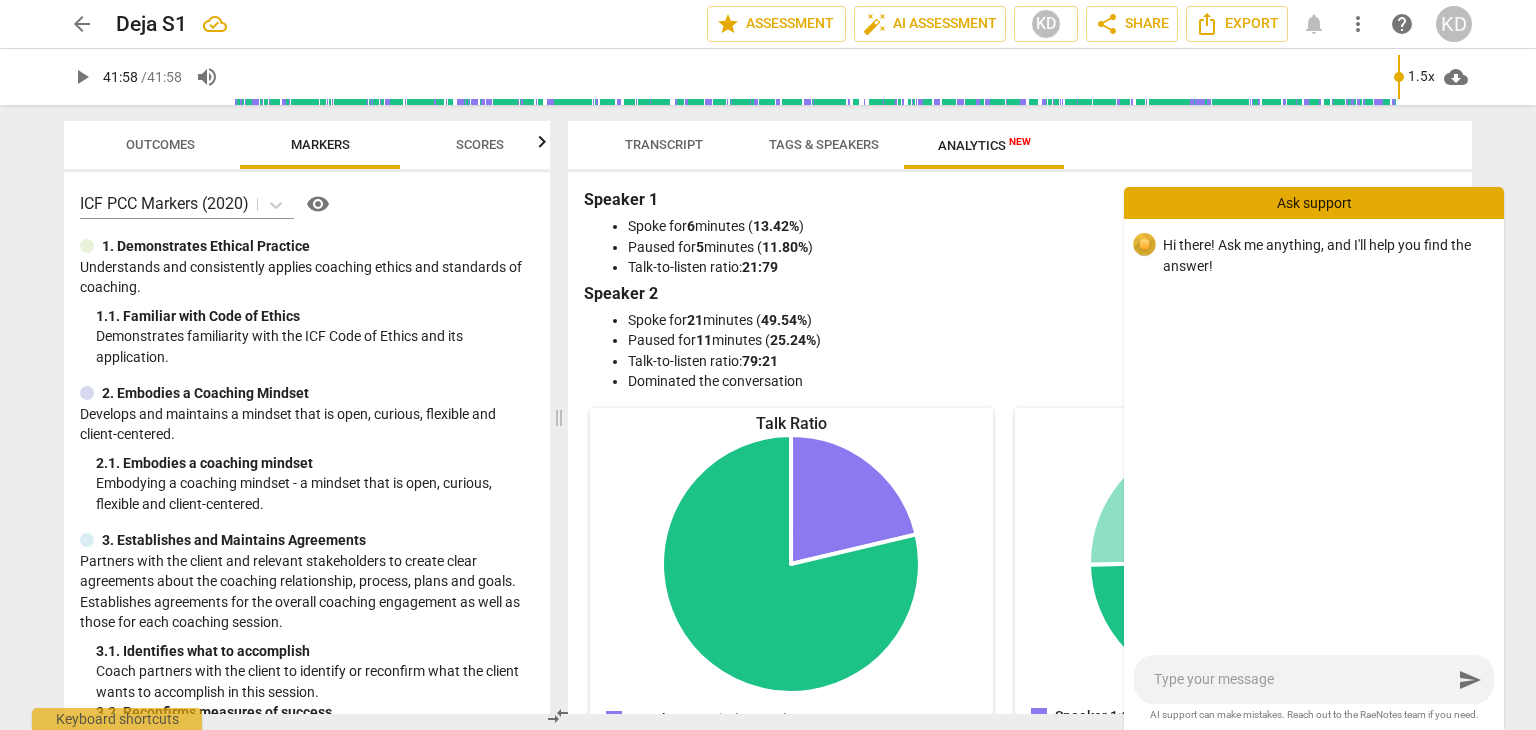 type on "G" 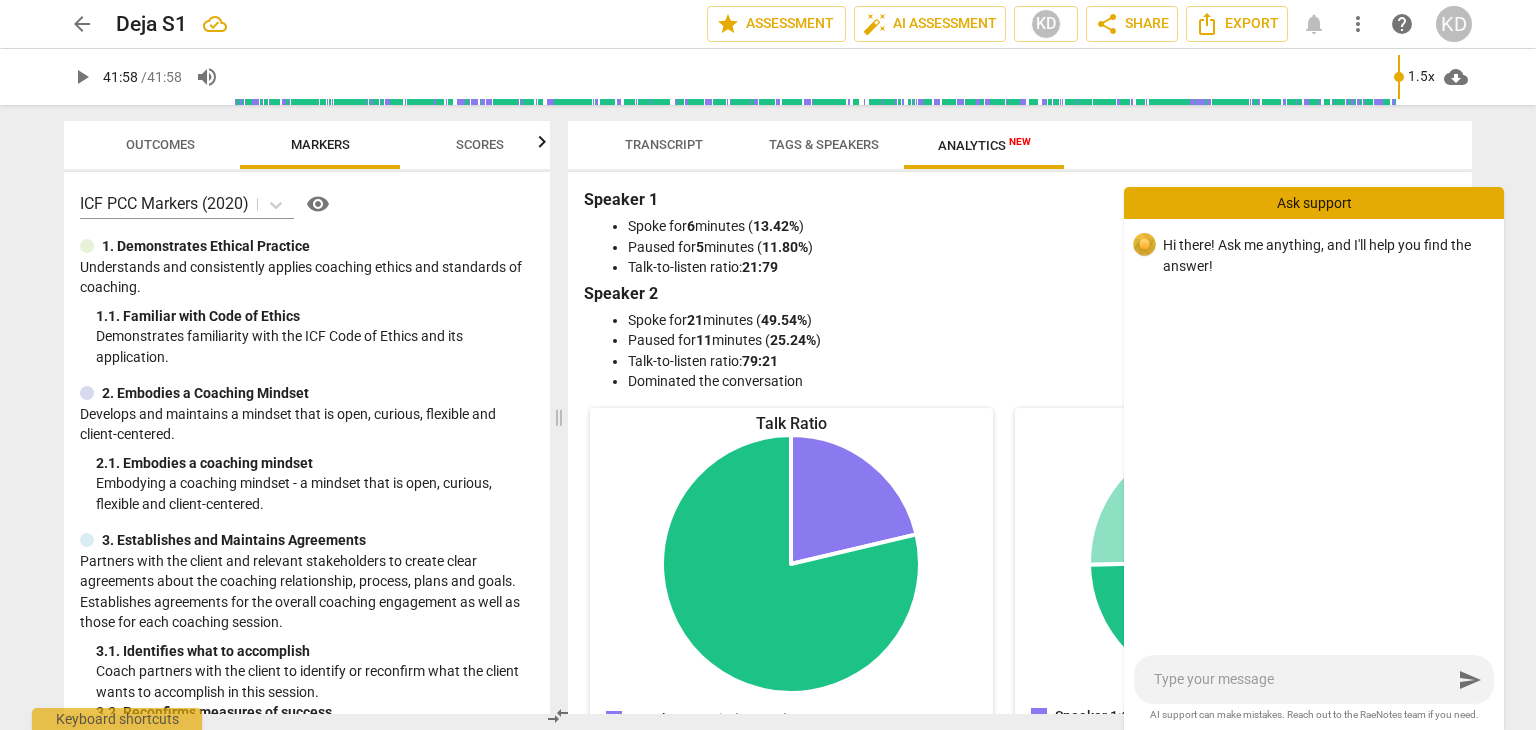 type on "G" 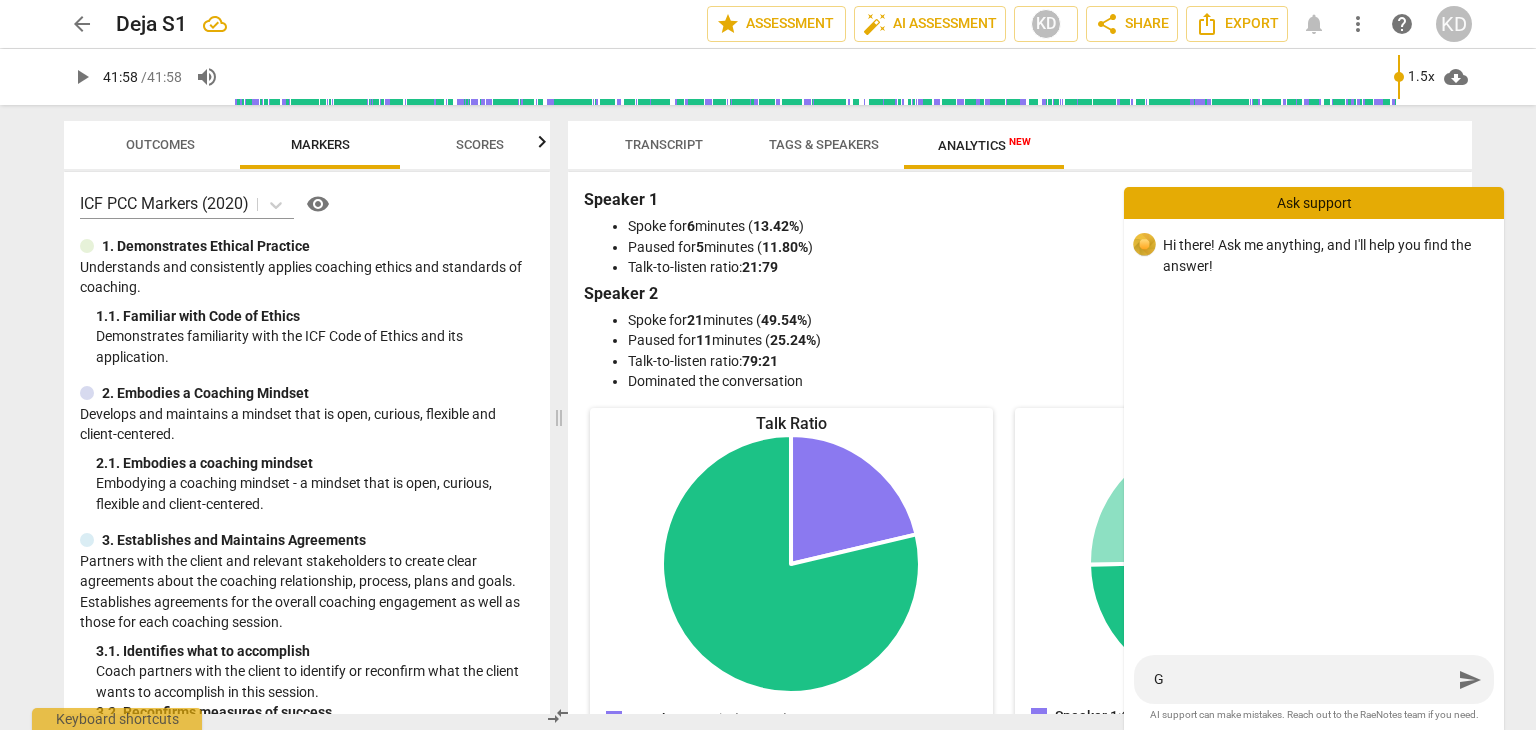 type on "Gi" 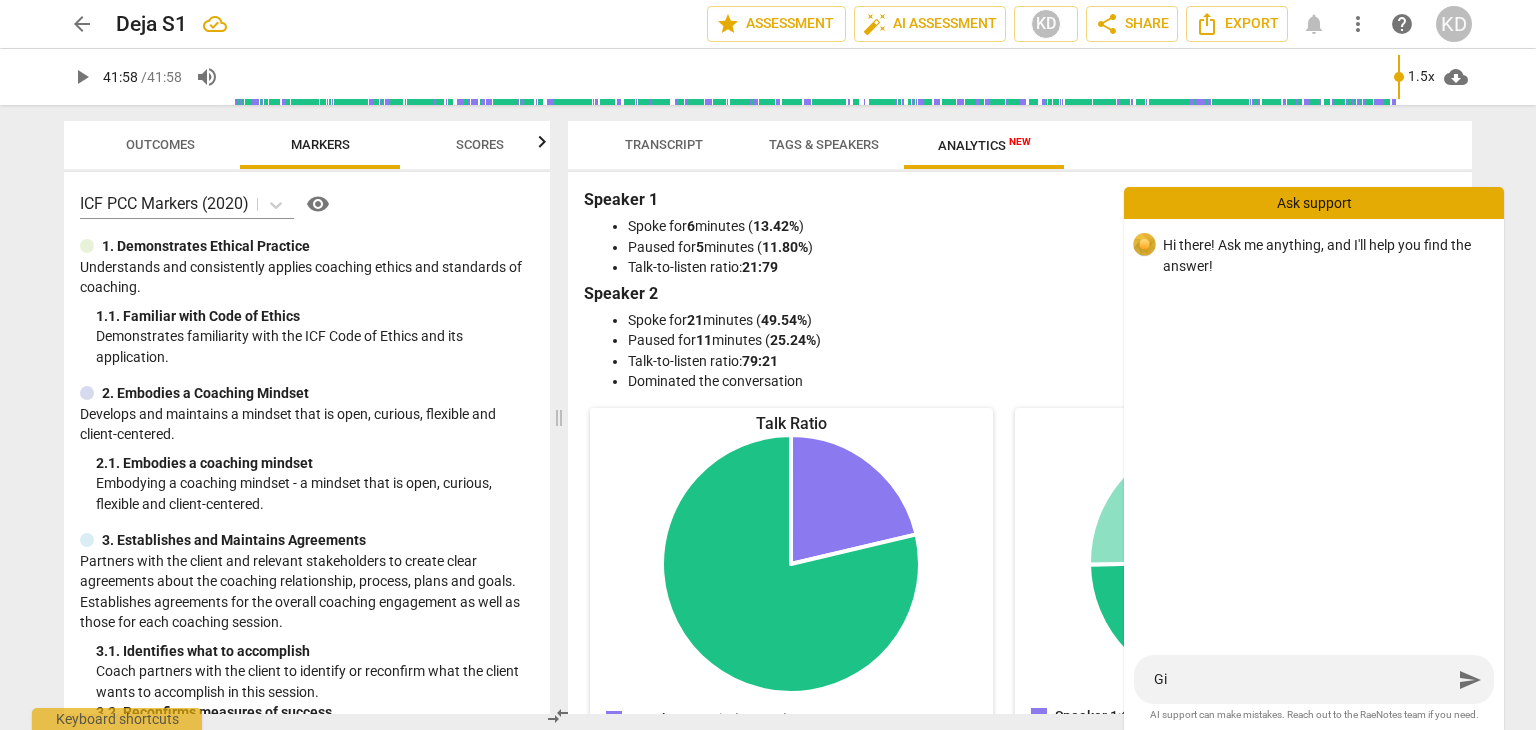 type on "Giv" 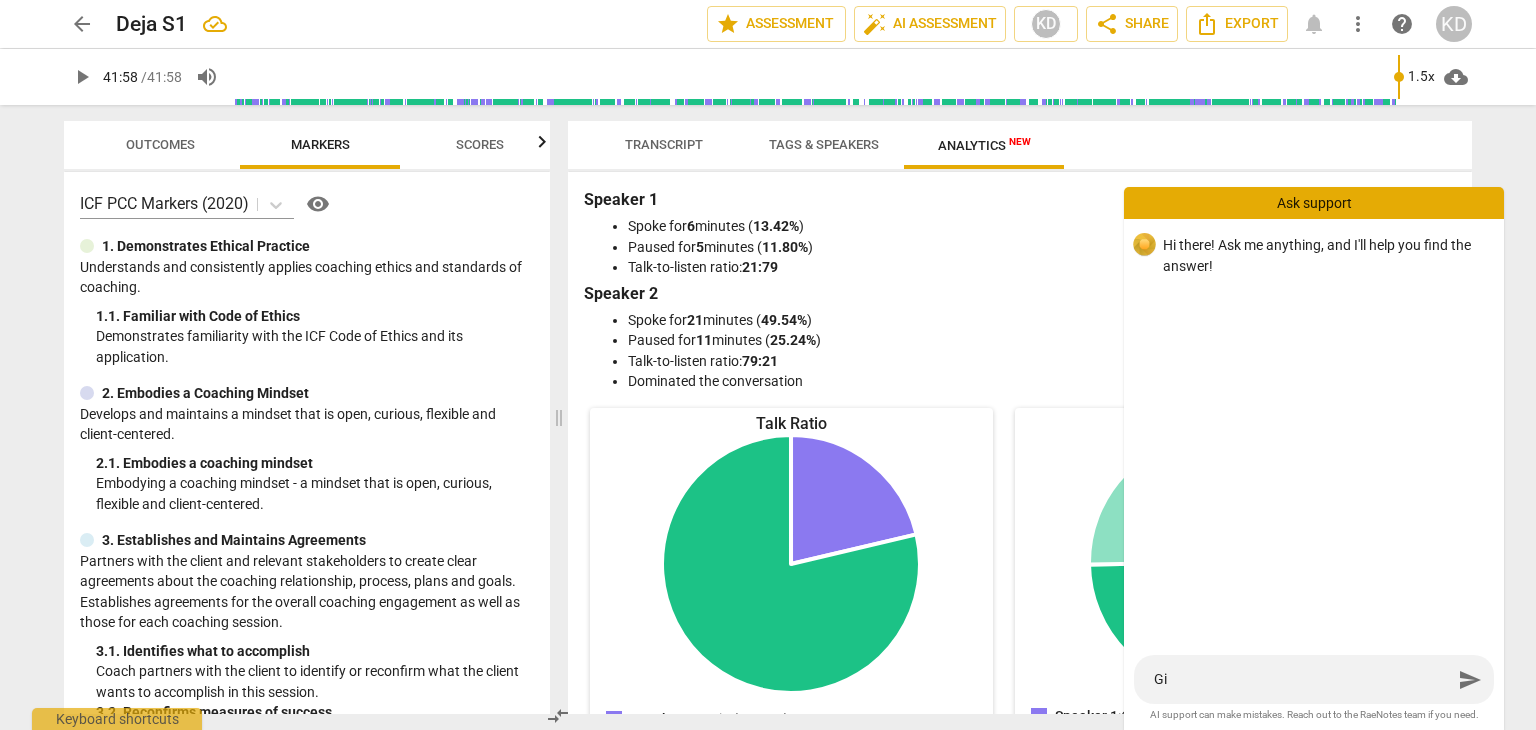 type on "Giv" 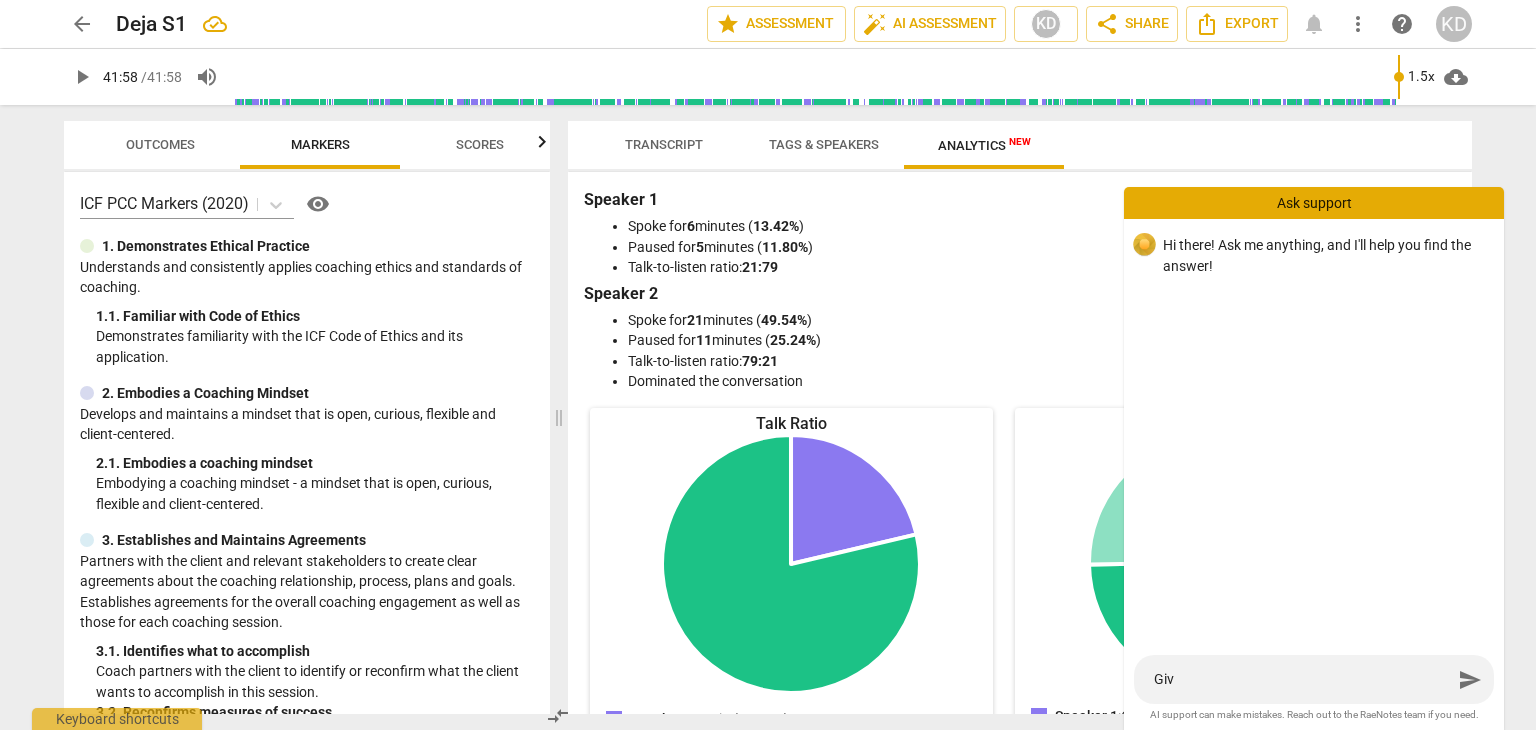 type on "Give" 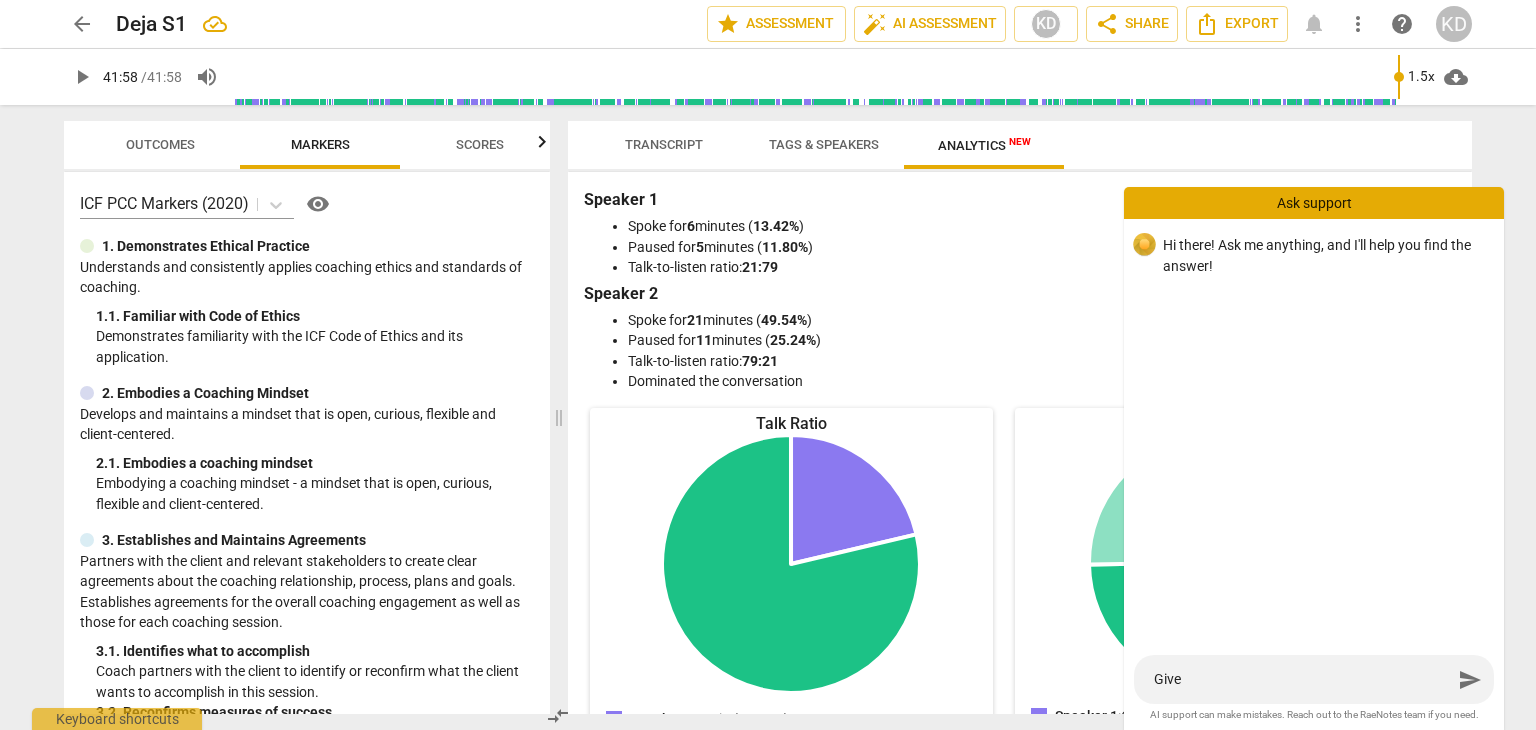 type on "Give" 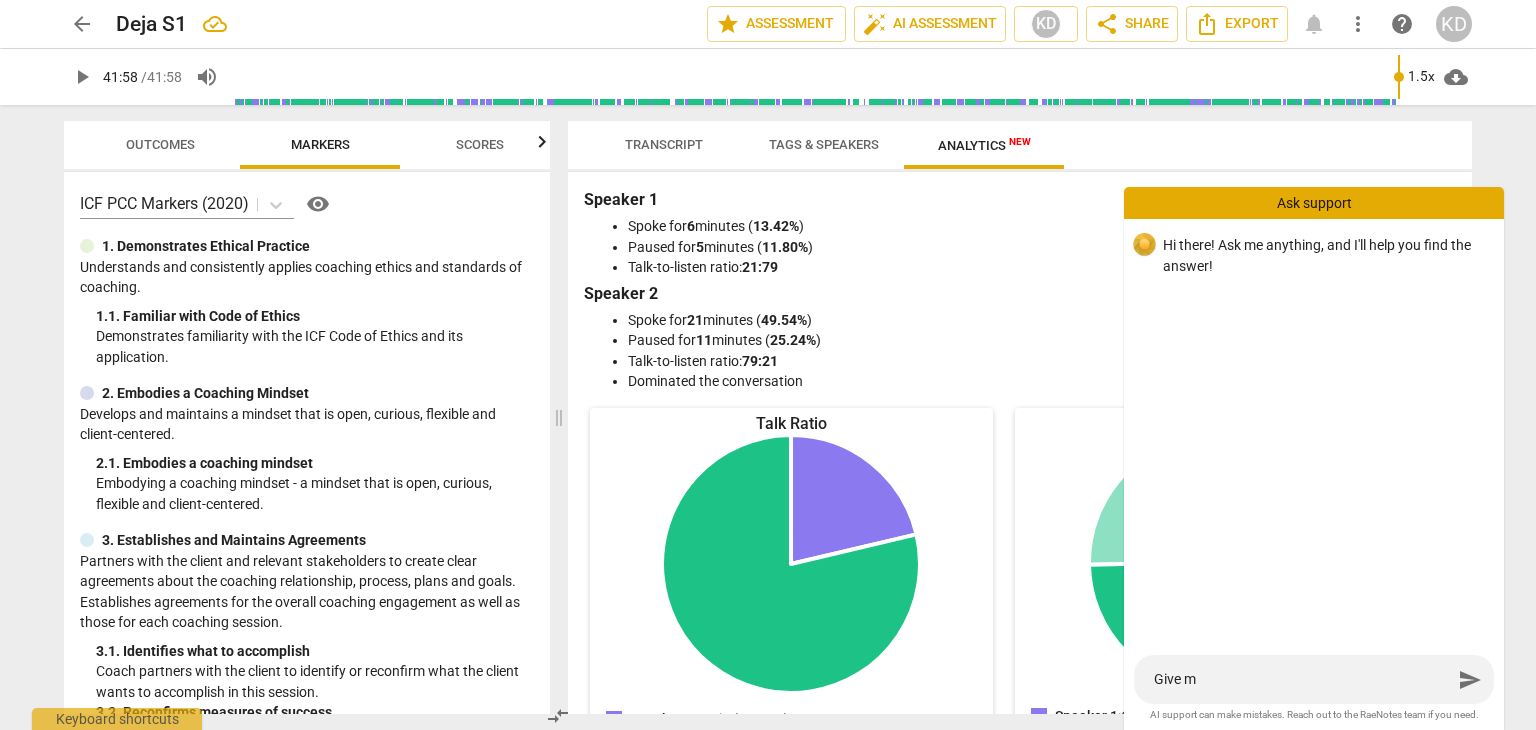 type on "Give me" 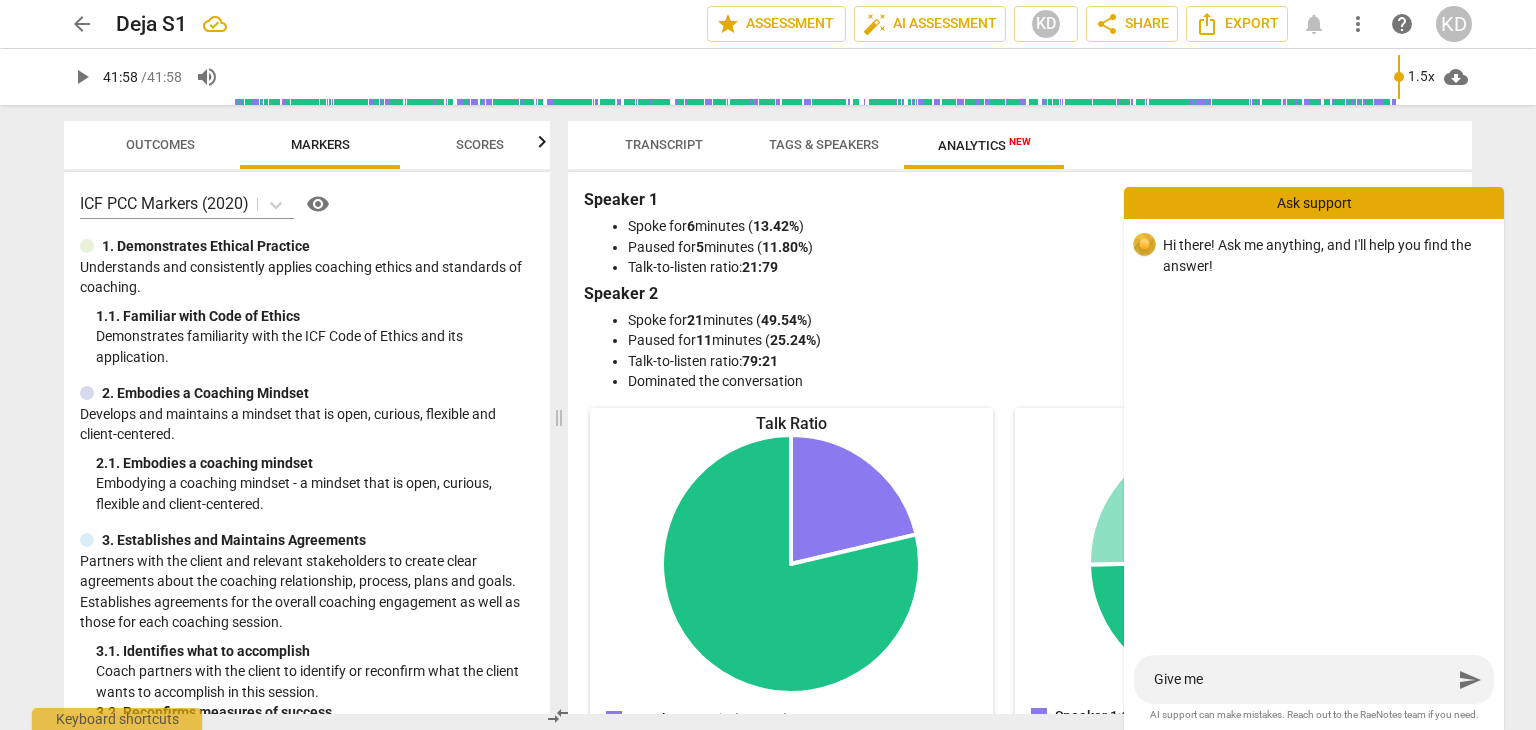 type on "Give me" 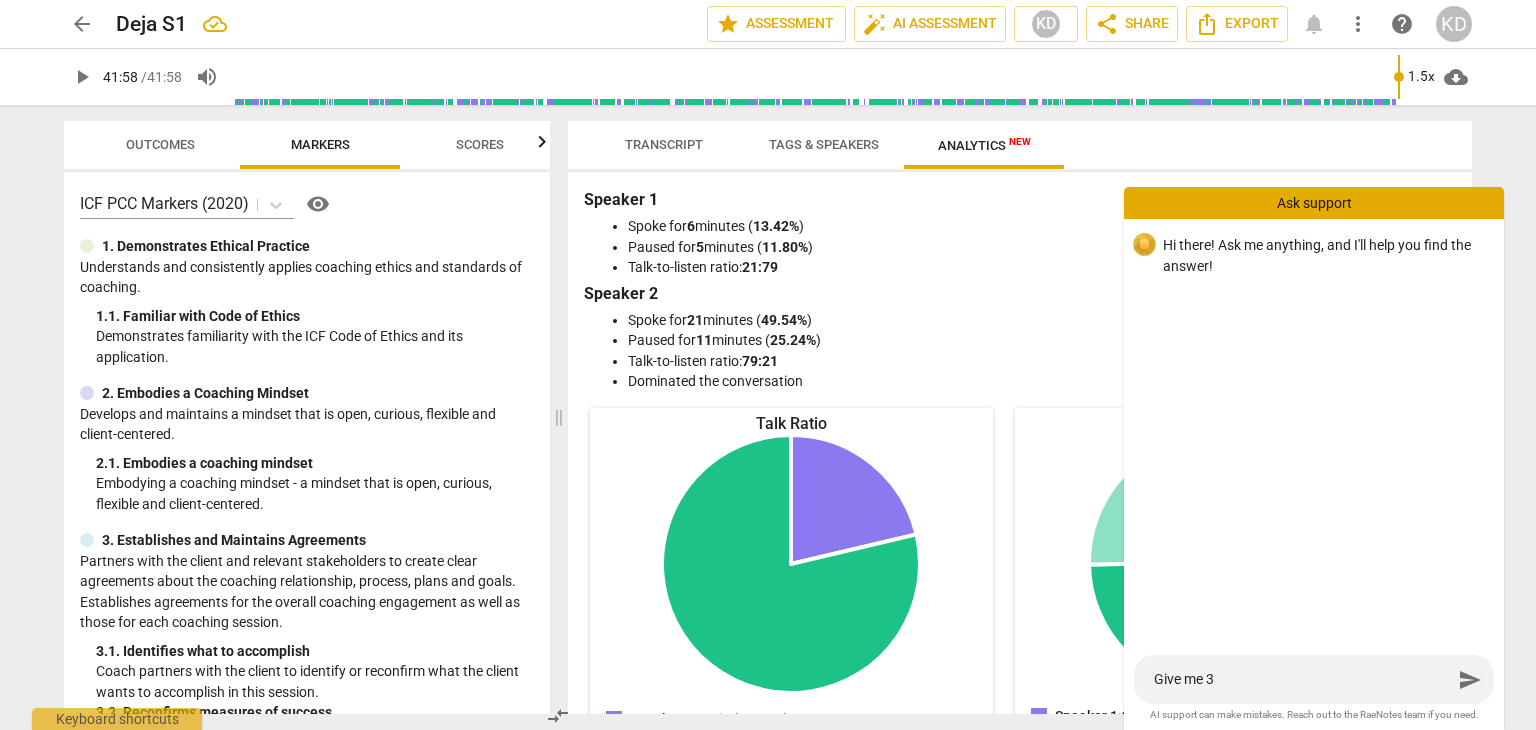 type on "Give me 3" 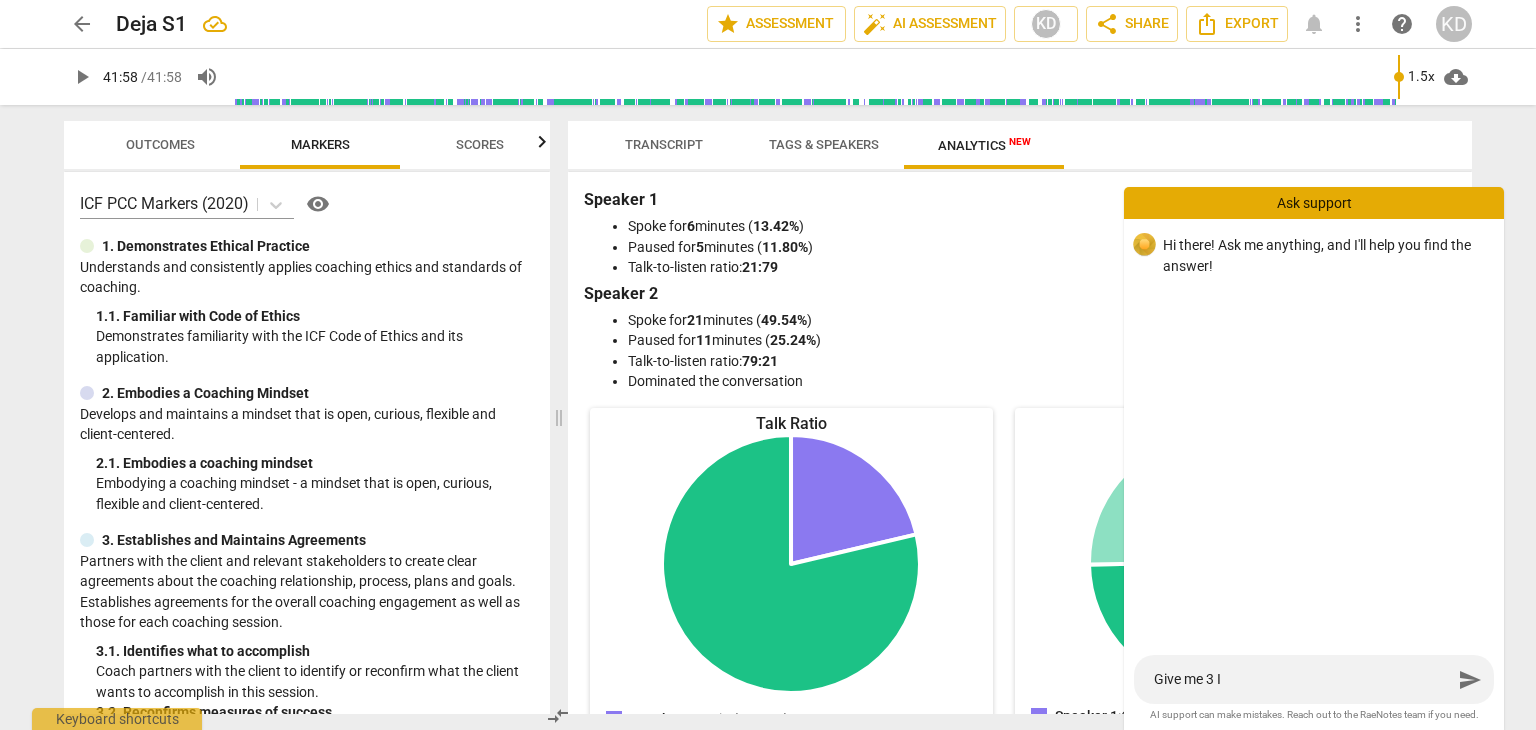 type on "Give me 3 IC" 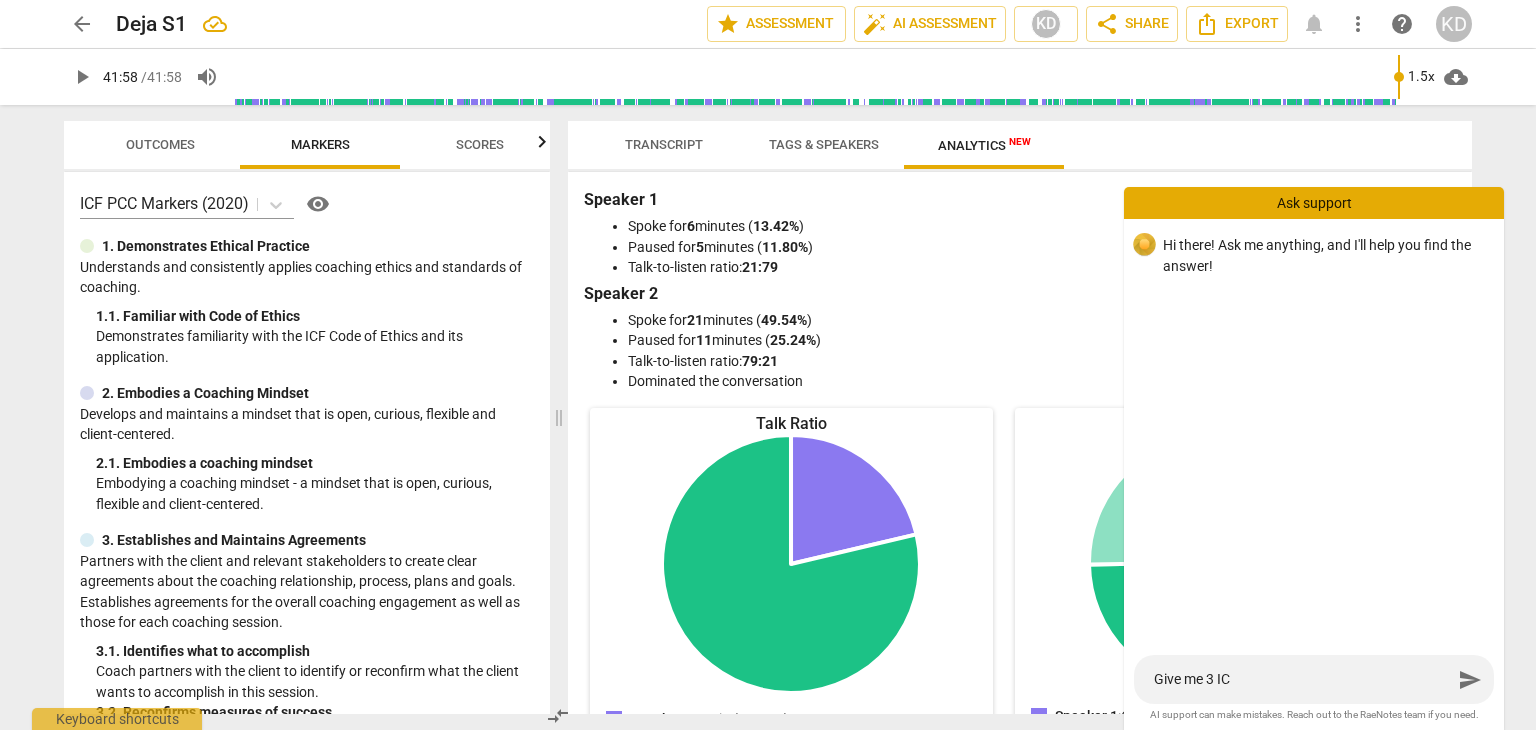 type on "Give me 3 ICF" 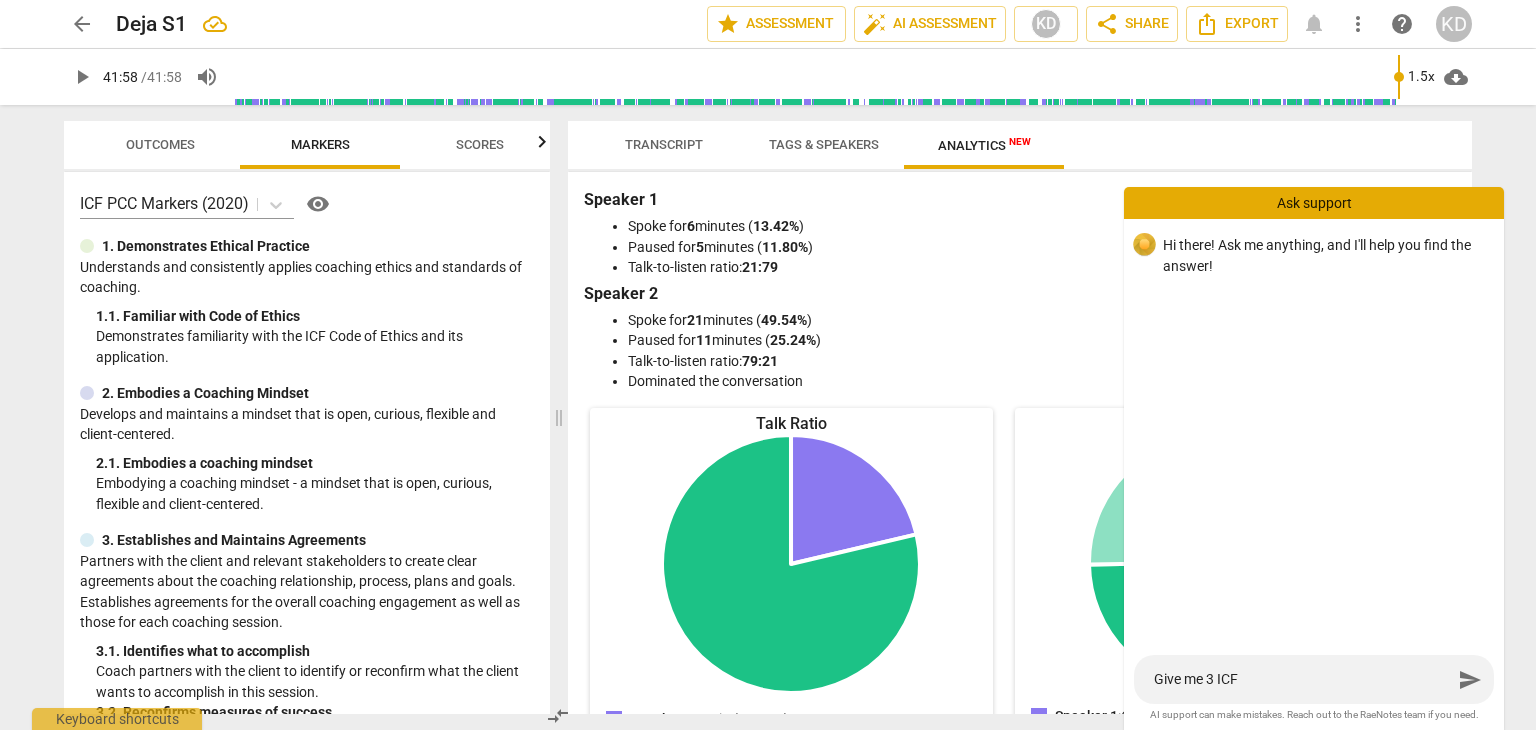 type on "Give me 3 ICF" 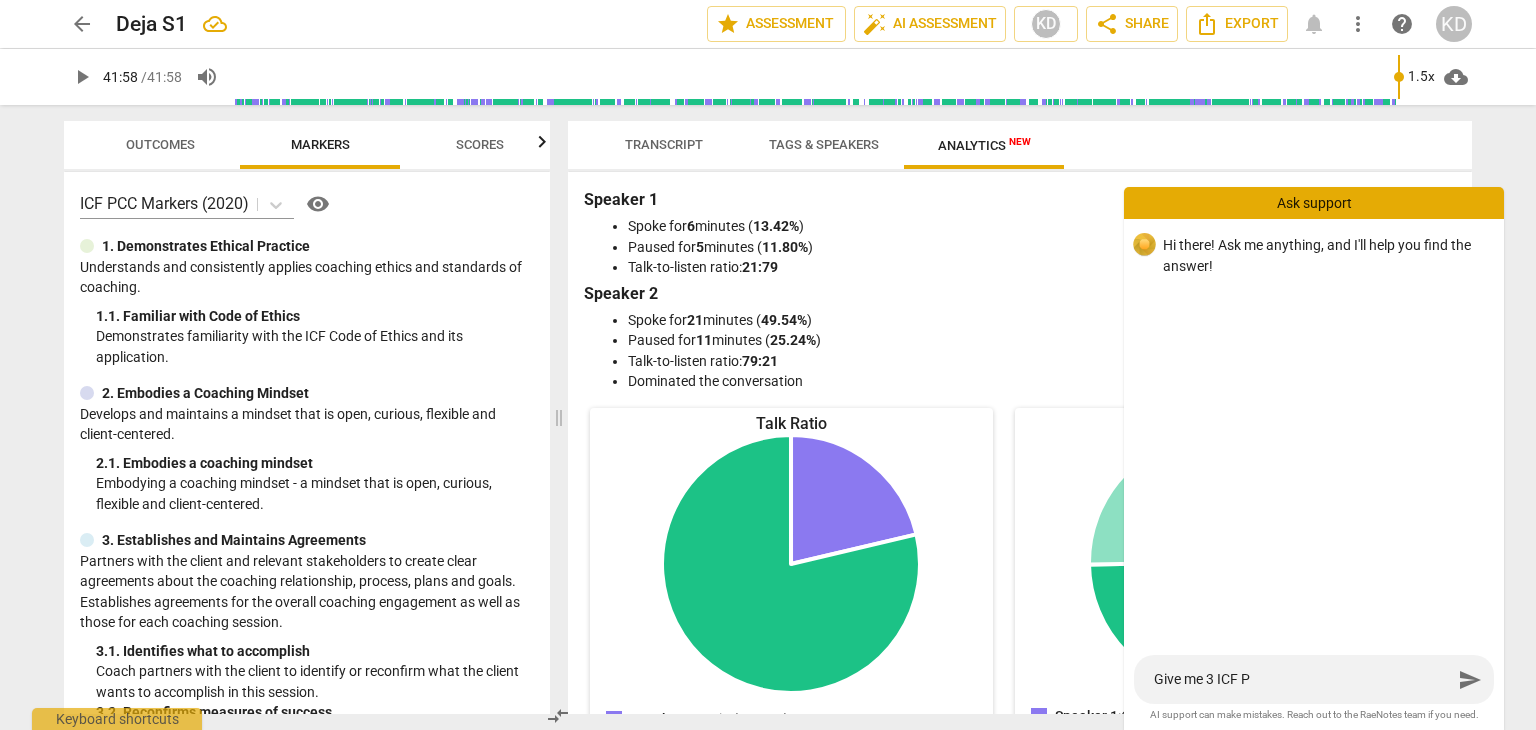 type on "Give me 3 ICF PC" 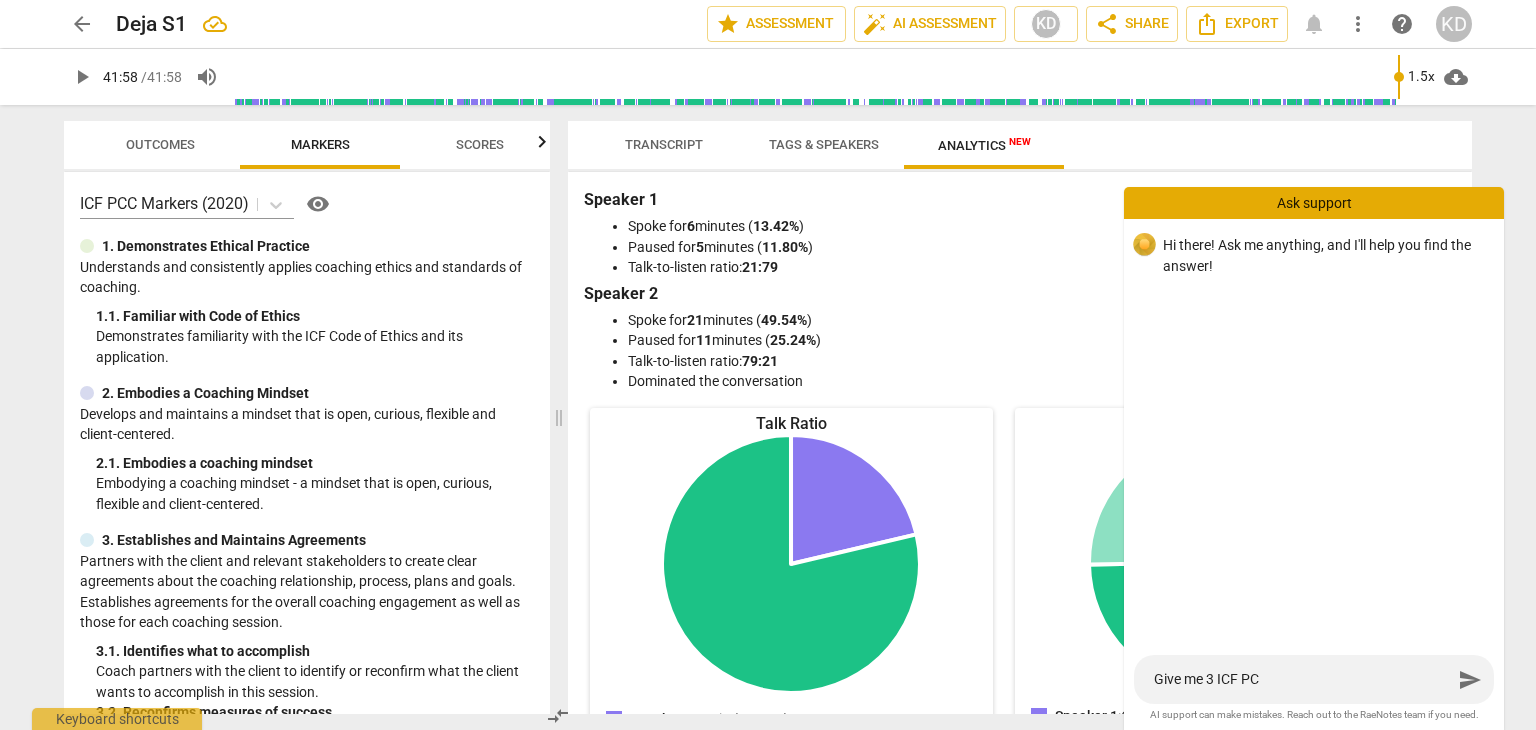 type on "Give me 3 ICF PCC" 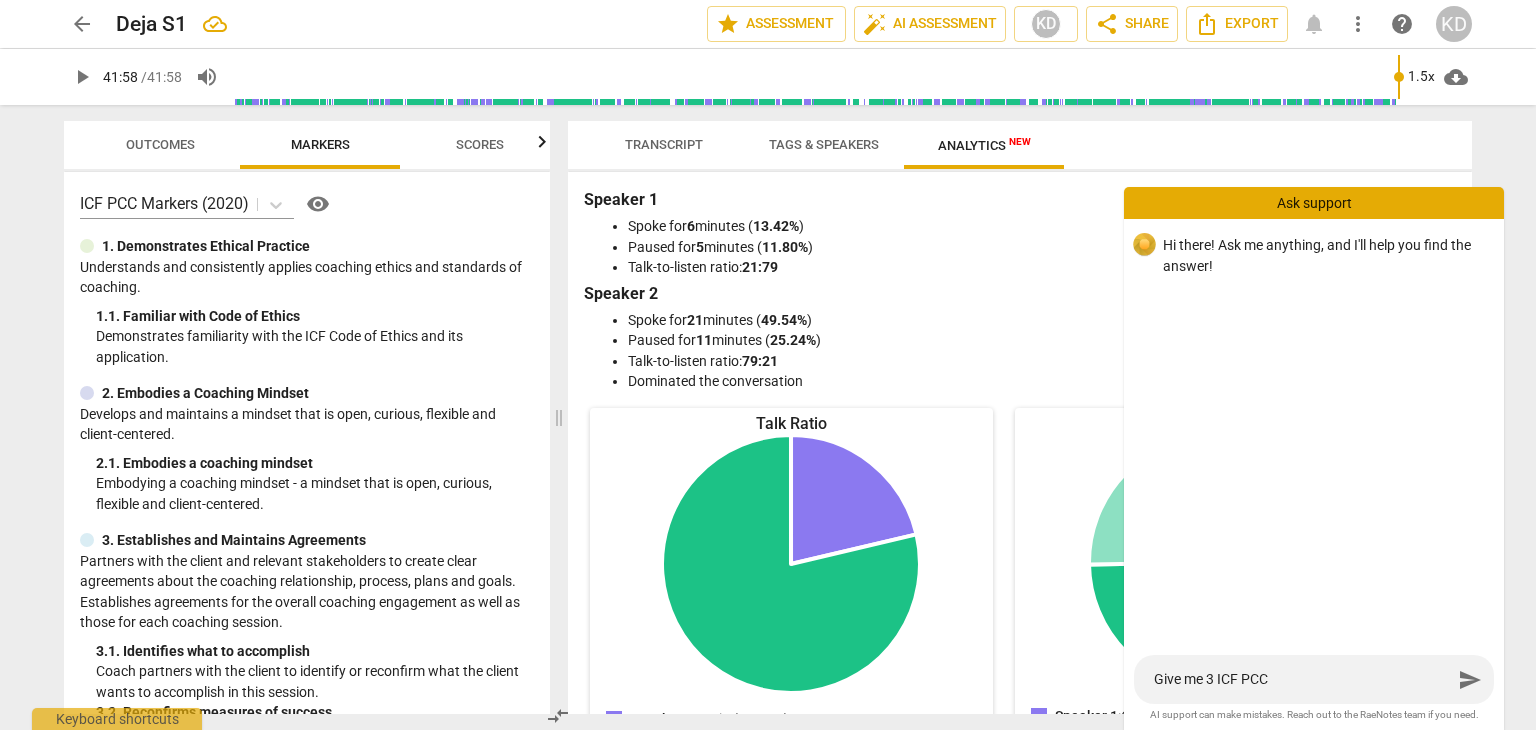 type on "Give me 3 ICF PCC" 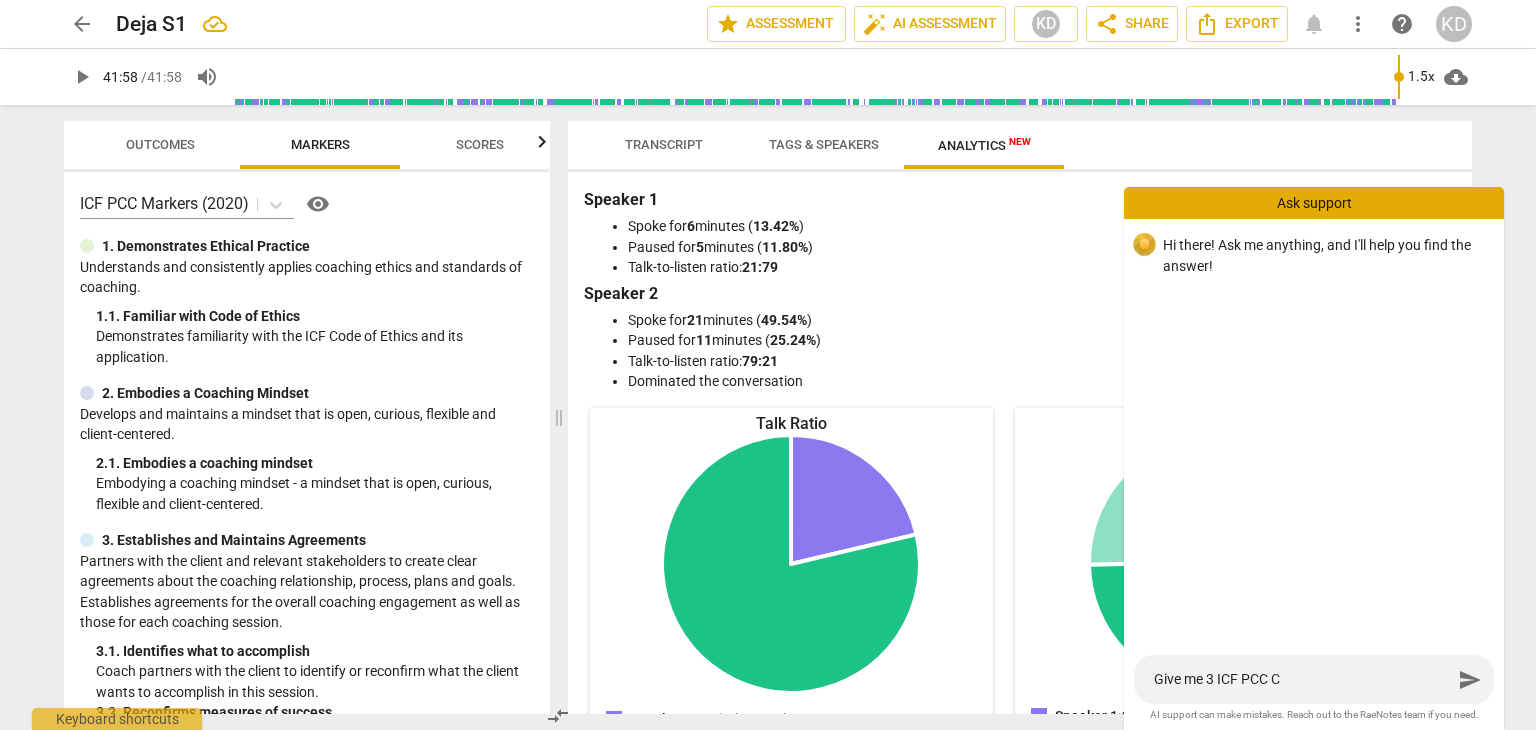 type on "Give me 3 ICF PCC Co" 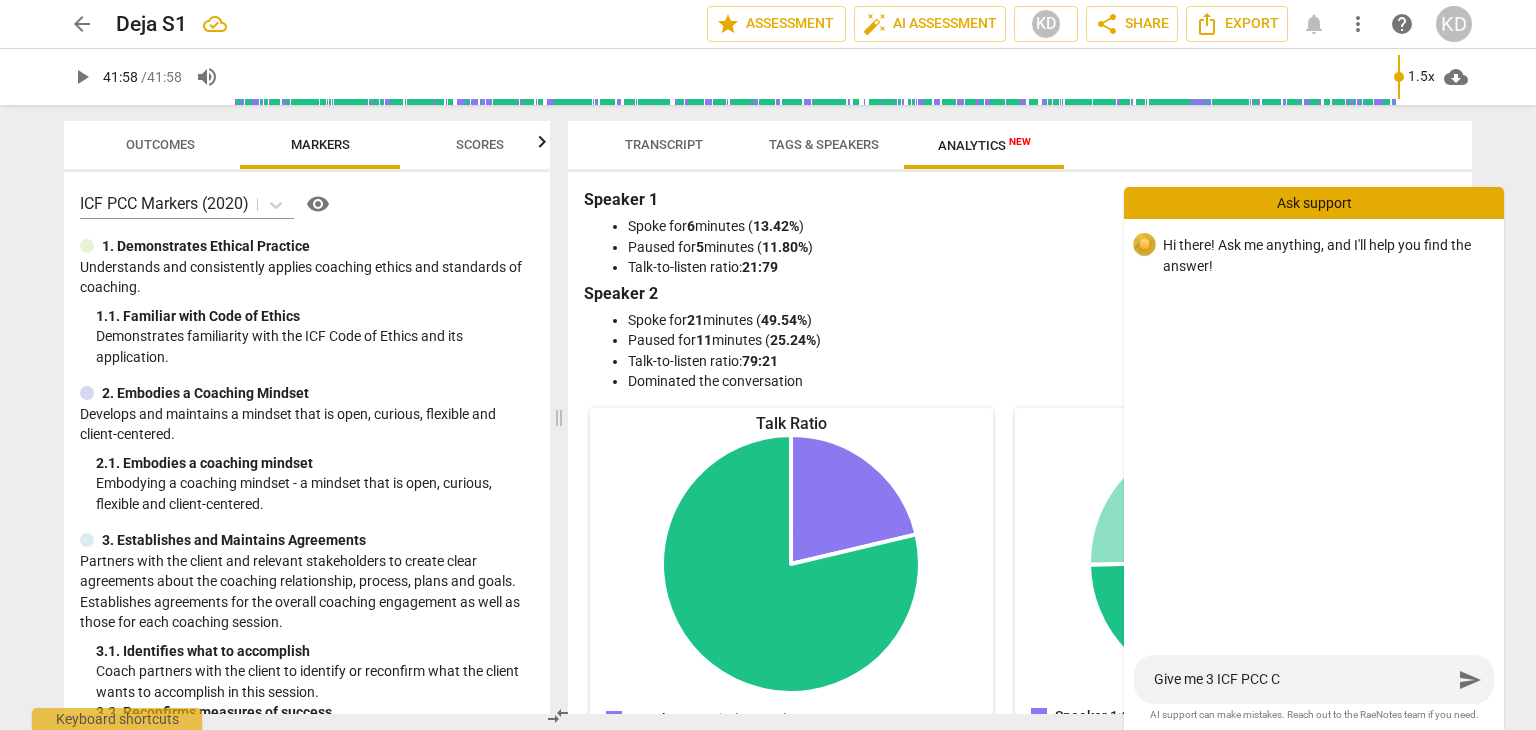 type on "Give me 3 ICF PCC Co" 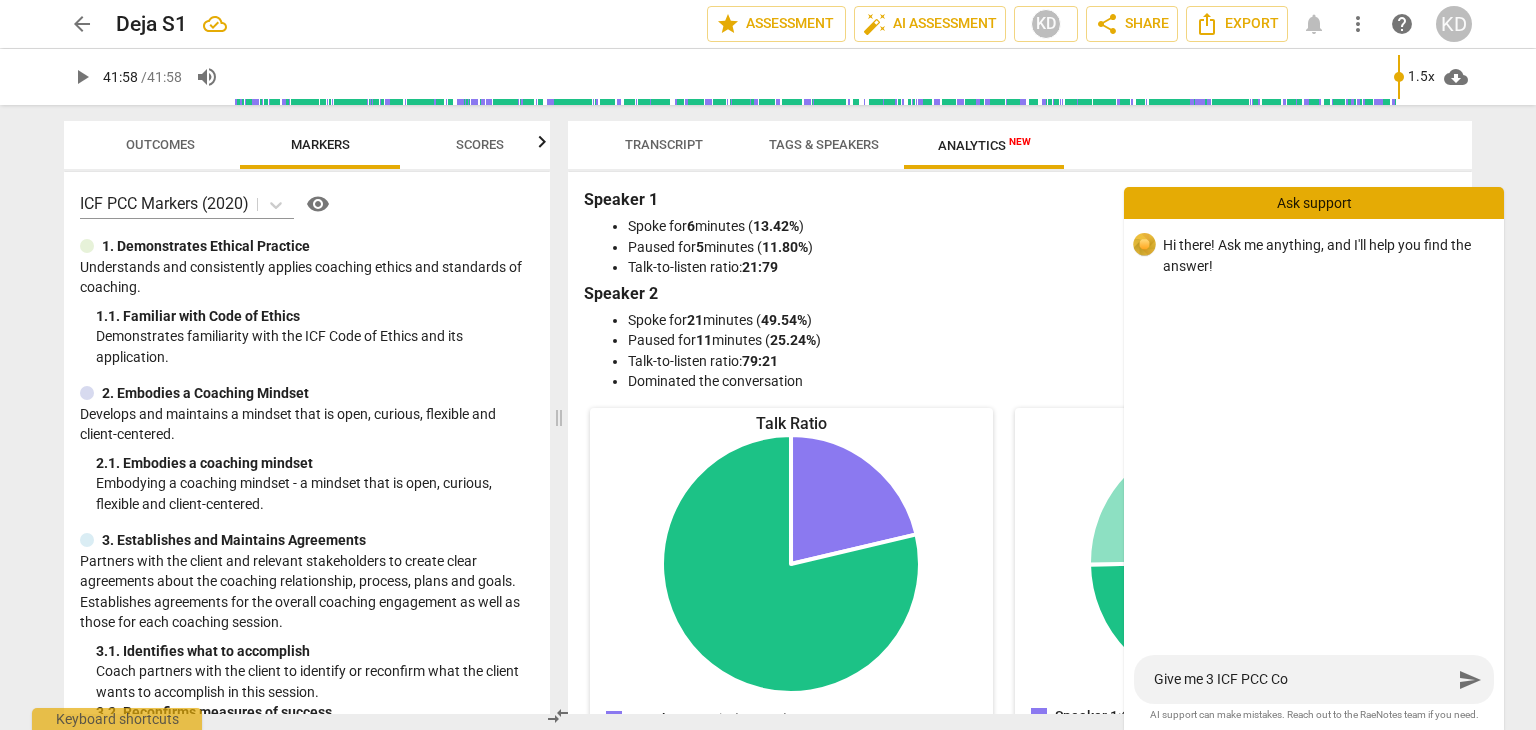 type on "Give me 3 ICF PCC Cor" 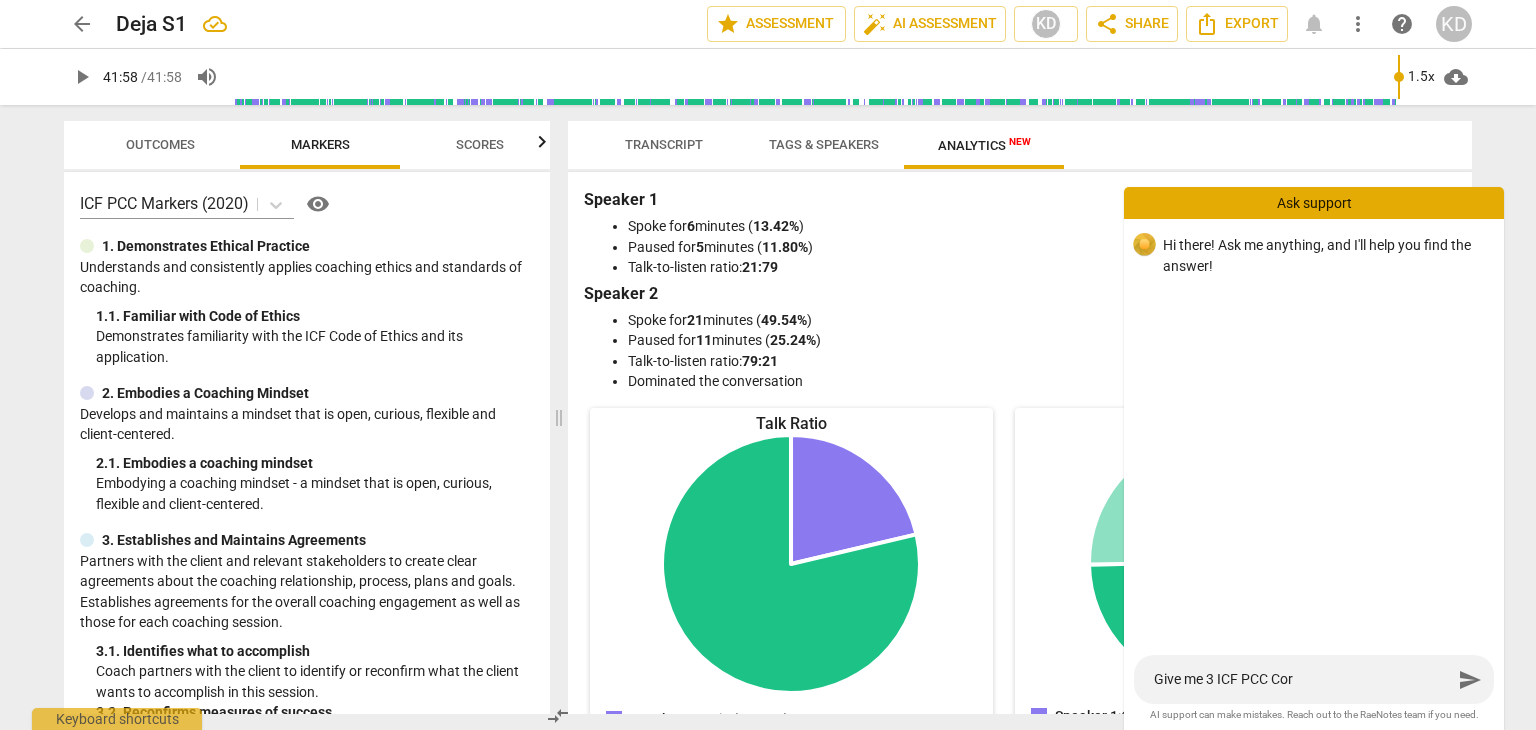 type on "Give me 3 ICF PCC Core" 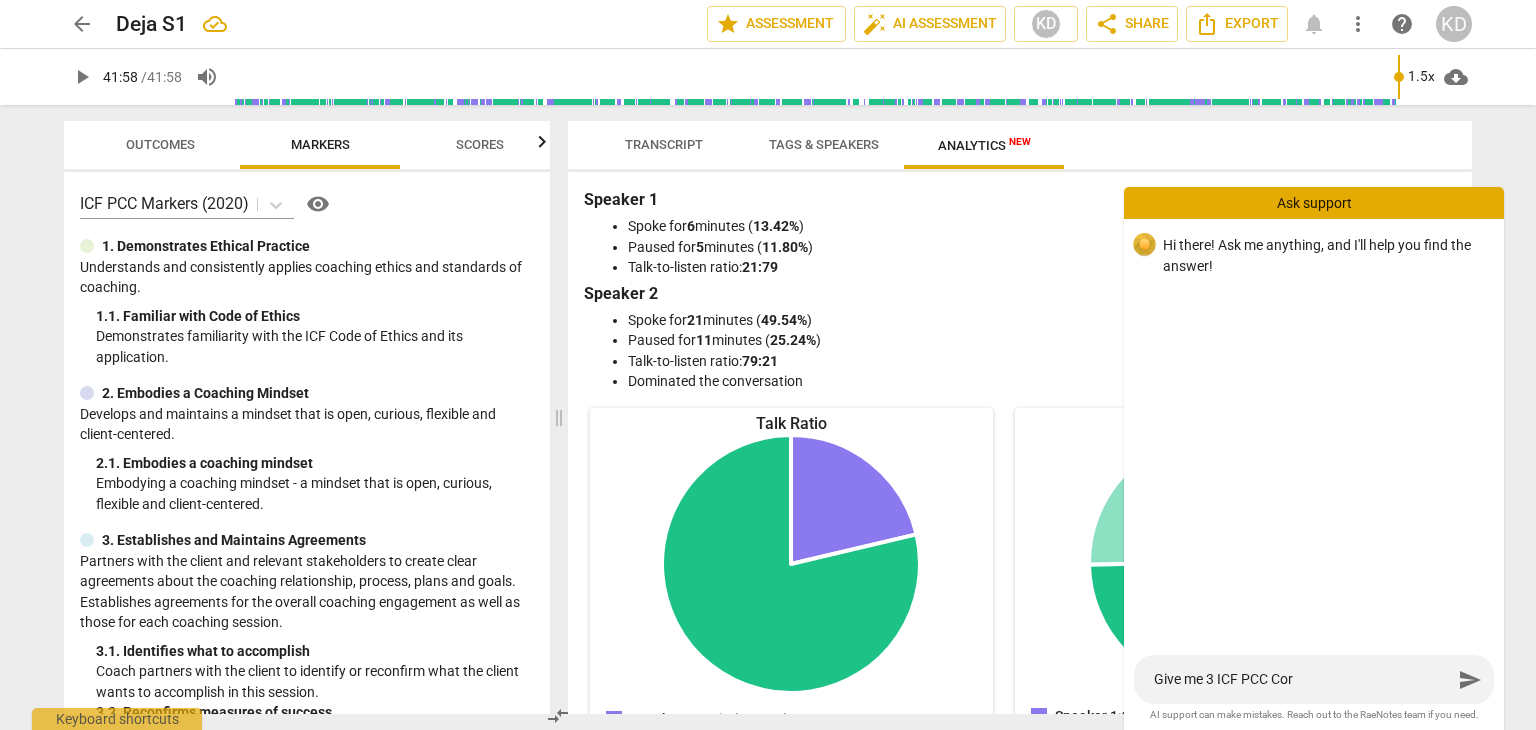 type on "Give me 3 ICF PCC Core" 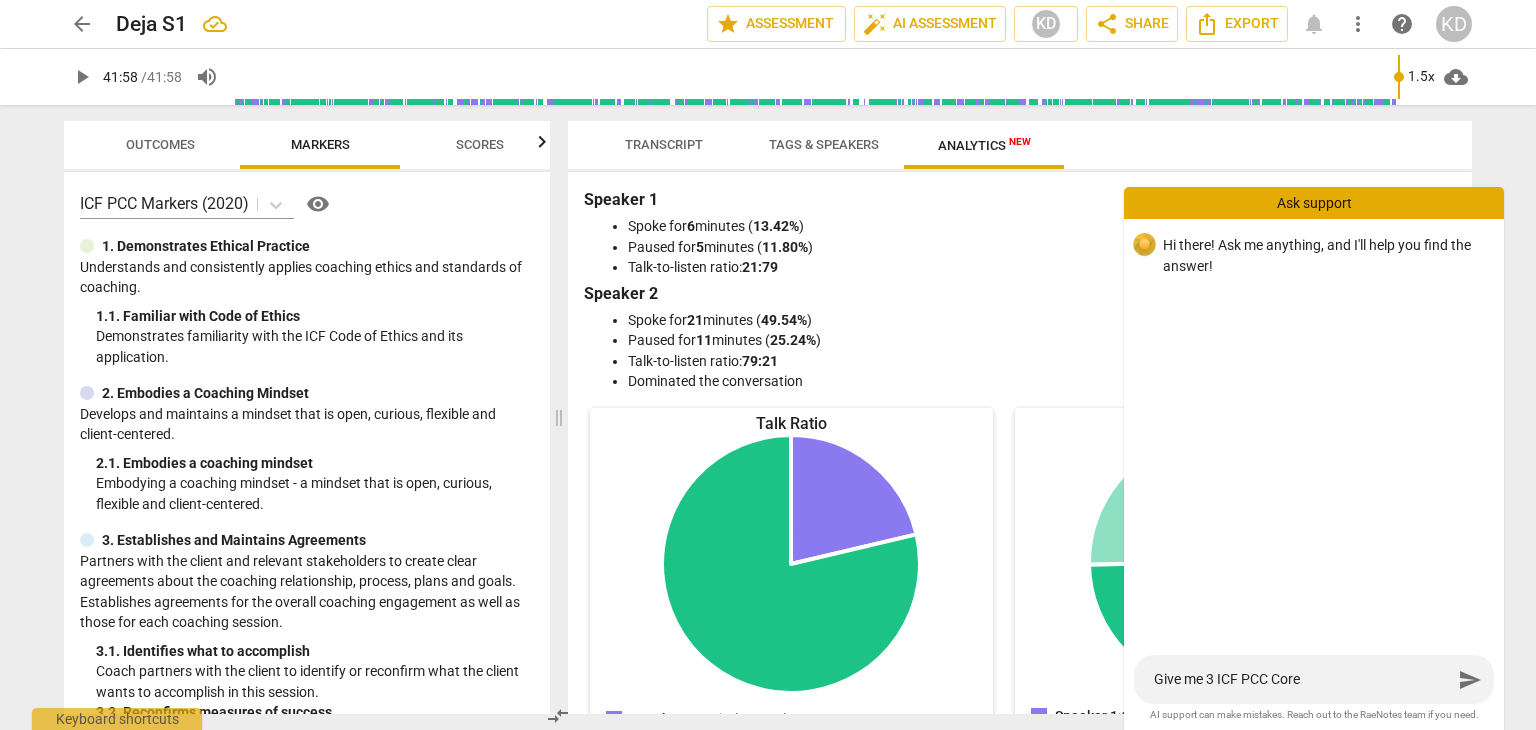 type on "Give me 3 ICF PCC Core" 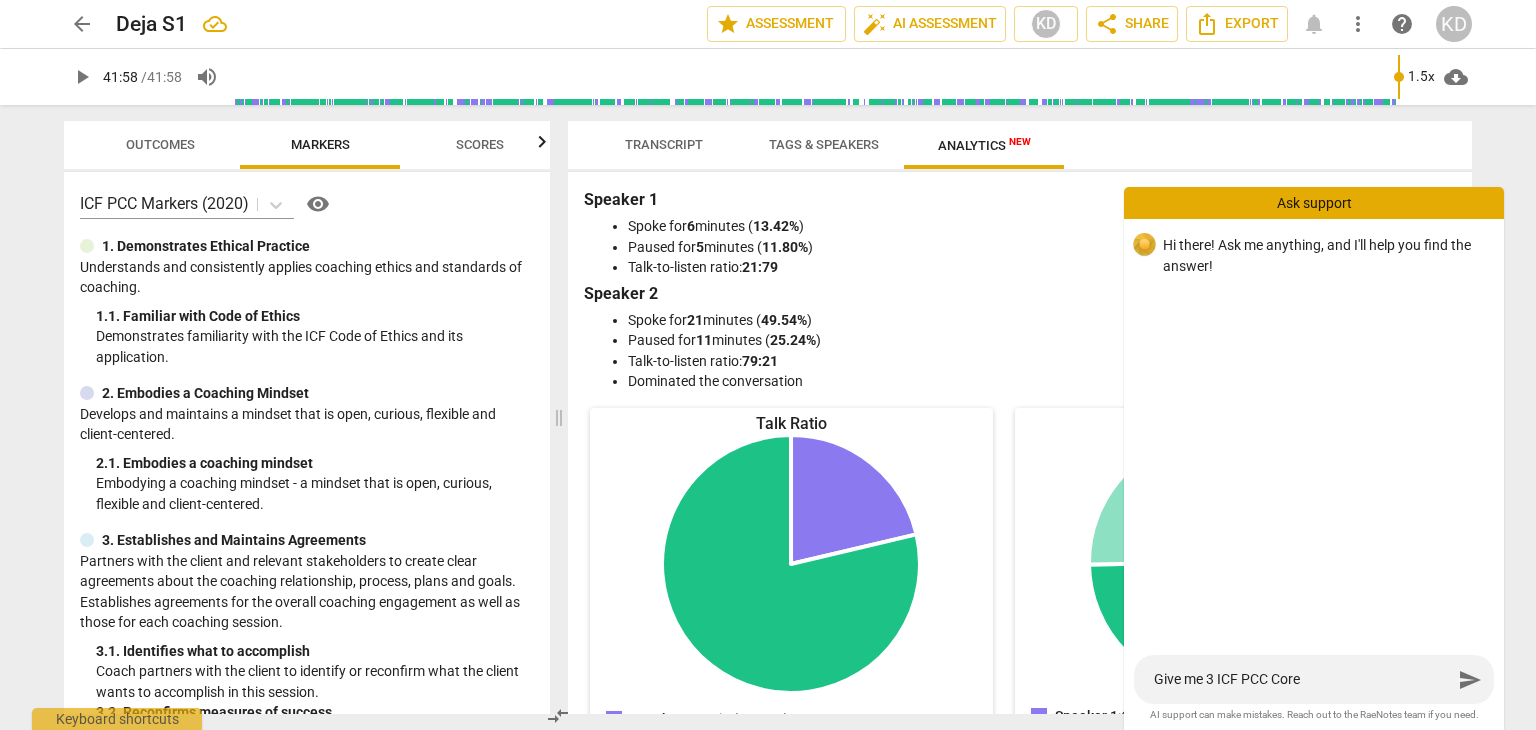 type on "Give me 3 ICF PCC Core" 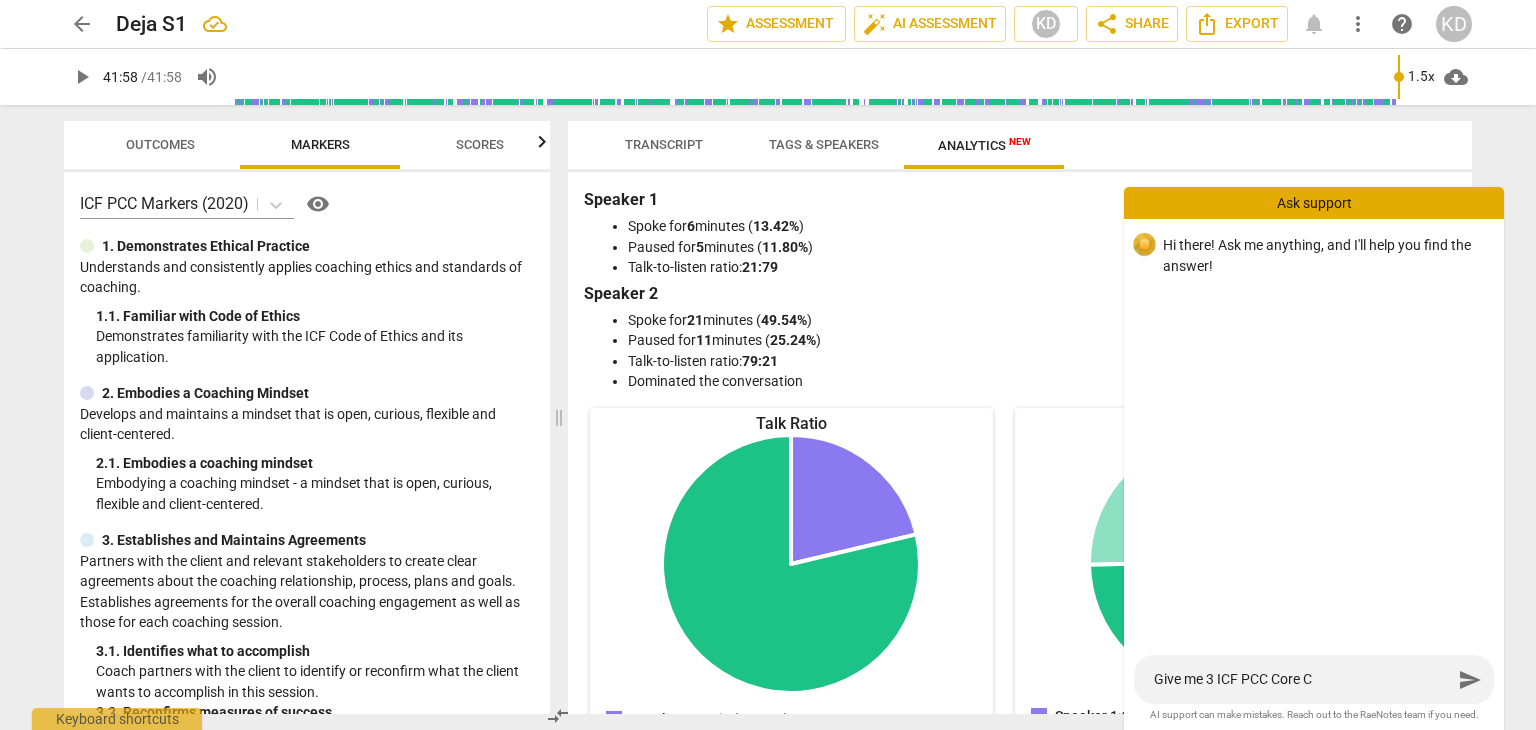 type on "Give me 3 ICF PCC Core Co" 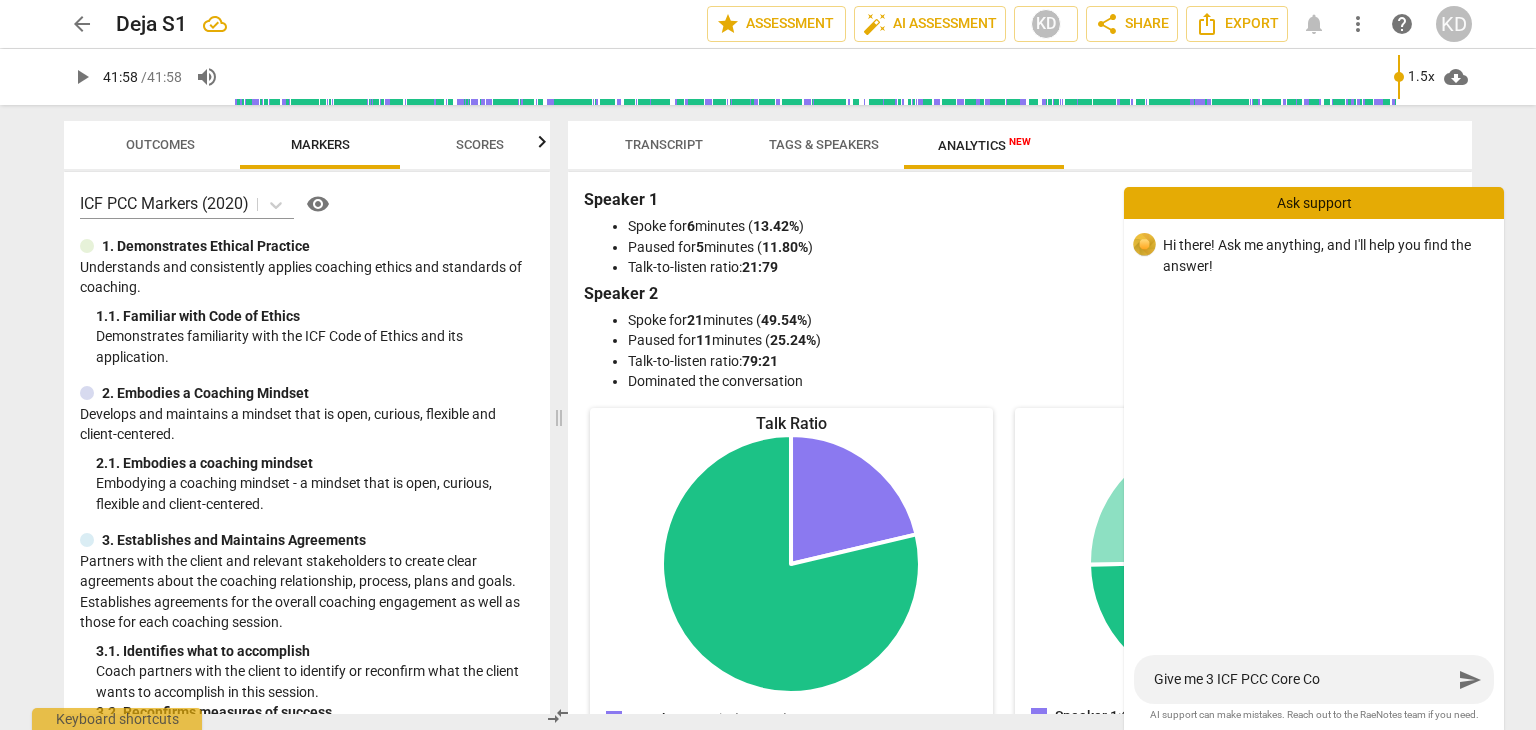 type on "Give me 3 ICF PCC Core Com" 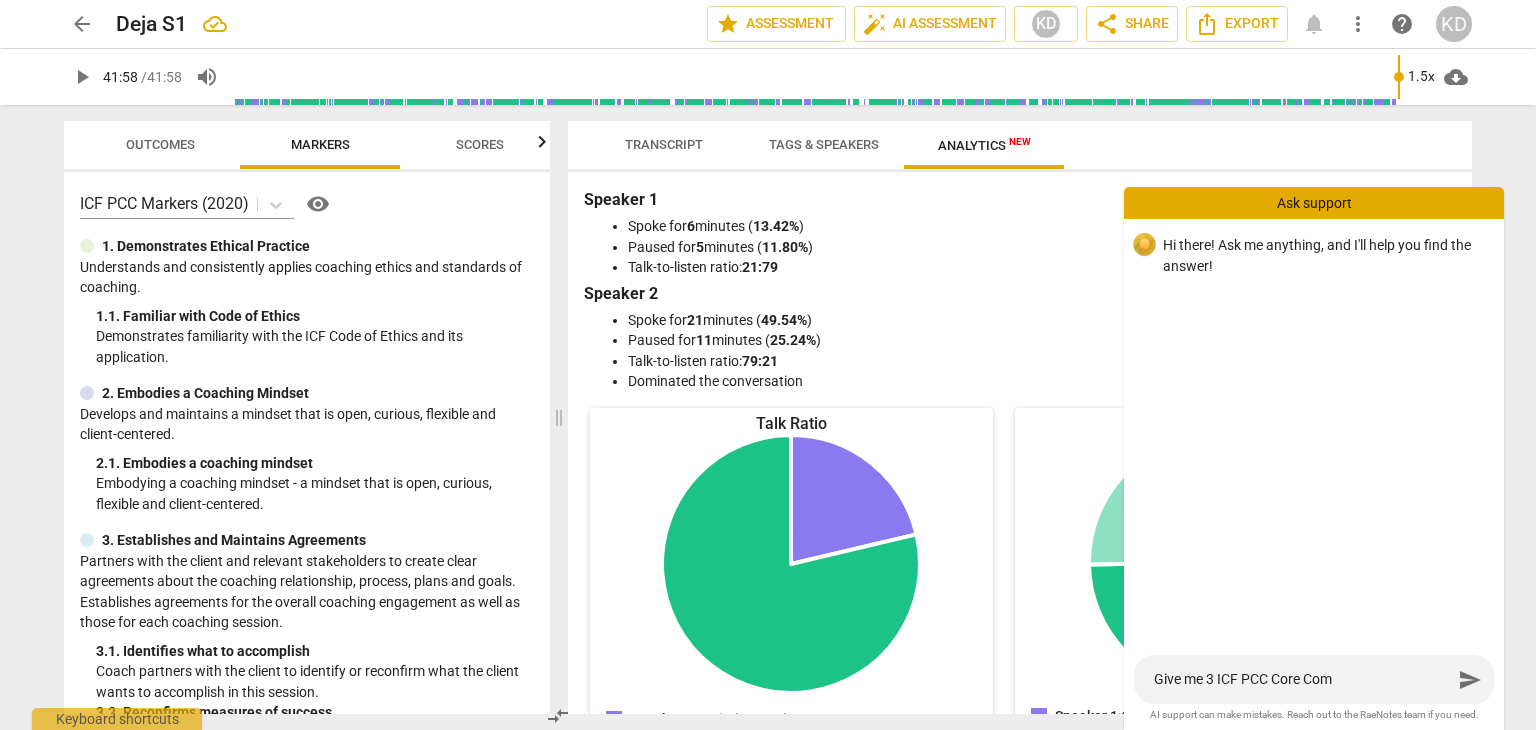 type on "Give me 3 ICF PCC Core Comp" 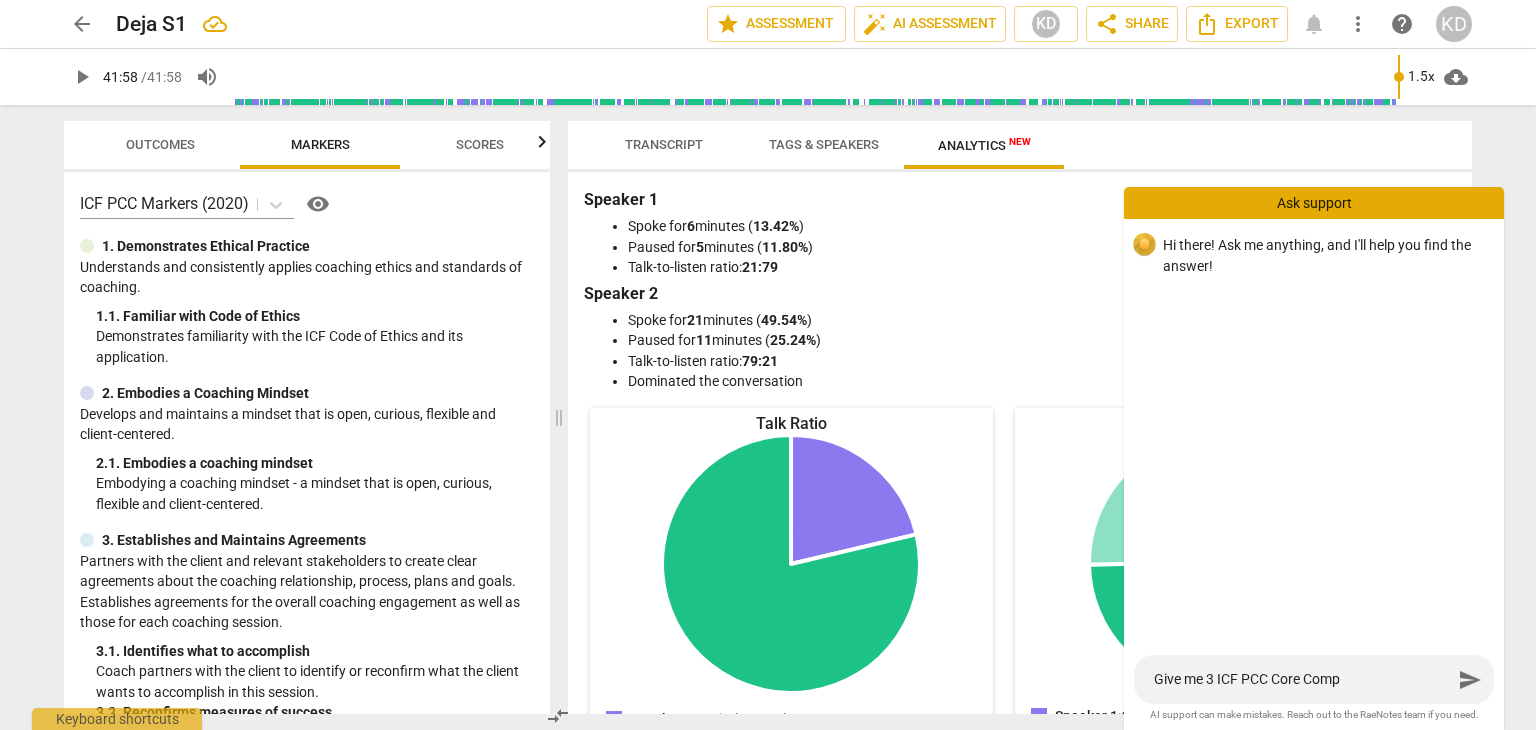 type on "Give me 3 ICF PCC Core Compe" 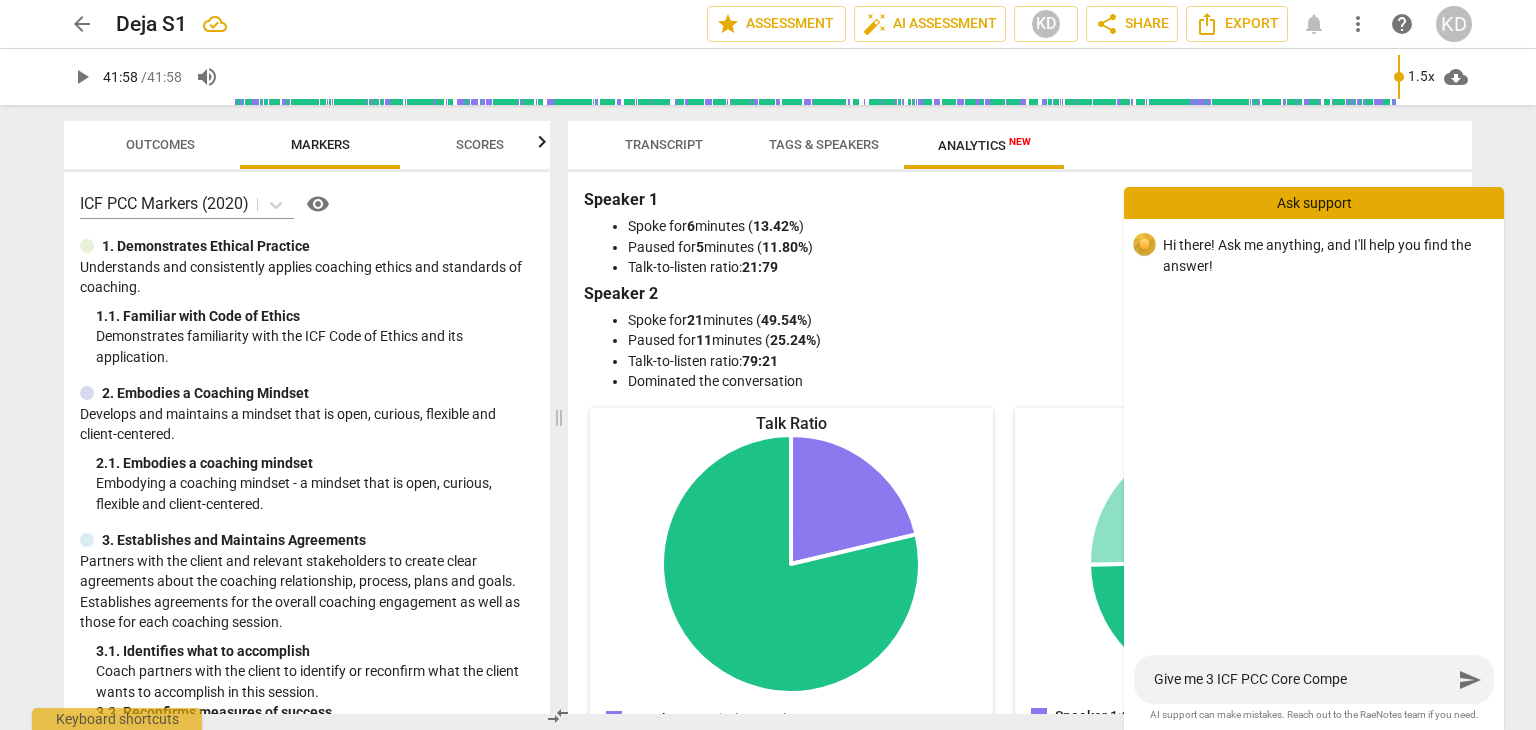 type on "Give me 3 ICF PCC Core Compet" 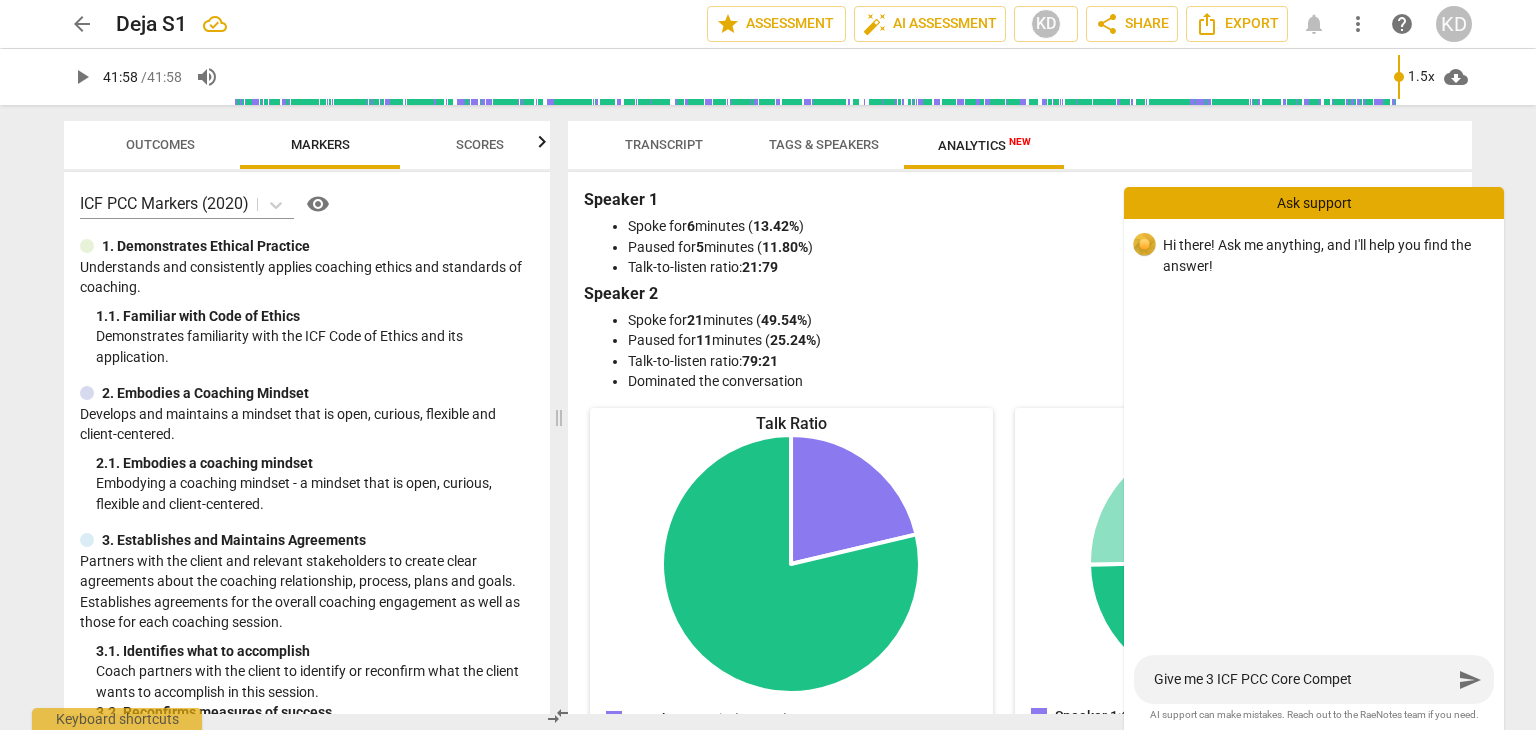 type on "Give me 3 ICF PCC Core Compete" 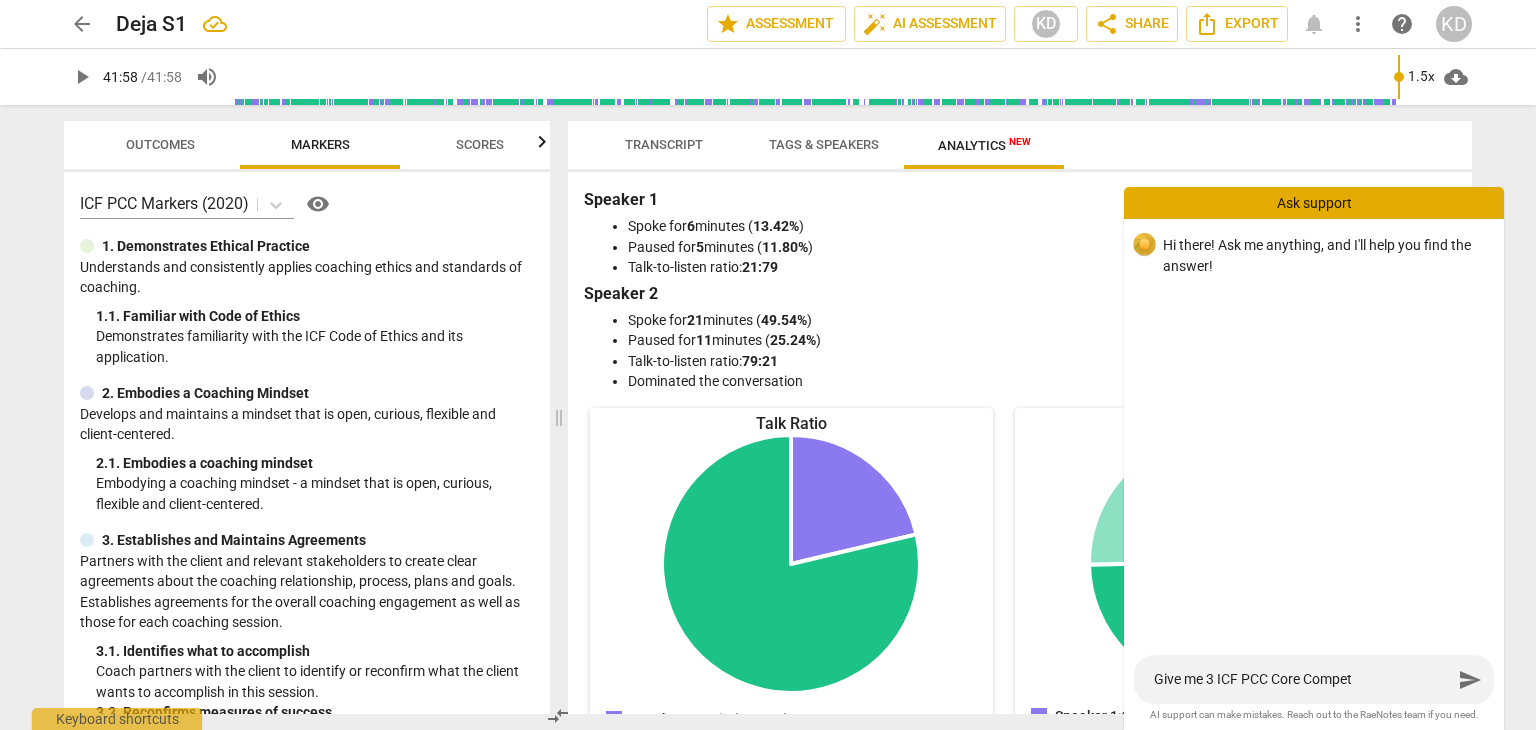 type on "Give me 3 ICF PCC Core Compete" 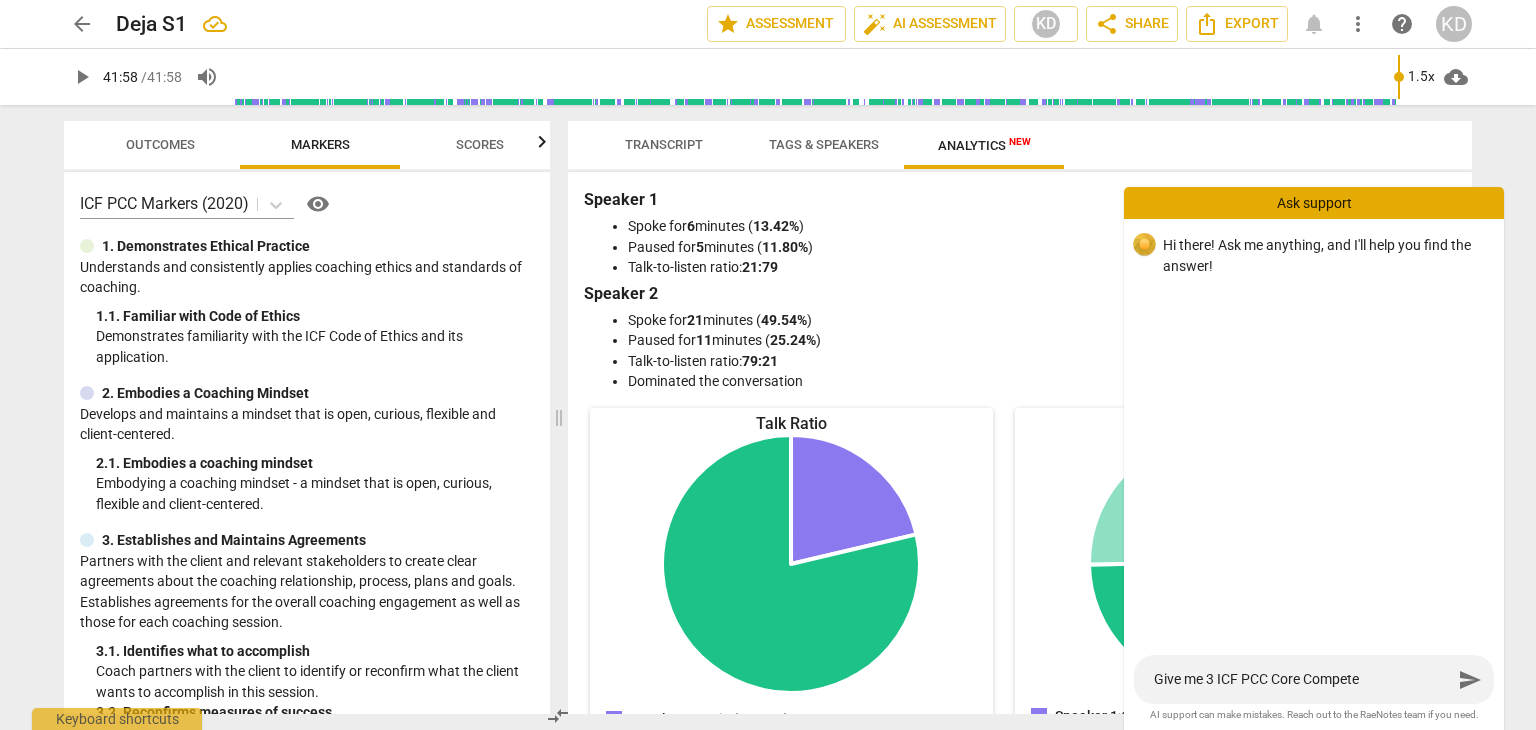 type on "Give me 3 ICF PCC Core Competen" 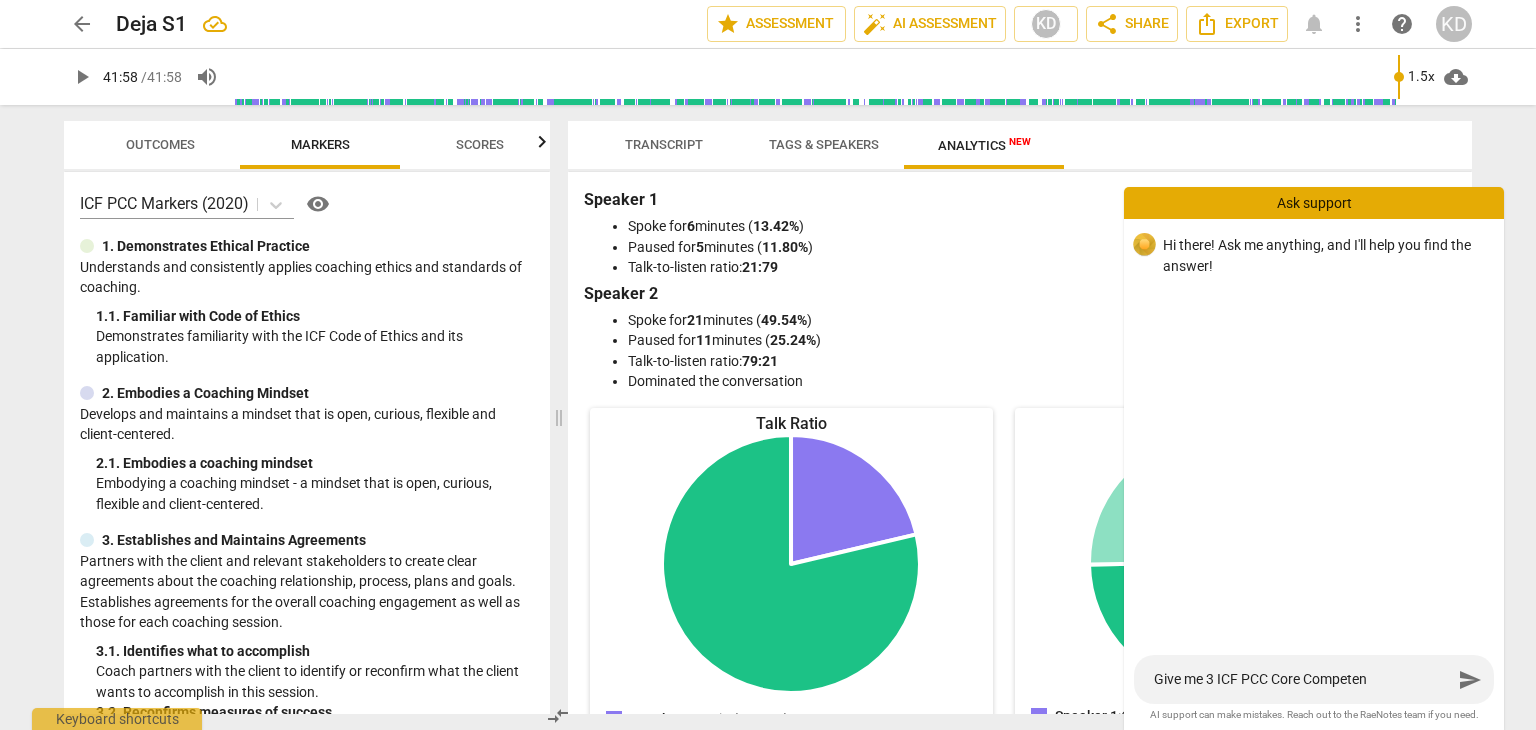 type on "Give me 3 ICF PCC Core Competenc" 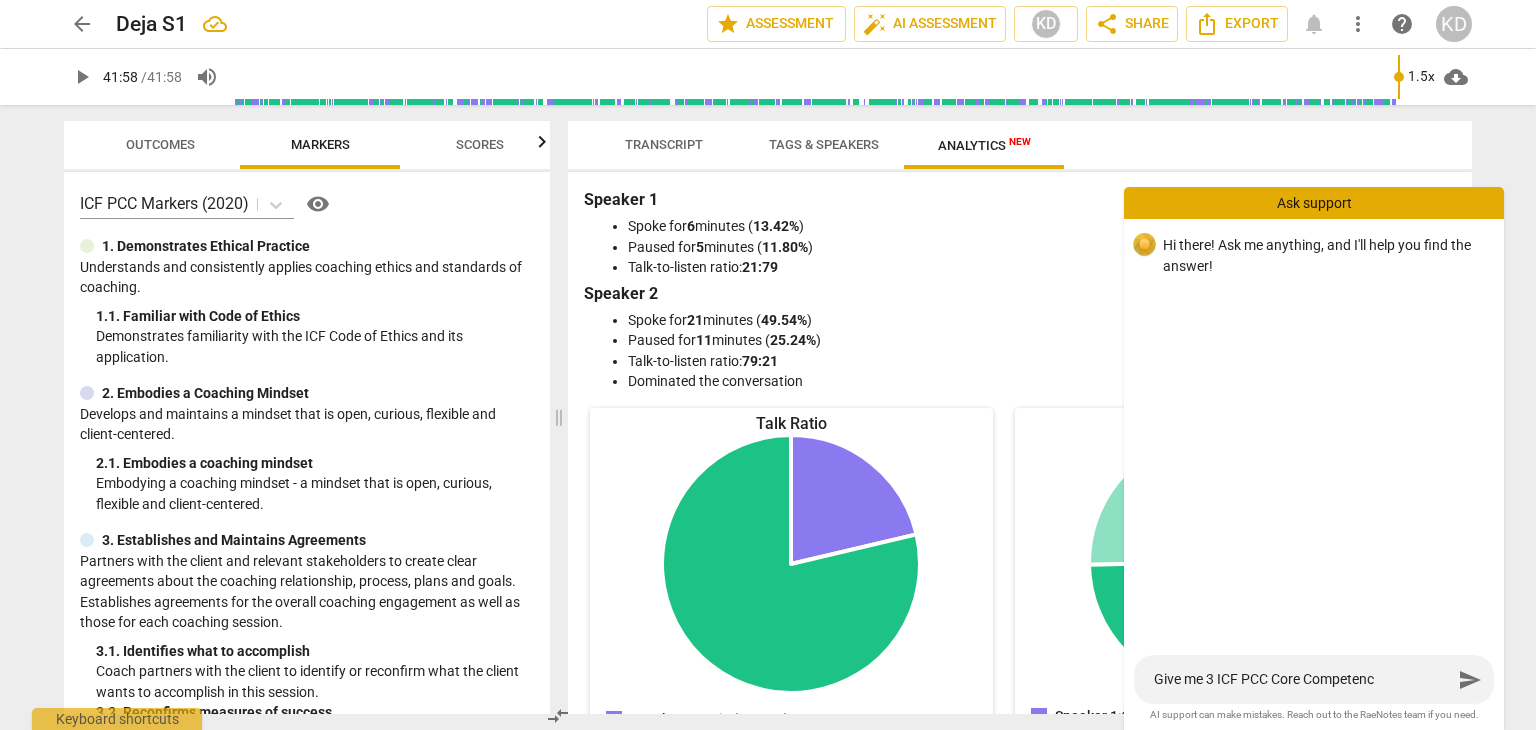 type on "Give me 3 ICF PCC Core Competency" 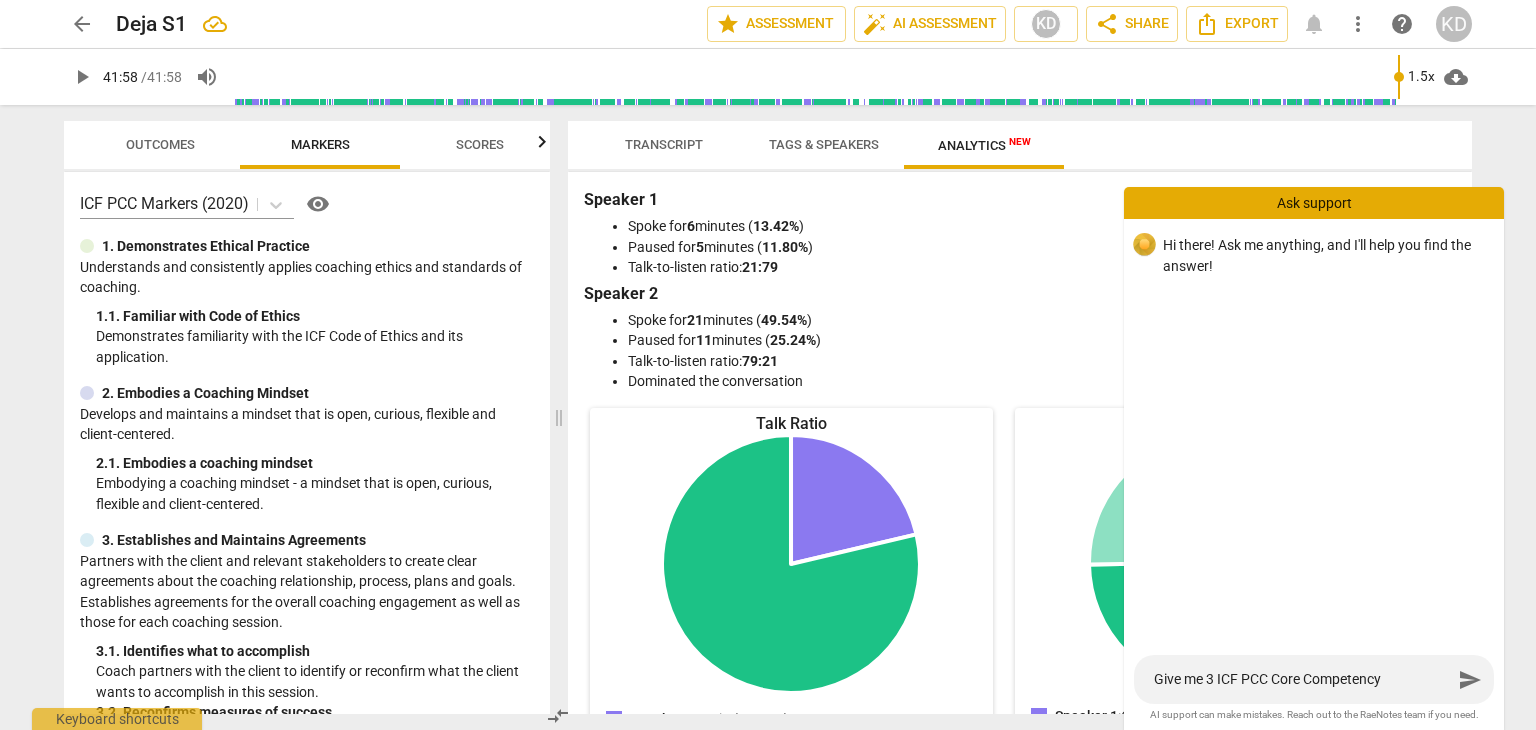type on "Give me 3 ICF PCC Core Competency" 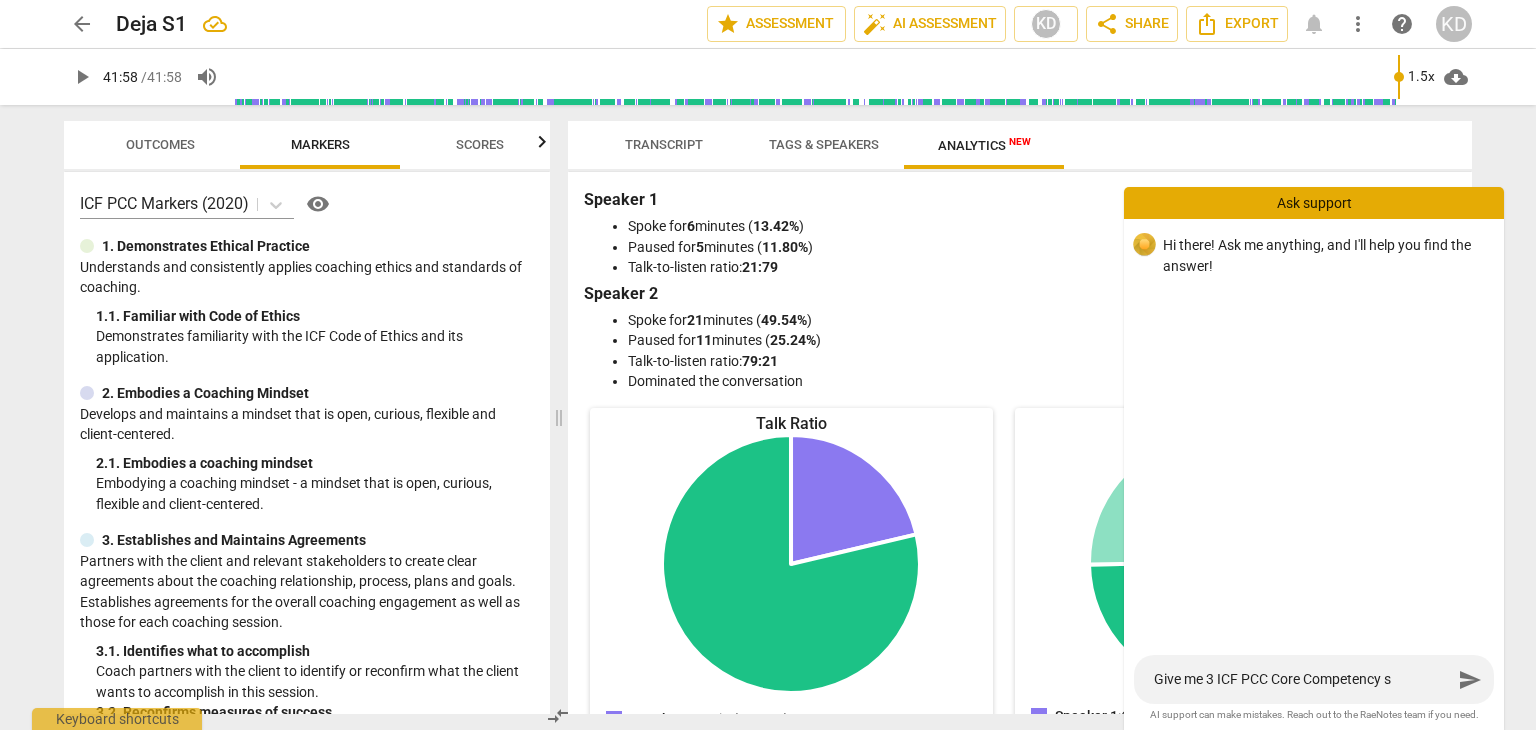type on "Give me 3 ICF PCC Core Competency st" 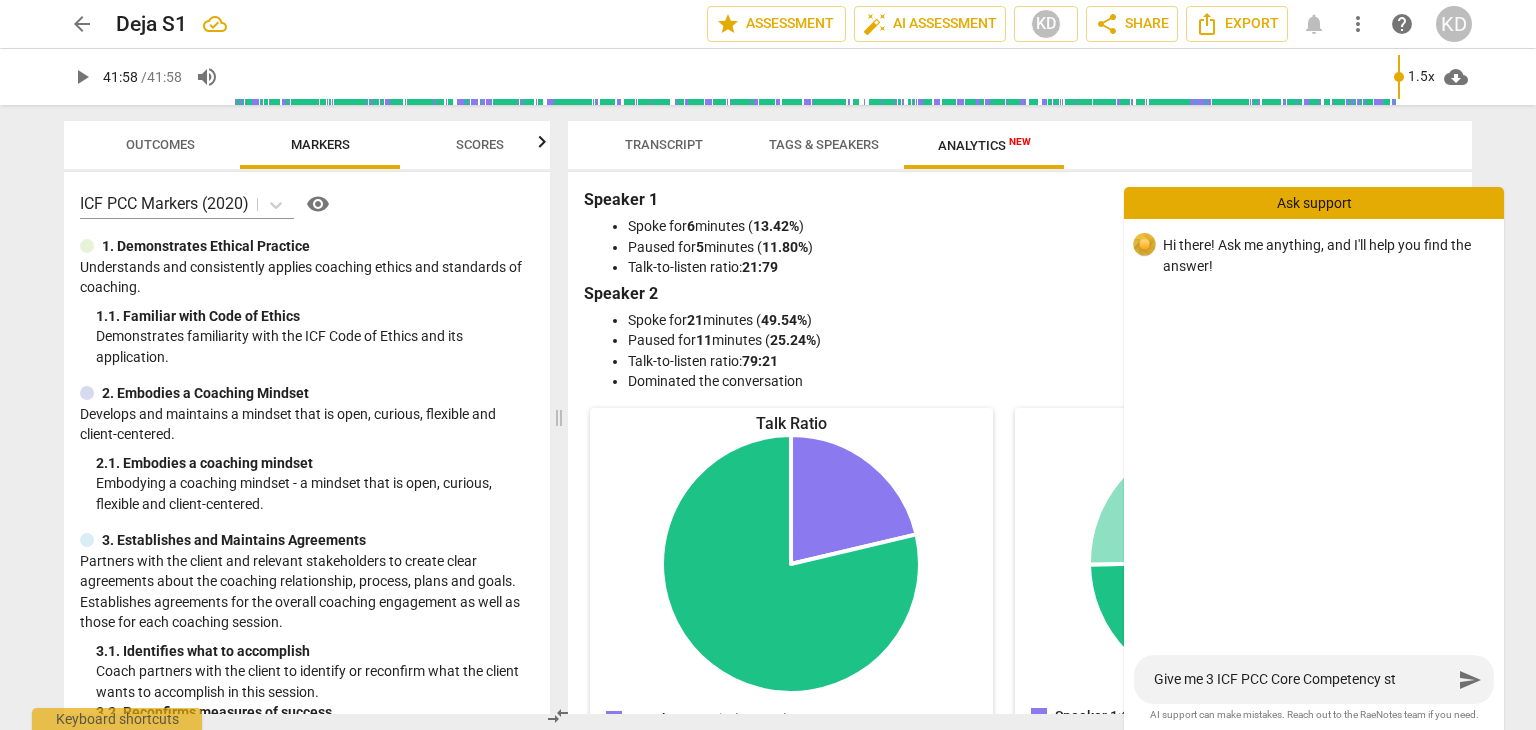 type on "Give me 3 ICF PCC Core Competency str" 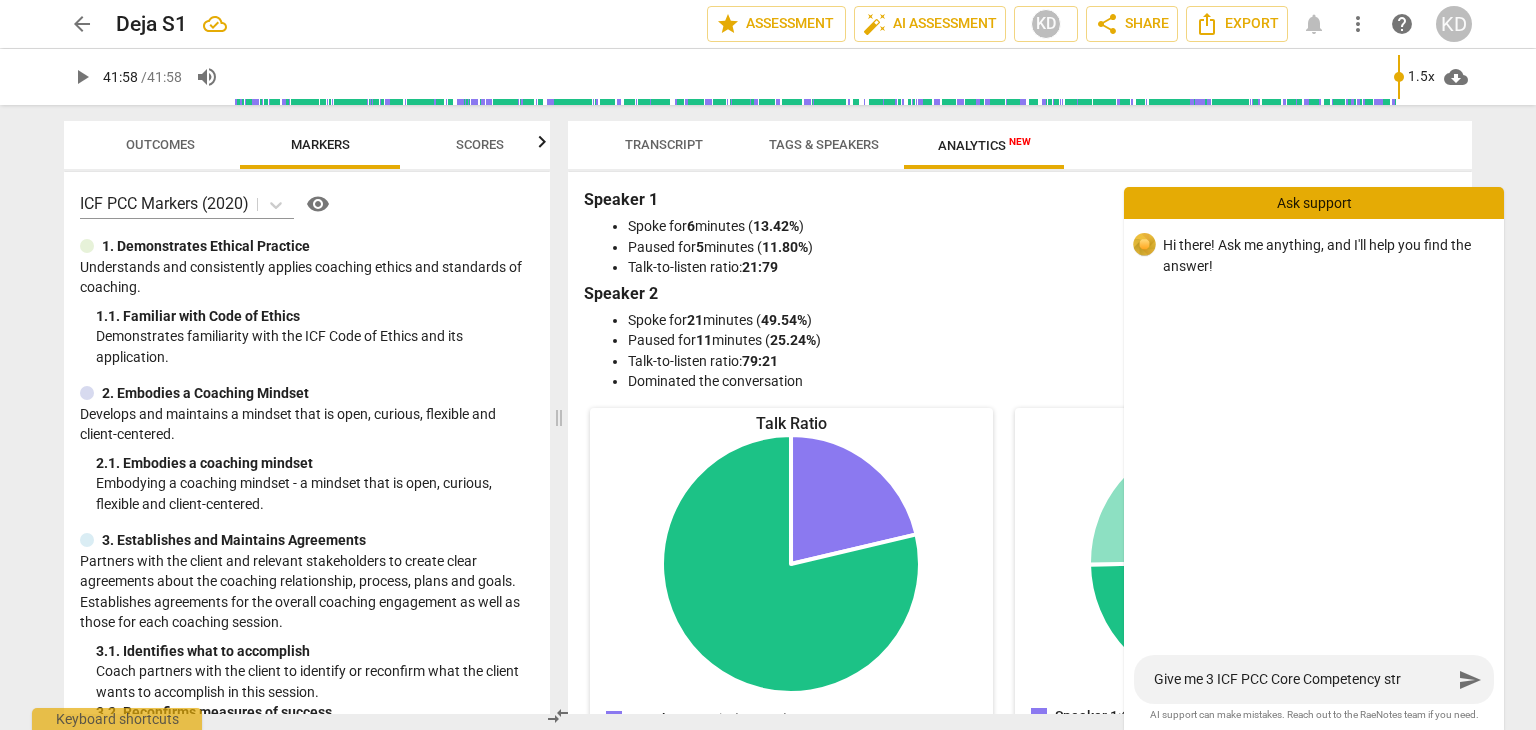 type on "Give me 3 ICF PCC Core Competency stre" 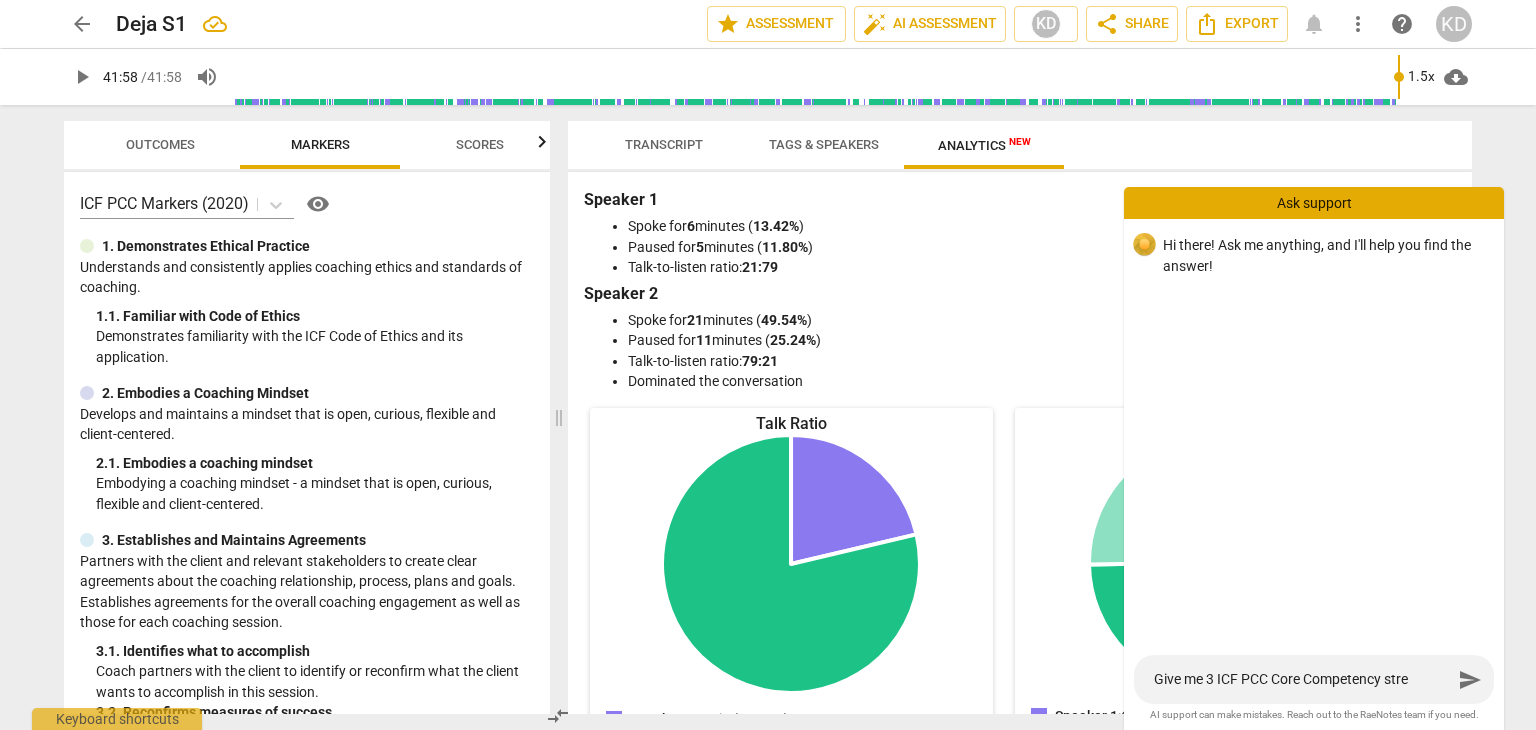 type on "Give me 3 ICF PCC Core Competency stren" 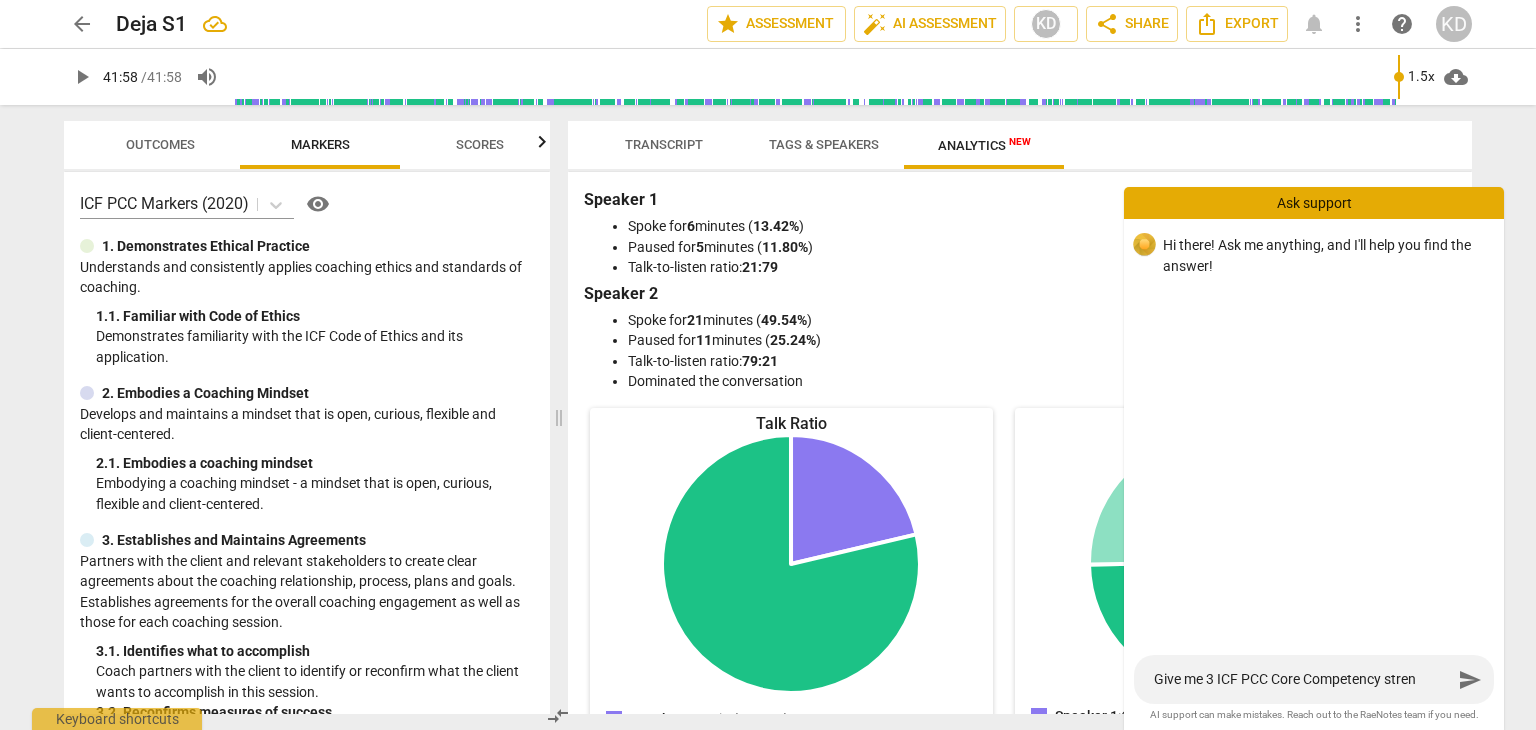 type on "Give me 3 ICF PCC Core Competency streng" 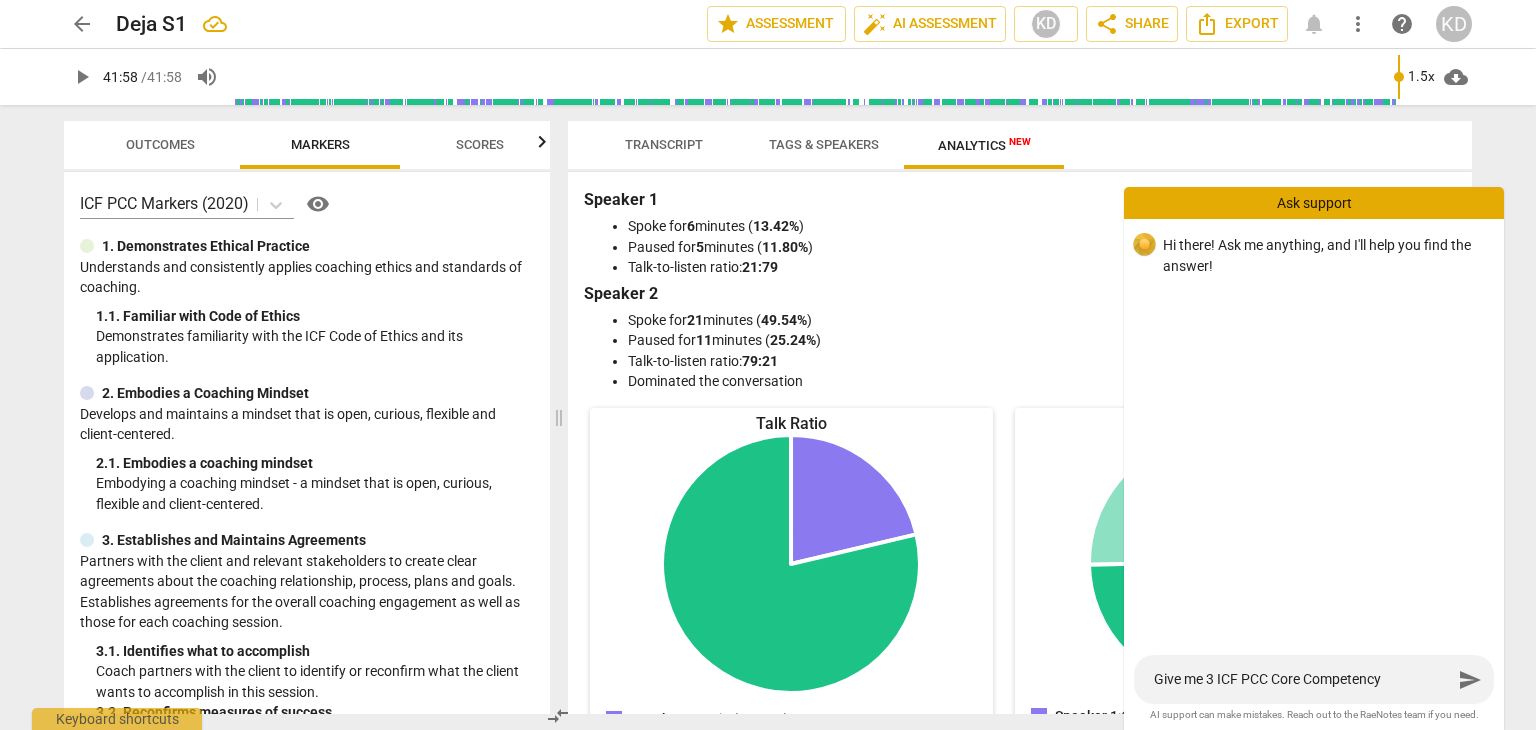 type on "Give me 3 ICF PCC Core Competency strengt" 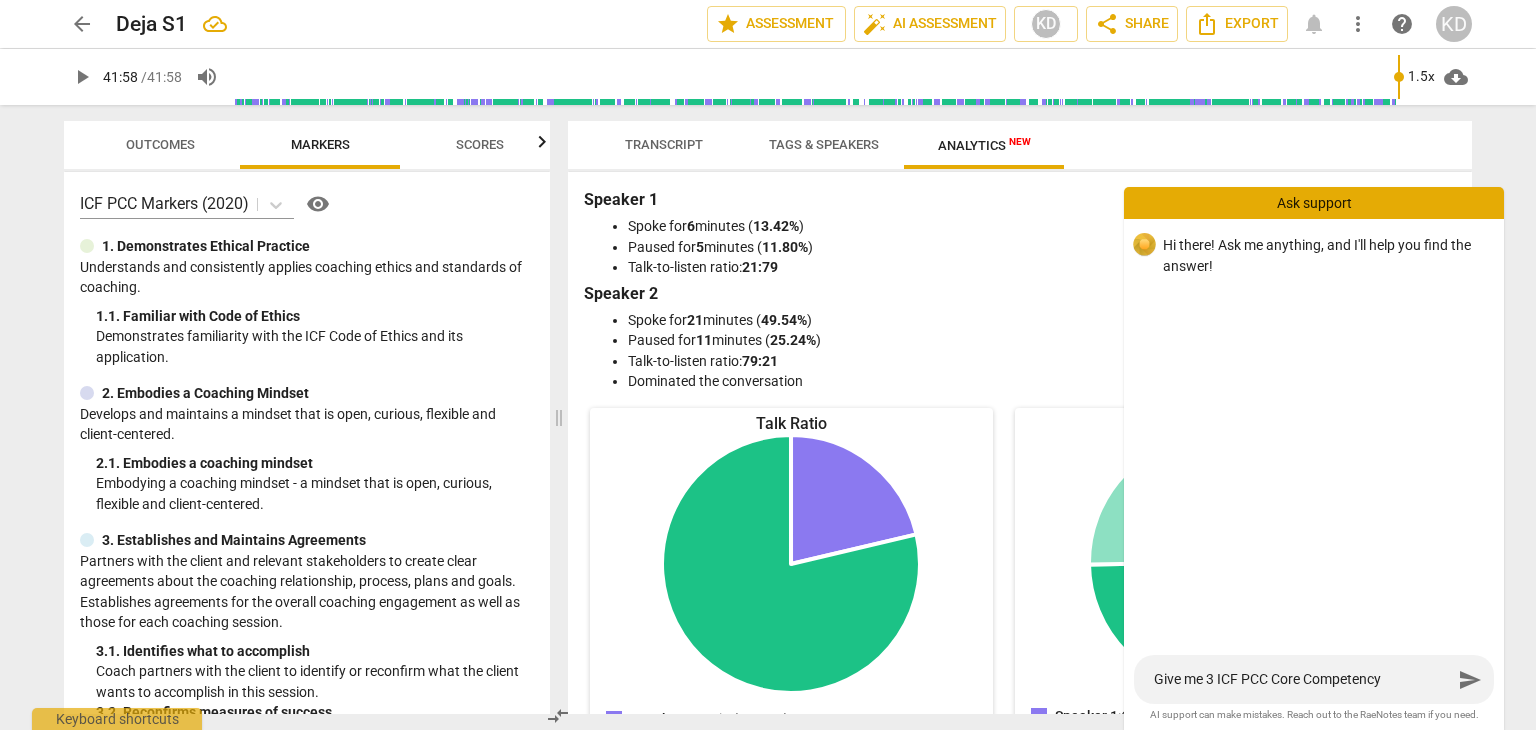 type on "Give me 3 ICF PCC Core Competency strengt" 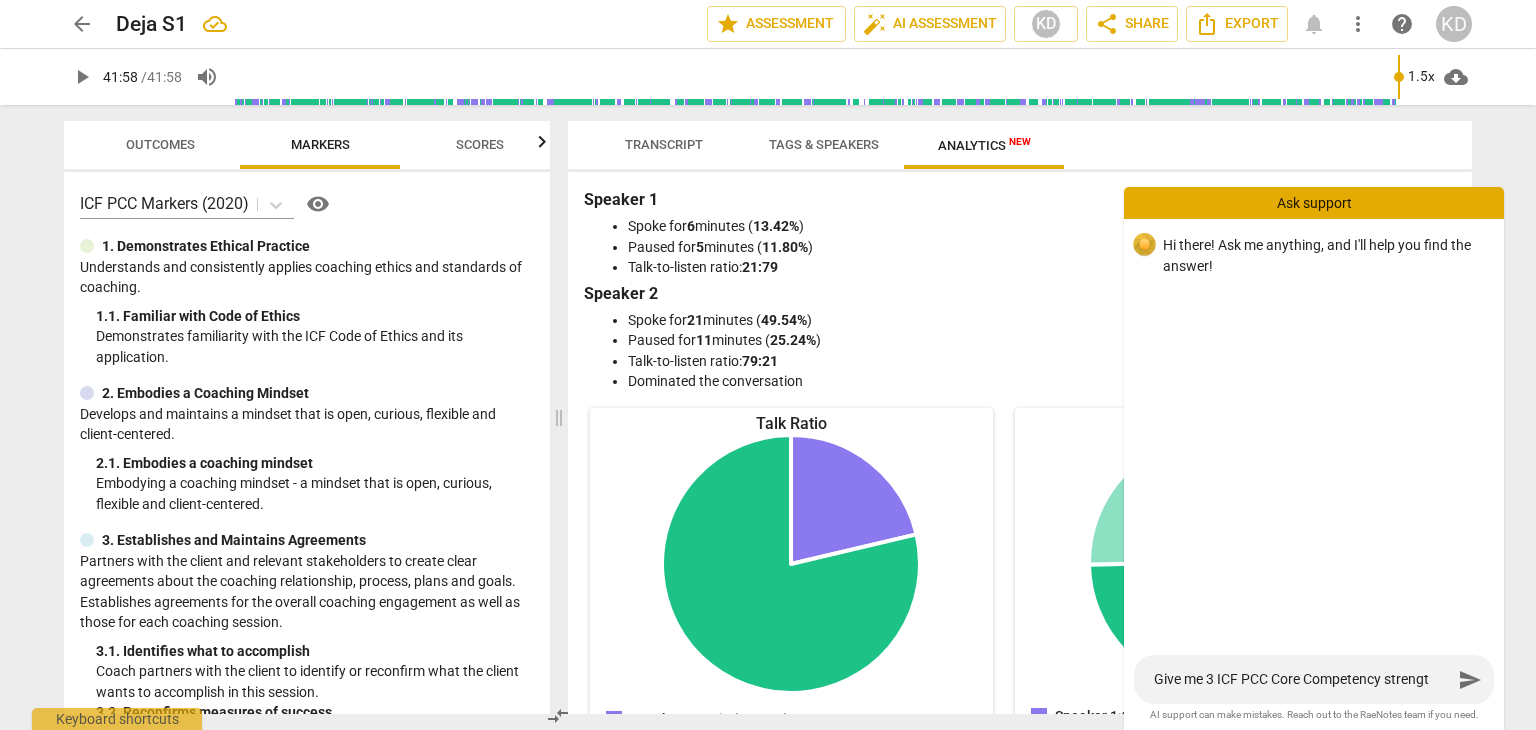 type on "Give me 3 ICF PCC Core Competency strength" 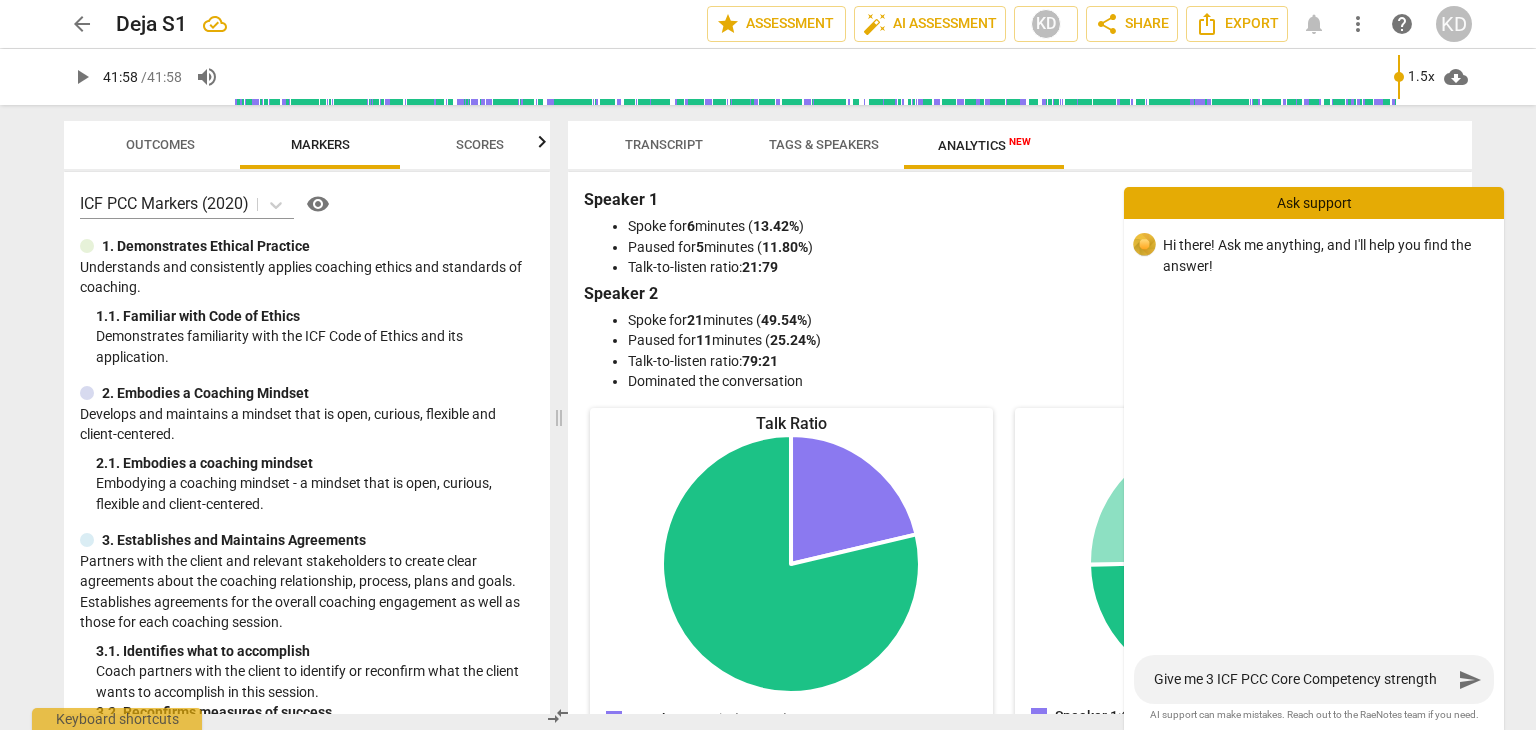 type on "Give me 3 ICF PCC Core Competency strengths" 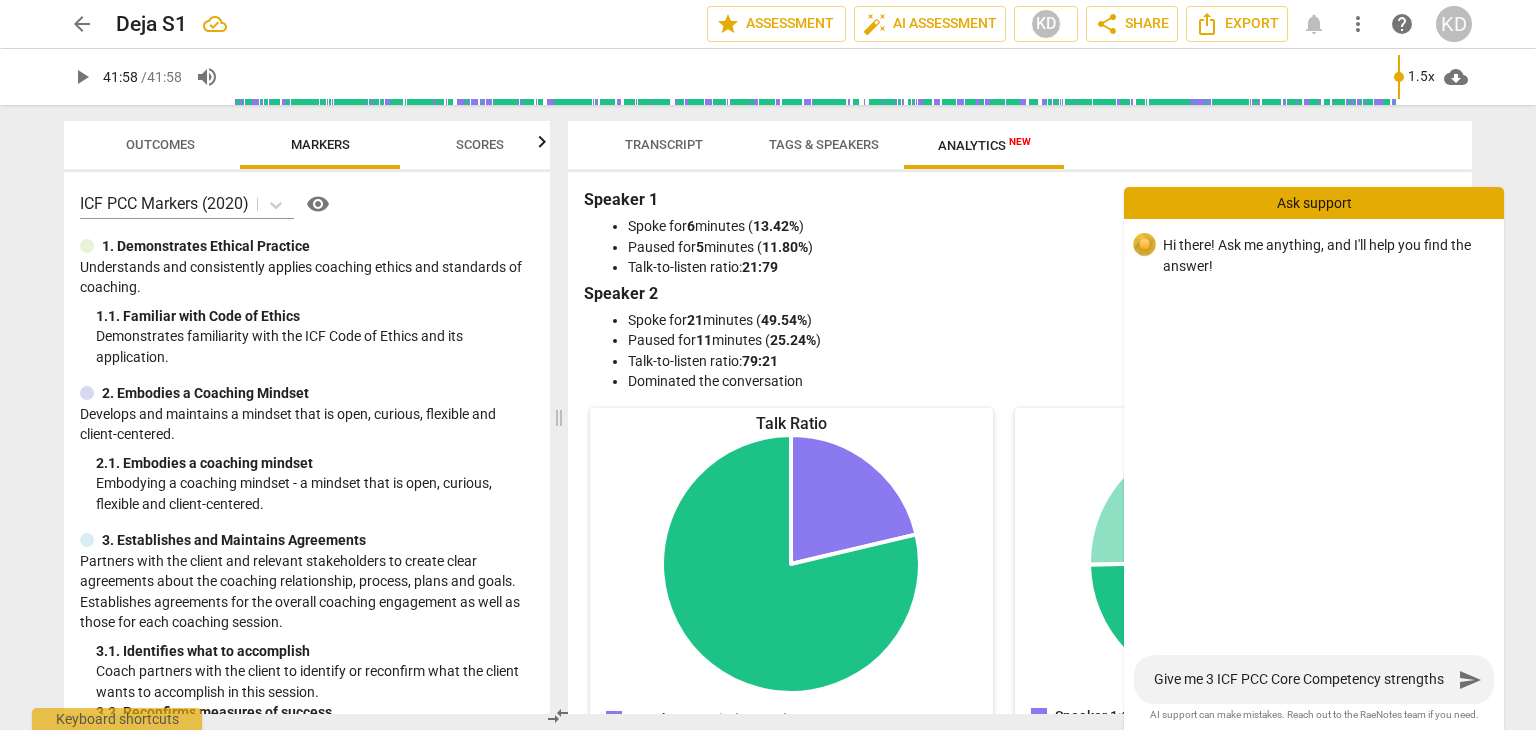 type on "Give me 3 ICF PCC Core Competency strengths" 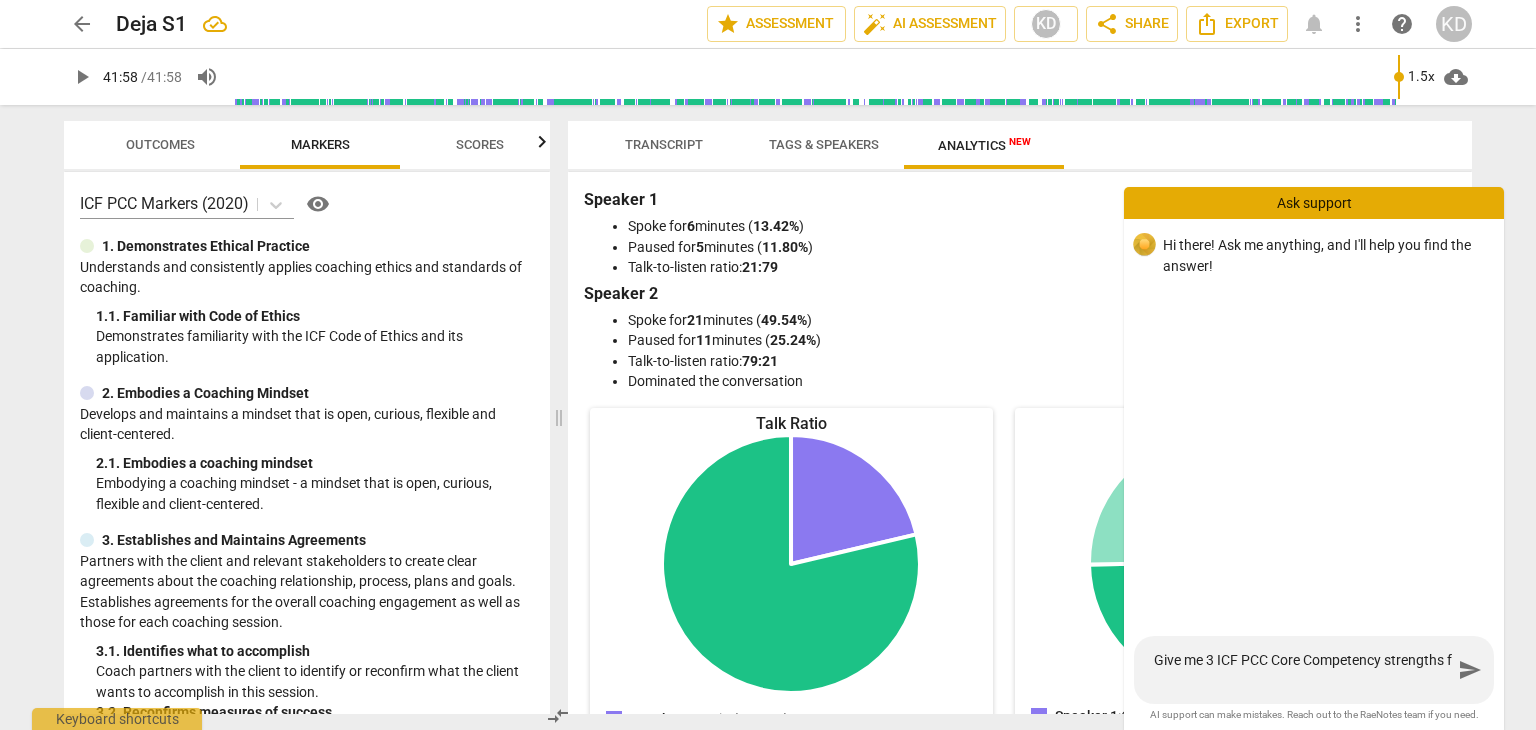type on "Give me 3 ICF PCC Core Competency strengths fr" 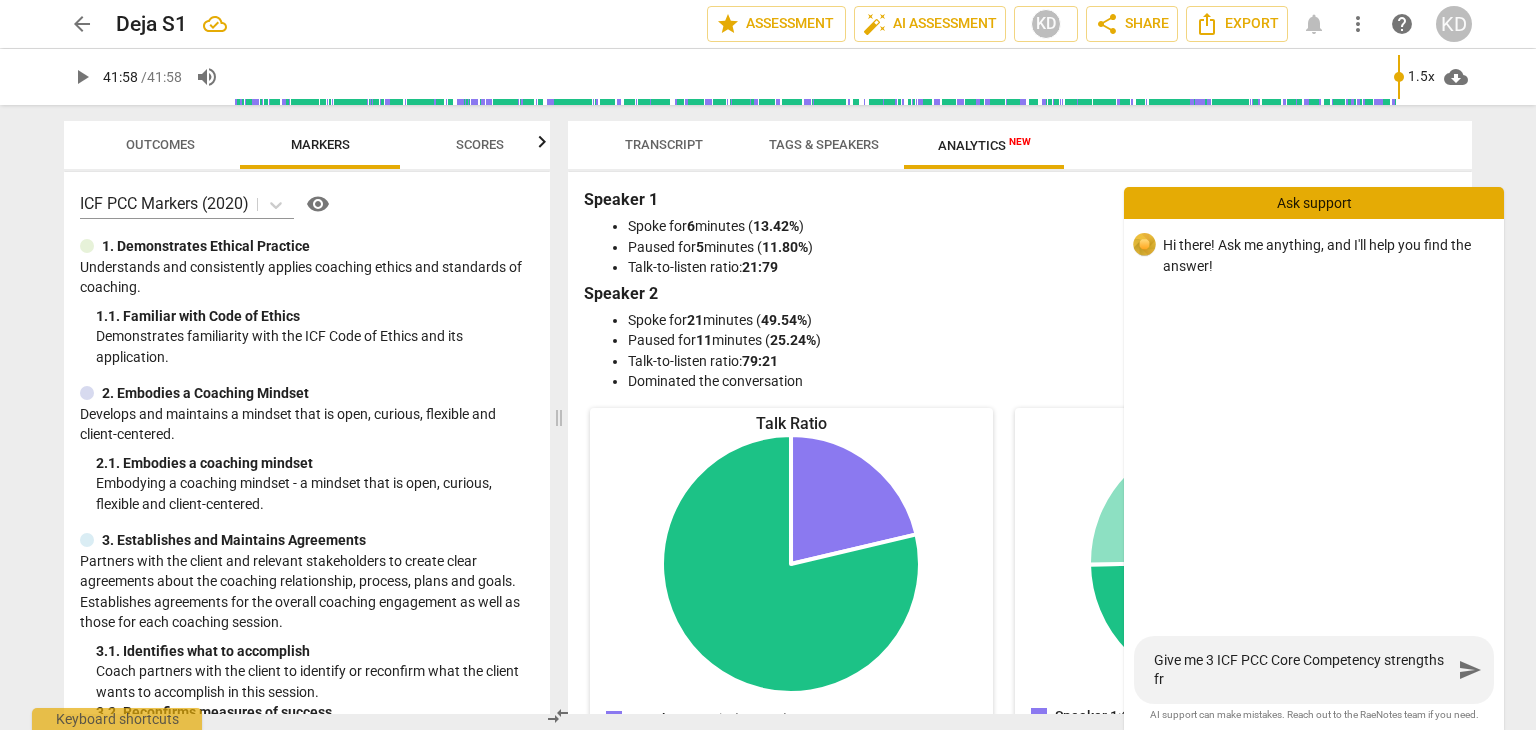 type on "Give me 3 ICF PCC Core Competency strengths fro" 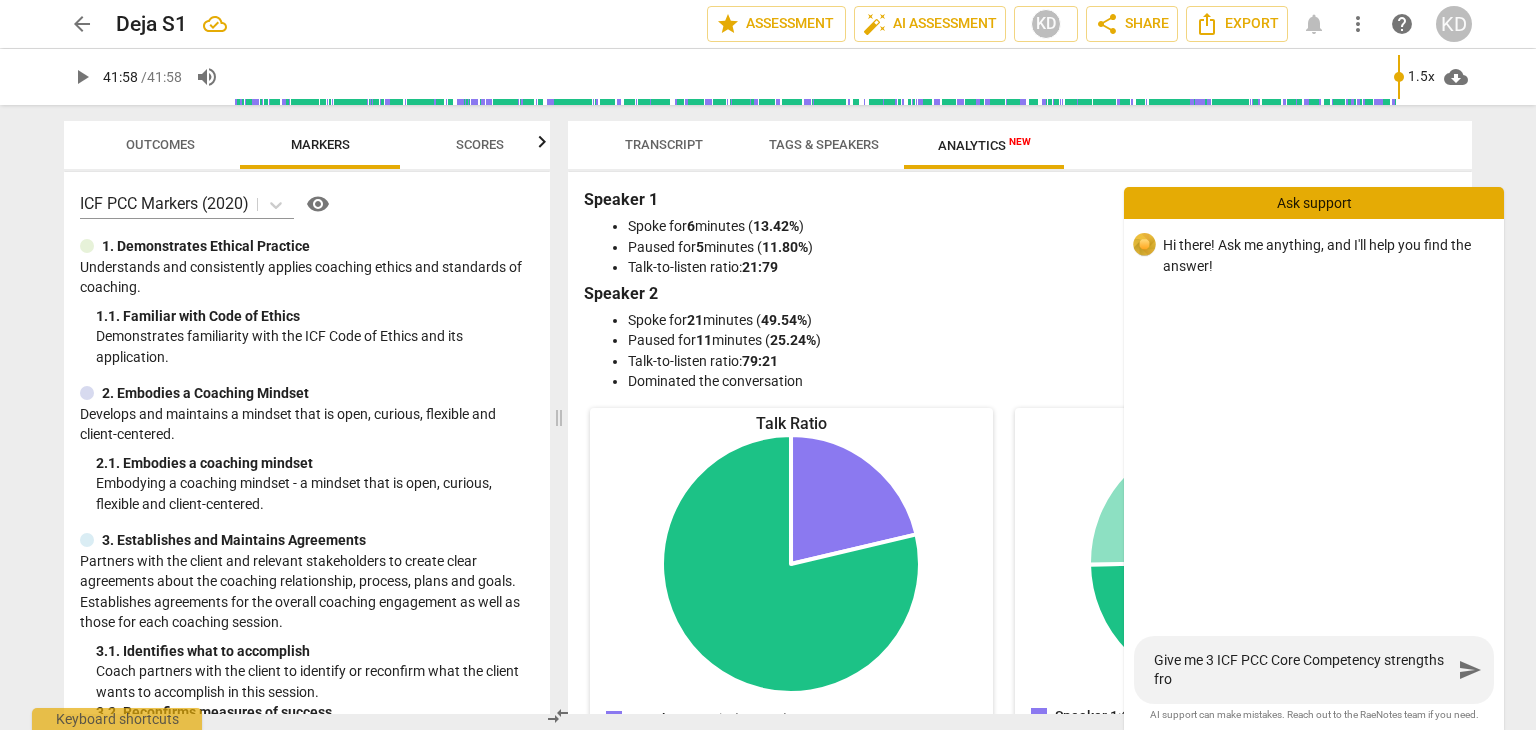 type on "Give me 3 ICF PCC Core Competency strengths from" 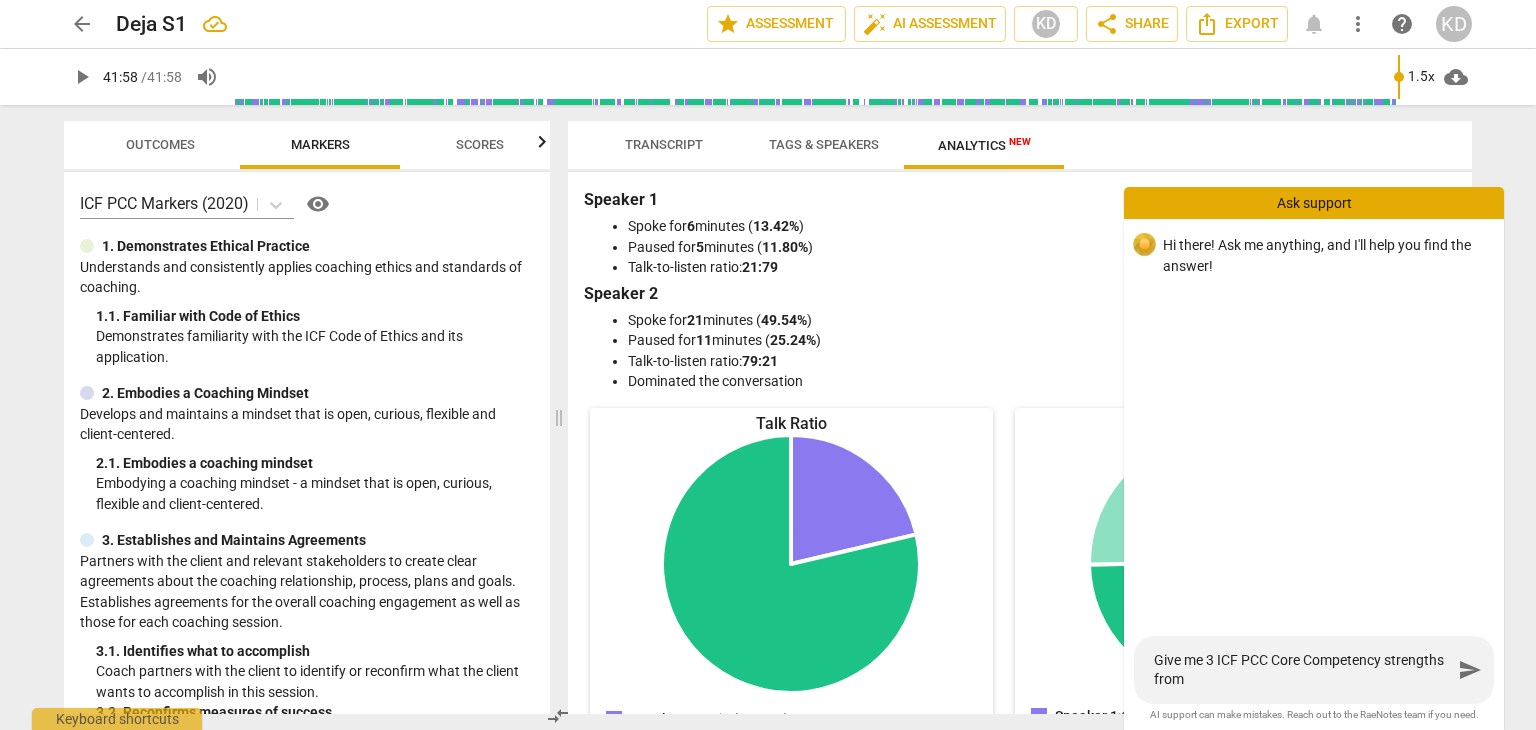 type on "Give me 3 ICF PCC Core Competency strengths from" 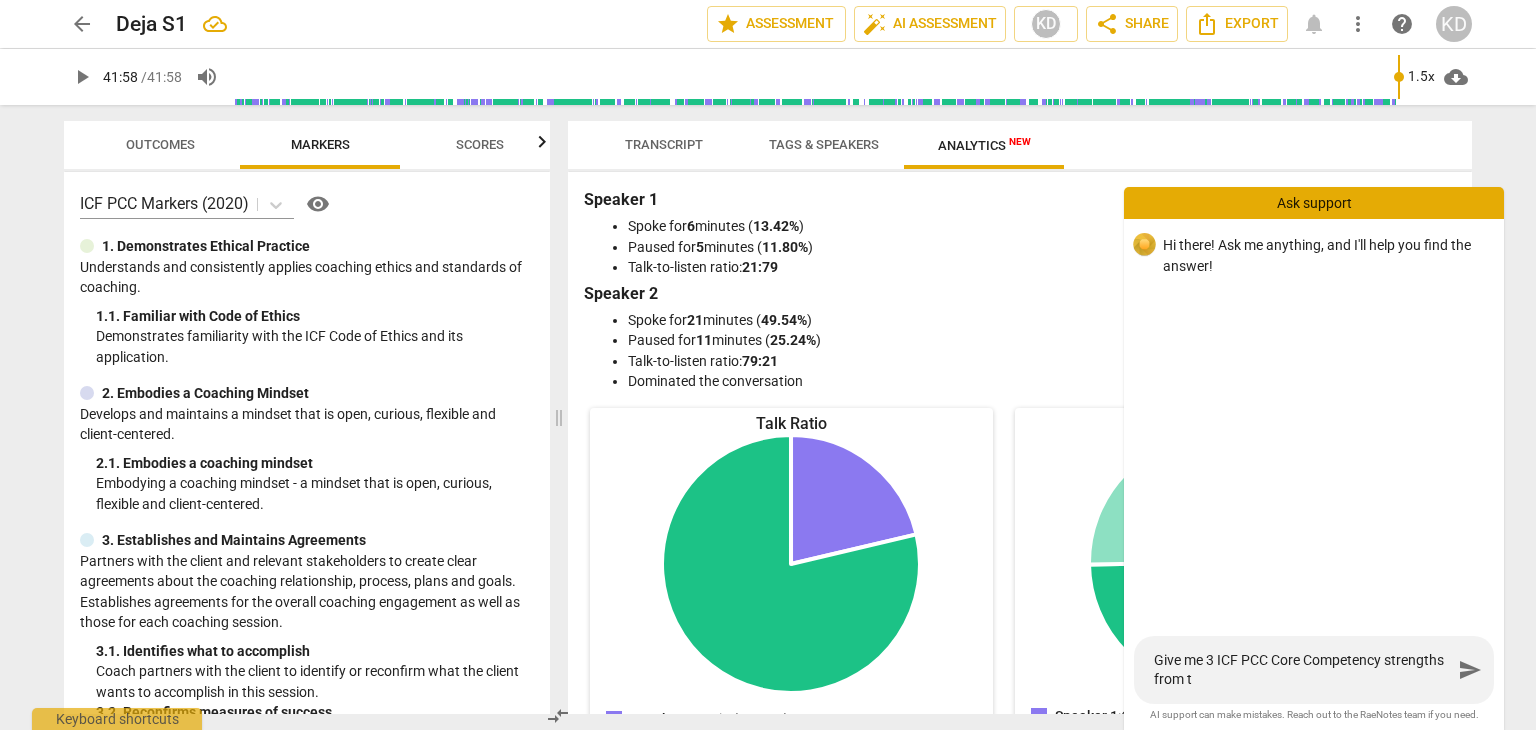 type on "Give me 3 ICF PCC Core Competency strengths from th" 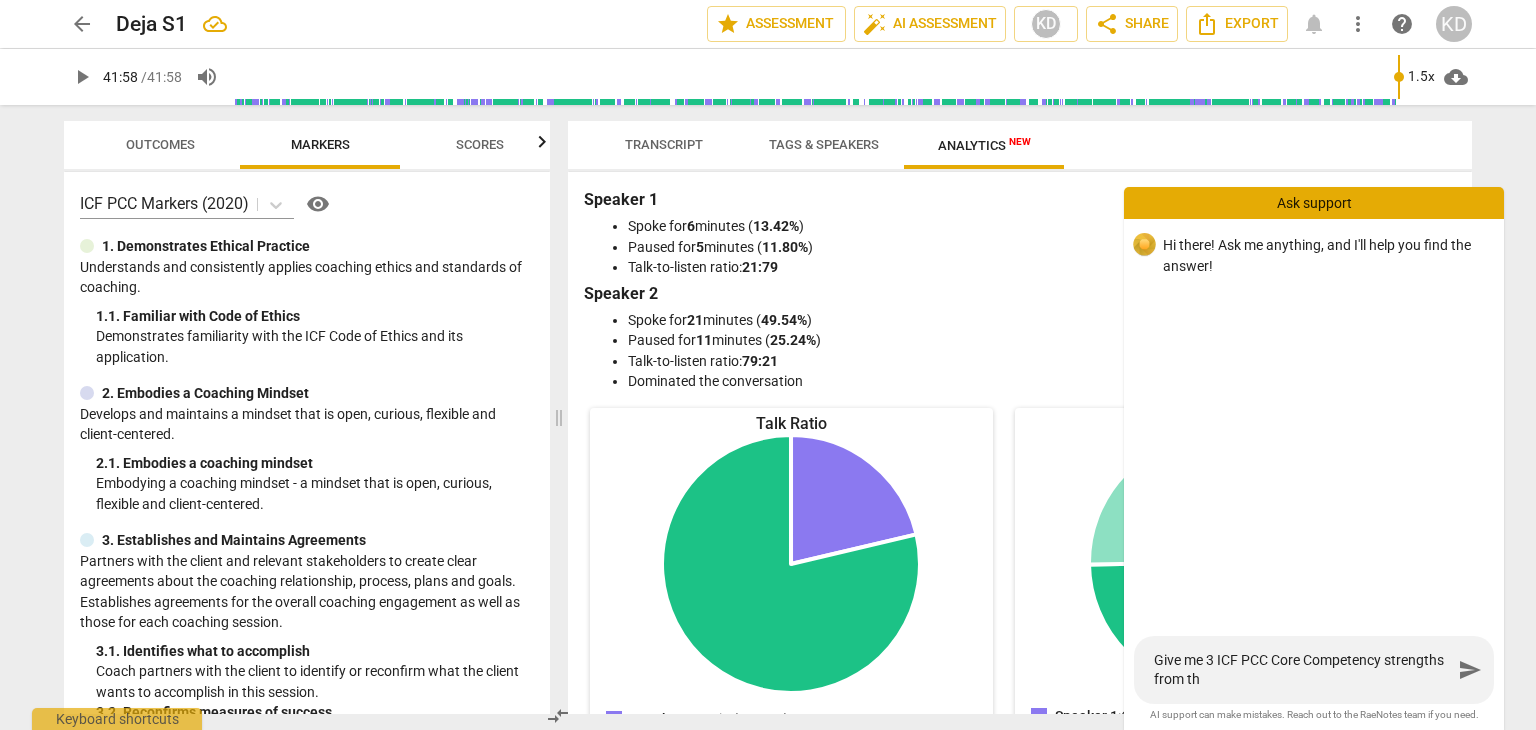 type on "Give me 3 ICF PCC Core Competency strengths from thi" 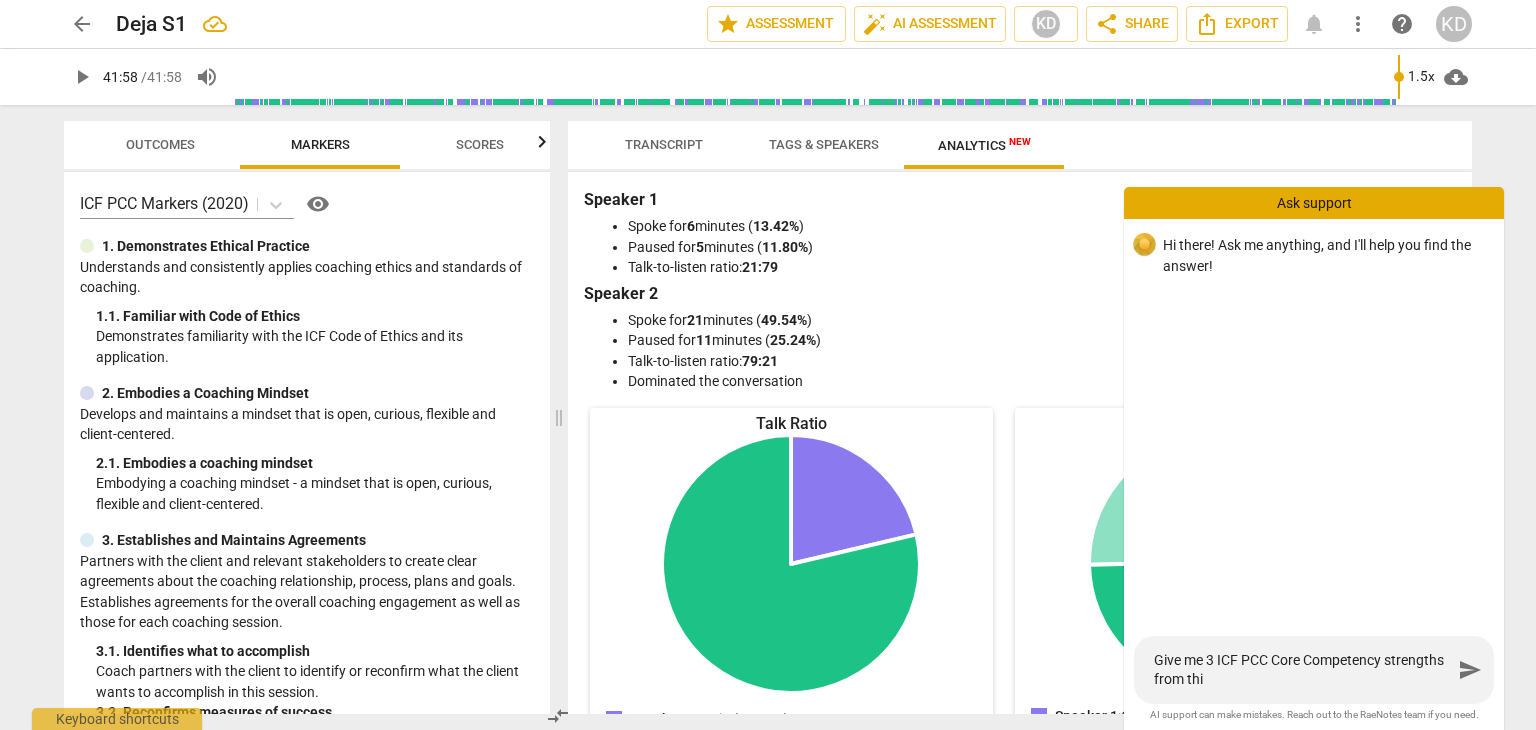 type on "Give me 3 ICF PCC Core Competency strengths from this" 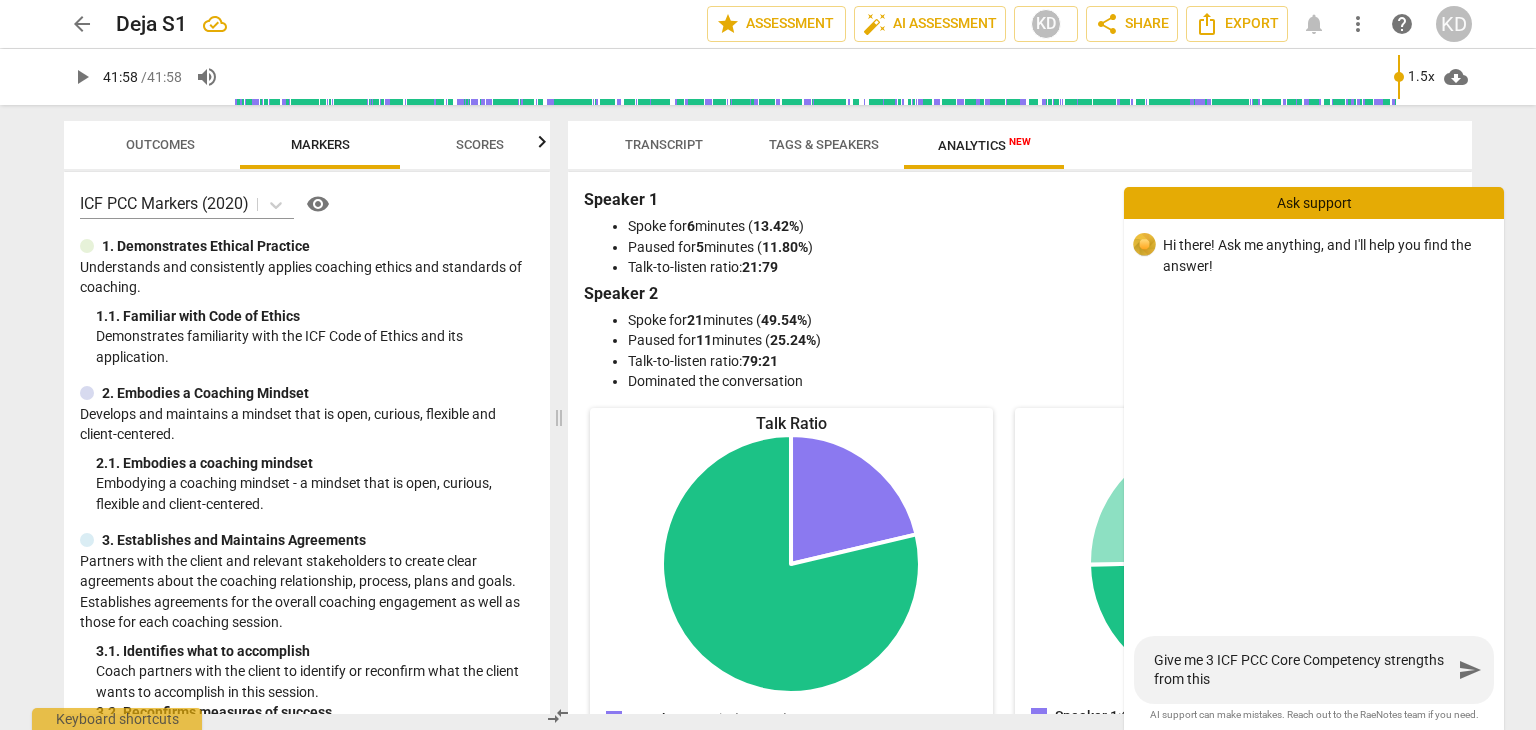 type on "Give me 3 ICF PCC Core Competency strengths from this" 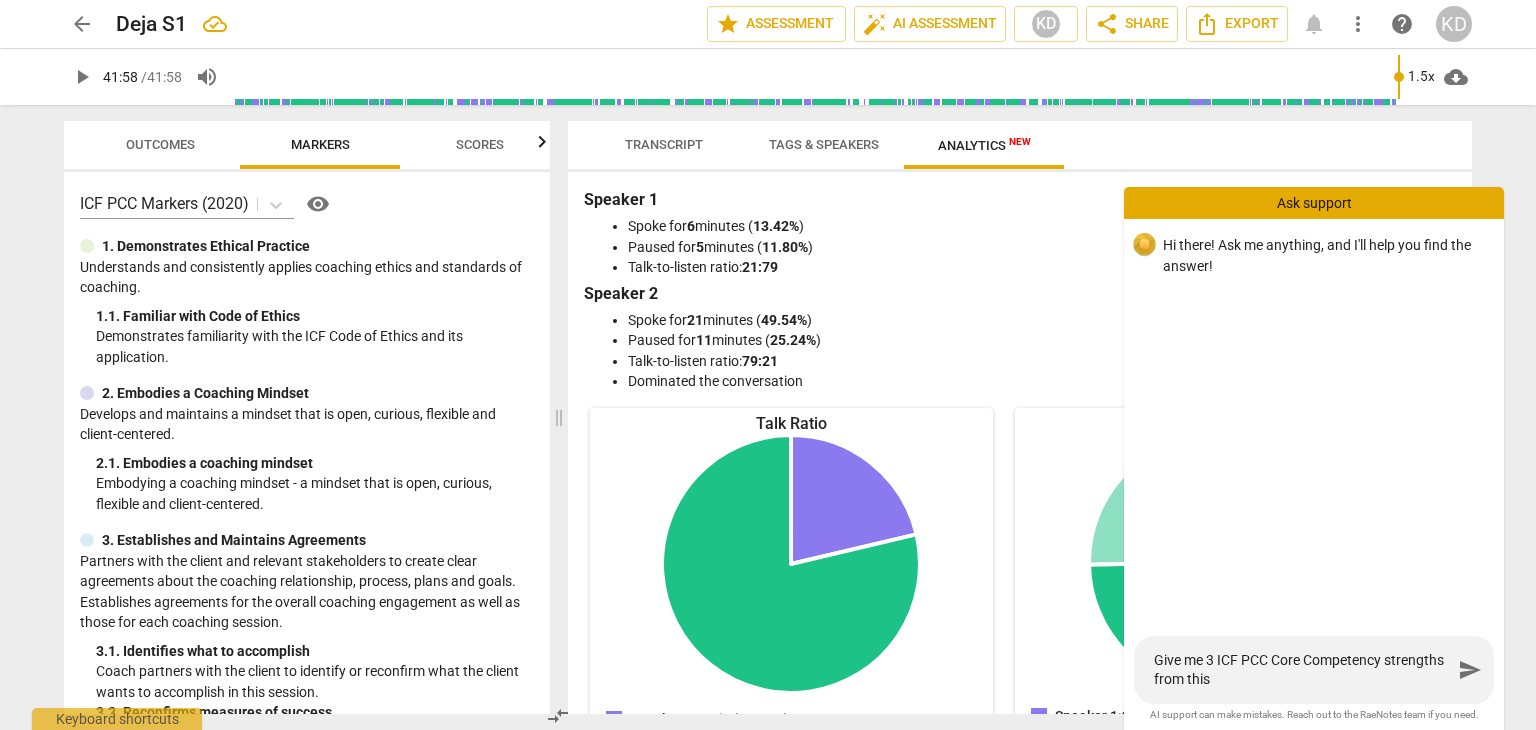 type on "Give me 3 ICF PCC Core Competency strengths from this c" 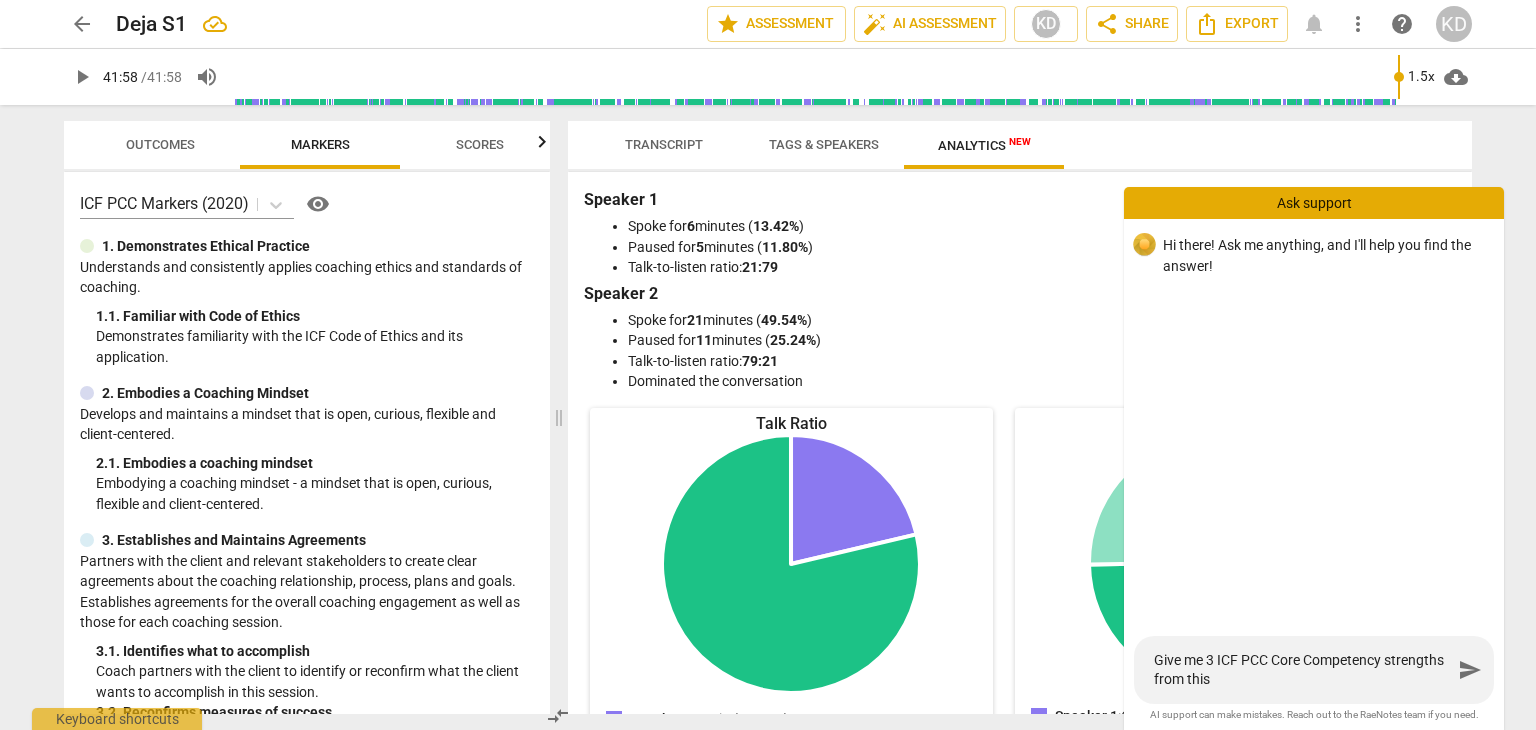 type on "Give me 3 ICF PCC Core Competency strengths from this c" 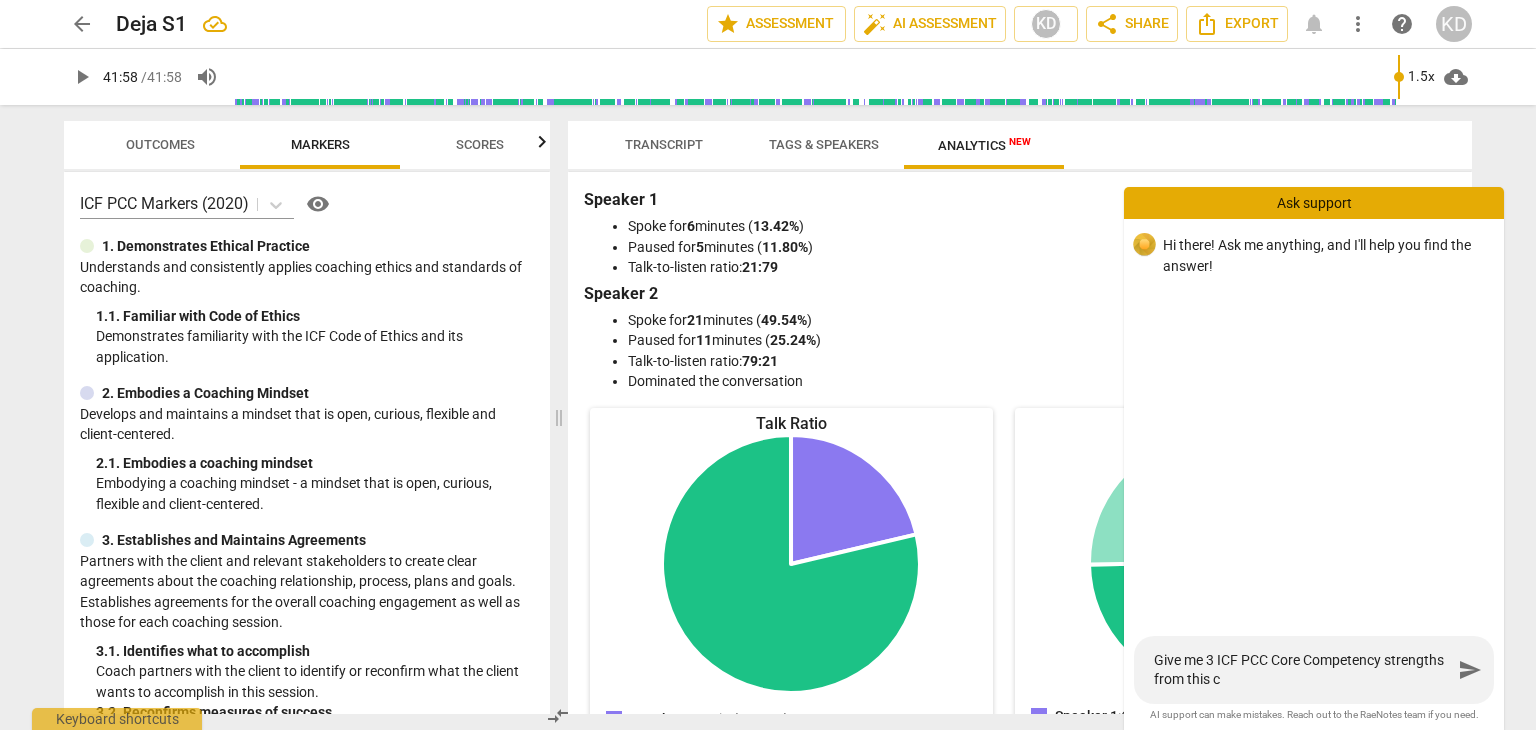 type on "Give me 3 ICF PCC Core Competency strengths from this ca" 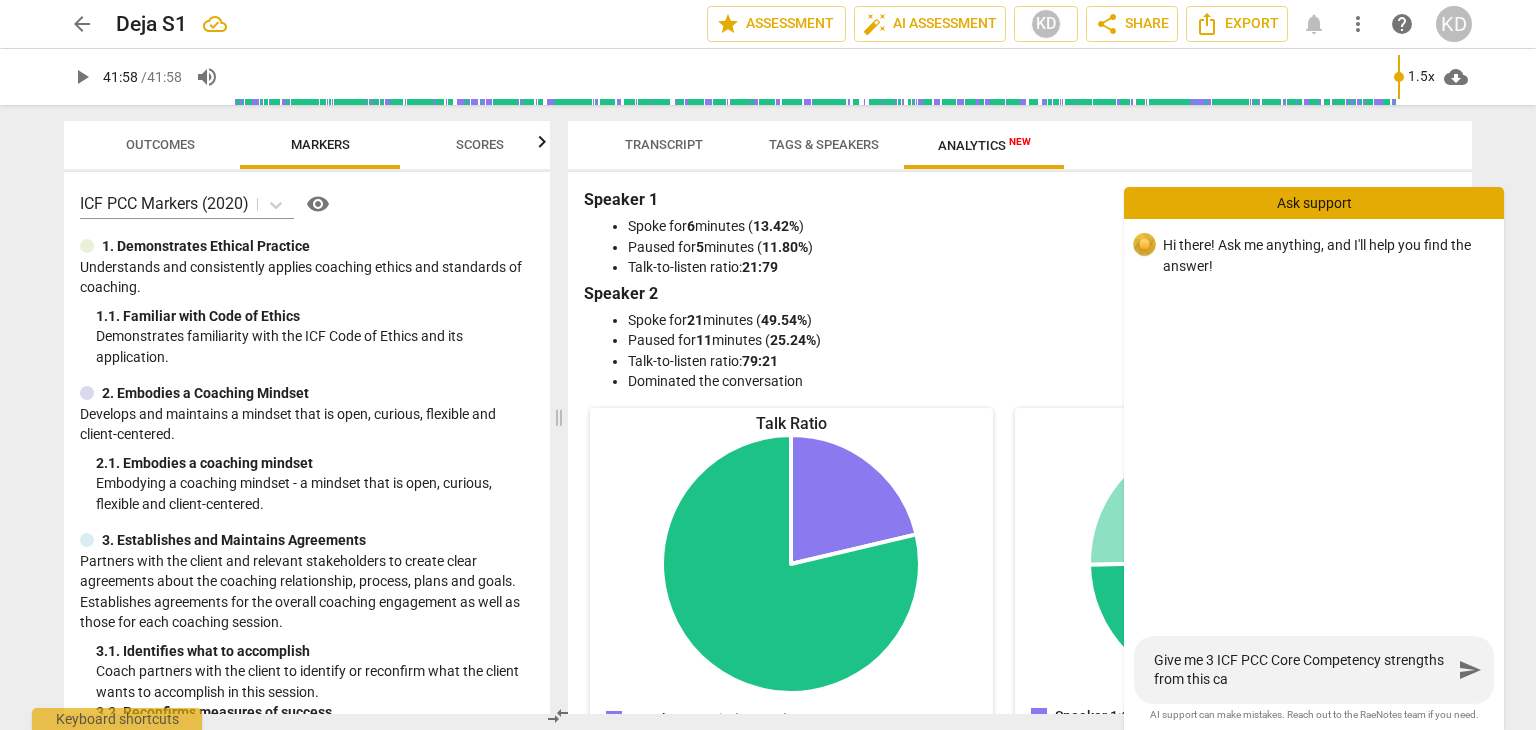 type on "Give me 3 ICF PCC Core Competency strengths from this cal" 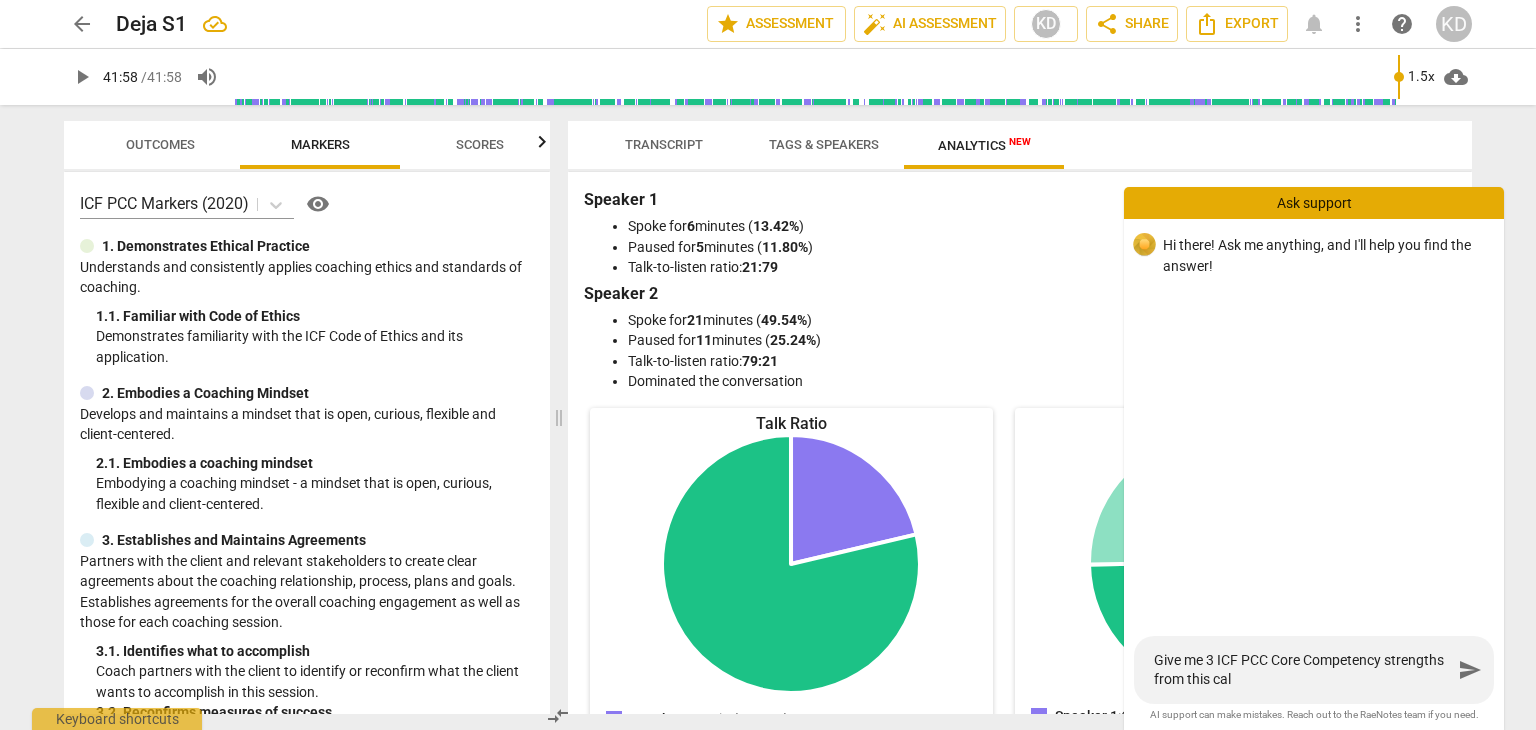 type on "Give me 3 ICF PCC Core Competency strengths from this call" 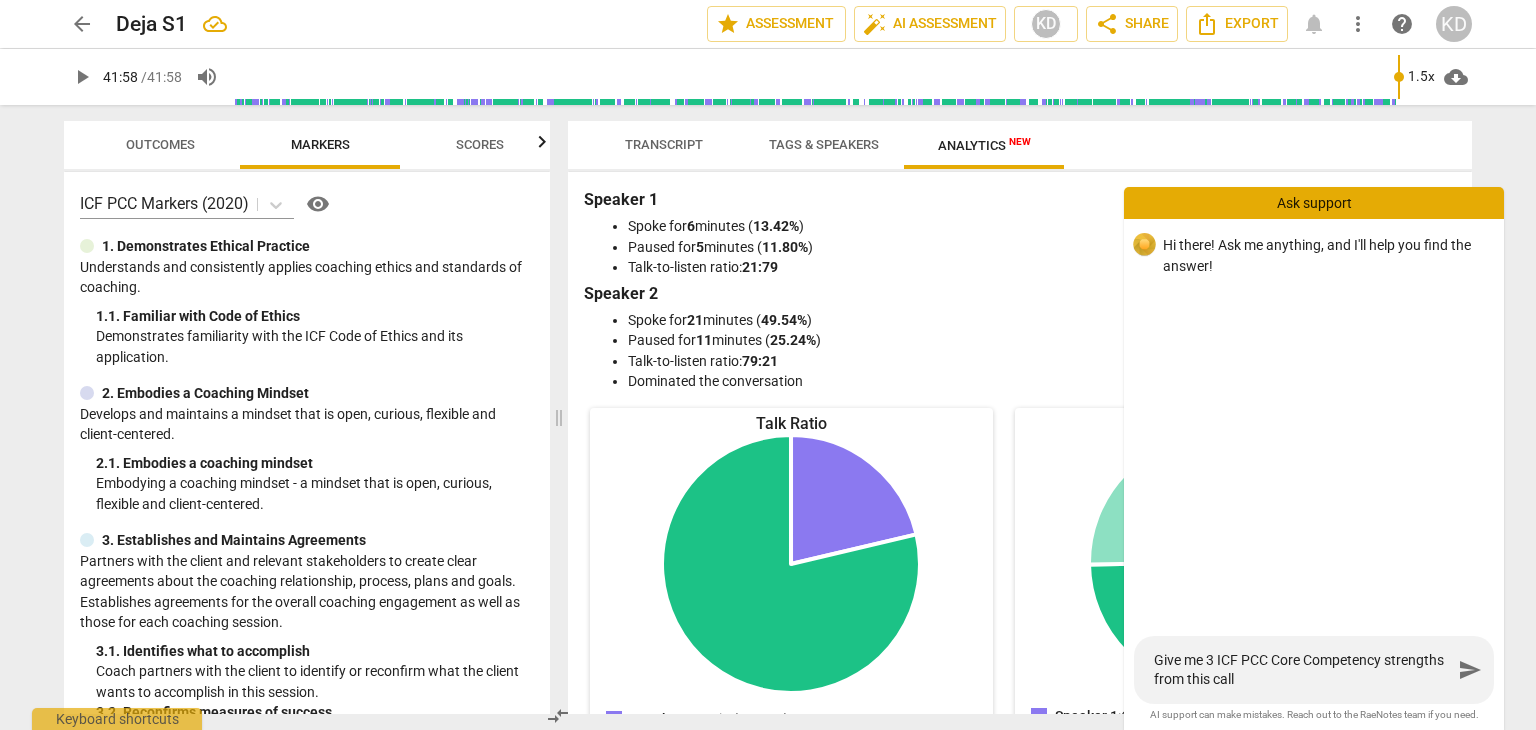 type on "Give me 3 ICF PCC Core Competency strengths from this call," 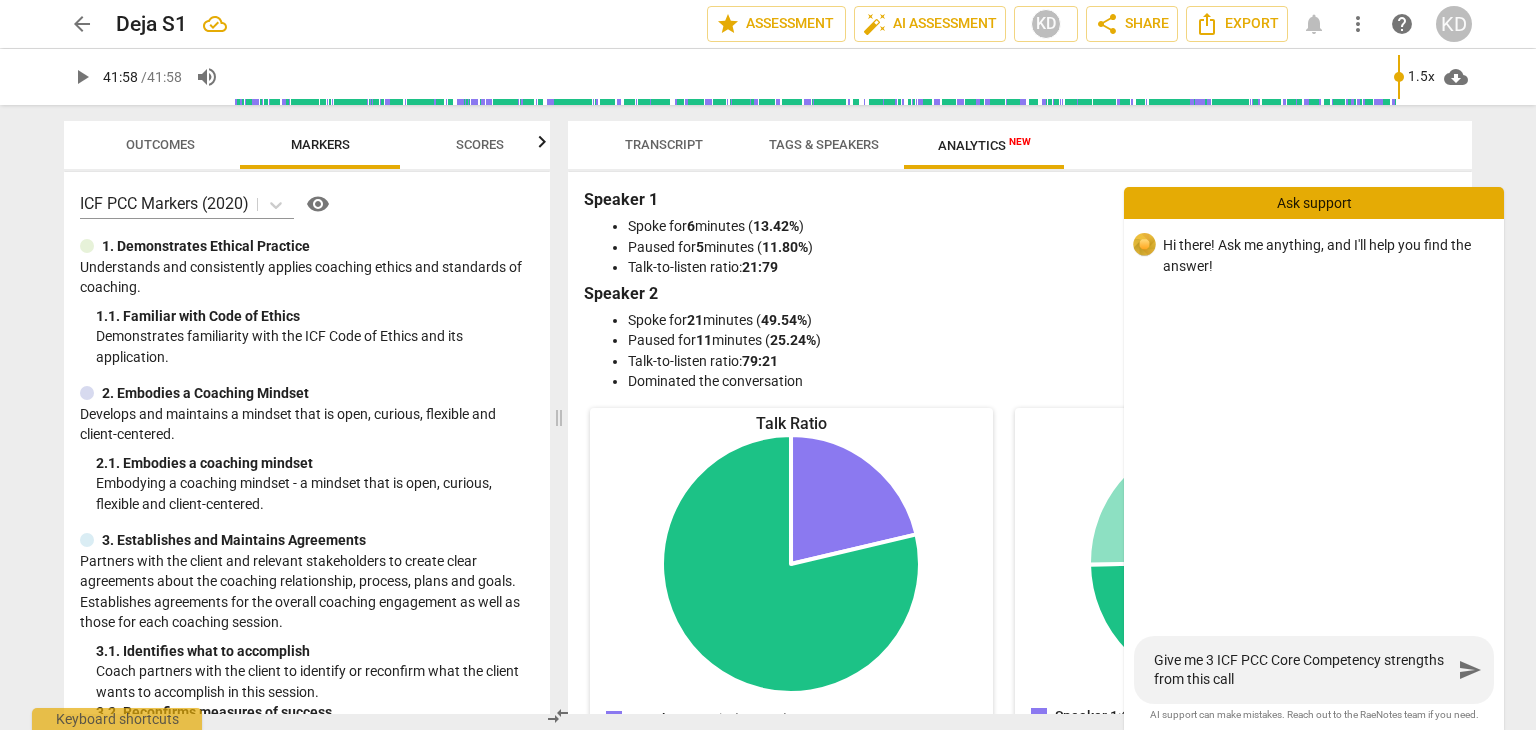 type on "Give me 3 ICF PCC Core Competency strengths from this call," 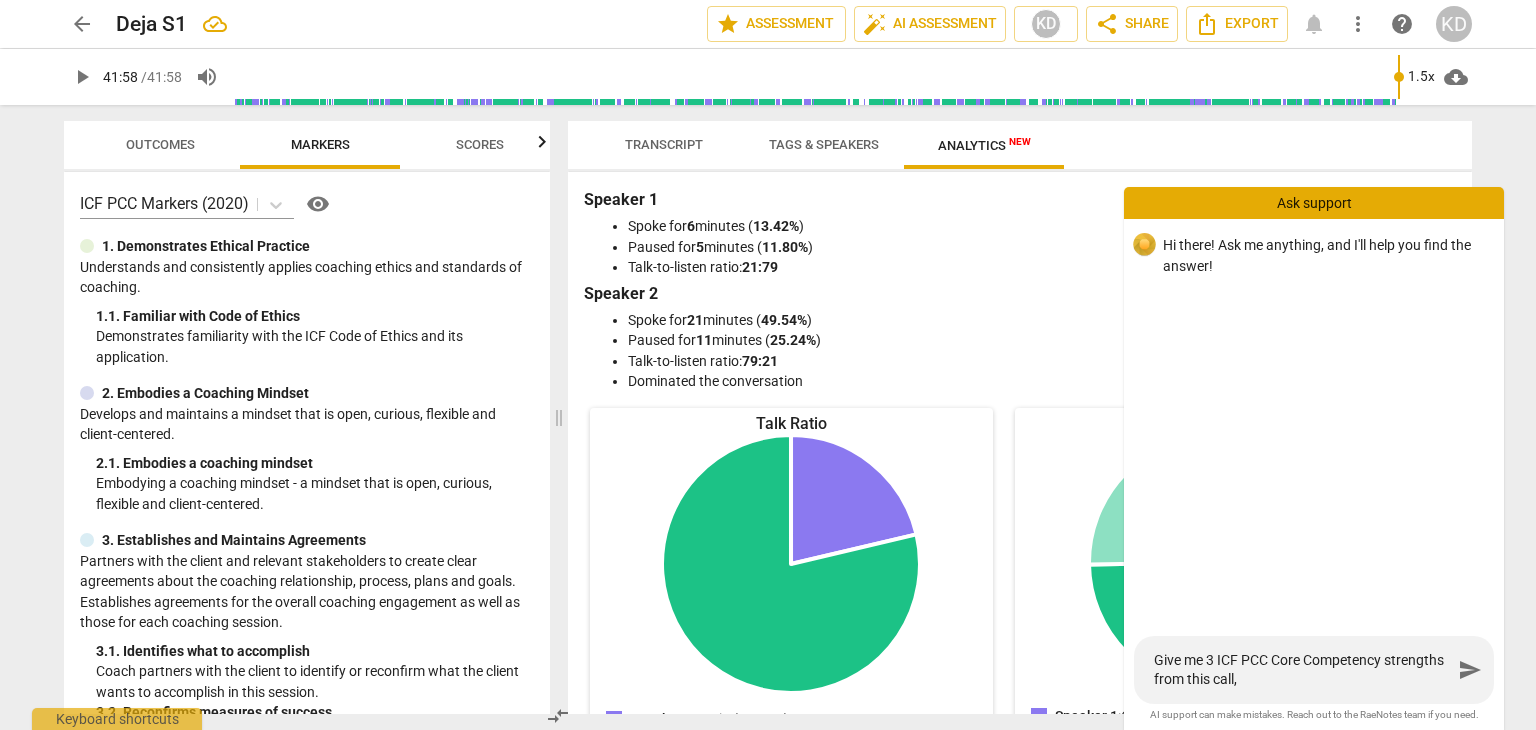 type on "Give me 3 ICF PCC Core Competency strengths from this call" 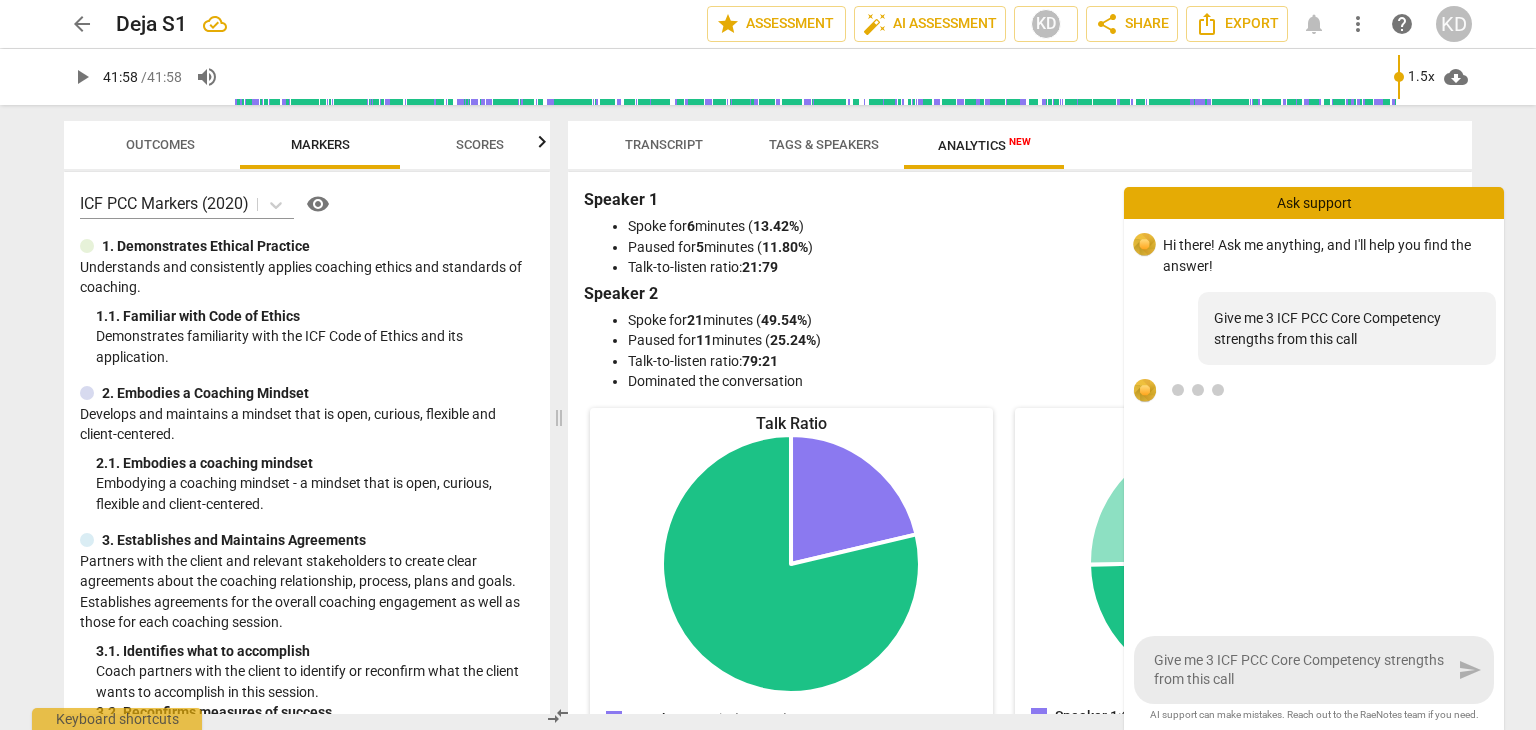 type 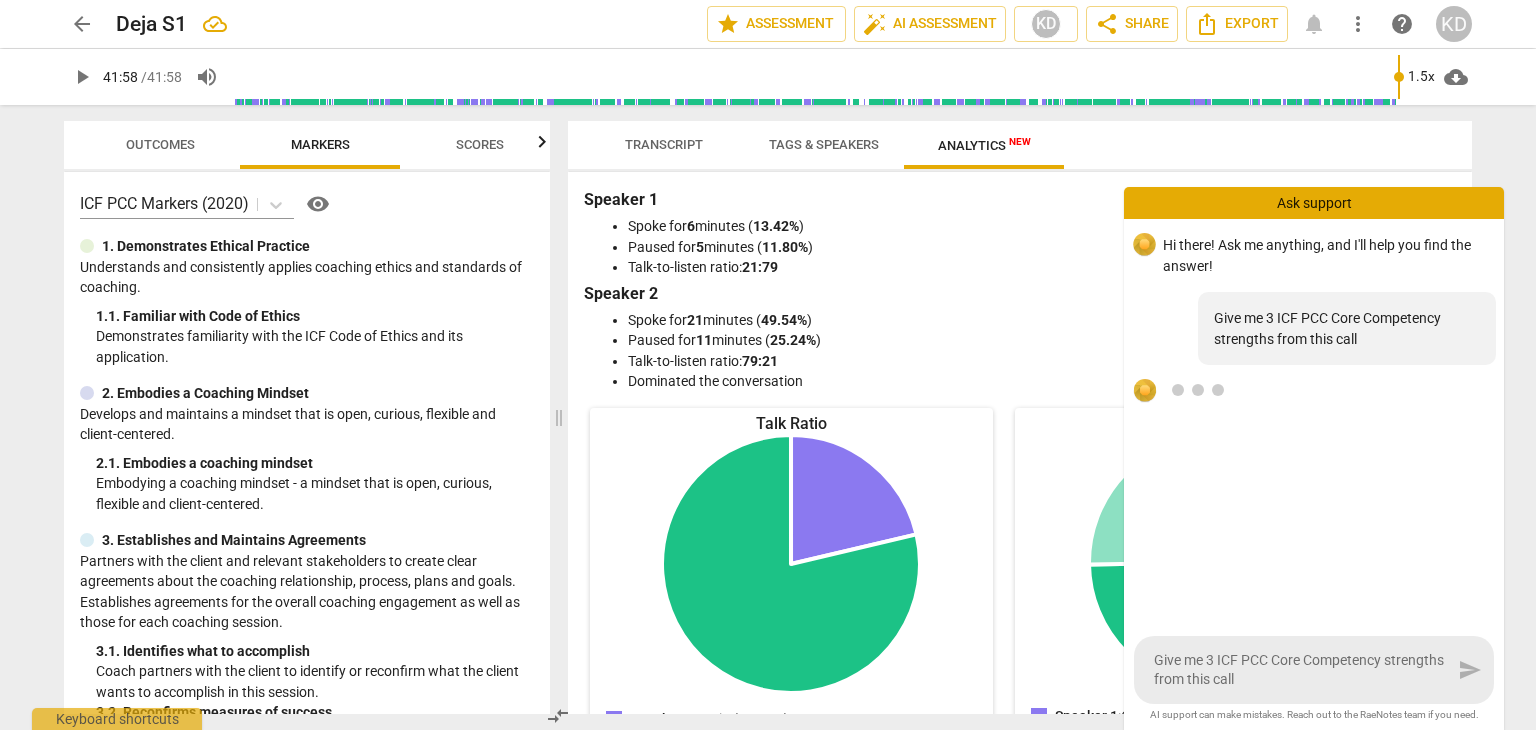 type 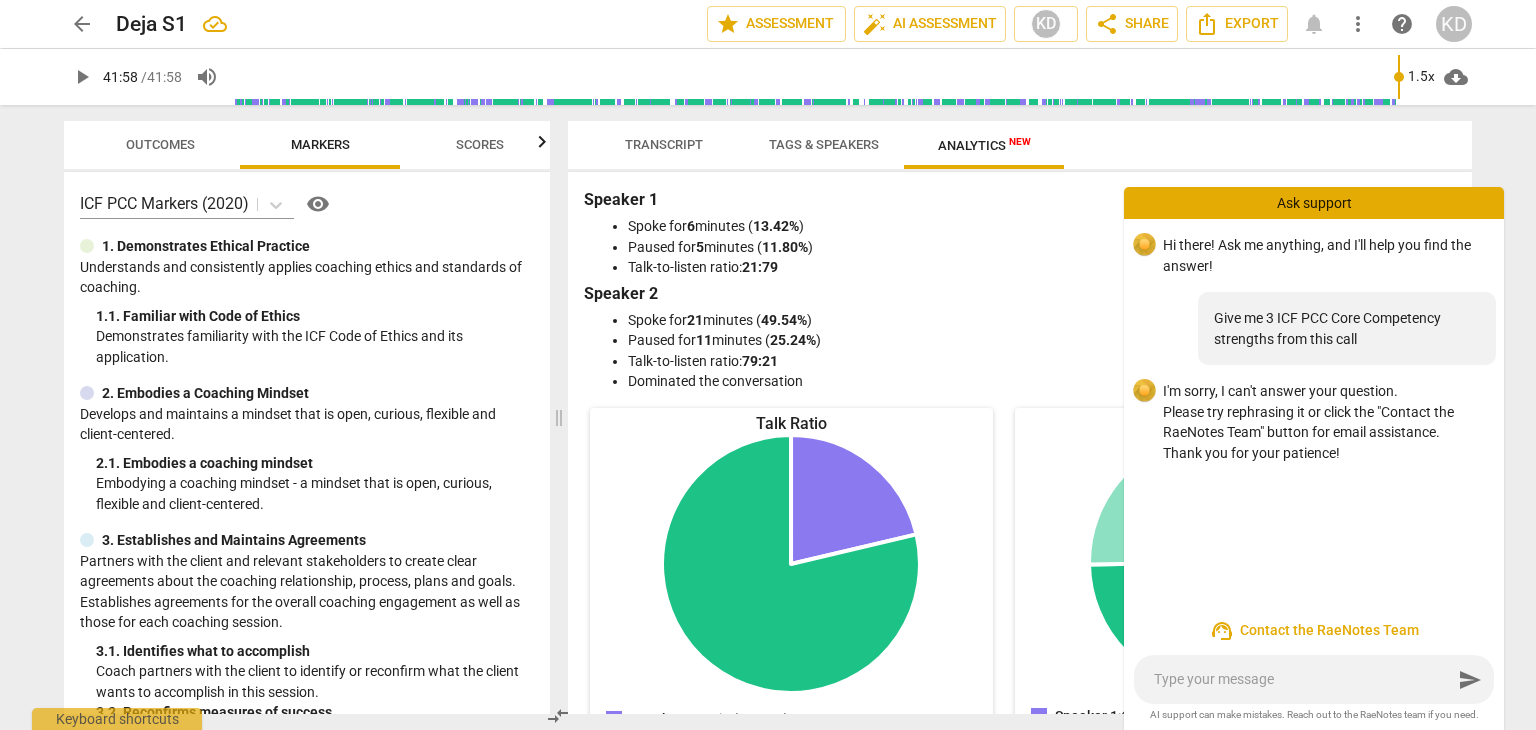 click on "Speaker 2" at bounding box center [1020, 294] 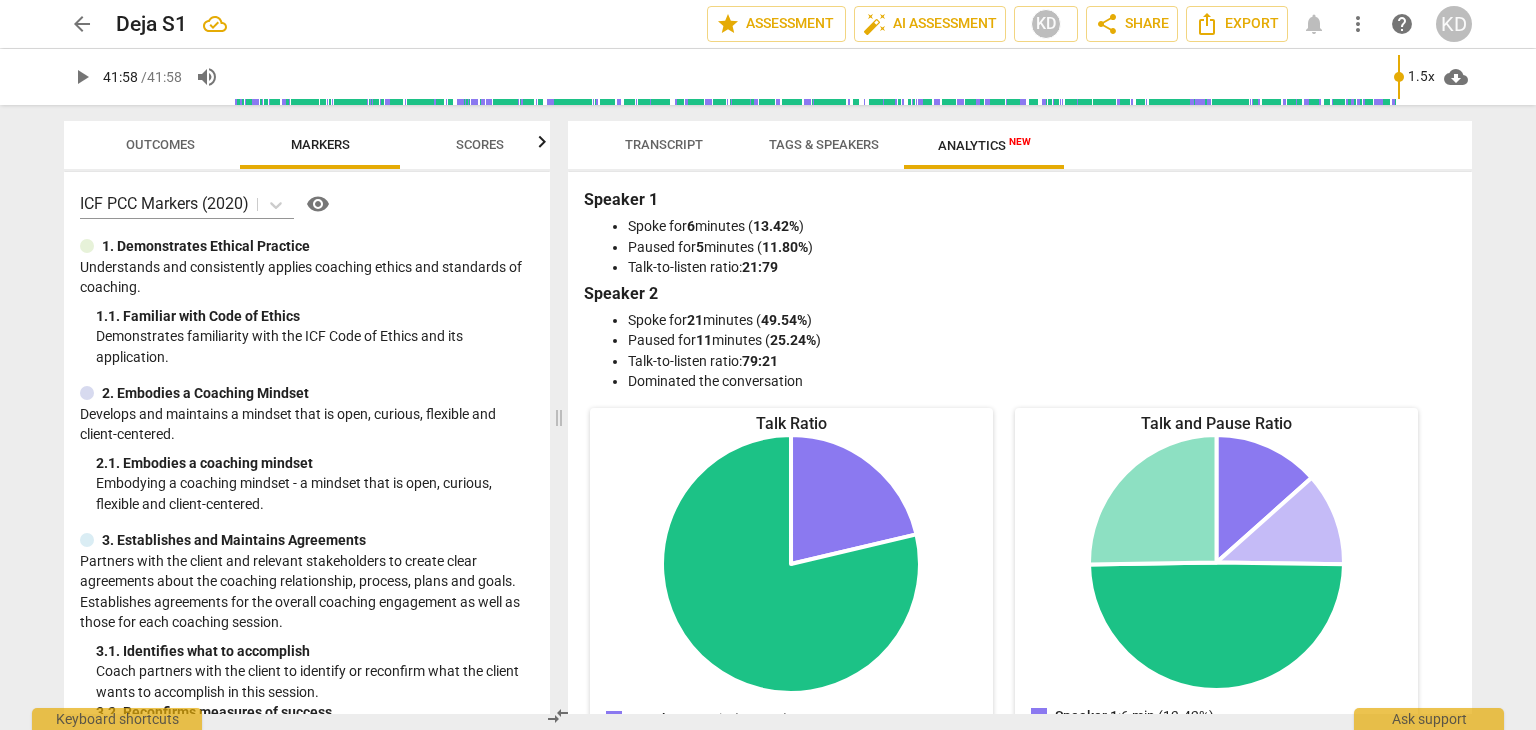 click on "auto_fix_high    AI Assessment" at bounding box center (930, 24) 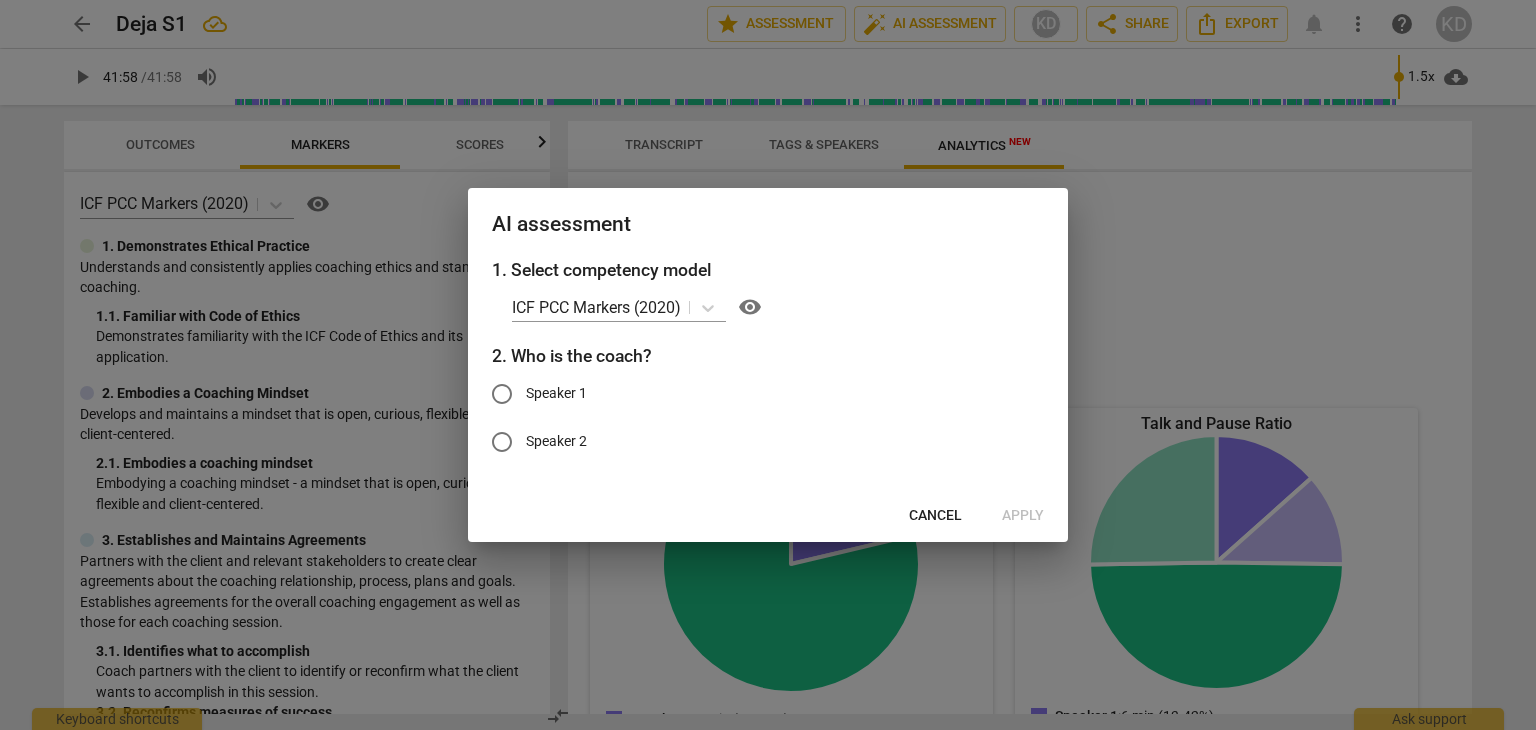 click on "Speaker 1" at bounding box center (502, 394) 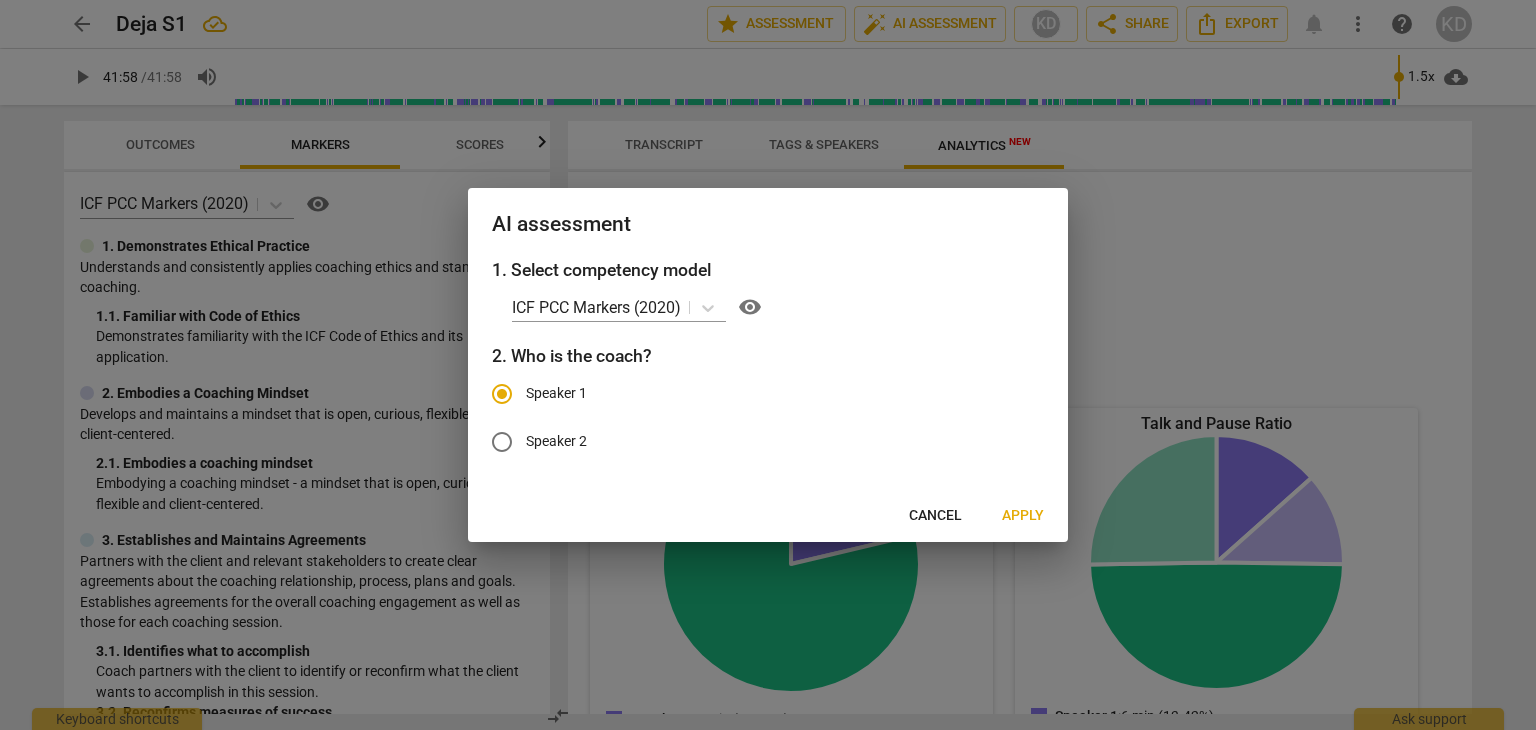 click on "Apply" at bounding box center [1023, 516] 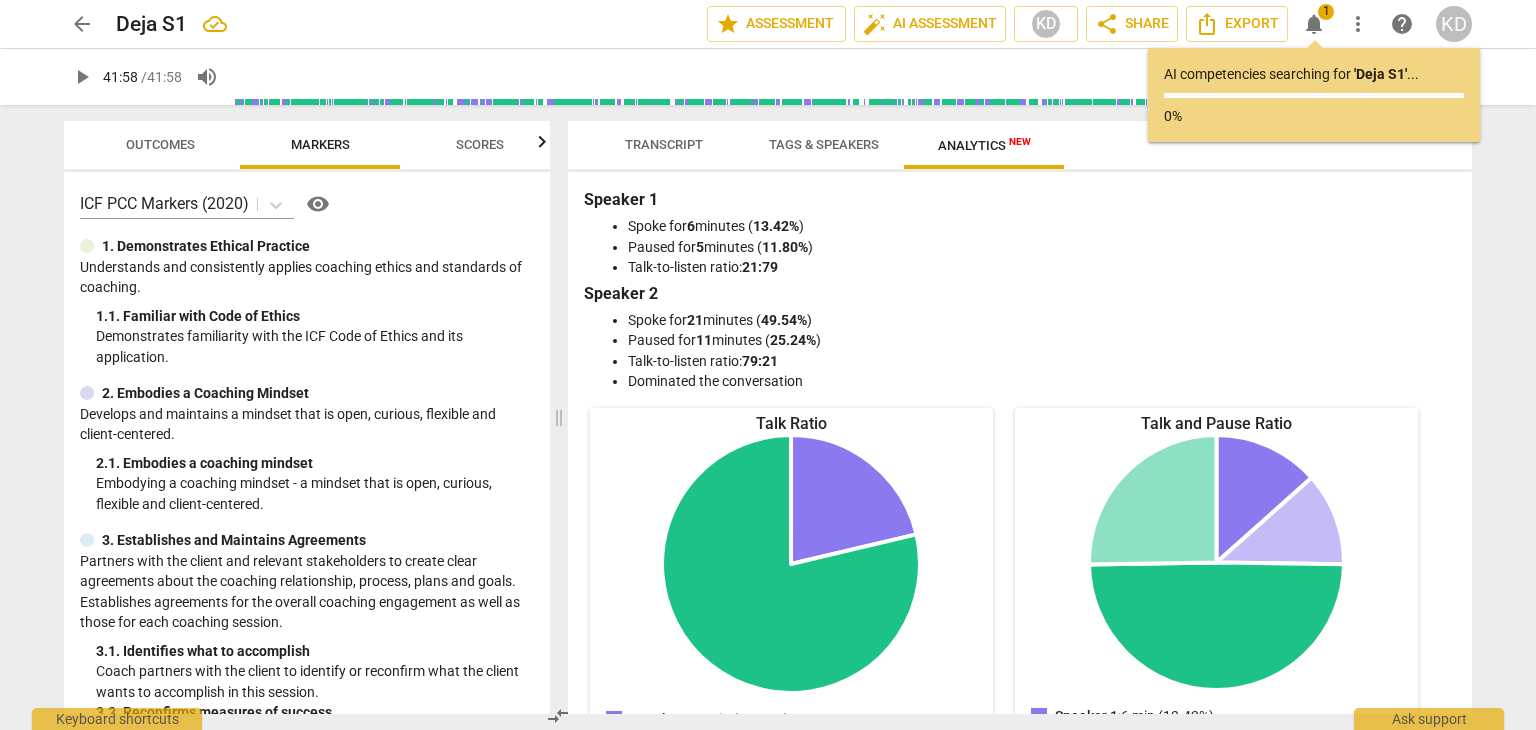 click on "1" at bounding box center [1326, 12] 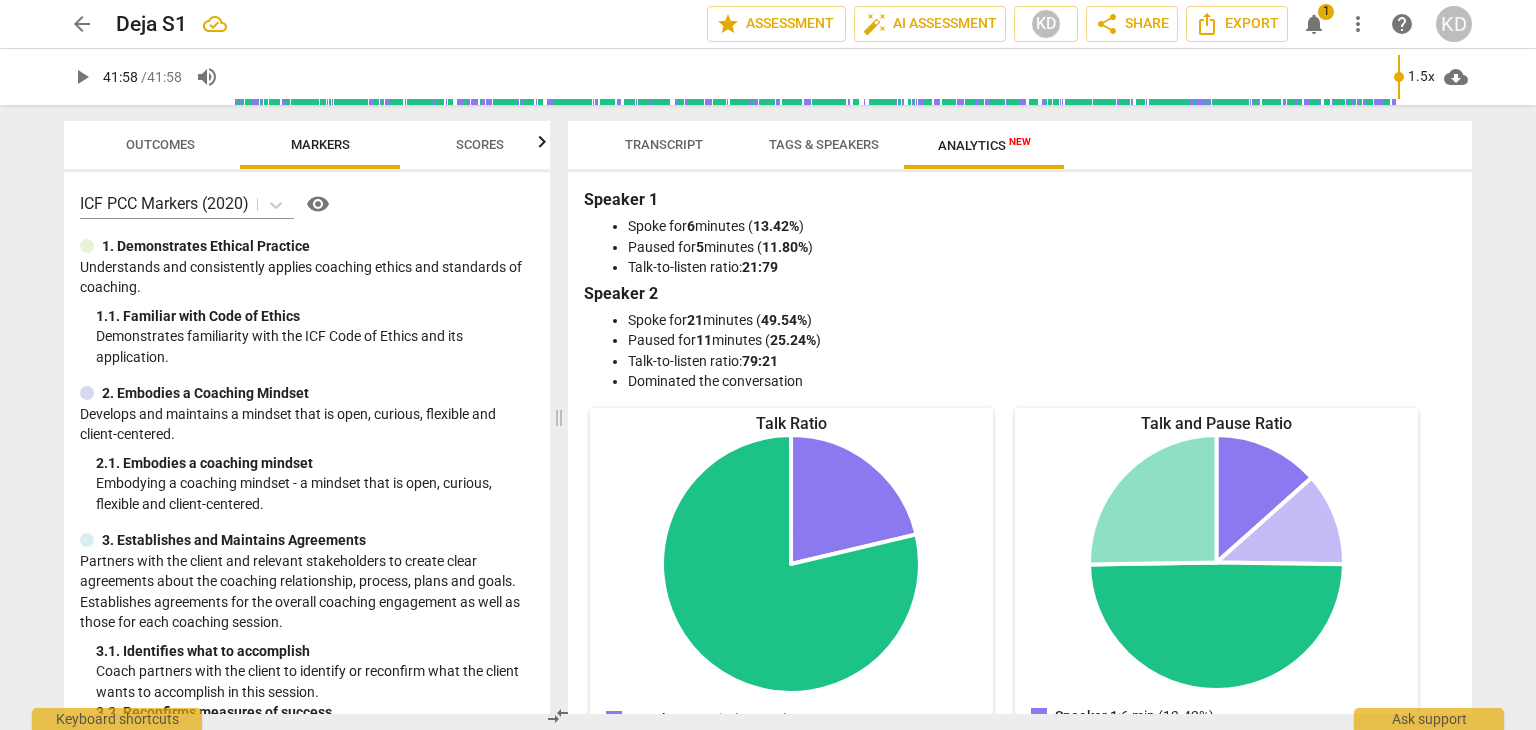click on "notifications" at bounding box center [1314, 24] 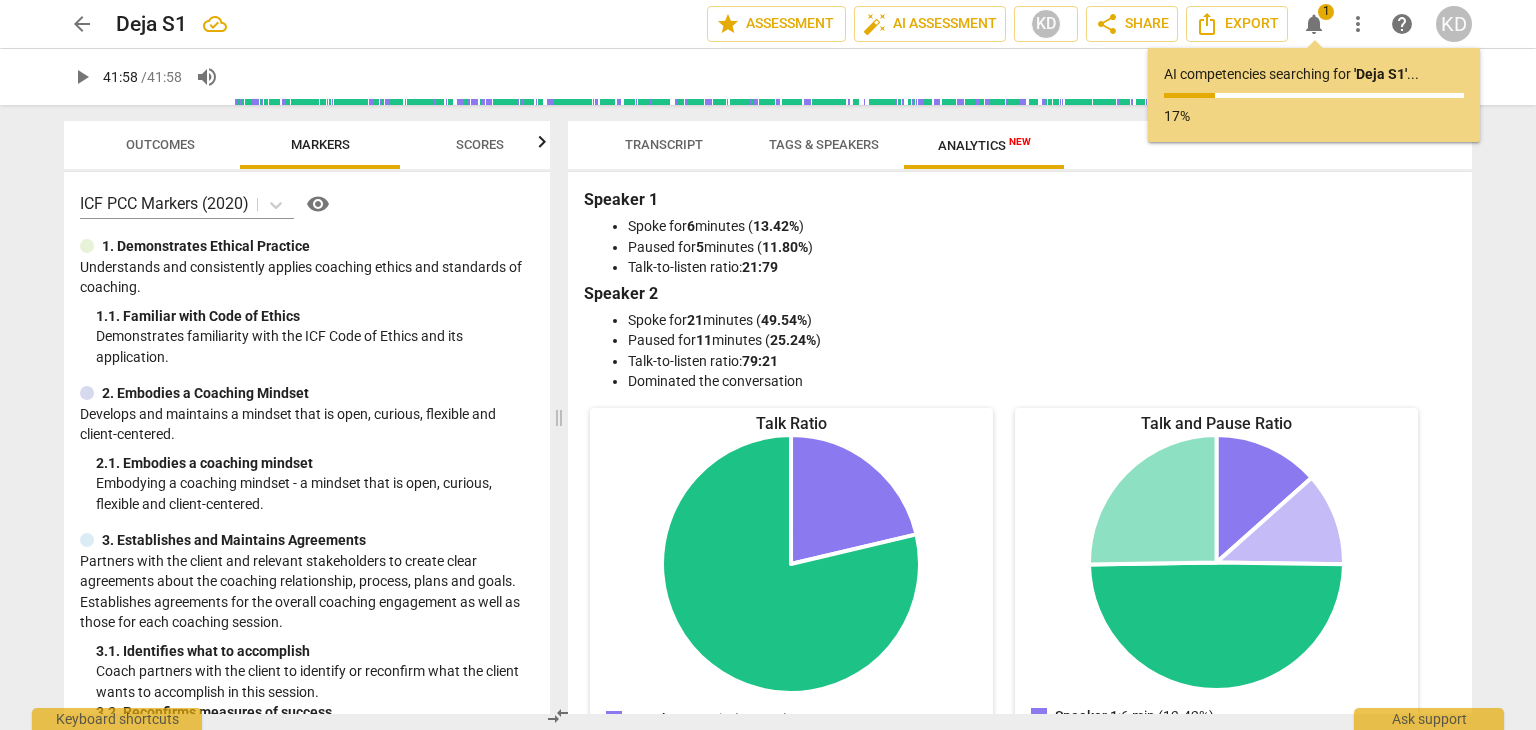 type on "2518" 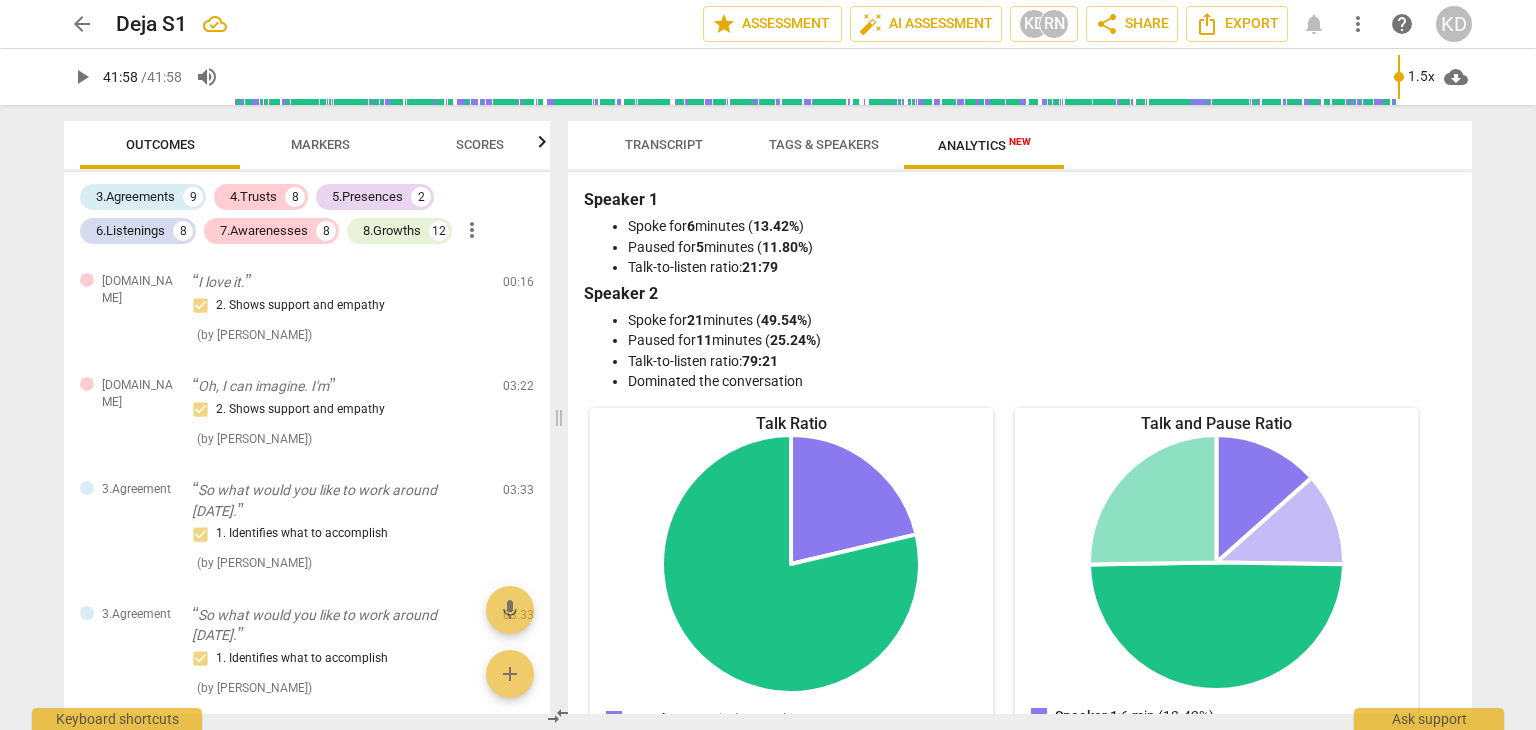 click on "arrow_back" at bounding box center [82, 24] 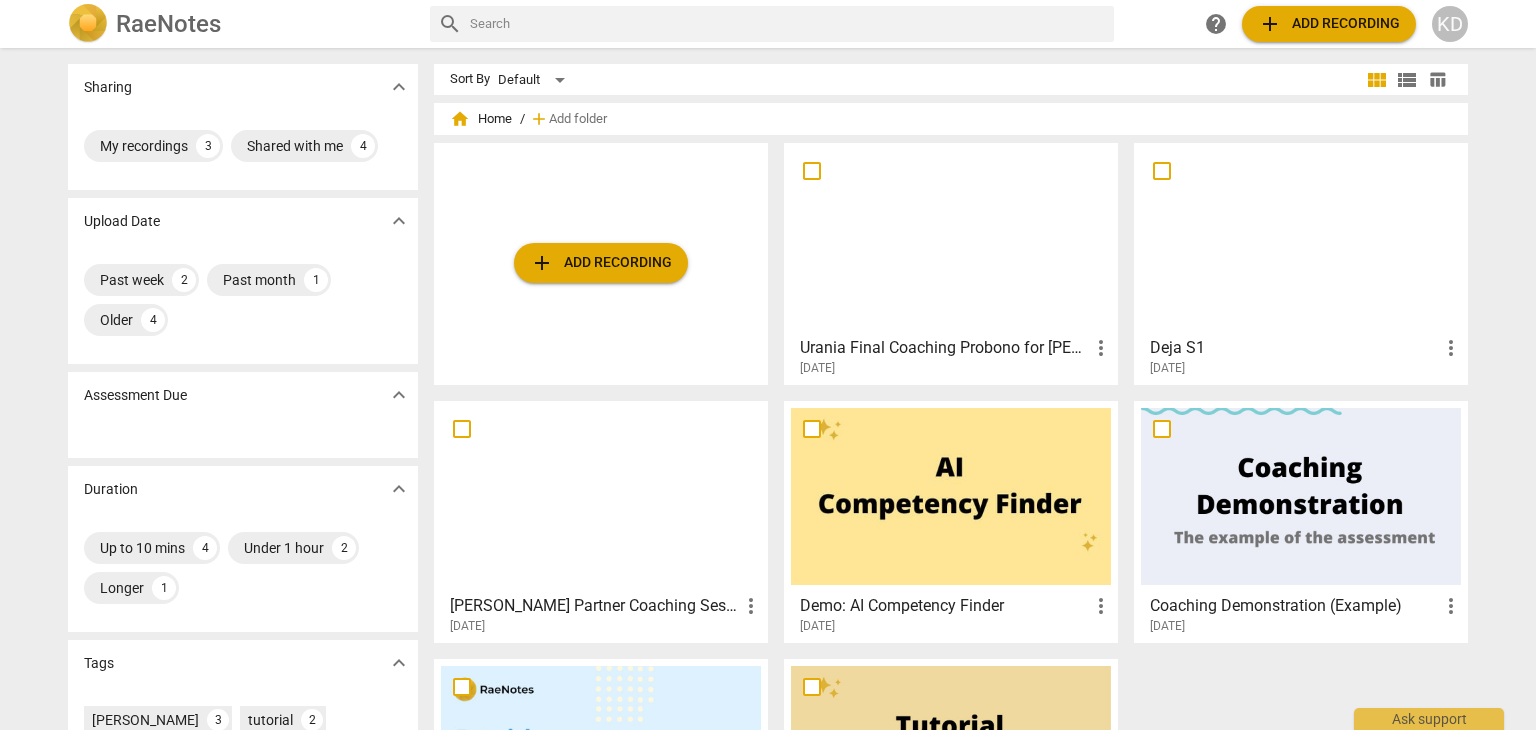click at bounding box center [951, 496] 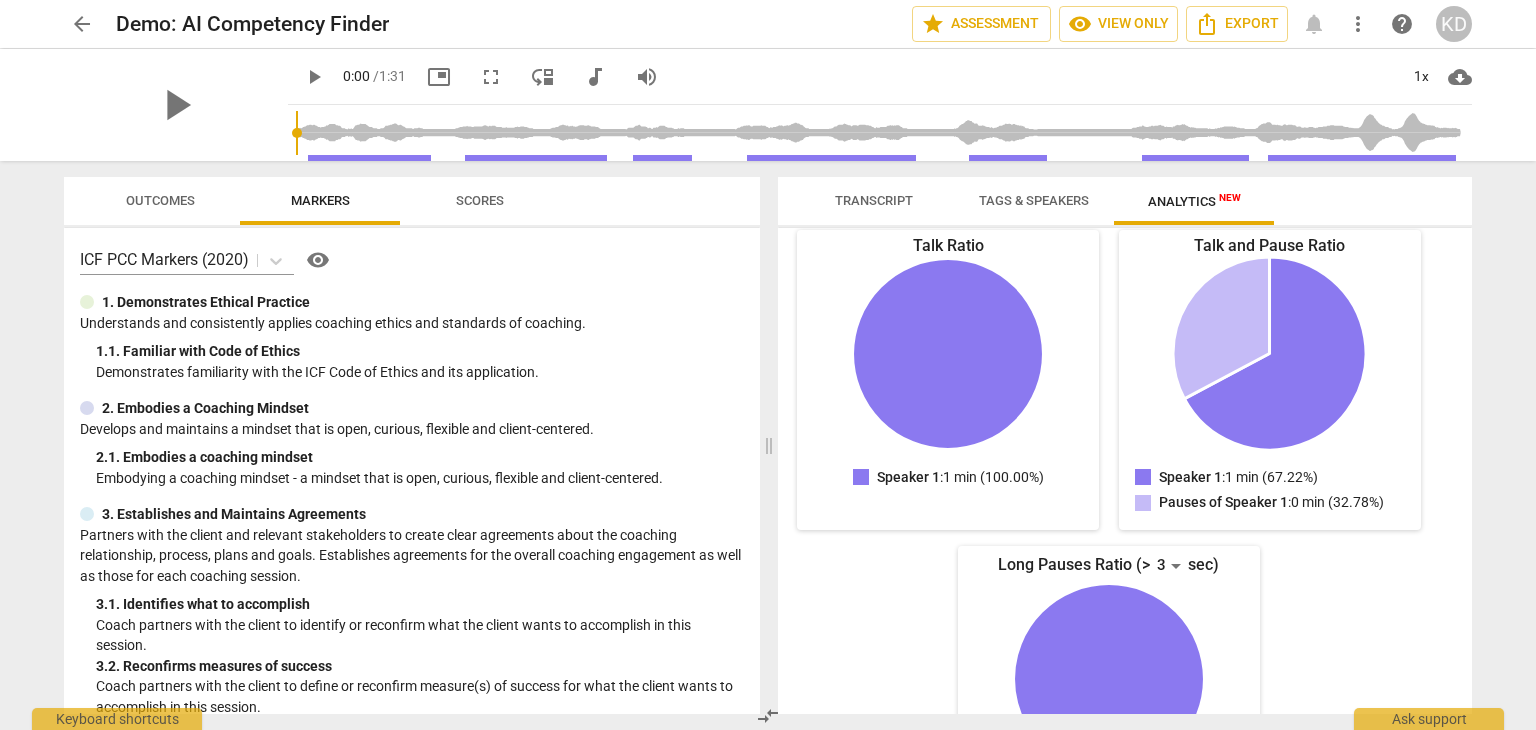 scroll, scrollTop: 0, scrollLeft: 0, axis: both 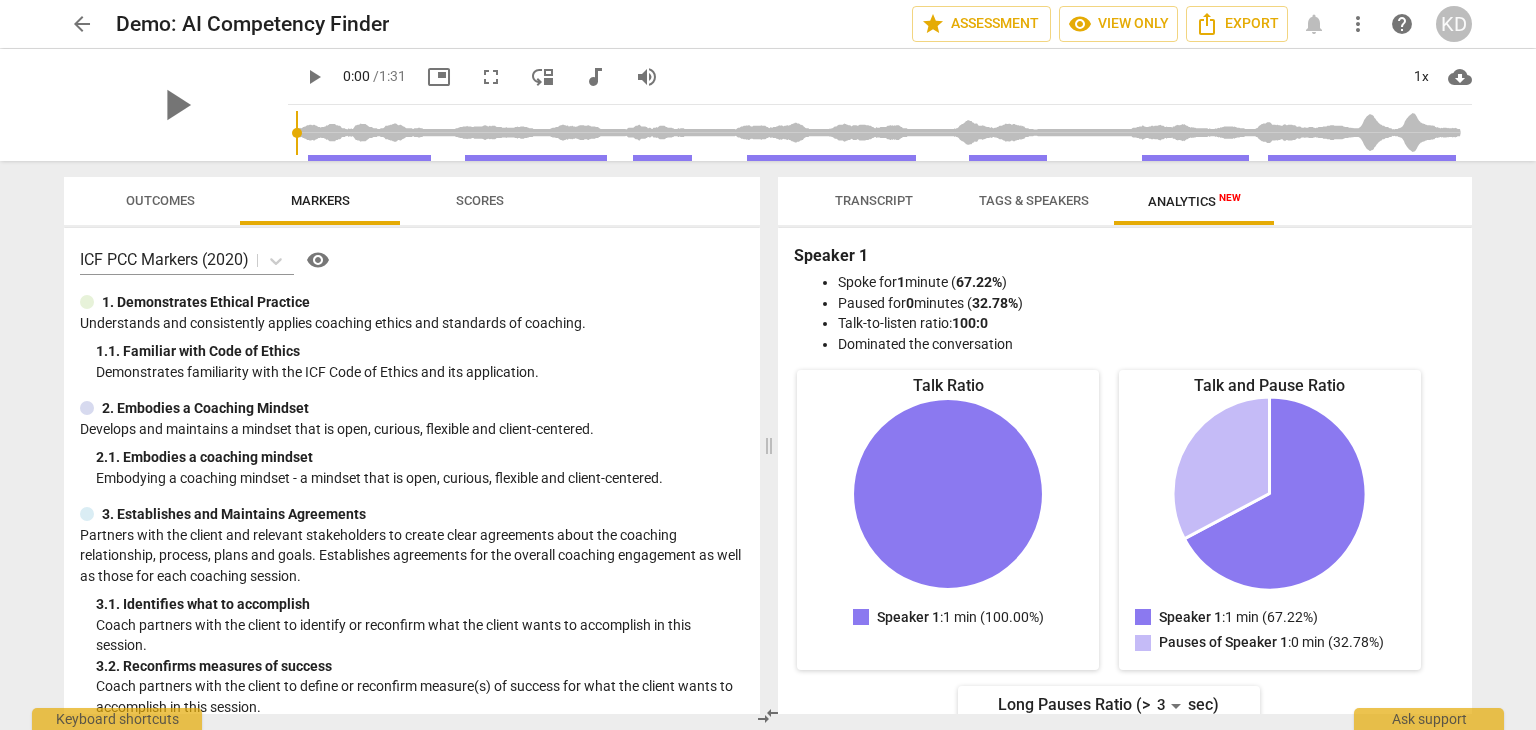 click on "play_arrow" at bounding box center (314, 77) 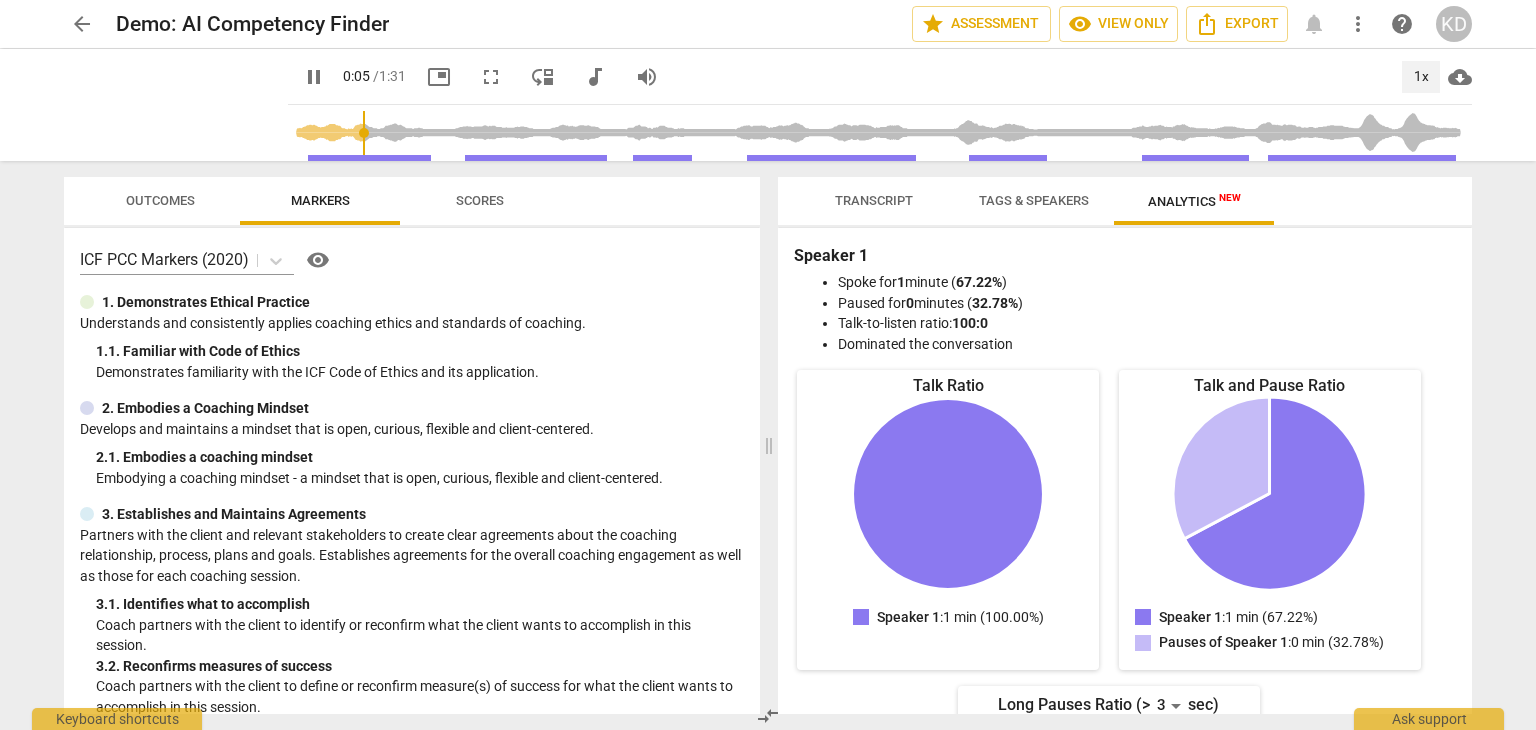 click on "1x" at bounding box center [1421, 77] 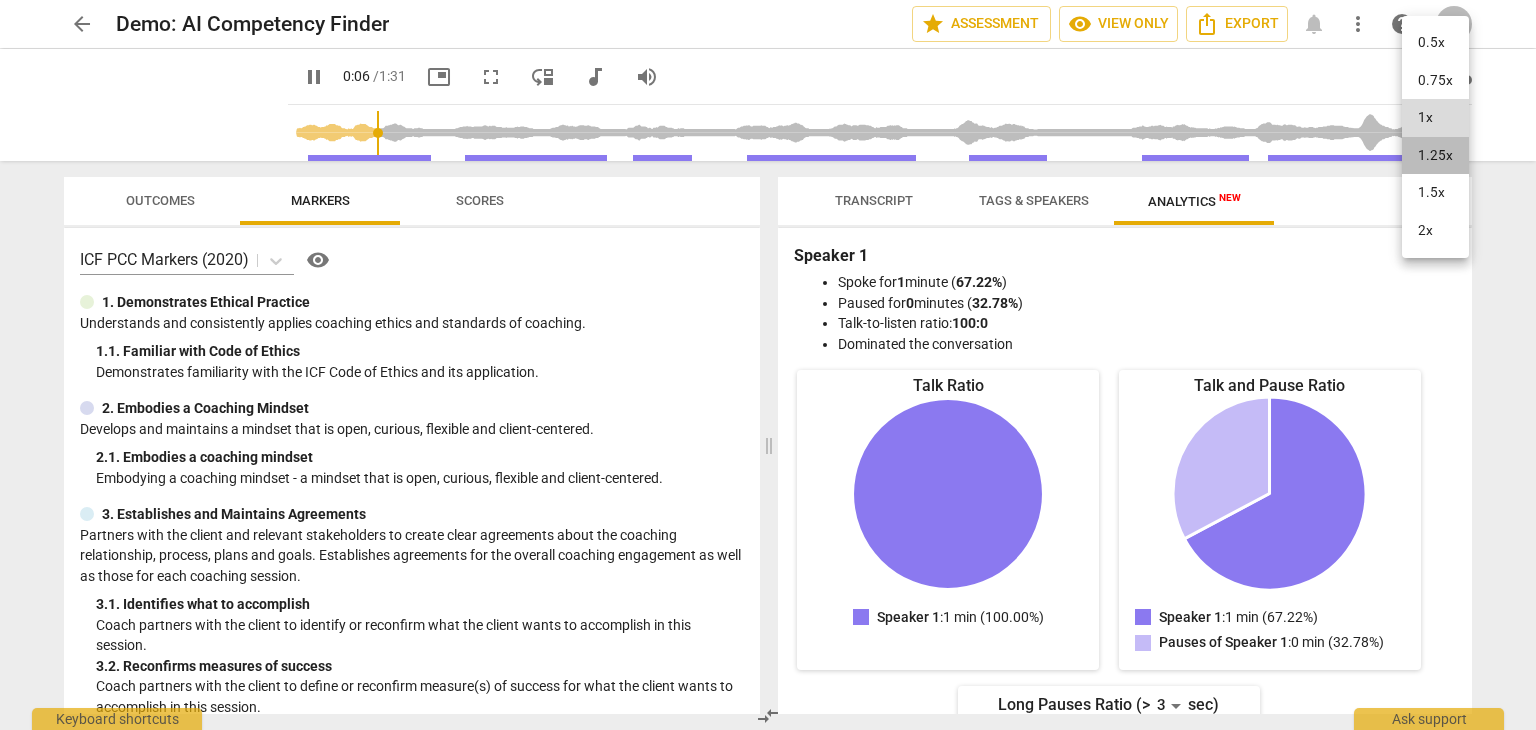 click on "1.25x" at bounding box center (1435, 156) 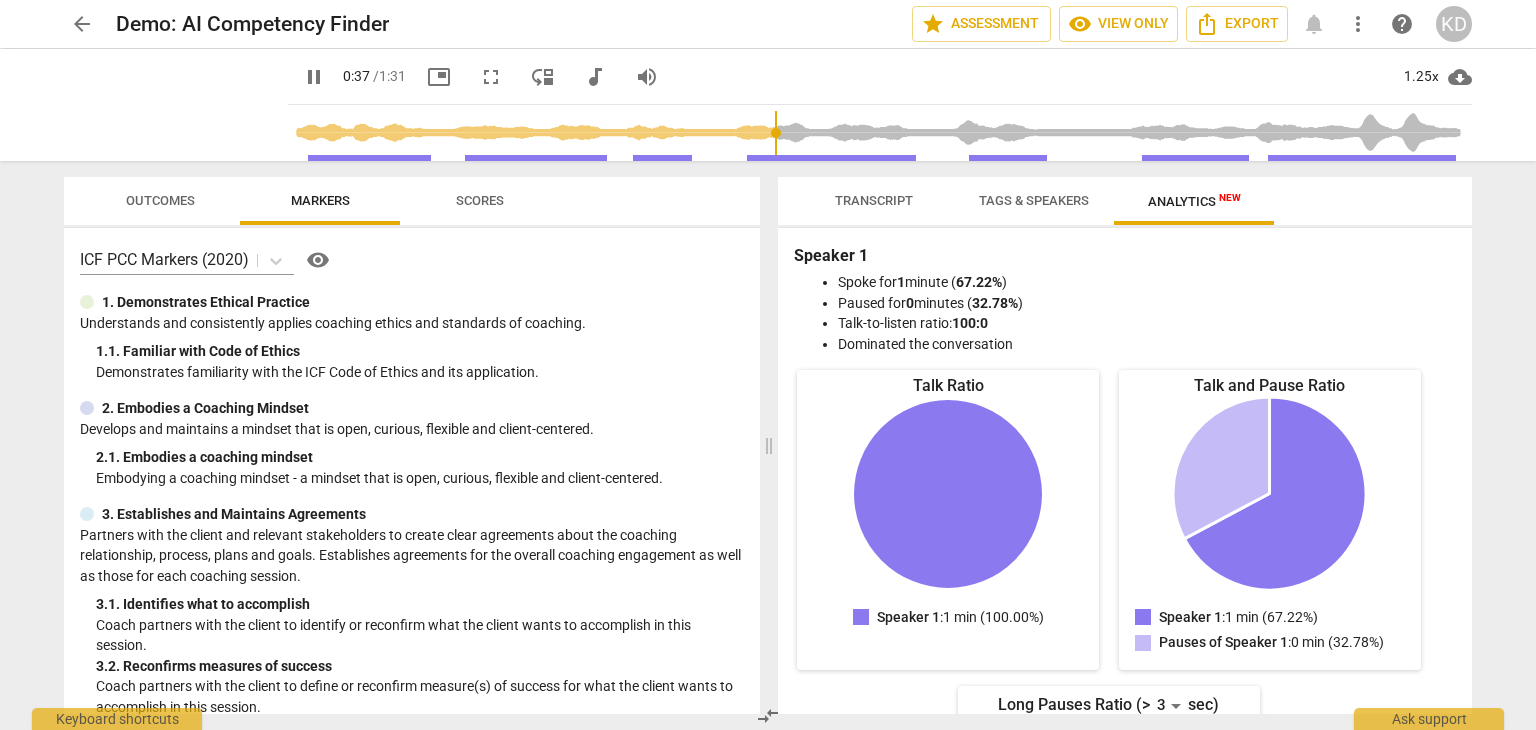 click on "pause" at bounding box center (176, 105) 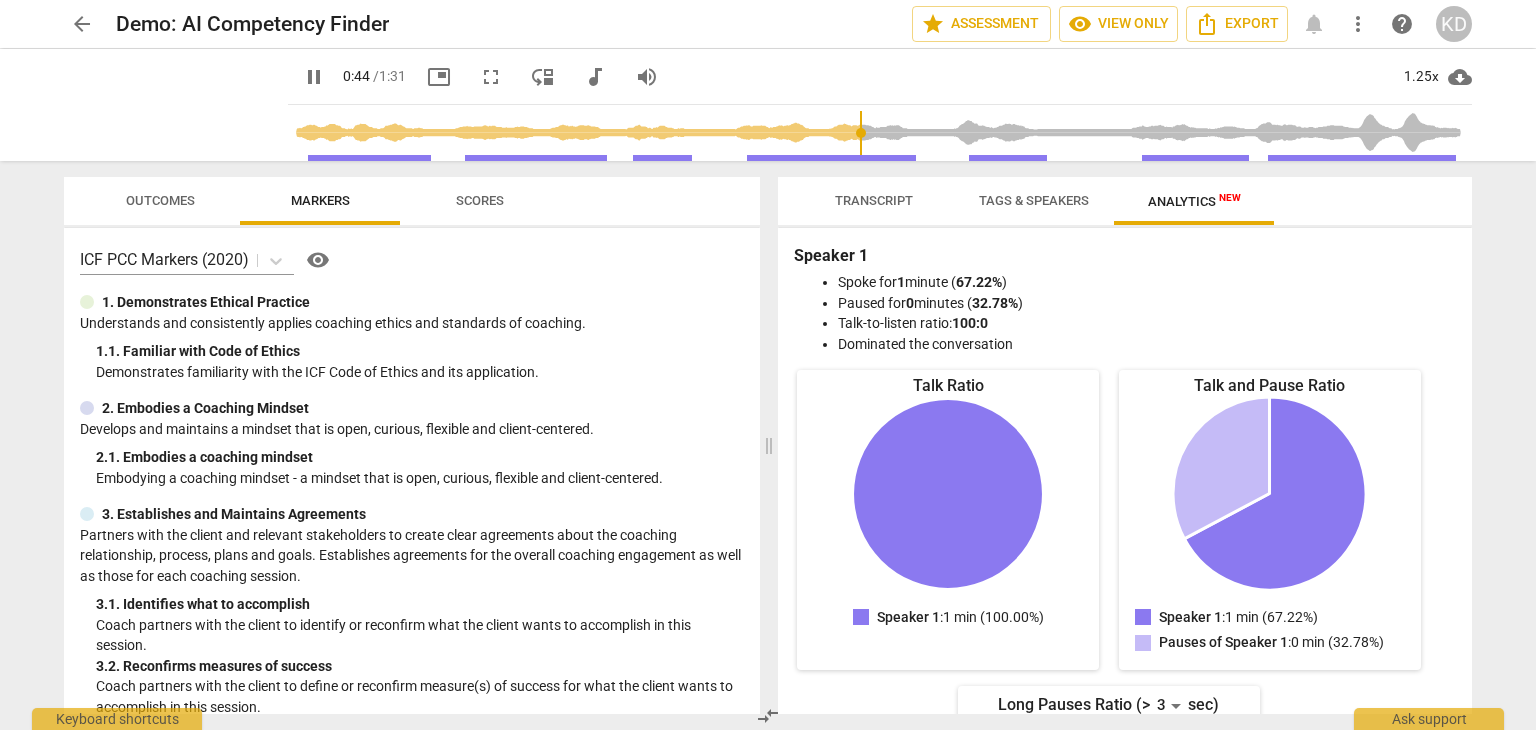 type on "44" 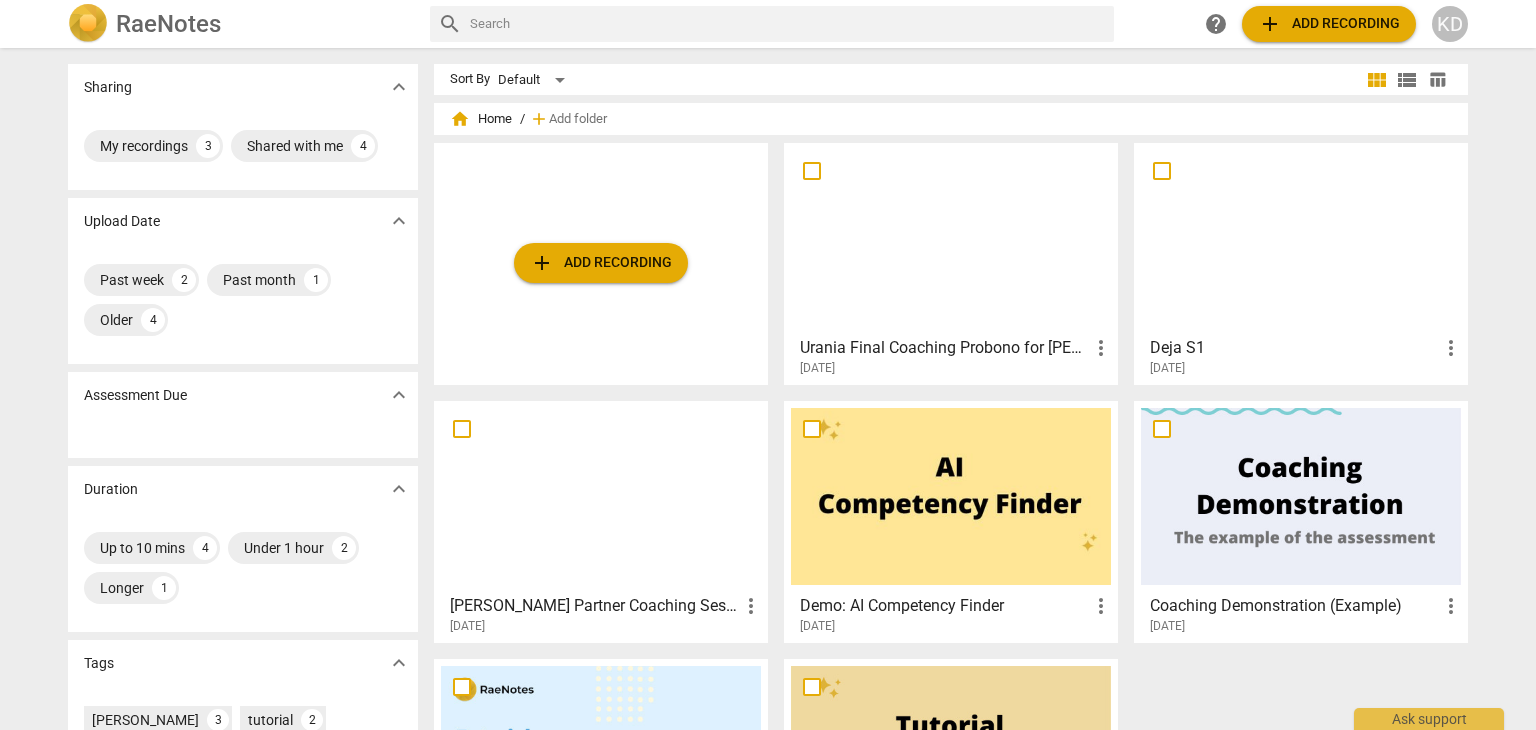 click at bounding box center [1301, 238] 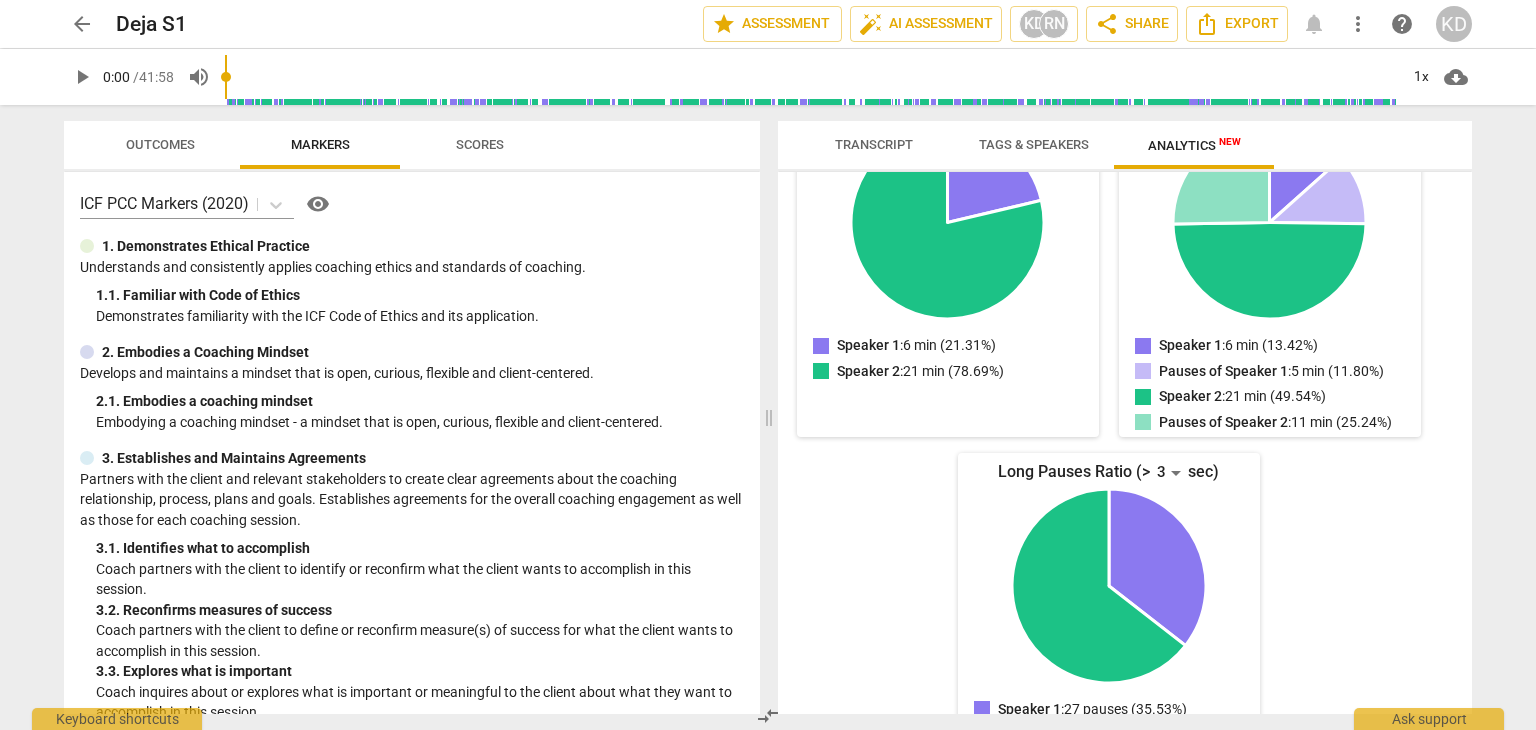 scroll, scrollTop: 363, scrollLeft: 0, axis: vertical 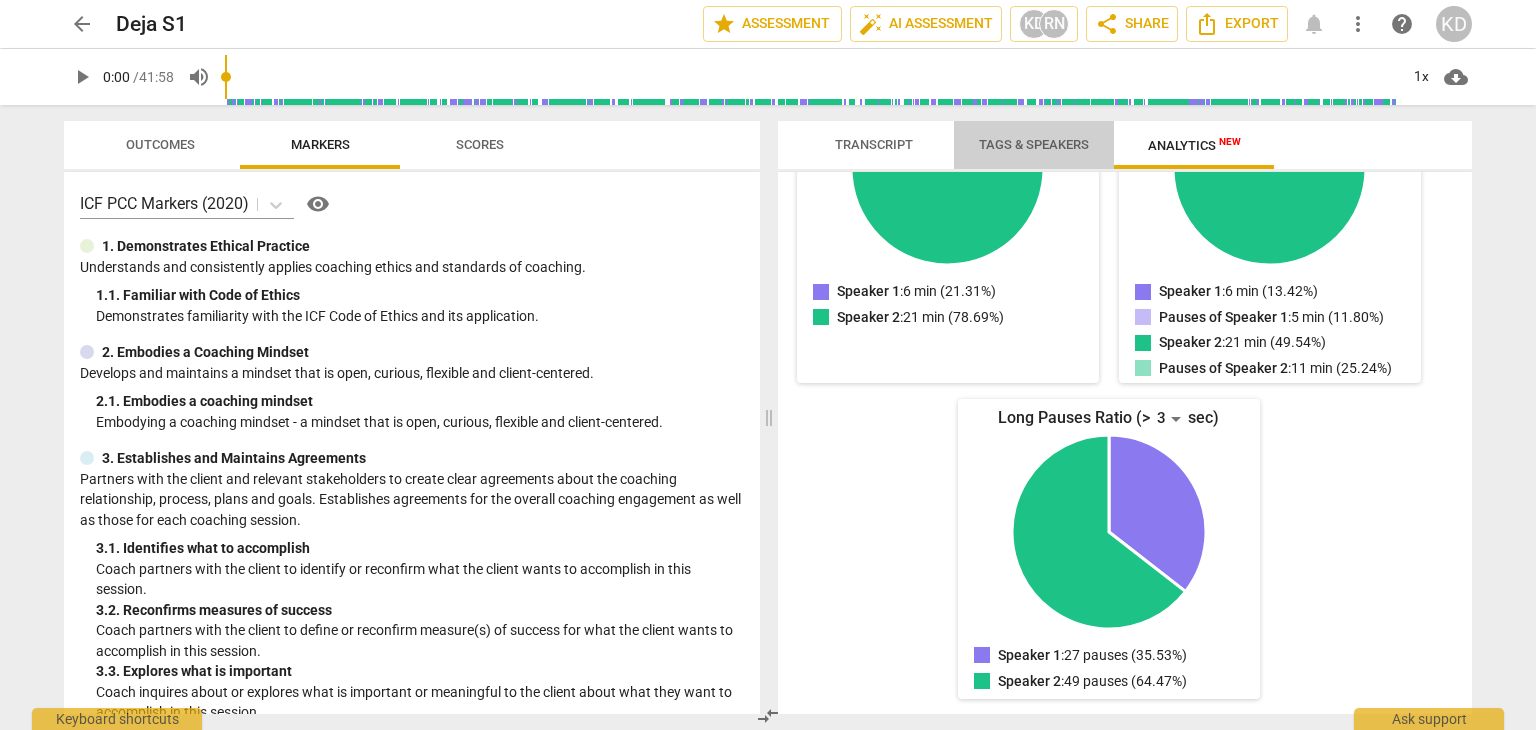 click on "Tags & Speakers" at bounding box center (1034, 144) 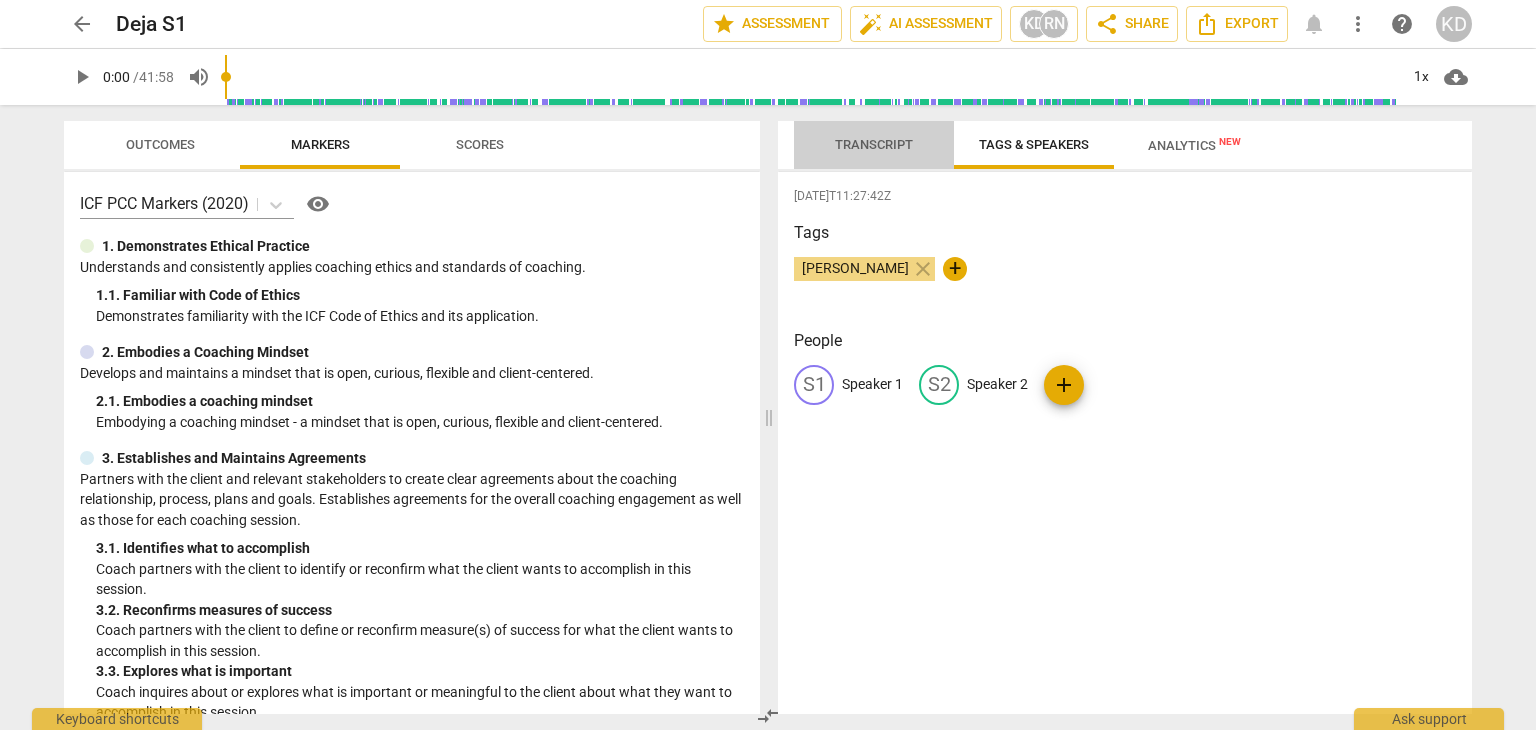 click on "Transcript" at bounding box center (874, 144) 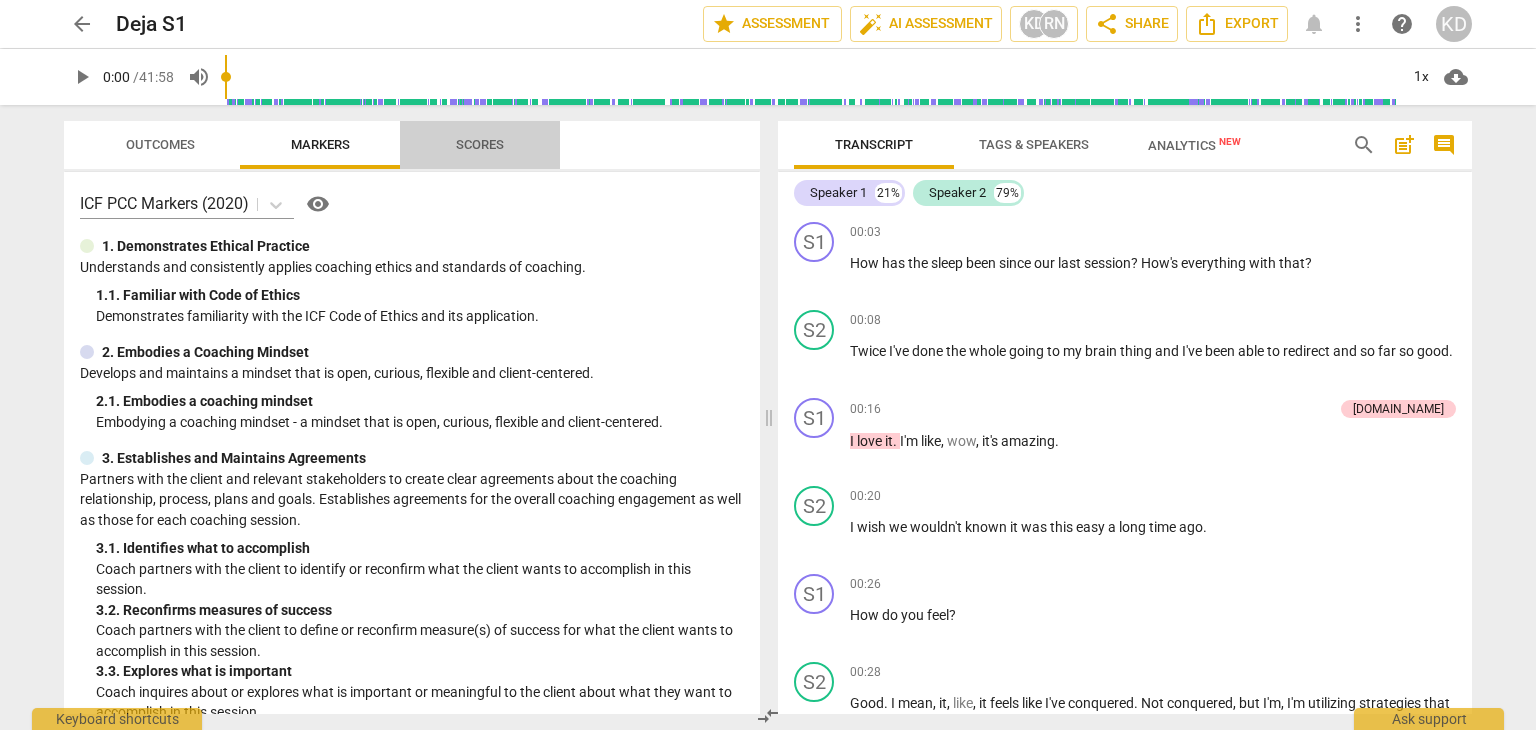 click on "Scores" at bounding box center [480, 144] 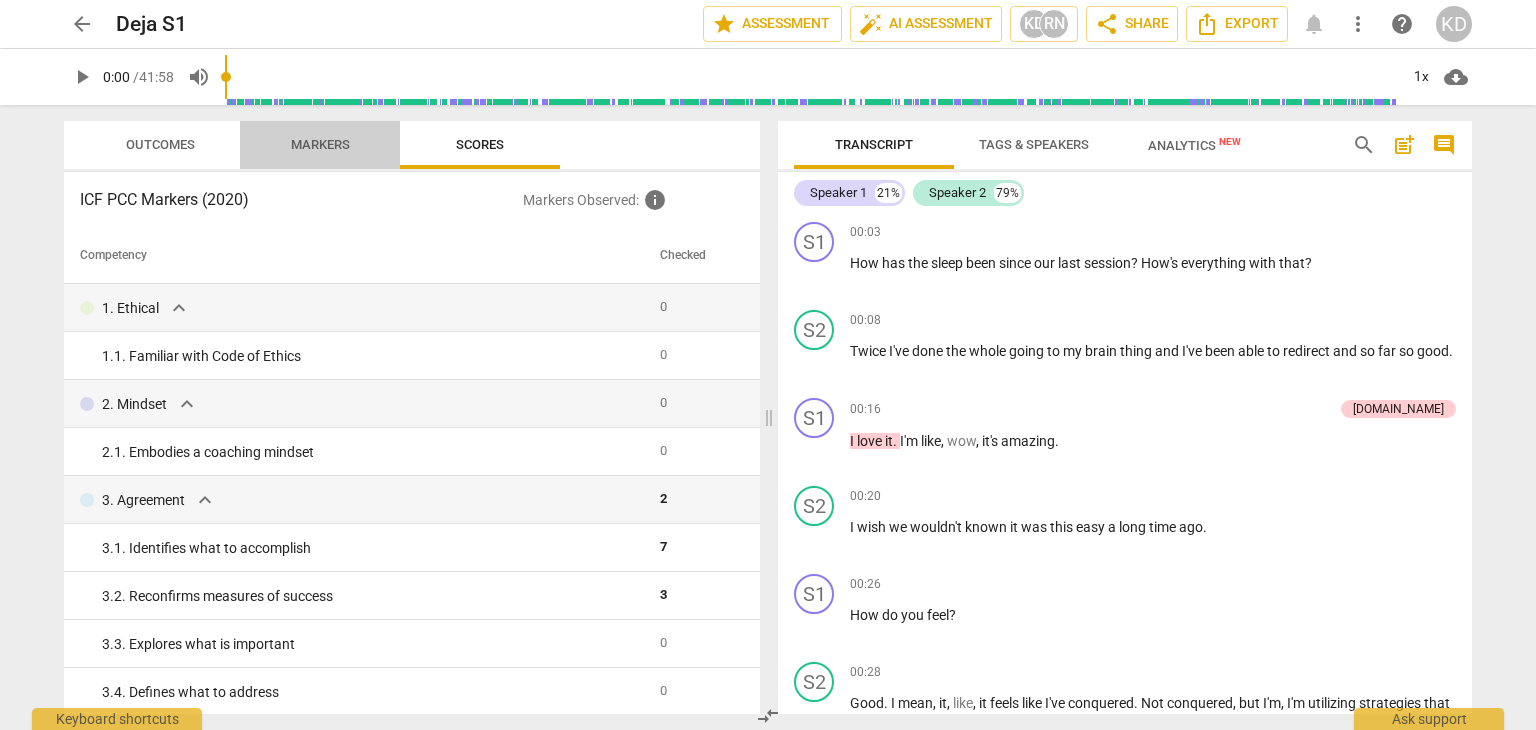 click on "Markers" at bounding box center (320, 145) 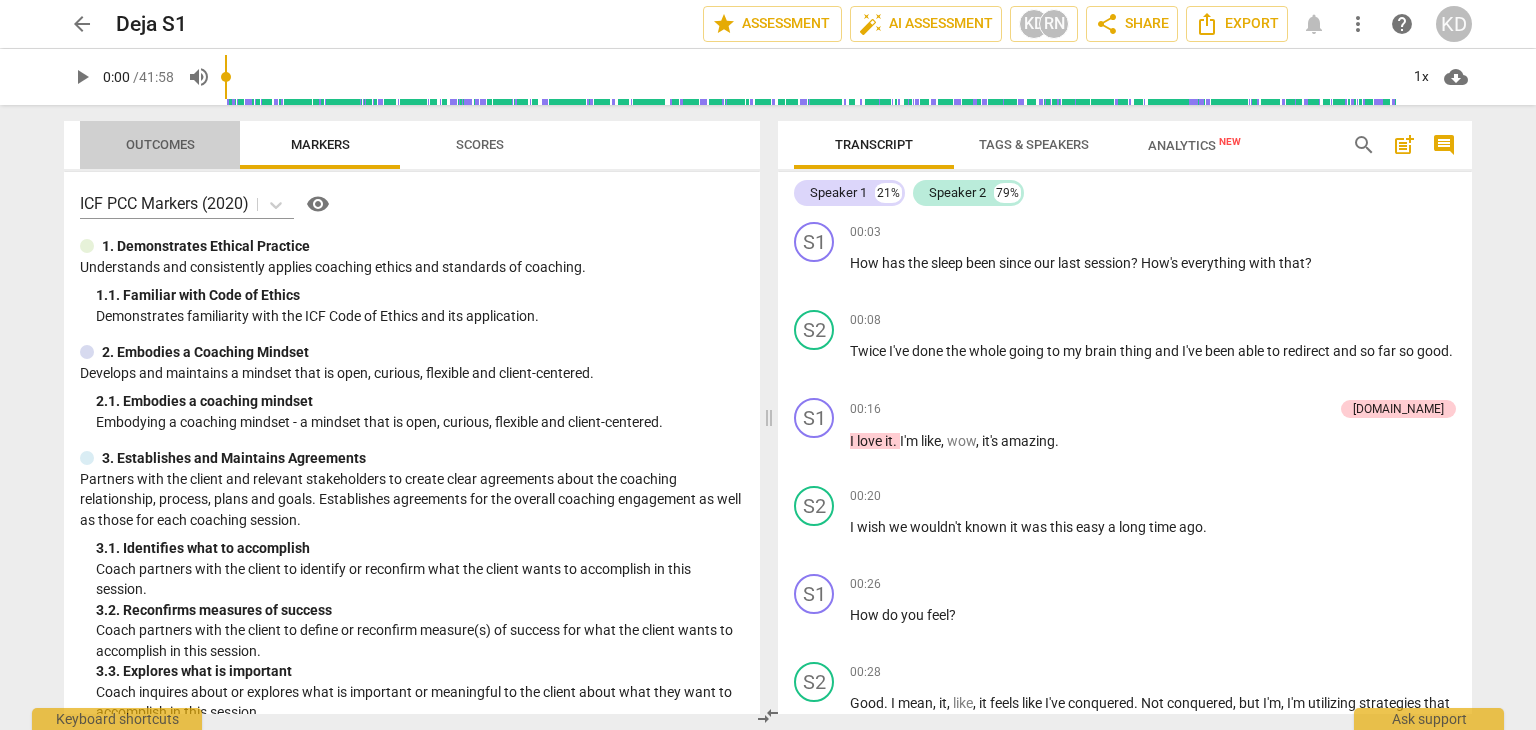 click on "Outcomes" at bounding box center [160, 144] 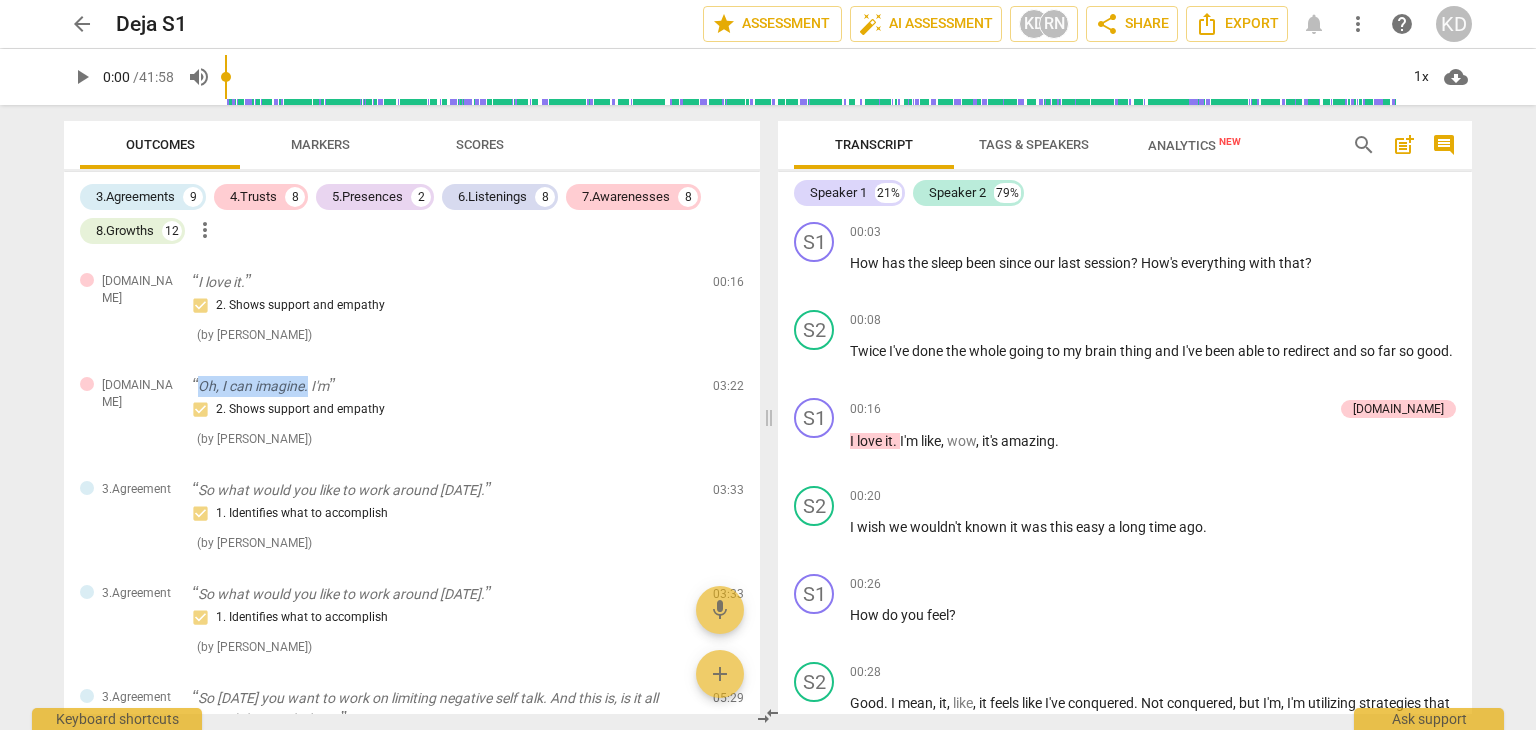 drag, startPoint x: 188, startPoint y: 383, endPoint x: 307, endPoint y: 393, distance: 119.419426 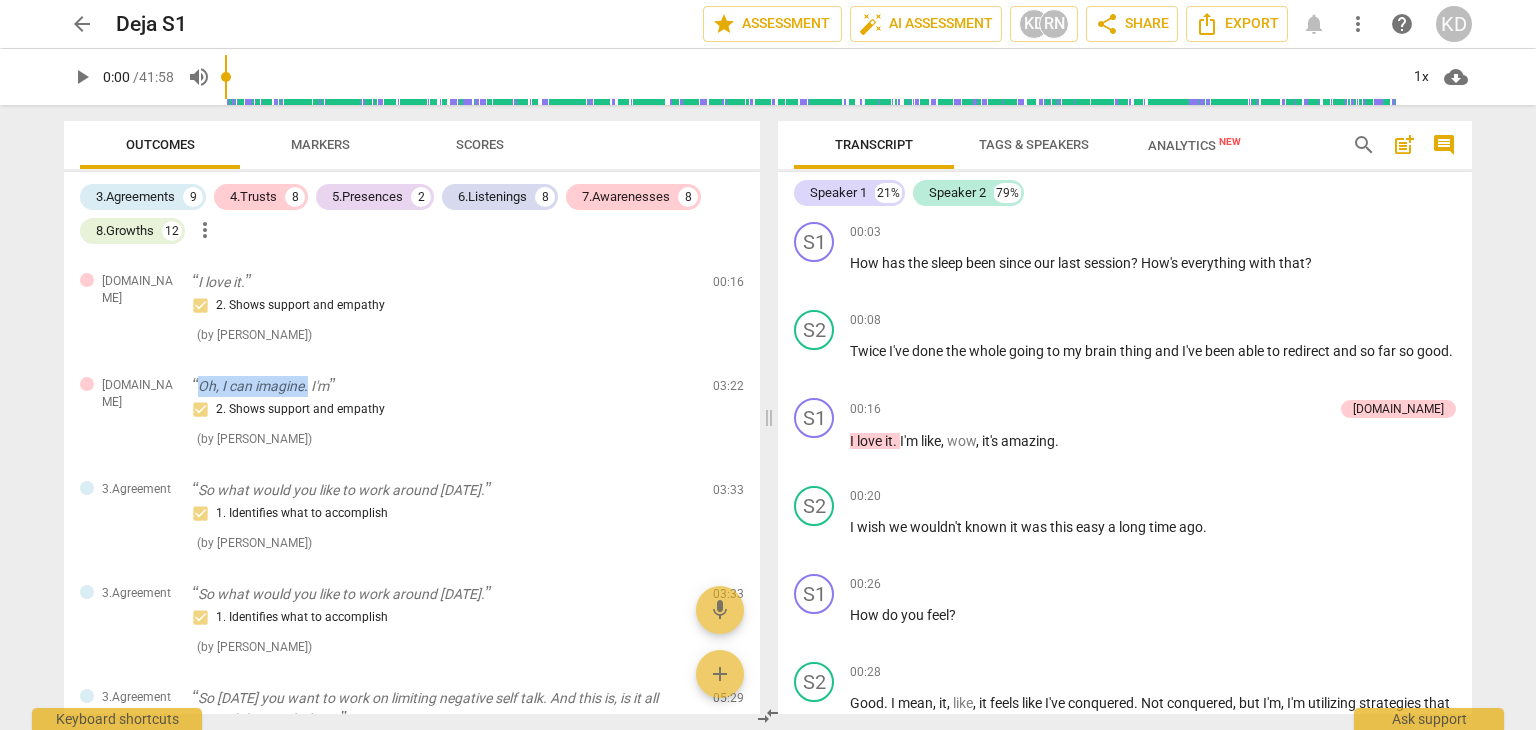 click on "4.Trust Oh, I can imagine. I'm 2. Shows support and empathy ( by RaeNotes ) 03:22 edit delete" at bounding box center (412, 412) 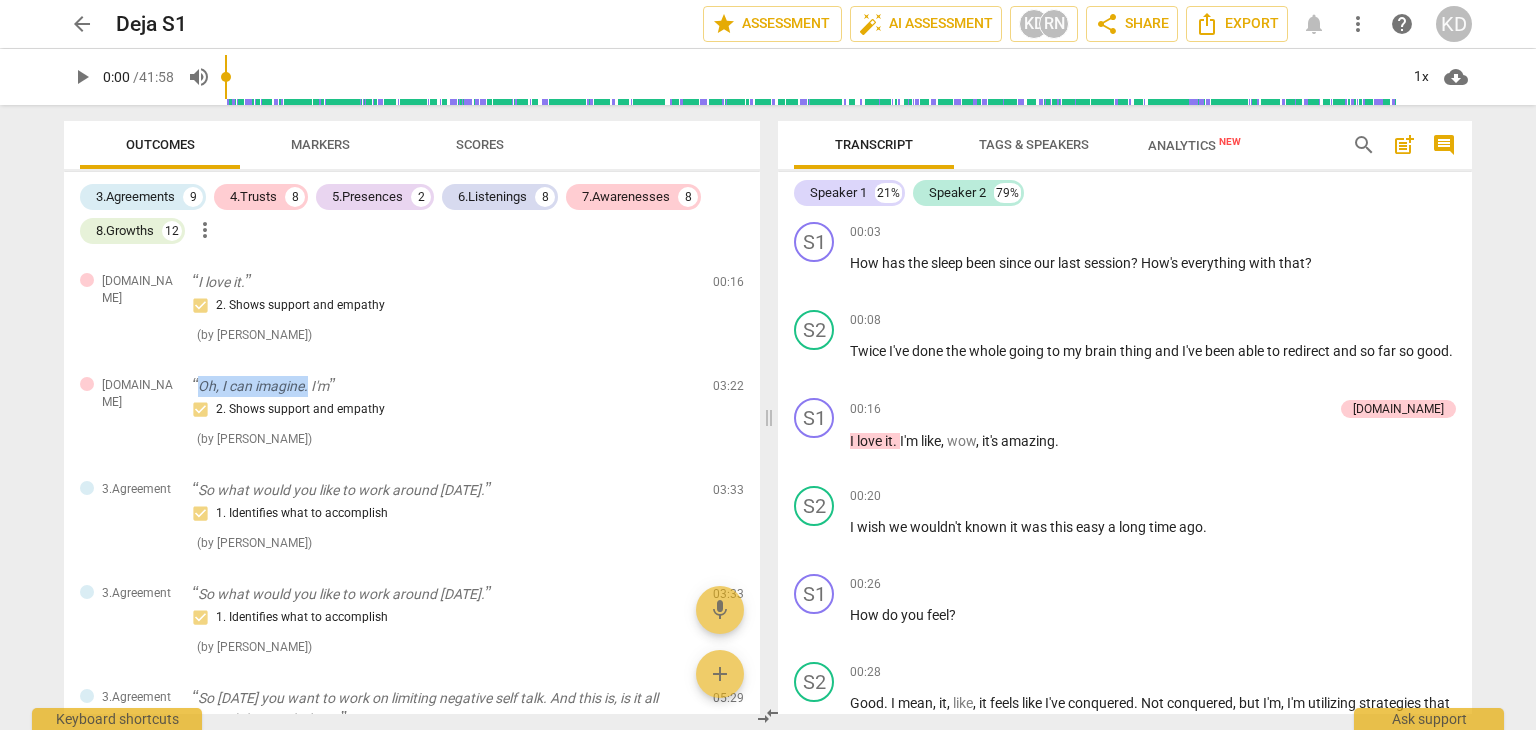 copy on "Oh, I can imagine." 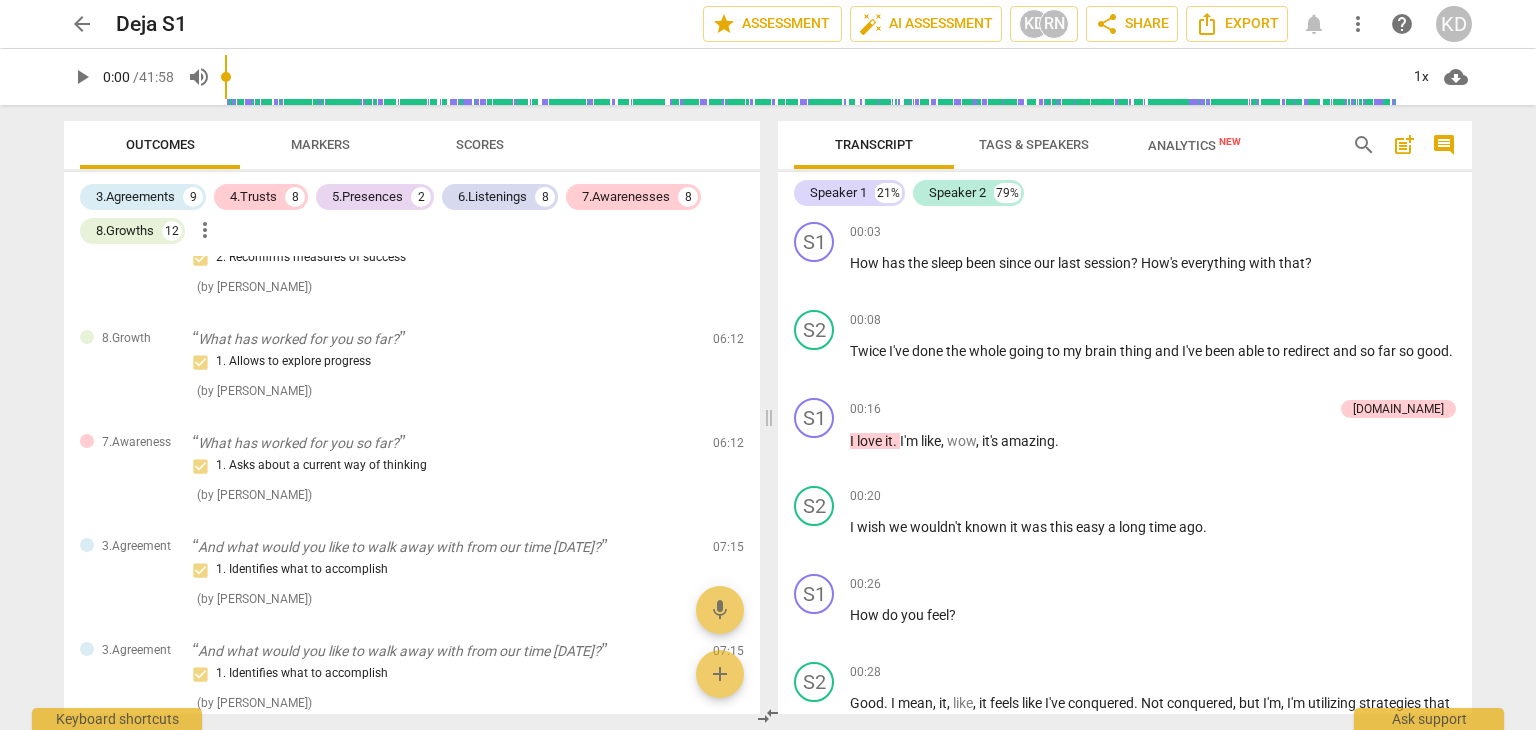 scroll, scrollTop: 499, scrollLeft: 0, axis: vertical 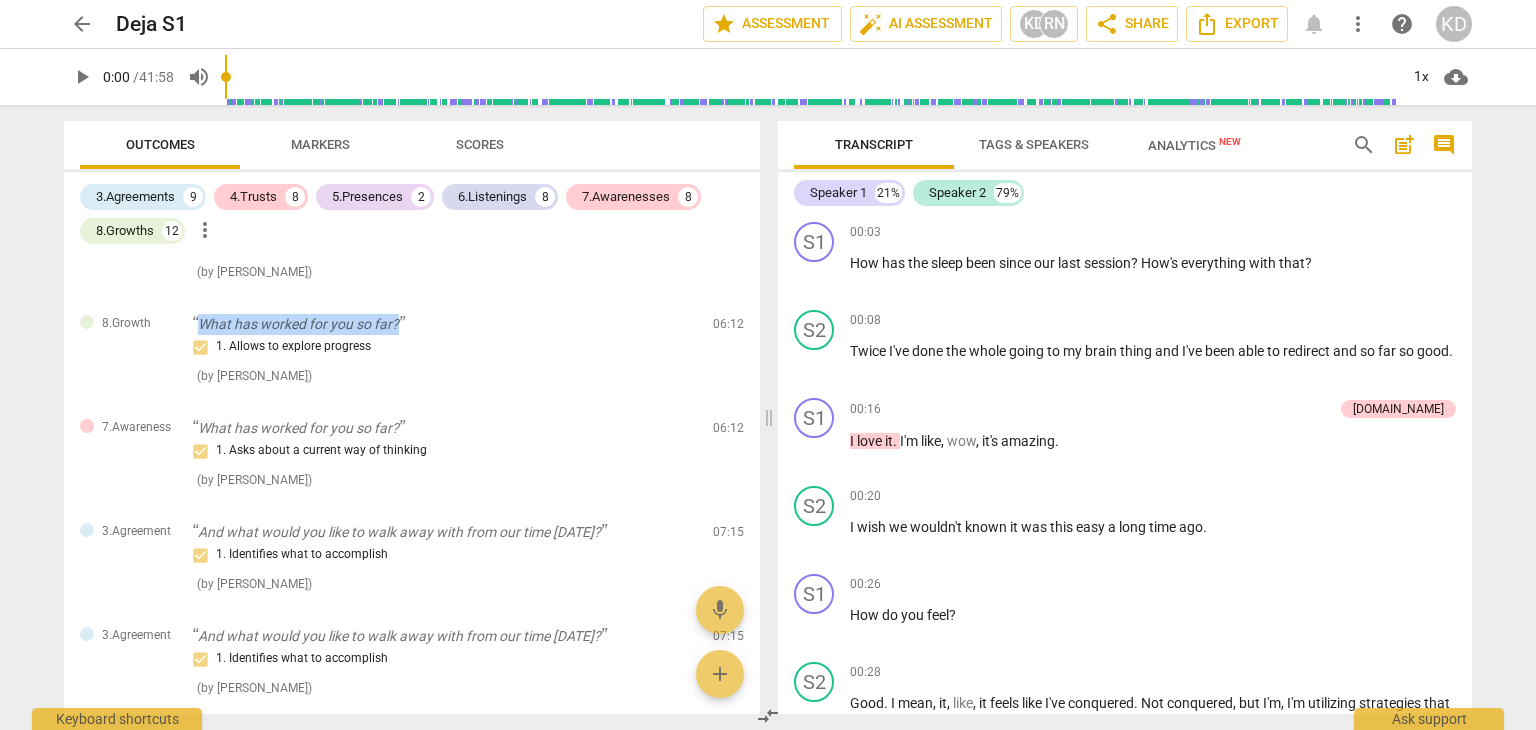 drag, startPoint x: 201, startPoint y: 318, endPoint x: 399, endPoint y: 331, distance: 198.42632 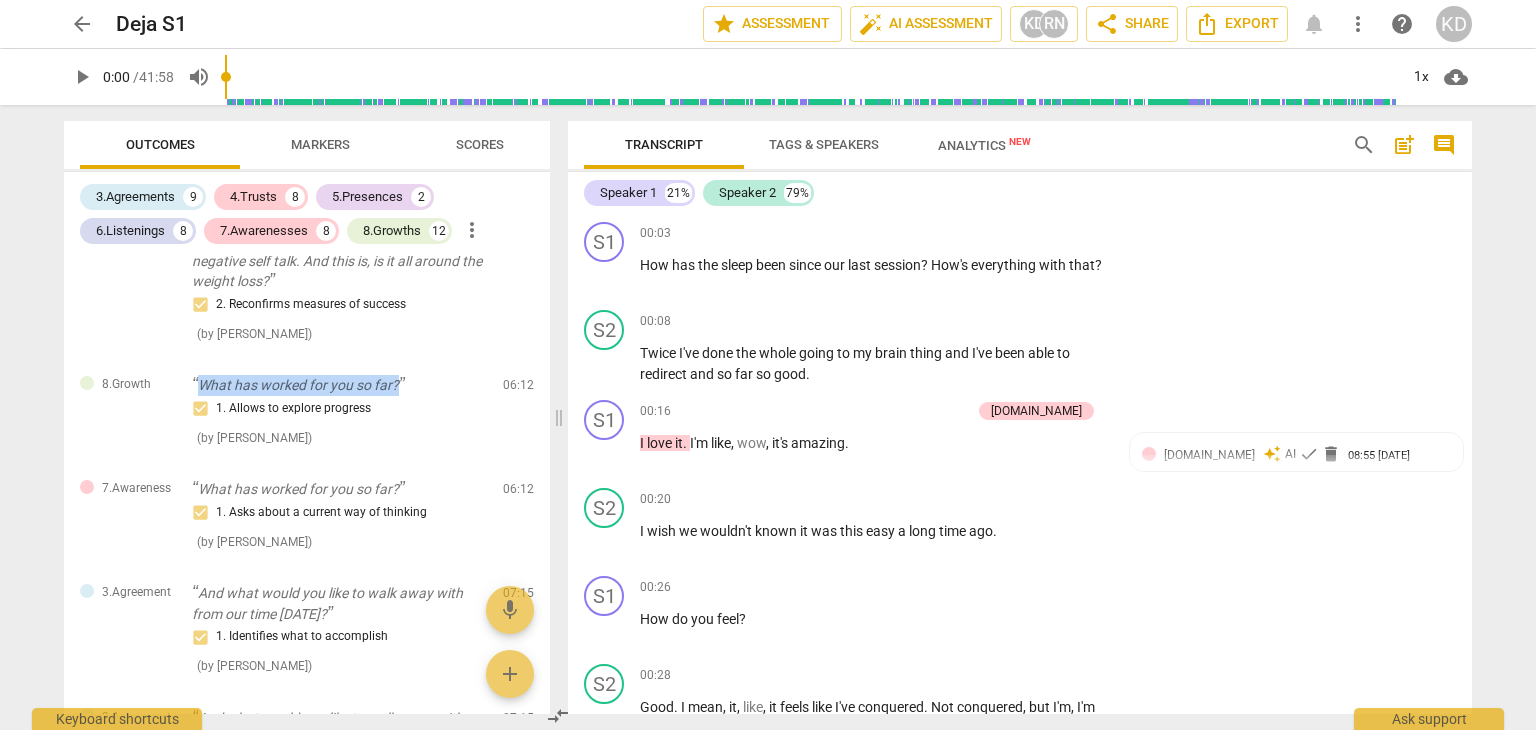 scroll, scrollTop: 3417, scrollLeft: 0, axis: vertical 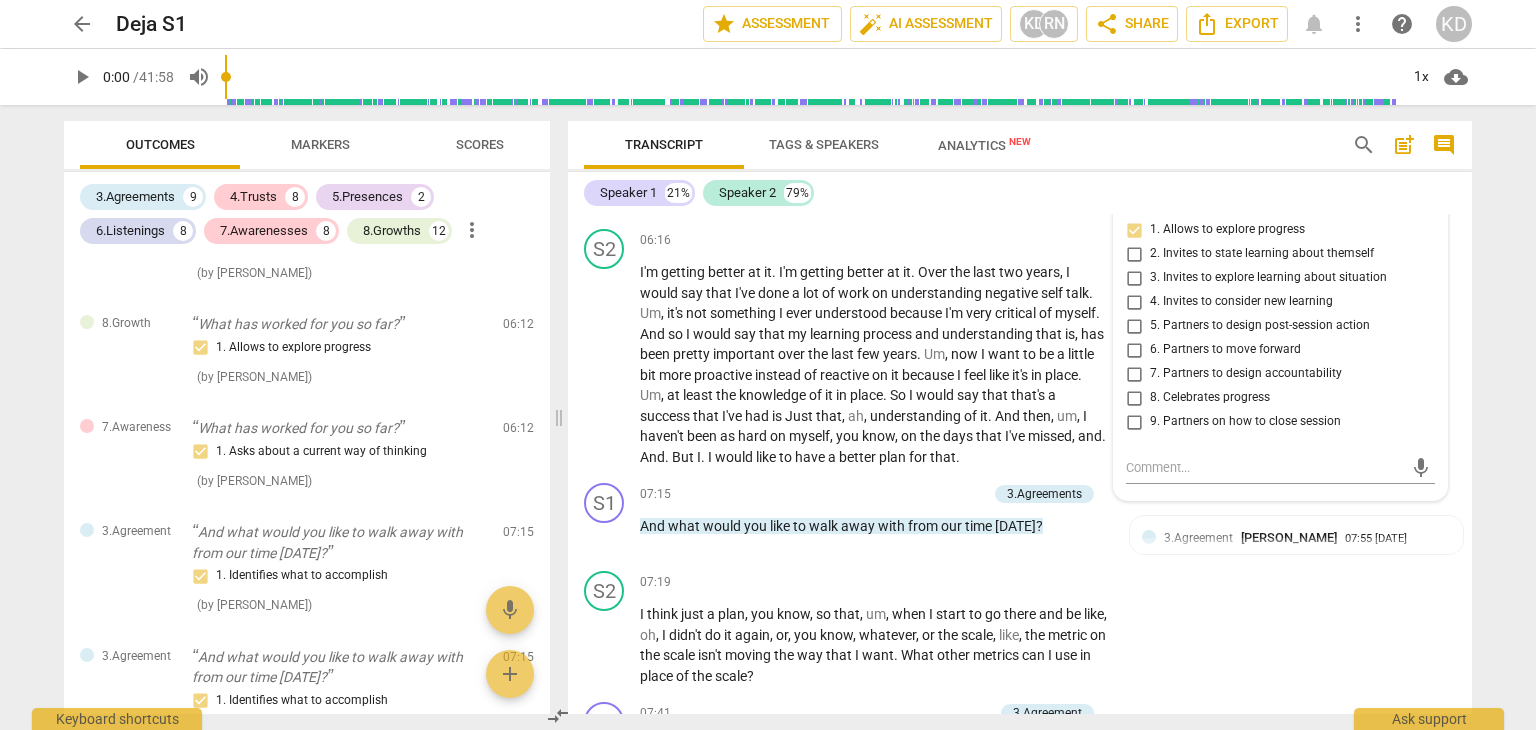 click on "What has worked for you so far?" at bounding box center (339, 324) 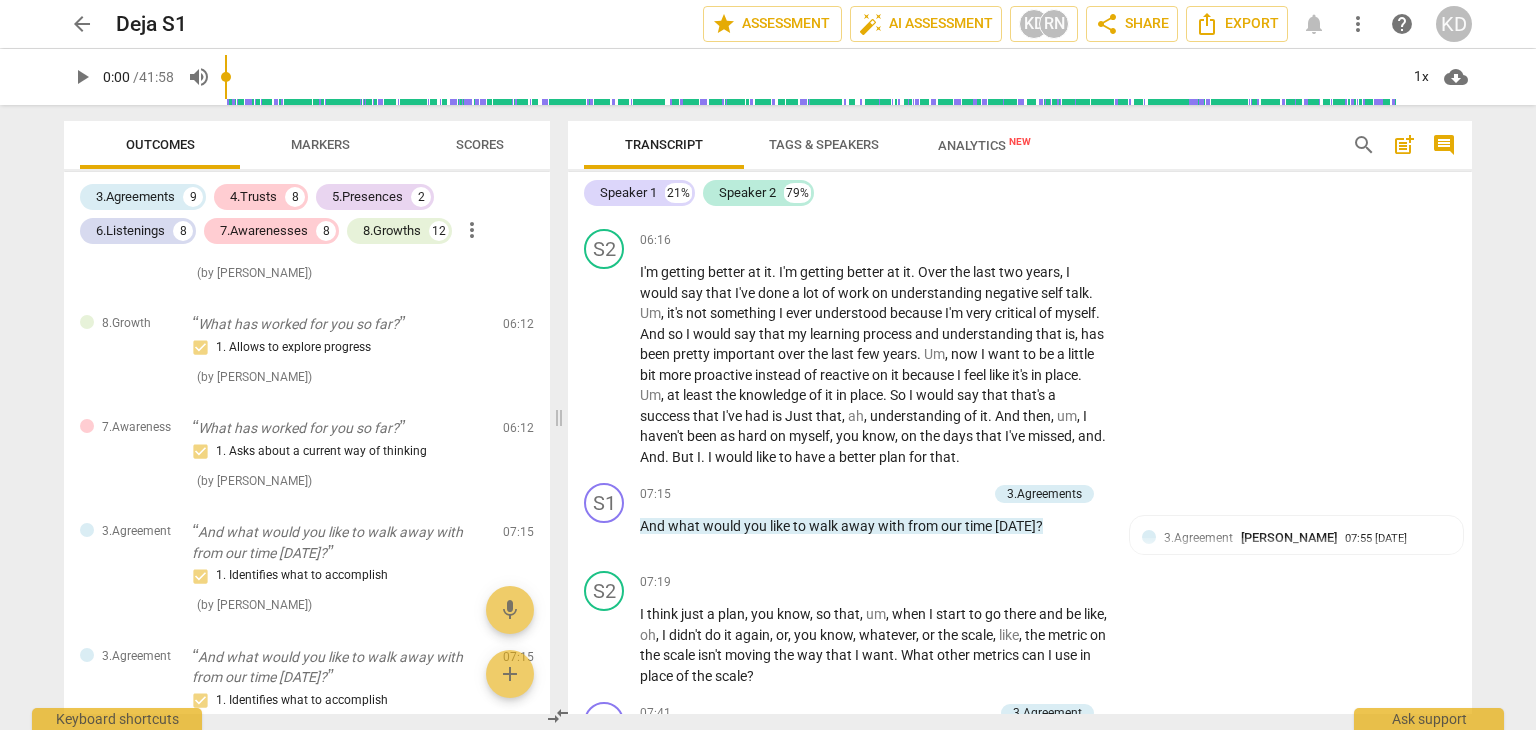 click on "What has worked for you so far?" at bounding box center [339, 324] 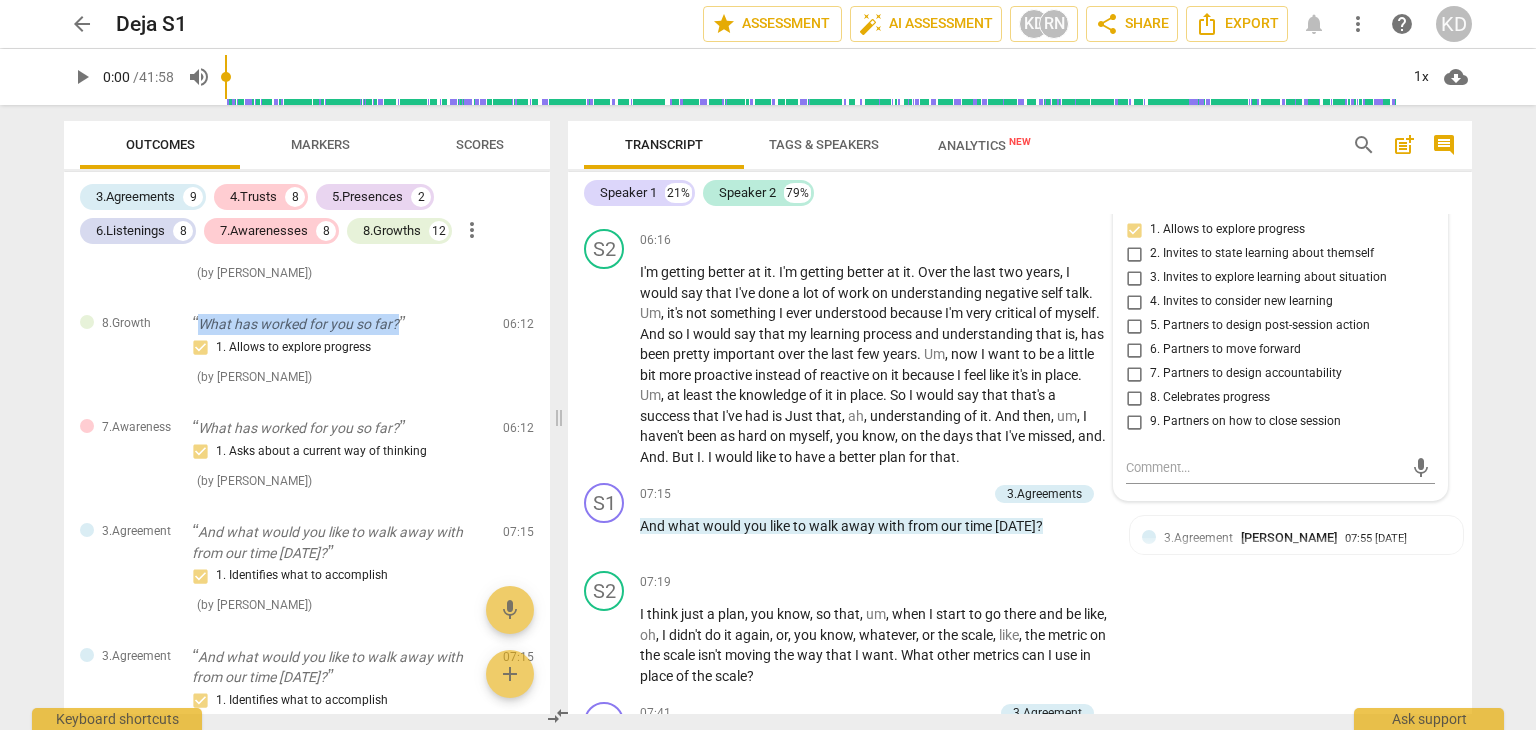 drag, startPoint x: 203, startPoint y: 319, endPoint x: 396, endPoint y: 327, distance: 193.16573 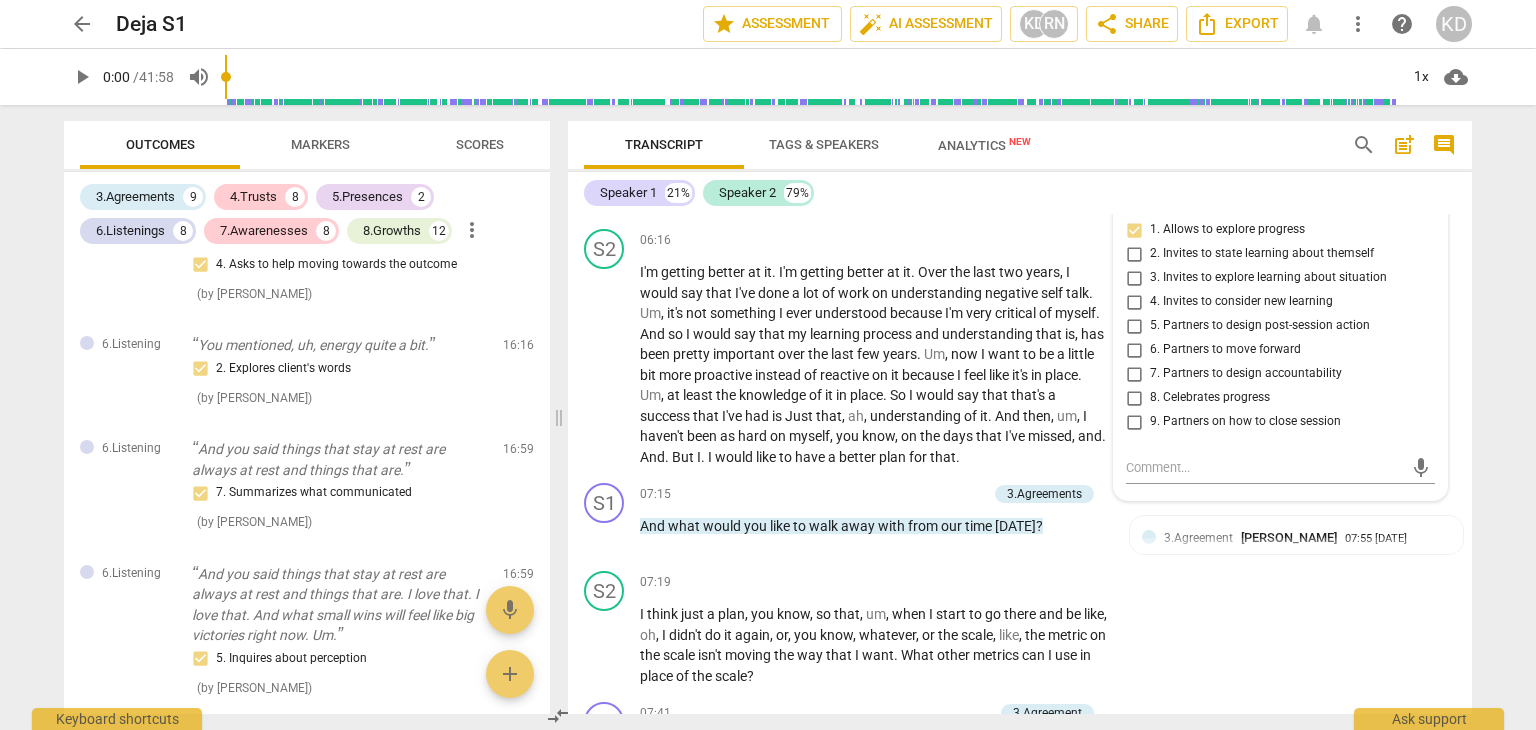 scroll, scrollTop: 2147, scrollLeft: 0, axis: vertical 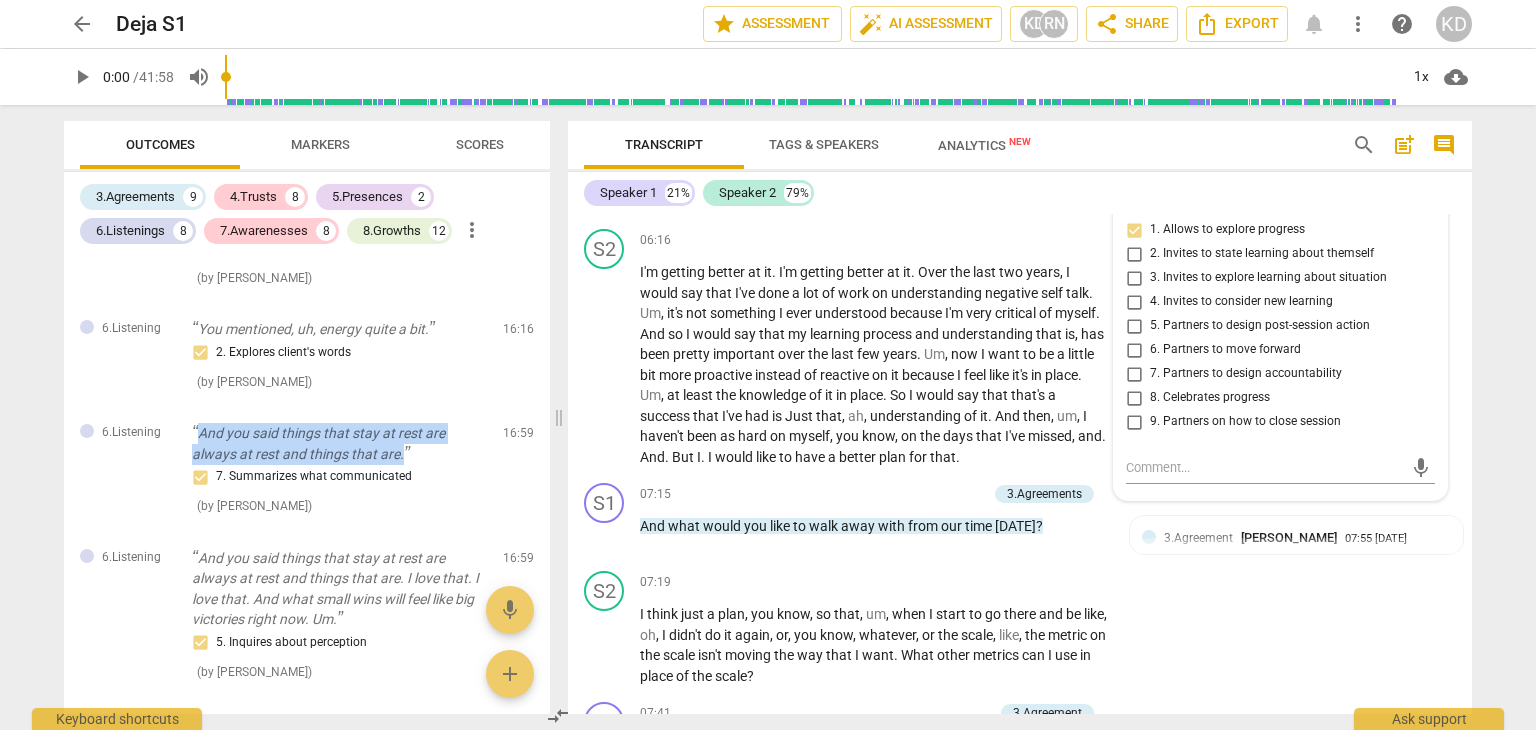 drag, startPoint x: 201, startPoint y: 408, endPoint x: 405, endPoint y: 425, distance: 204.7071 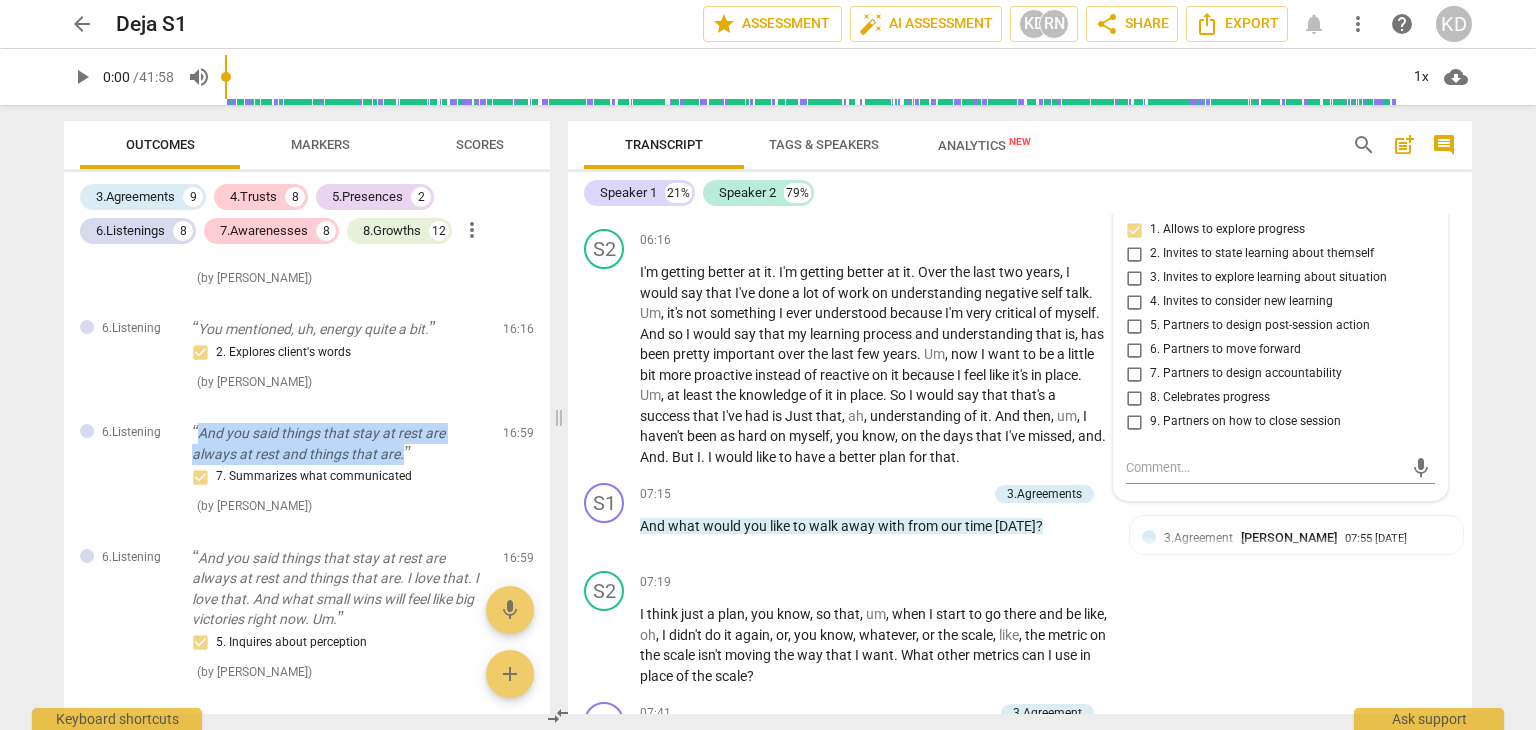 click on "And you said things that stay at rest are always at rest and things that are." at bounding box center [339, 443] 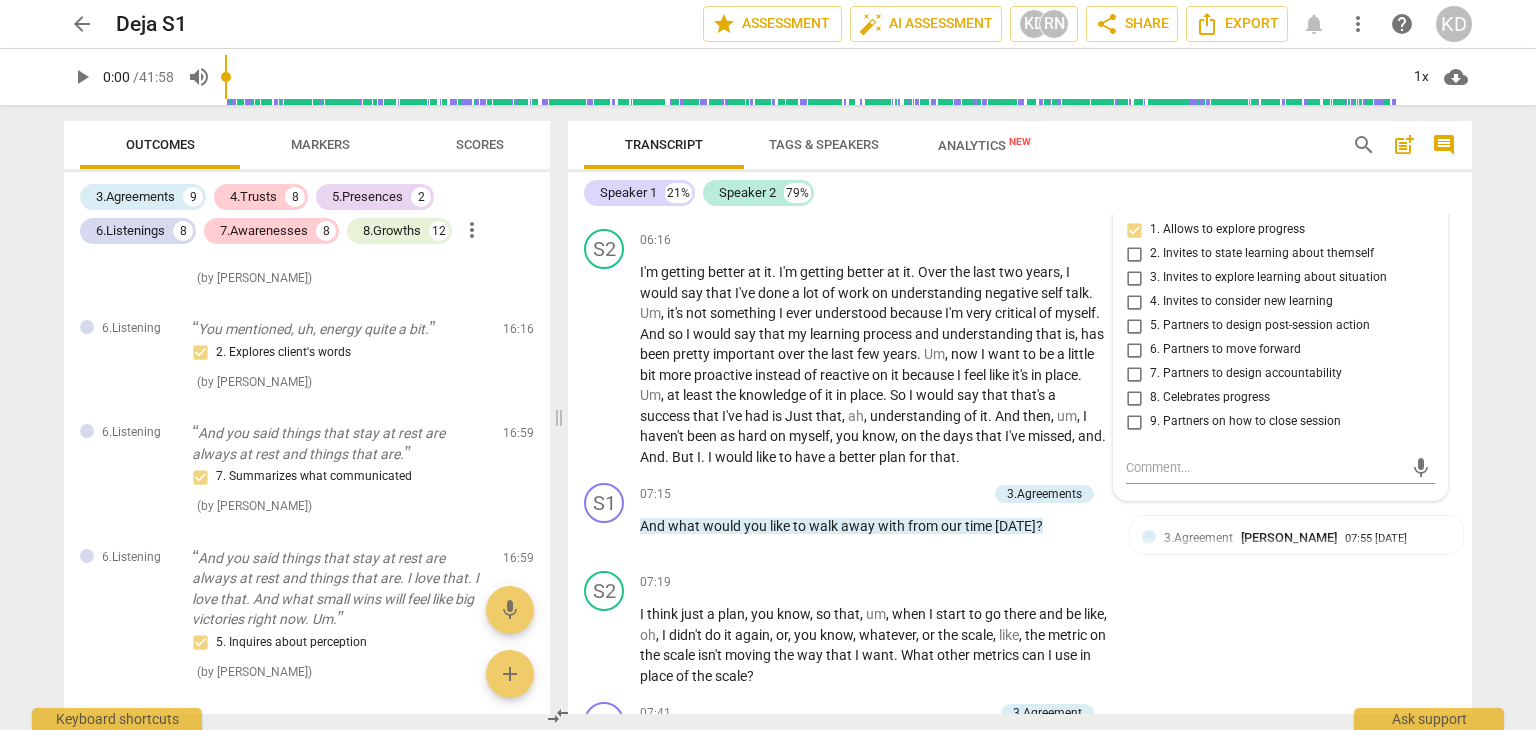 scroll, scrollTop: 8304, scrollLeft: 0, axis: vertical 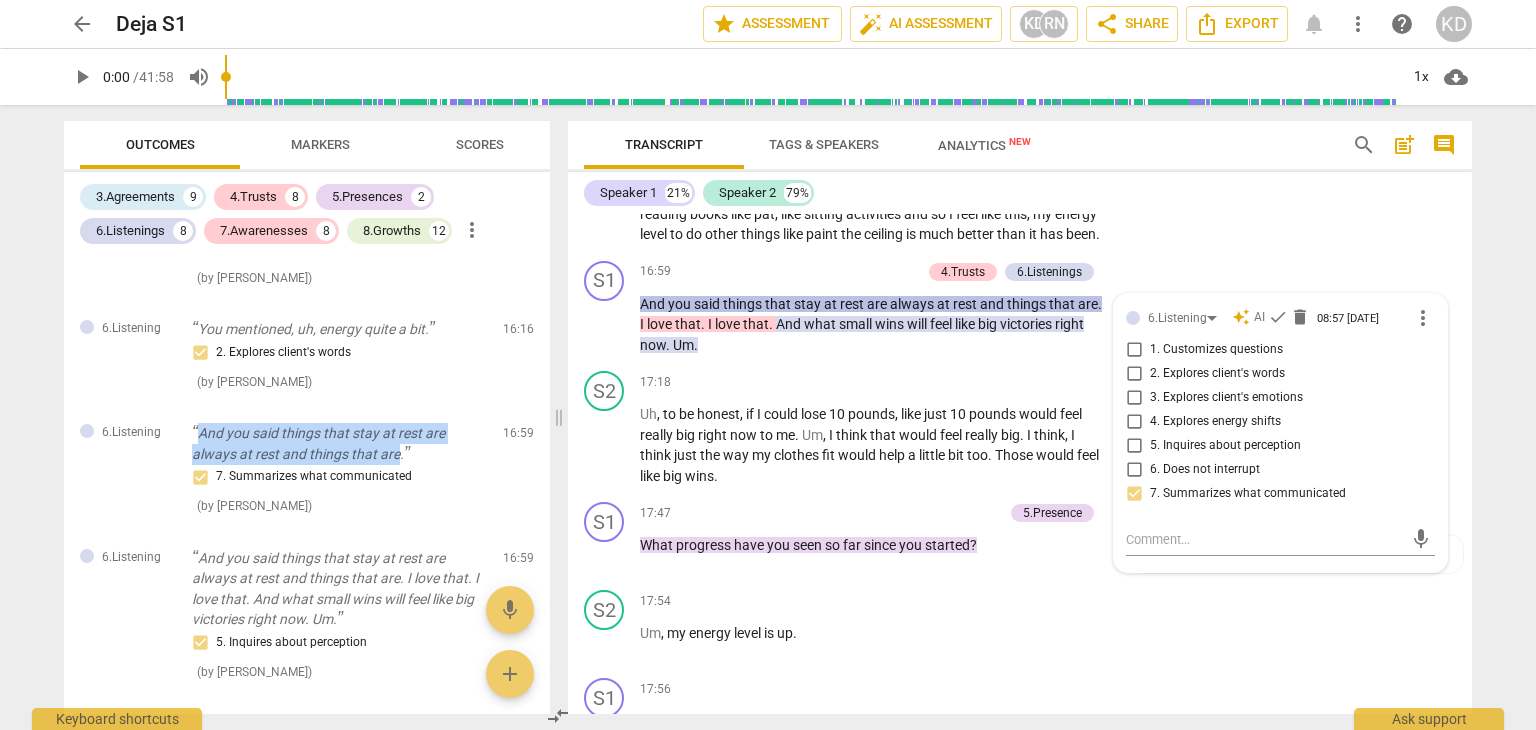 drag, startPoint x: 200, startPoint y: 409, endPoint x: 395, endPoint y: 427, distance: 195.82901 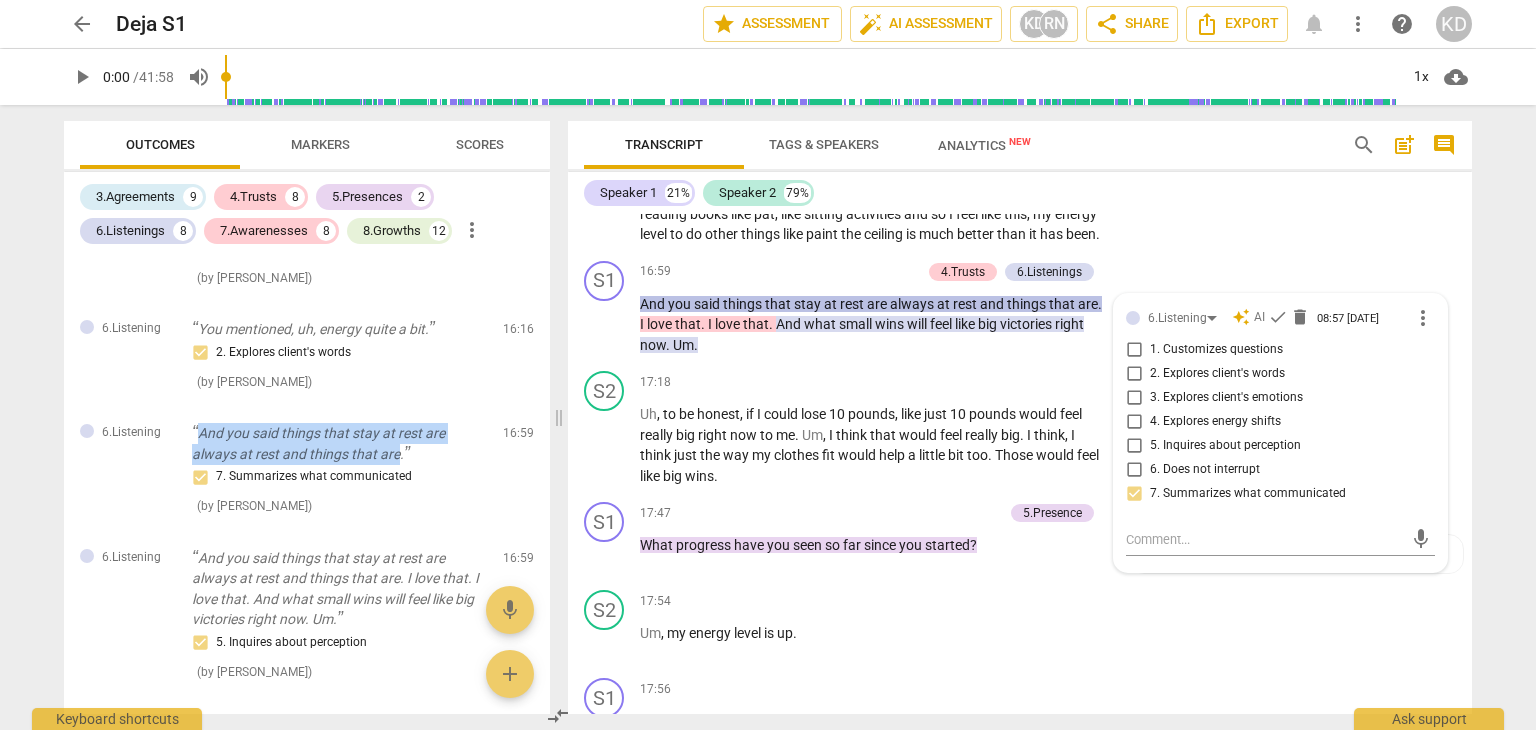 click on "And you said things that stay at rest are always at rest and things that are." at bounding box center [339, 443] 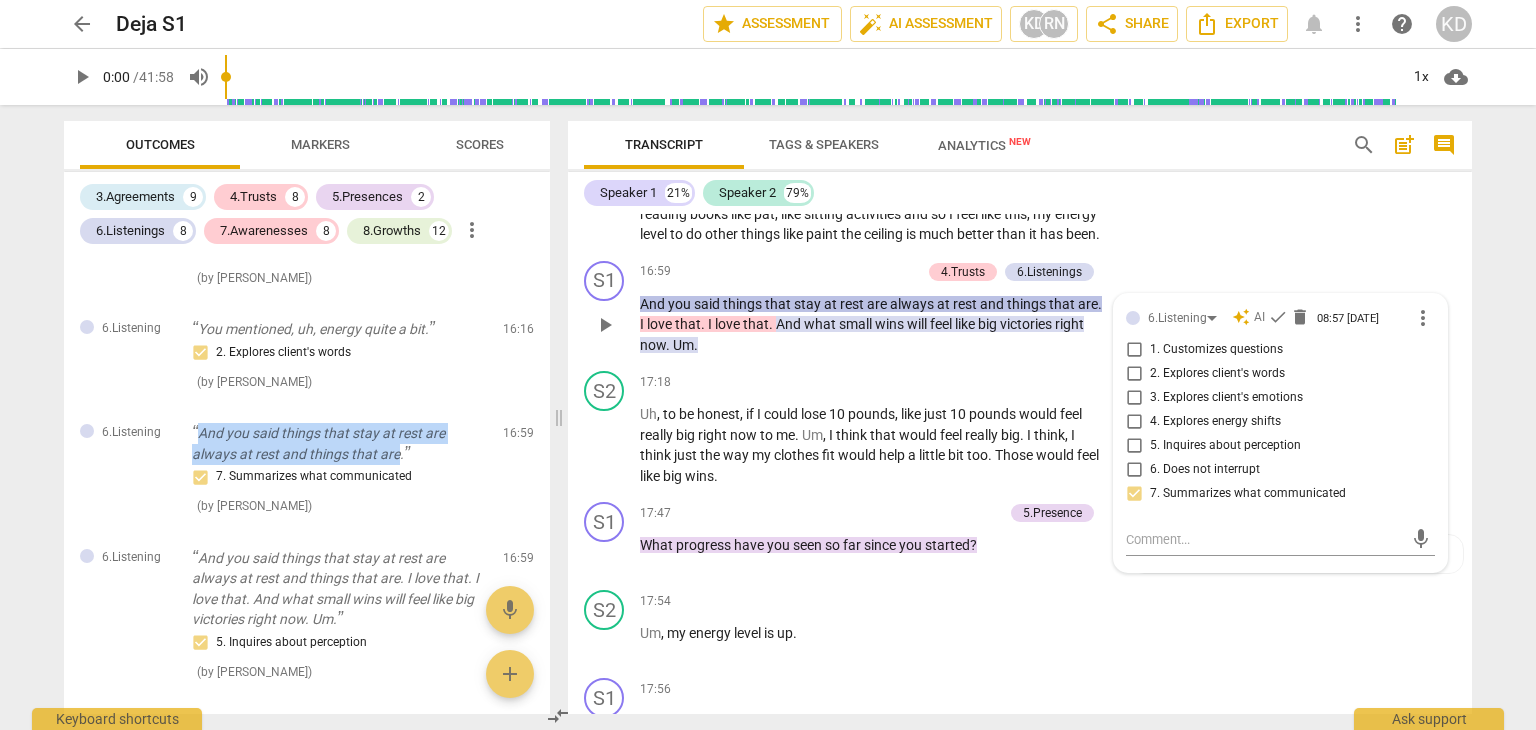 copy on "And you said things that stay at rest are always at rest and things that are" 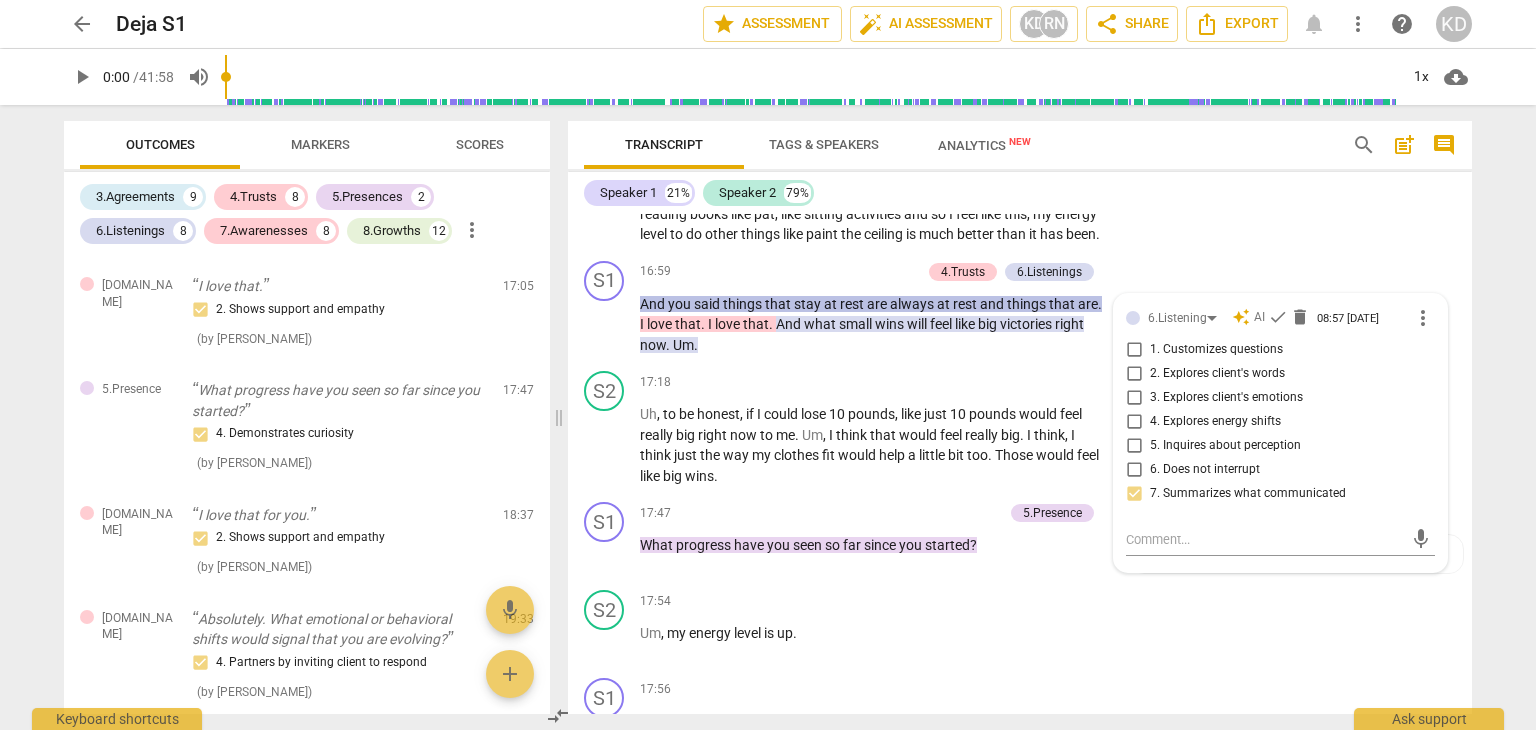 scroll, scrollTop: 2689, scrollLeft: 0, axis: vertical 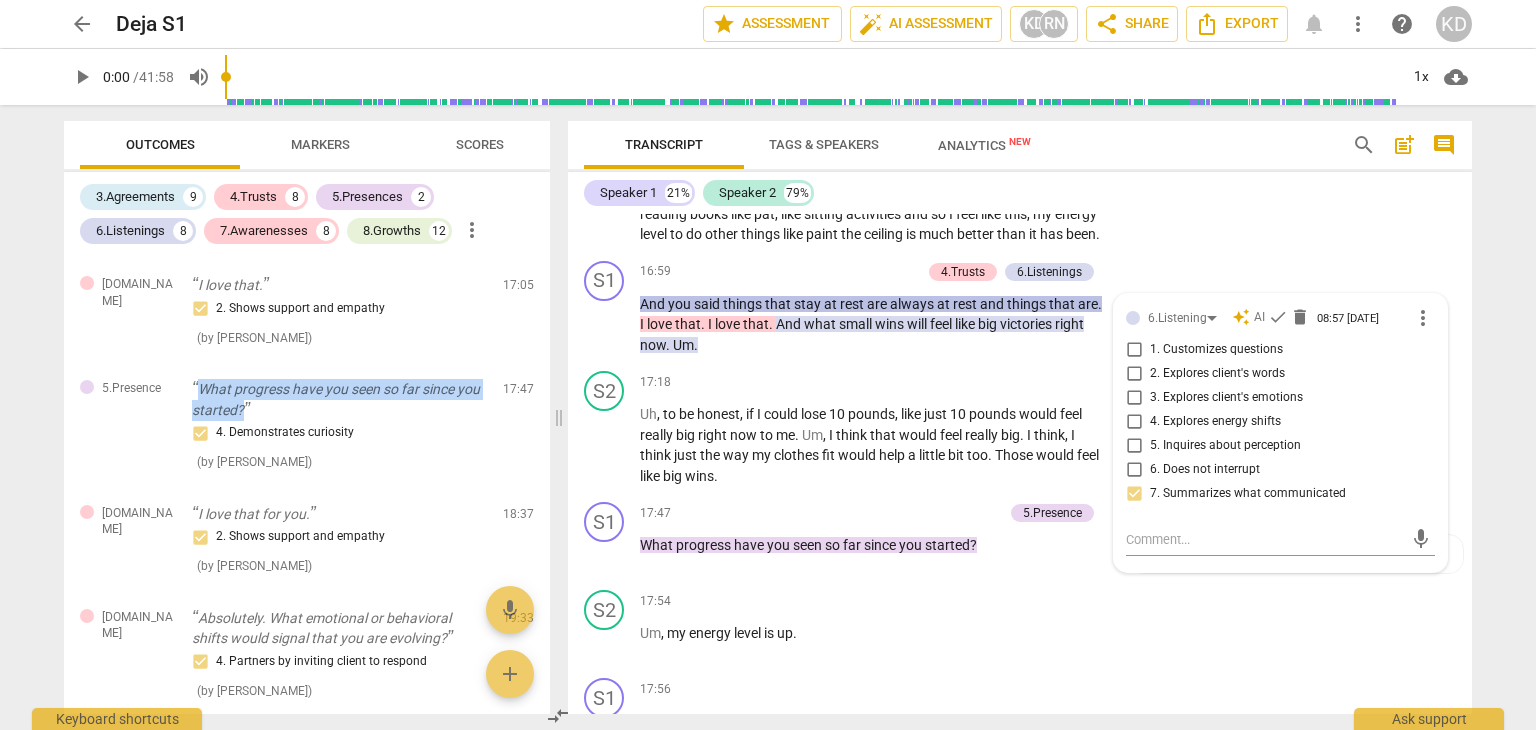 drag, startPoint x: 203, startPoint y: 362, endPoint x: 279, endPoint y: 380, distance: 78.10249 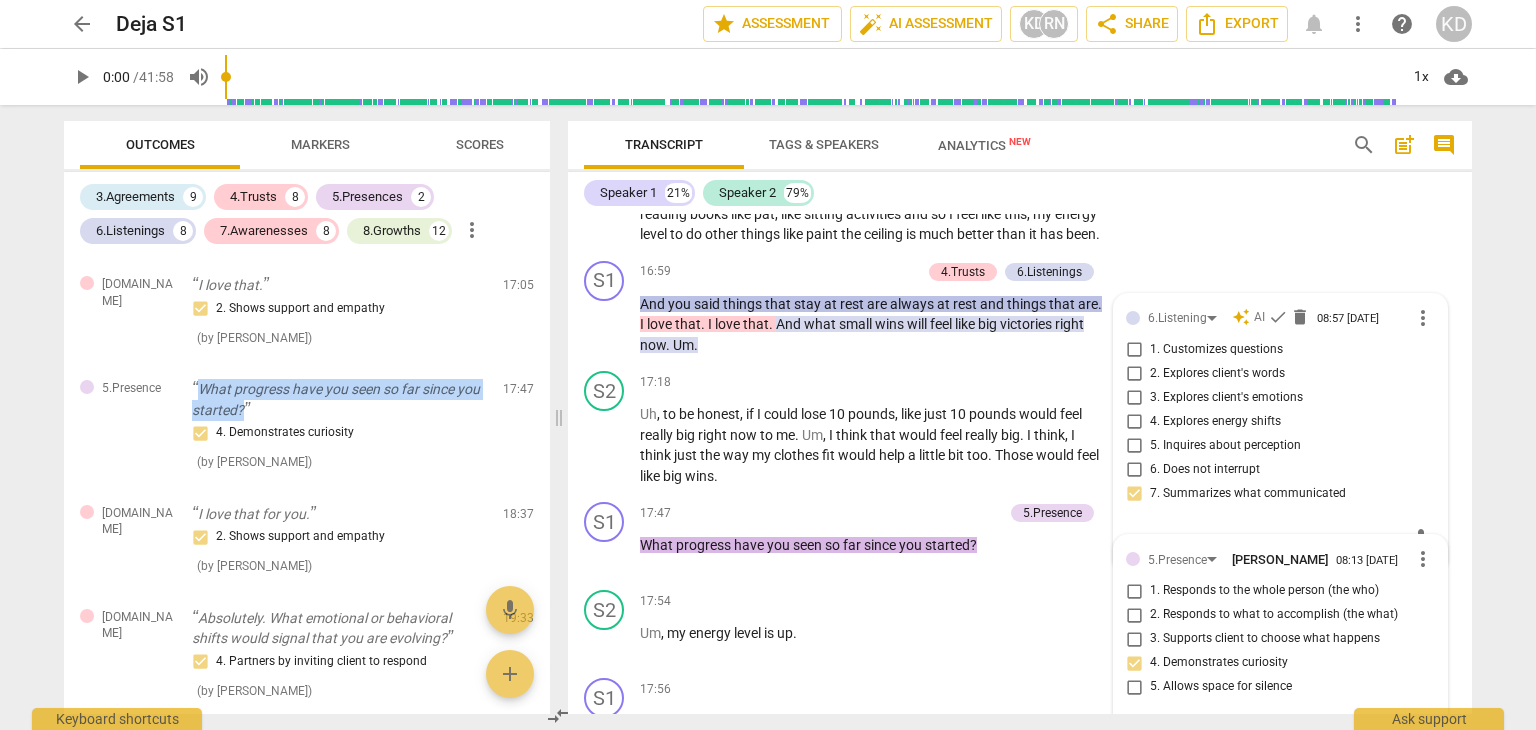 drag, startPoint x: 200, startPoint y: 364, endPoint x: 271, endPoint y: 389, distance: 75.272835 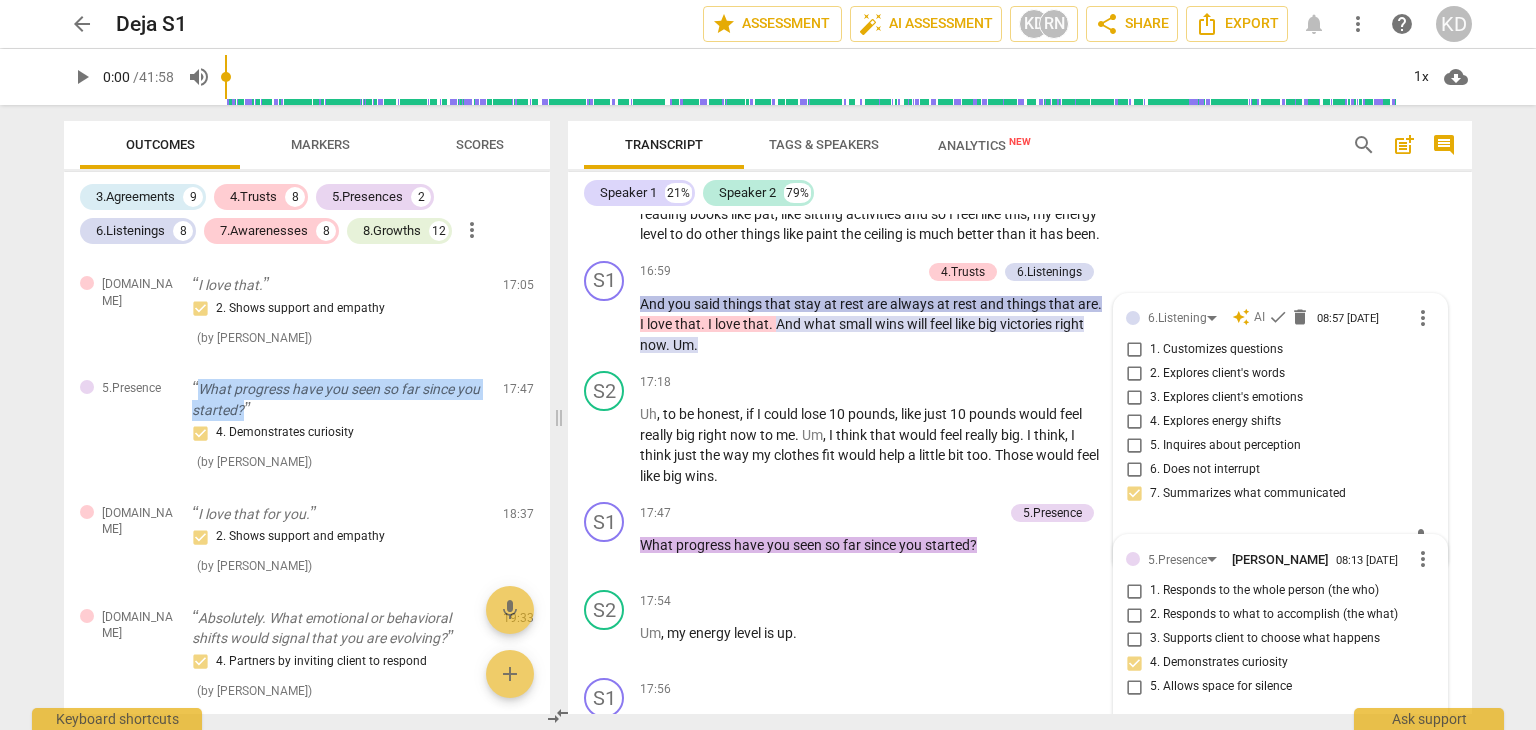 click on "What progress have you seen so far since you started?" at bounding box center [339, 399] 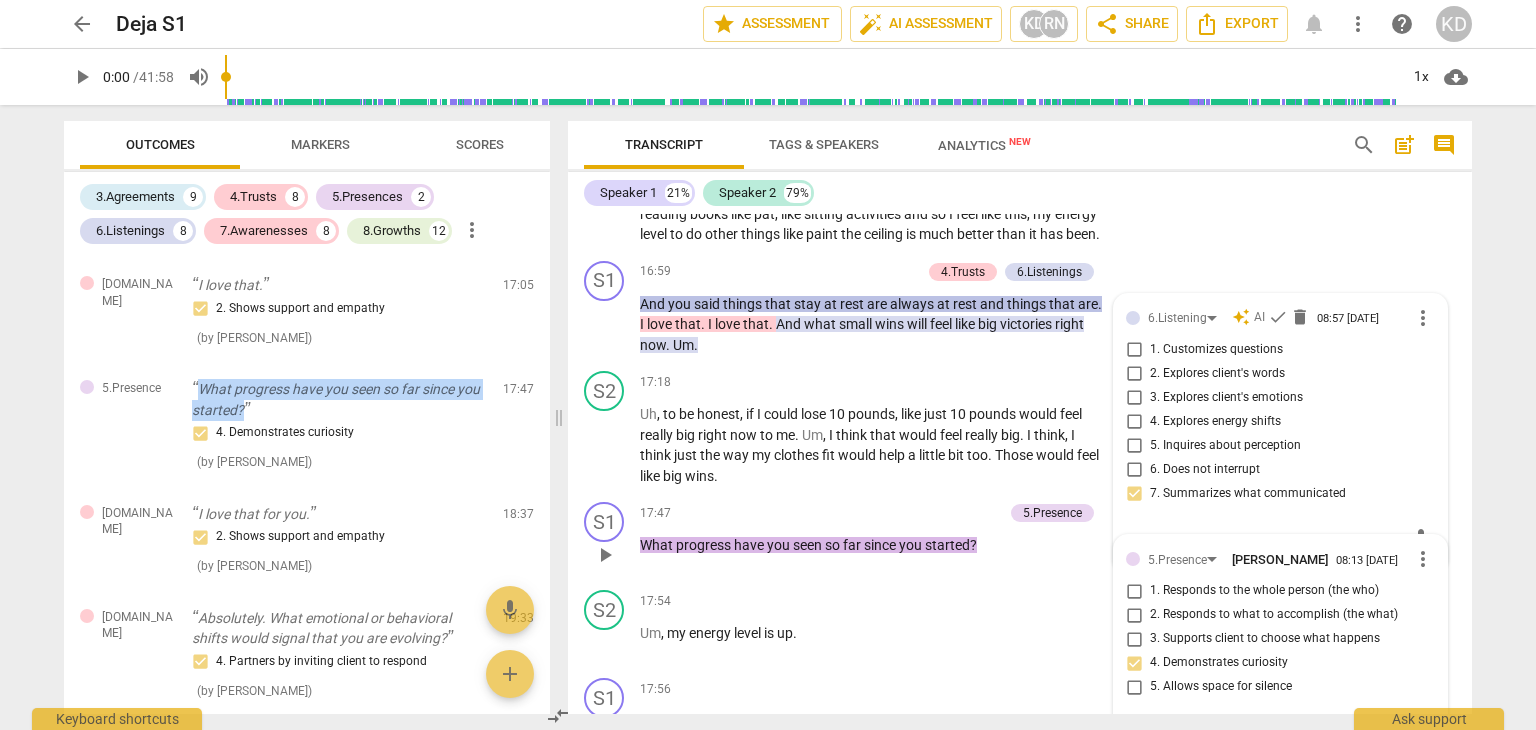 copy on "What progress have you seen so far since you started?" 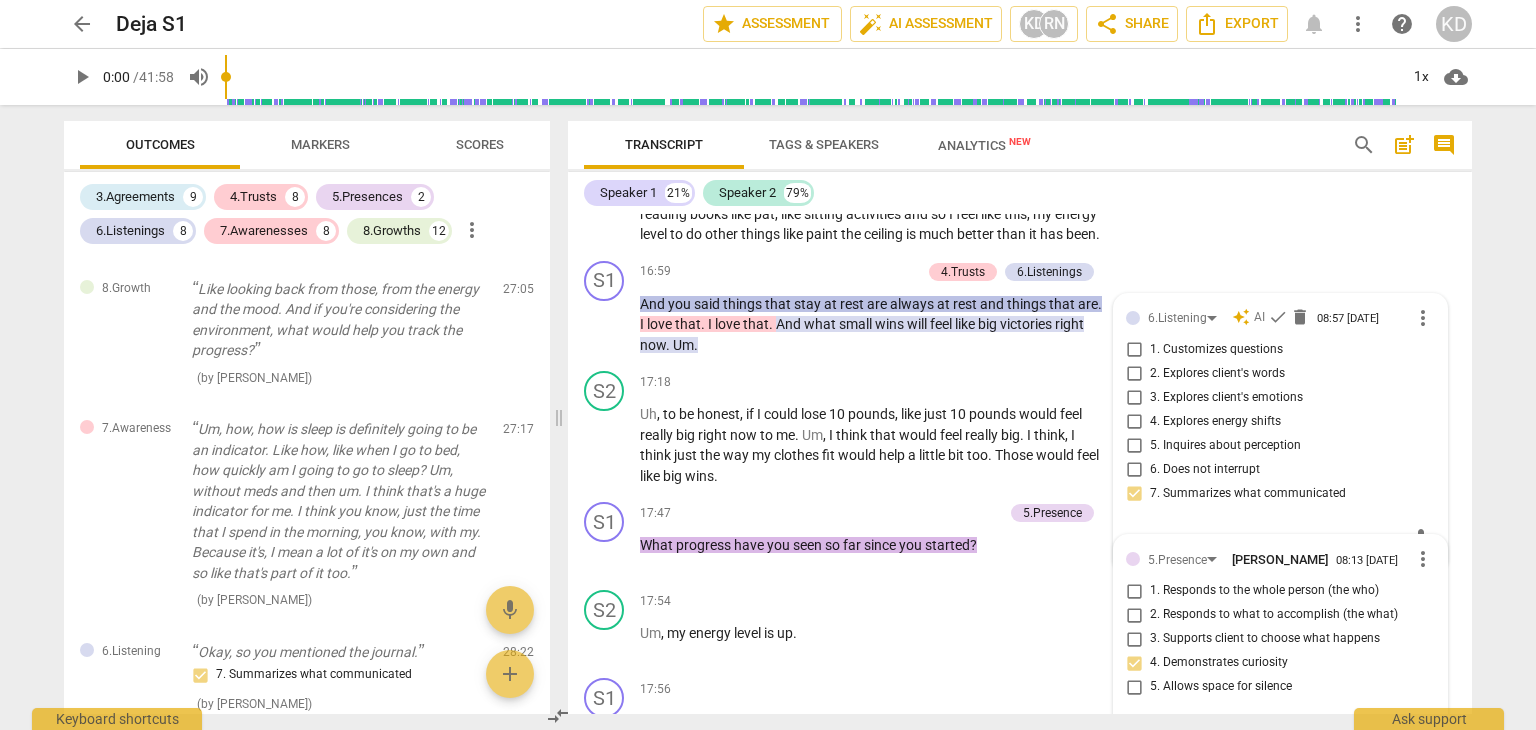 scroll, scrollTop: 3879, scrollLeft: 0, axis: vertical 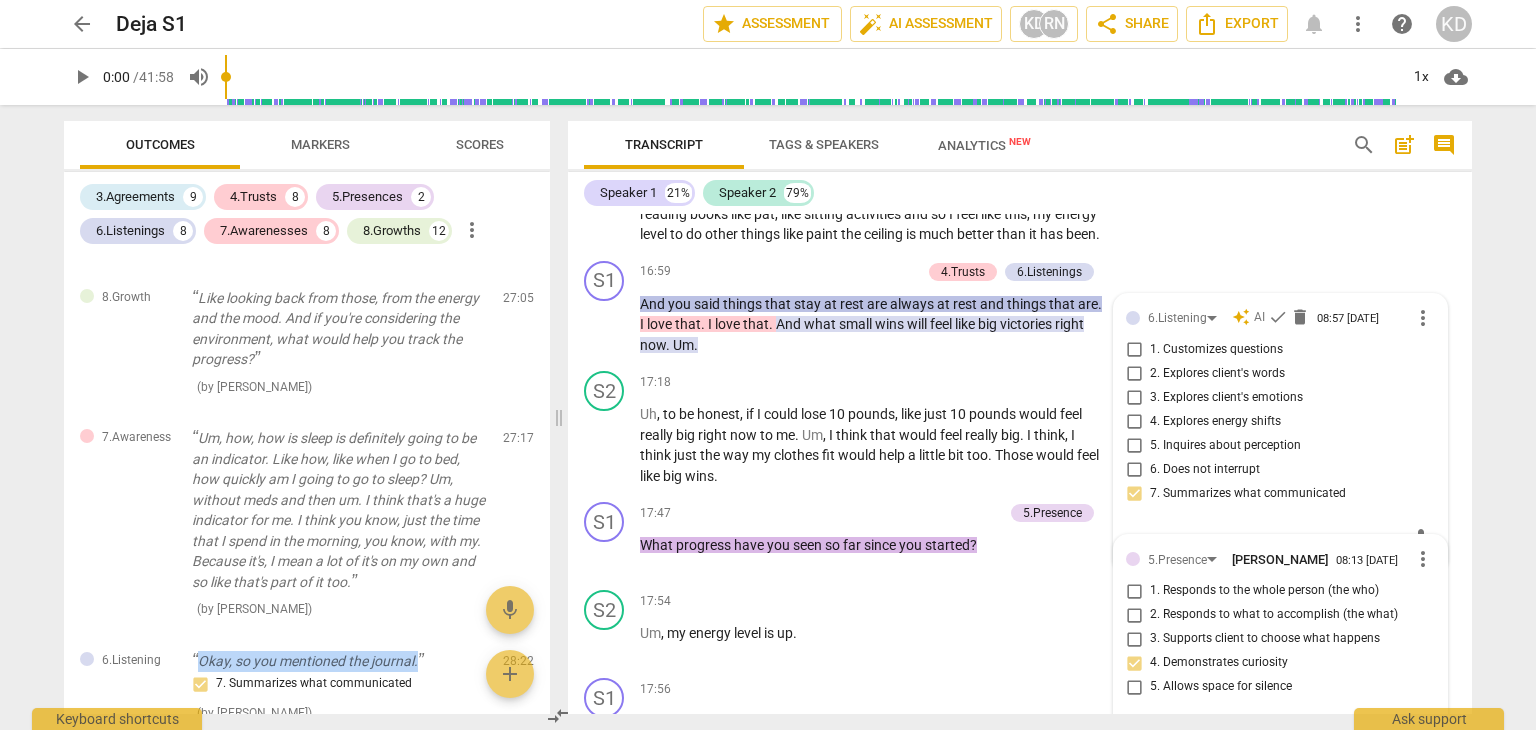 drag, startPoint x: 198, startPoint y: 637, endPoint x: 417, endPoint y: 641, distance: 219.03653 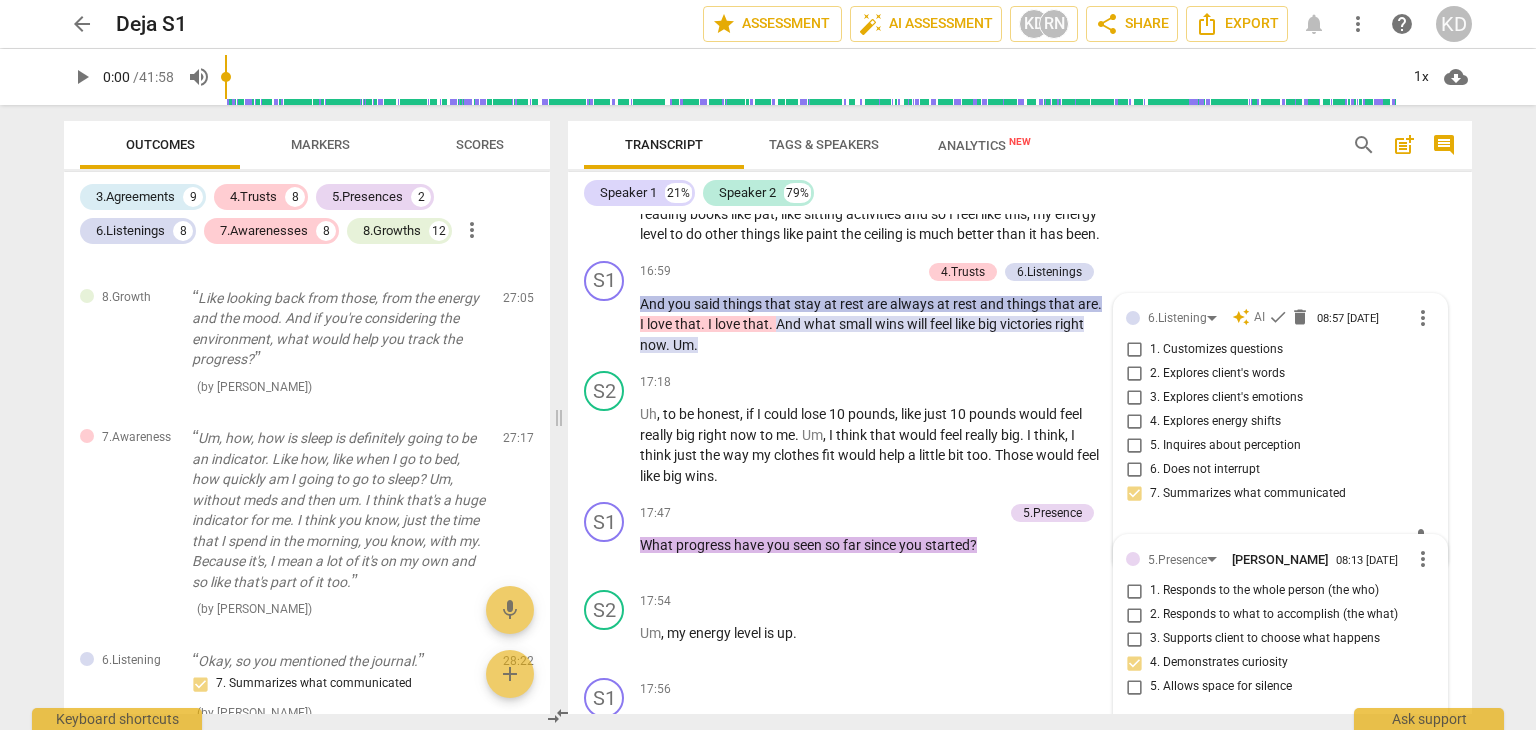 scroll, scrollTop: 13095, scrollLeft: 0, axis: vertical 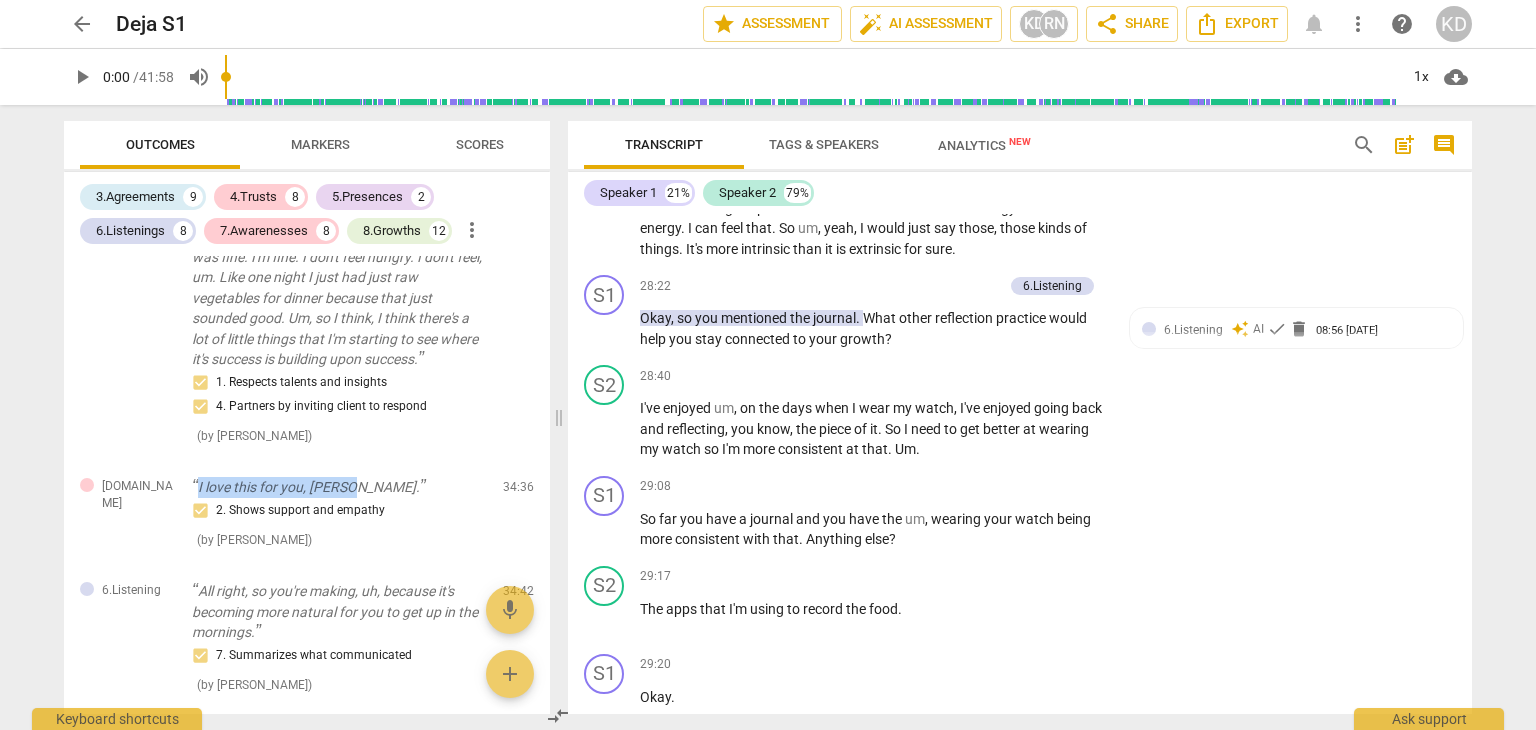 drag, startPoint x: 199, startPoint y: 462, endPoint x: 353, endPoint y: 467, distance: 154.08115 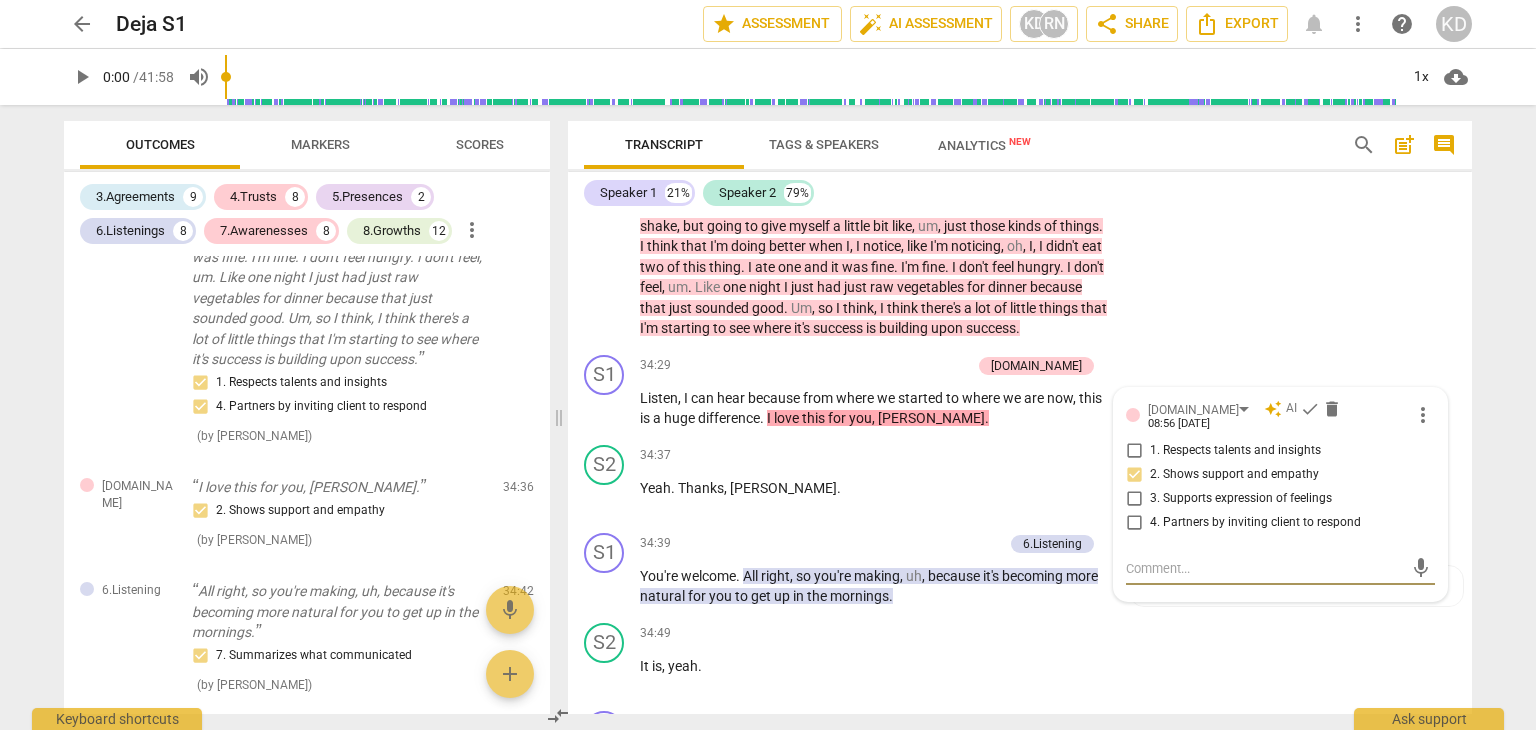 click on "I love this for you, Debbie." at bounding box center (339, 487) 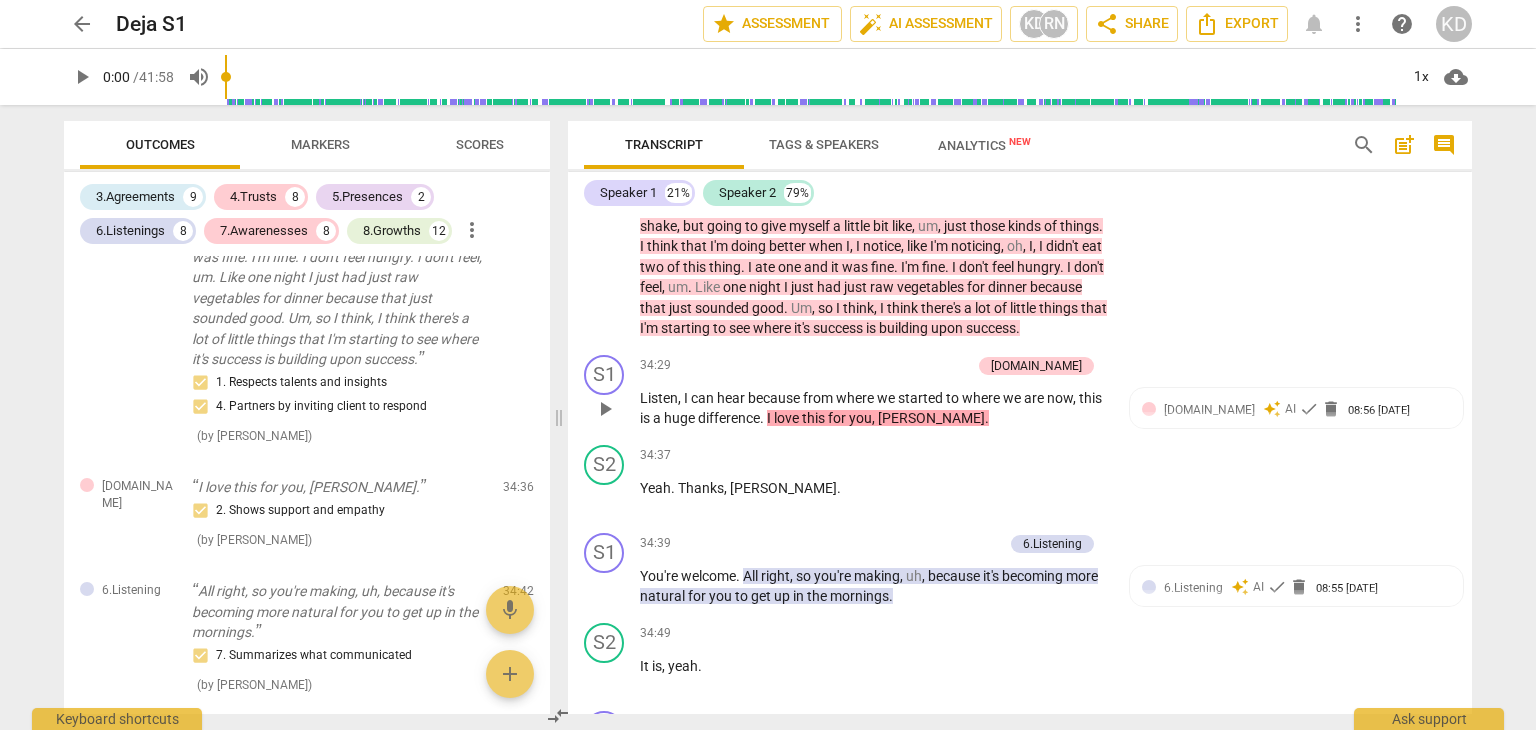 click on "I love this for you, Debbie." at bounding box center (339, 487) 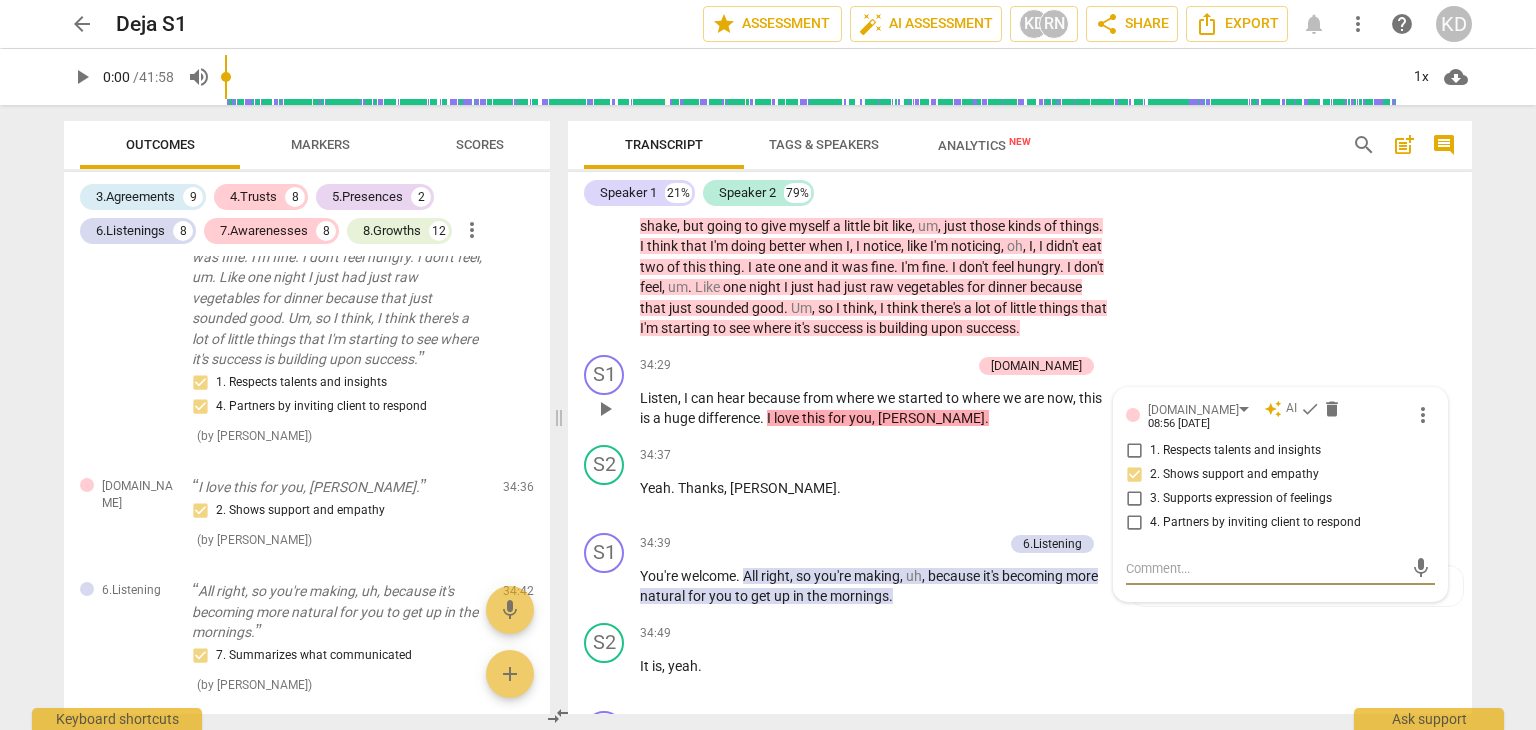 click on "1. Respects talents and insights 4. Partners by inviting client to respond ( by Kendell Daly )" at bounding box center [339, 408] 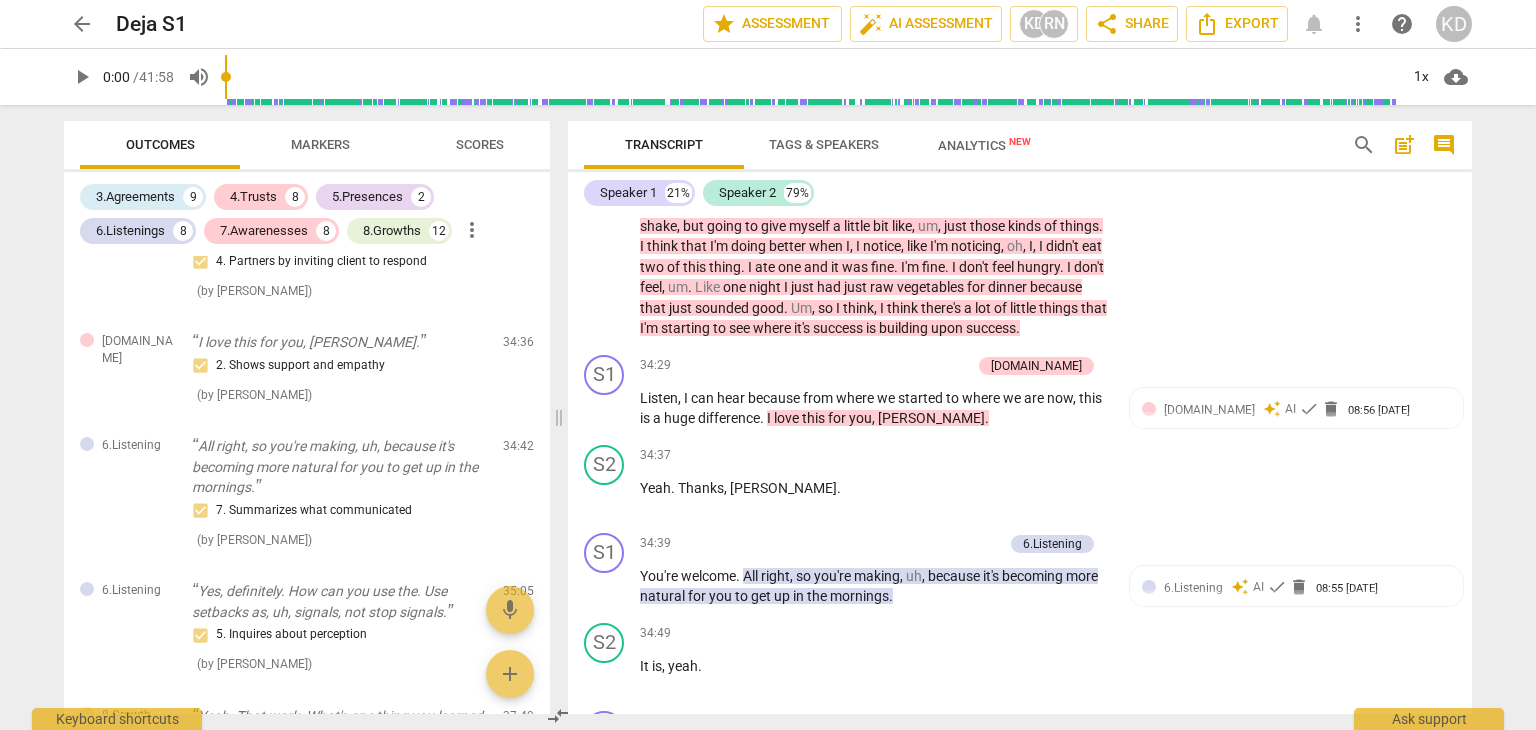 scroll, scrollTop: 5110, scrollLeft: 0, axis: vertical 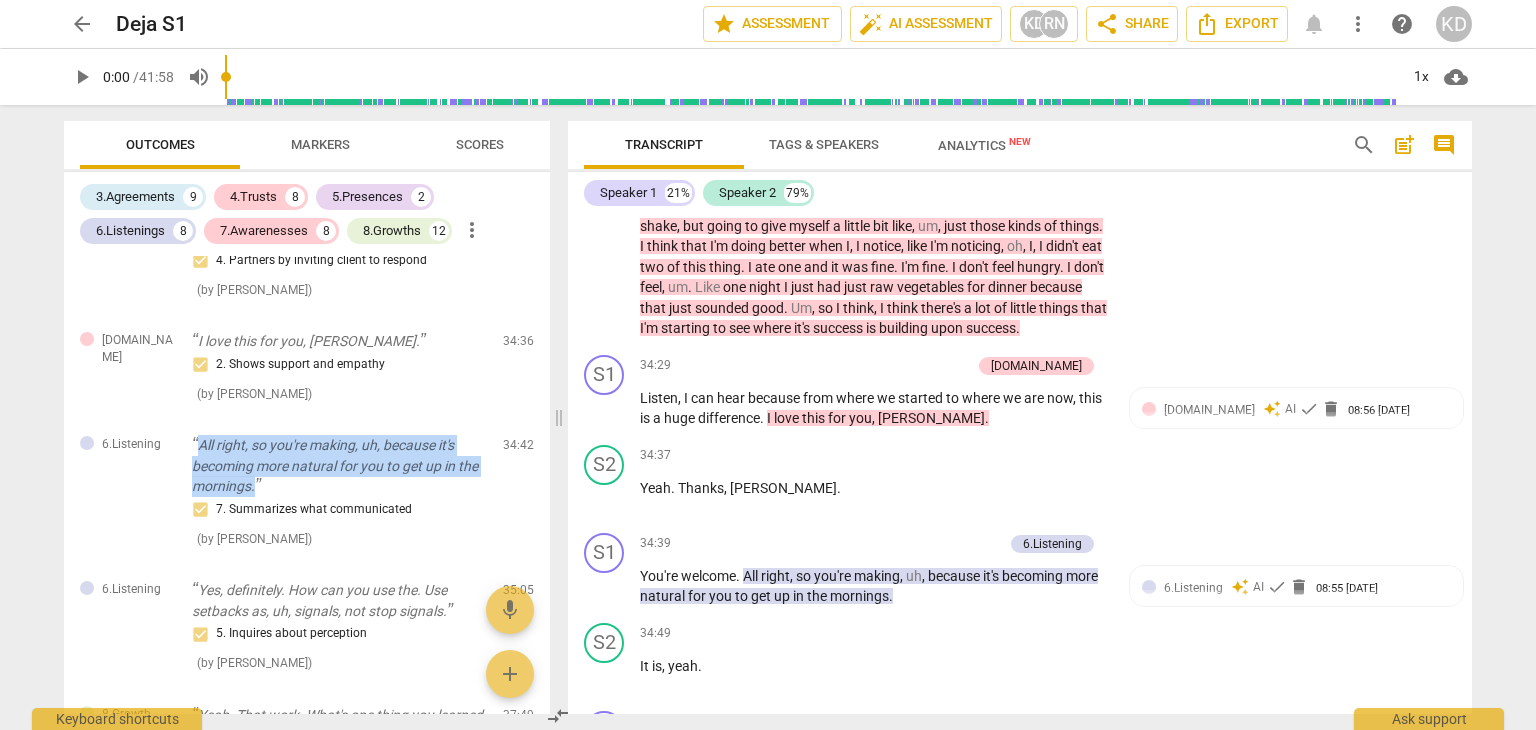 drag, startPoint x: 202, startPoint y: 421, endPoint x: 253, endPoint y: 459, distance: 63.600315 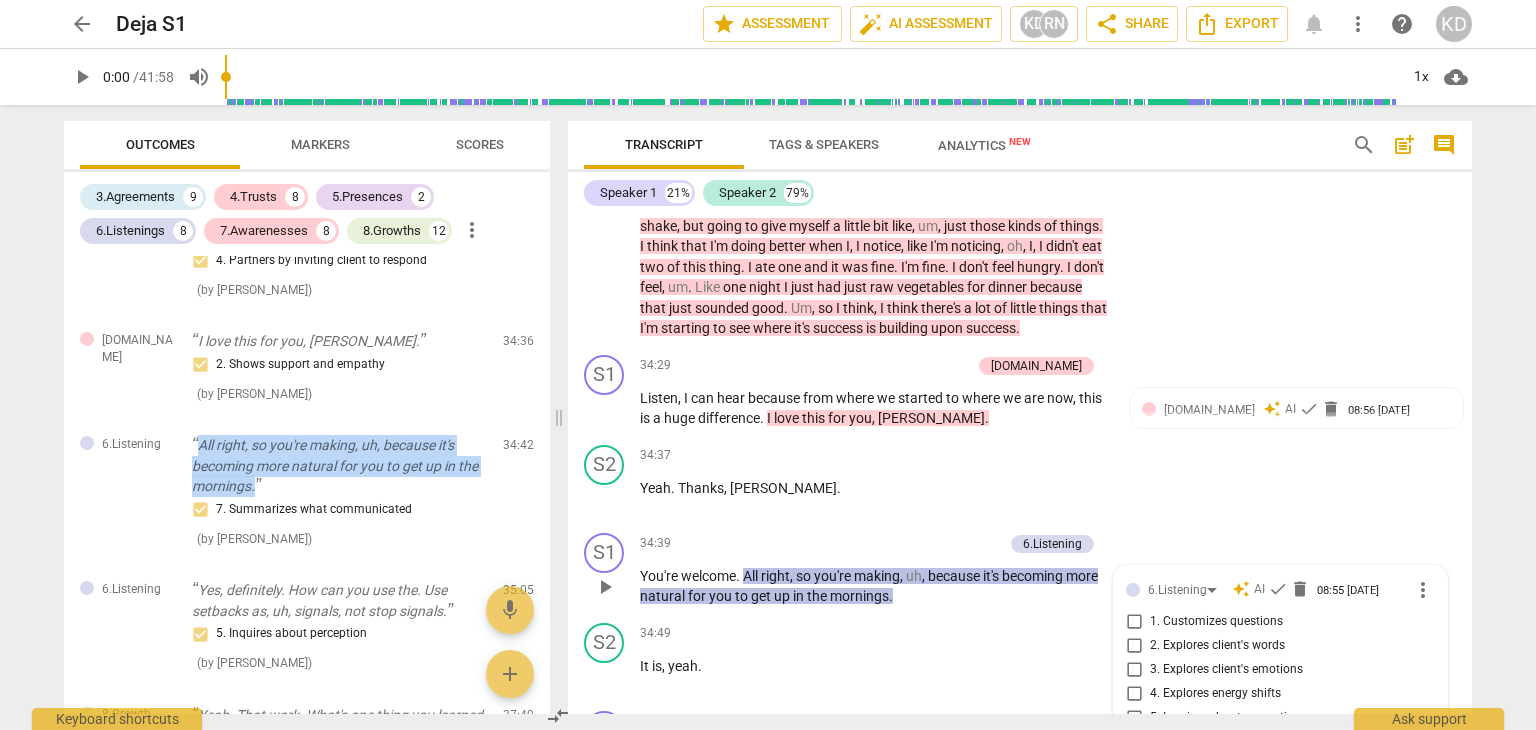 scroll, scrollTop: 15454, scrollLeft: 0, axis: vertical 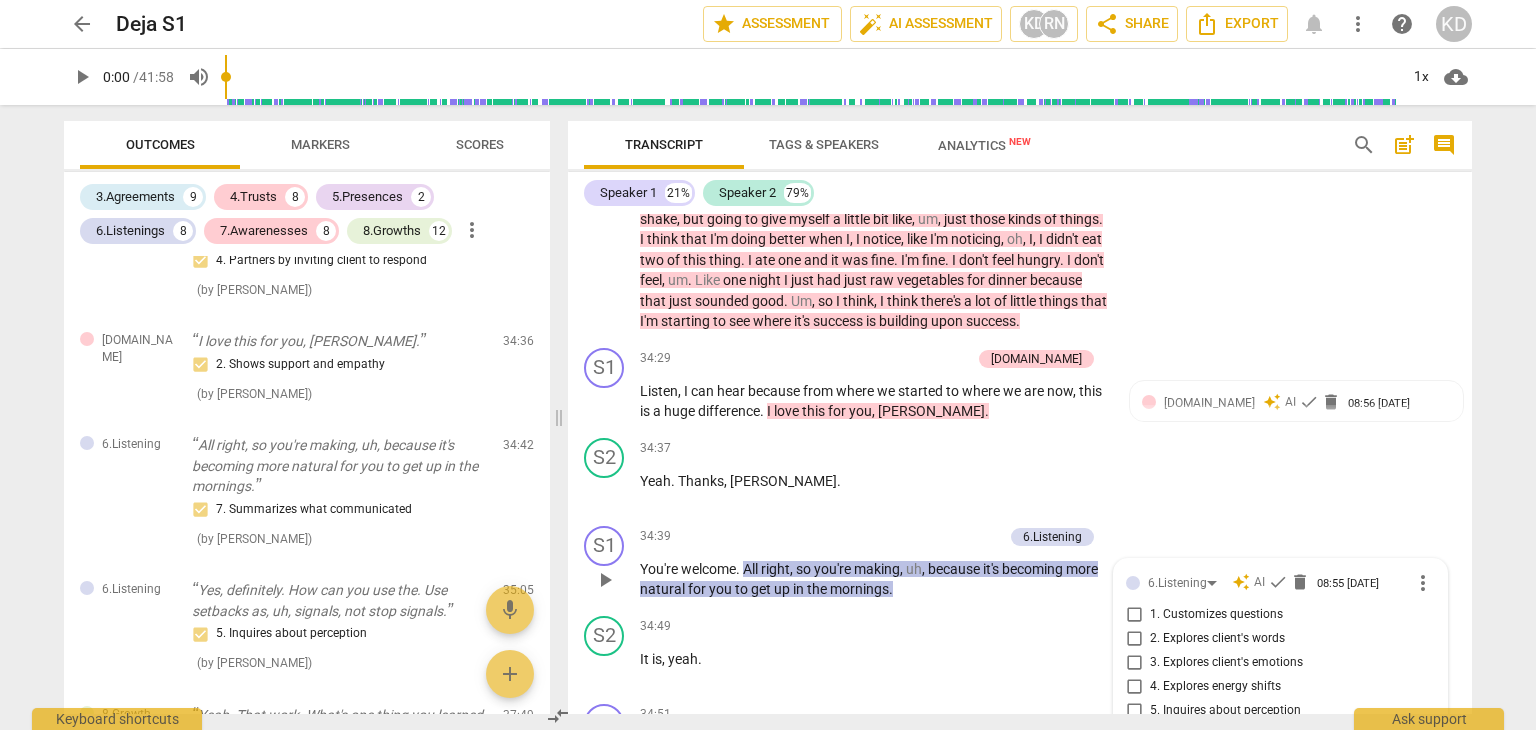 click on "All right, so you're making, uh, because it's becoming more natural for you to get up in the mornings." at bounding box center (339, 466) 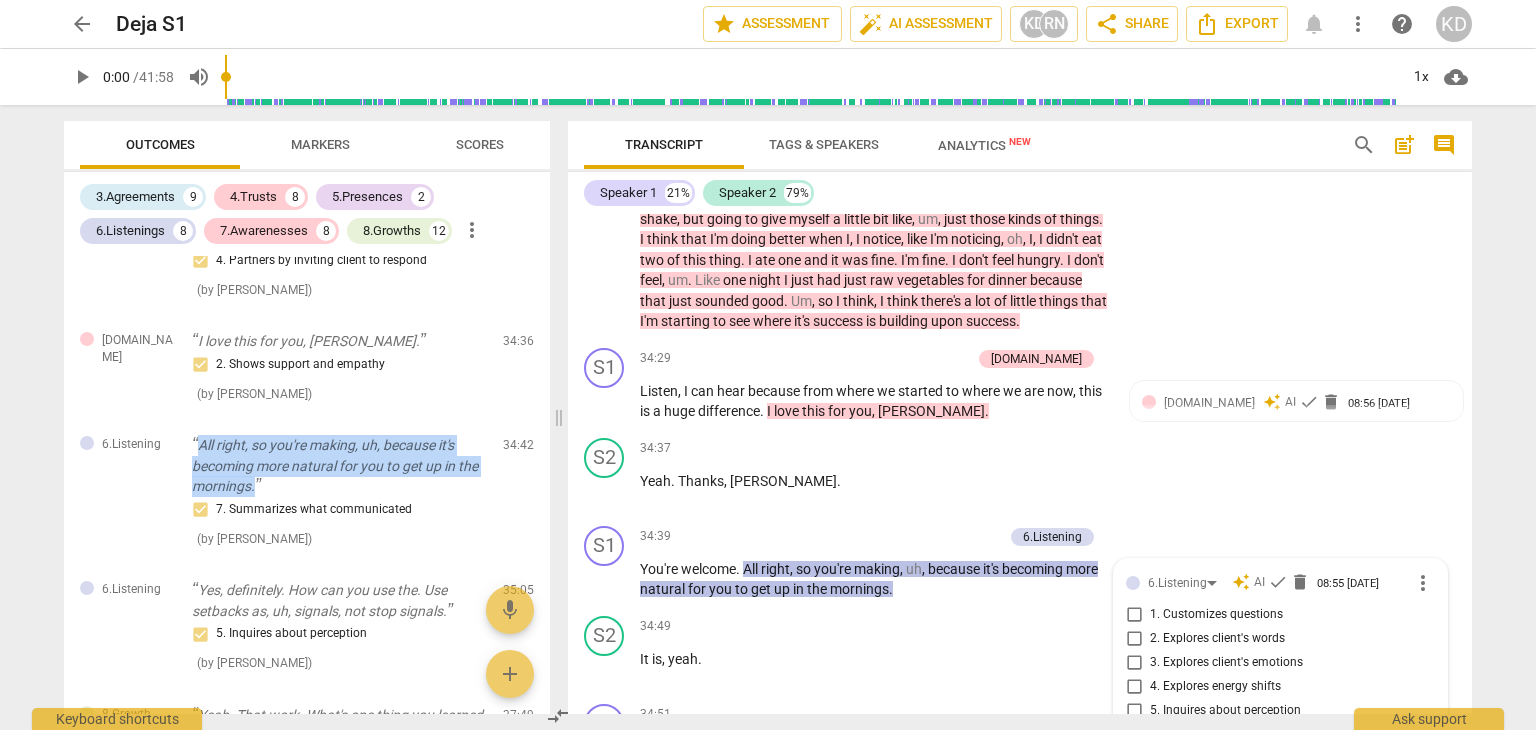 drag, startPoint x: 199, startPoint y: 425, endPoint x: 256, endPoint y: 465, distance: 69.63476 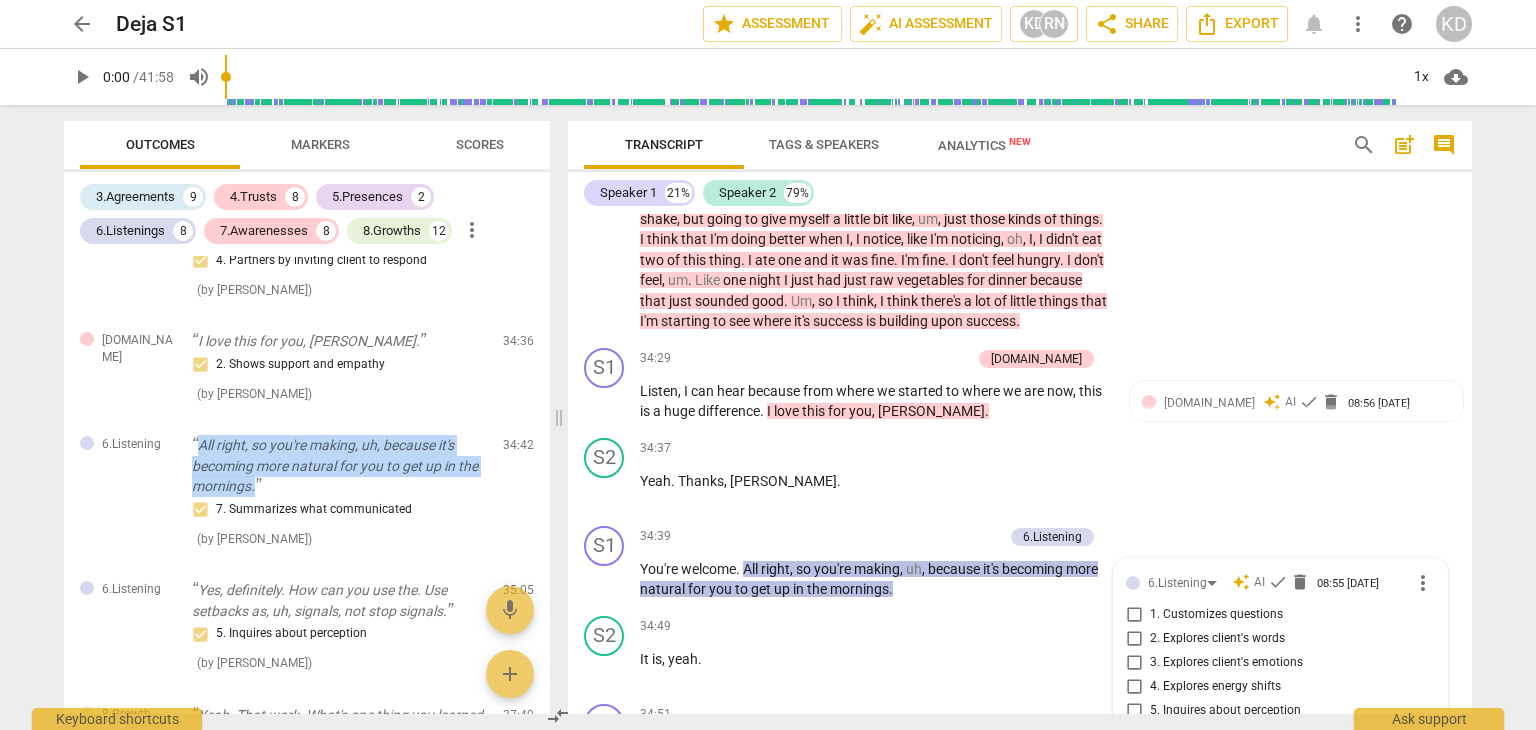 click on "All right, so you're making, uh, because it's becoming more natural for you to get up in the mornings." at bounding box center [339, 466] 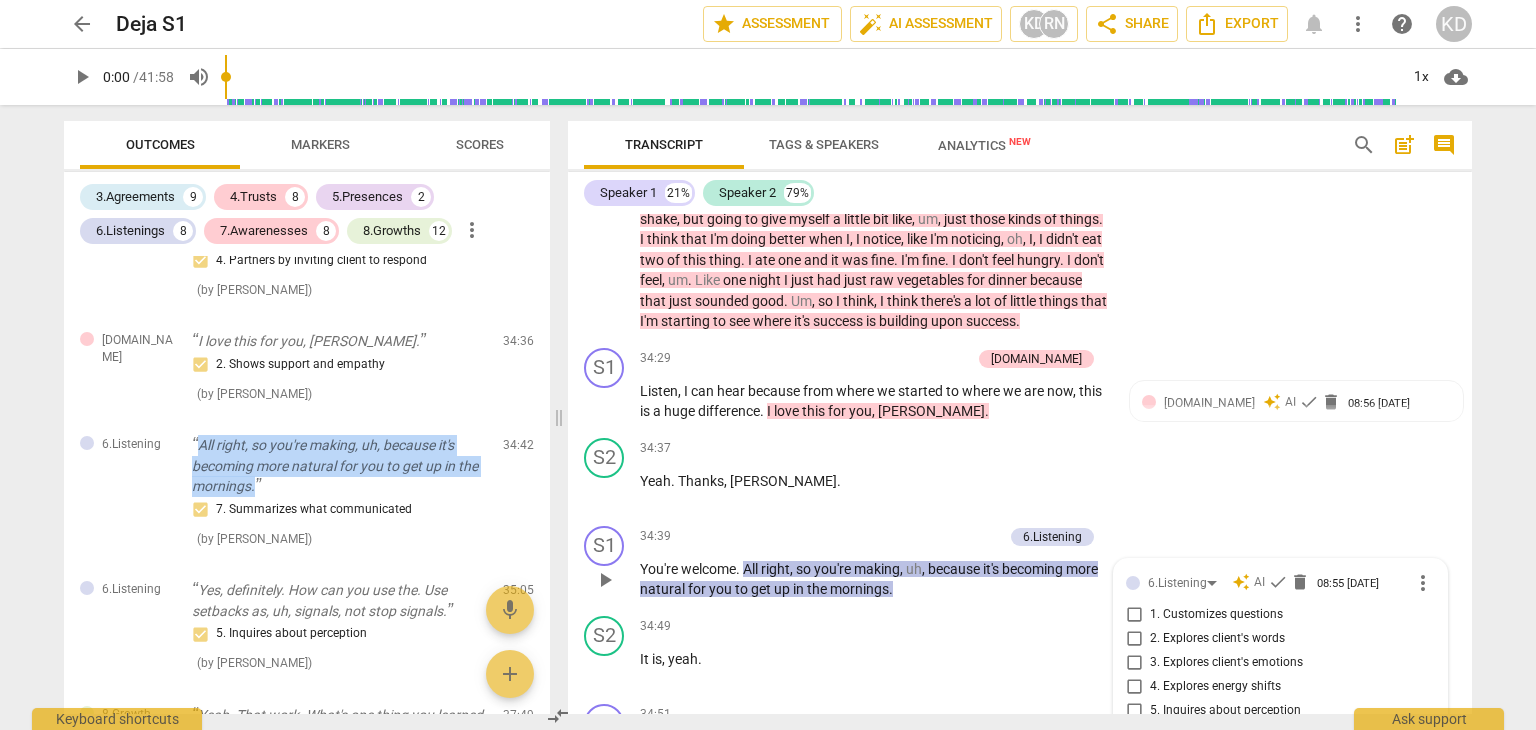 copy on "All right, so you're making, uh, because it's becoming more natural for you to get up in the mornings." 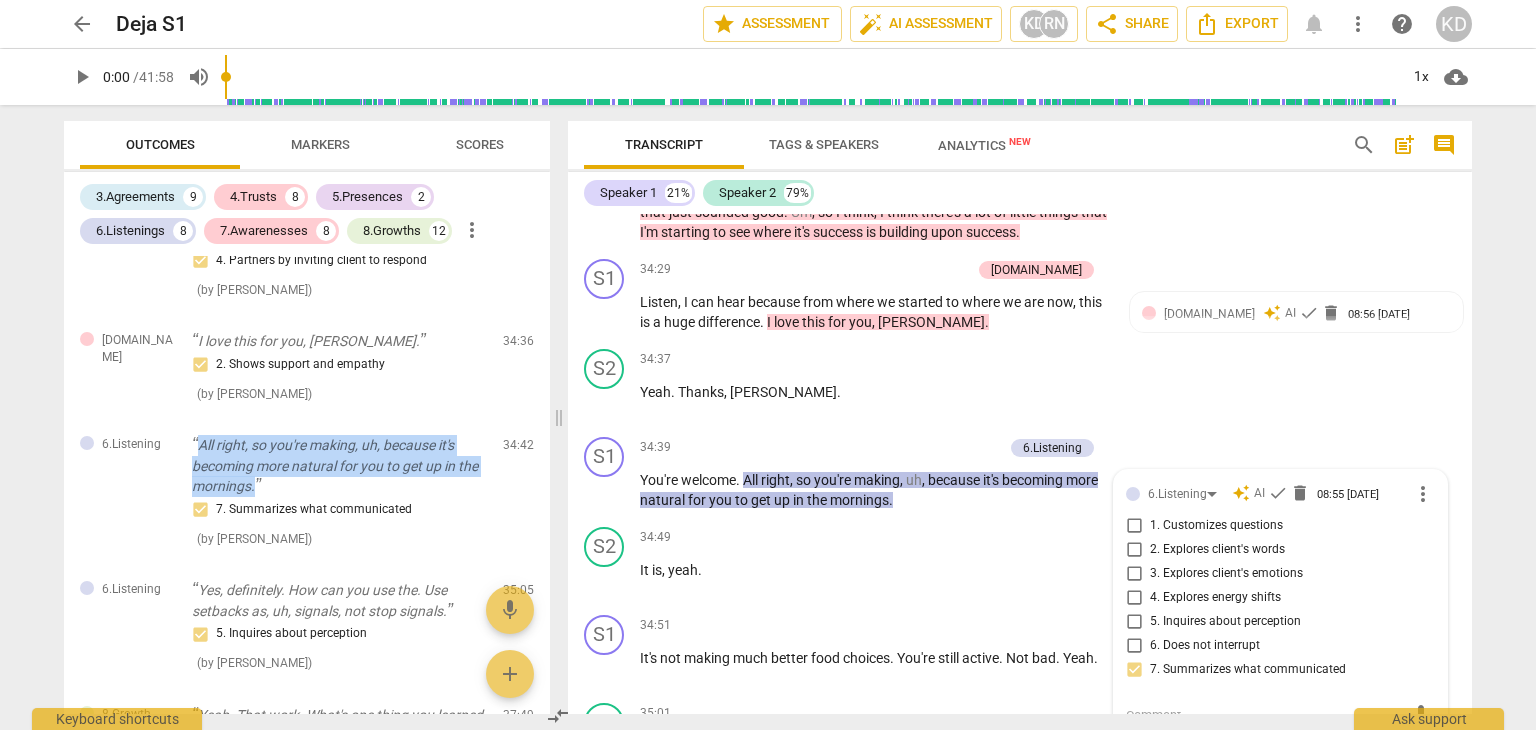 scroll, scrollTop: 15588, scrollLeft: 0, axis: vertical 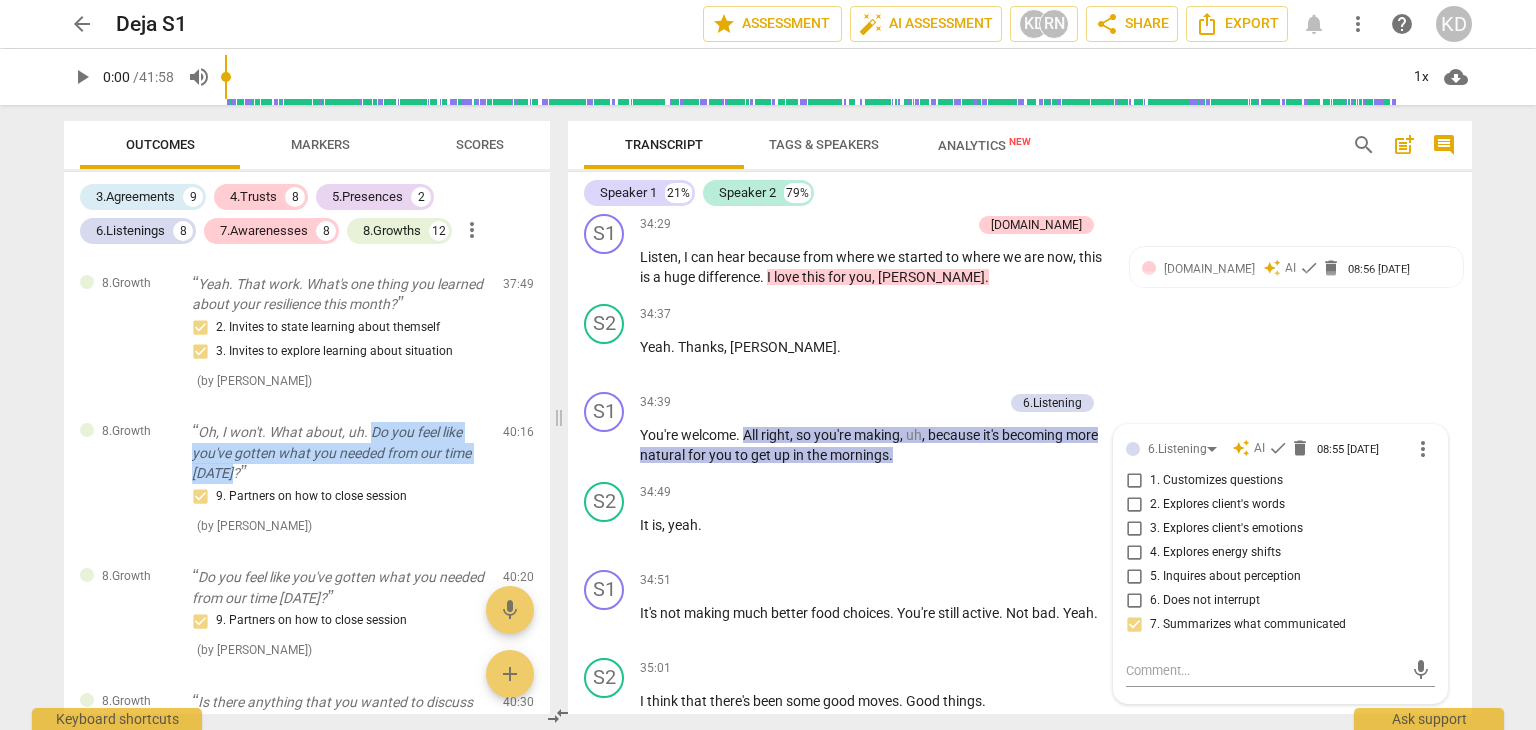 drag, startPoint x: 372, startPoint y: 409, endPoint x: 372, endPoint y: 445, distance: 36 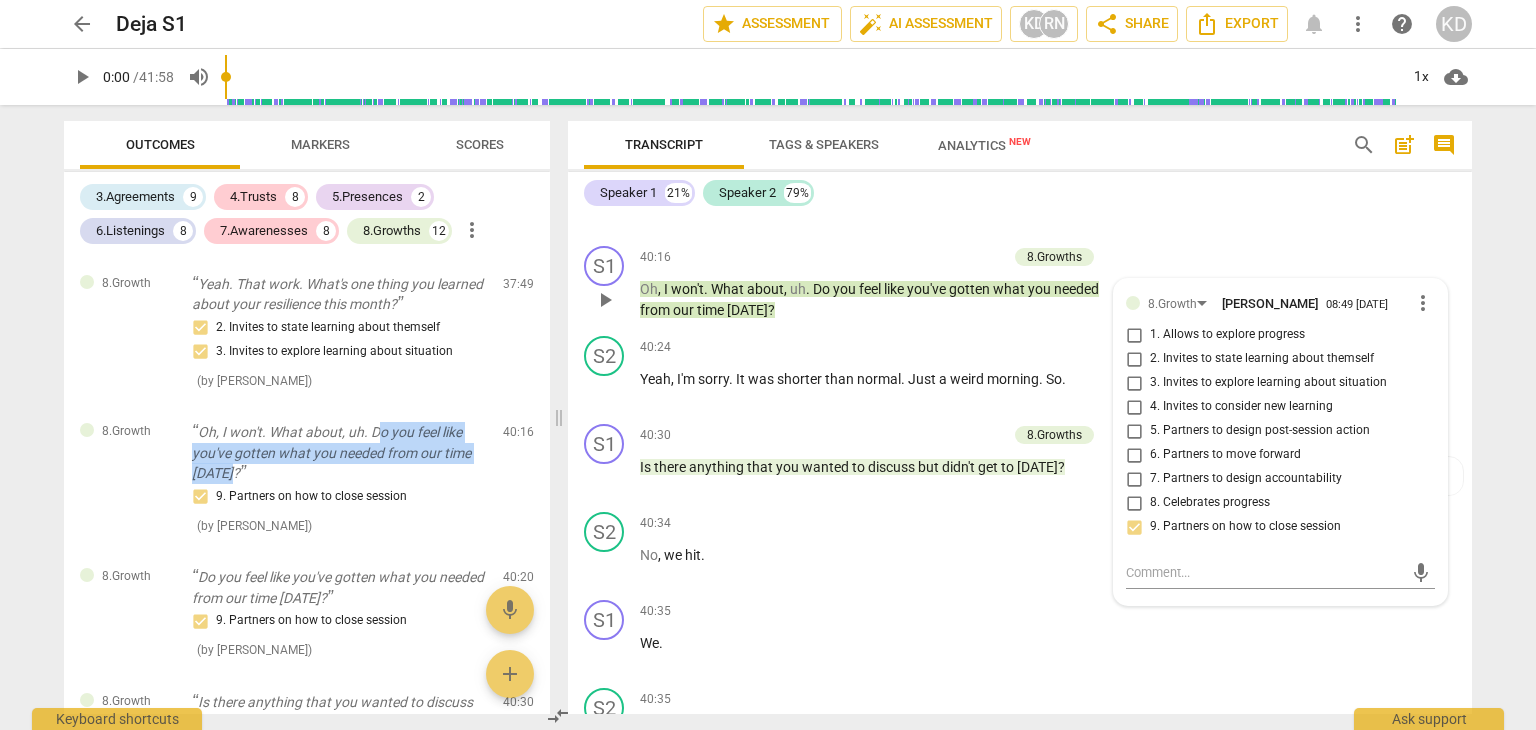 drag, startPoint x: 376, startPoint y: 408, endPoint x: 384, endPoint y: 447, distance: 39.812057 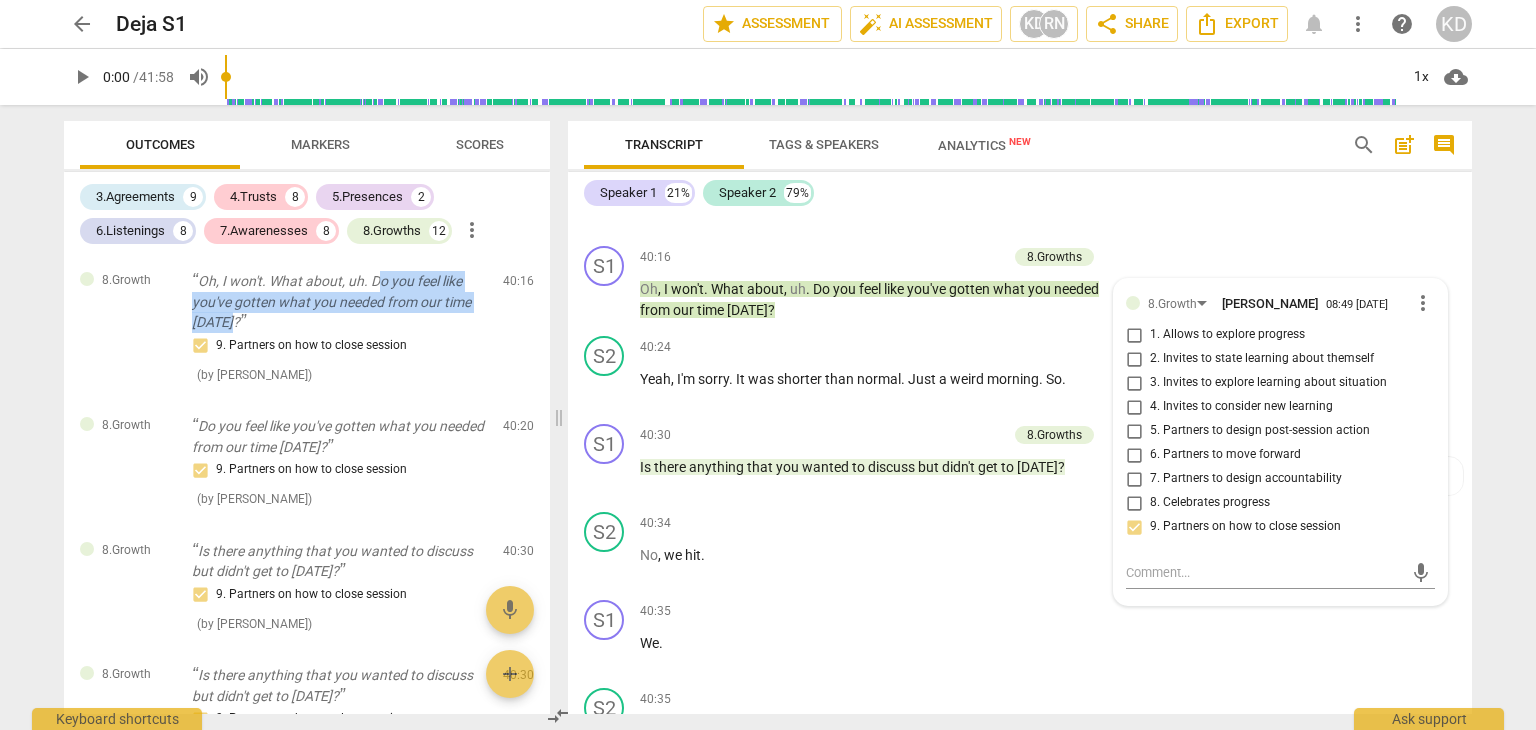 scroll, scrollTop: 5712, scrollLeft: 0, axis: vertical 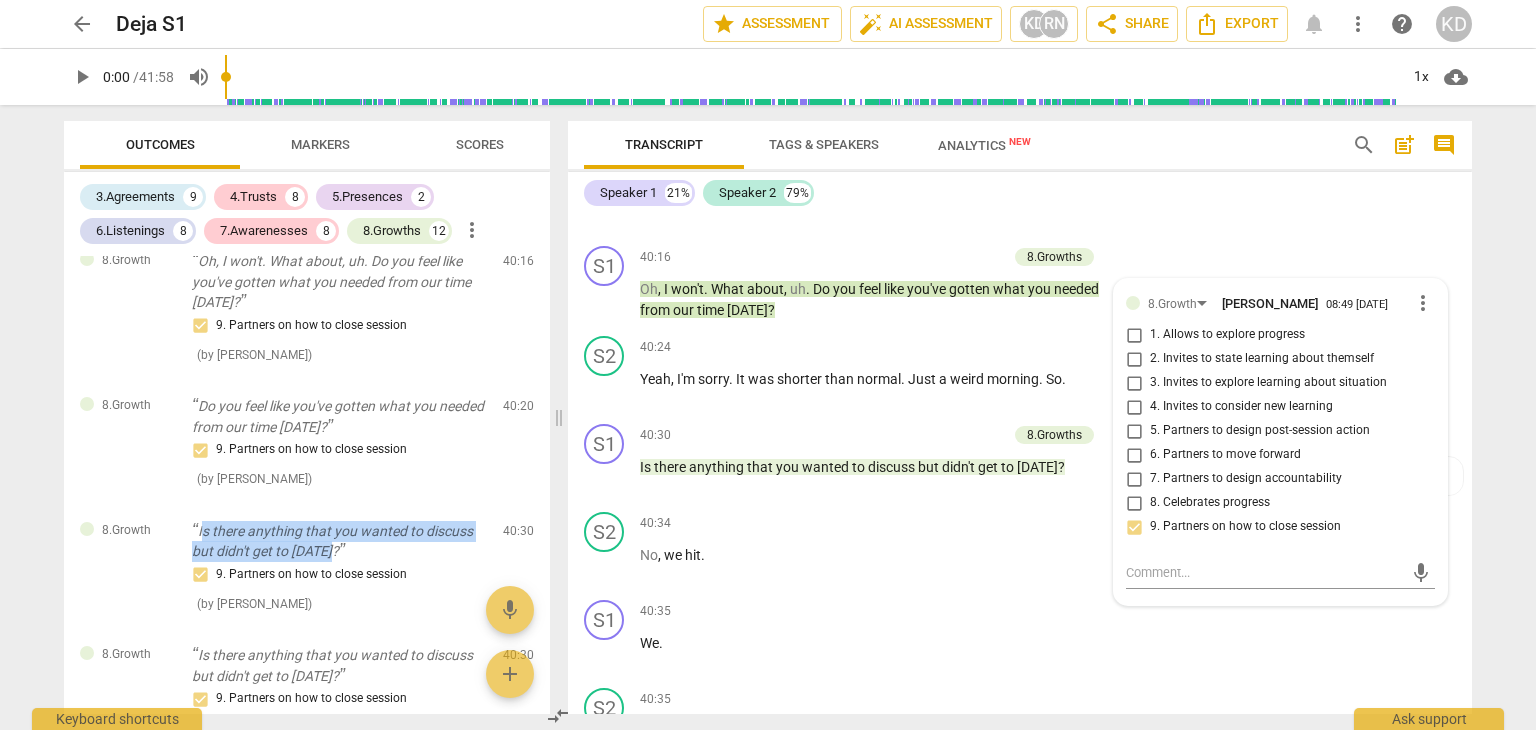 drag, startPoint x: 202, startPoint y: 501, endPoint x: 334, endPoint y: 528, distance: 134.73306 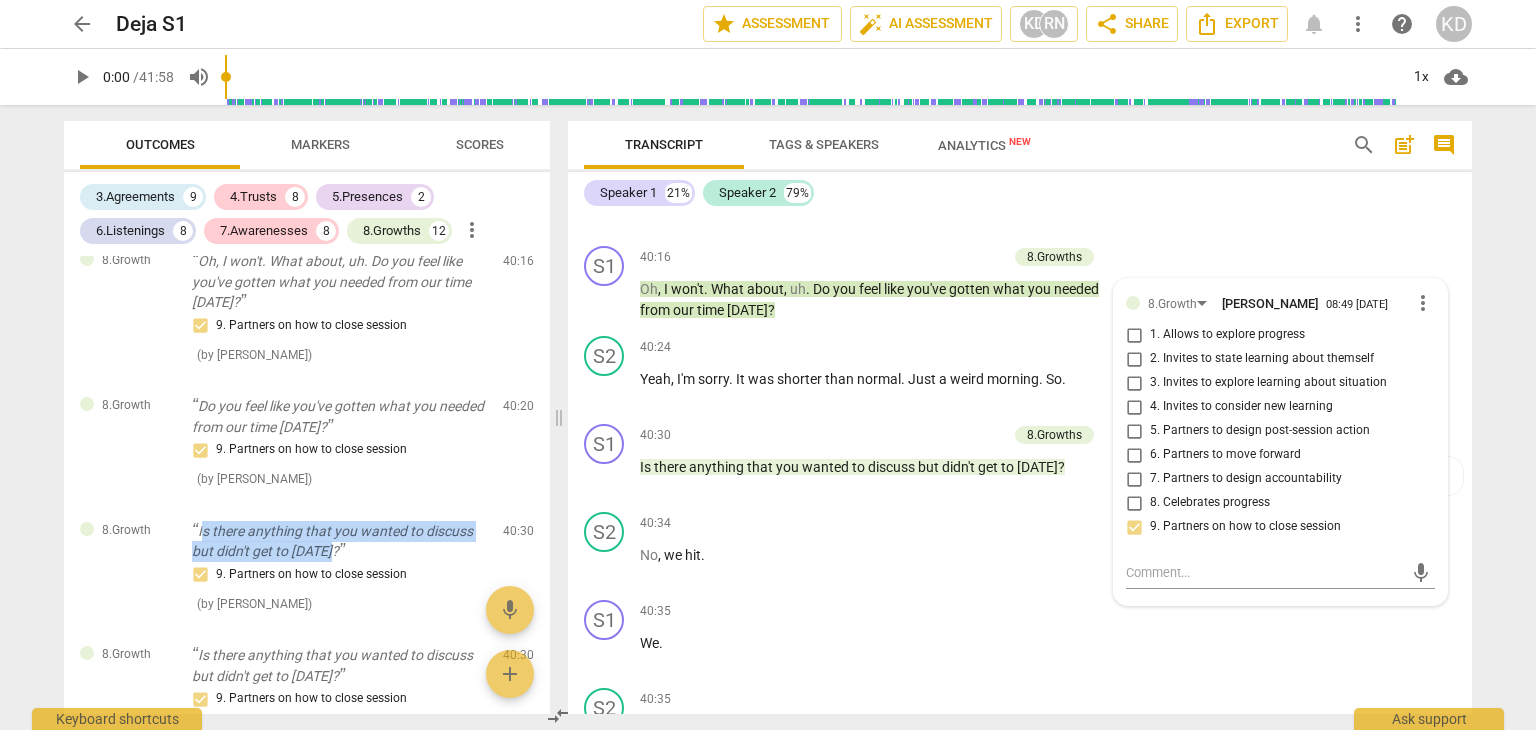 click on "Is there anything that you wanted to discuss but didn't get to today?" at bounding box center [339, 541] 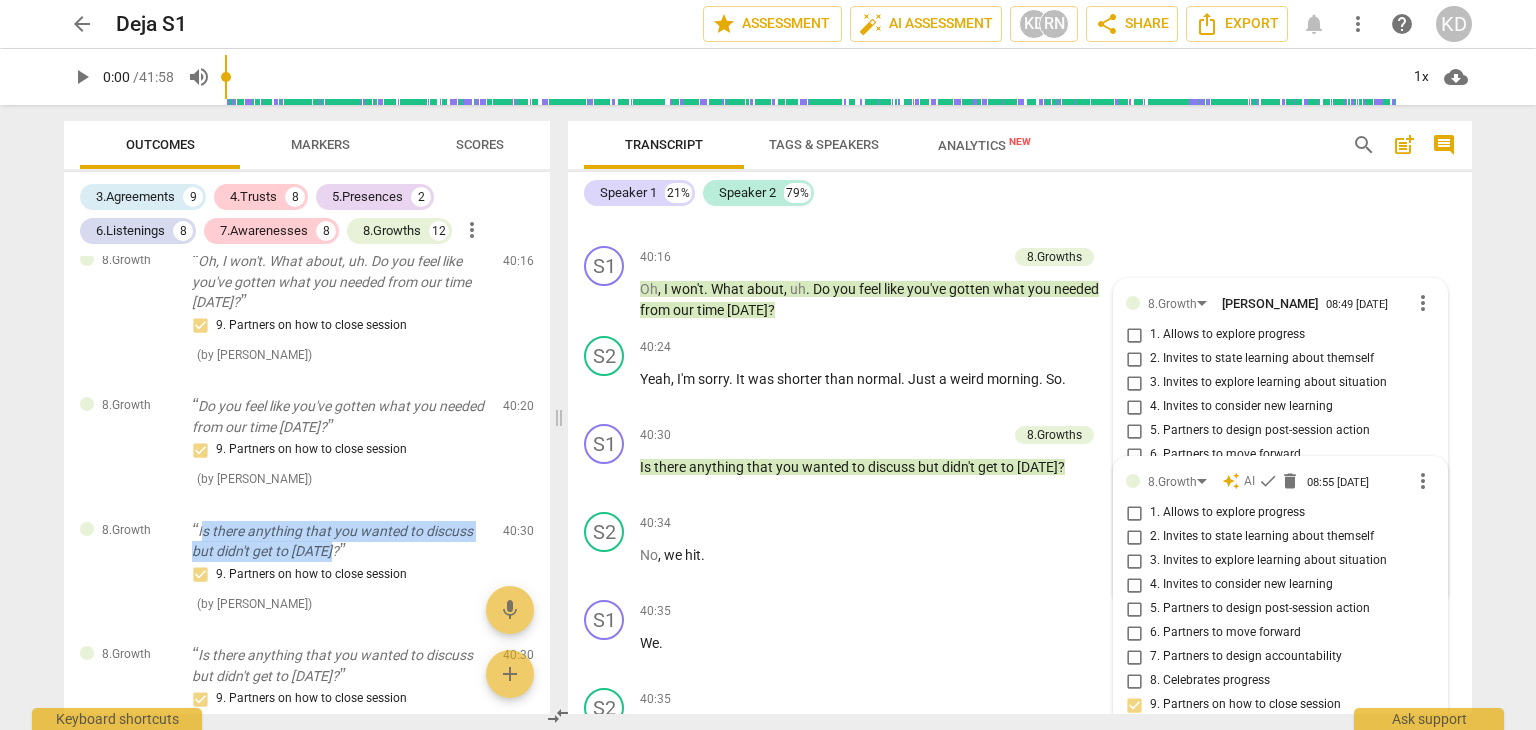 drag, startPoint x: 202, startPoint y: 507, endPoint x: 334, endPoint y: 535, distance: 134.93703 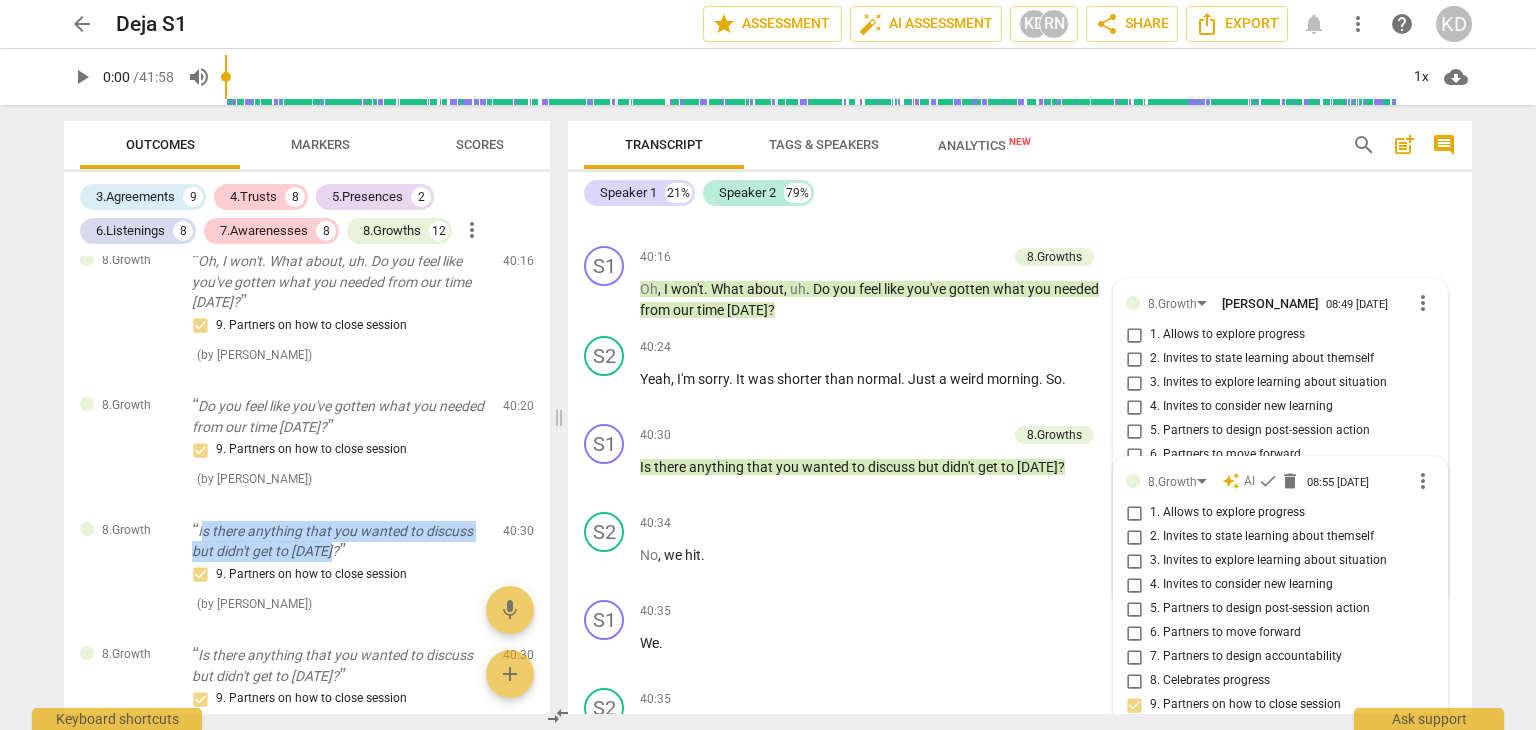 click on "Is there anything that you wanted to discuss but didn't get to today?" at bounding box center (339, 541) 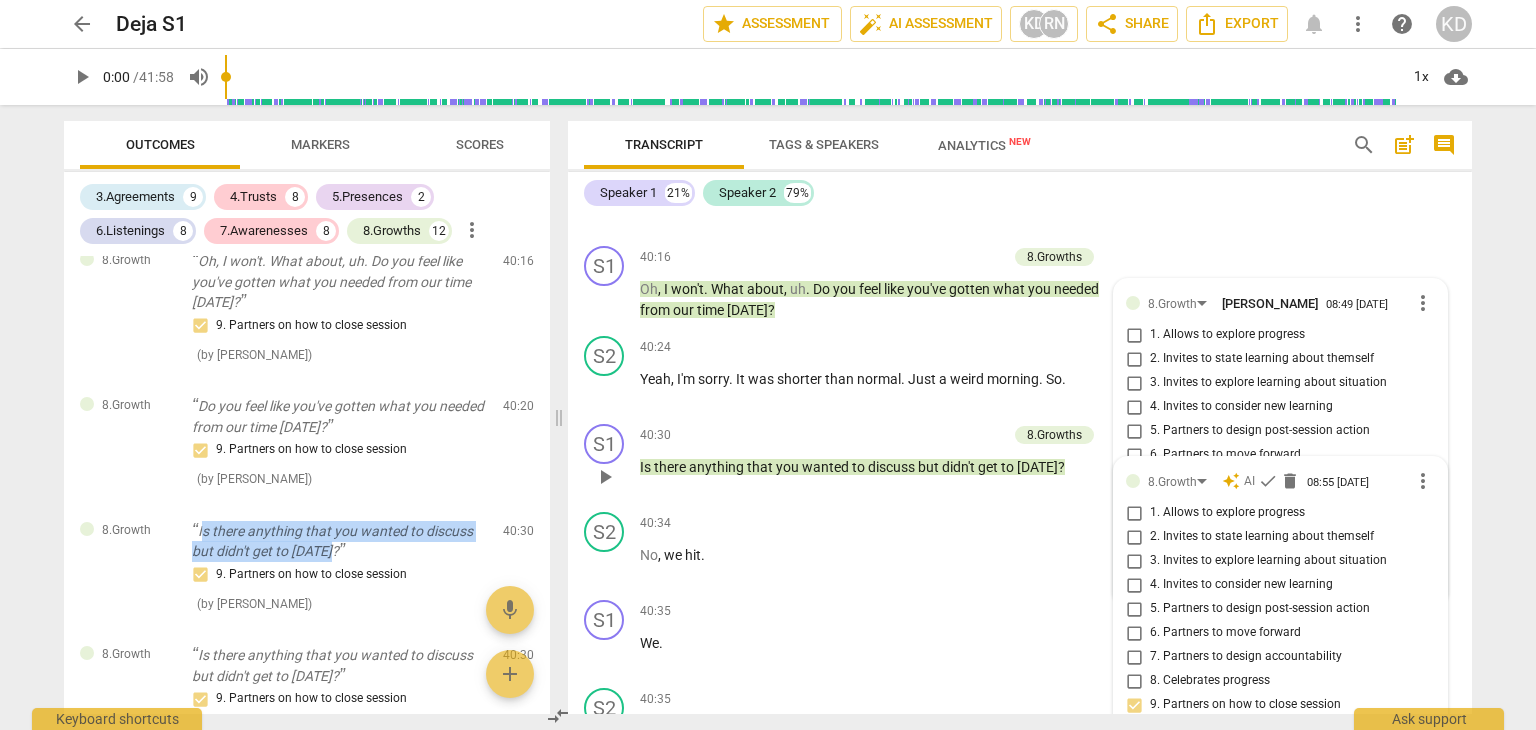 copy on "s there anything that you wanted to discuss but didn't get to today?" 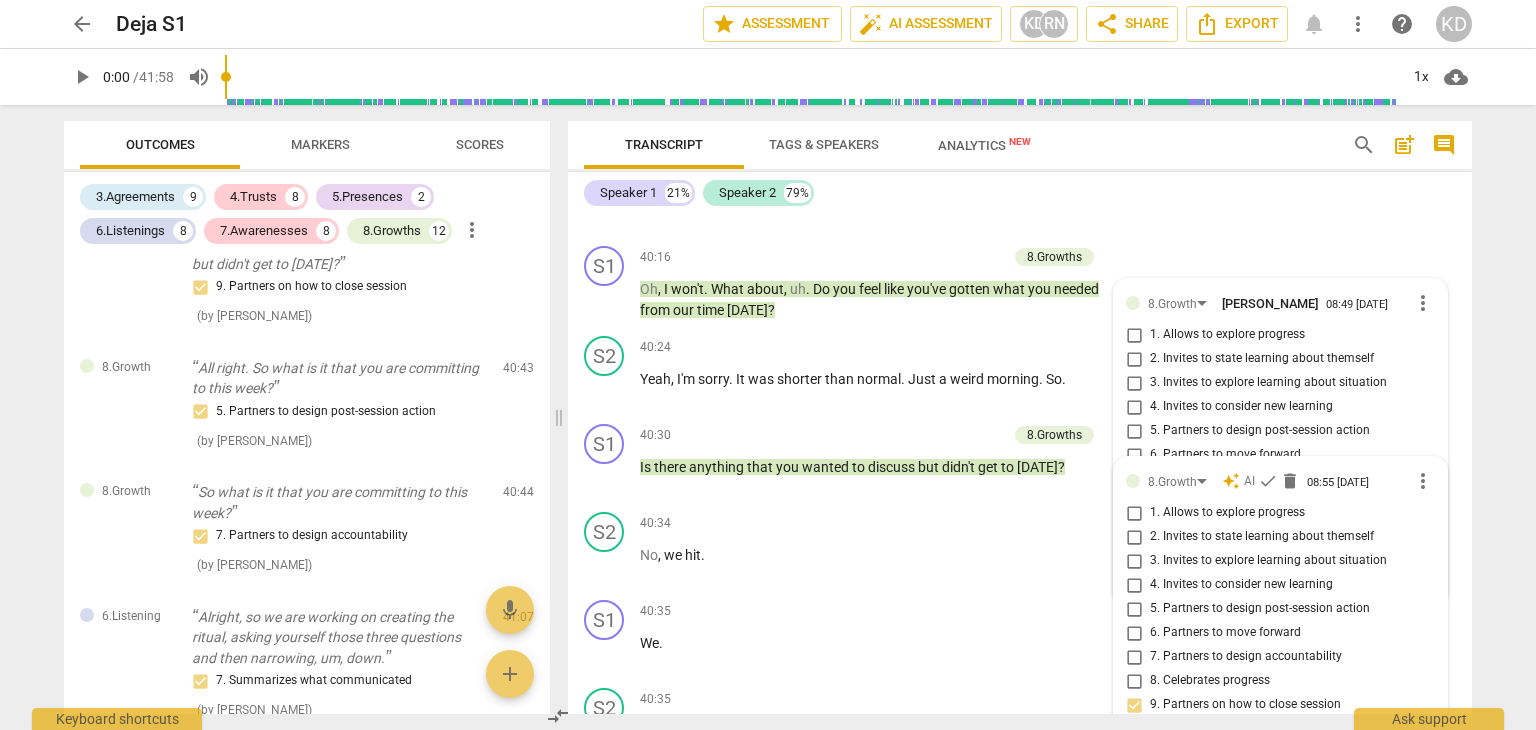 scroll, scrollTop: 6132, scrollLeft: 0, axis: vertical 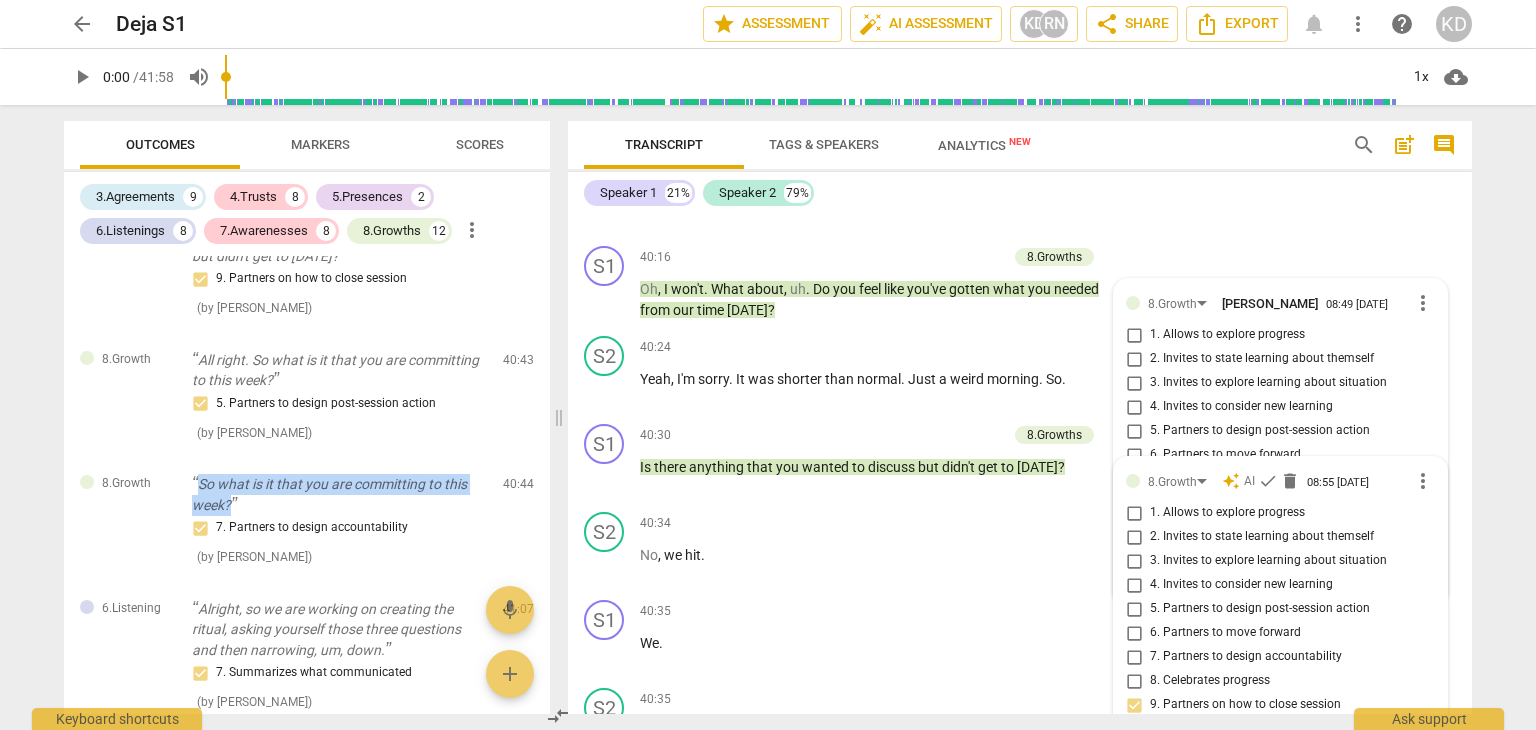 drag, startPoint x: 197, startPoint y: 461, endPoint x: 232, endPoint y: 490, distance: 45.453274 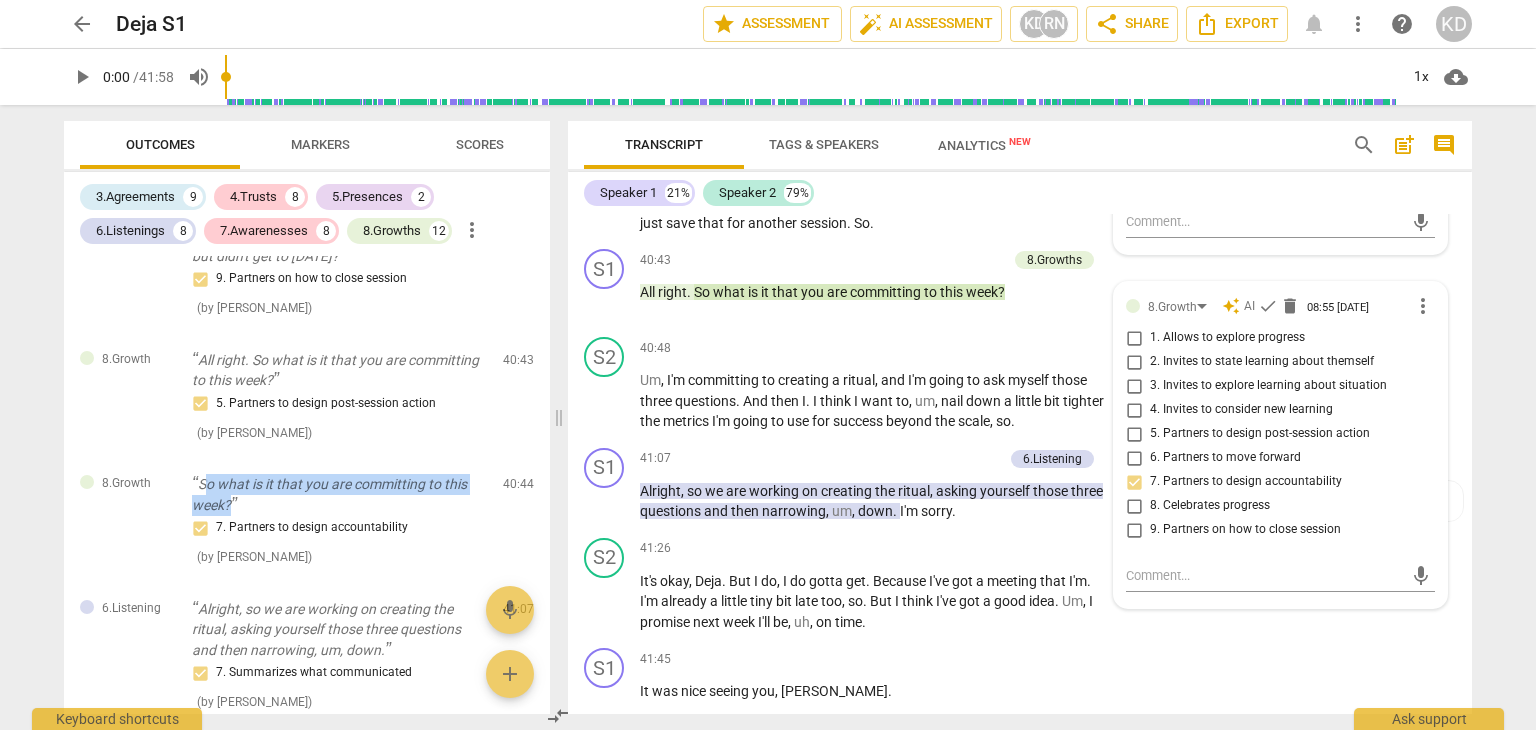drag, startPoint x: 202, startPoint y: 462, endPoint x: 233, endPoint y: 481, distance: 36.359318 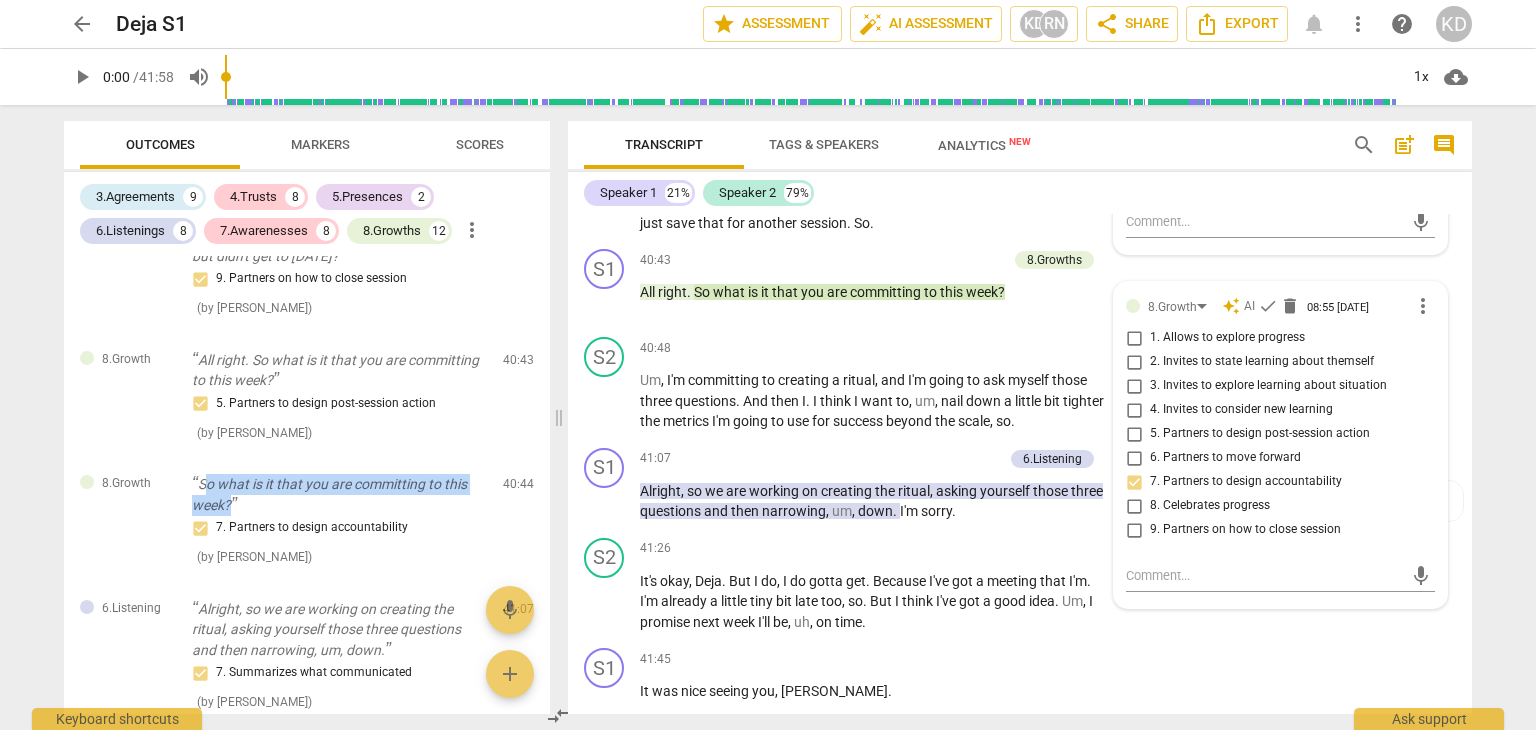 click on "So what is it that you are committing to this week?" at bounding box center (339, 494) 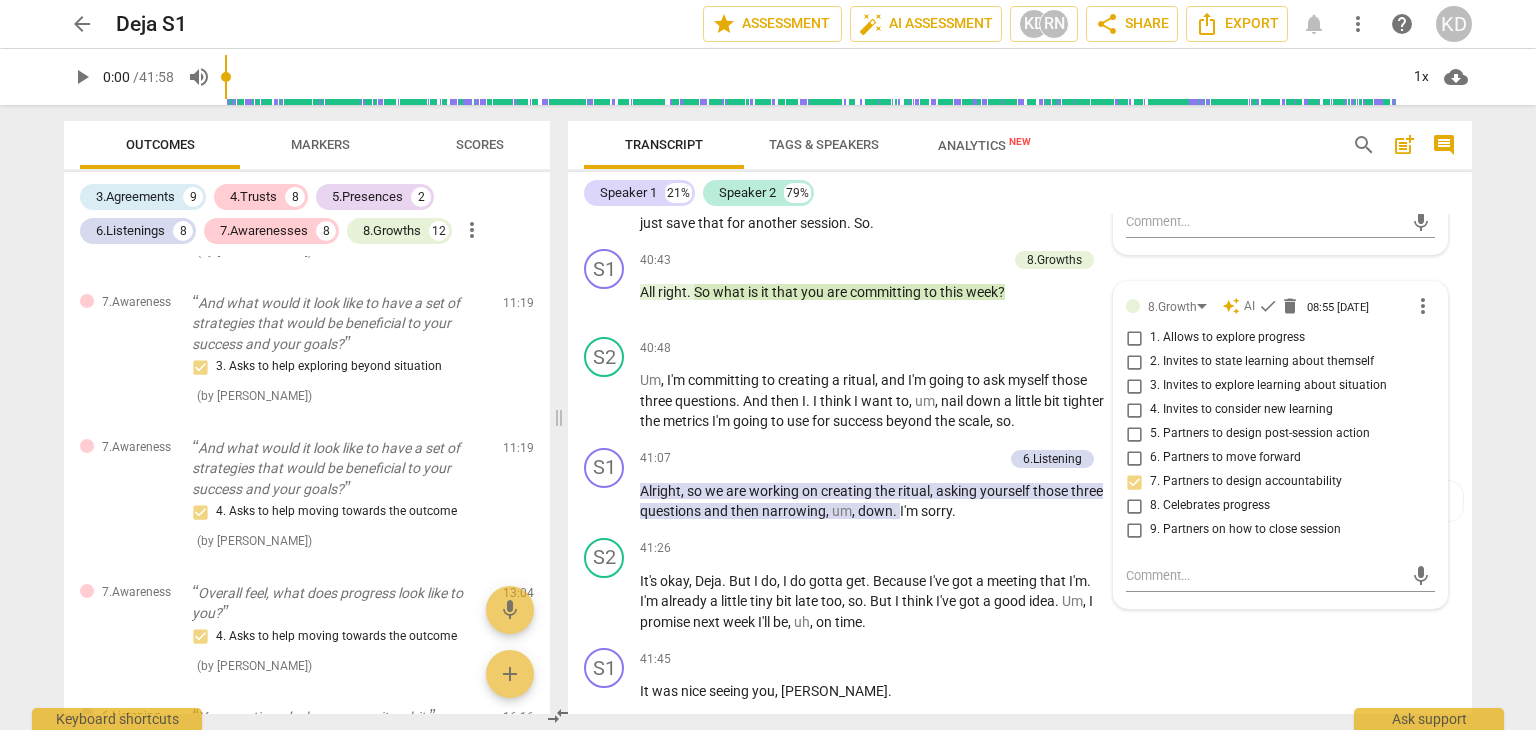 scroll, scrollTop: 1752, scrollLeft: 0, axis: vertical 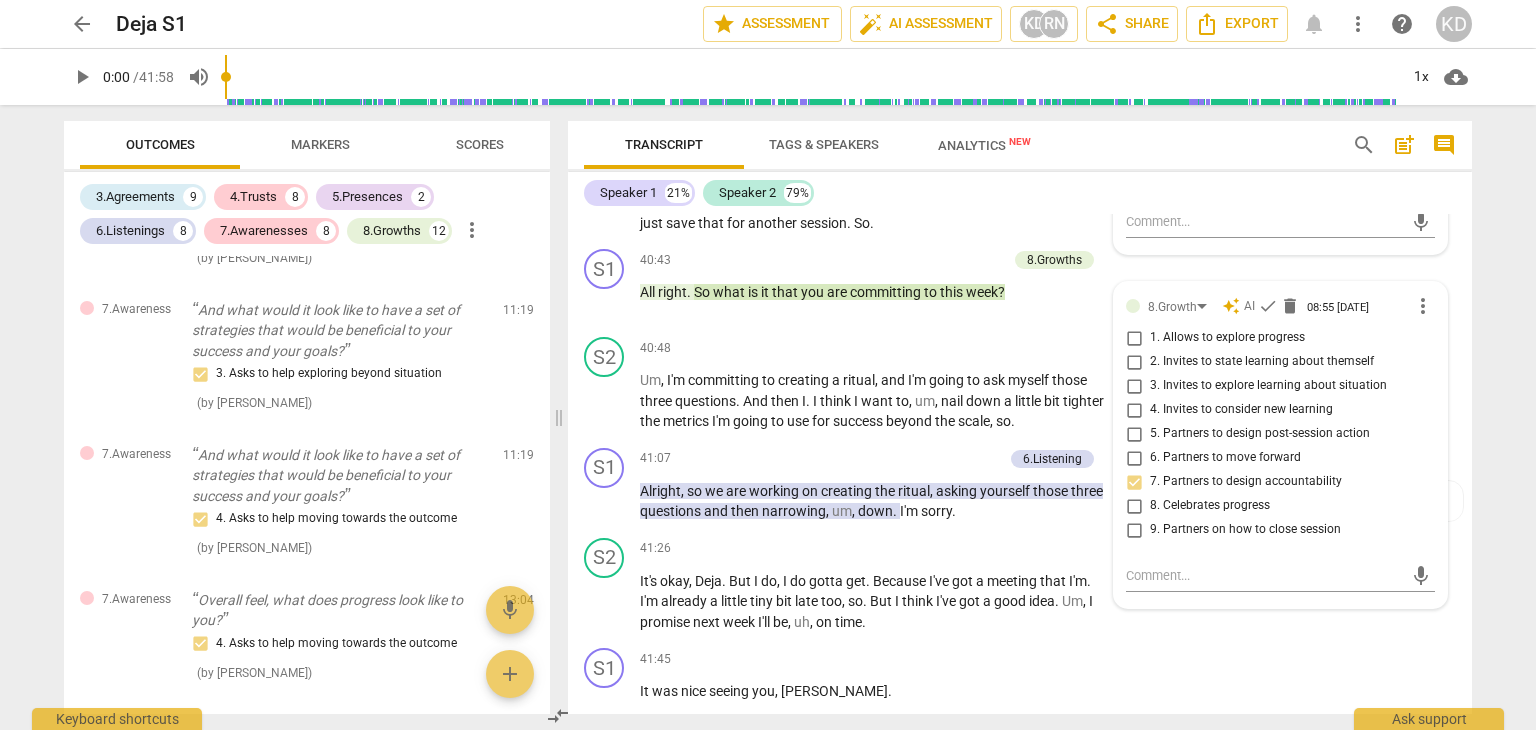click on "3.Agreements" at bounding box center [135, 197] 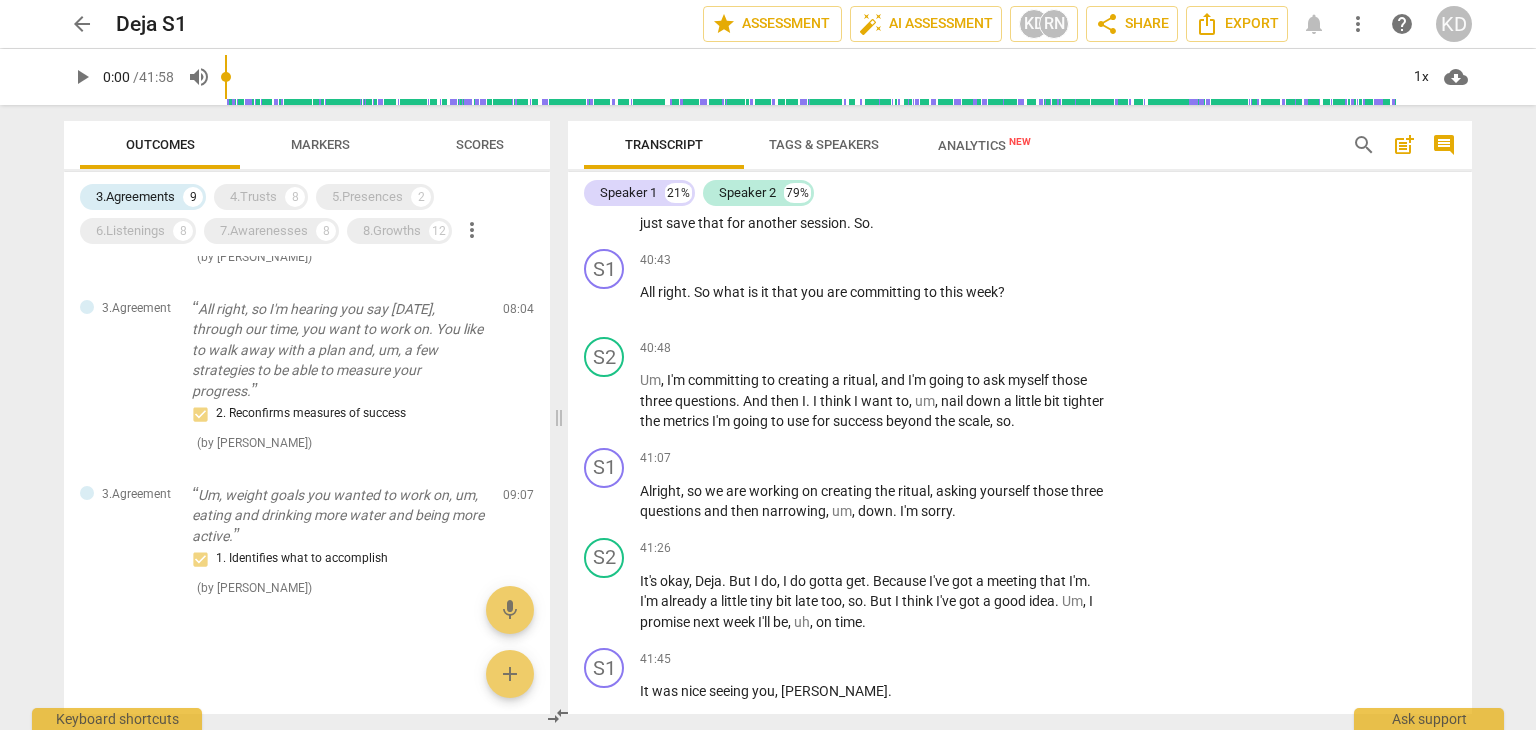 scroll, scrollTop: 844, scrollLeft: 0, axis: vertical 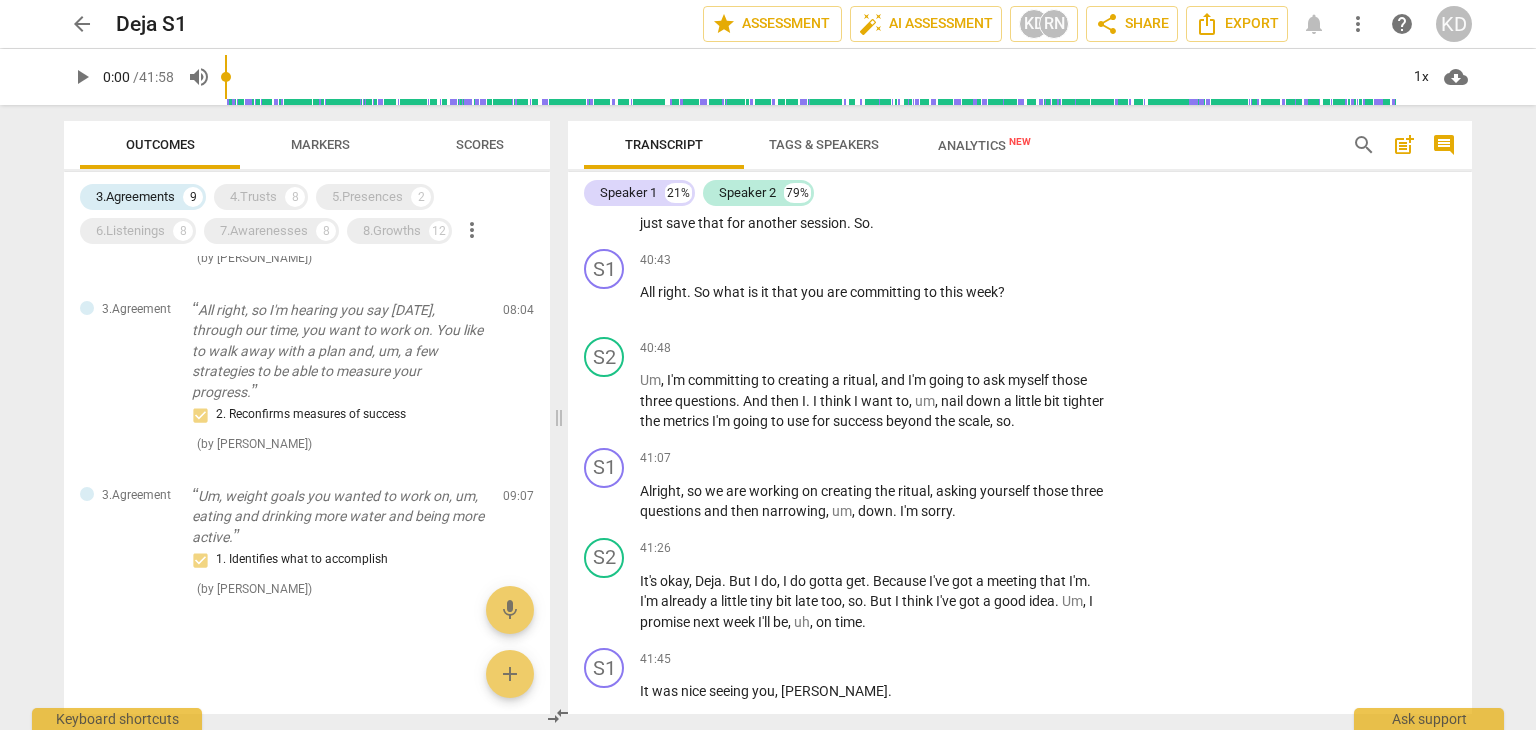 click on "4.Trusts" at bounding box center (253, 197) 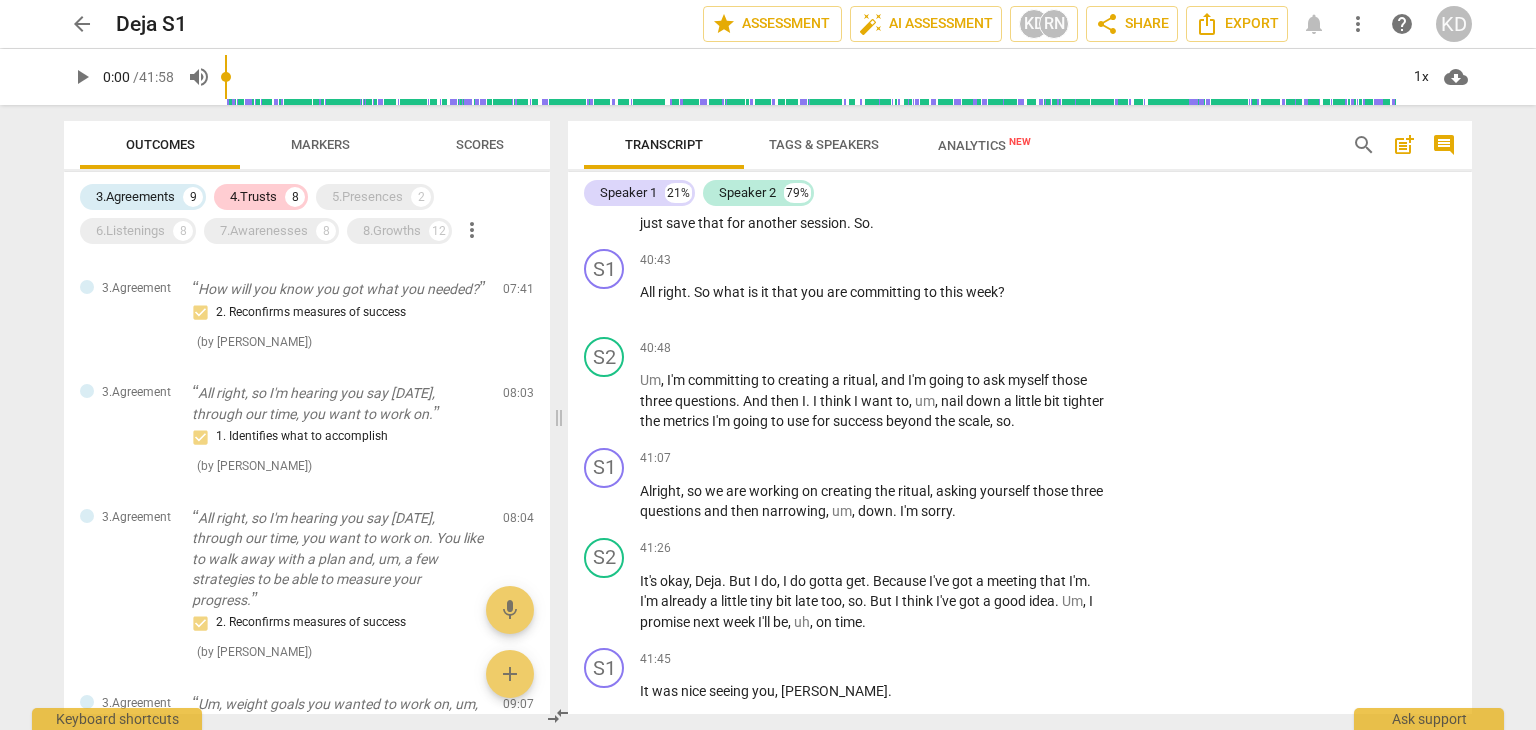 scroll, scrollTop: 1404, scrollLeft: 0, axis: vertical 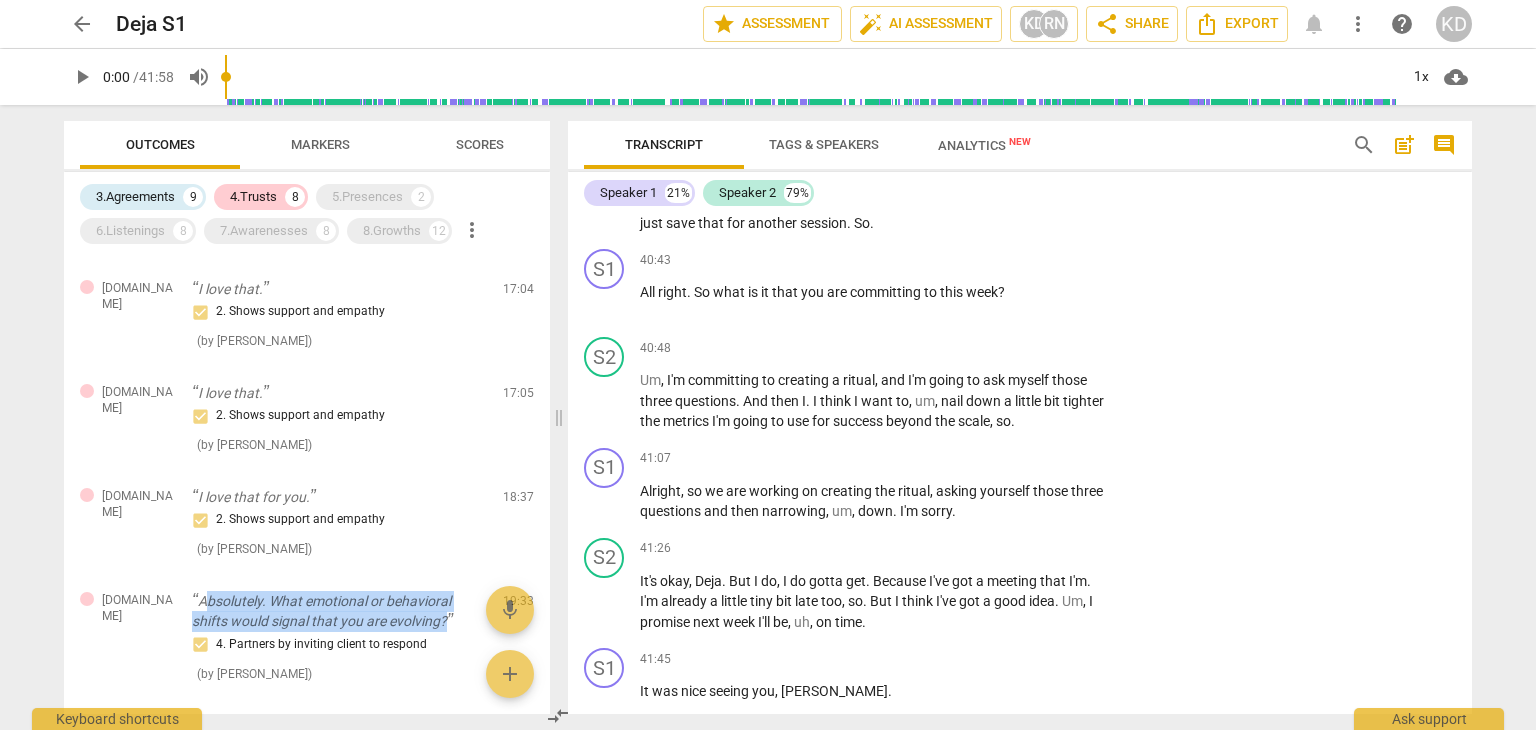 drag, startPoint x: 204, startPoint y: 597, endPoint x: 445, endPoint y: 625, distance: 242.62111 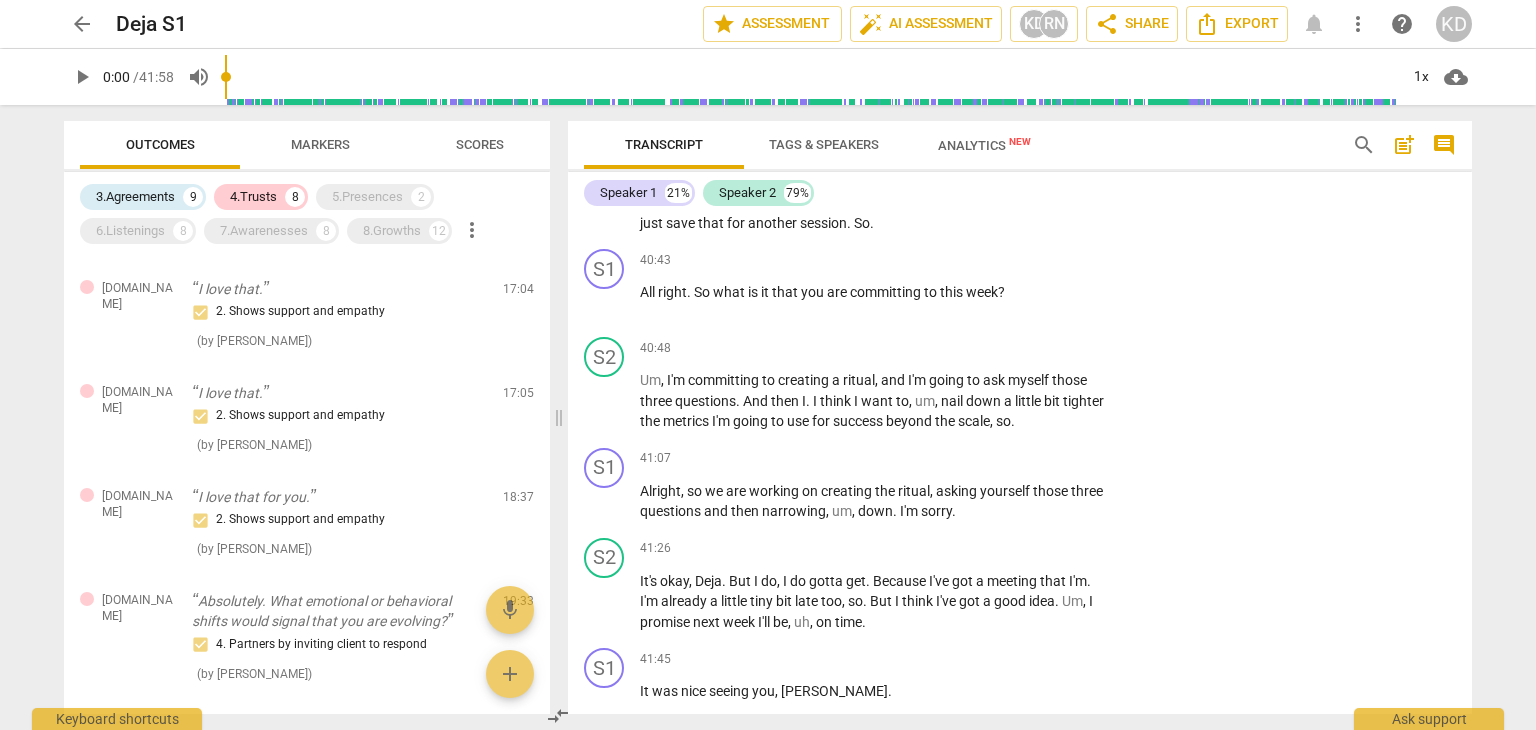 scroll, scrollTop: 9364, scrollLeft: 0, axis: vertical 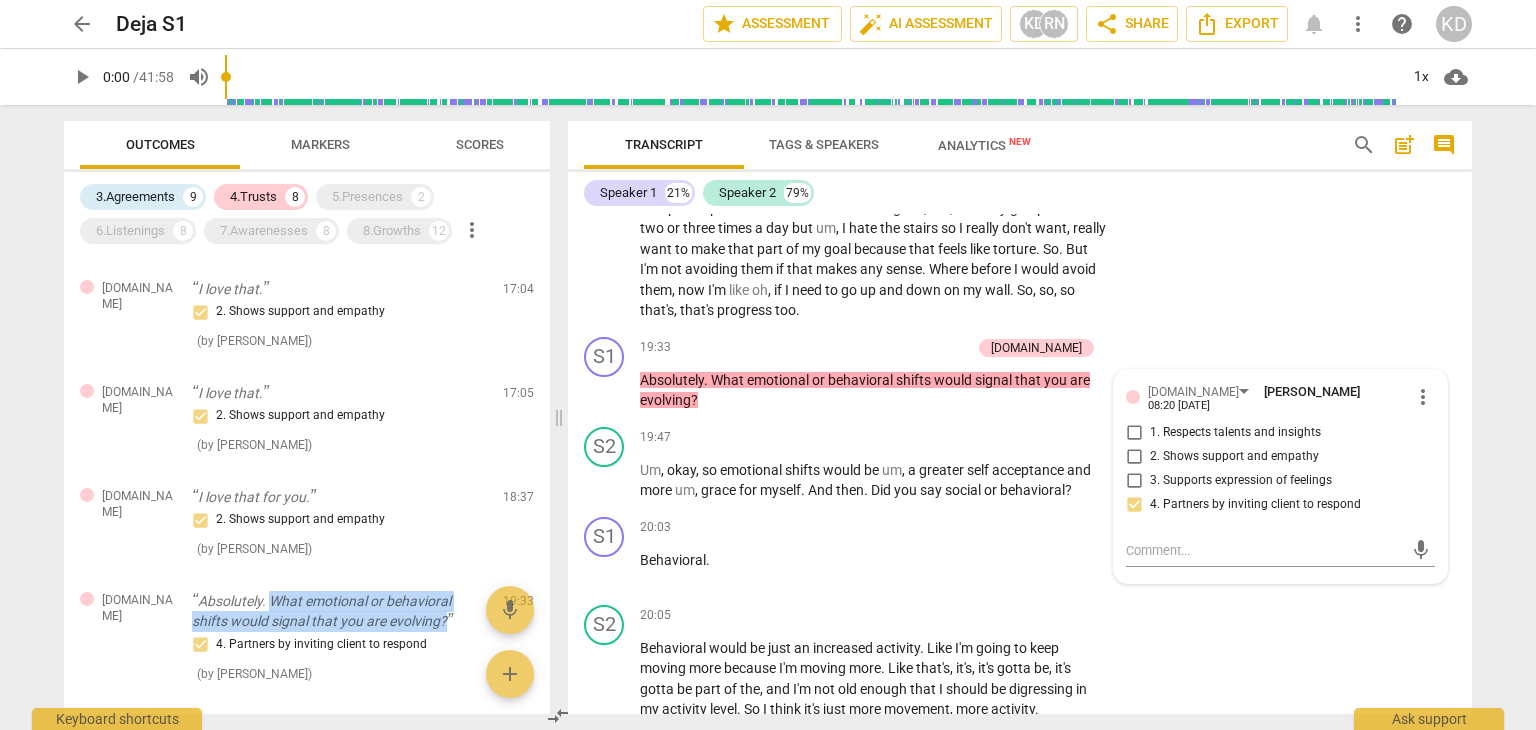 drag, startPoint x: 273, startPoint y: 598, endPoint x: 448, endPoint y: 630, distance: 177.90166 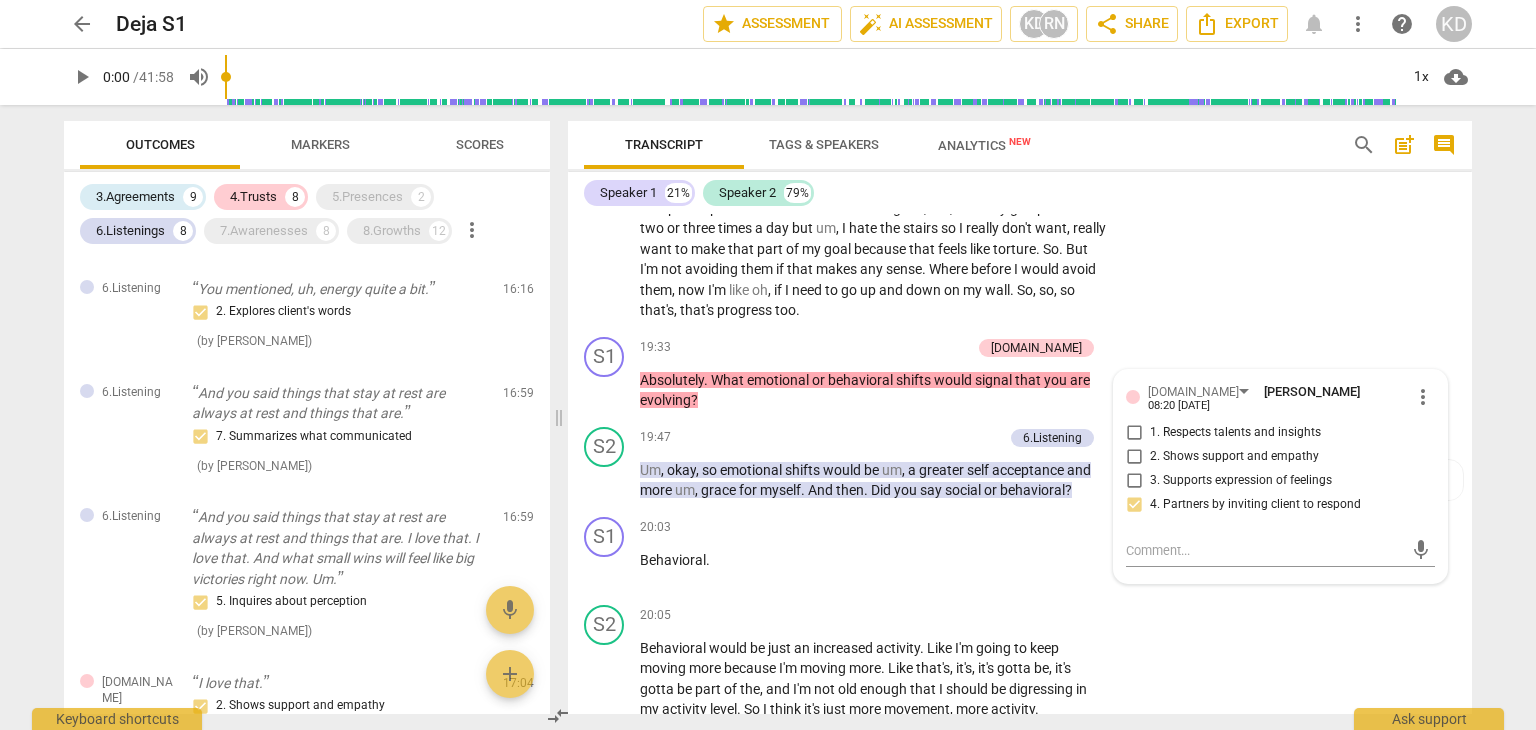 scroll, scrollTop: 15696, scrollLeft: 0, axis: vertical 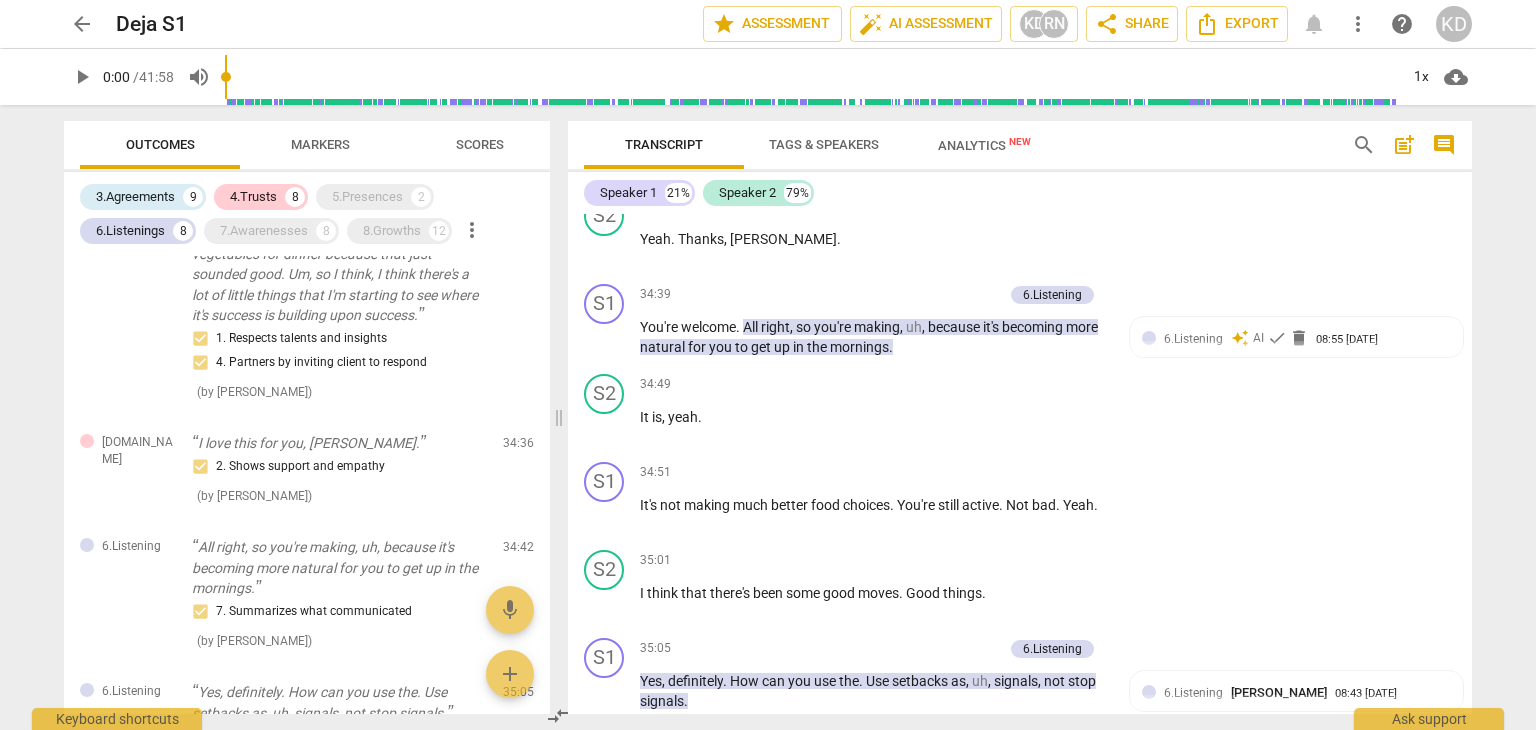 click on "6.Listenings" at bounding box center [130, 231] 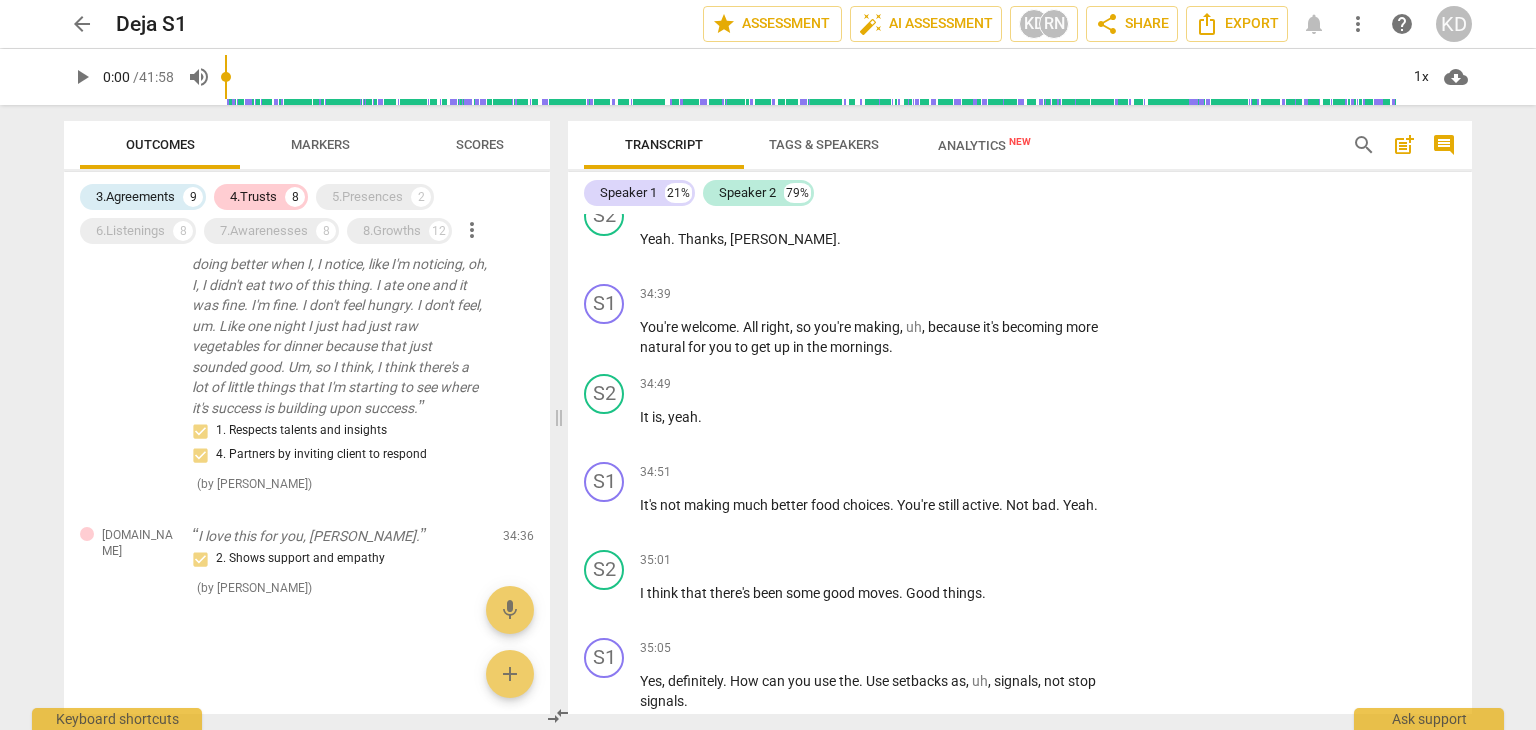 scroll, scrollTop: 2152, scrollLeft: 0, axis: vertical 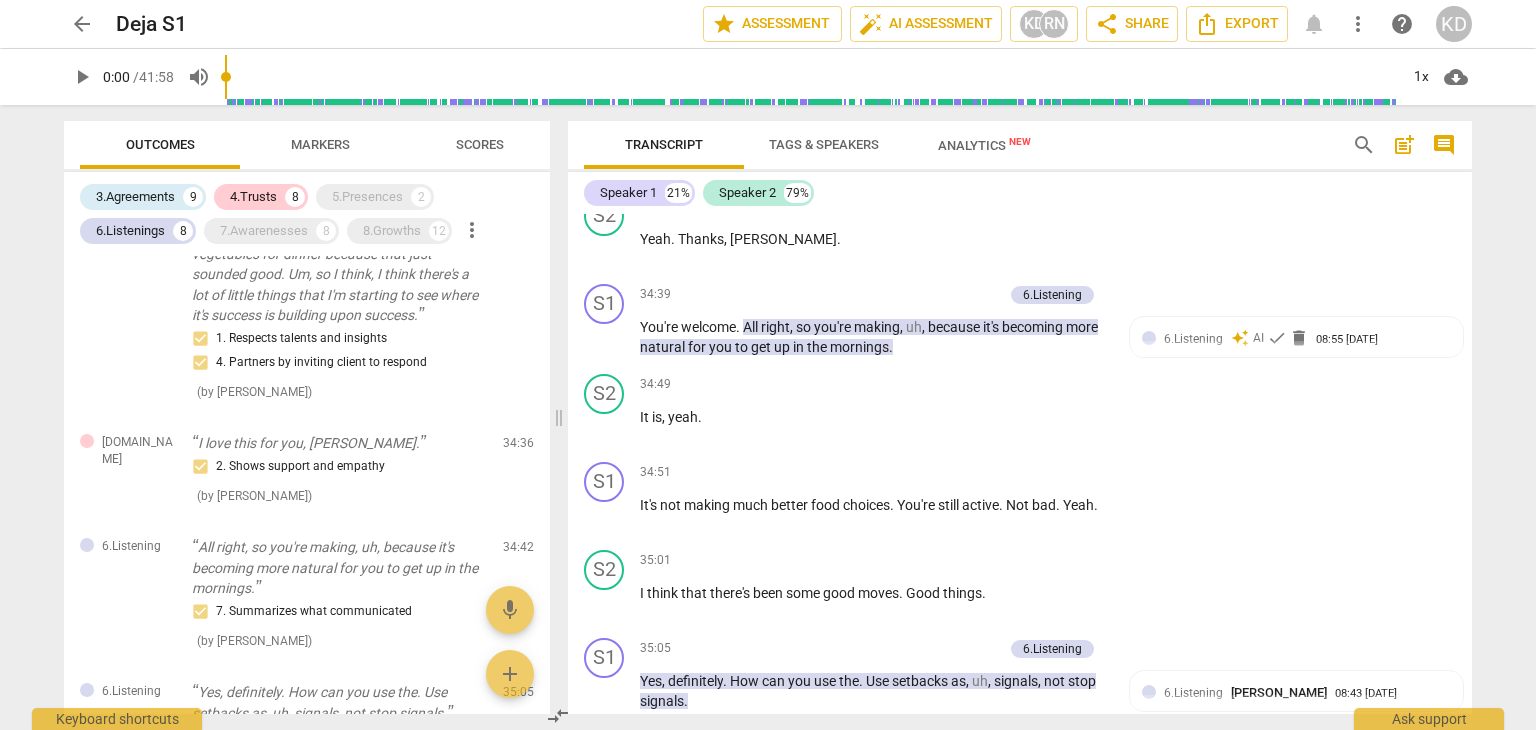 click on "3.Agreements" at bounding box center (135, 197) 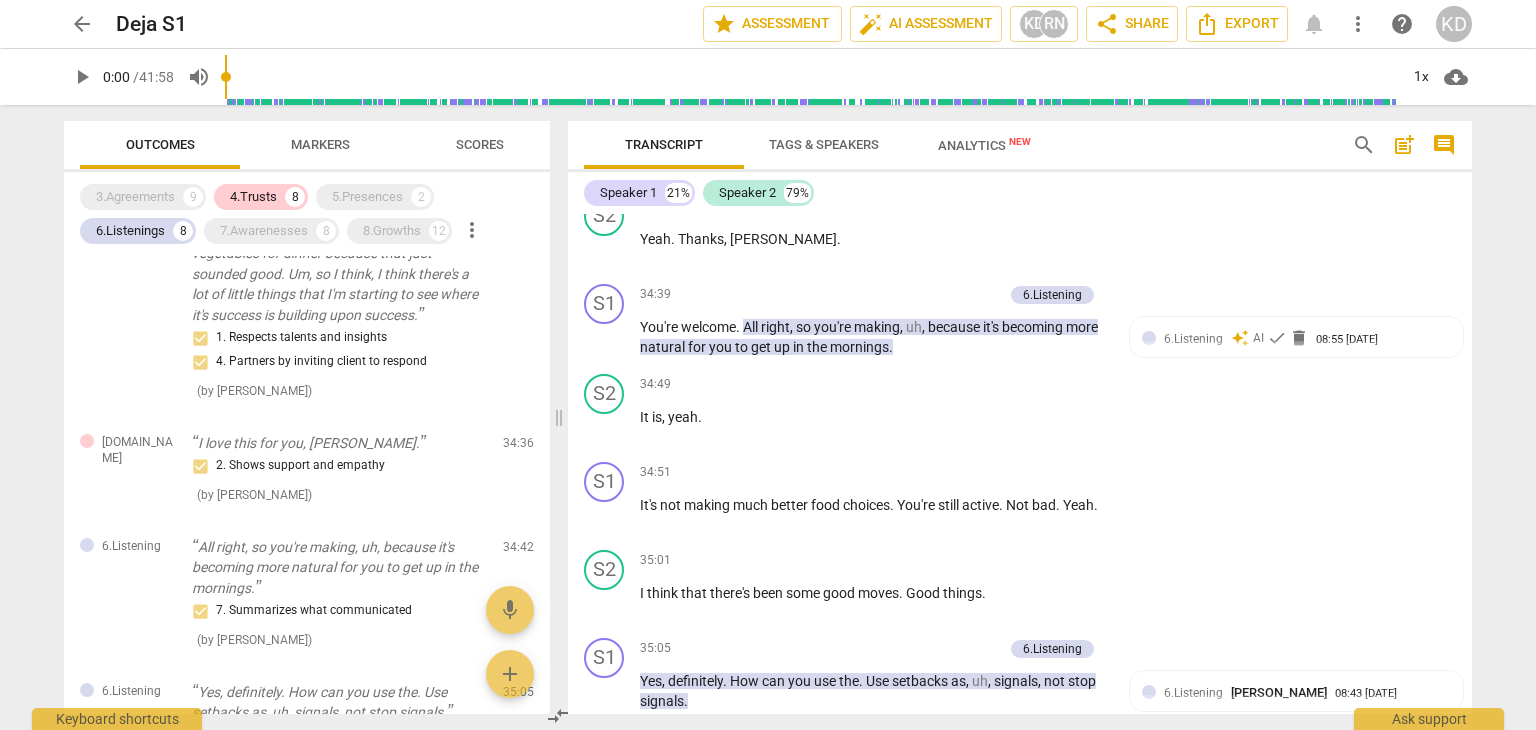 click on "4.Trusts" at bounding box center (253, 197) 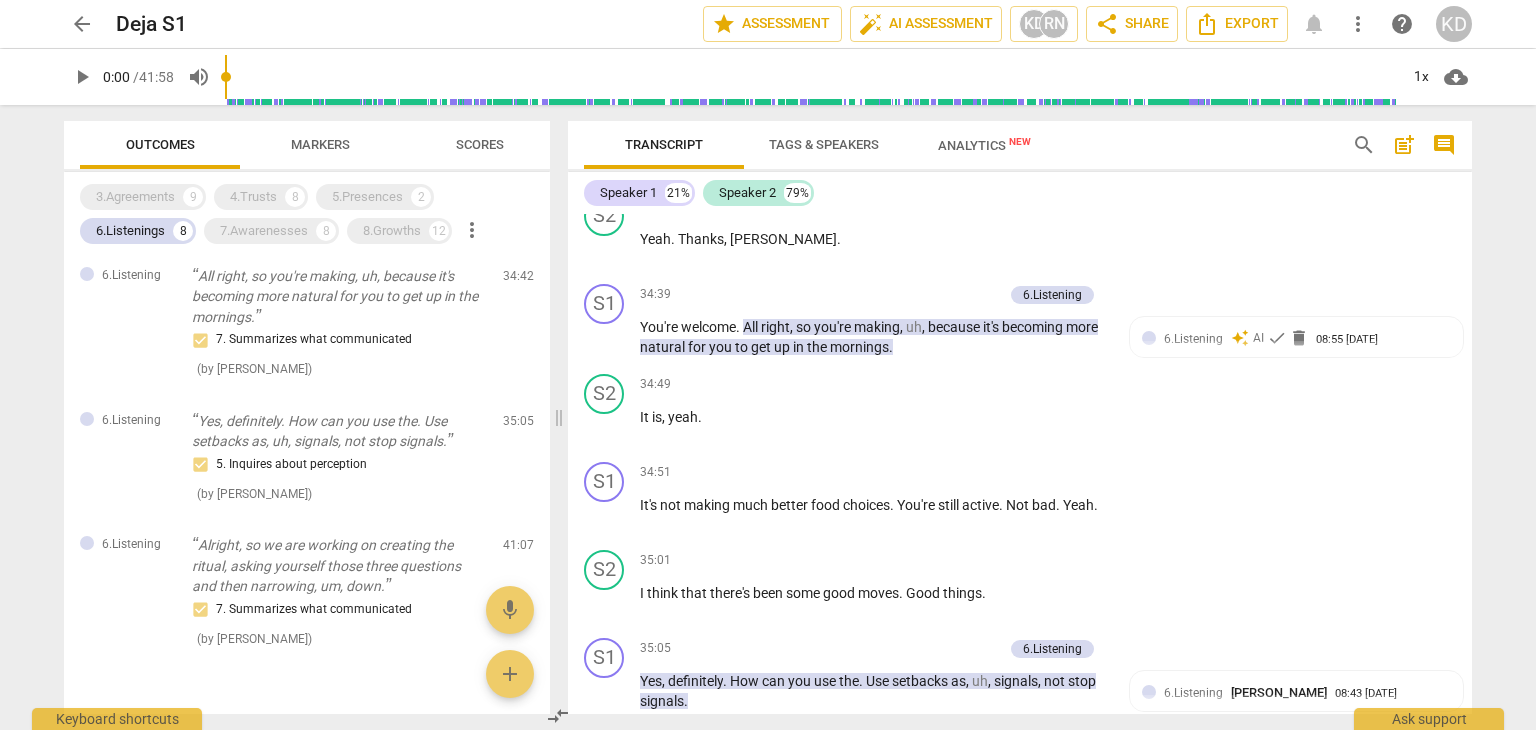 scroll, scrollTop: 687, scrollLeft: 0, axis: vertical 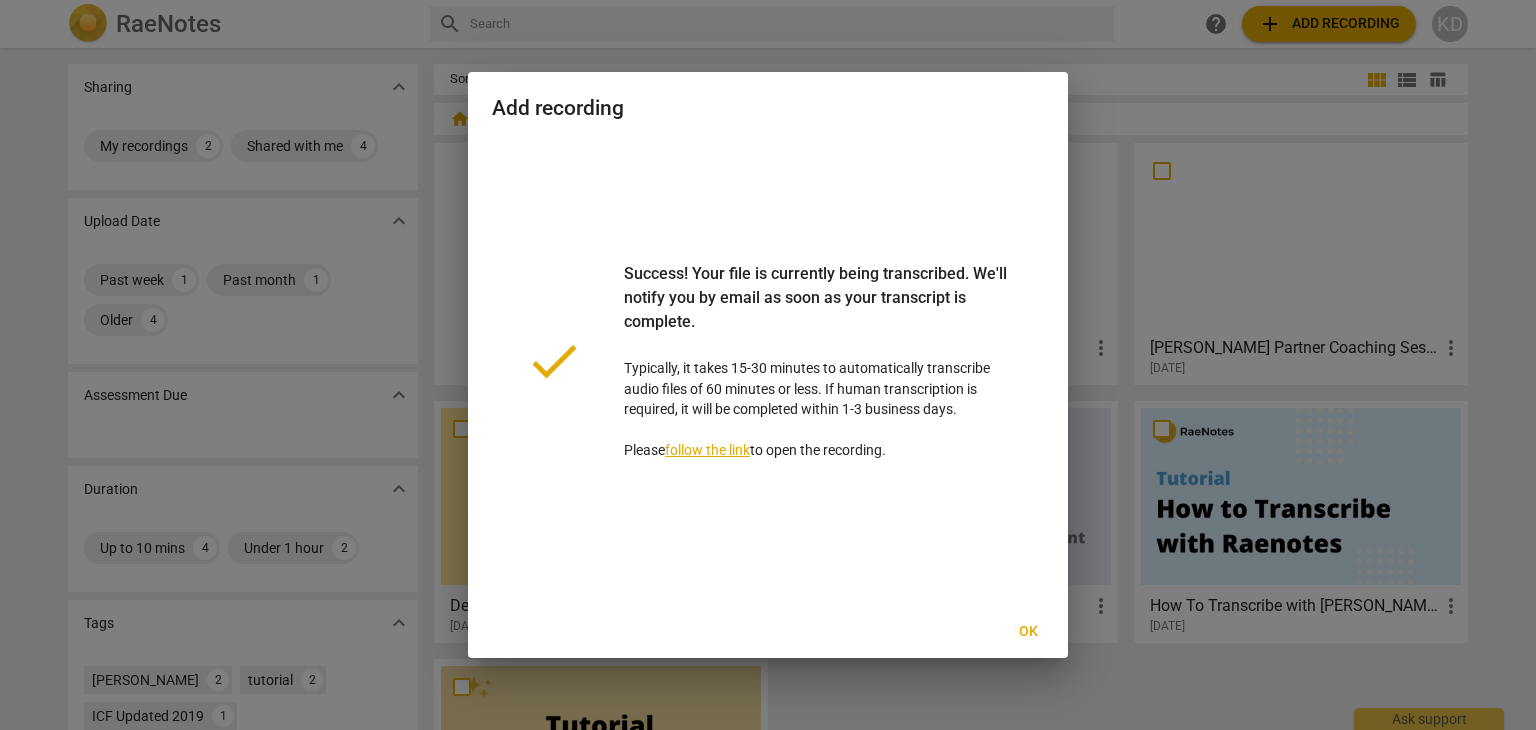 click on "Add recording" at bounding box center (768, 106) 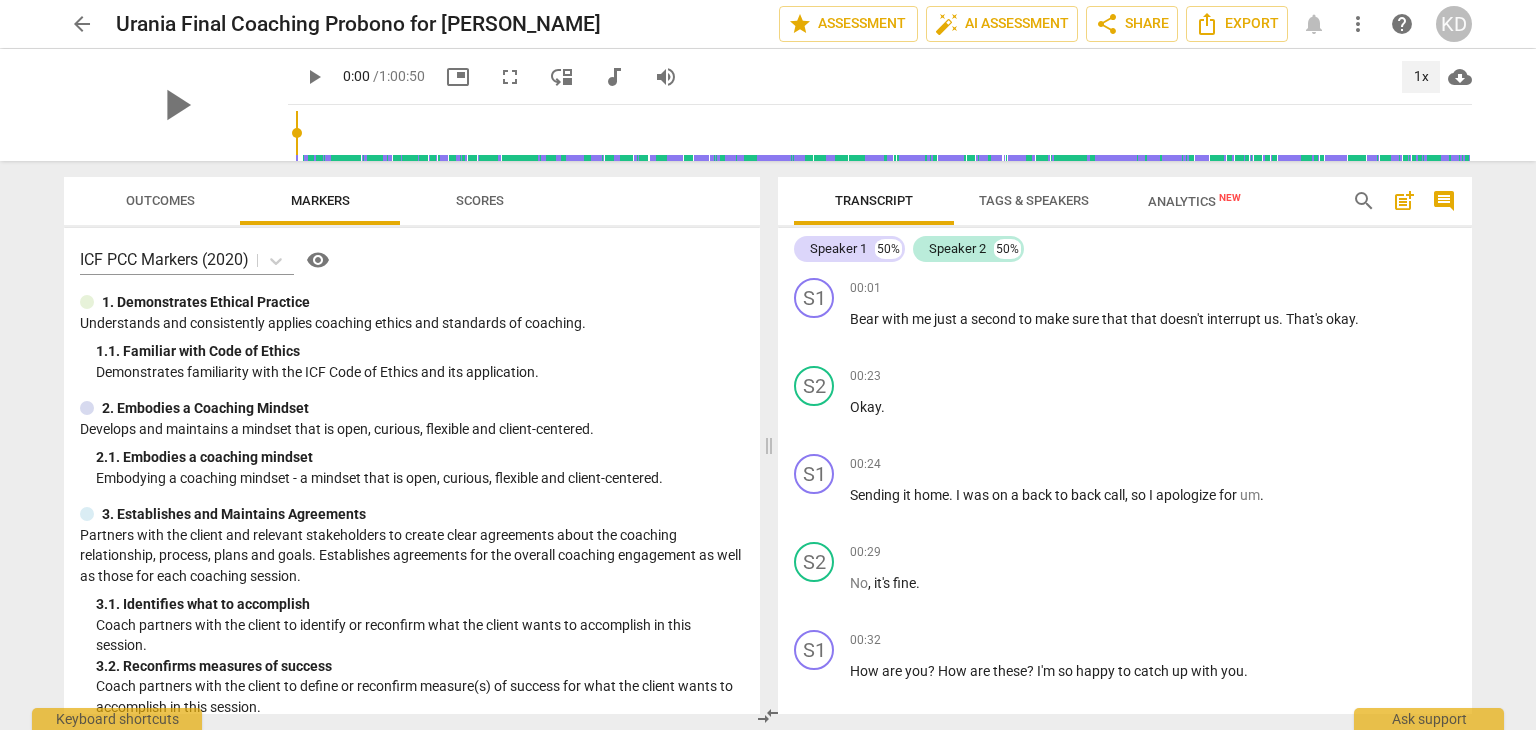 click on "1x" at bounding box center (1421, 77) 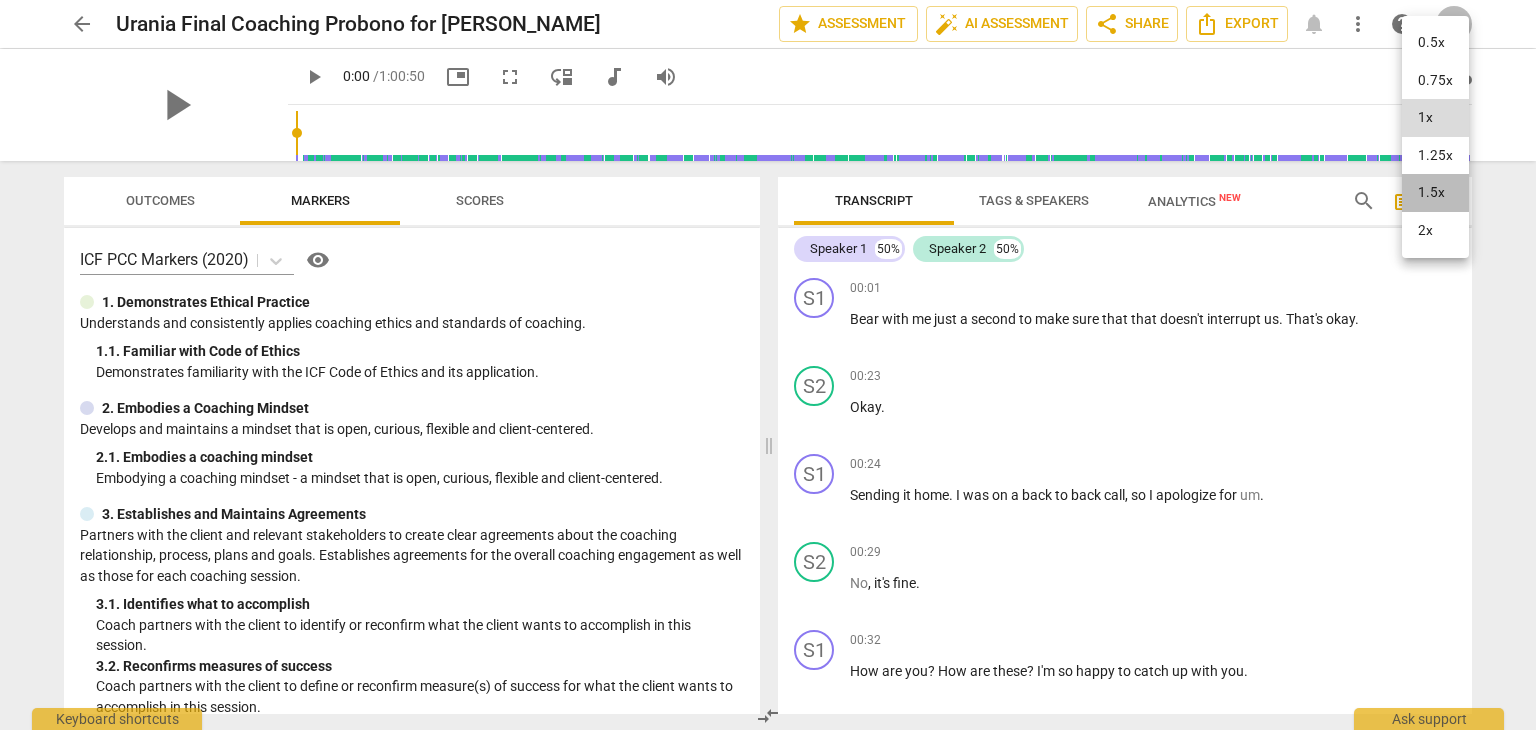 click on "1.5x" at bounding box center [1435, 193] 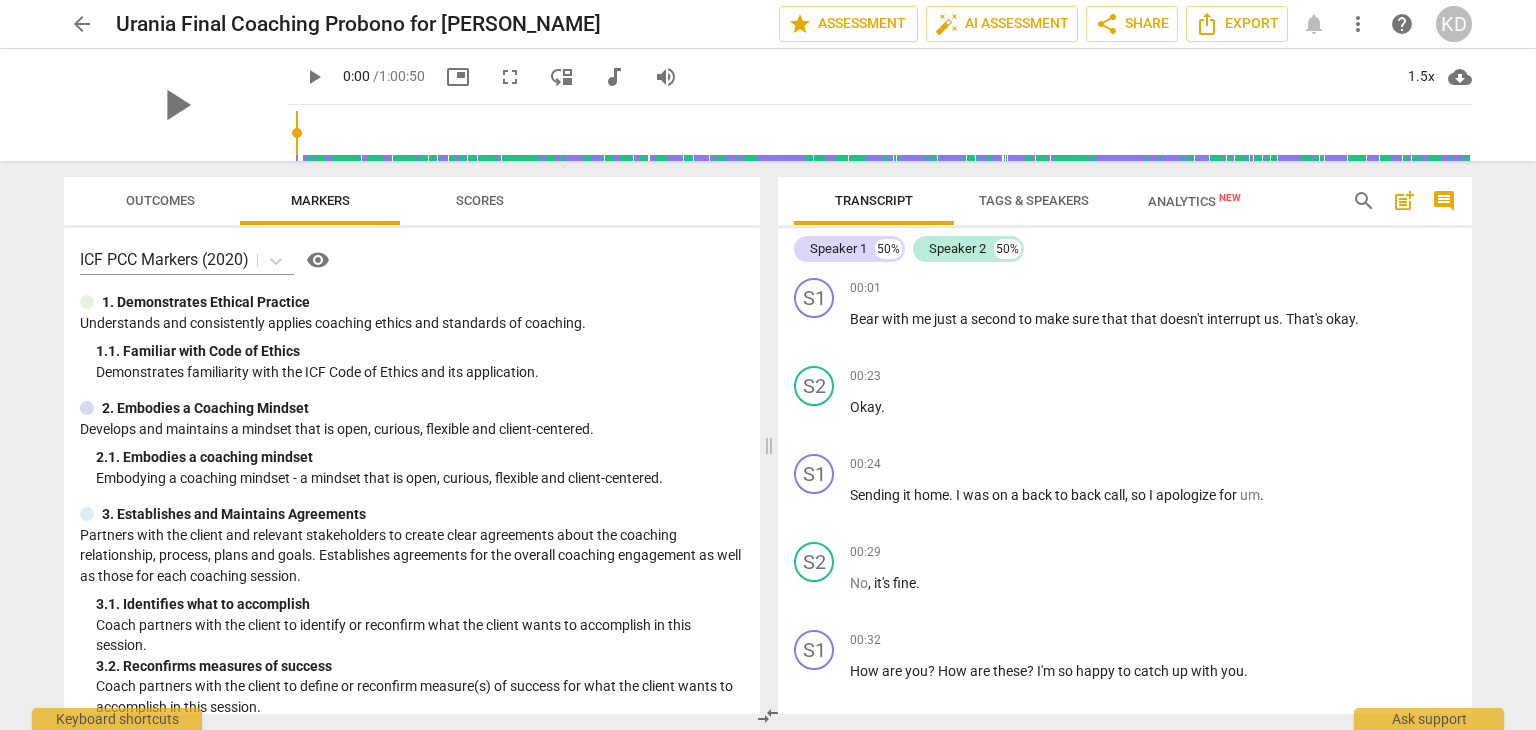 scroll, scrollTop: 0, scrollLeft: 0, axis: both 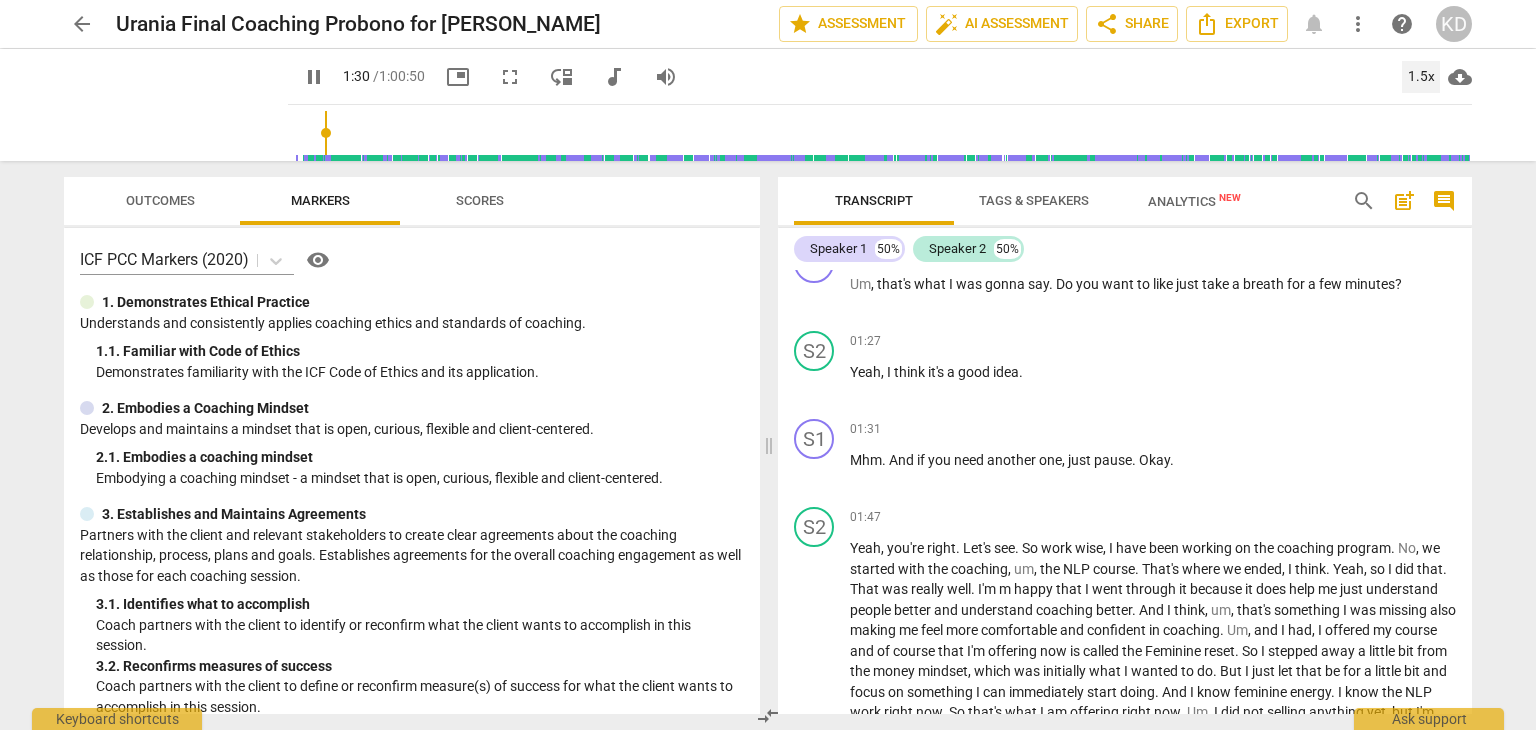 click on "1.5x" at bounding box center (1421, 77) 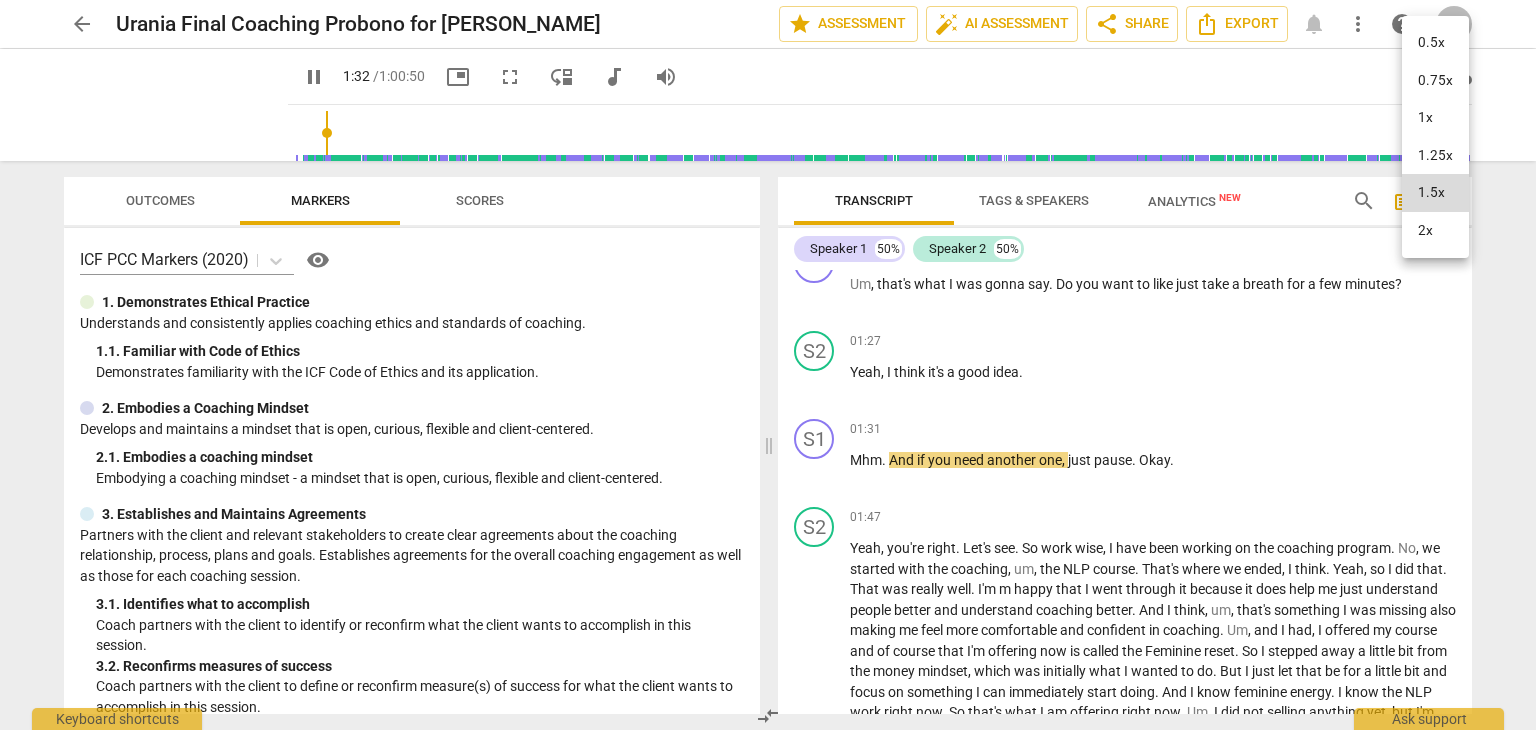 click on "1.25x" at bounding box center [1435, 156] 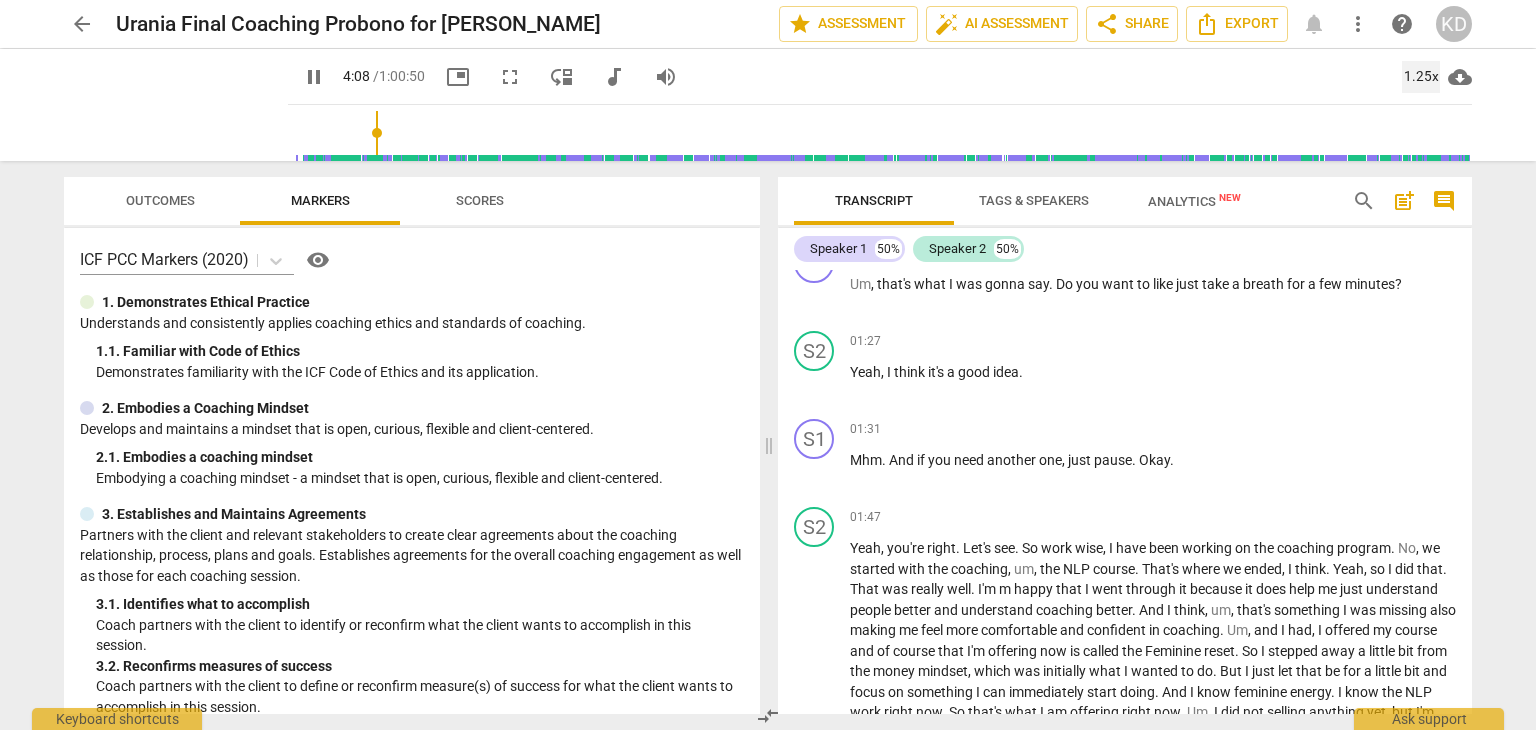 scroll, scrollTop: 1855, scrollLeft: 0, axis: vertical 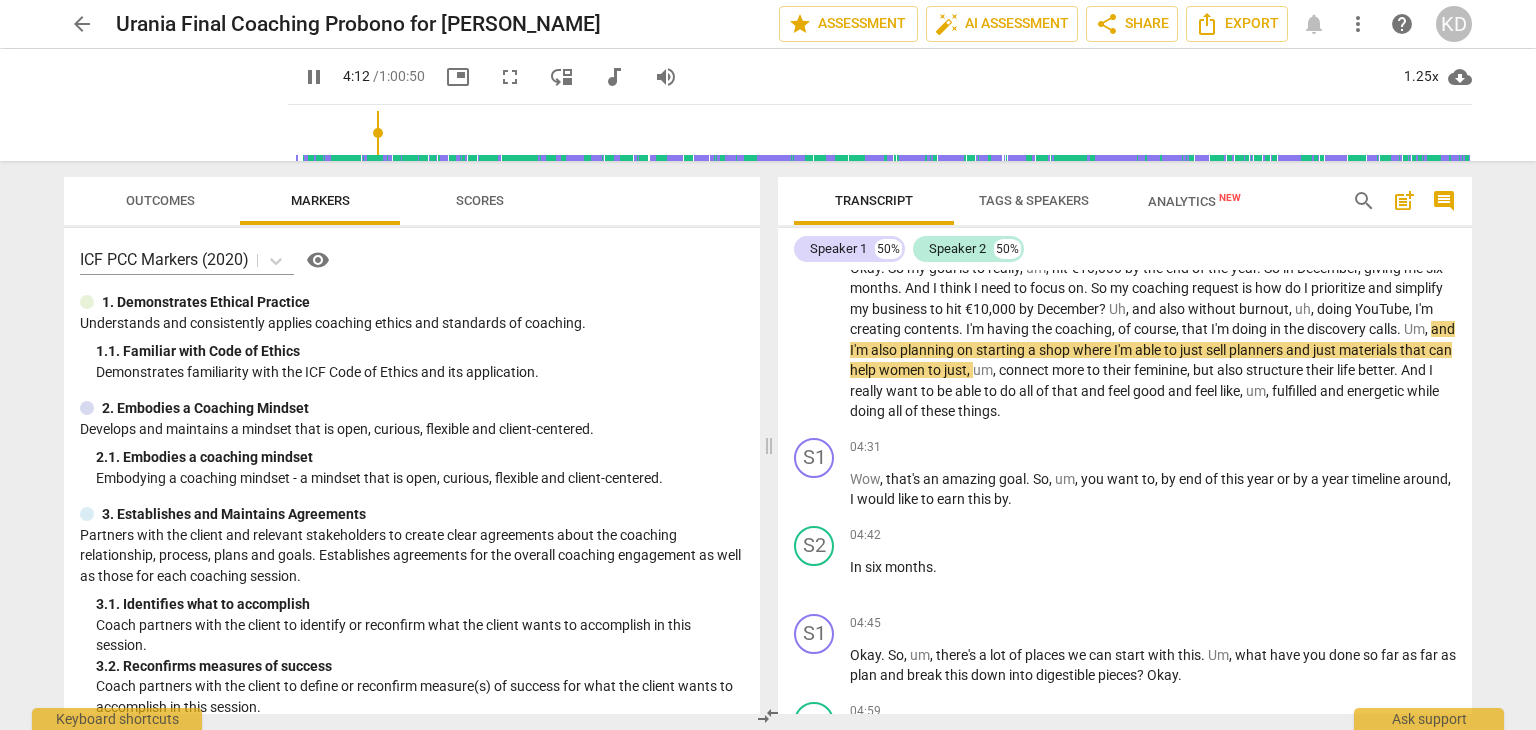 click on "play_arrow pause" at bounding box center [824, 341] 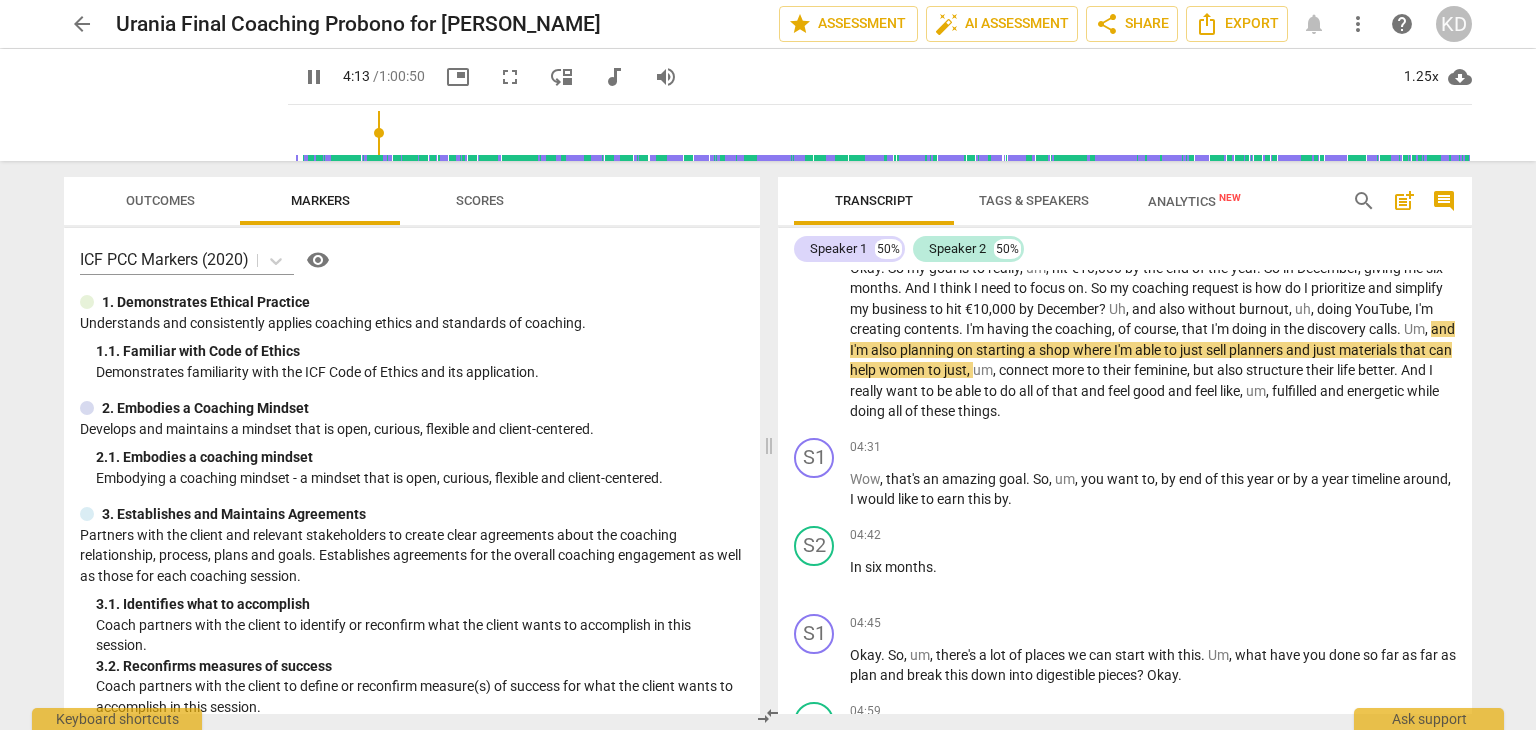 click on "pause" at bounding box center [815, 341] 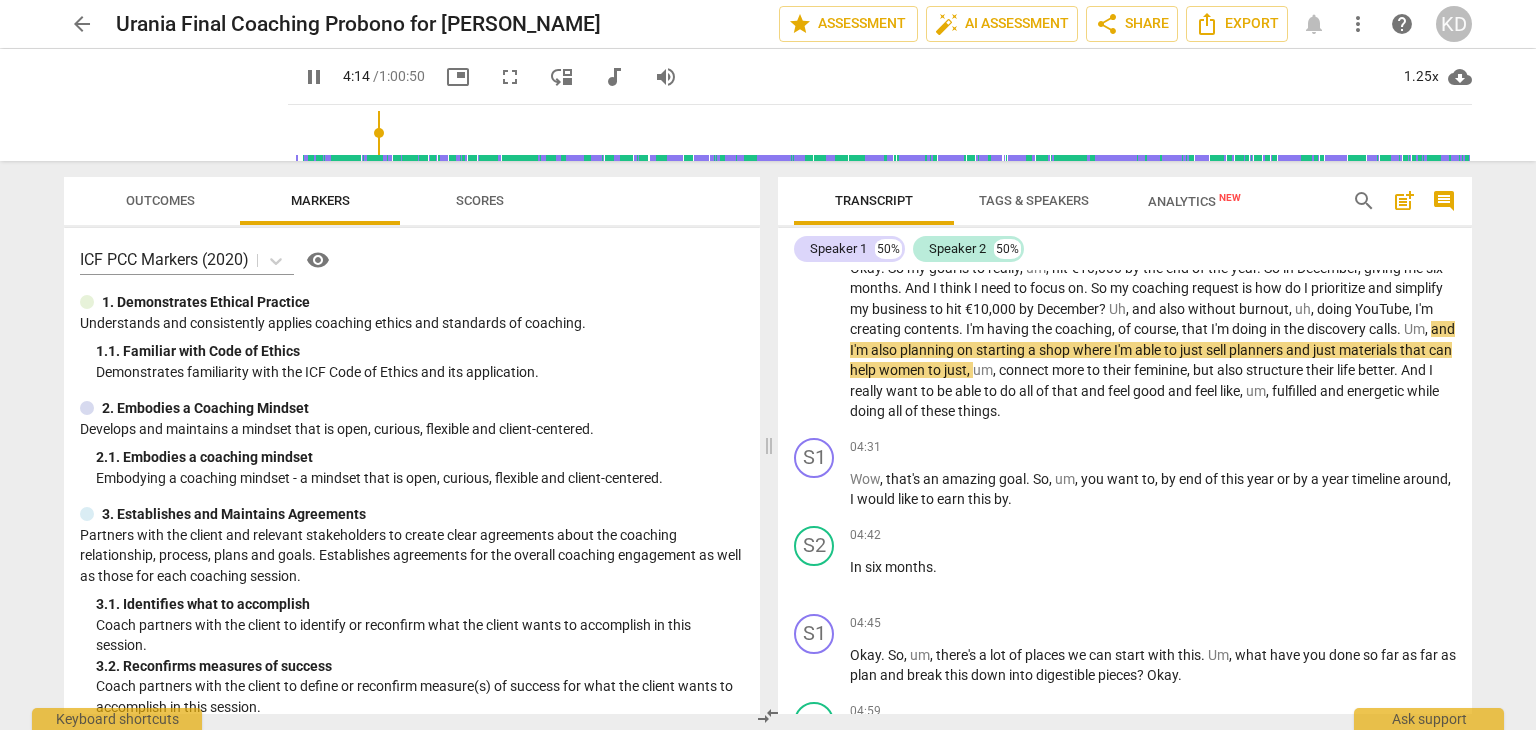 type on "254" 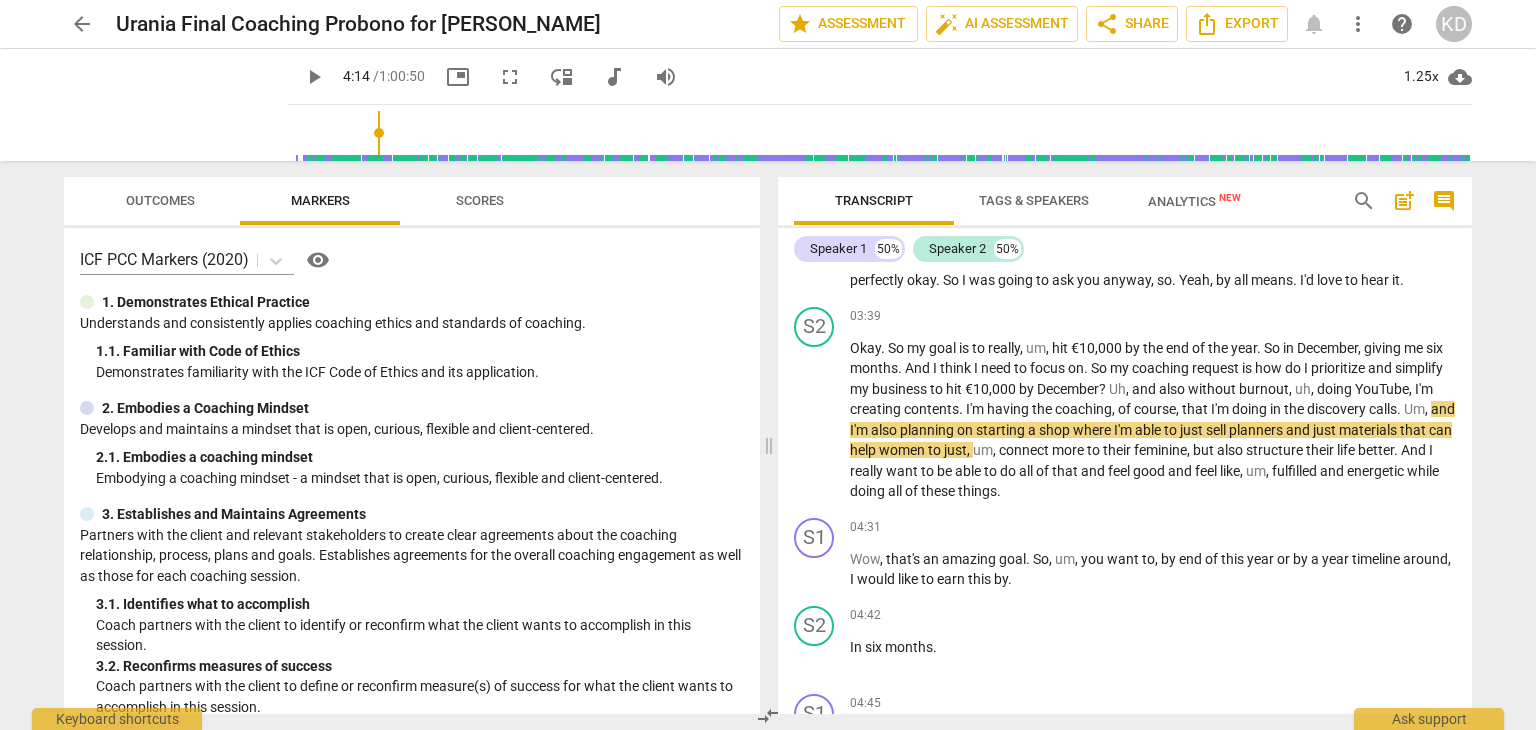 scroll, scrollTop: 1776, scrollLeft: 0, axis: vertical 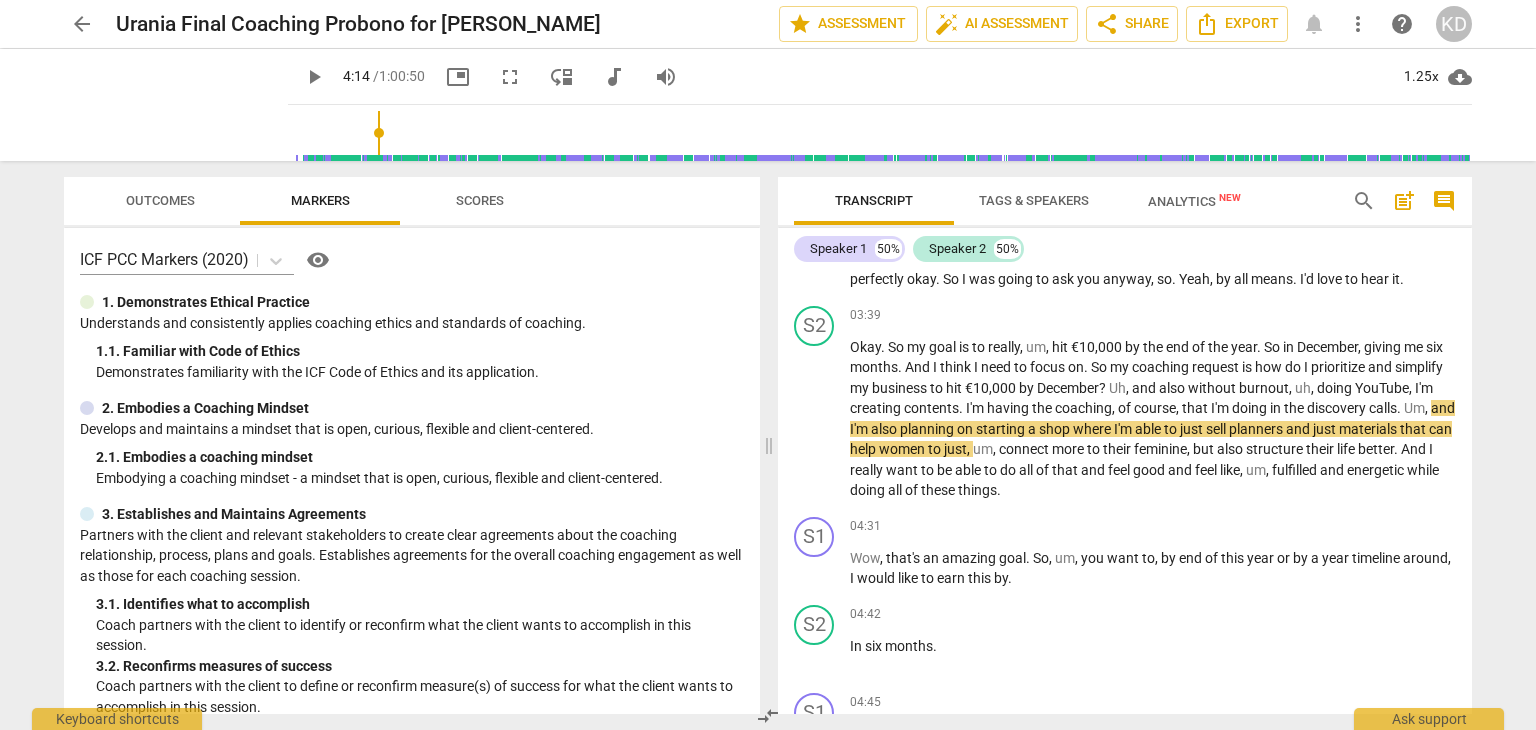 click on "+" at bounding box center (1347, 316) 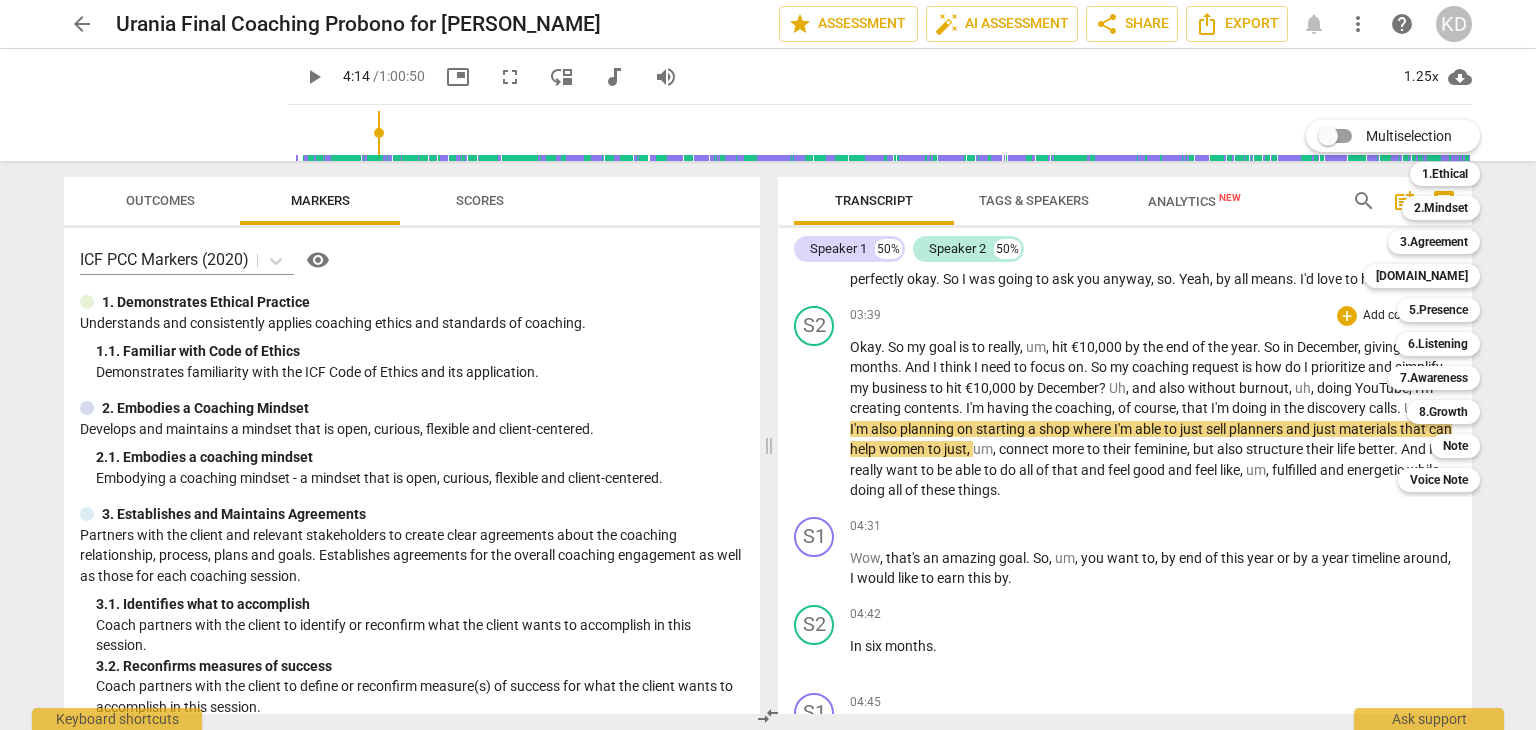 click on "3.Agreement" at bounding box center (1434, 242) 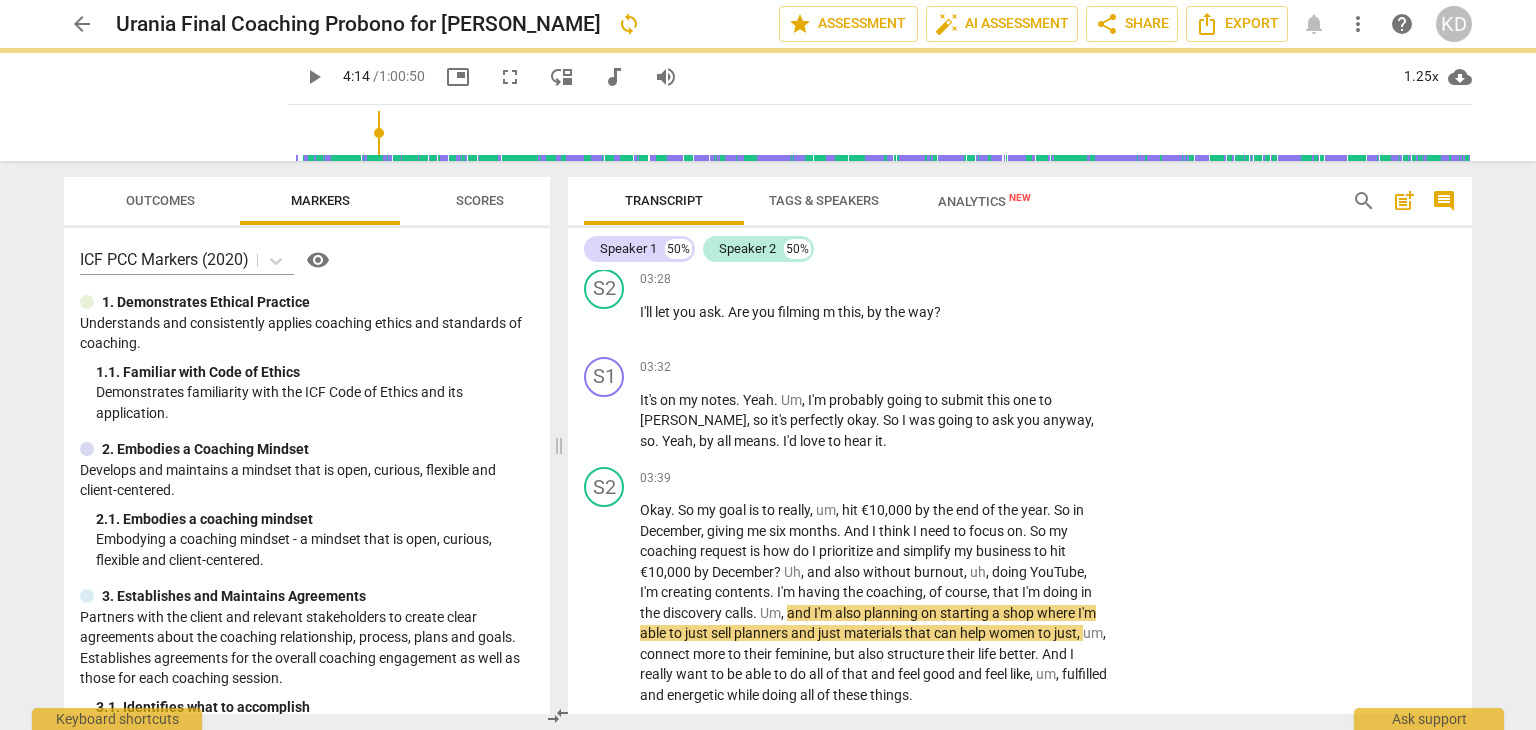 scroll, scrollTop: 1949, scrollLeft: 0, axis: vertical 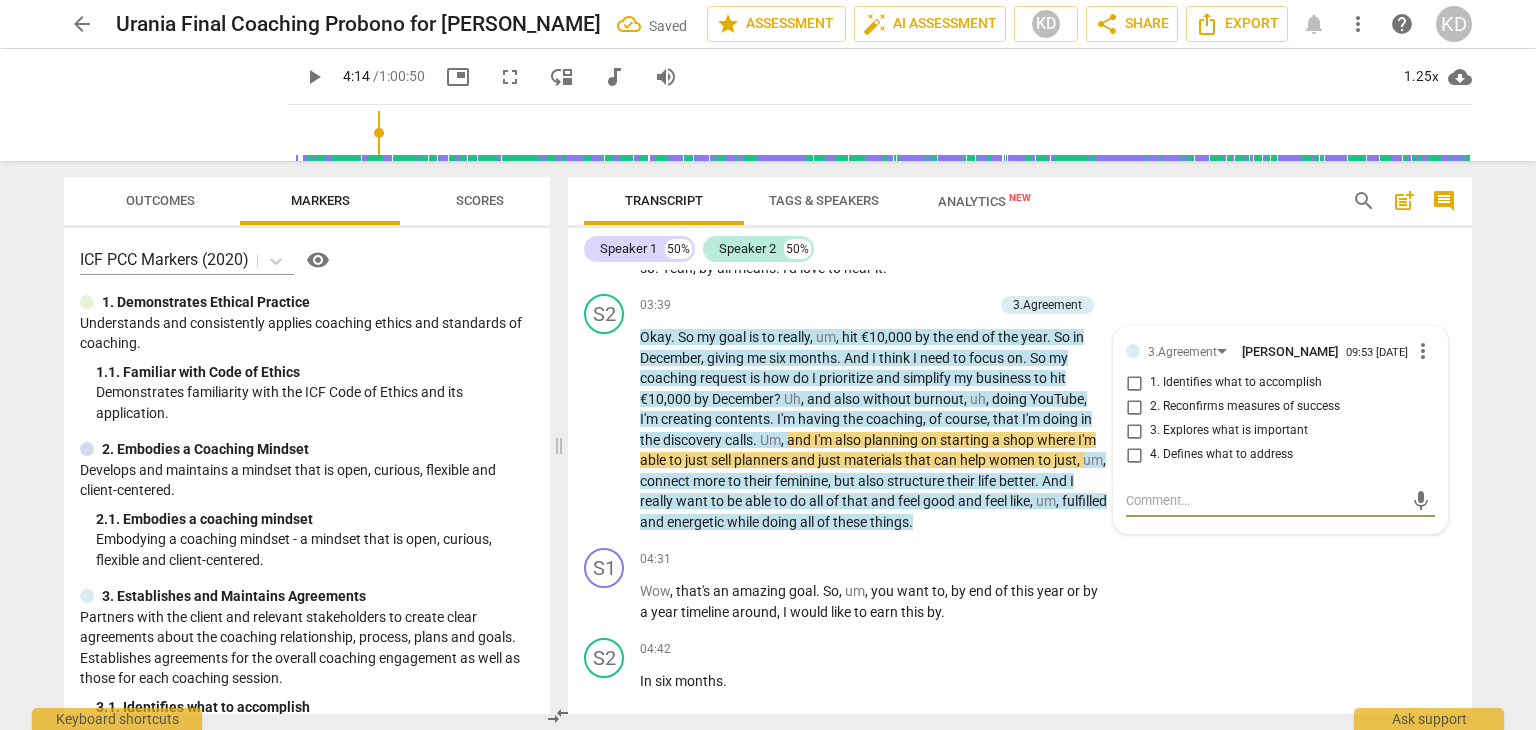 click on "1. Identifies what to accomplish" at bounding box center (1134, 383) 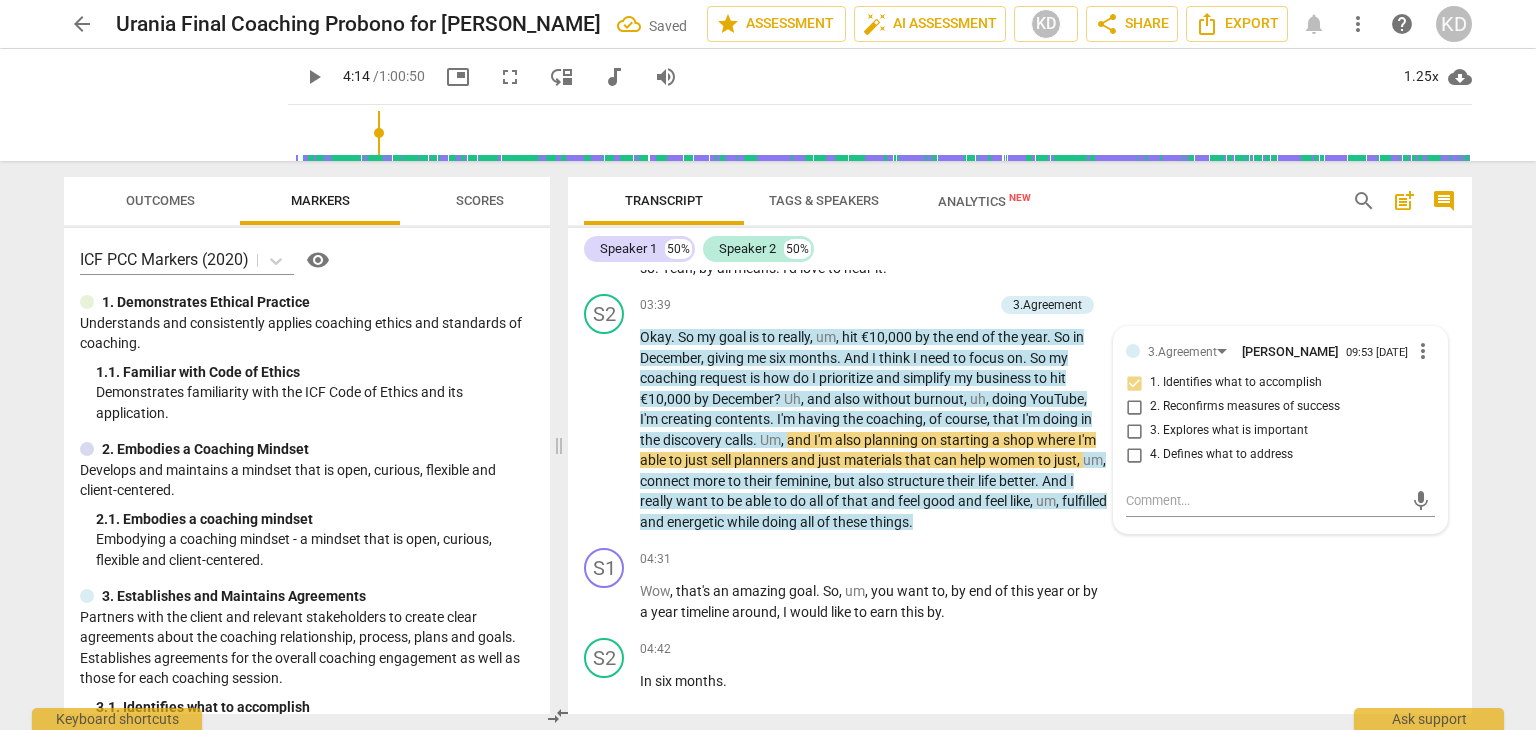 click on "play_arrow" at bounding box center [605, 430] 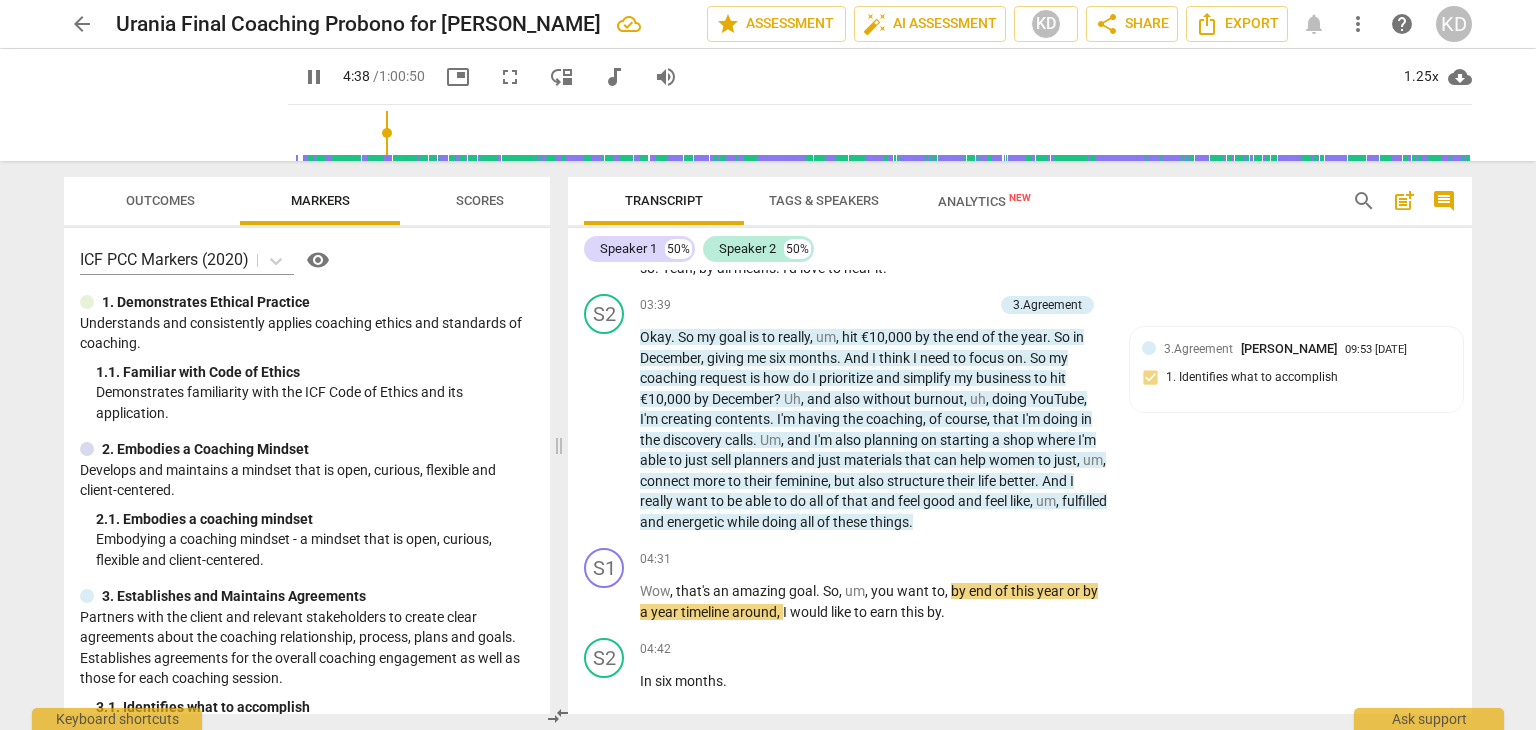 click on "pause" at bounding box center (605, 602) 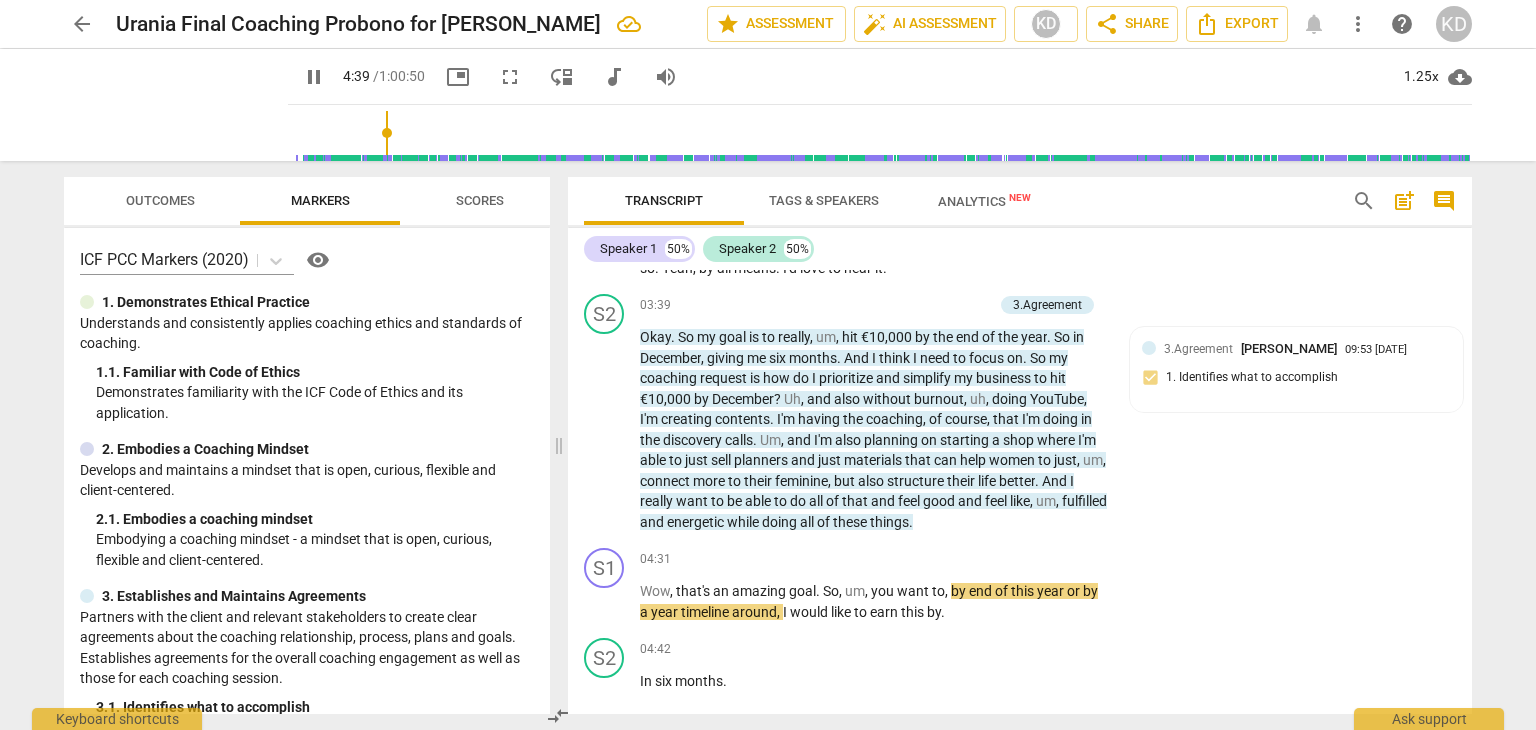type on "280" 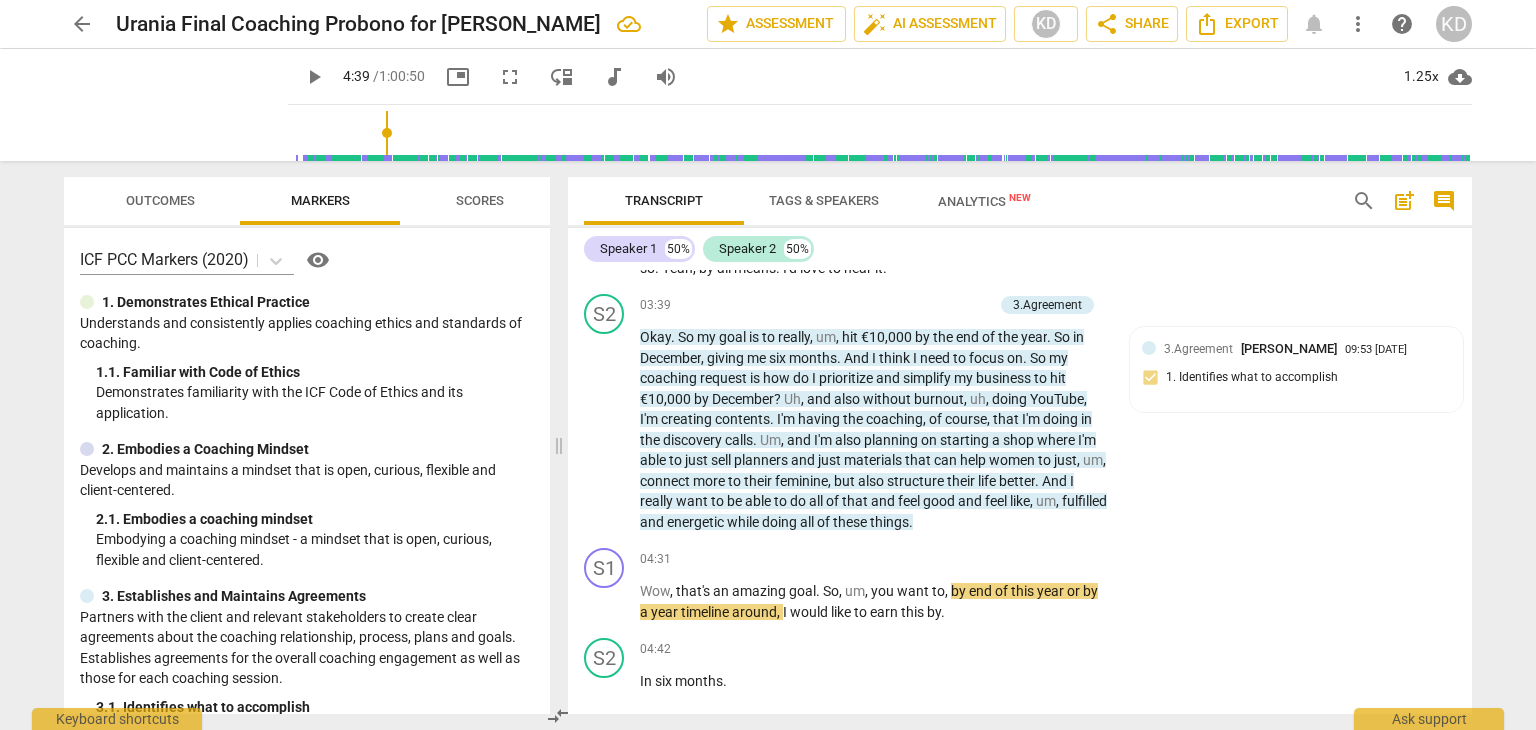 click on "keyboard_arrow_right" at bounding box center [1109, 560] 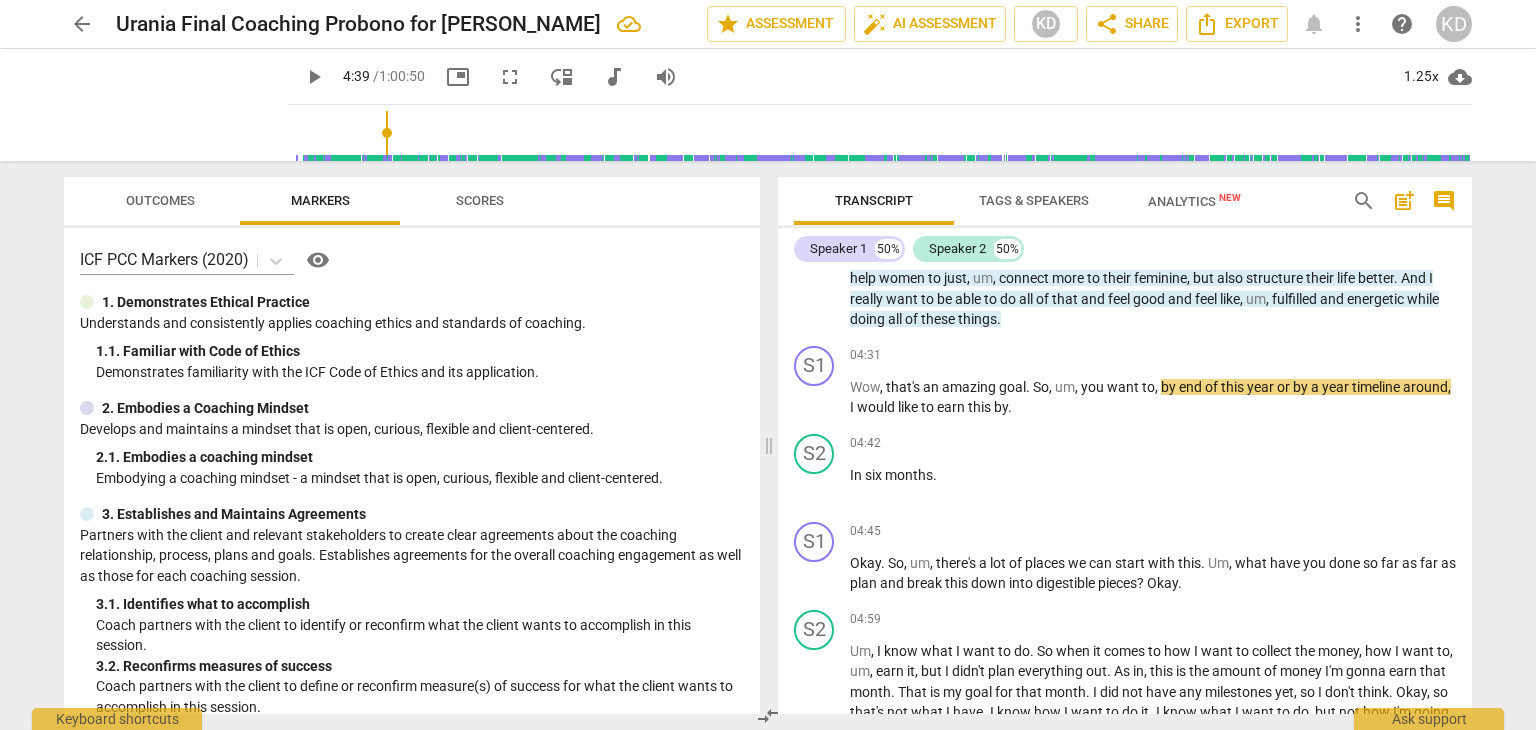 scroll, scrollTop: 1776, scrollLeft: 0, axis: vertical 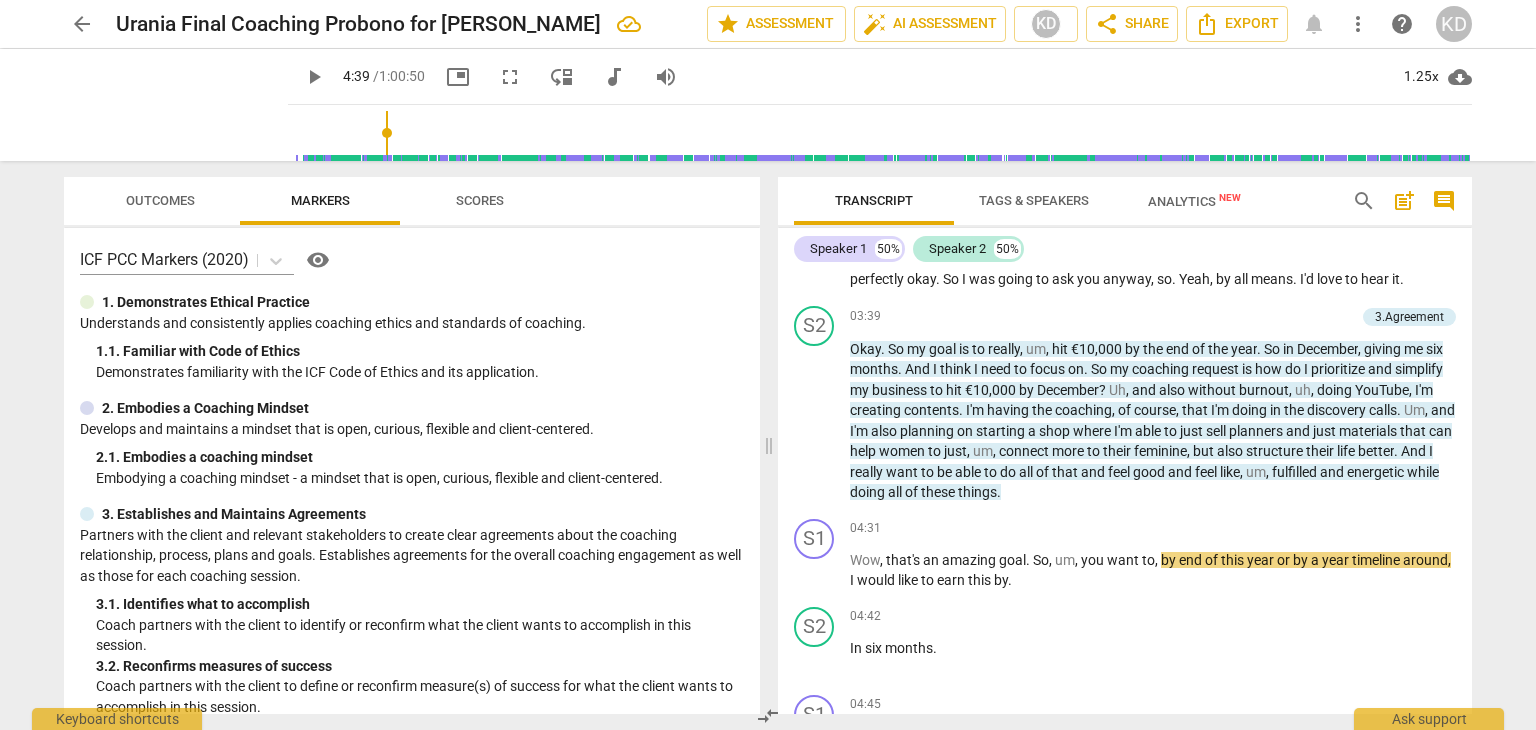 click on "+" at bounding box center [1347, 529] 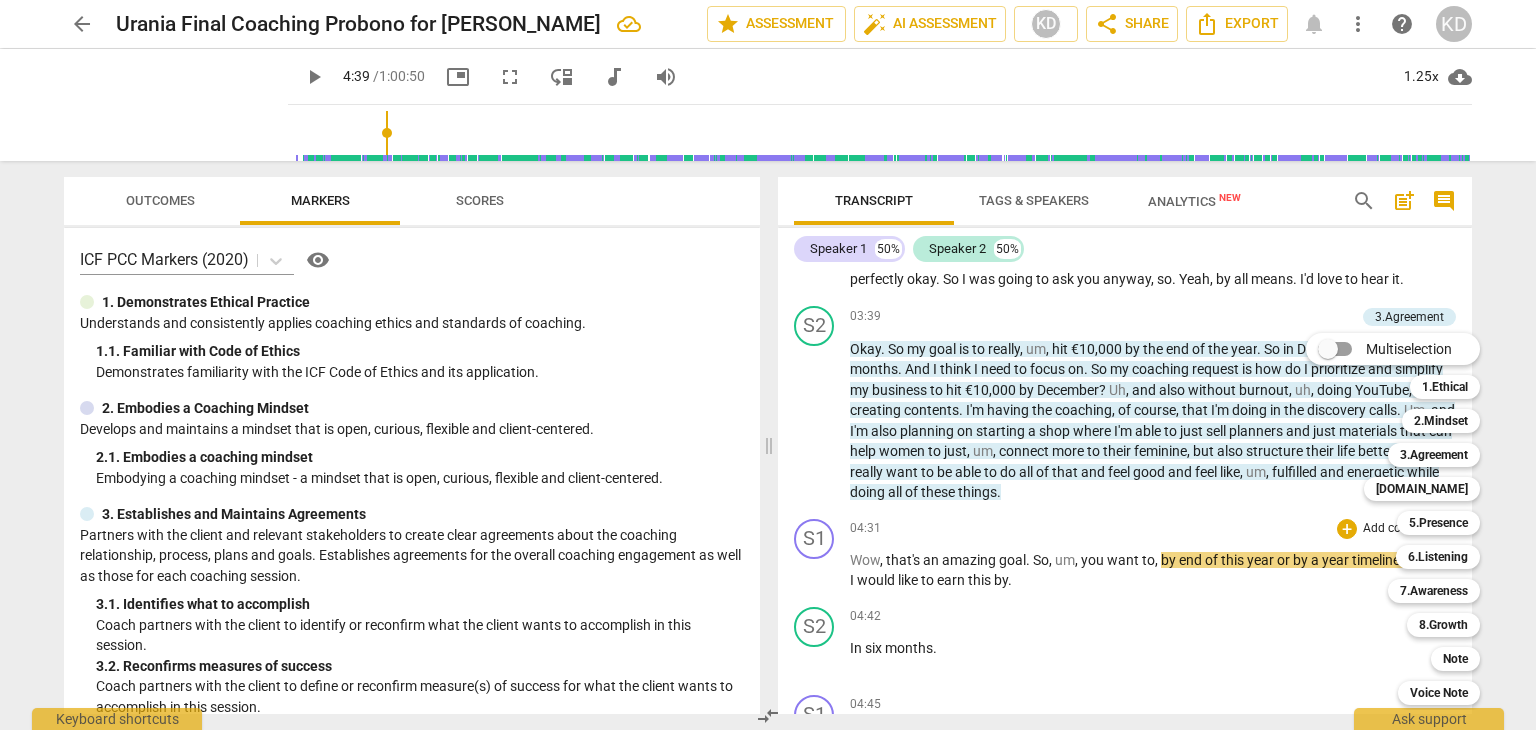 click on "[DOMAIN_NAME]" at bounding box center [1422, 489] 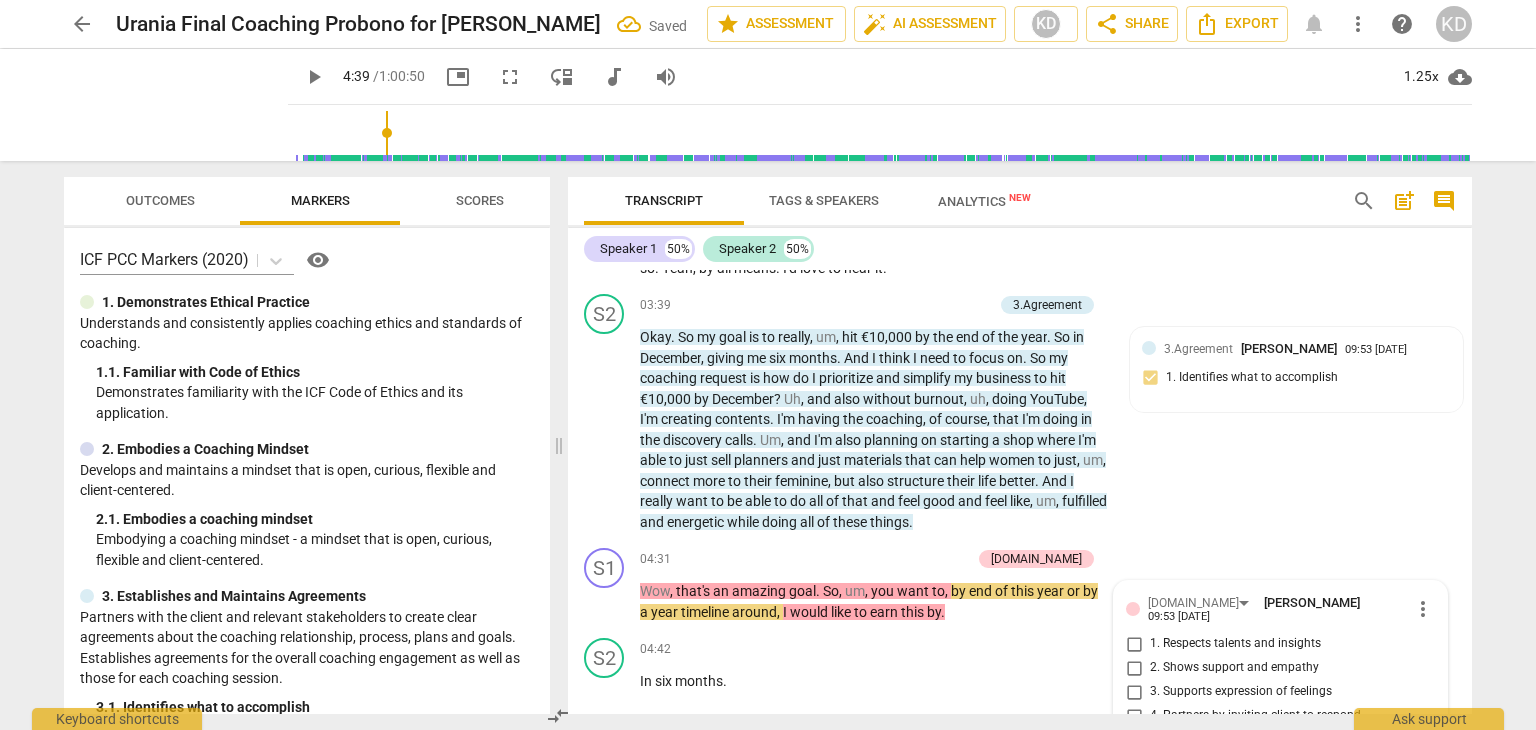 scroll, scrollTop: 2225, scrollLeft: 0, axis: vertical 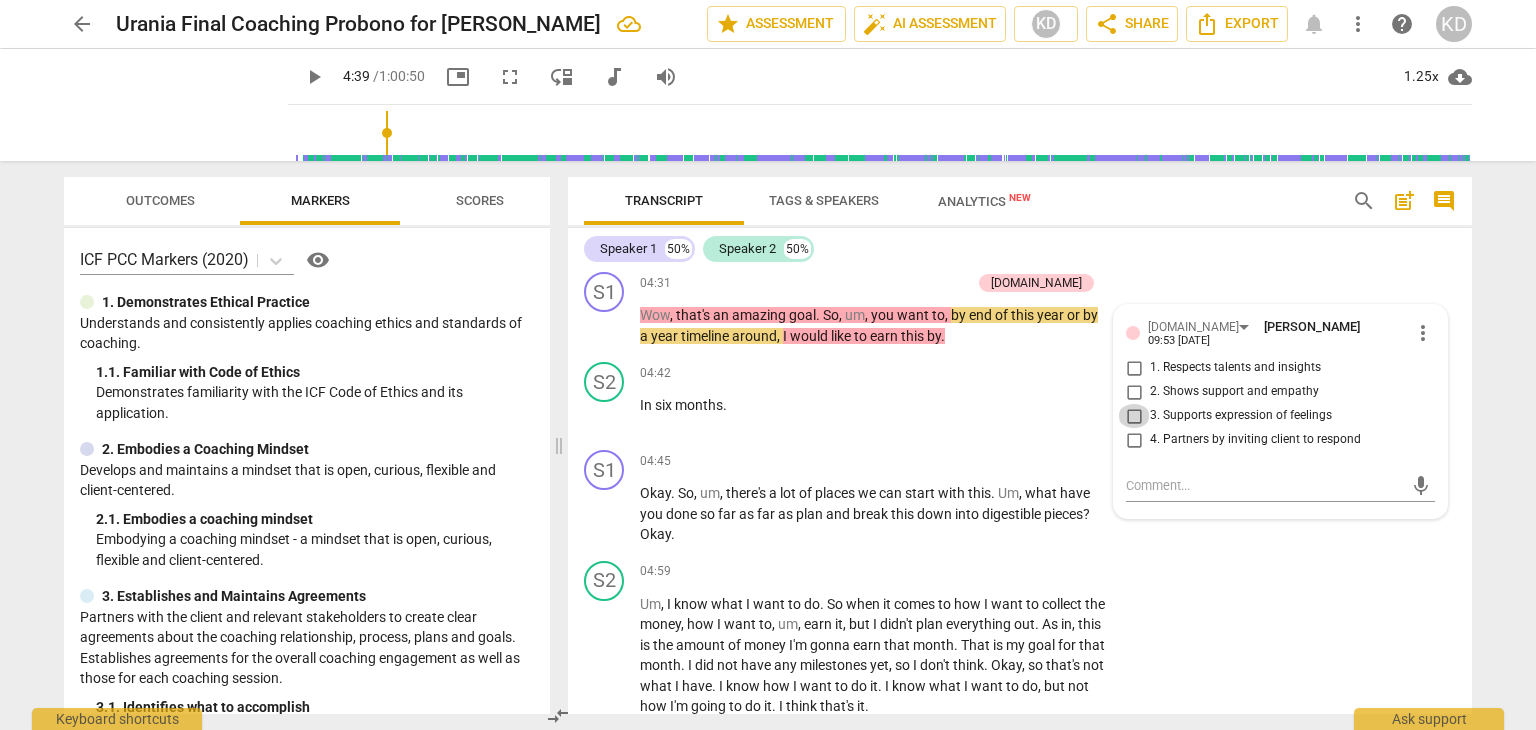 click on "3. Supports expression of feelings" at bounding box center [1134, 416] 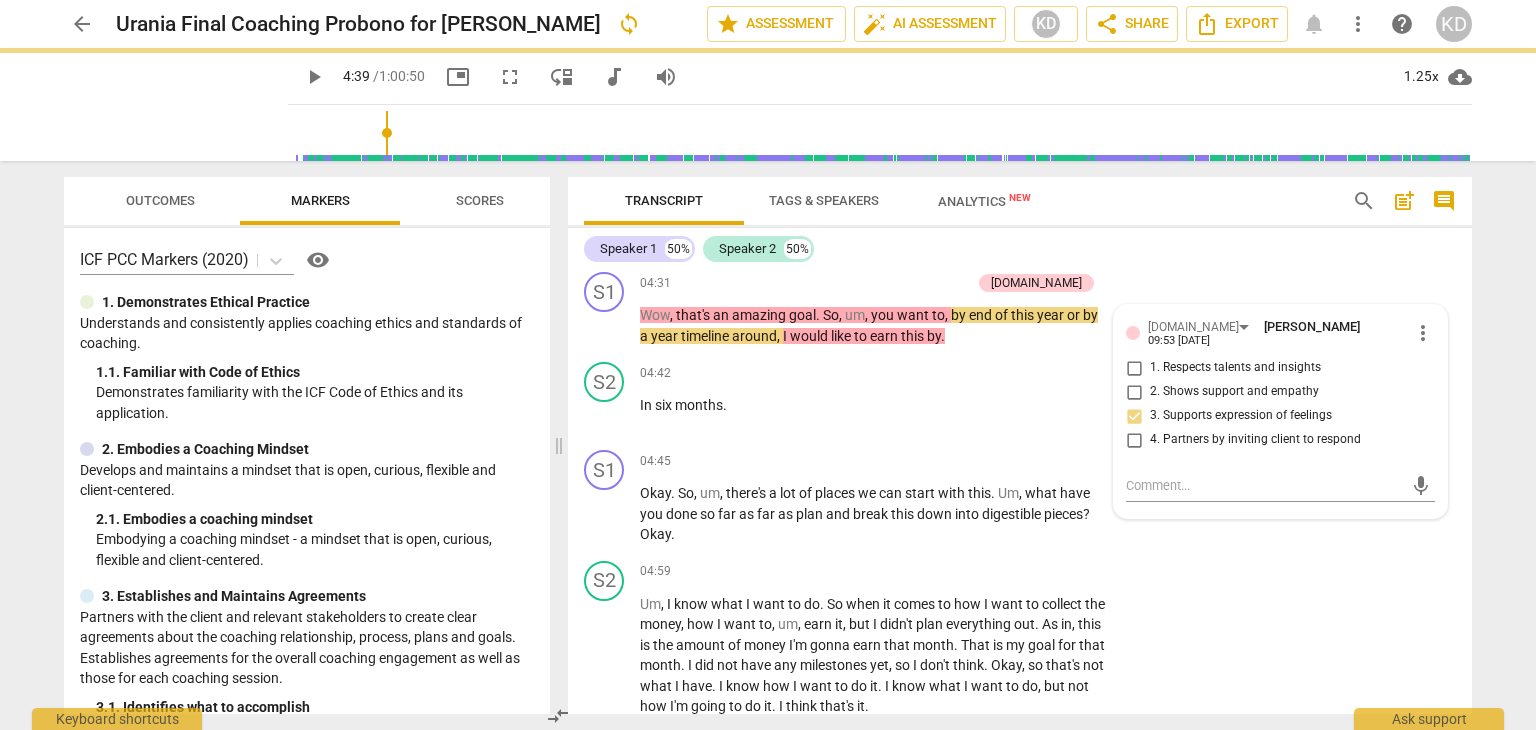 click on "Add competency" at bounding box center (923, 284) 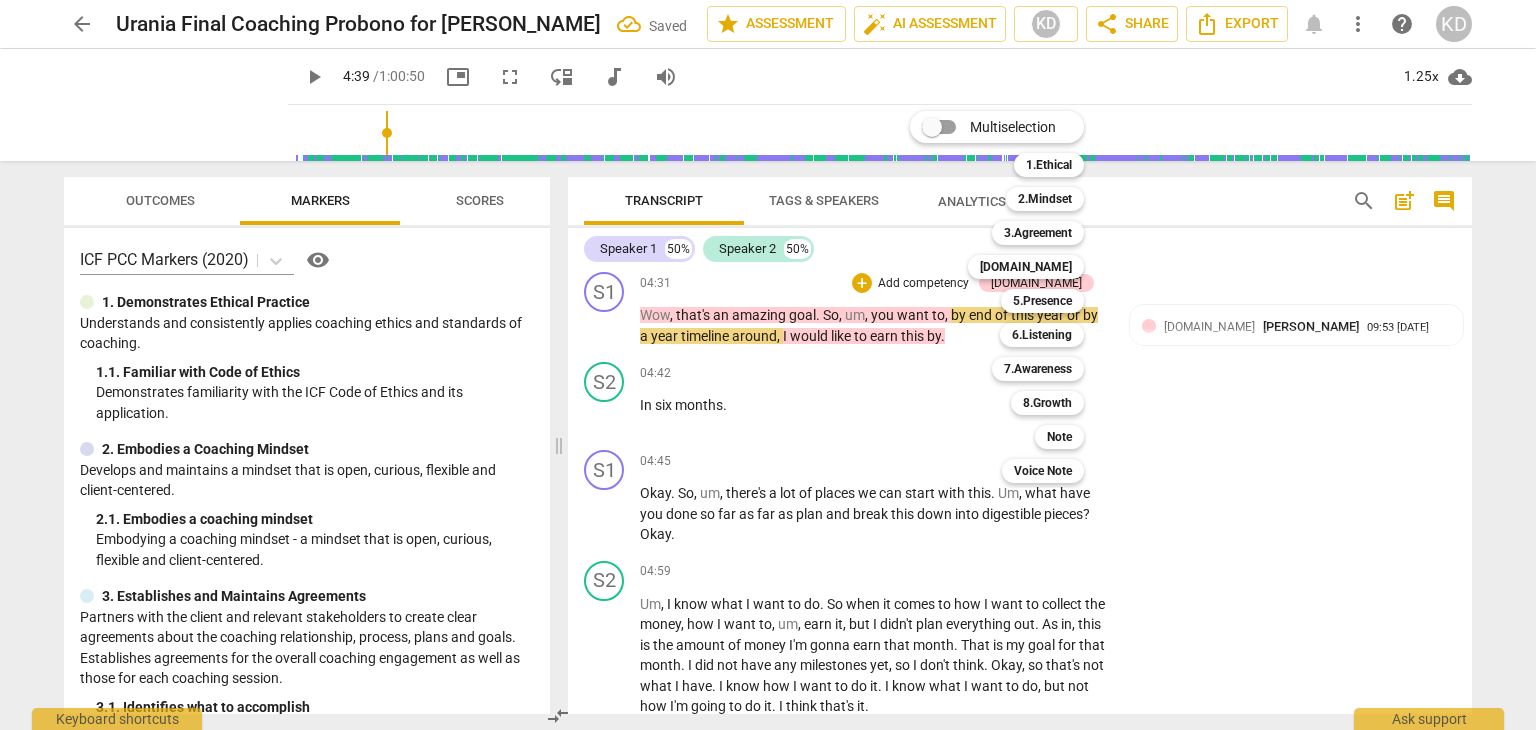 click on "5.Presence" at bounding box center [1042, 301] 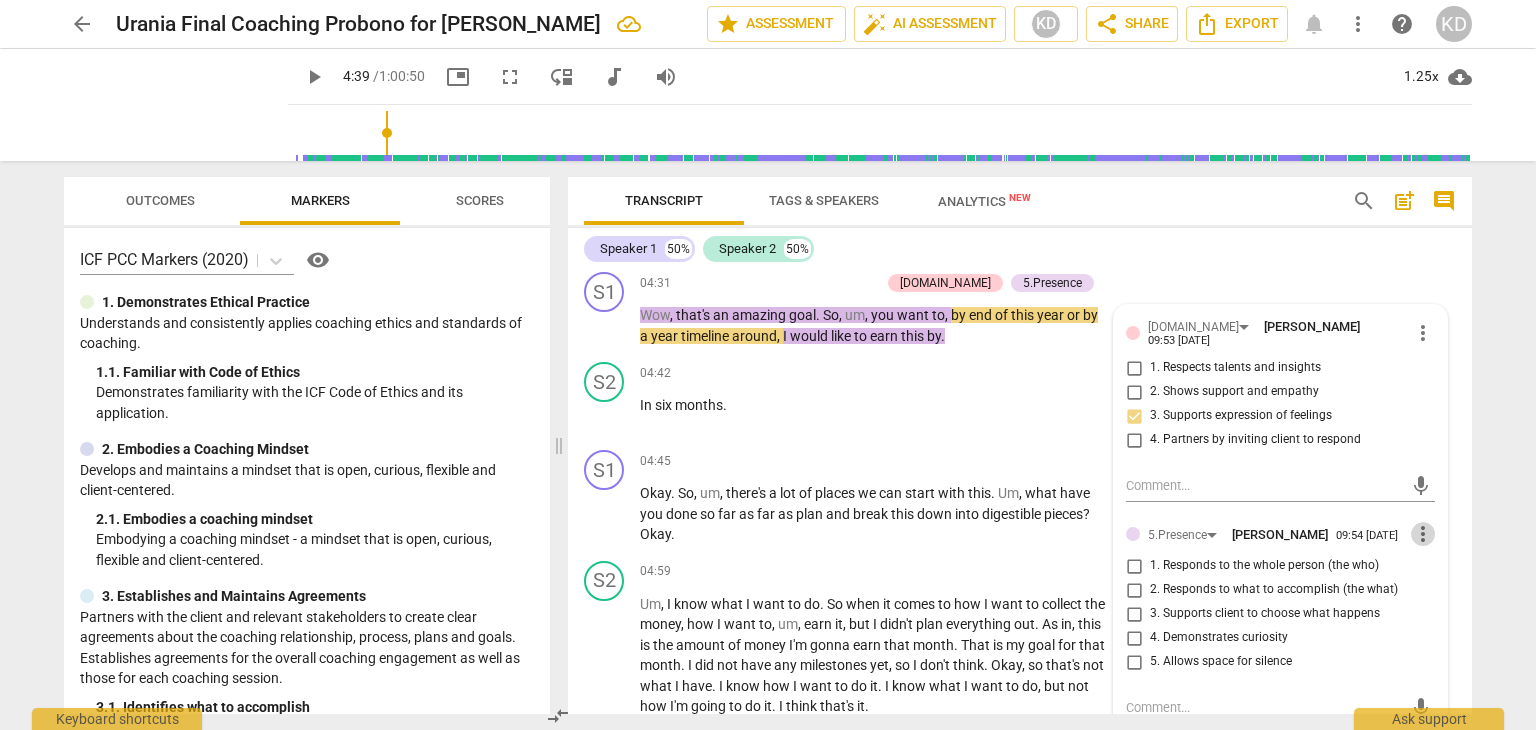 click on "more_vert" at bounding box center (1423, 534) 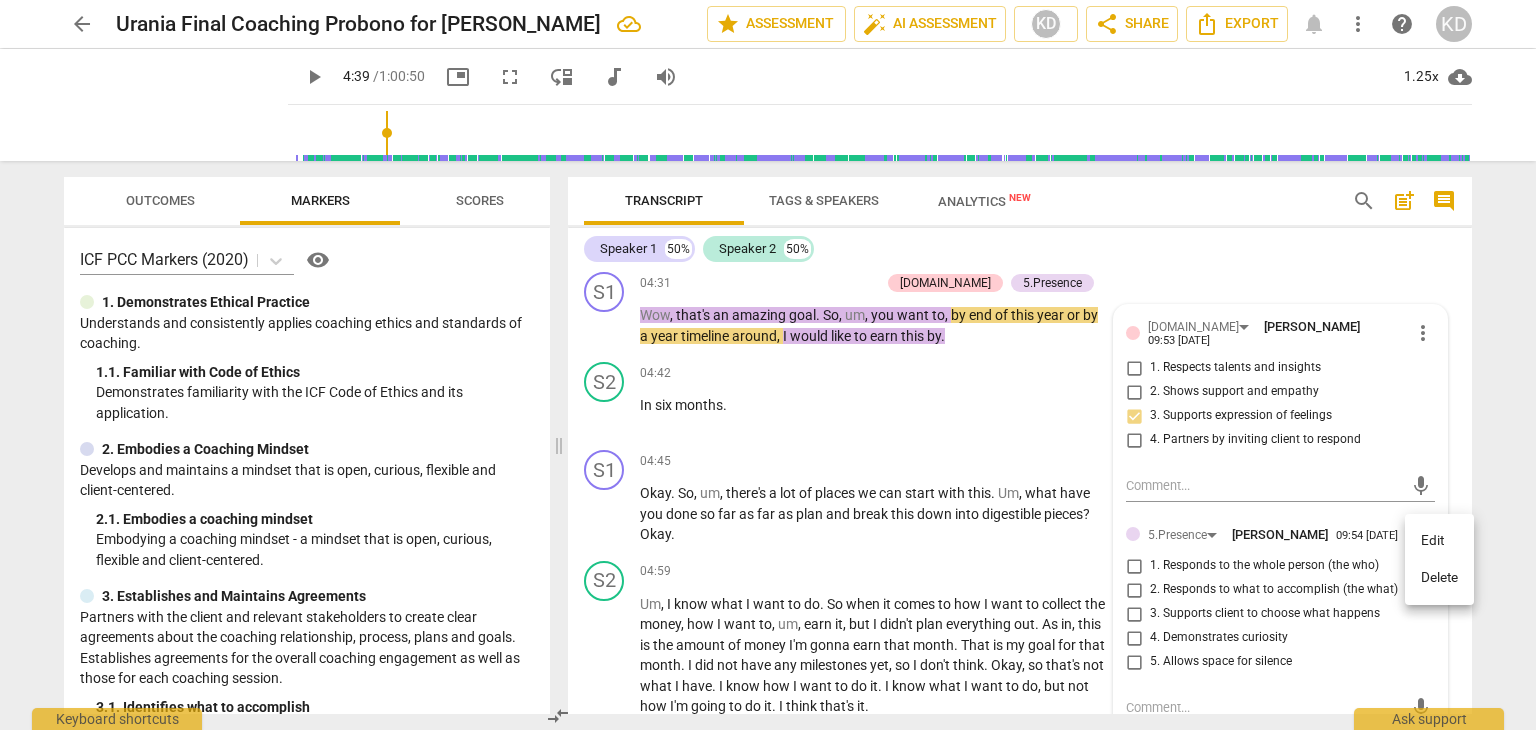 click on "Delete" at bounding box center (1439, 578) 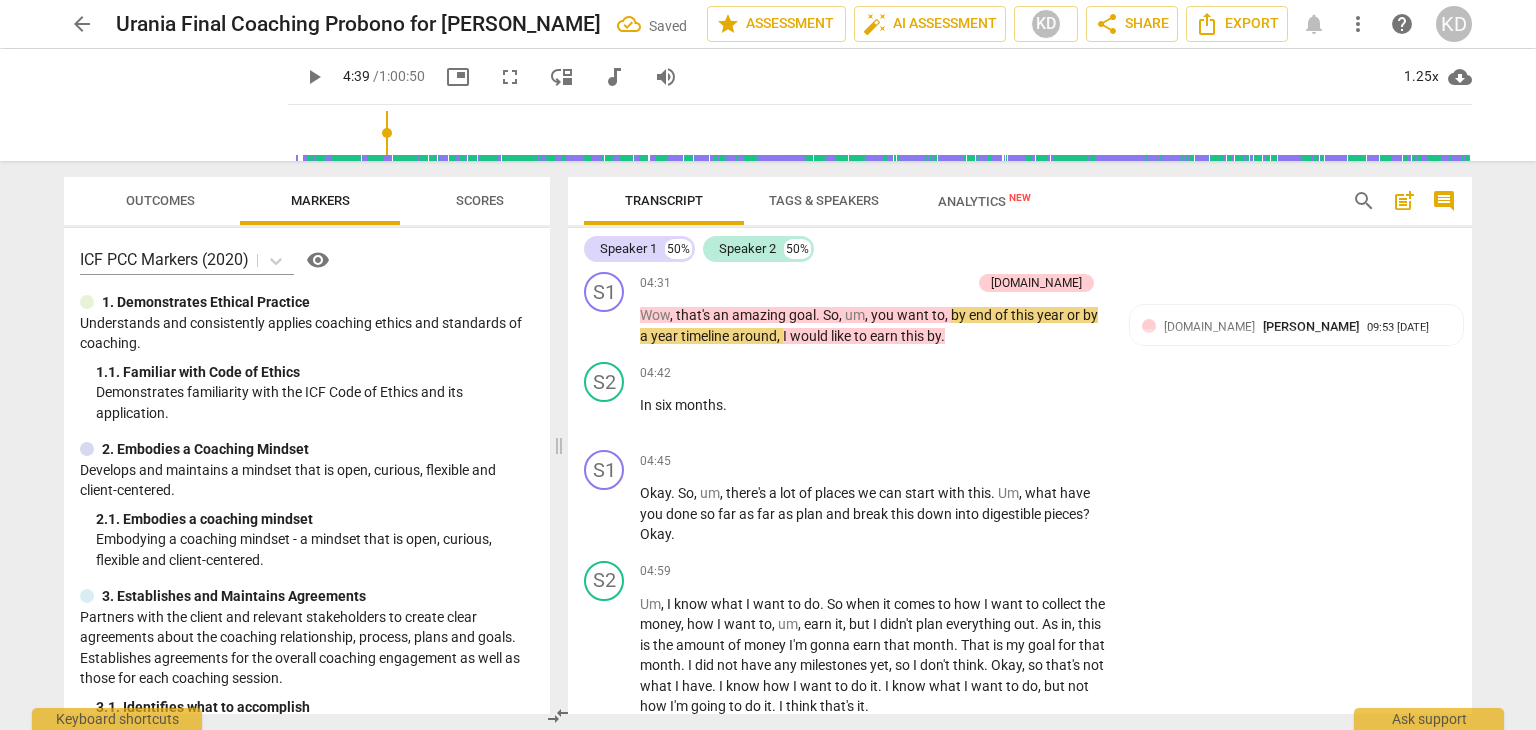 click on "Add competency" at bounding box center (923, 284) 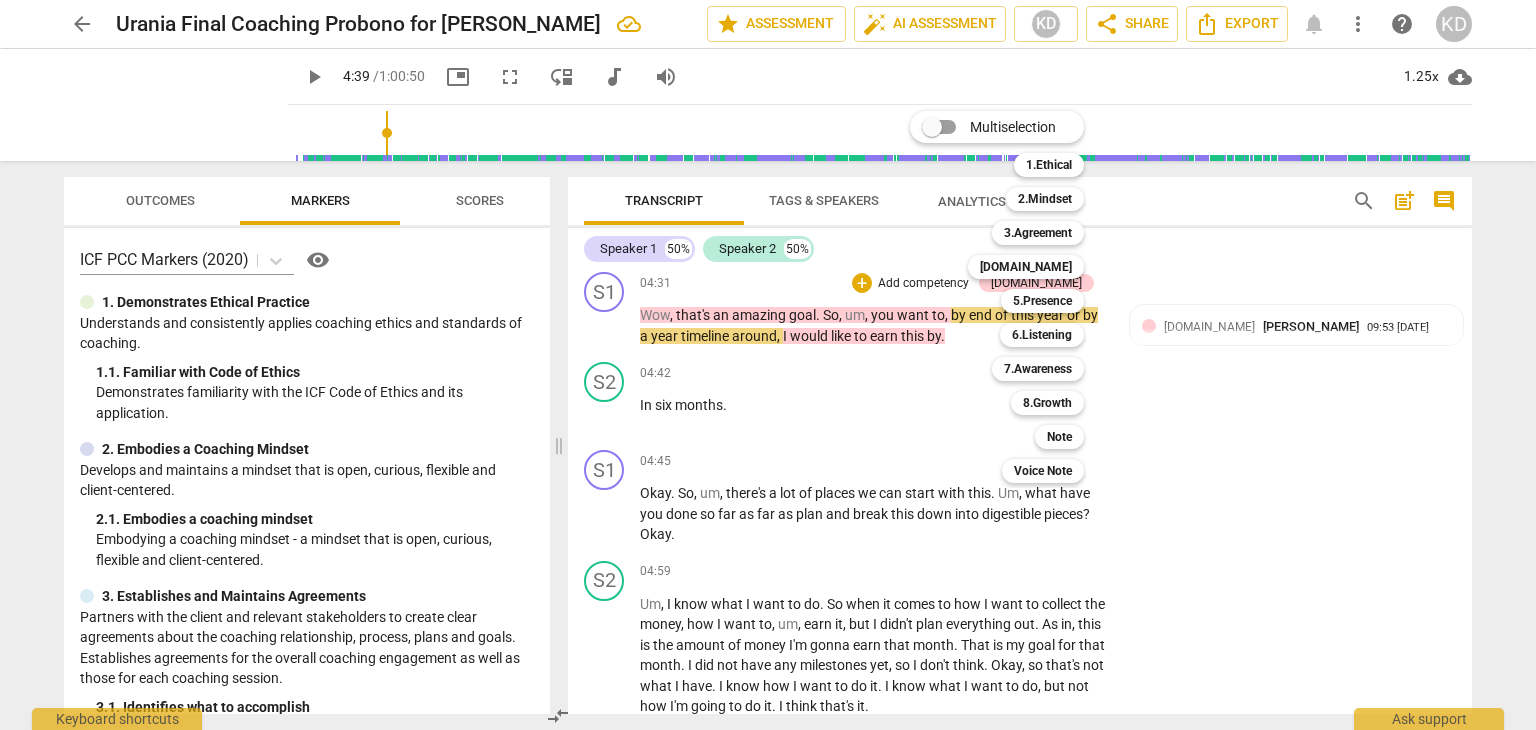 click on "6.Listening" at bounding box center (1042, 335) 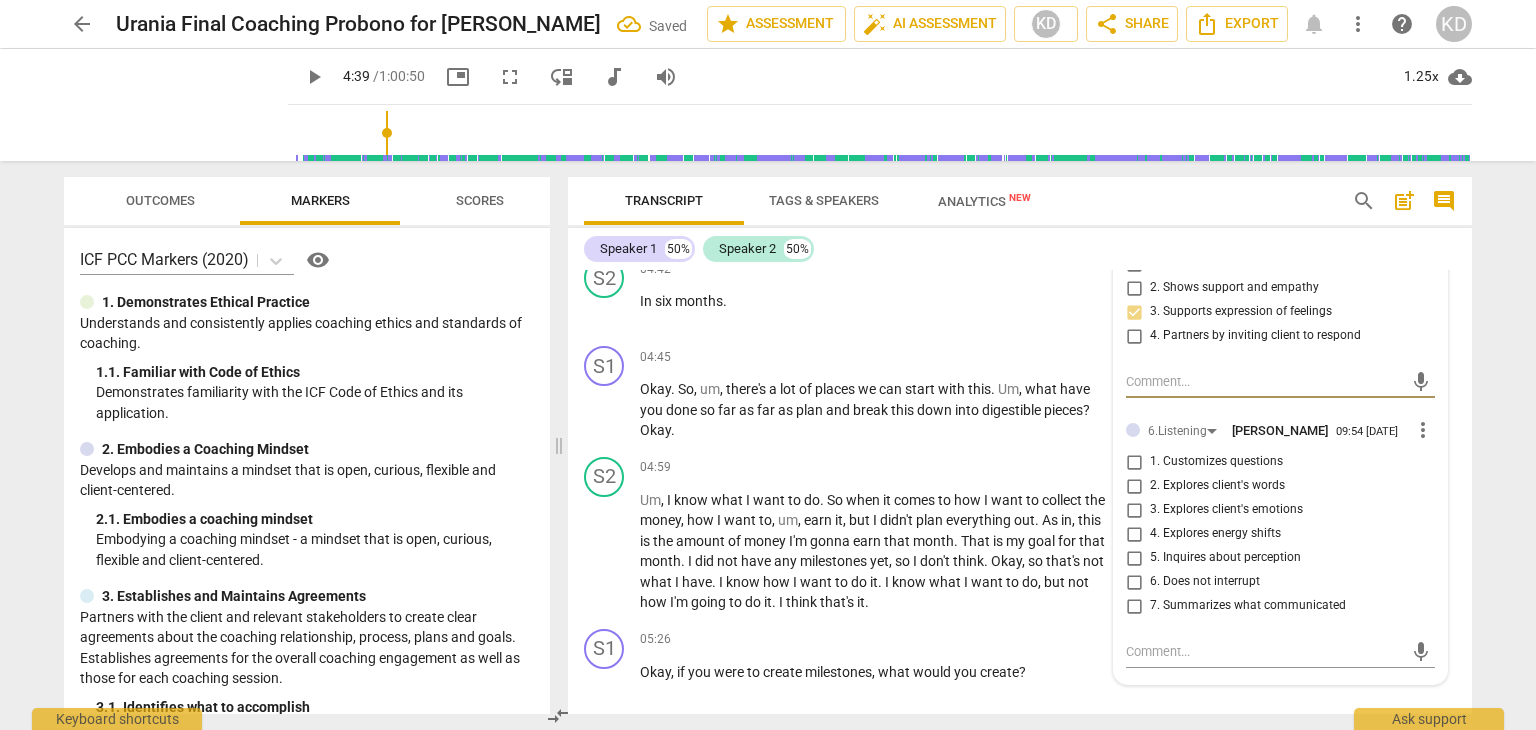 scroll, scrollTop: 2332, scrollLeft: 0, axis: vertical 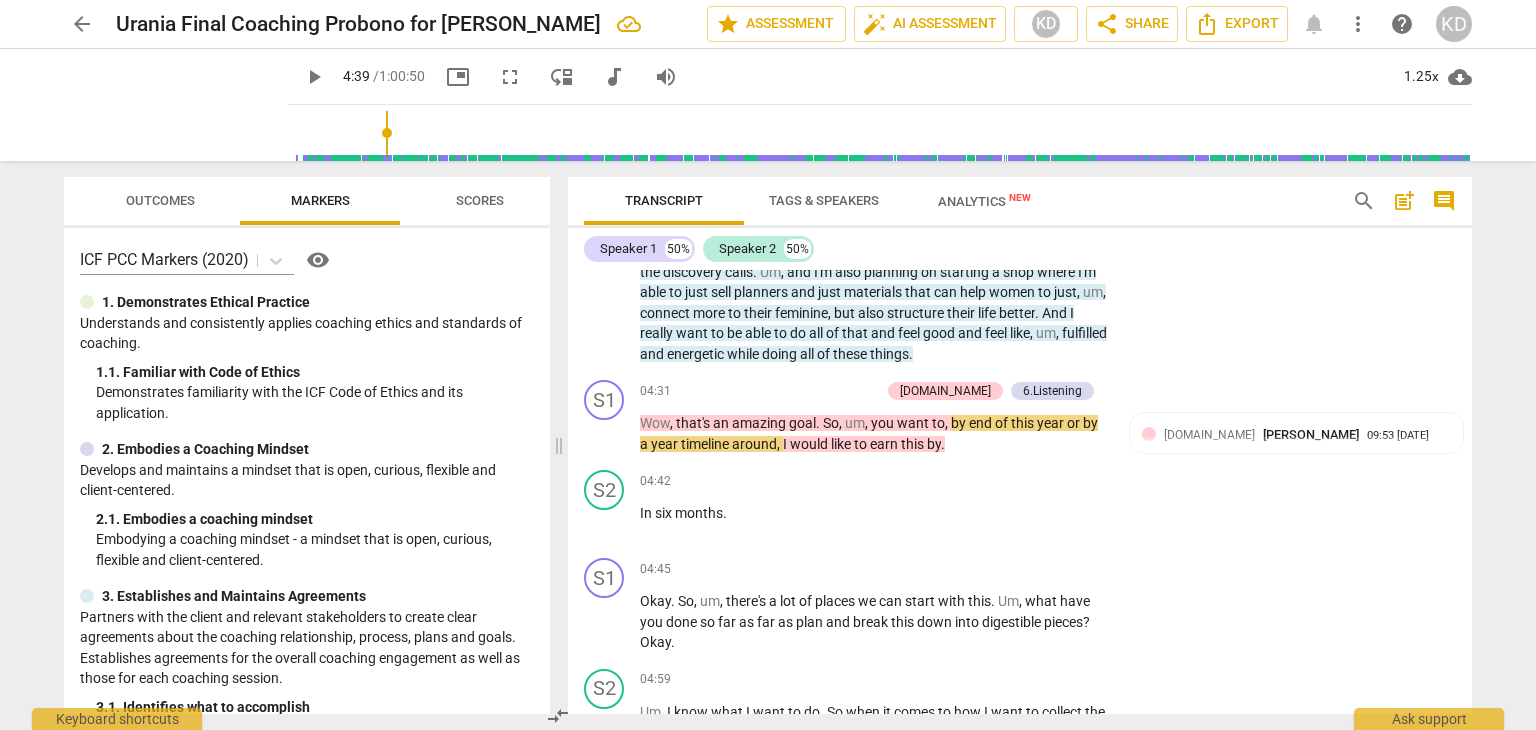 click on "6.Listening" at bounding box center (1052, 391) 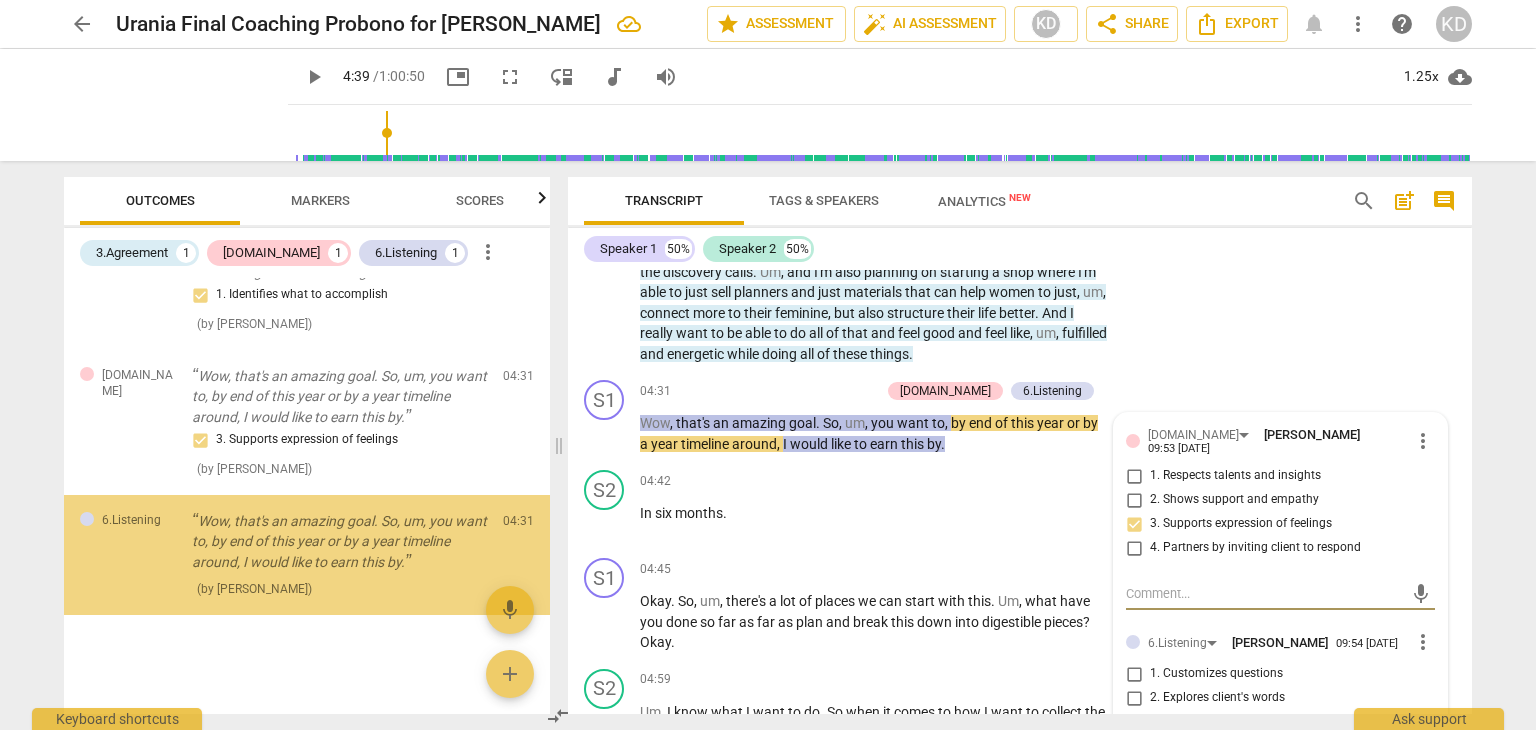 scroll, scrollTop: 341, scrollLeft: 0, axis: vertical 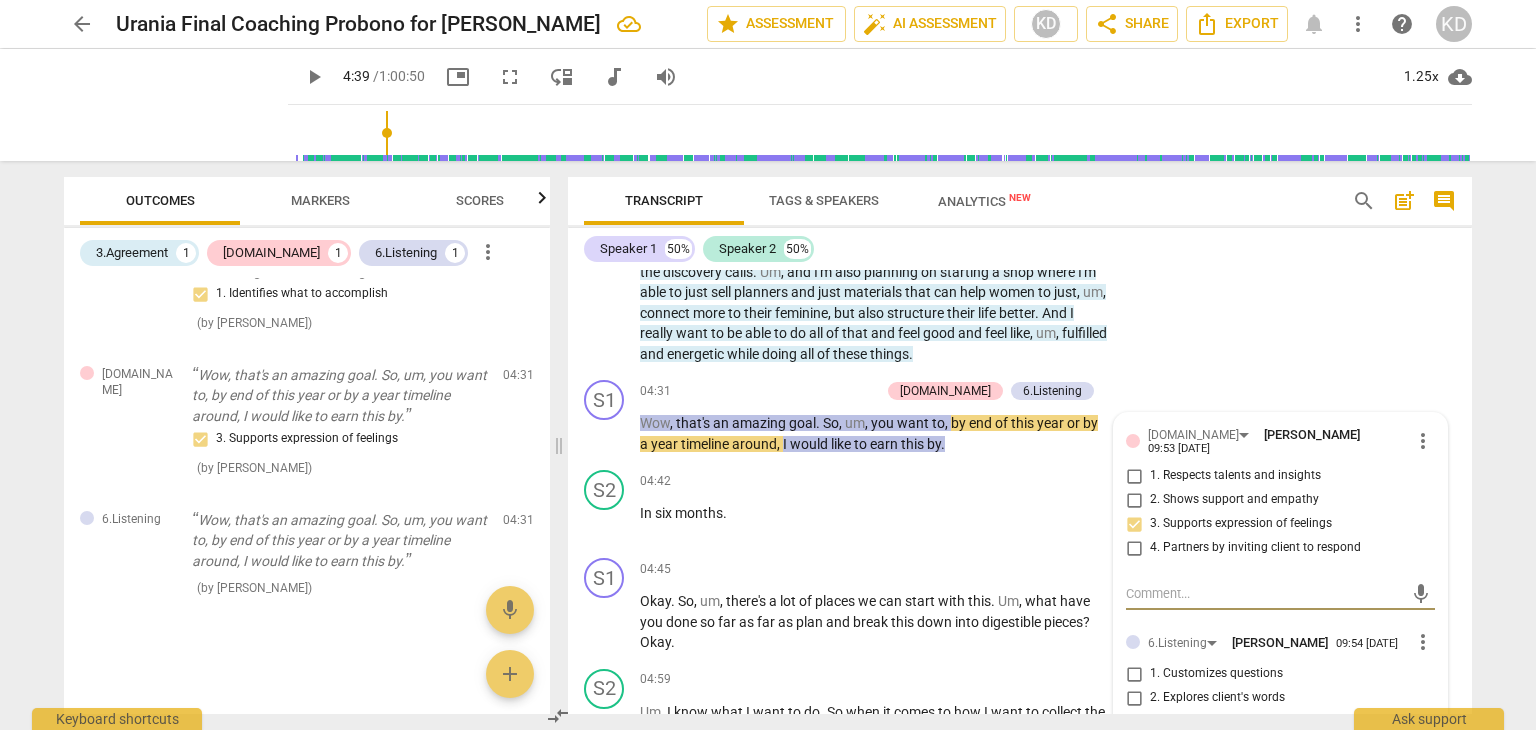 click on "6.Listening" at bounding box center [1052, 391] 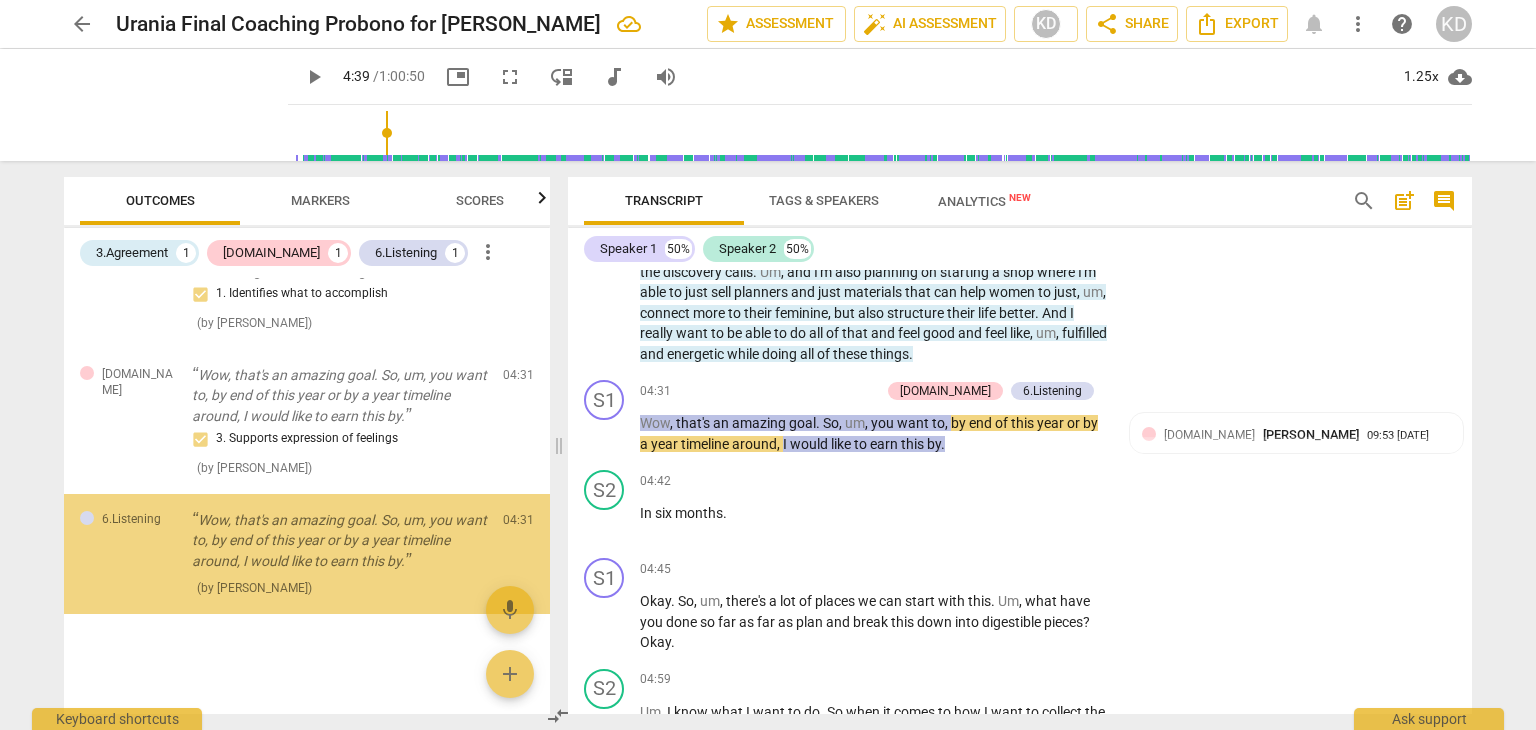 click on "6.Listening" at bounding box center [1052, 391] 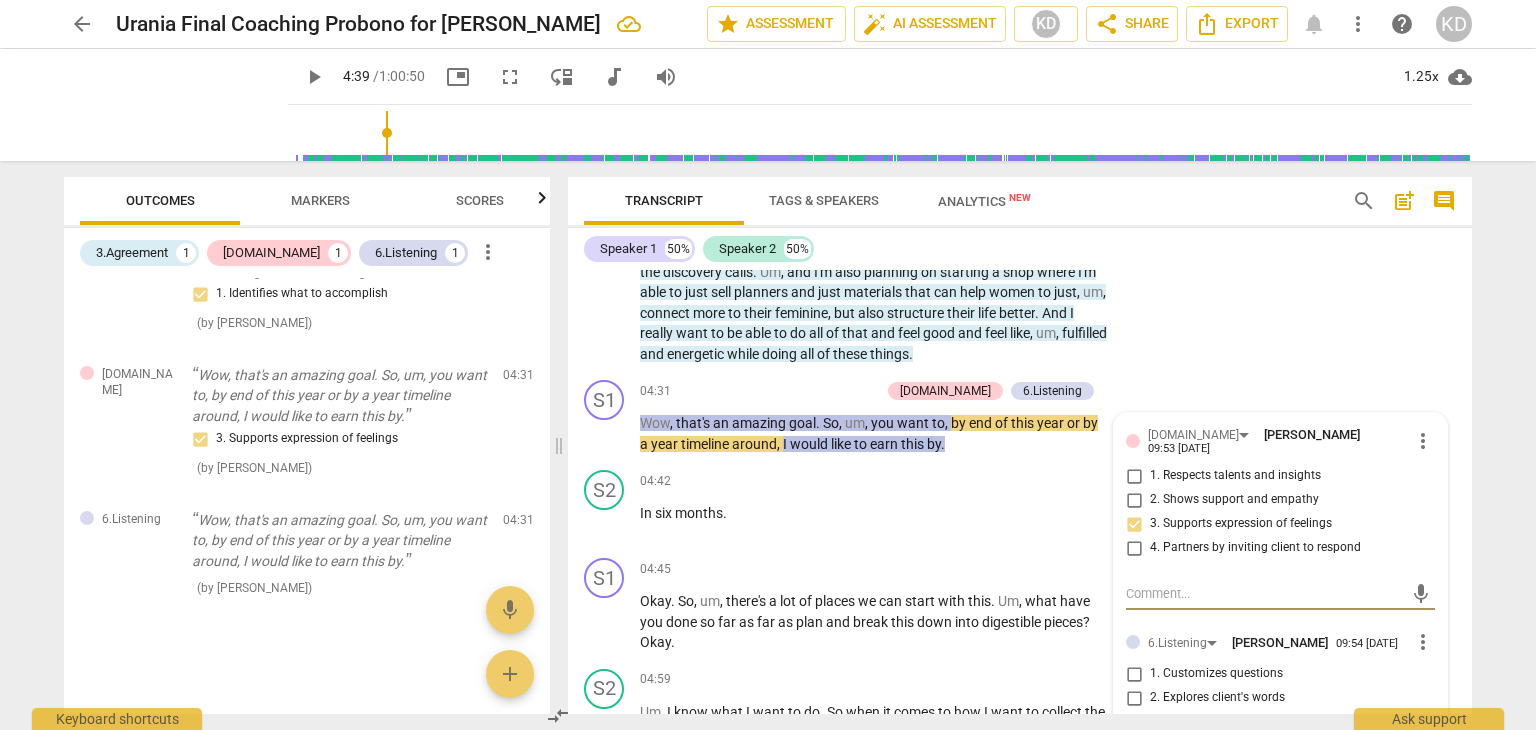 click on "more_vert" at bounding box center (1423, 642) 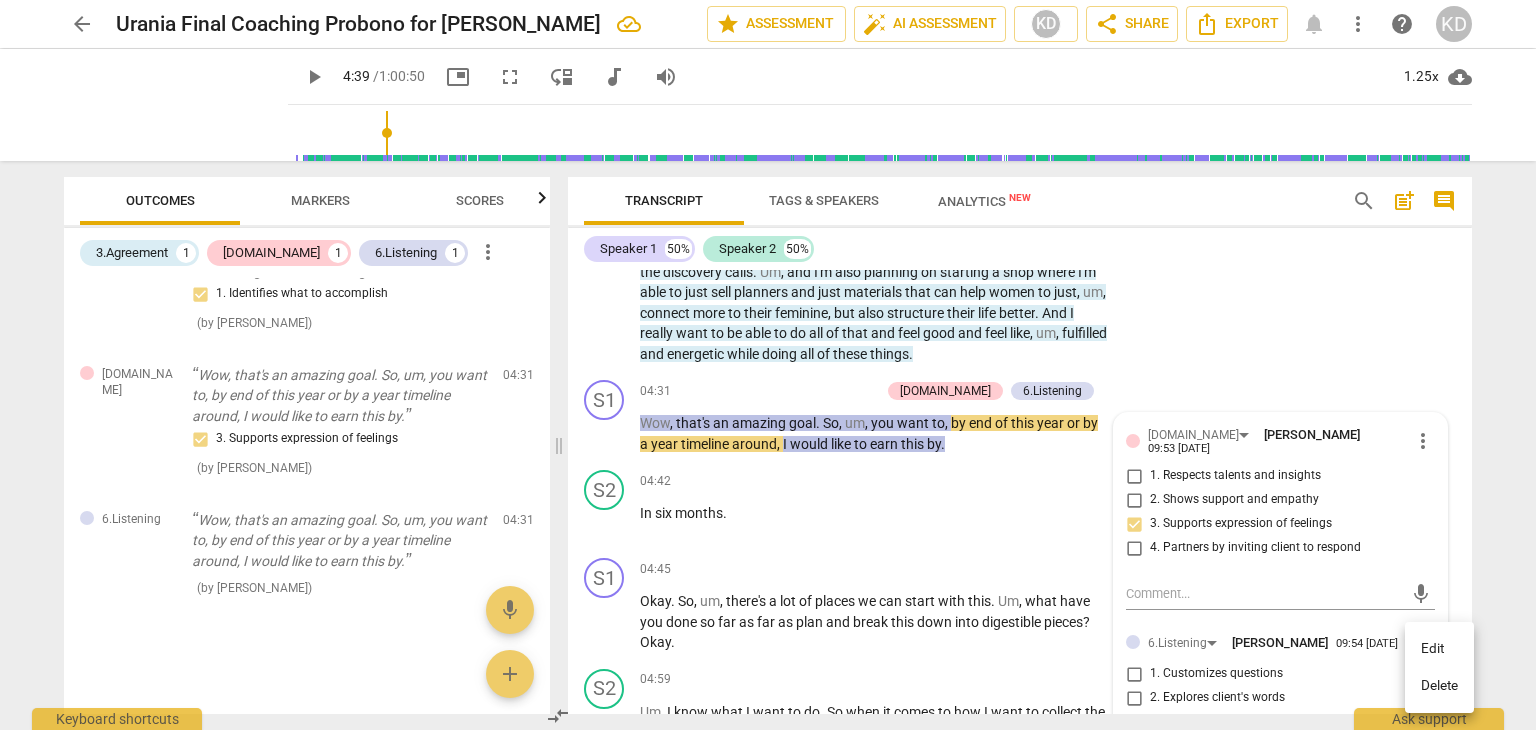 click on "Delete" at bounding box center (1439, 686) 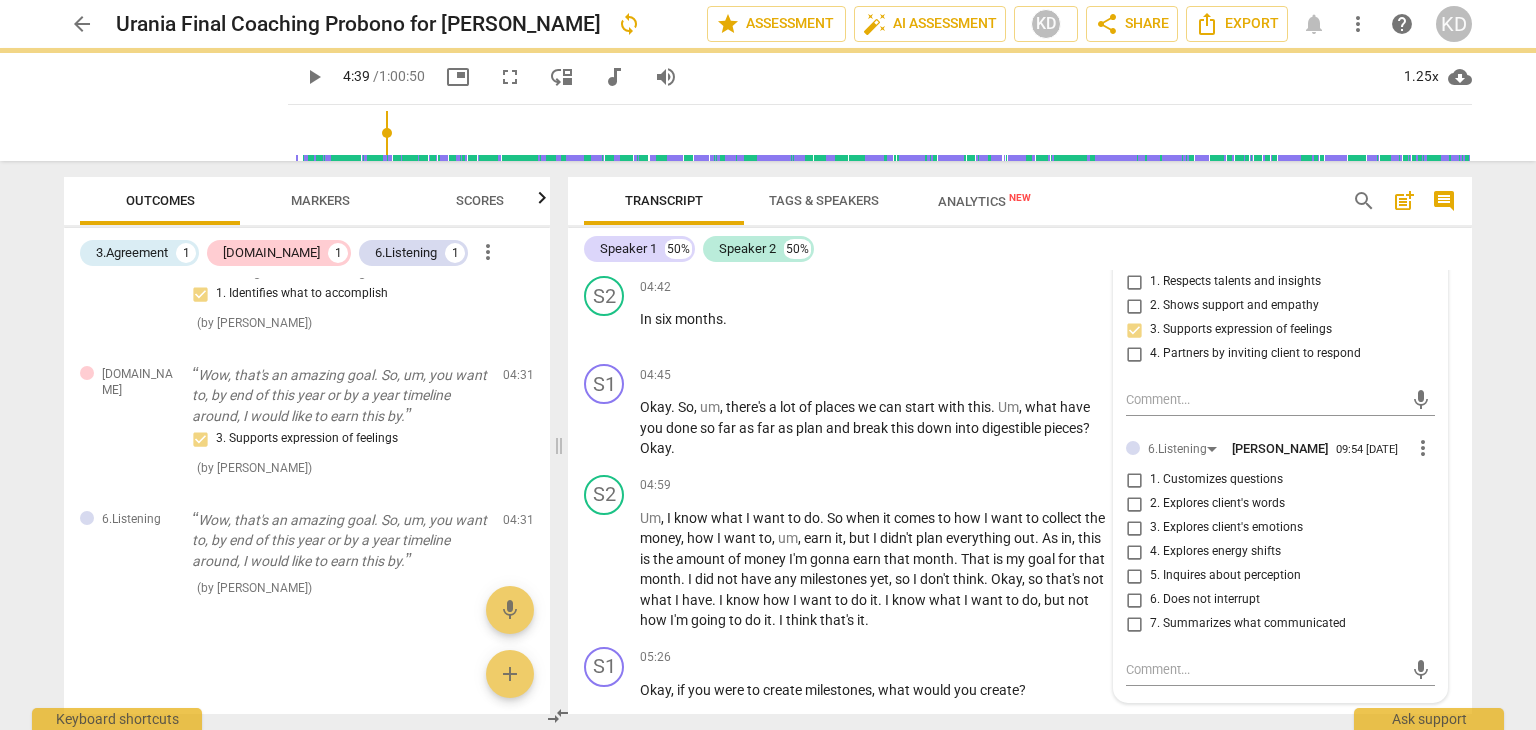 scroll, scrollTop: 2312, scrollLeft: 0, axis: vertical 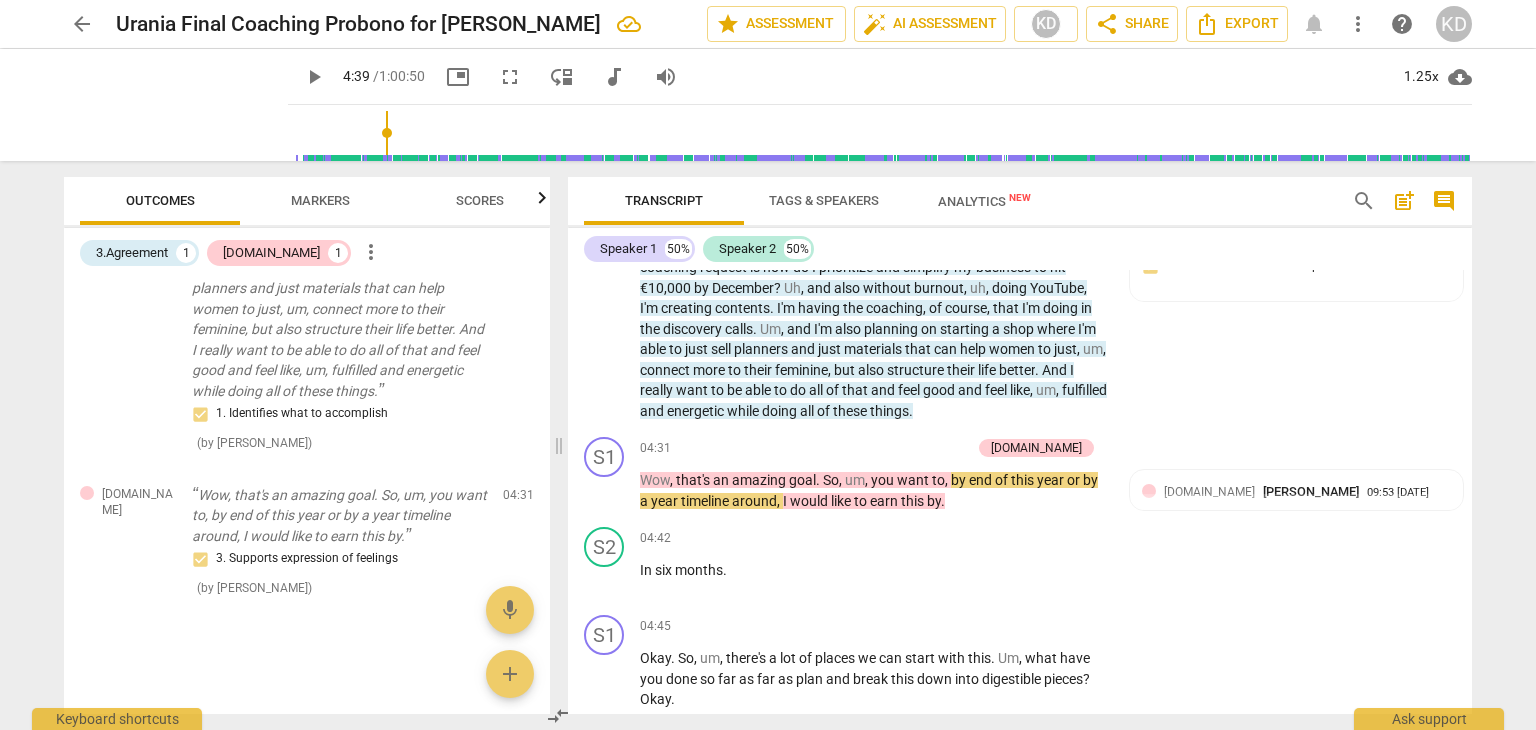 click on "+" at bounding box center (862, 448) 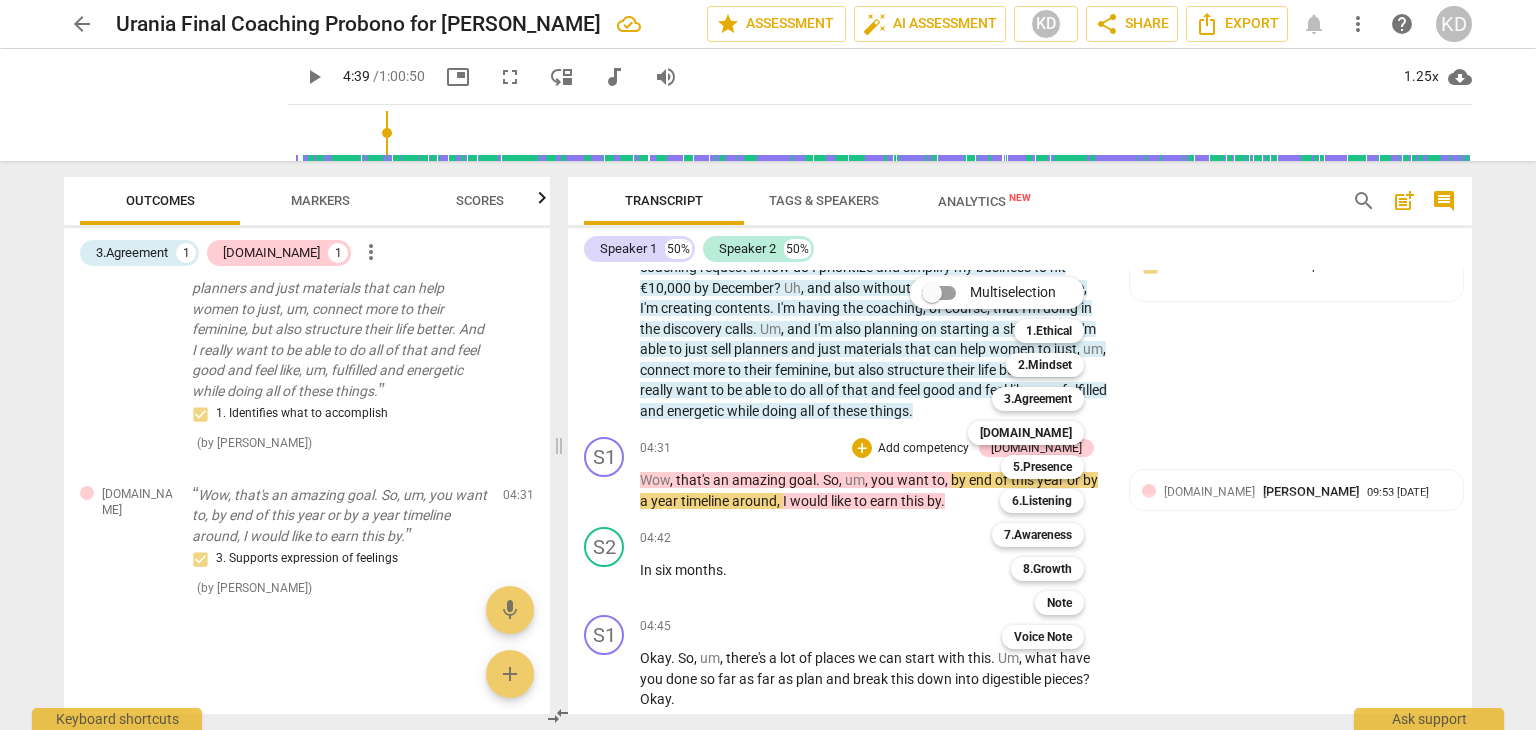click on "7.Awareness" at bounding box center [1038, 535] 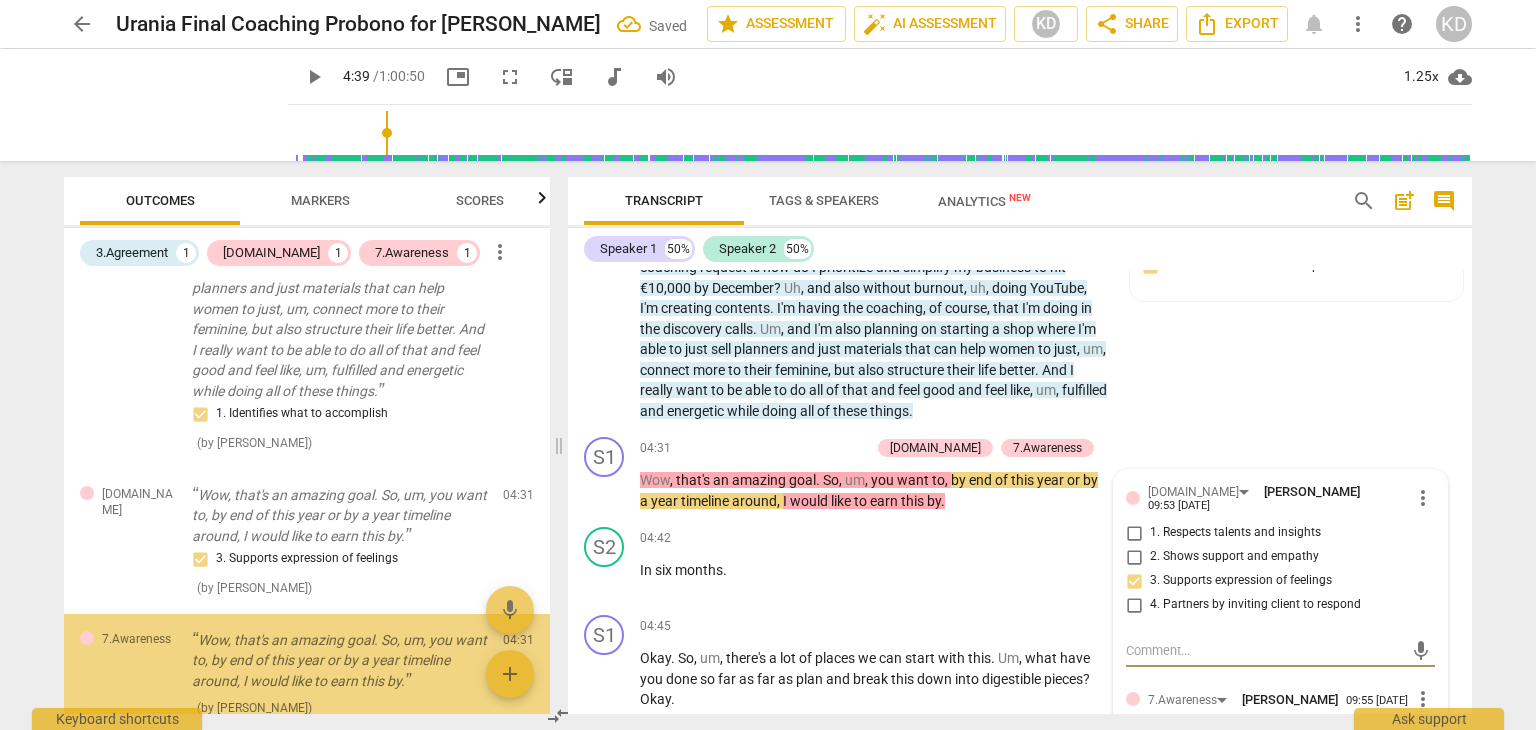 scroll, scrollTop: 341, scrollLeft: 0, axis: vertical 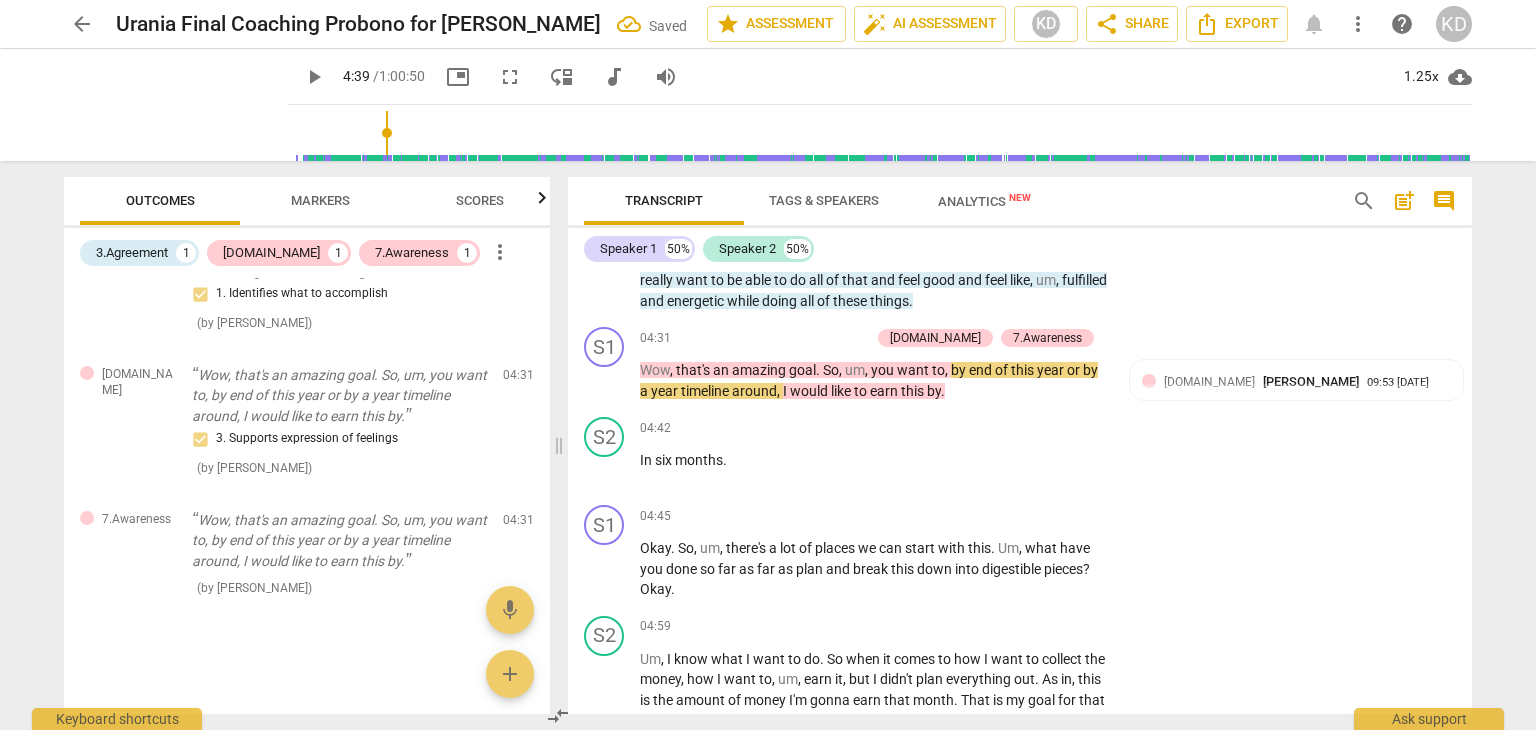 click on "7.Awareness" at bounding box center [1047, 338] 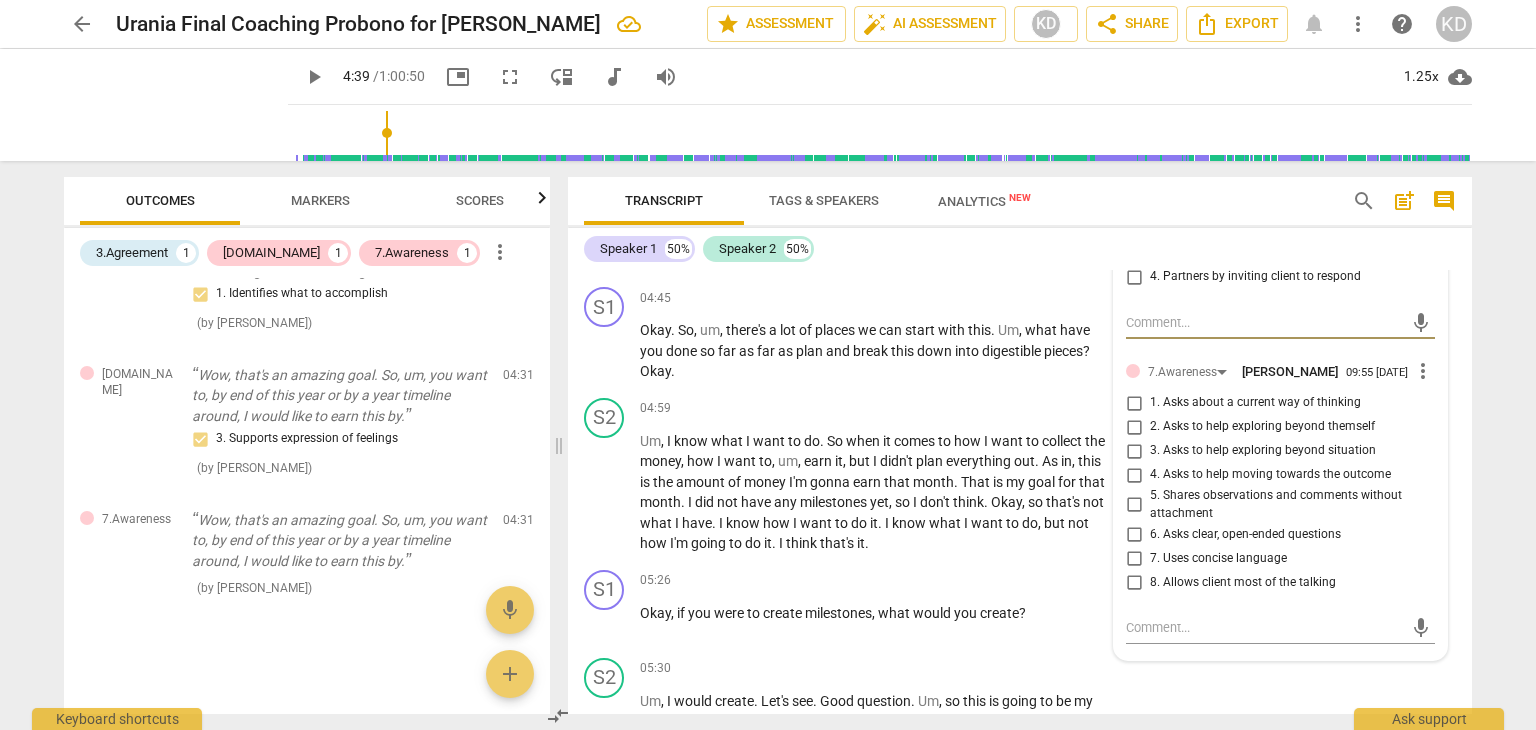 scroll, scrollTop: 2389, scrollLeft: 0, axis: vertical 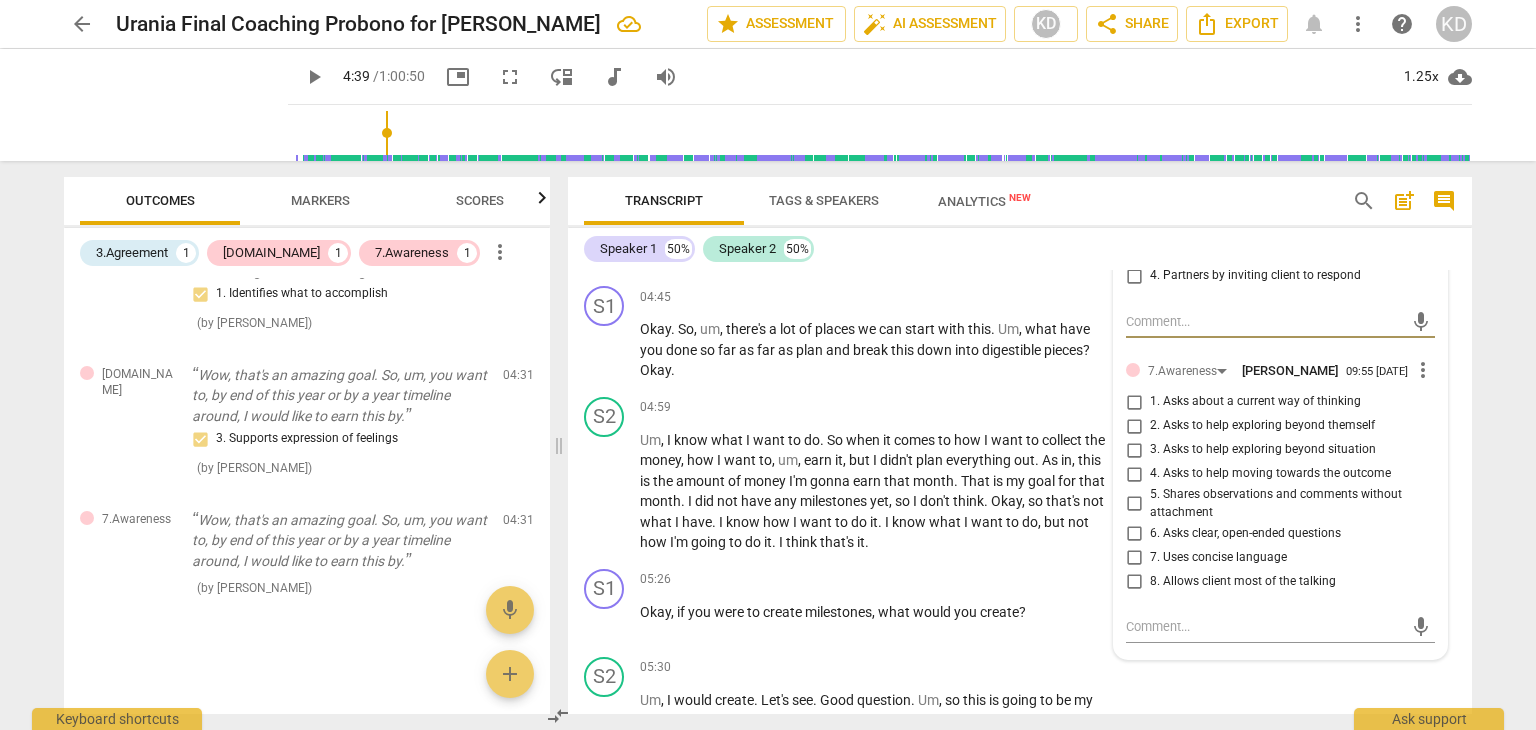click on "more_vert" at bounding box center [1423, 370] 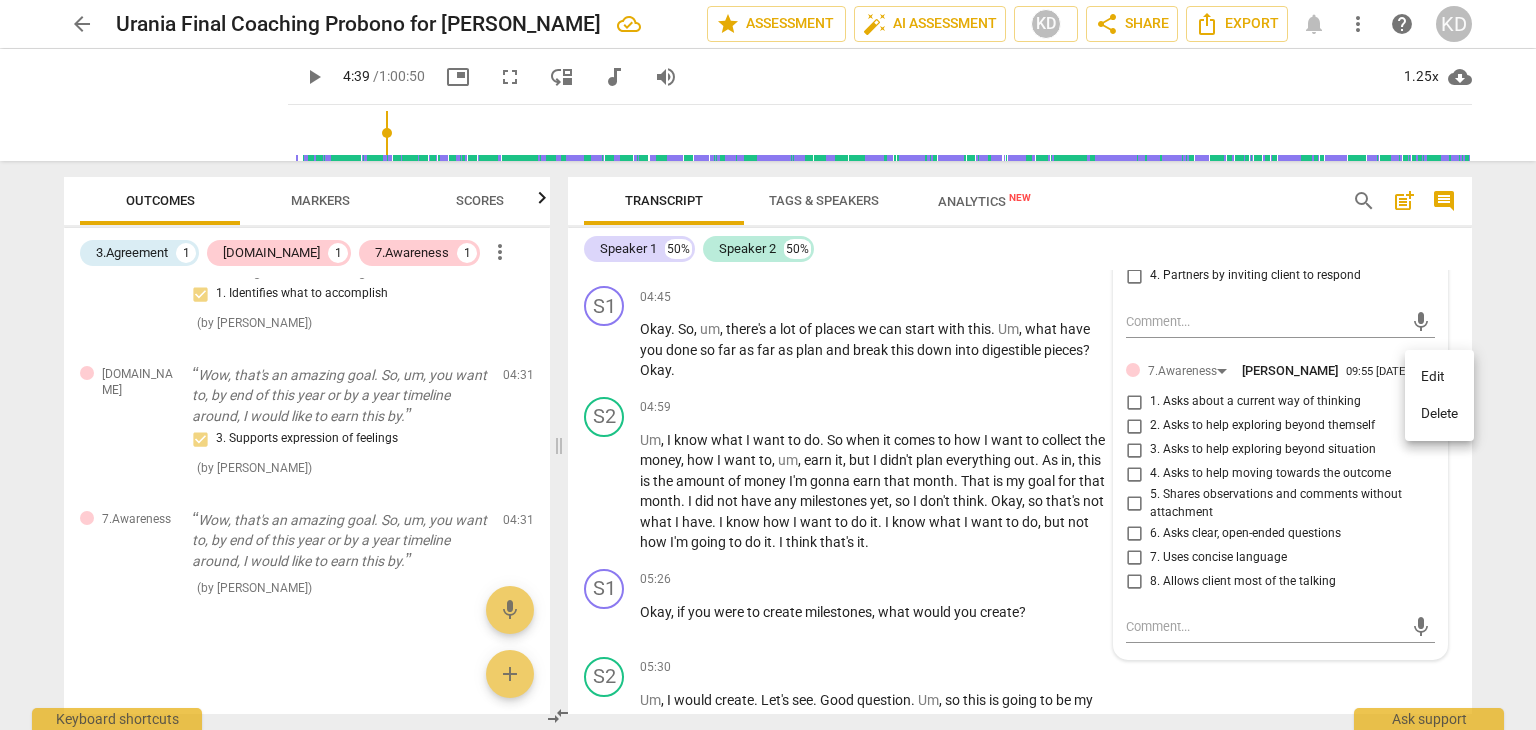 click on "Delete" at bounding box center (1439, 414) 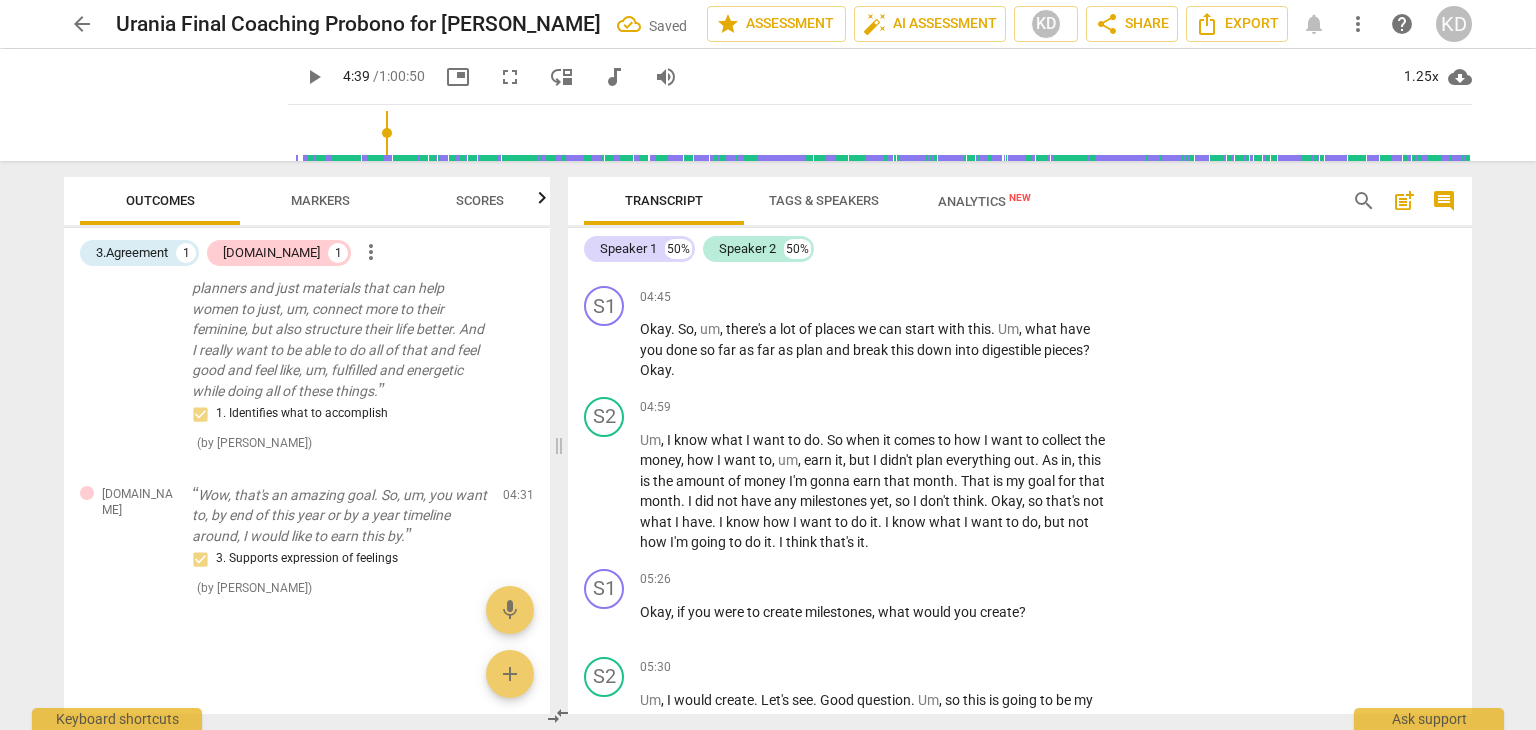 scroll, scrollTop: 221, scrollLeft: 0, axis: vertical 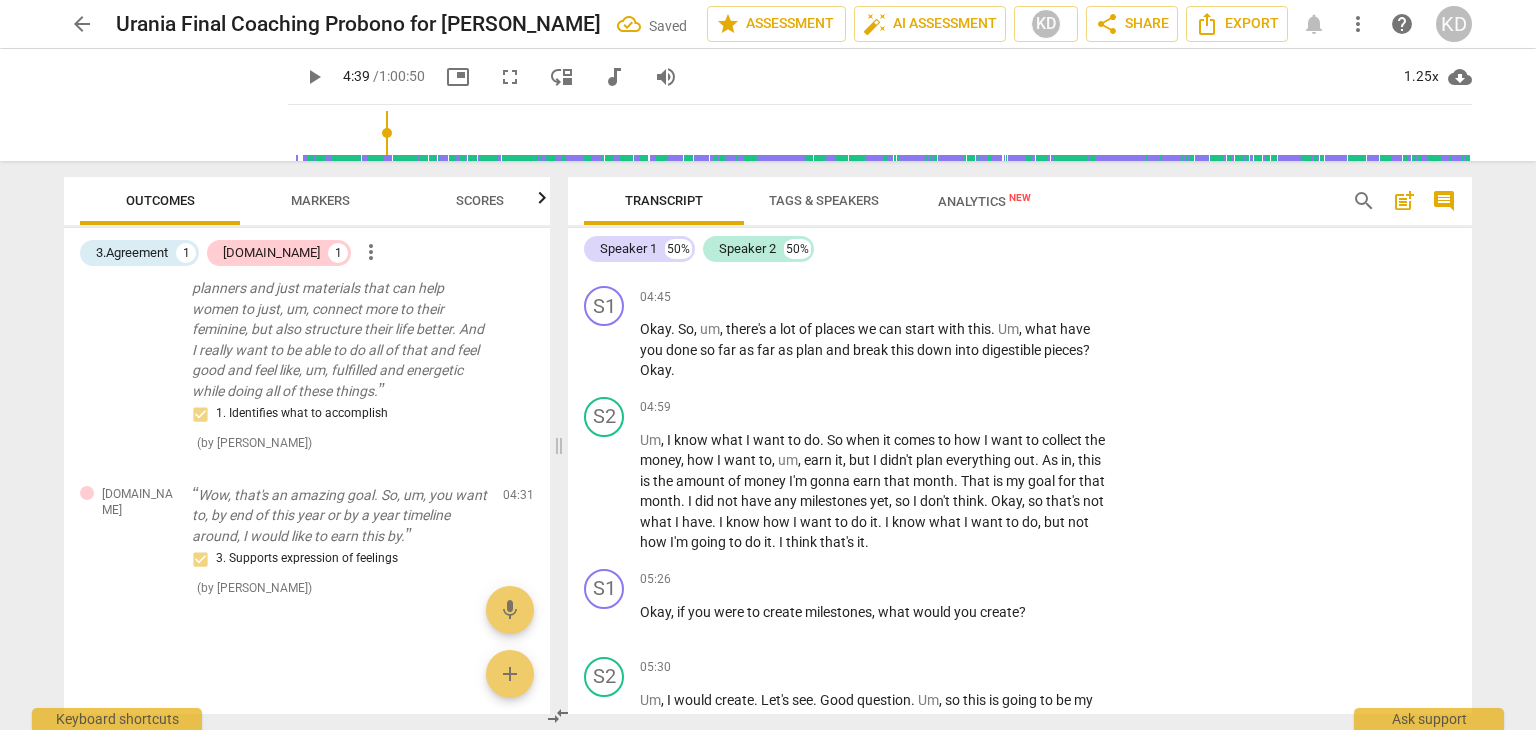 click on "play_arrow" at bounding box center [605, 492] 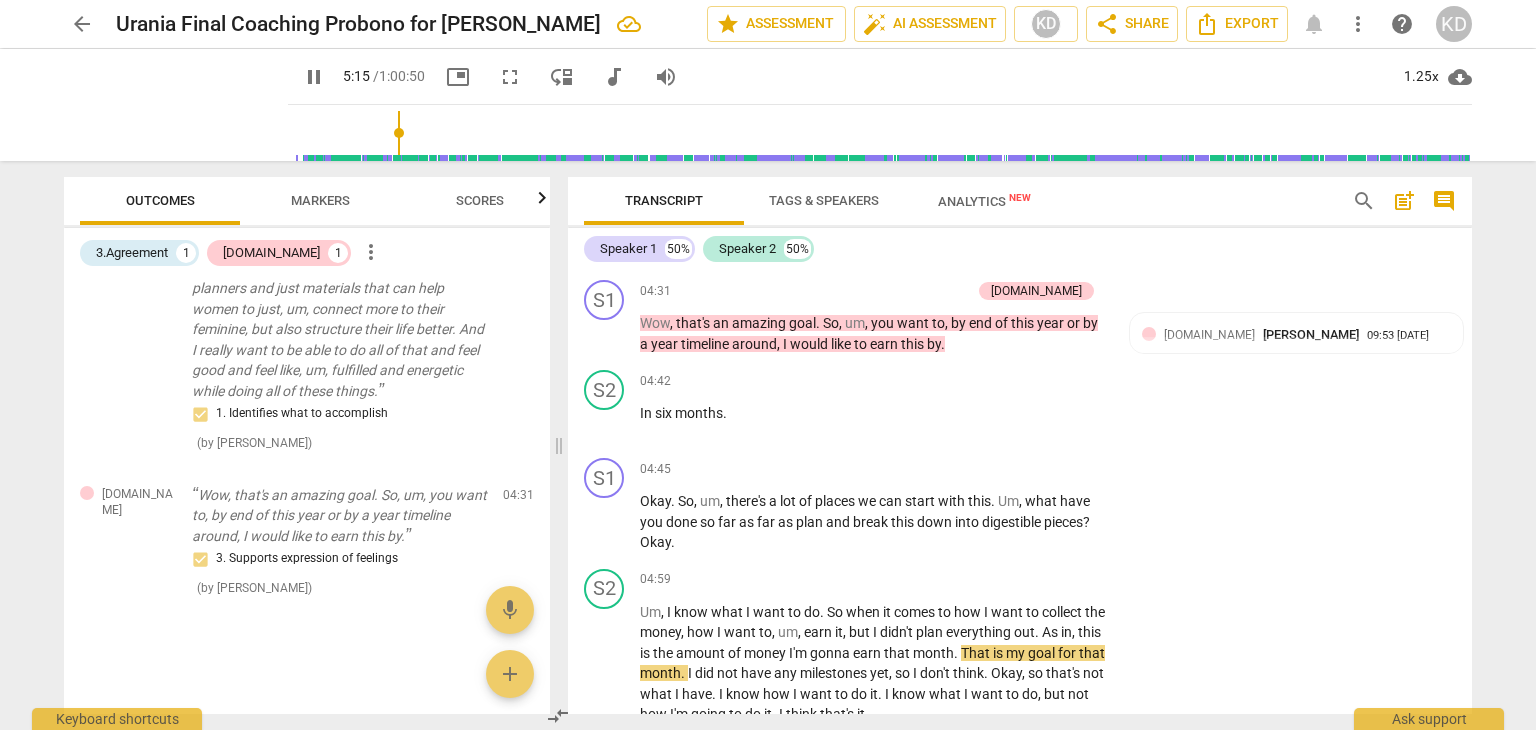 scroll, scrollTop: 2216, scrollLeft: 0, axis: vertical 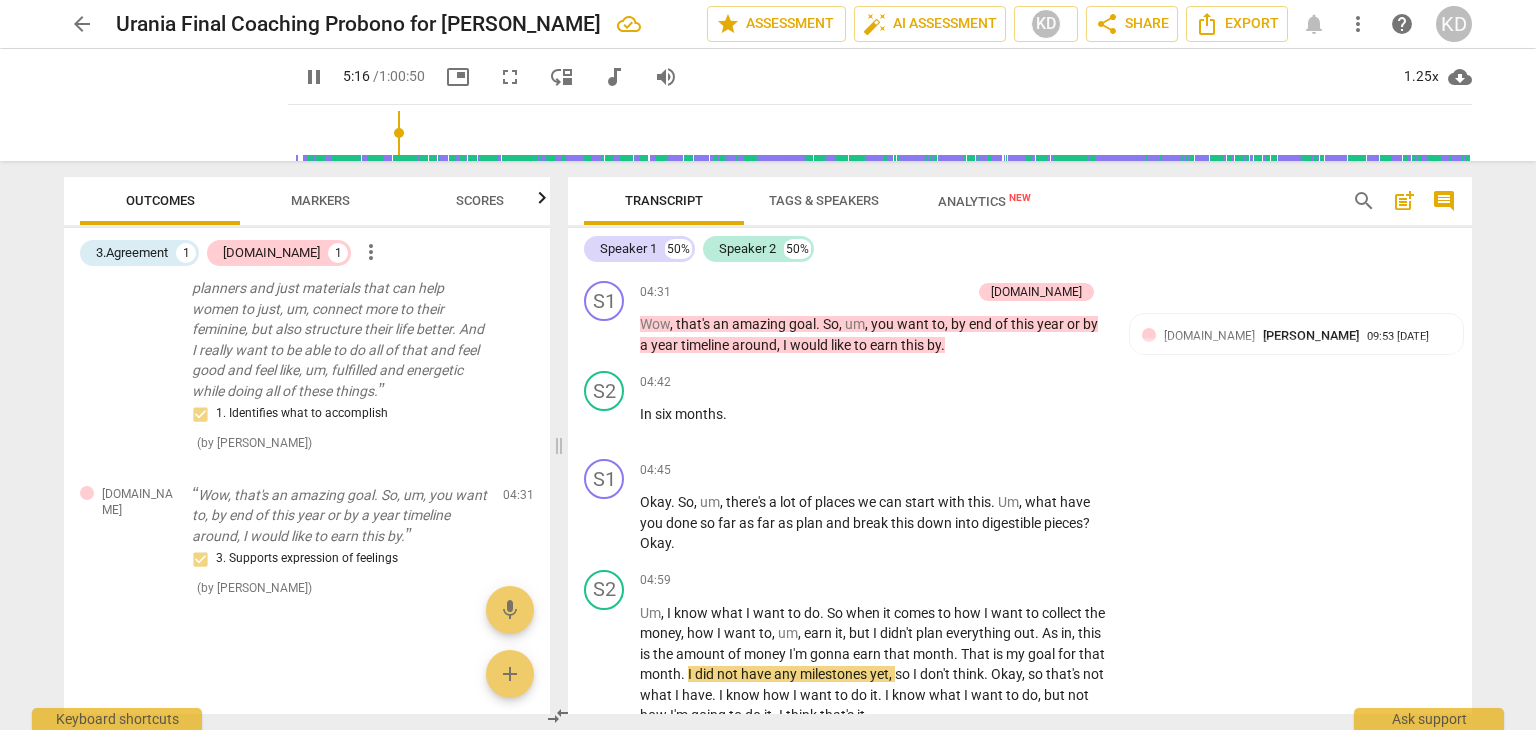 click on "pause" at bounding box center (605, 335) 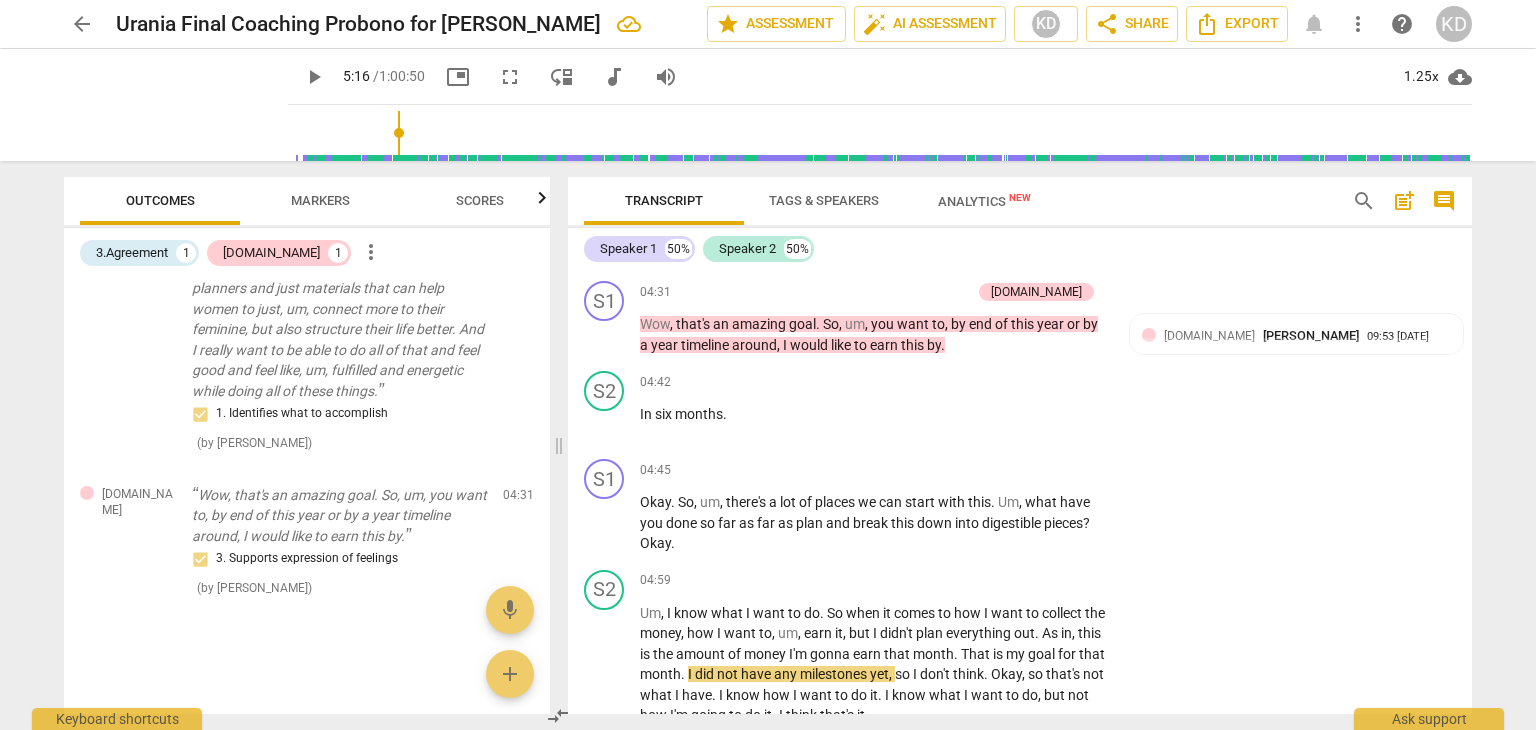 click on "play_arrow" at bounding box center [605, 335] 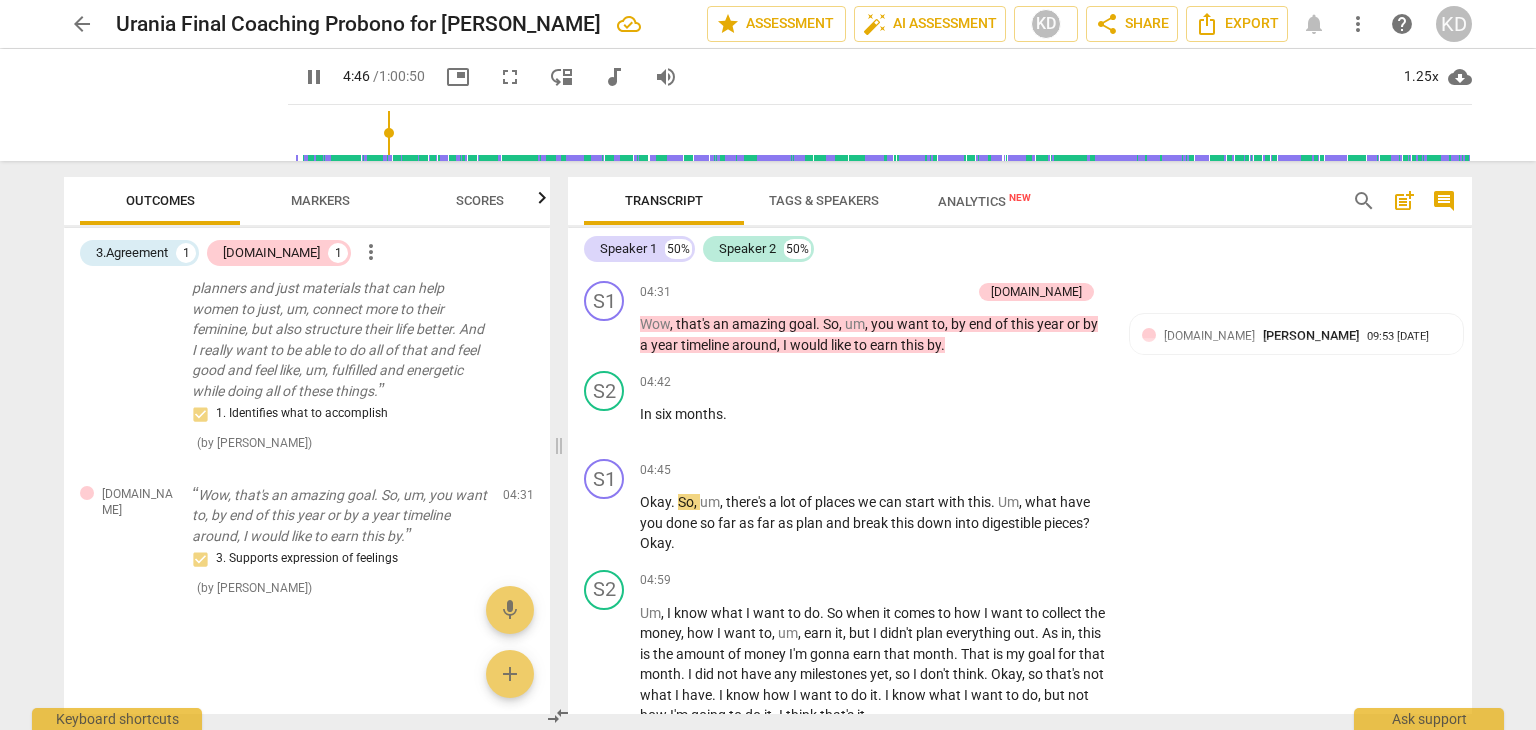 click on "pause" at bounding box center [605, 335] 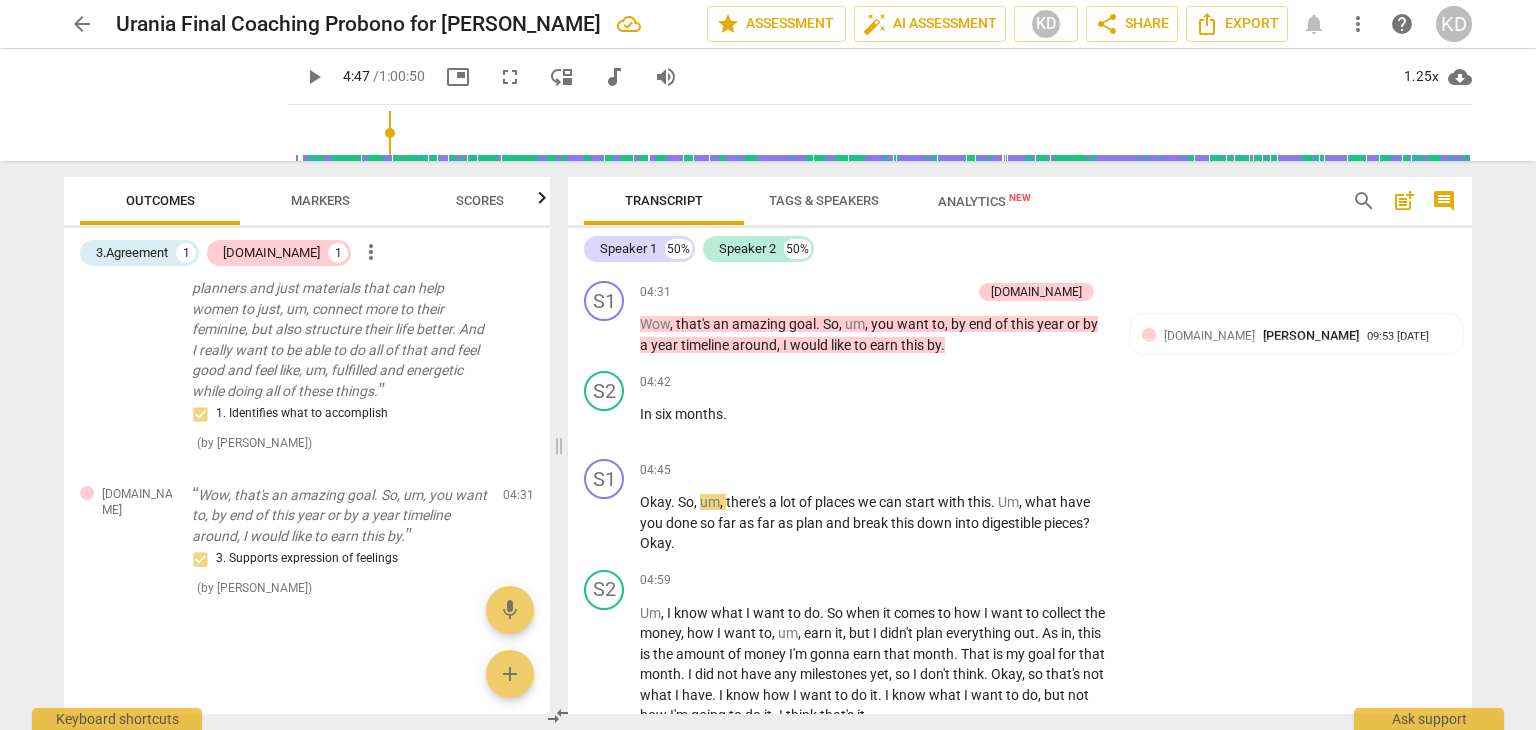 click on "+" at bounding box center [862, 292] 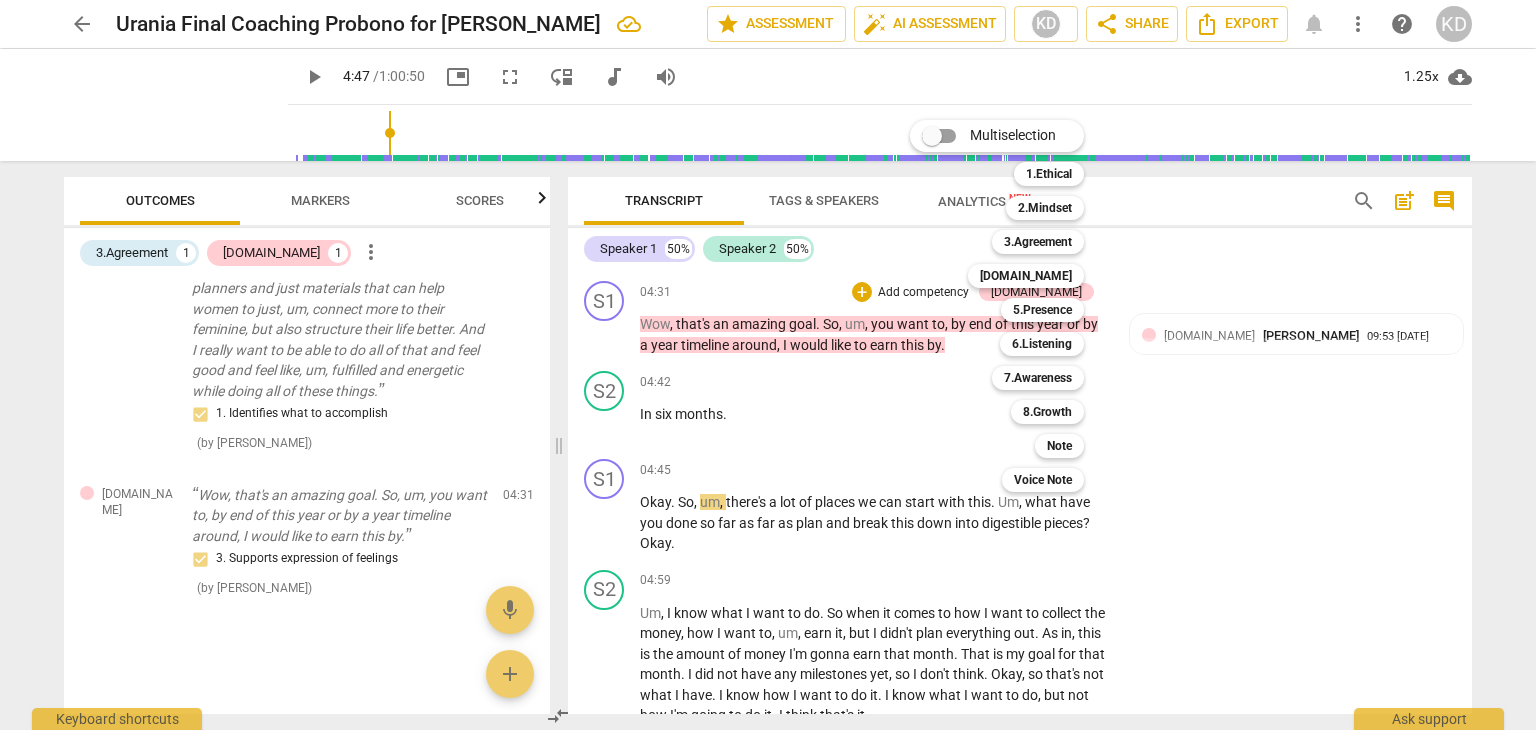 click at bounding box center (768, 365) 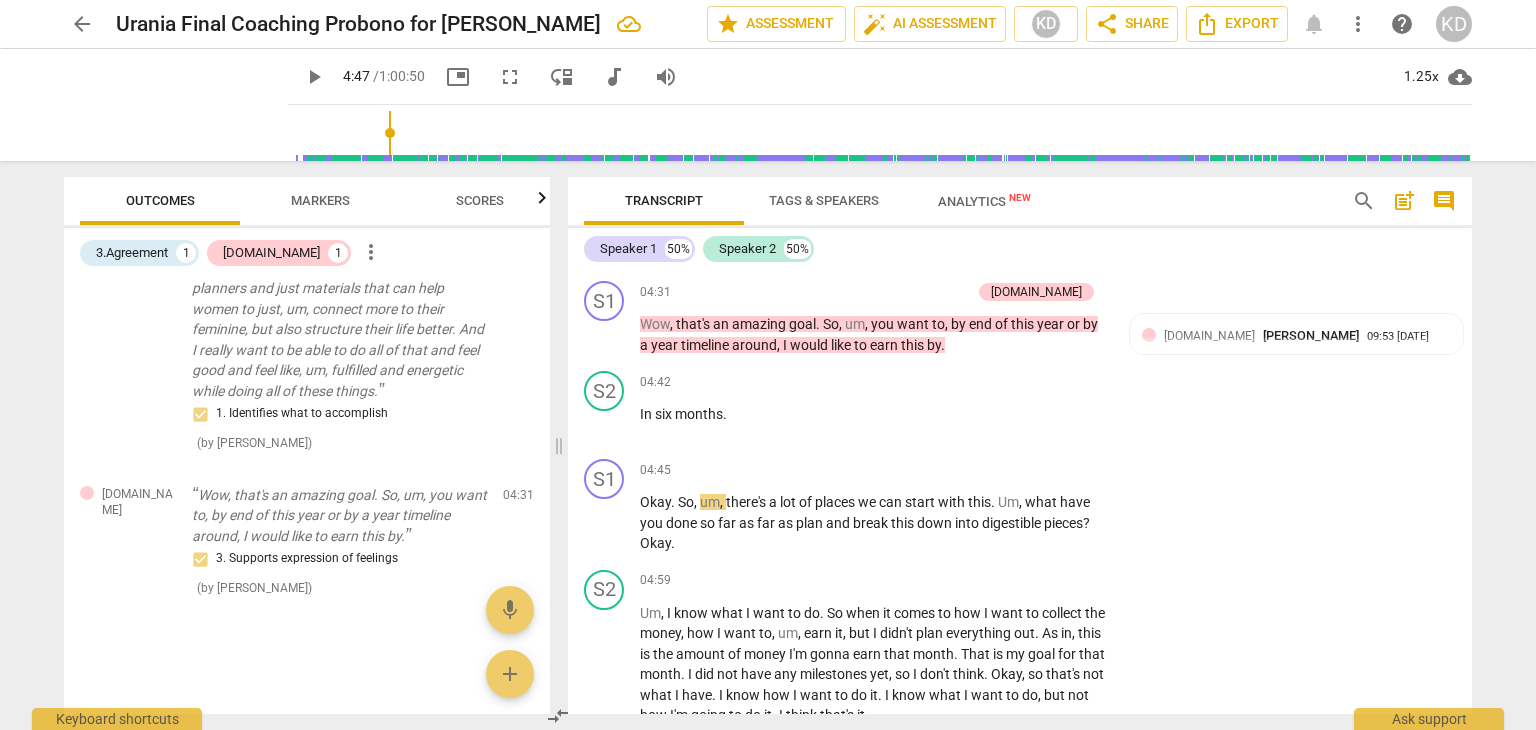 click on "Markers" at bounding box center (320, 200) 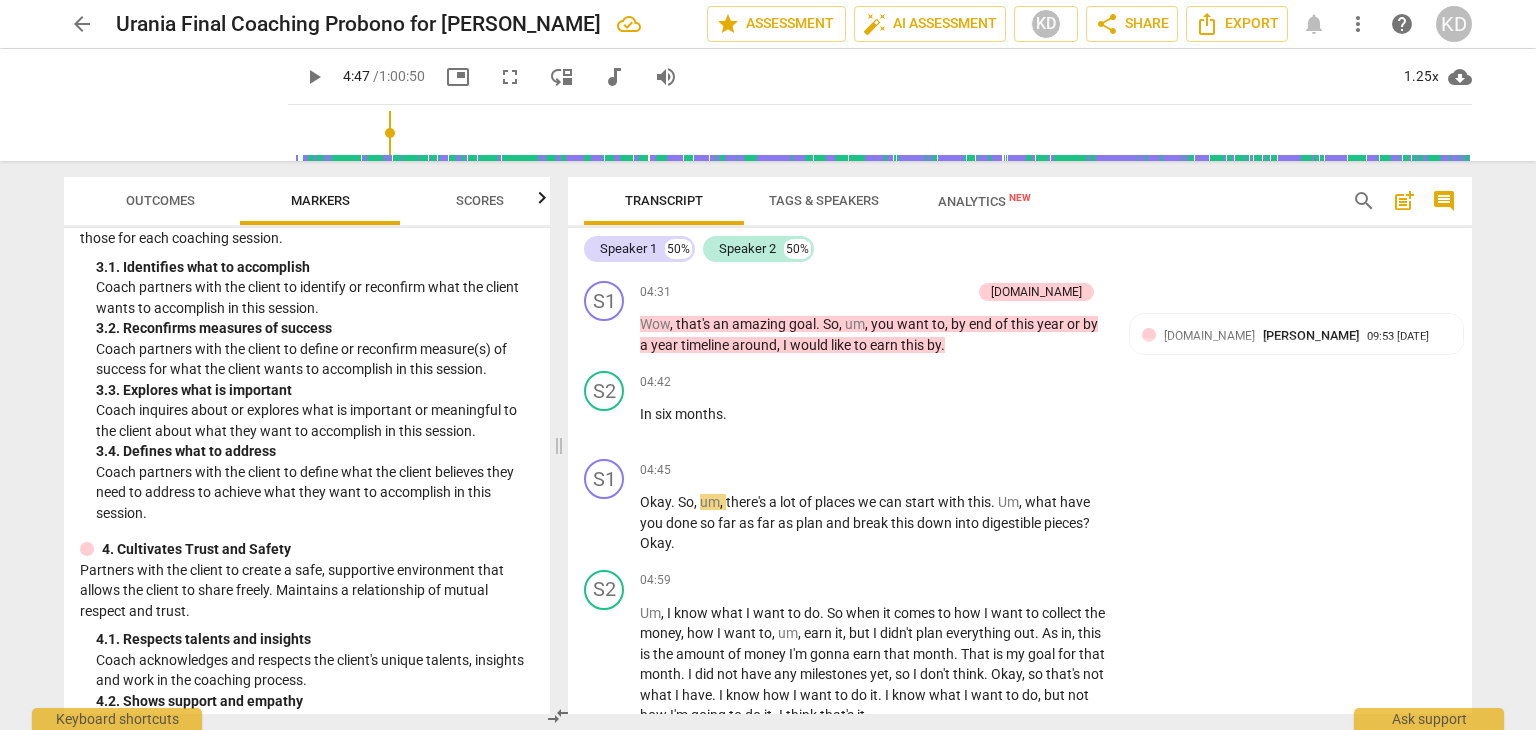 scroll, scrollTop: 435, scrollLeft: 0, axis: vertical 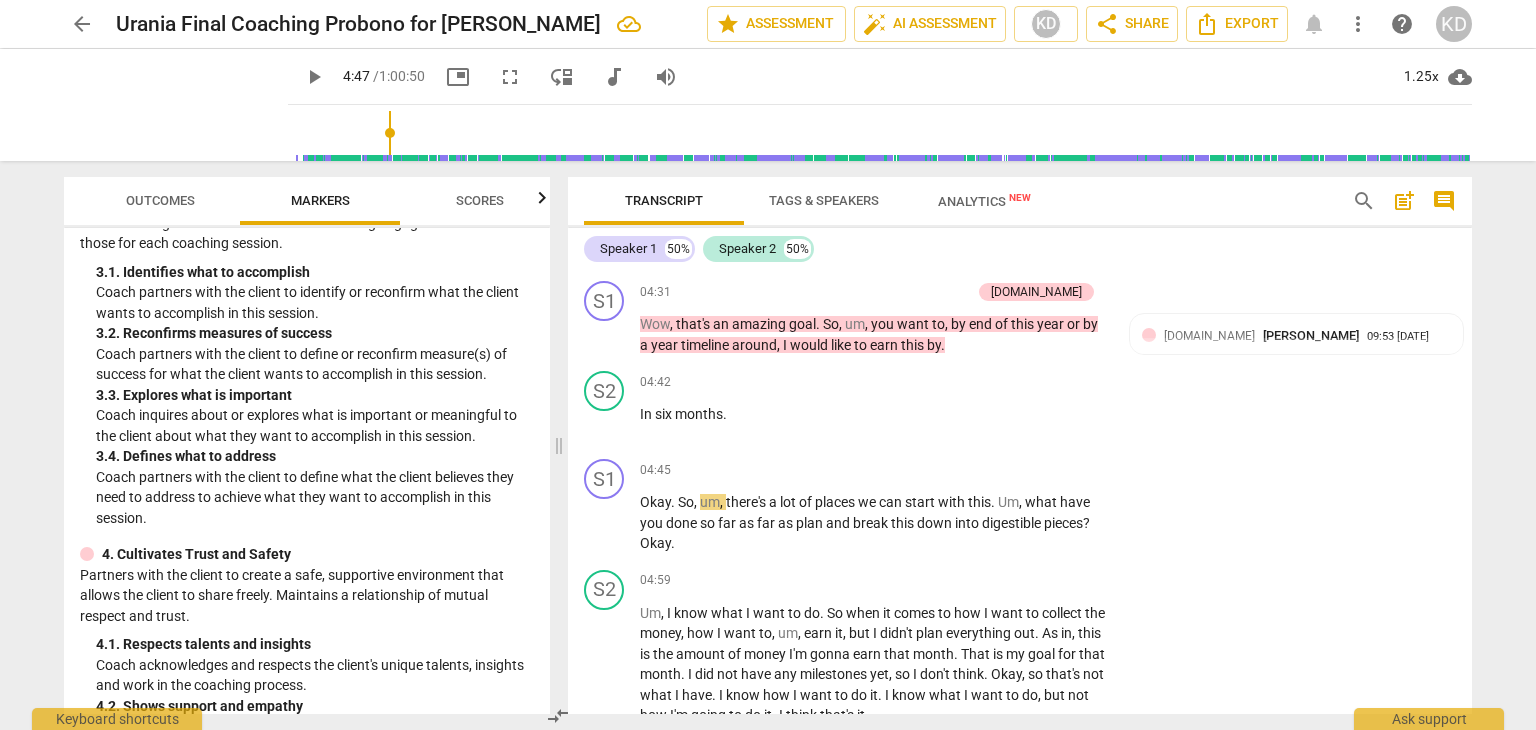 click on "want" at bounding box center (914, 324) 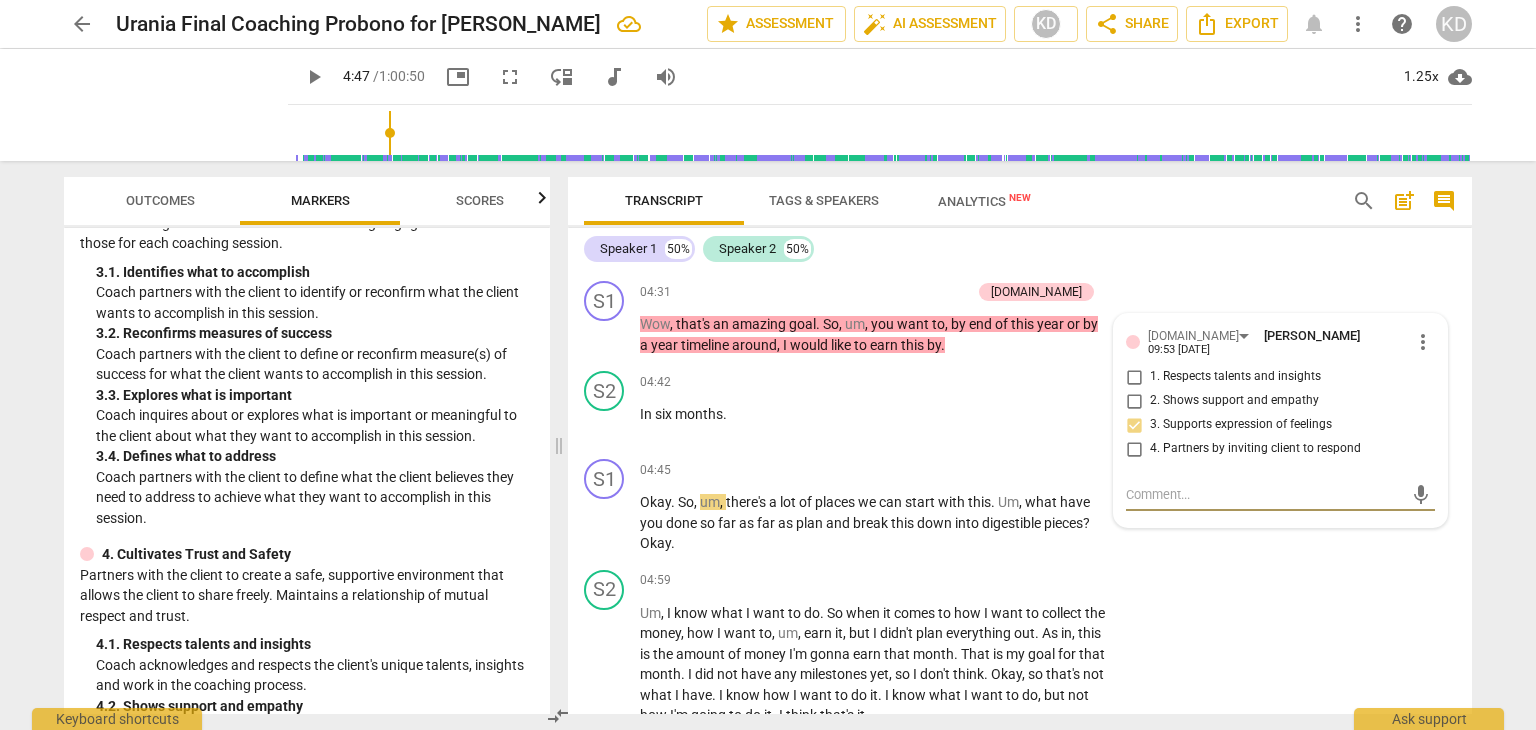 click on "Add competency" at bounding box center [923, 293] 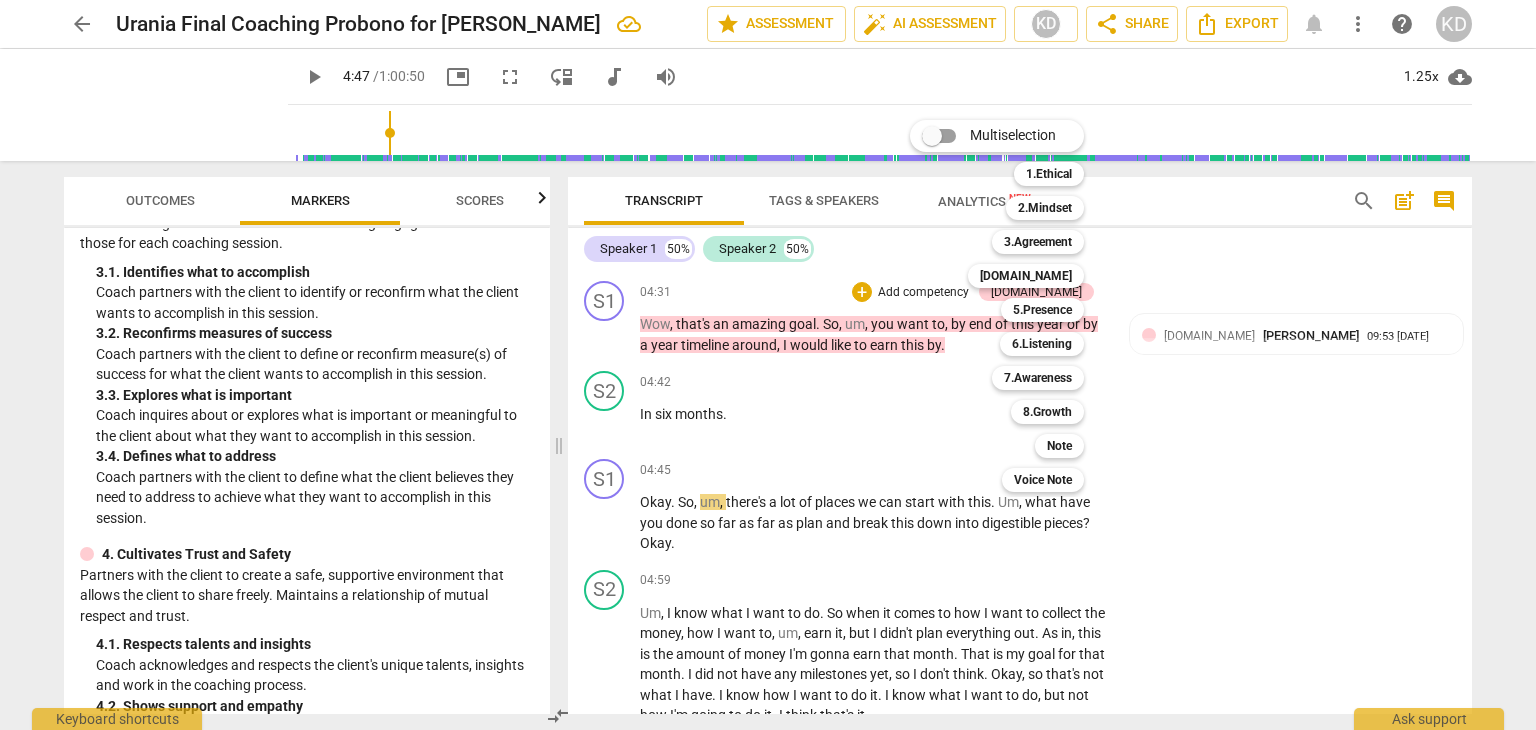 click on "3.Agreement" at bounding box center (1038, 242) 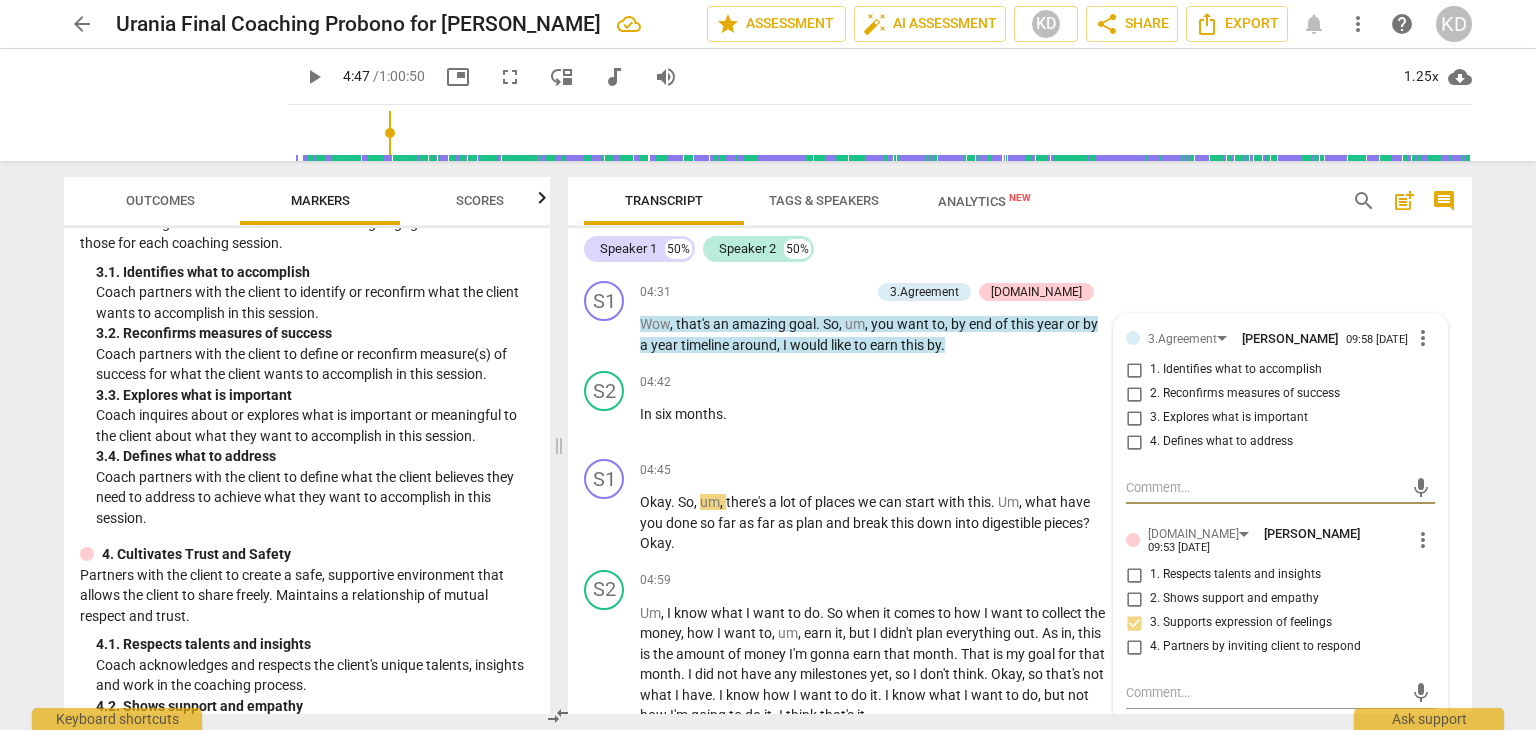 click on "2. Reconfirms measures of success" at bounding box center [1134, 394] 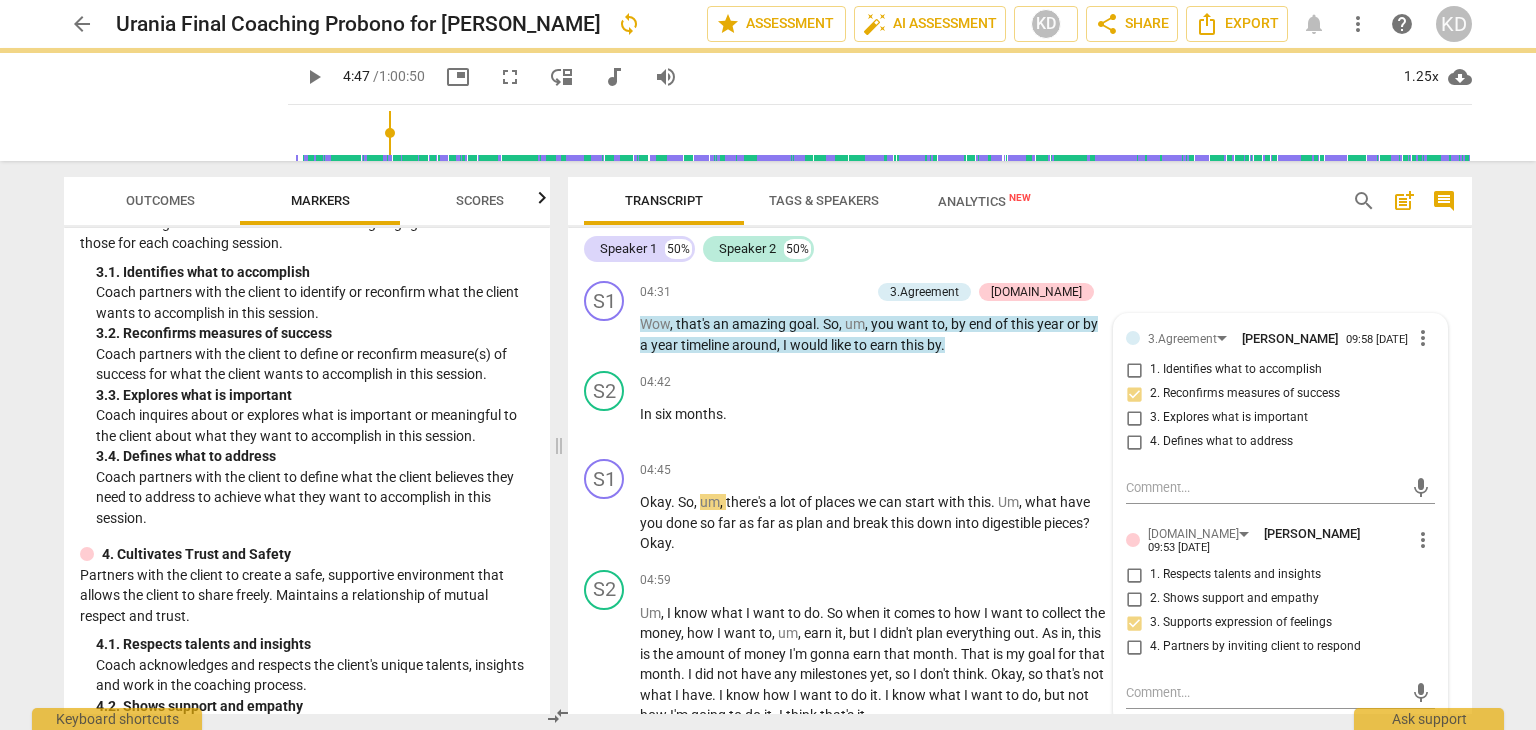 click on "play_arrow" at bounding box center (605, 424) 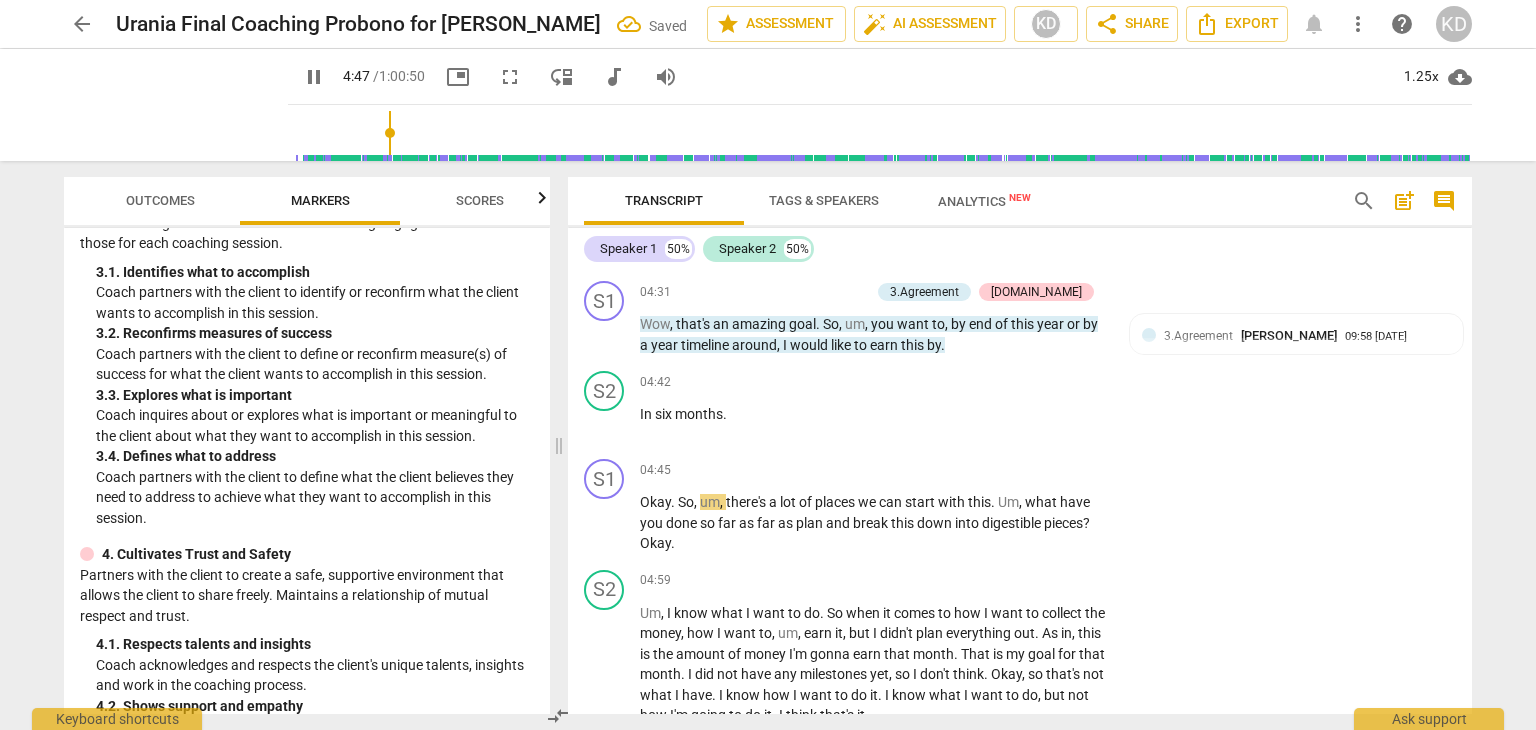 click on "pause" at bounding box center [605, 424] 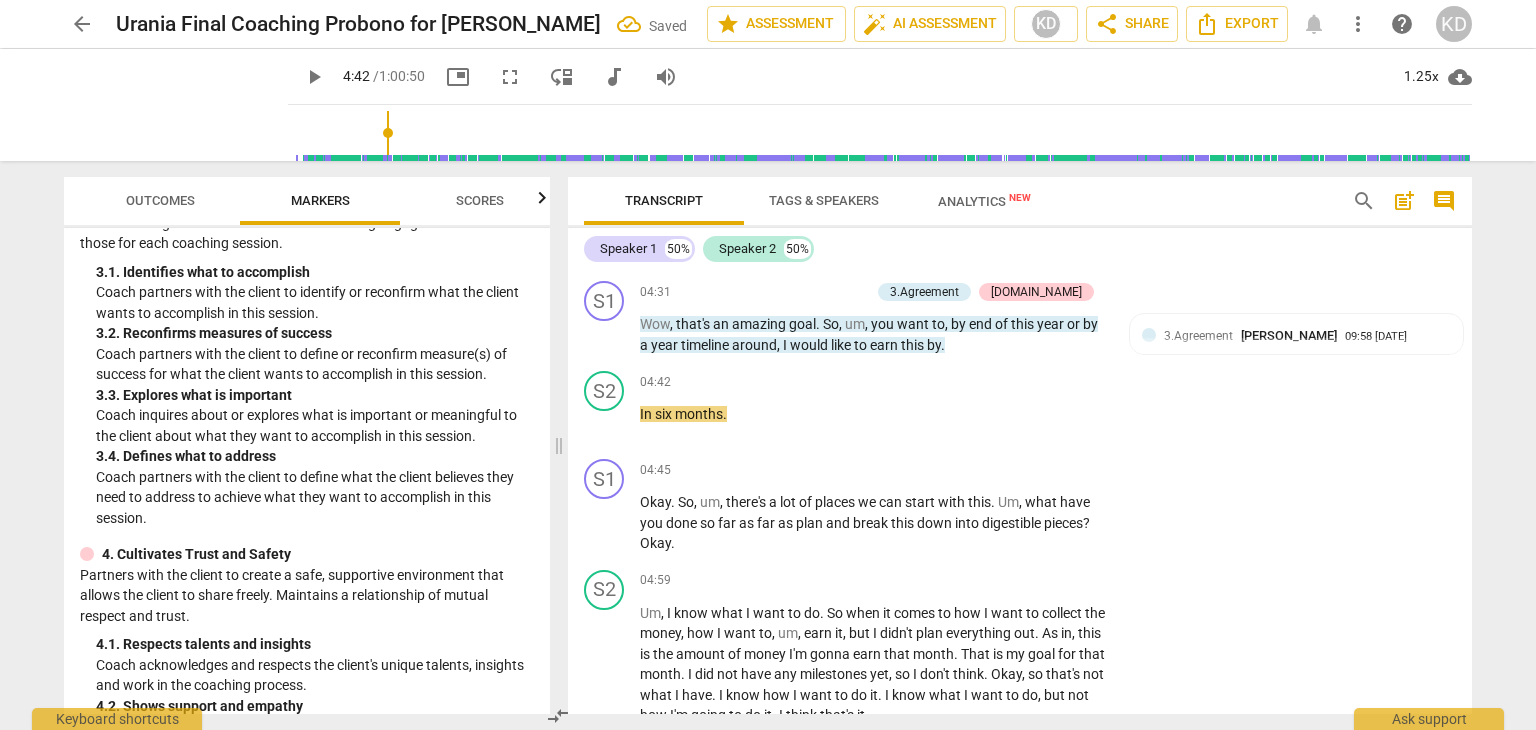 click on "play_arrow" at bounding box center (605, 523) 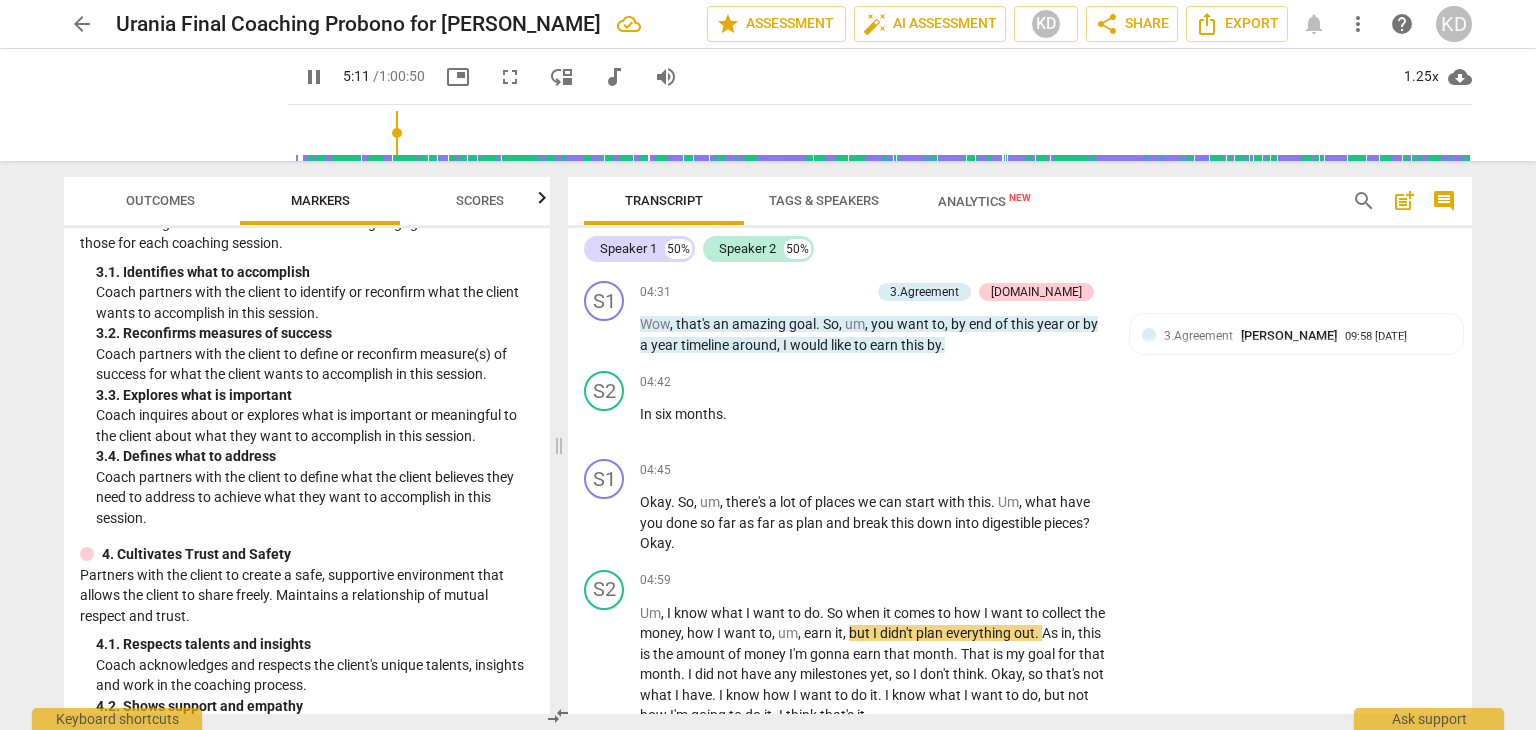 click on "+" at bounding box center [985, 470] 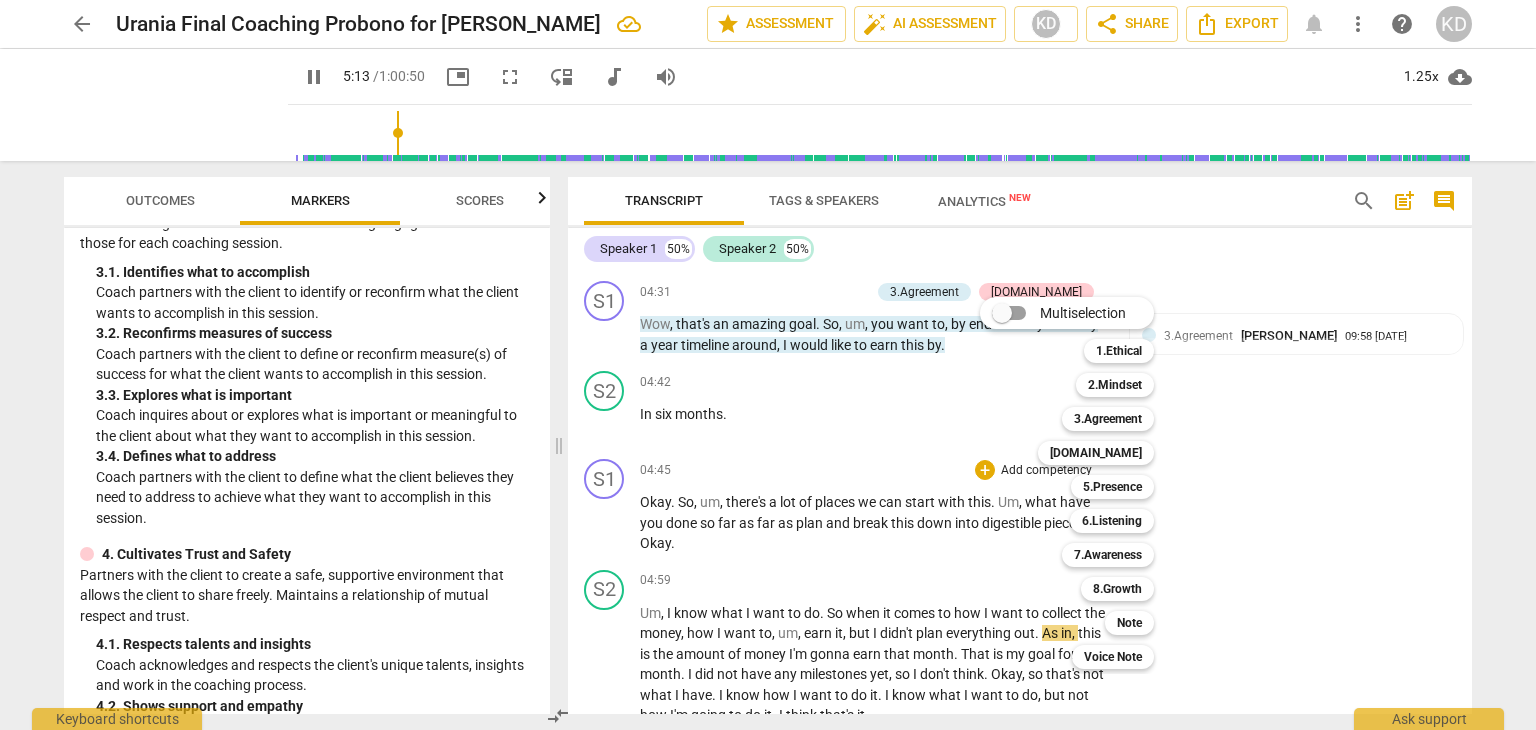 click on "3.Agreement" at bounding box center [1108, 419] 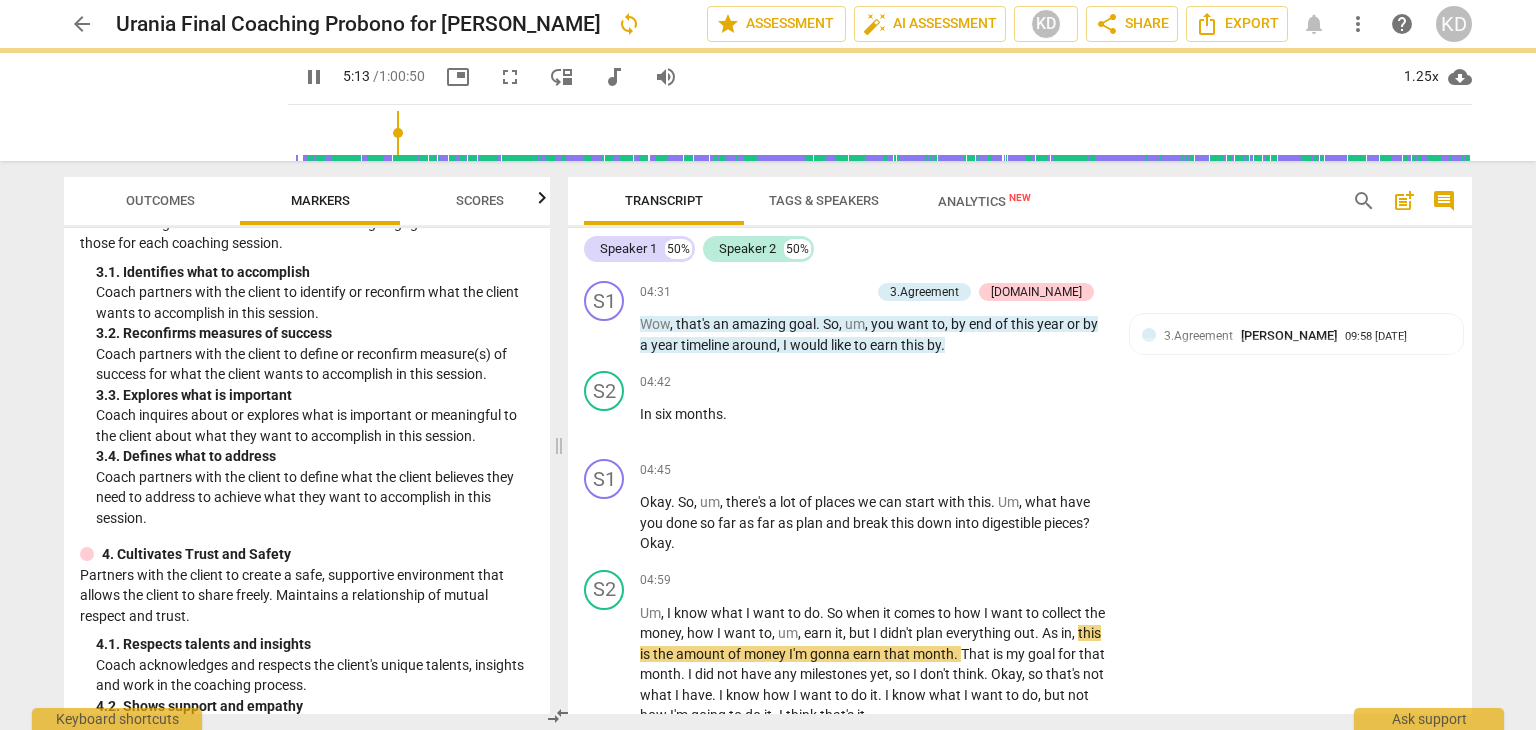 type on "314" 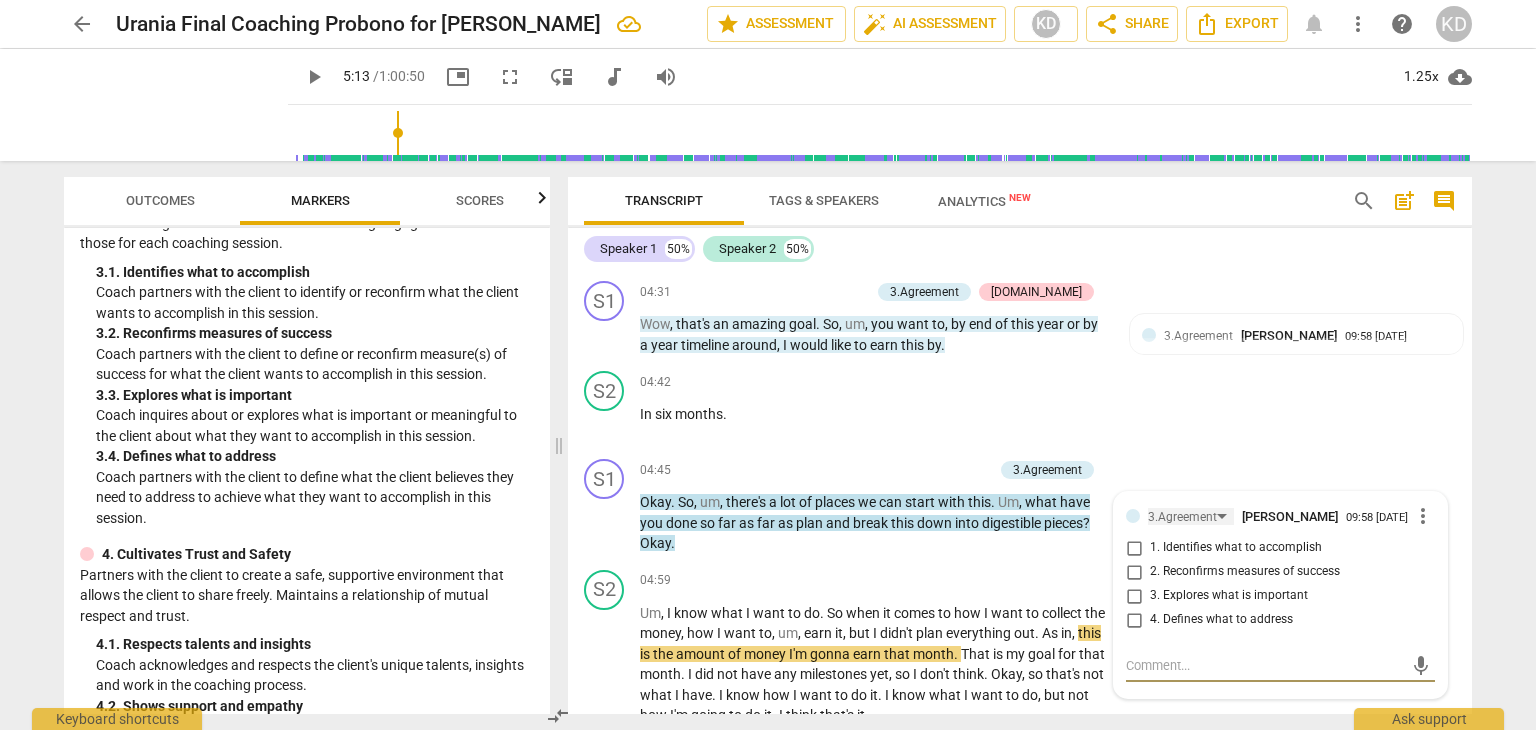 click on "3.Agreement" at bounding box center [1182, 517] 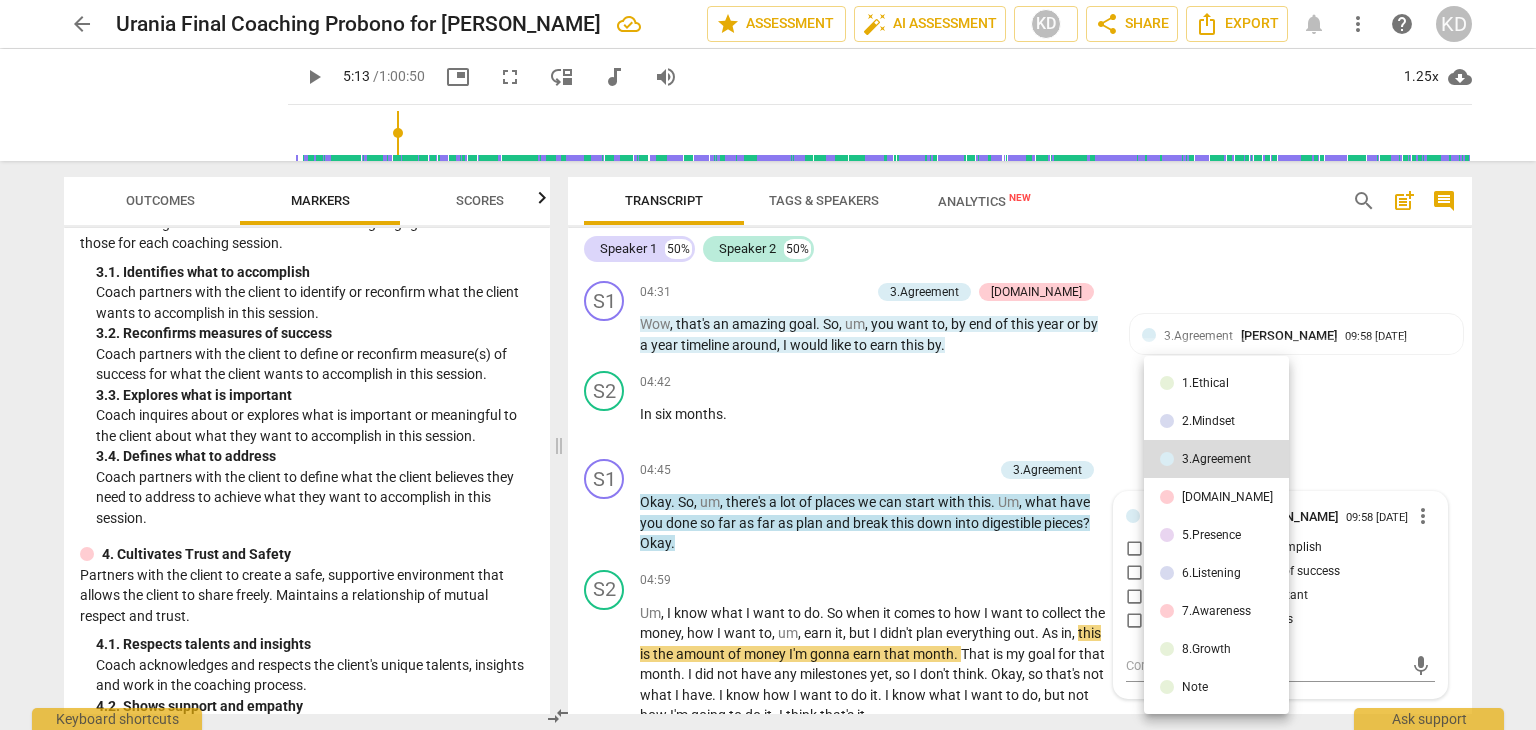 click on "5.Presence" at bounding box center [1211, 535] 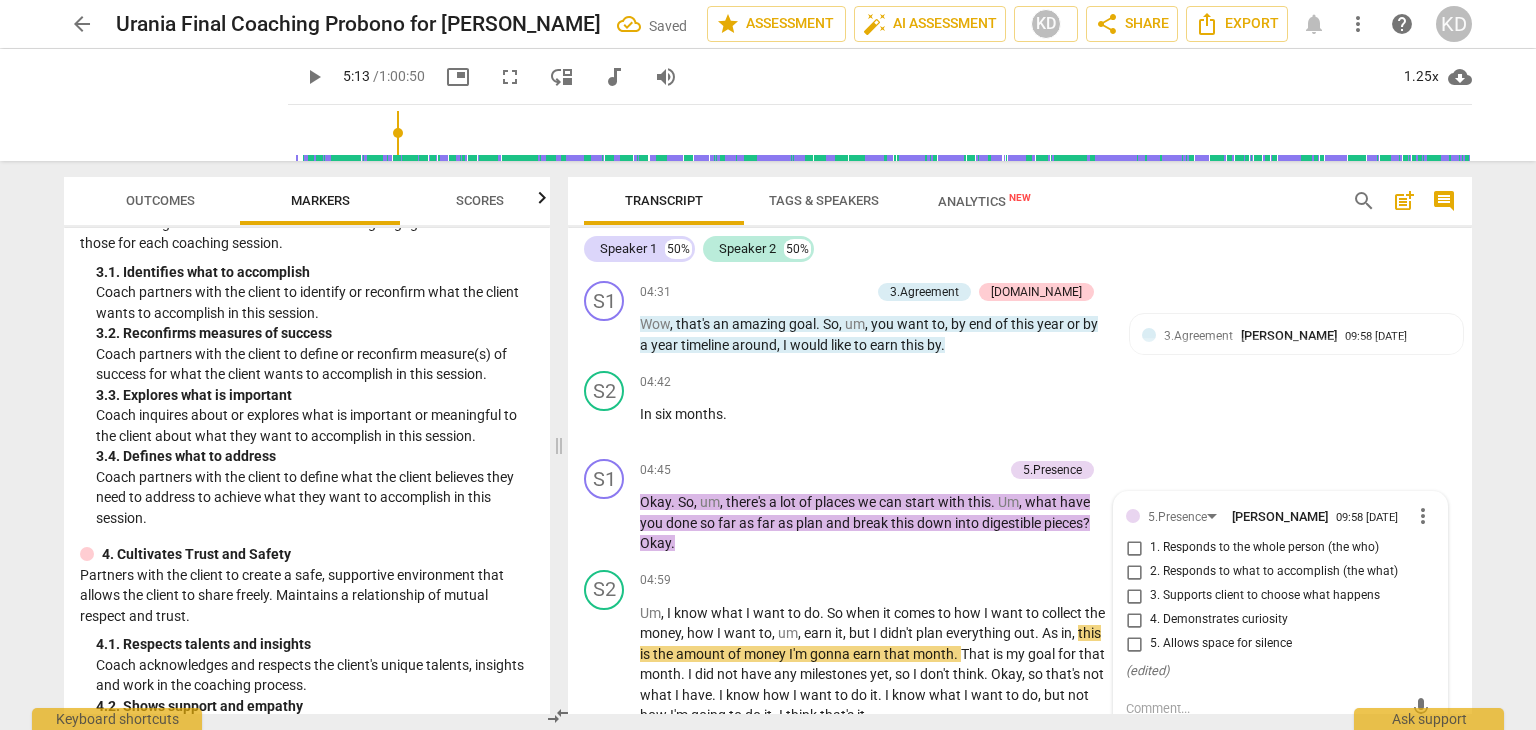 click on "3. Supports client to choose what happens" at bounding box center [1134, 596] 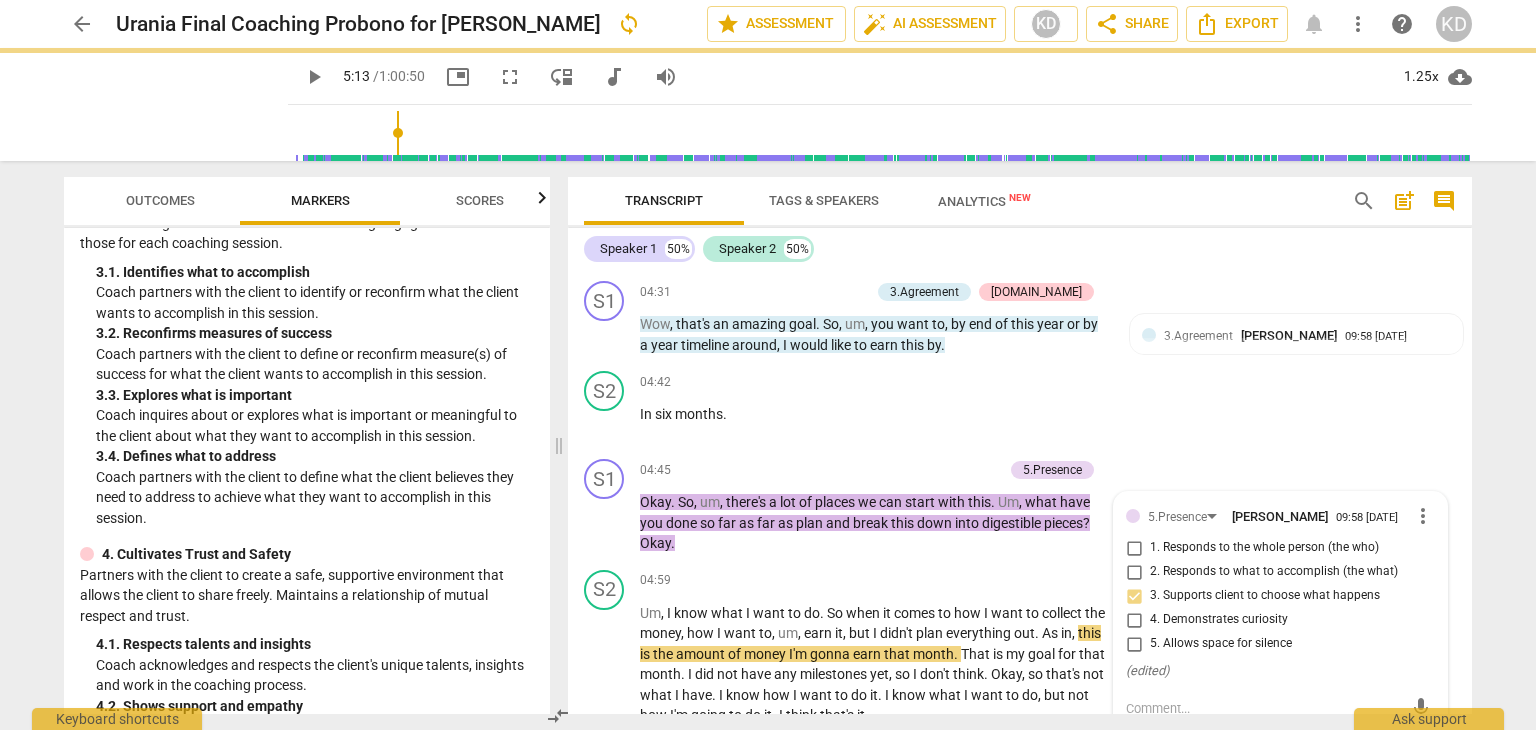 click on "play_arrow" at bounding box center [605, 665] 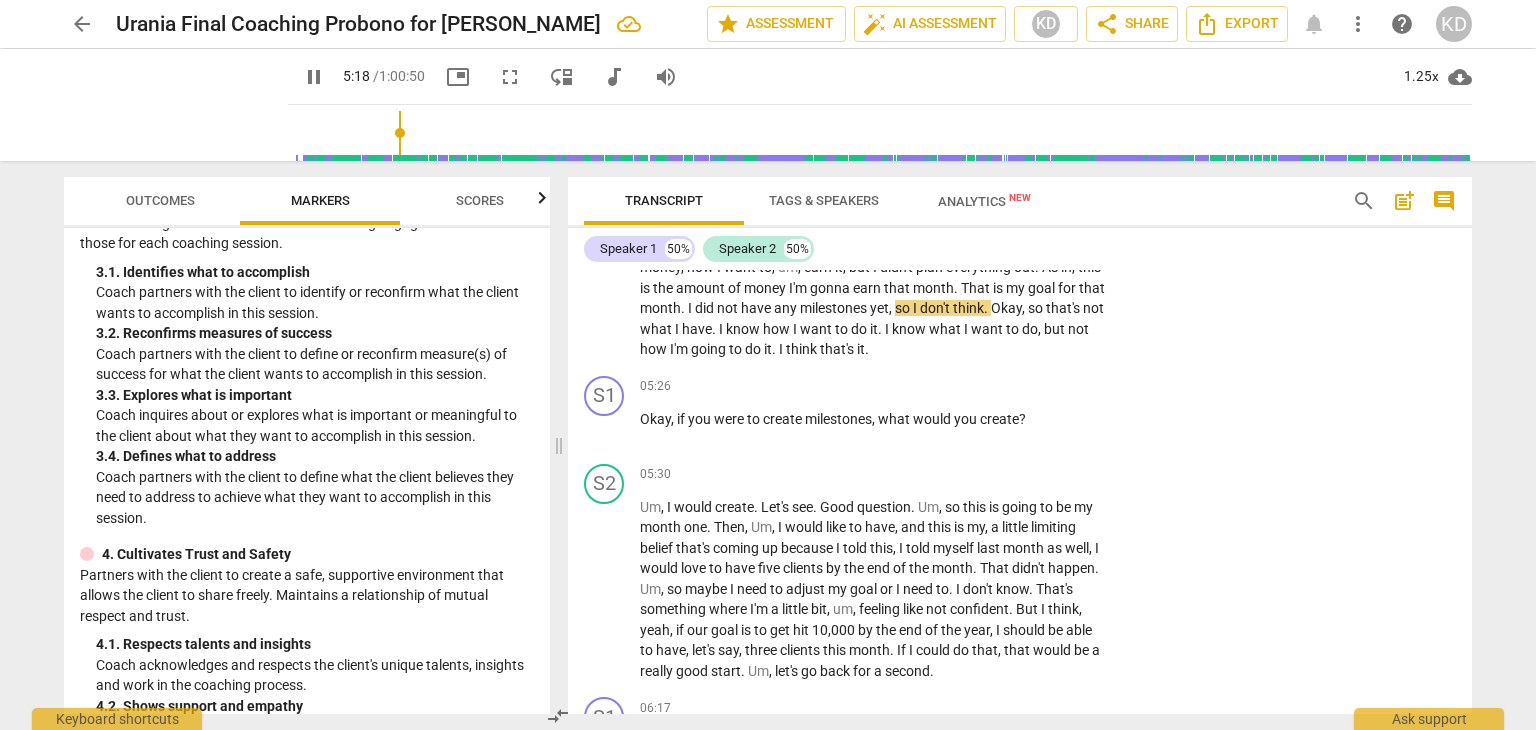 scroll, scrollTop: 2581, scrollLeft: 0, axis: vertical 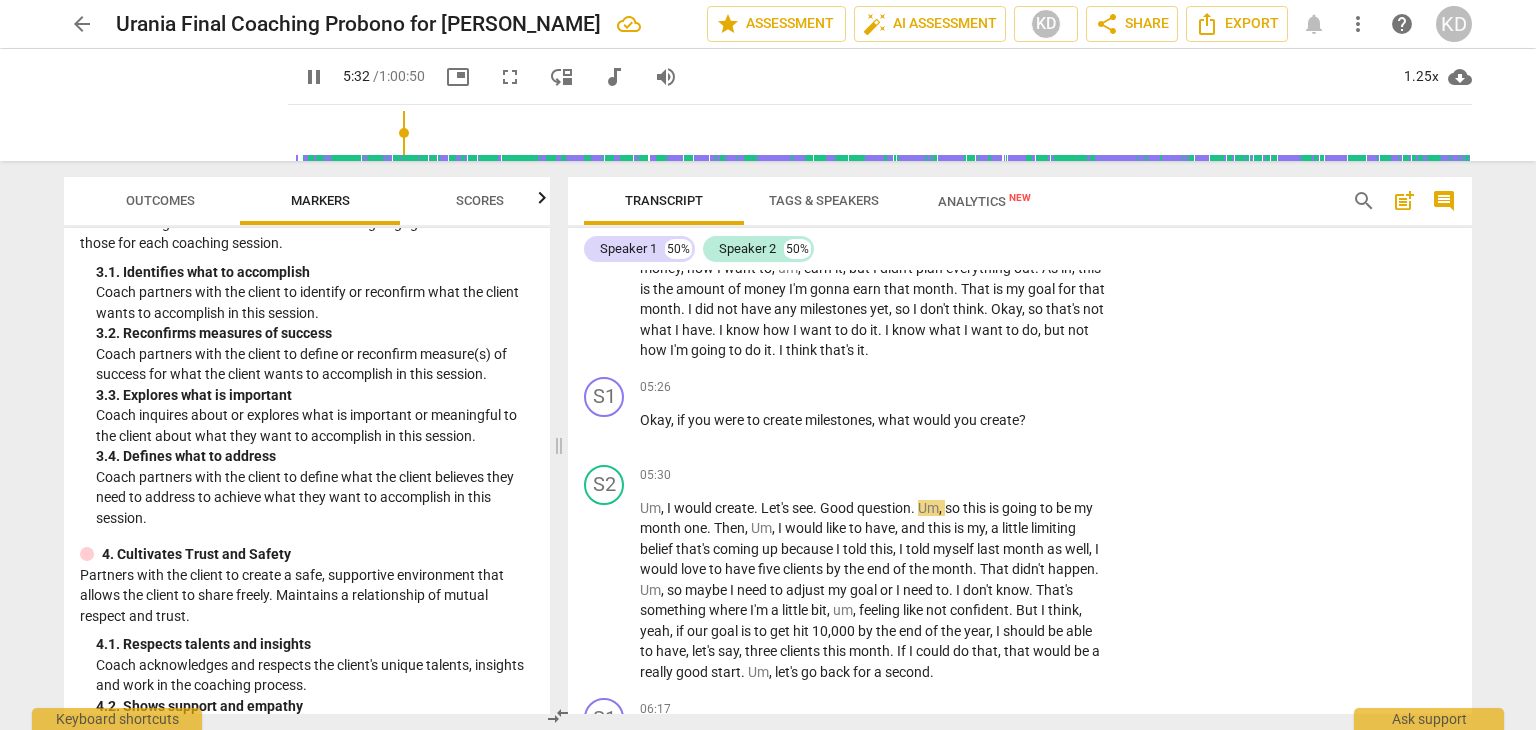 click on "pause" at bounding box center (605, 430) 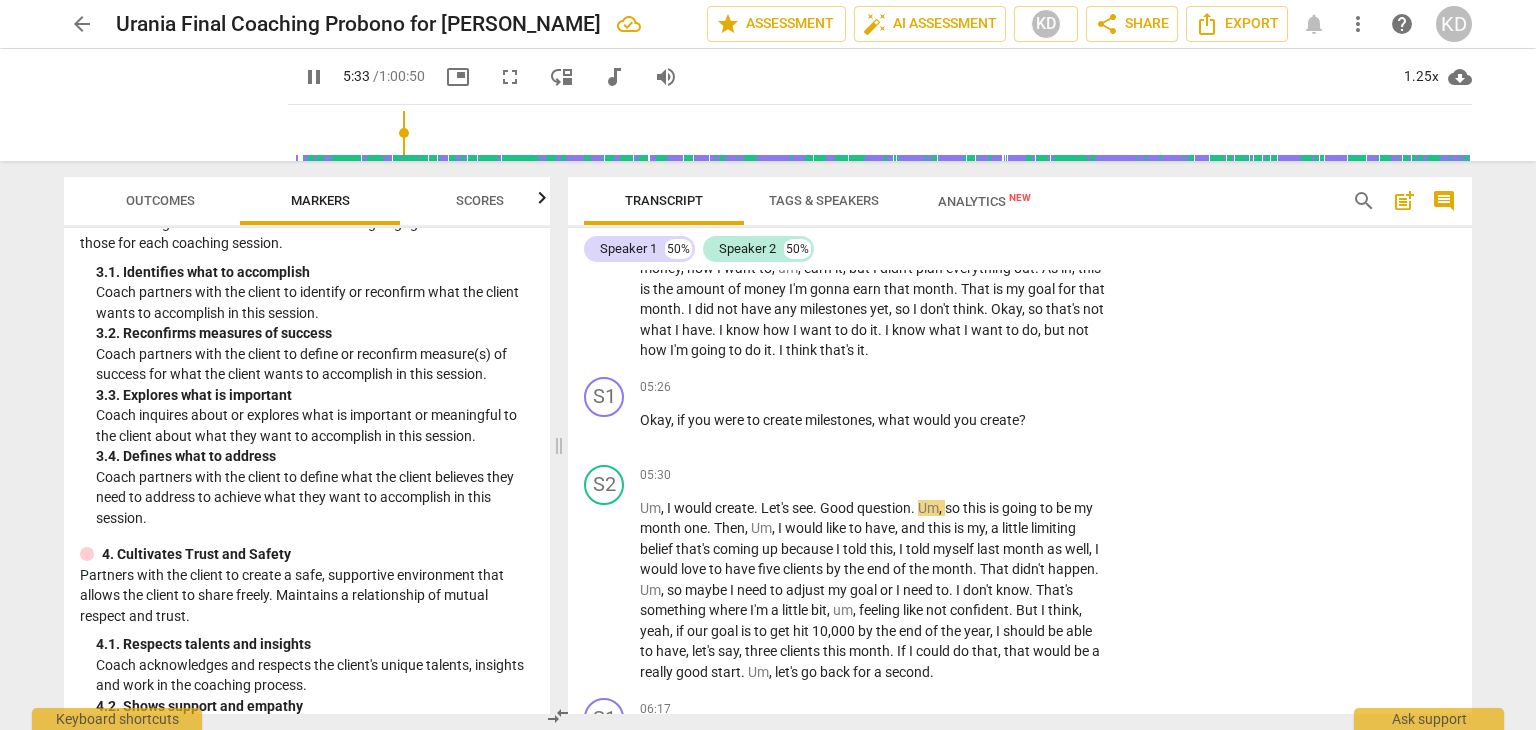 type on "333" 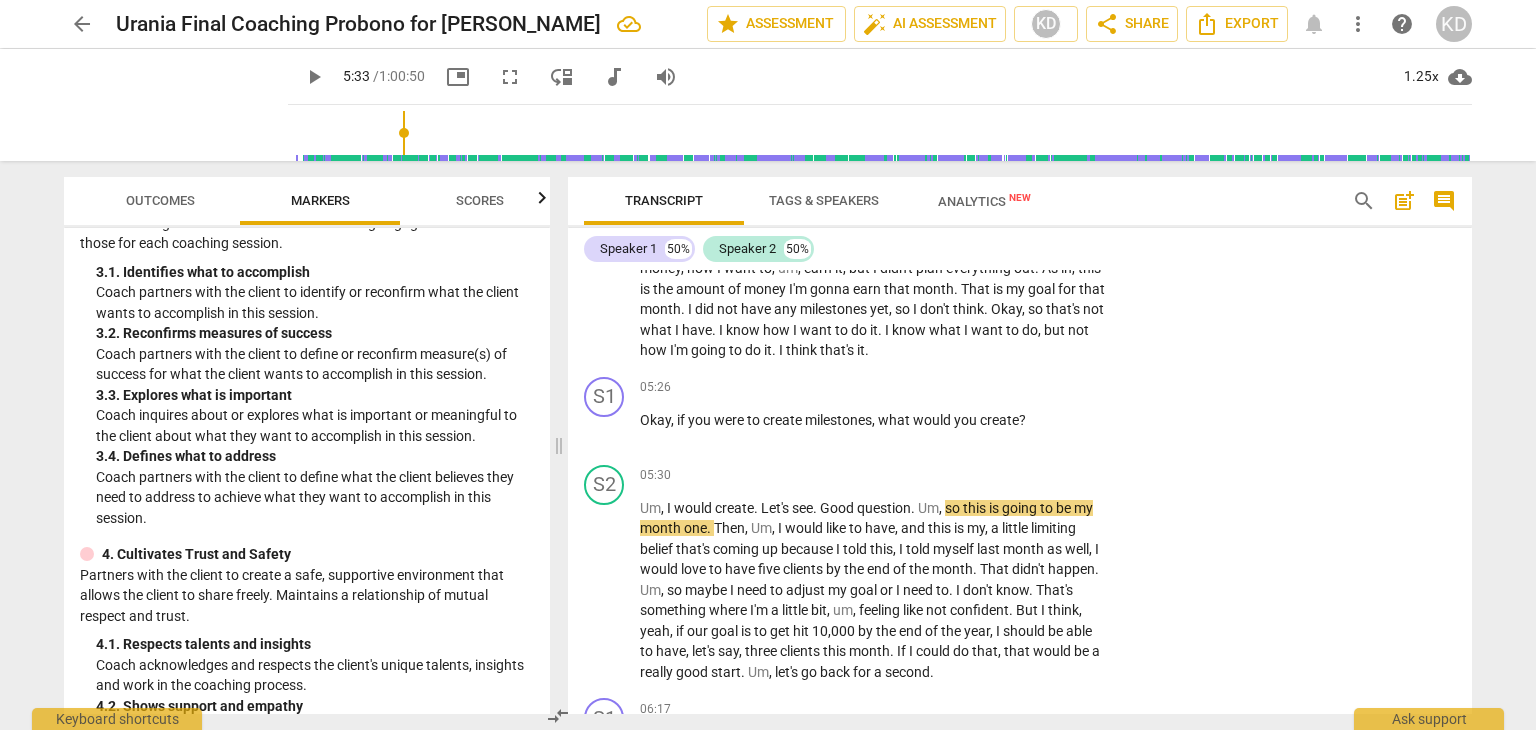click on "+" at bounding box center [985, 388] 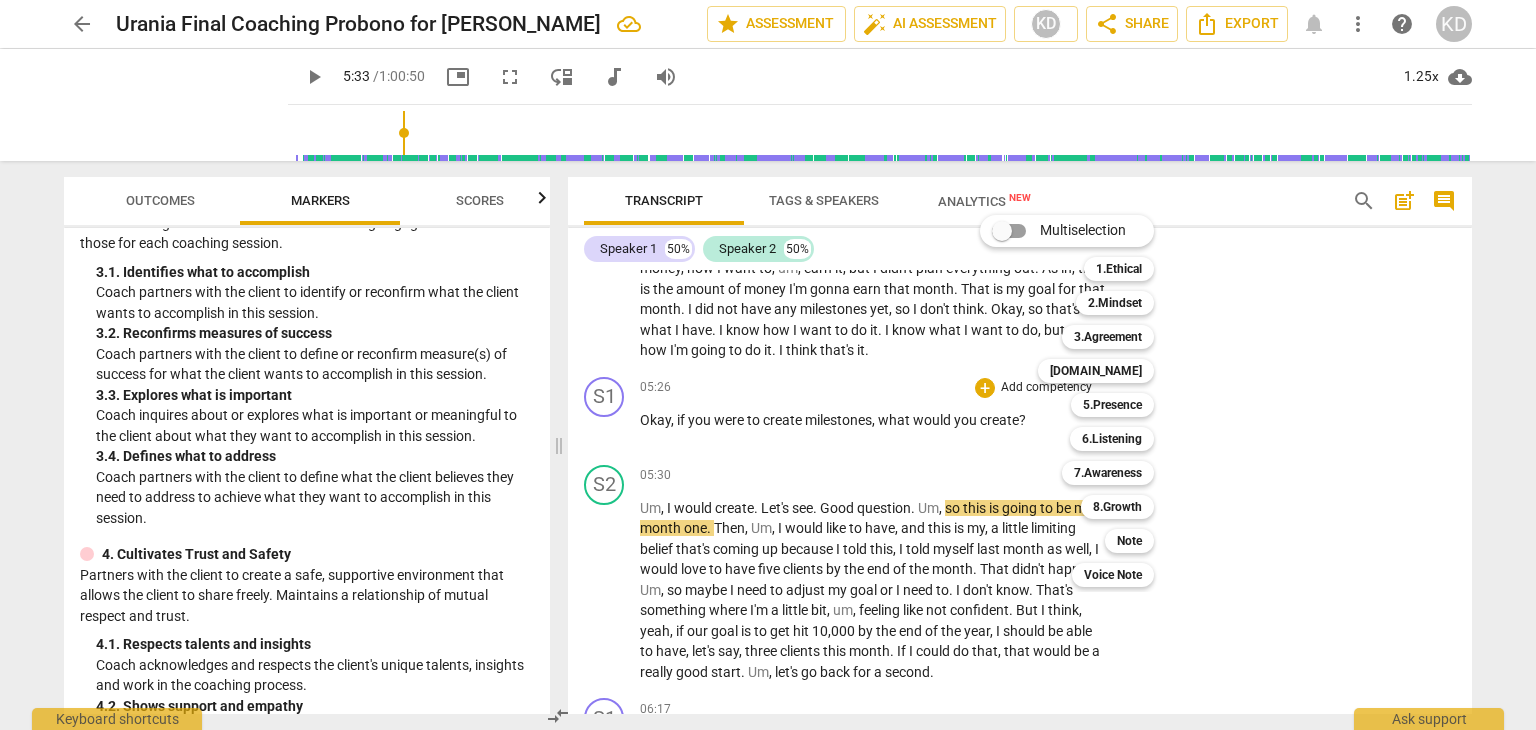 click on "6.Listening" at bounding box center (1112, 439) 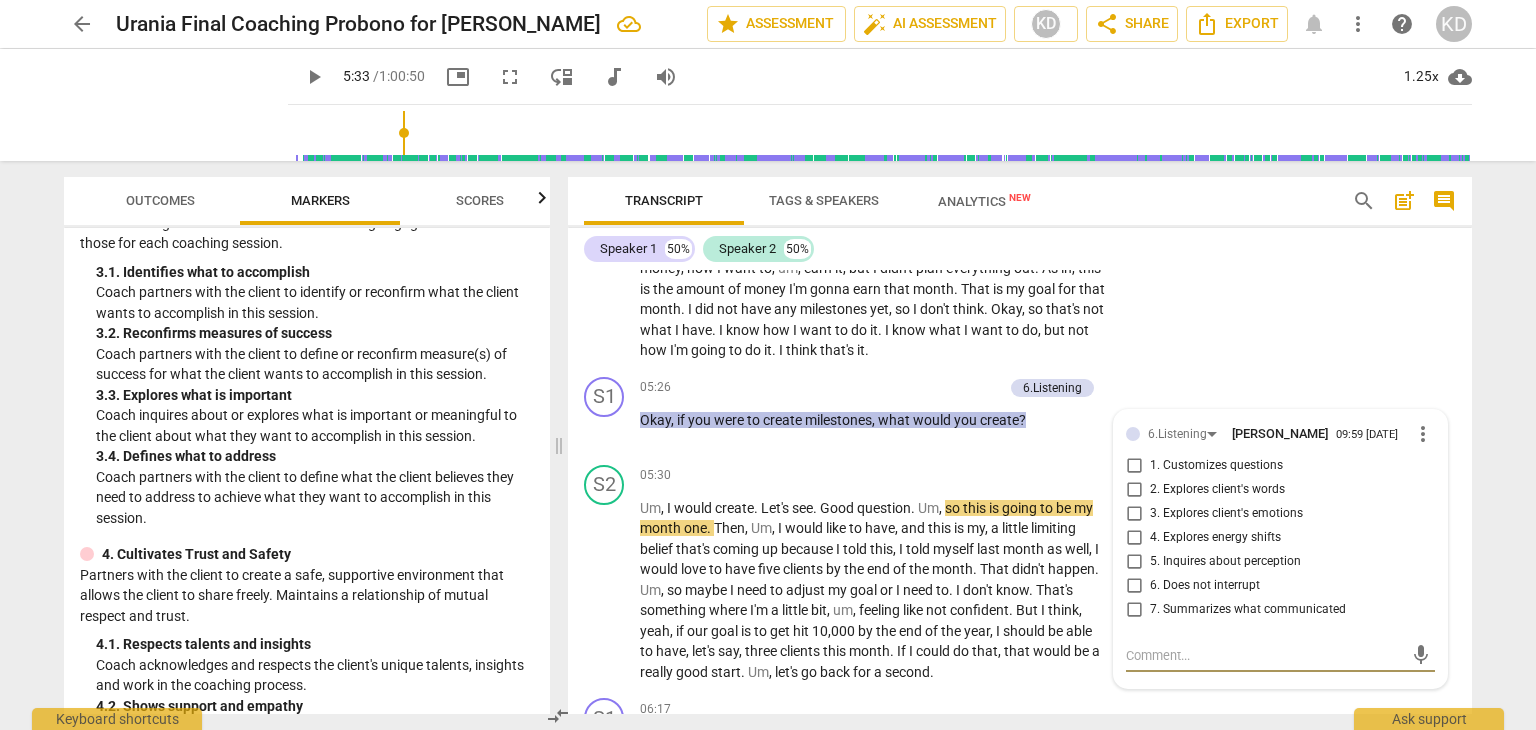 click on "1. Customizes questions" at bounding box center (1134, 466) 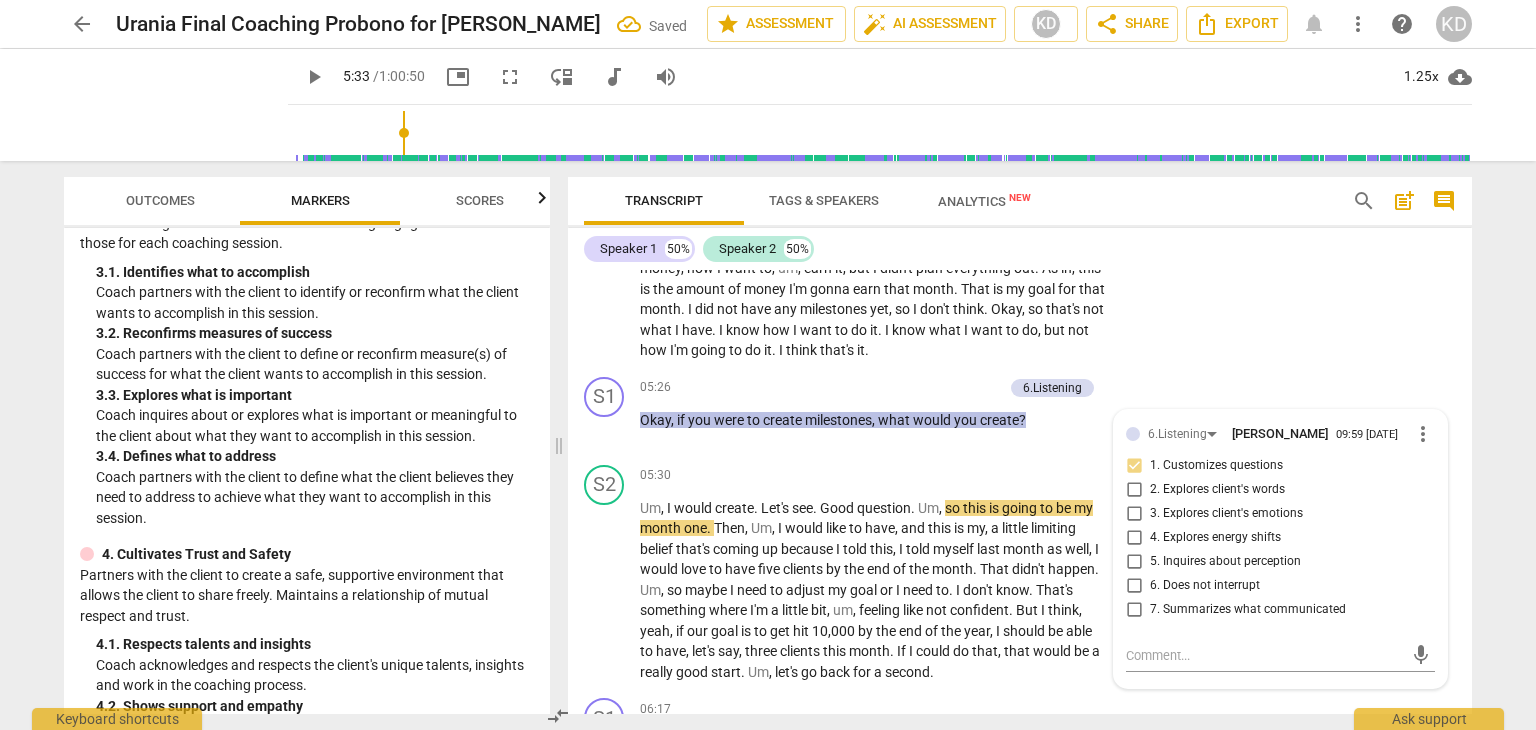 click on "one" at bounding box center (695, 528) 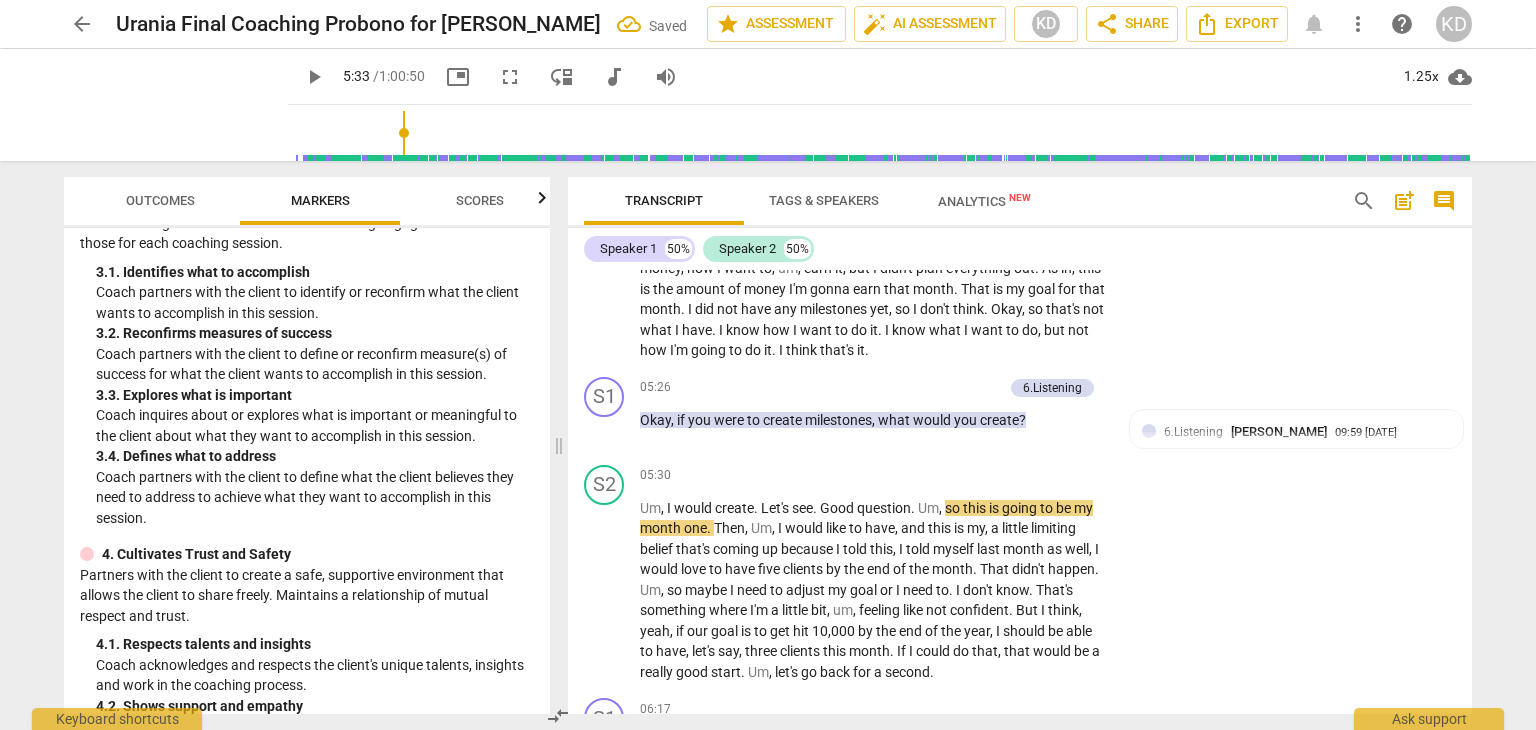 click on "play_arrow" at bounding box center [605, 590] 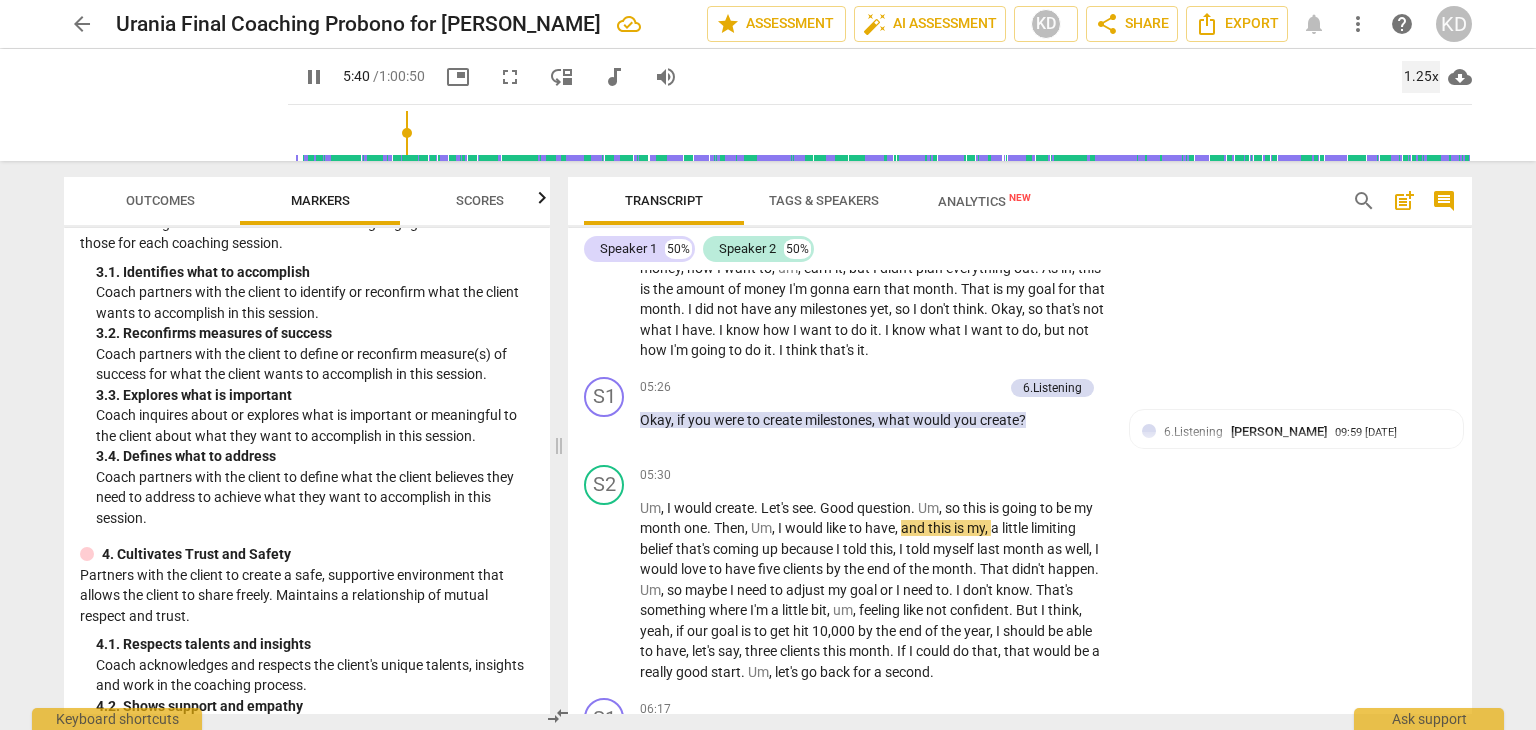 click on "1.25x" at bounding box center [1421, 77] 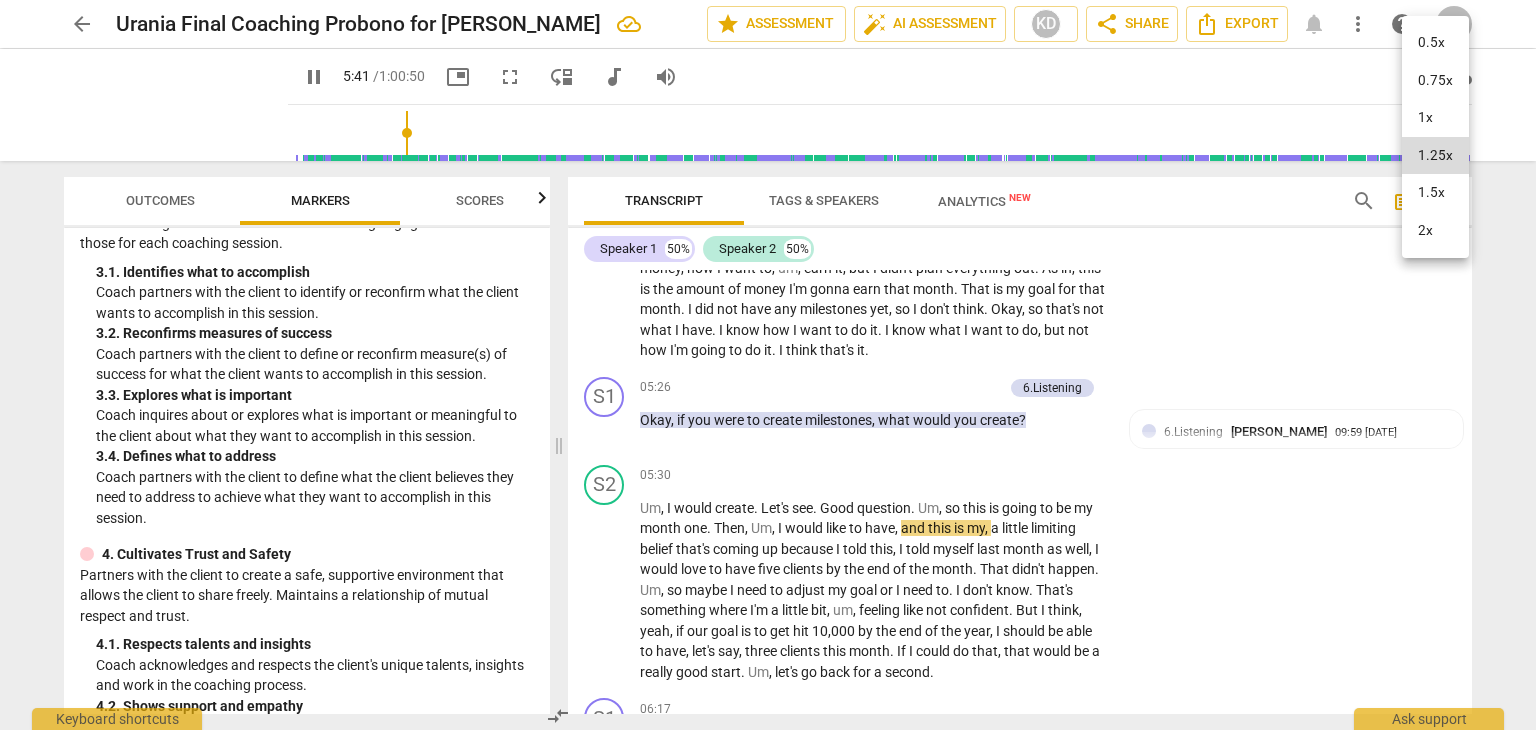 click on "1.5x" at bounding box center (1435, 193) 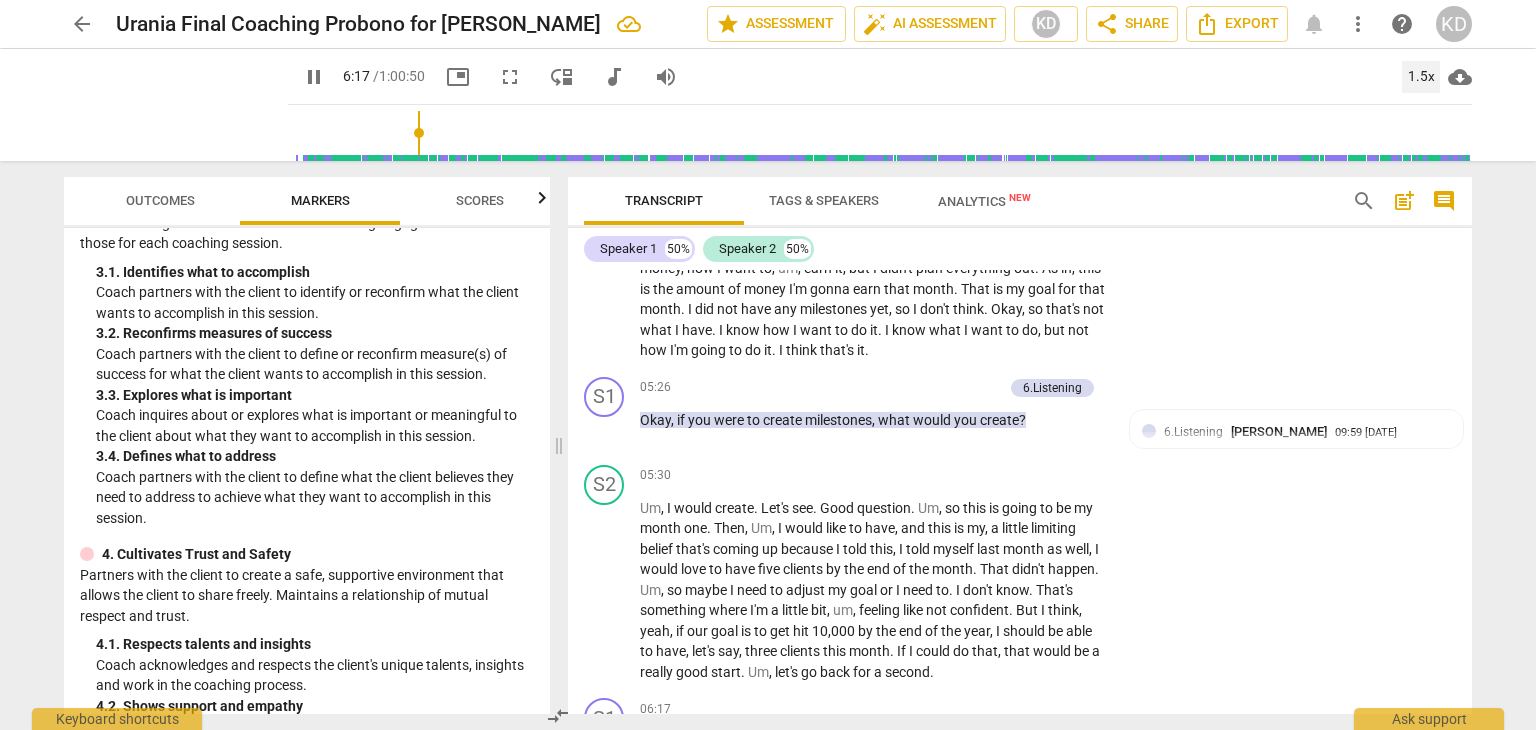 scroll, scrollTop: 3056, scrollLeft: 0, axis: vertical 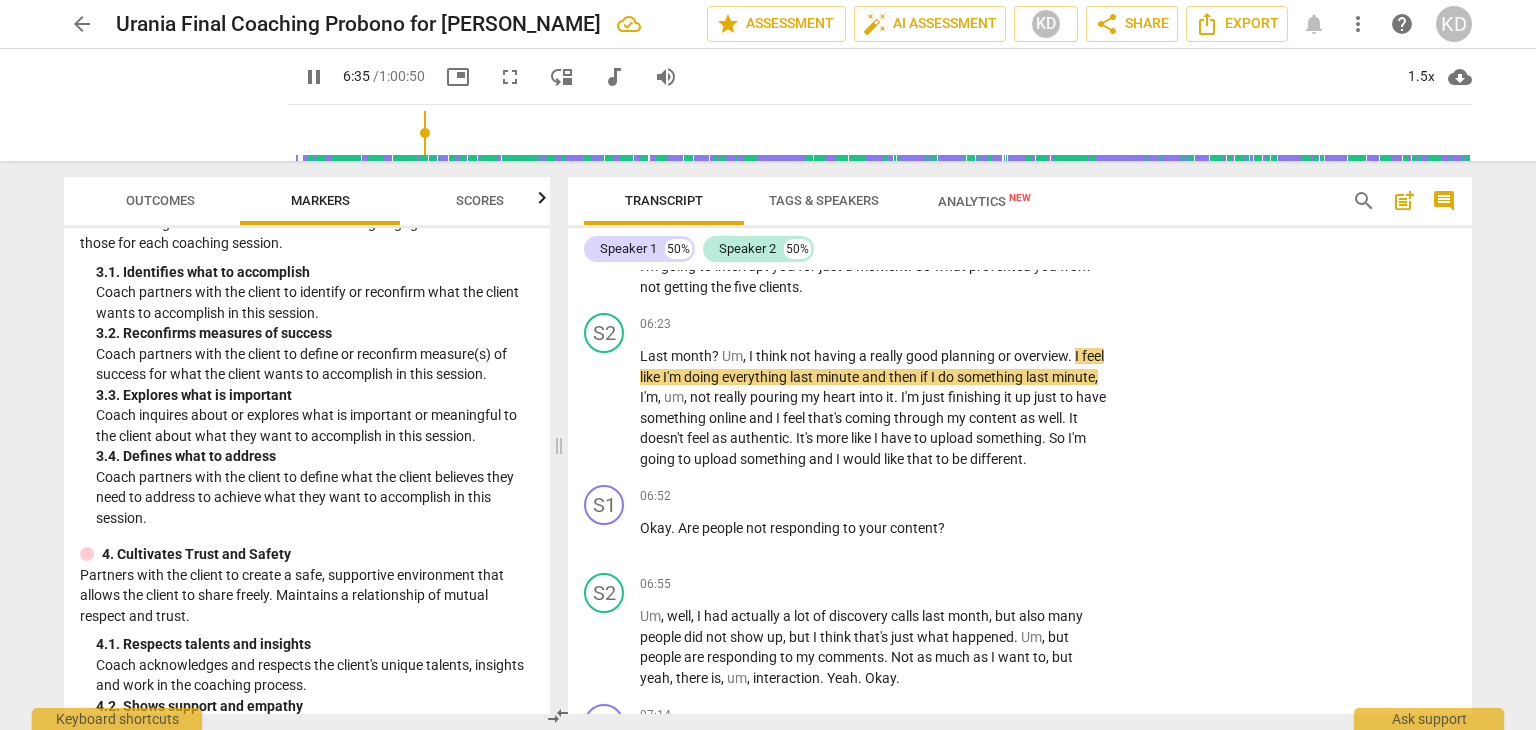 click on "pause" at bounding box center (605, 277) 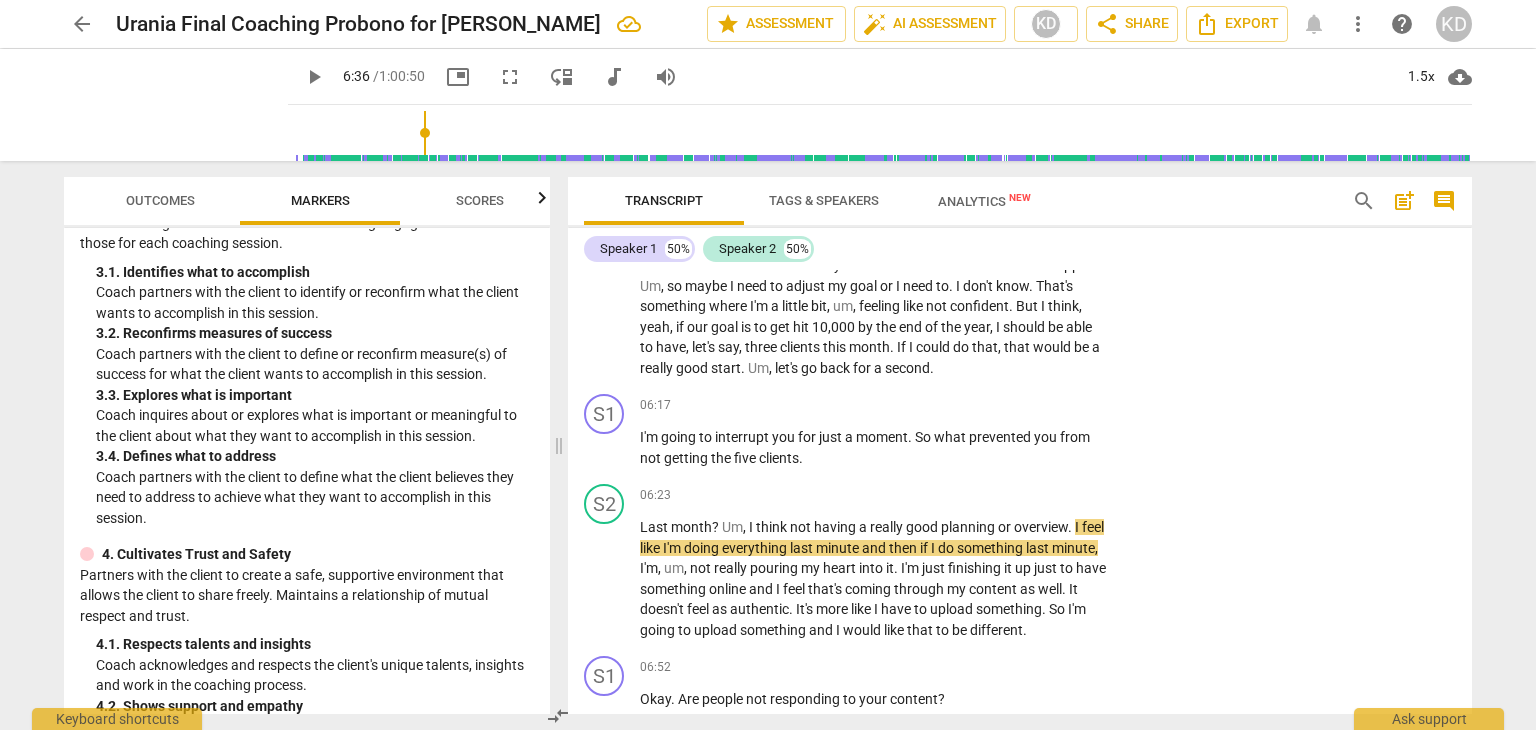 scroll, scrollTop: 2884, scrollLeft: 0, axis: vertical 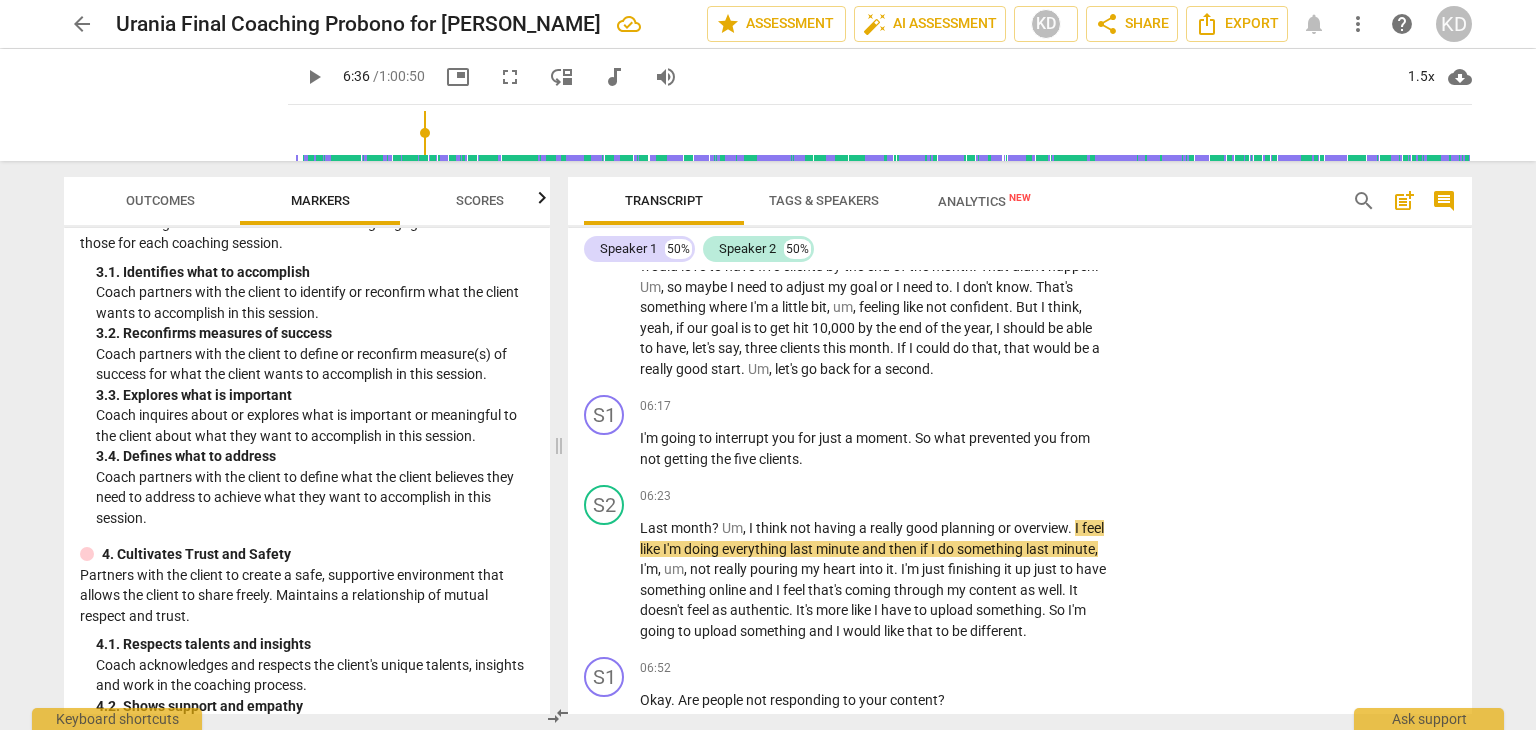 click on "+" at bounding box center [985, 406] 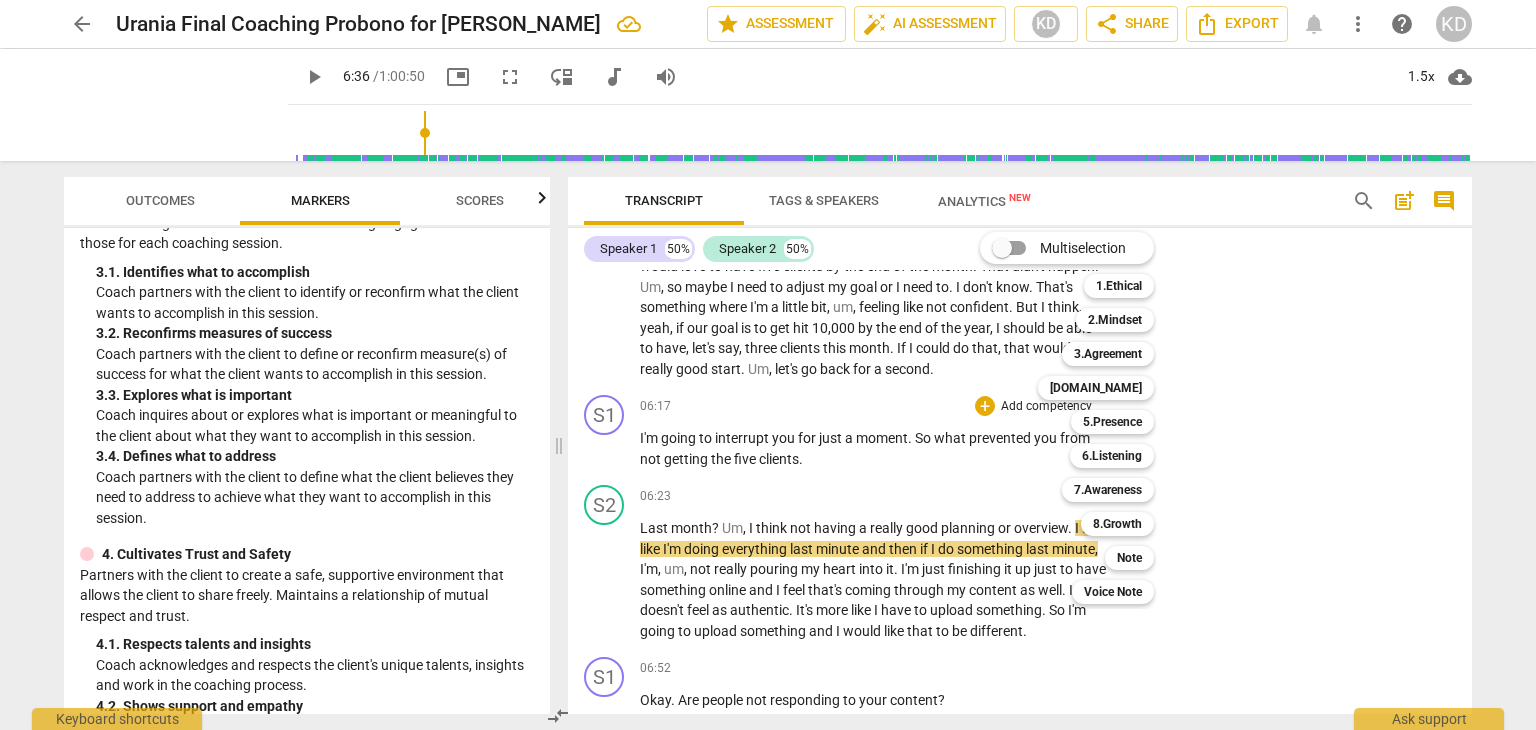 drag, startPoint x: 547, startPoint y: 355, endPoint x: 540, endPoint y: 455, distance: 100.2447 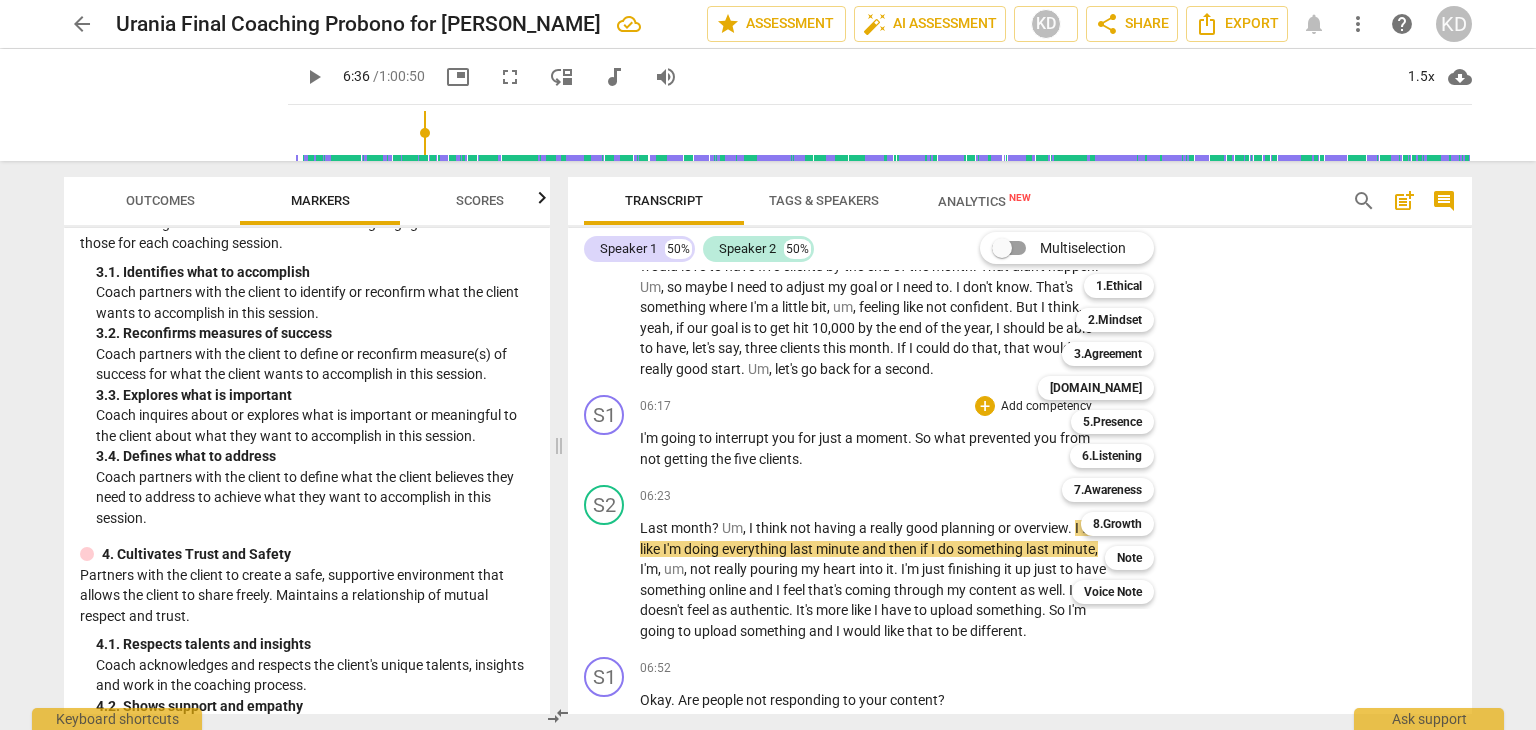 click at bounding box center (768, 365) 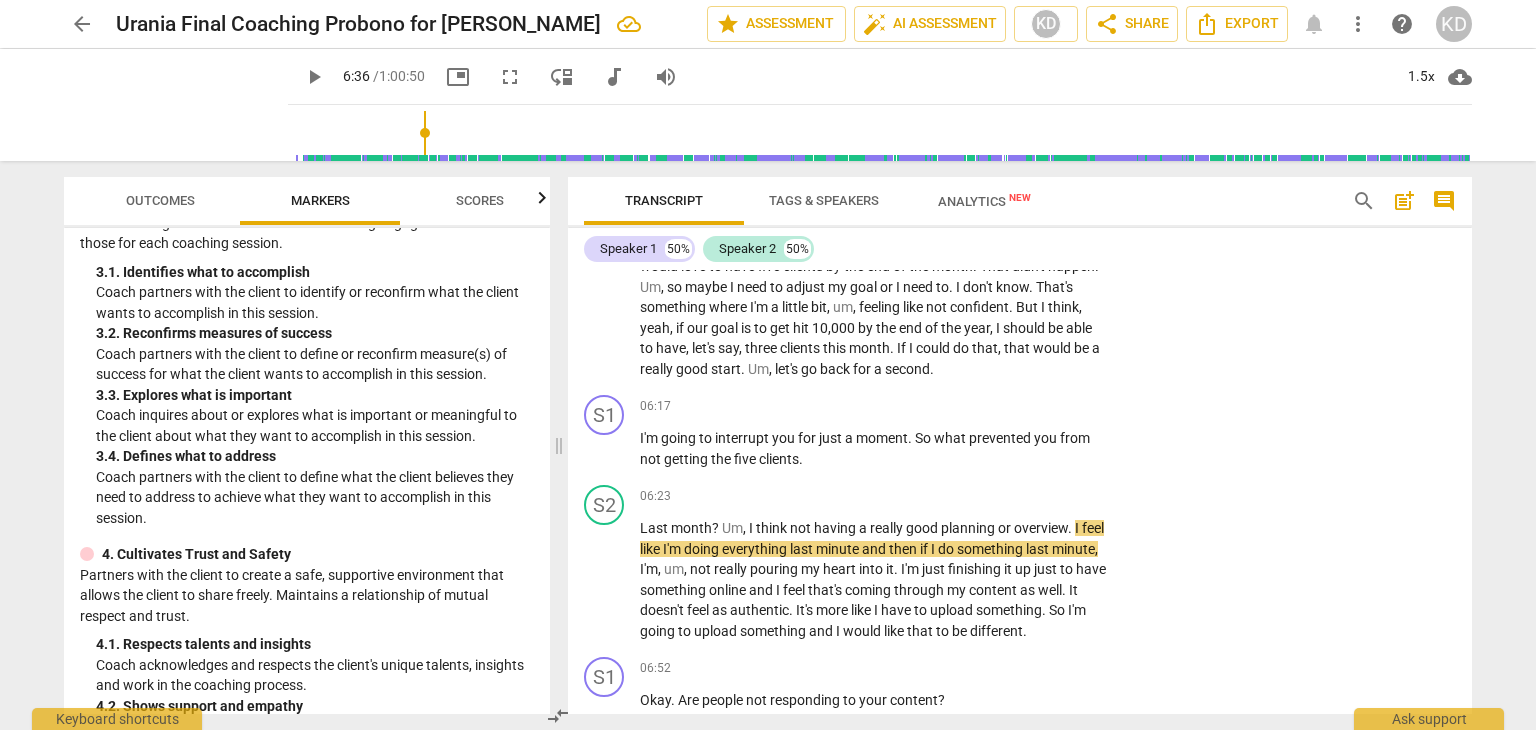 click on "3. 4. Defines what to address" at bounding box center [315, 456] 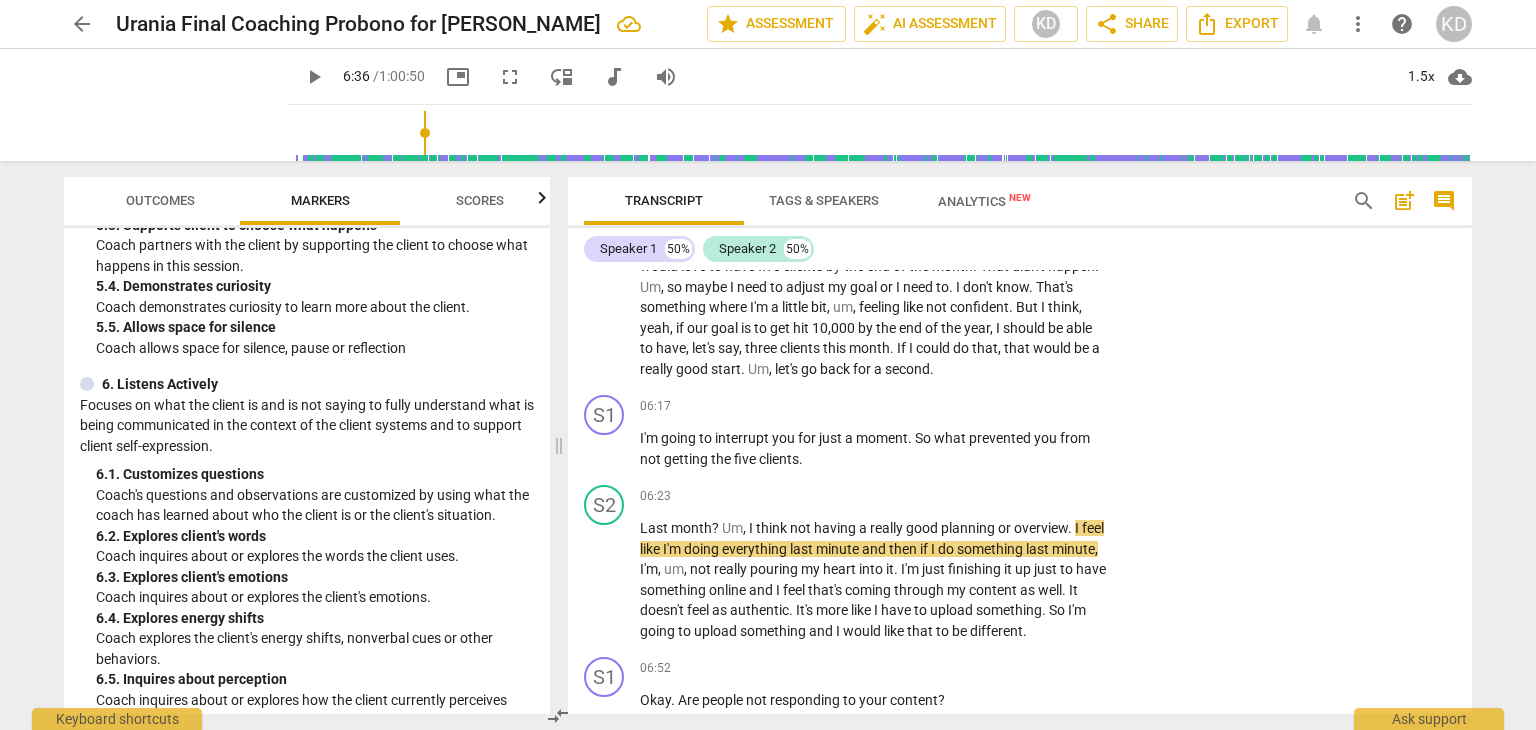 scroll, scrollTop: 1304, scrollLeft: 0, axis: vertical 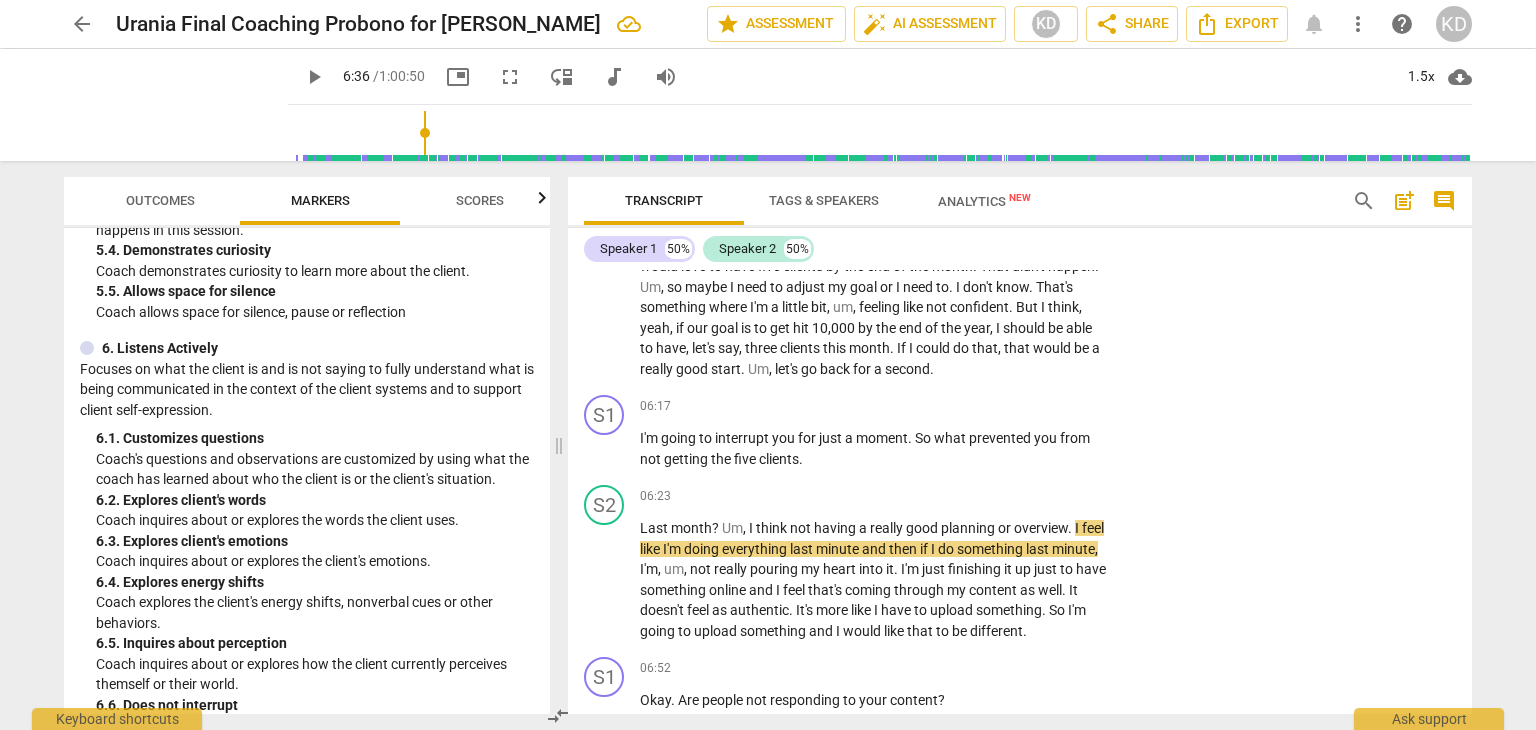 click on "+" at bounding box center [985, 406] 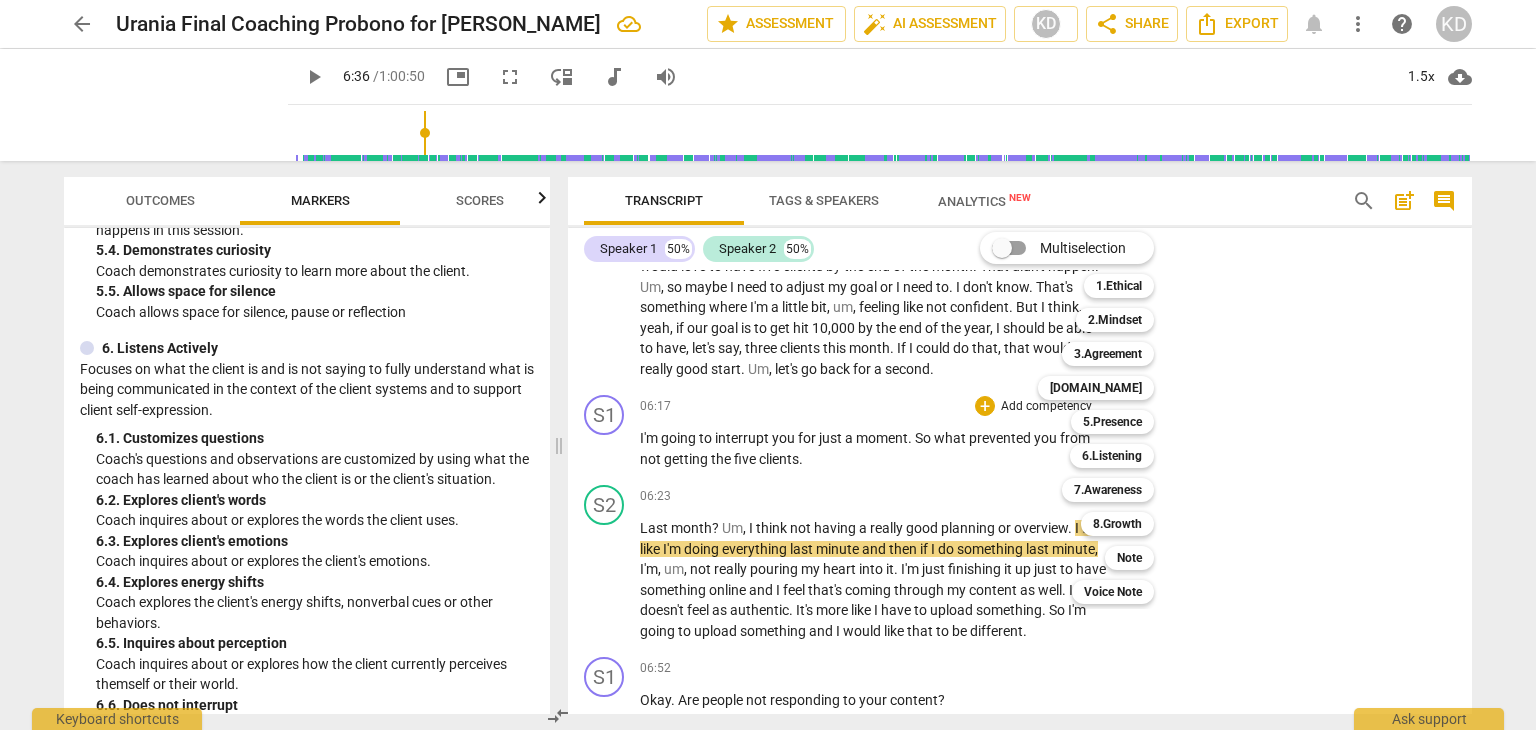 click on "6.Listening" at bounding box center [1112, 456] 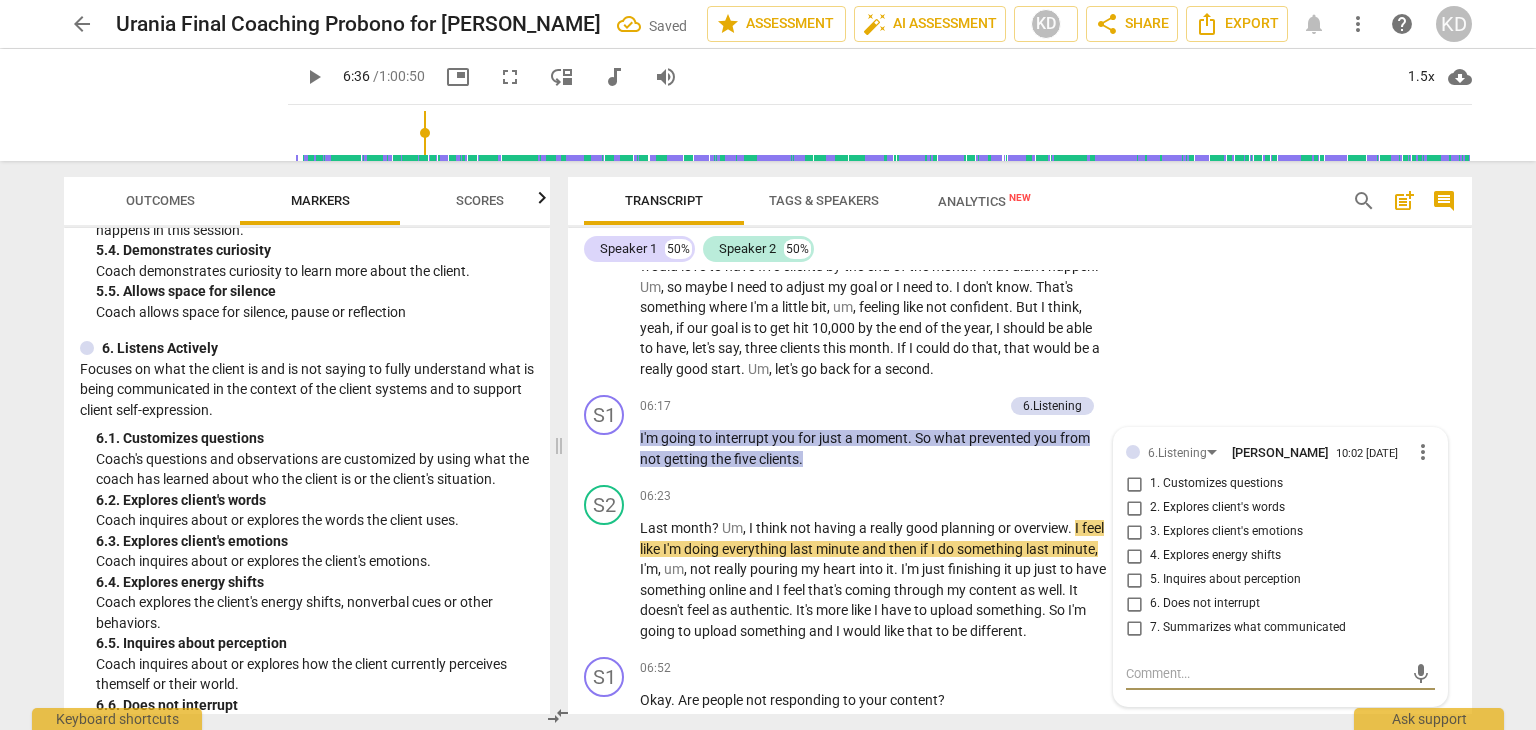 click on "1. Customizes questions" at bounding box center [1134, 484] 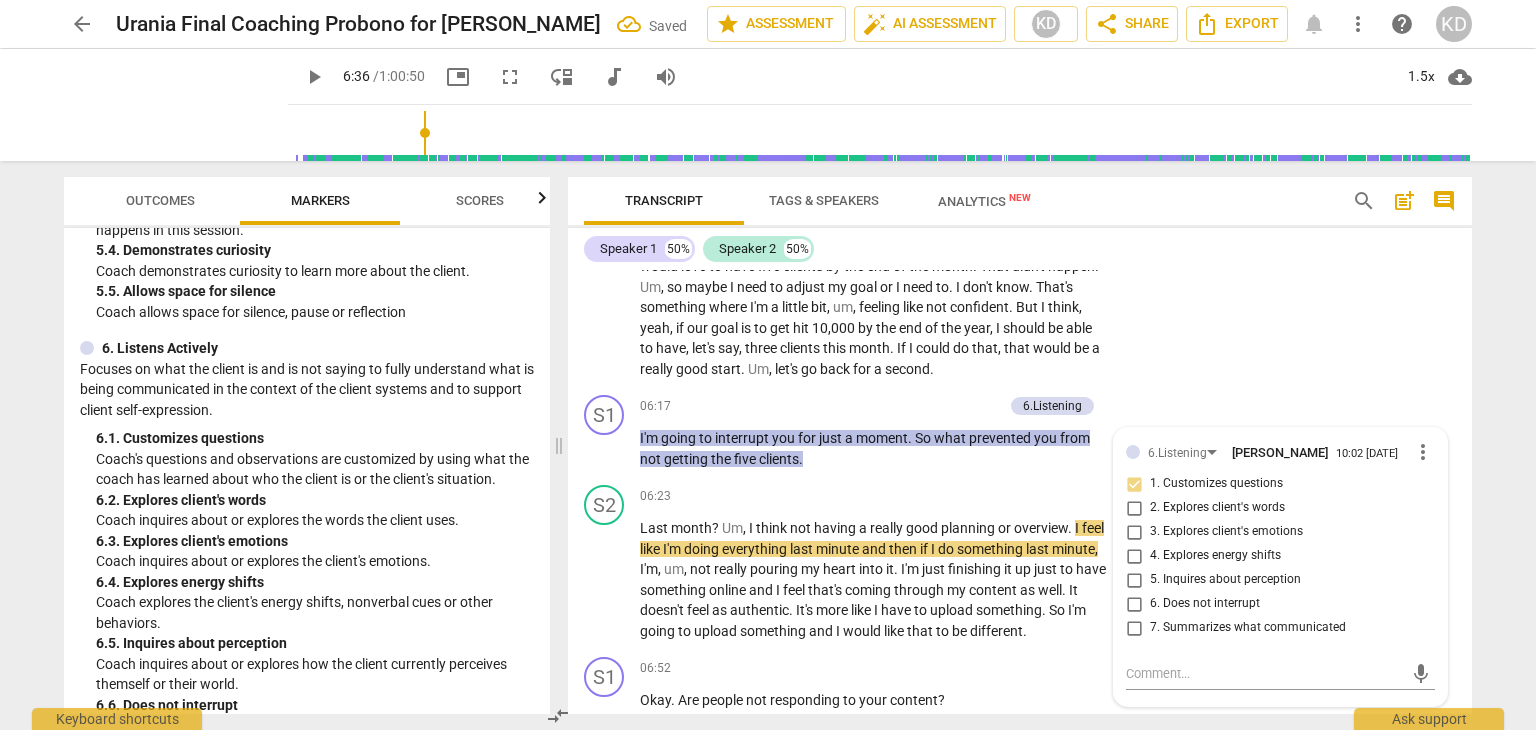 click on "play_arrow" at bounding box center (605, 580) 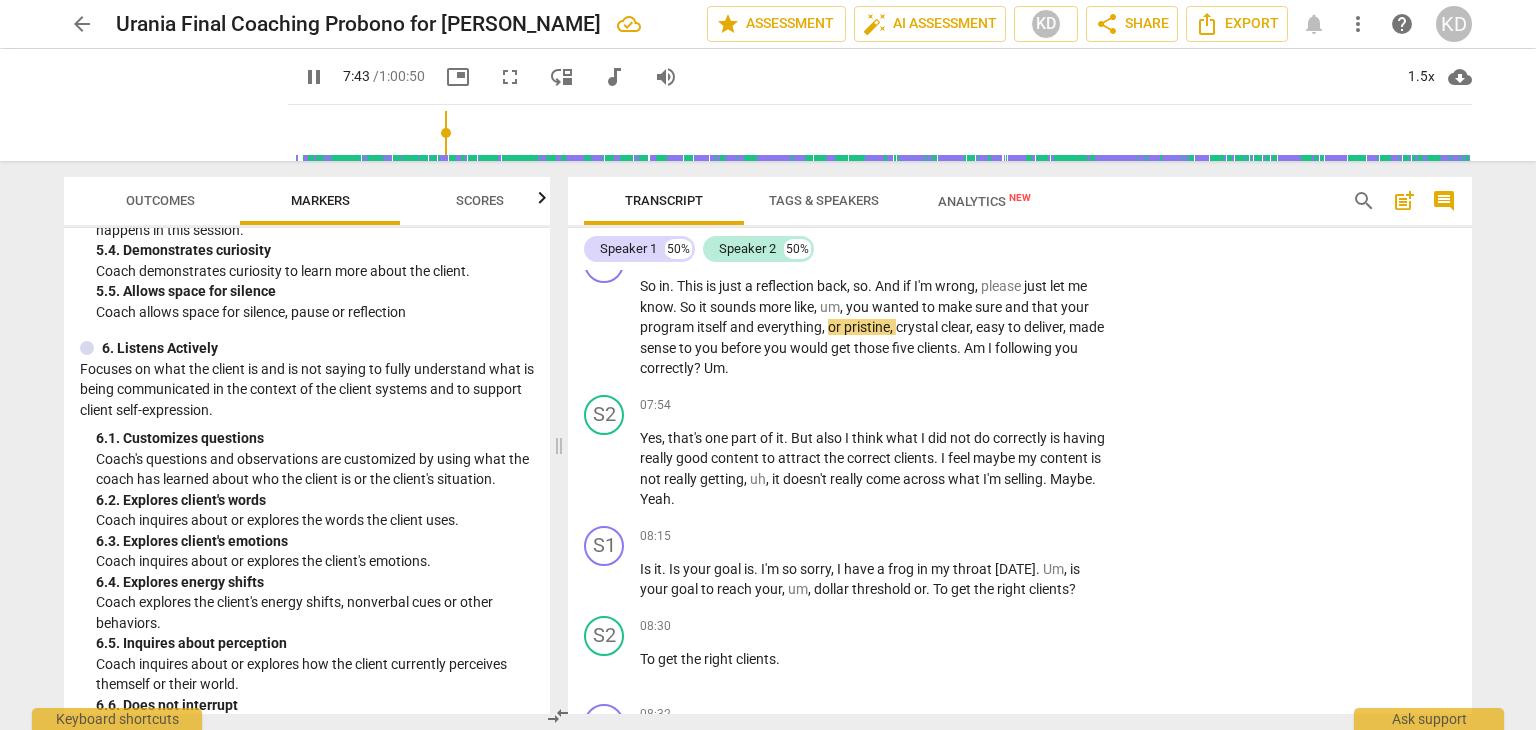 scroll, scrollTop: 3698, scrollLeft: 0, axis: vertical 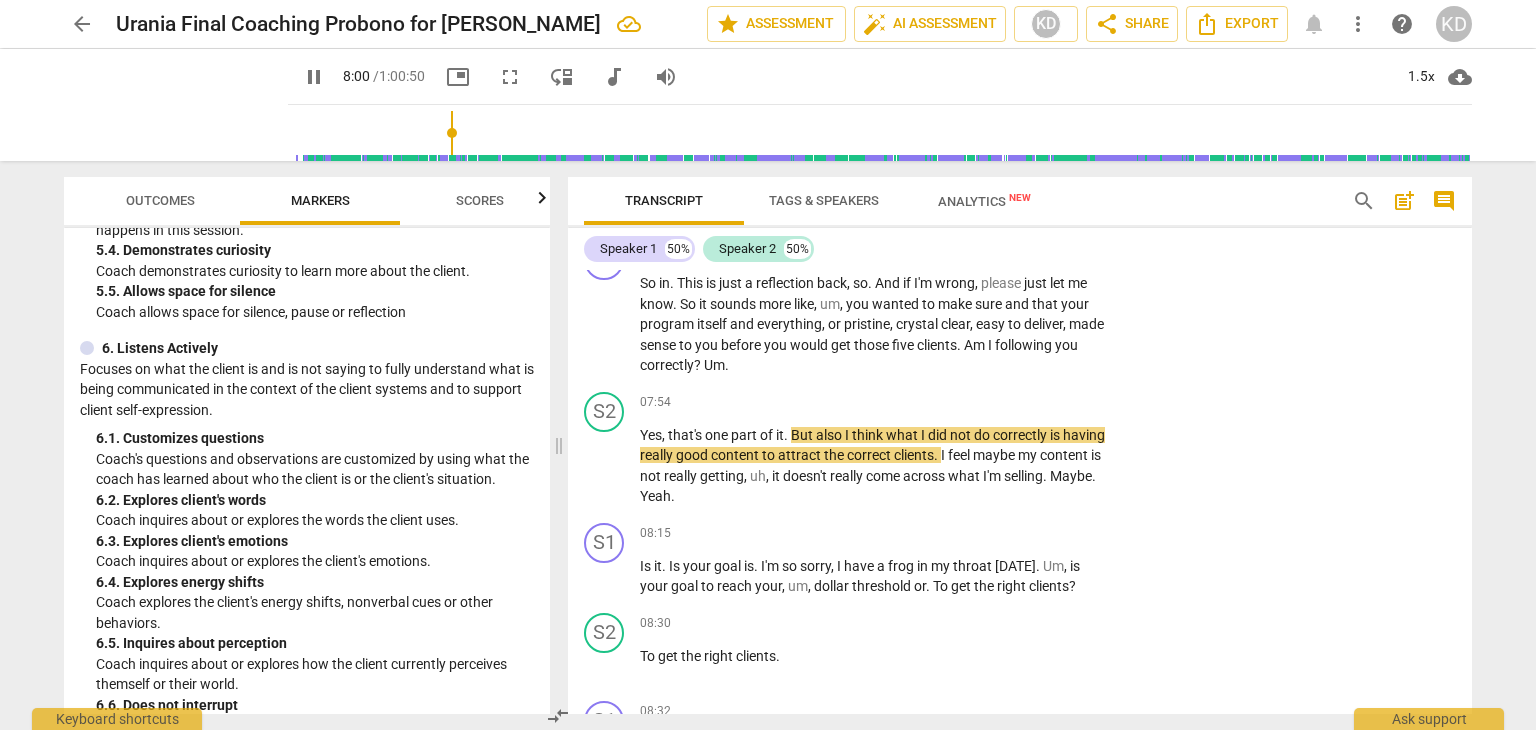 click on "pause" at bounding box center (605, 325) 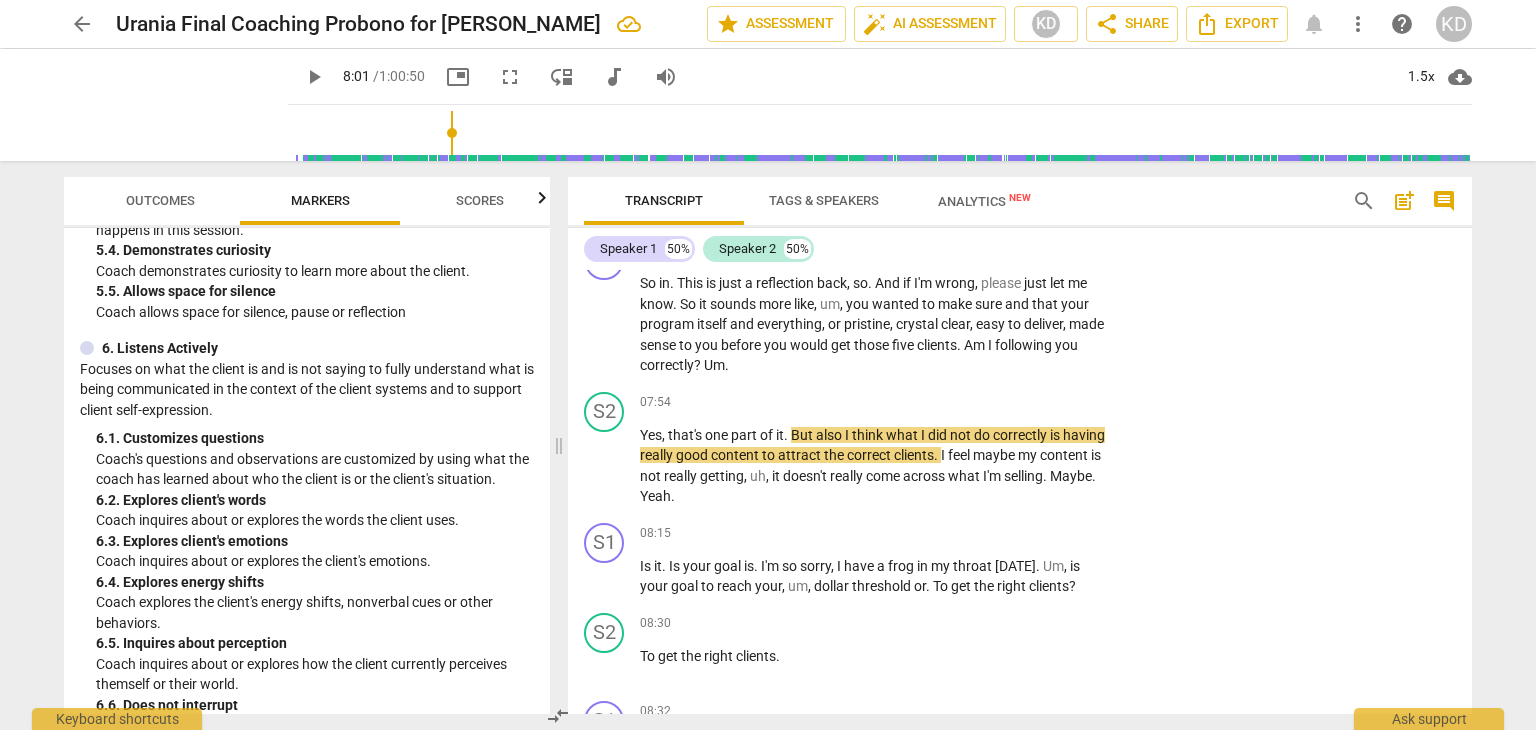 click on "+" at bounding box center (985, 251) 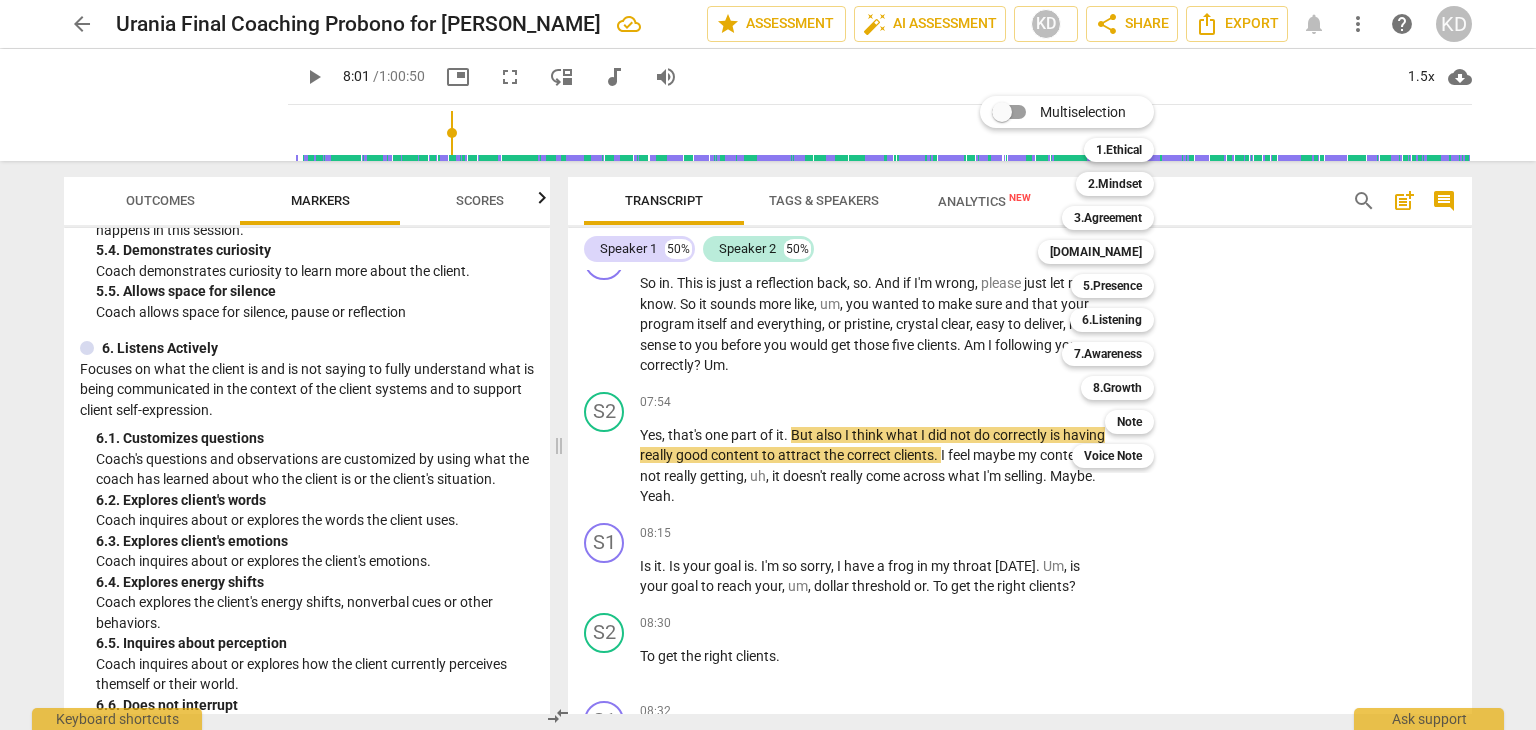 drag, startPoint x: 548, startPoint y: 461, endPoint x: 550, endPoint y: 516, distance: 55.03635 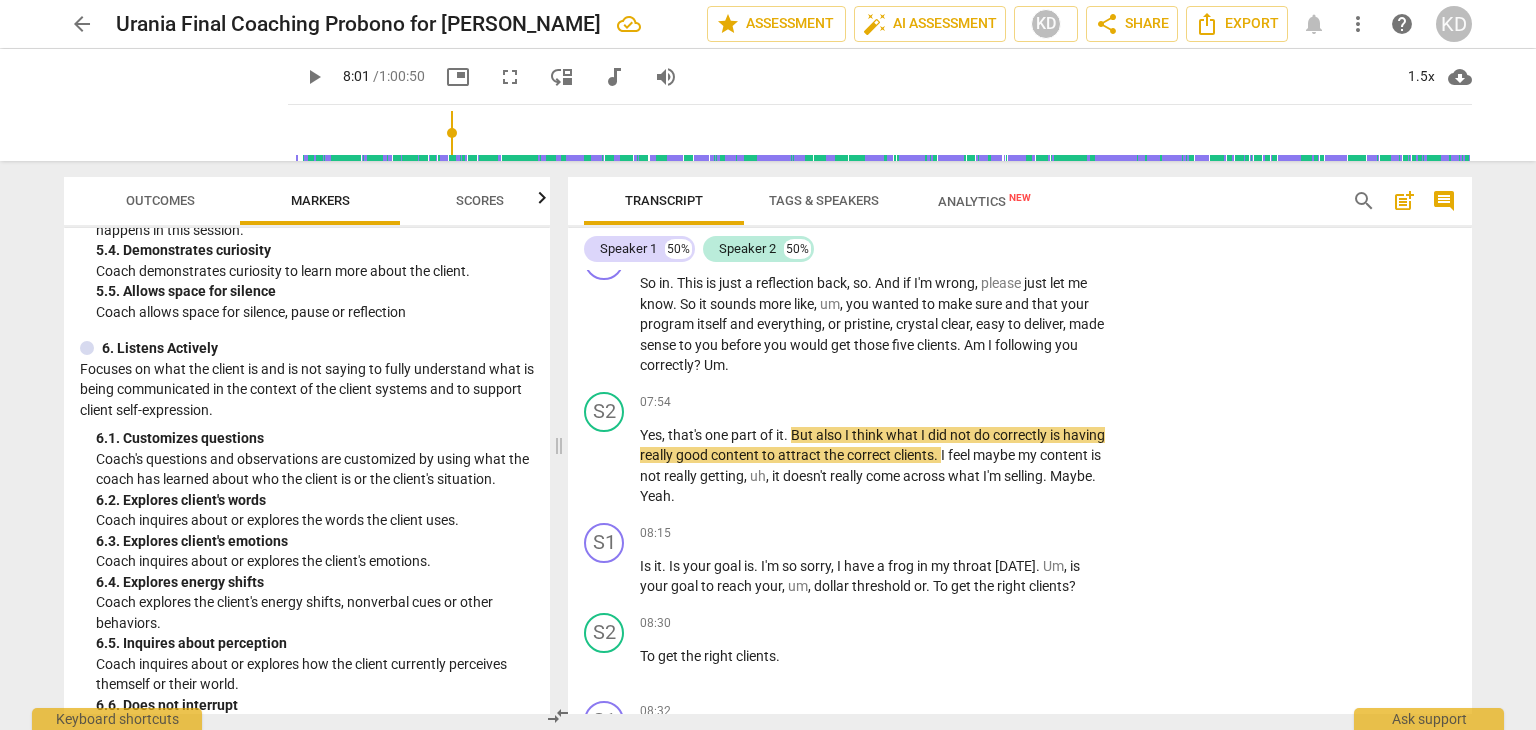 scroll, scrollTop: 1501, scrollLeft: 0, axis: vertical 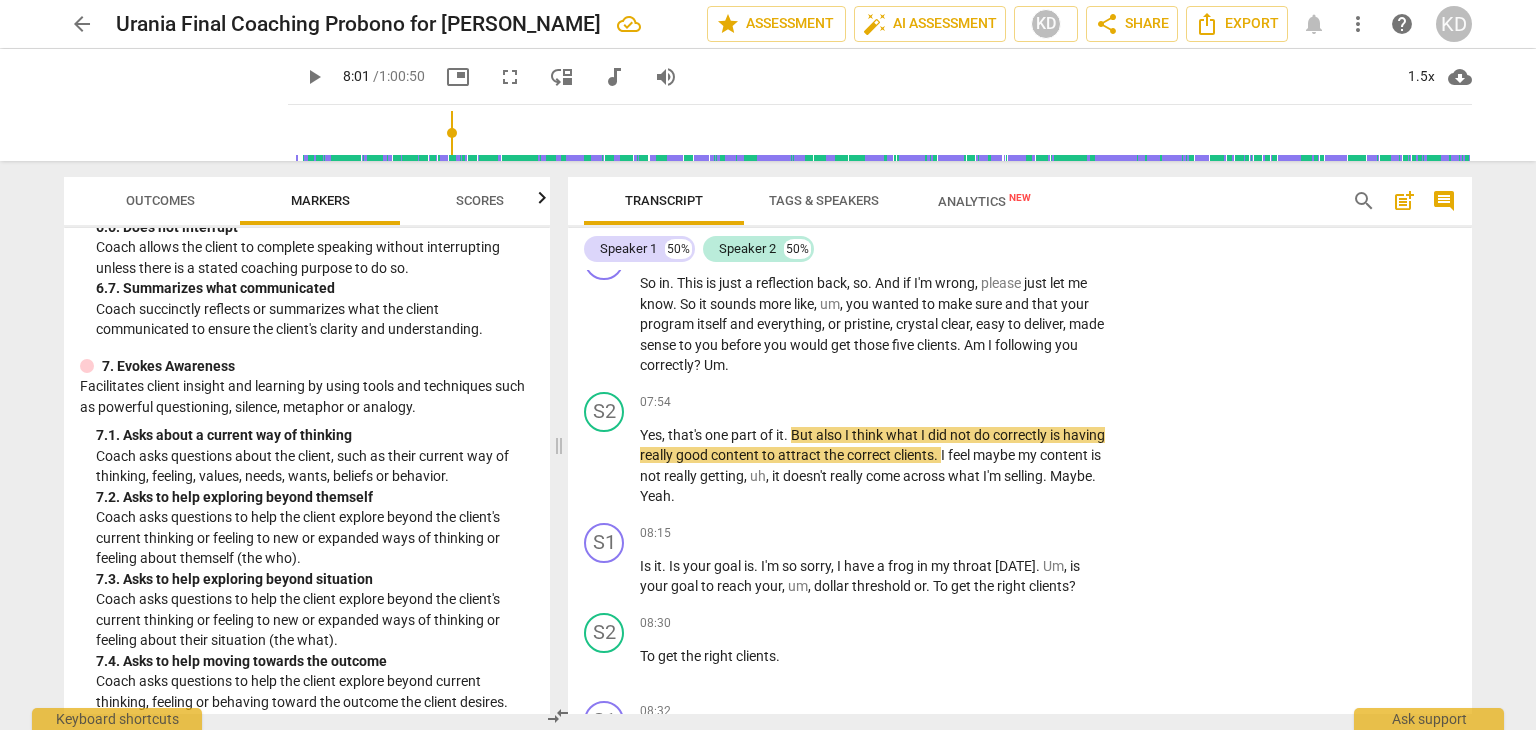click on "+" at bounding box center (985, 251) 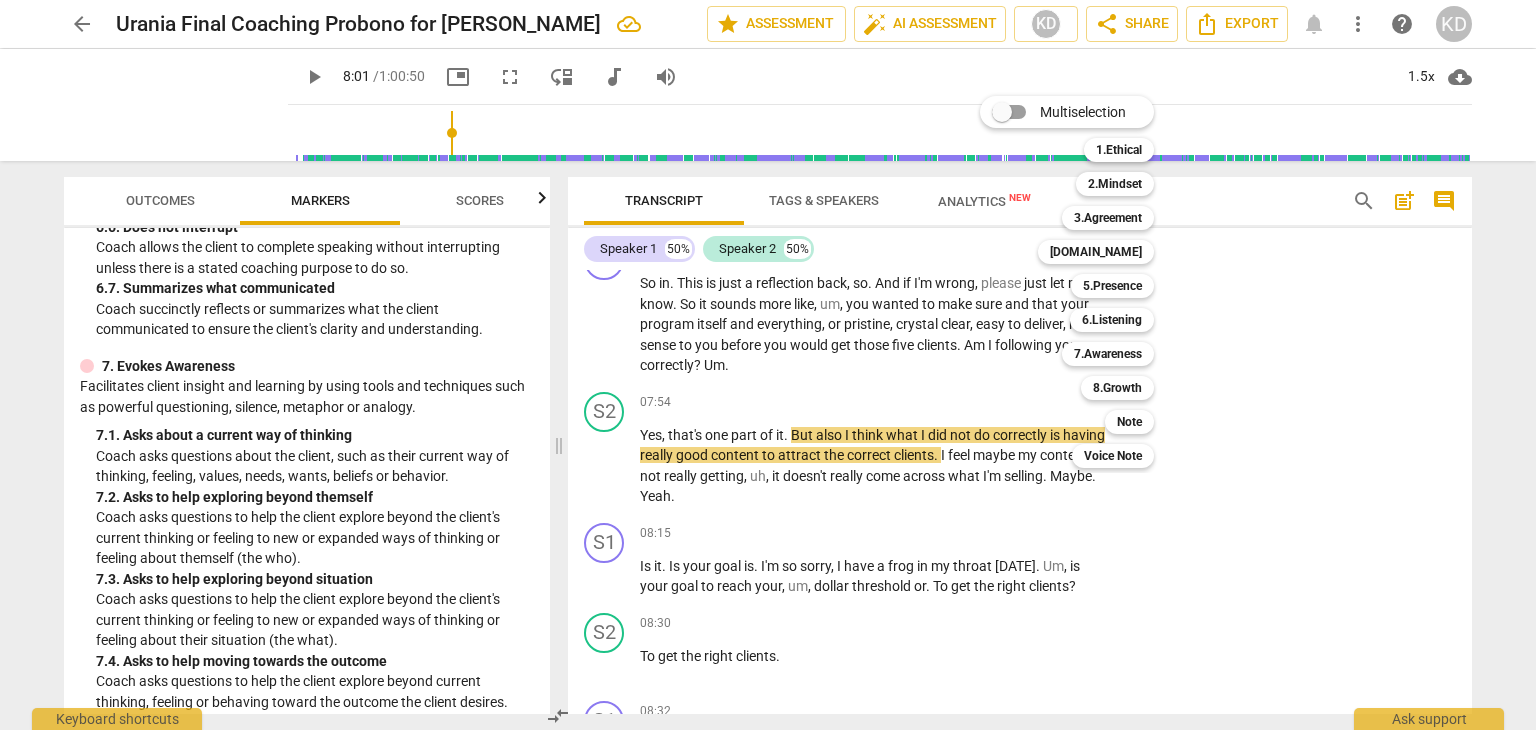 click on "6.Listening" at bounding box center [1112, 320] 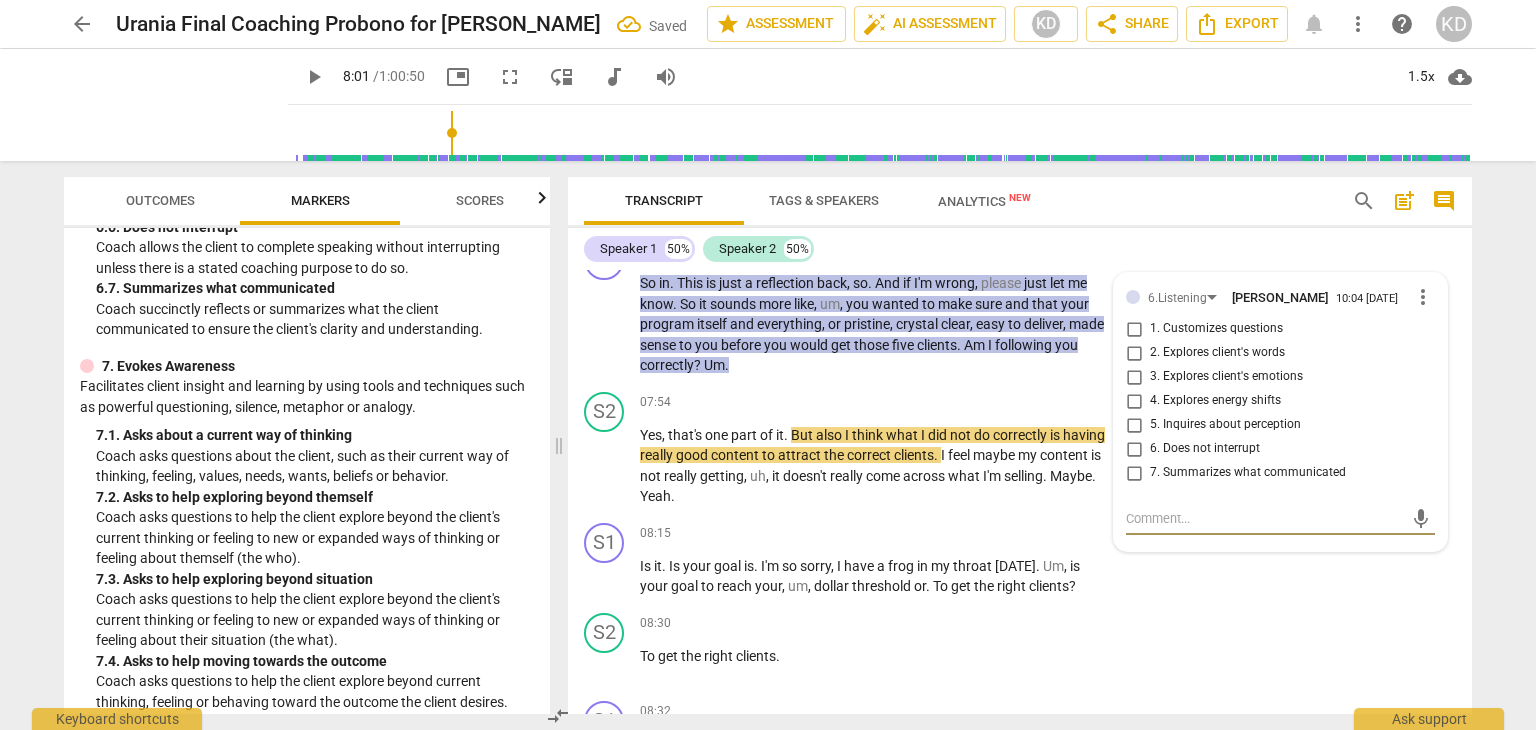 click on "7. Summarizes what communicated" at bounding box center [1134, 473] 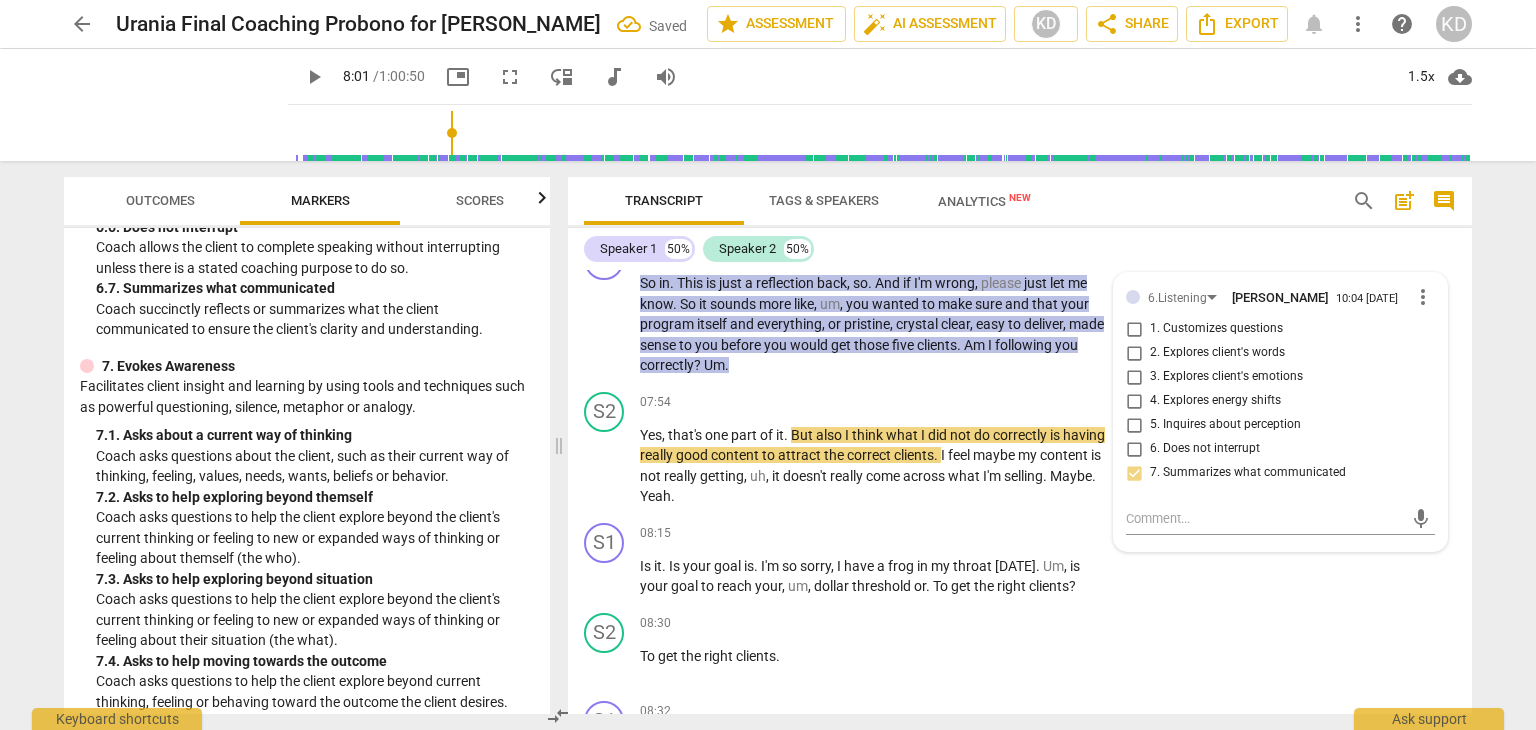 click on "play_arrow pause" at bounding box center [614, 466] 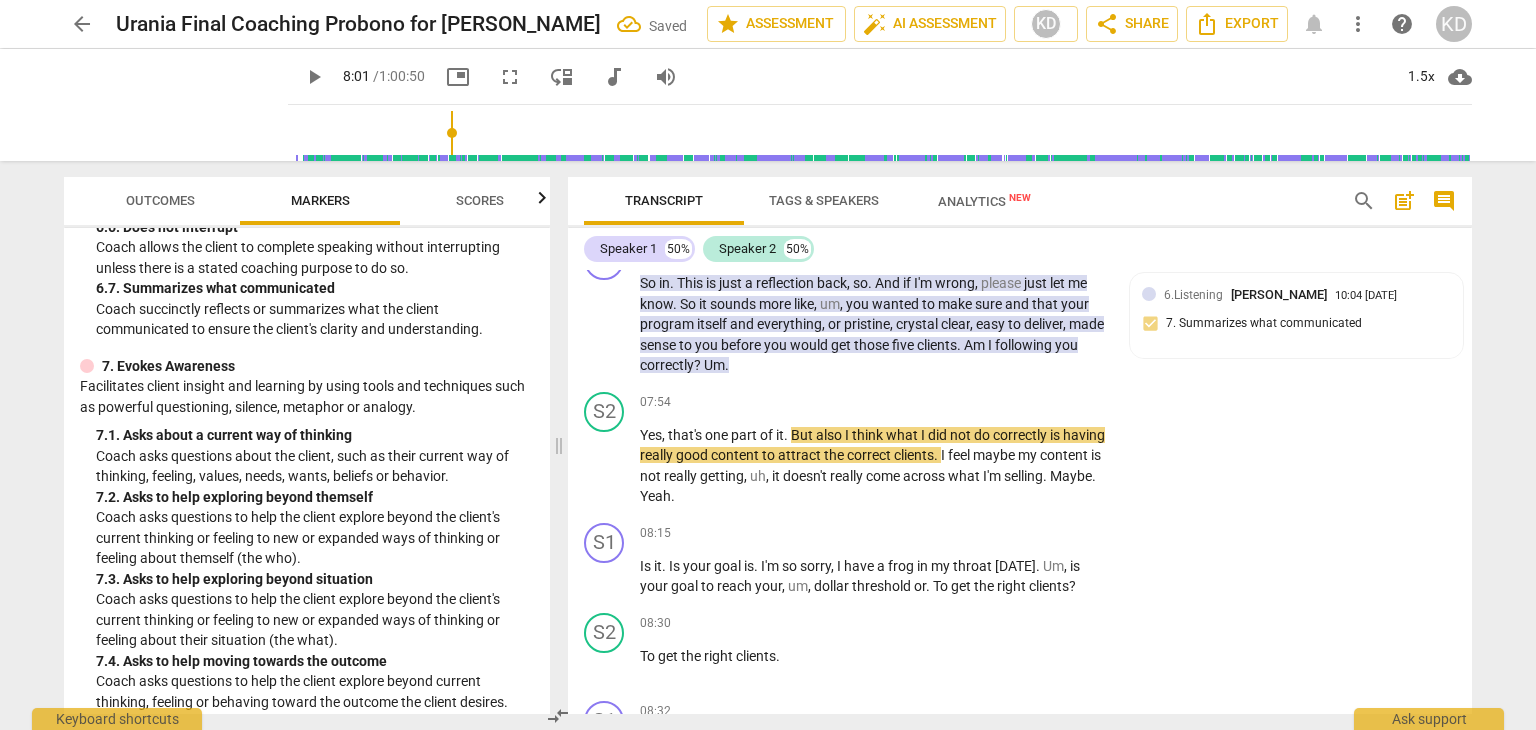 click on "play_arrow" at bounding box center [605, 466] 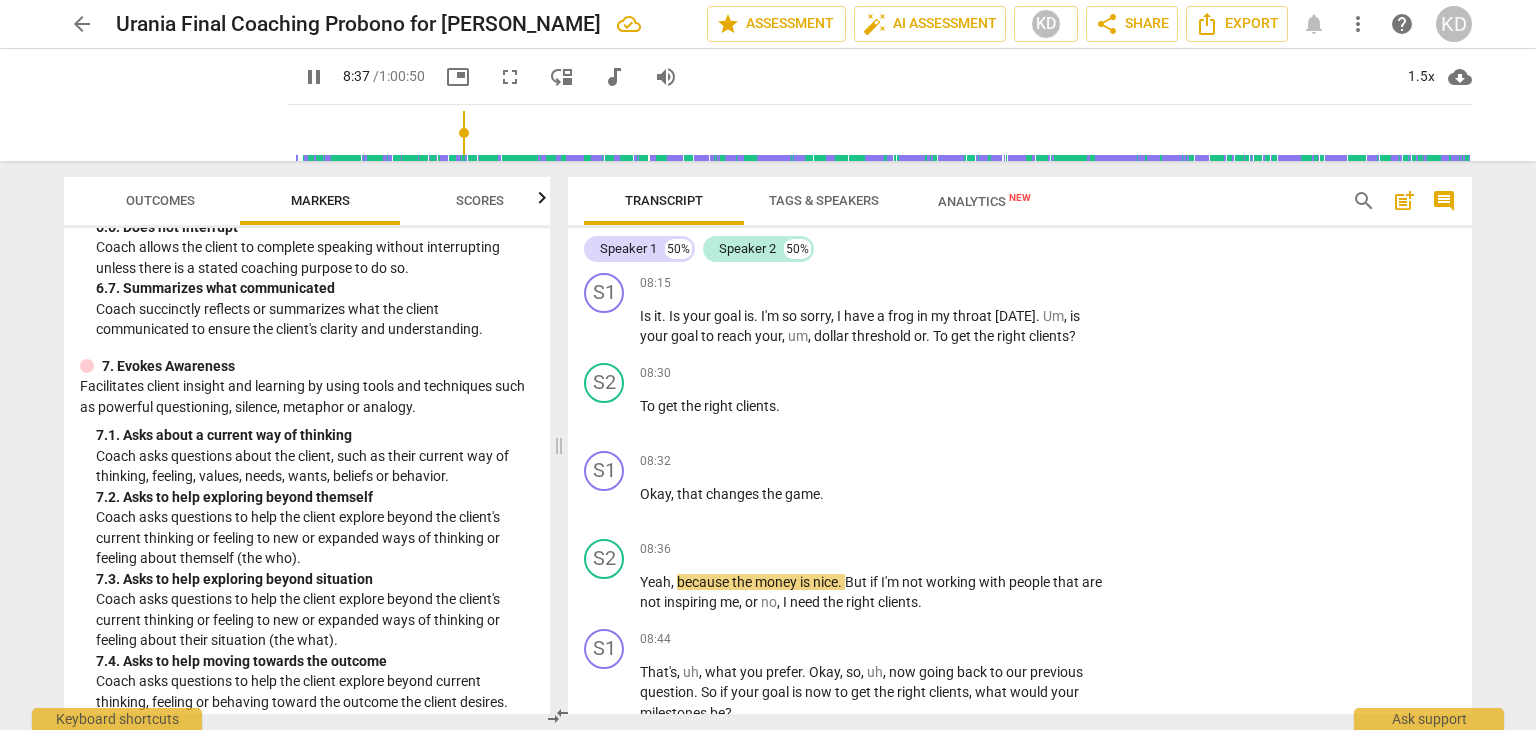 scroll, scrollTop: 3921, scrollLeft: 0, axis: vertical 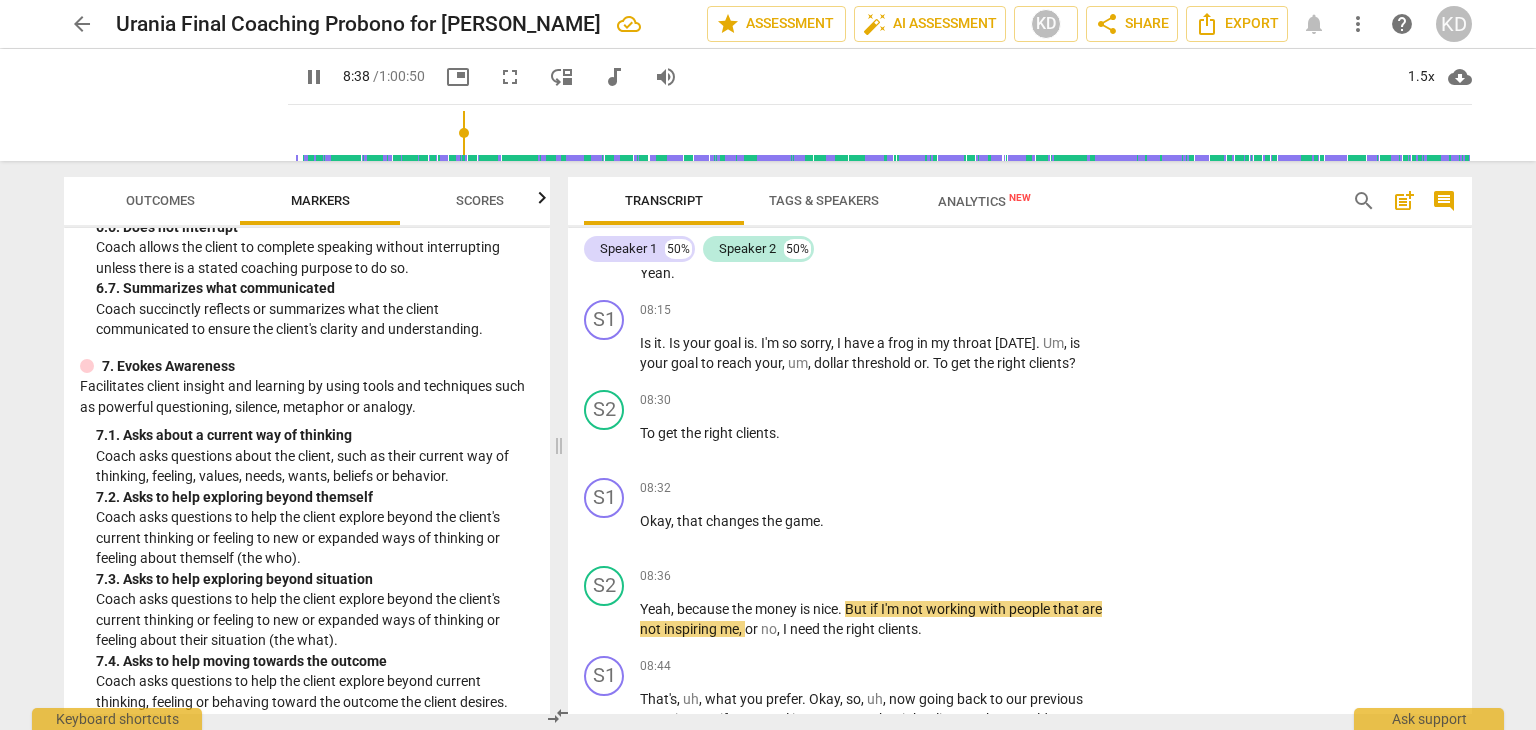 click on "pause" at bounding box center (605, 354) 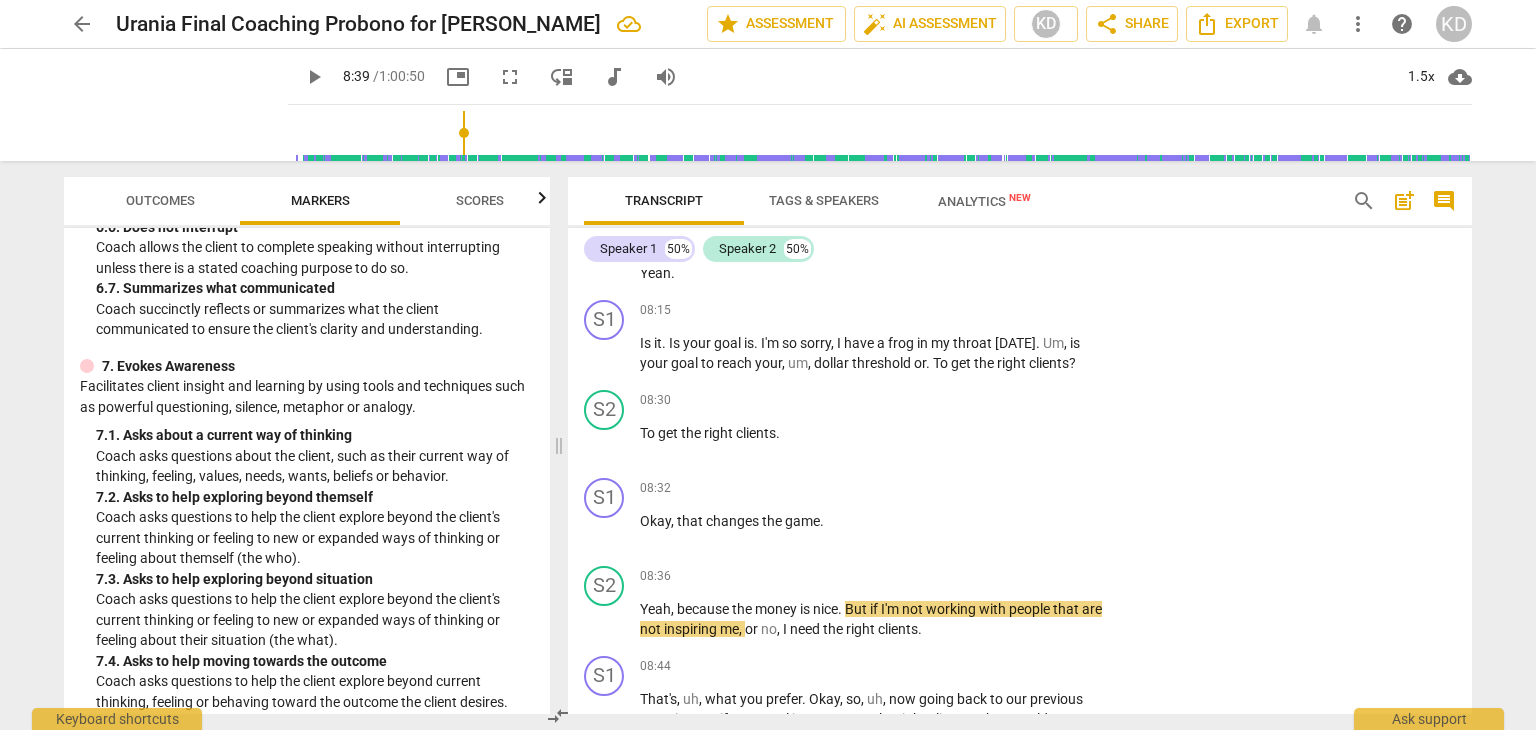 click on "+" at bounding box center [985, 311] 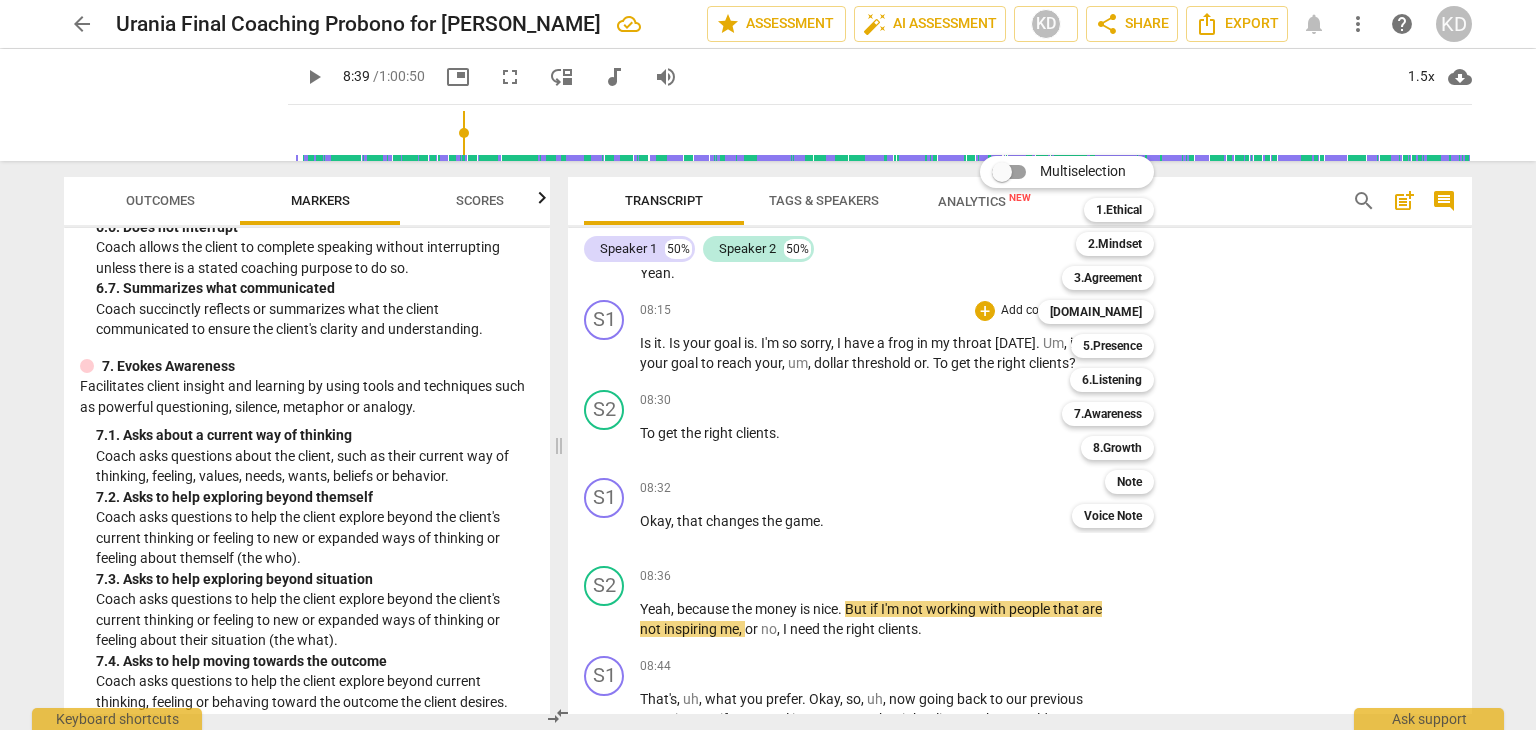 click on "7.Awareness" at bounding box center (1108, 414) 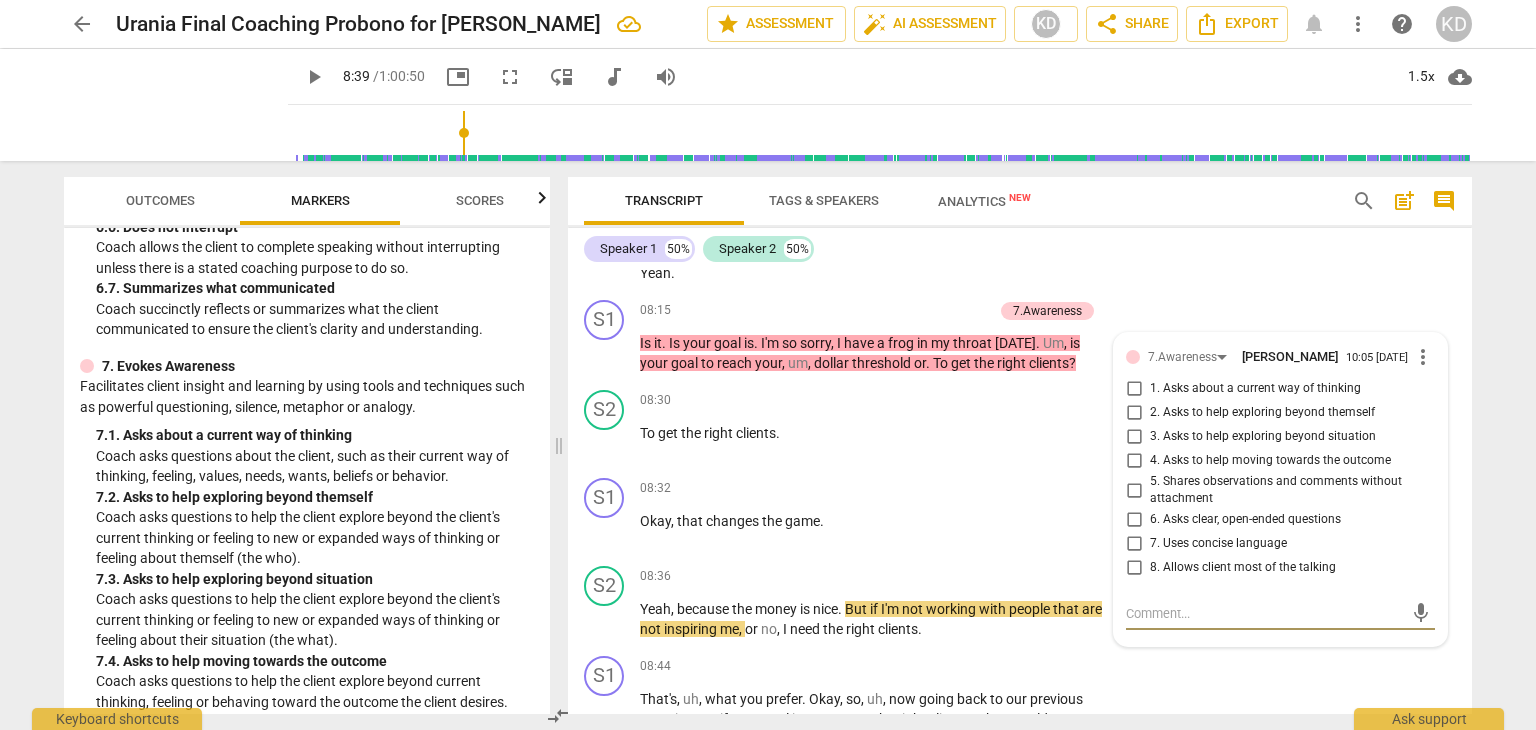 click on "4. Asks to help moving towards the outcome" at bounding box center [1134, 461] 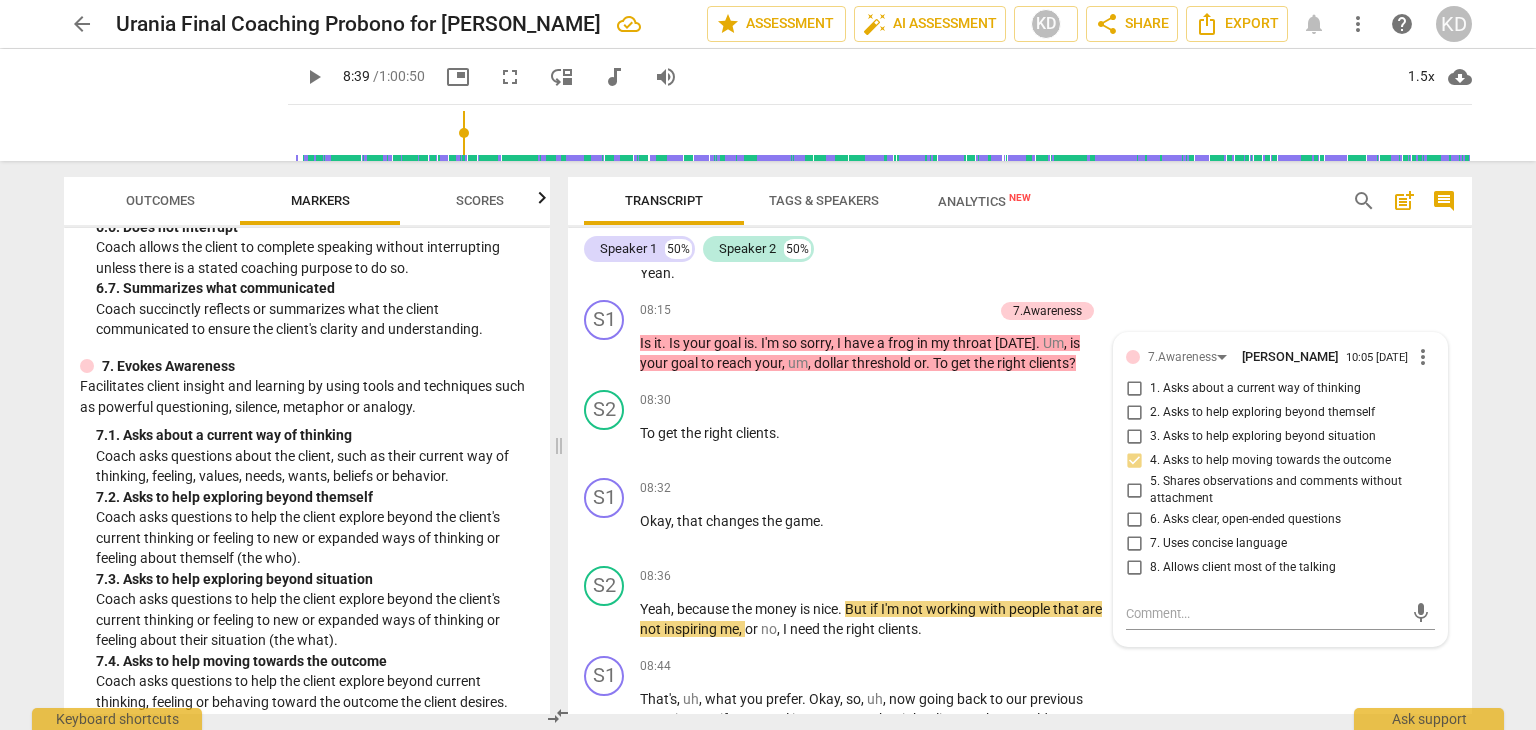 click on "play_arrow" at bounding box center (605, 443) 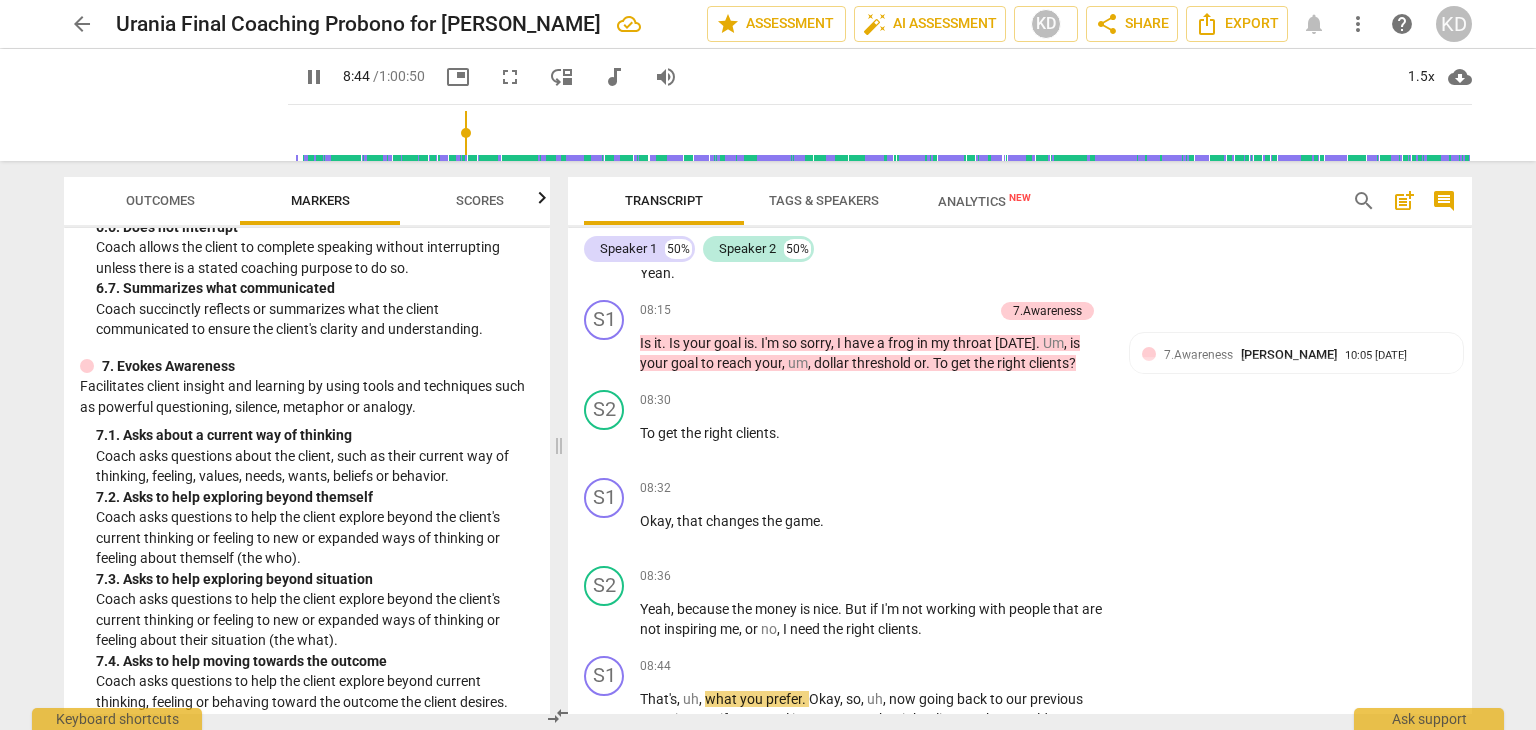 scroll, scrollTop: 4371, scrollLeft: 0, axis: vertical 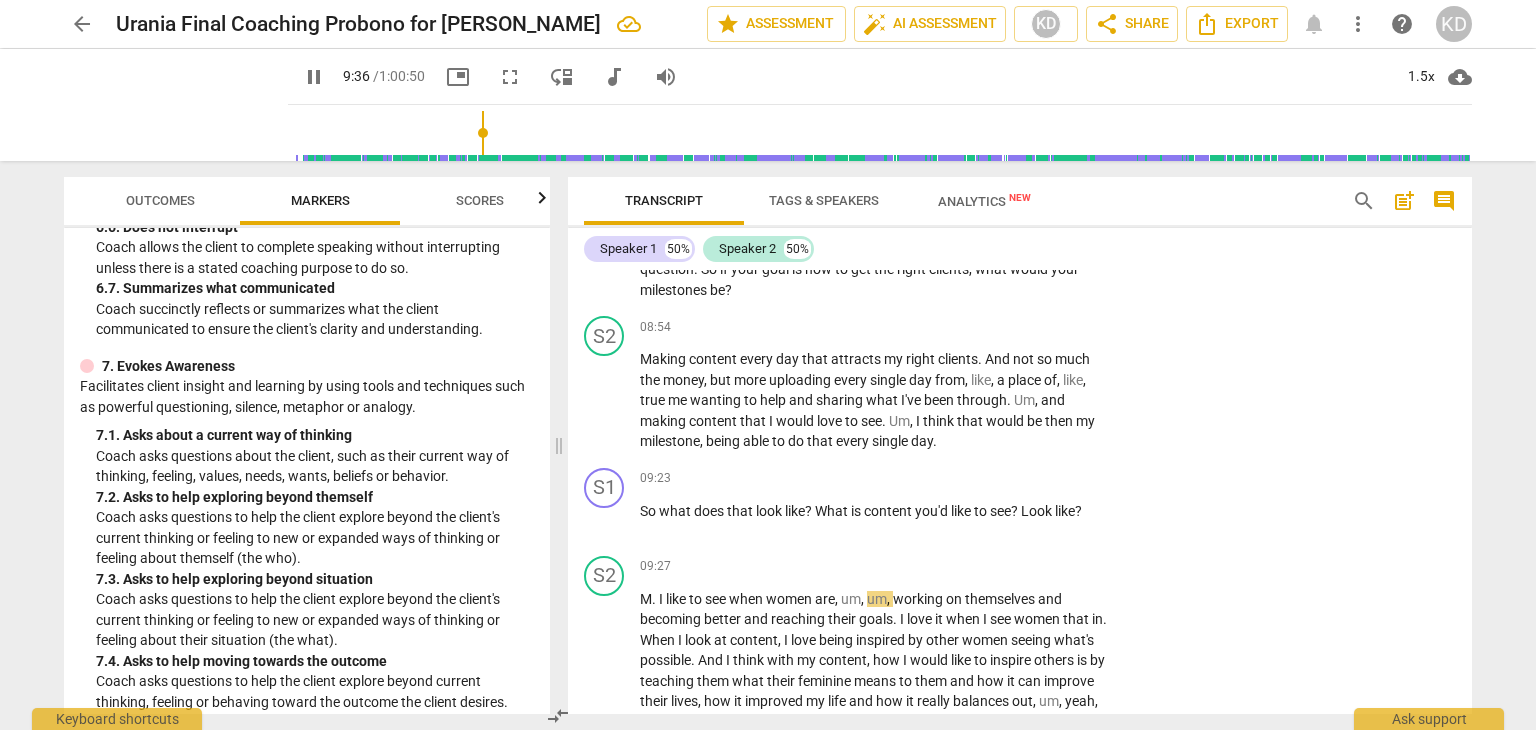click on "pause" at bounding box center [605, 521] 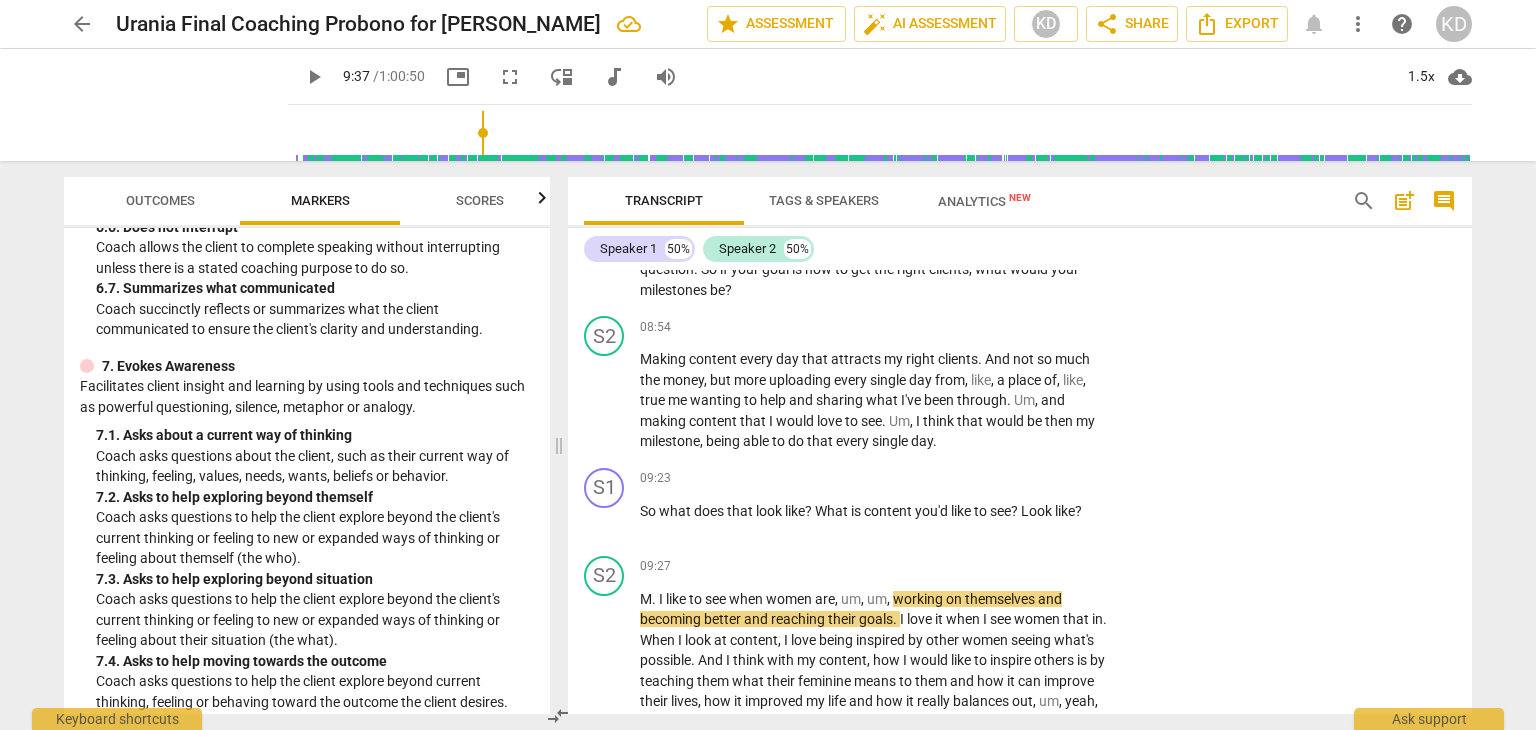 click on "+" at bounding box center [985, 479] 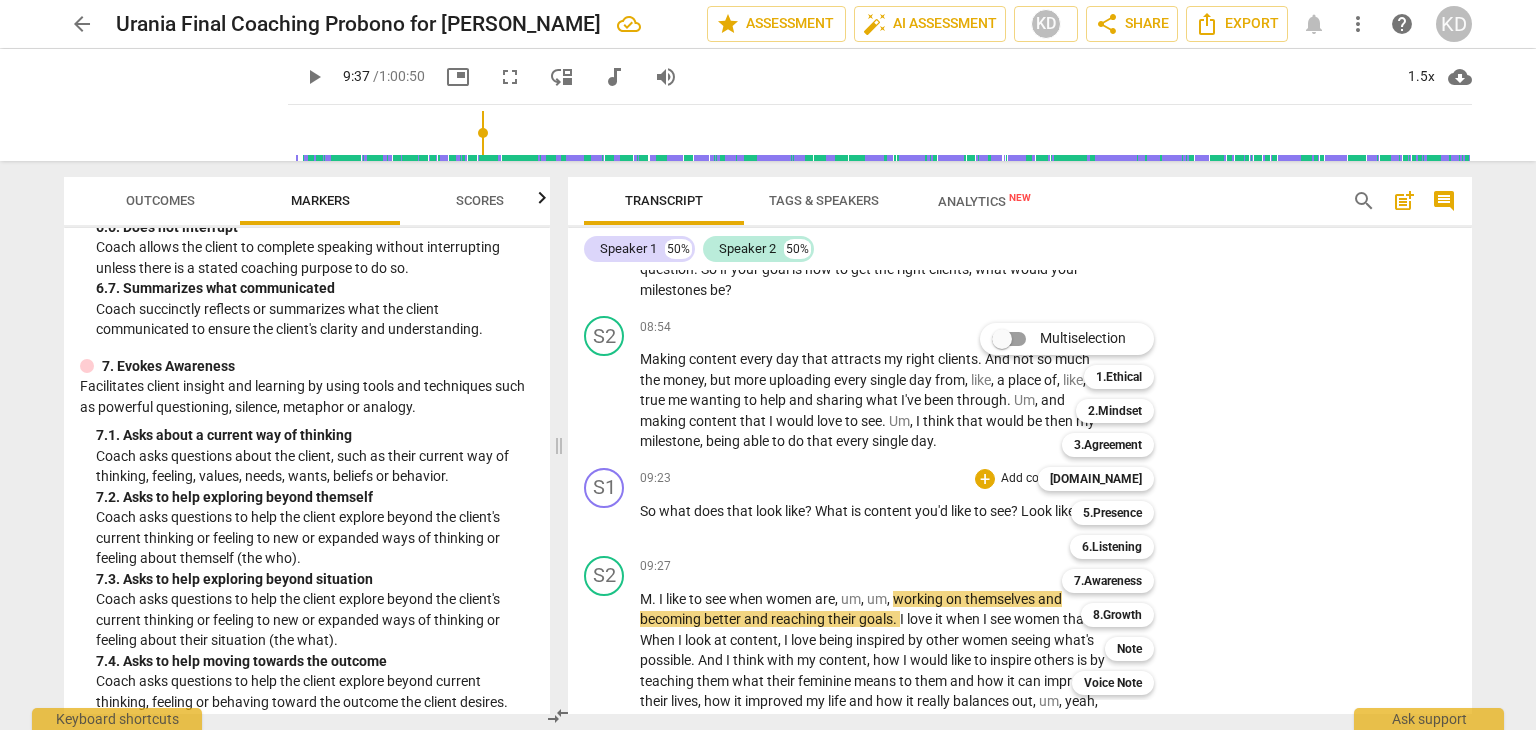 click on "7.Awareness" at bounding box center [1108, 581] 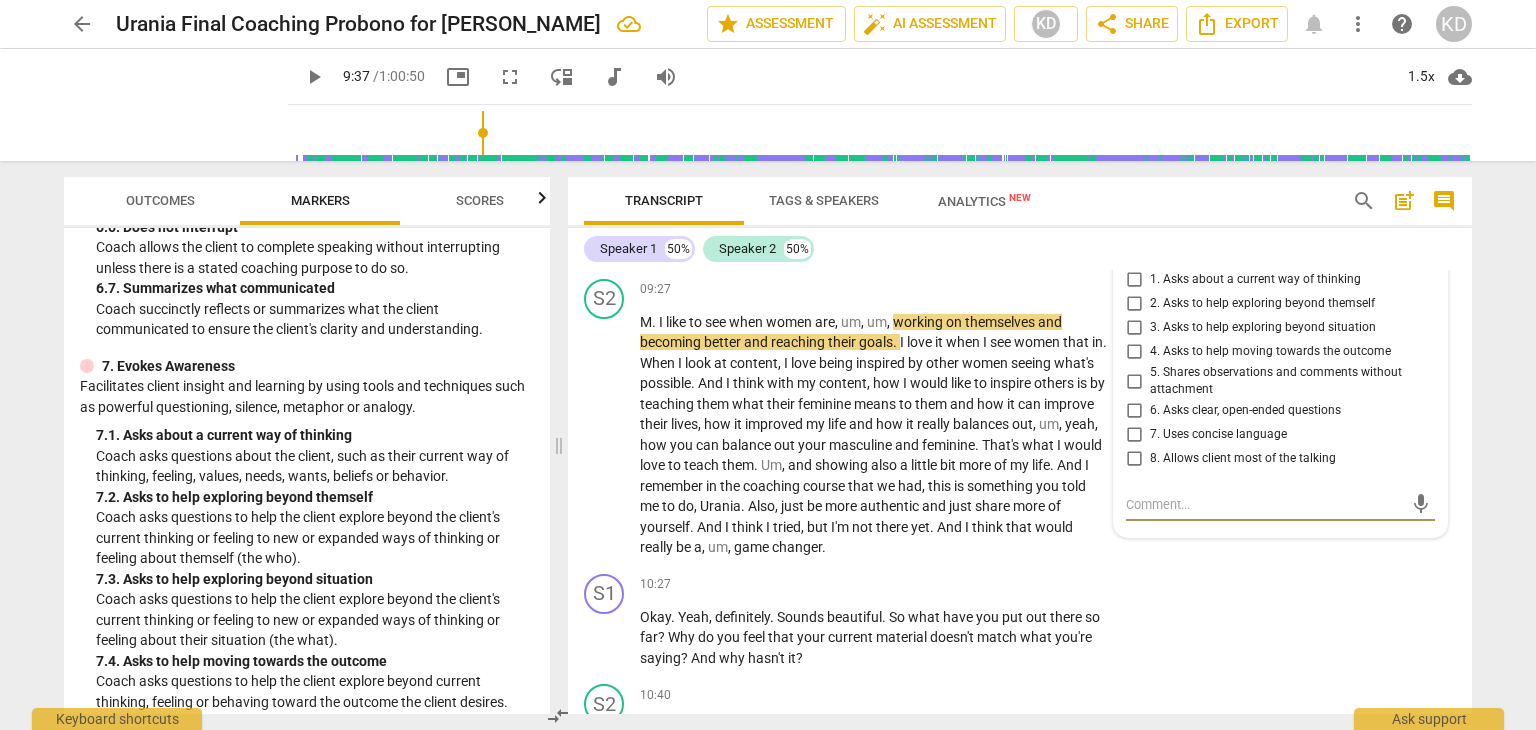 scroll, scrollTop: 4648, scrollLeft: 0, axis: vertical 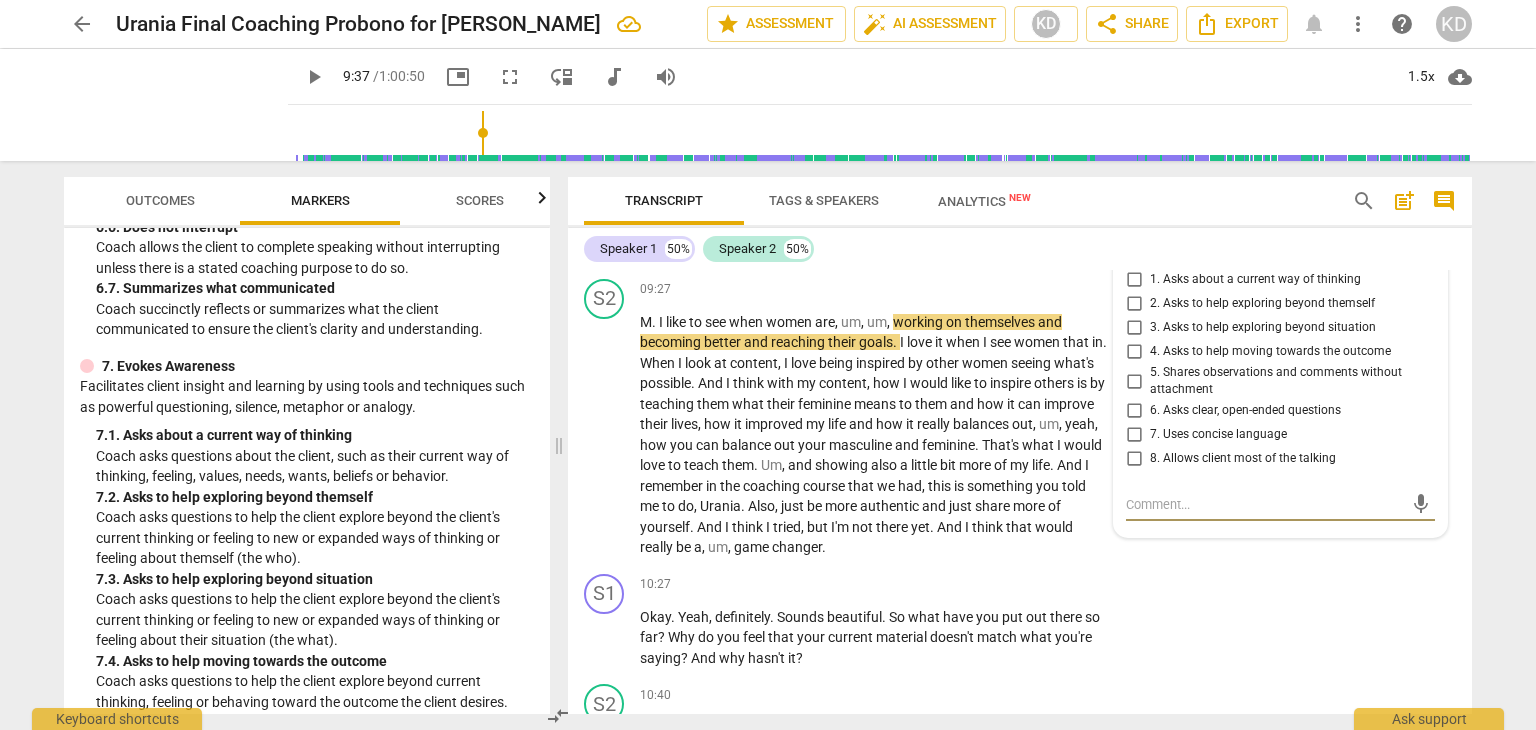 click on "4. Asks to help moving towards the outcome" at bounding box center [1134, 352] 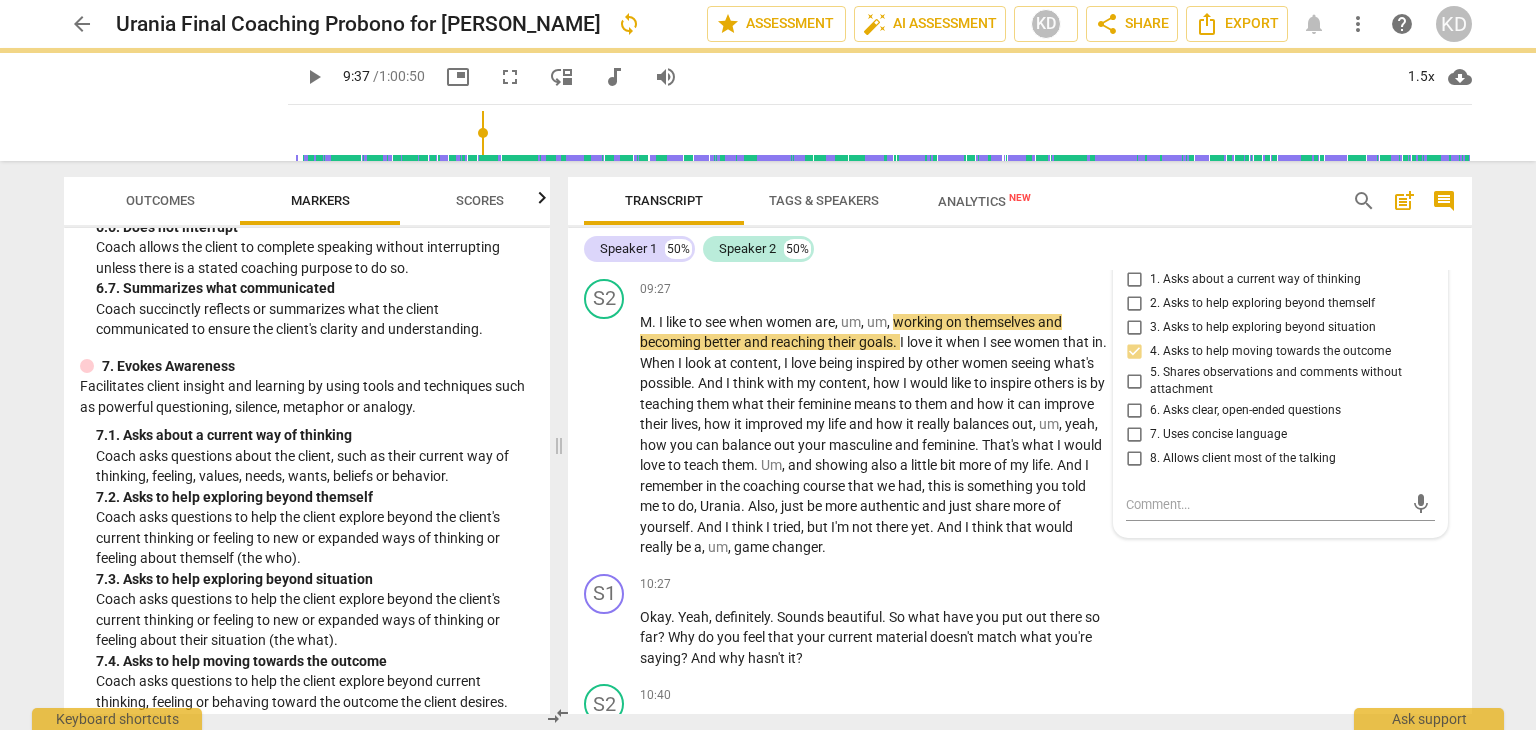 click on "play_arrow pause" at bounding box center [614, 435] 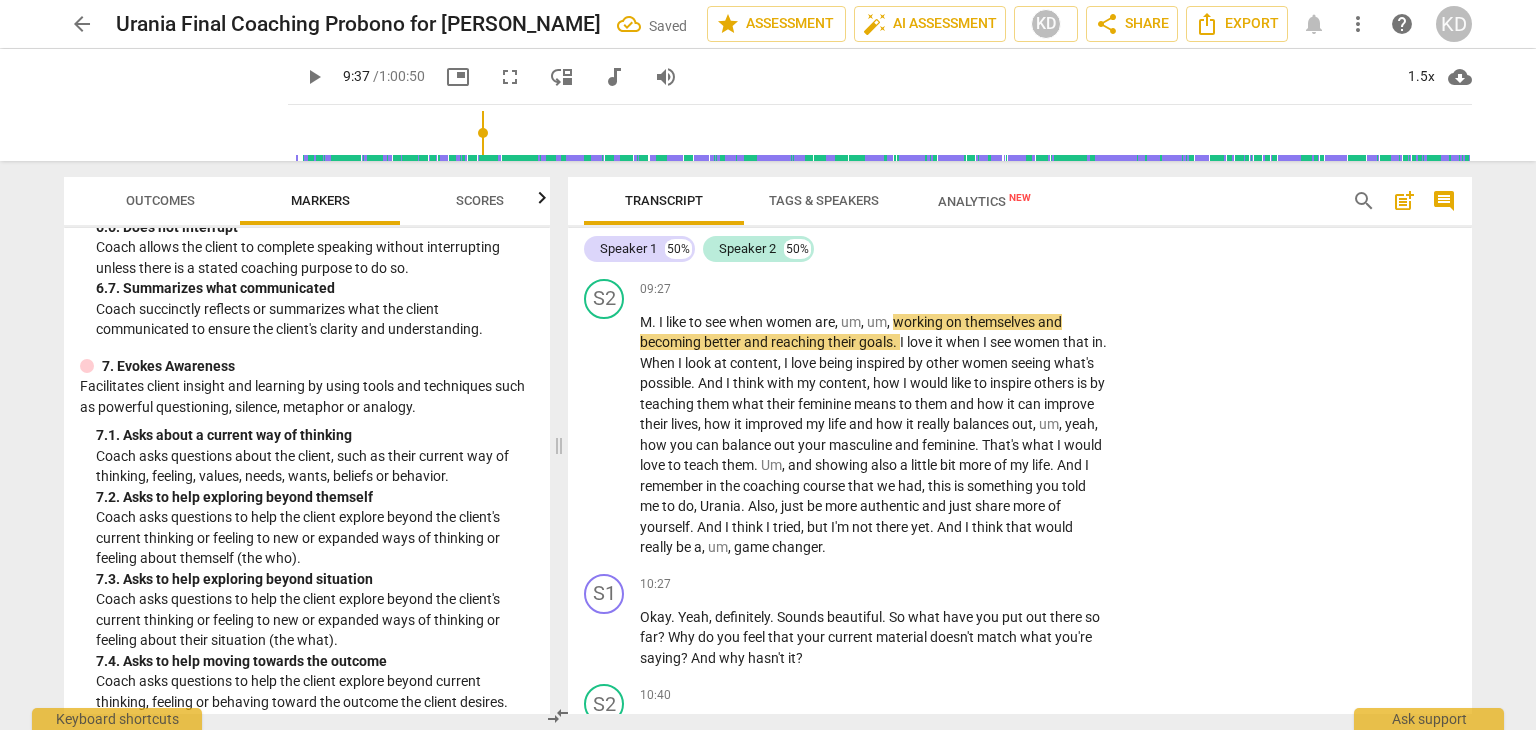 click on "play_arrow" at bounding box center [605, 435] 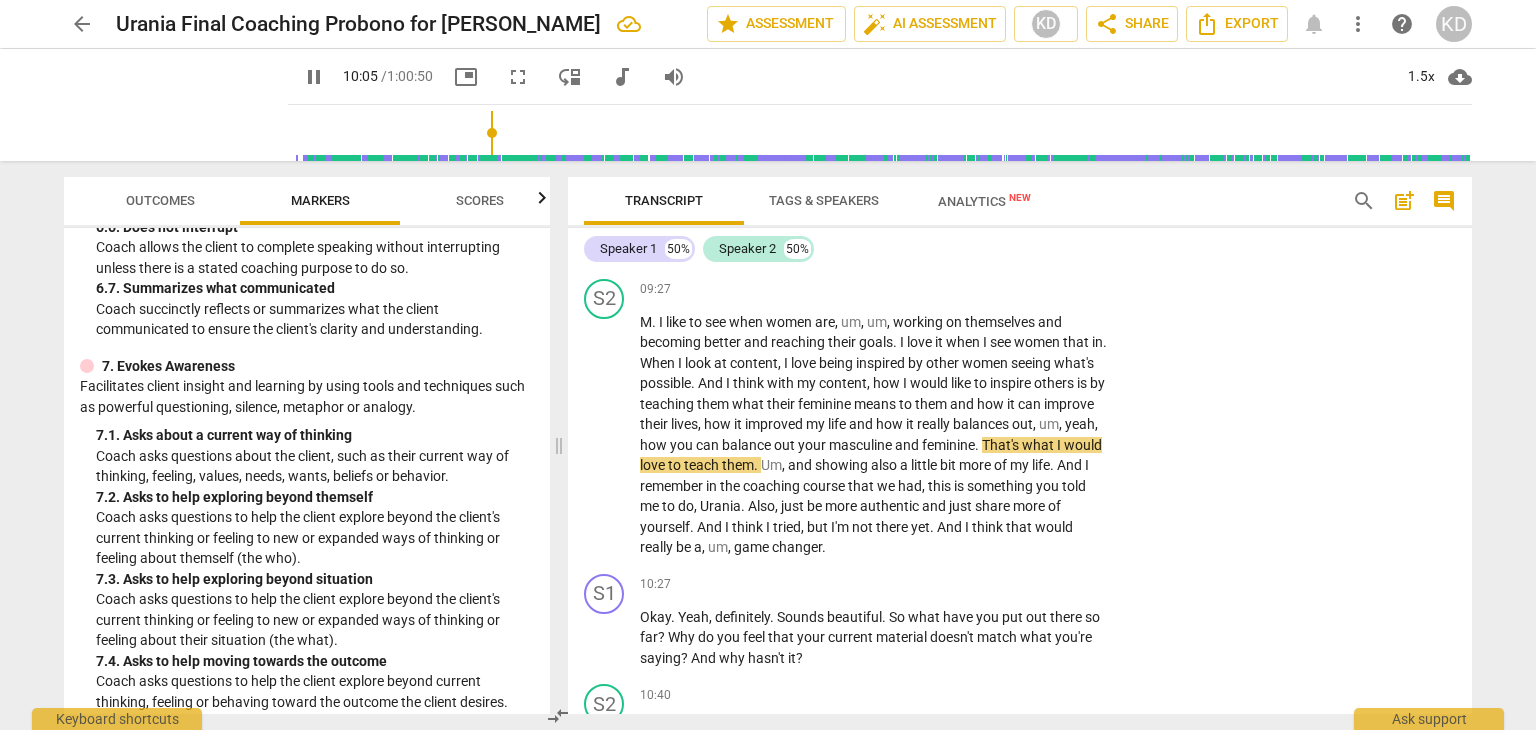 click on "Okay .   Yeah ,   definitely .   Sounds   beautiful .   So   what   have   you   put   out   there   so   far ?   Why   do   you   feel   that   your   current   material   doesn't   match   what   you're   saying ?   And   why   hasn't   it ?" at bounding box center [874, 638] 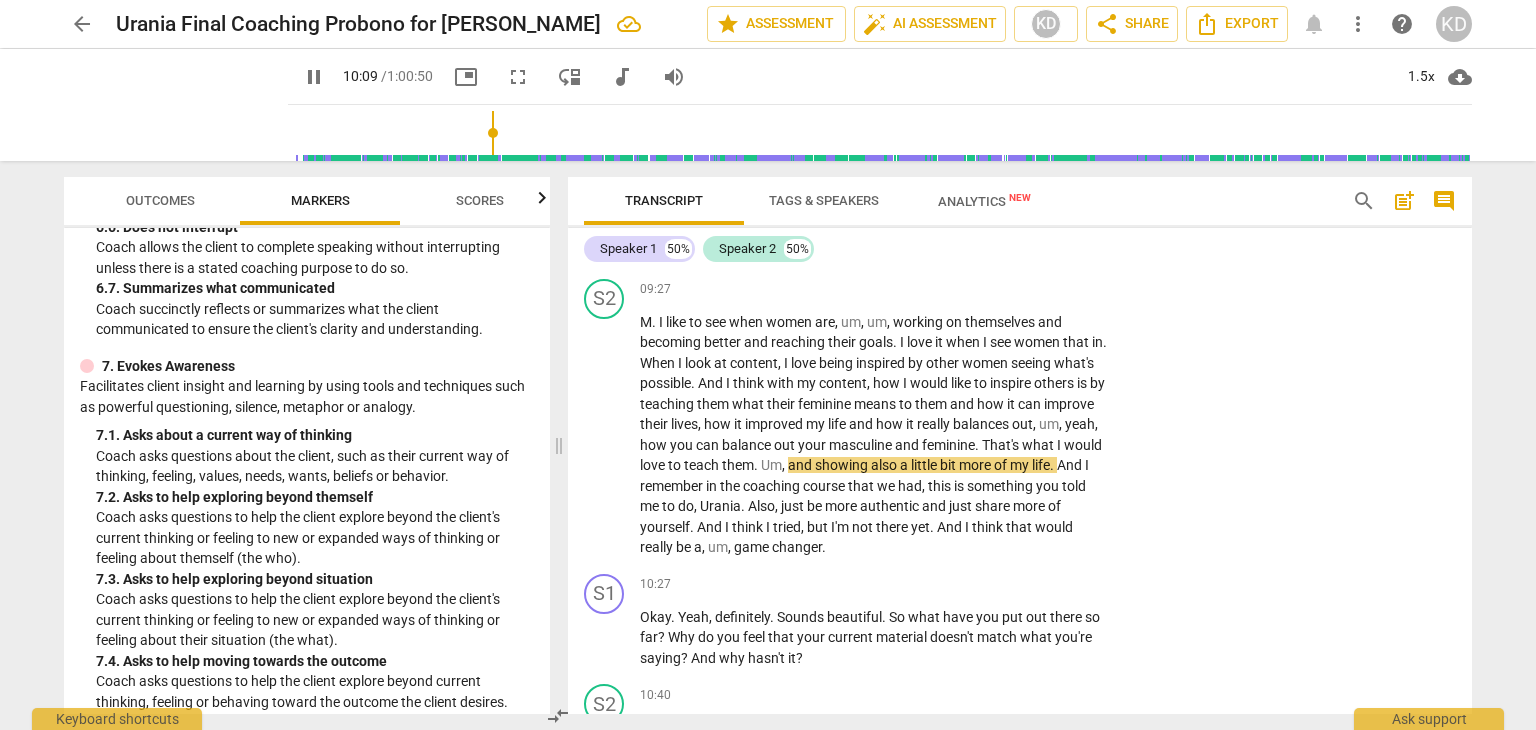 click on "keyboard_arrow_right" at bounding box center [1109, 586] 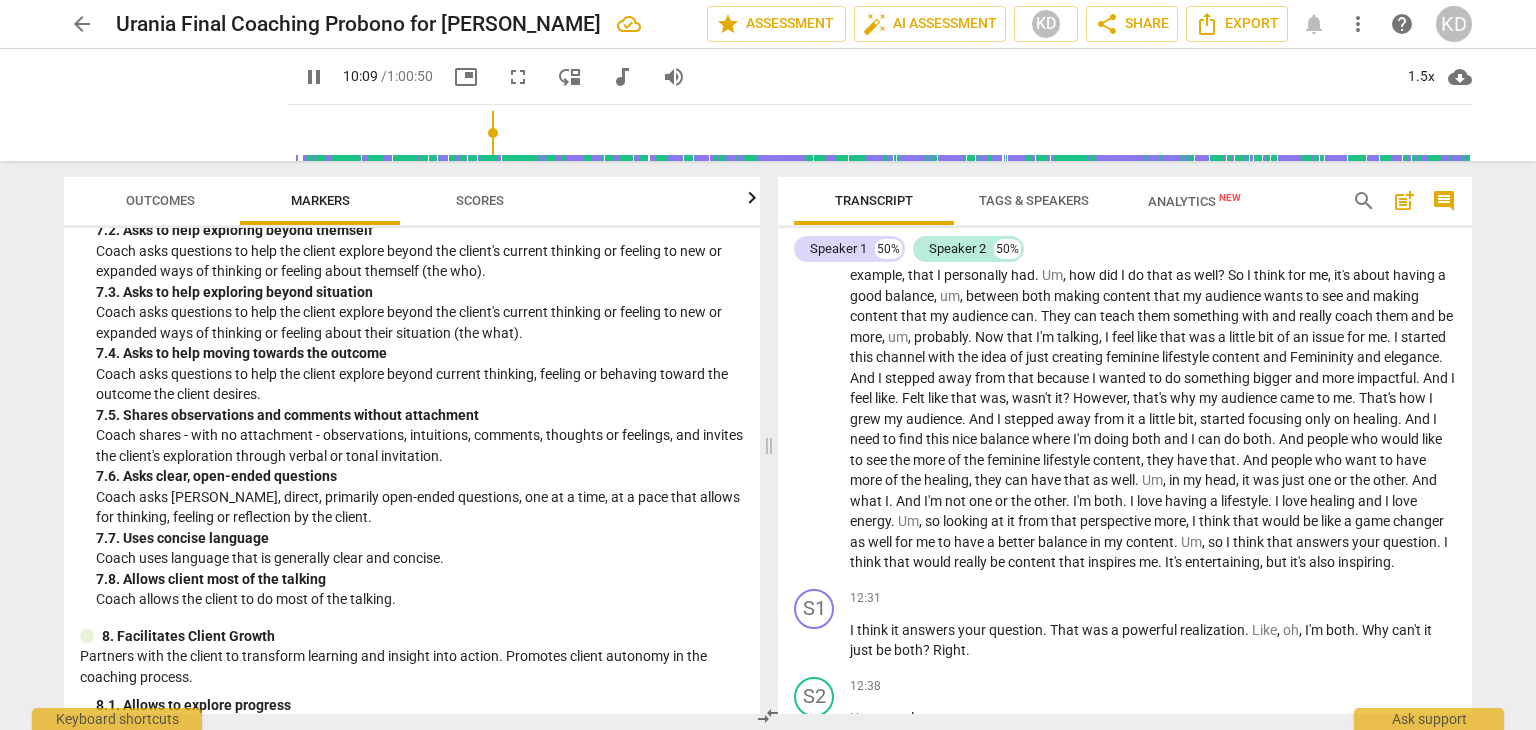 scroll, scrollTop: 4179, scrollLeft: 0, axis: vertical 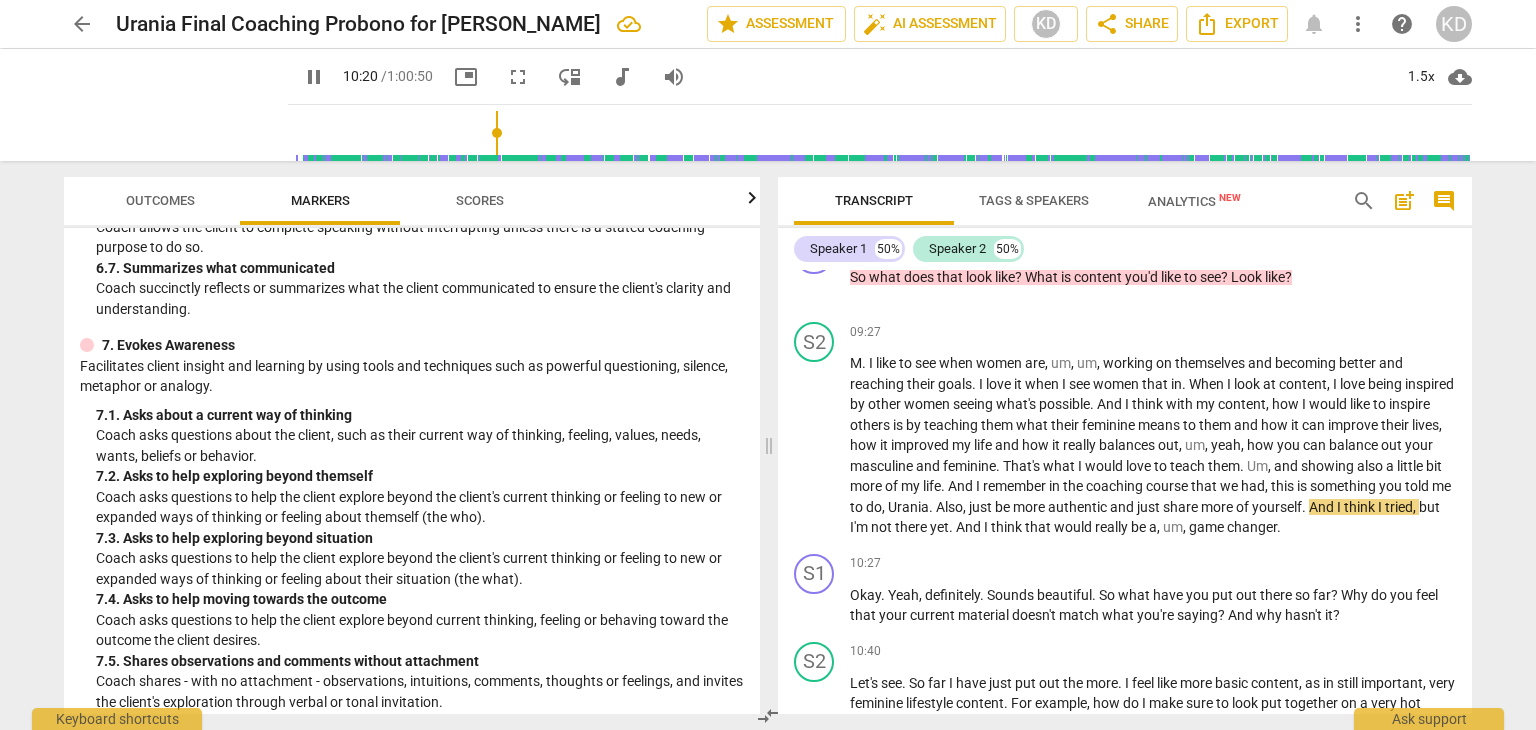 click on "+" at bounding box center [1347, 564] 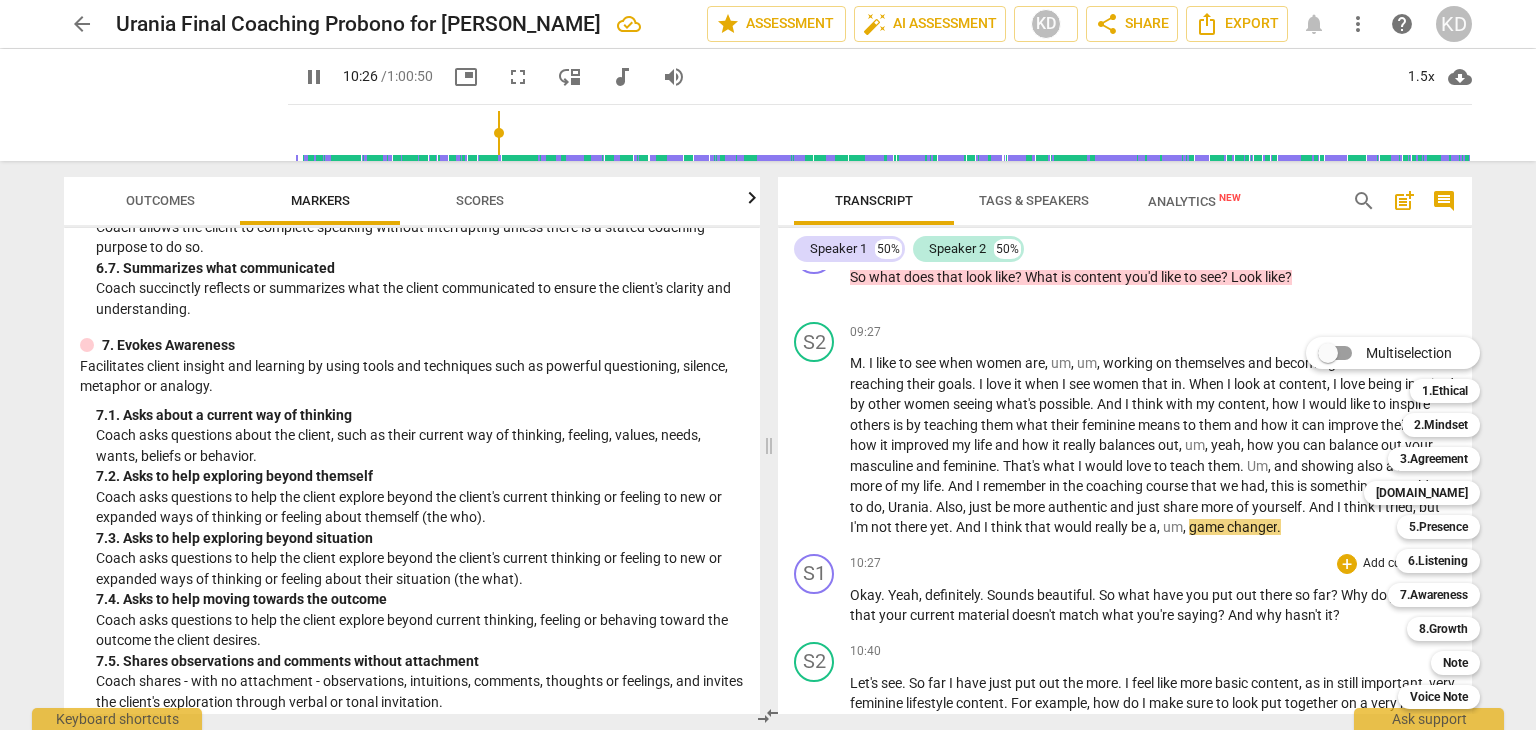 click on "[DOMAIN_NAME]" at bounding box center [1422, 493] 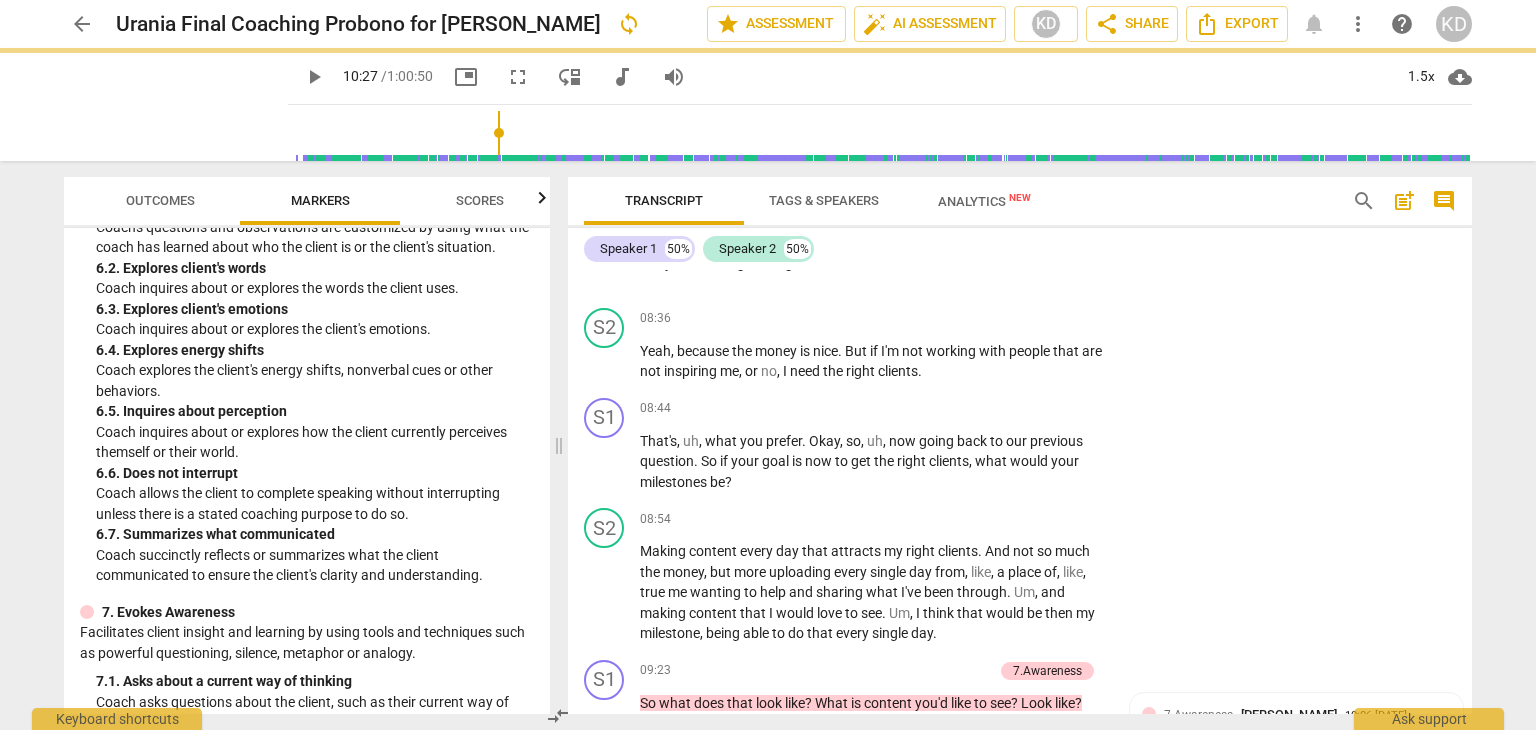 type on "628" 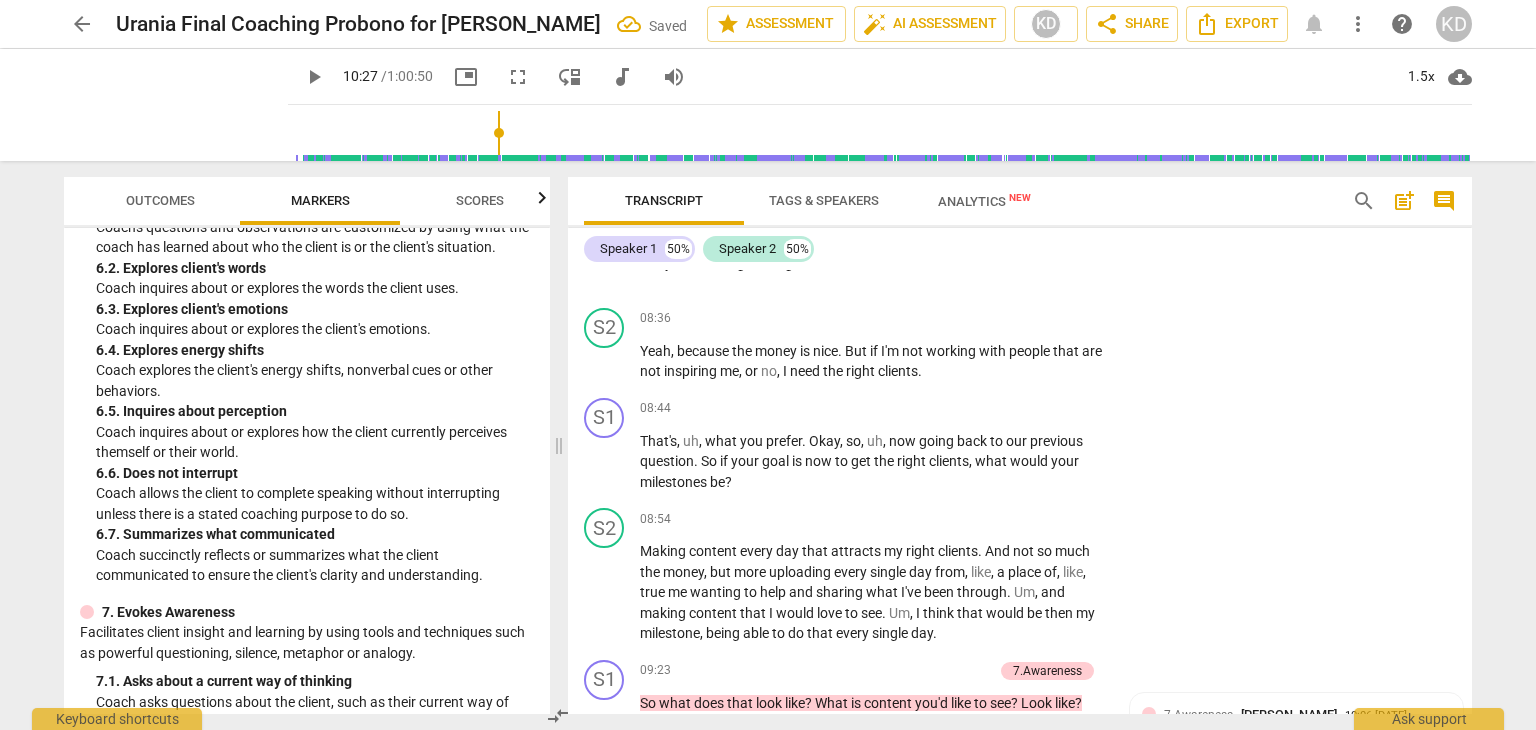 scroll, scrollTop: 4965, scrollLeft: 0, axis: vertical 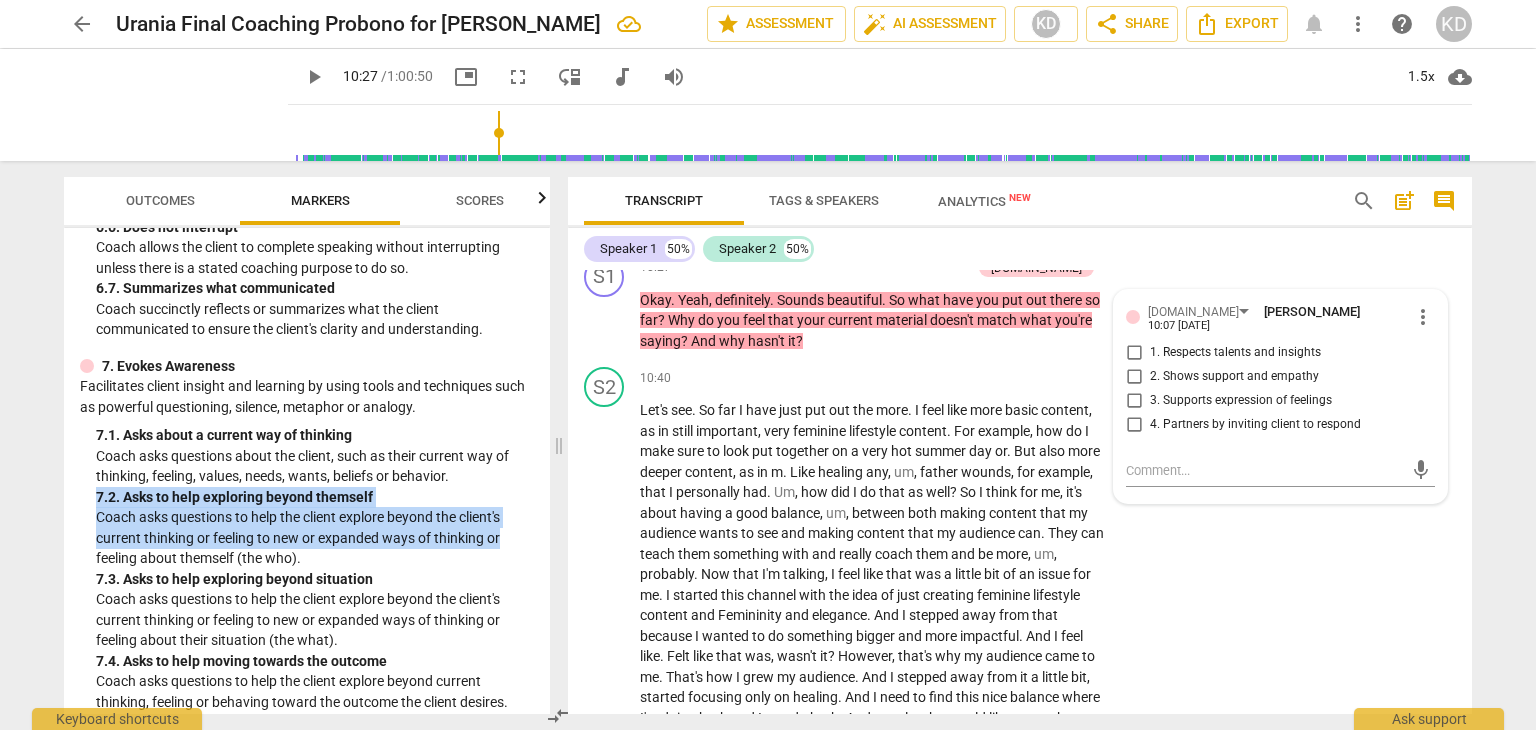 drag, startPoint x: 543, startPoint y: 546, endPoint x: 547, endPoint y: 495, distance: 51.156624 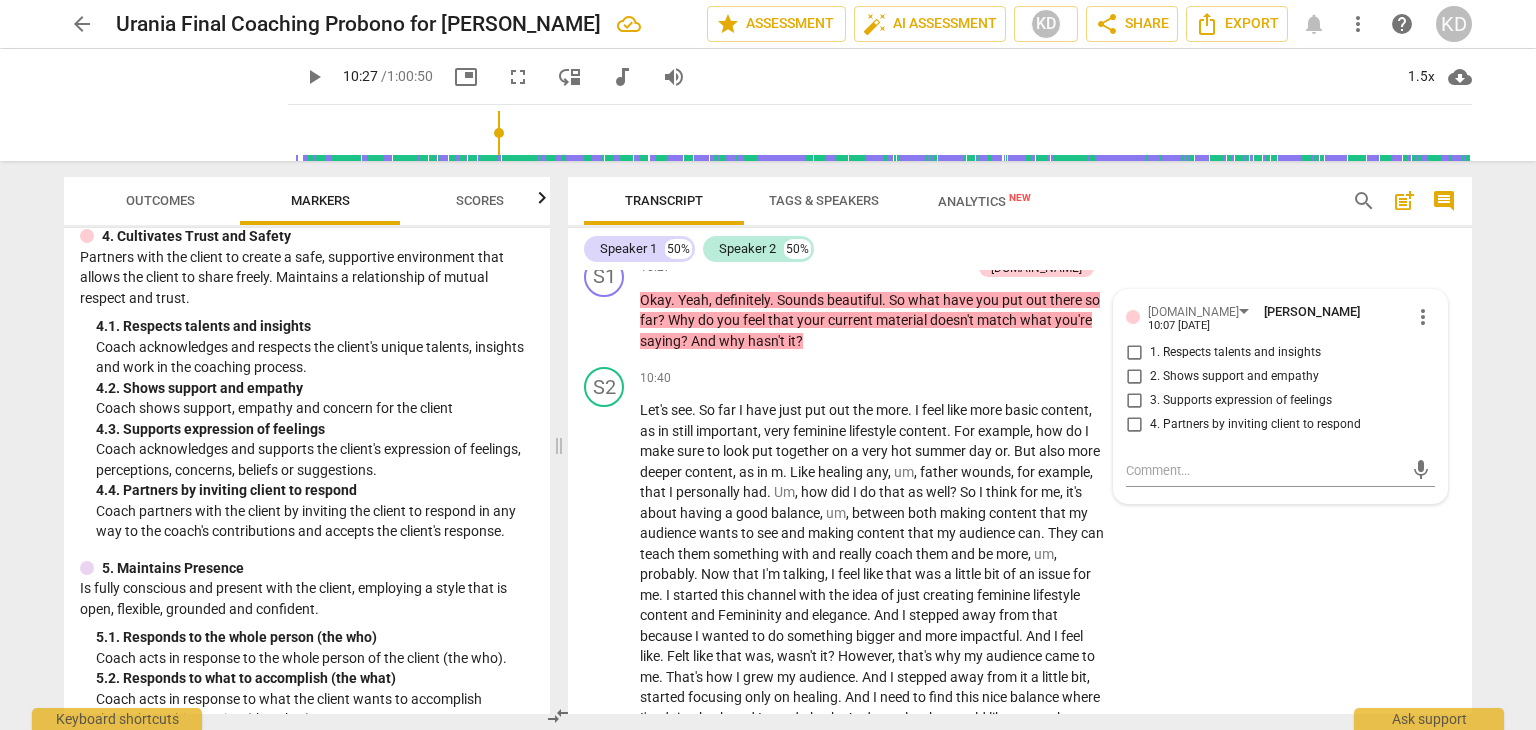 scroll, scrollTop: 732, scrollLeft: 0, axis: vertical 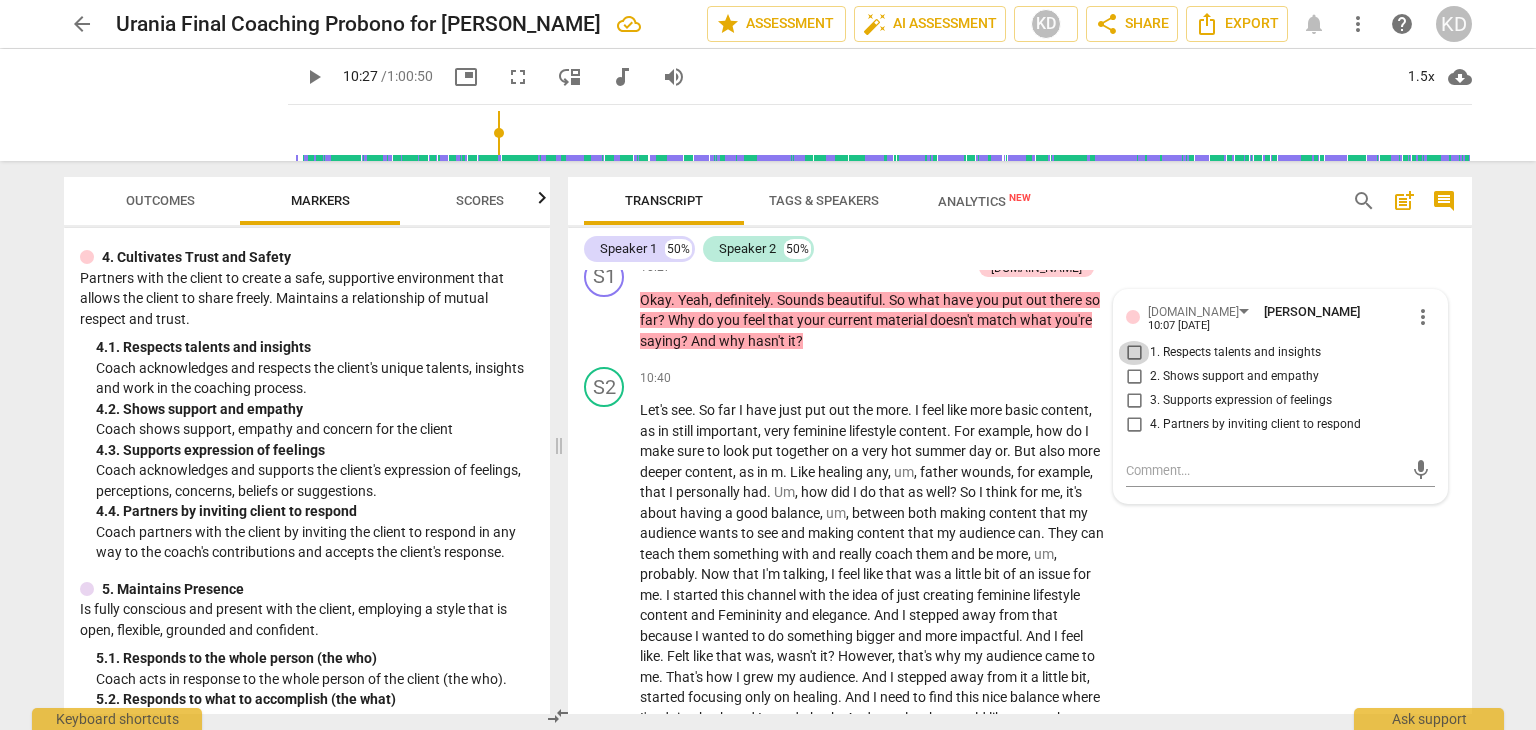 click on "1. Respects talents and insights" at bounding box center [1134, 353] 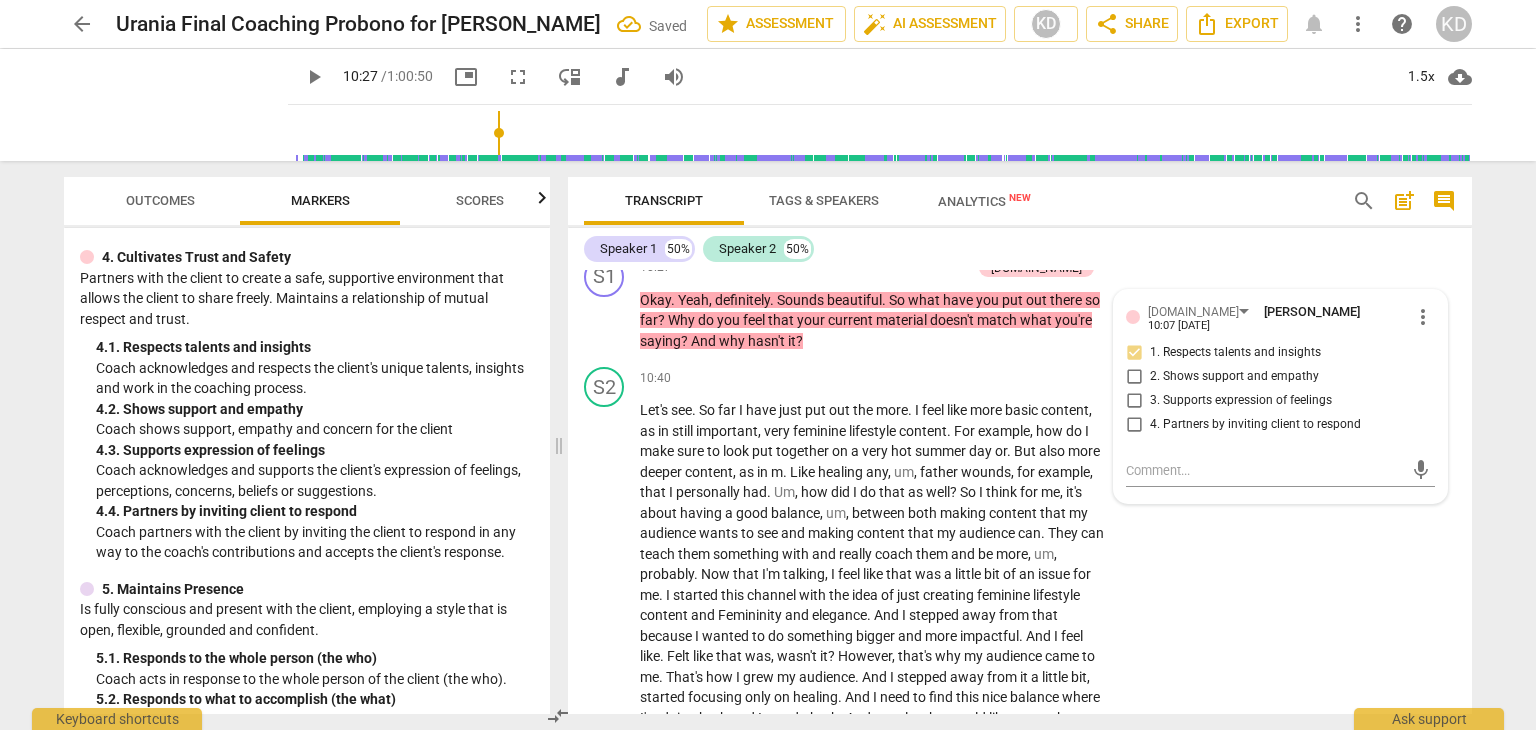 click at bounding box center (1264, 470) 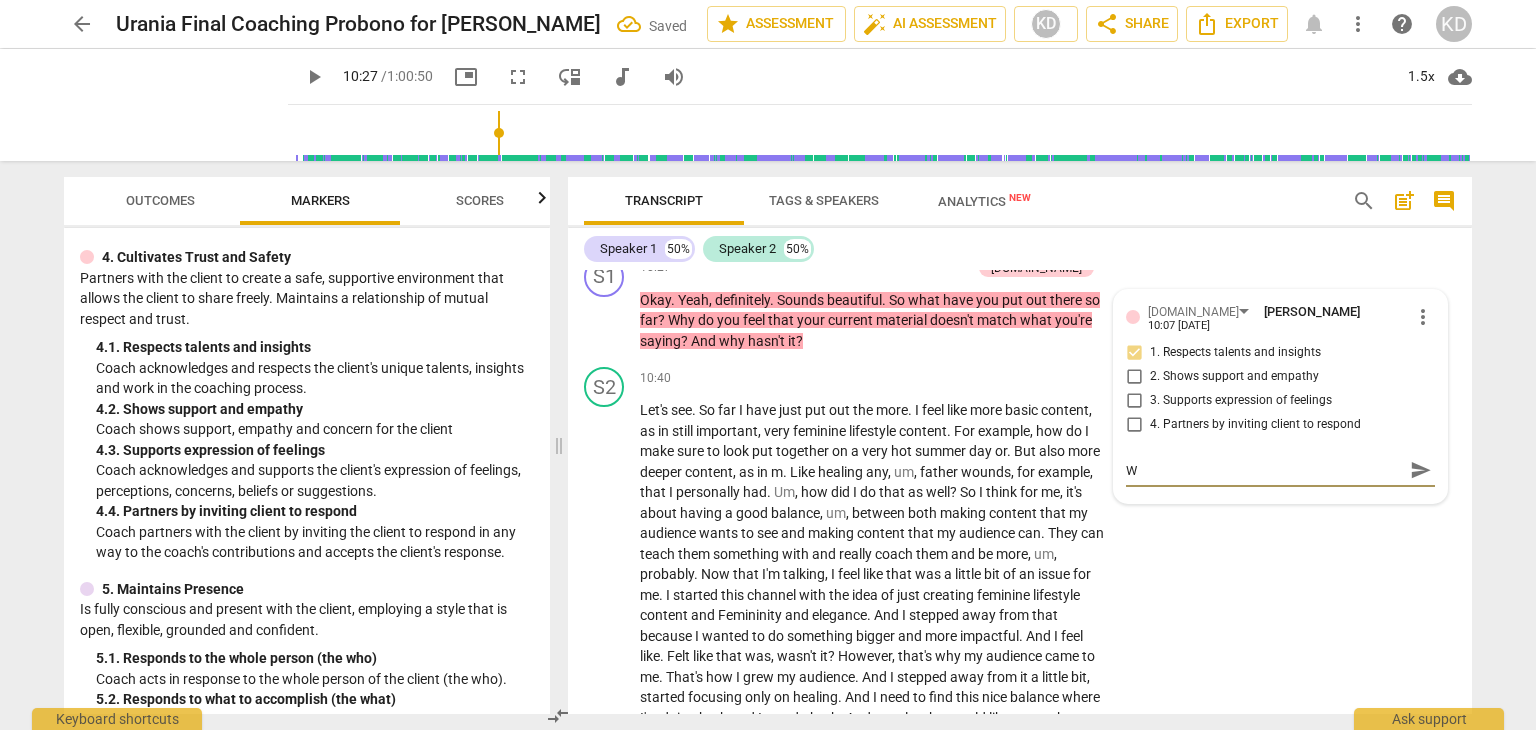 type on "W" 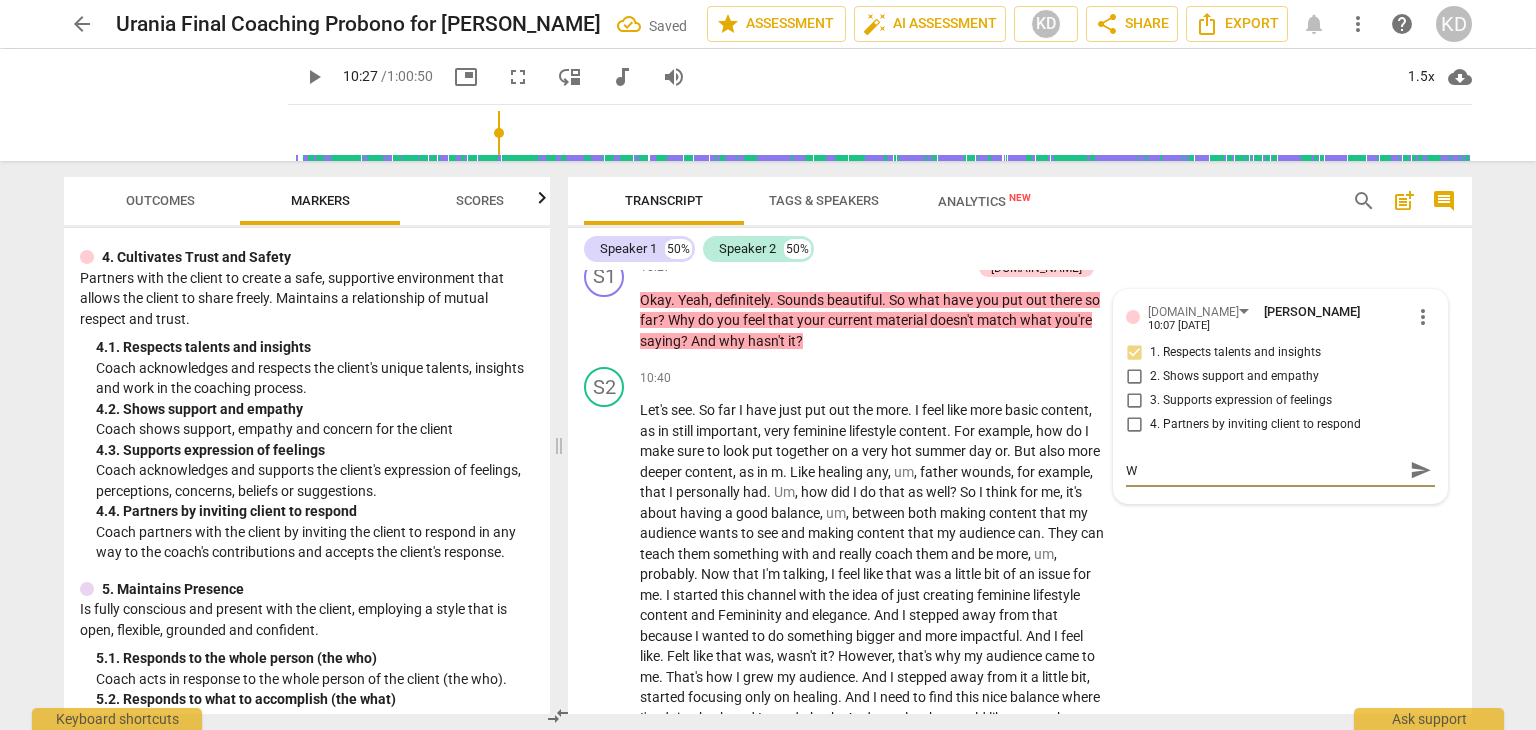 type on "W" 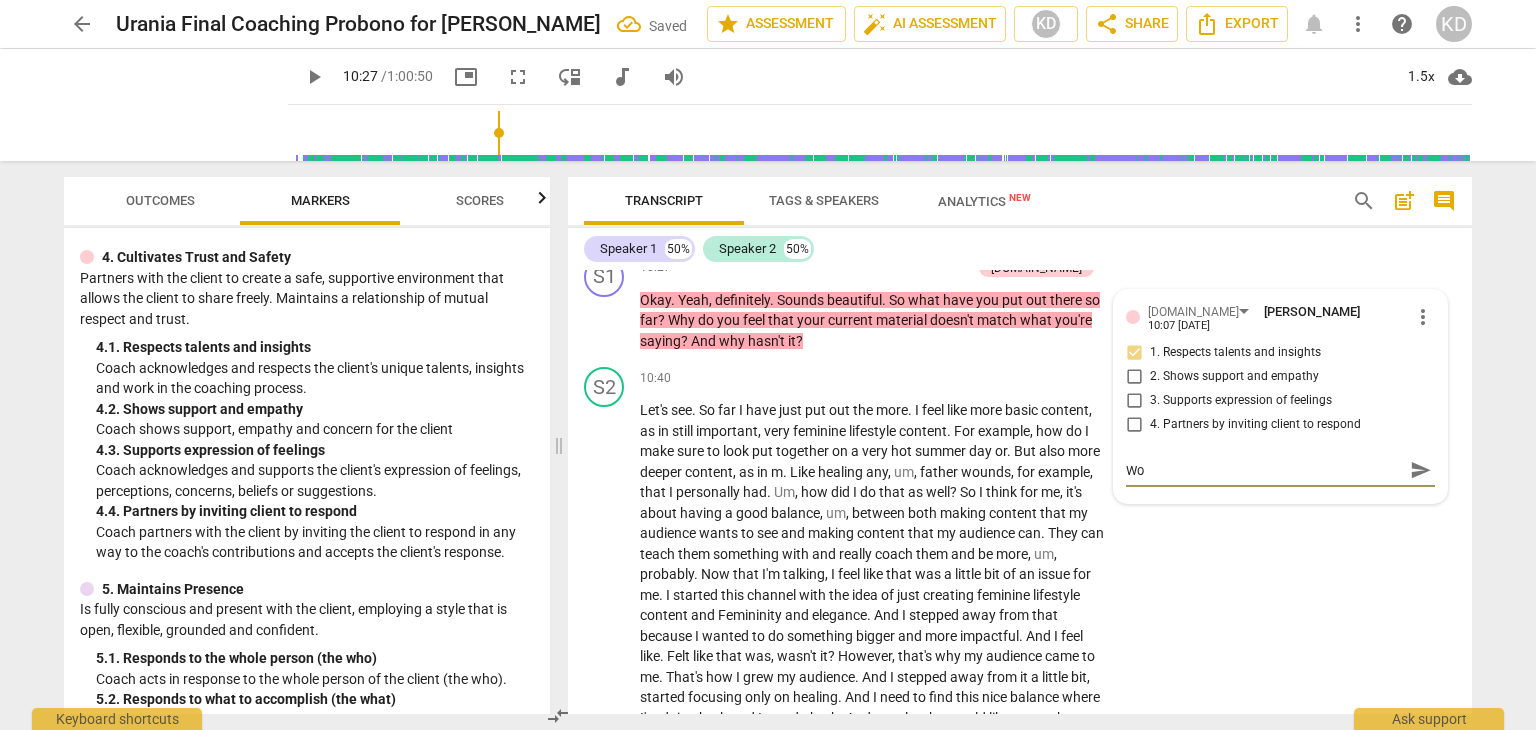 type on "Wor" 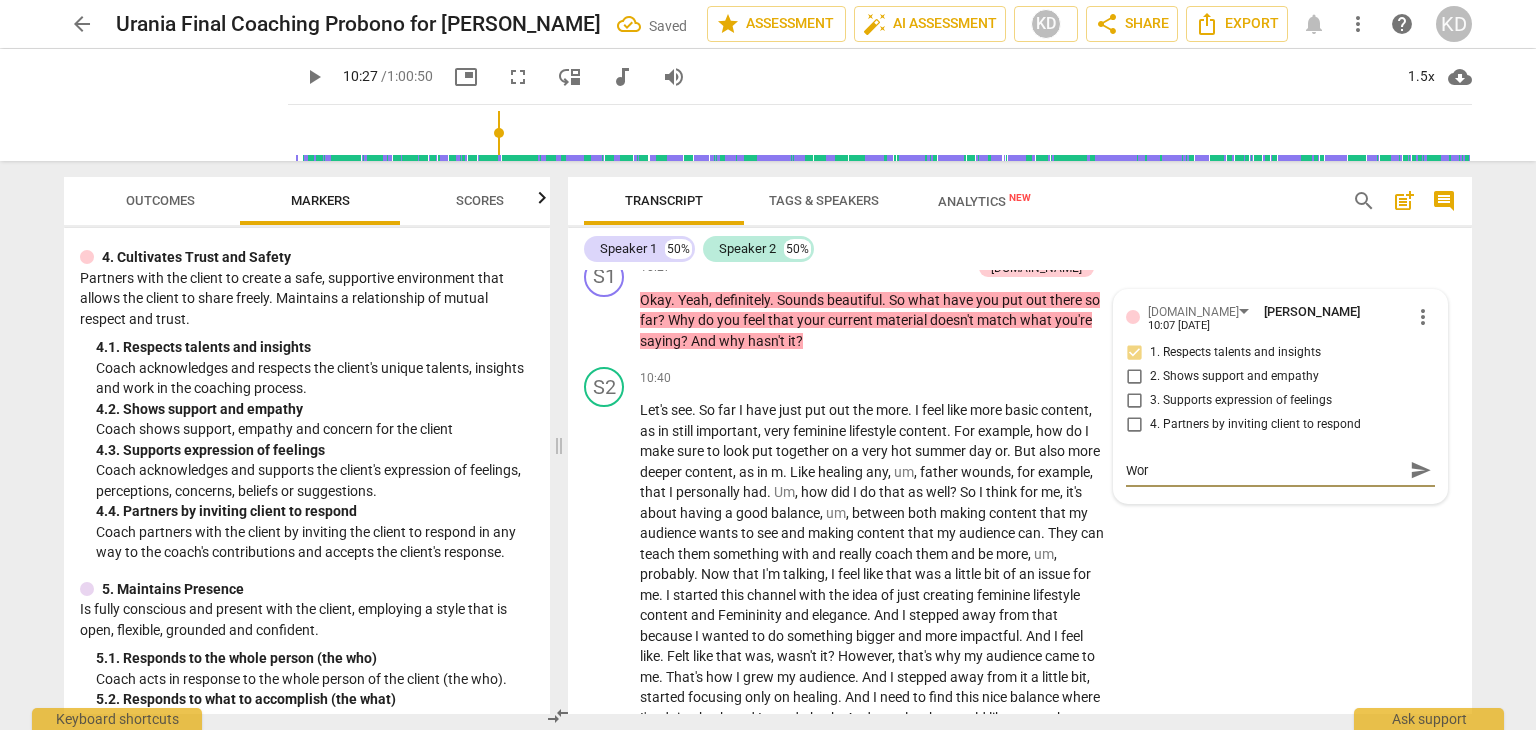 type on "Work" 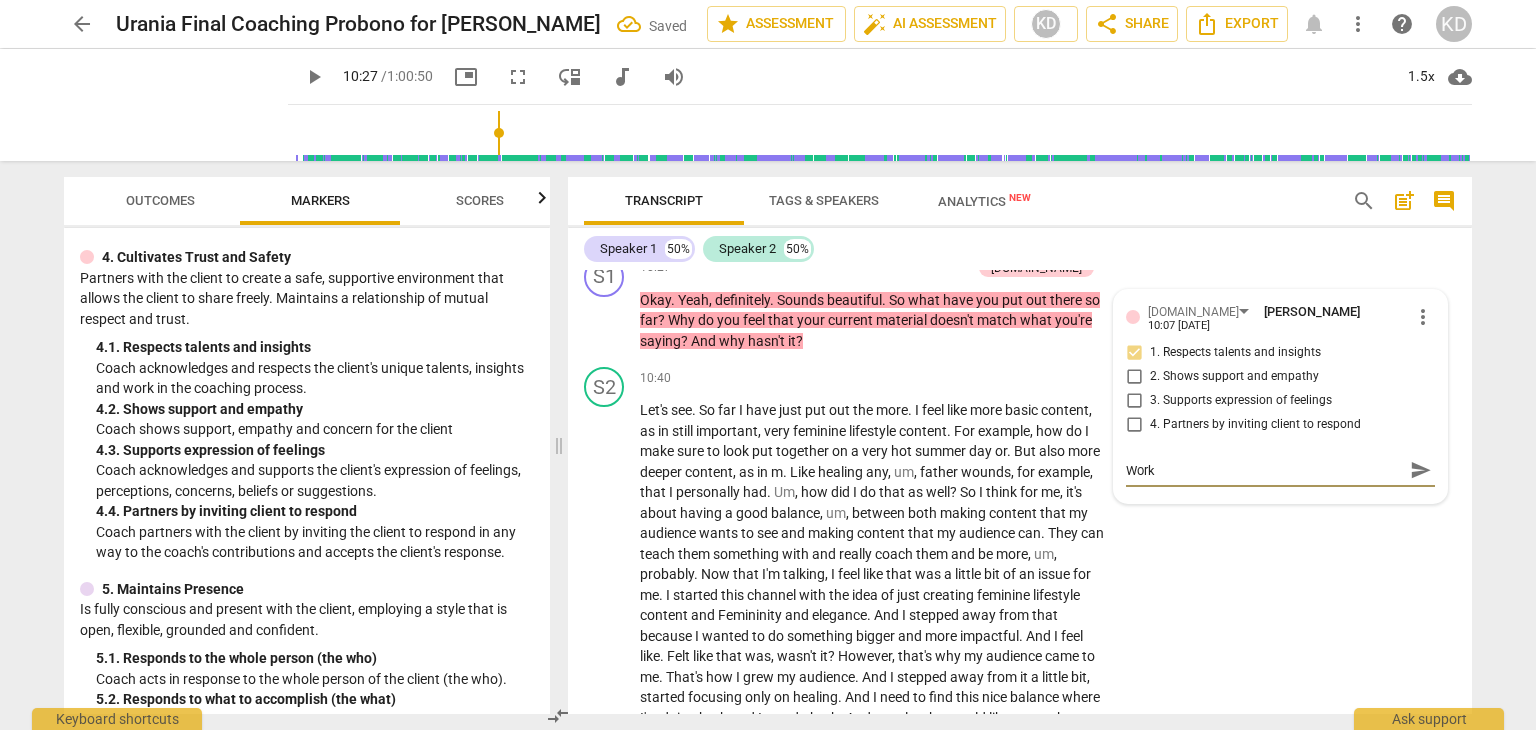 type on "Work" 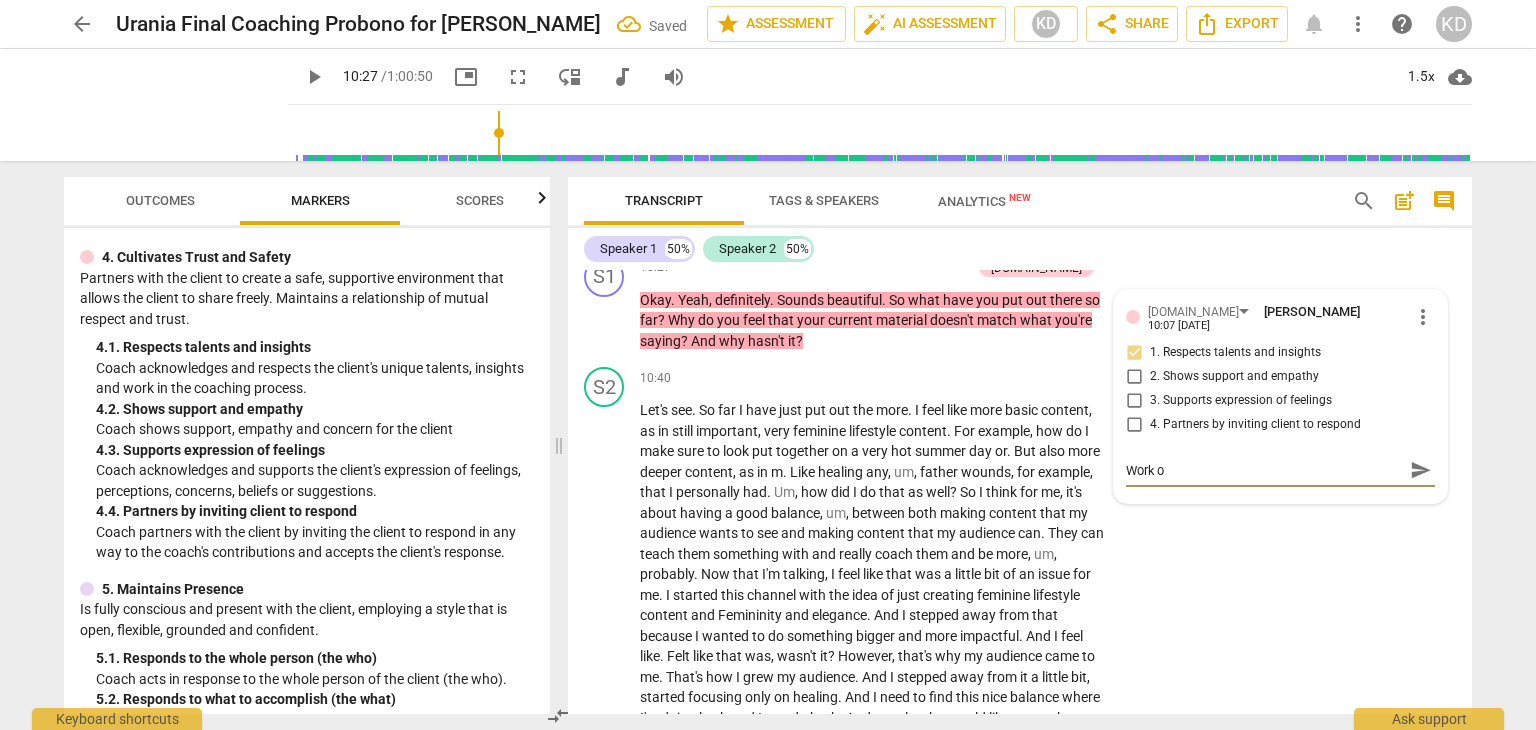 type on "Work on" 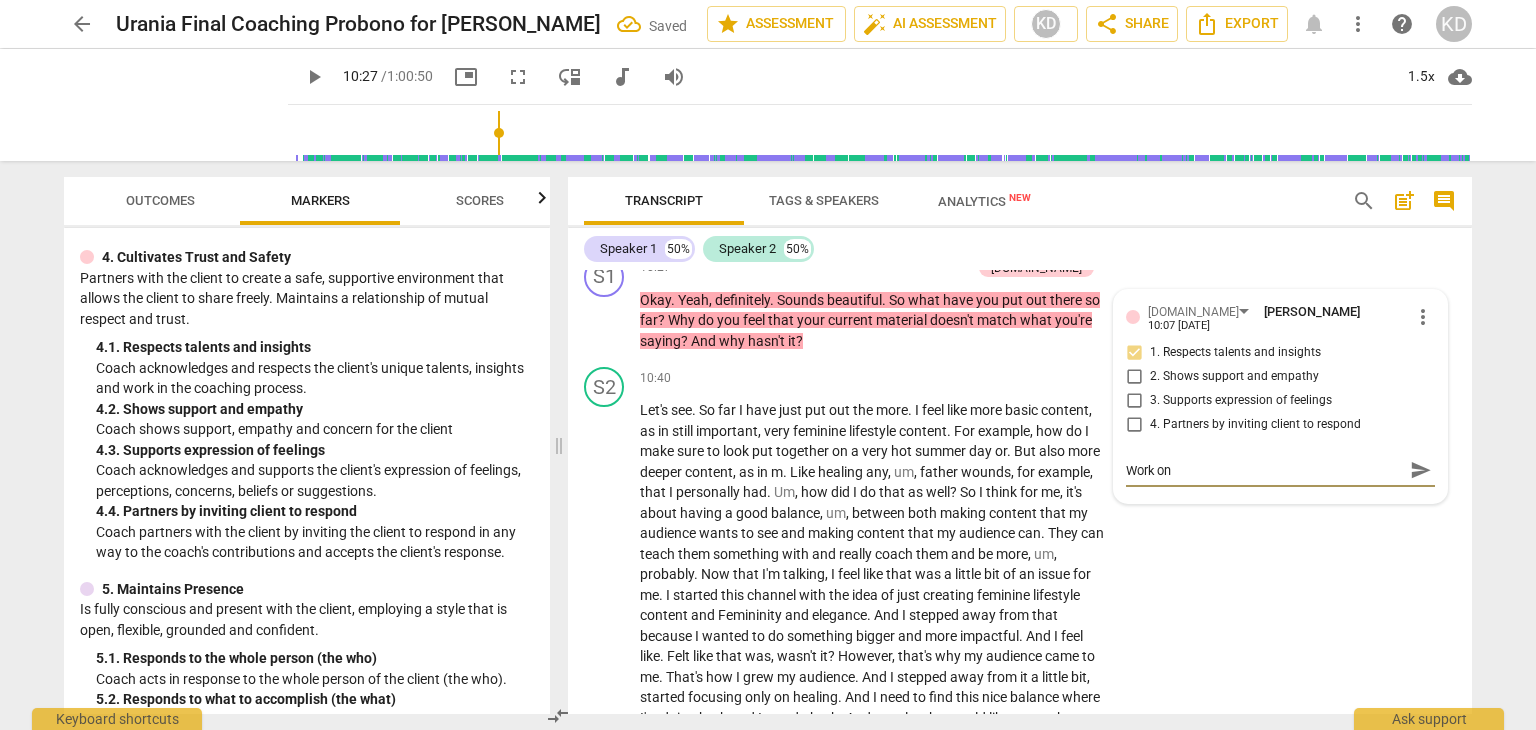 type on "Work on" 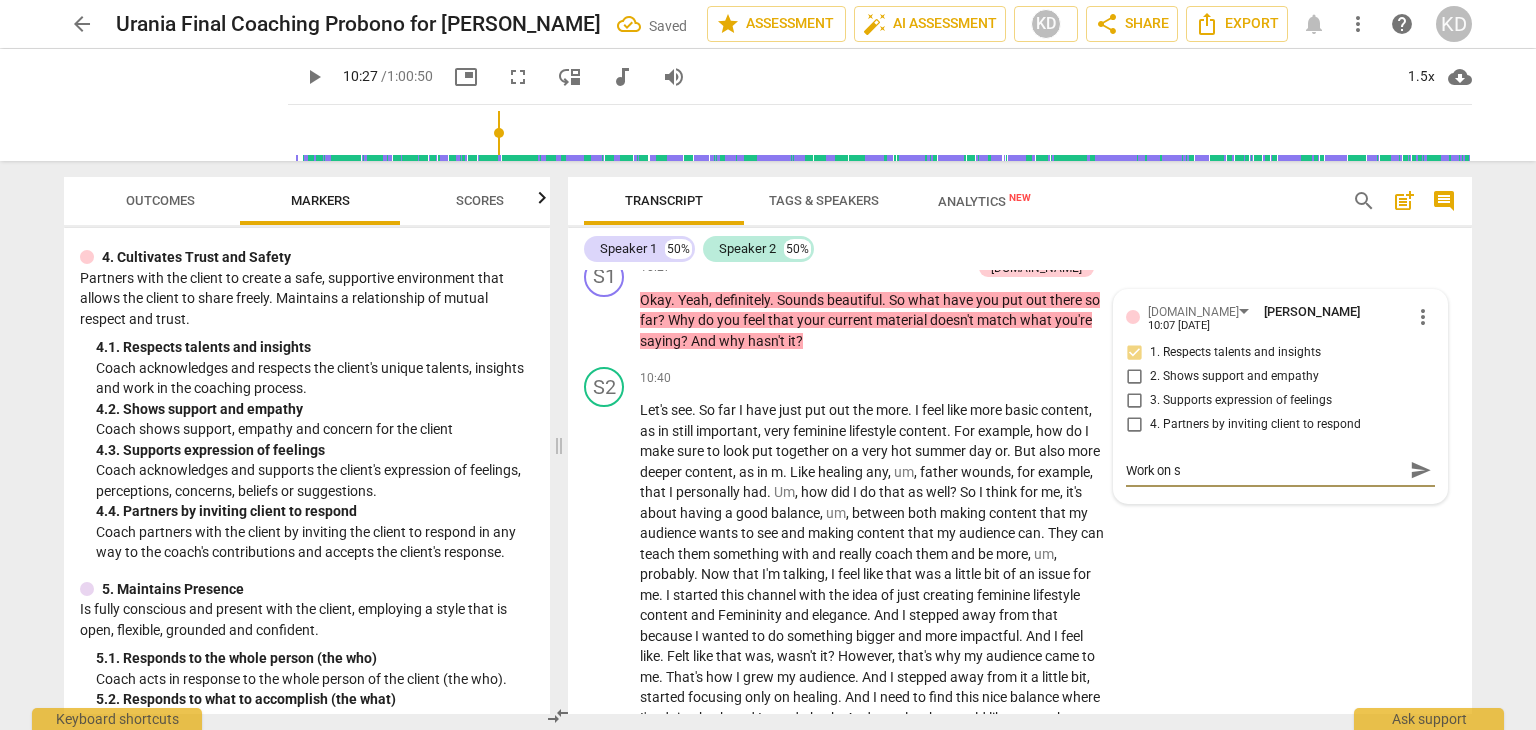 type on "Work on st" 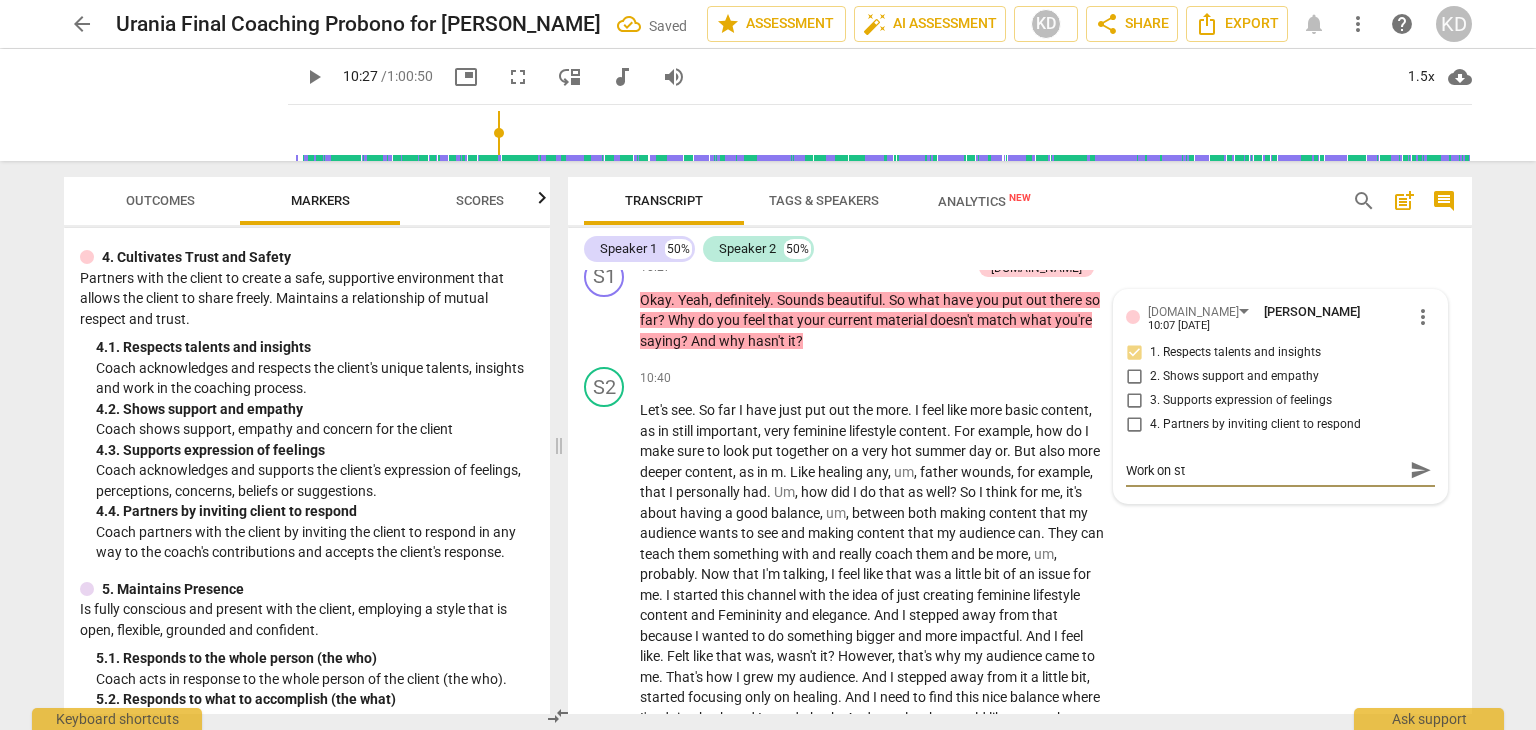 type on "Work on sta" 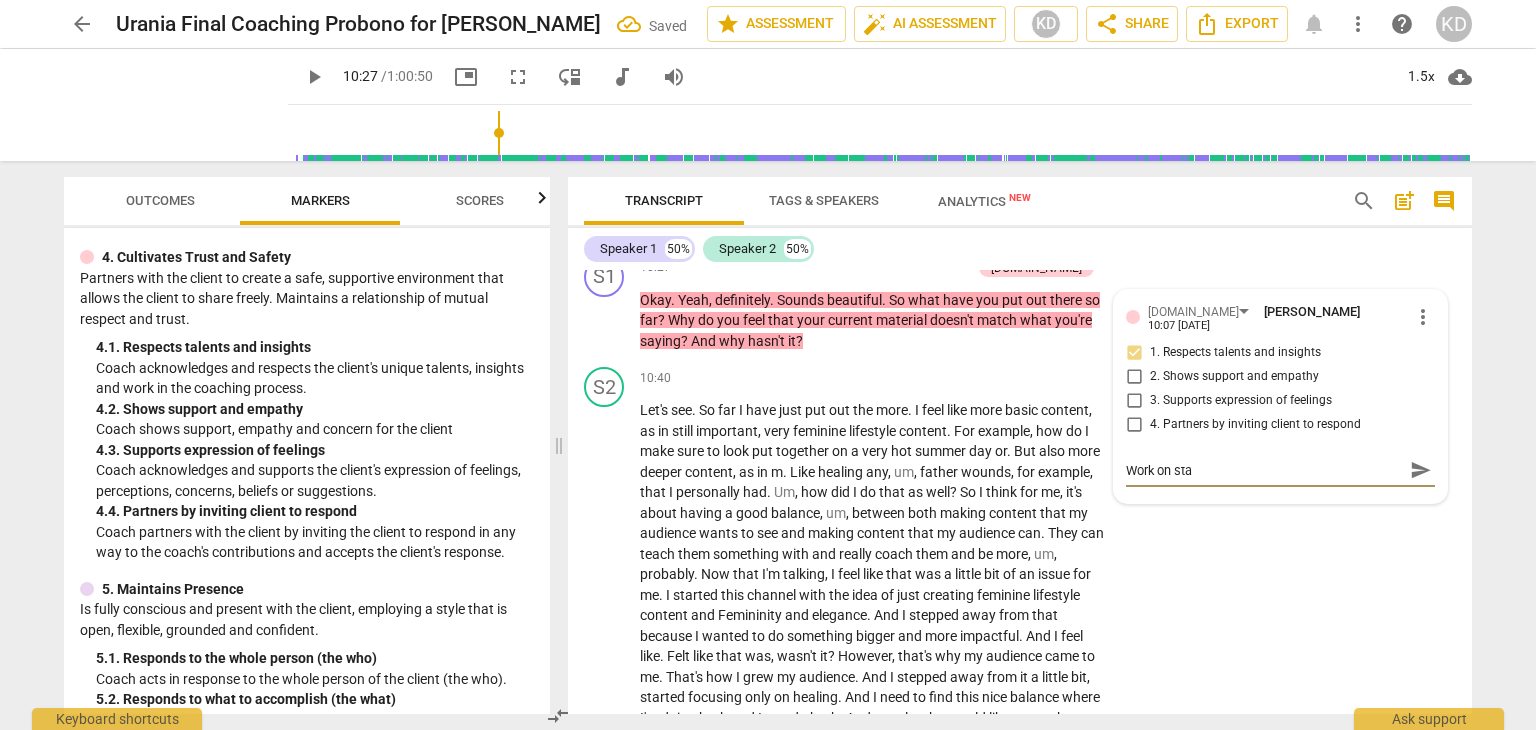 type on "Work on stac" 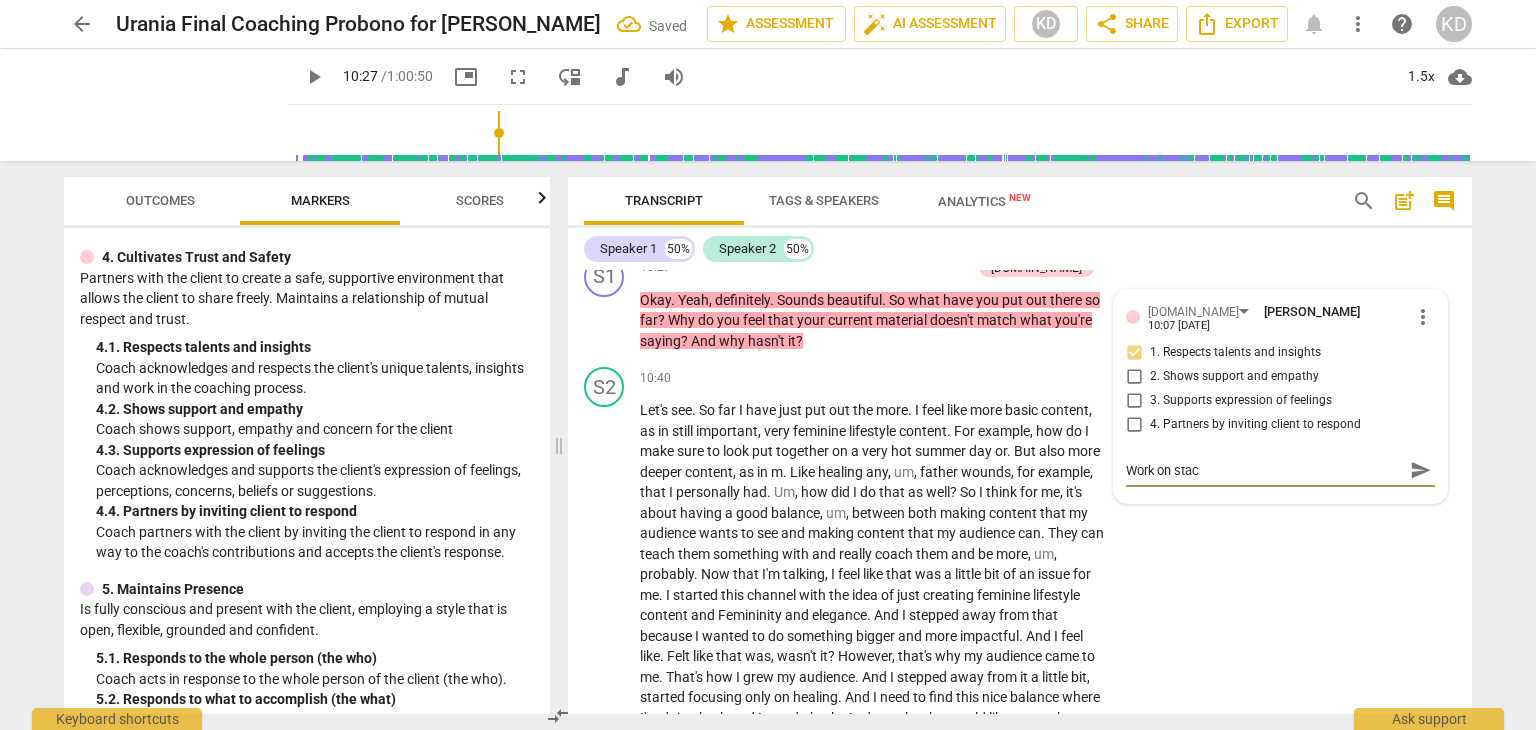 type on "Work on stack" 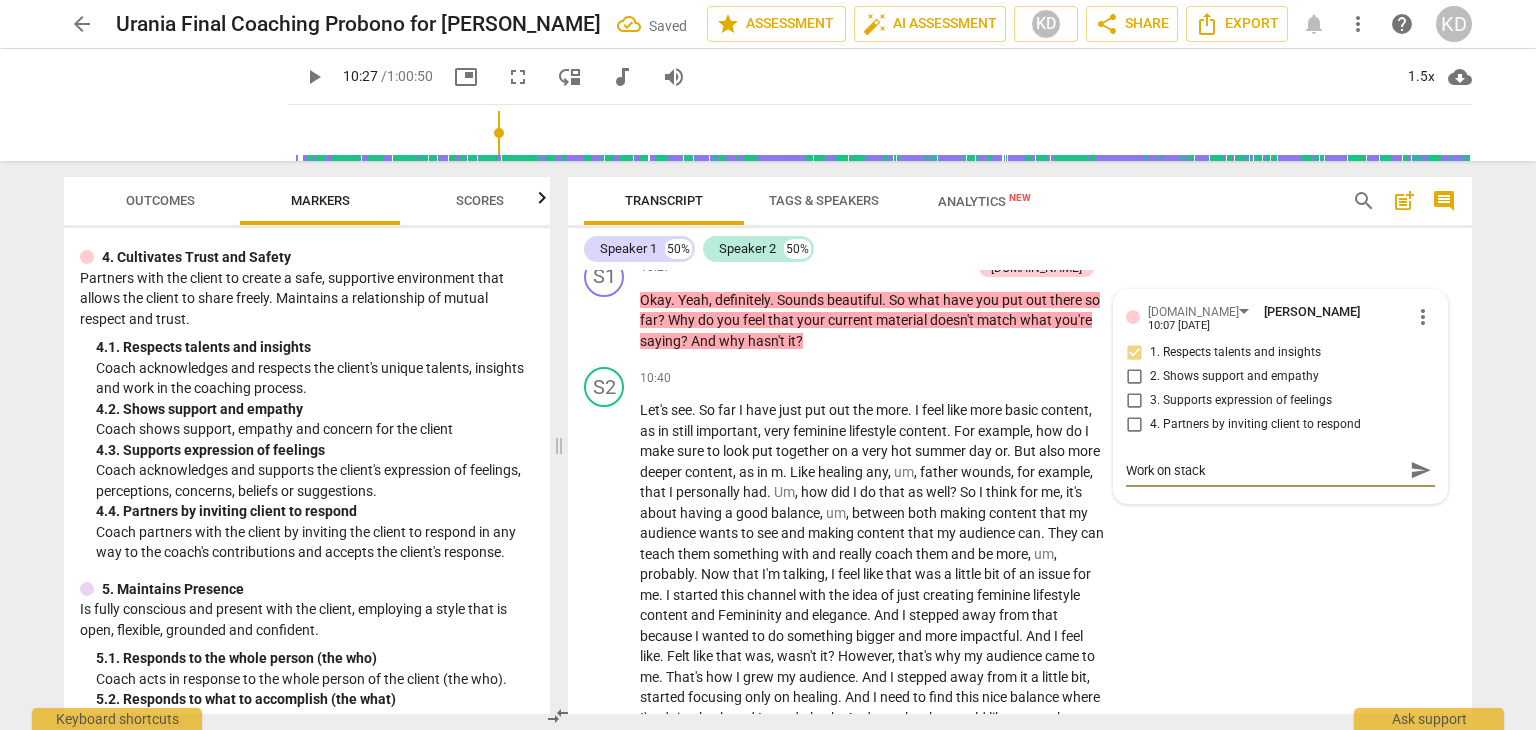 type on "Work on stacki" 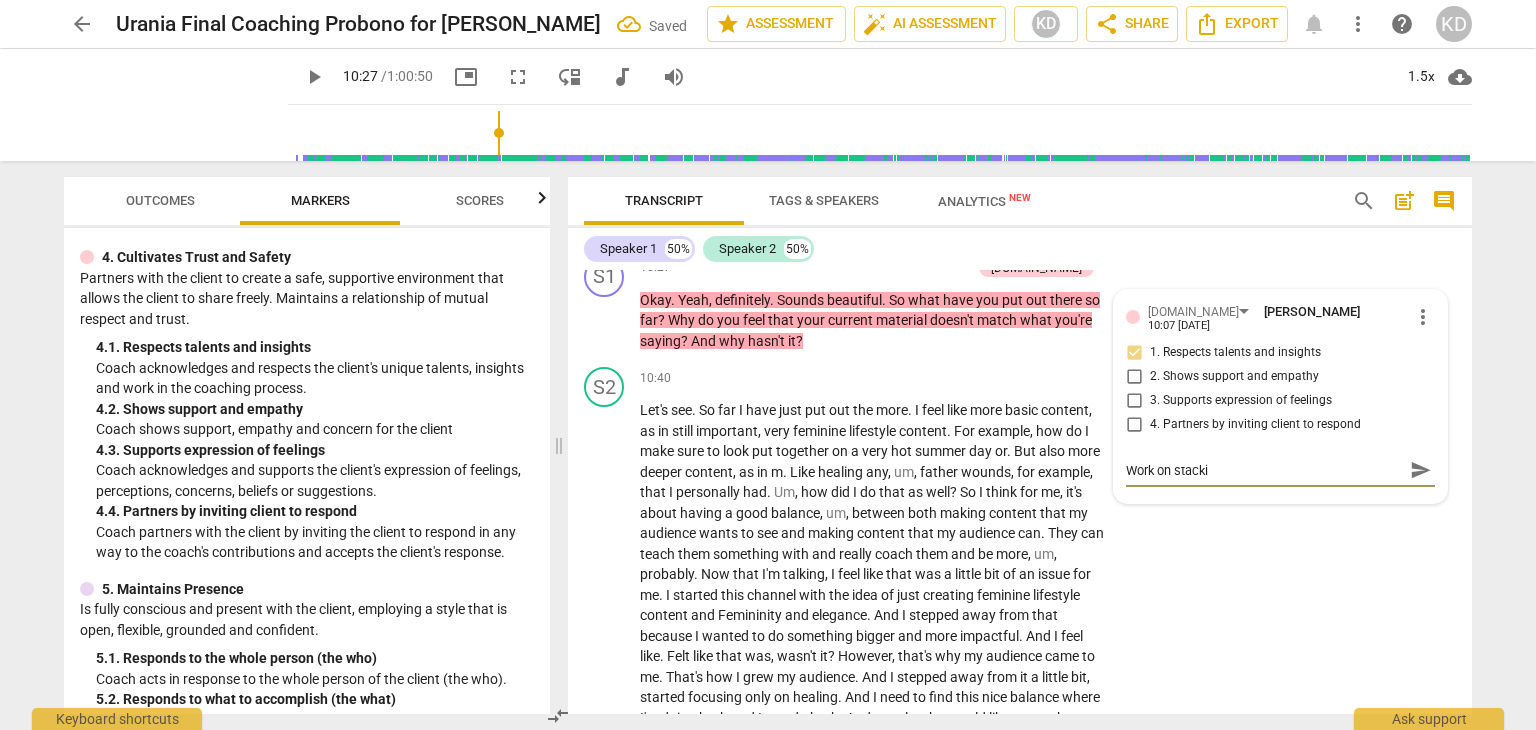 type on "Work on stackin" 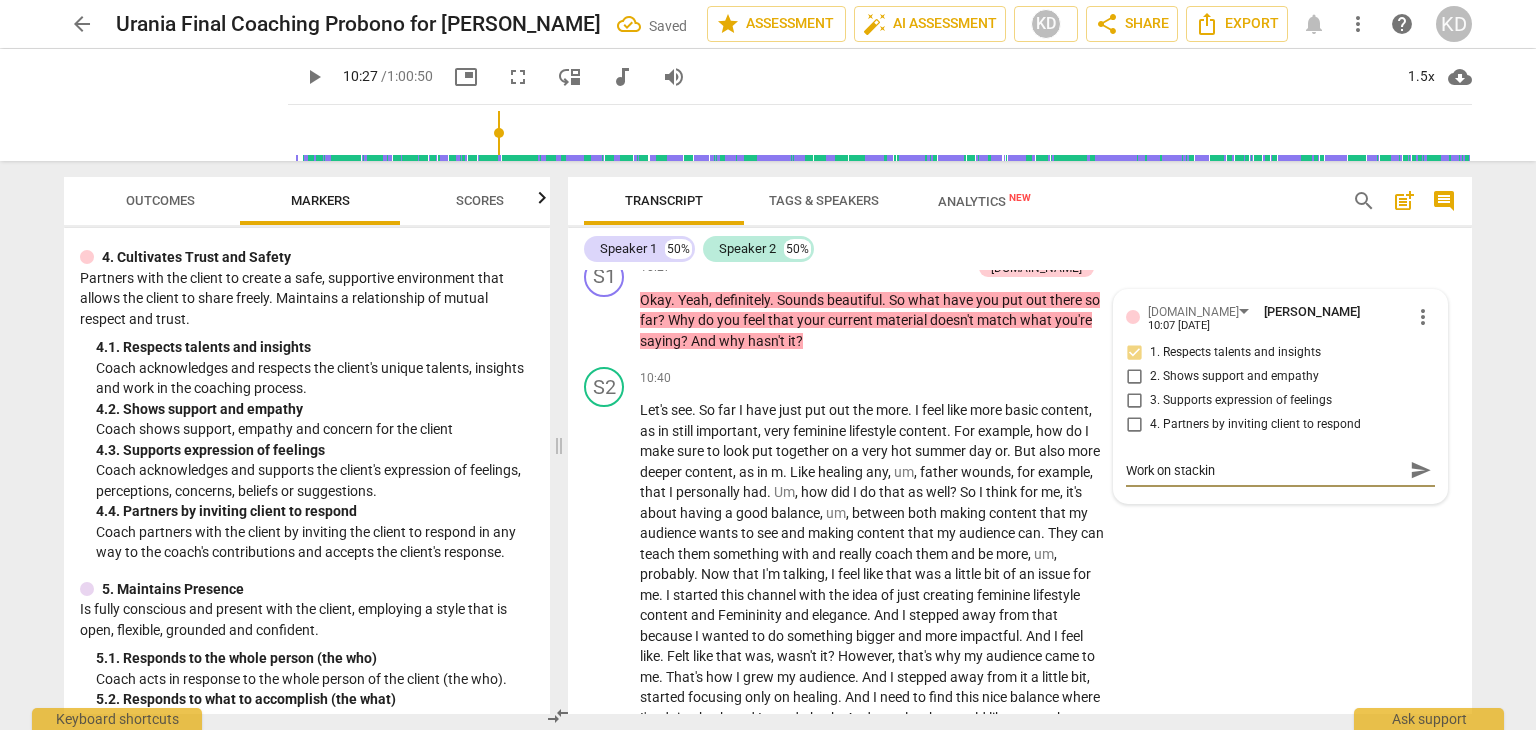 type on "Work on stacking" 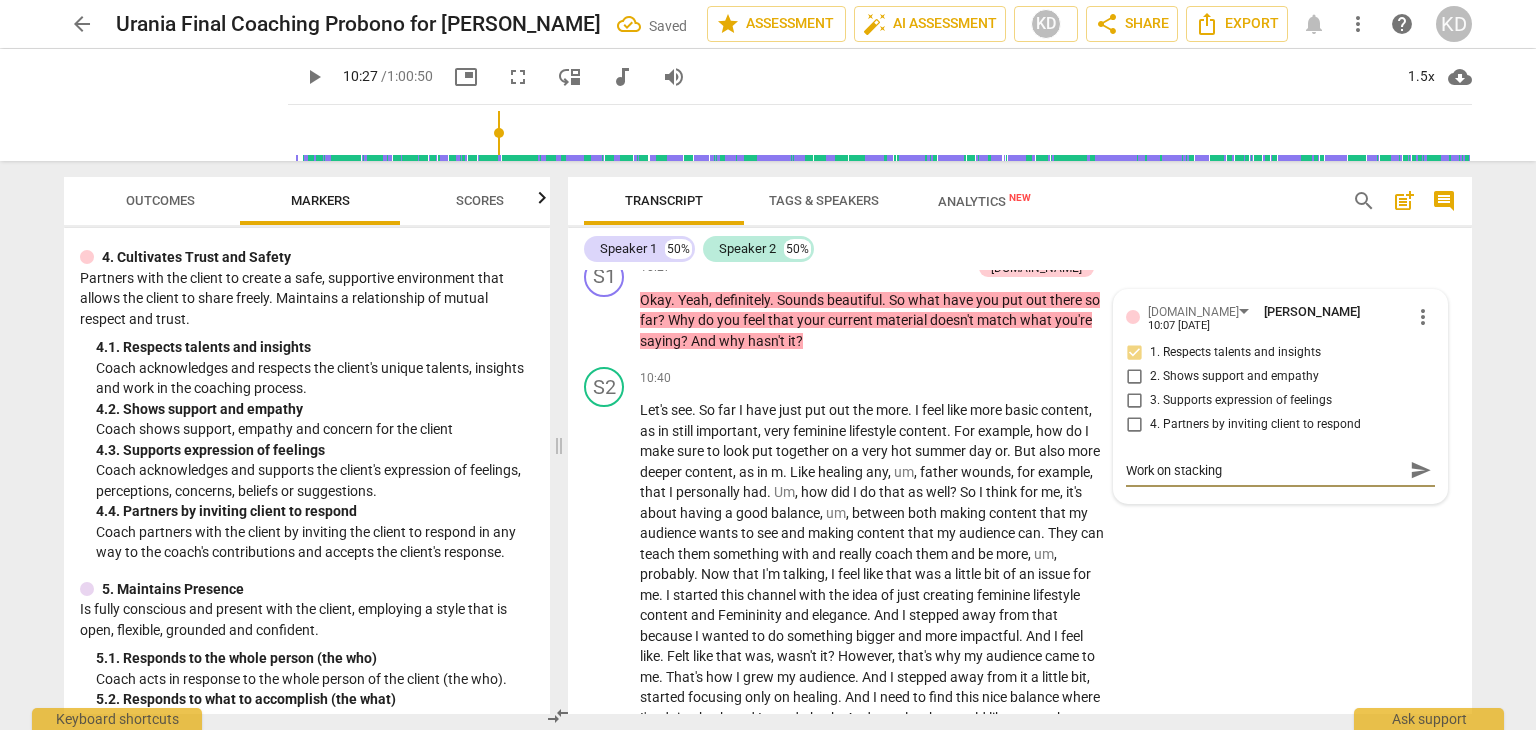 type on "Work on stacking" 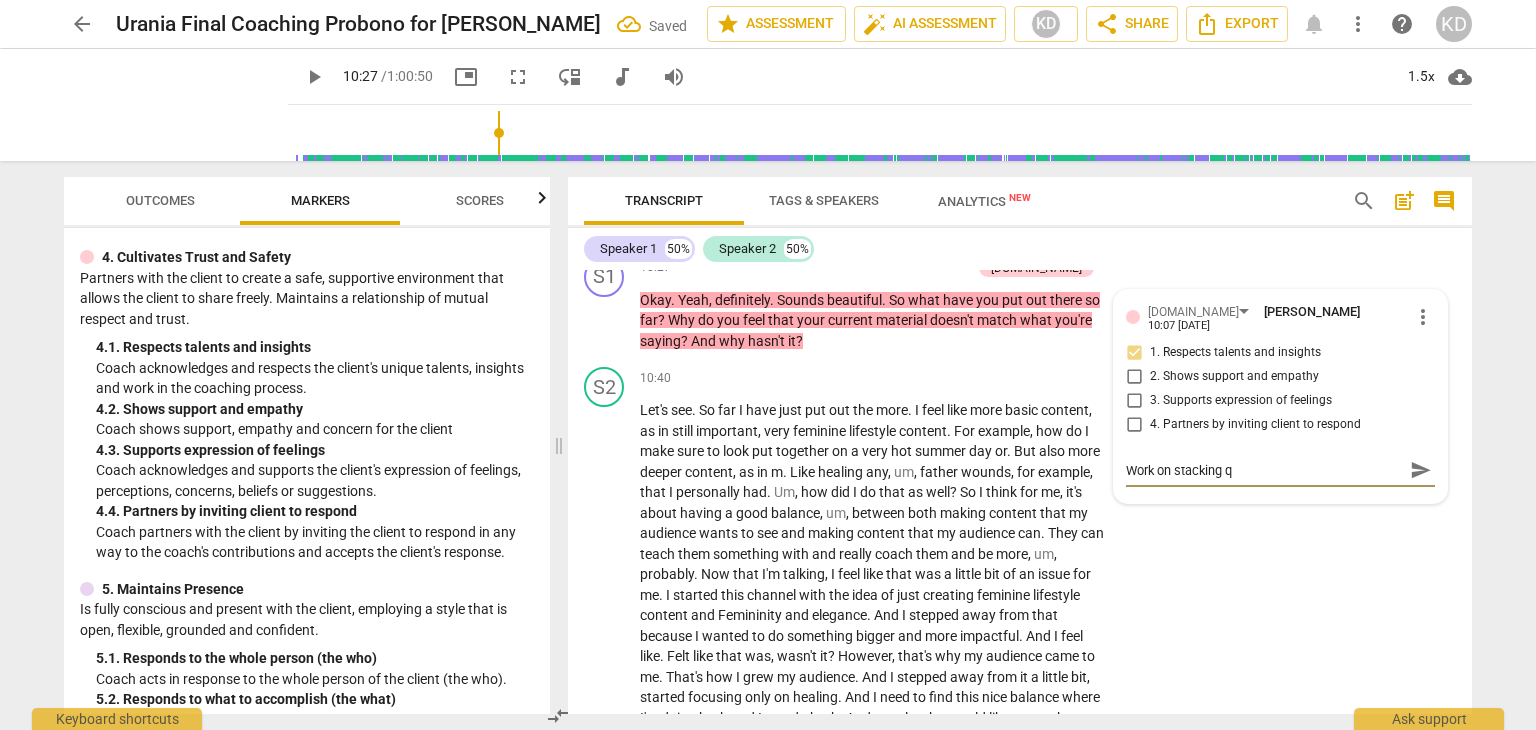 type on "Work on stacking q" 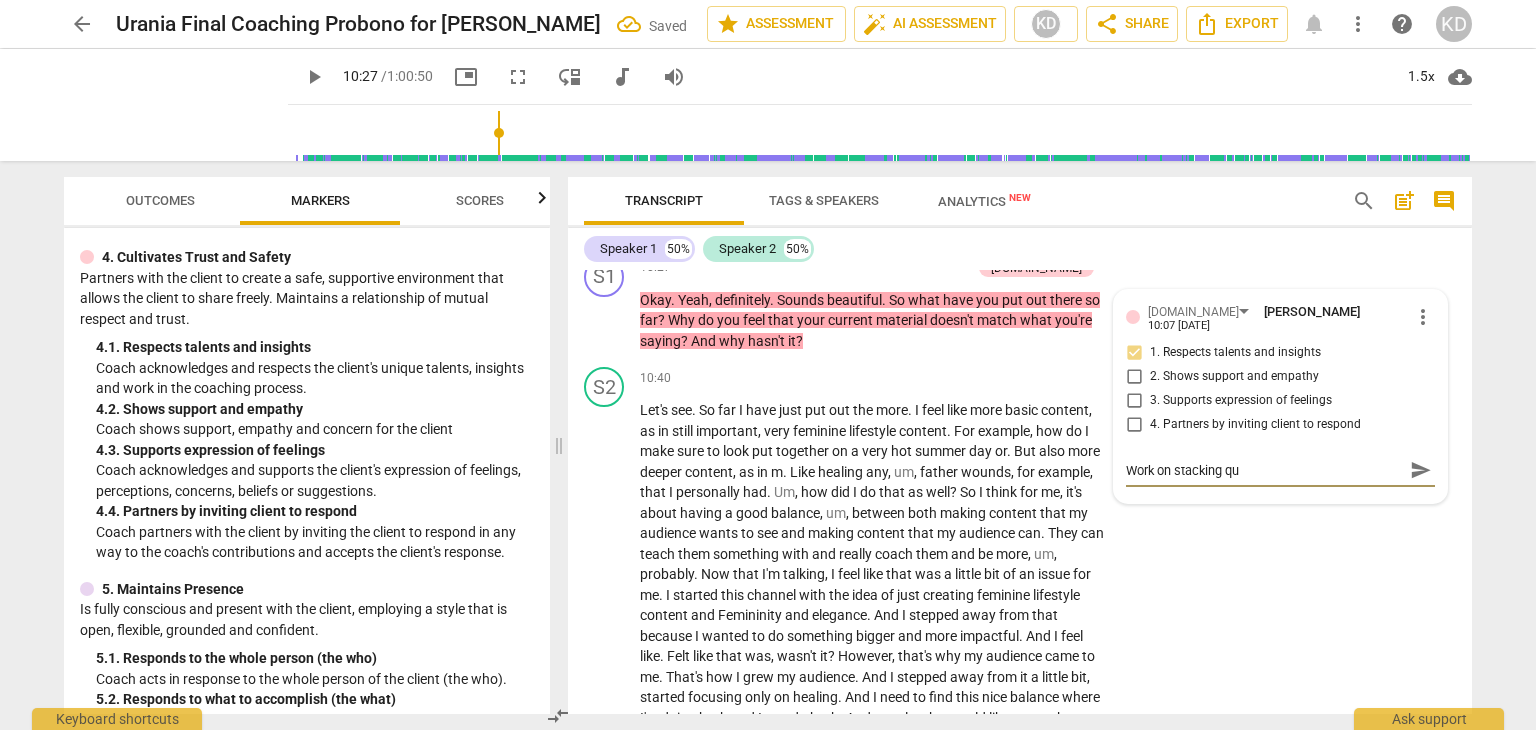 type on "Work on stacking que" 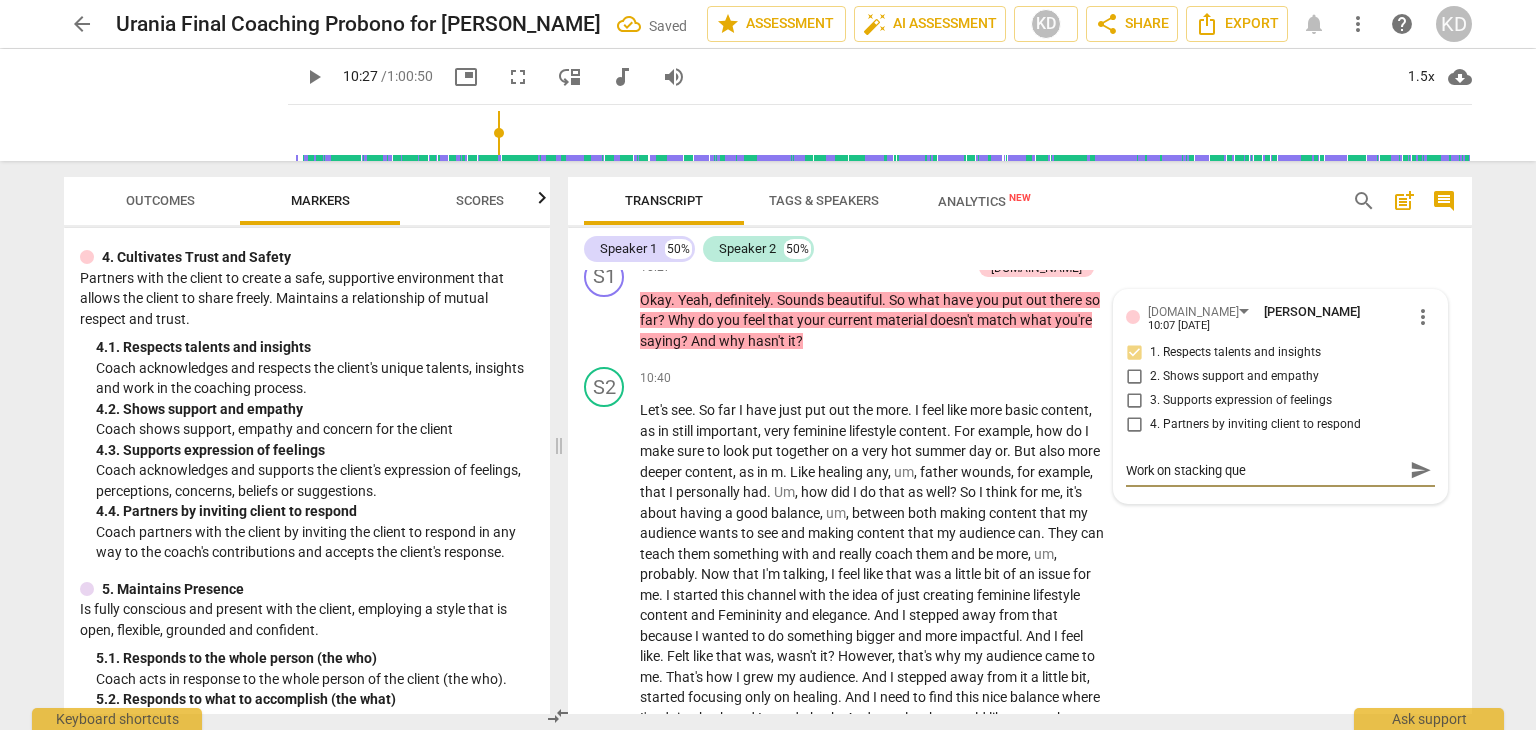 type on "Work on stacking ques" 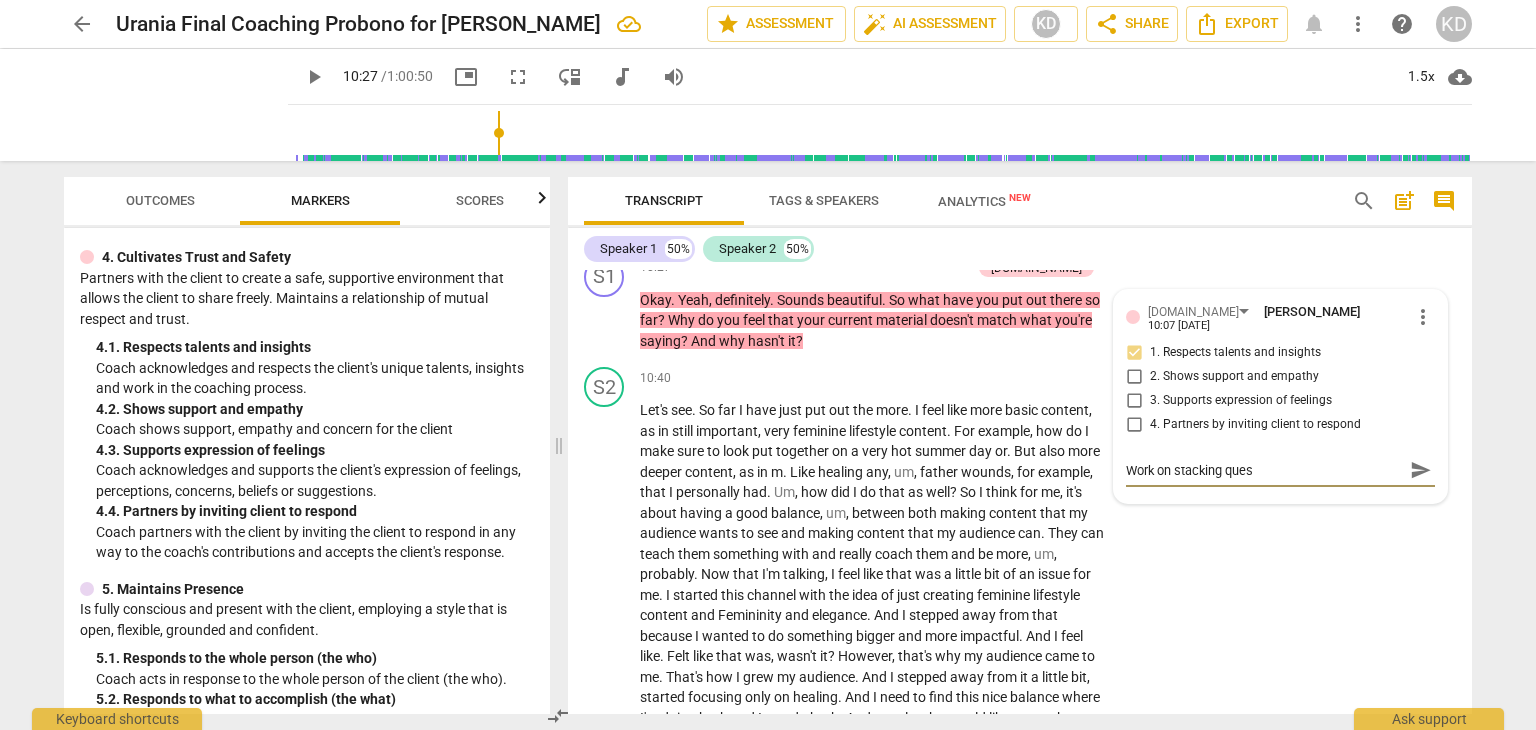 type on "Work on stacking quest" 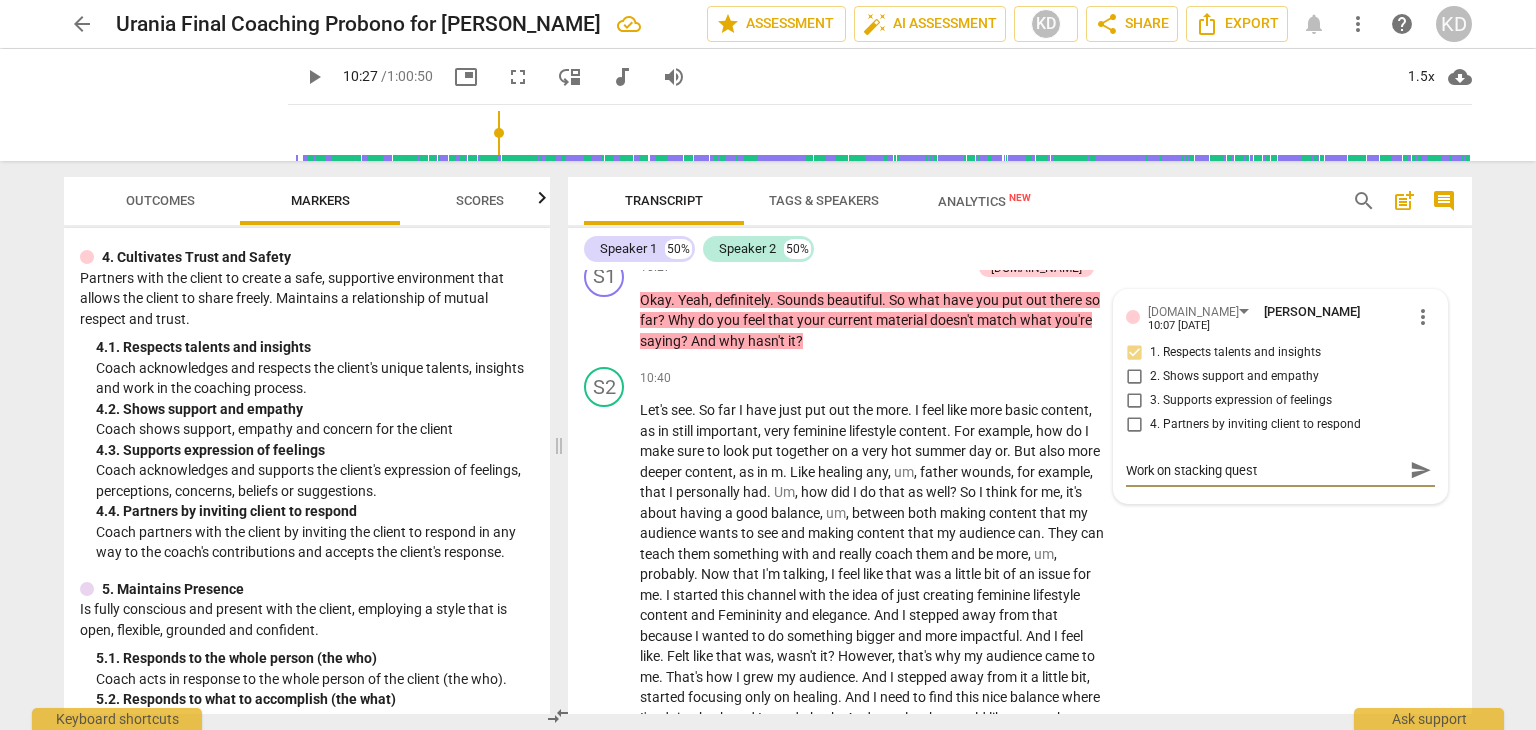 type on "Work on stacking questi" 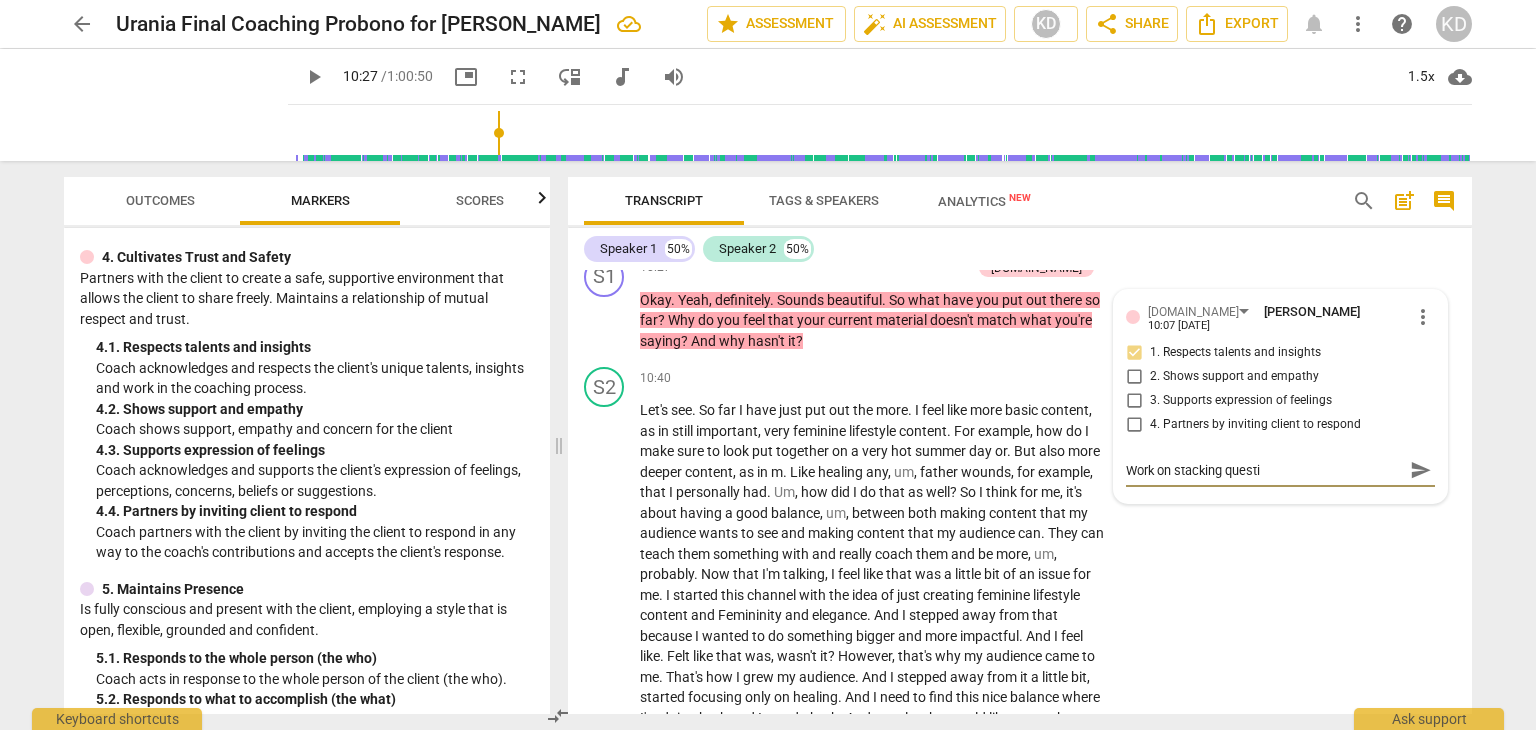 type on "Work on stacking questio" 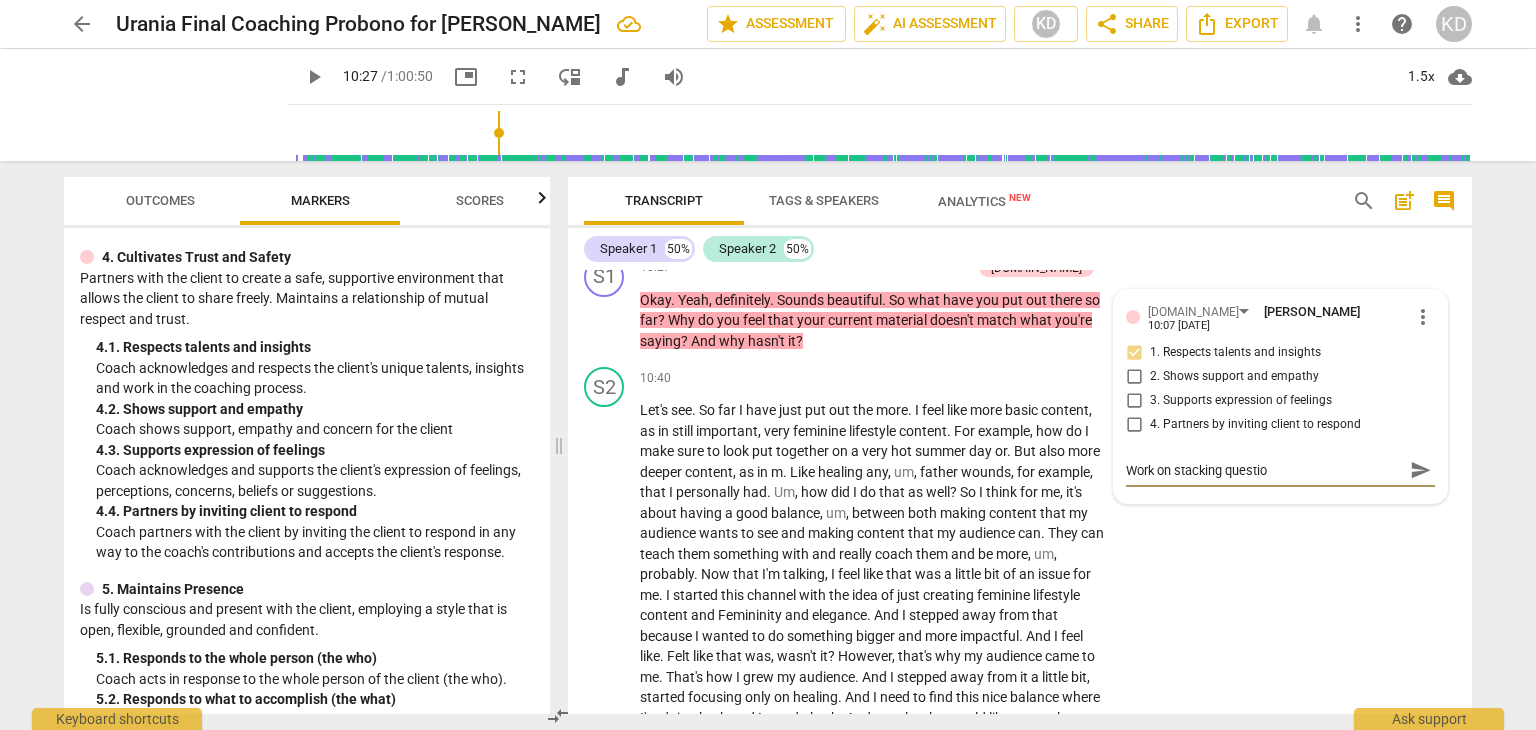 type on "Work on stacking question" 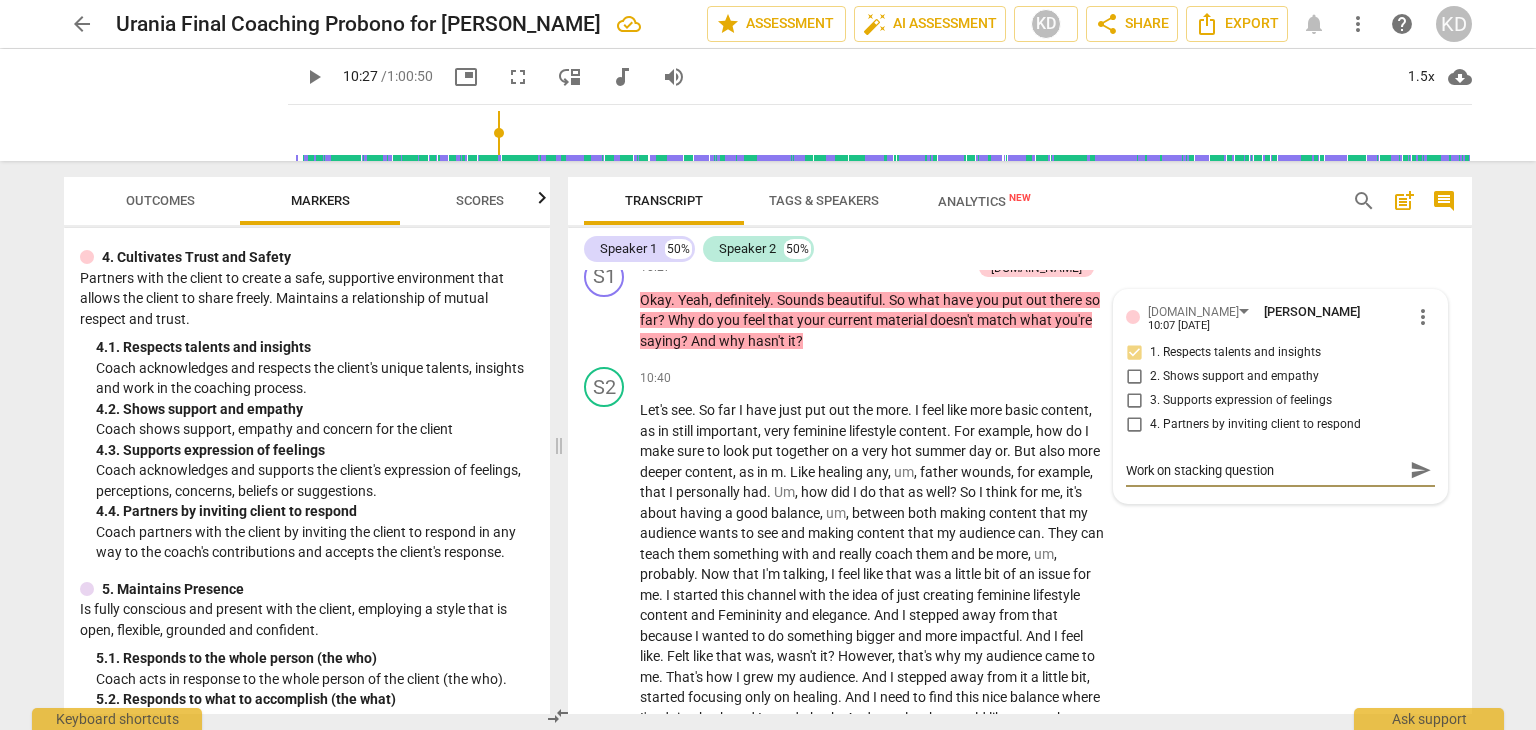 type on "Work on stacking questions" 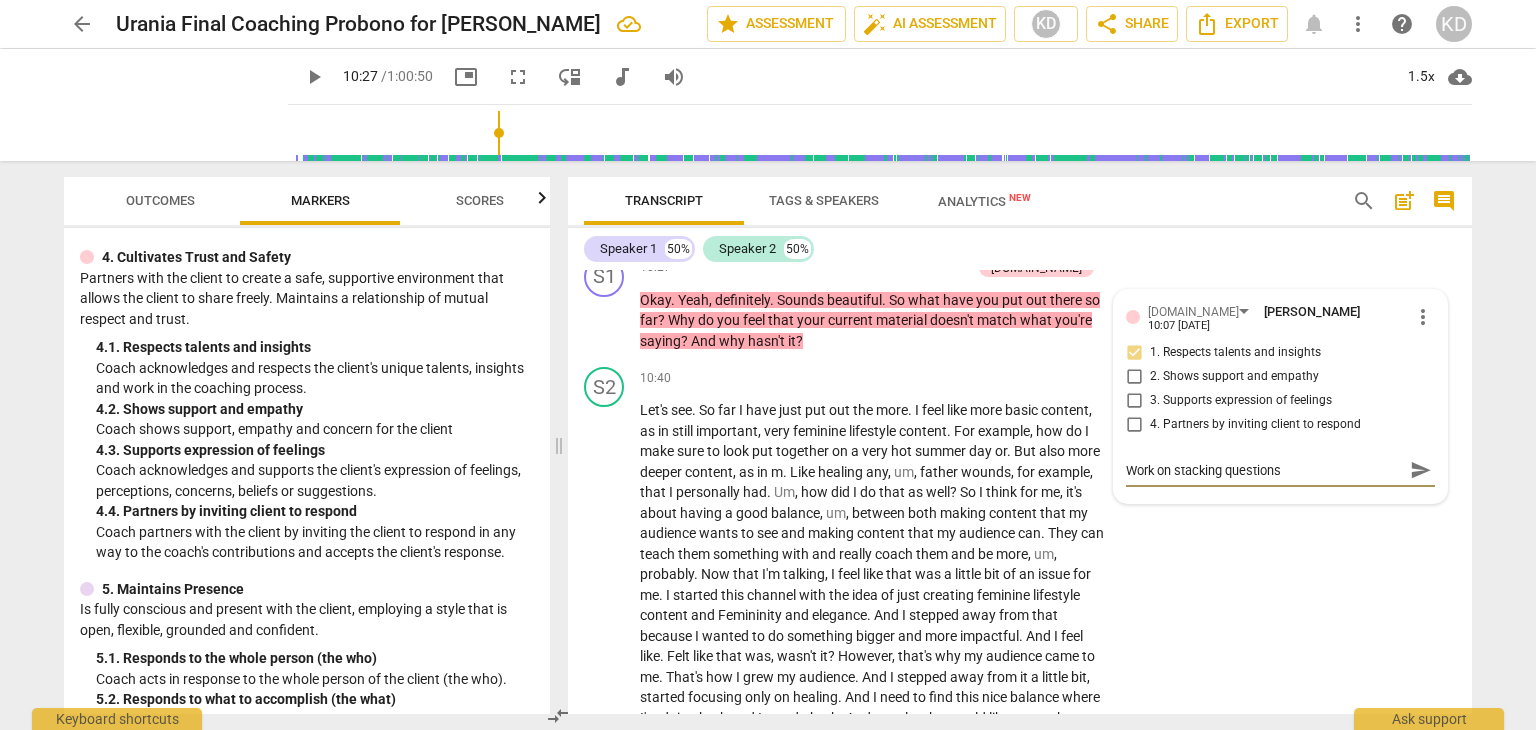 type on "Work on stacking questions" 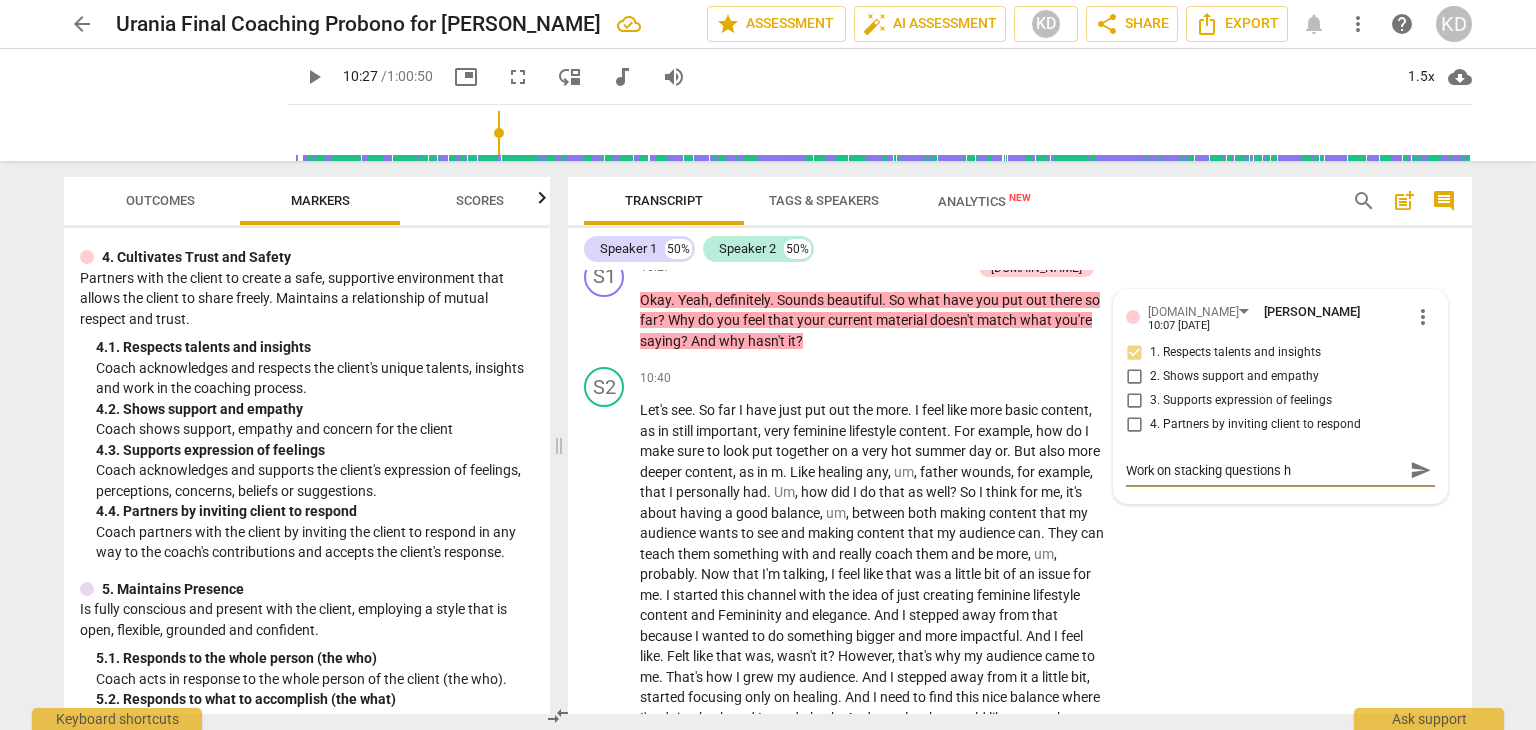 type on "Work on stacking questions he" 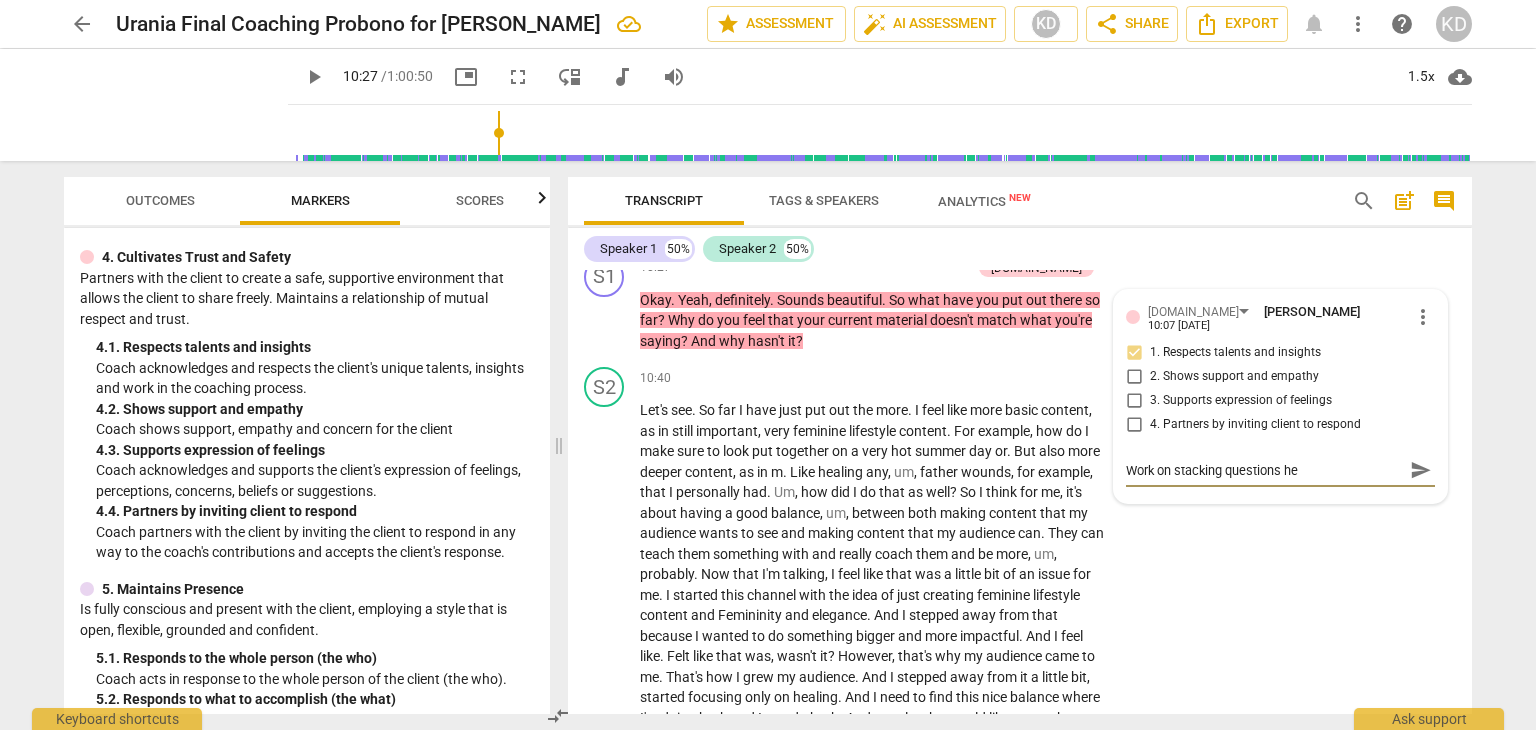 type on "Work on stacking questions her" 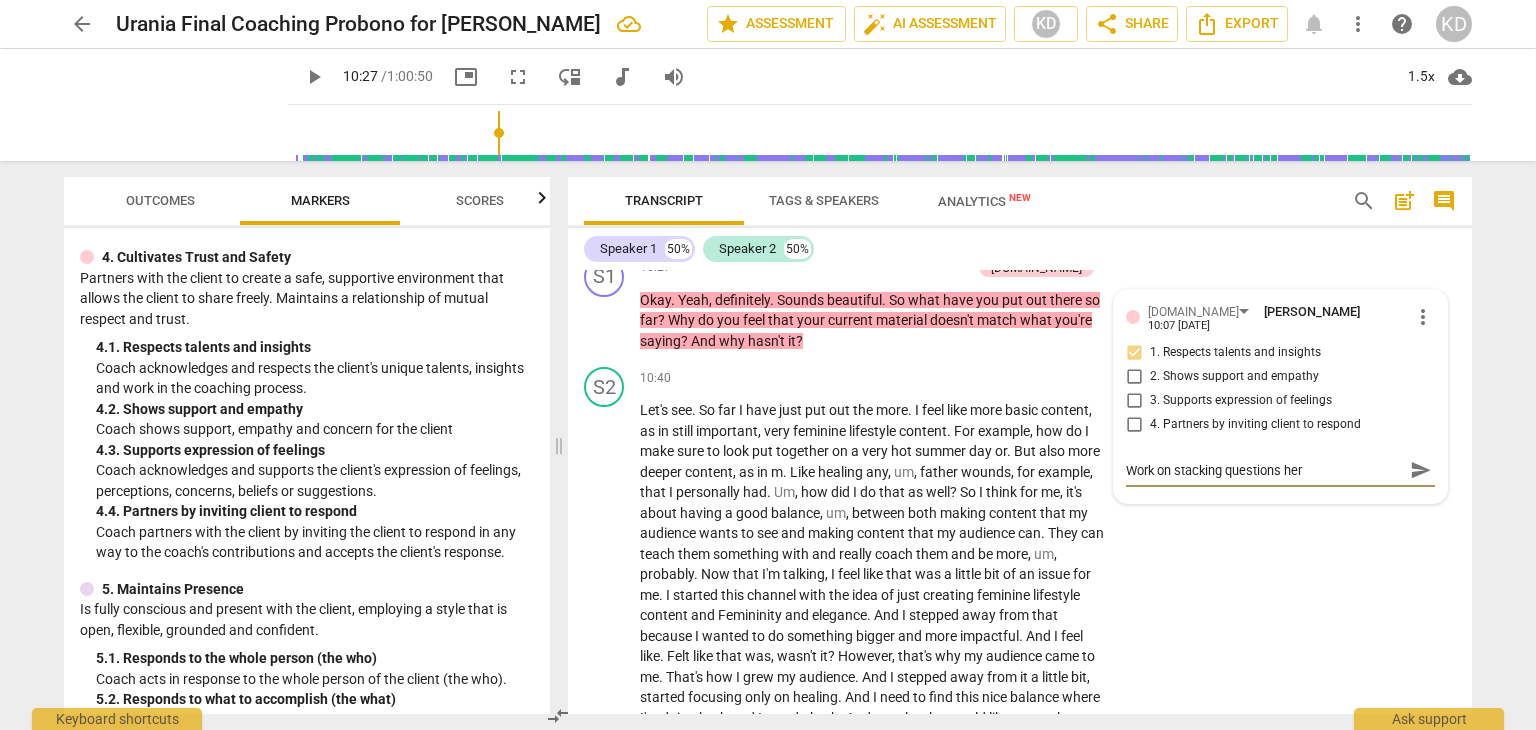 type on "Work on stacking questions here" 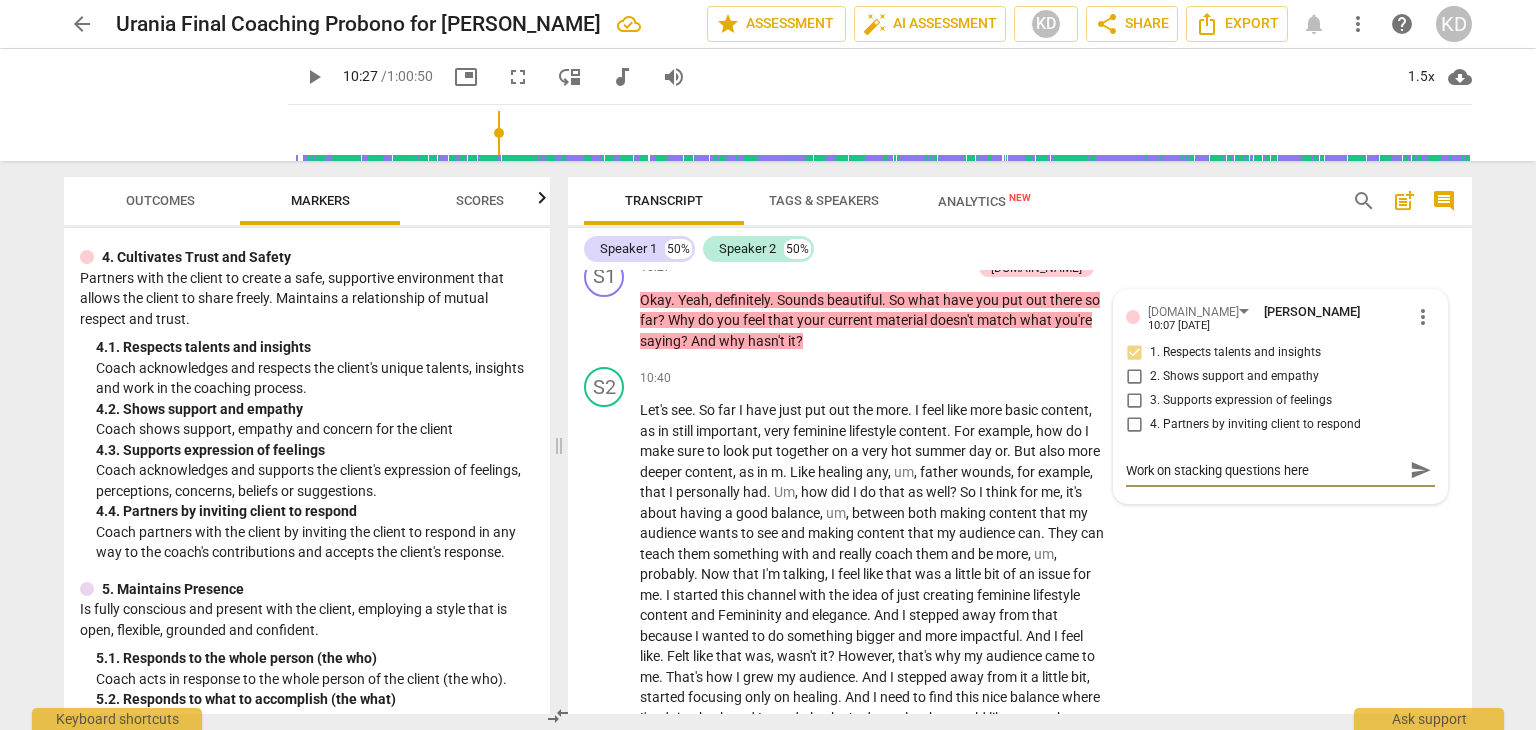click on "play_arrow" at bounding box center [605, 321] 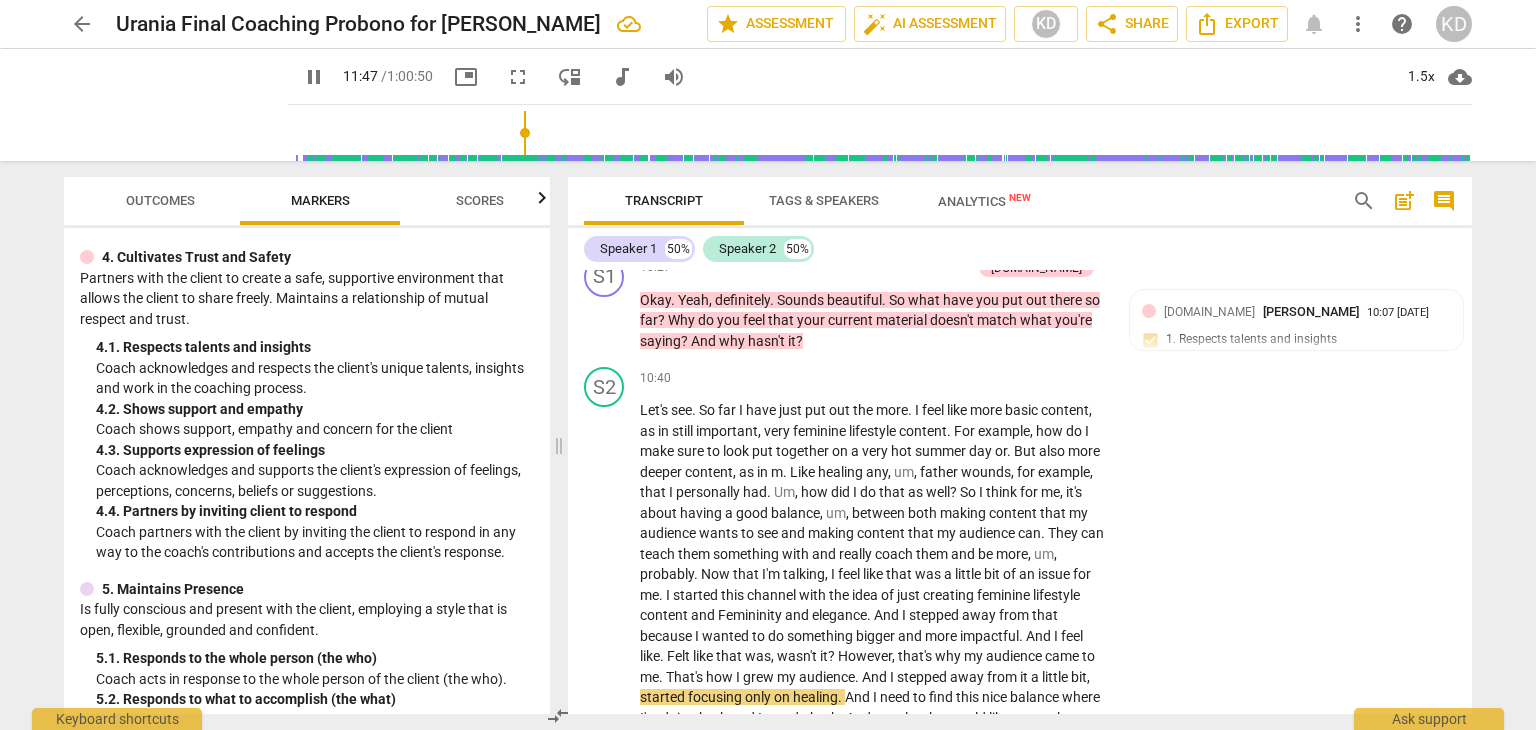 scroll, scrollTop: 5412, scrollLeft: 0, axis: vertical 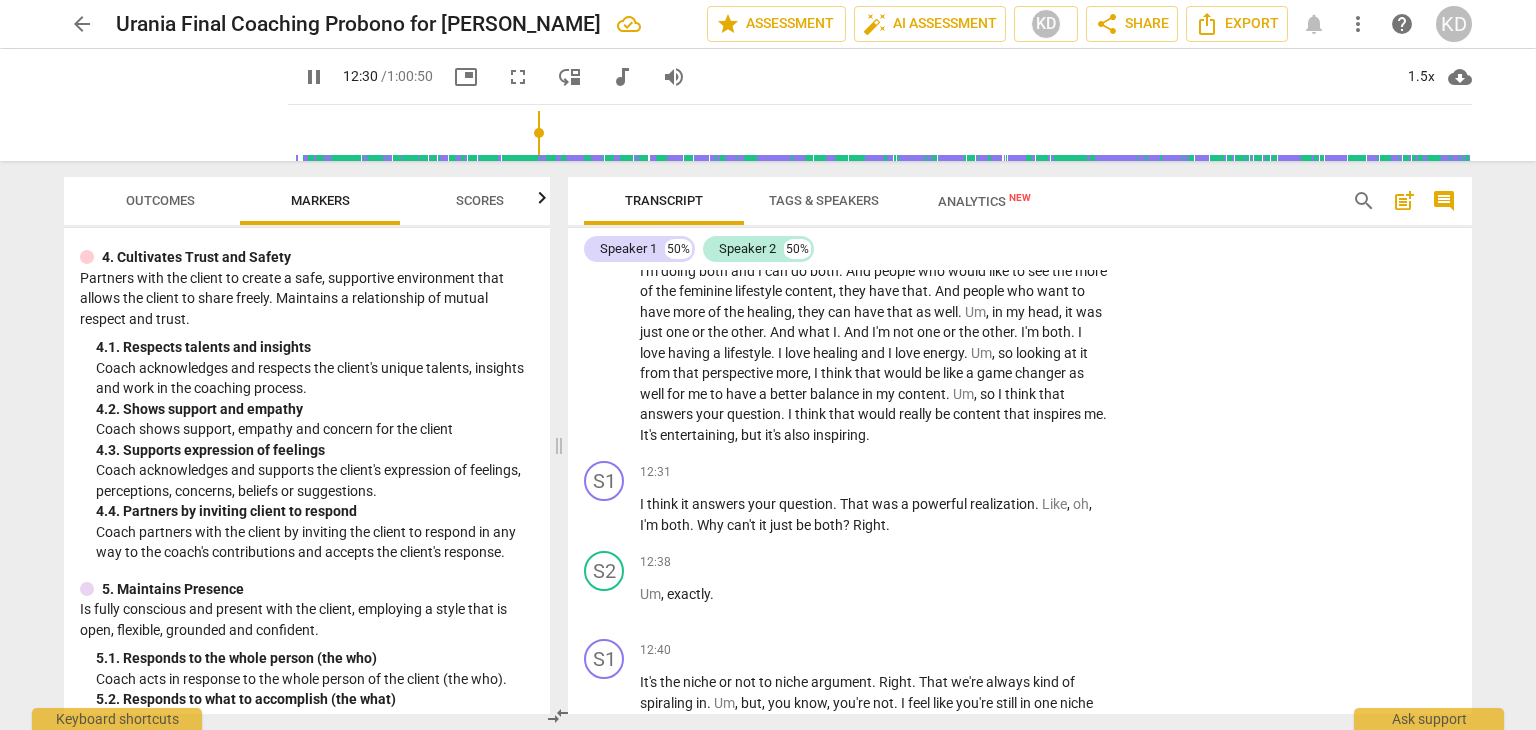 click on "+" at bounding box center (985, 472) 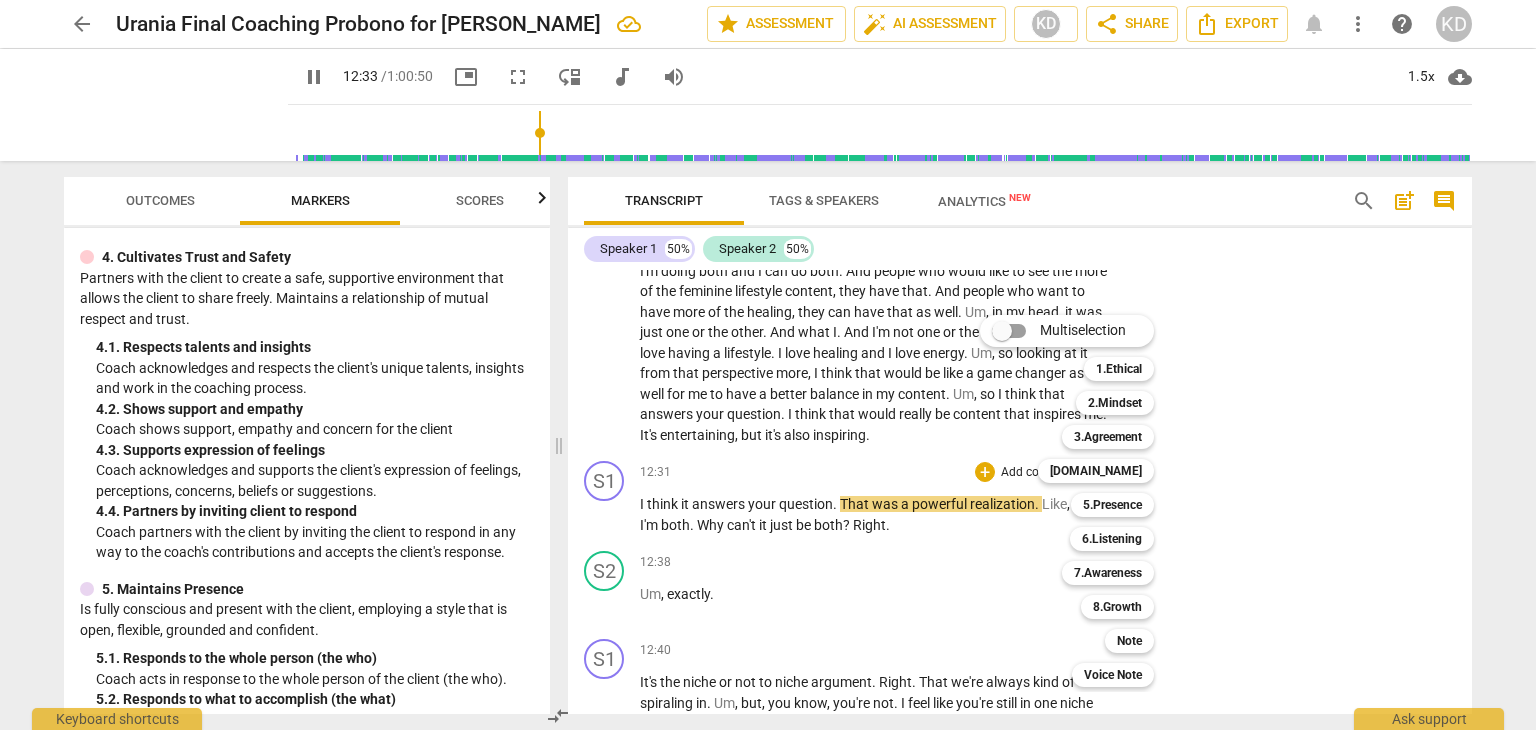 click on "[DOMAIN_NAME]" at bounding box center [1096, 471] 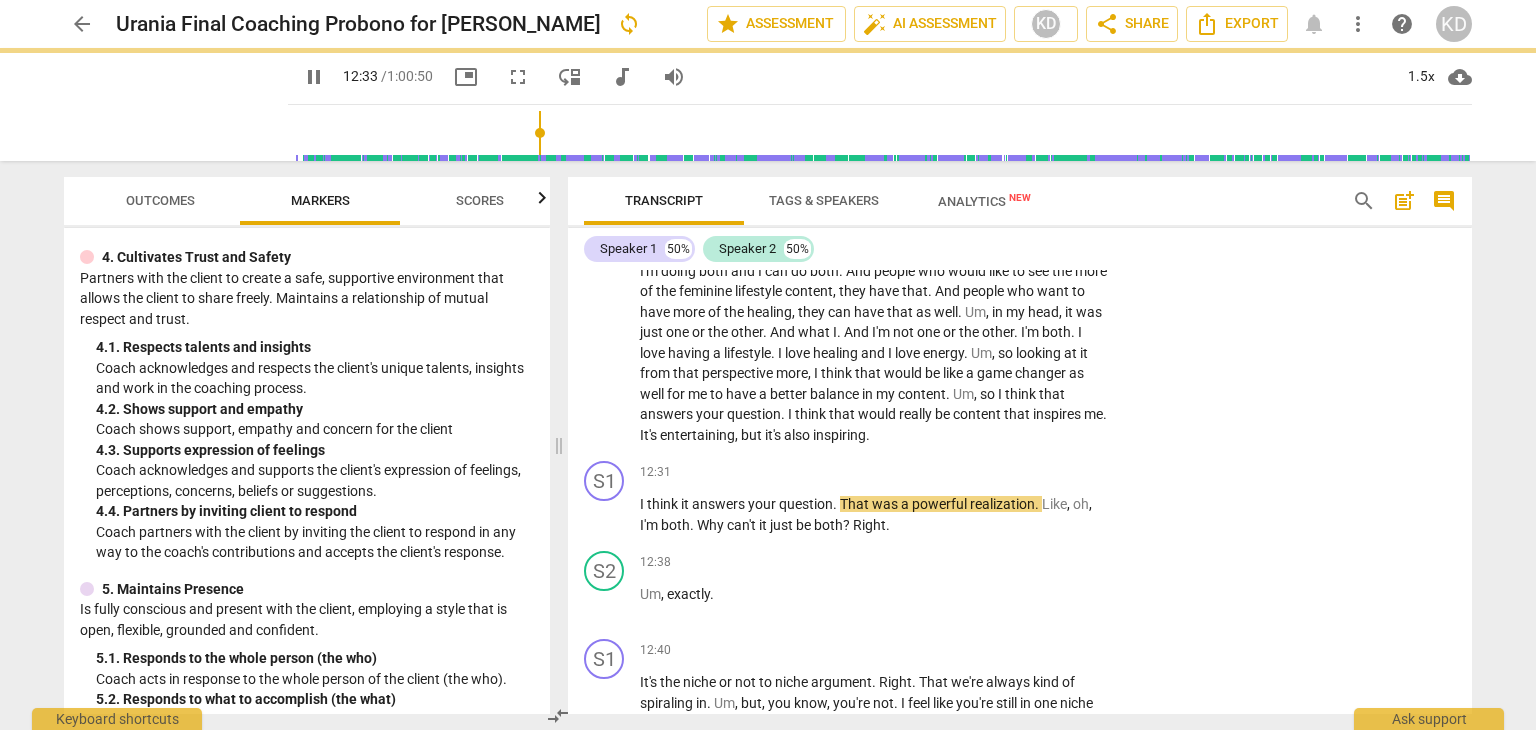 type on "755" 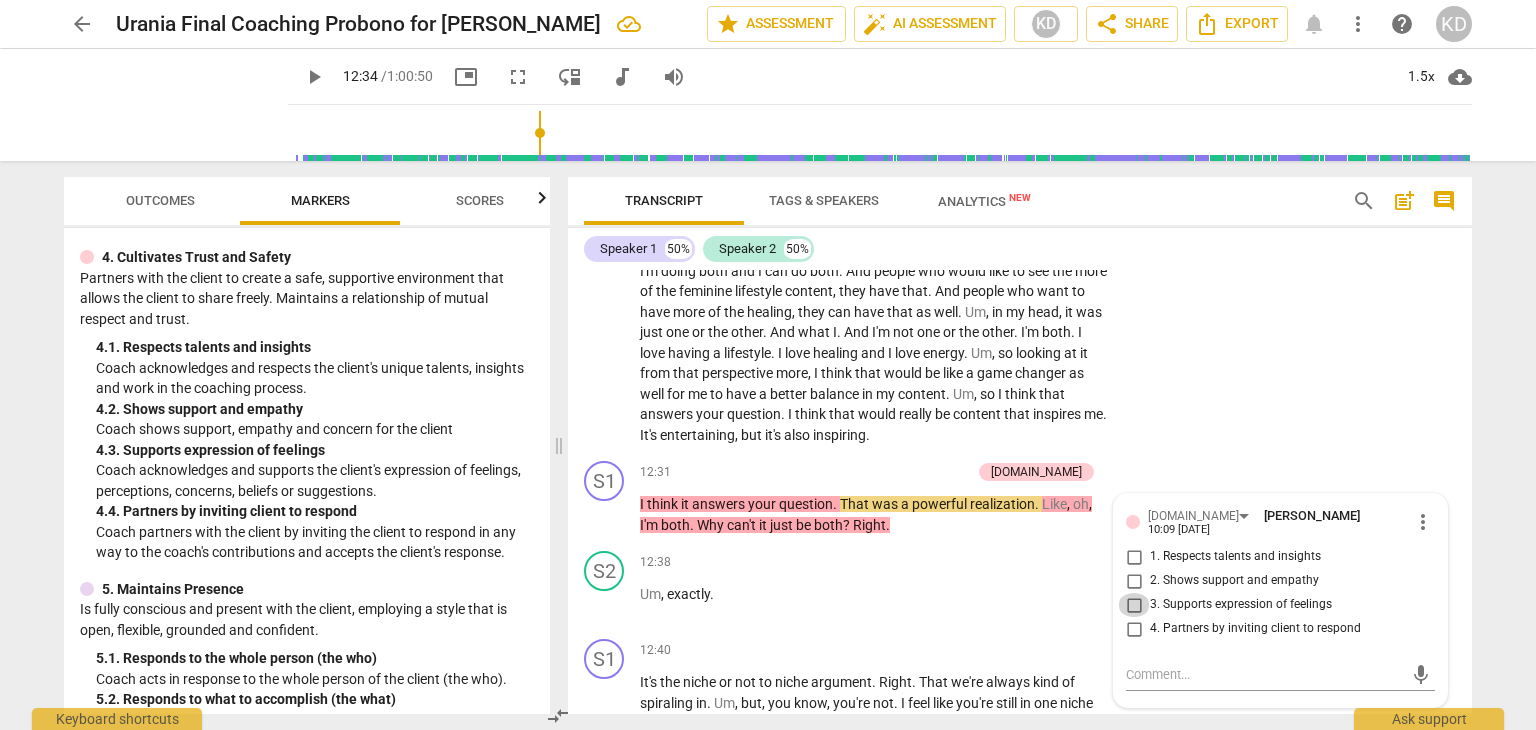 click on "3. Supports expression of feelings" at bounding box center [1134, 605] 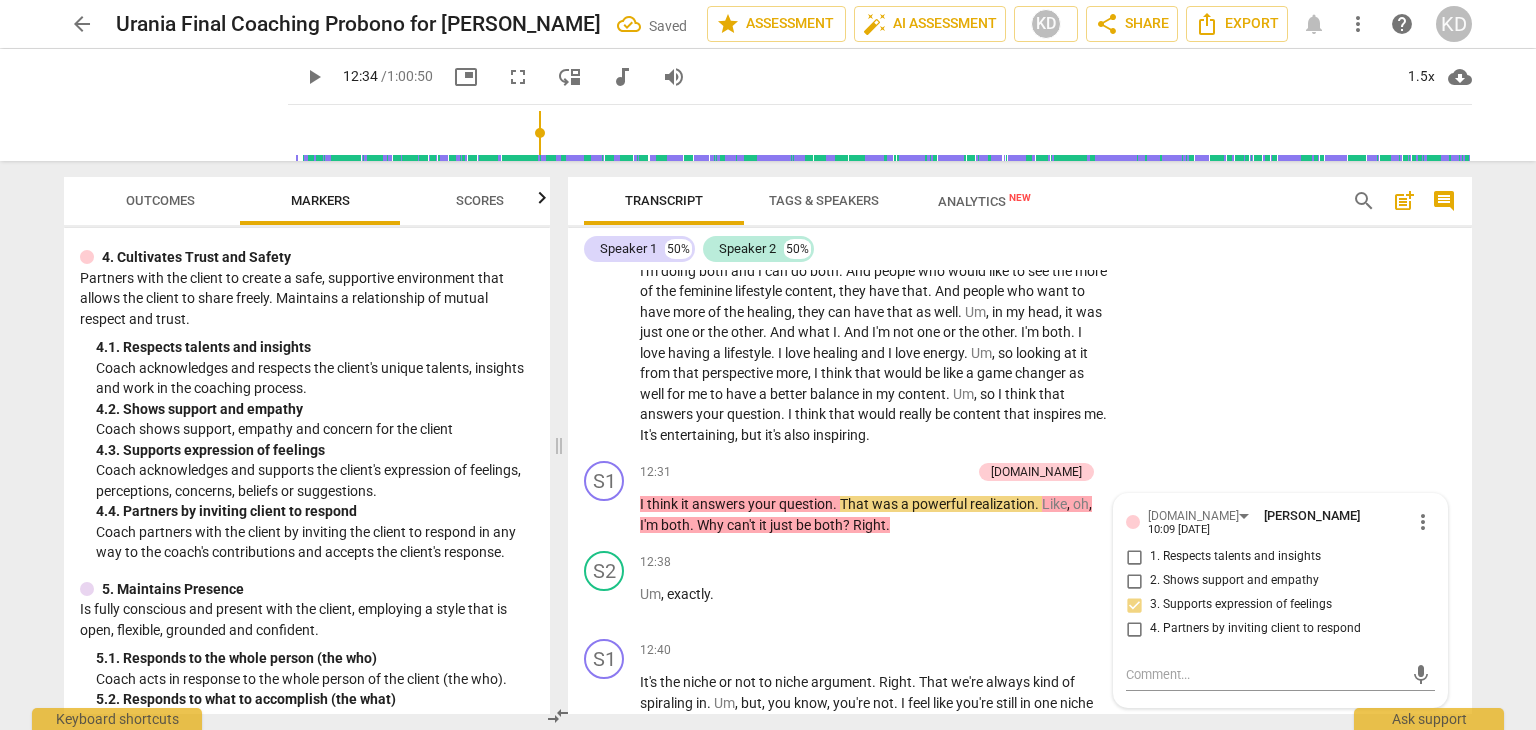 click on "play_arrow" at bounding box center (605, 515) 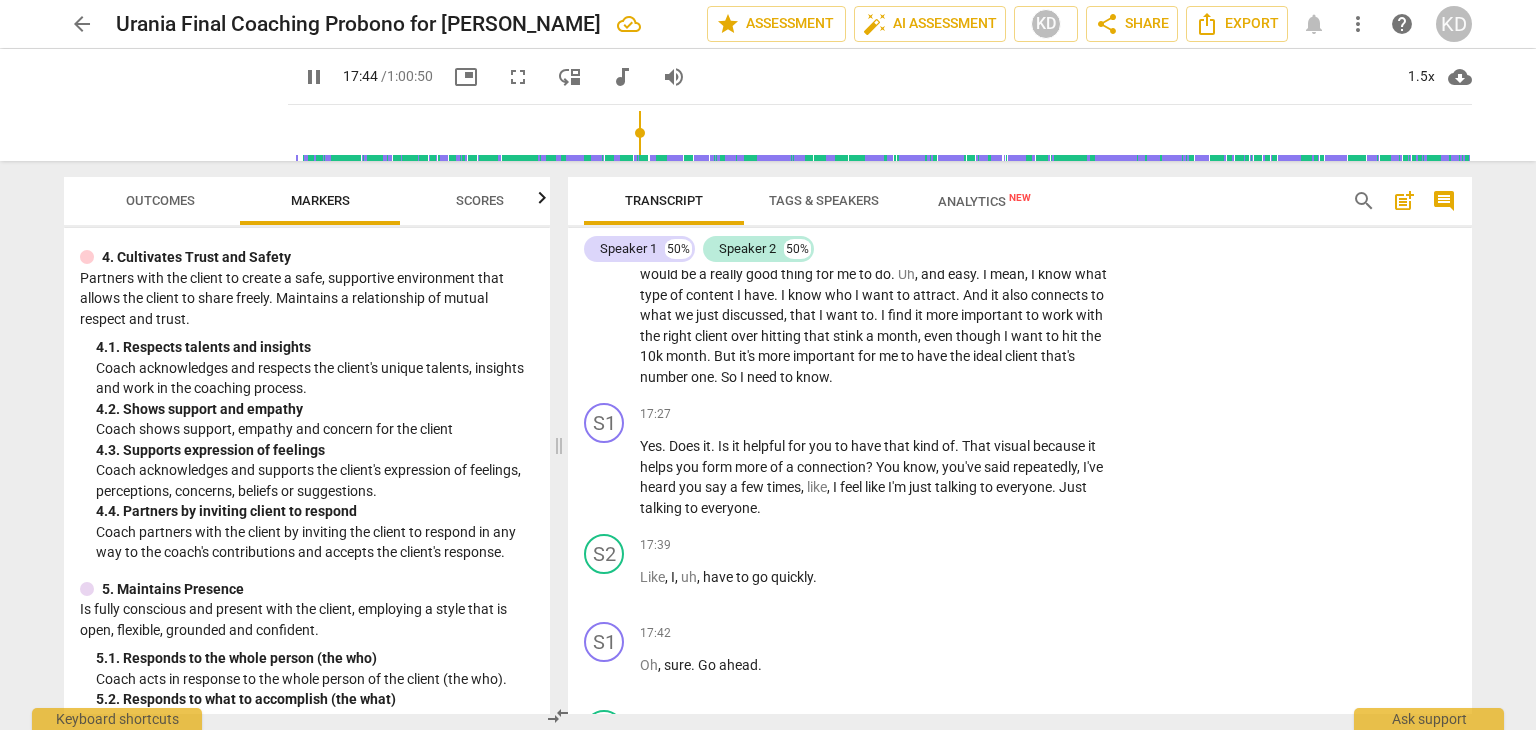 scroll, scrollTop: 8300, scrollLeft: 0, axis: vertical 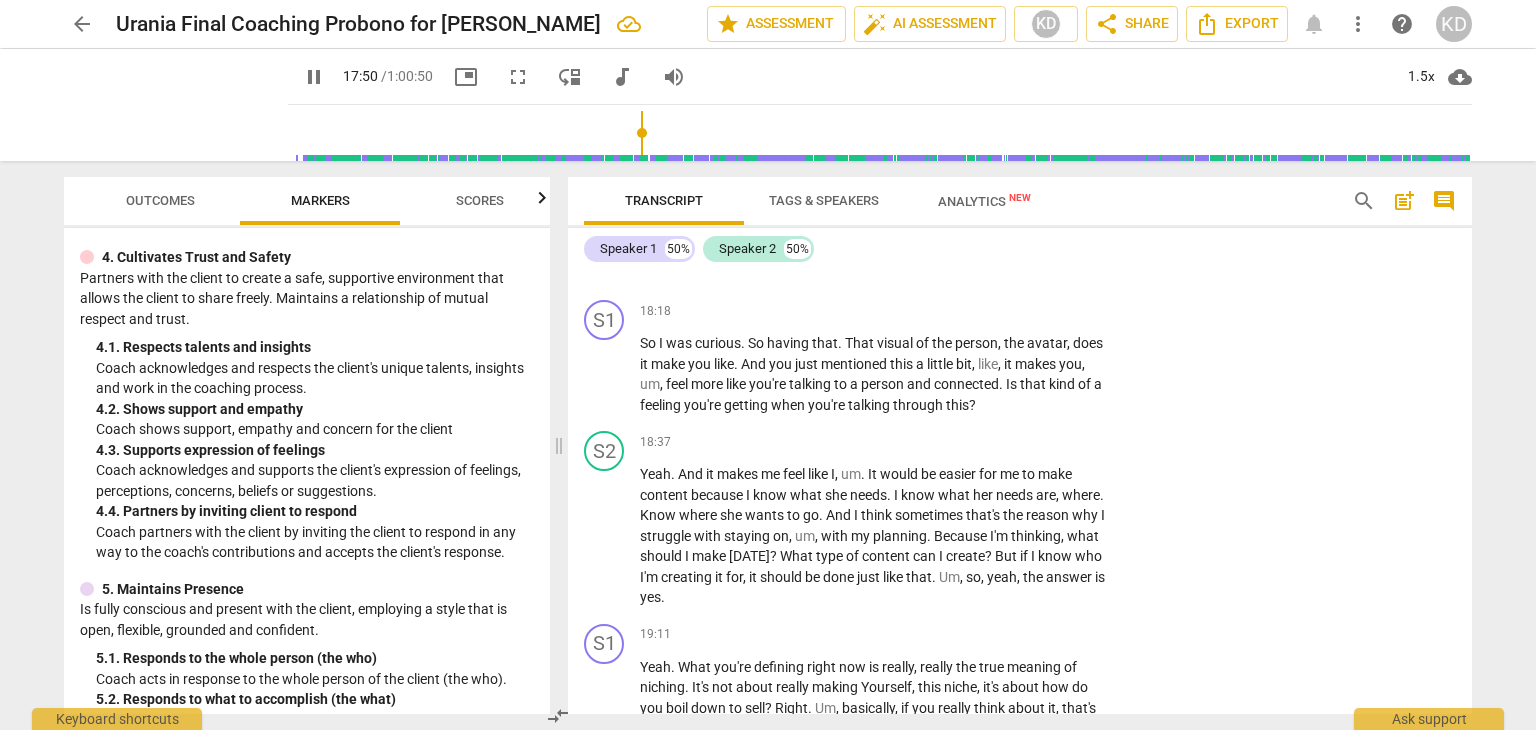 click on "pause" at bounding box center [605, 536] 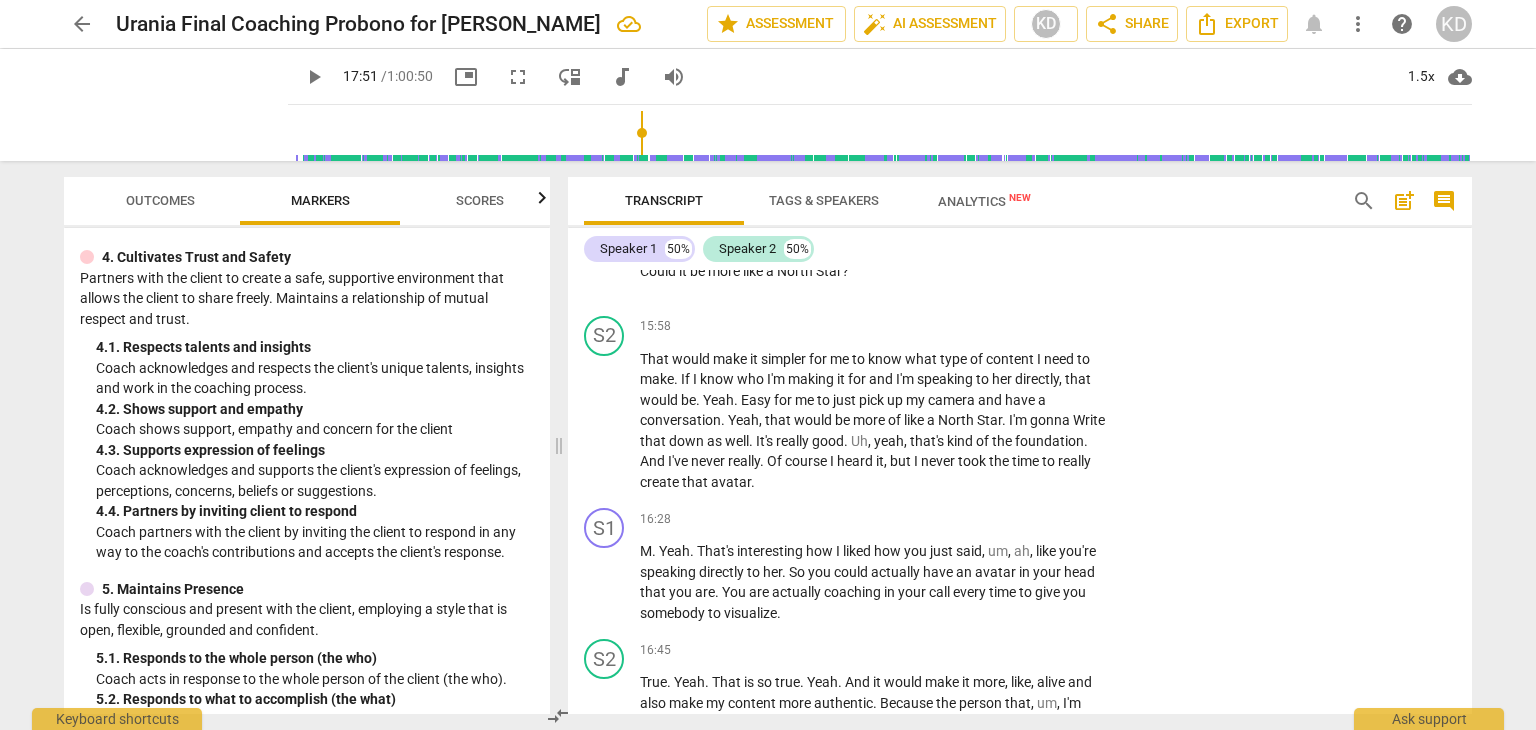 scroll, scrollTop: 7312, scrollLeft: 0, axis: vertical 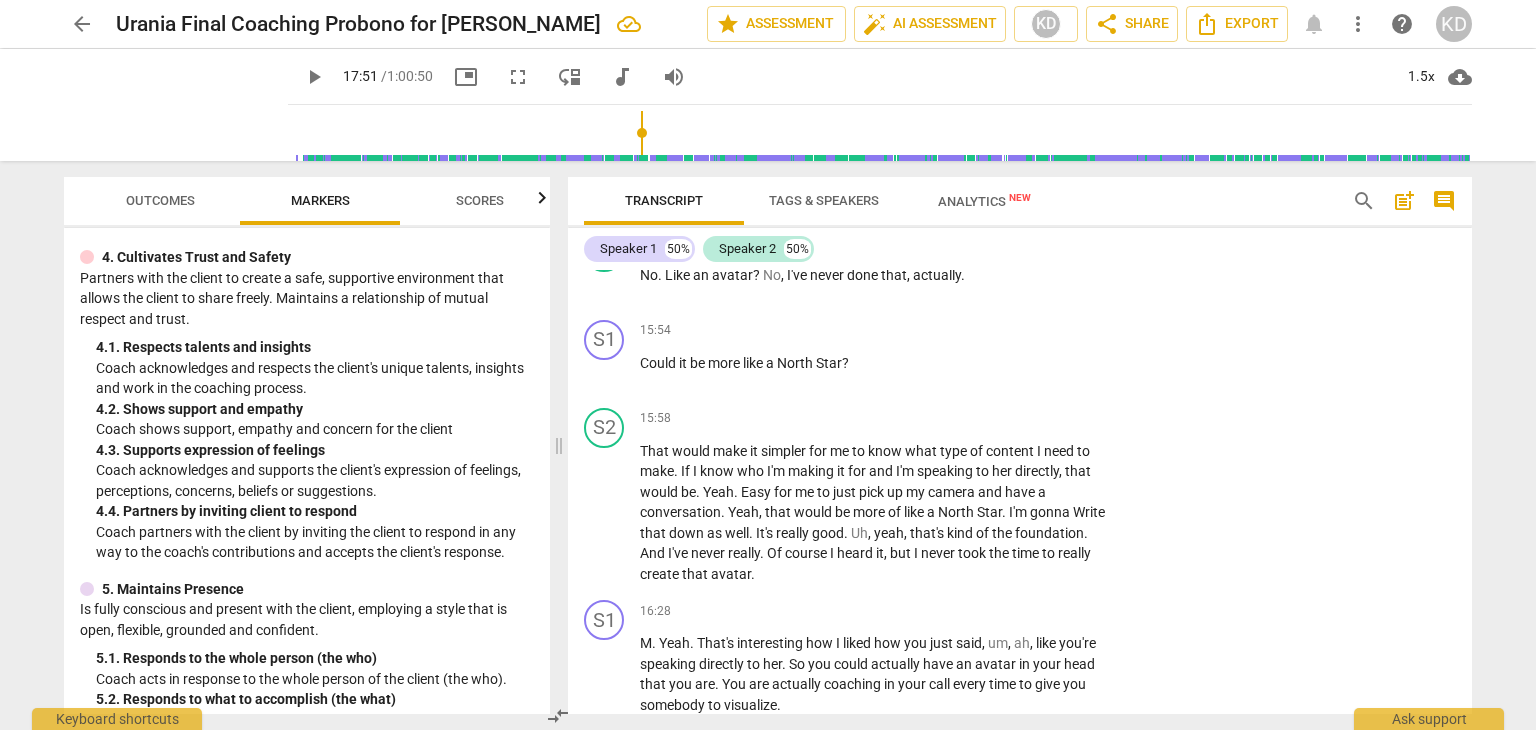 click on "+" at bounding box center [985, 331] 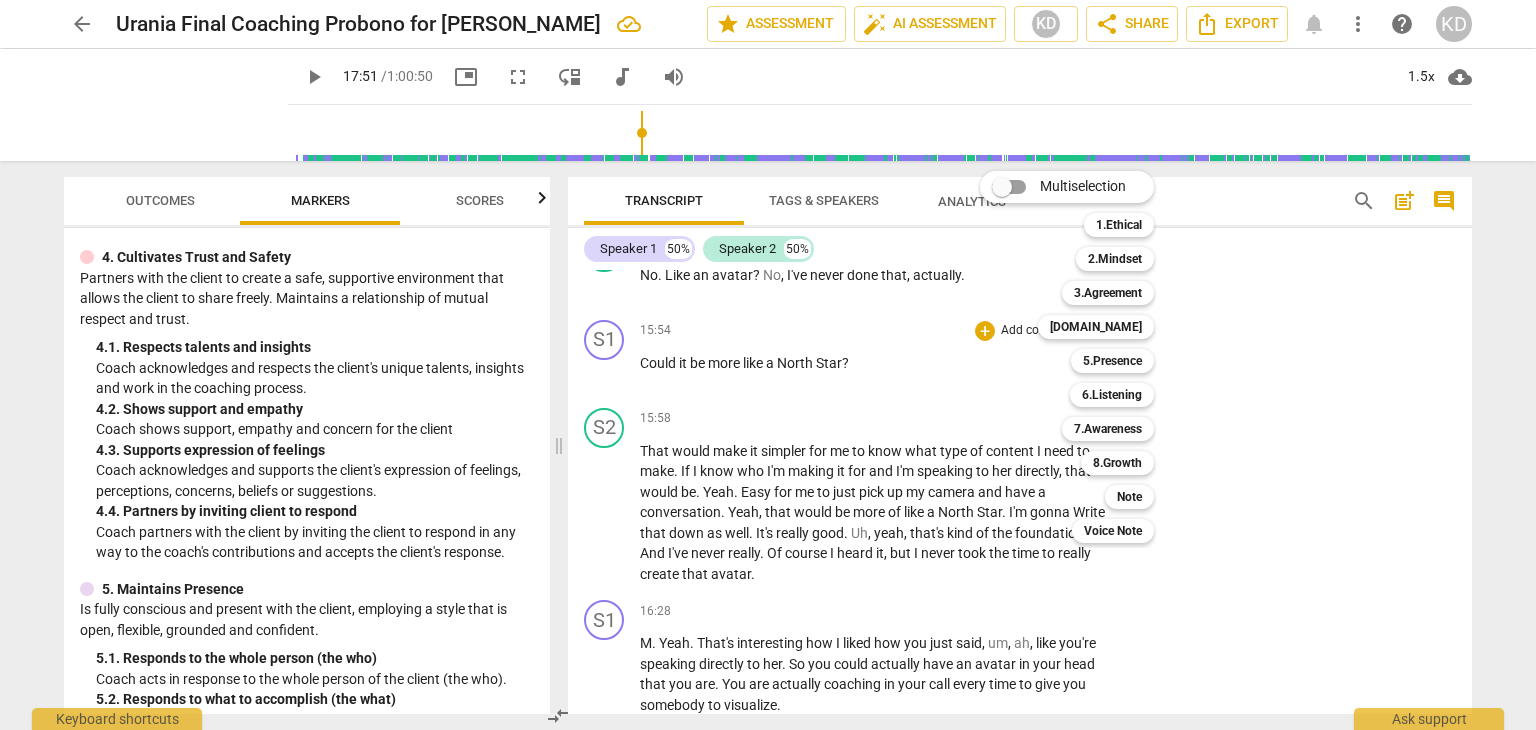 click on "7.Awareness" at bounding box center [1108, 429] 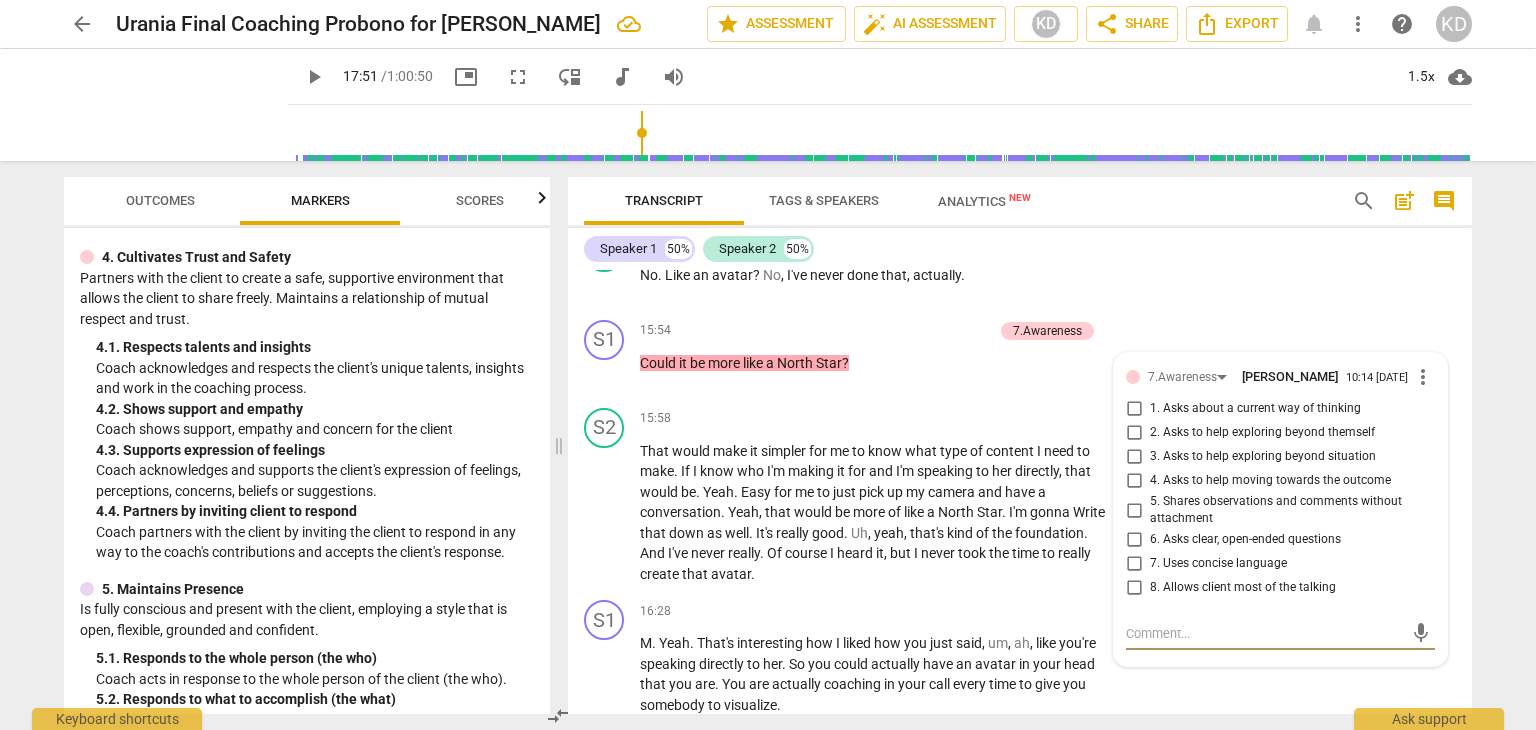 click on "4. Asks to help moving towards the outcome" at bounding box center [1134, 481] 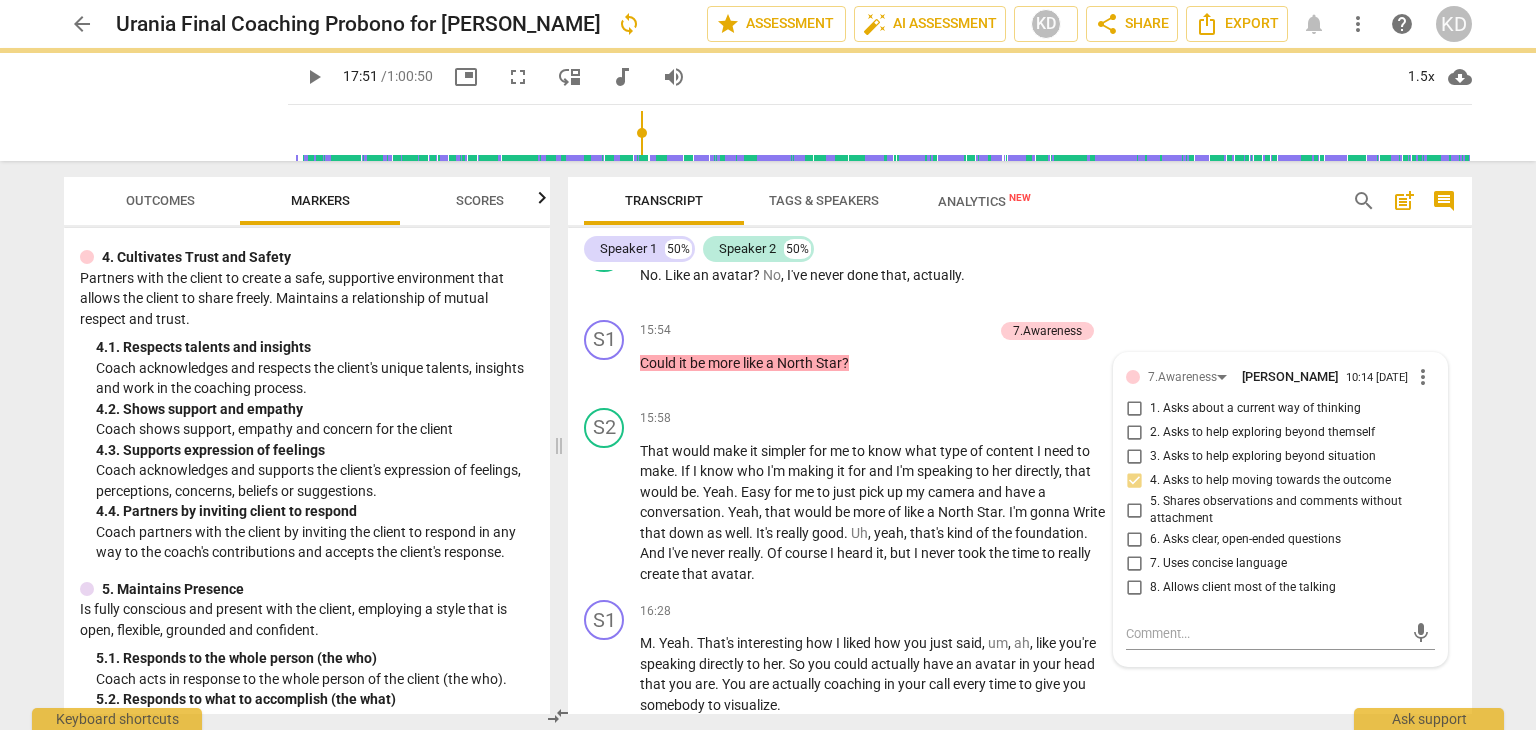 click on "play_arrow" at bounding box center [605, 513] 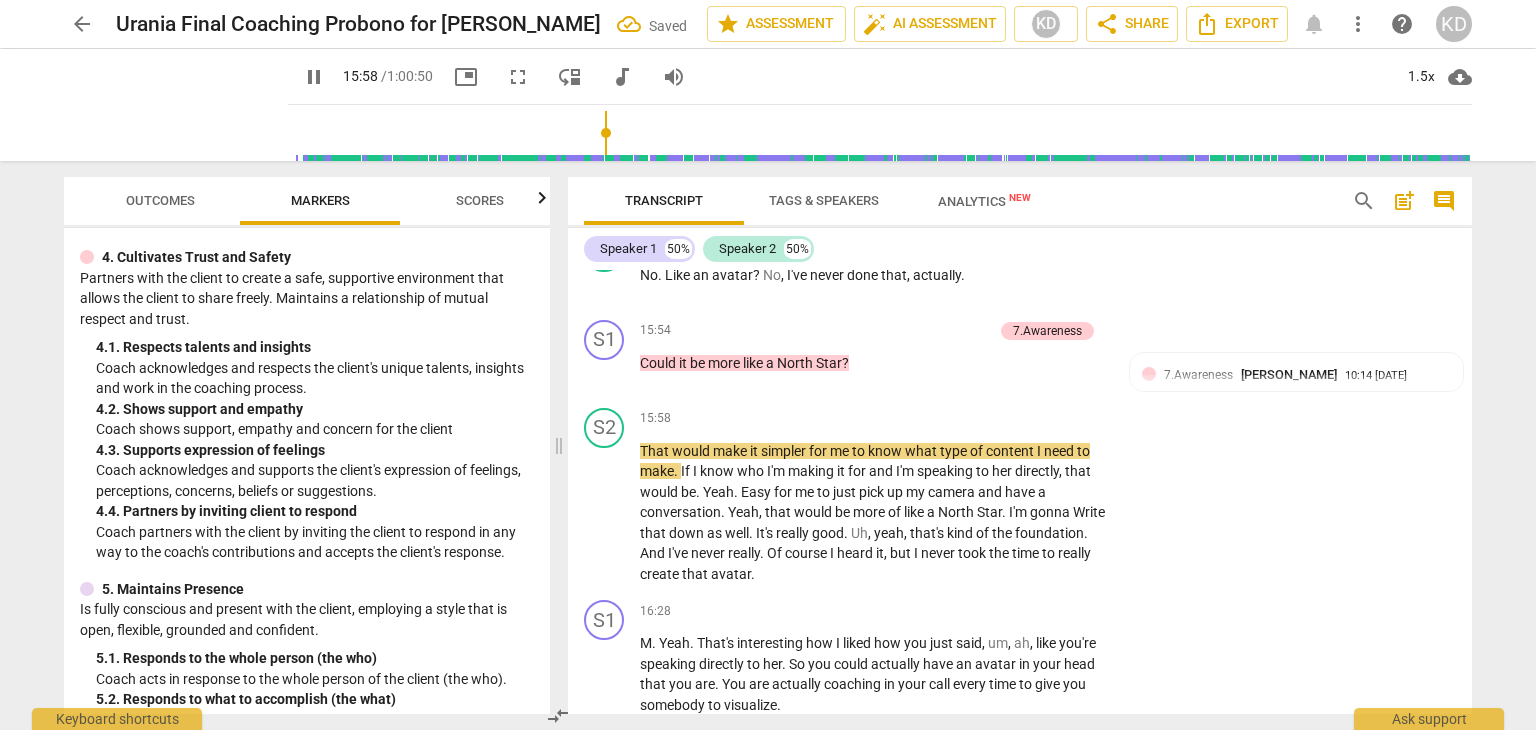 click on "pause" at bounding box center [605, 513] 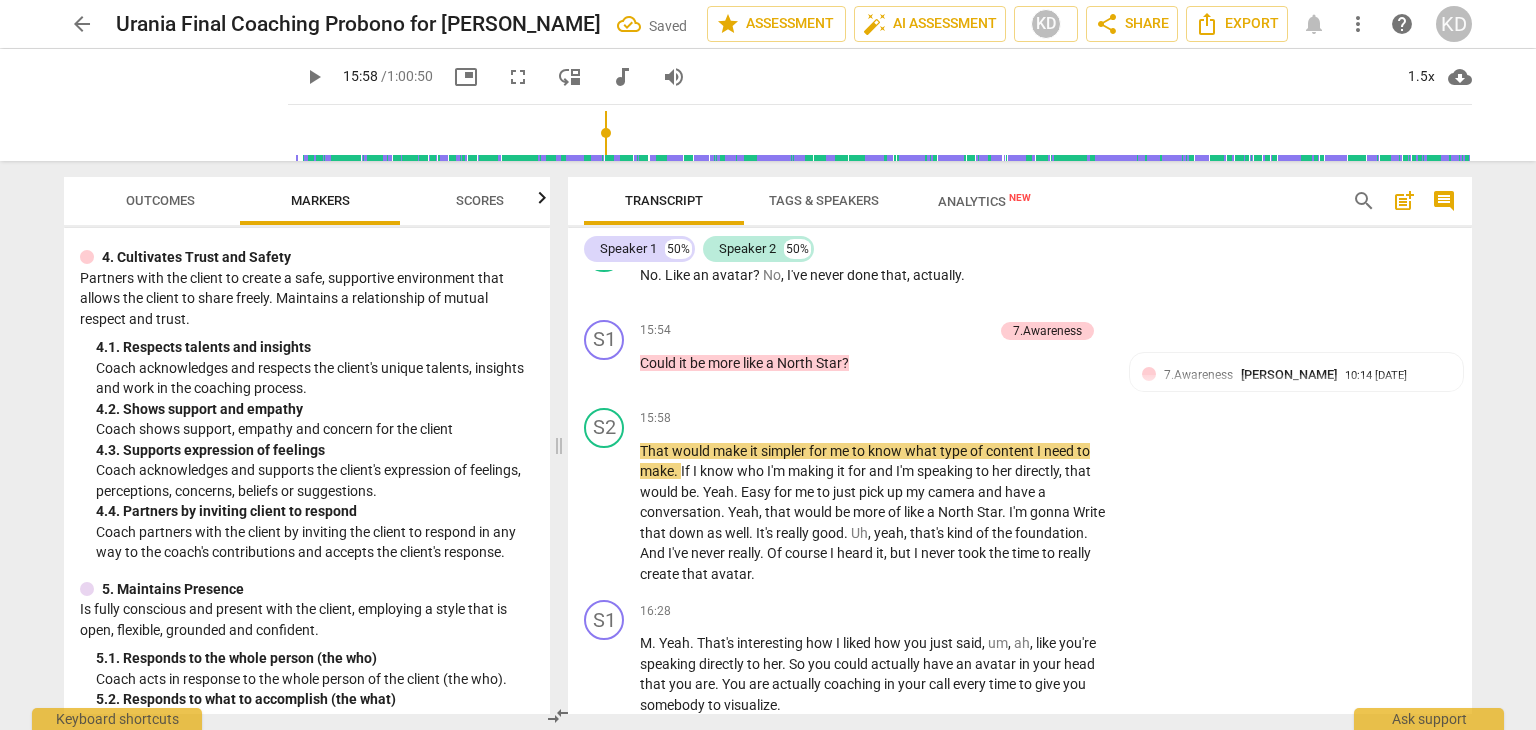 click on "conversation" at bounding box center [680, 512] 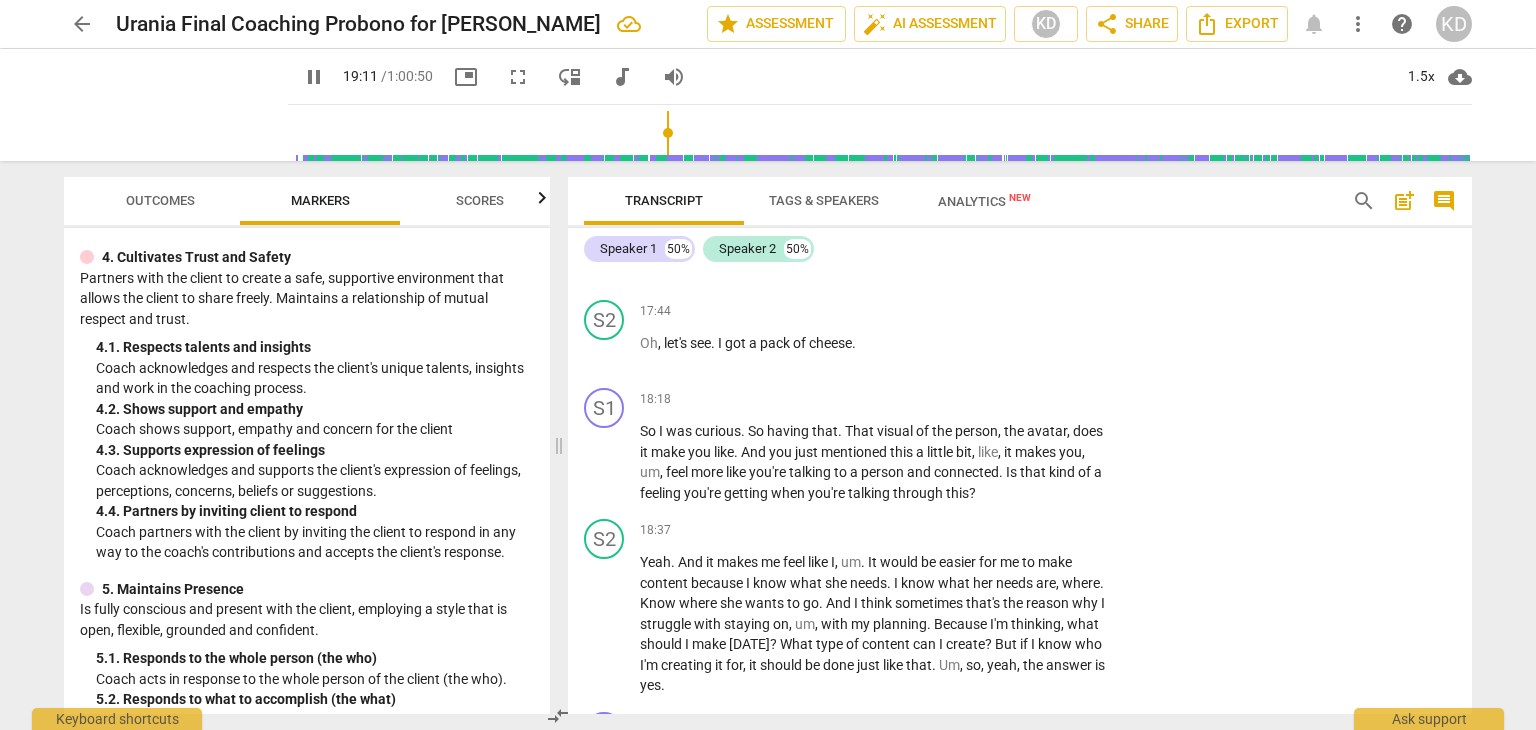 scroll, scrollTop: 8710, scrollLeft: 0, axis: vertical 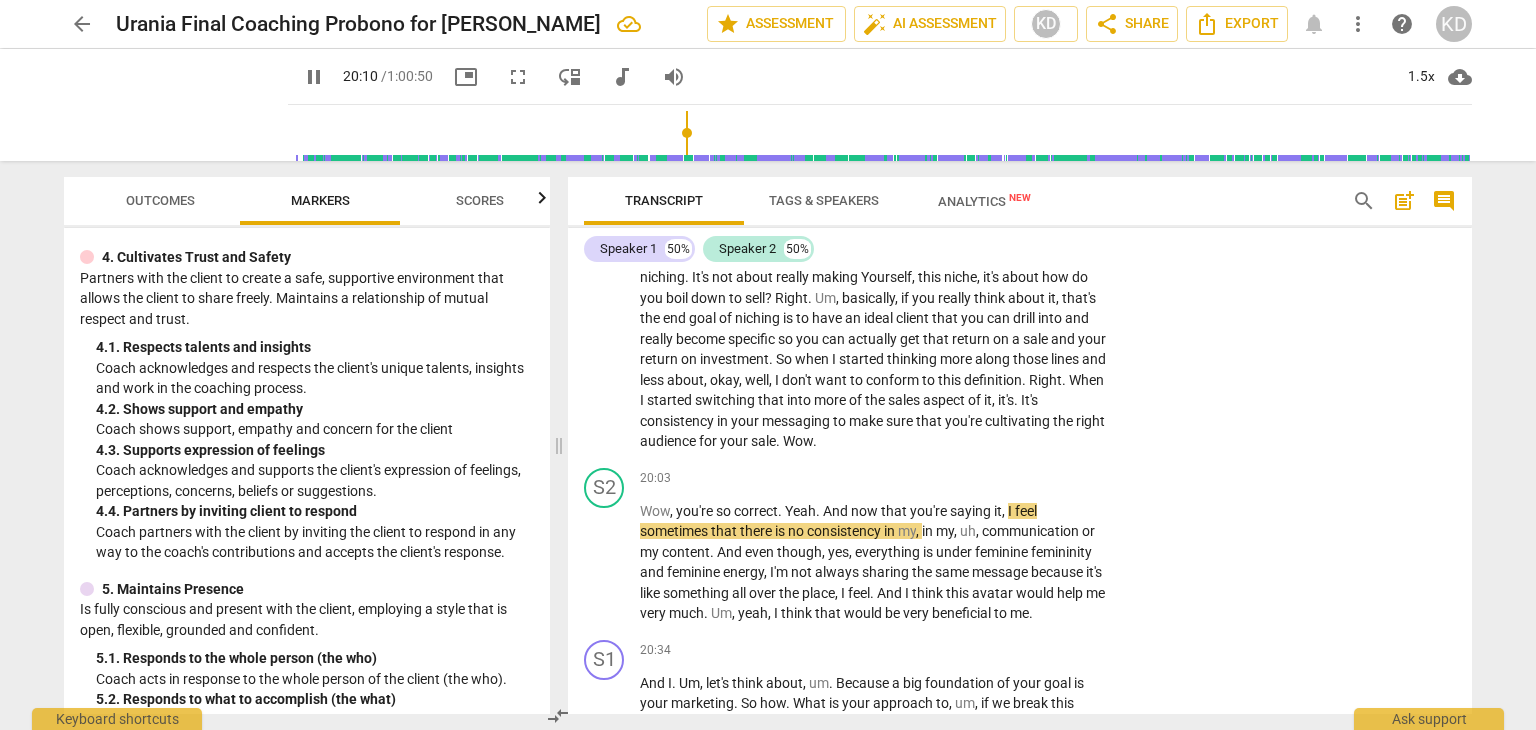 click on "pause" at bounding box center [605, 350] 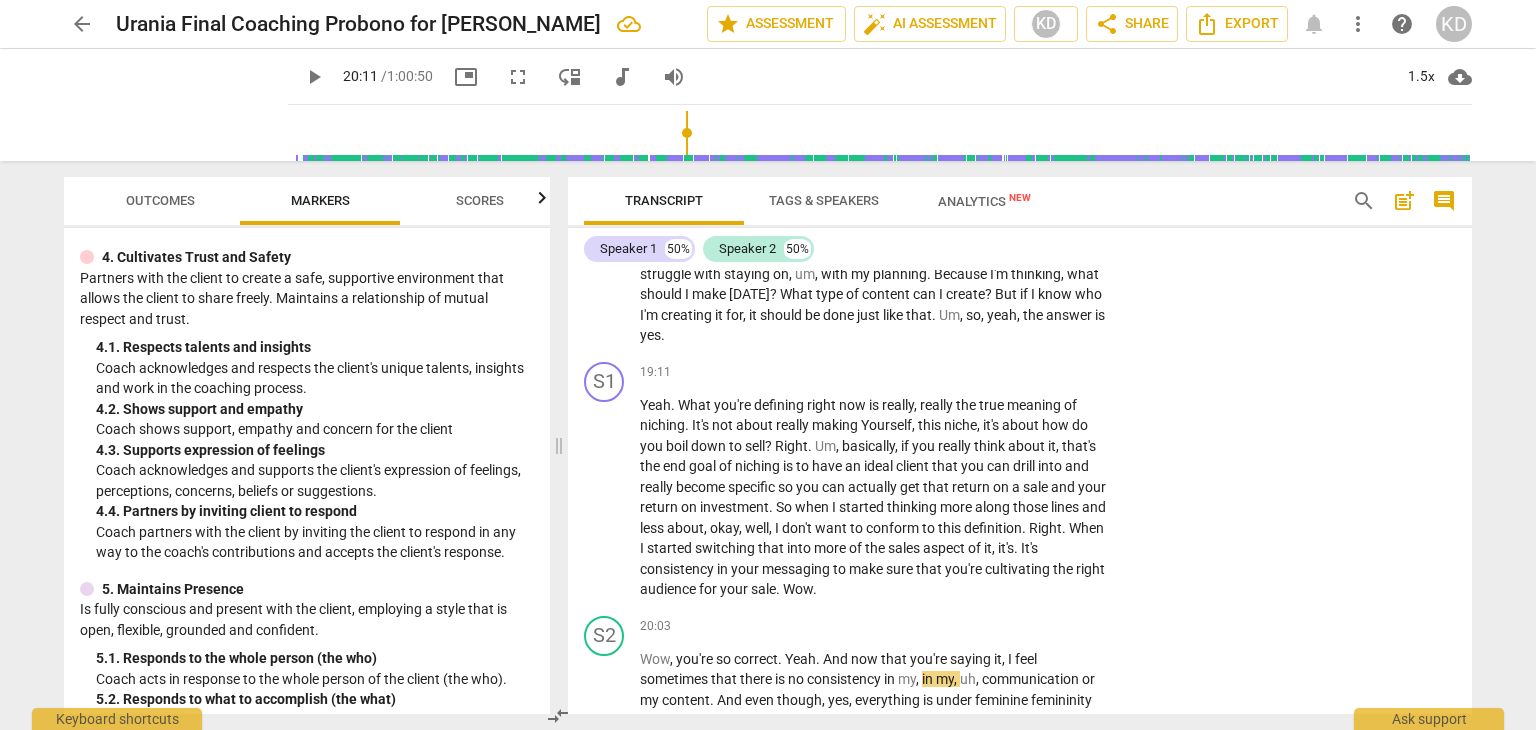 scroll, scrollTop: 8562, scrollLeft: 0, axis: vertical 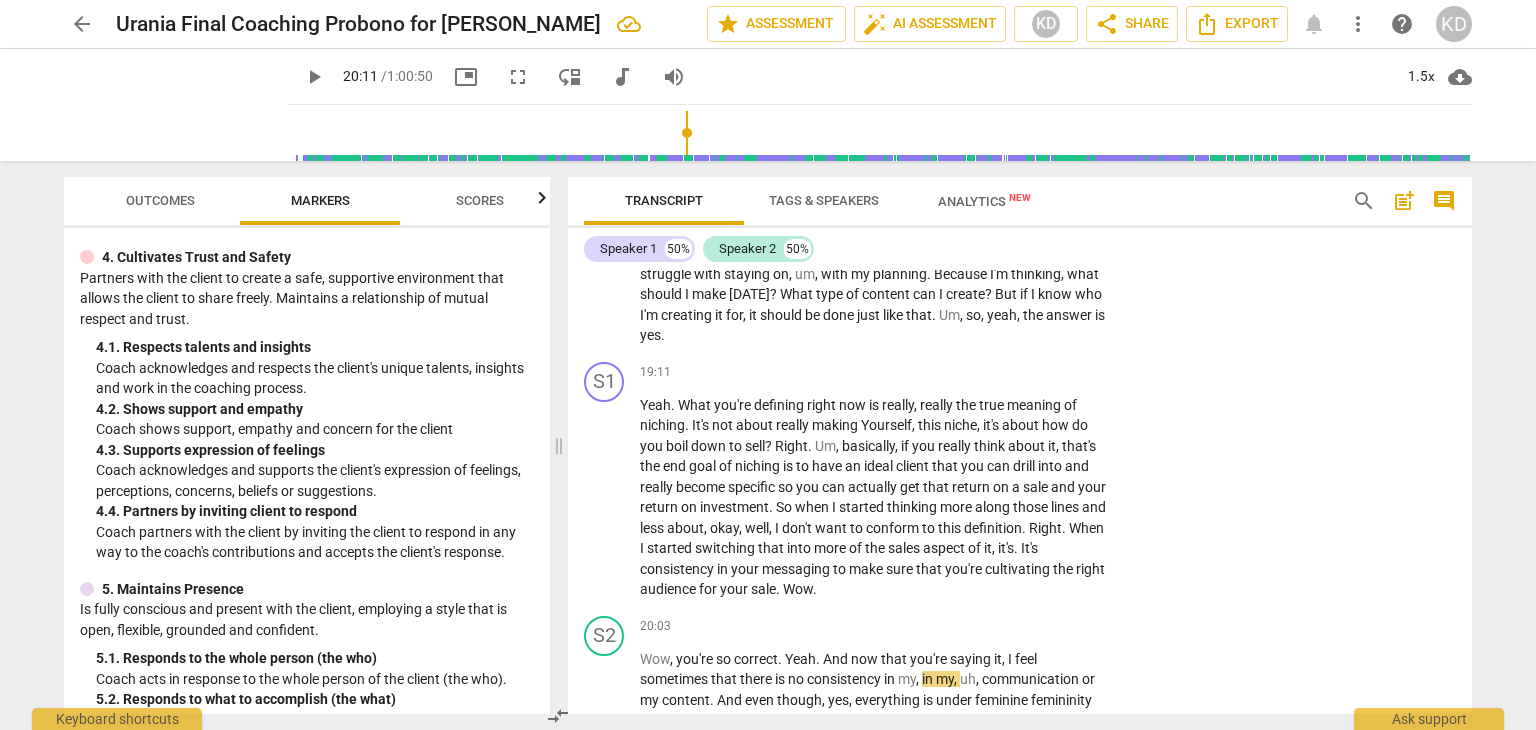 click on "+" at bounding box center [985, 373] 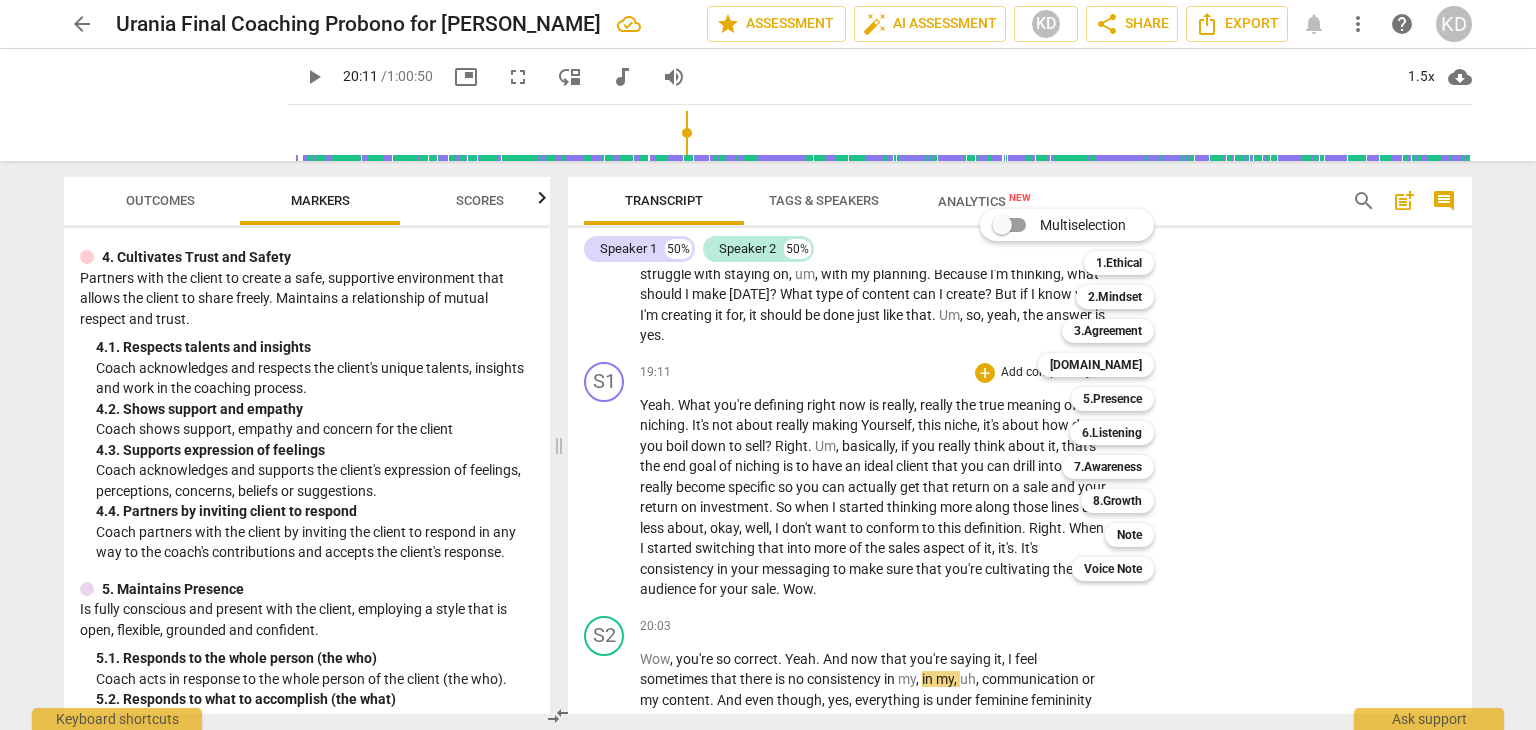 drag, startPoint x: 544, startPoint y: 373, endPoint x: 541, endPoint y: 421, distance: 48.09366 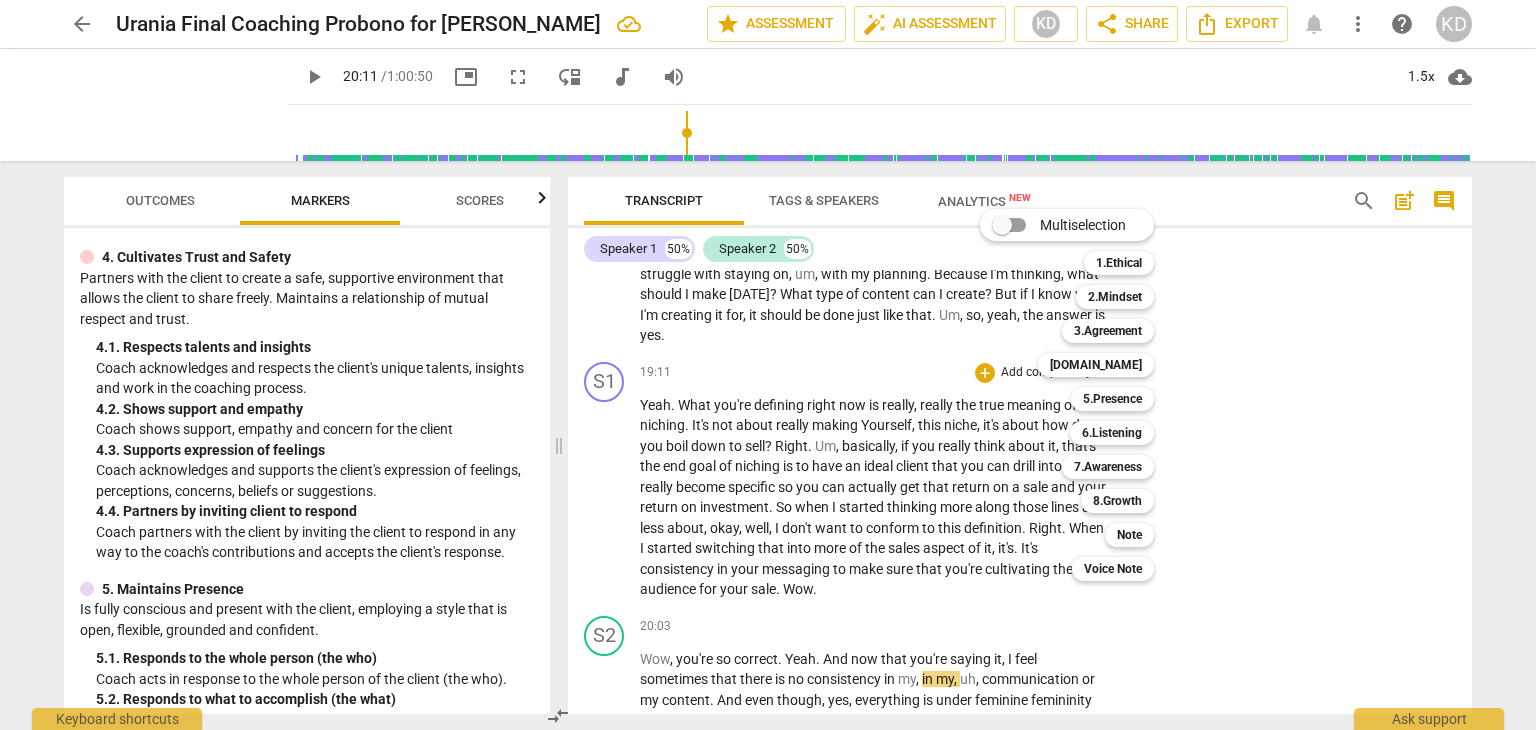 click at bounding box center [768, 365] 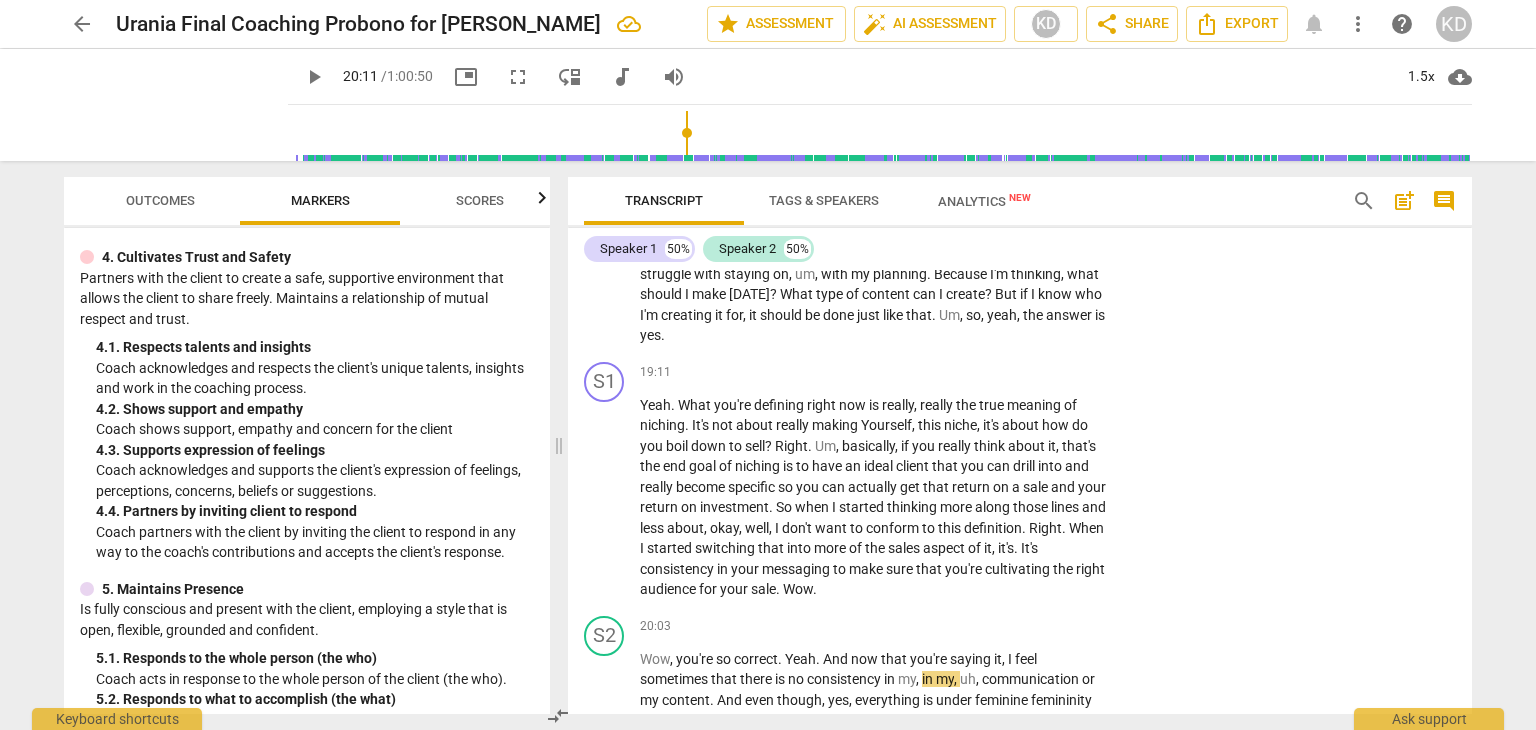 scroll, scrollTop: 1008, scrollLeft: 0, axis: vertical 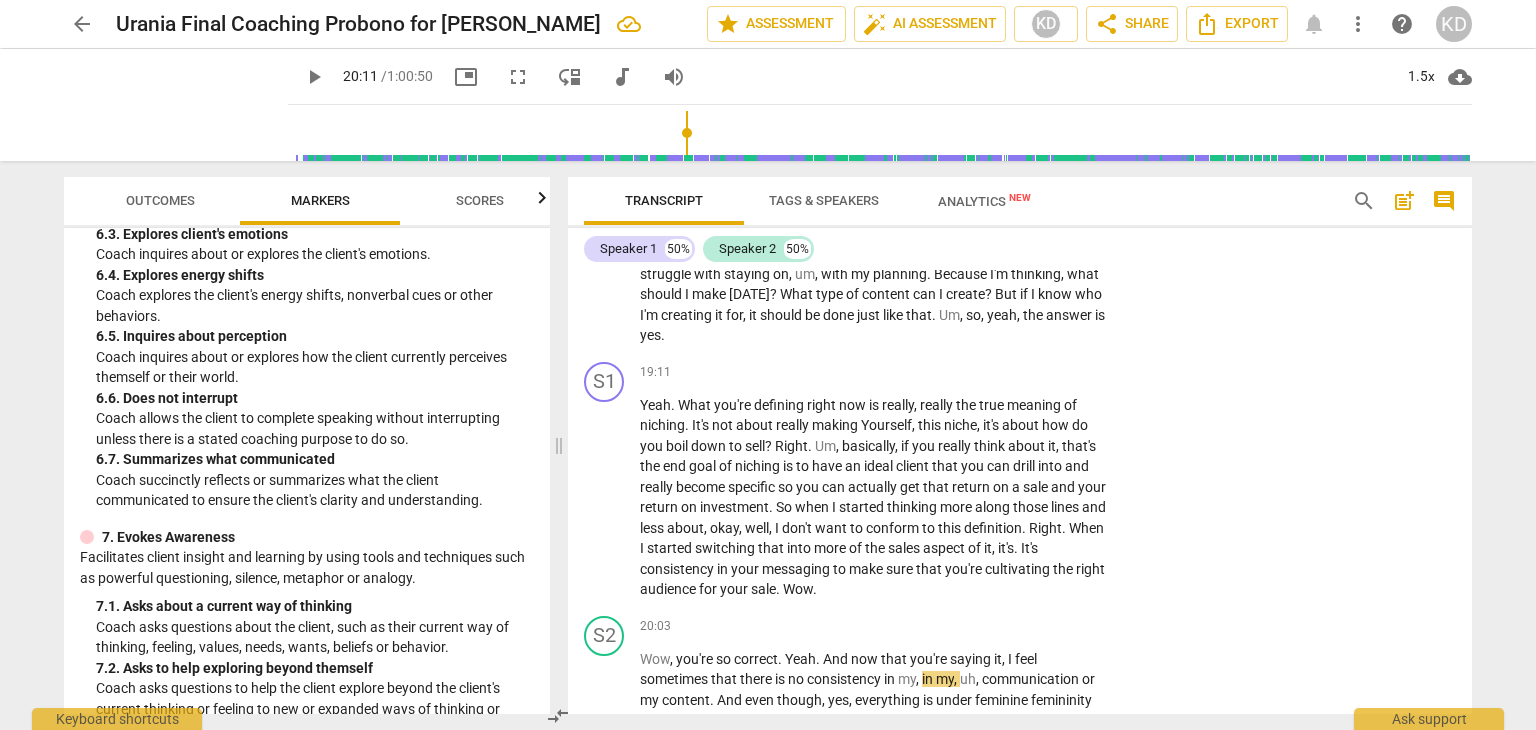 click on "+" at bounding box center (985, 373) 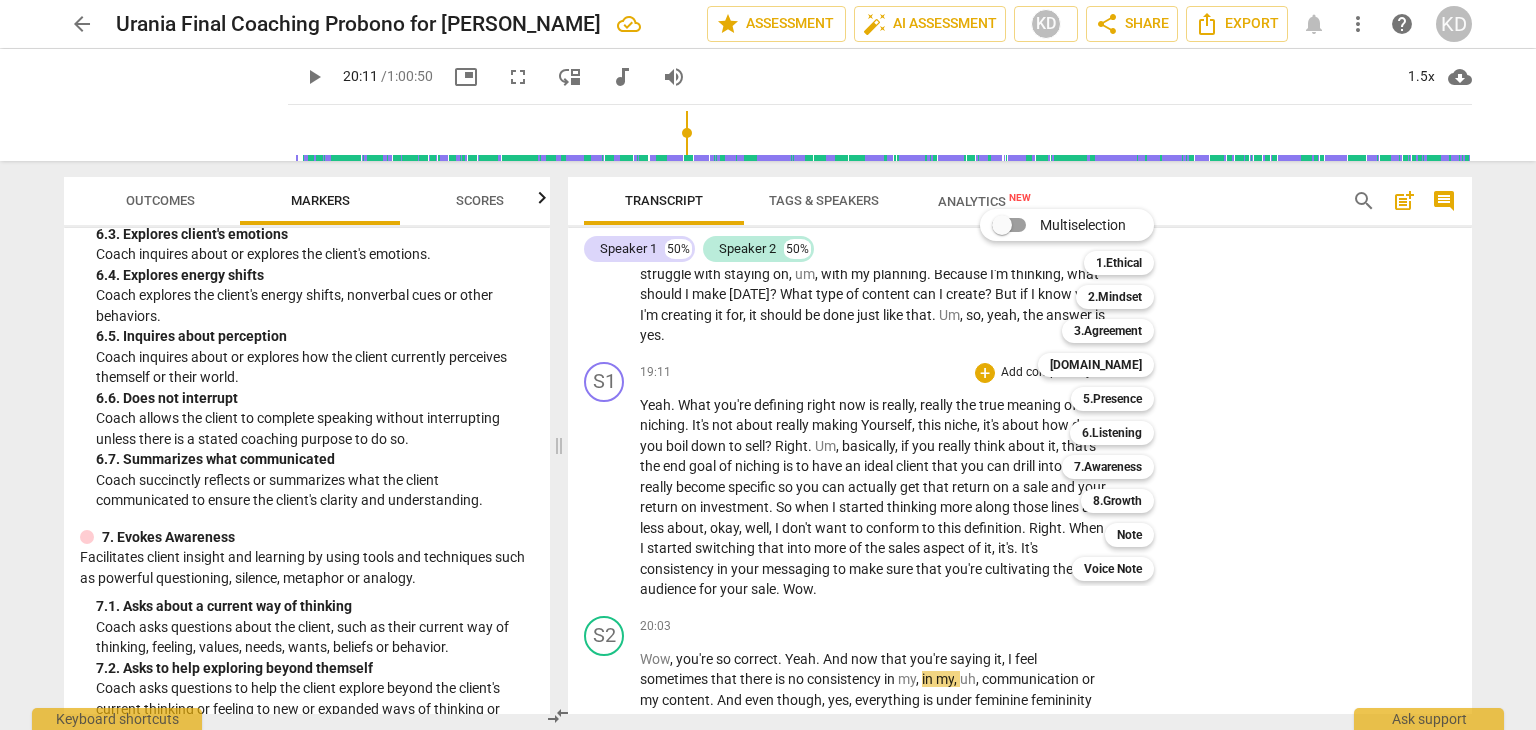 click on "6.Listening" at bounding box center [1112, 433] 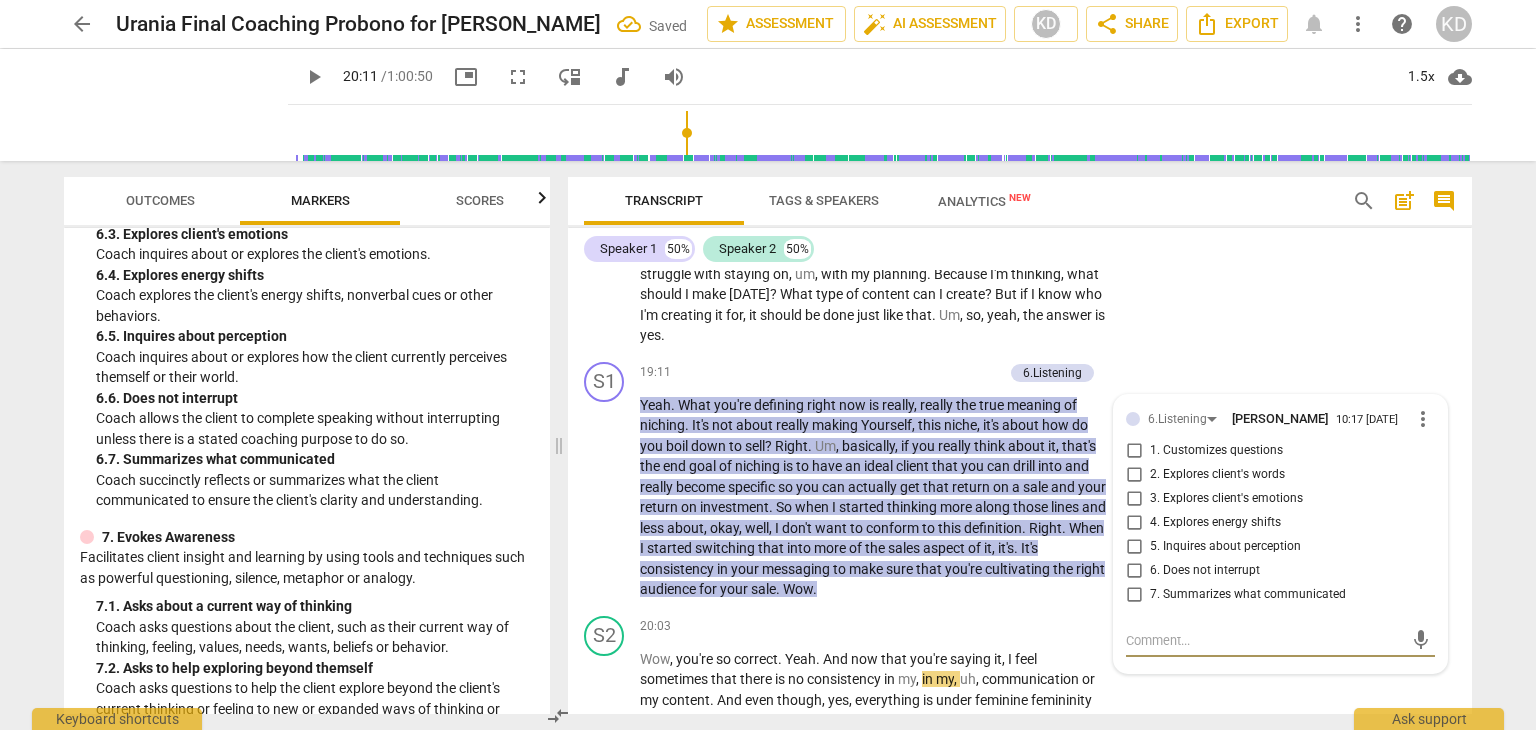 click on "7. Summarizes what communicated" at bounding box center [1134, 595] 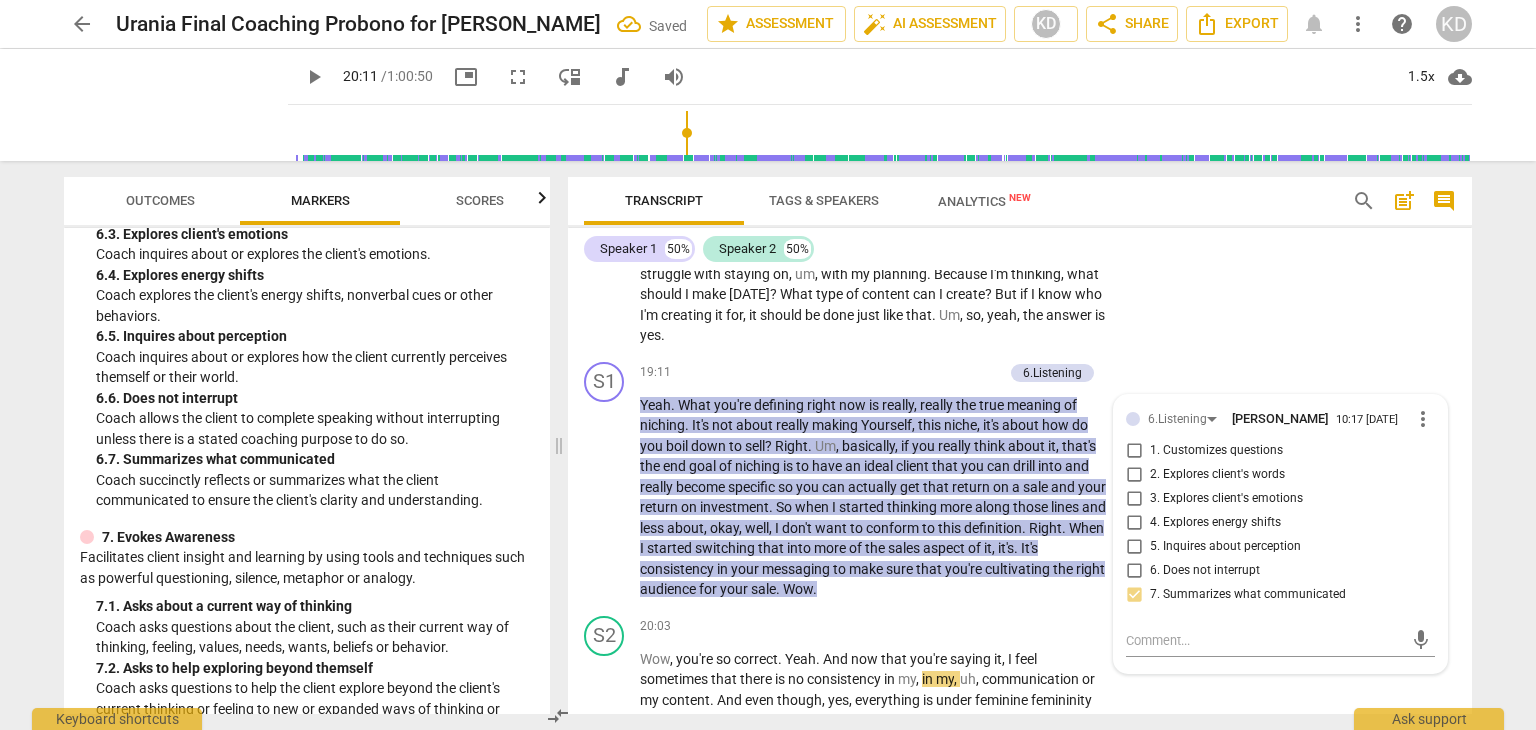 click on "Yeah .   What   you're   defining   right   now   is   really ,   really   the   true   meaning   of   niching .   It's   not   about   really   making   Yourself ,   this   niche ,   it's   about   how   do   you   boil   down   to   sell ?   Right .   Um ,   basically ,   if   you   really   think   about   it ,   that's   the   end   goal   of   niching   is   to   have   an   ideal   client   that   you   can   drill   into   and   really   become   specific   so   you   can   actually   get   that   return   on   a   sale   and   your   return   on   investment .   So   when   I   started   thinking   more   along   those   lines   and   less   about ,   okay ,   well ,   I   don't   want   to   conform   to   this   definition .   Right .   When   I   started   switching   that   into   more   of   the   sales   aspect   of   it ,   it's .   It's   consistency   in   your   messaging   to   make   sure   that   you're   cultivating   the   right   audience   for   your   sale .   Wow ." at bounding box center (874, 497) 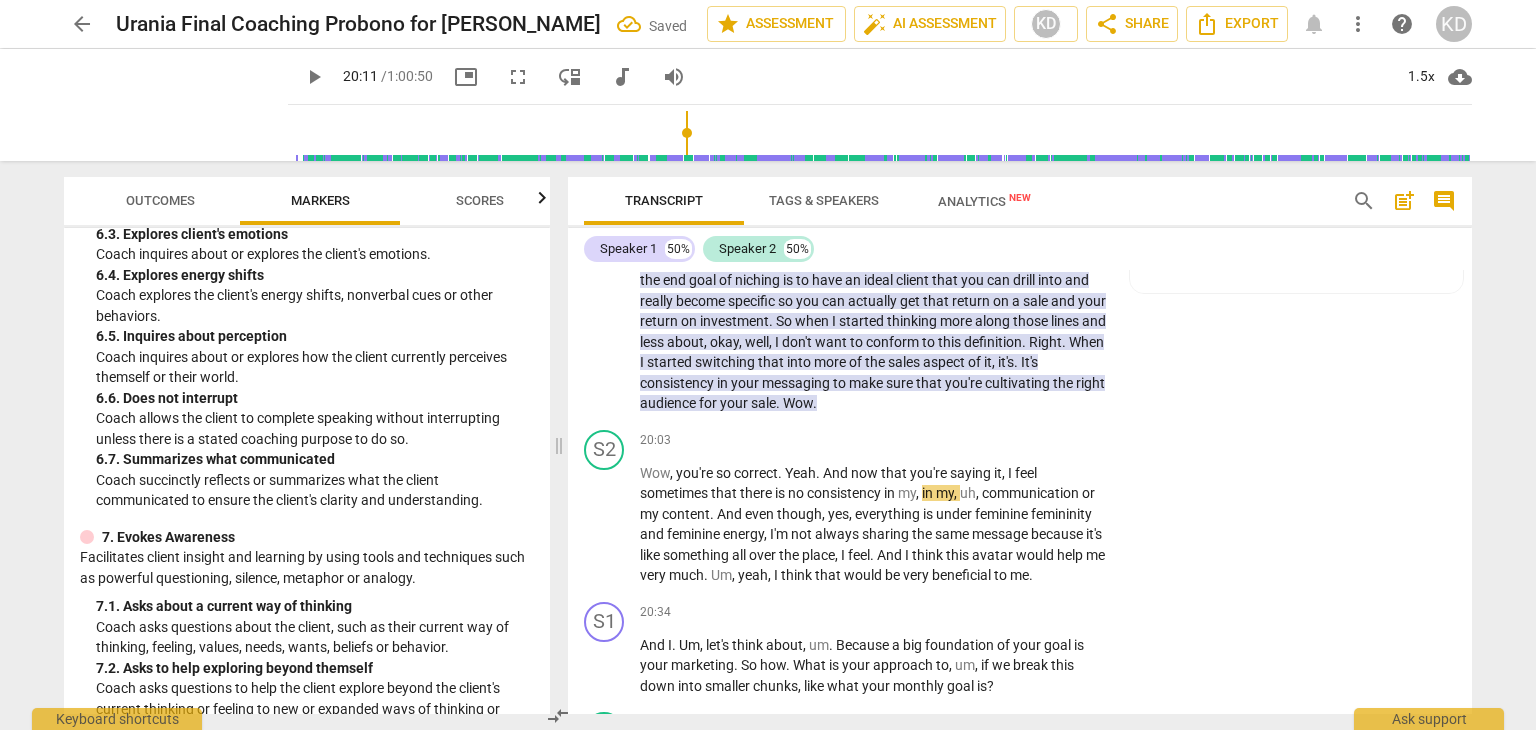 scroll, scrollTop: 8755, scrollLeft: 0, axis: vertical 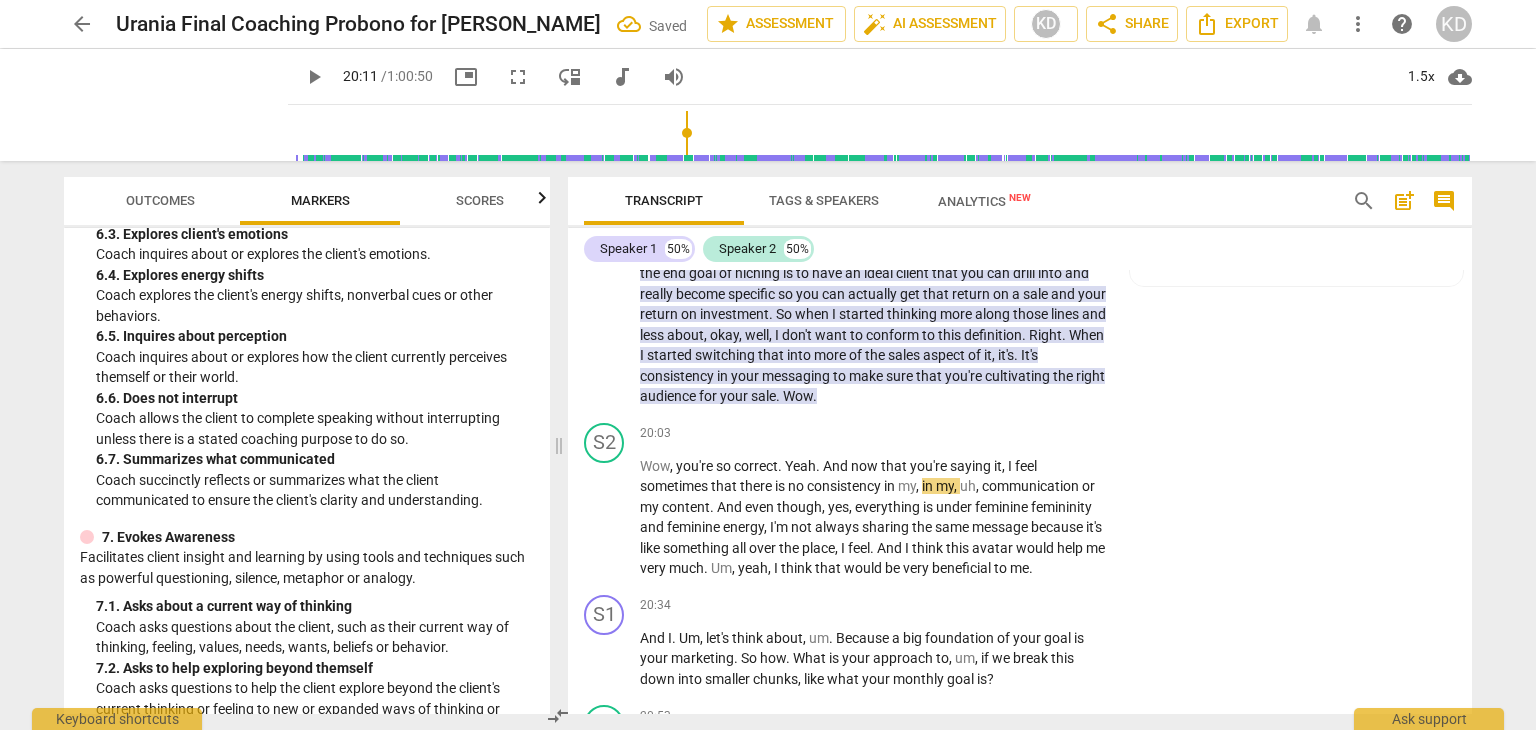 click on "play_arrow" at bounding box center (605, 518) 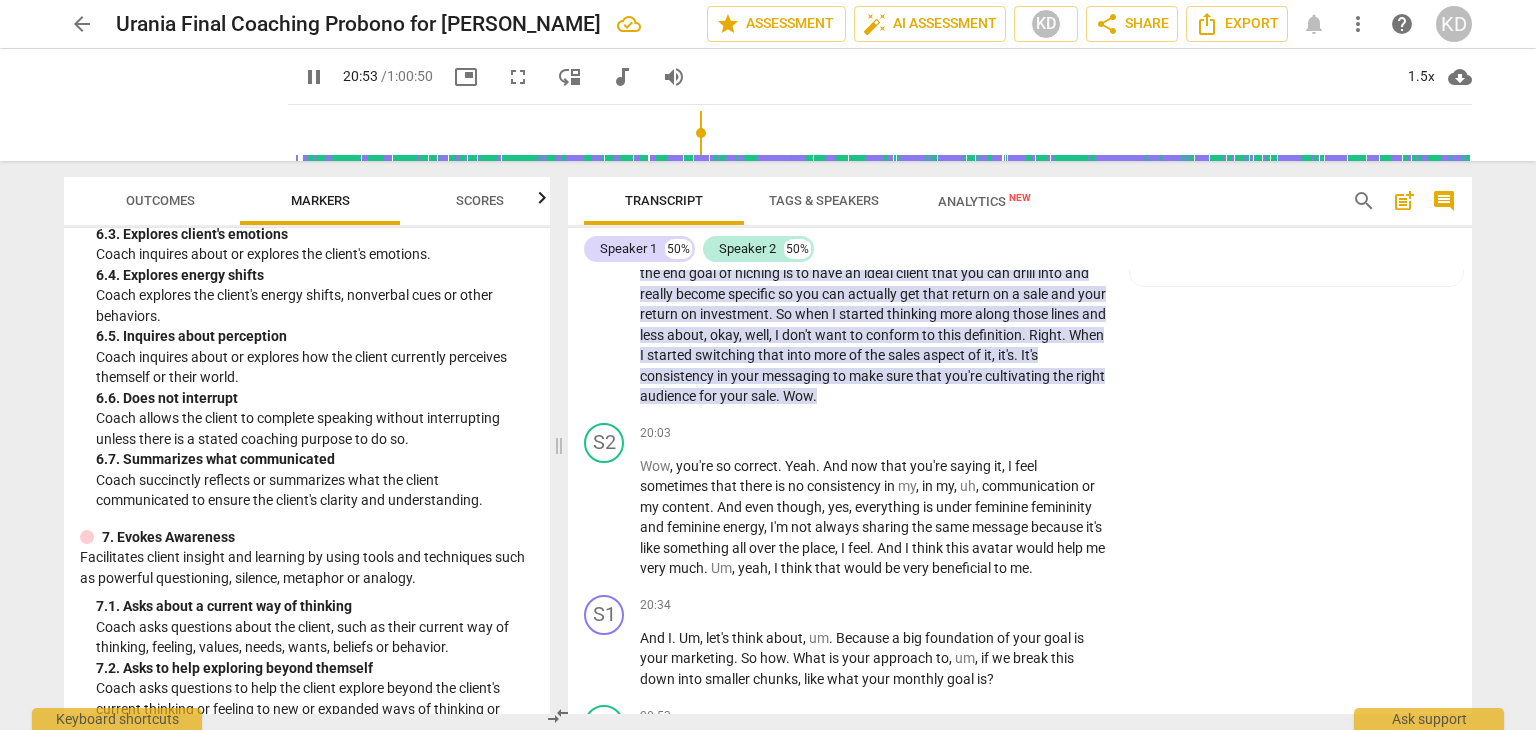 scroll, scrollTop: 9247, scrollLeft: 0, axis: vertical 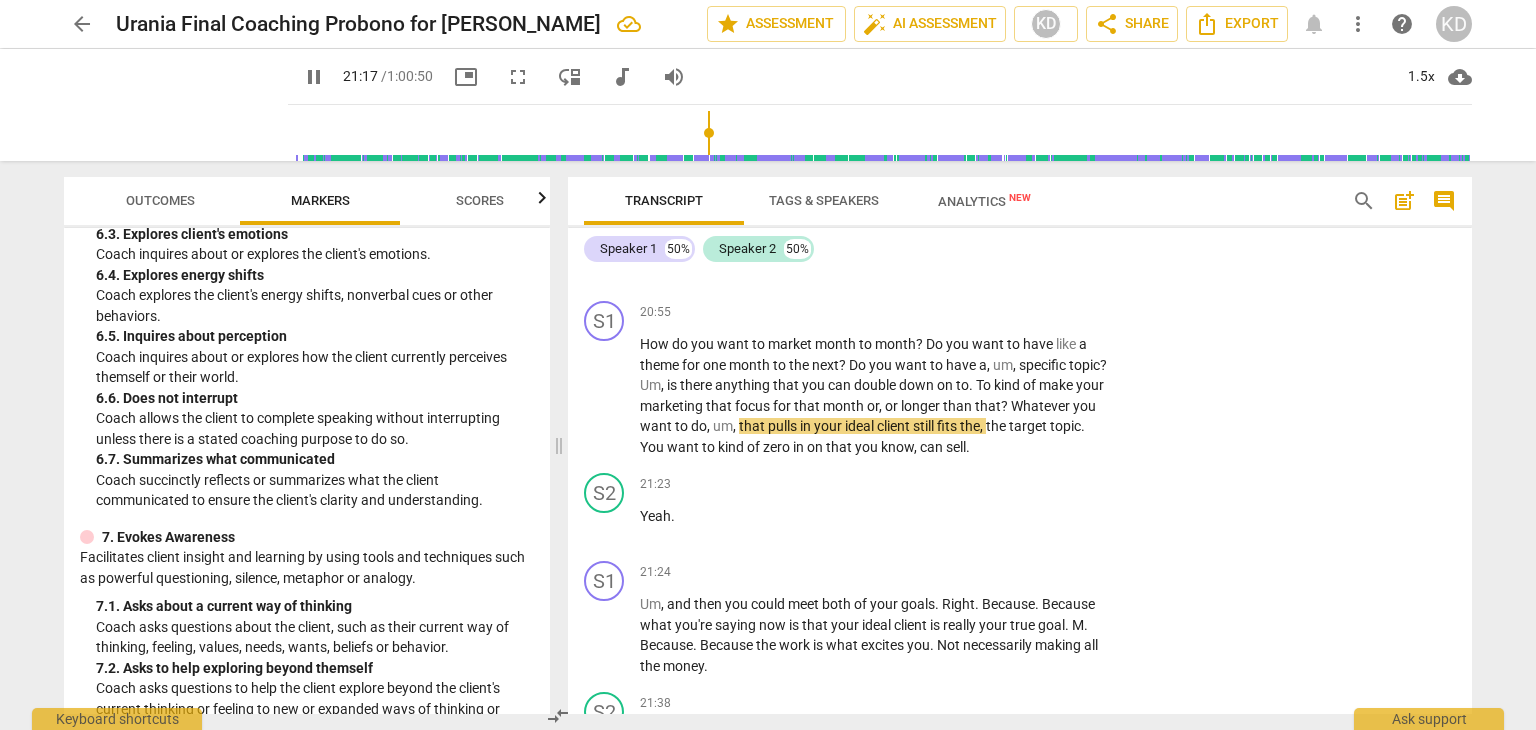 click on "pause" at bounding box center [605, 396] 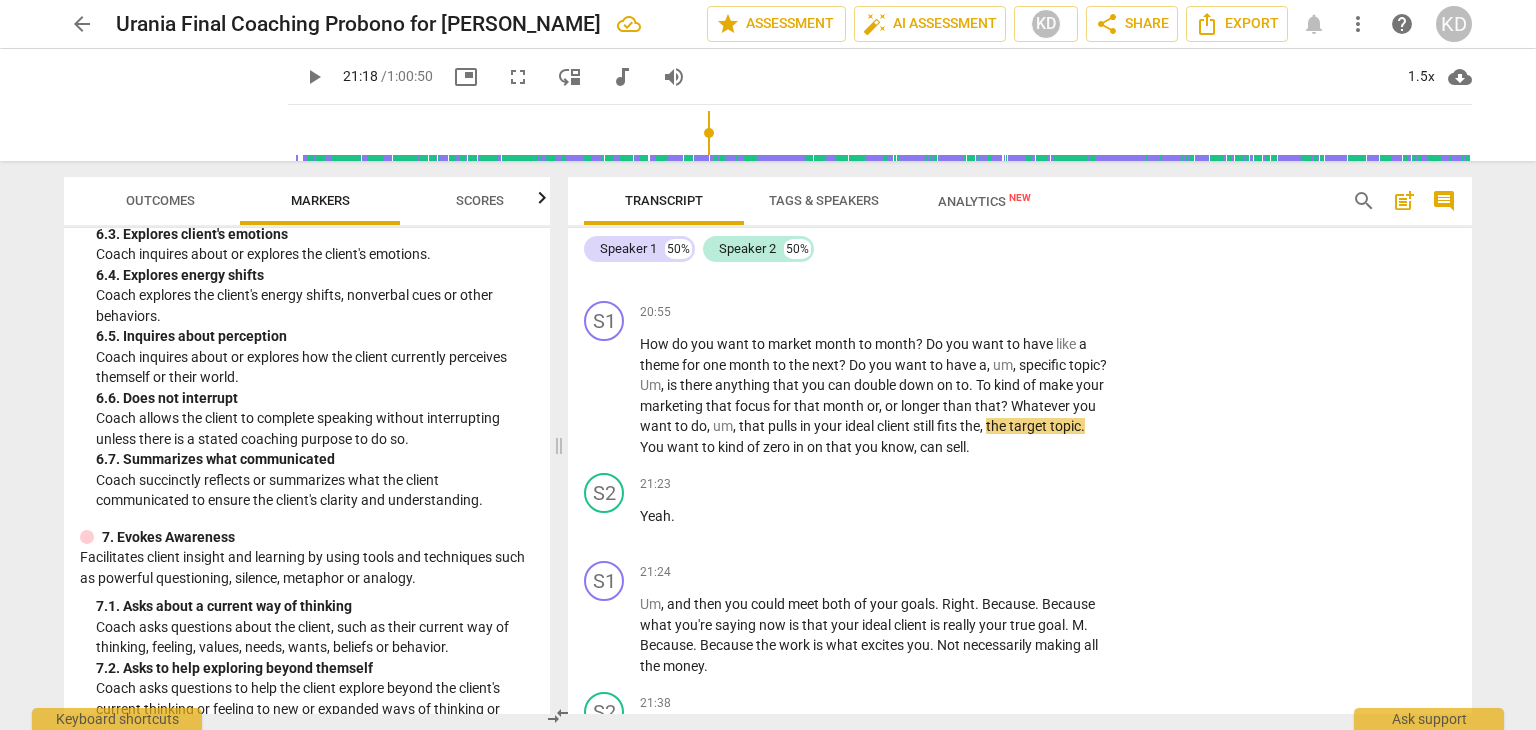 click on "keyboard_arrow_right" at bounding box center (1109, 313) 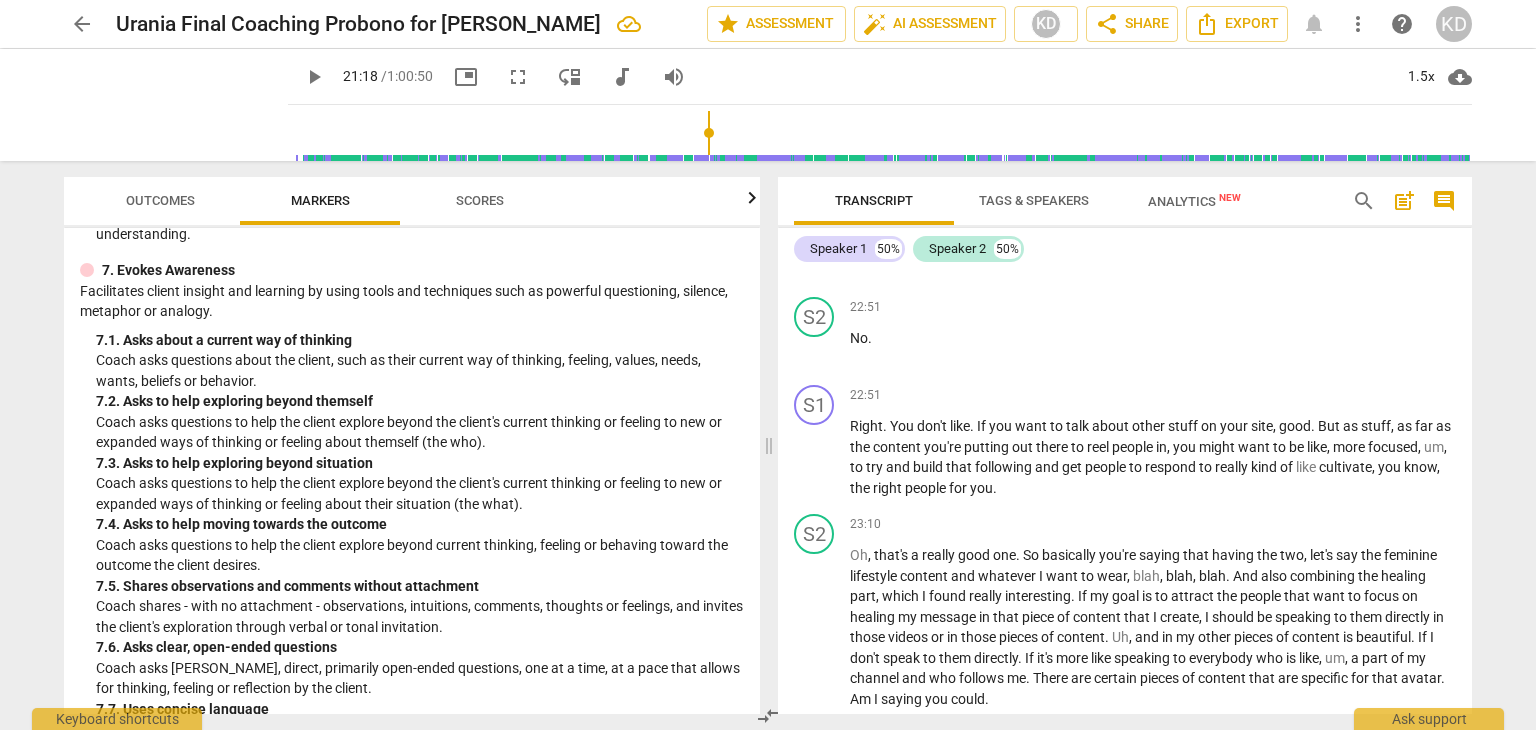 scroll, scrollTop: 8128, scrollLeft: 0, axis: vertical 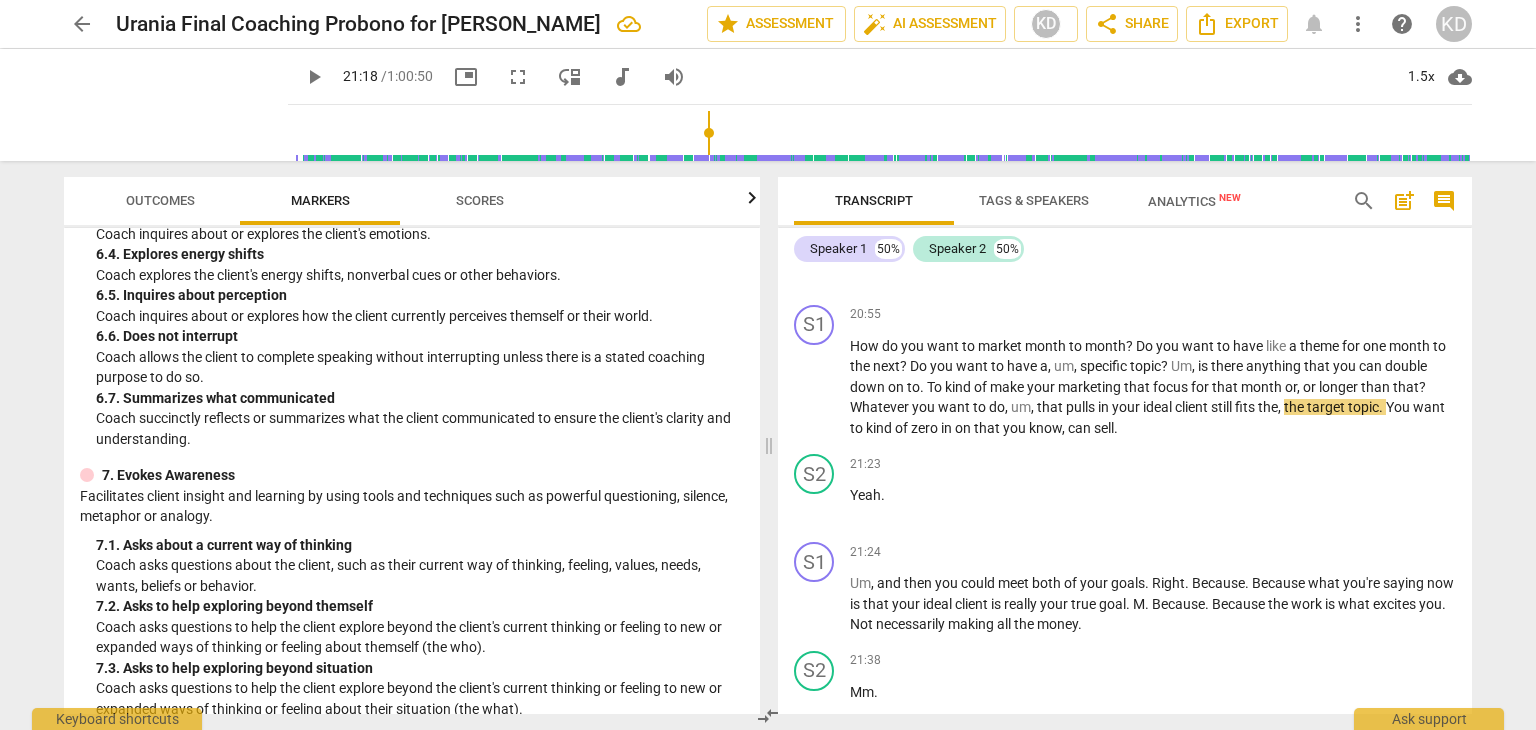 click on "Add competency" at bounding box center (1408, 315) 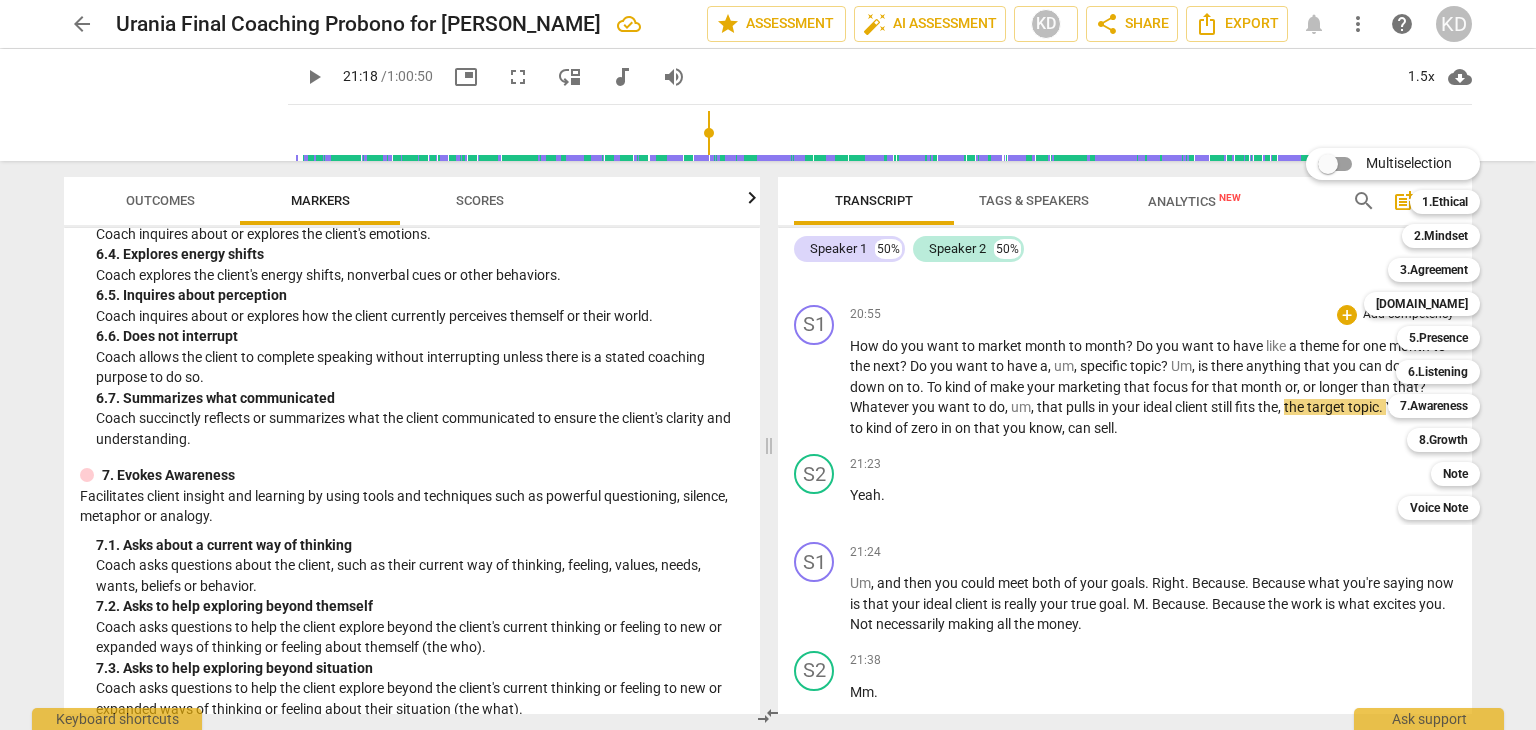 click on "Note" at bounding box center (1455, 474) 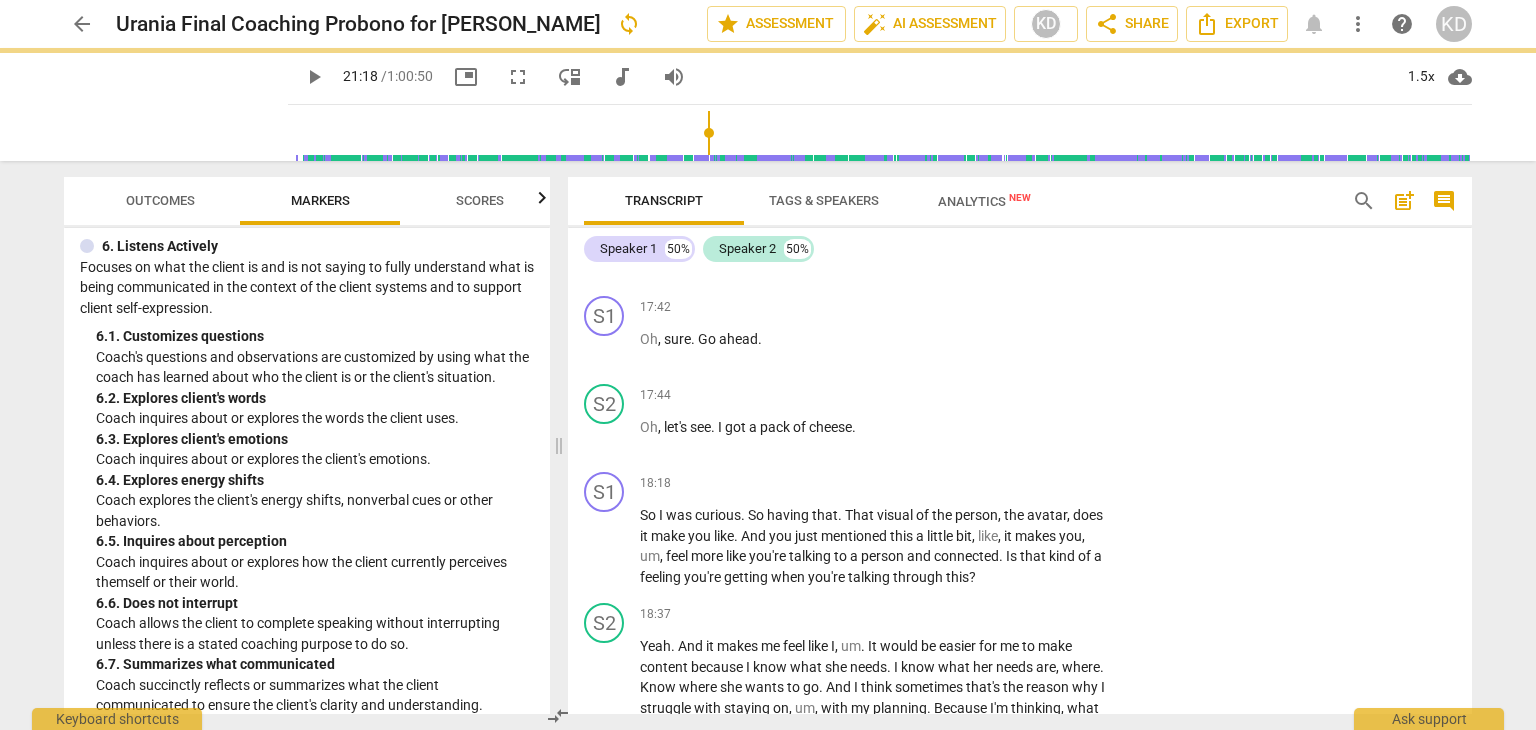 scroll, scrollTop: 9247, scrollLeft: 0, axis: vertical 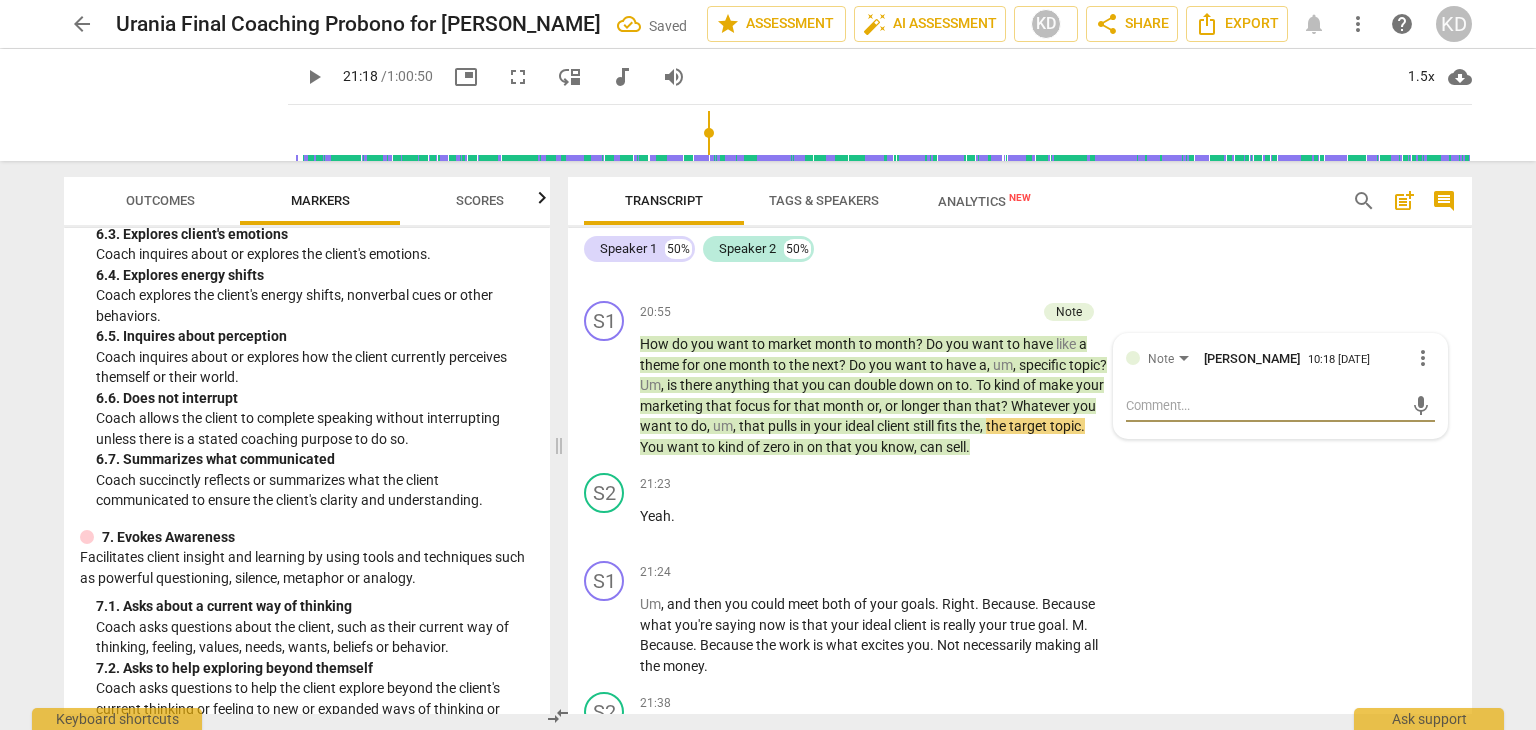 type on "W" 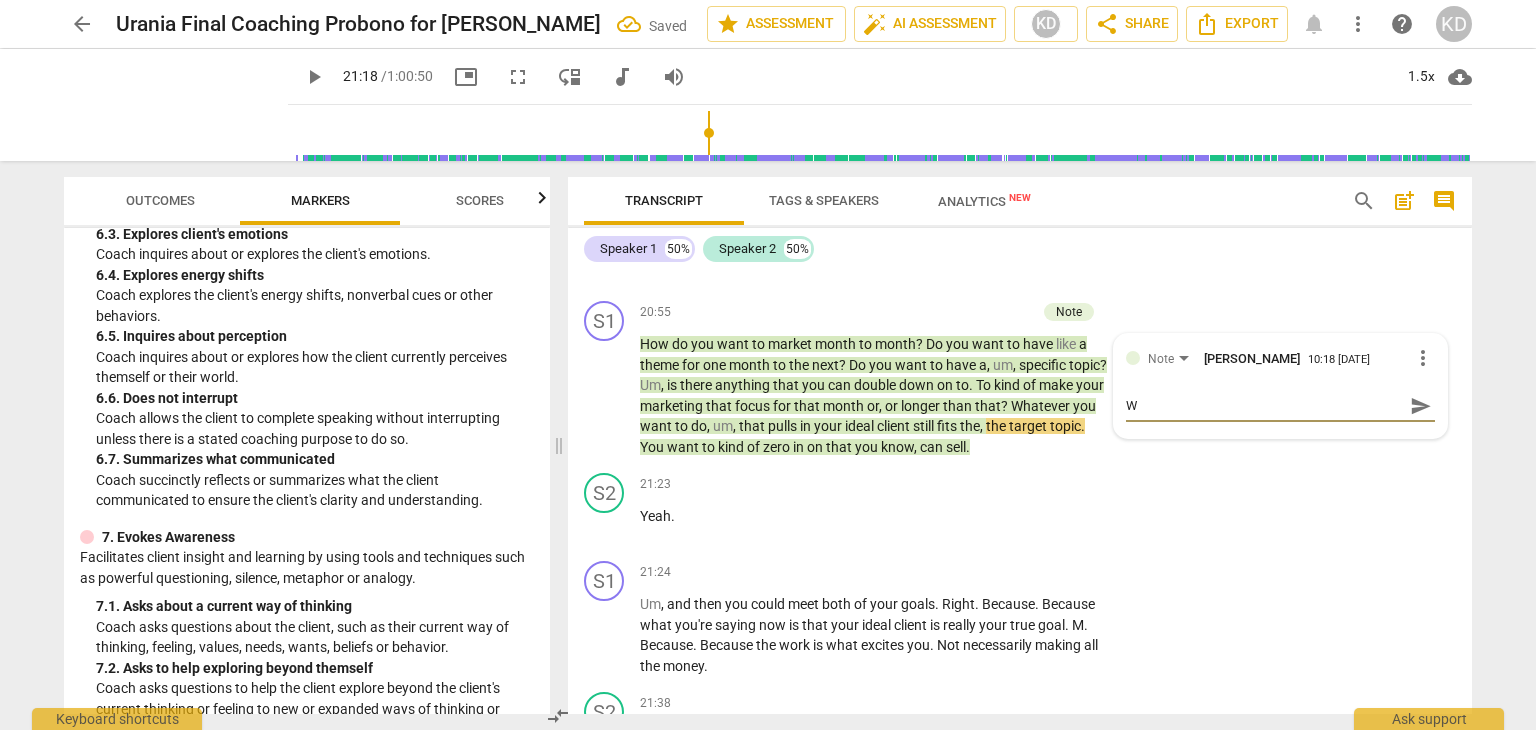 type on "Wo" 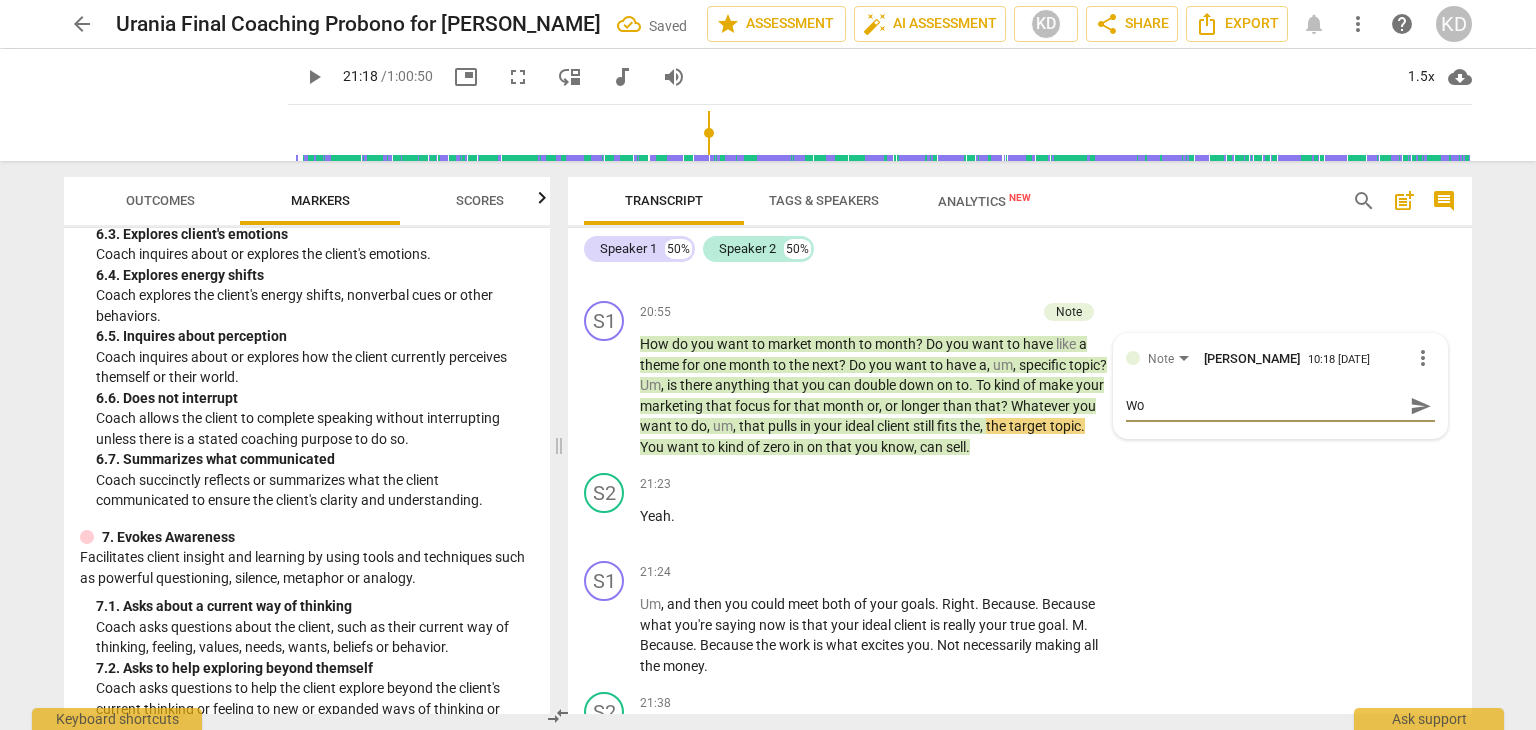 type on "Wor" 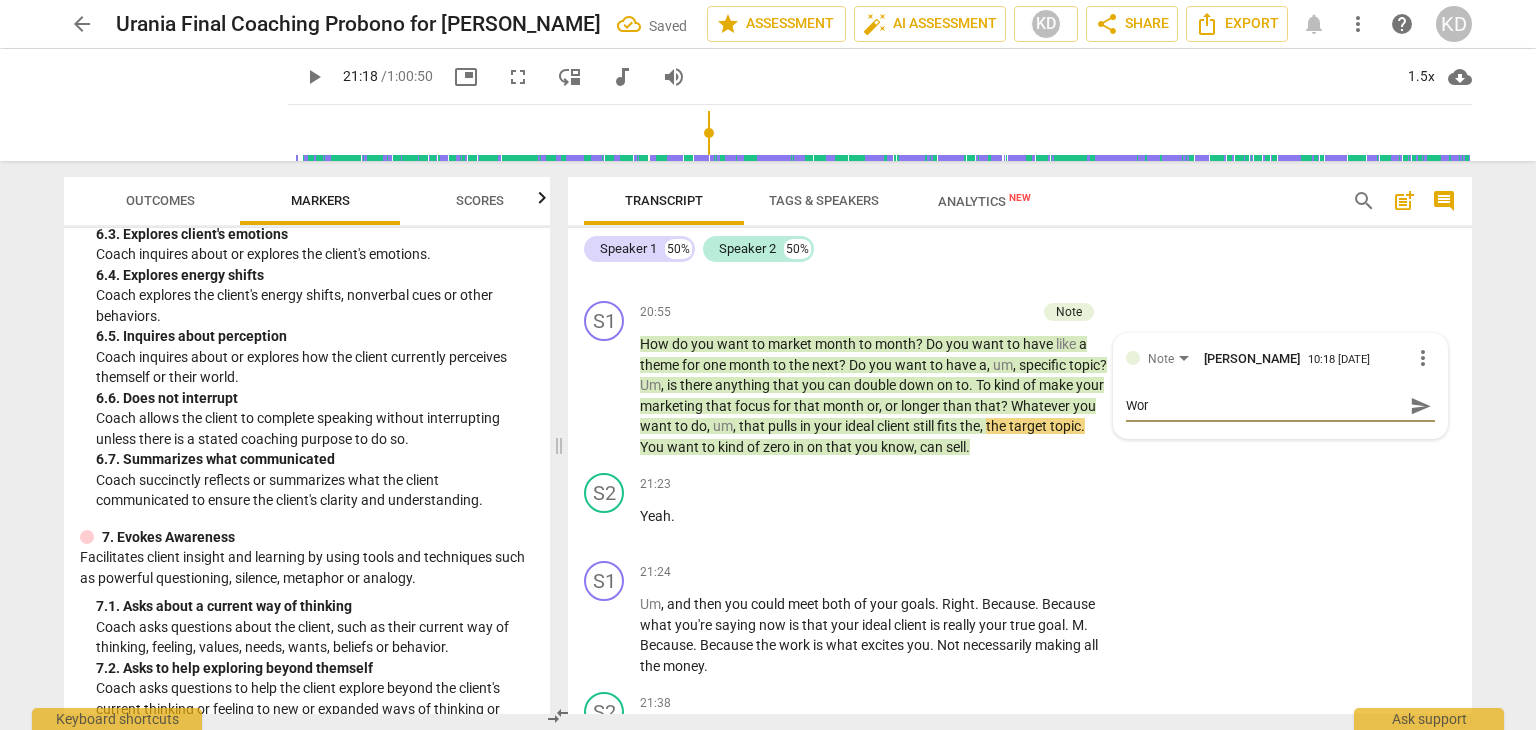 type on "Work" 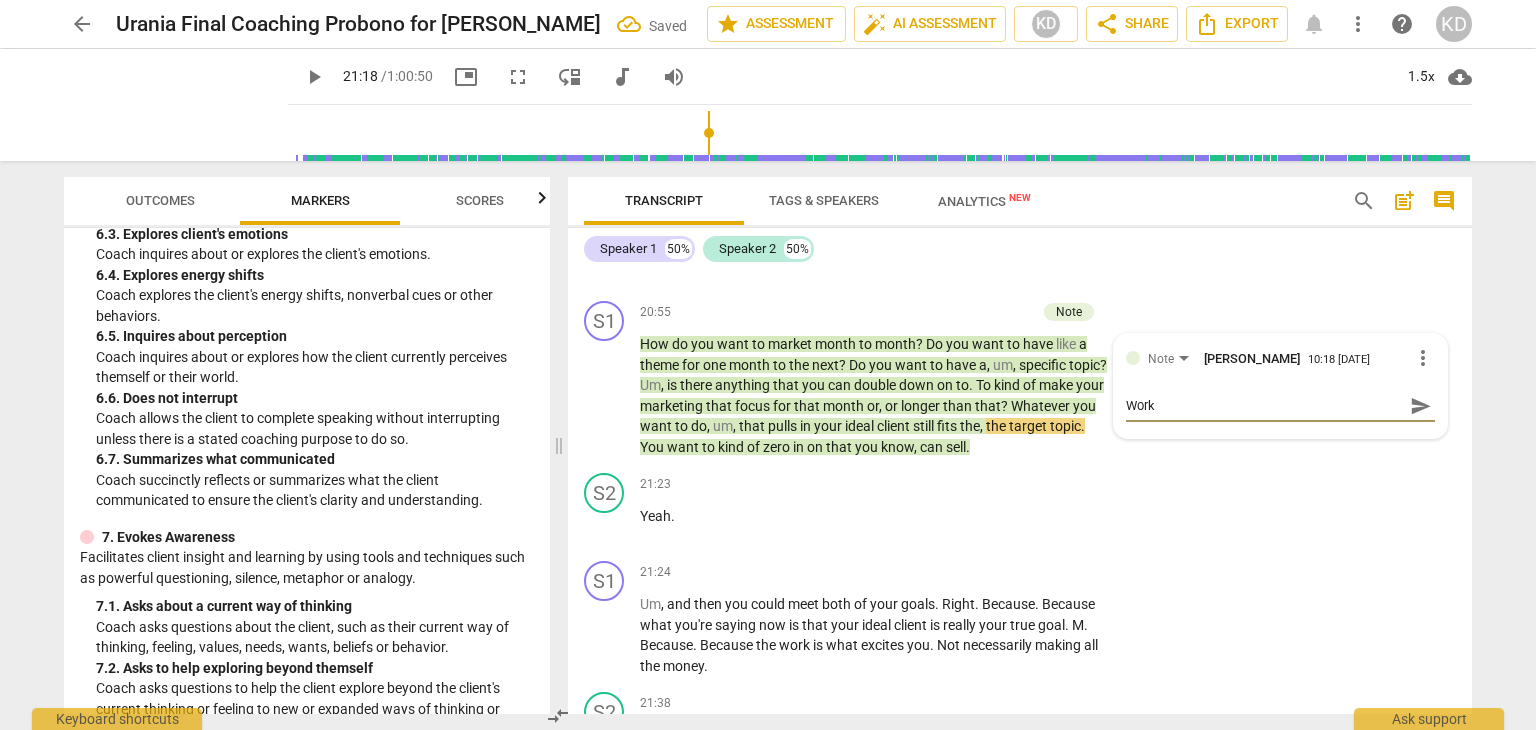 type on "Worki" 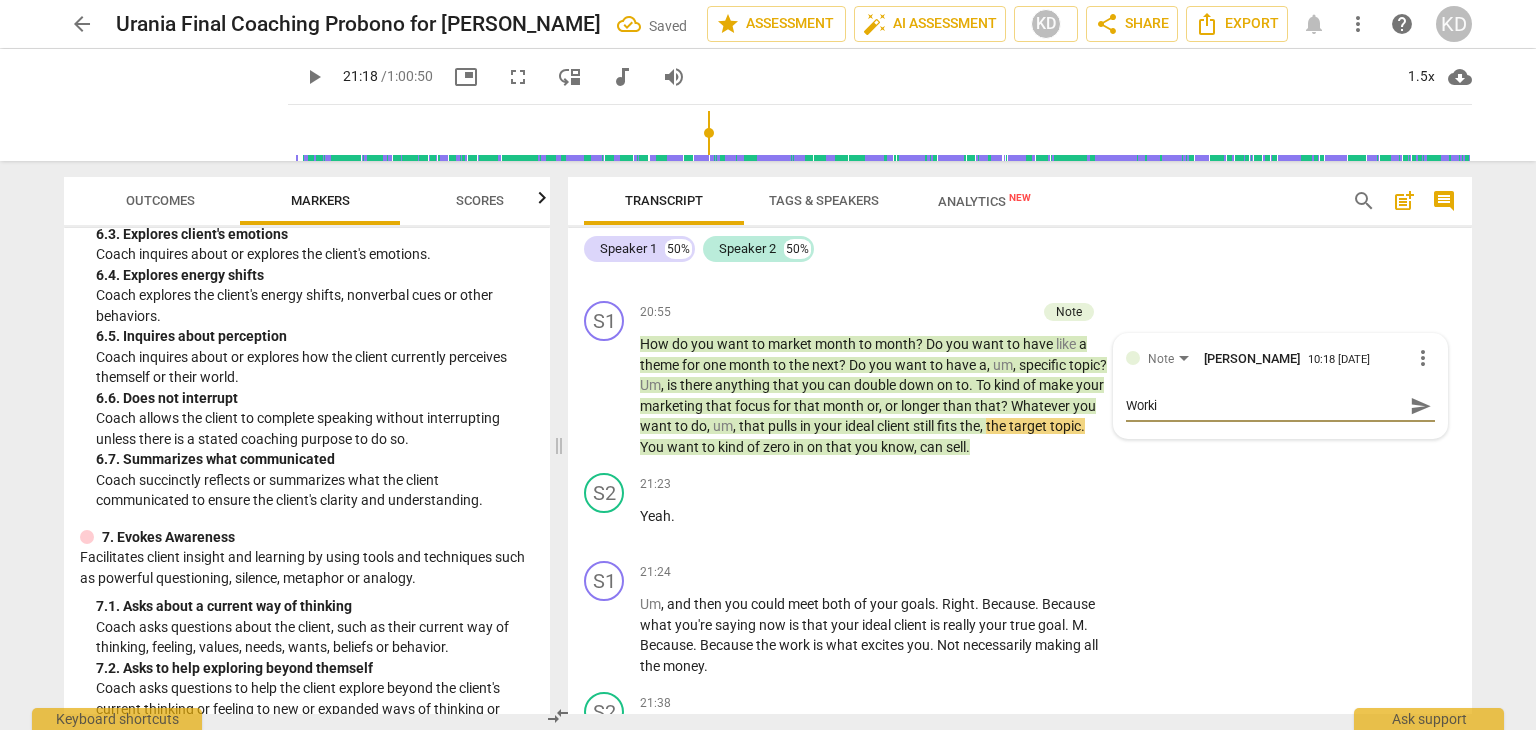 type on "Workin" 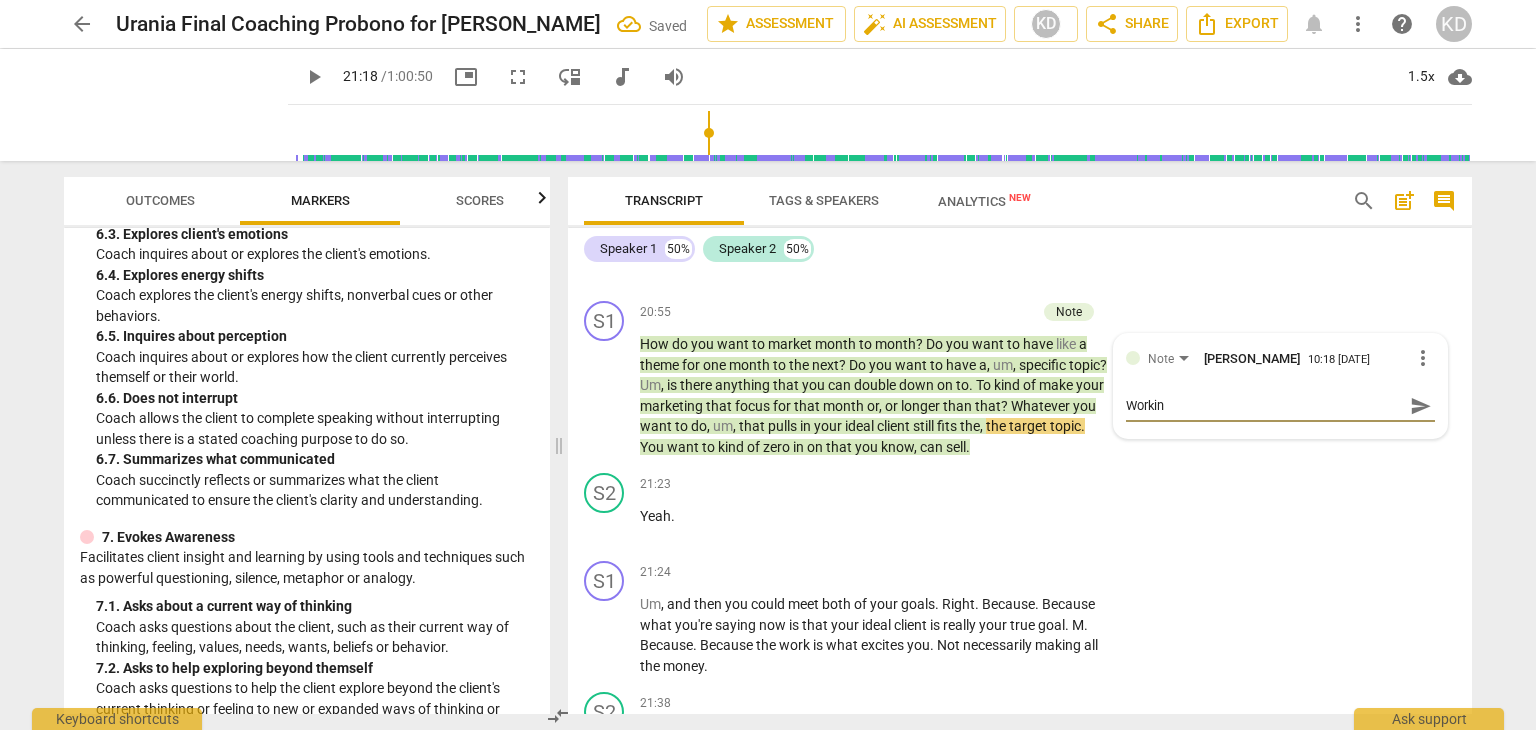 type on "Workin" 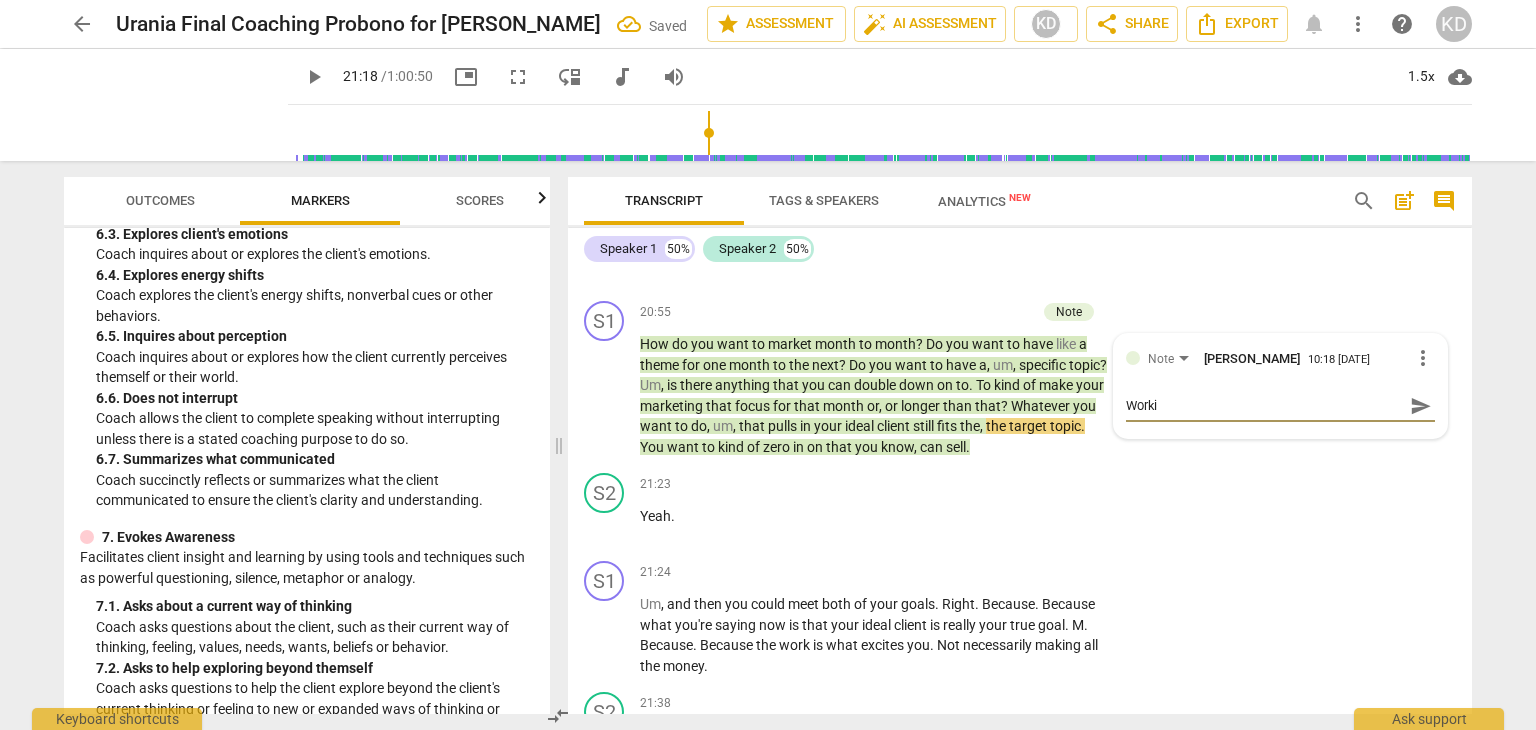 type on "Work" 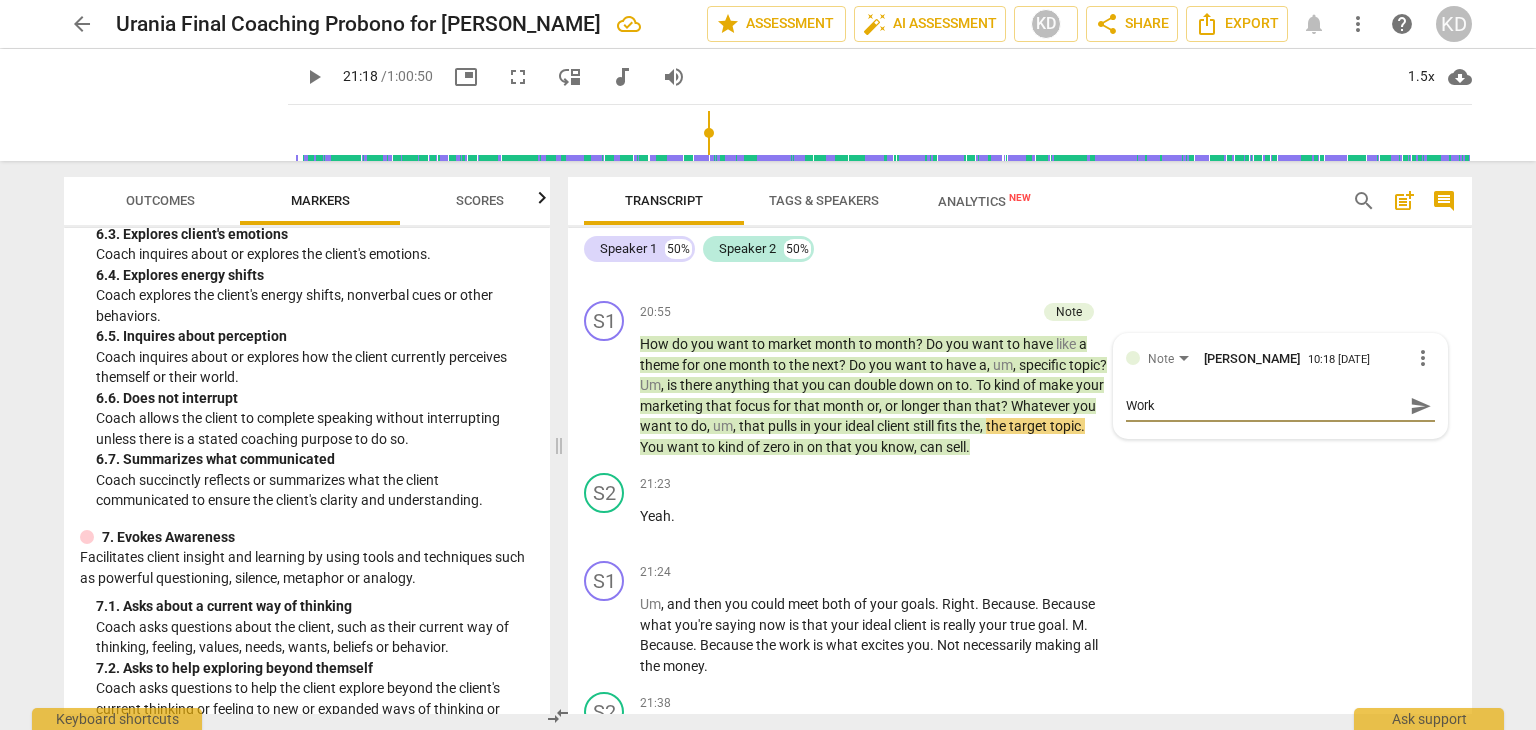 type on "Wor" 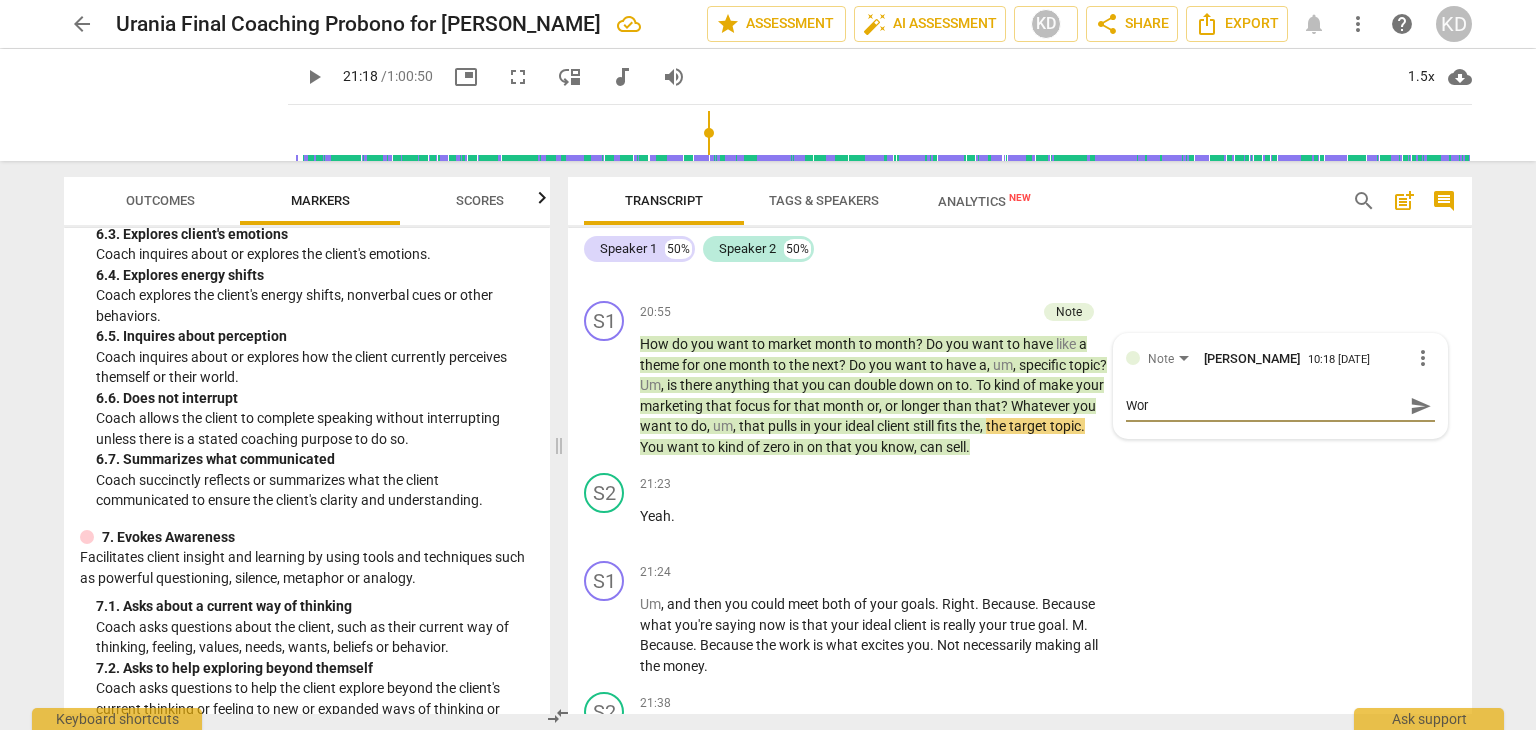 type on "Wo" 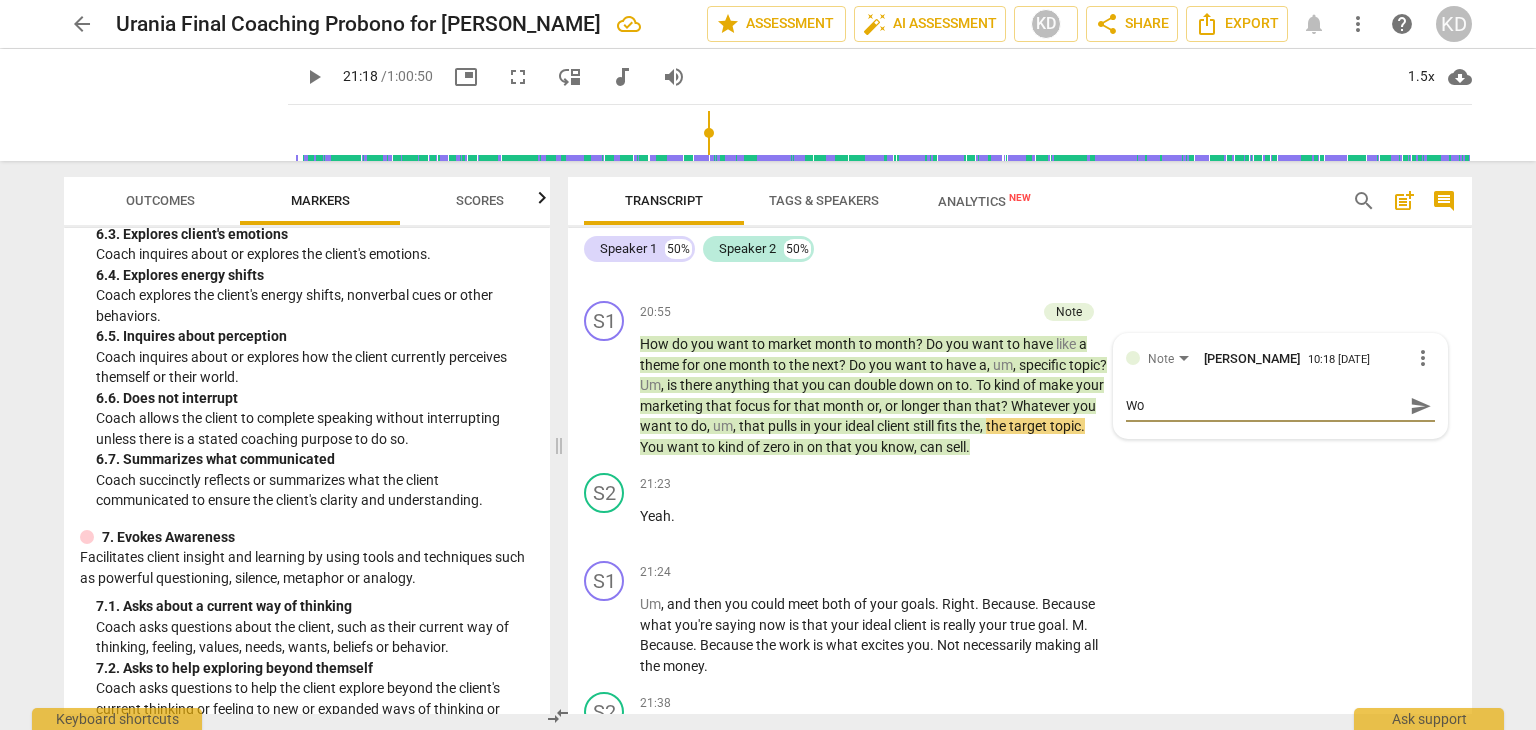 type on "W" 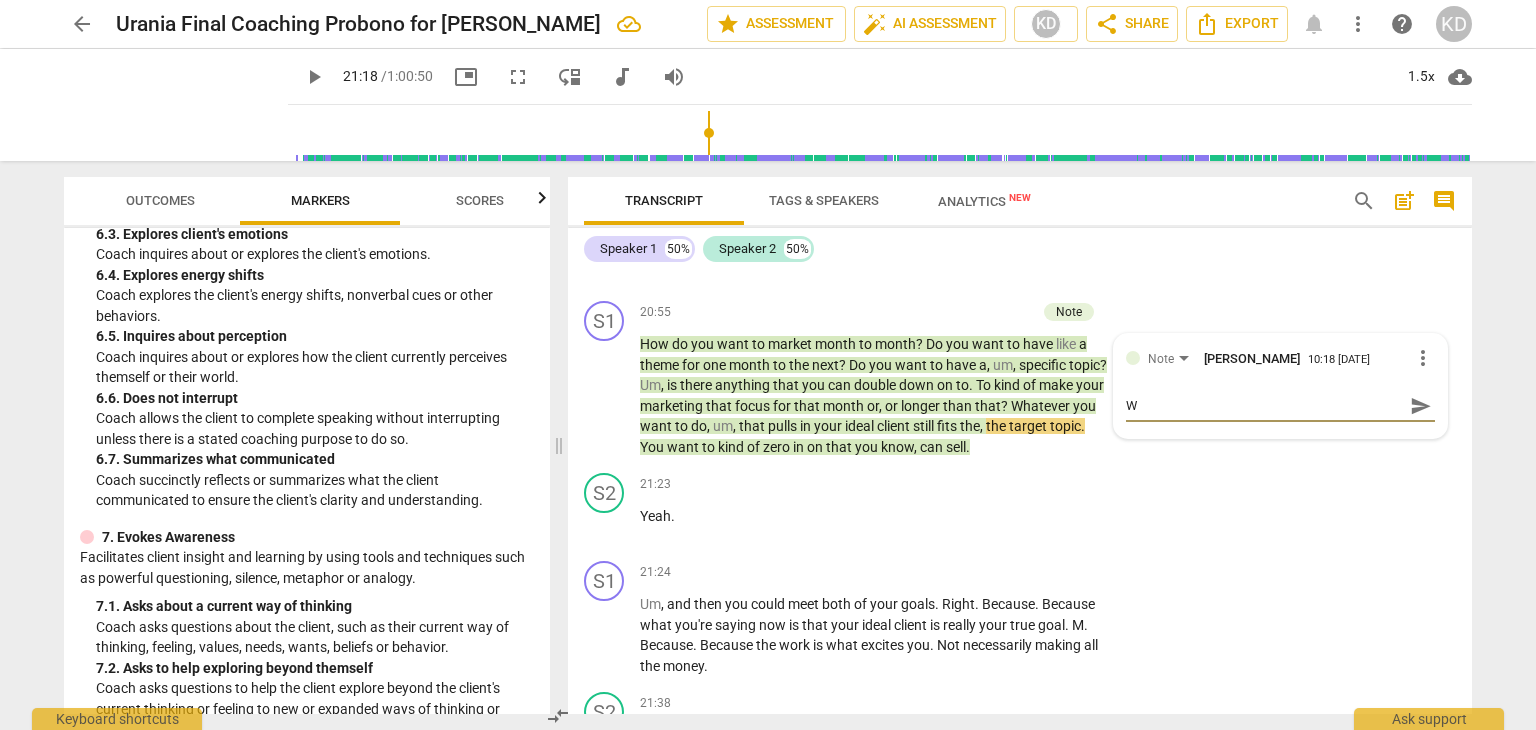 type 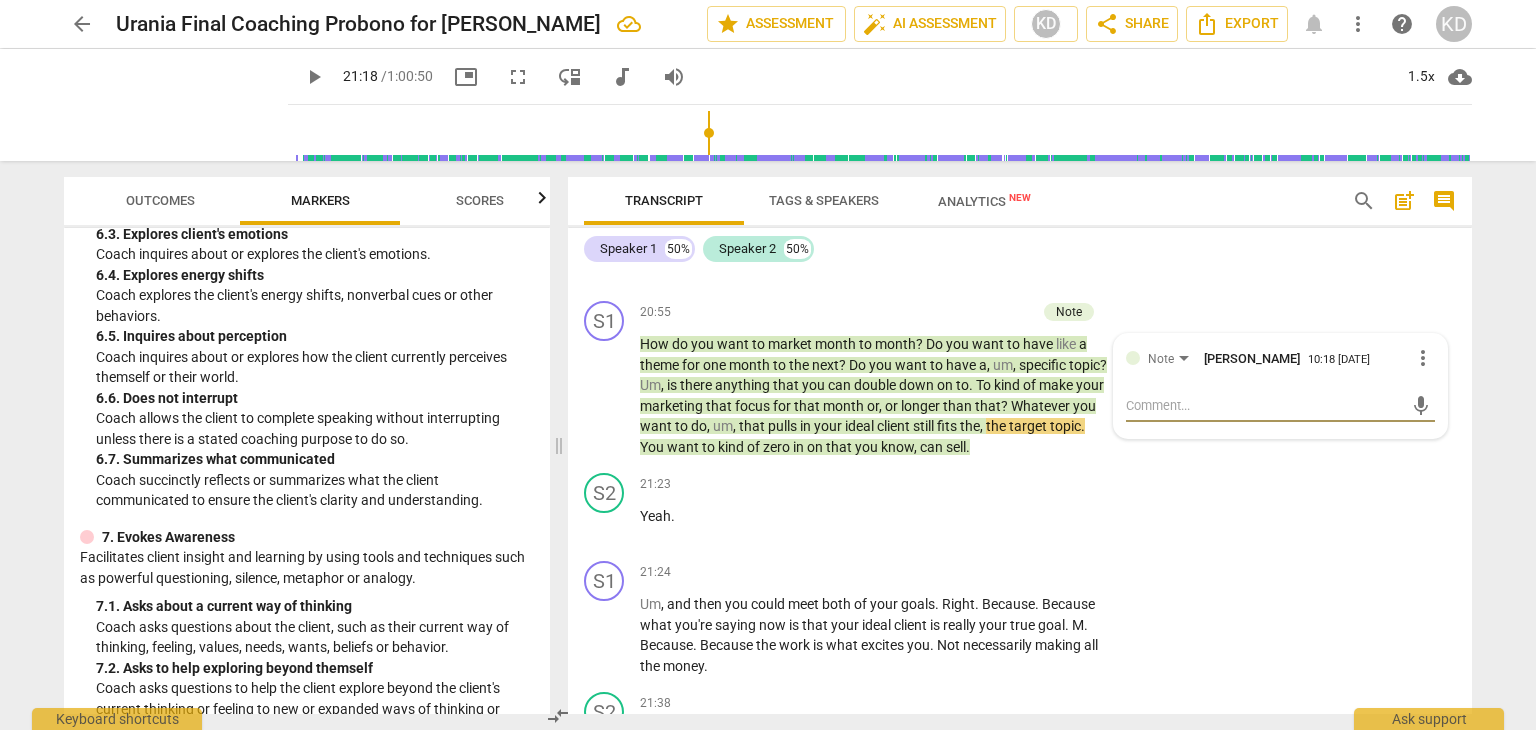 type on "T" 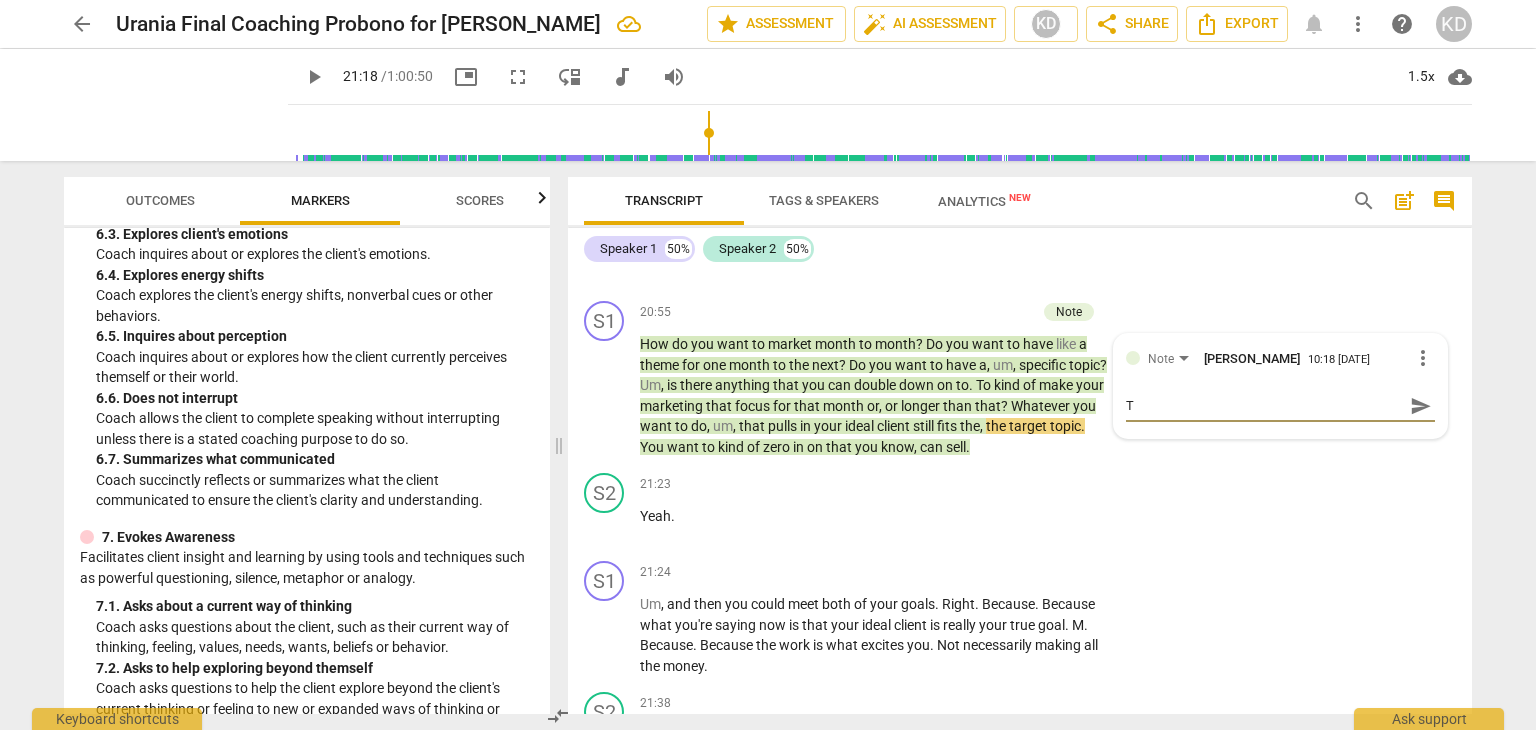 type on "Ta" 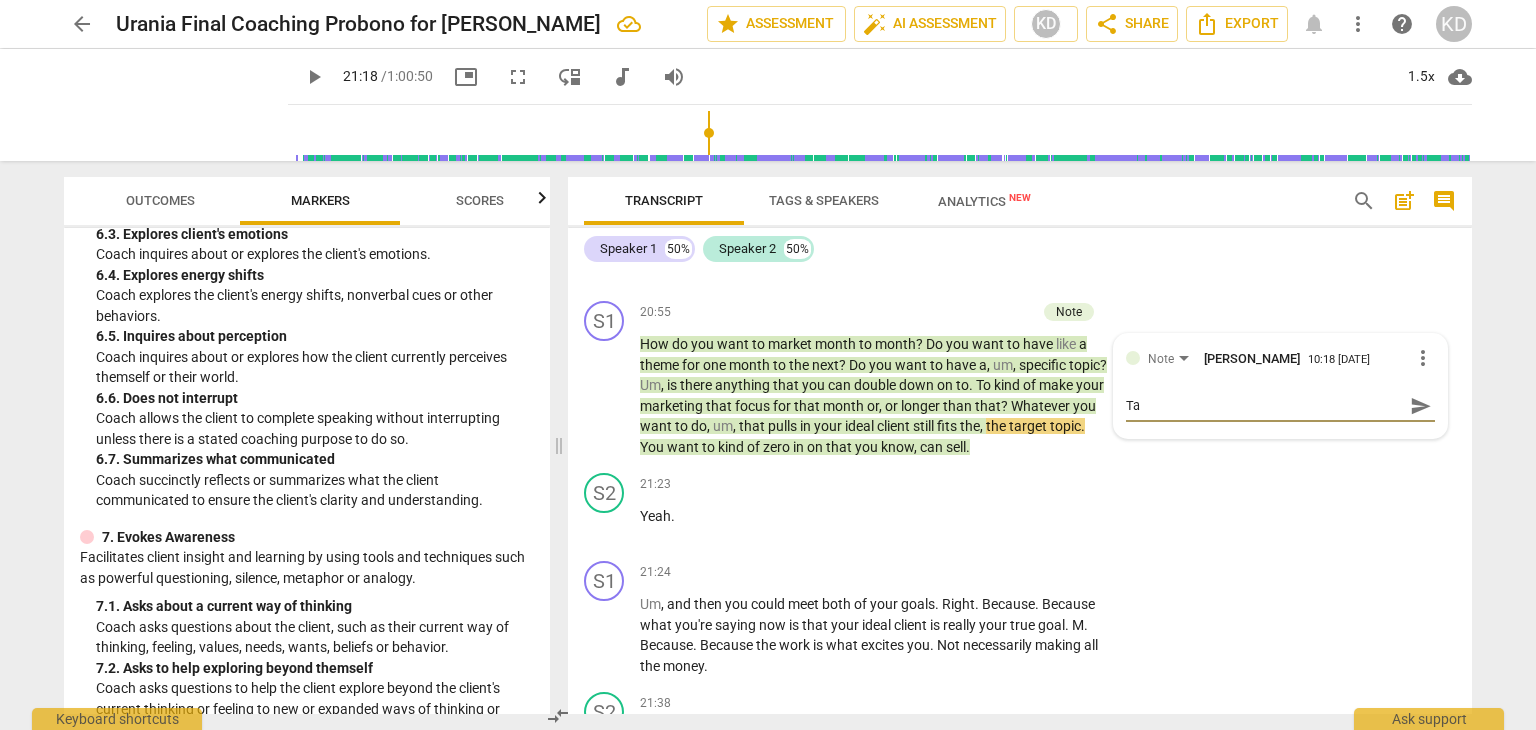 type on "Tak" 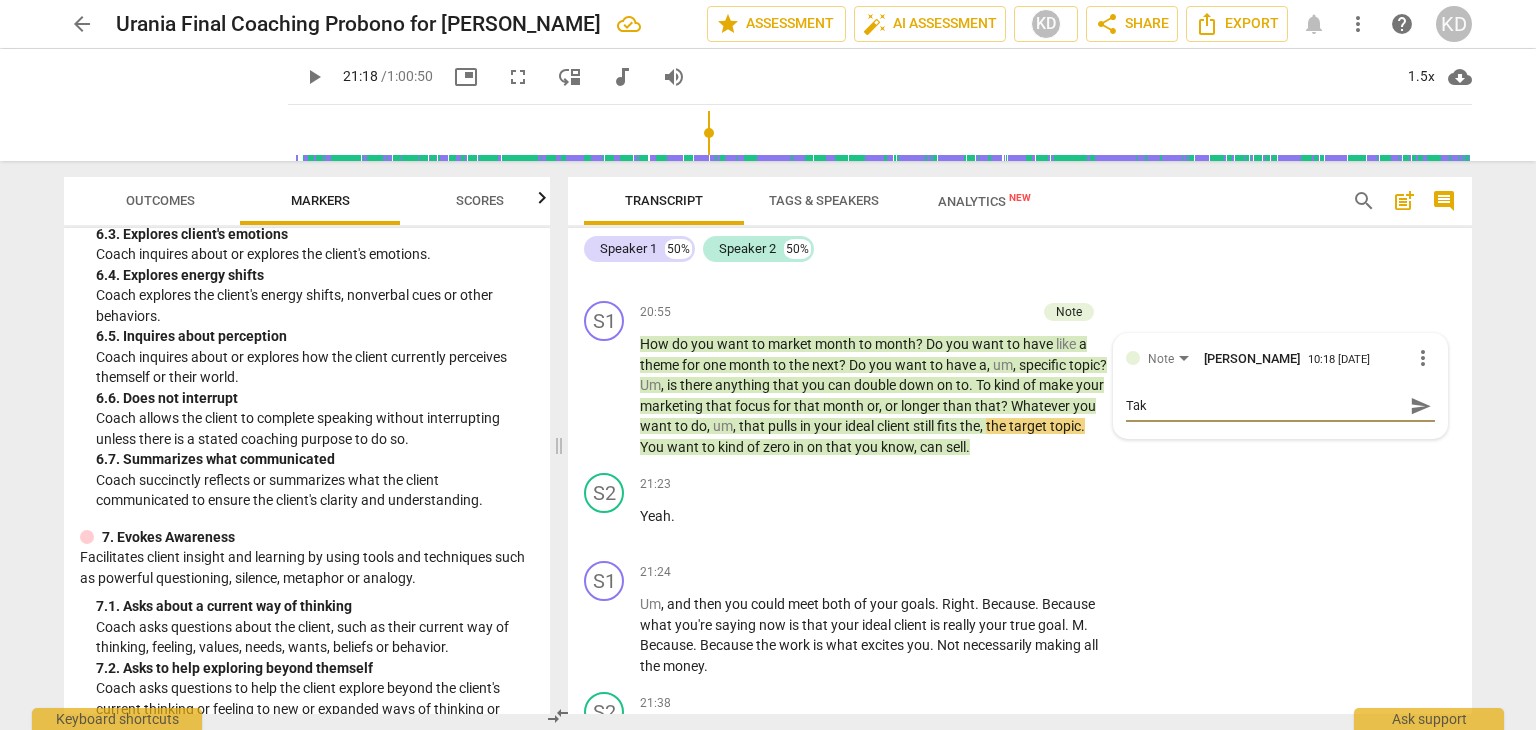 type on "Take" 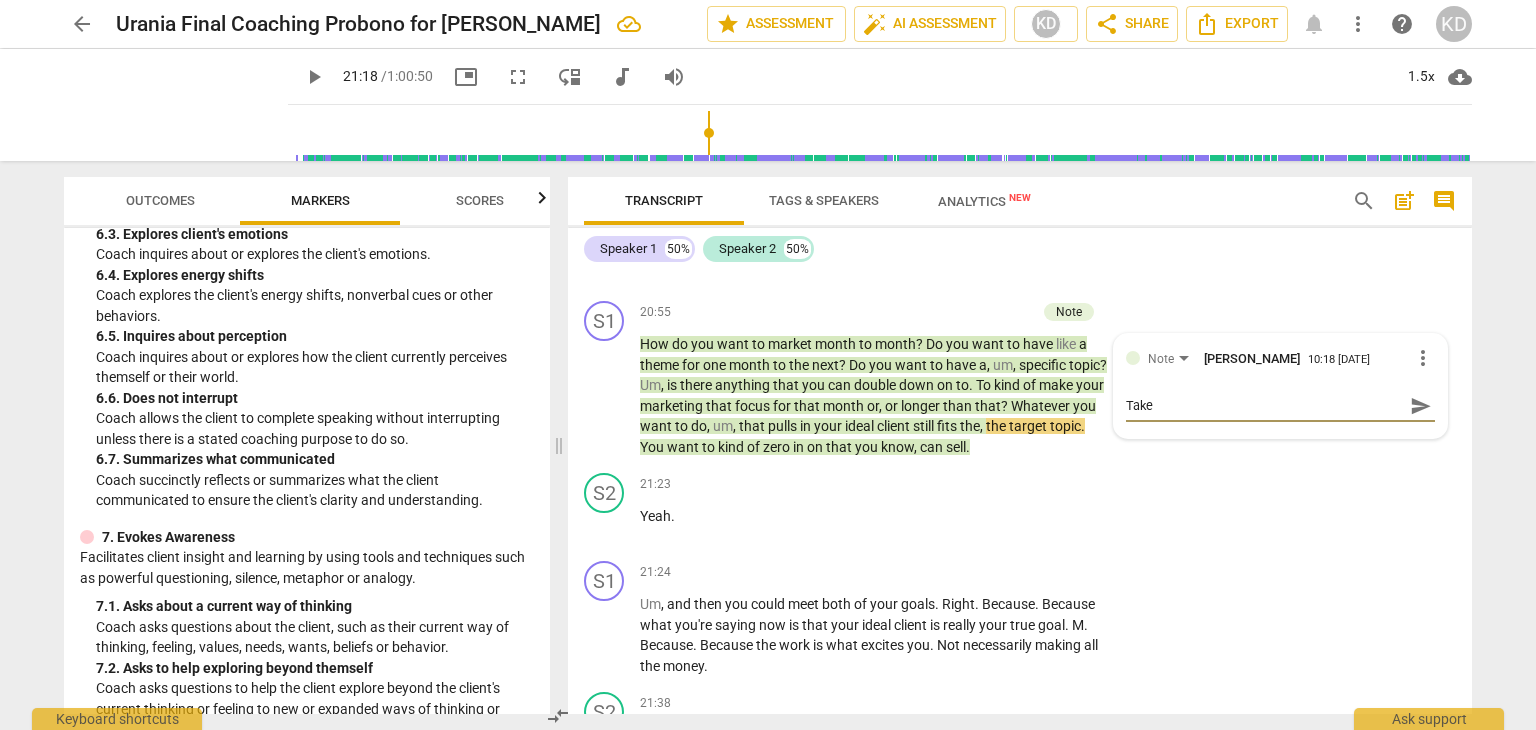 type on "Take" 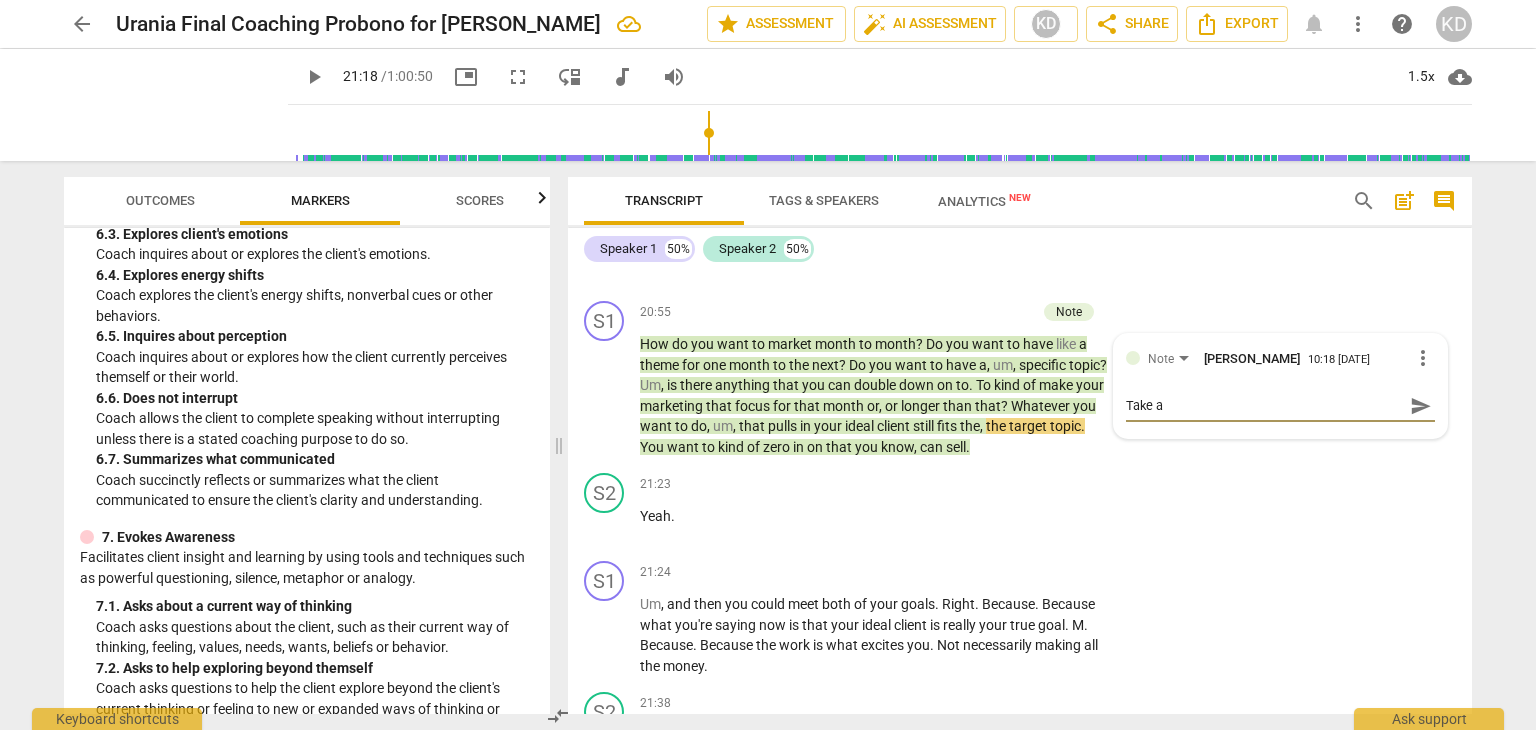 type on "Take a" 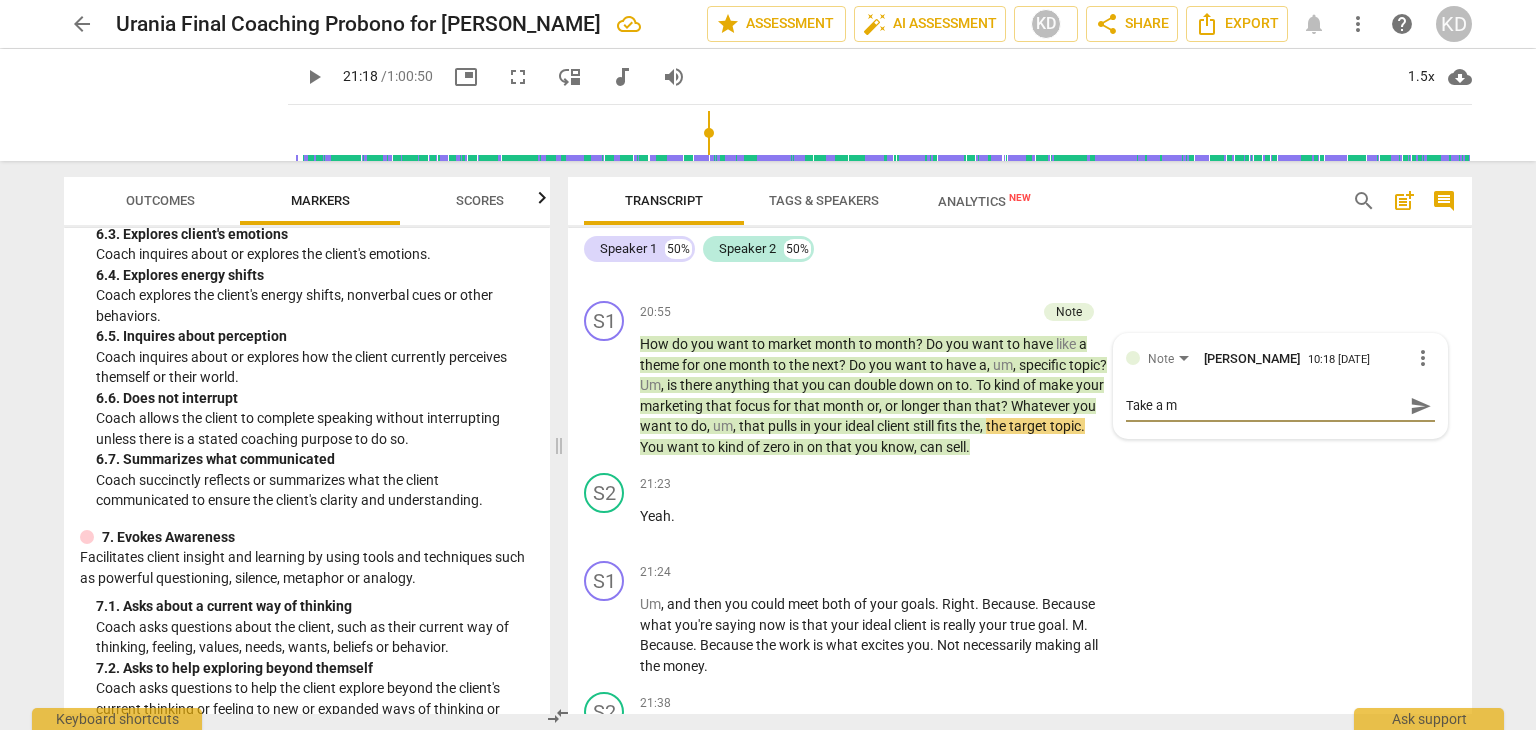 type on "Take a mo" 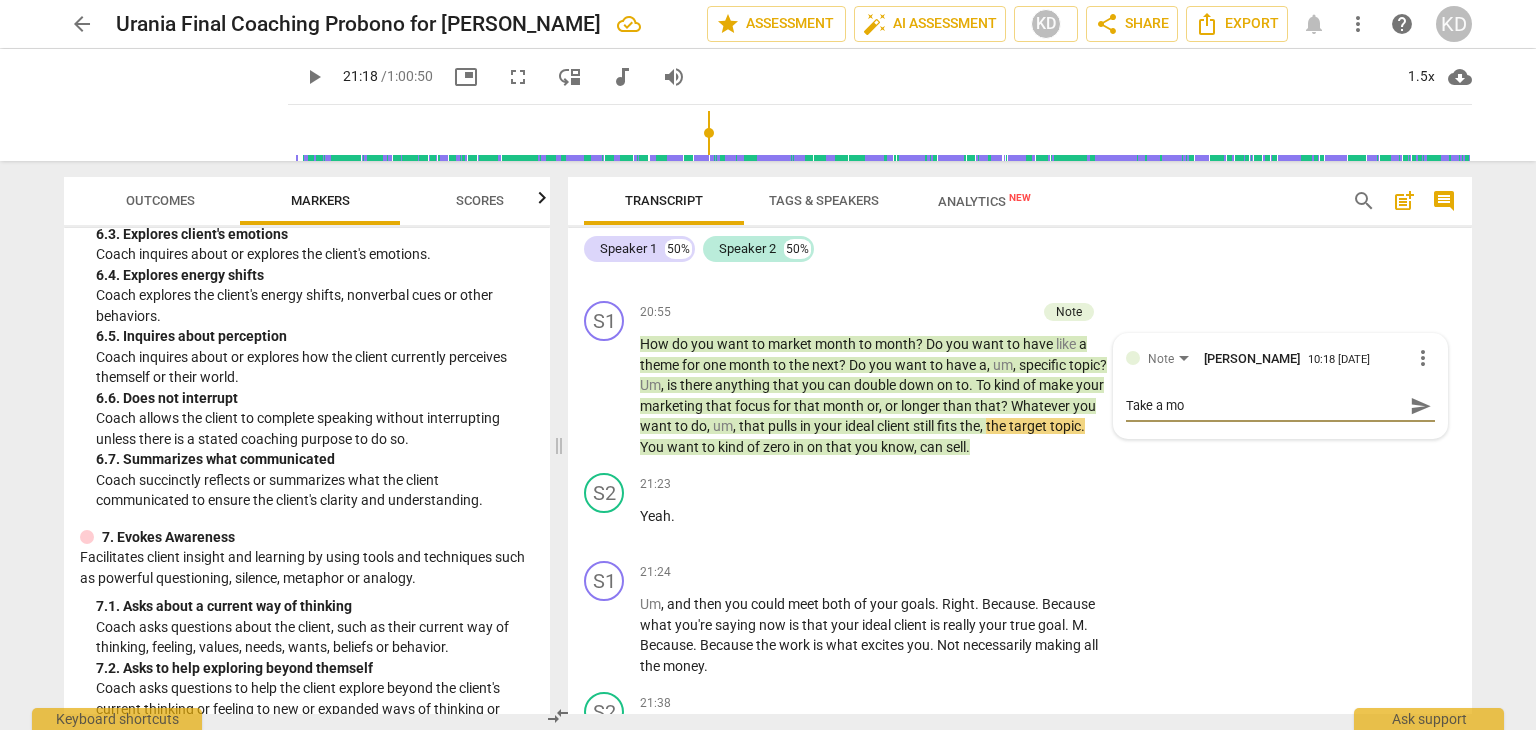 type on "Take a moe" 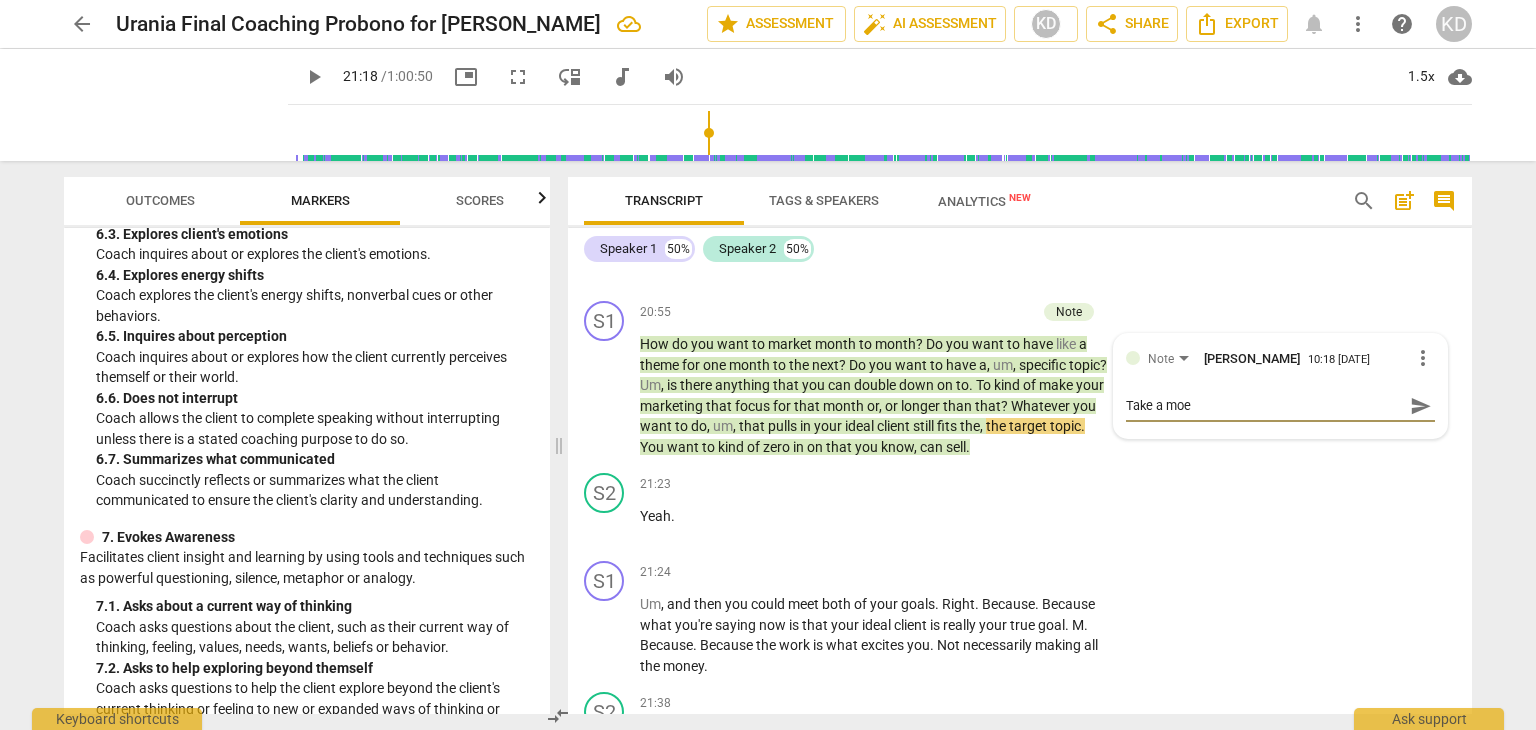 type on "Take a moem" 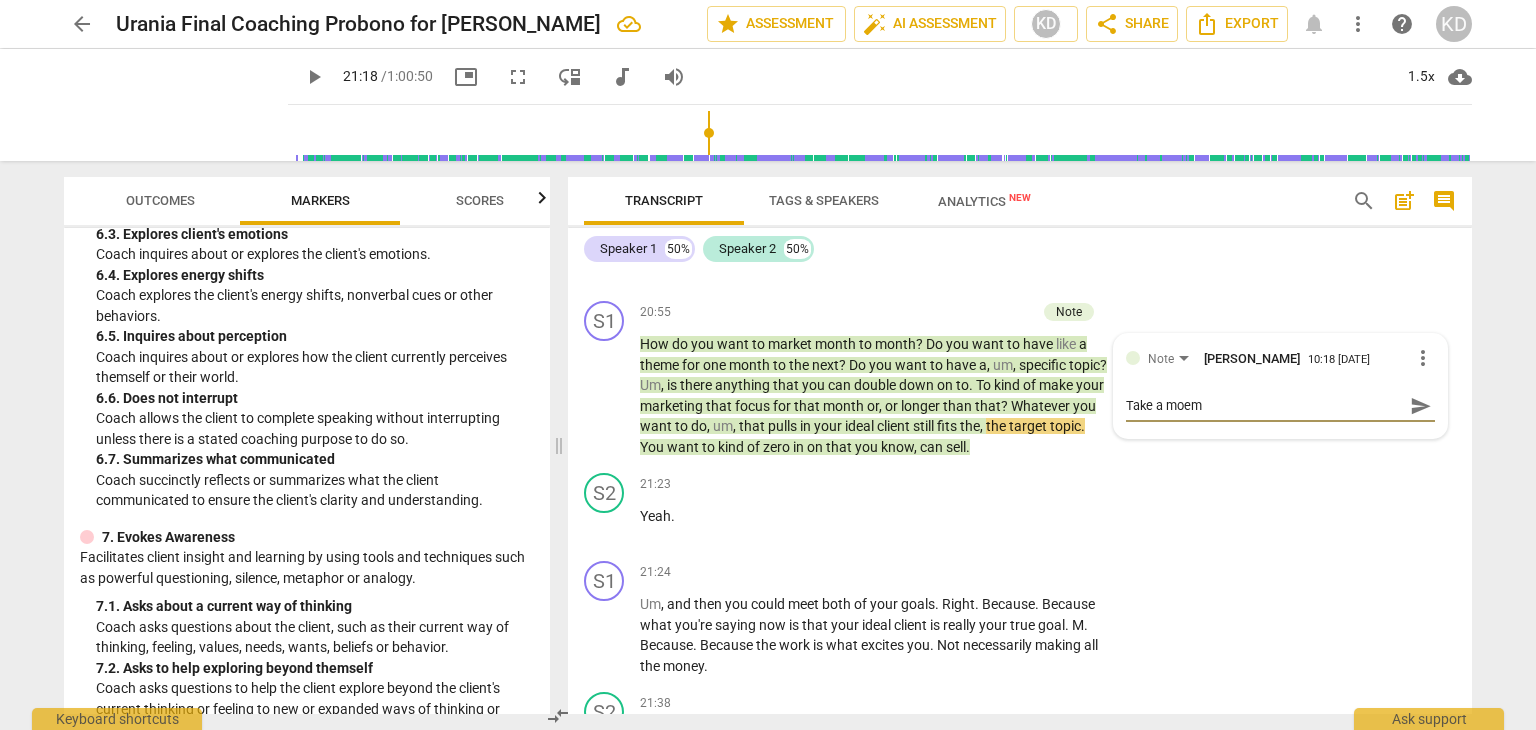 type on "Take a moemn" 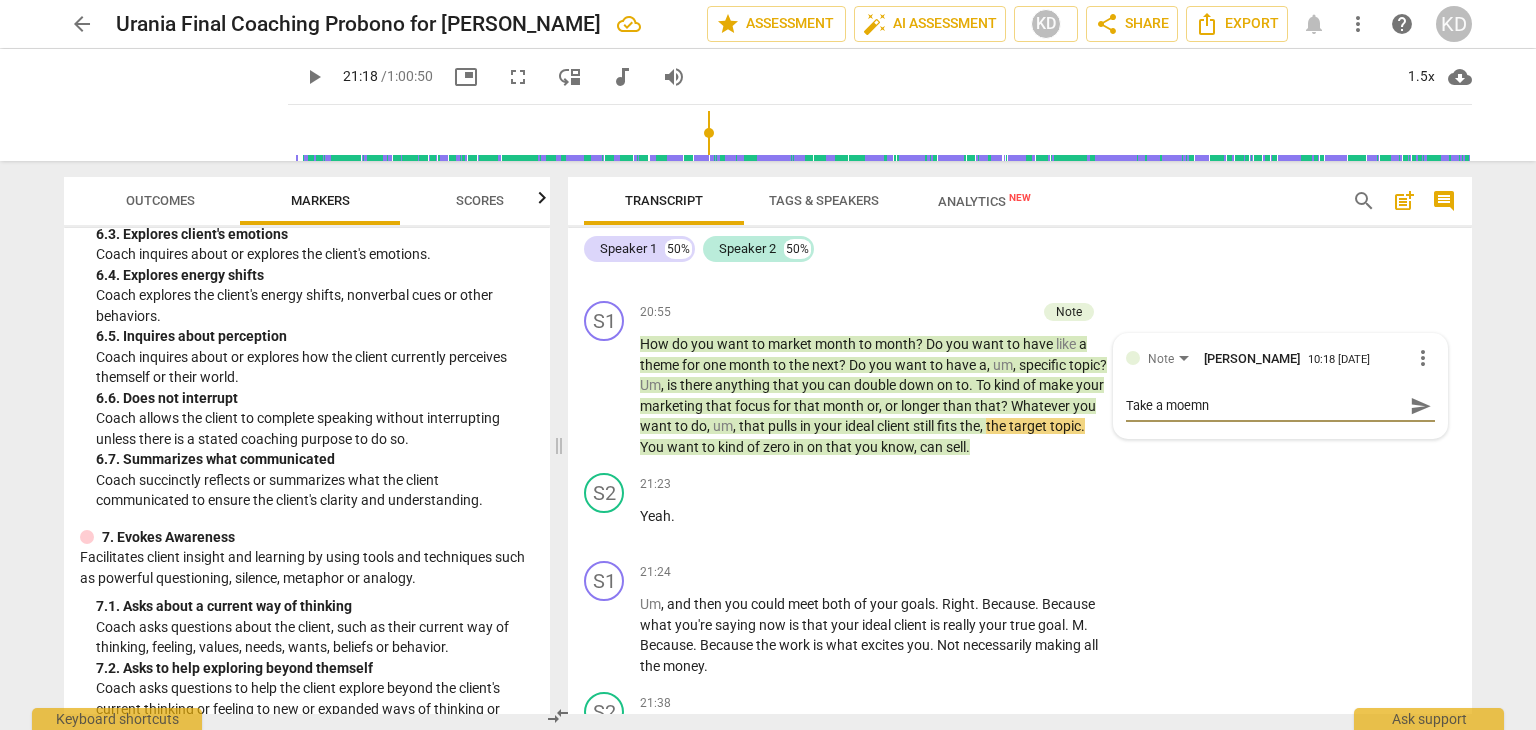 type on "Take a moemnt" 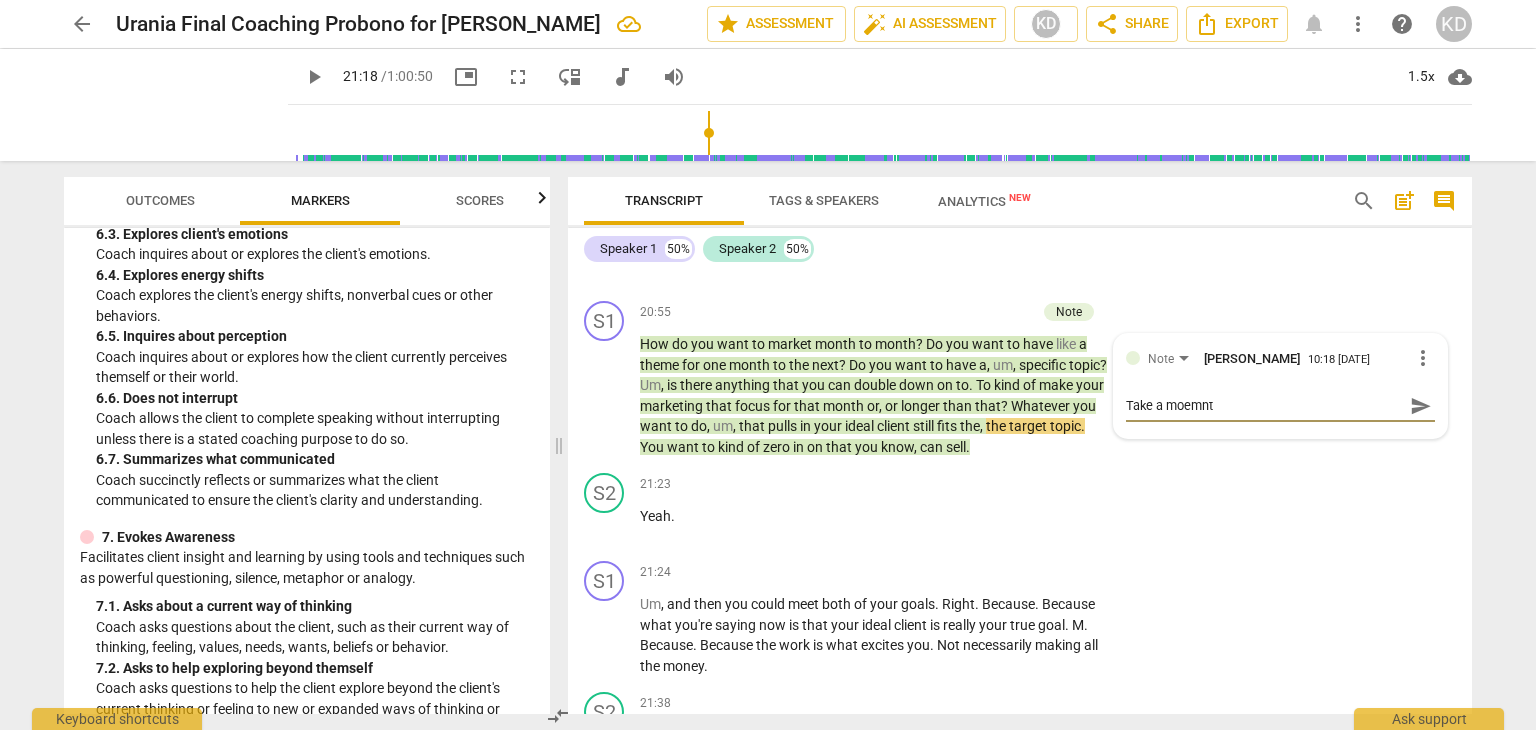 type on "Take a moemnt" 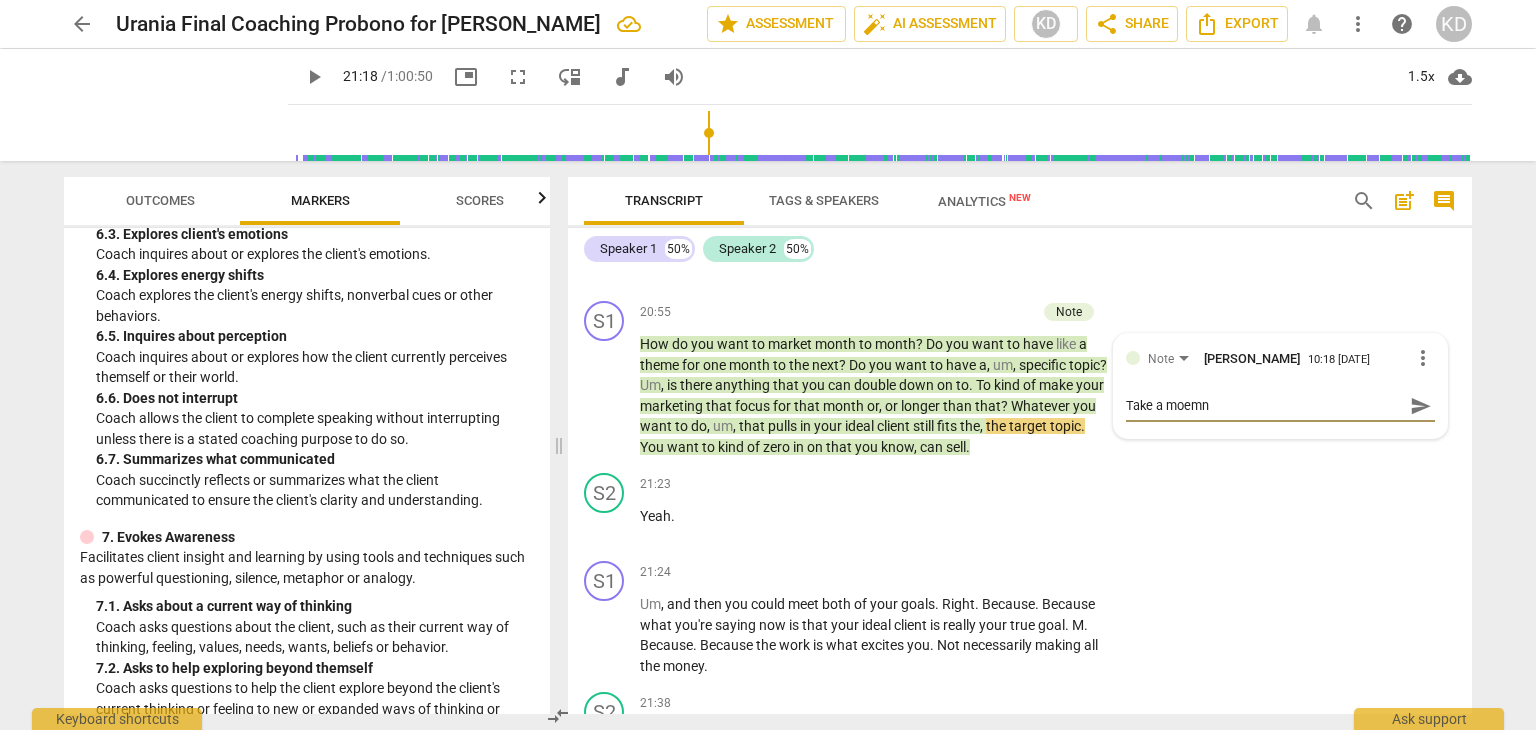 type on "Take a moem" 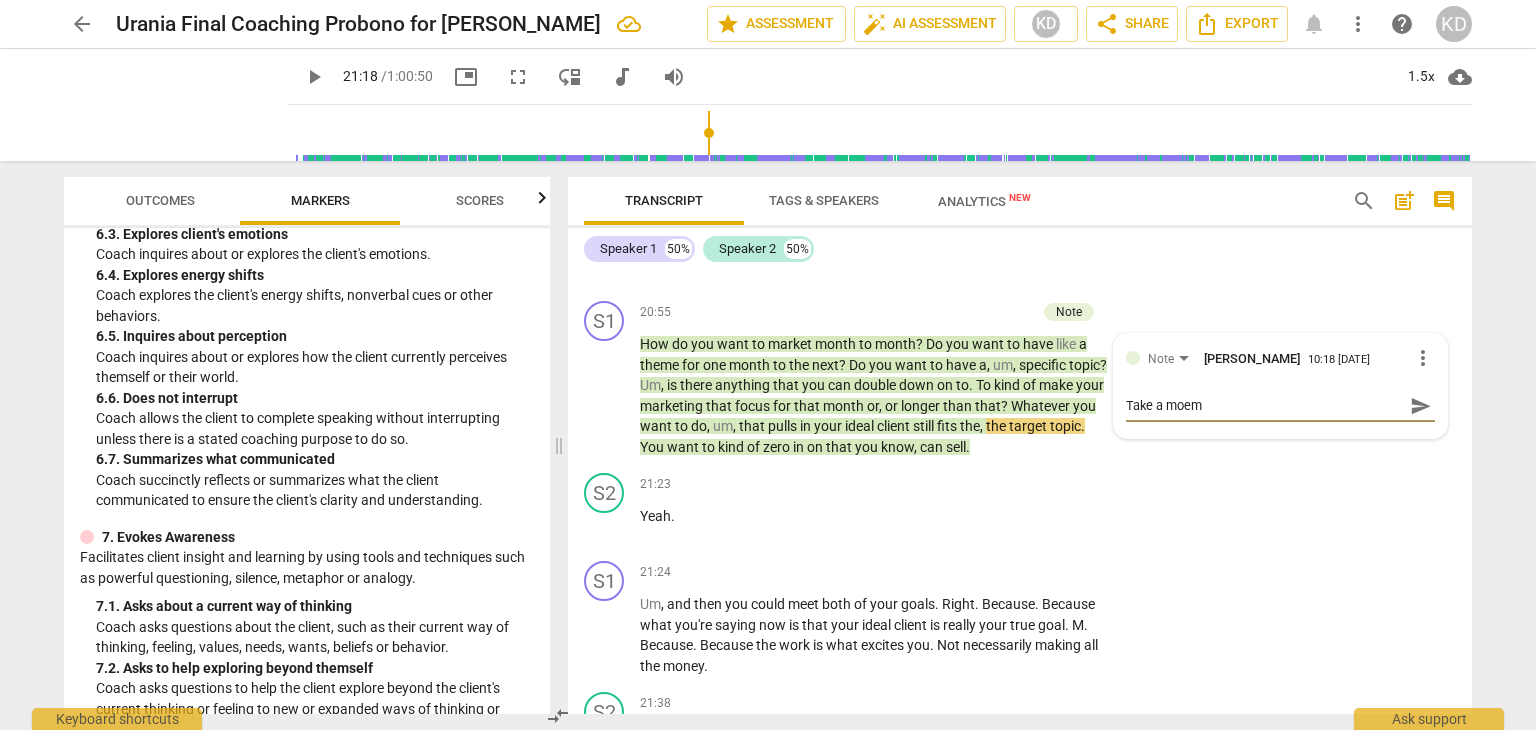 type on "Take a moe" 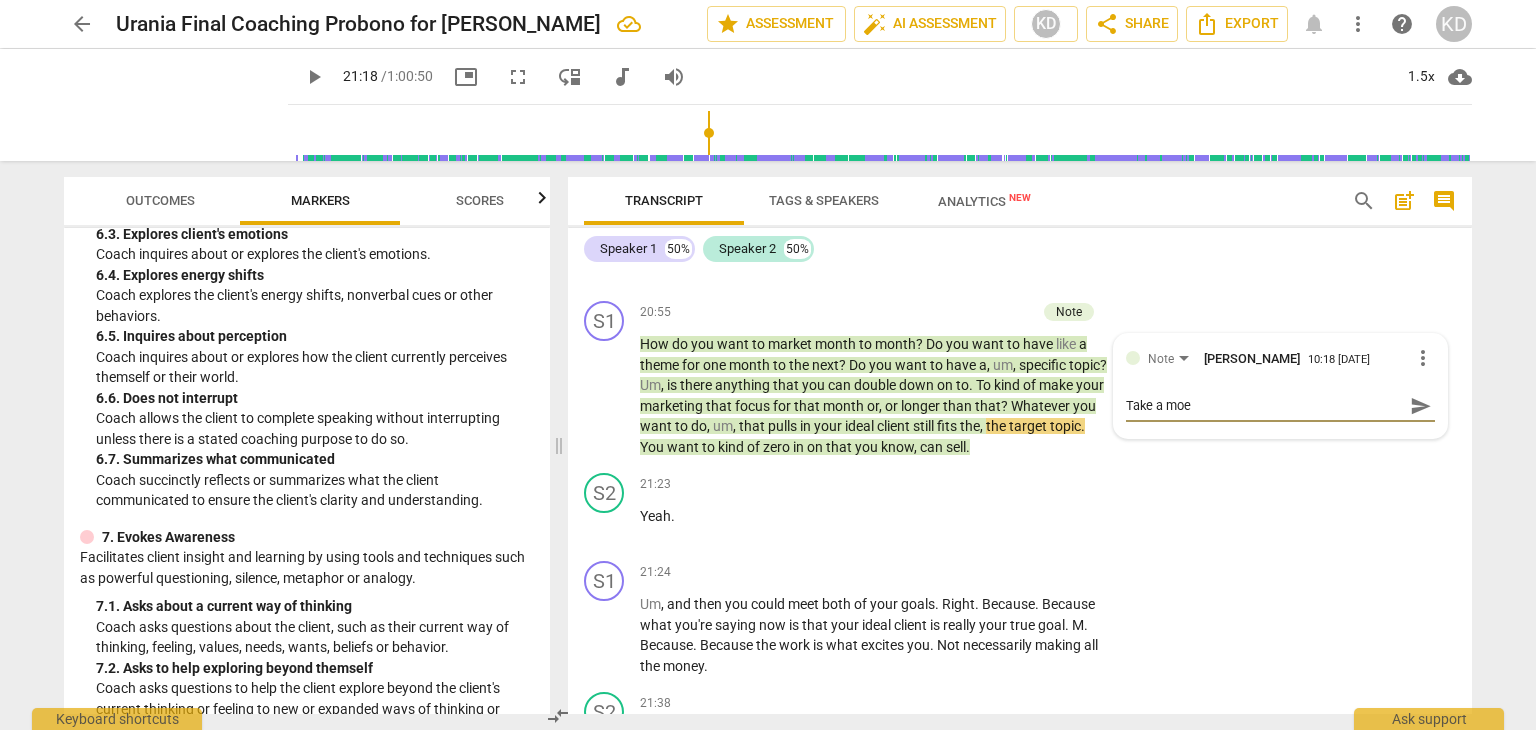 type on "Take a mo" 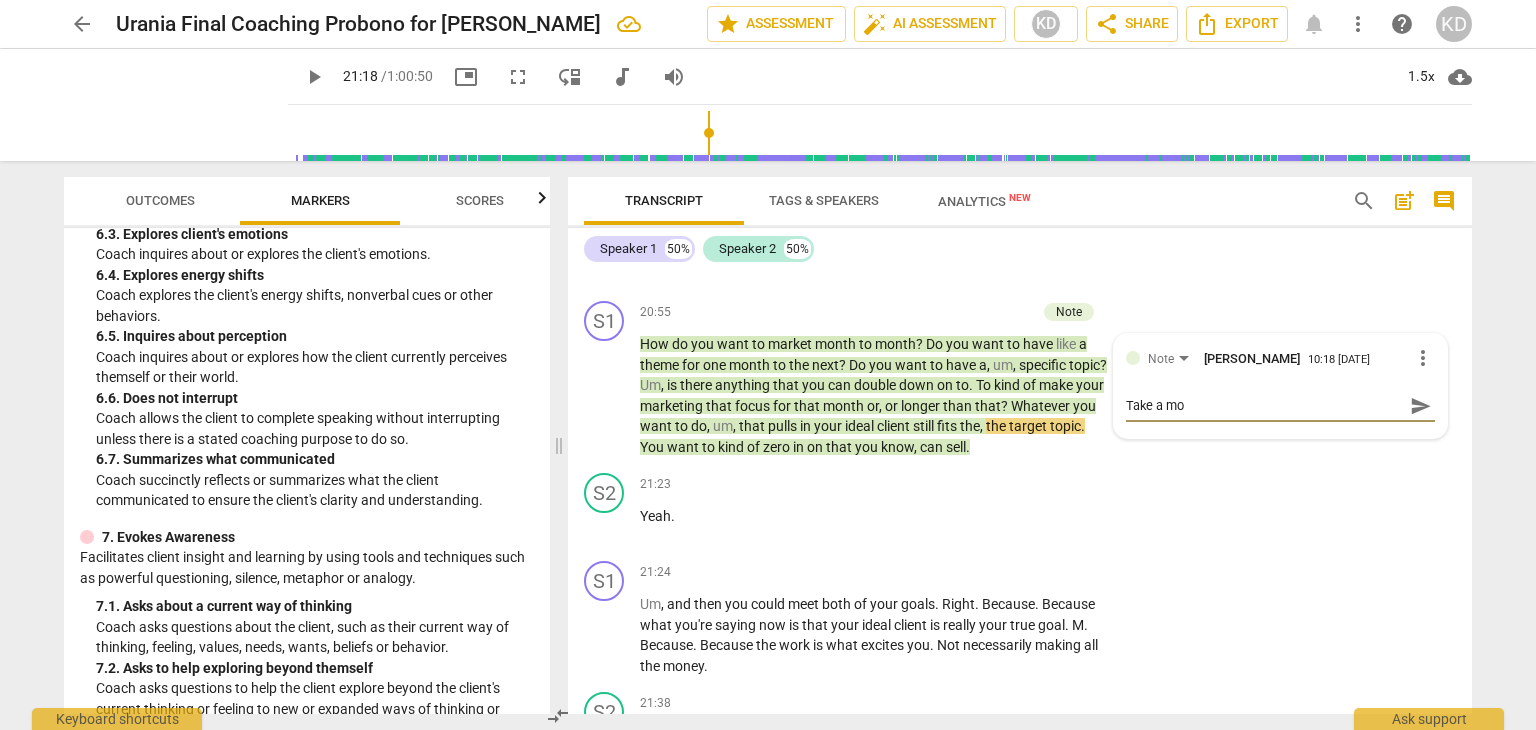 type on "Take a mom" 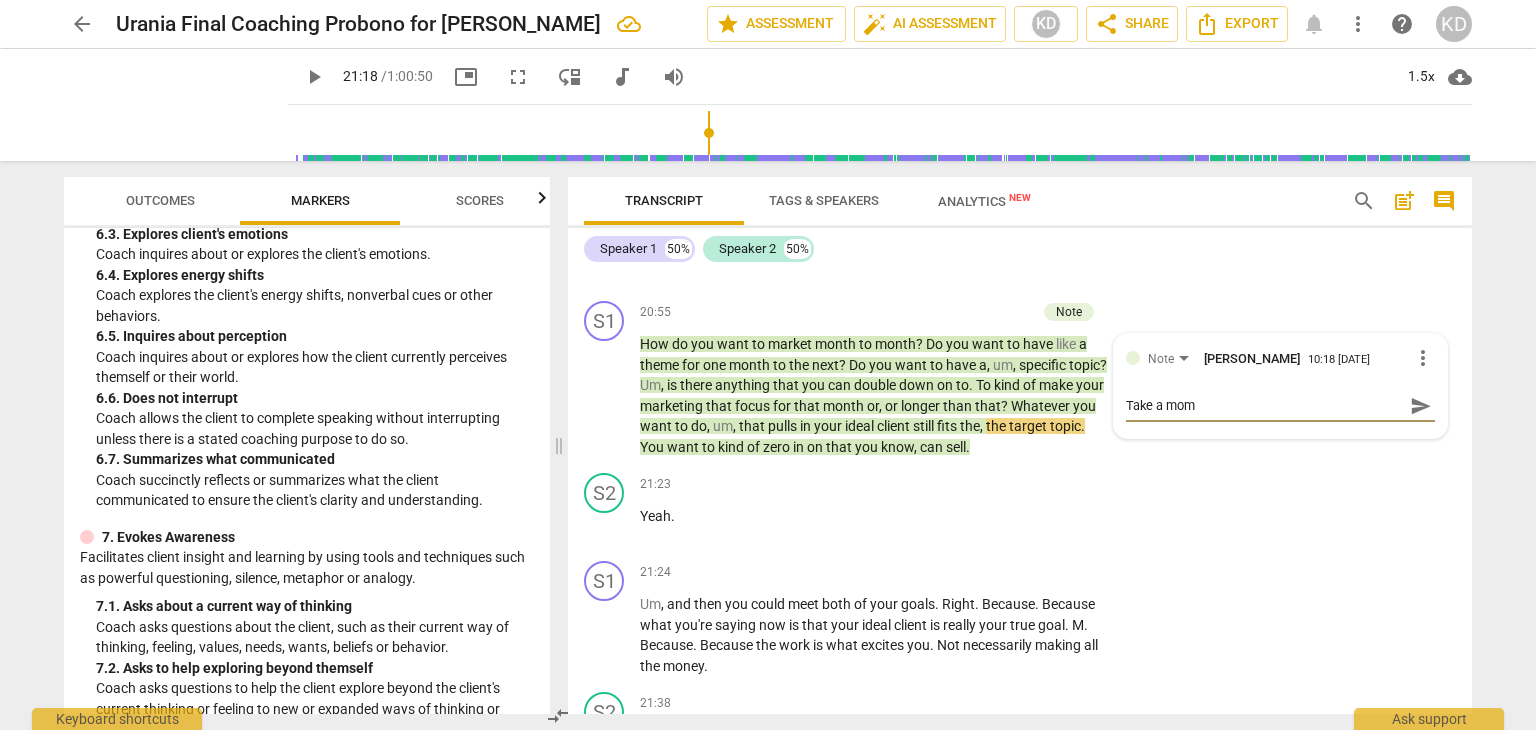 type on "Take a mome" 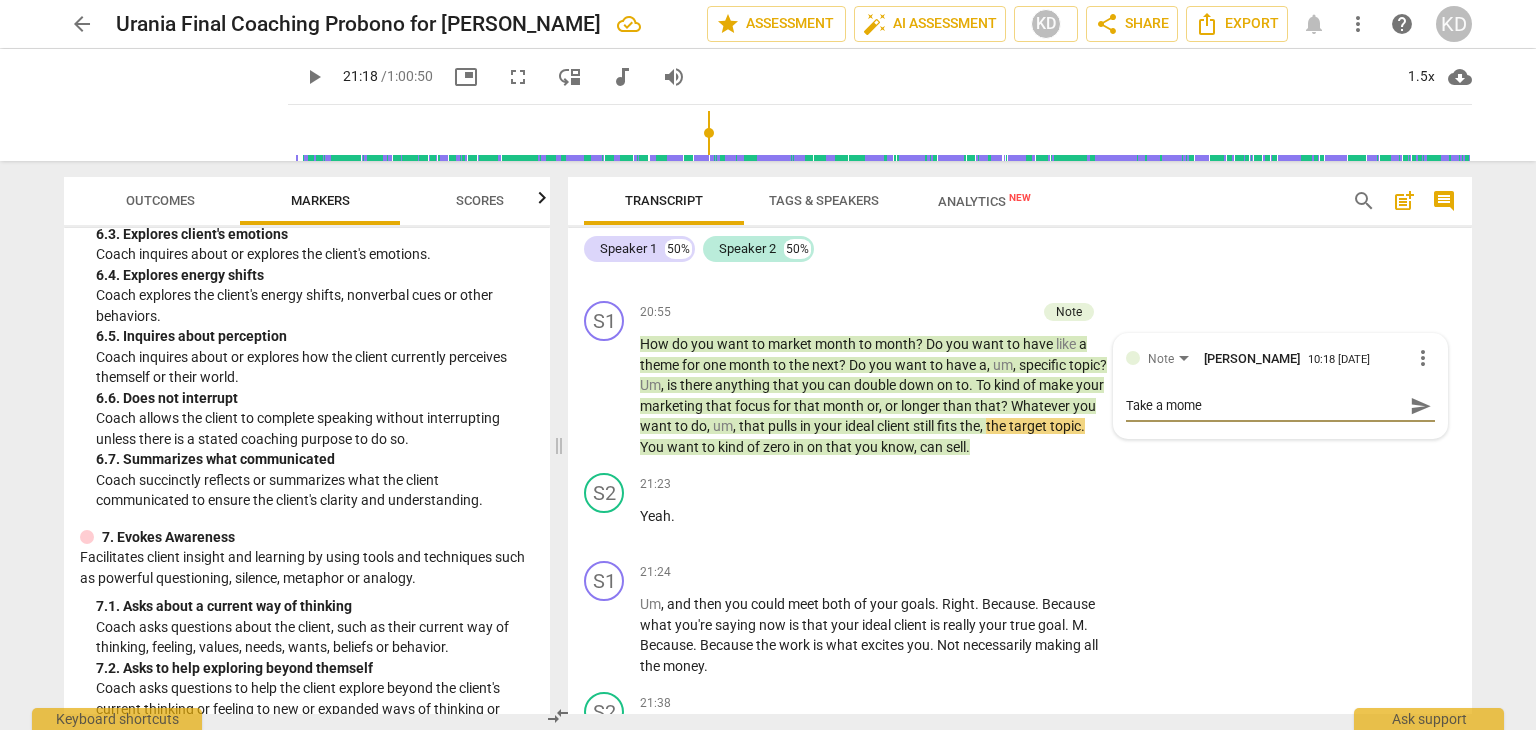 type on "Take a momen" 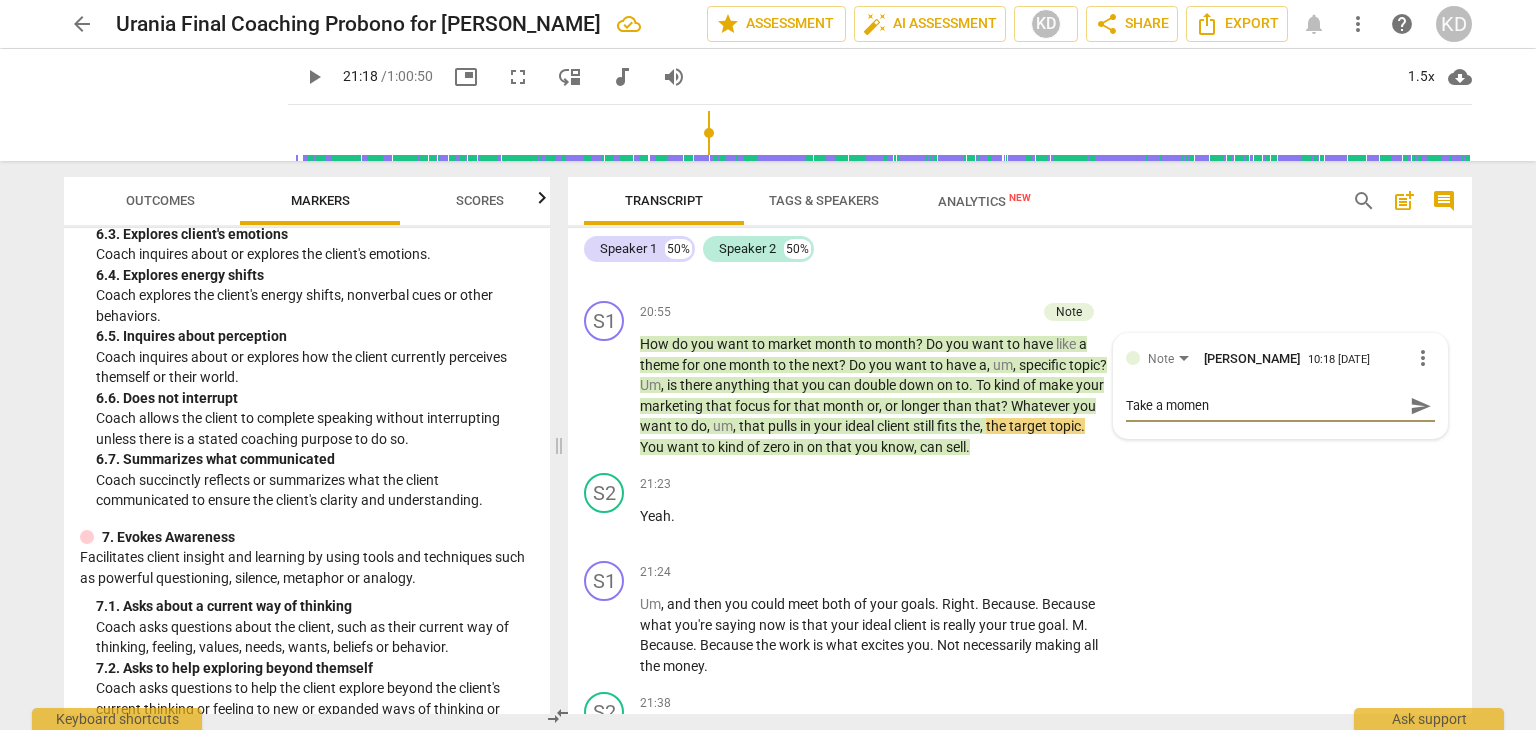 type on "Take a moment" 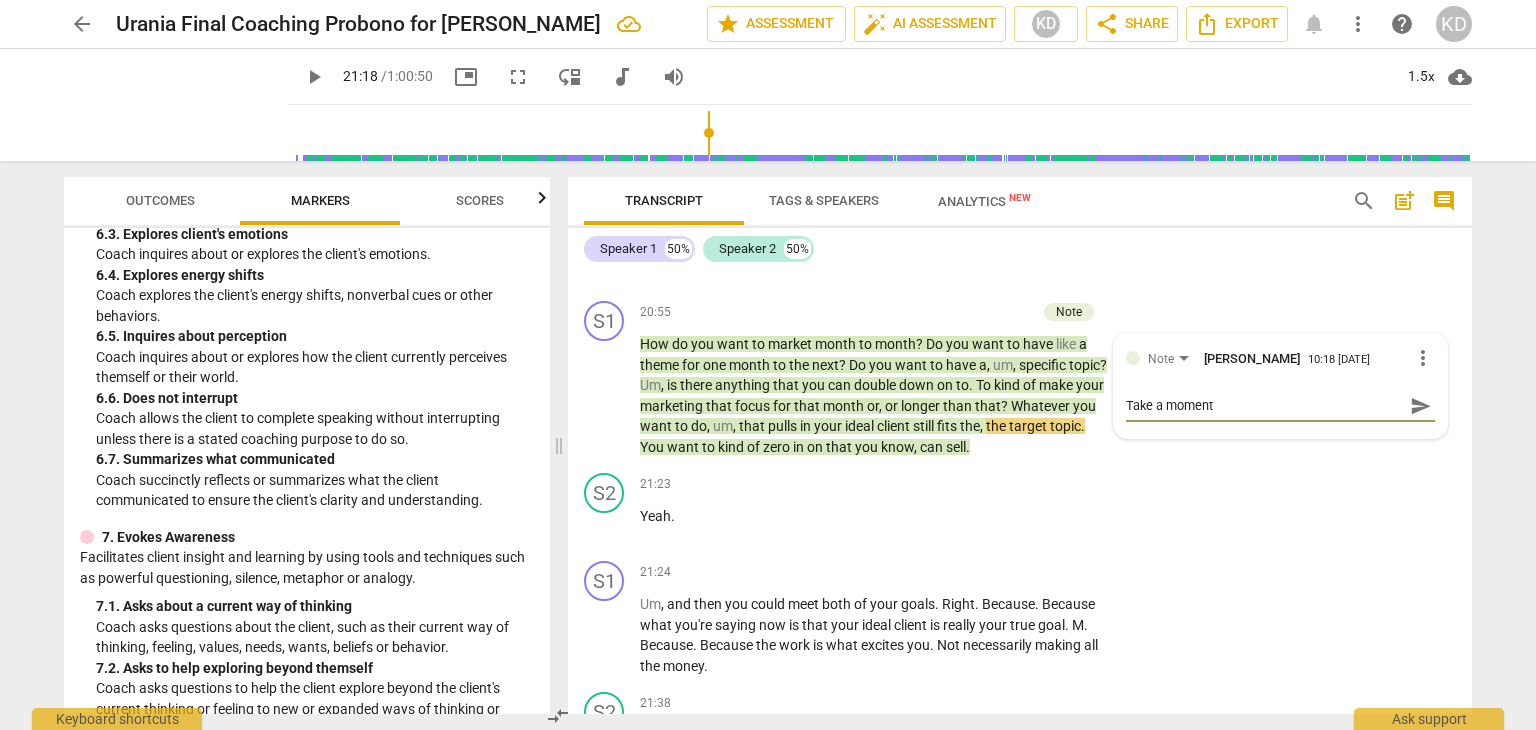 type on "Take a moment" 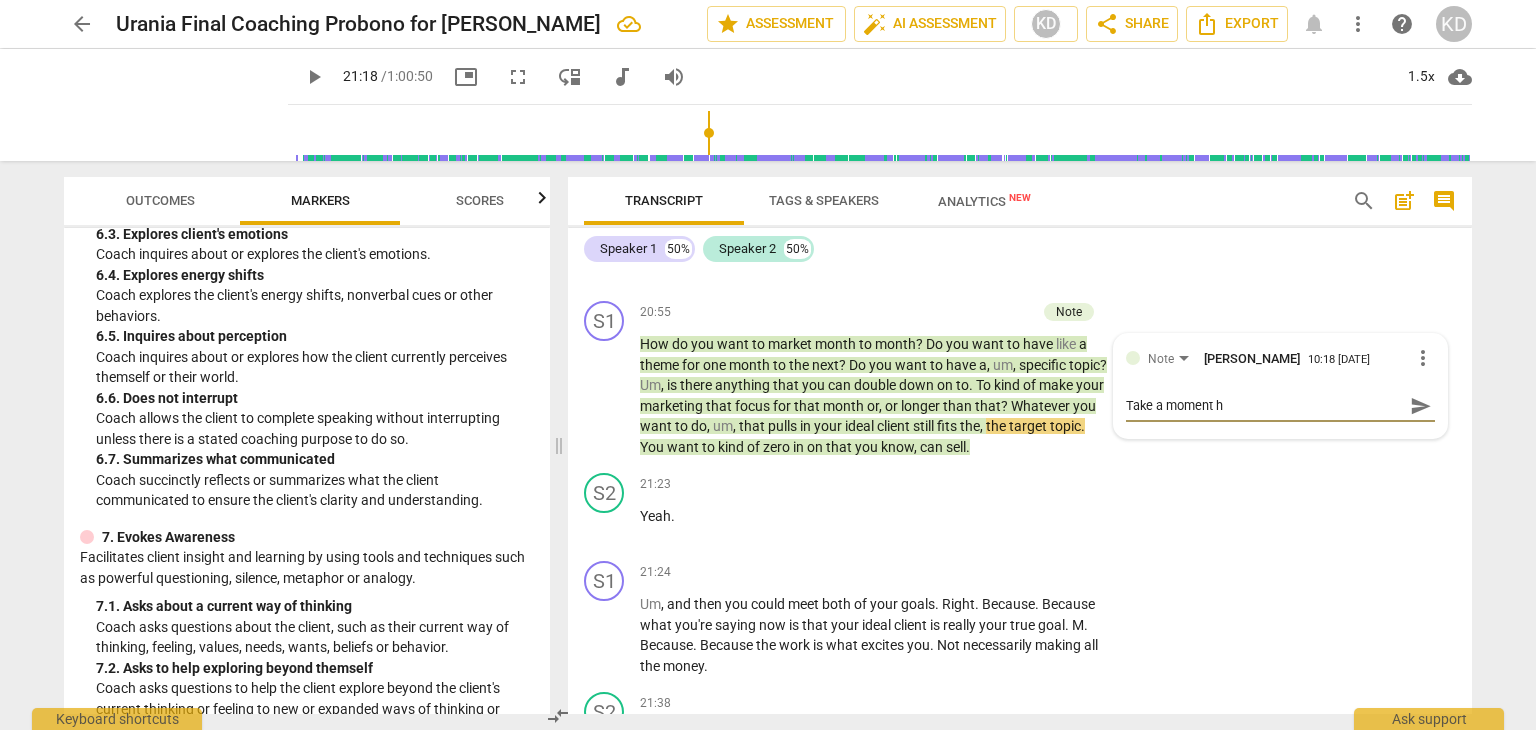 type on "Take a moment he" 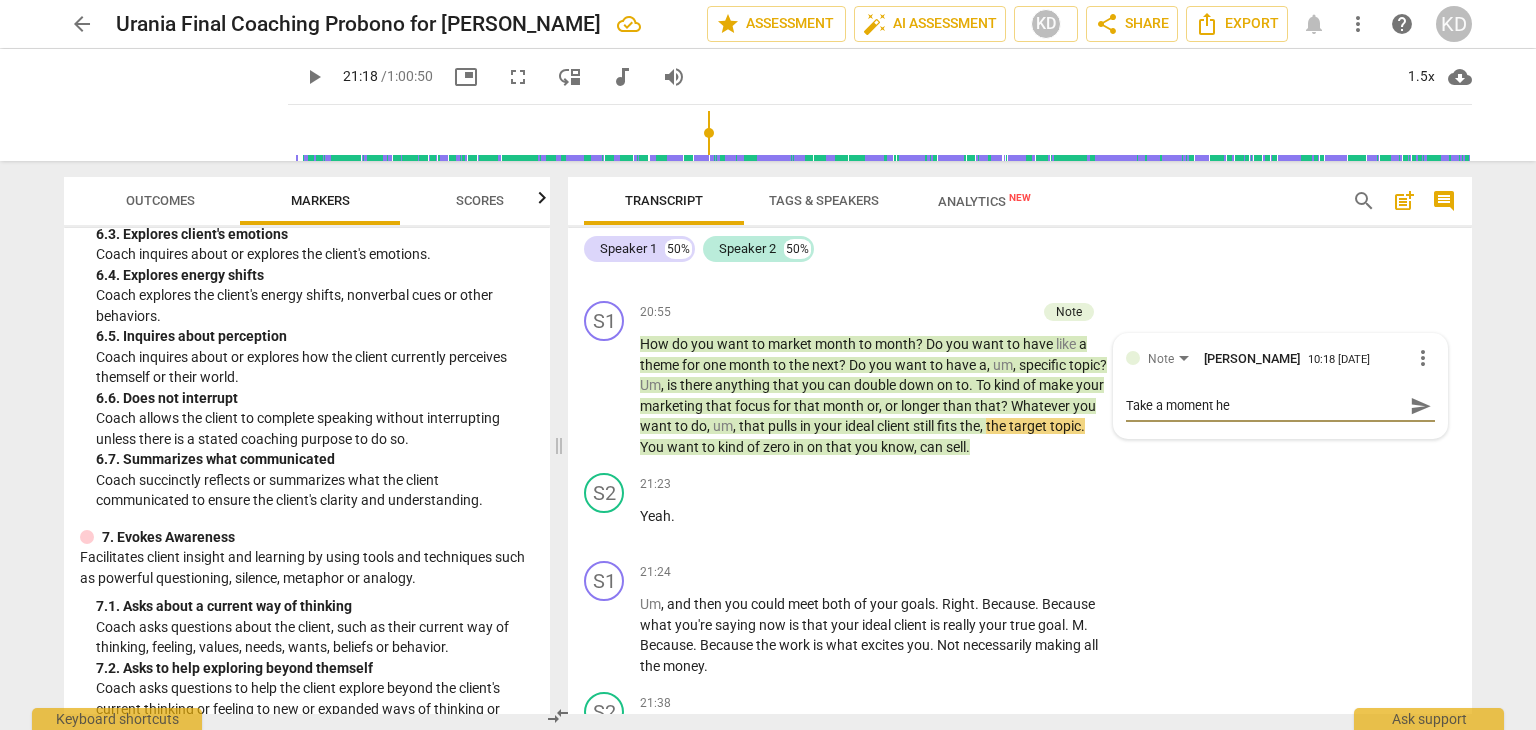 type on "Take a moment her" 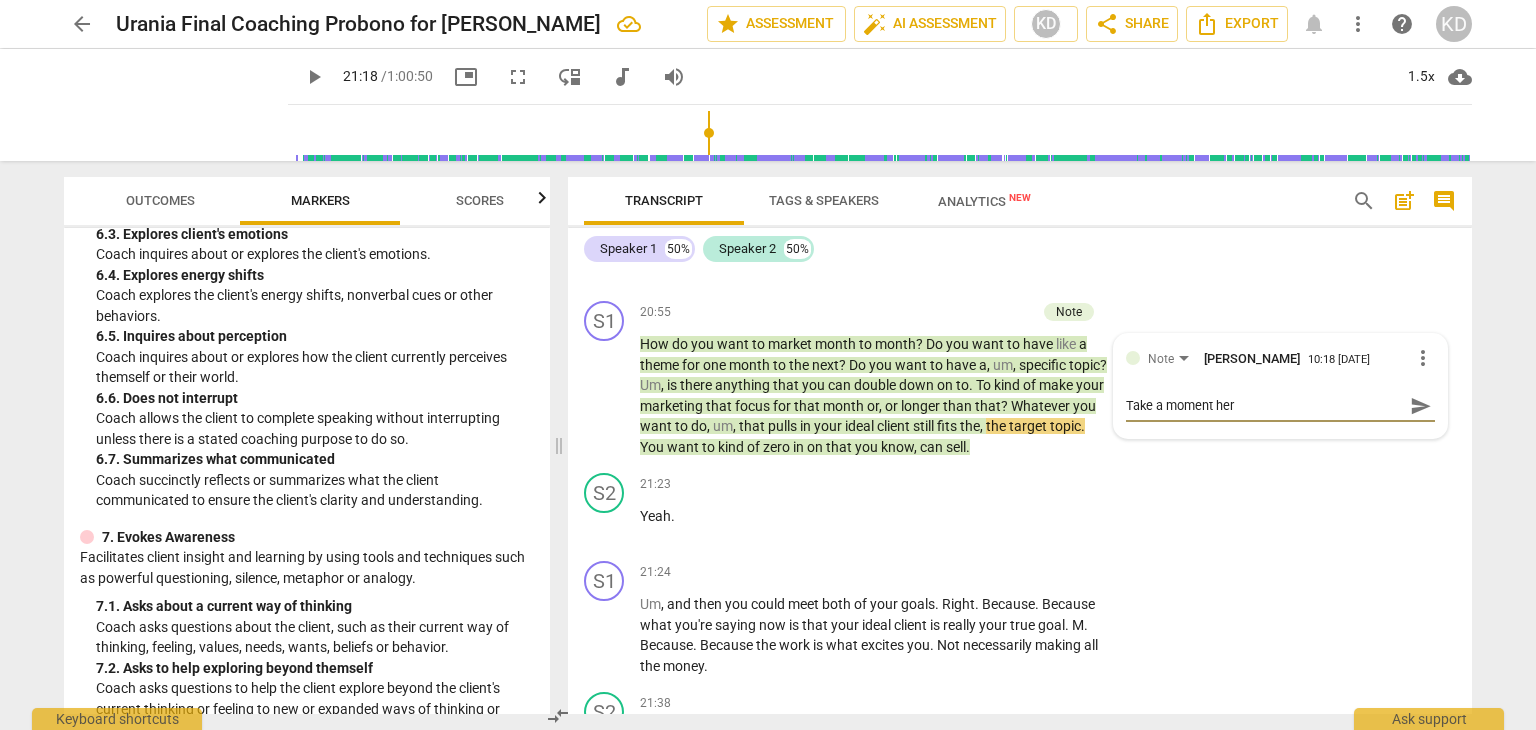type on "Take a moment here" 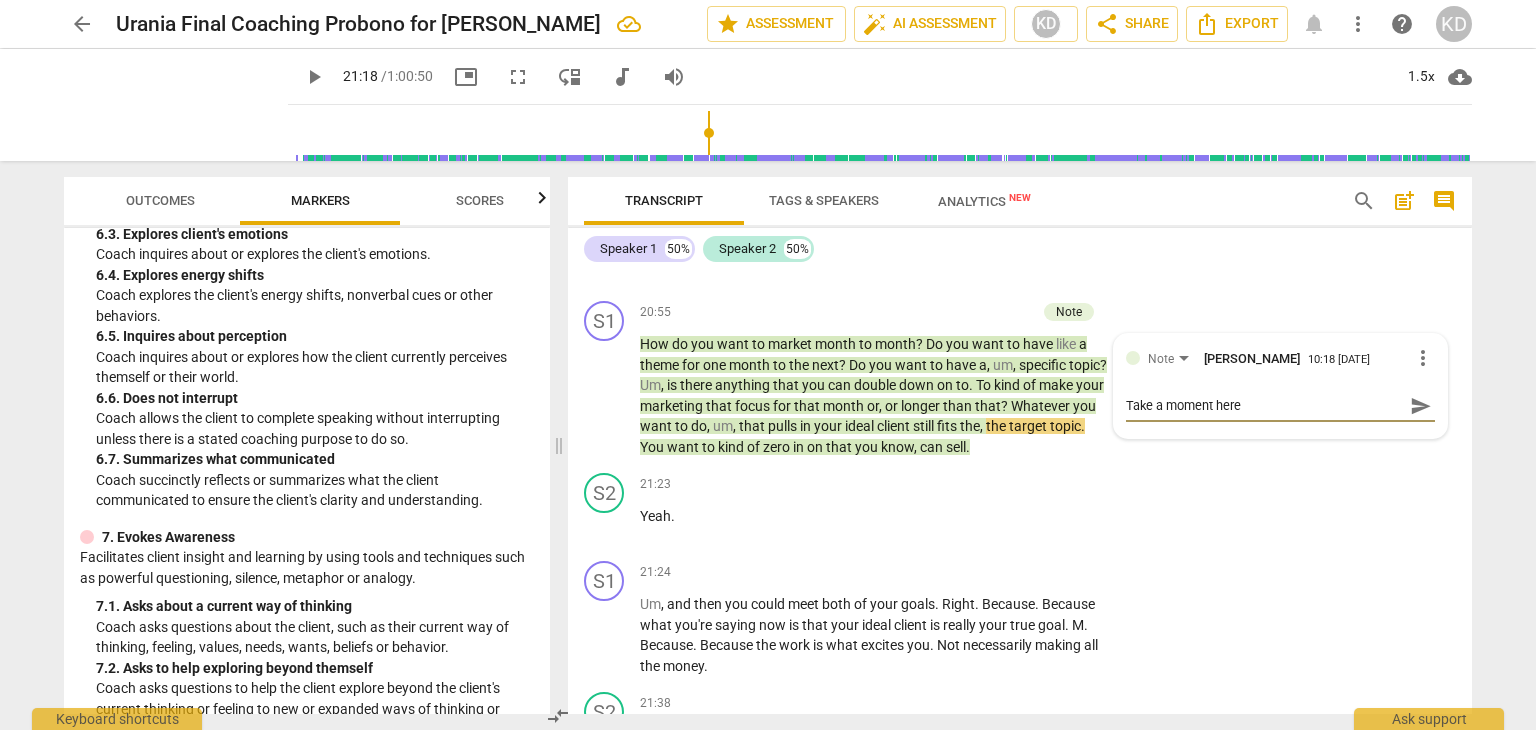 type on "Take a moment here" 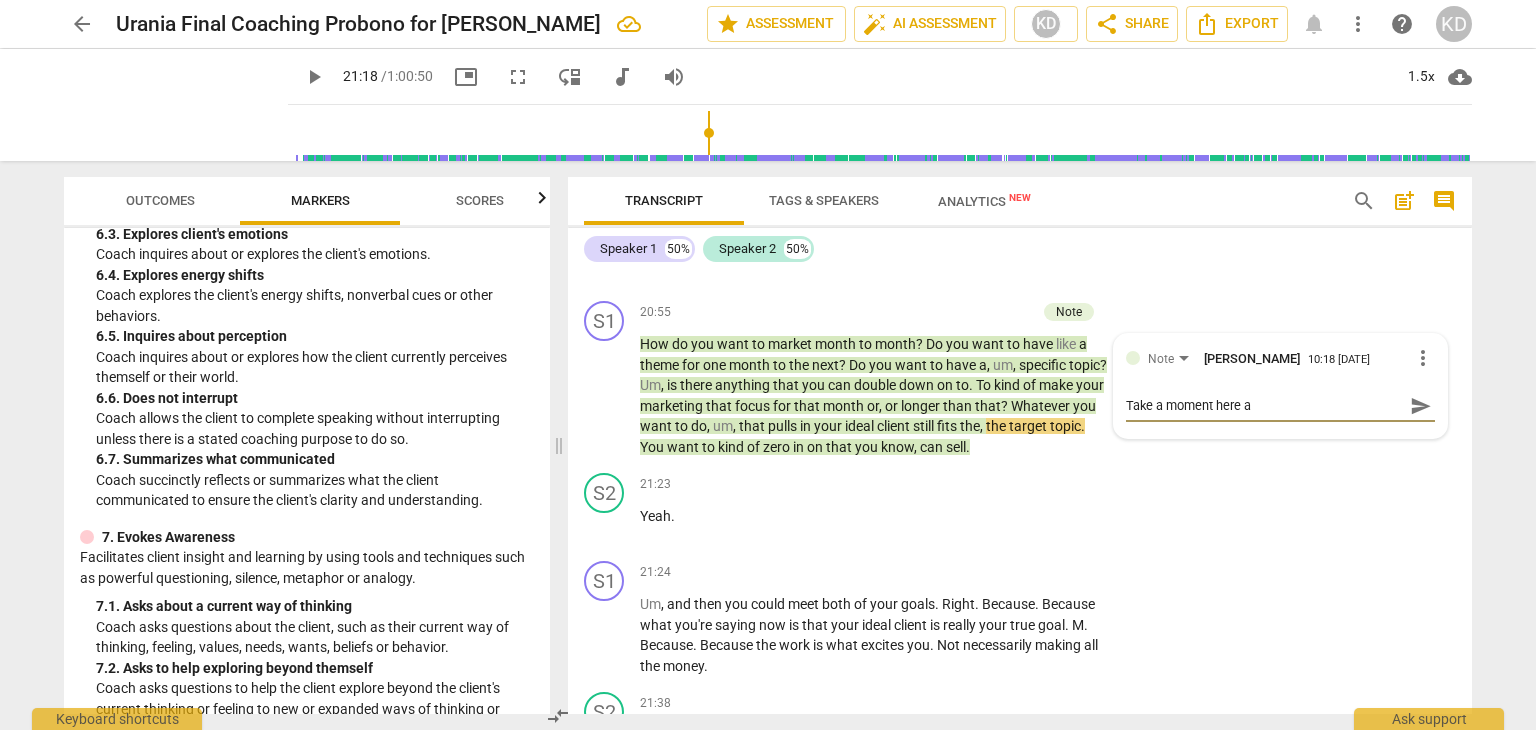 type on "Take a moment here an" 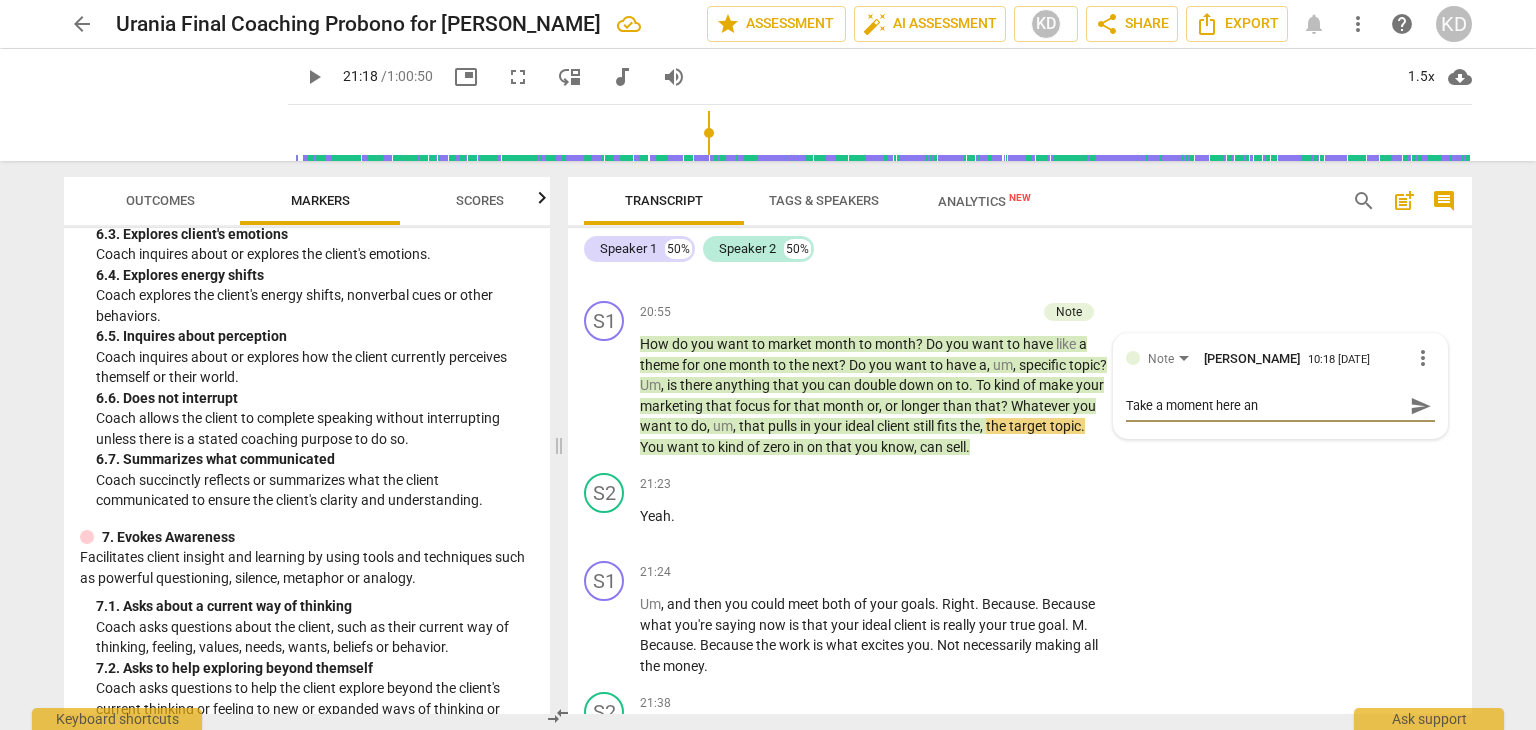 type on "Take a moment here and" 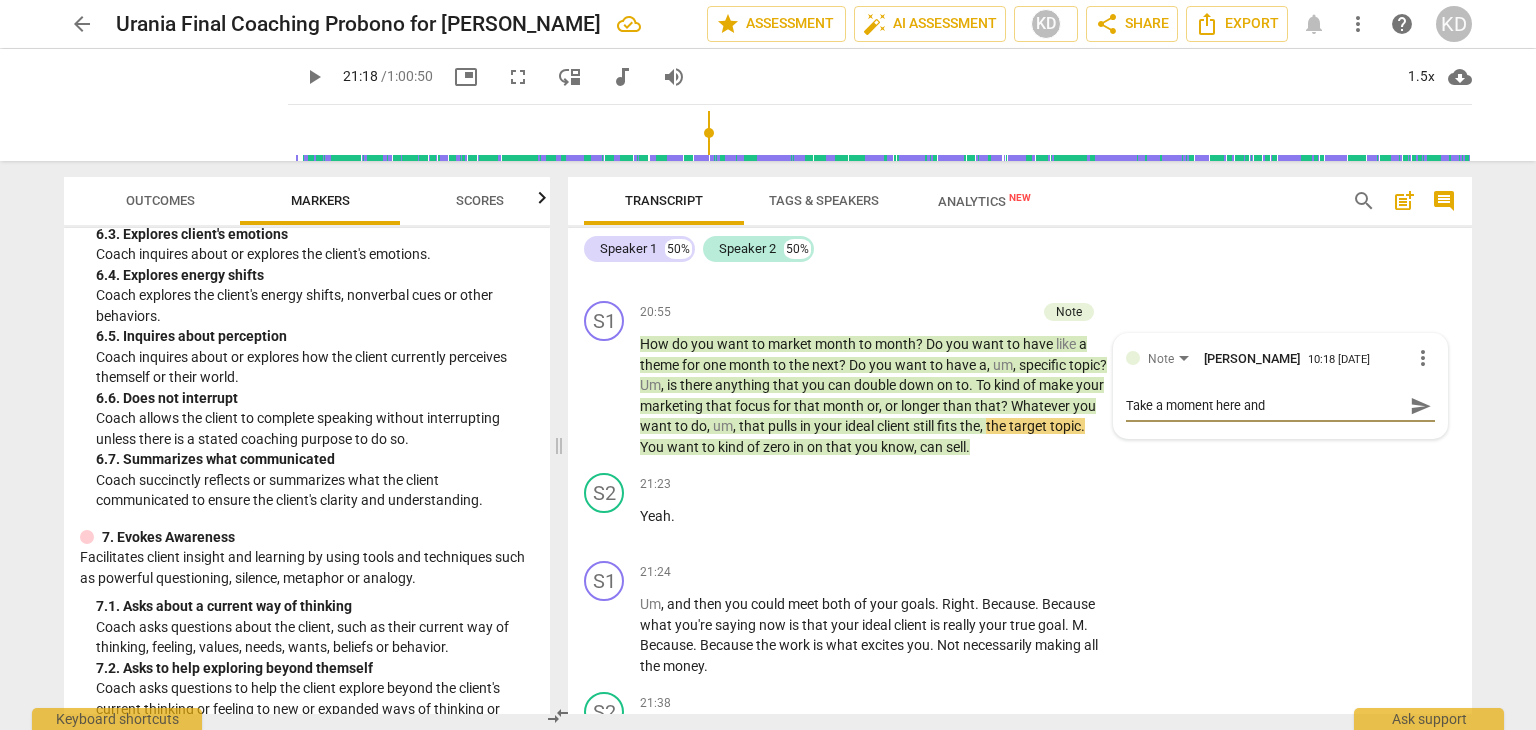 type on "Take a moment here and" 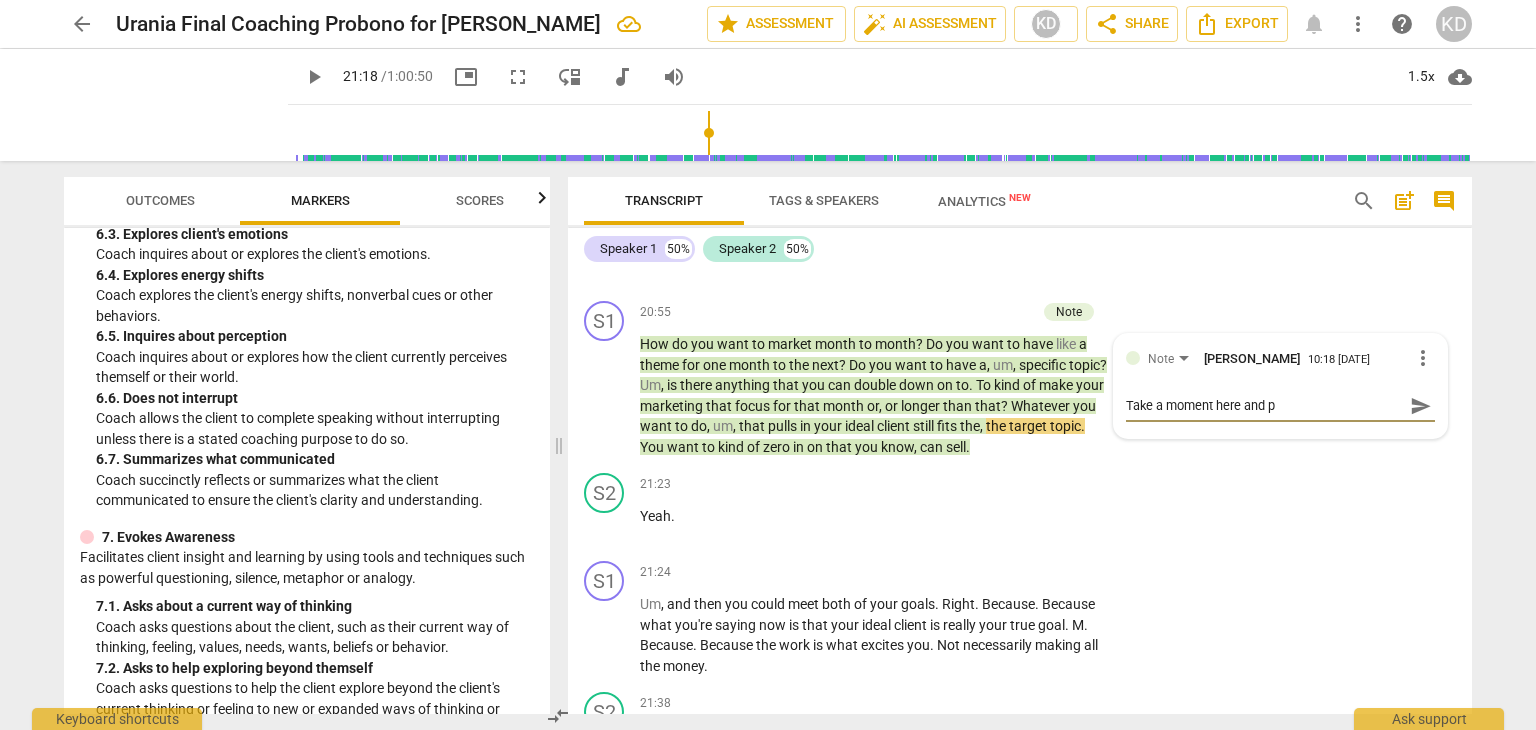 type on "Take a moment here and pa" 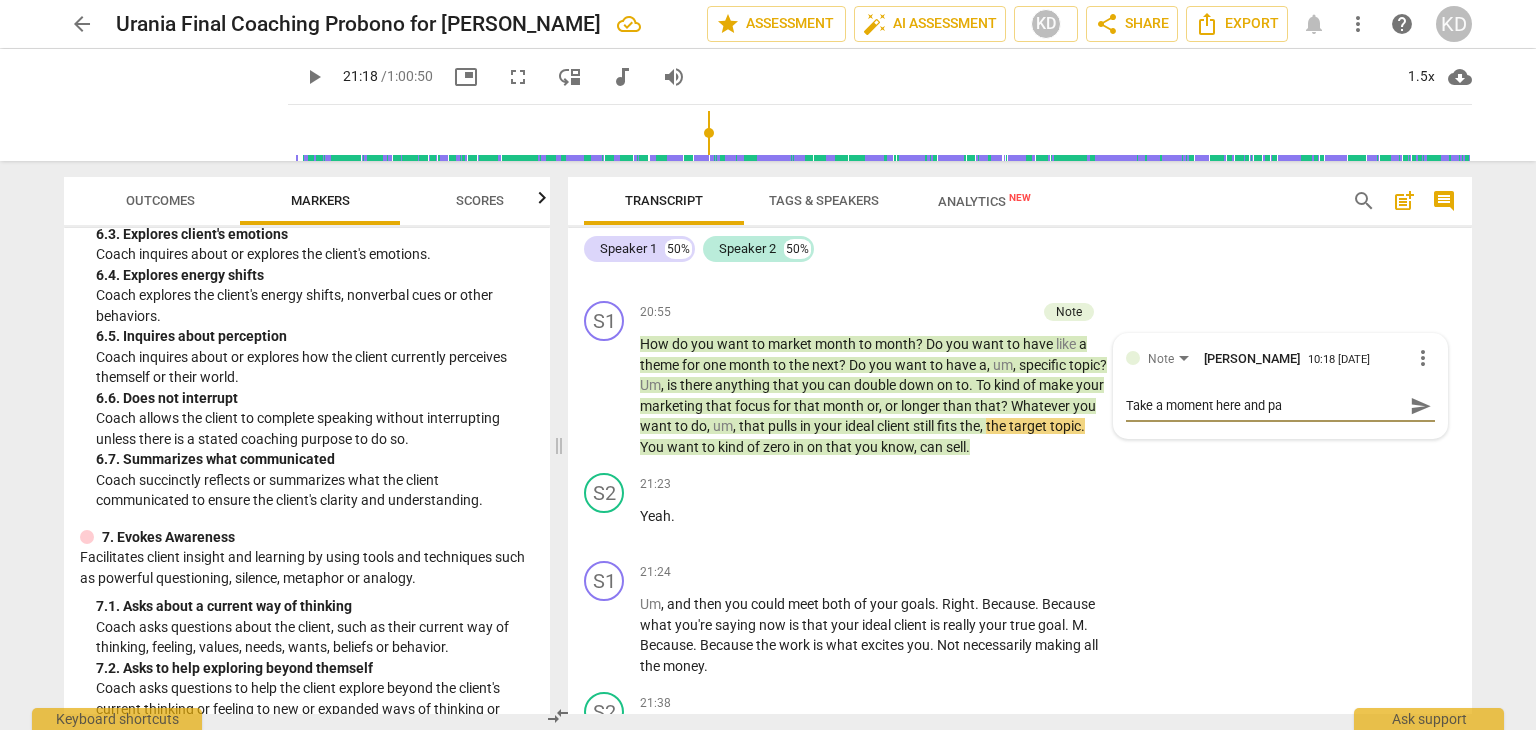 type on "Take a moment here and pau" 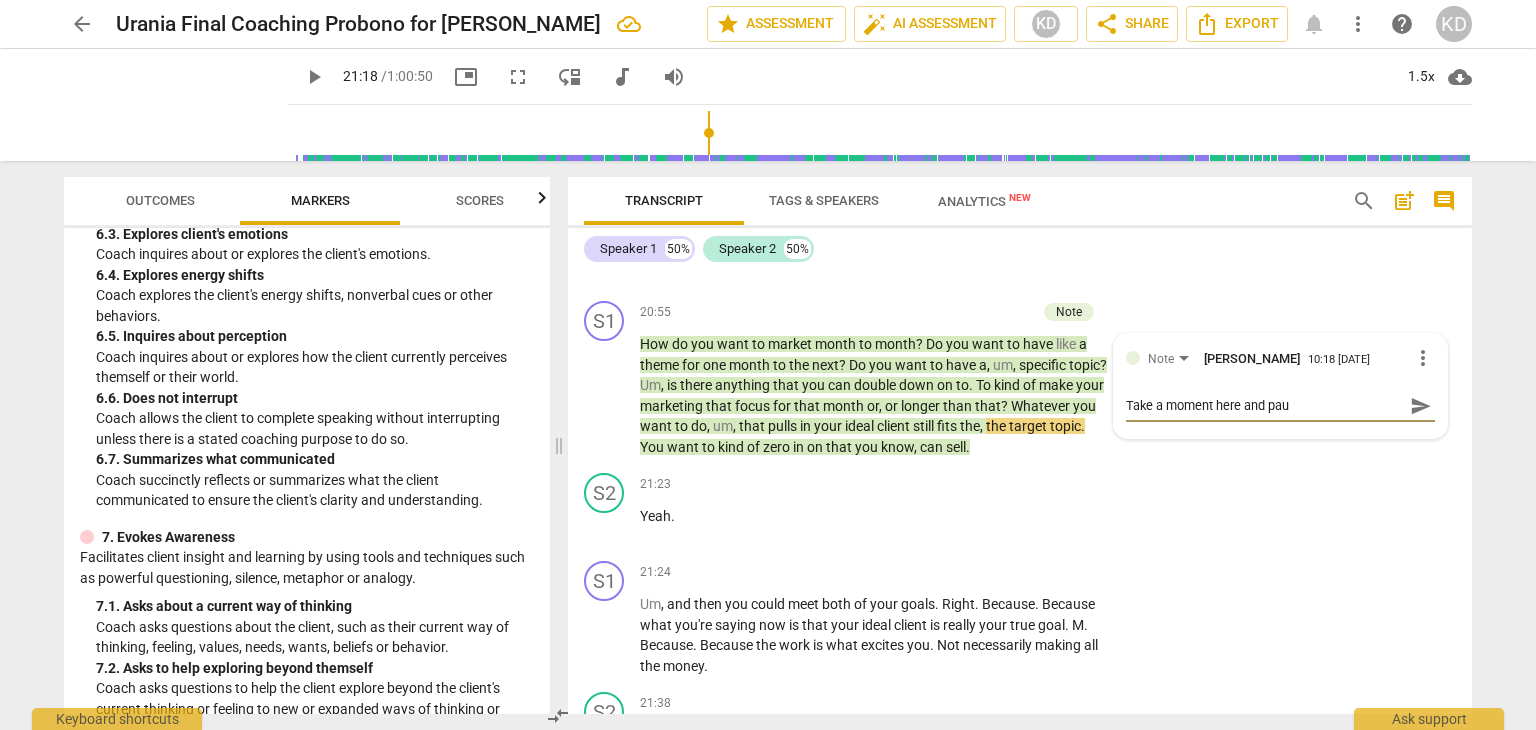 type on "Take a moment here and paus" 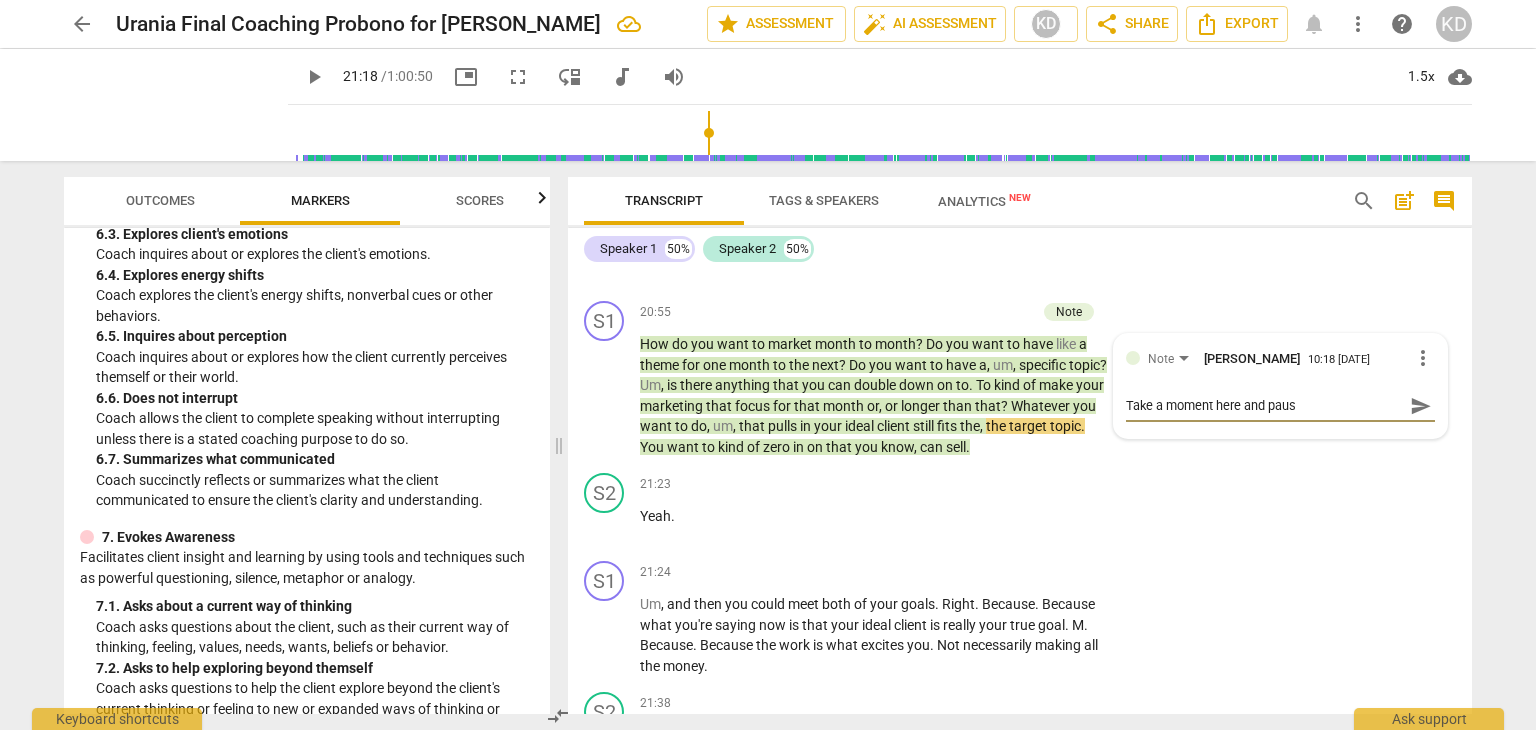 type on "Take a moment here and pause" 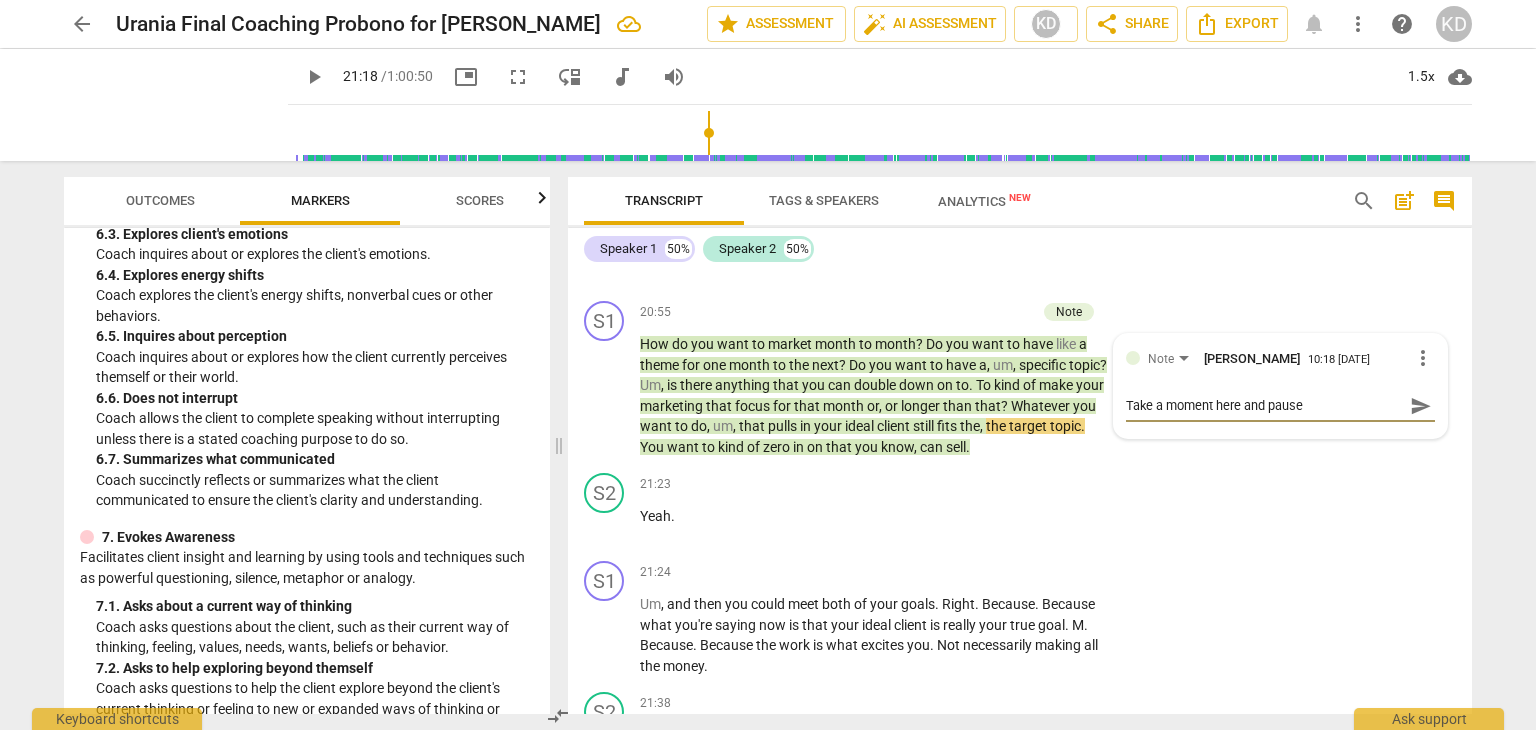 type on "Take a moment here and pause," 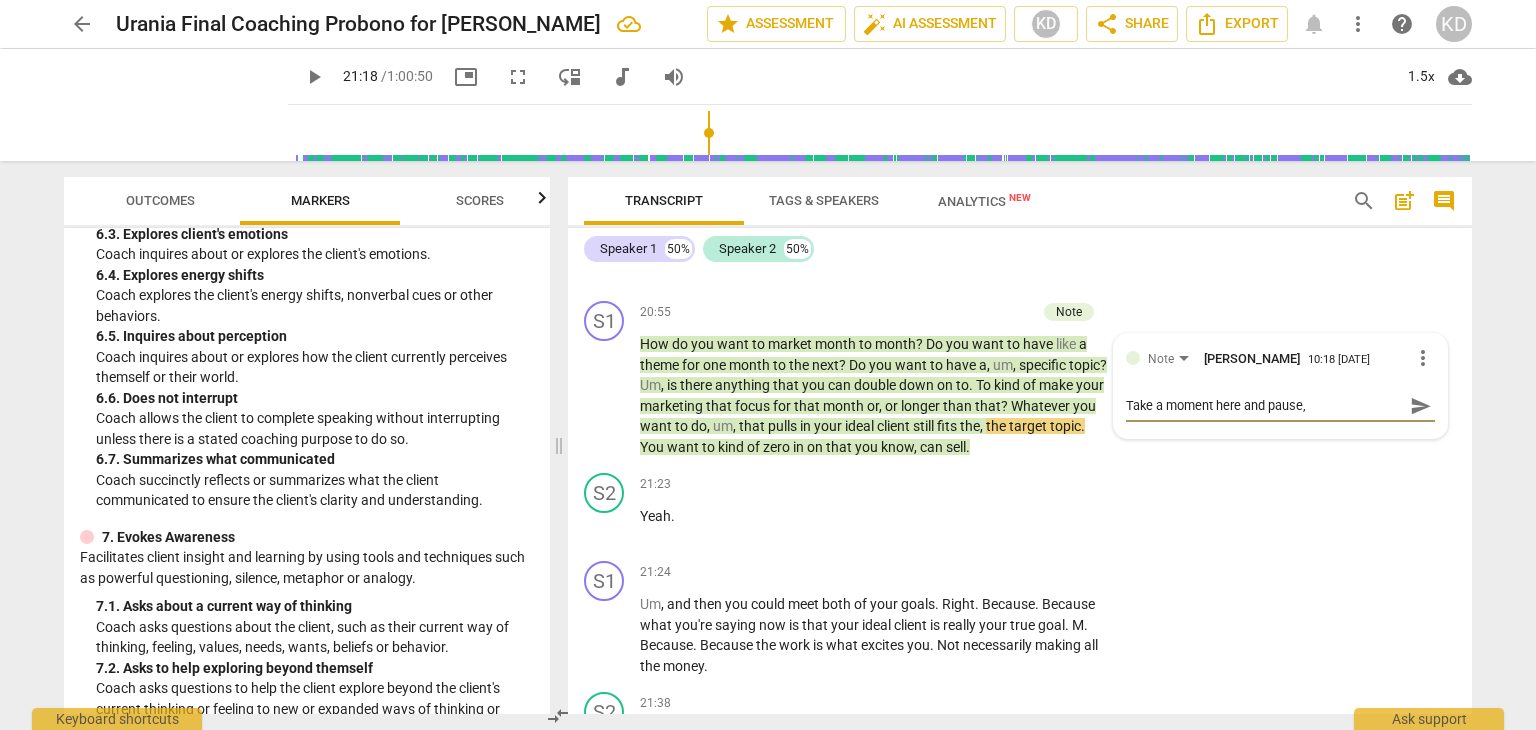 type on "Take a moment here and pause," 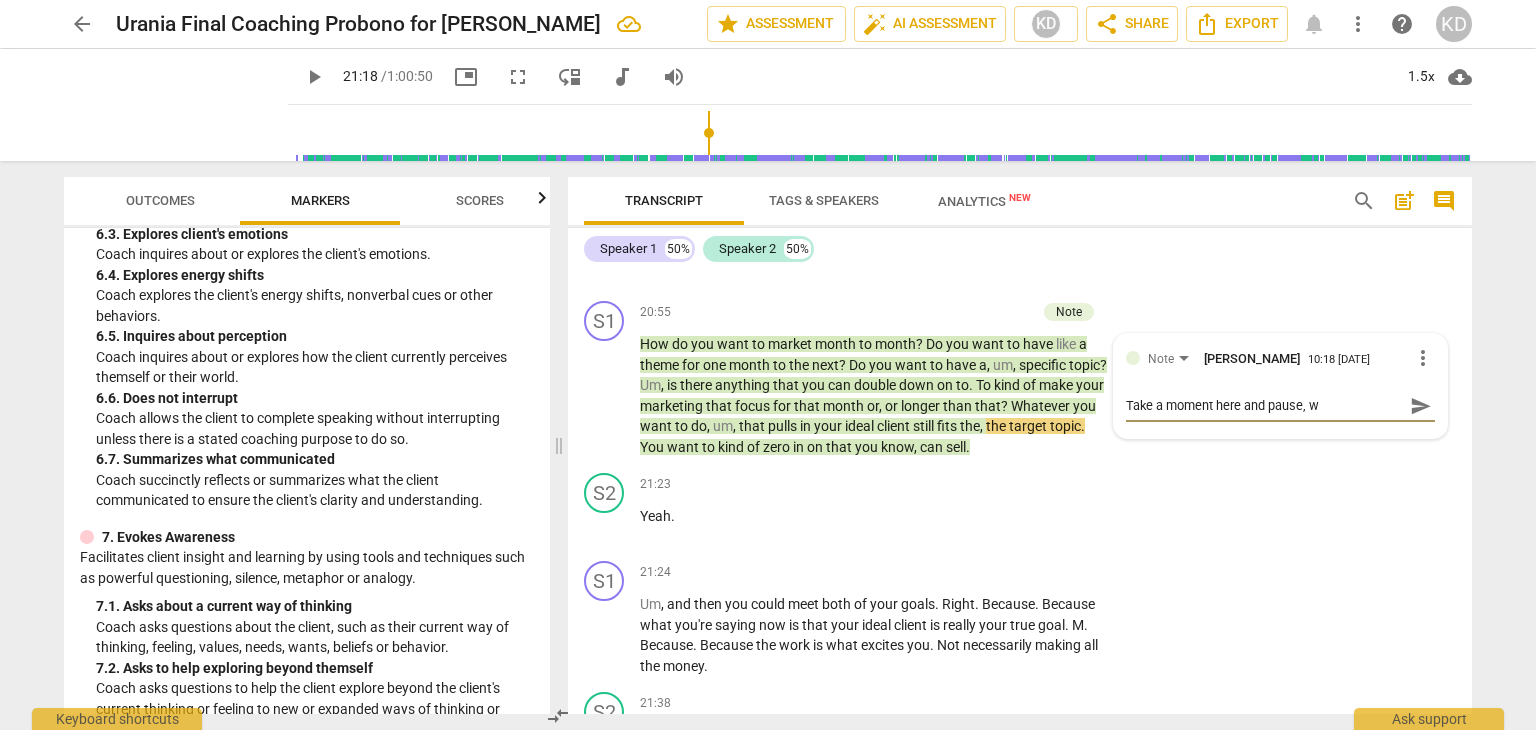 type on "Take a moment here and pause, wh" 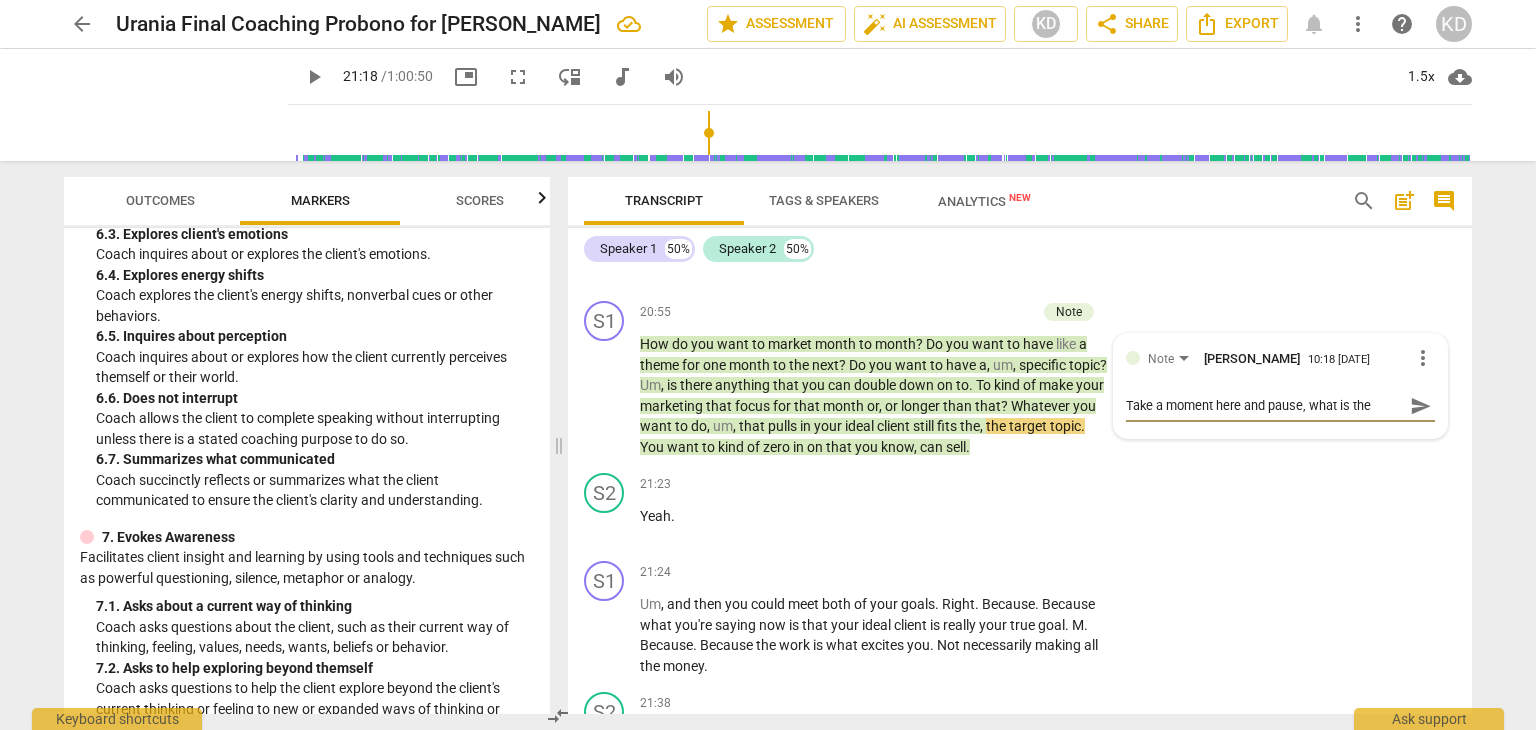 type on "Take a moment here and pause, what is the" 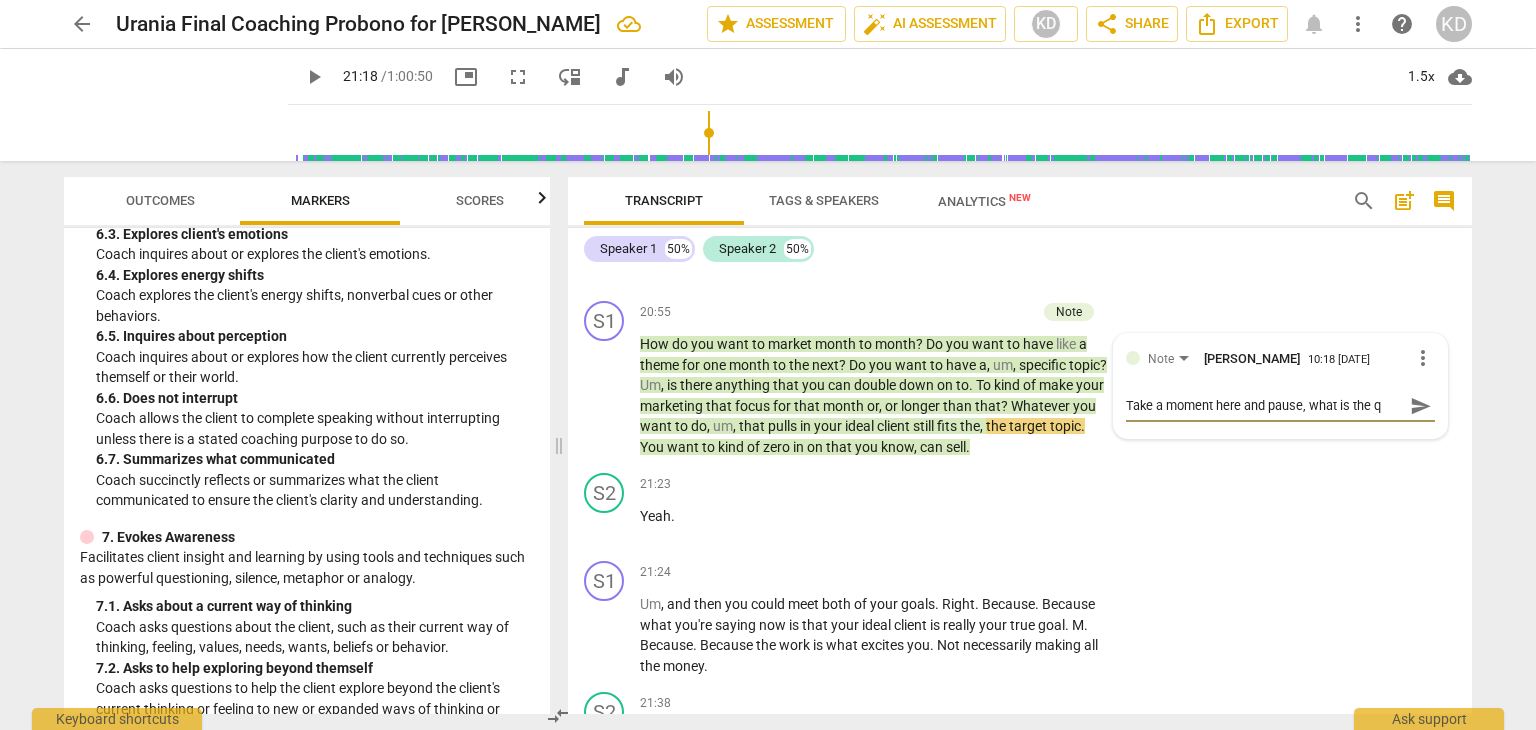 type on "Take a moment here and pause, what is the qu" 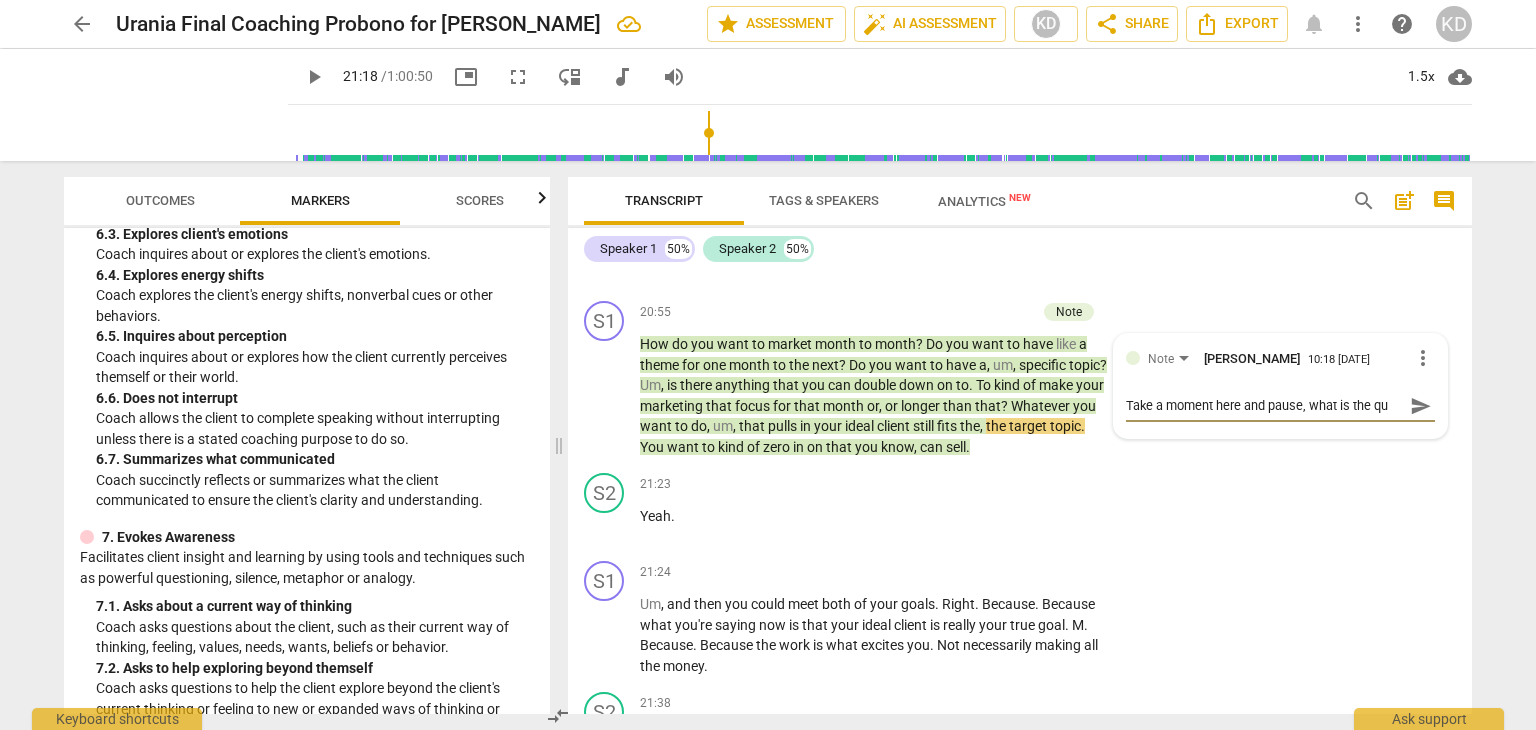 type on "Take a moment here and pause, what is the que" 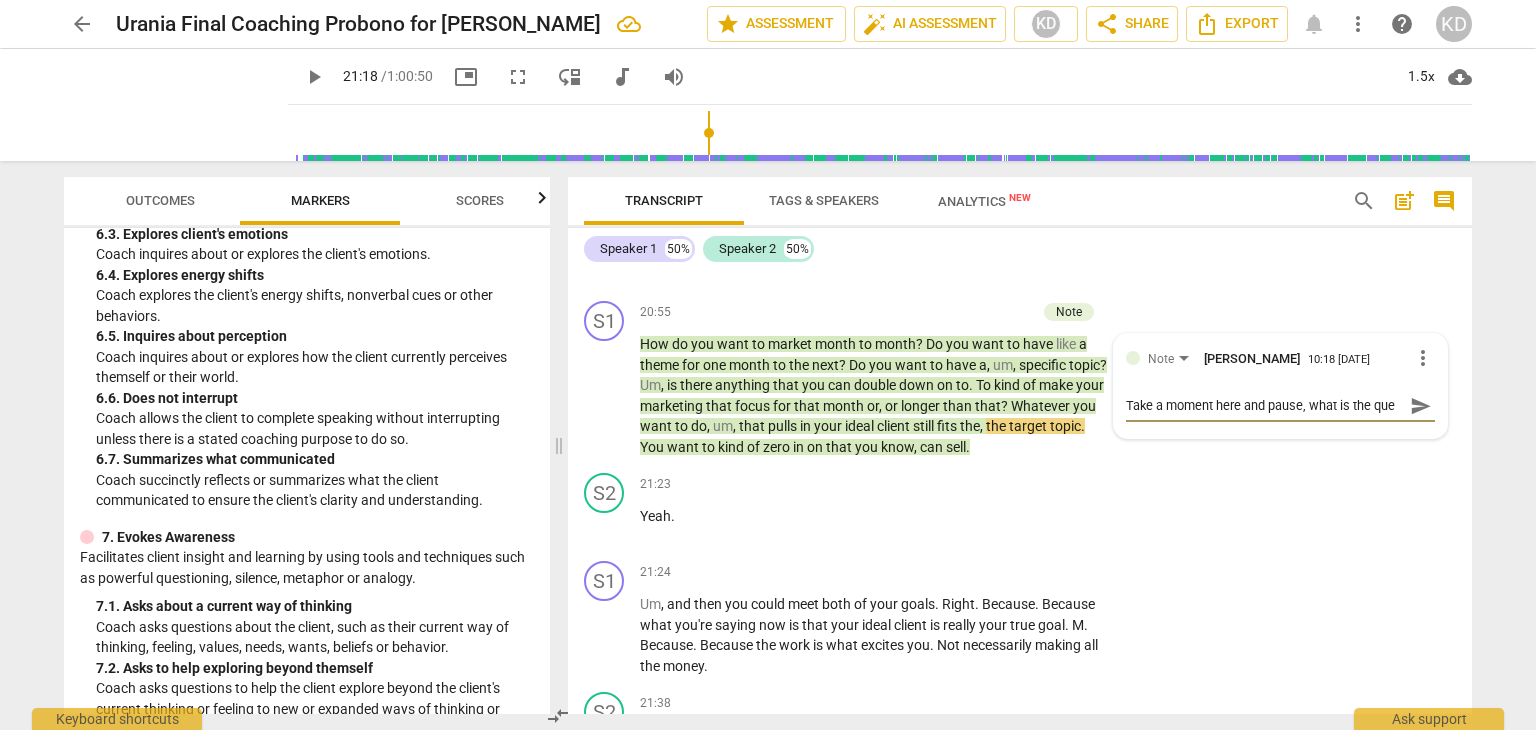type 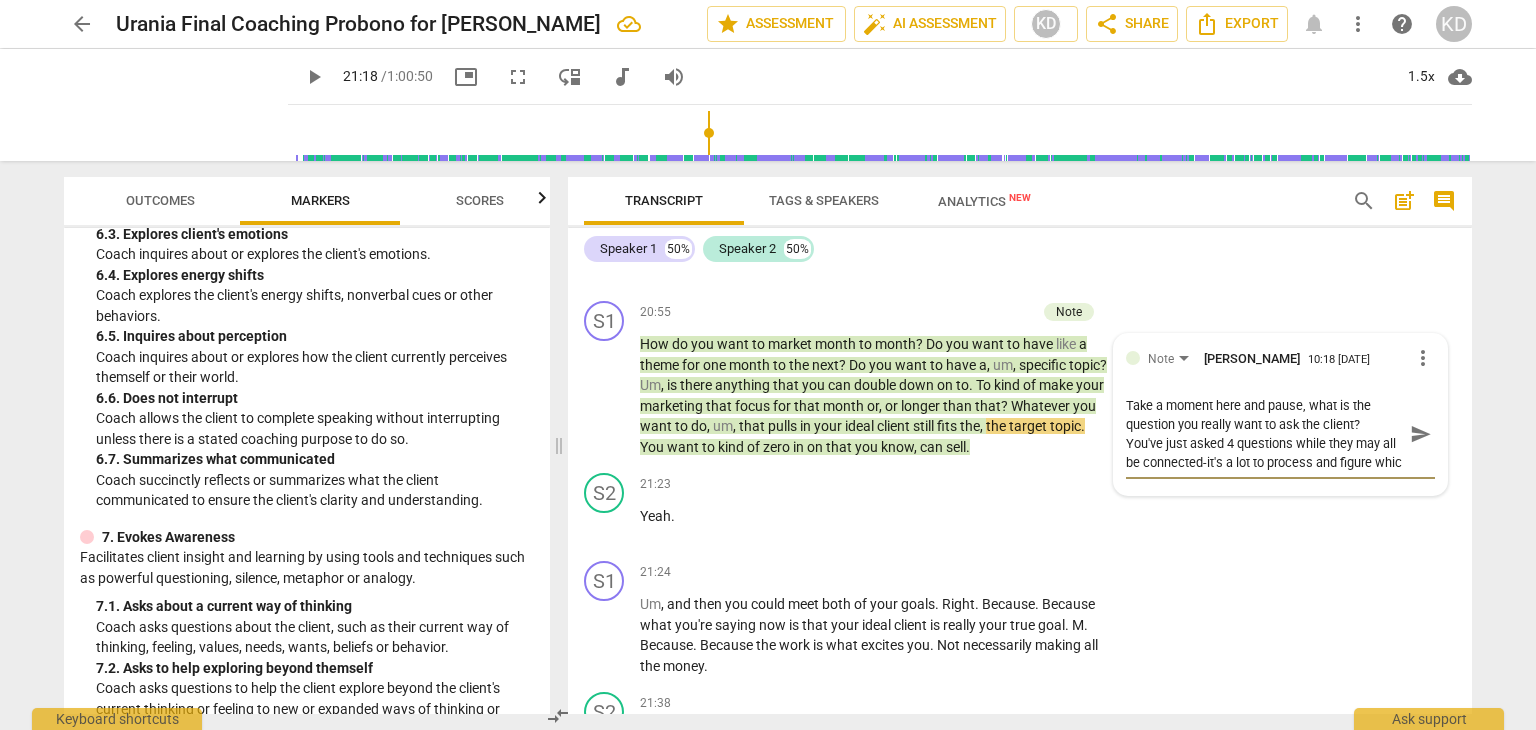 scroll, scrollTop: 17, scrollLeft: 0, axis: vertical 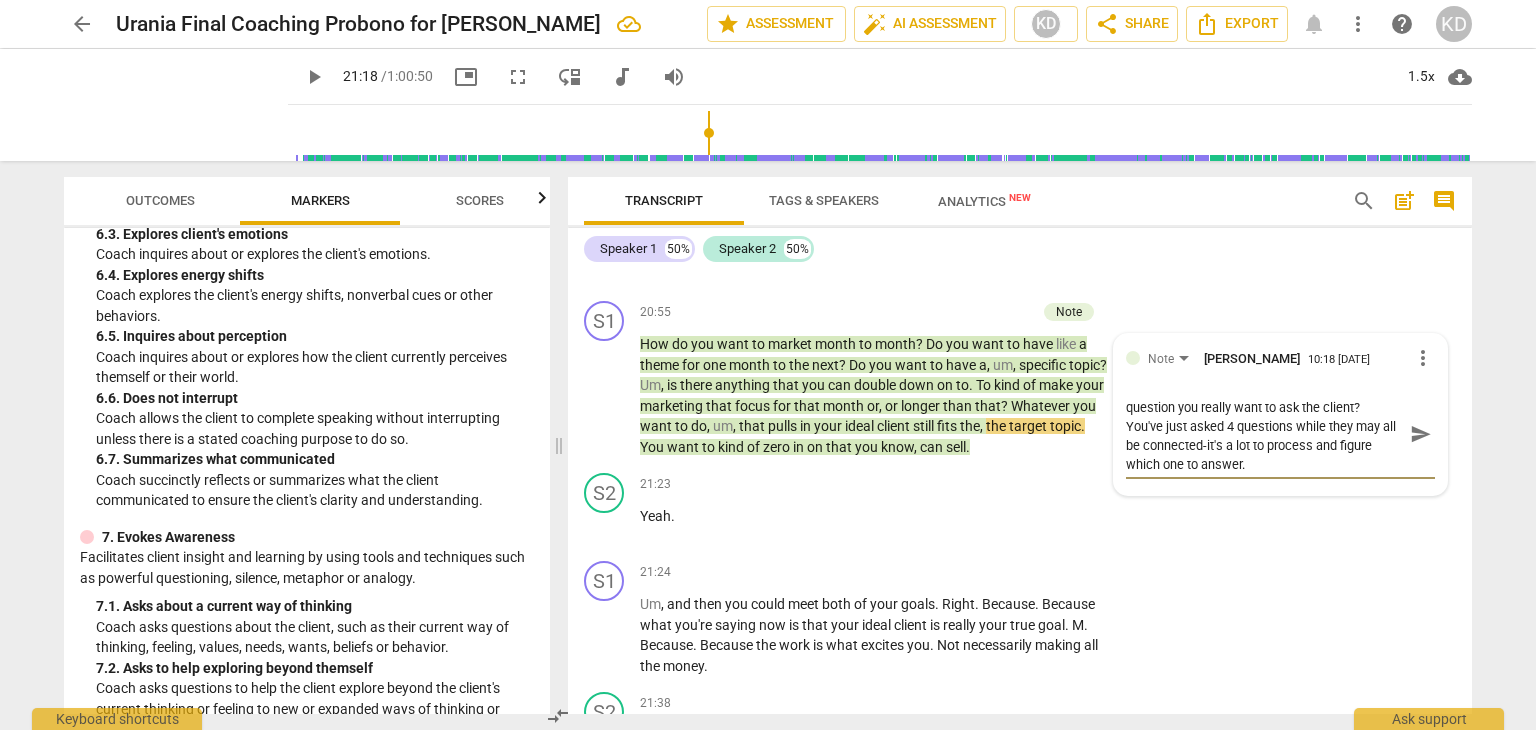 click on "send" at bounding box center [1421, 434] 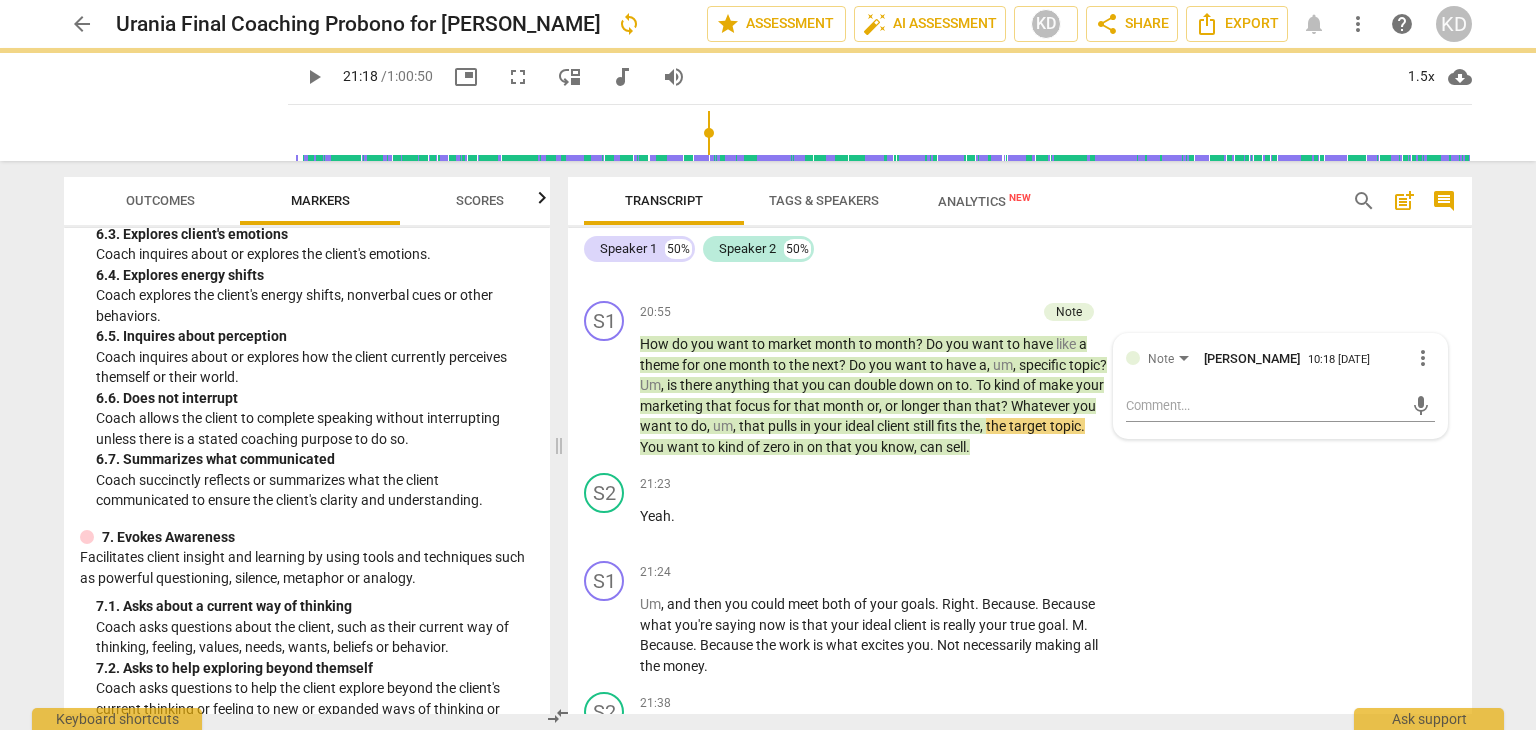 scroll, scrollTop: 0, scrollLeft: 0, axis: both 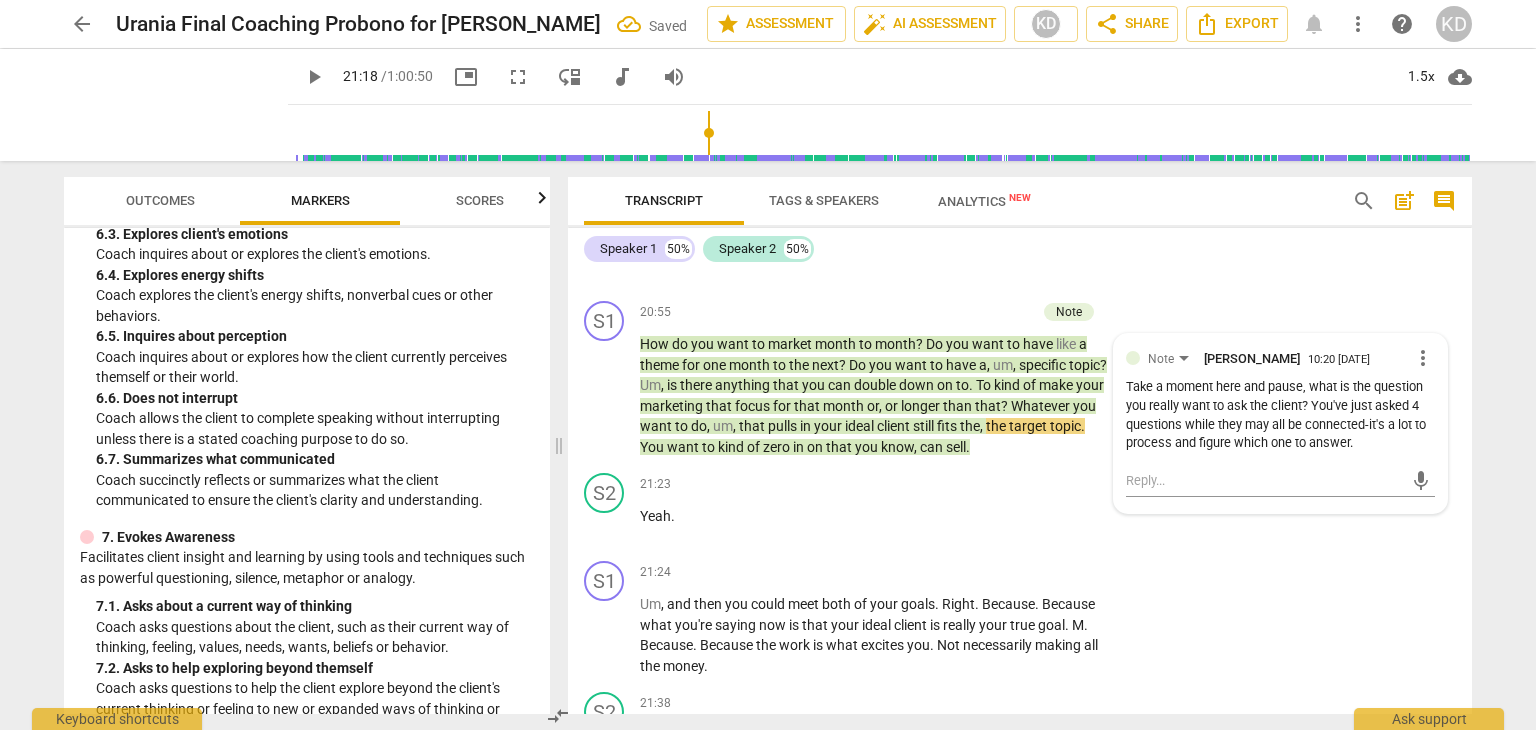click on "Take a moment here and pause, what is the question you really want to ask the client?  You've just asked 4 questions while they may all be connected-it's a lot to process and figure which one to answer." at bounding box center [1280, 415] 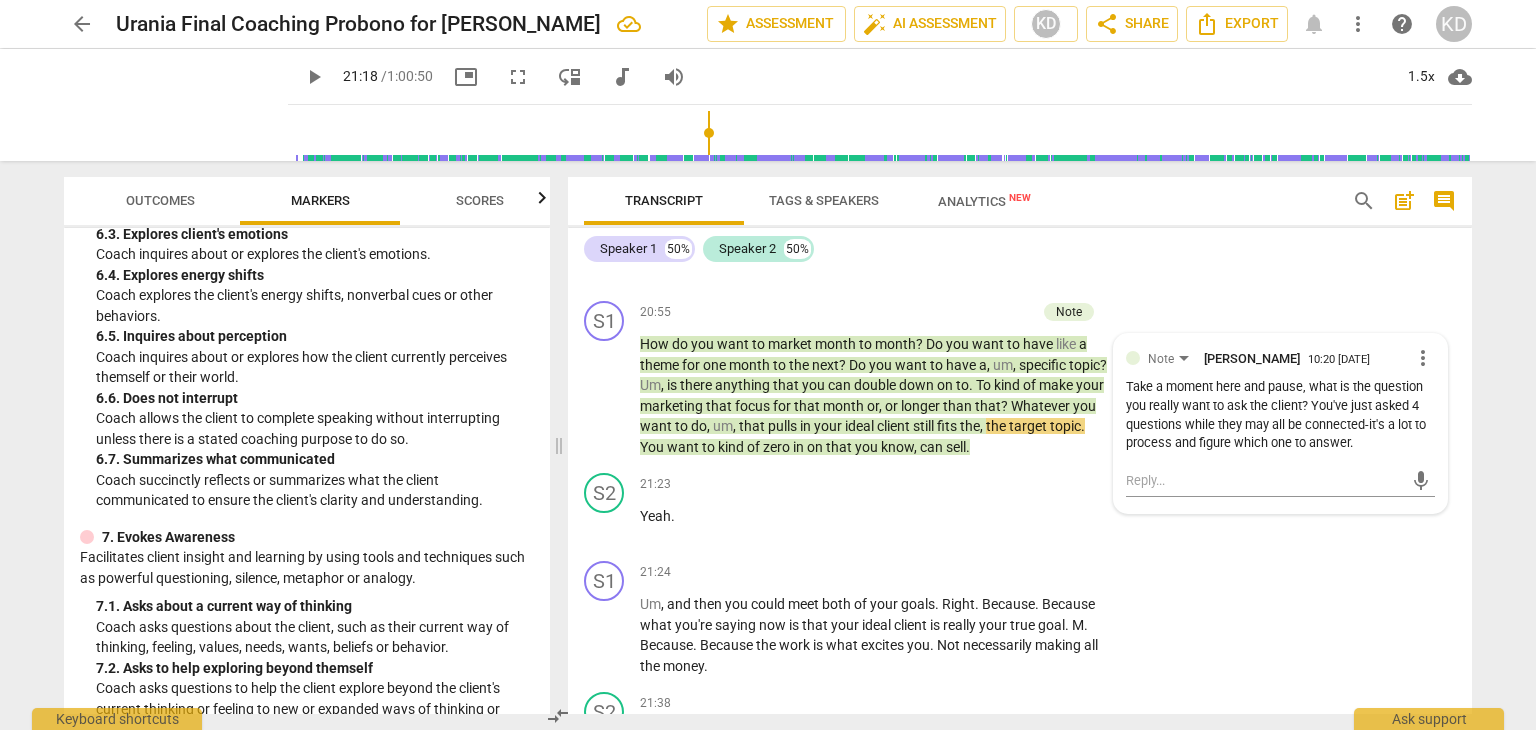 click on "play_arrow" at bounding box center [605, 396] 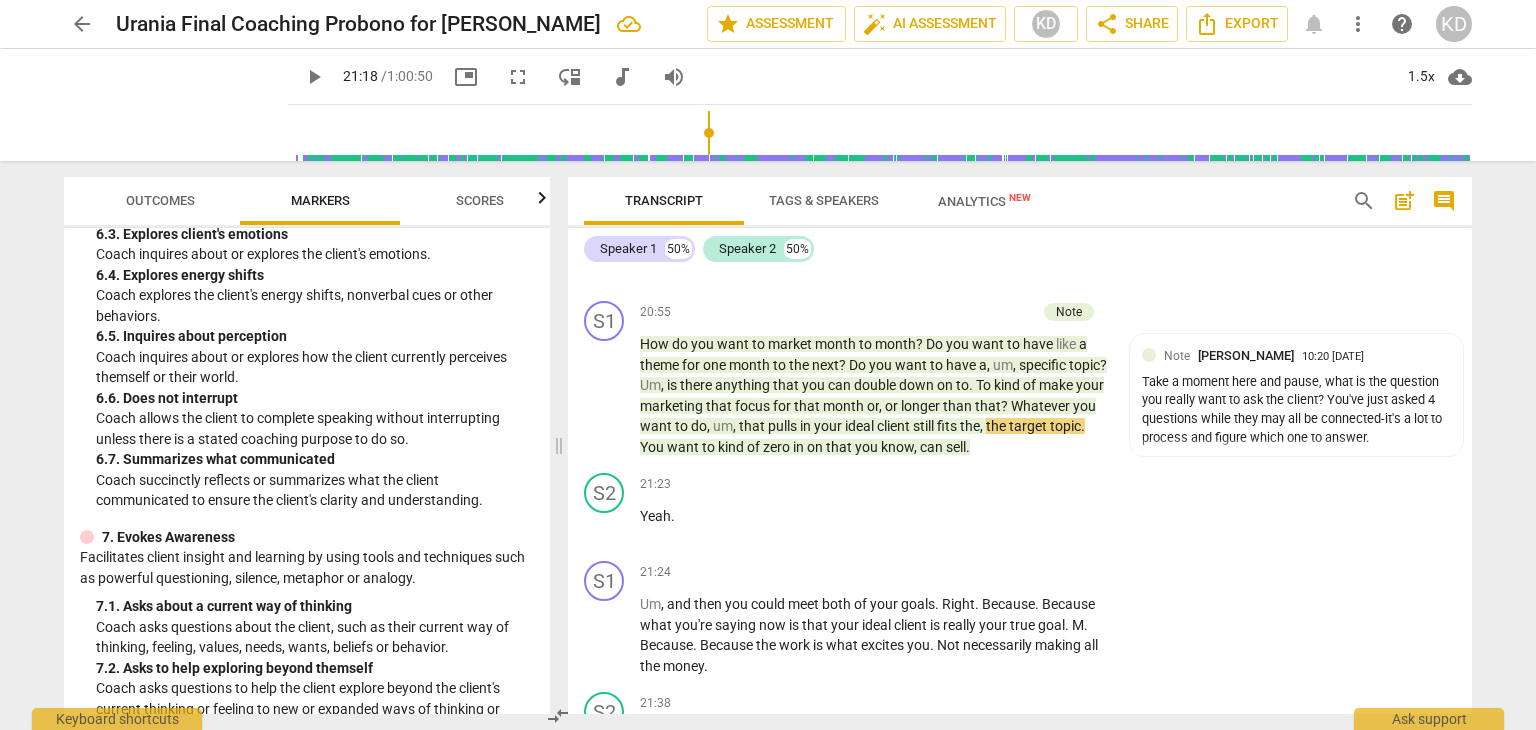 click on "play_arrow" at bounding box center [605, 396] 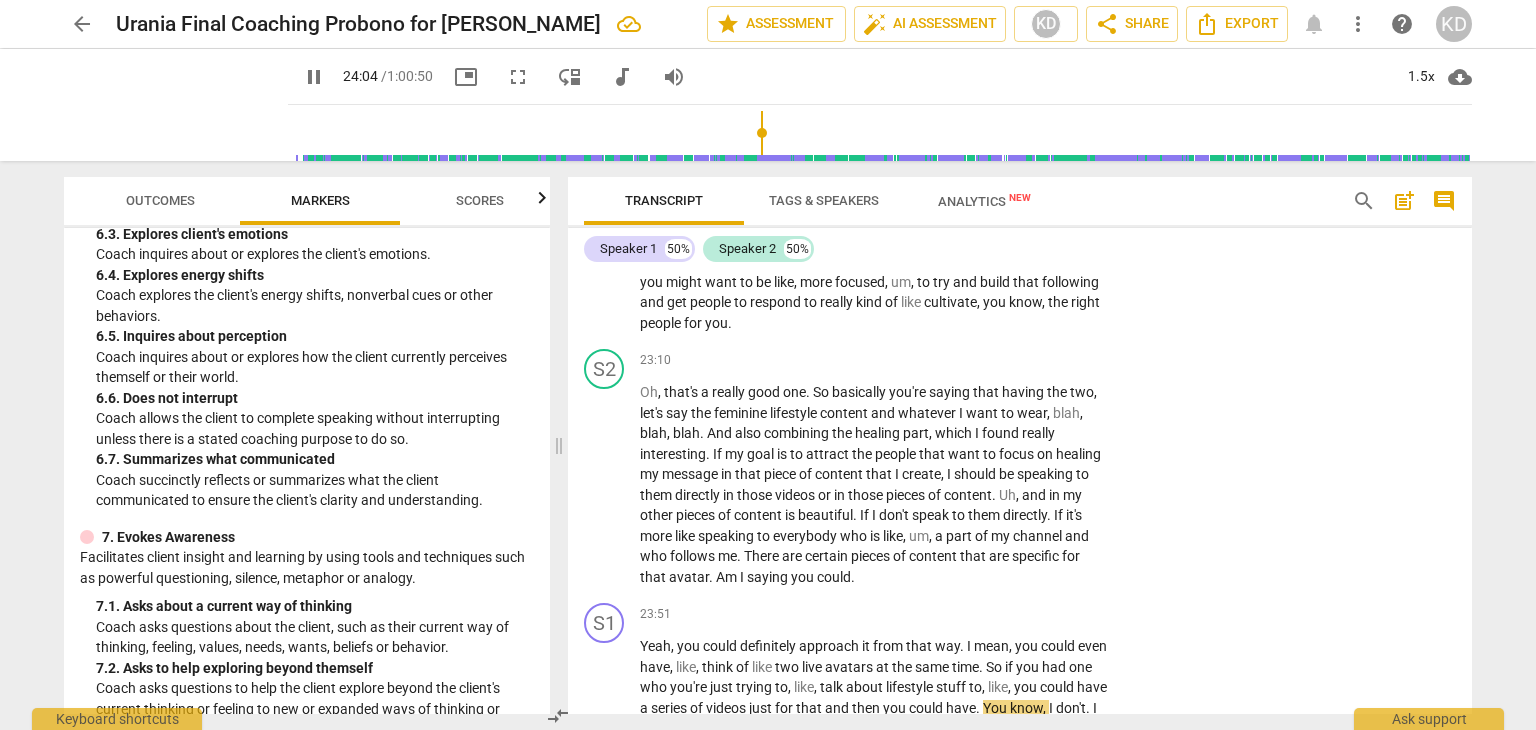 scroll, scrollTop: 11090, scrollLeft: 0, axis: vertical 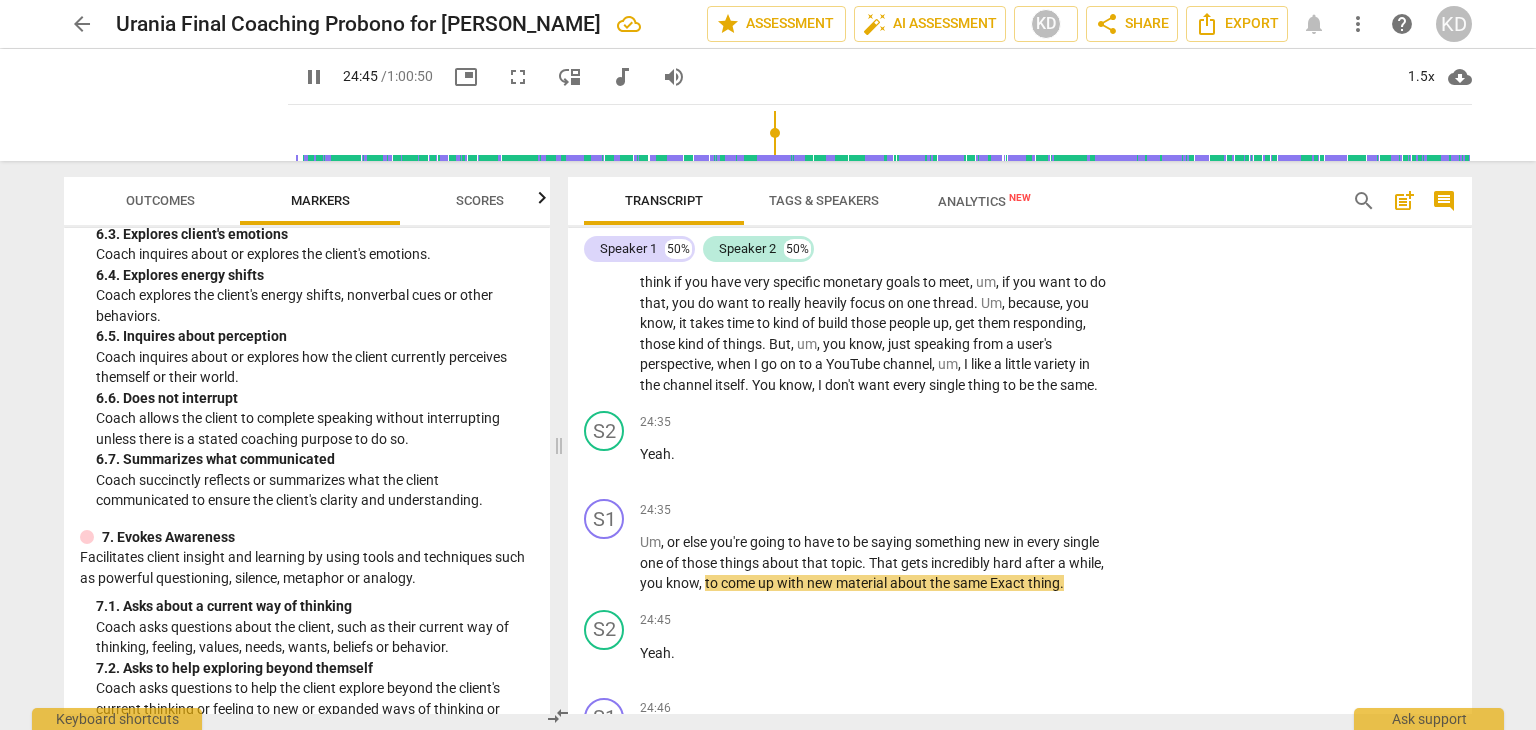 click on "auto_fix_high    AI Assessment" at bounding box center (930, 24) 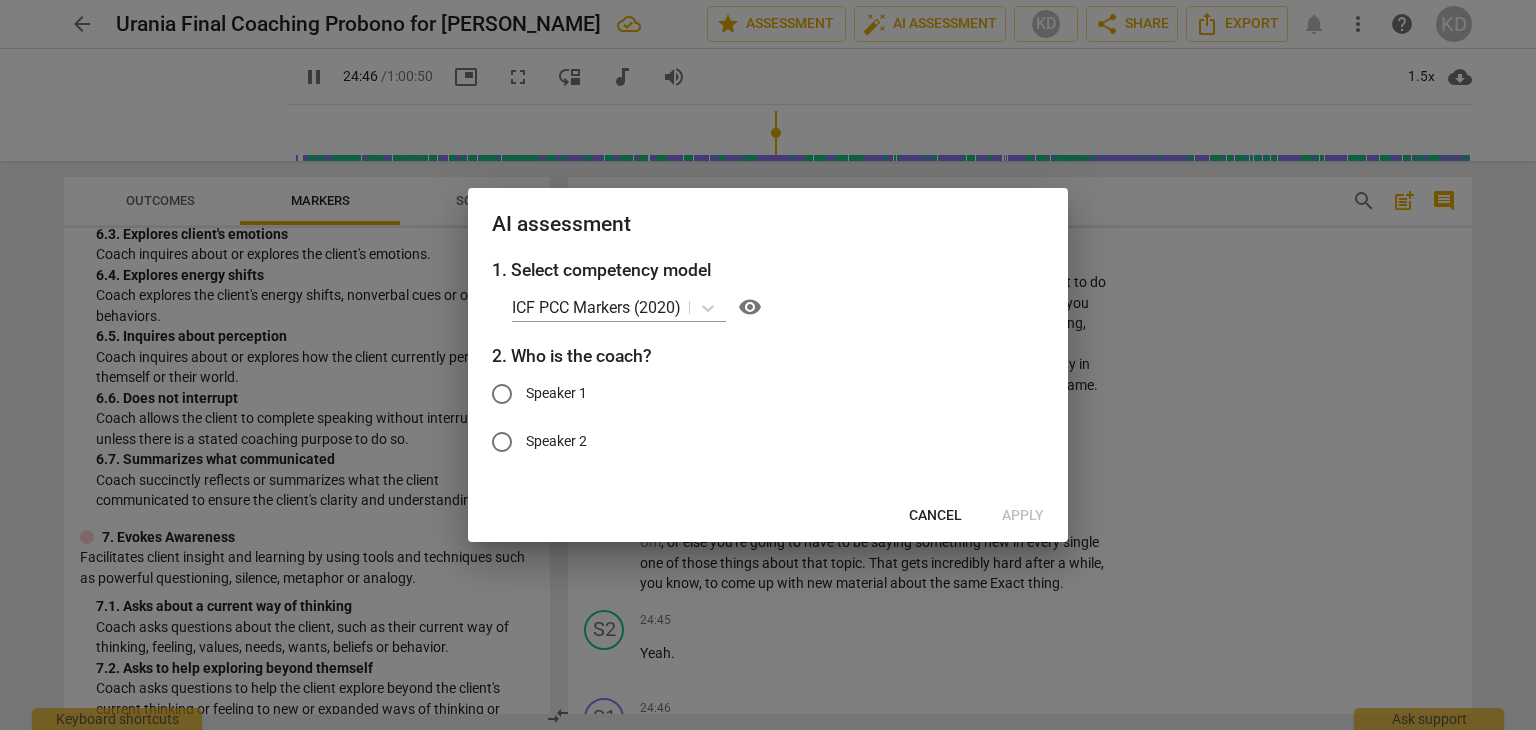 scroll, scrollTop: 11608, scrollLeft: 0, axis: vertical 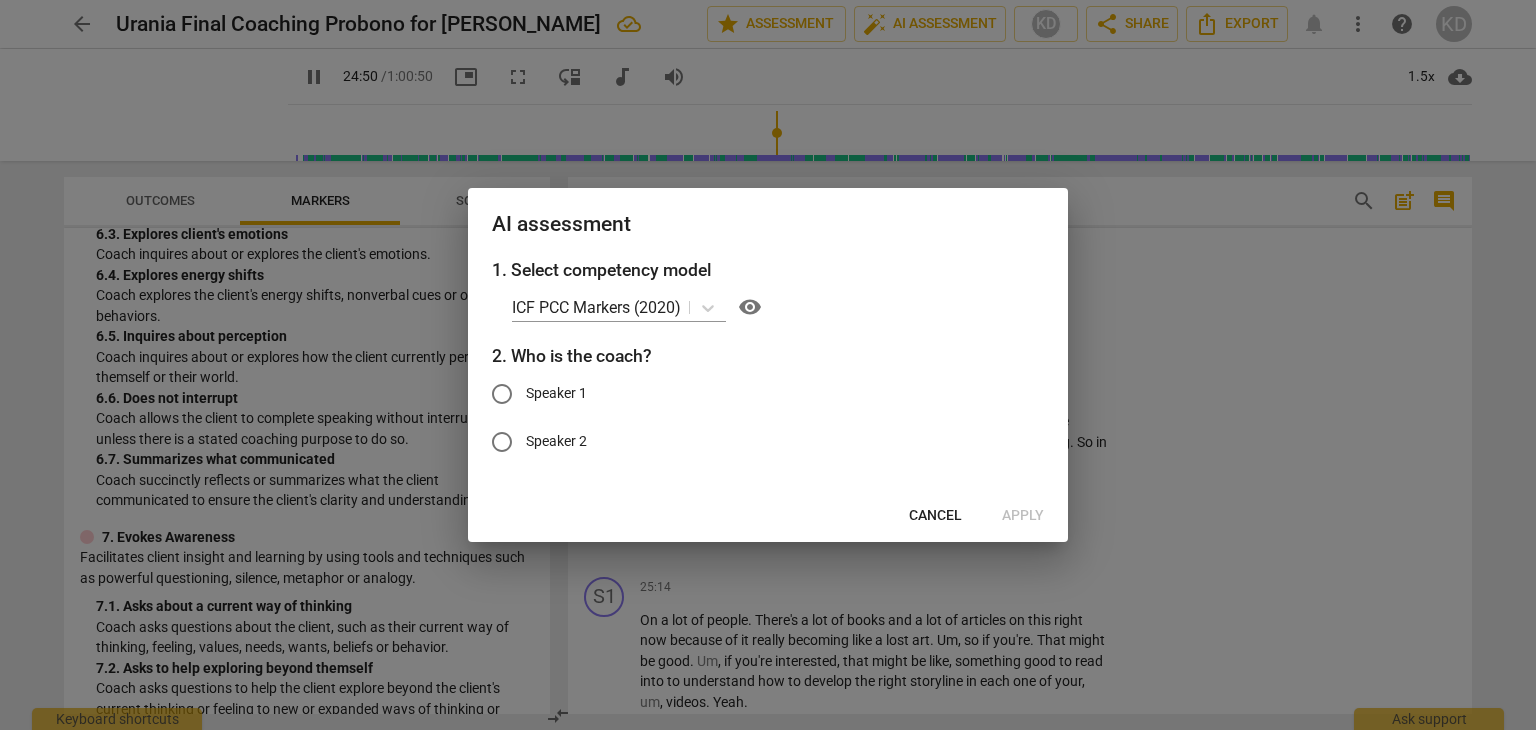 click on "Speaker 1" at bounding box center [502, 394] 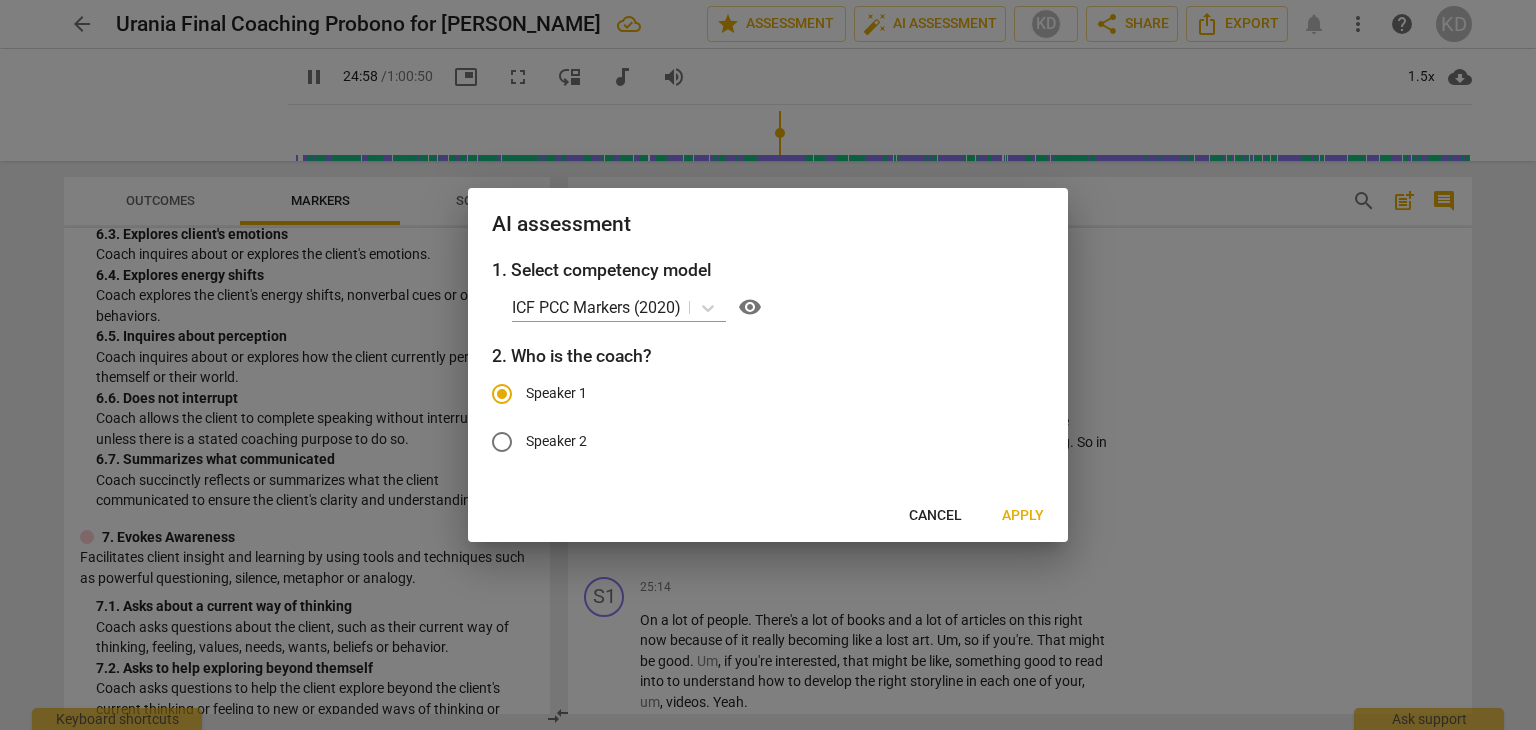 click on "Apply" at bounding box center (1023, 516) 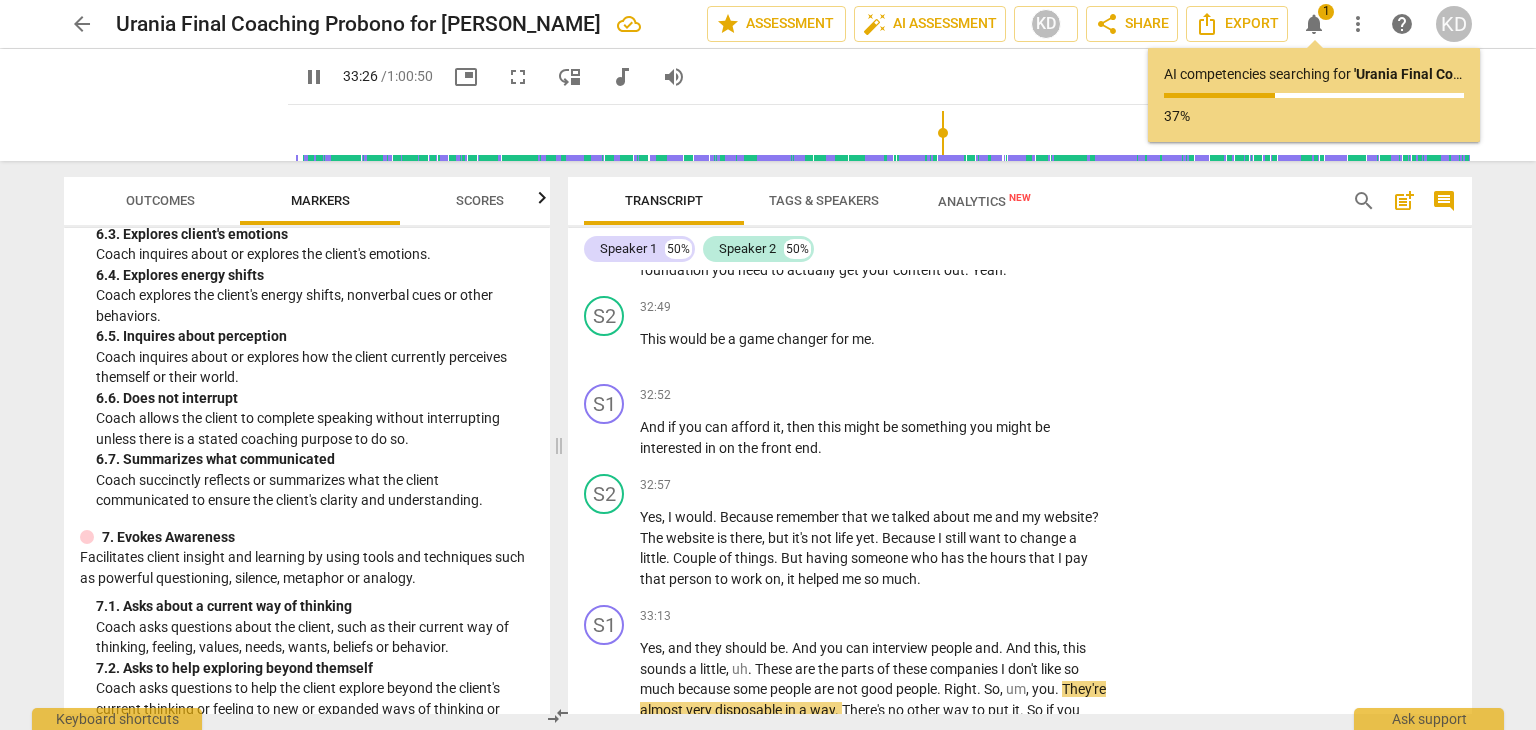 scroll, scrollTop: 15764, scrollLeft: 0, axis: vertical 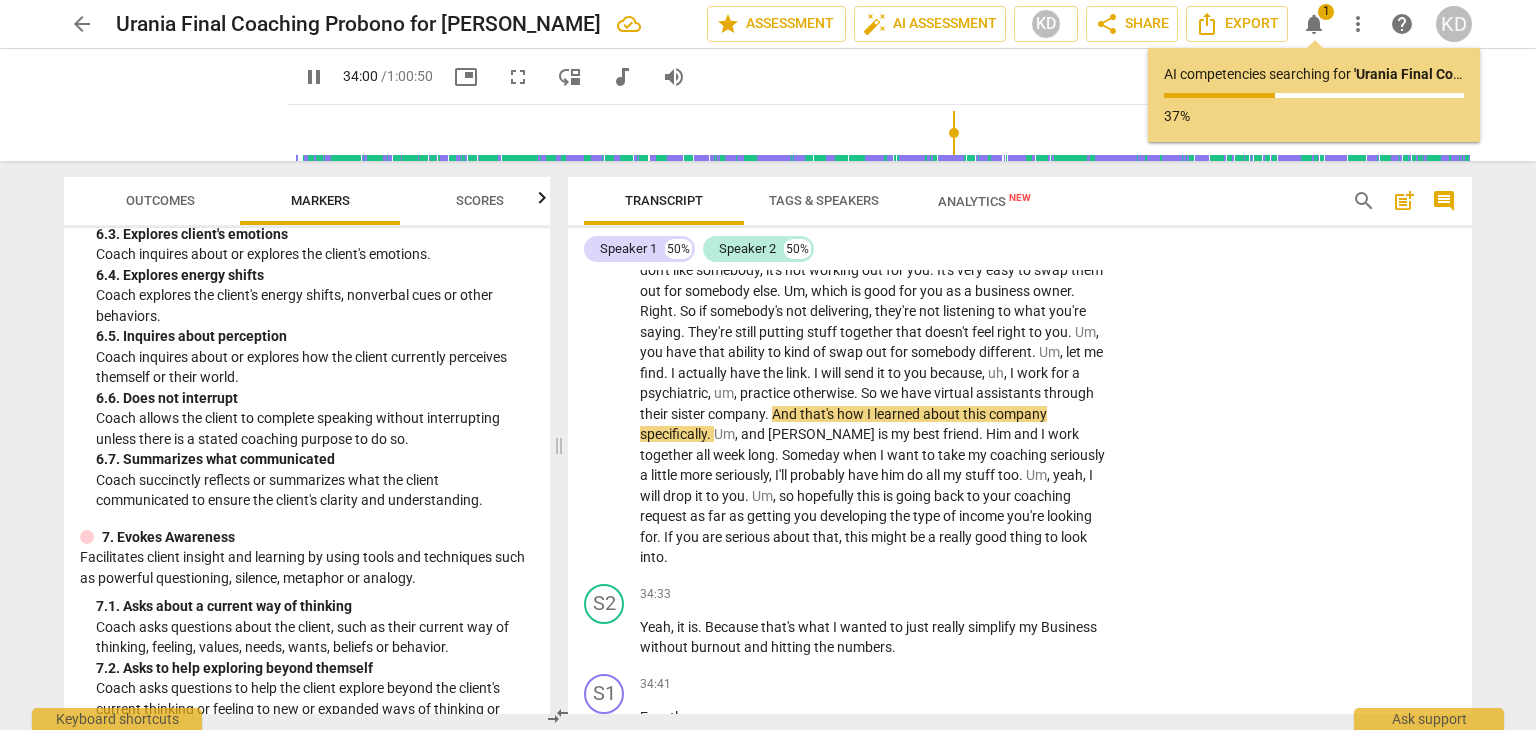click on "Yeah" at bounding box center (655, 627) 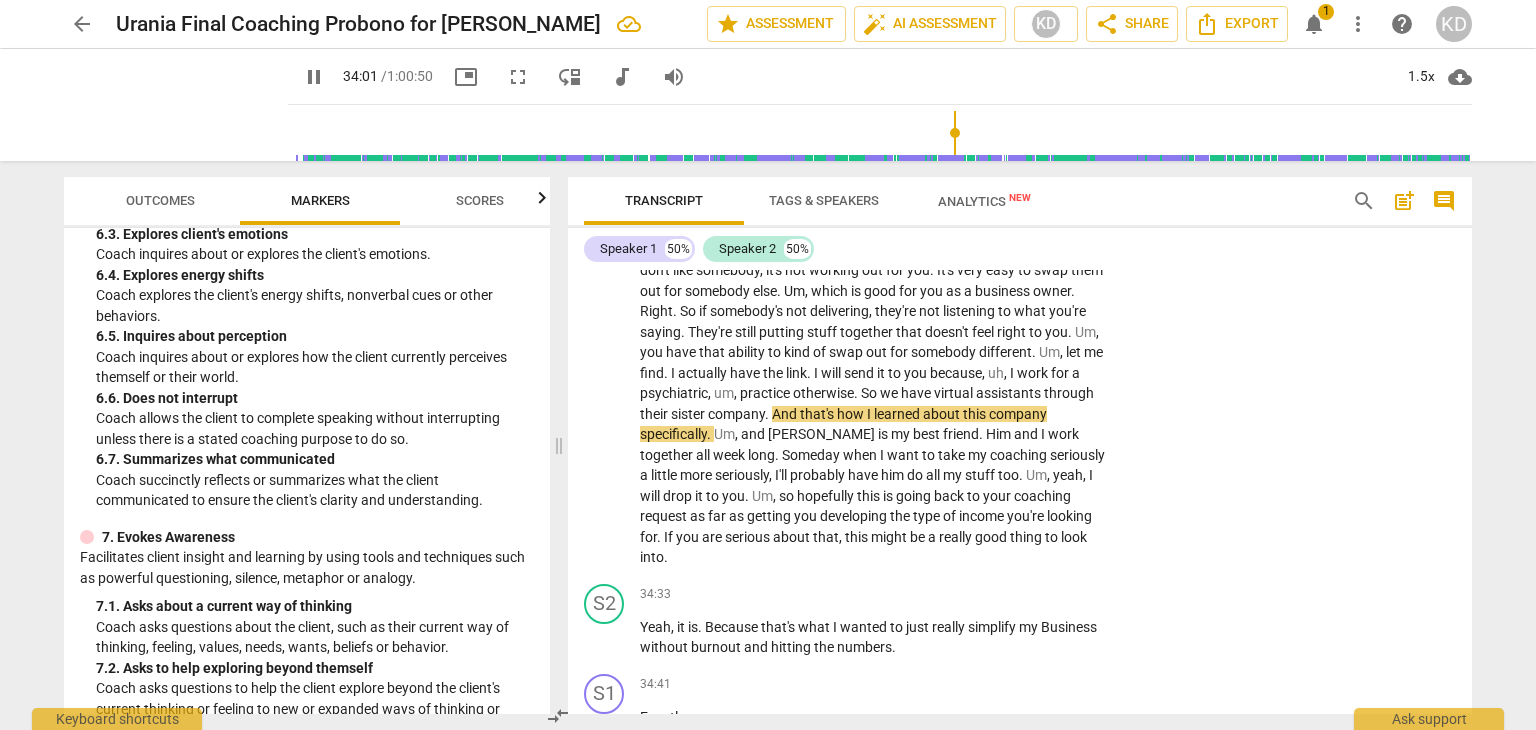 click on "Yeah" at bounding box center [655, 627] 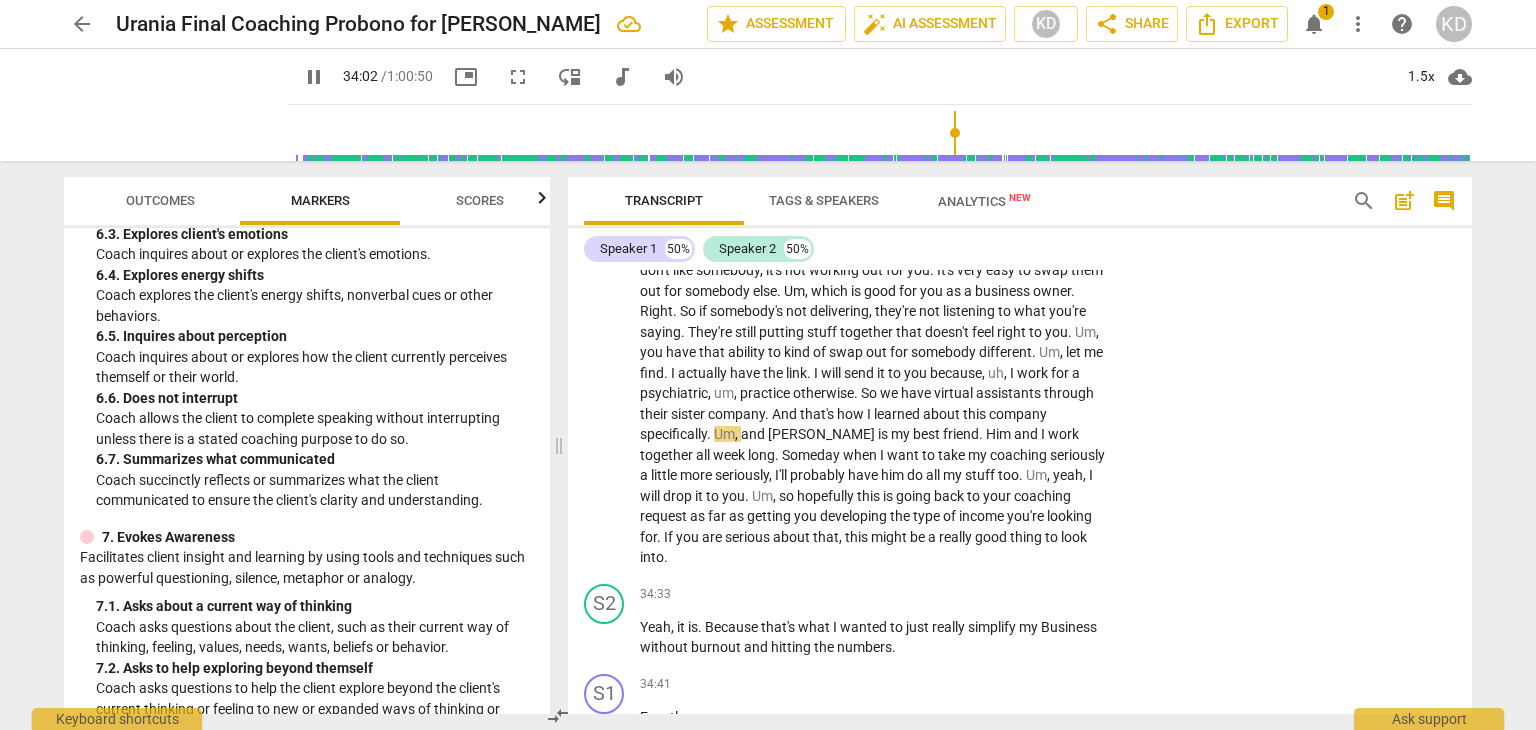 click on "Yeah" at bounding box center [655, 627] 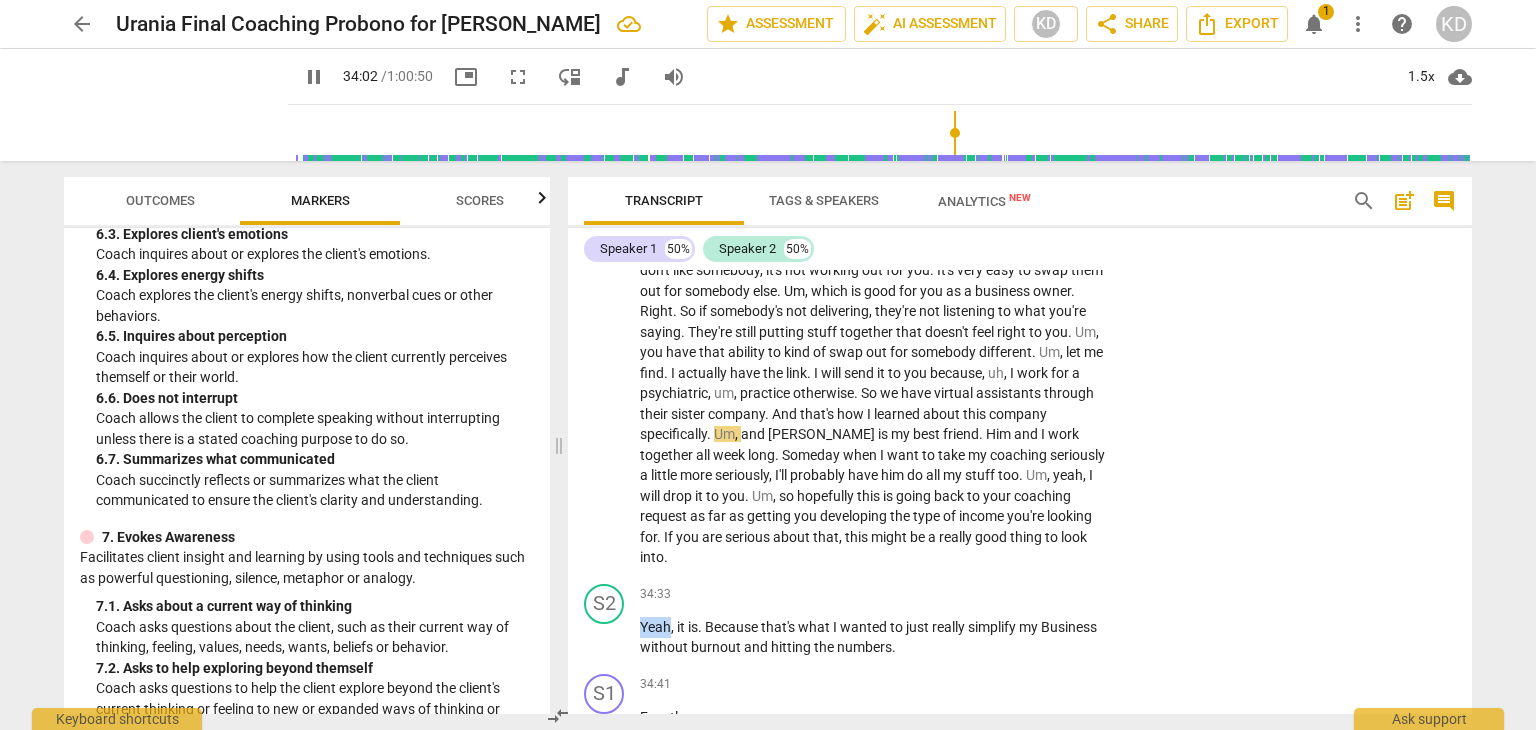 click on "Yeah" at bounding box center (655, 627) 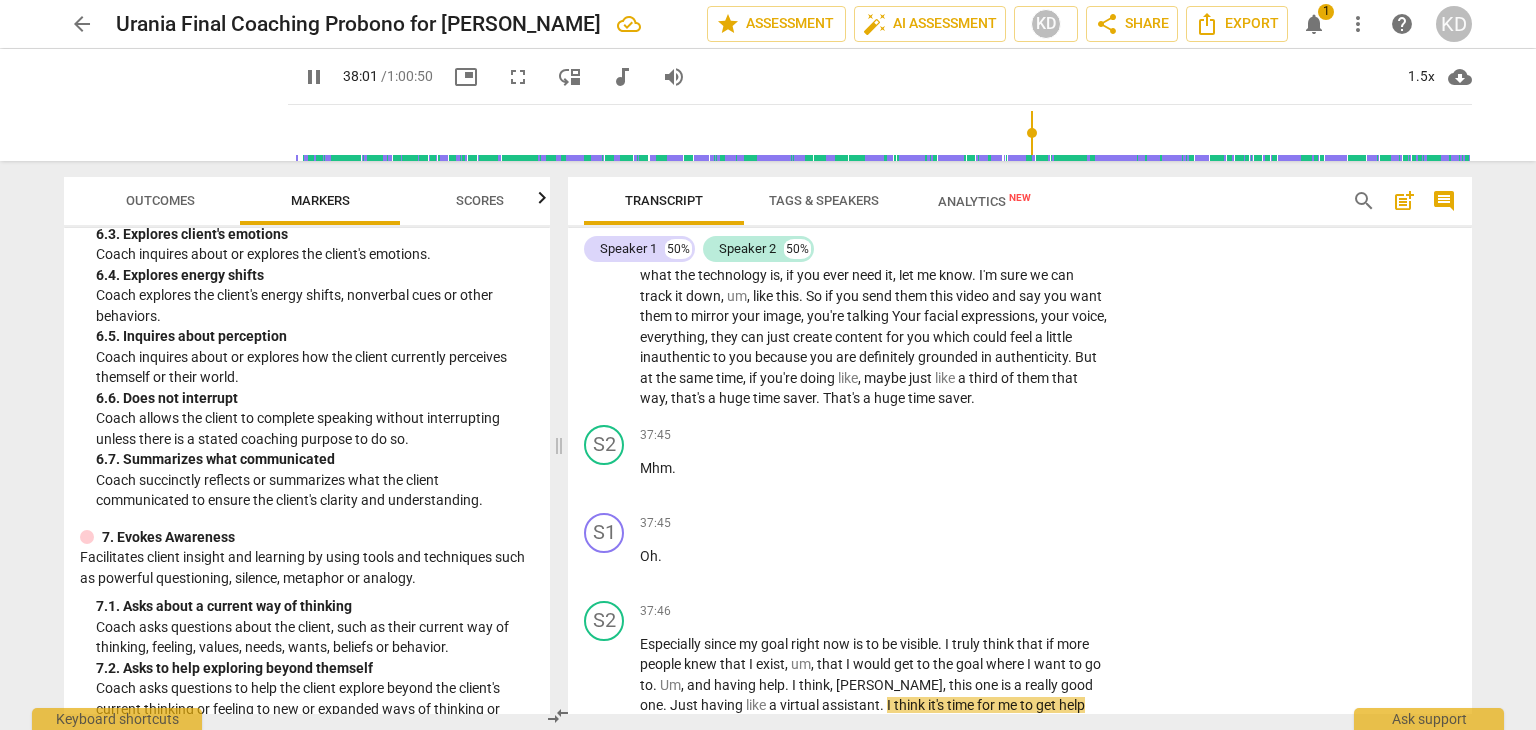scroll, scrollTop: 18071, scrollLeft: 0, axis: vertical 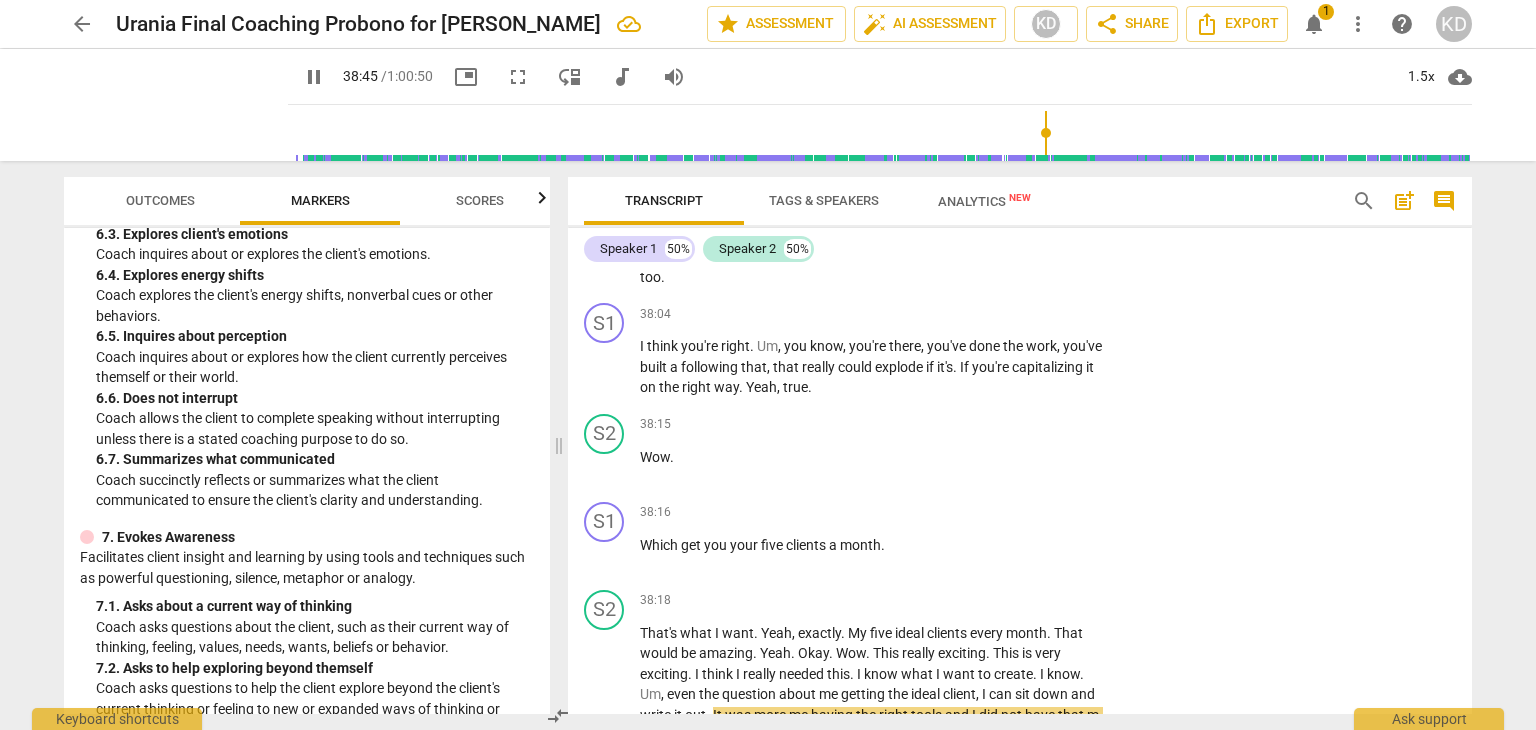 click on "Scores" at bounding box center (480, 200) 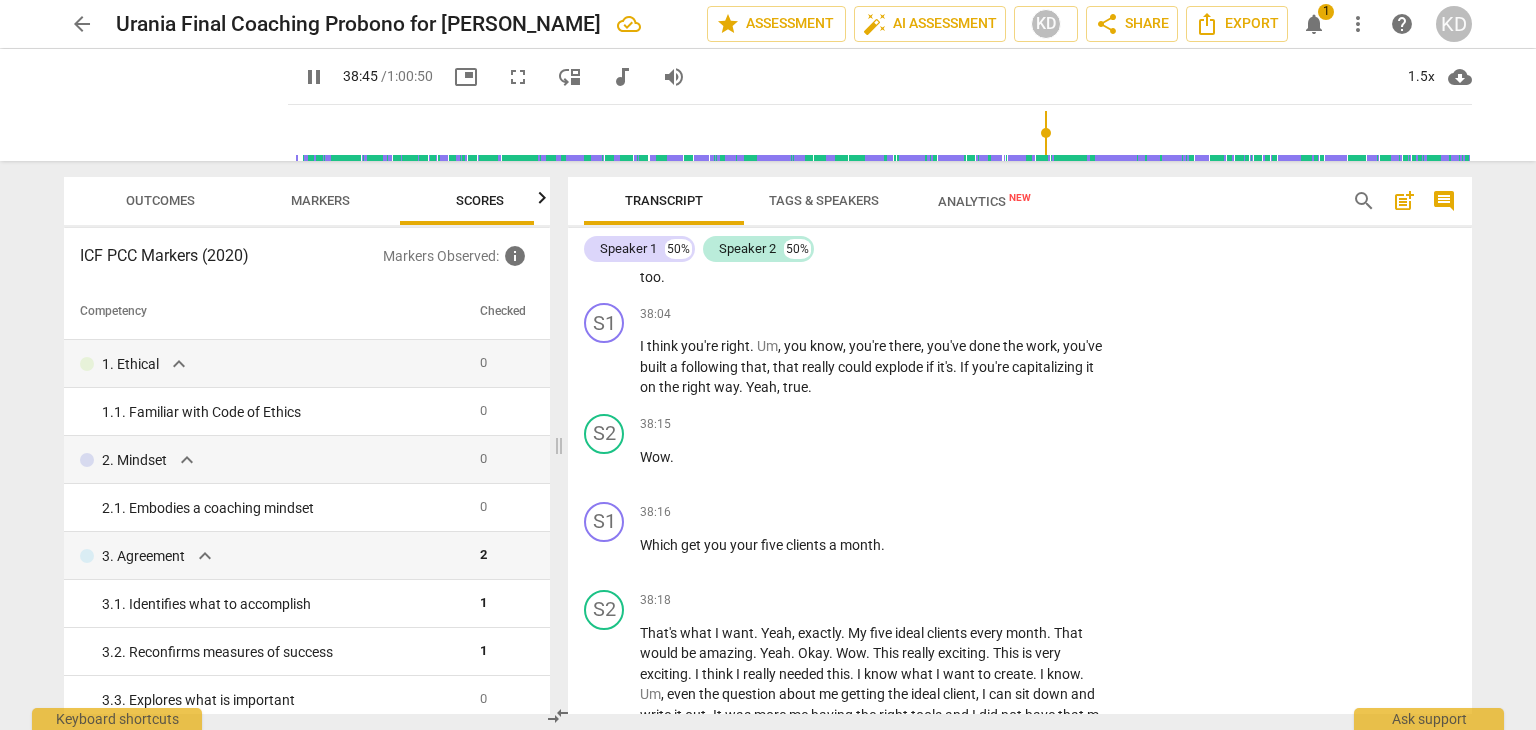 scroll, scrollTop: 18528, scrollLeft: 0, axis: vertical 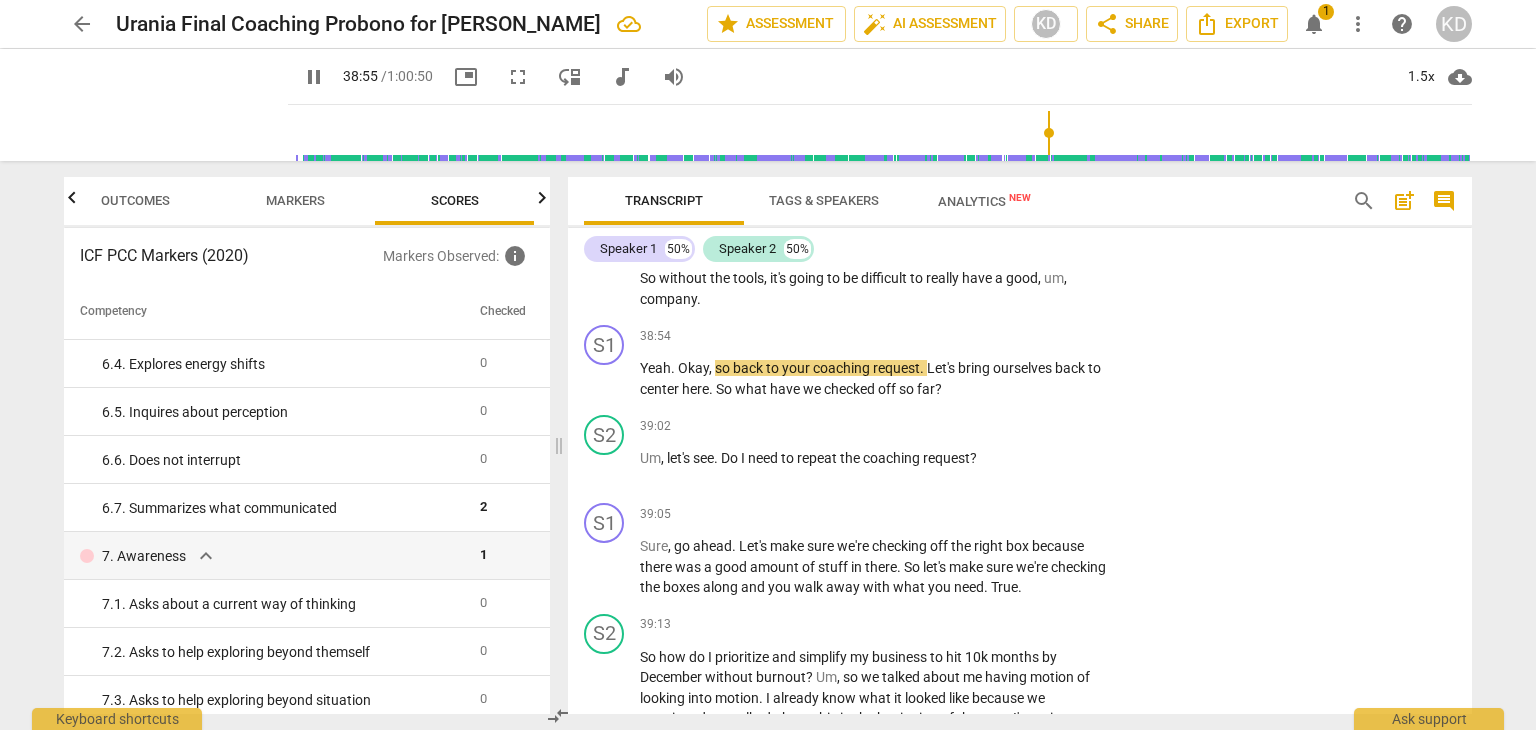 click on "Outcomes" at bounding box center [135, 200] 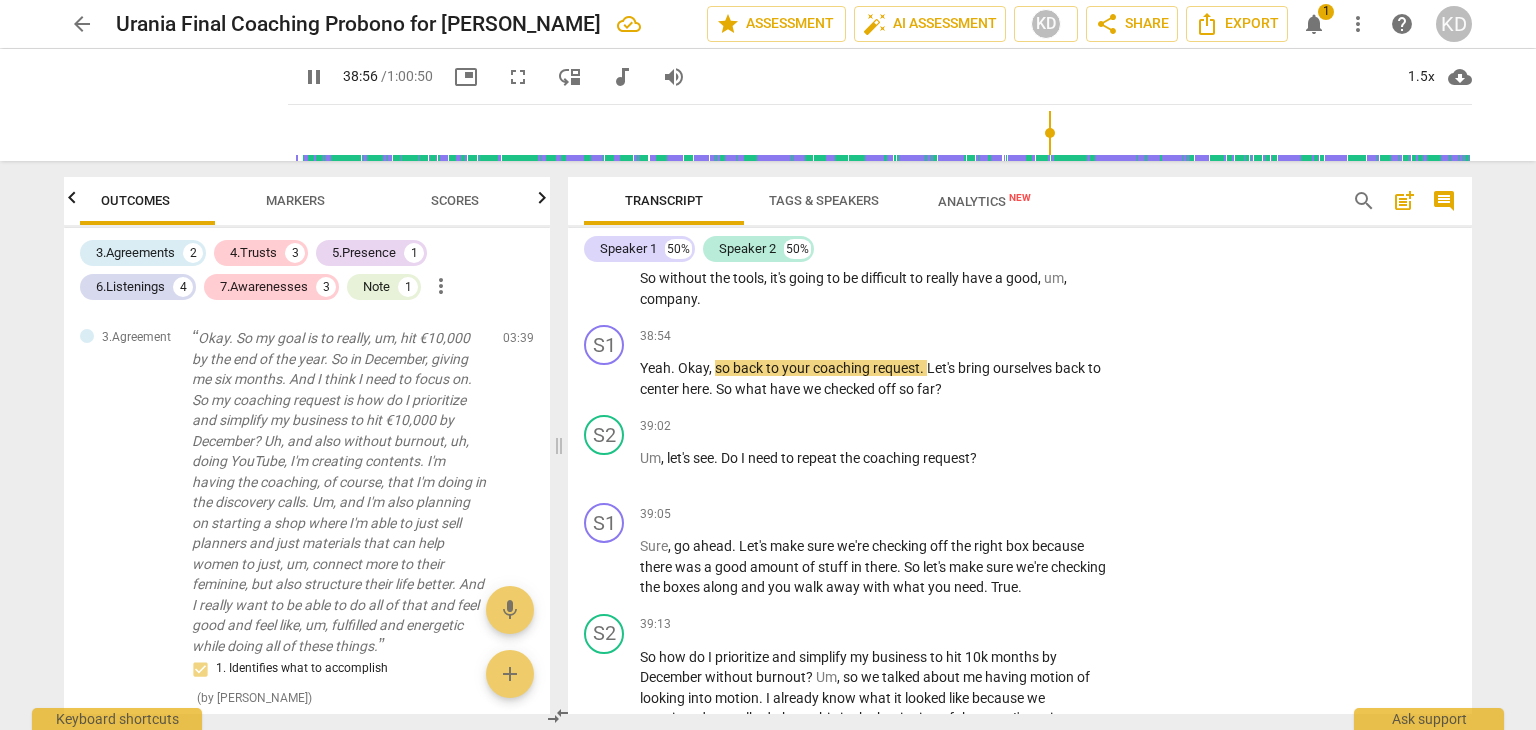 scroll, scrollTop: 0, scrollLeft: 0, axis: both 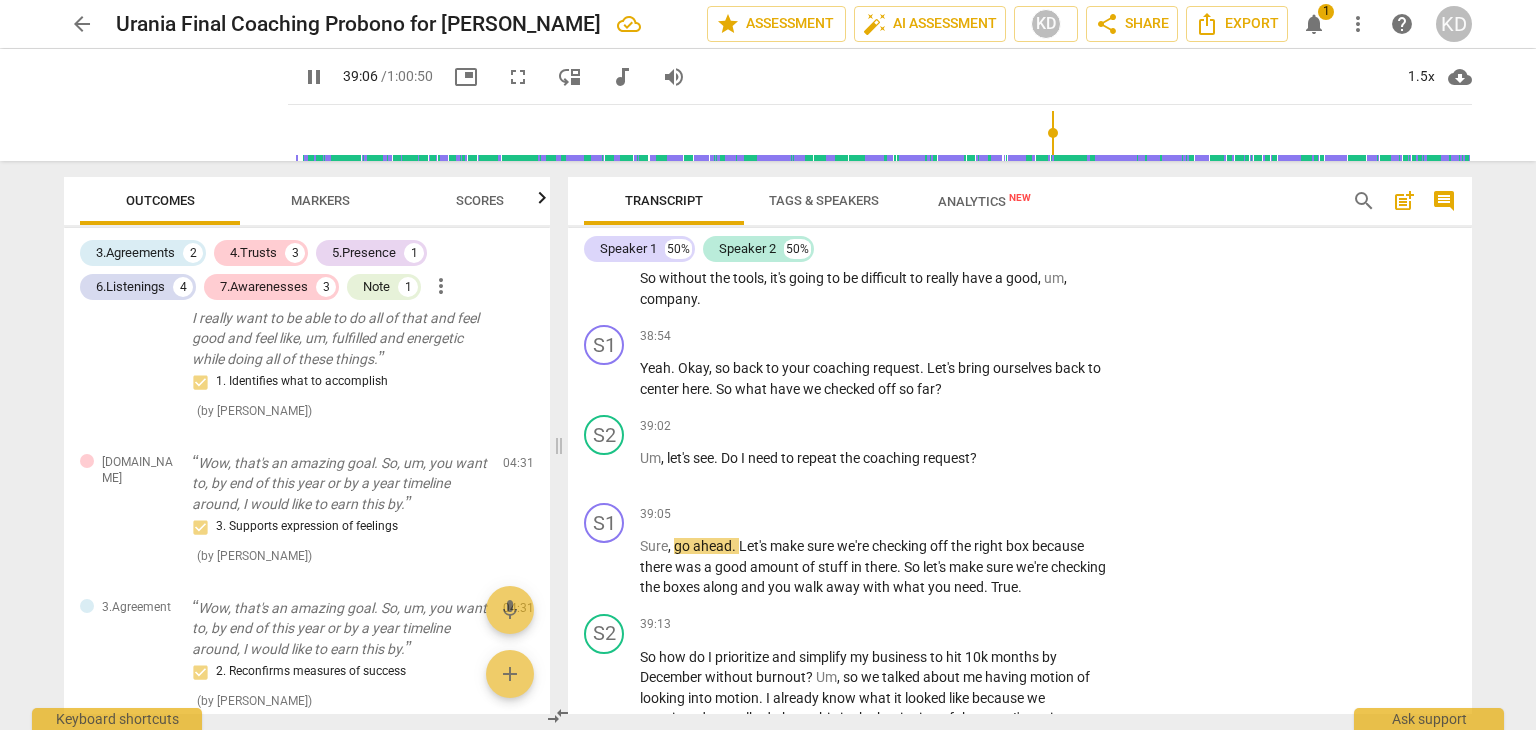 click on "pause" at bounding box center [605, 379] 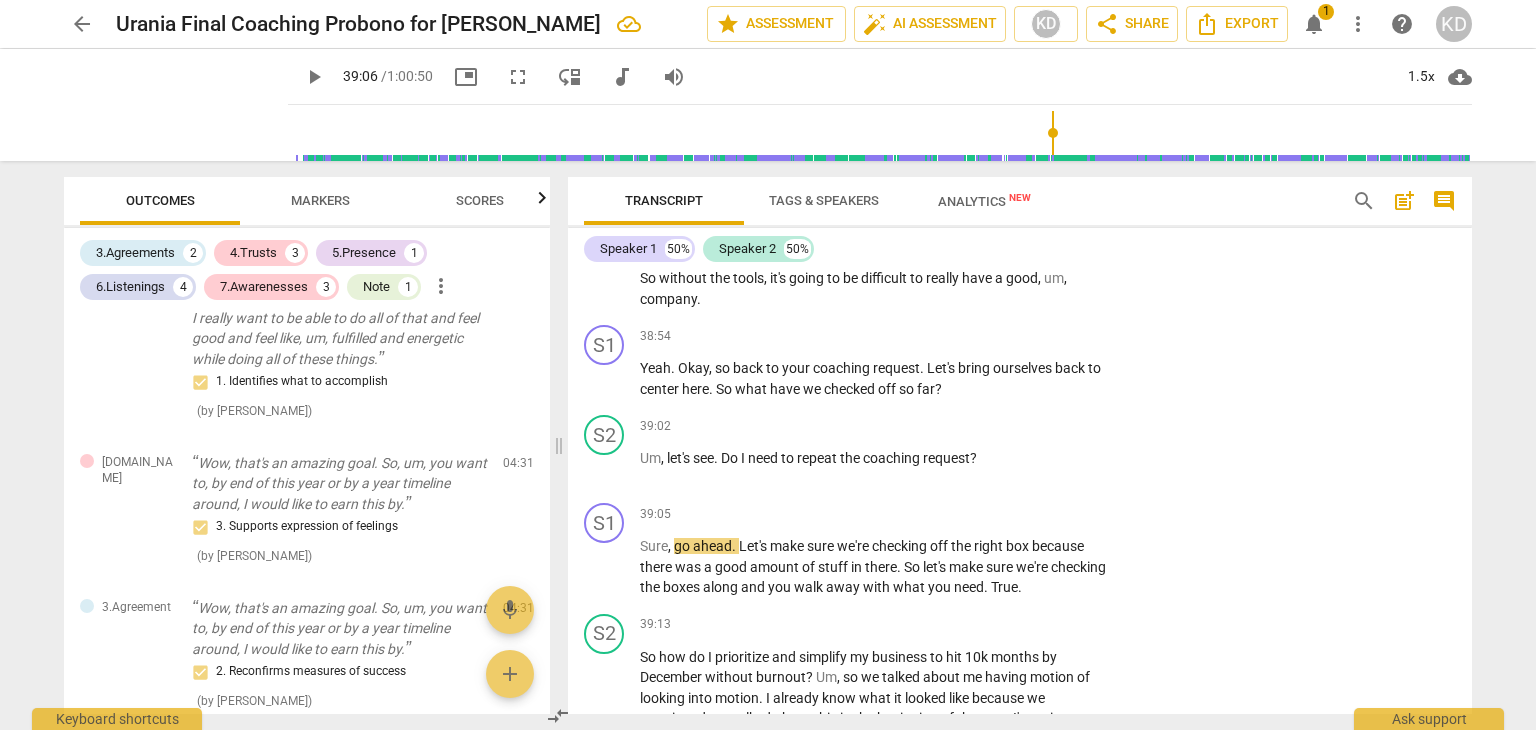 click on "keyboard_arrow_right" at bounding box center [1109, 337] 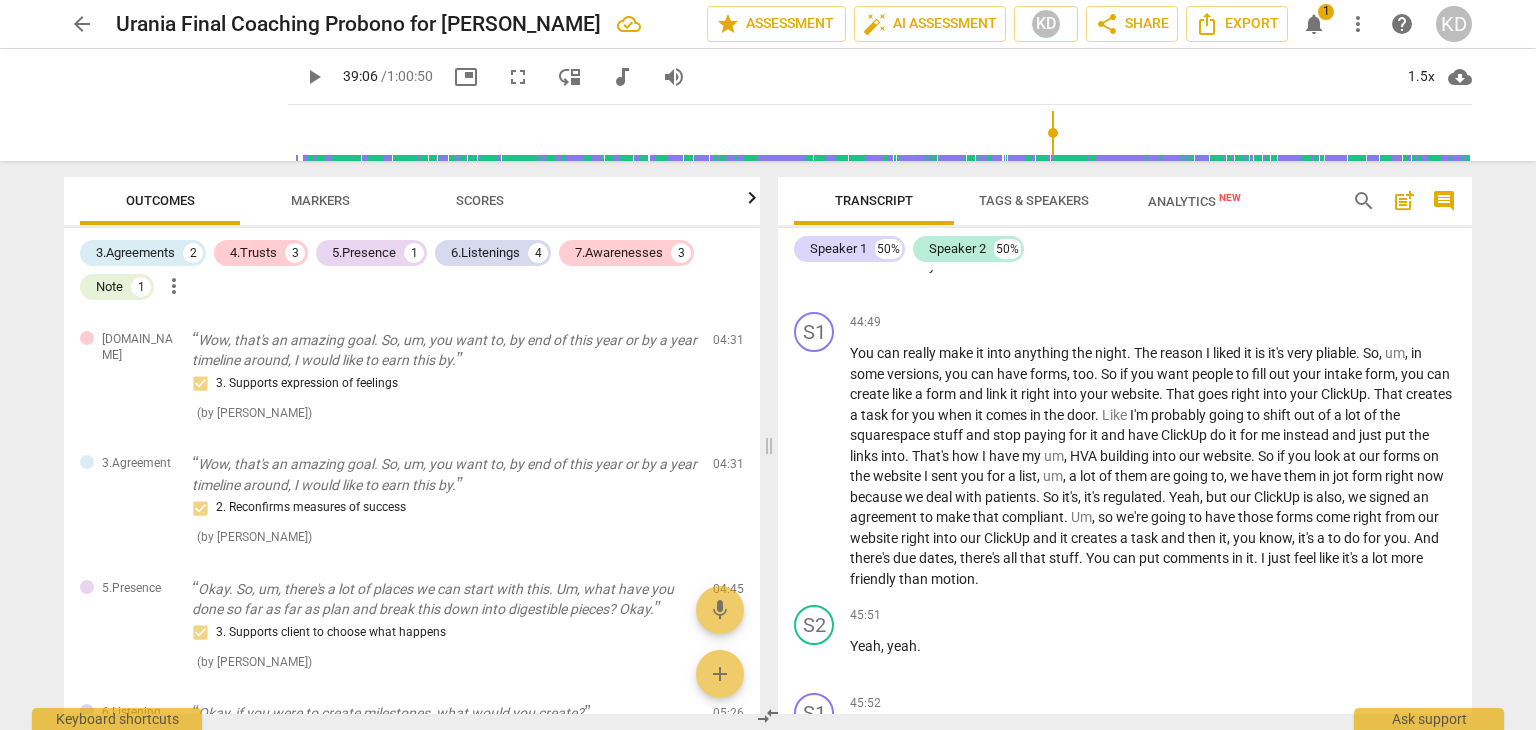 scroll, scrollTop: 16364, scrollLeft: 0, axis: vertical 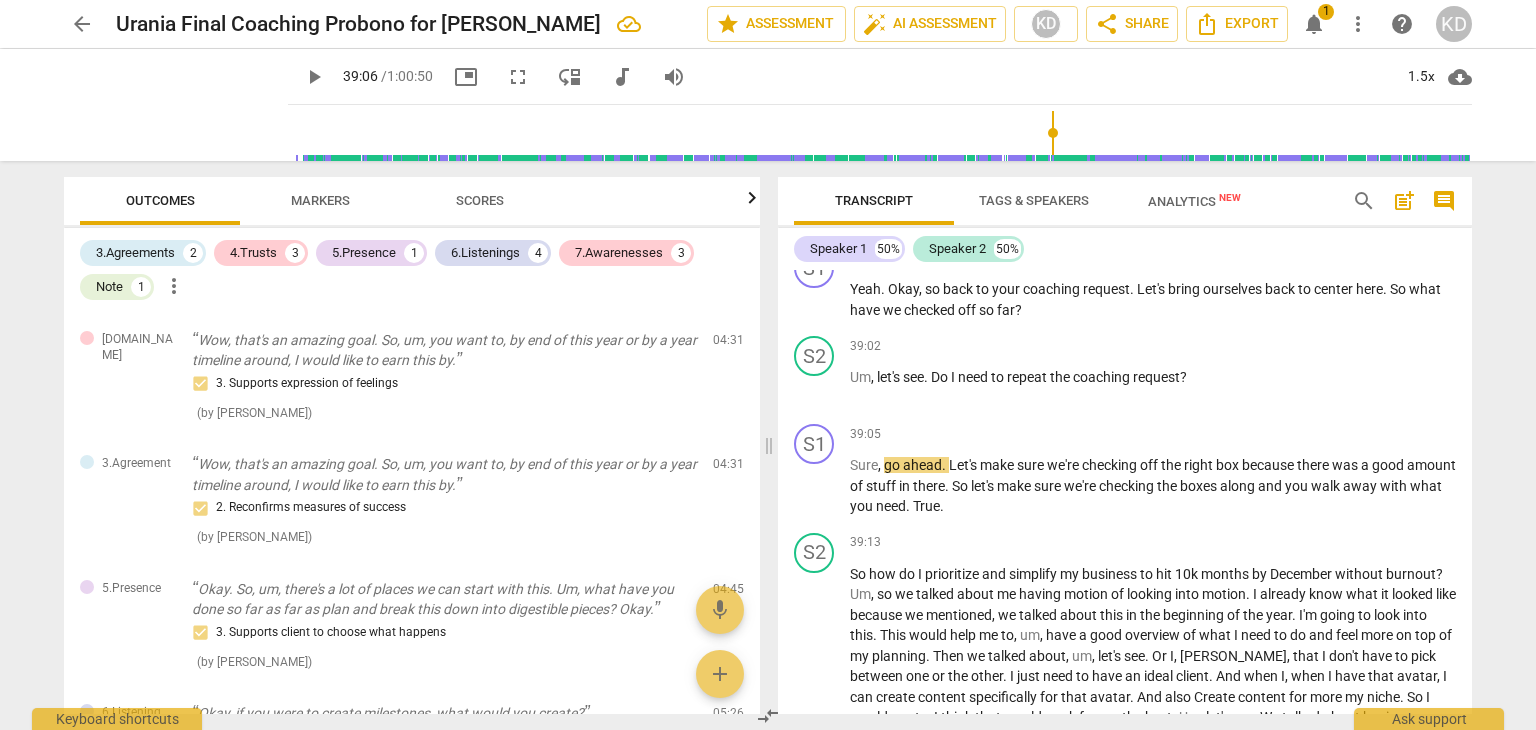 click on "+" at bounding box center [1347, 258] 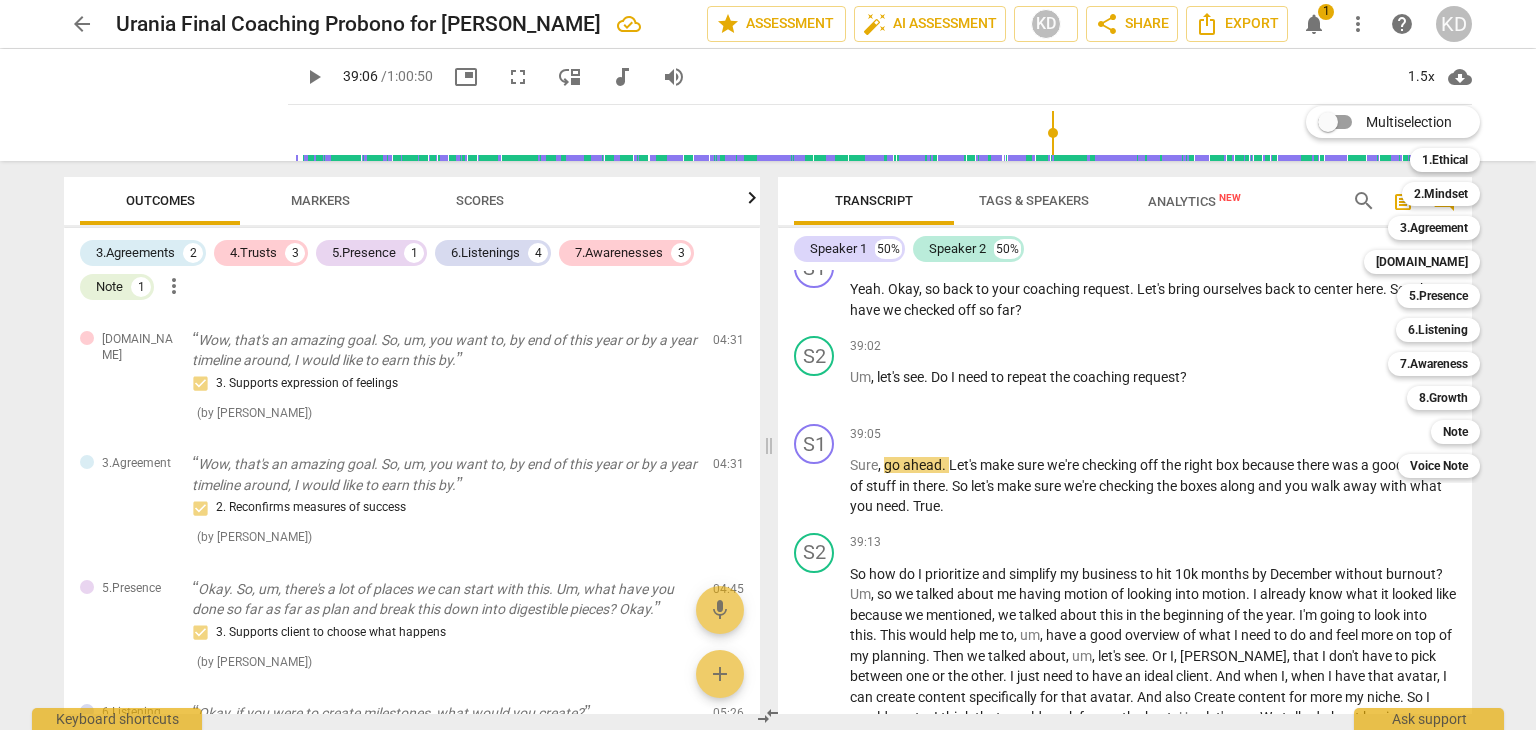 click on "8.Growth" at bounding box center (1443, 398) 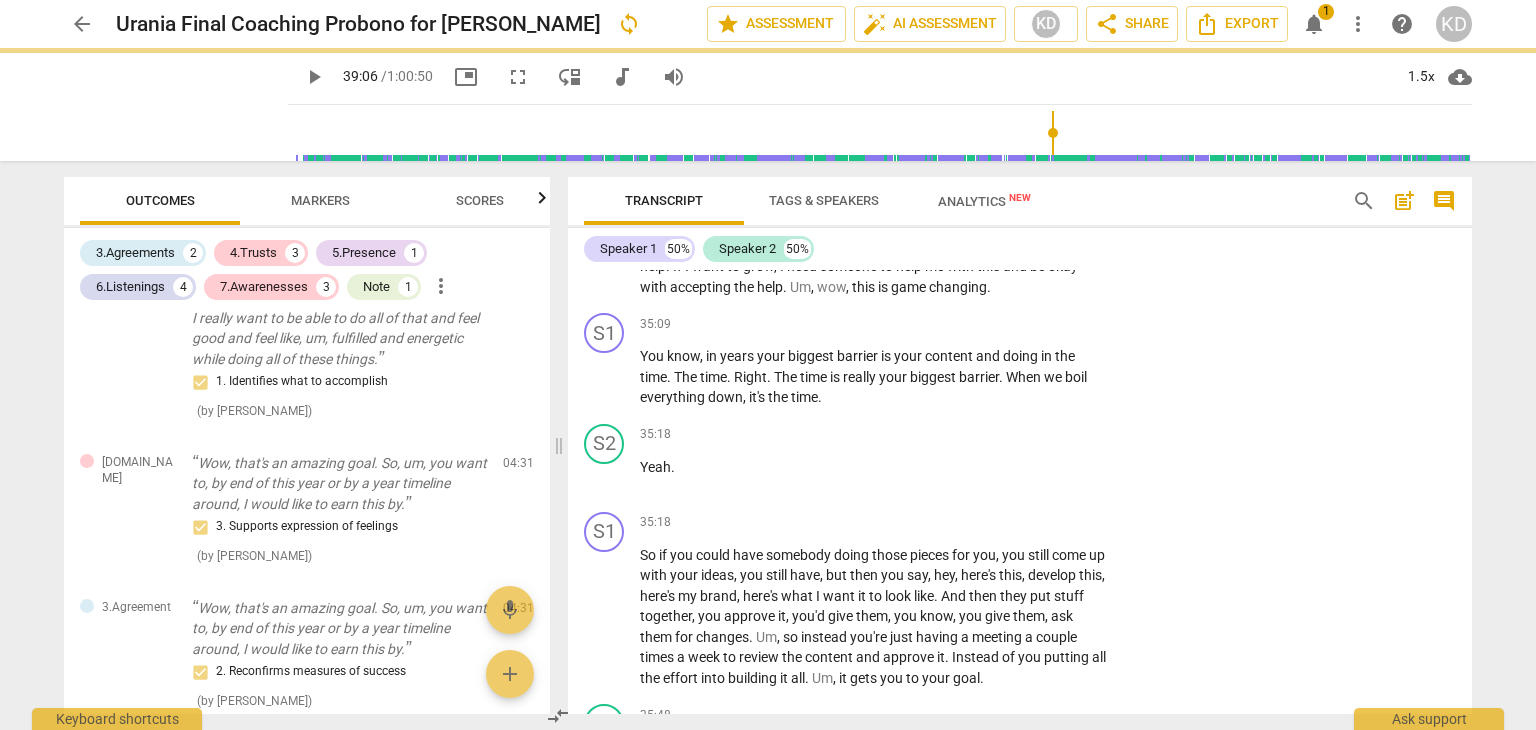 scroll, scrollTop: 18528, scrollLeft: 0, axis: vertical 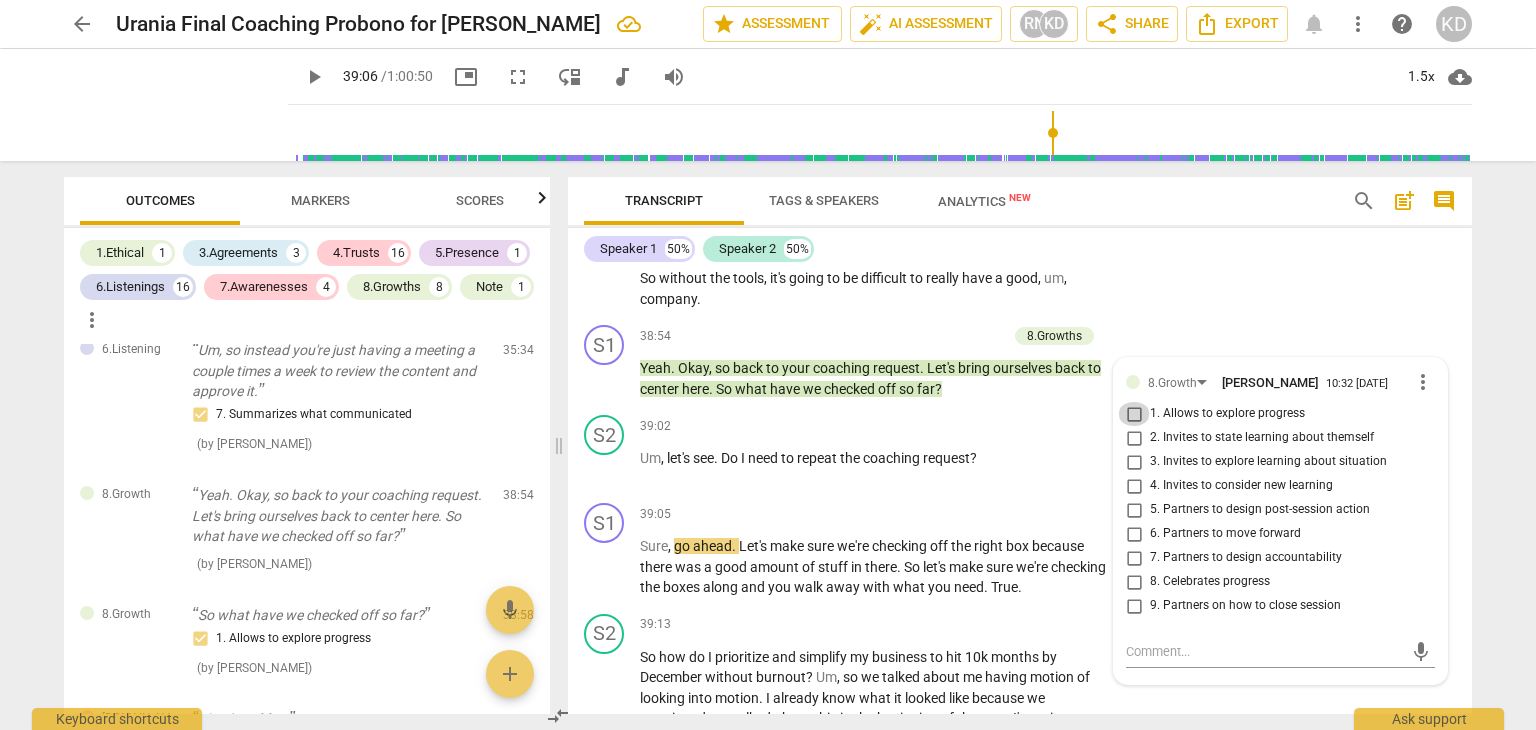 click on "1. Allows to explore progress" at bounding box center (1134, 414) 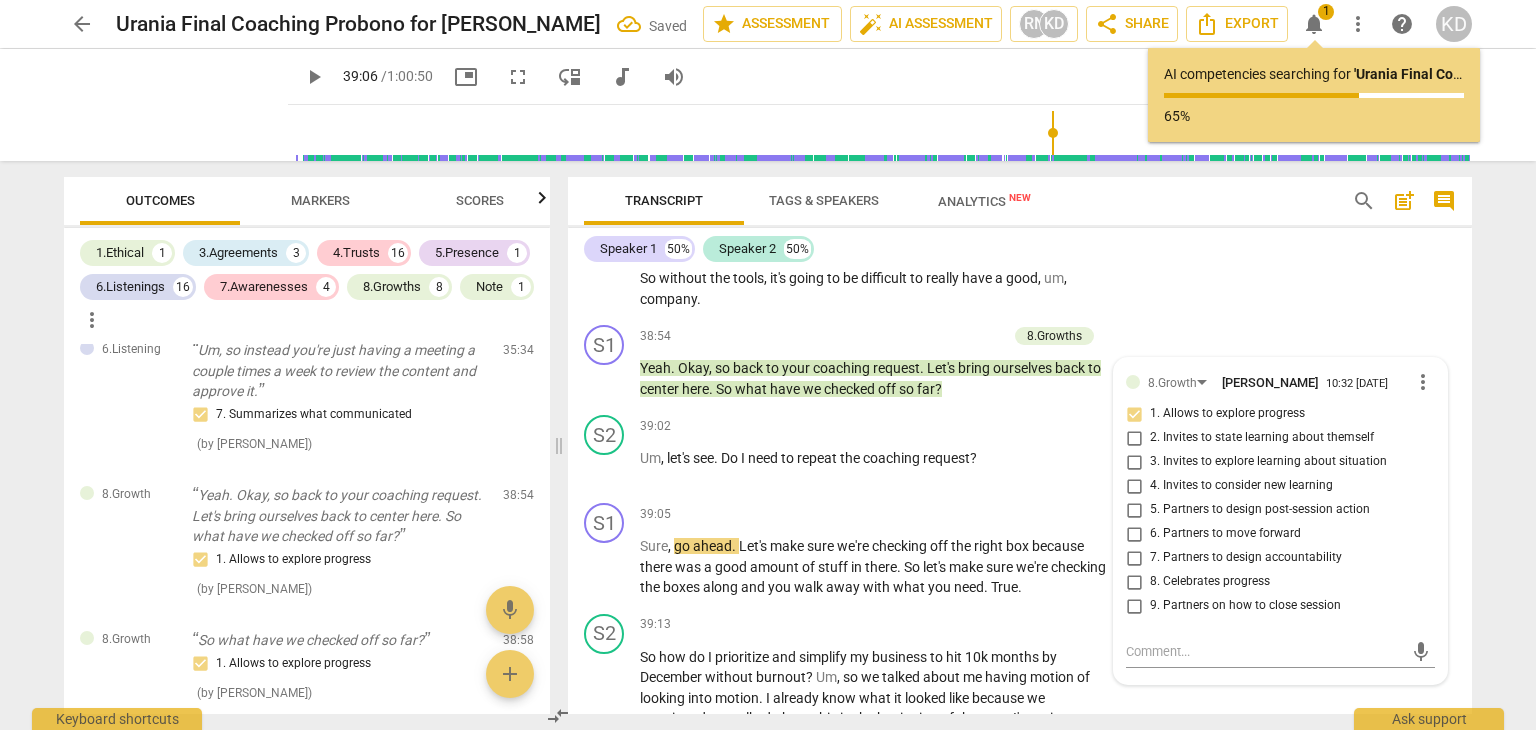 click on "play_arrow" at bounding box center (605, 379) 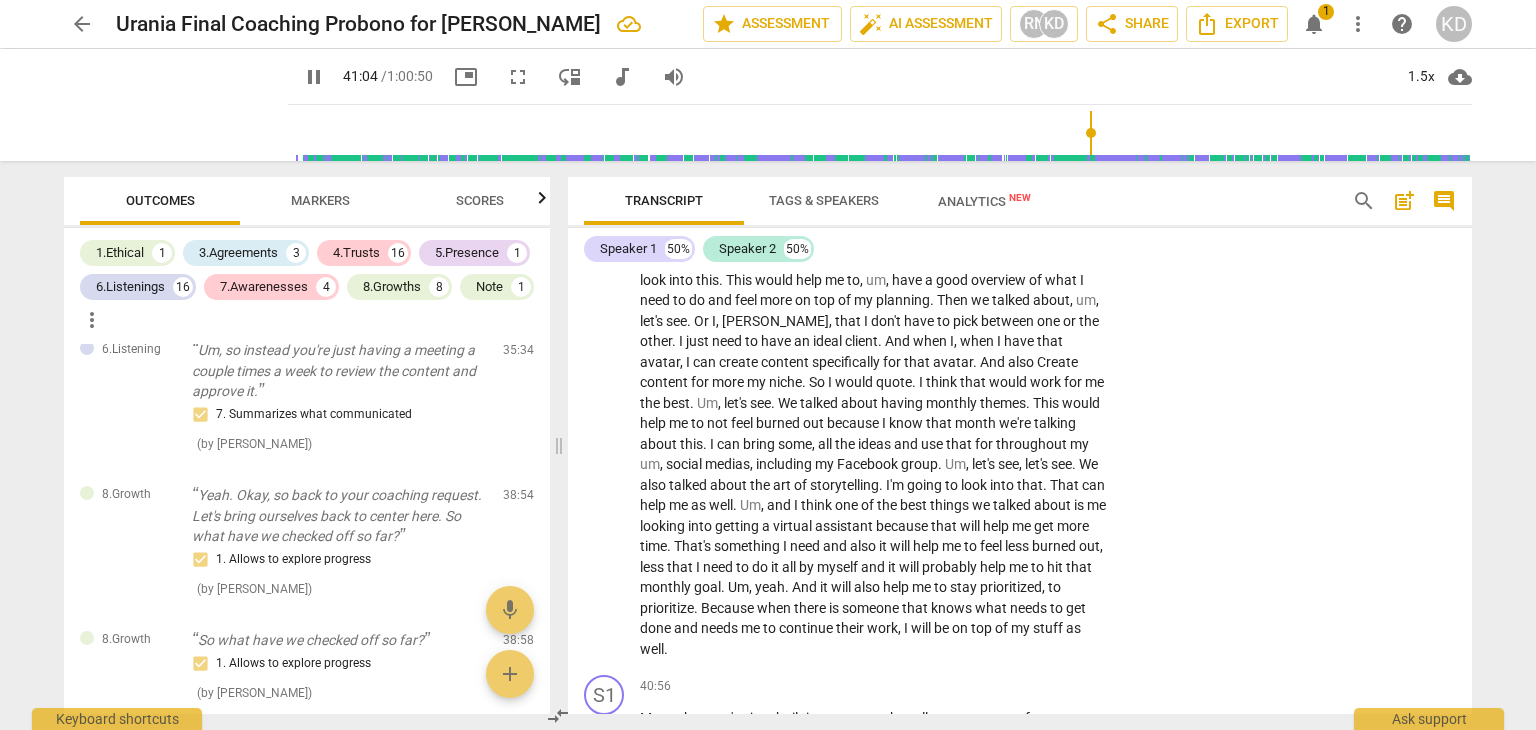 scroll, scrollTop: 19516, scrollLeft: 0, axis: vertical 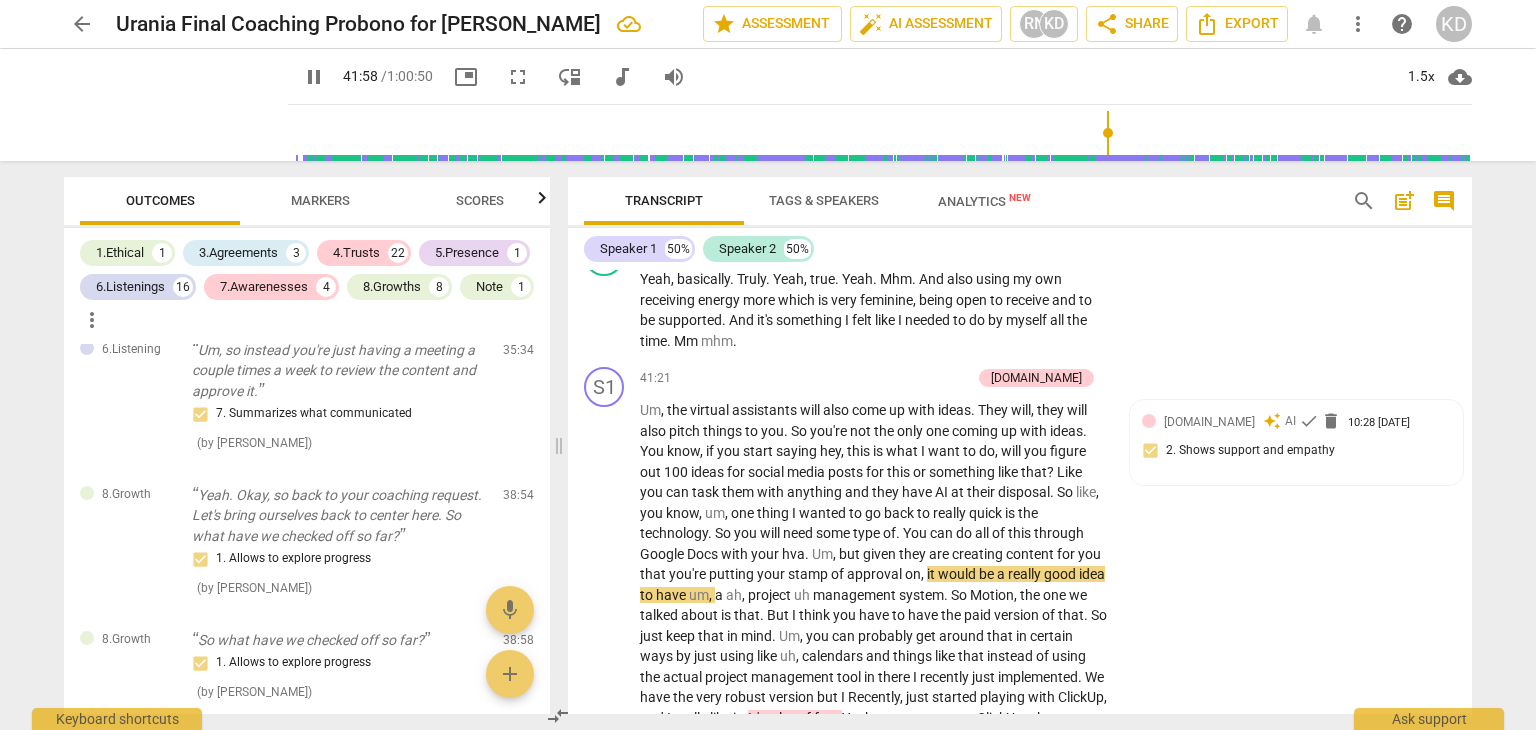 click on "6.Listenings" at bounding box center [130, 287] 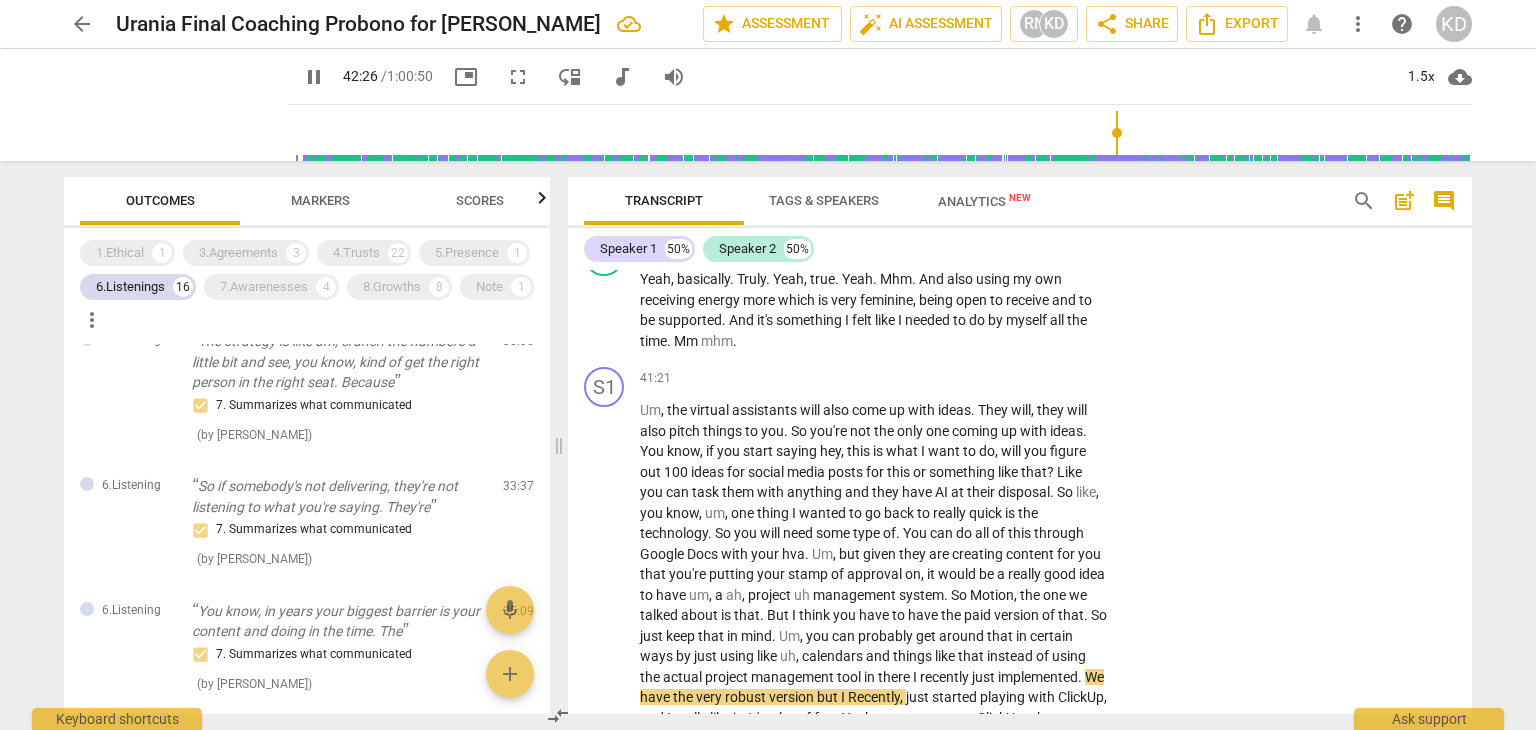 scroll, scrollTop: 1985, scrollLeft: 0, axis: vertical 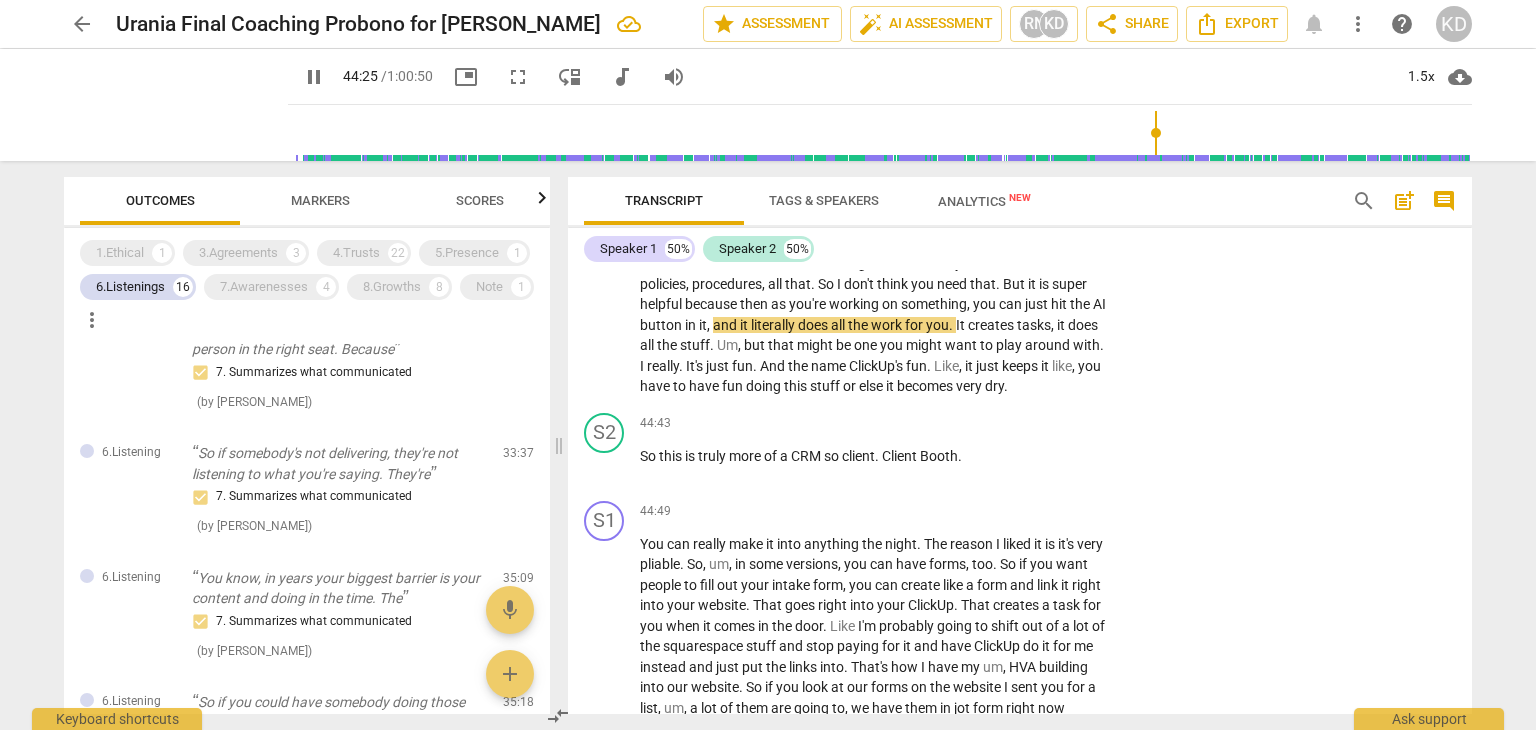 click on "1.Ethical" at bounding box center (120, 253) 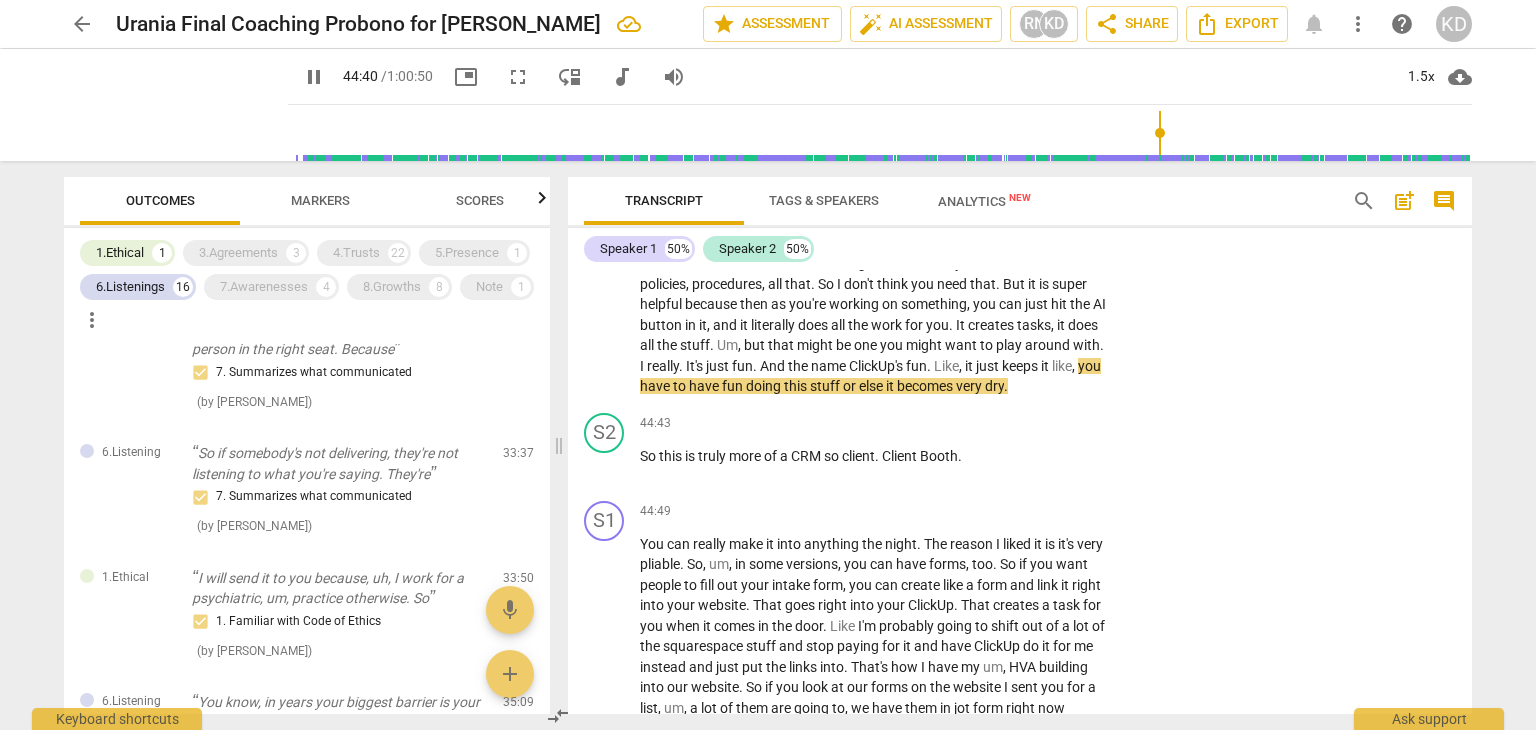 click on "6.Listenings" at bounding box center [130, 287] 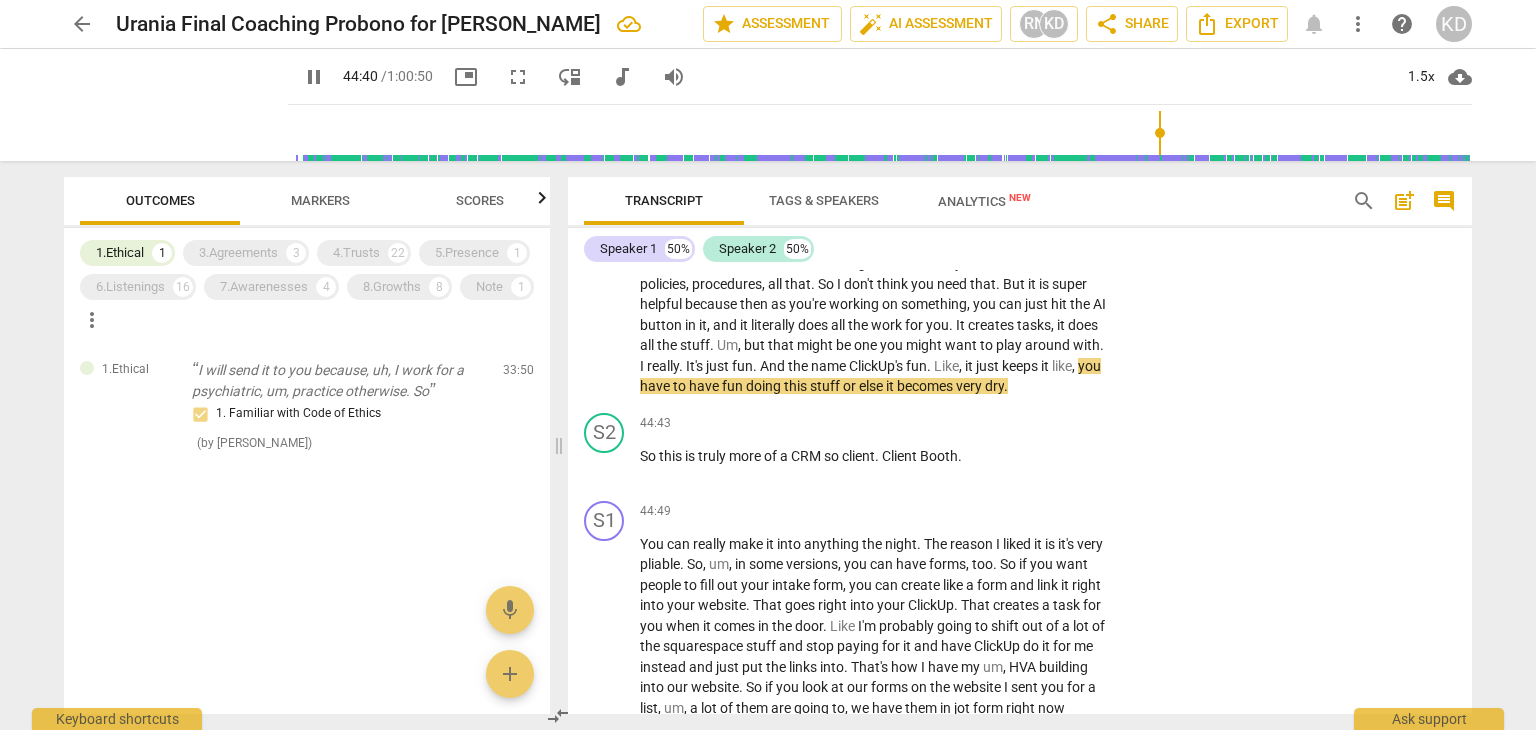 scroll, scrollTop: 0, scrollLeft: 0, axis: both 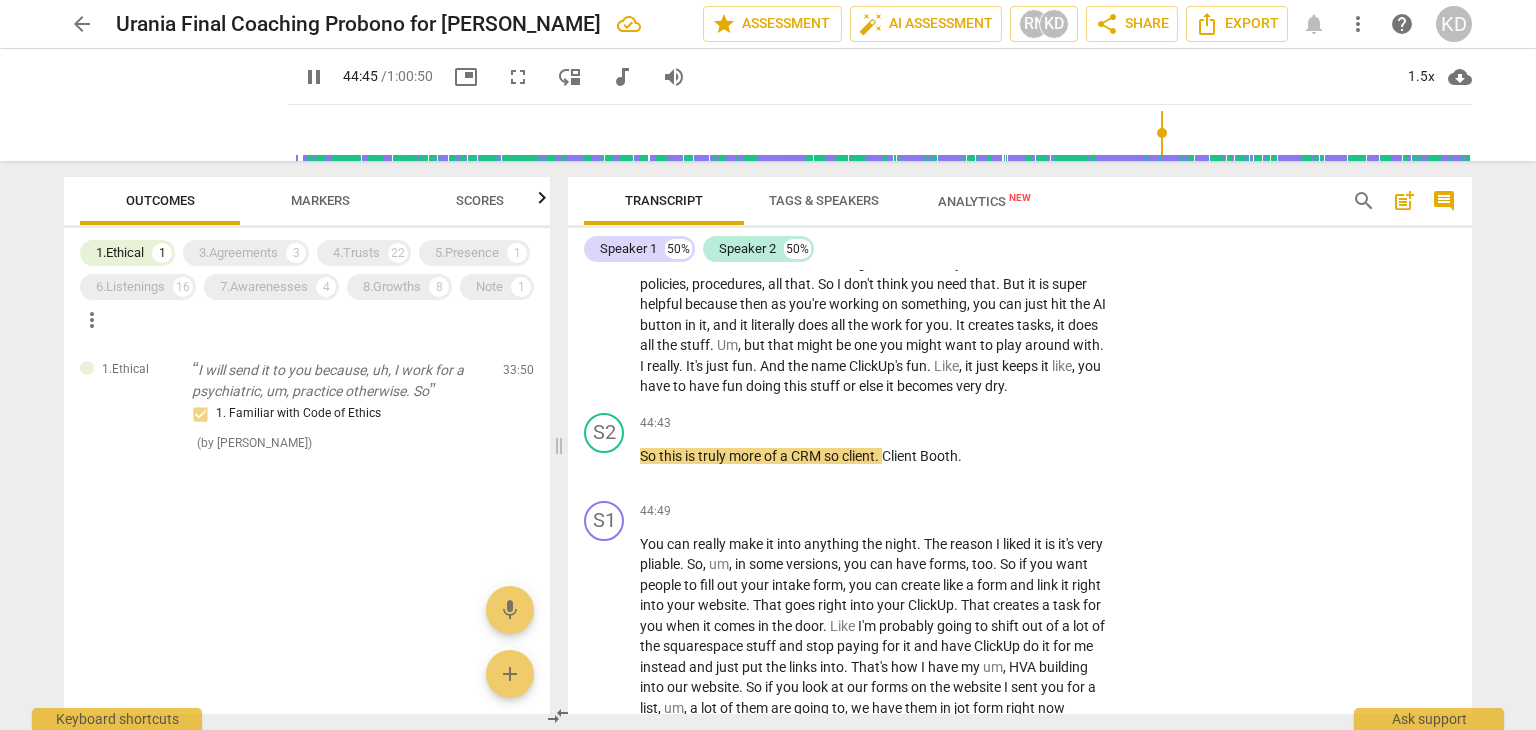 click on "4.Trusts" at bounding box center [356, 253] 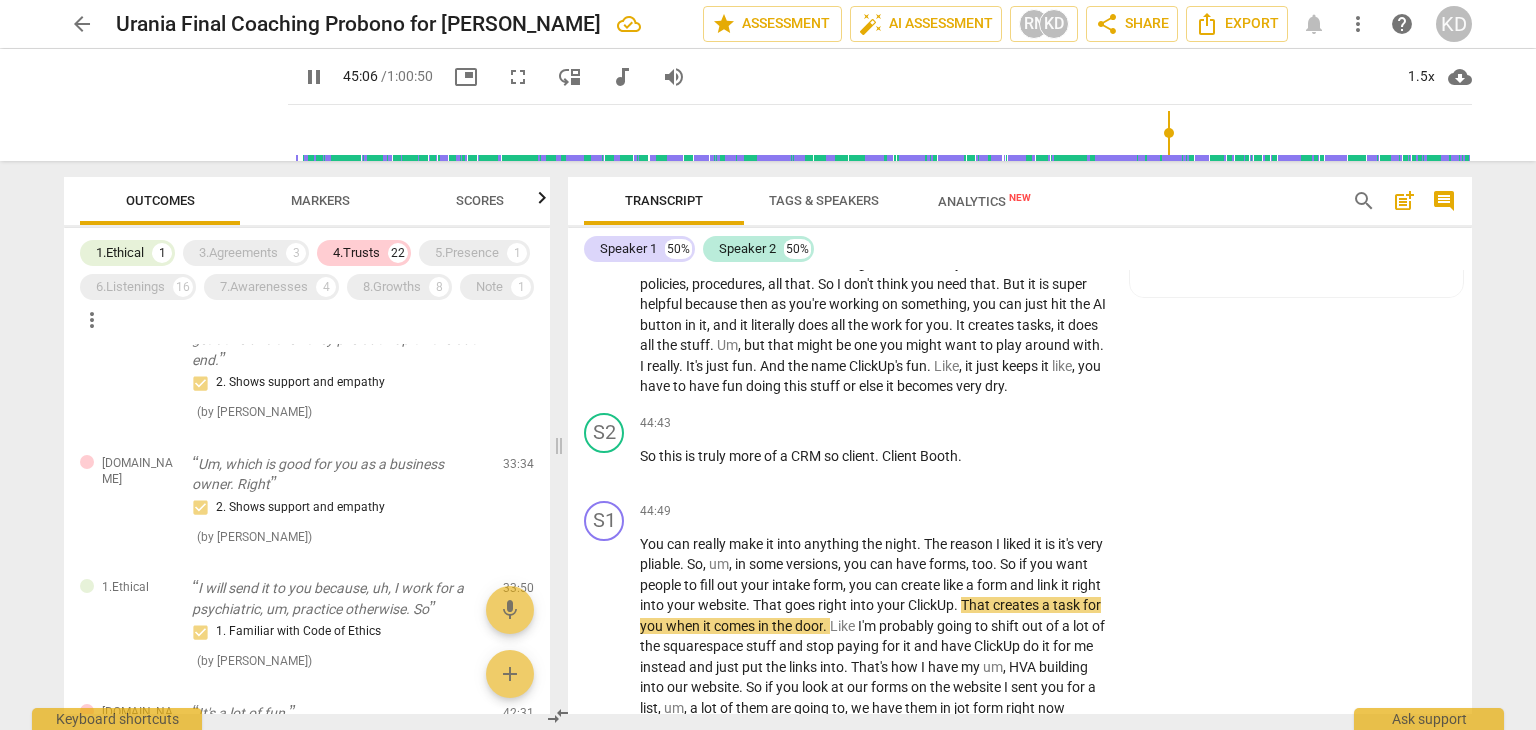 scroll, scrollTop: 1372, scrollLeft: 0, axis: vertical 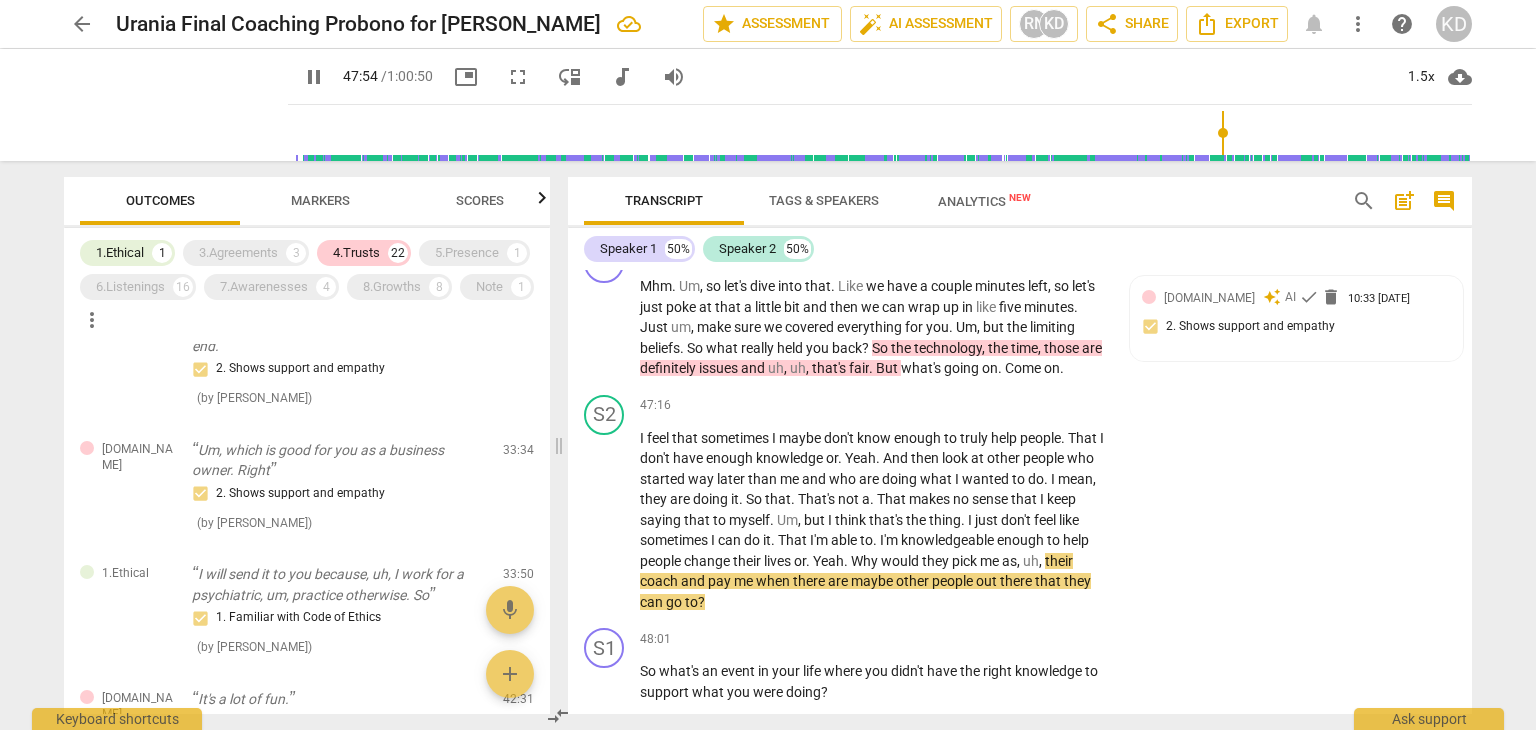 click on "pause" at bounding box center (605, 520) 